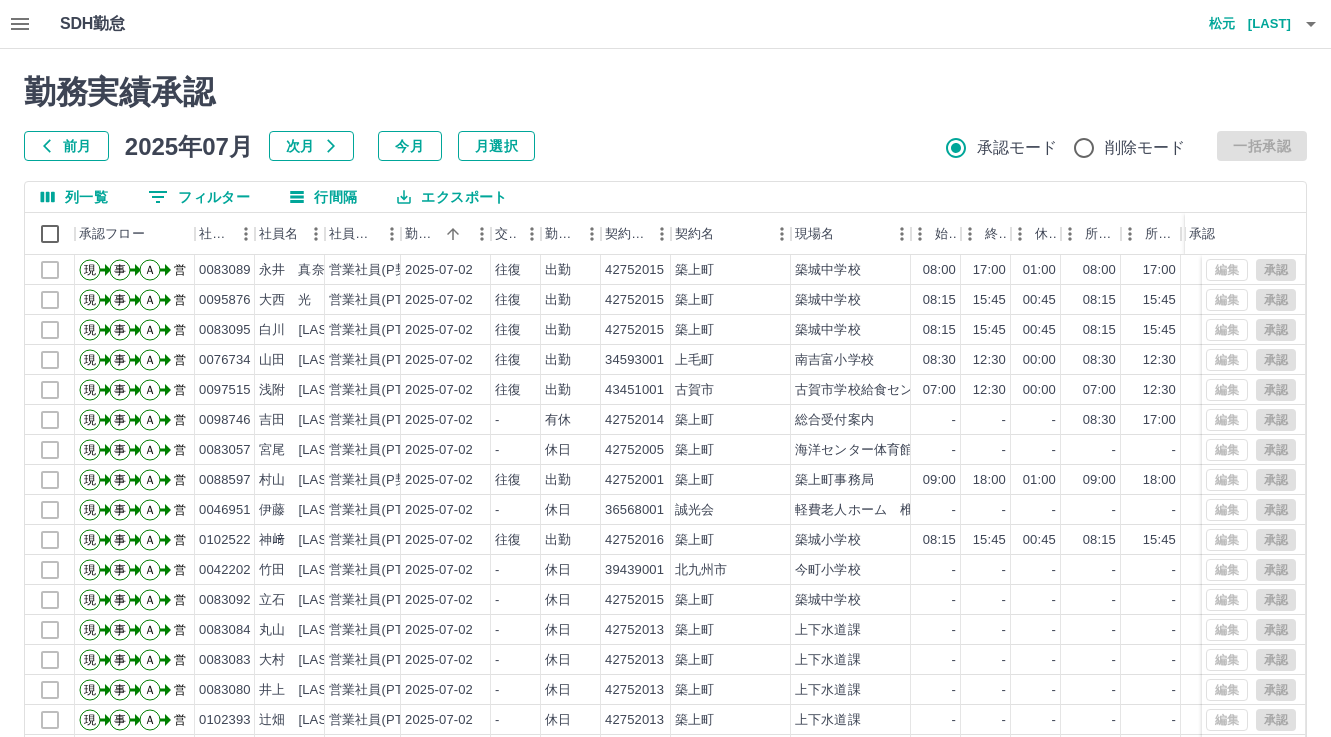 scroll, scrollTop: 107, scrollLeft: 0, axis: vertical 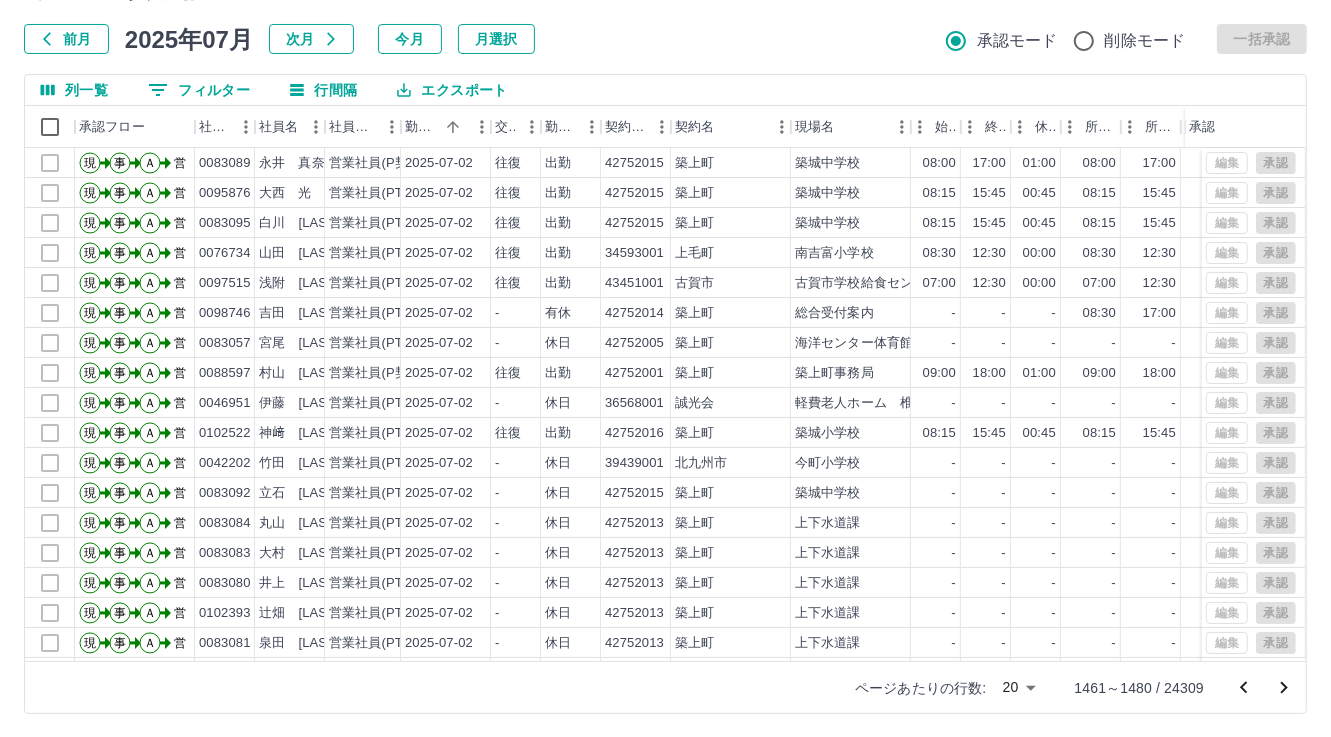 click on "0 フィルター" at bounding box center [199, 90] 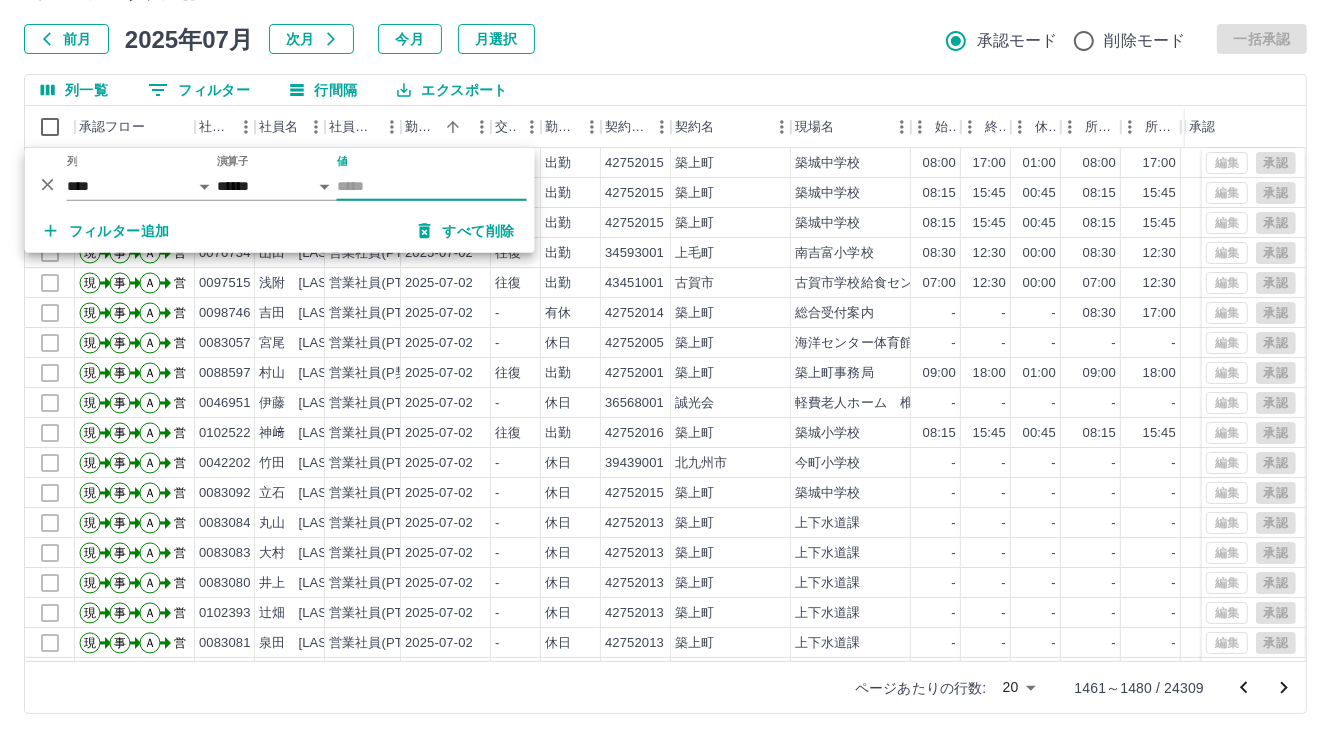 click on "フィルター追加" at bounding box center [107, 231] 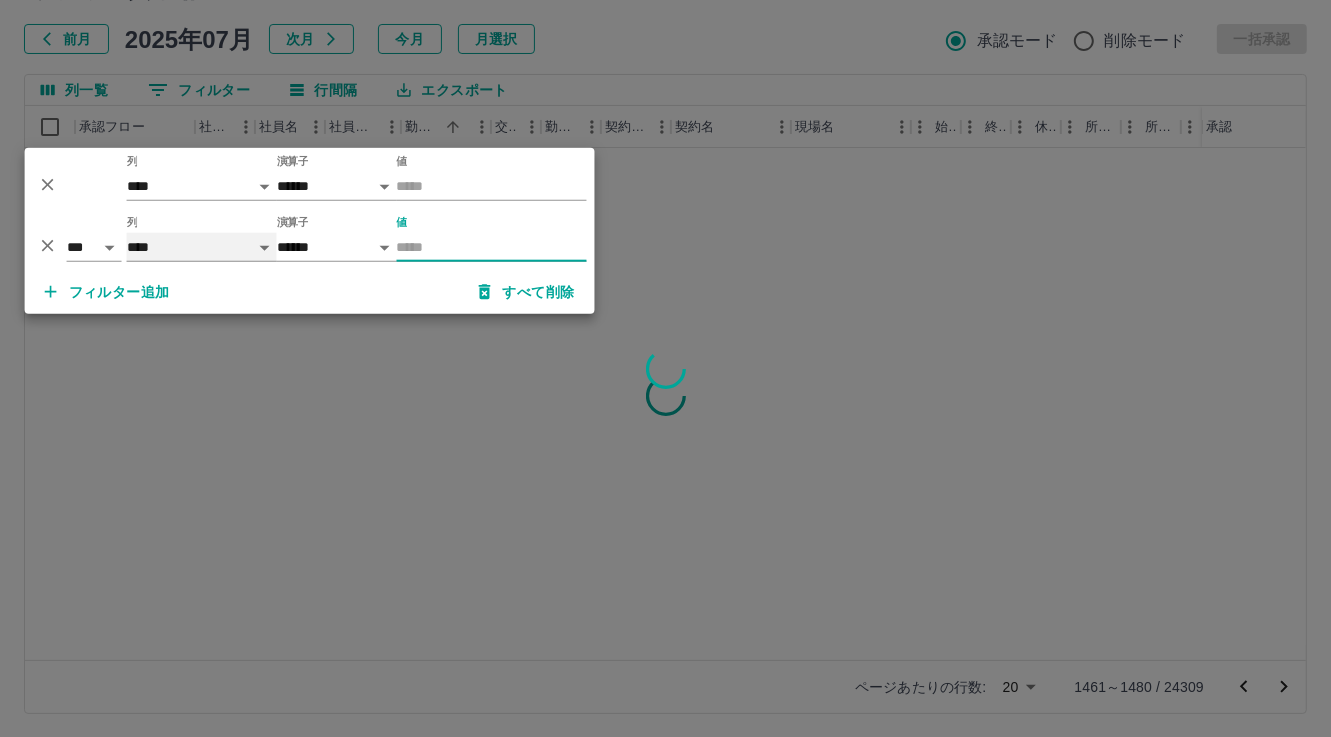 click on "**** *** **** *** *** **** ***** *** *** ** ** ** **** **** **** ** ** *** **** *****" at bounding box center (202, 247) 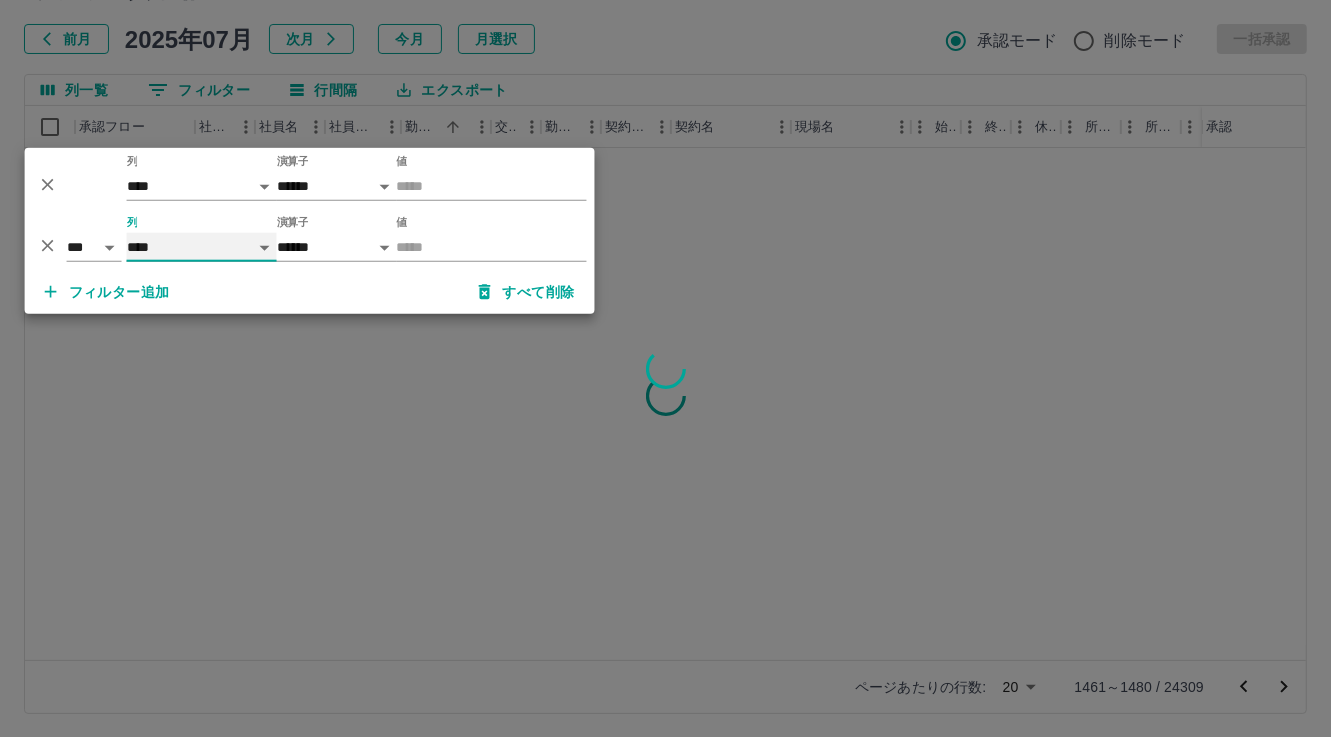 click on "**** *** **** *** *** **** ***** *** *** ** ** ** **** **** **** ** ** *** **** *****" at bounding box center (202, 247) 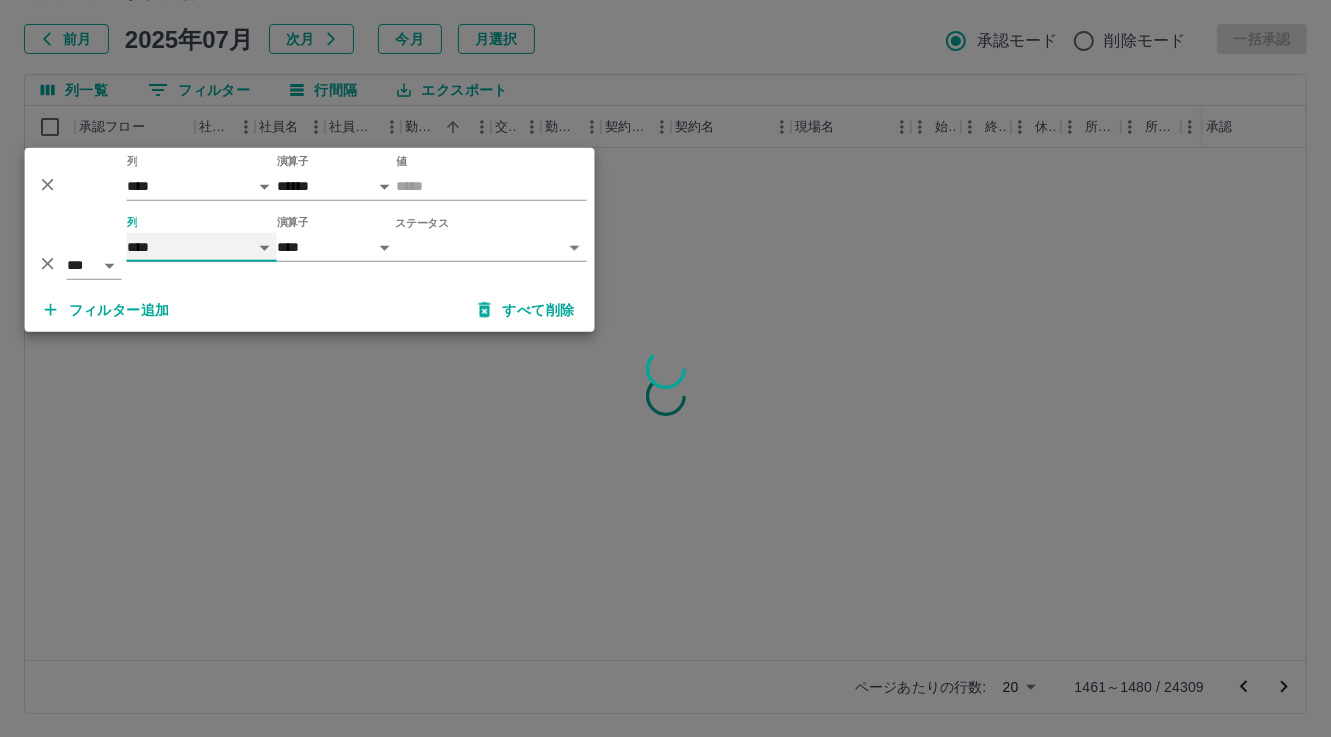 click on "**** *** **** *** *** **** ***** *** *** ** ** ** **** **** **** ** ** *** **** *****" at bounding box center (202, 247) 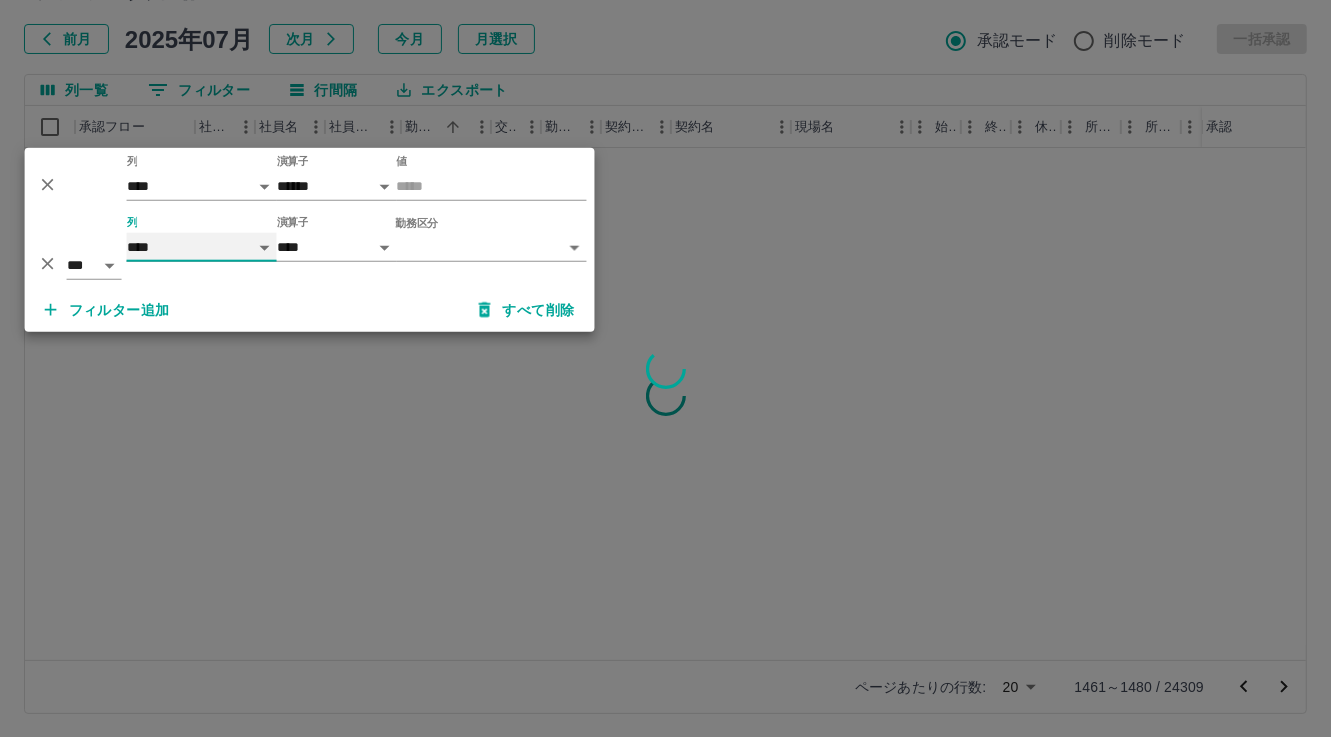click on "**** *** **** *** *** **** ***** *** *** ** ** ** **** **** **** ** ** *** **** *****" at bounding box center (202, 247) 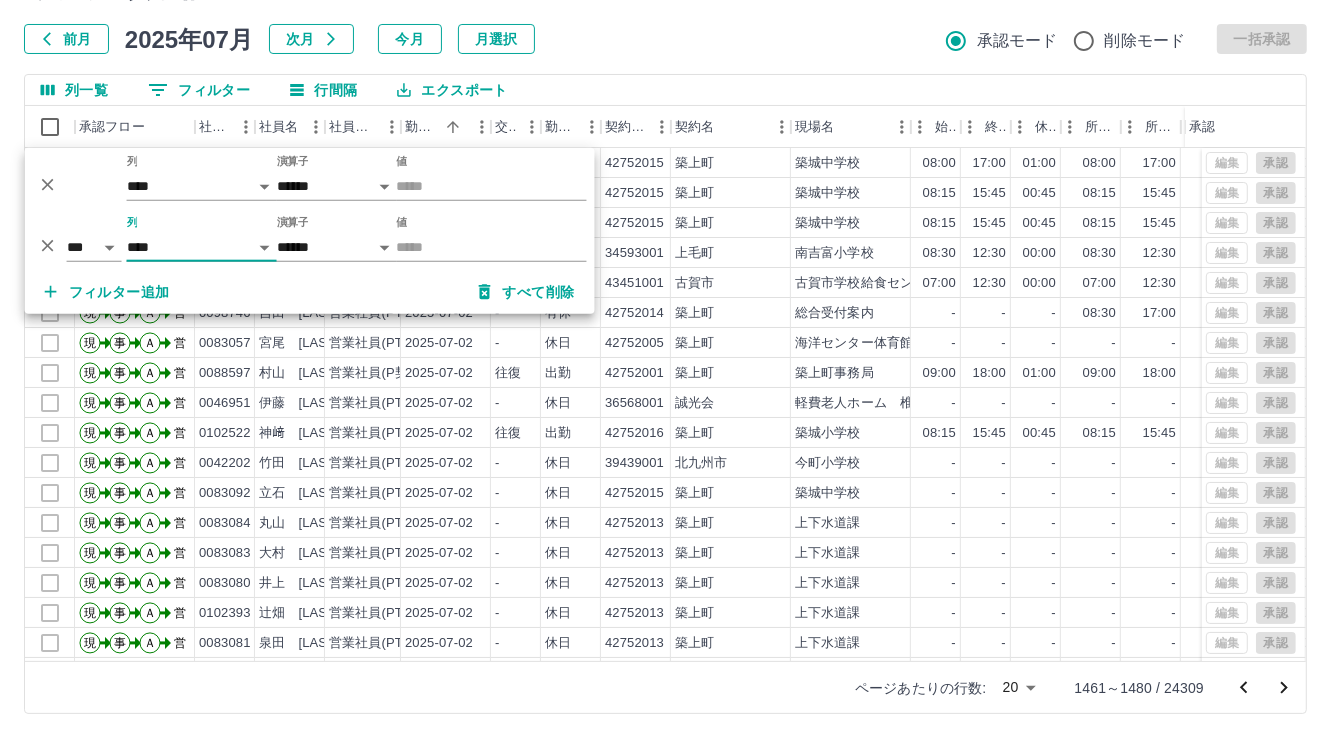 click on "前月 2025年07月 次月 今月 月選択 承認モード 削除モード 一括承認" at bounding box center [665, 39] 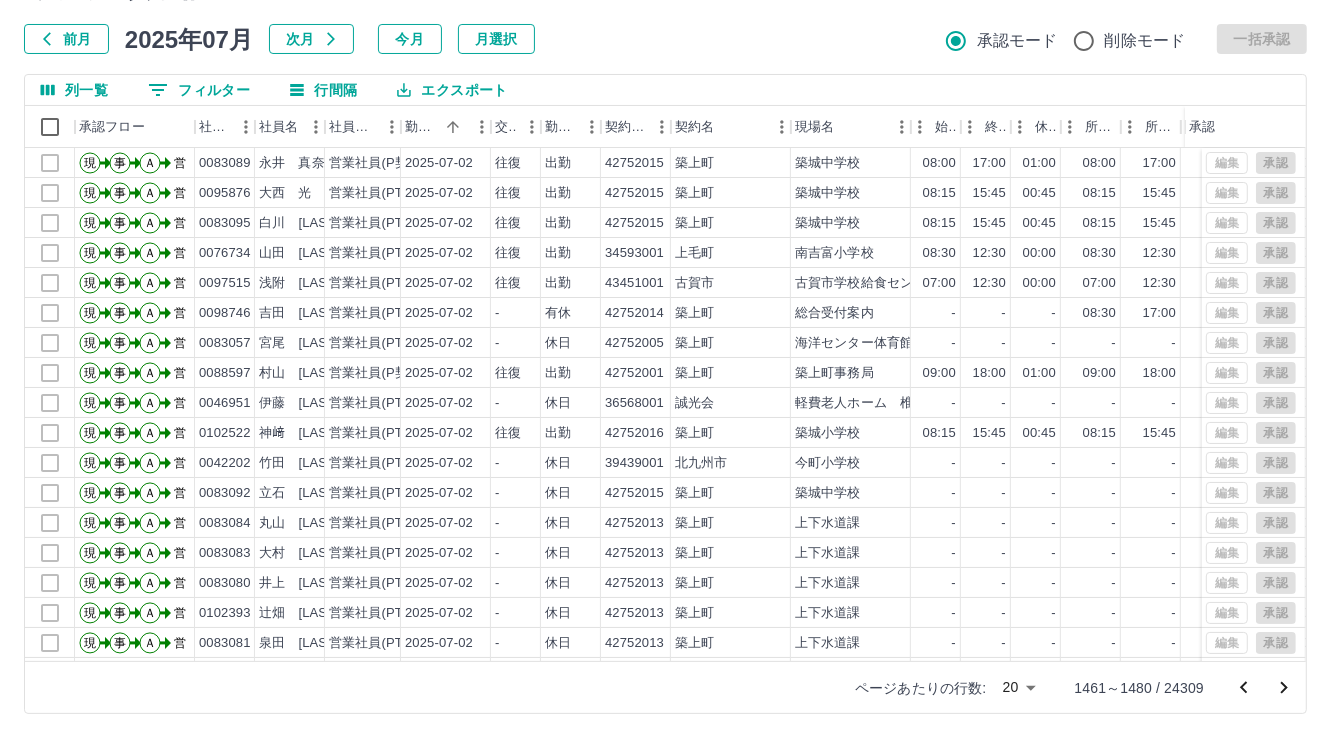 click on "0 フィルター" at bounding box center (199, 90) 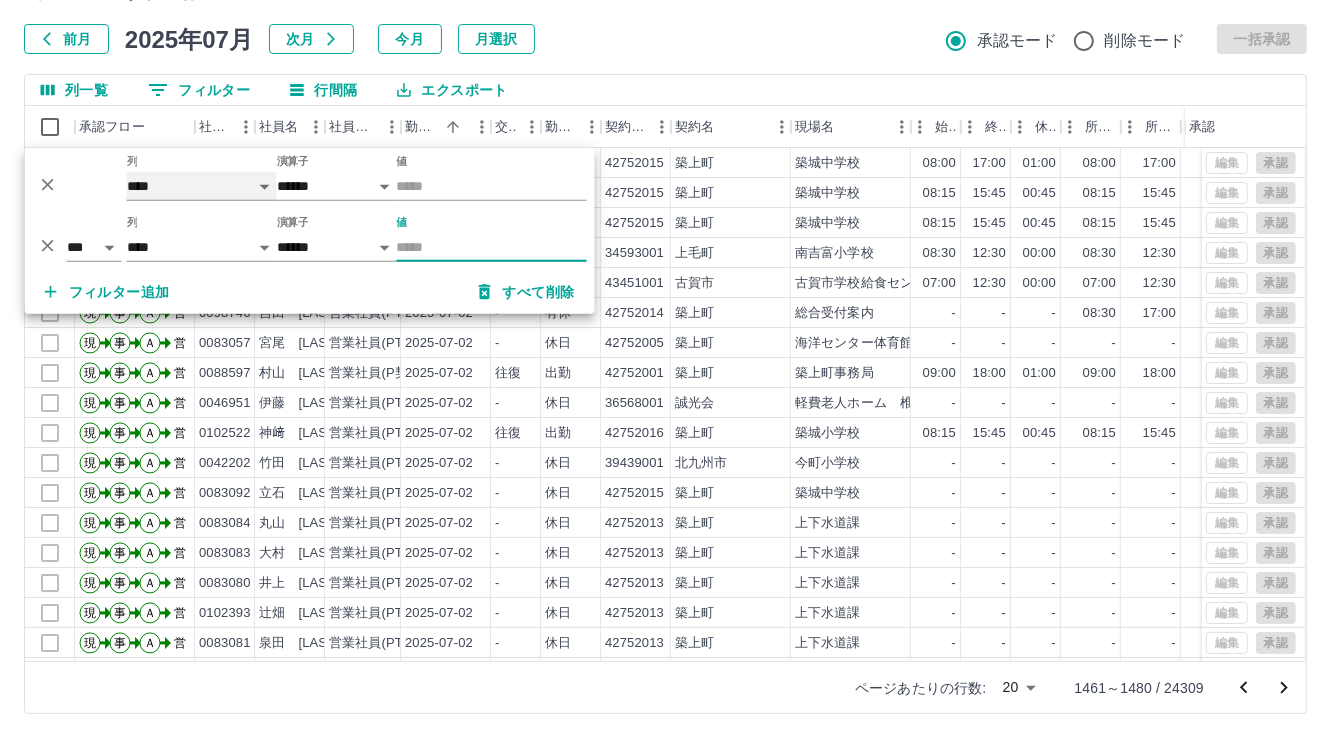 click on "**** *** **** *** *** **** ***** *** *** ** ** ** **** **** **** ** ** *** **** *****" at bounding box center (202, 186) 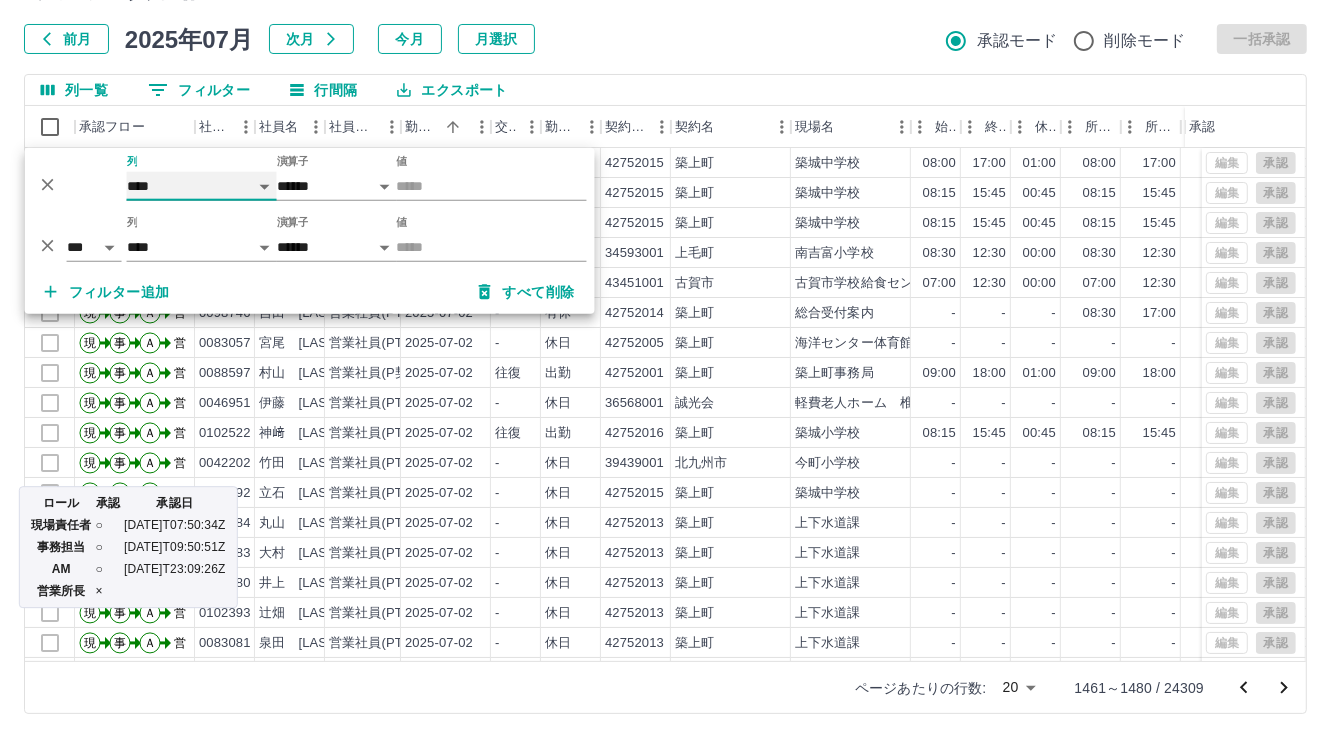 click on "**** *** **** *** *** **** ***** *** *** ** ** ** **** **** **** ** ** *** **** *****" at bounding box center [202, 186] 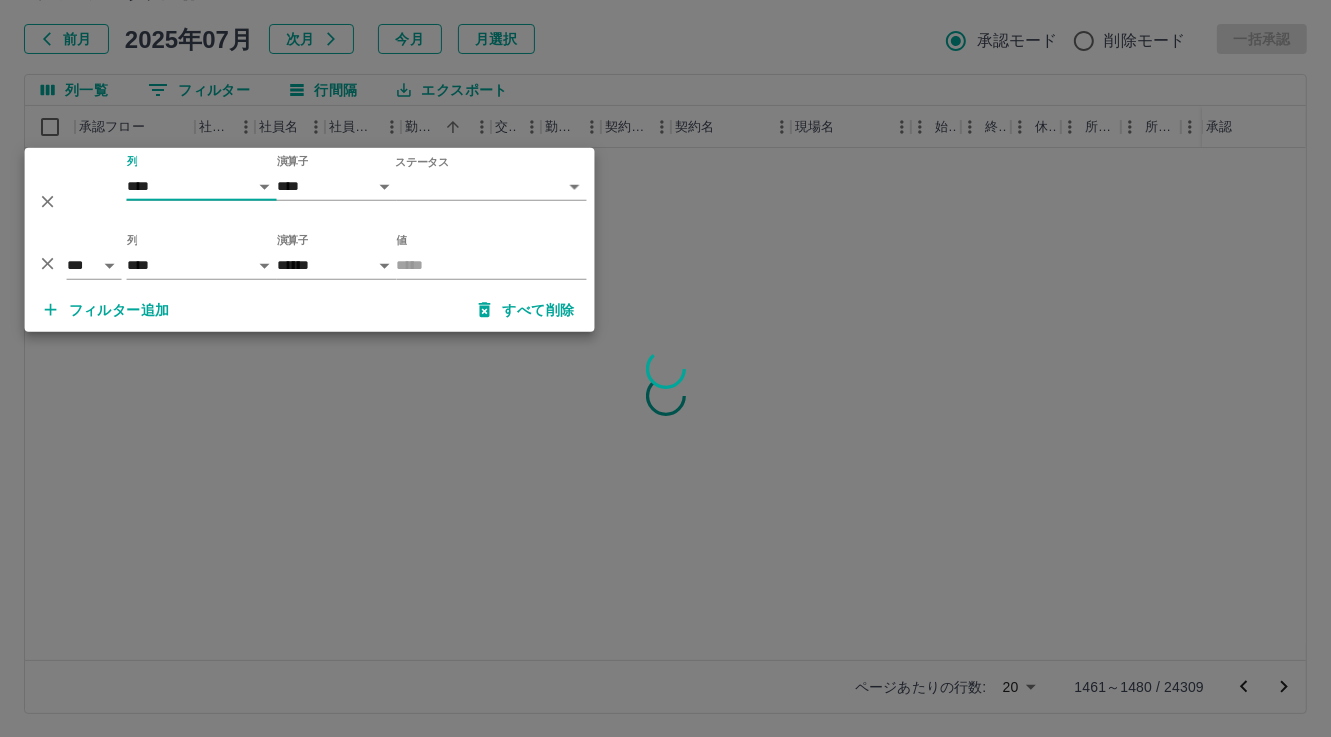 click on "SDH勤怠 松元　美江 勤務実績承認 前月 2025年07月 次月 今月 月選択 承認モード 削除モード 一括承認 列一覧 0 フィルター 行間隔 エクスポート 承認フロー 社員番号 社員名 社員区分 勤務日 交通費 勤務区分 契約コード 契約名 現場名 始業 終業 休憩 所定開始 所定終業 所定休憩 拘束 勤務 遅刻等 コメント 承認 ページあたりの行数: 20 ** 1461～1480 / 24309 SDH勤怠 *** ** 列 **** *** **** *** *** **** ***** *** *** ** ** ** **** **** **** ** ** *** **** ***** 演算子 **** ****** ステータス ​ ********* *** ** 列 **** *** **** *** *** **** ***** *** *** ** ** ** **** **** **** ** ** *** **** ***** 演算子 ****** ******* 値 フィルター追加 すべて削除" at bounding box center [665, 315] 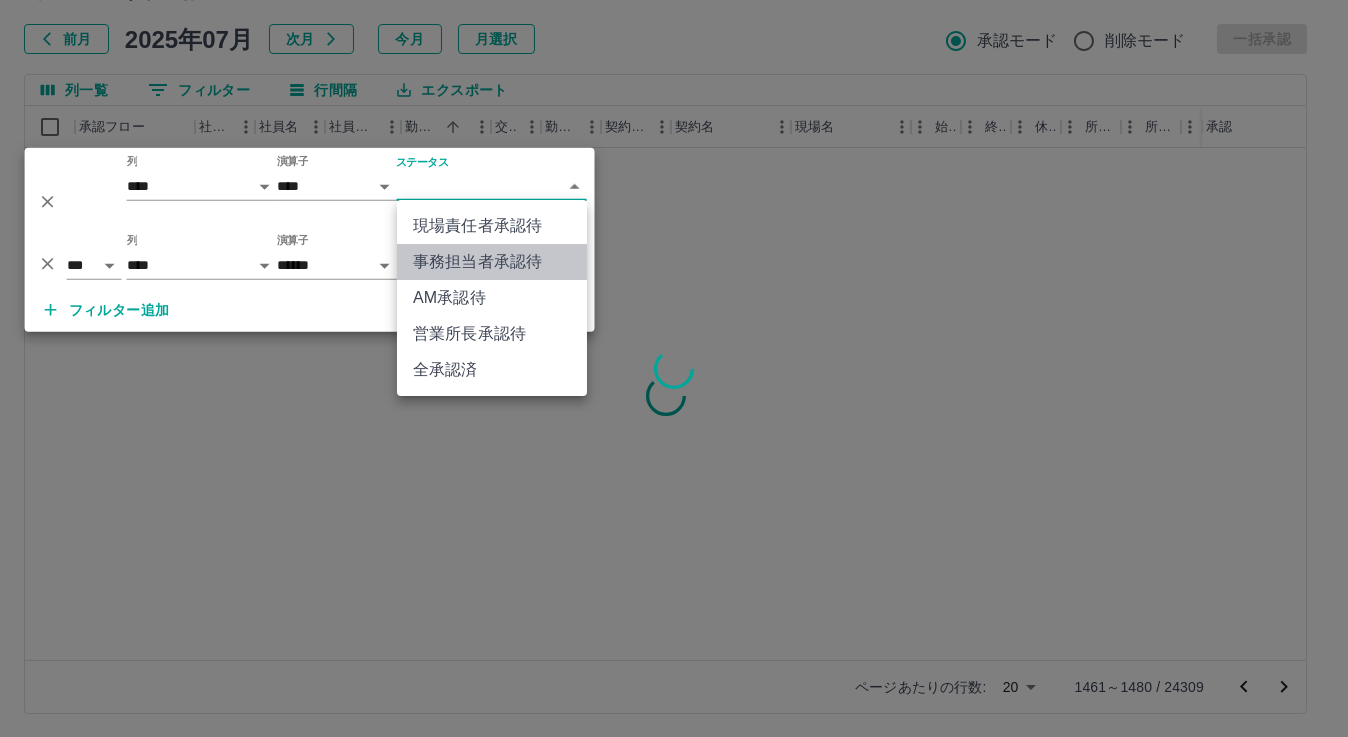click on "事務担当者承認待" at bounding box center (492, 262) 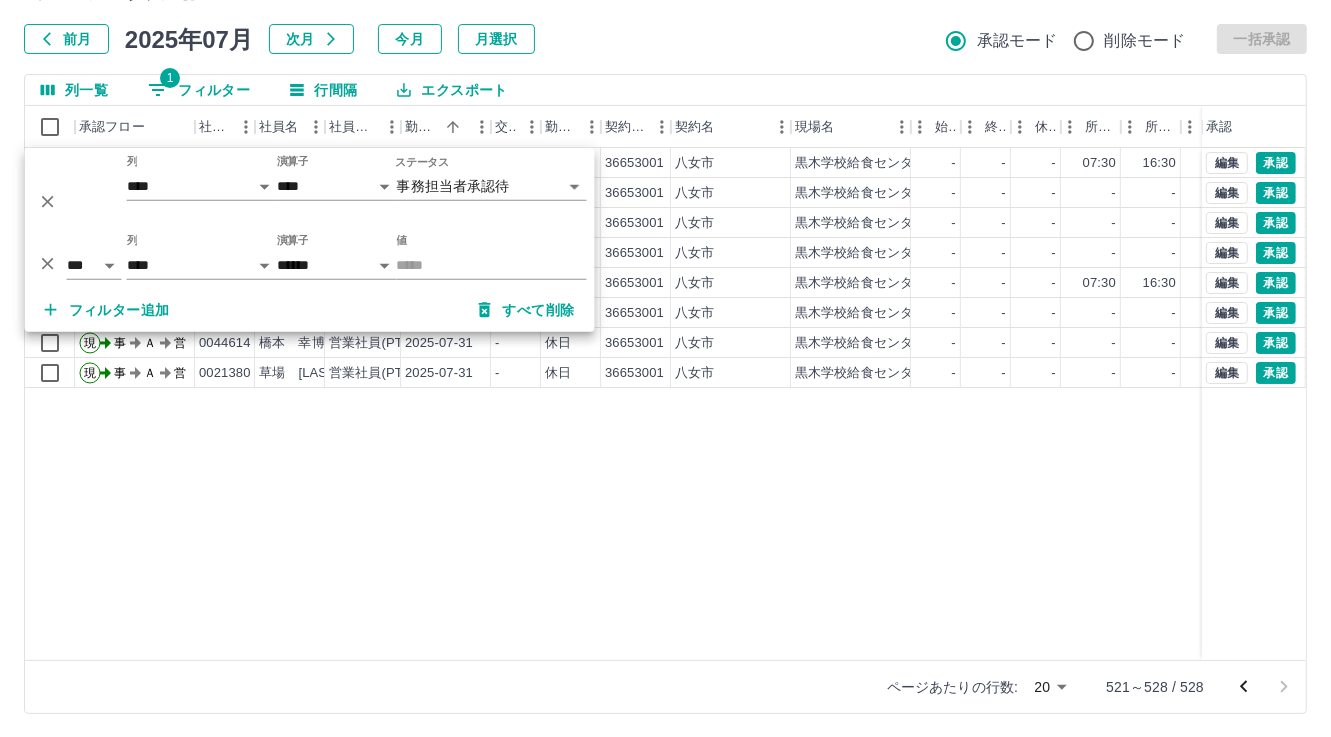 click on "現 事 Ａ 営 0047098 野中　直子 営業社員(P契約) 2025-07-31  -  有休 36653001 八女市 黒木学校給食センター - - - 07:30 16:30 01:00 00:00 00:00 00:00 私用のため 事務担当者承認待 現 事 Ａ 営 0104985 西村　和也 営業社員(PT契約) 2025-07-31  -  休日 36653001 八女市 黒木学校給食センター - - - - - - 00:00 00:00 00:00 事務担当者承認待 現 事 Ａ 営 0044619 田中　吉日 営業社員(PT契約) 2025-07-31  -  休日 36653001 八女市 黒木学校給食センター - - - - - - 00:00 00:00 00:00 事務担当者承認待 現 事 Ａ 営 0071967 馬渡　美香 営業社員(PT契約) 2025-07-31  -  休日 36653001 八女市 黒木学校給食センター - - - - - - 00:00 00:00 00:00 事務担当者承認待 現 事 Ａ 営 0032665 柴尾　千奈美 営業社員(P契約) 2025-07-31  -  有休 36653001 八女市 黒木学校給食センター - - - 07:30 16:30 01:00 00:00 00:00 00:00 私用のため 事務担当者承認待 現 事 Ａ 営 -" at bounding box center [898, 404] 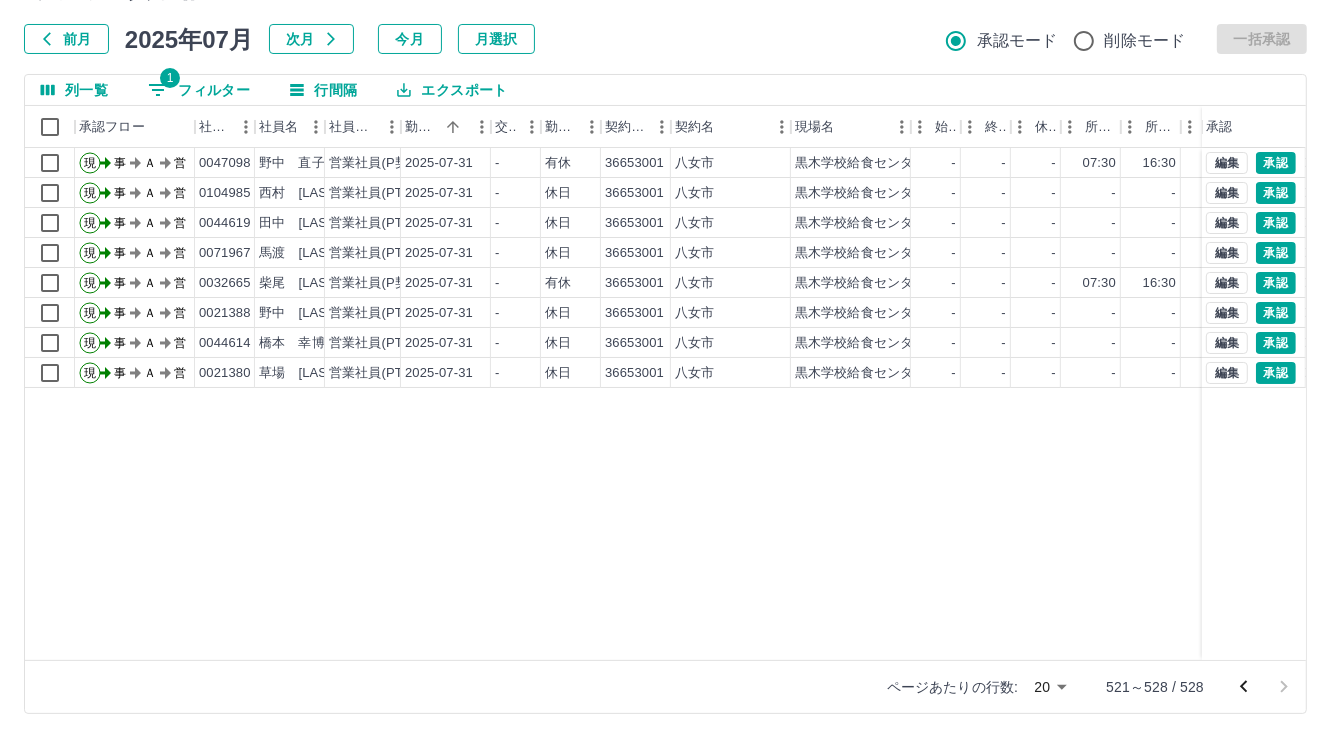 click 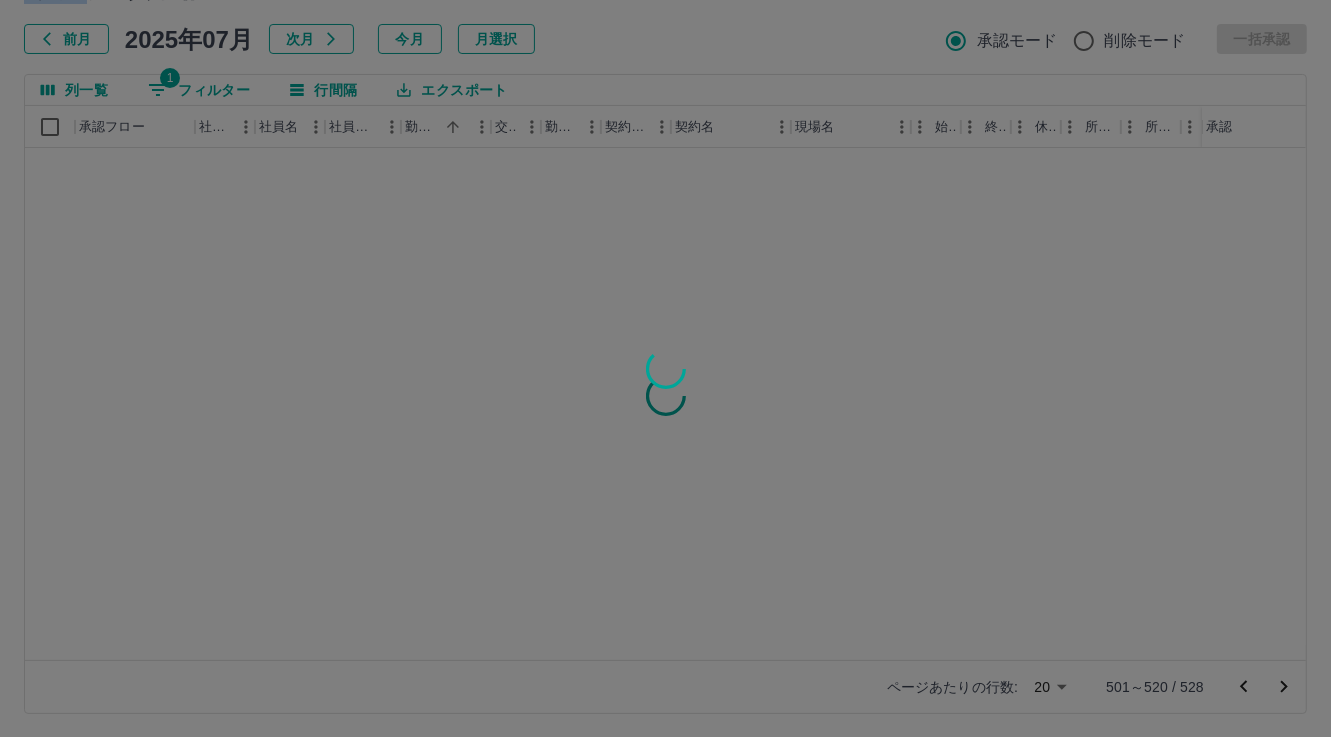click at bounding box center (665, 368) 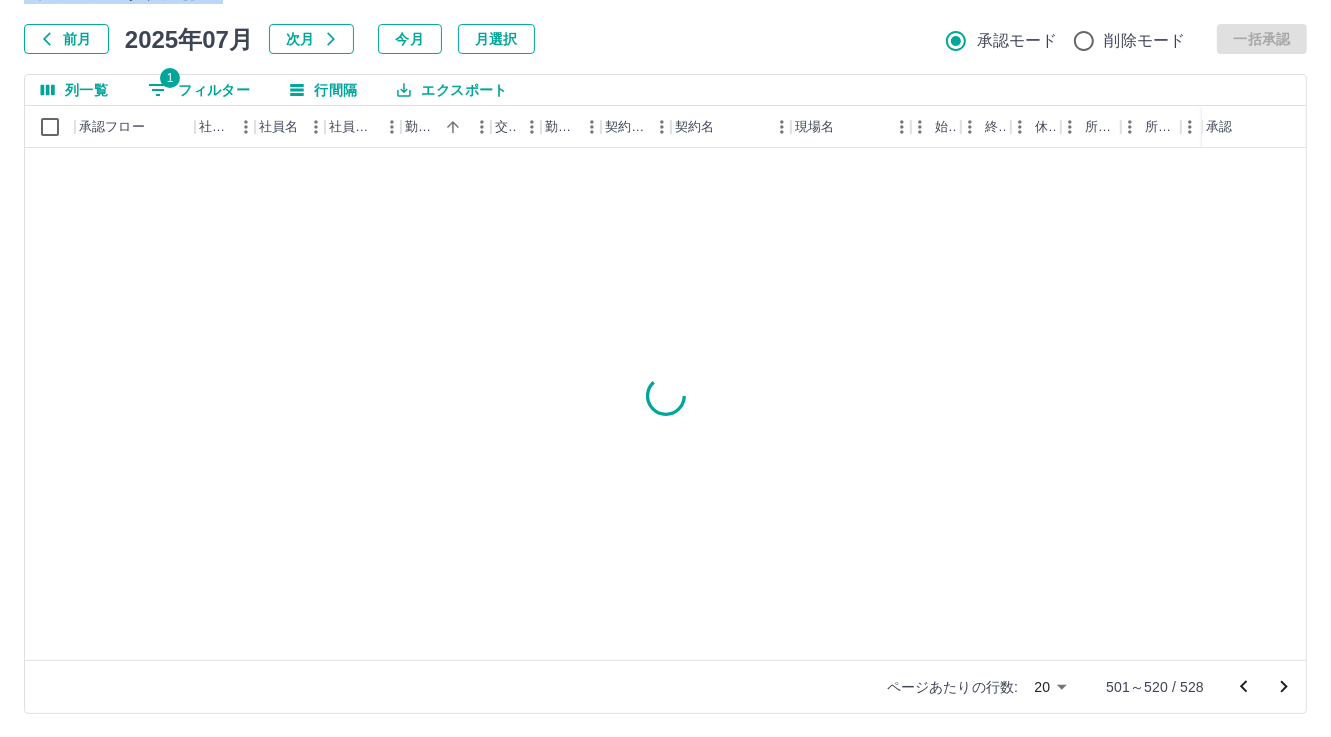 click at bounding box center (665, 368) 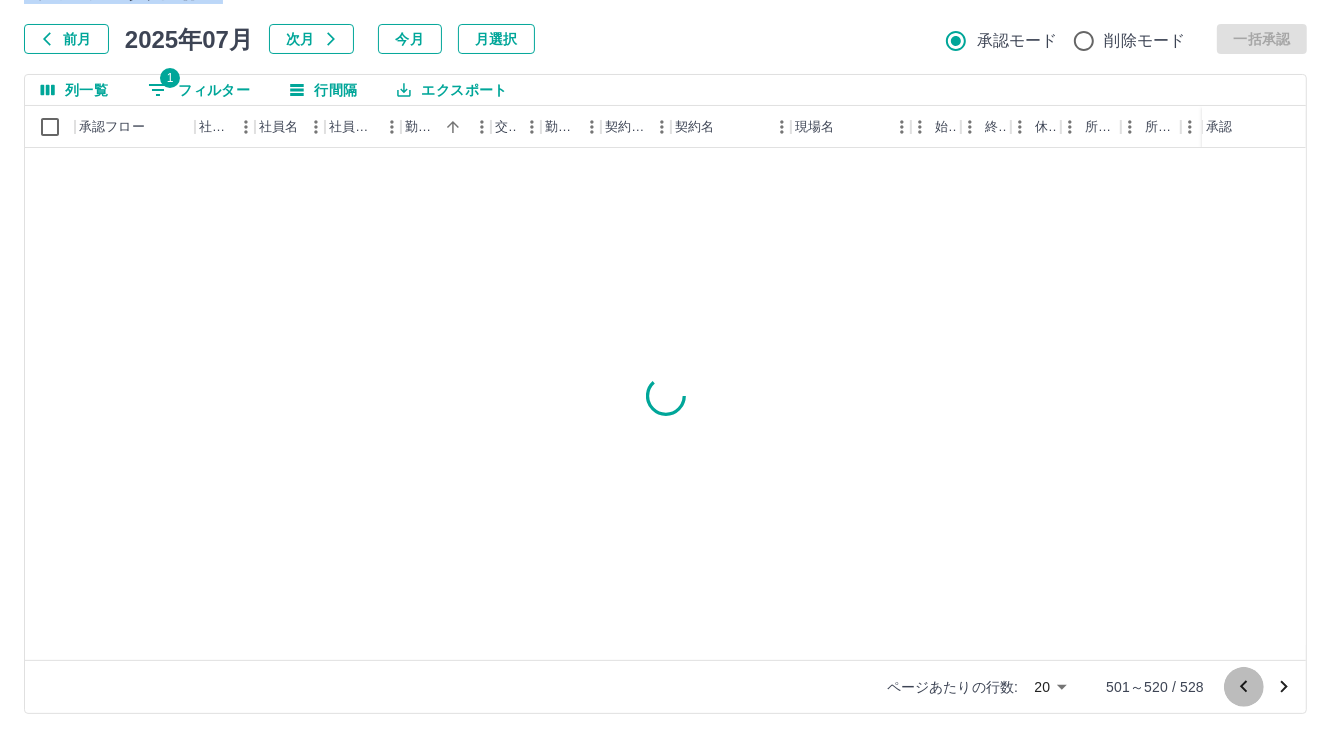 click 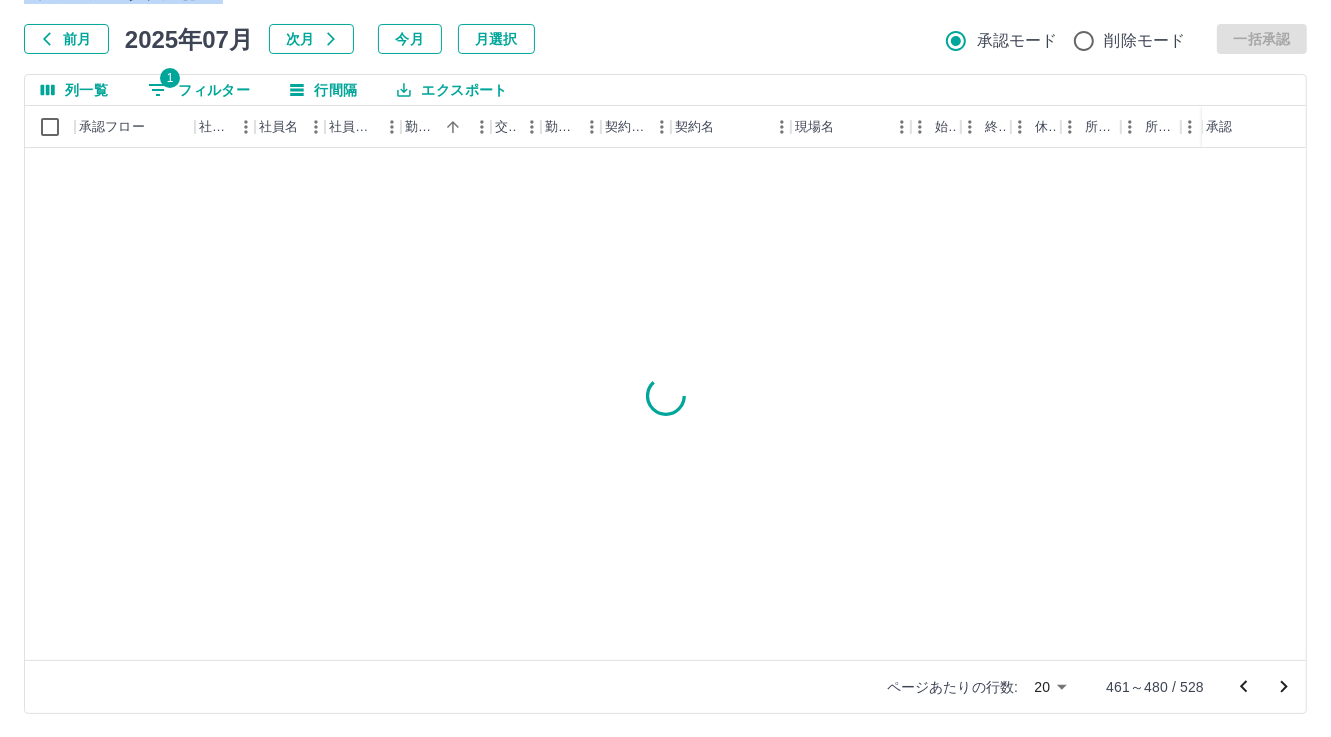 click 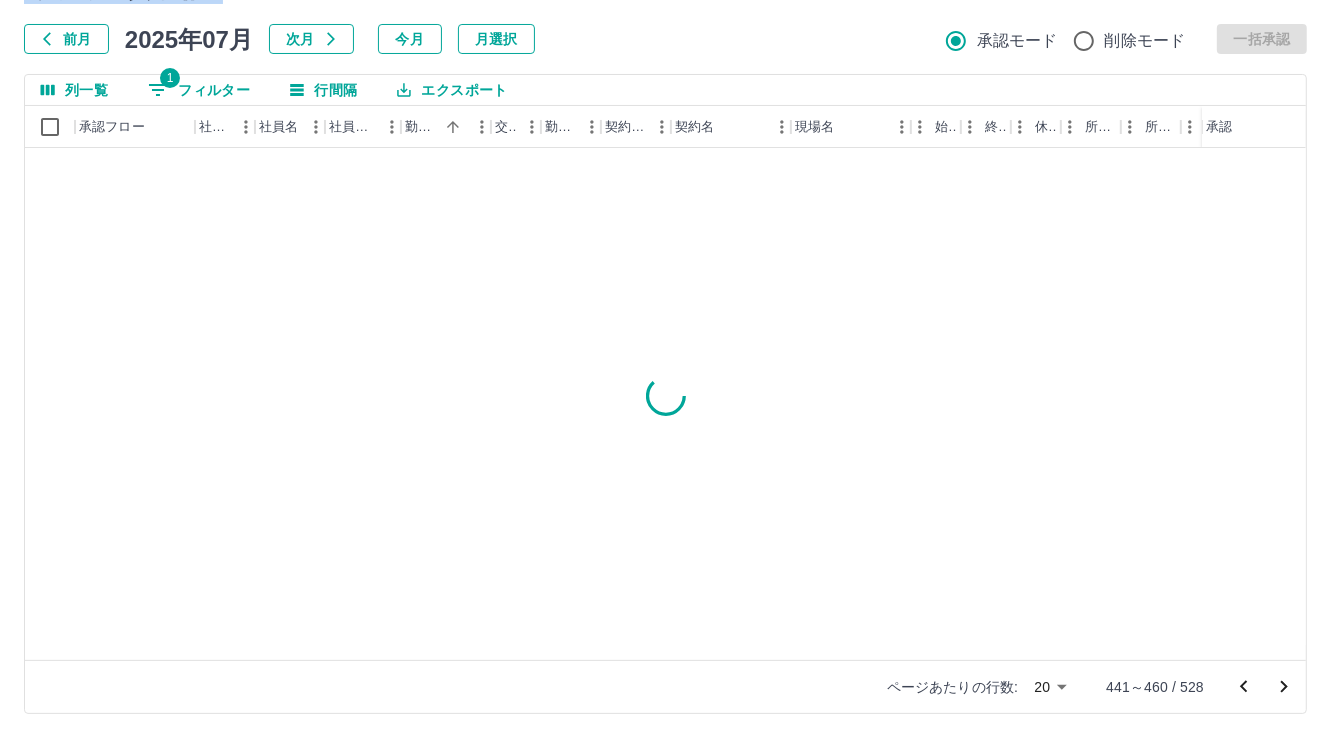 click 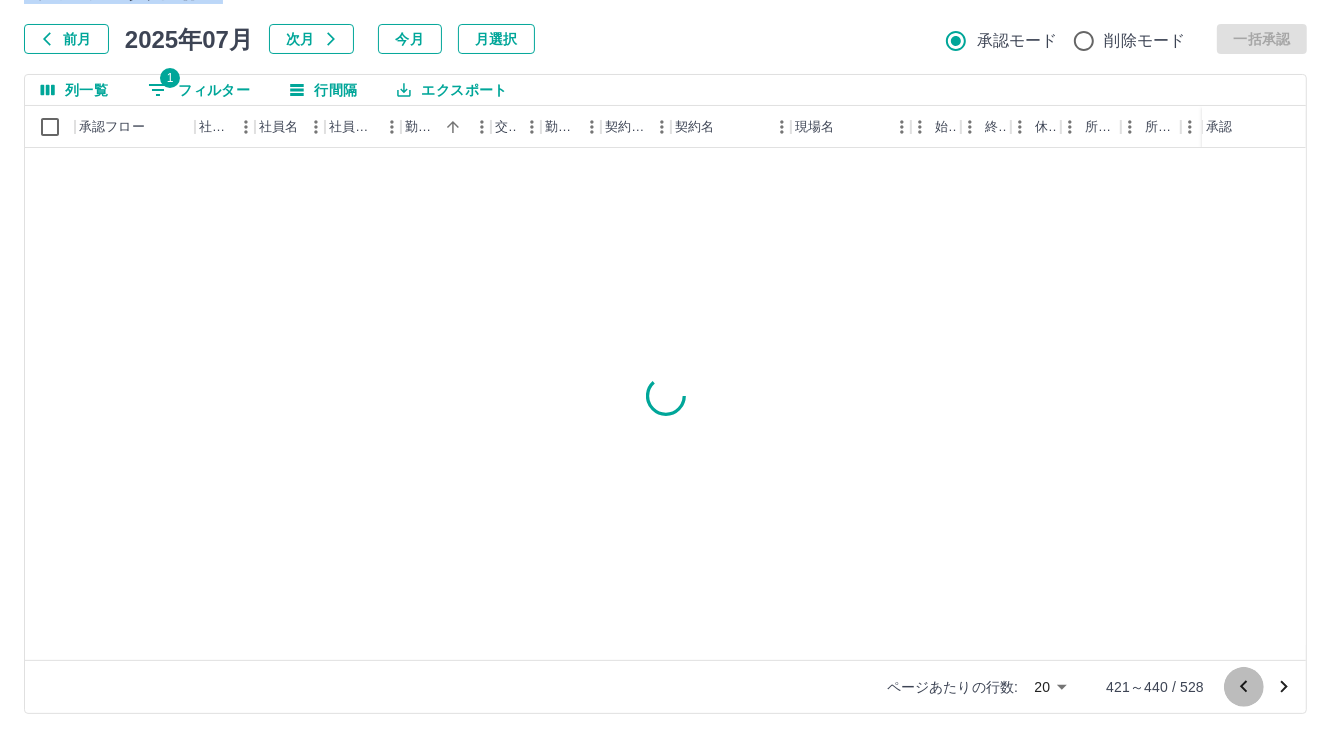 click 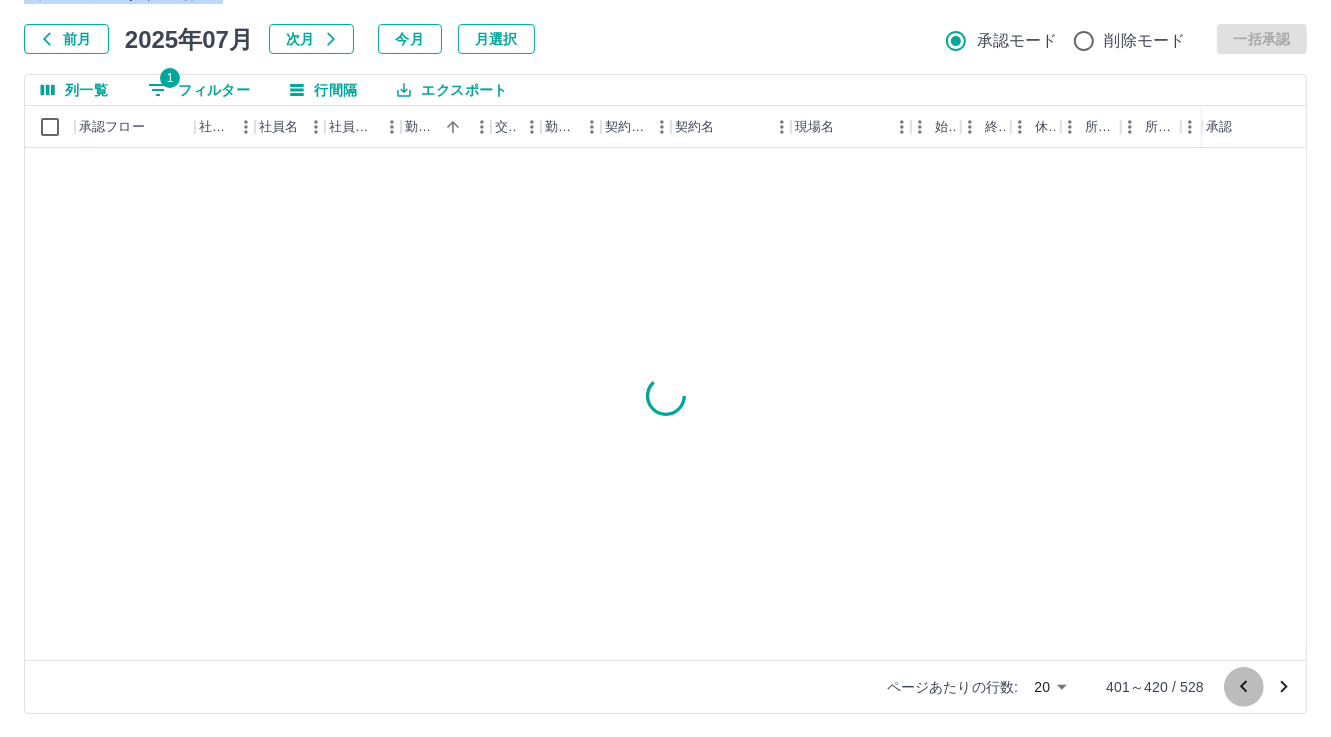 click 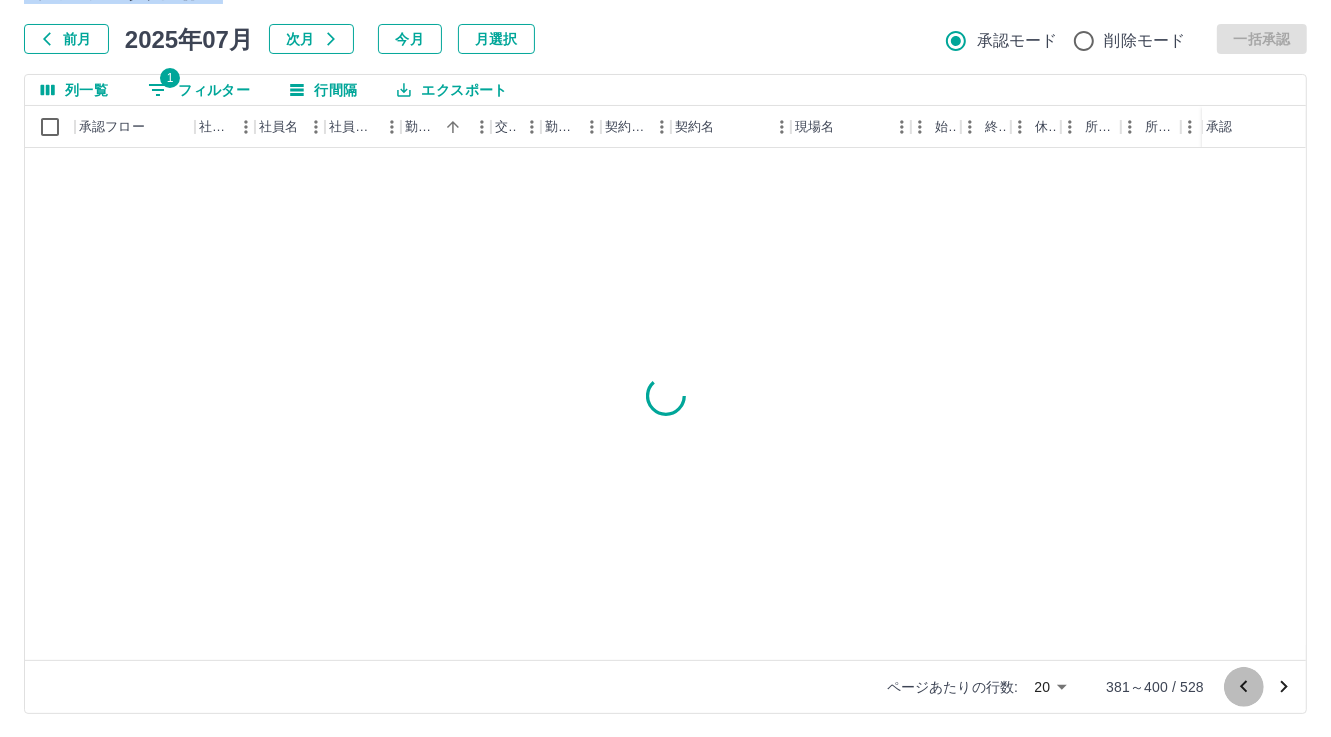click 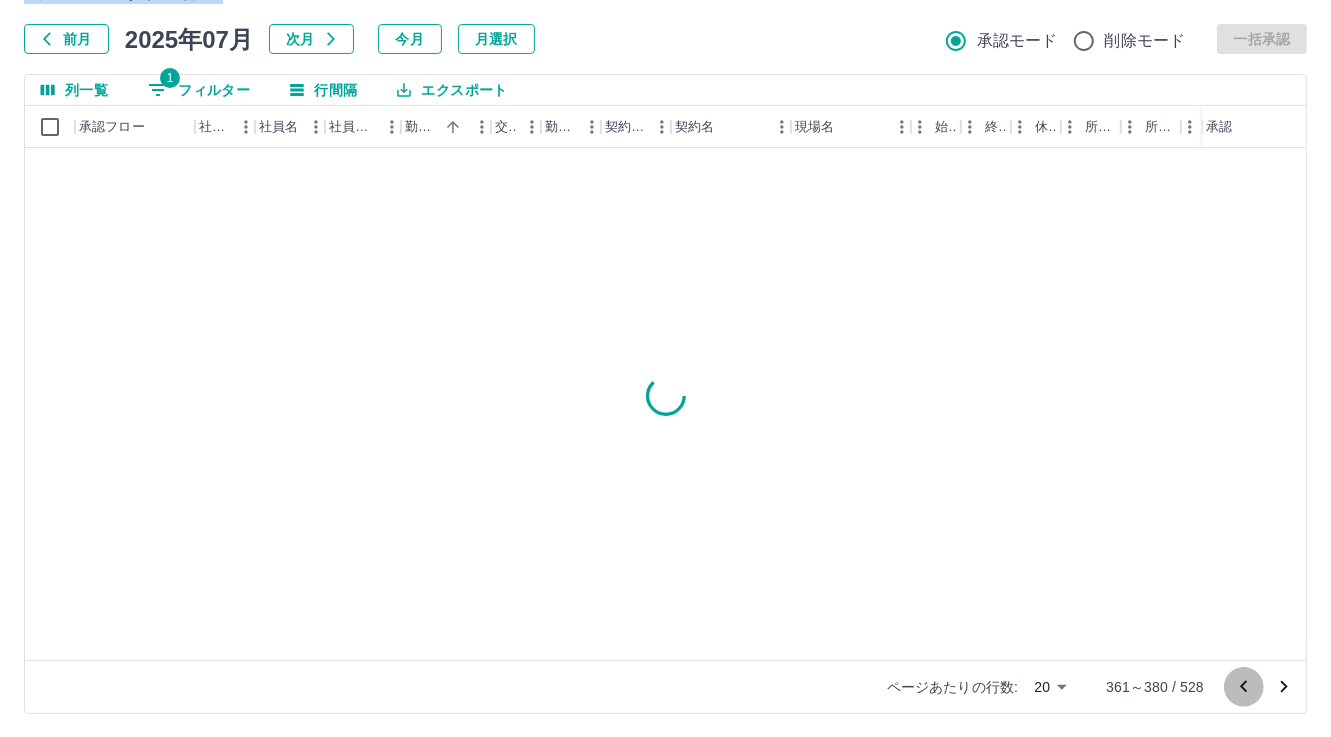click 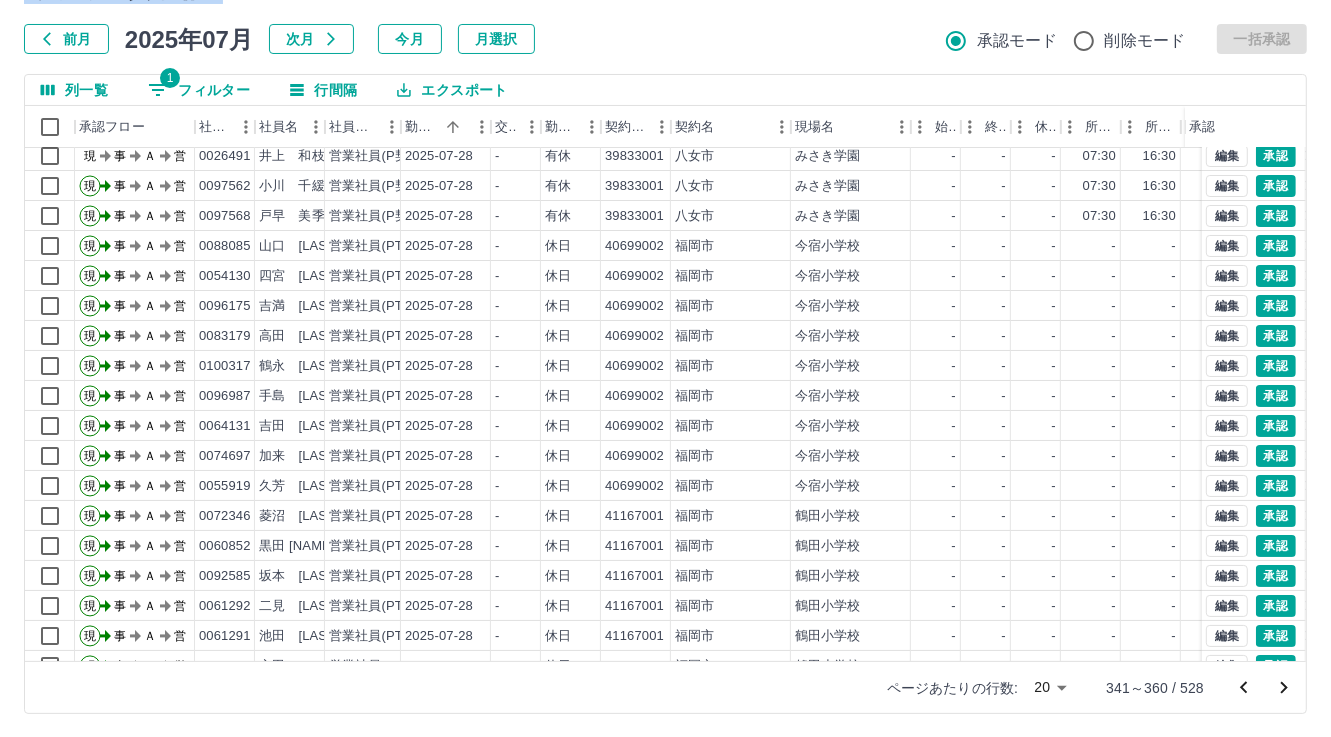 scroll, scrollTop: 0, scrollLeft: 0, axis: both 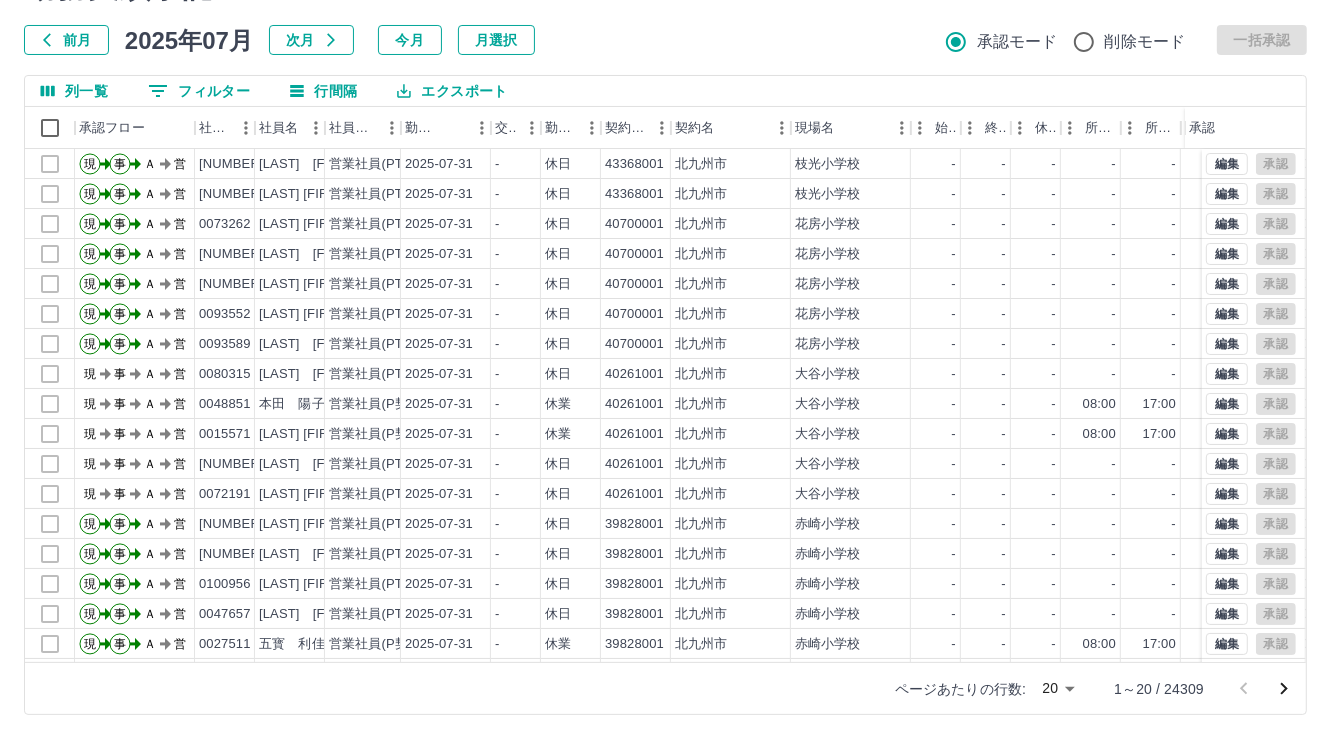 click on "0 フィルター" at bounding box center (199, 91) 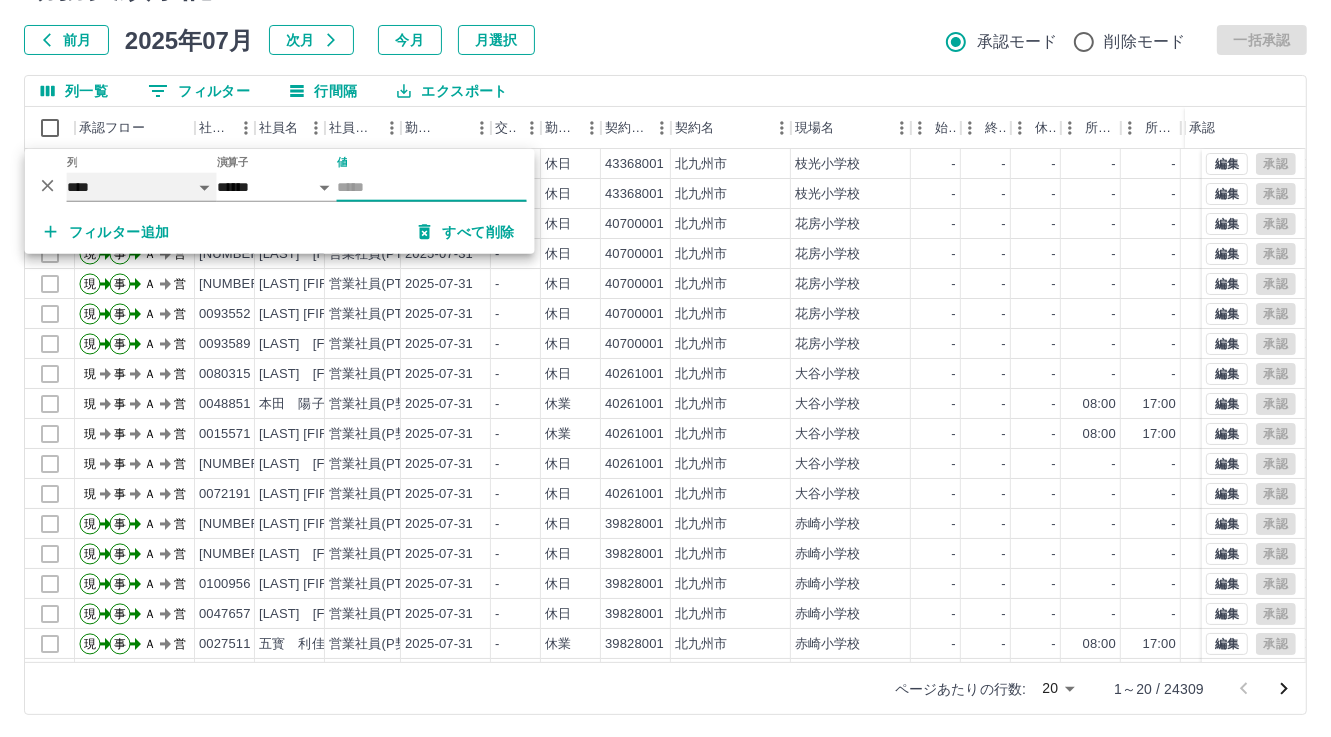 click on "**** *** **** *** *** **** ***** *** *** ** ** ** **** **** **** ** ** *** **** *****" at bounding box center (142, 187) 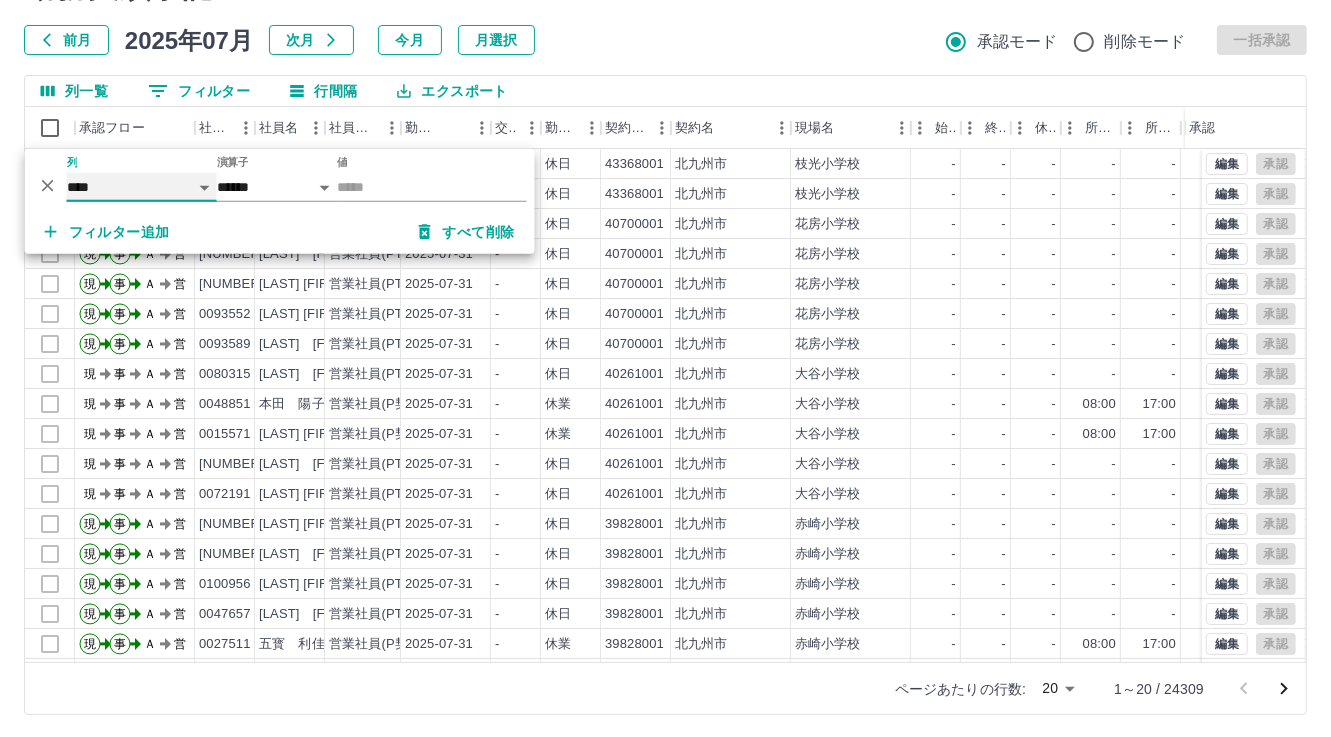 click on "**** *** **** *** *** **** ***** *** *** ** ** ** **** **** **** ** ** *** **** *****" at bounding box center (142, 187) 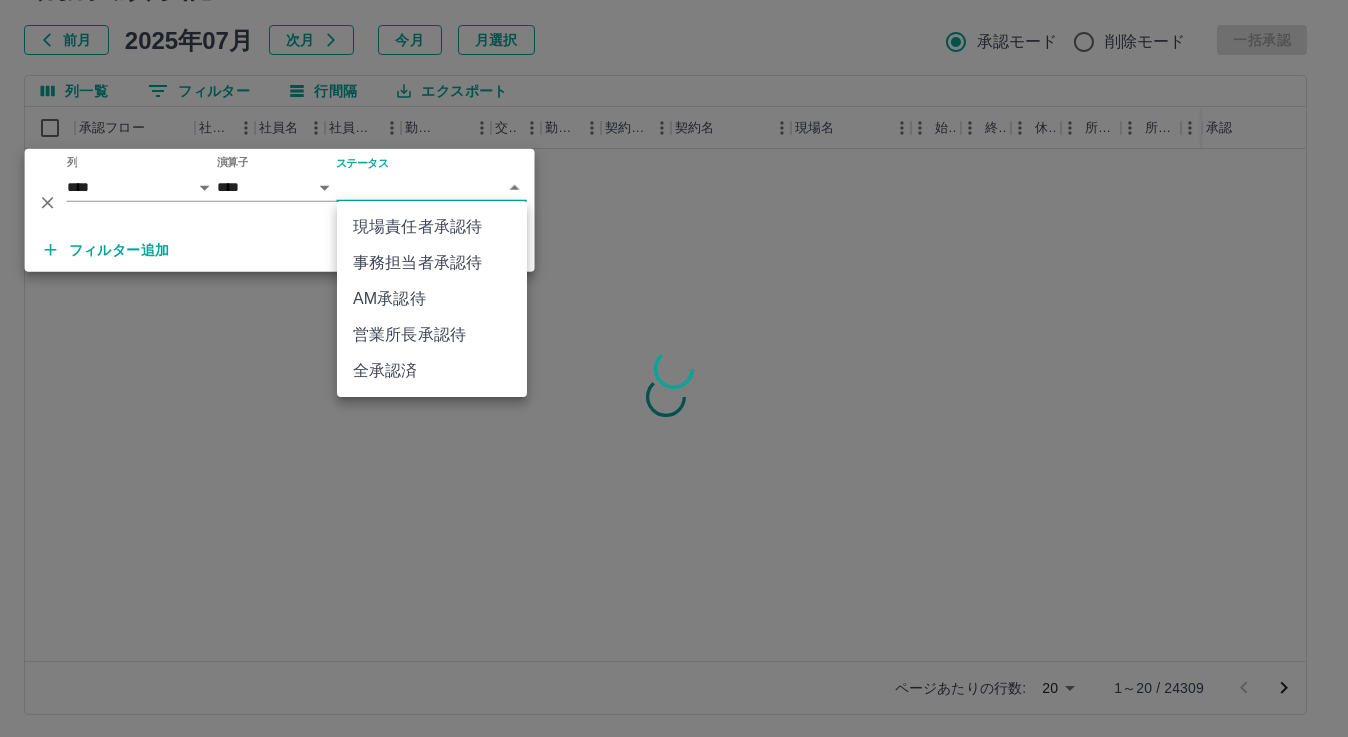 click on "SDH勤怠 松元　美江 勤務実績承認 前月 2025年07月 次月 今月 月選択 承認モード 削除モード 一括承認 列一覧 0 フィルター 行間隔 エクスポート 承認フロー 社員番号 社員名 社員区分 勤務日 交通費 勤務区分 契約コード 契約名 現場名 始業 終業 休憩 所定開始 所定終業 所定休憩 拘束 勤務 遅刻等 コメント 承認 ページあたりの行数: 20 ** 1～20 / 24309 SDH勤怠 *** ** 列 **** *** **** *** *** **** ***** *** *** ** ** ** **** **** **** ** ** *** **** ***** 演算子 **** ****** ステータス ​ ********* フィルター追加 すべて削除 現場責任者承認待 事務担当者承認待 AM承認待 営業所長承認待 全承認済" at bounding box center (674, 316) 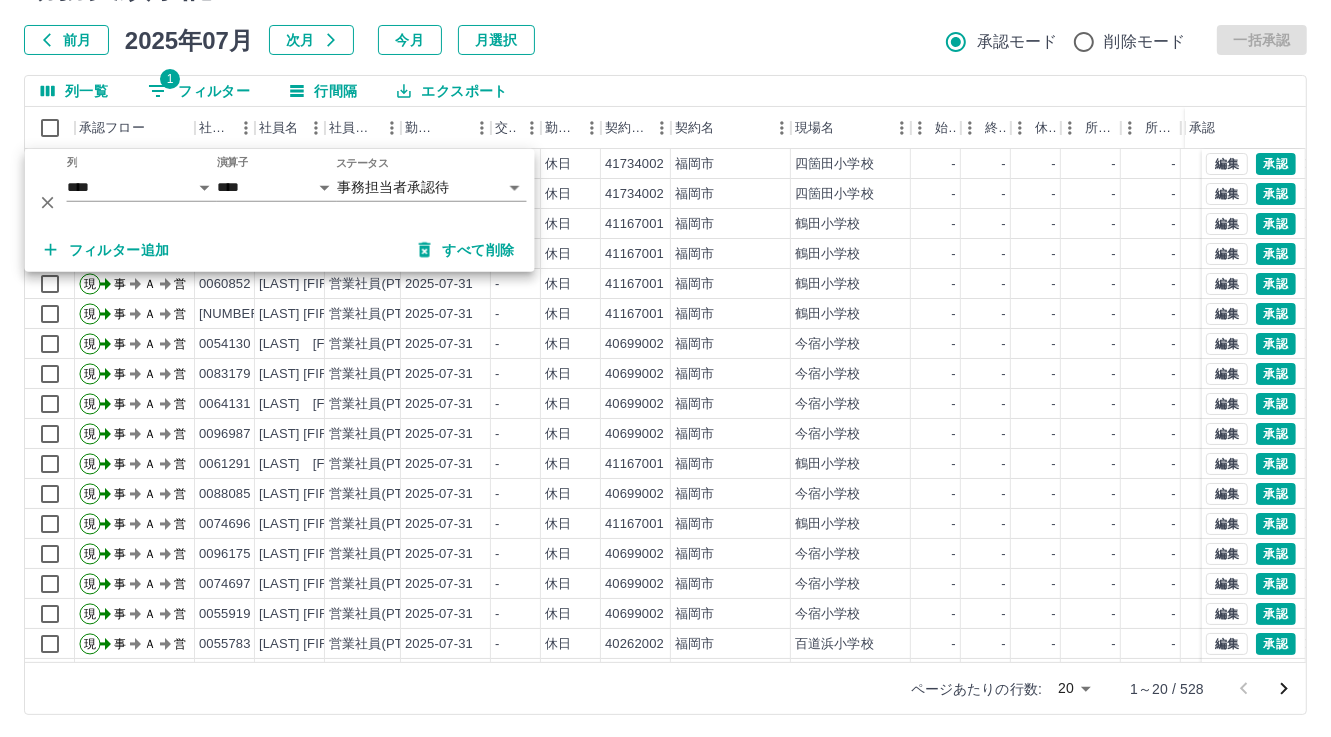 click on "前月 2025年07月 次月 今月 月選択 承認モード 削除モード 一括承認" at bounding box center (665, 40) 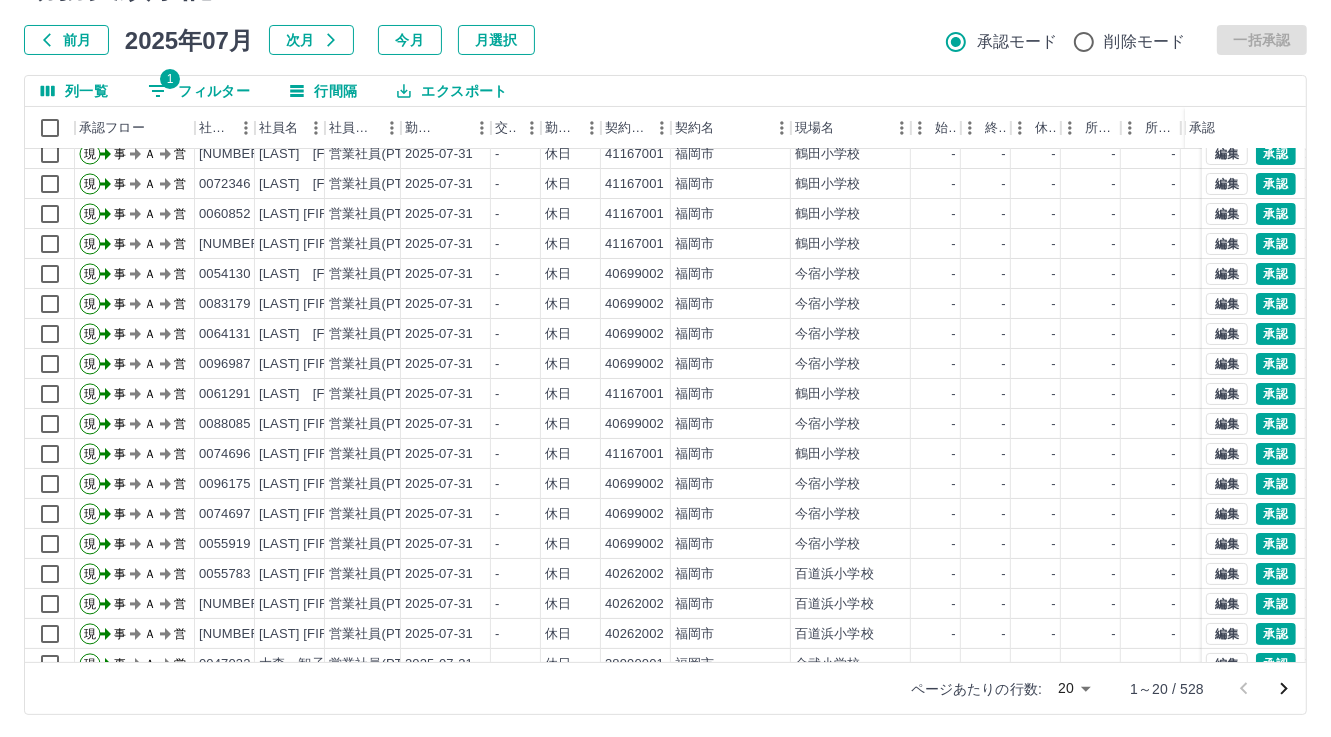 scroll, scrollTop: 103, scrollLeft: 0, axis: vertical 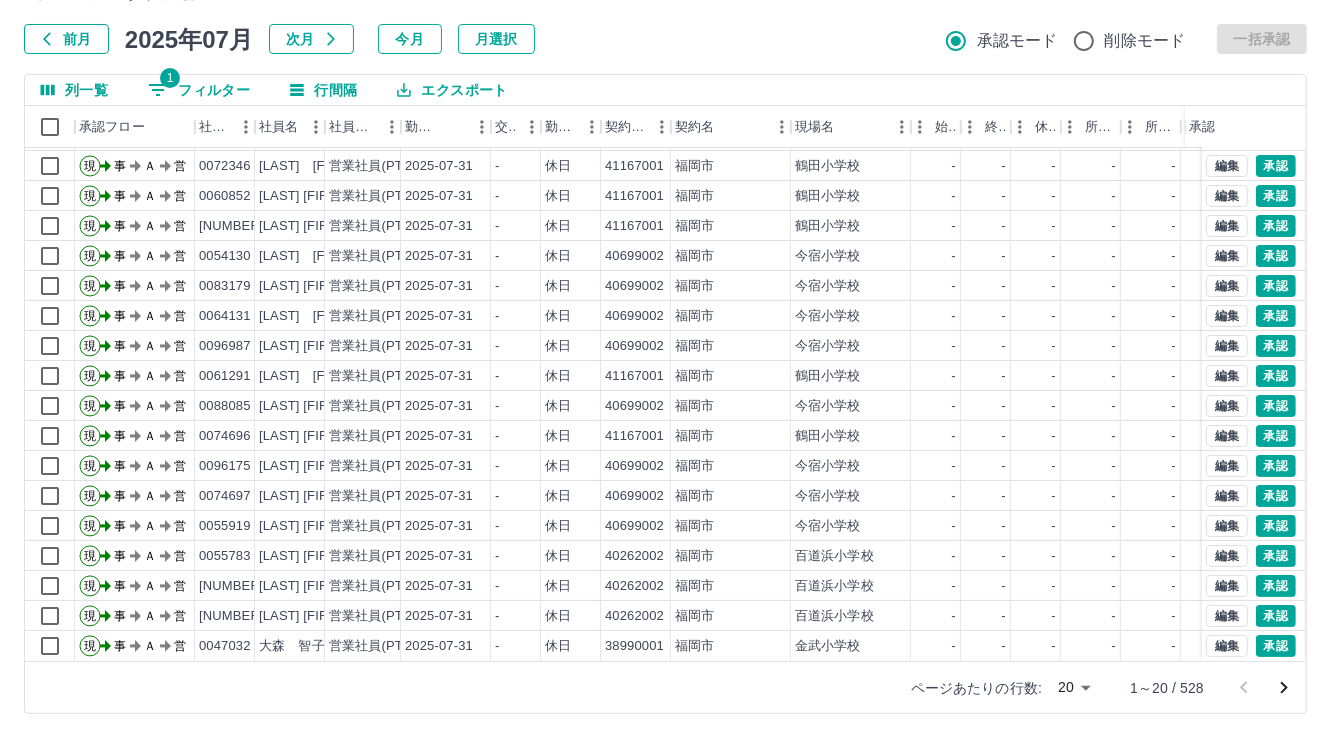 click 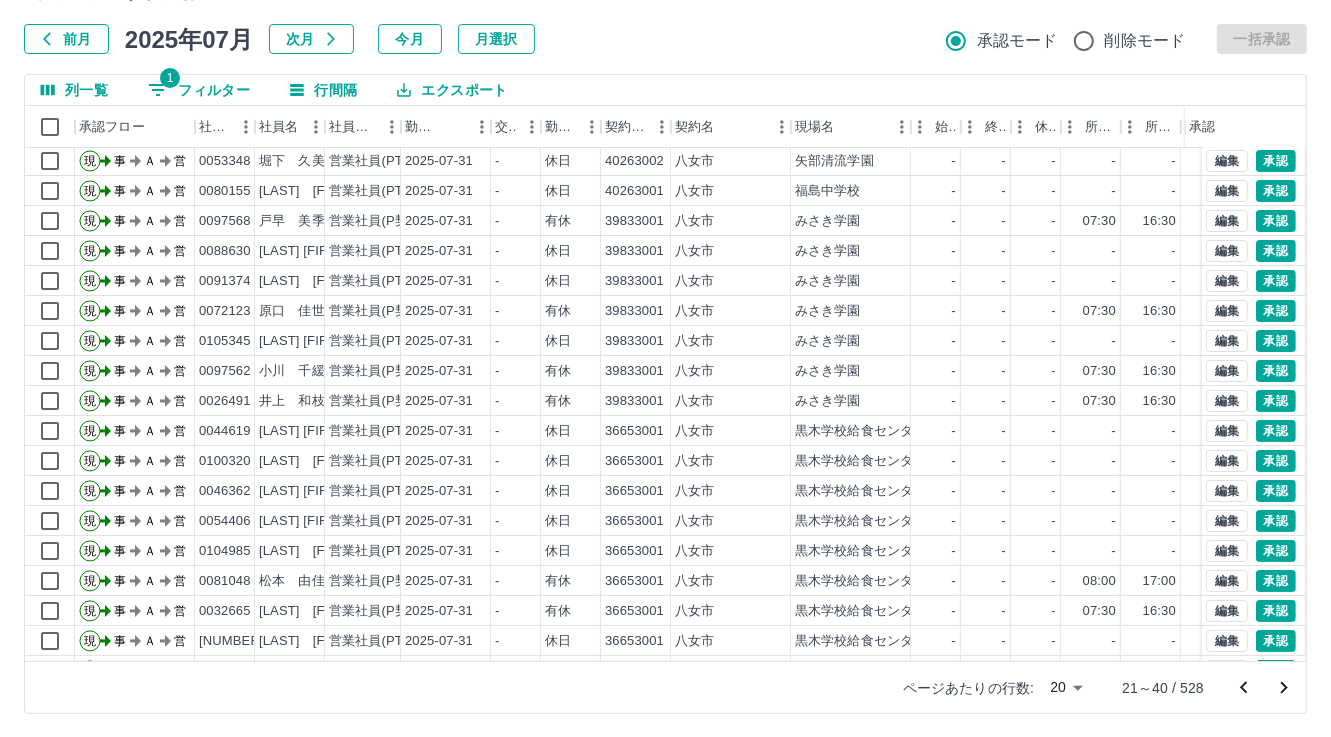 scroll, scrollTop: 103, scrollLeft: 0, axis: vertical 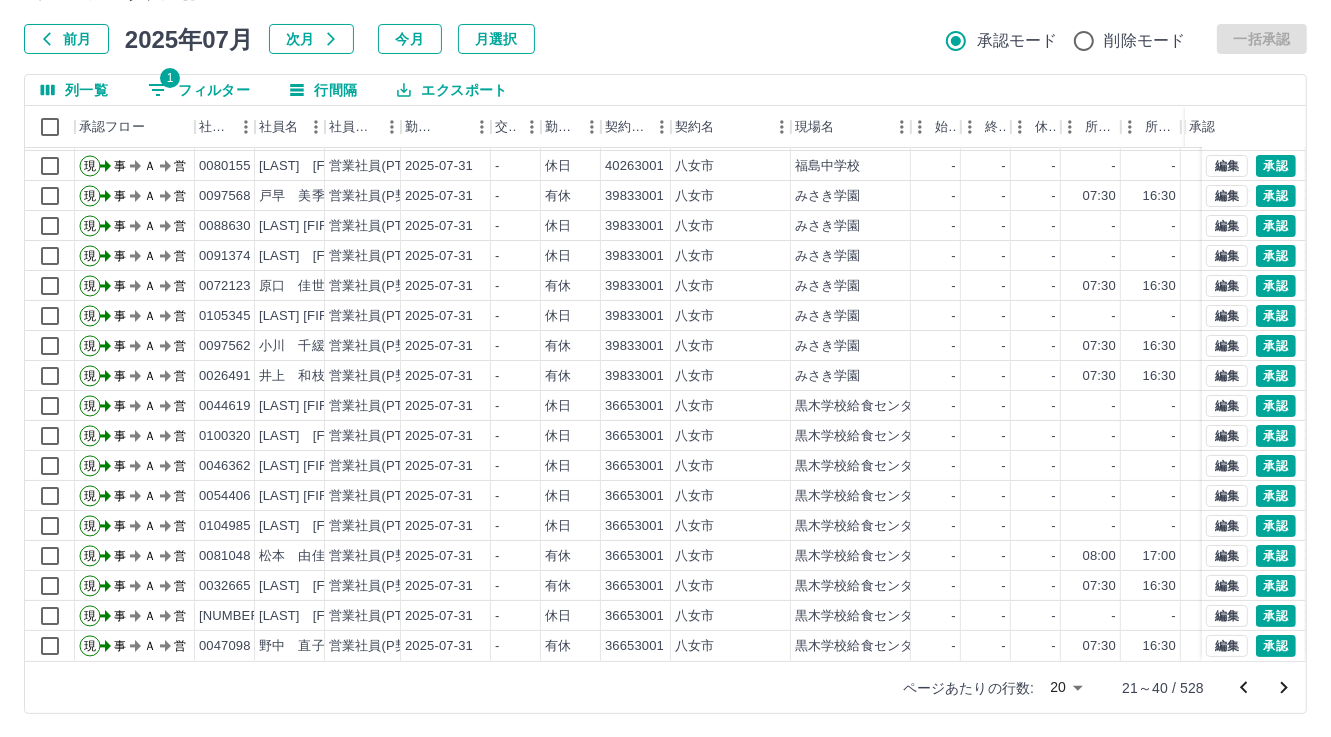click 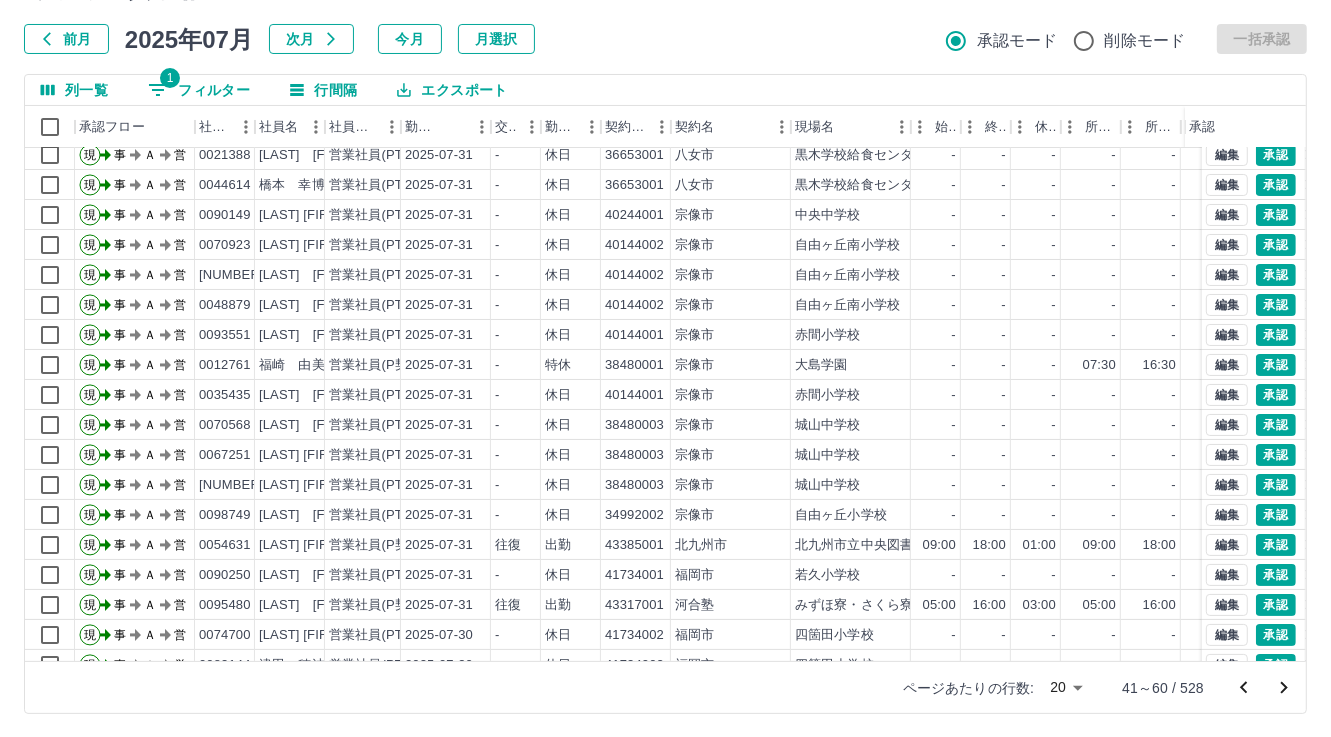 scroll, scrollTop: 103, scrollLeft: 0, axis: vertical 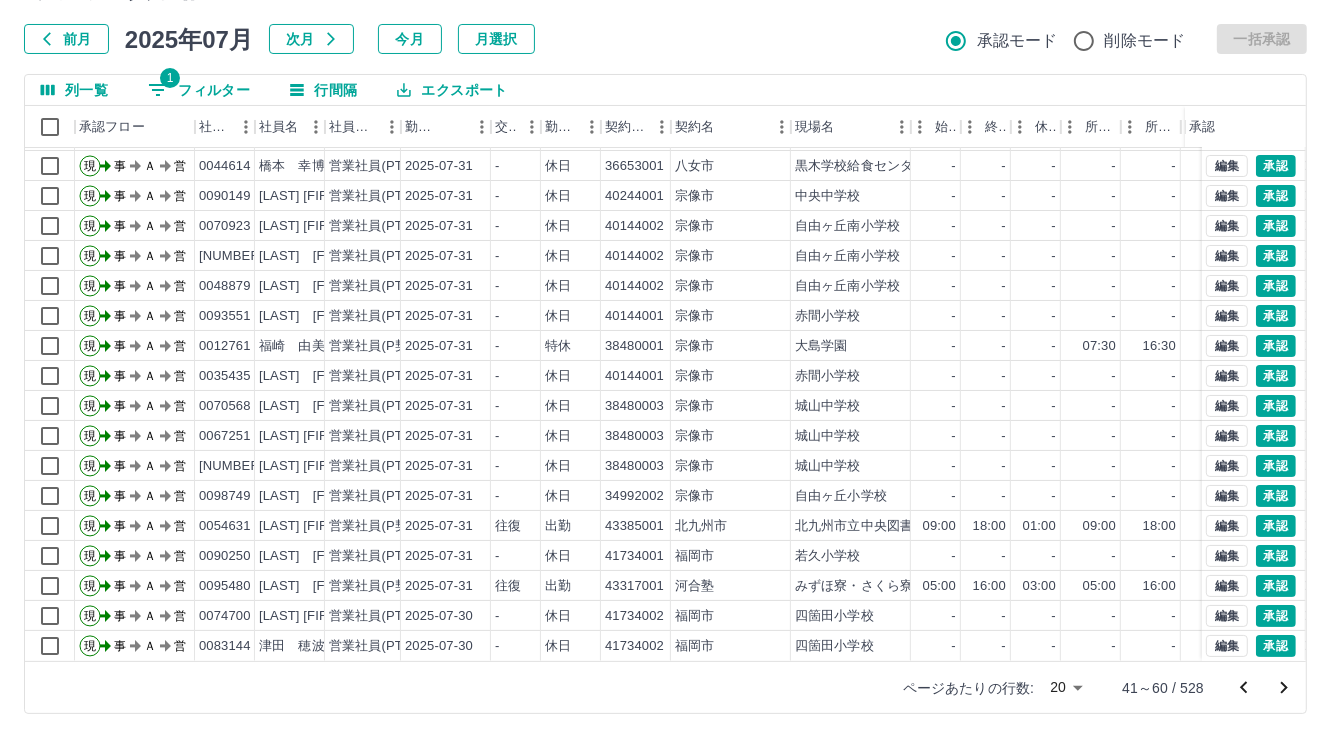 click 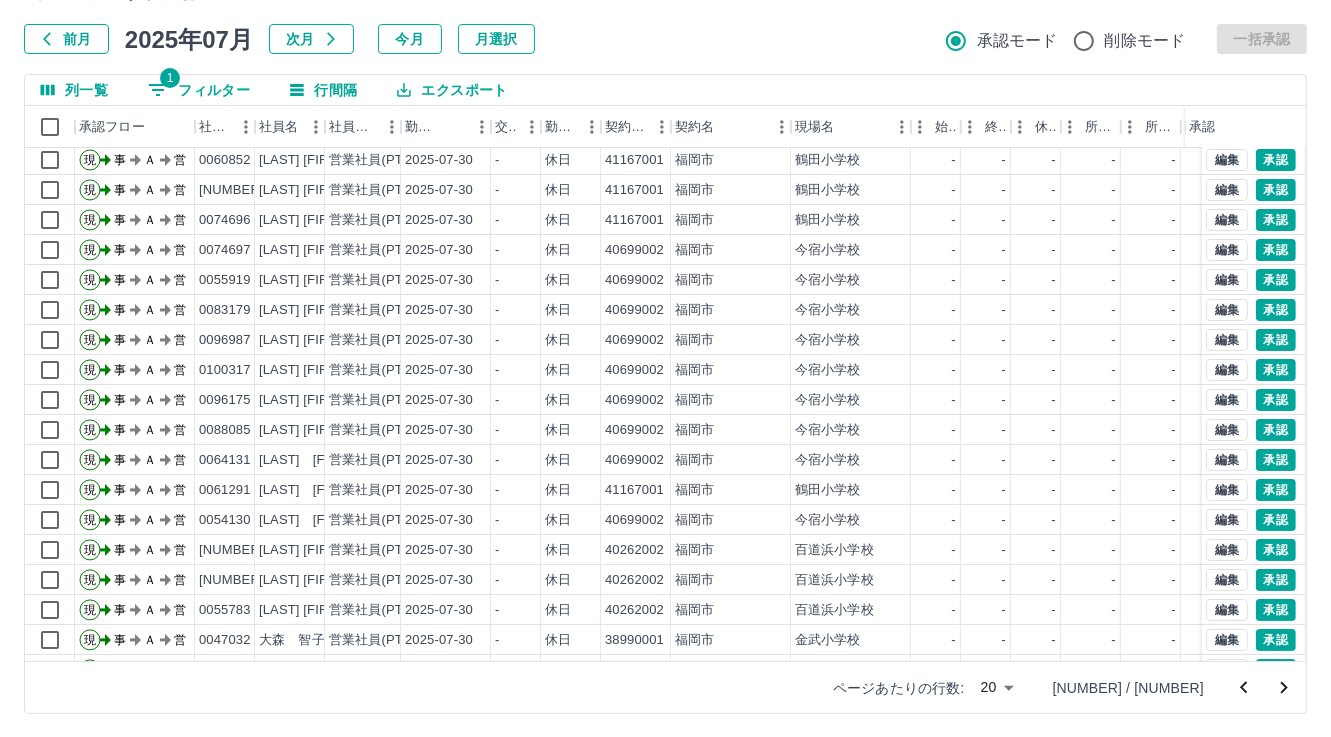 scroll, scrollTop: 103, scrollLeft: 0, axis: vertical 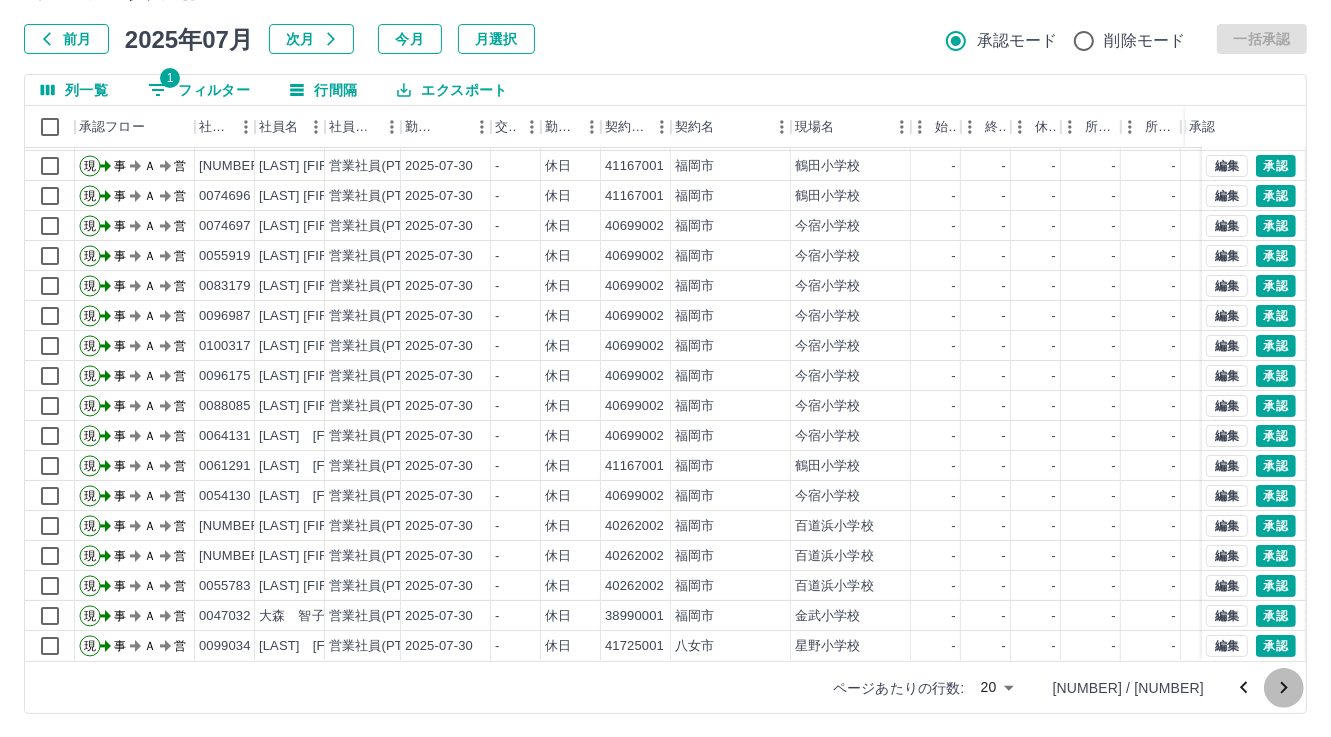 click 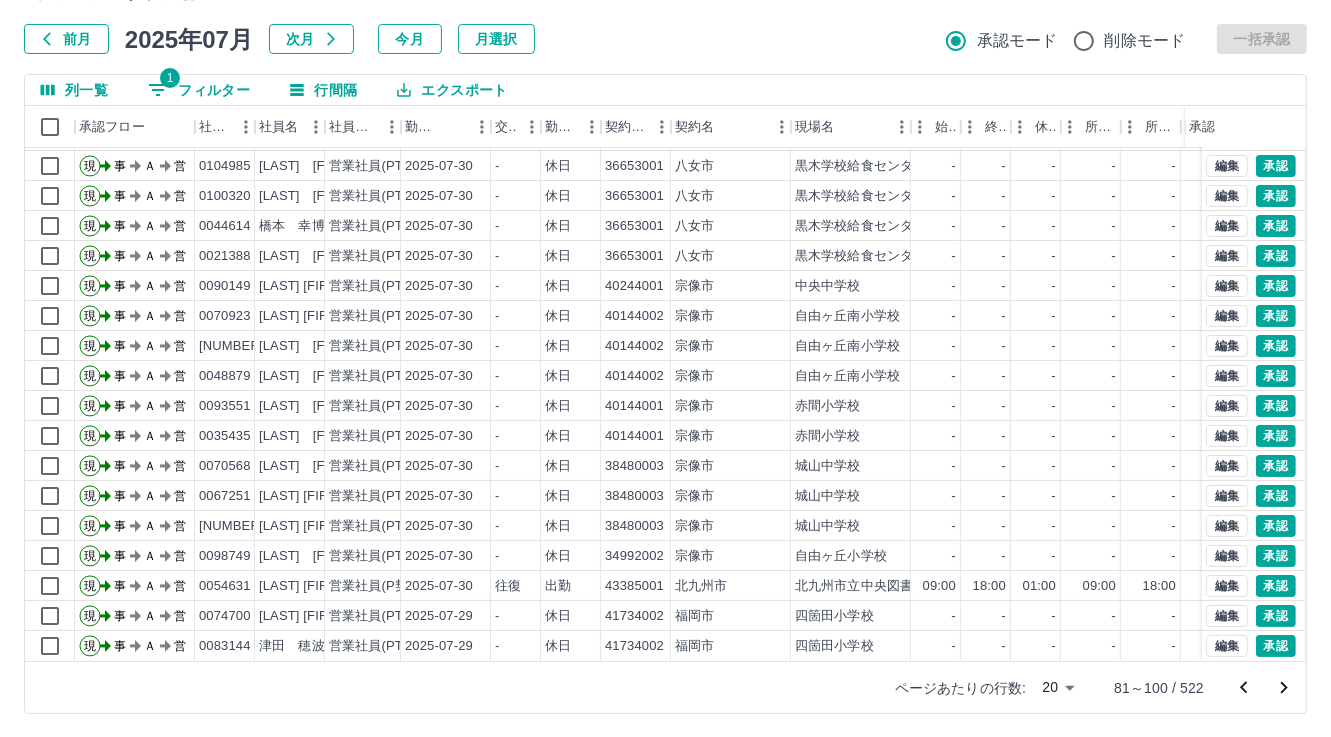 scroll, scrollTop: 103, scrollLeft: 0, axis: vertical 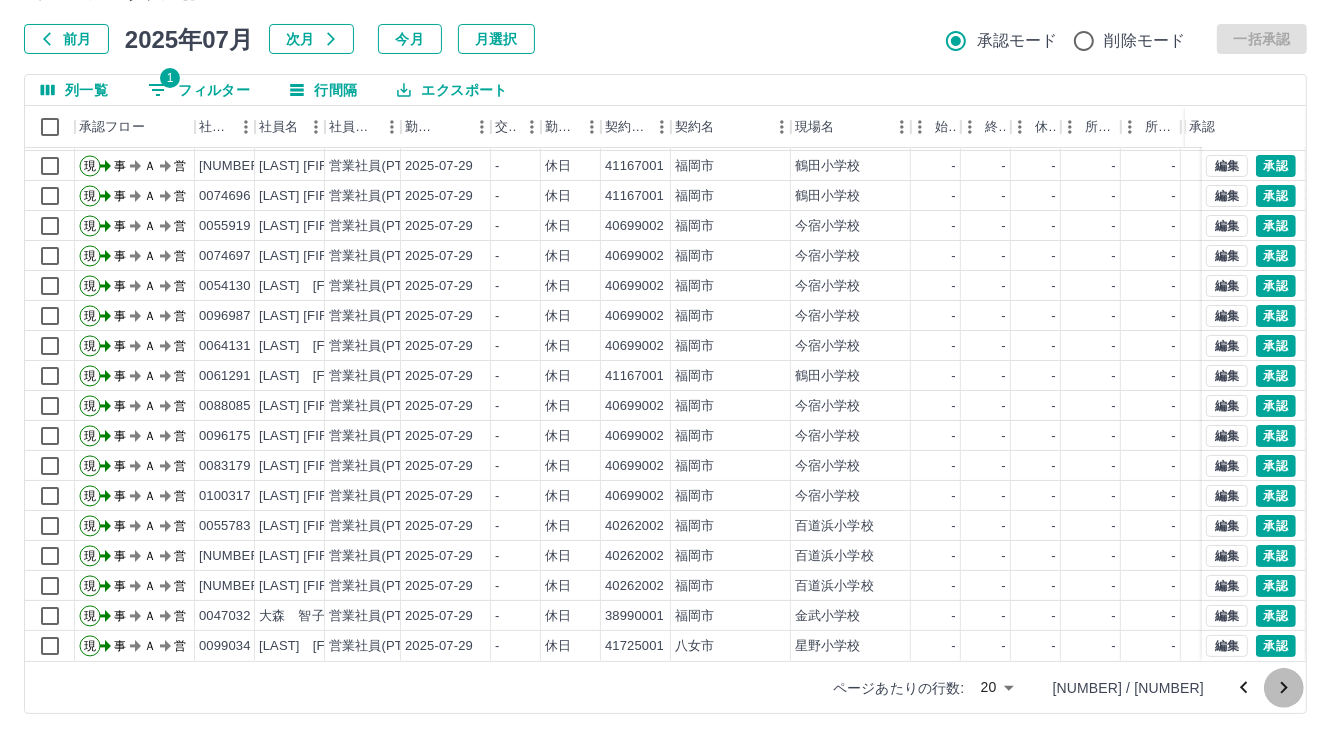click 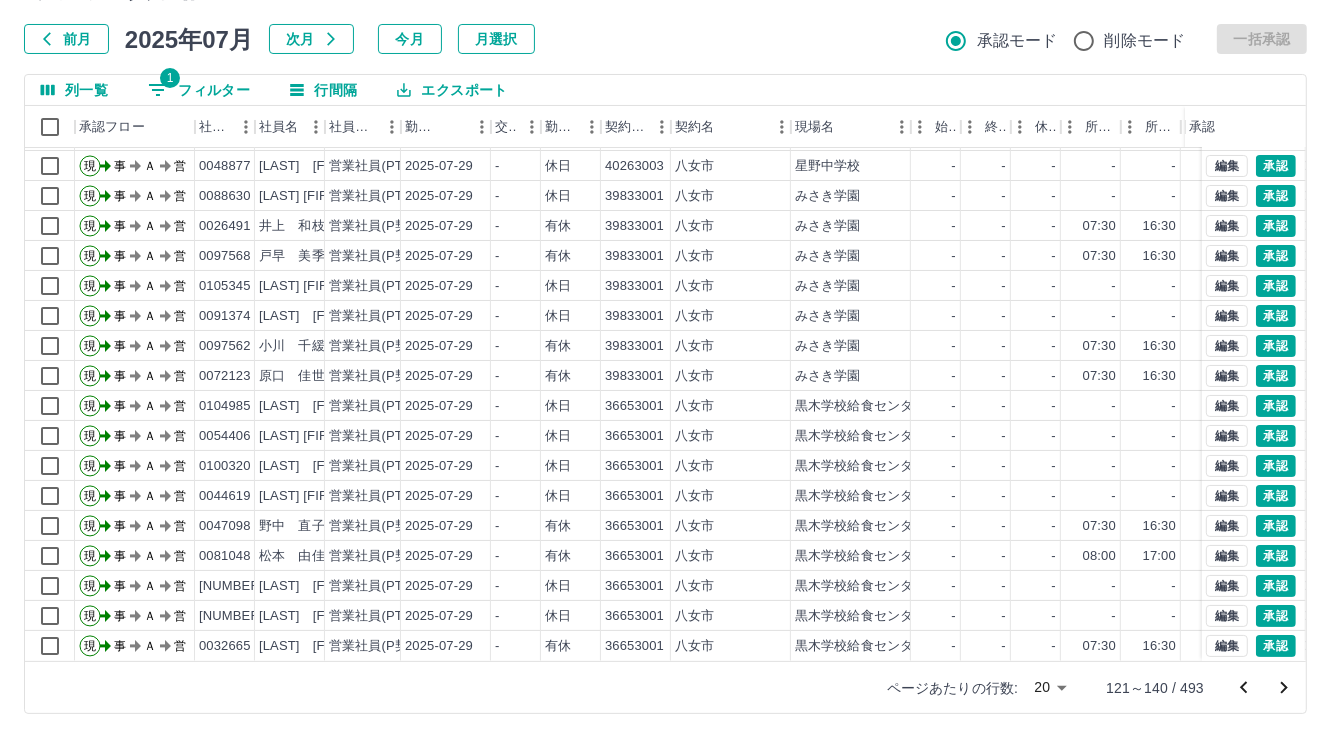 scroll, scrollTop: 103, scrollLeft: 0, axis: vertical 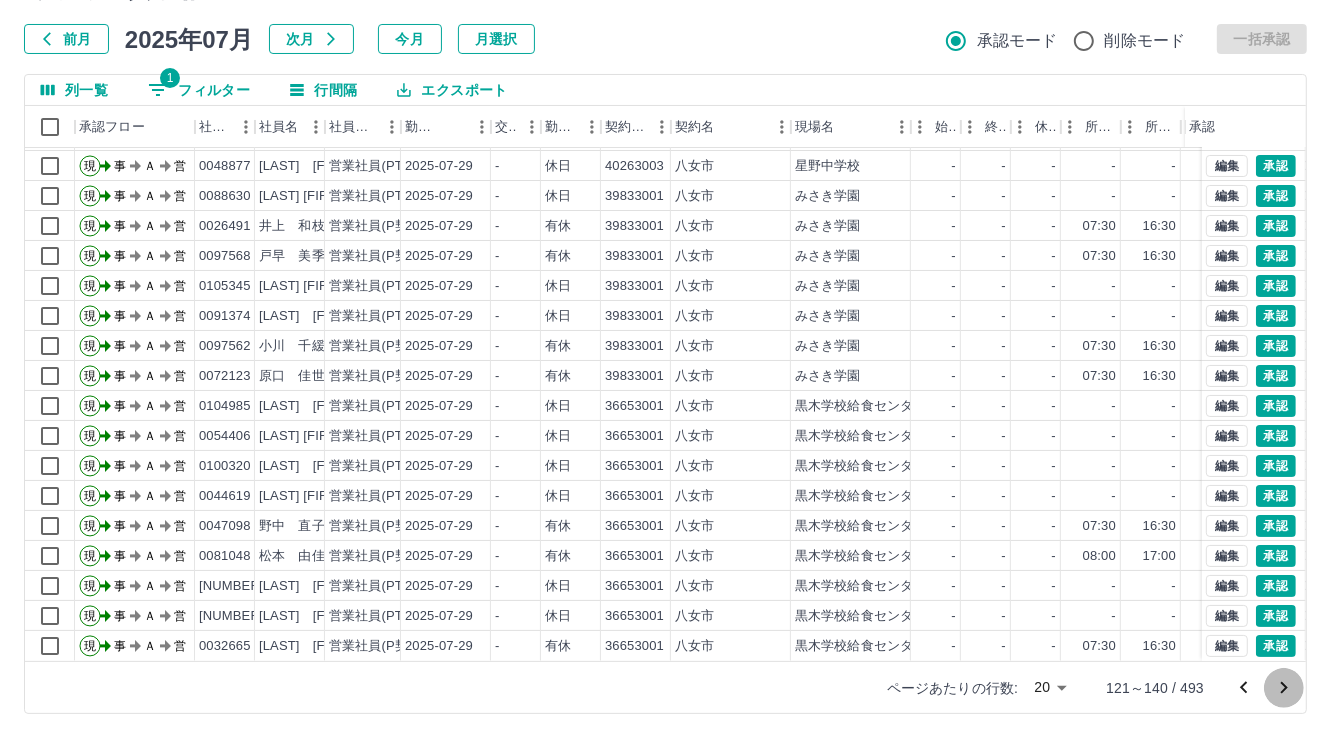 click 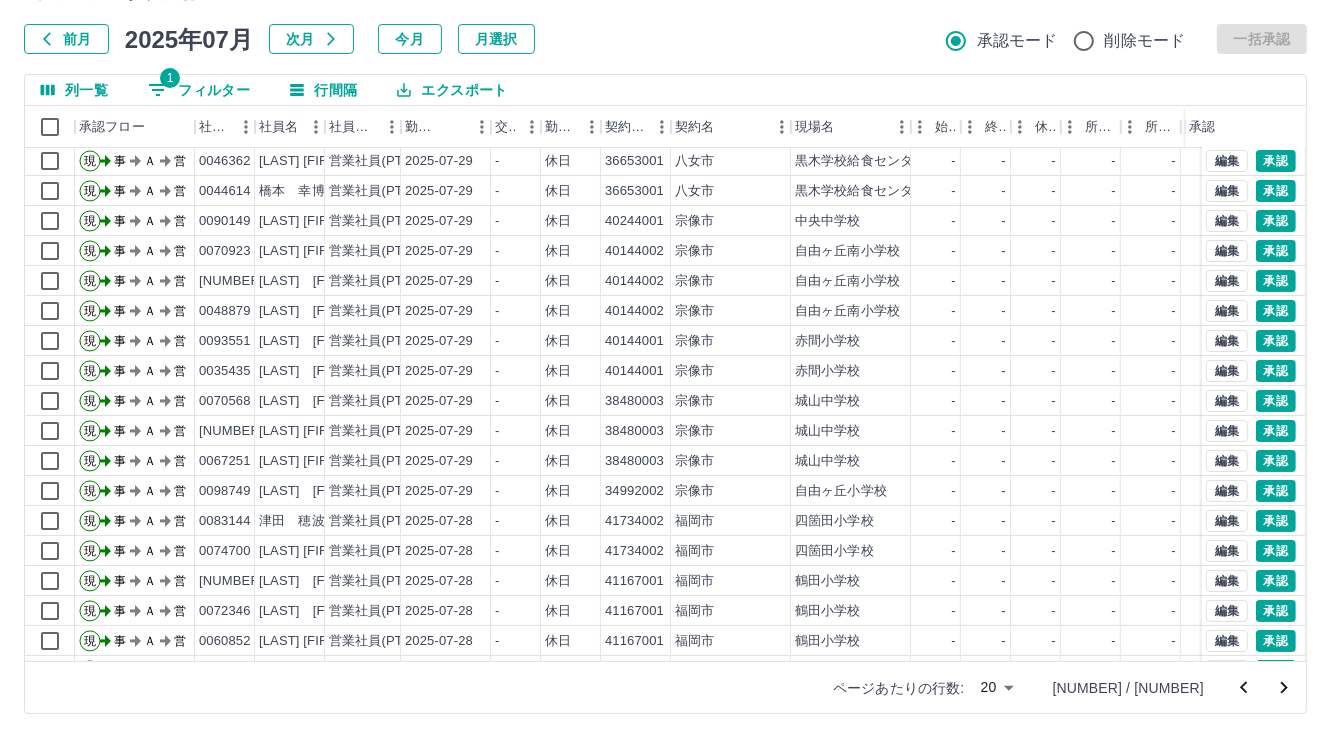 scroll, scrollTop: 103, scrollLeft: 0, axis: vertical 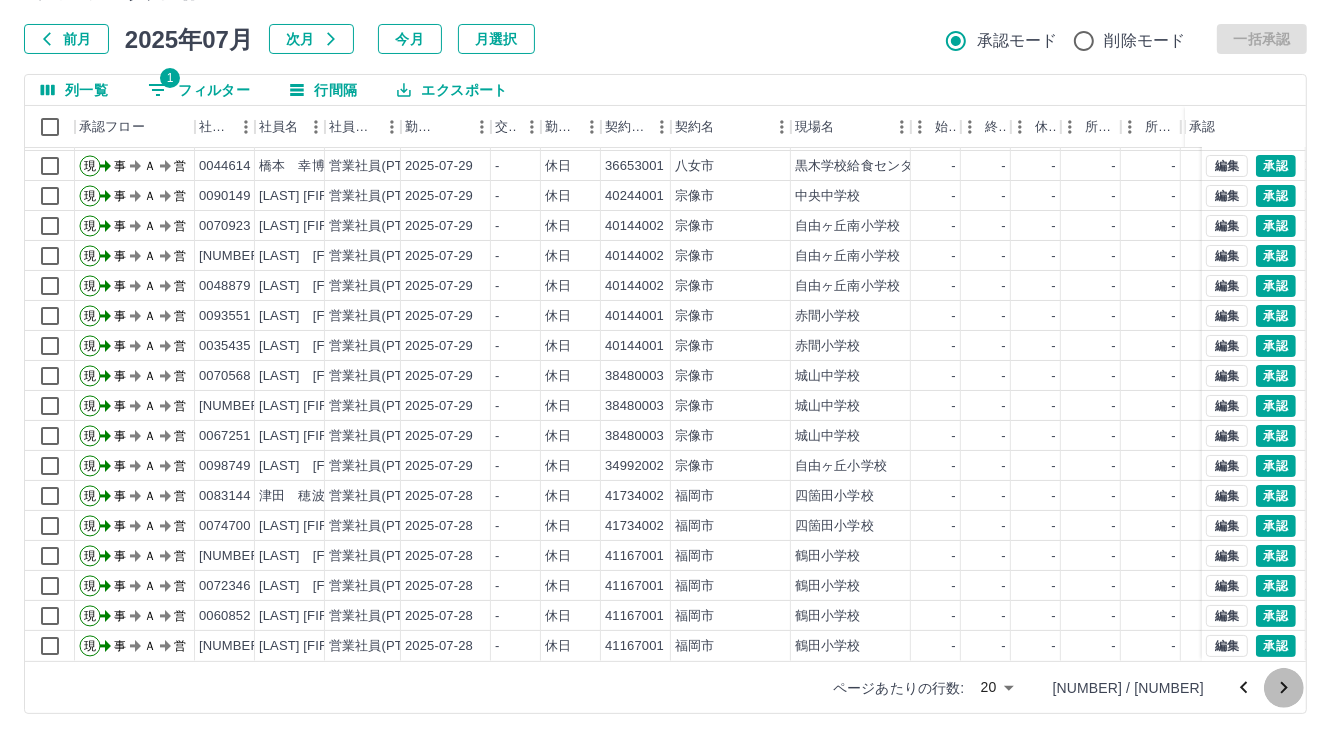 click 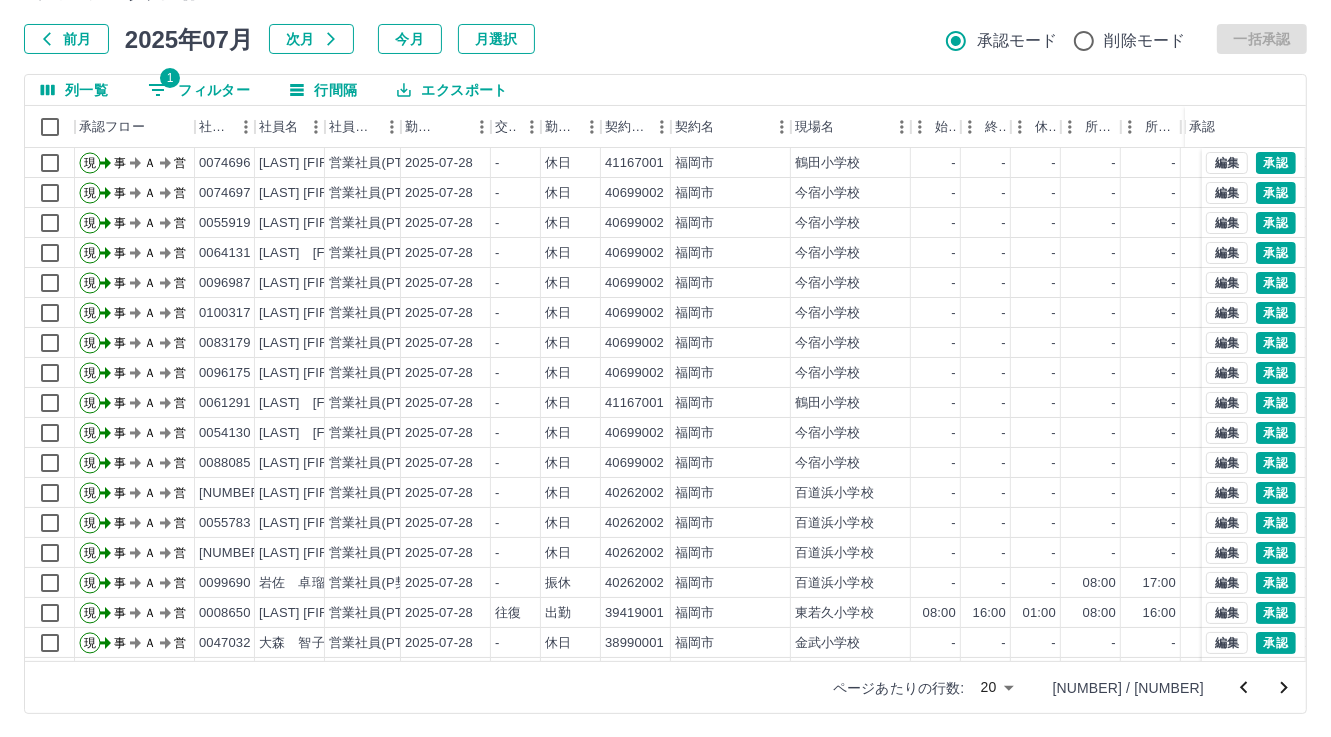 scroll, scrollTop: 103, scrollLeft: 0, axis: vertical 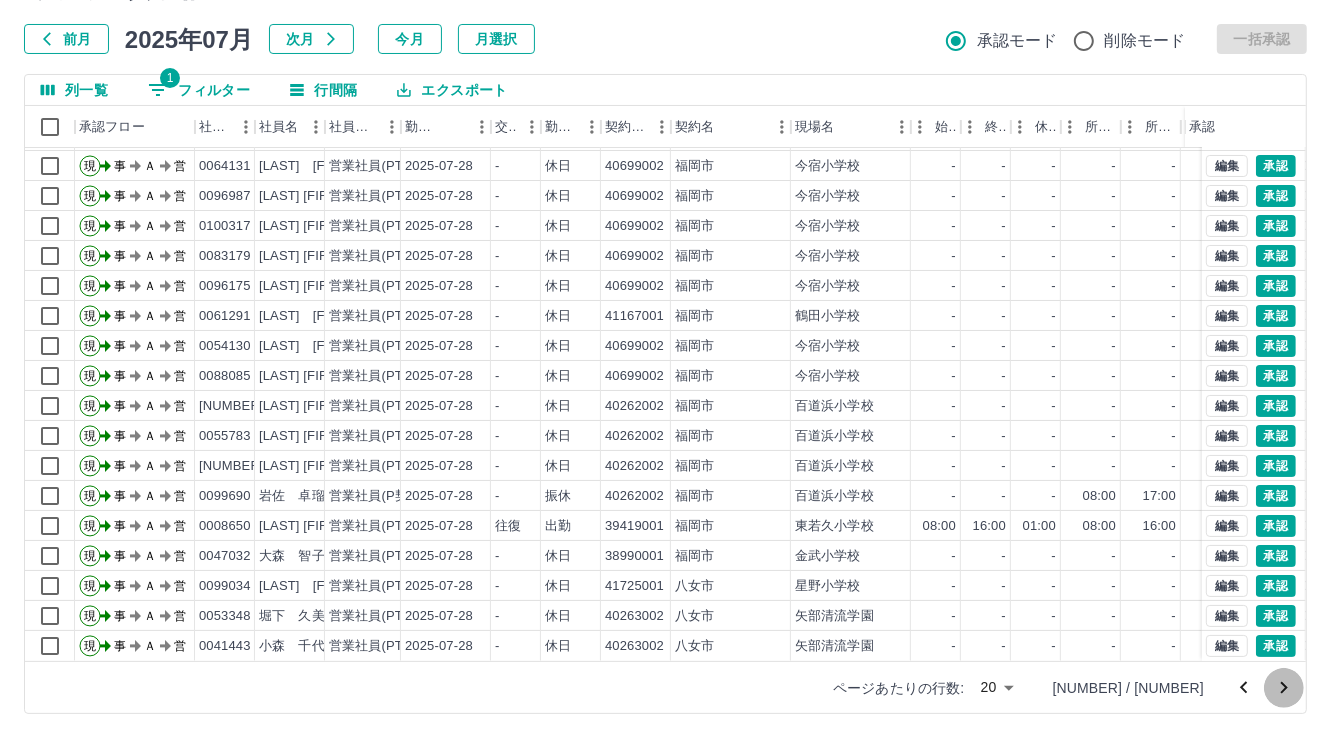 click 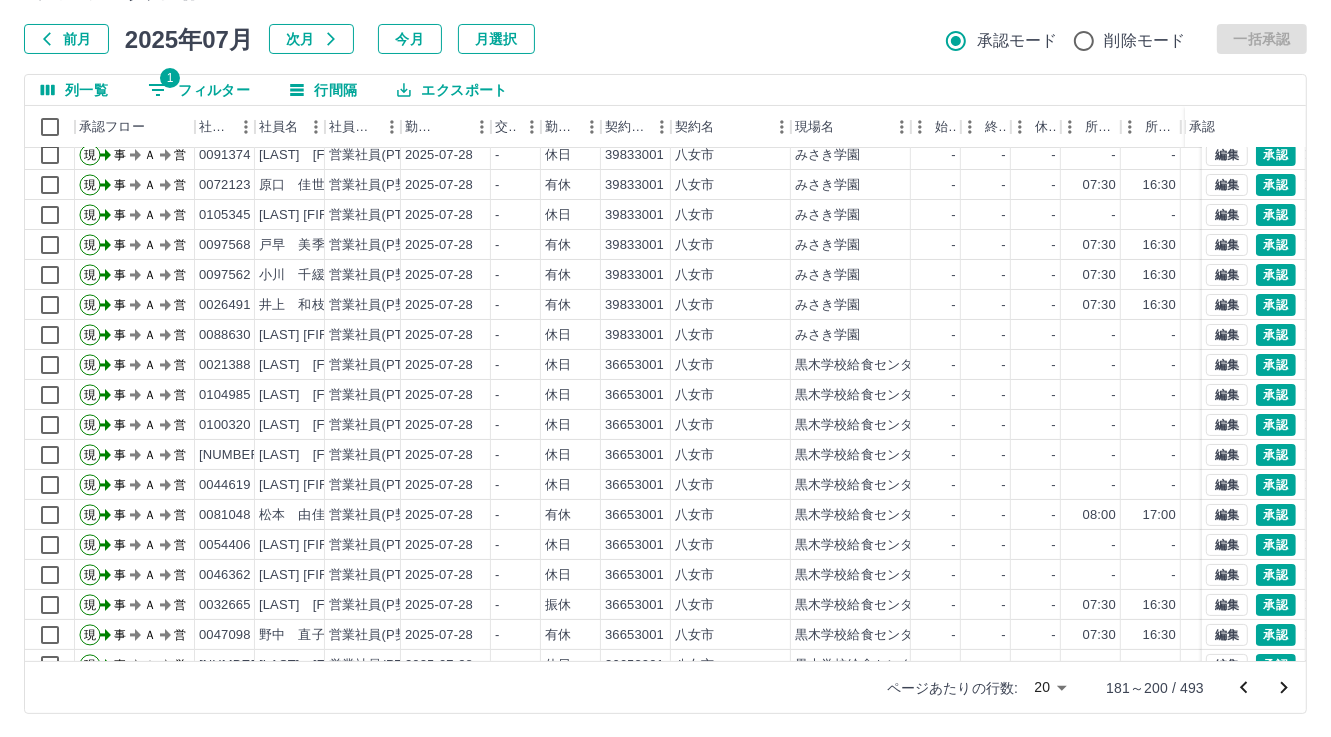 scroll, scrollTop: 103, scrollLeft: 0, axis: vertical 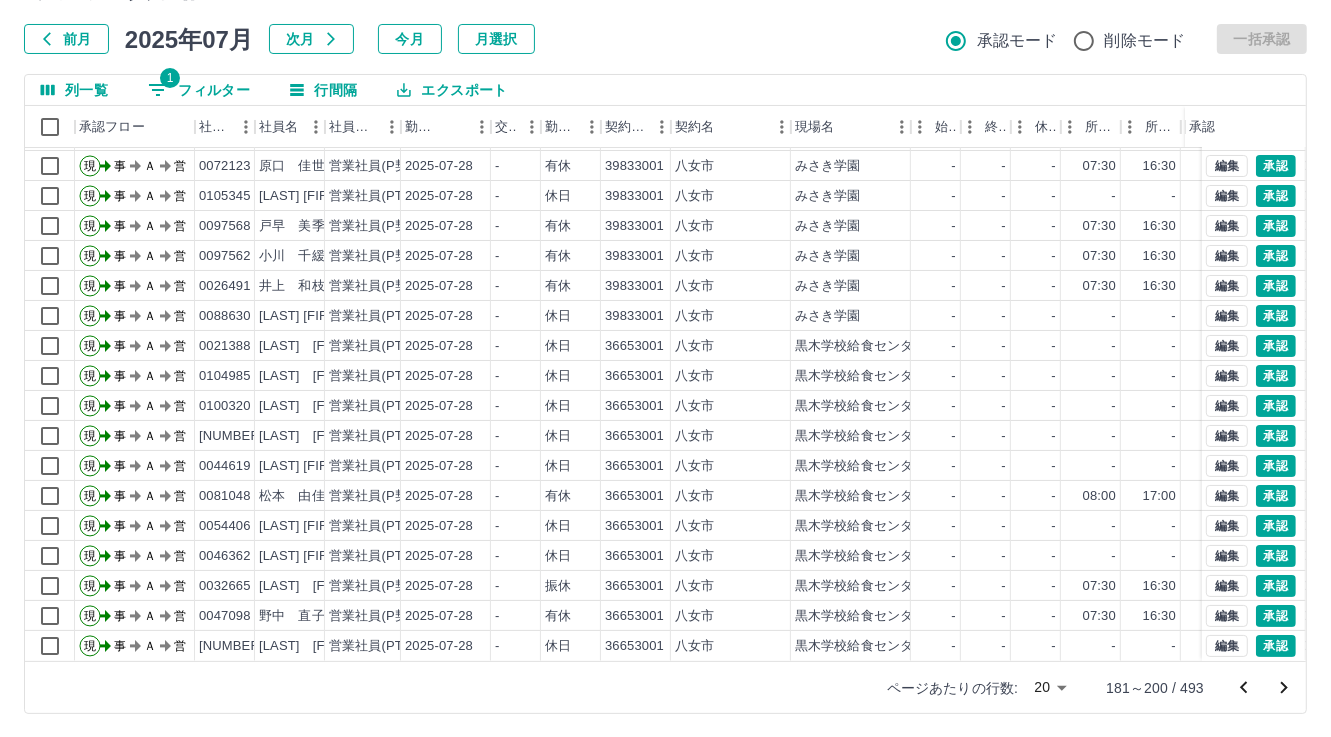 click 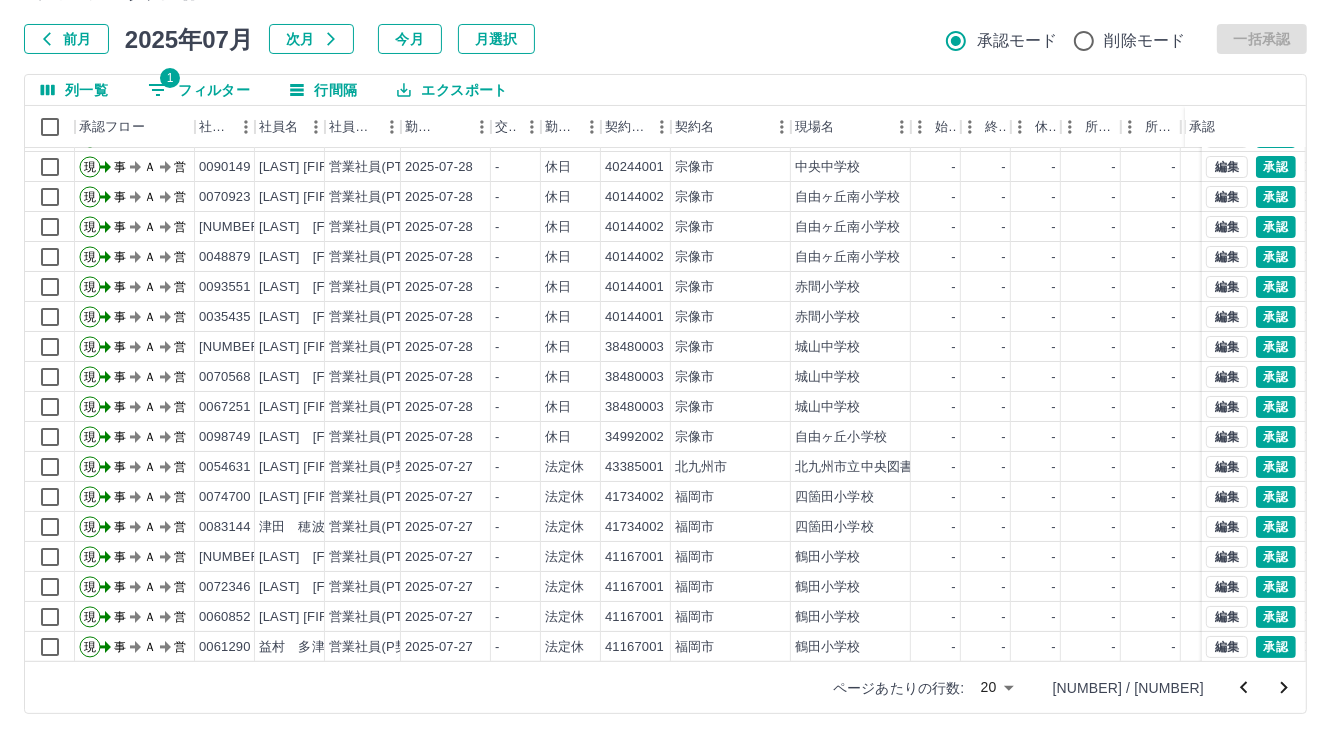 scroll, scrollTop: 103, scrollLeft: 0, axis: vertical 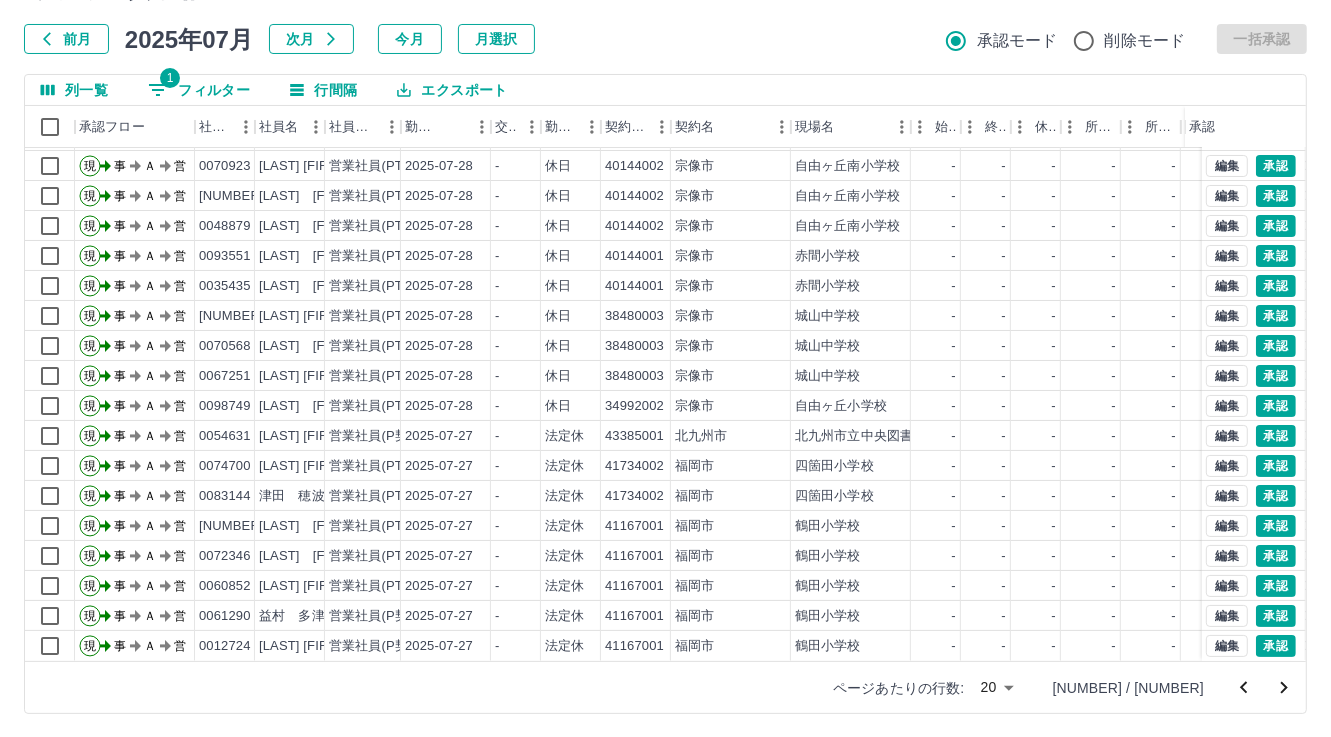 click 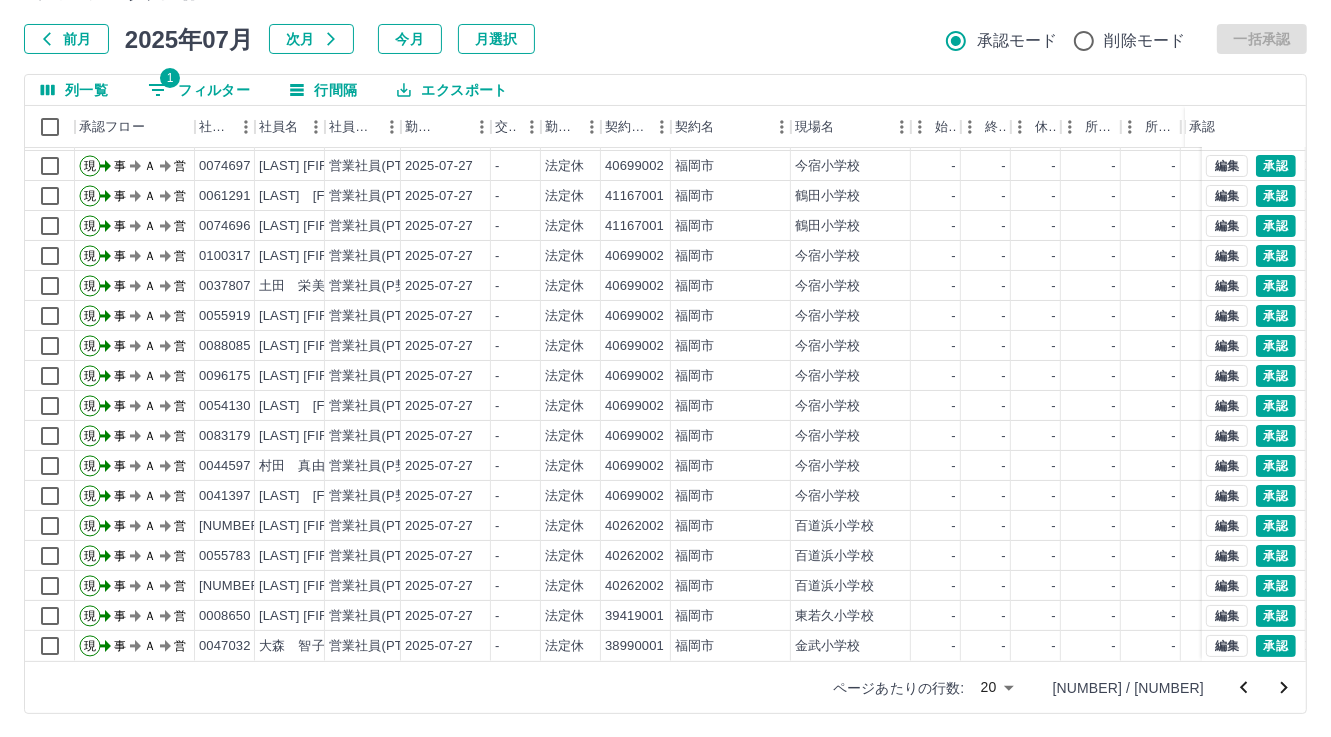 scroll, scrollTop: 103, scrollLeft: 0, axis: vertical 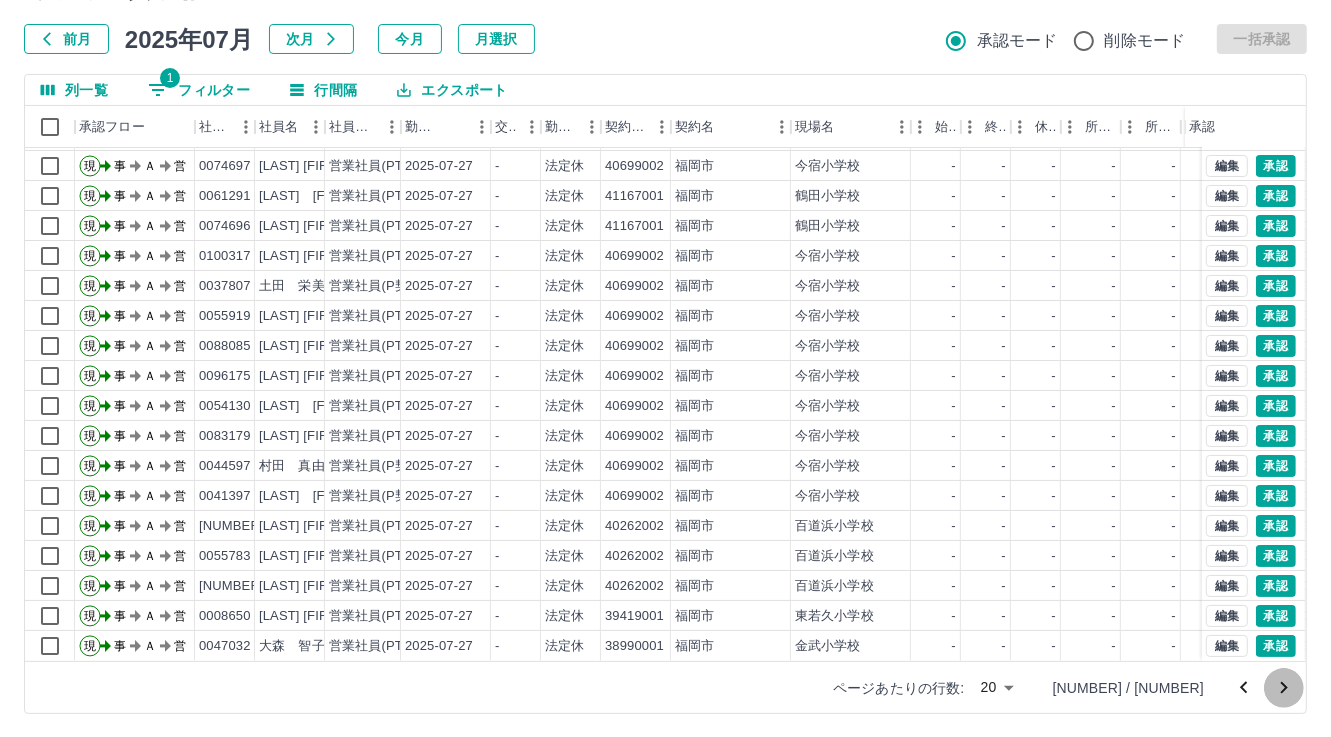 click 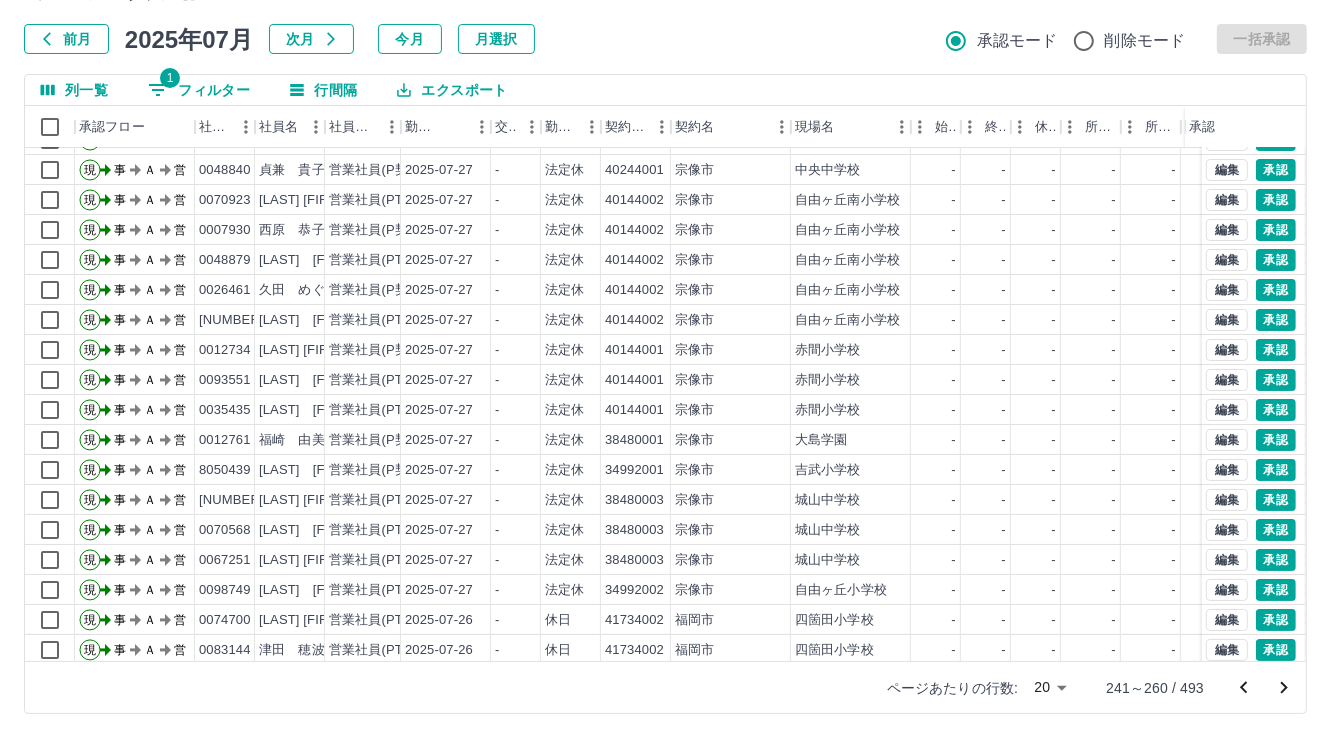 scroll, scrollTop: 103, scrollLeft: 0, axis: vertical 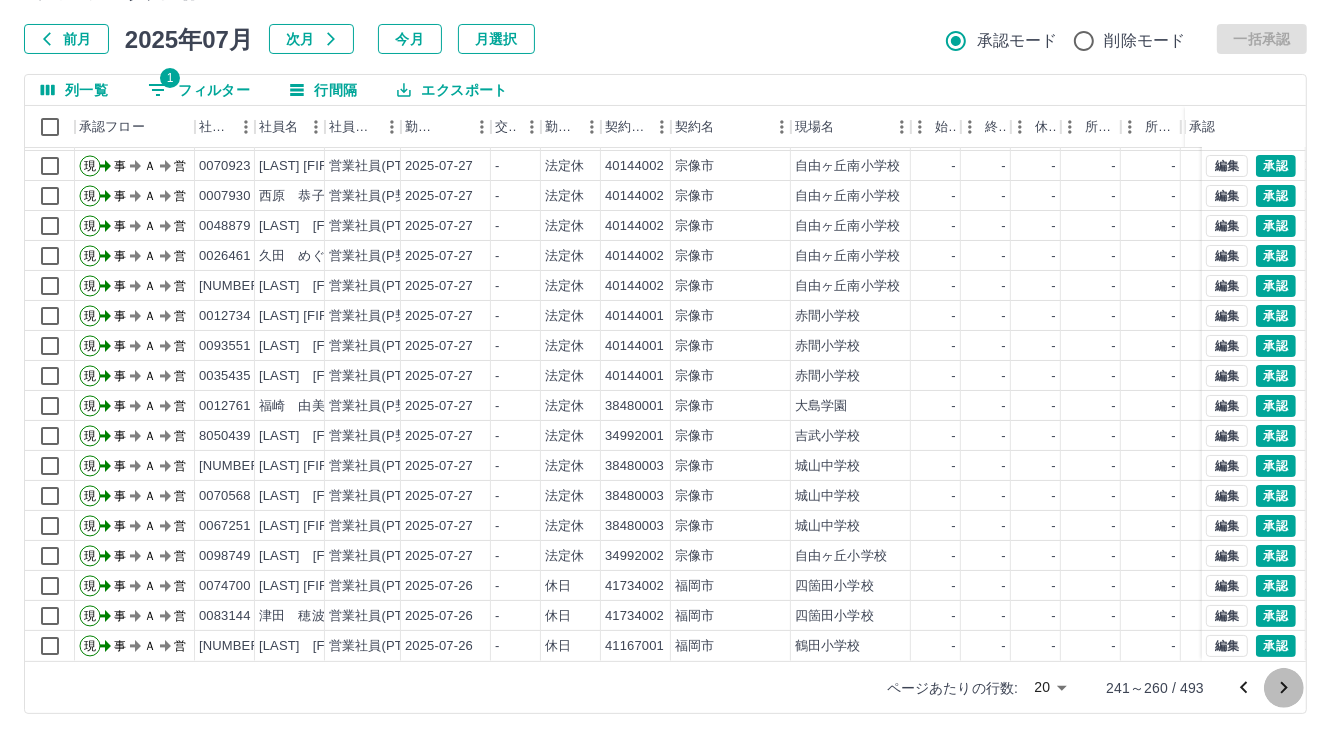 click at bounding box center [1284, 688] 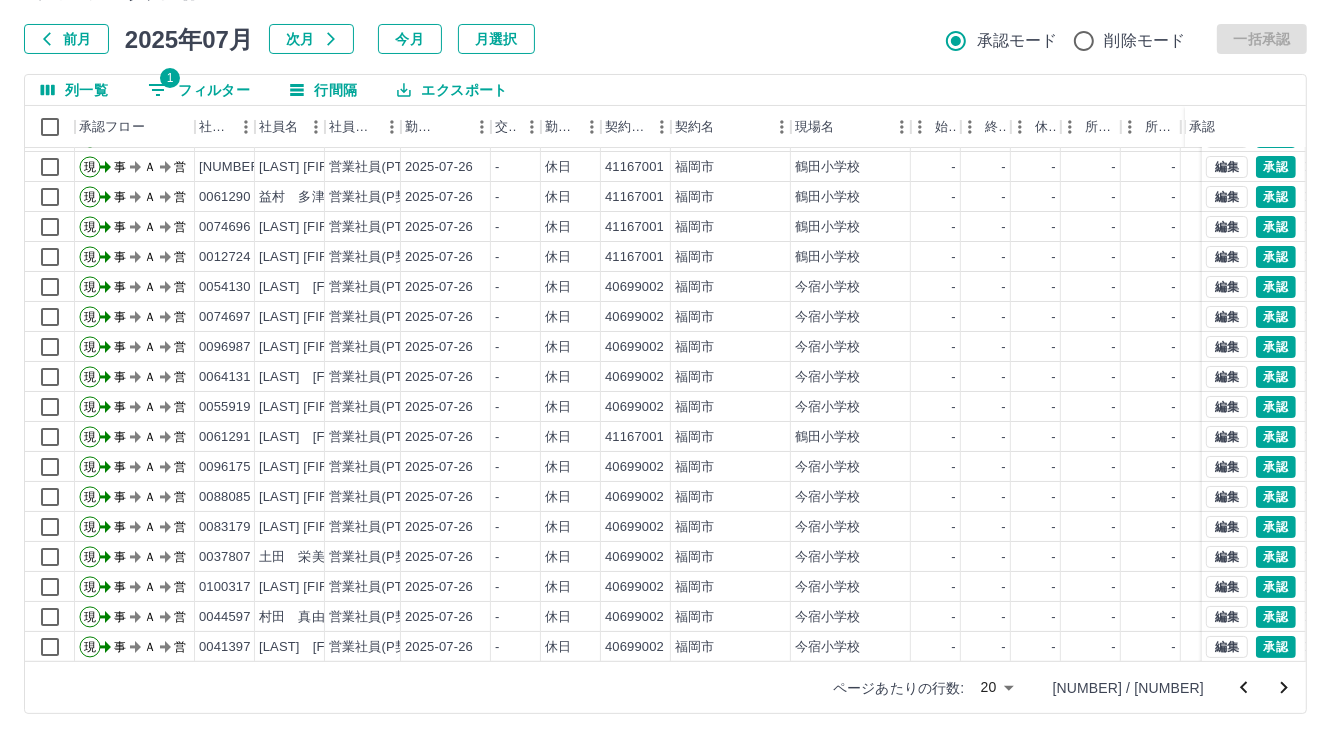 scroll, scrollTop: 103, scrollLeft: 0, axis: vertical 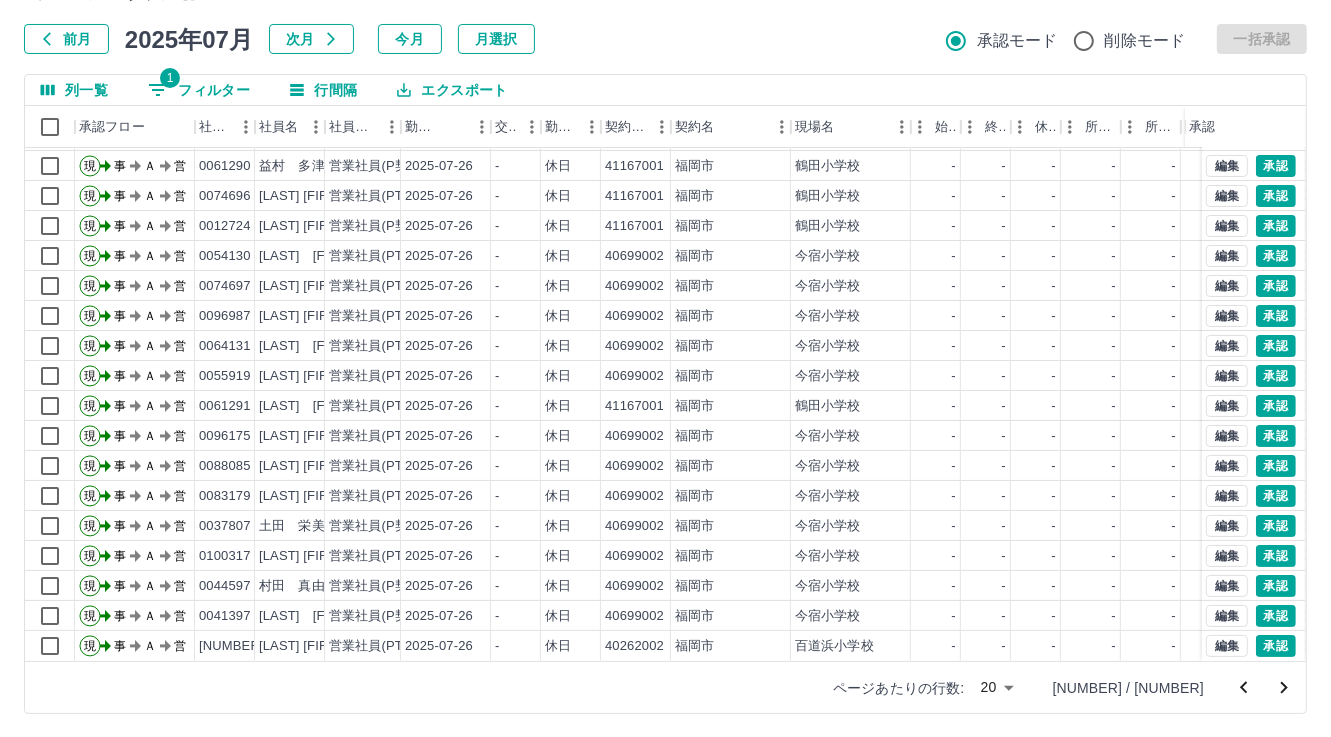 click 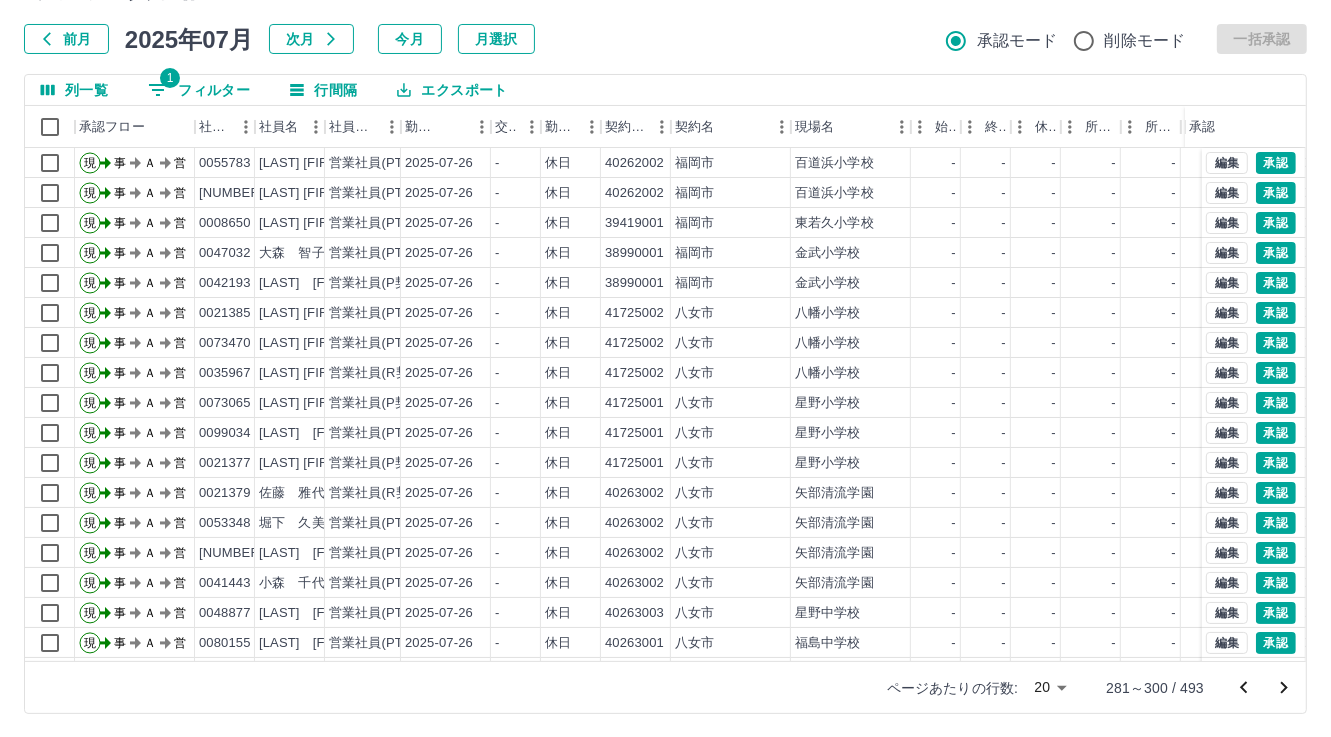 scroll, scrollTop: 103, scrollLeft: 0, axis: vertical 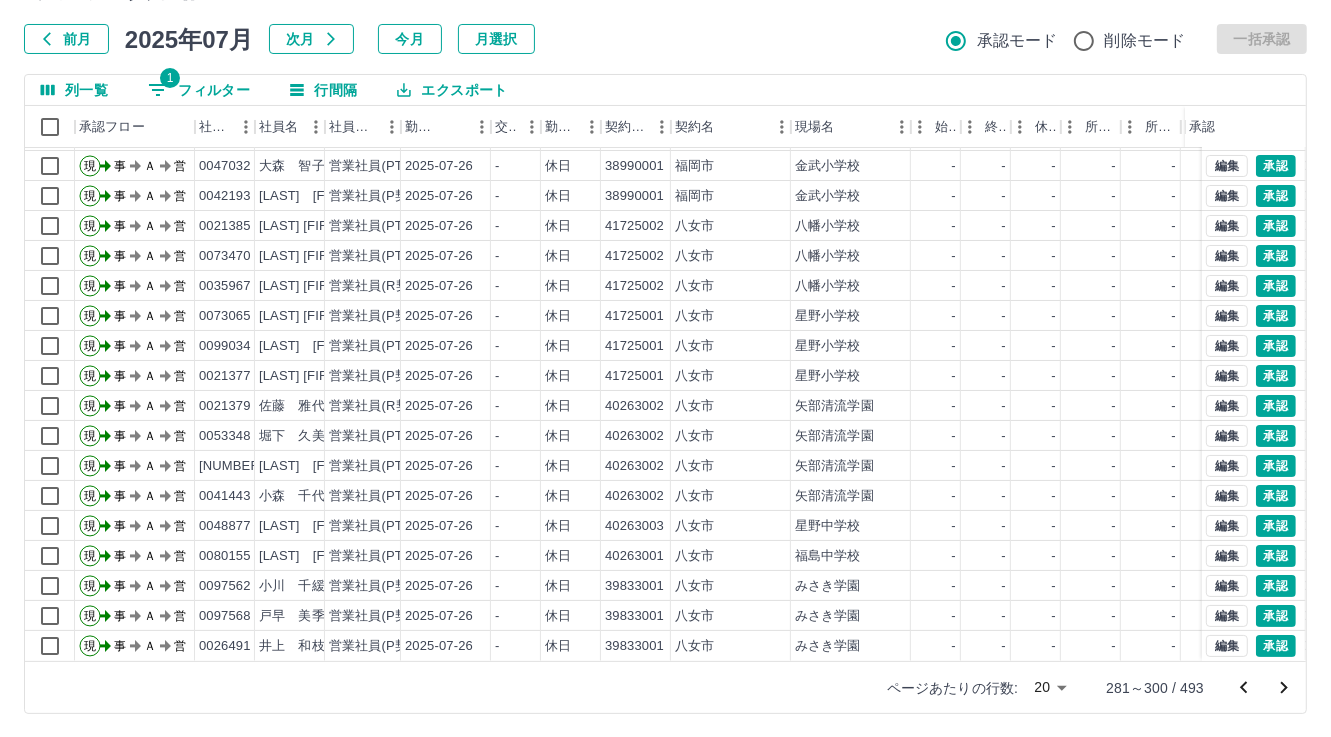 click 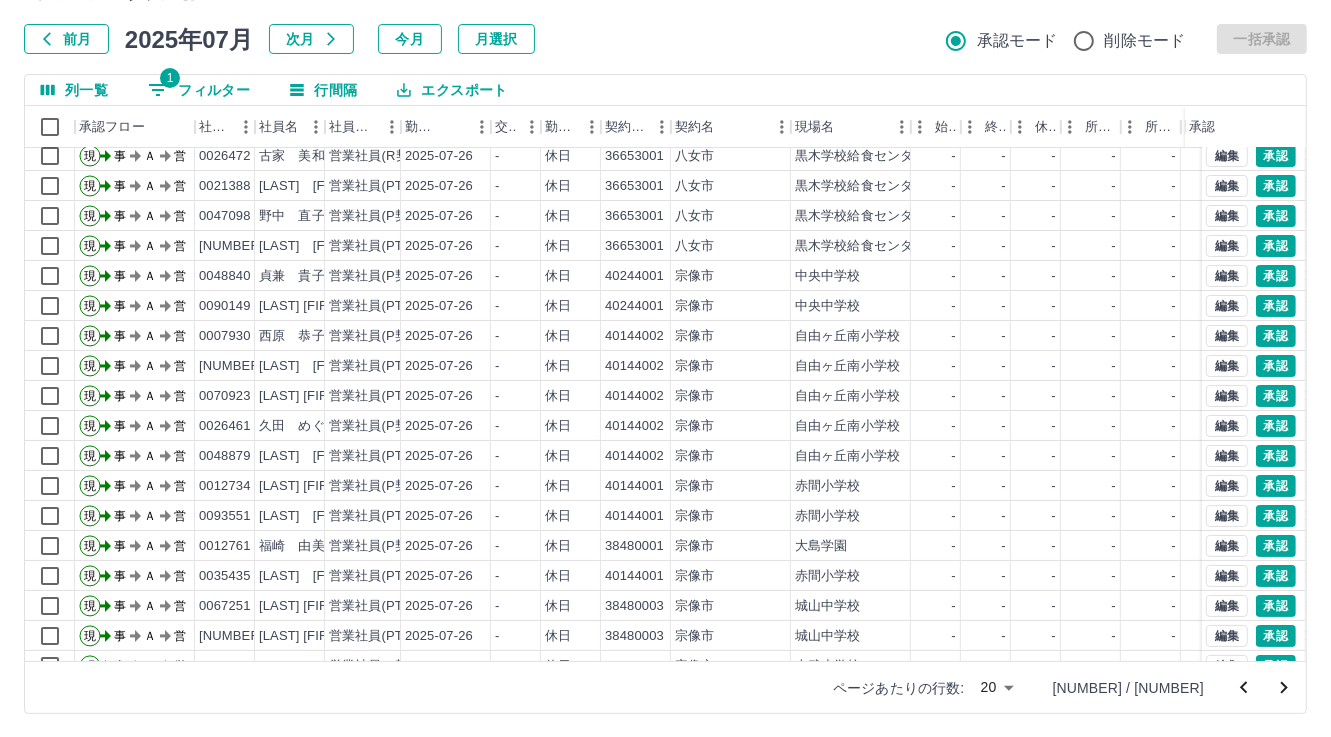 scroll, scrollTop: 103, scrollLeft: 0, axis: vertical 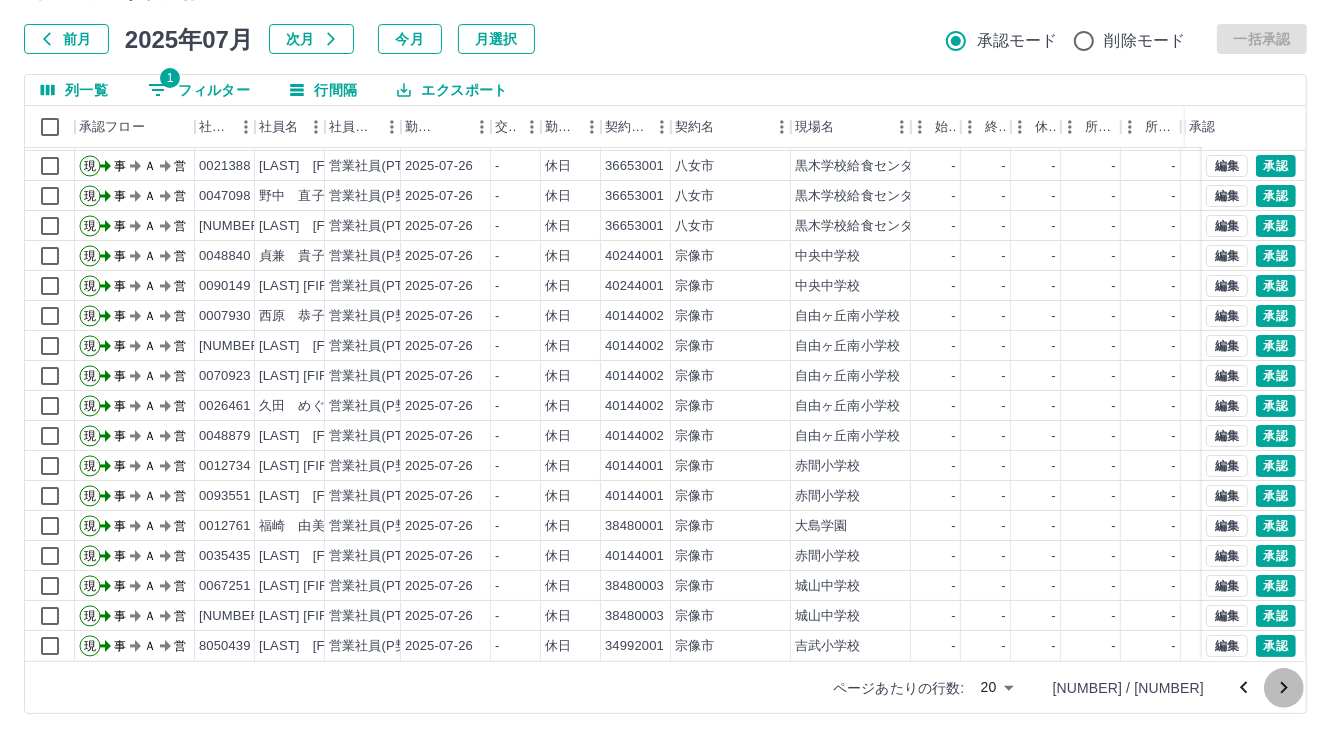 click 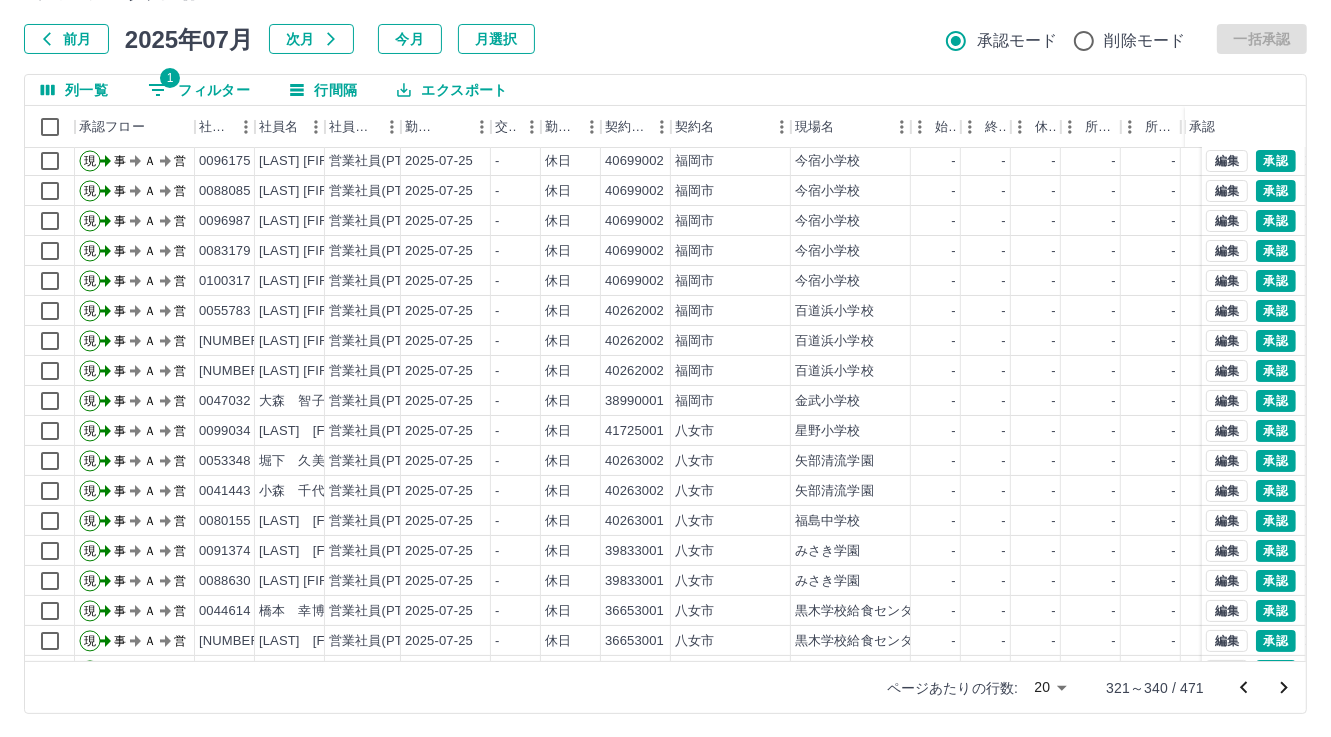 scroll, scrollTop: 103, scrollLeft: 0, axis: vertical 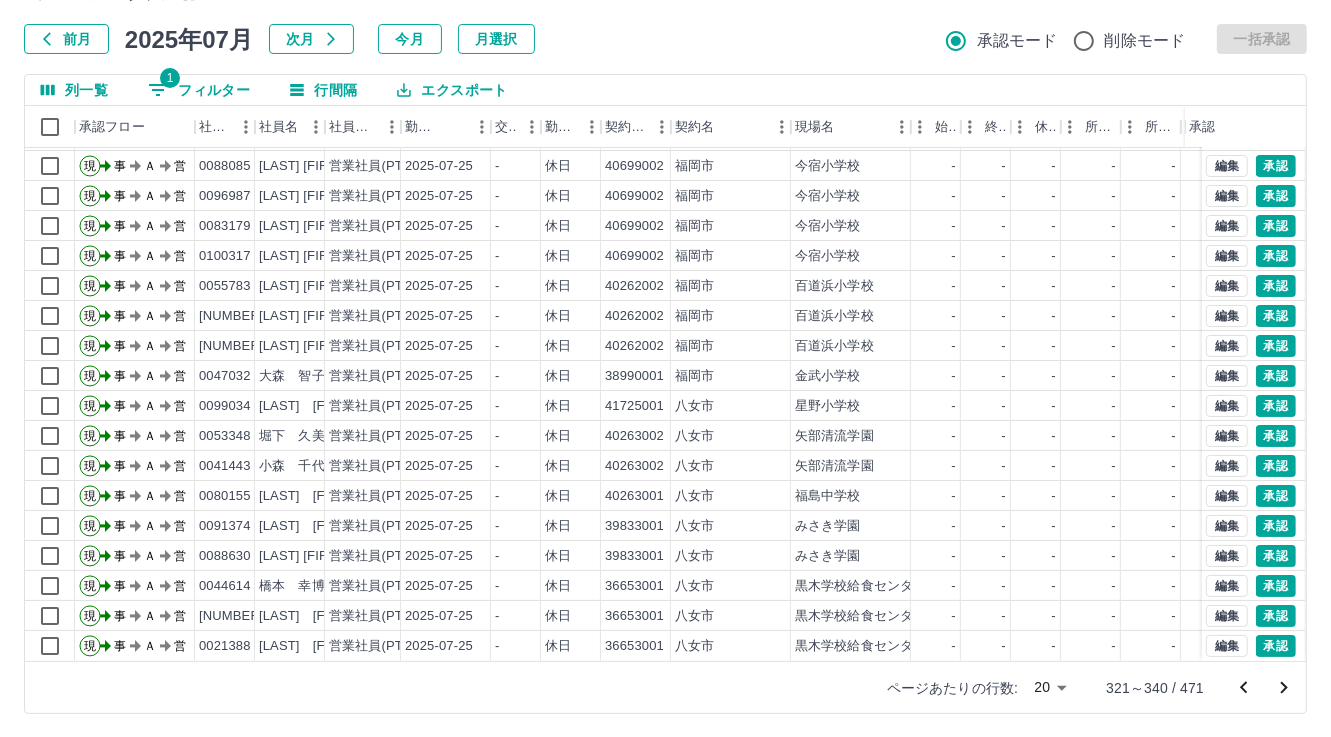 click at bounding box center [1284, 688] 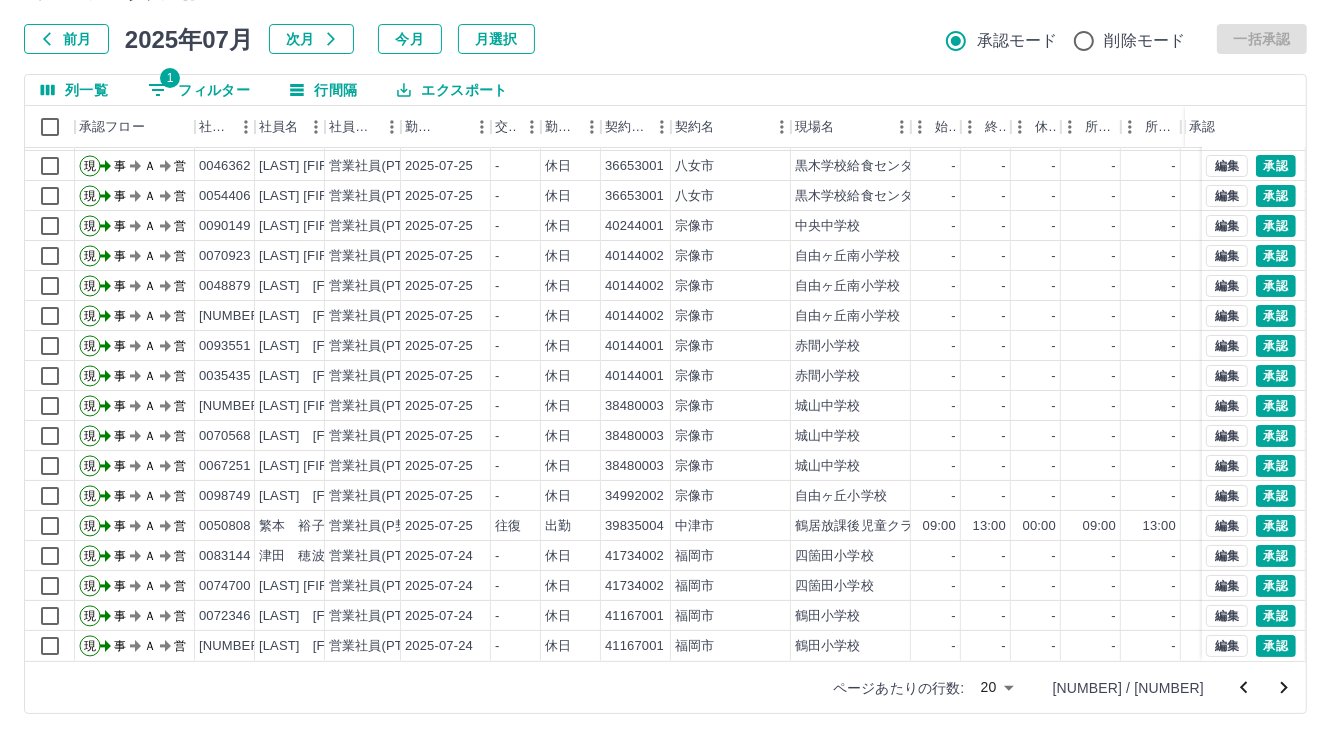 scroll, scrollTop: 103, scrollLeft: 0, axis: vertical 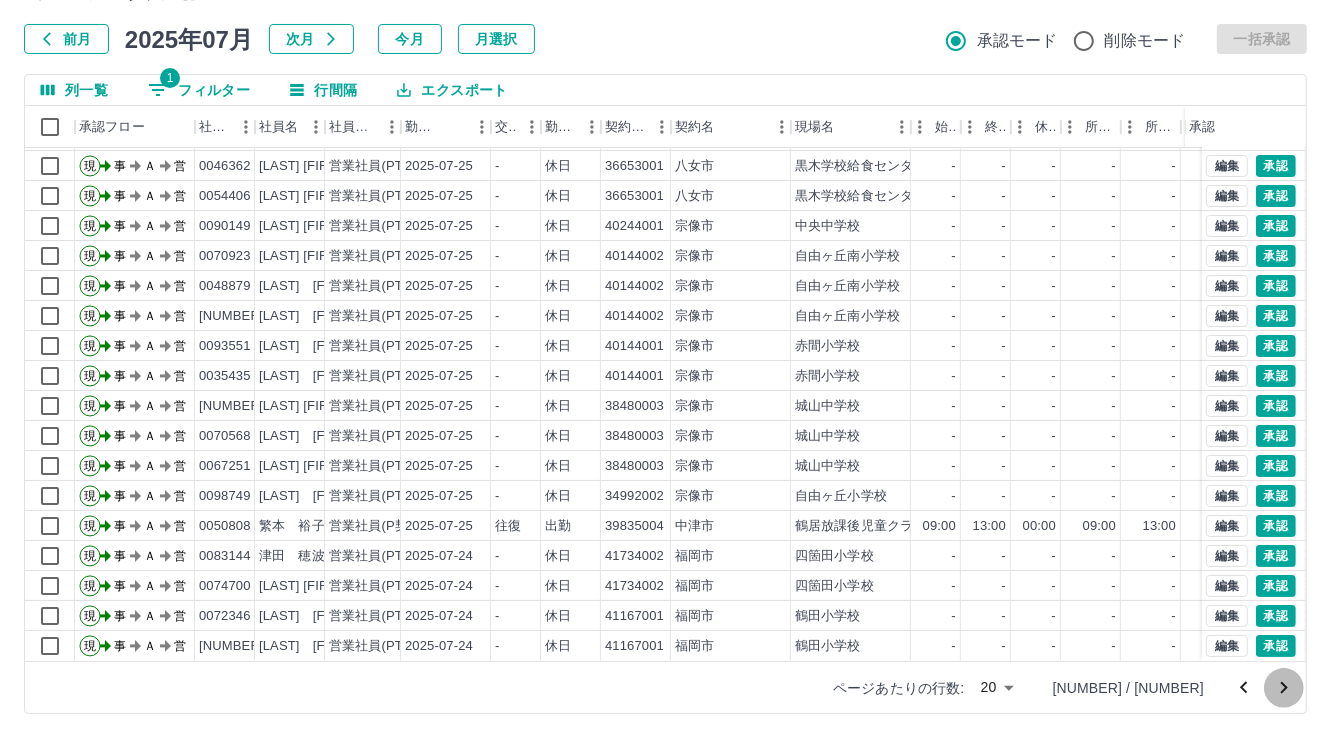 click at bounding box center (1284, 688) 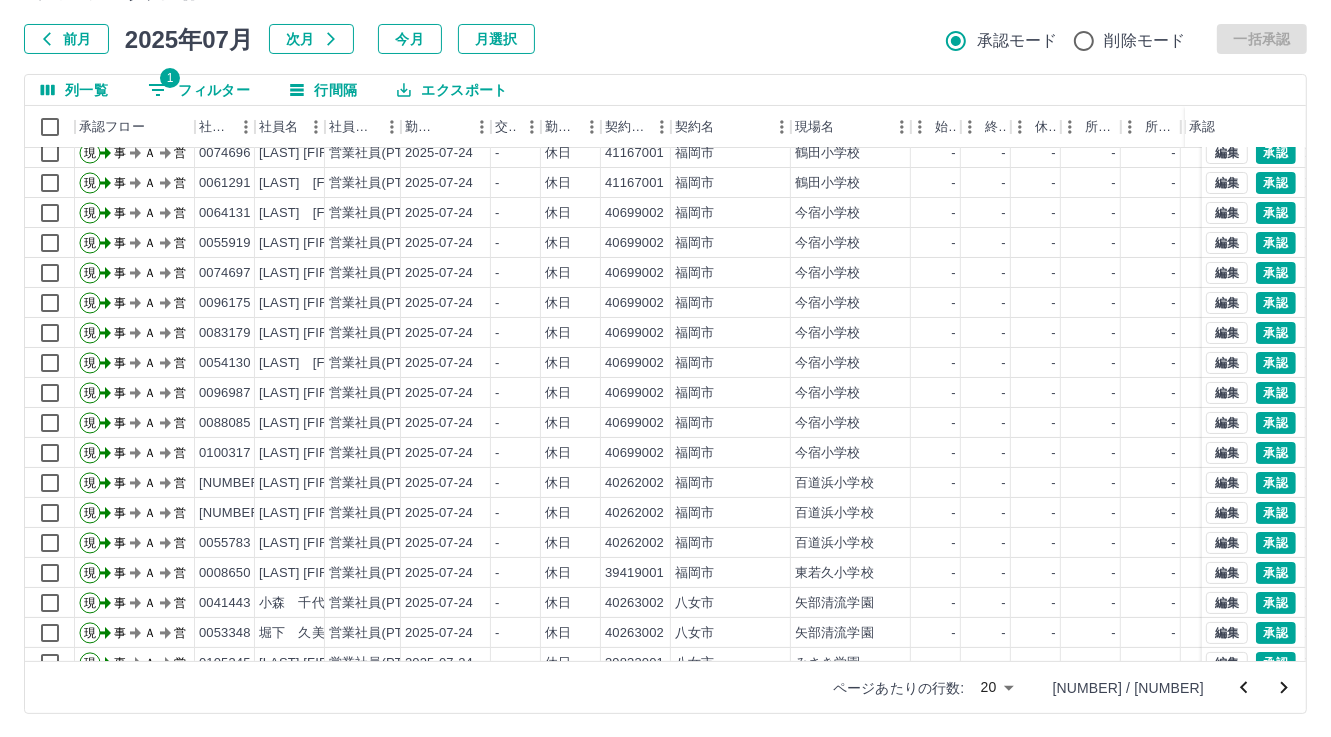 scroll, scrollTop: 103, scrollLeft: 0, axis: vertical 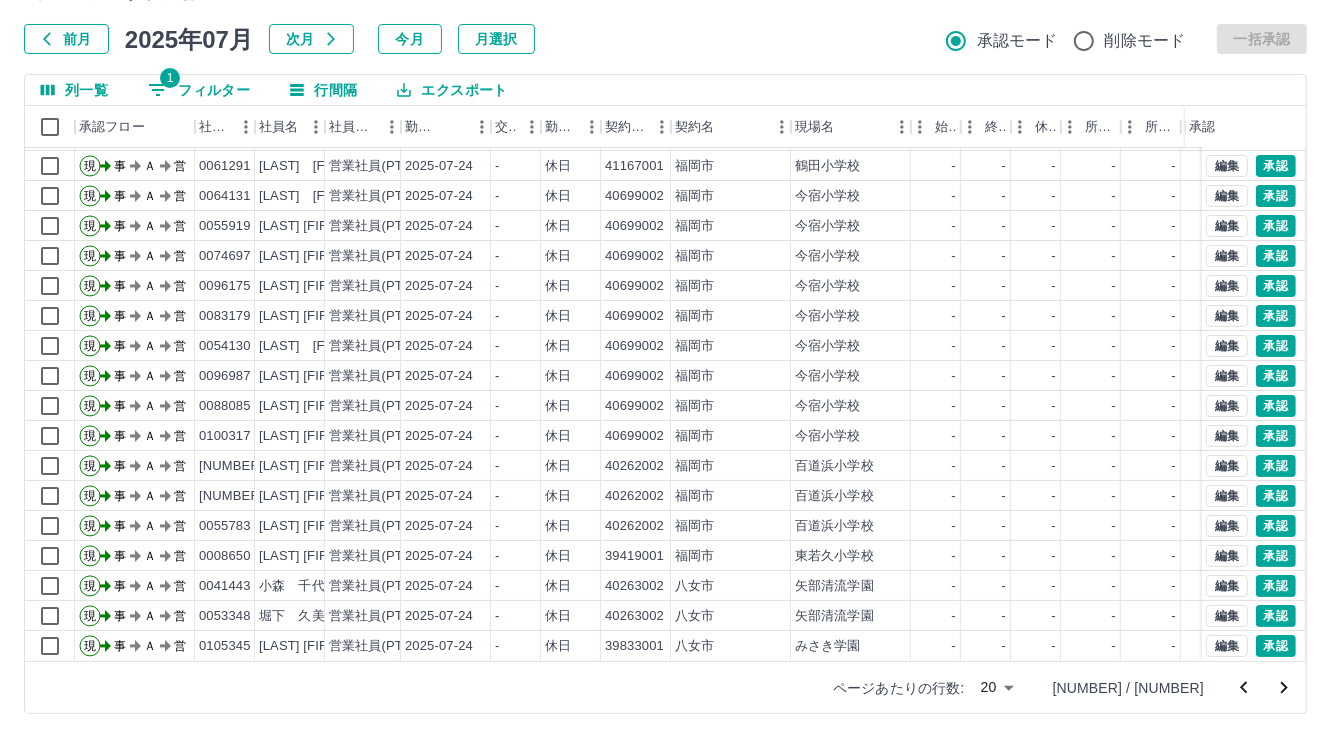 click 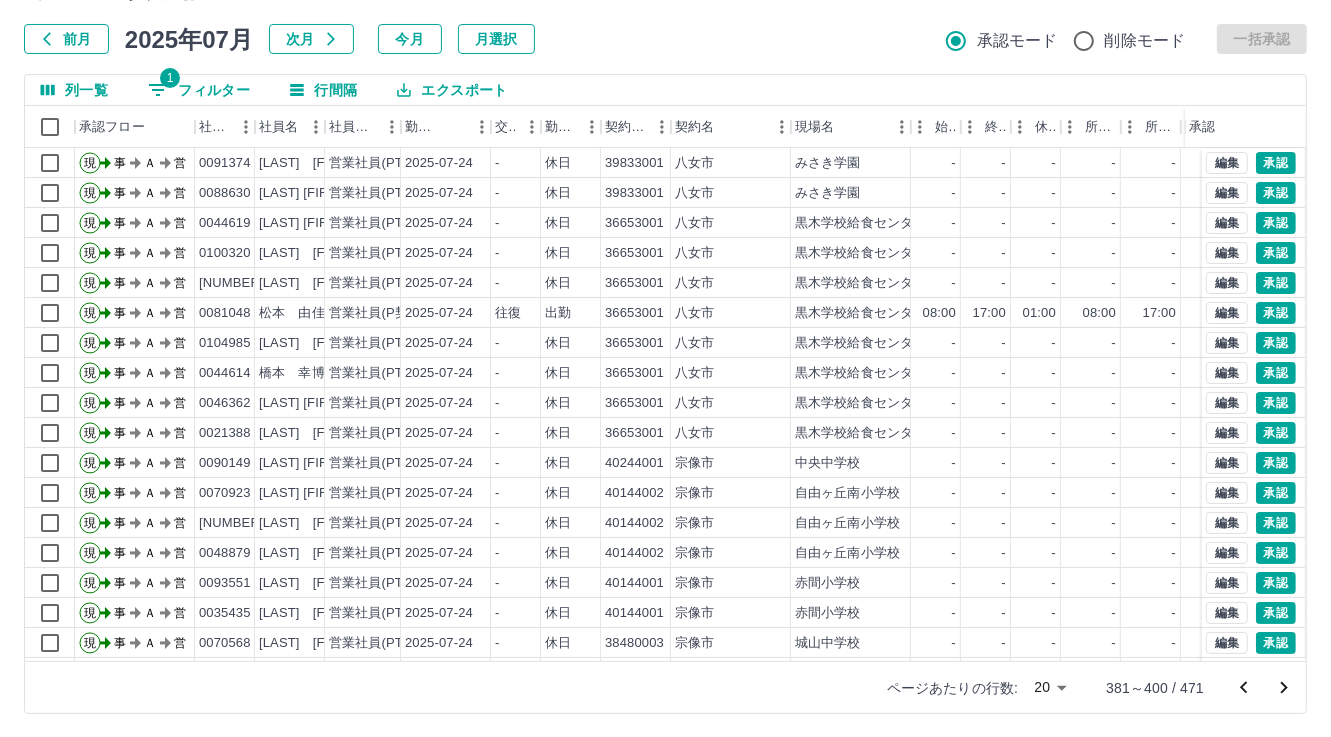 scroll, scrollTop: 103, scrollLeft: 0, axis: vertical 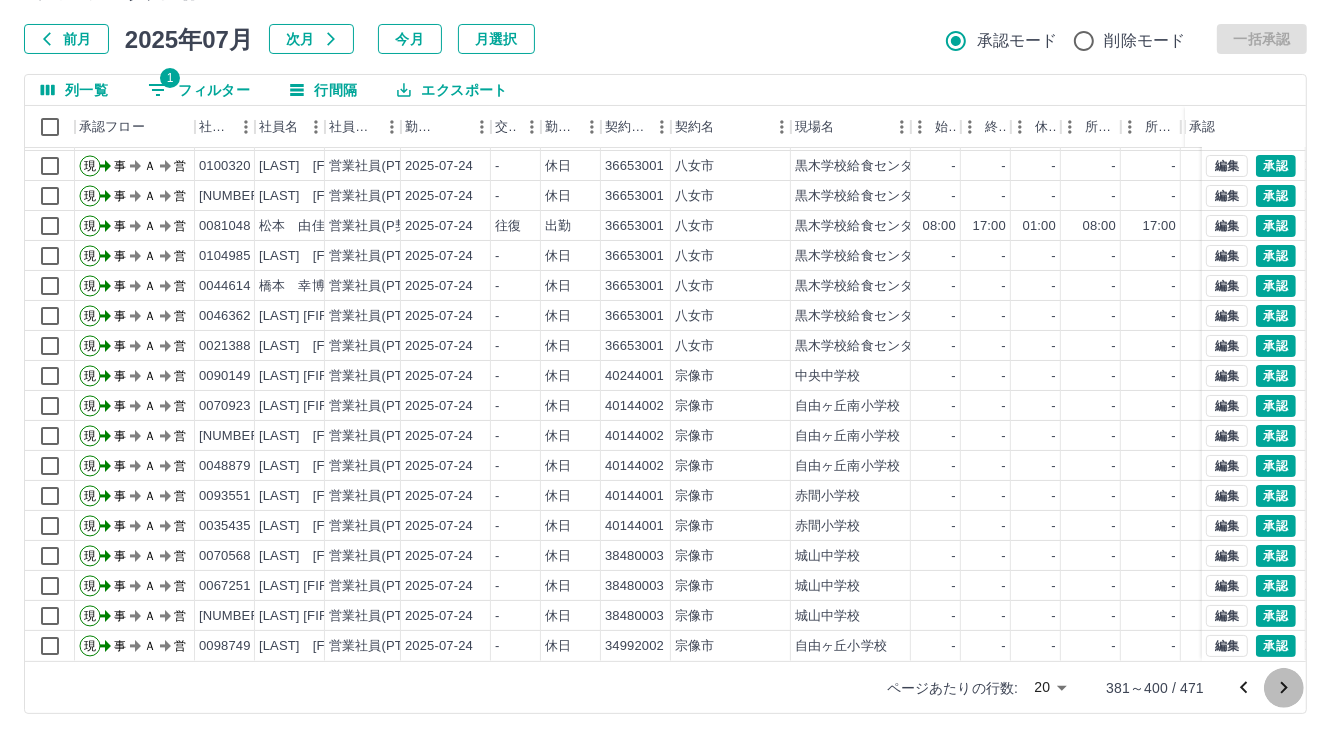 click 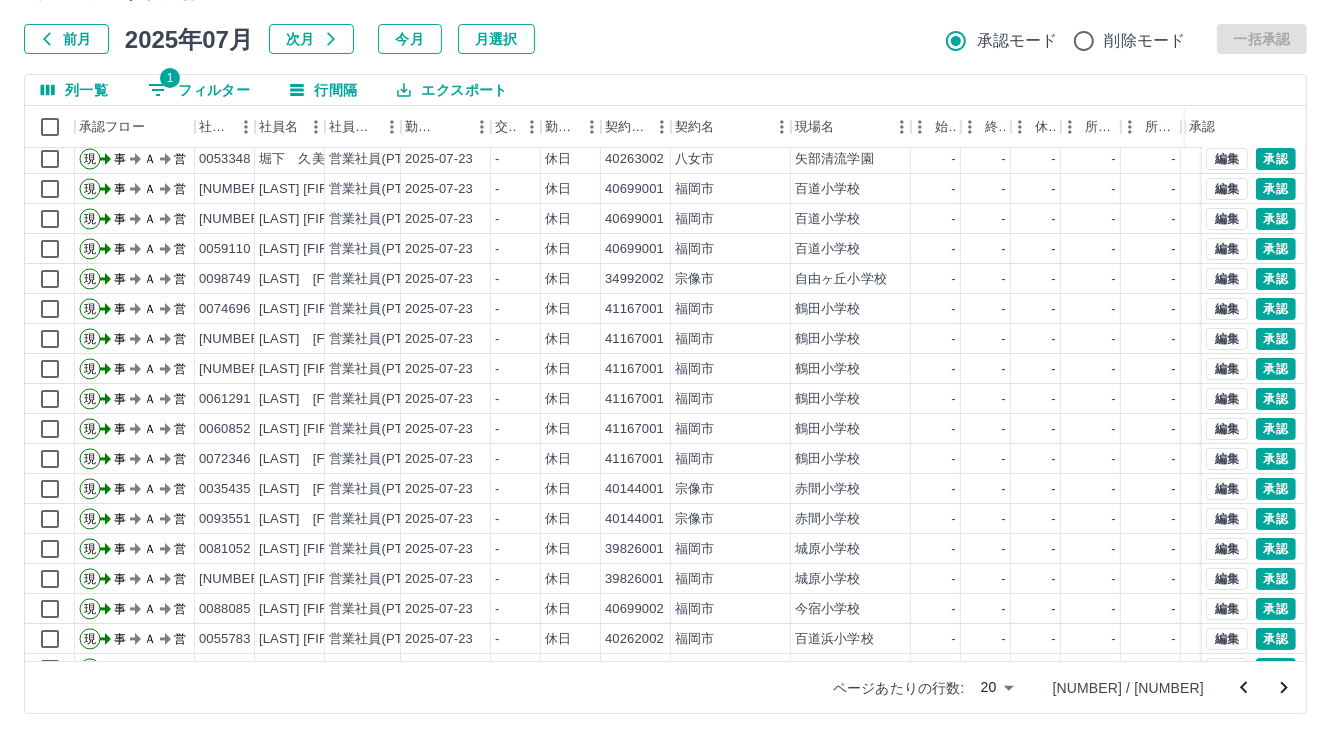 scroll, scrollTop: 103, scrollLeft: 0, axis: vertical 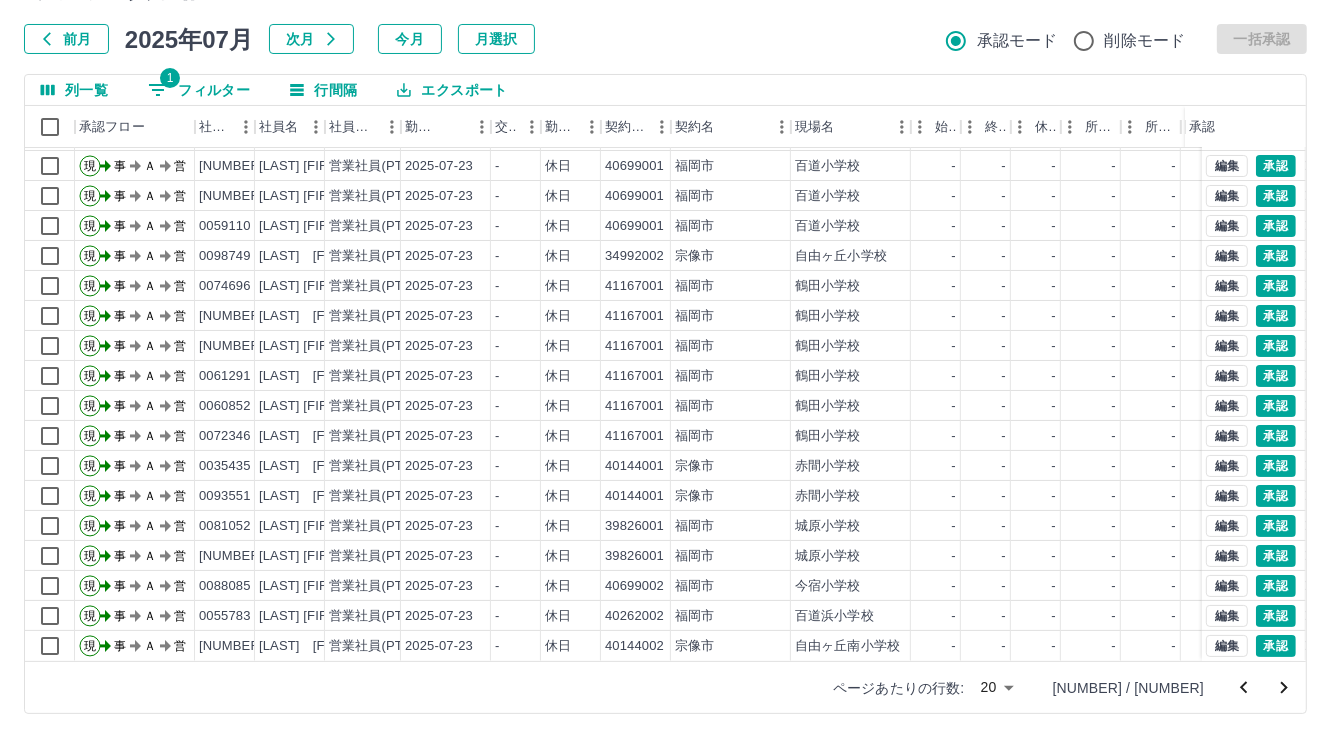 click at bounding box center [1284, 688] 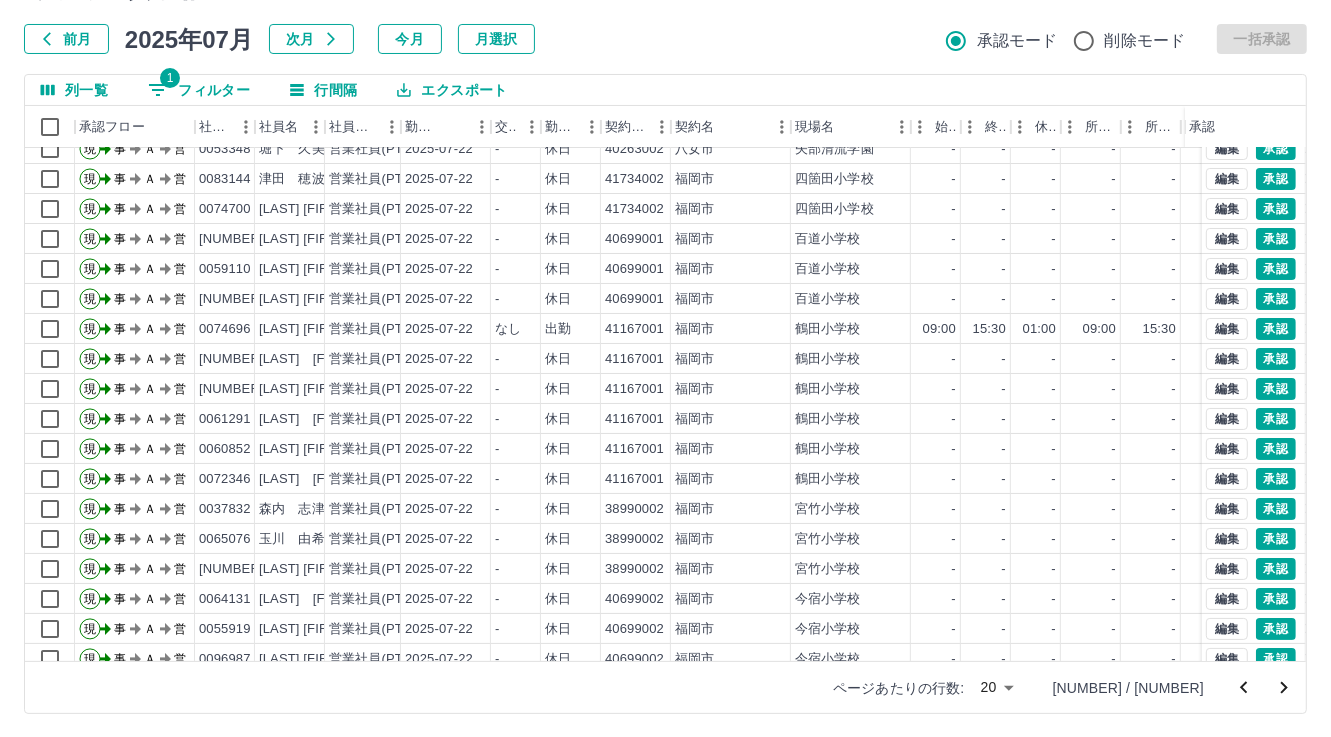 scroll, scrollTop: 103, scrollLeft: 0, axis: vertical 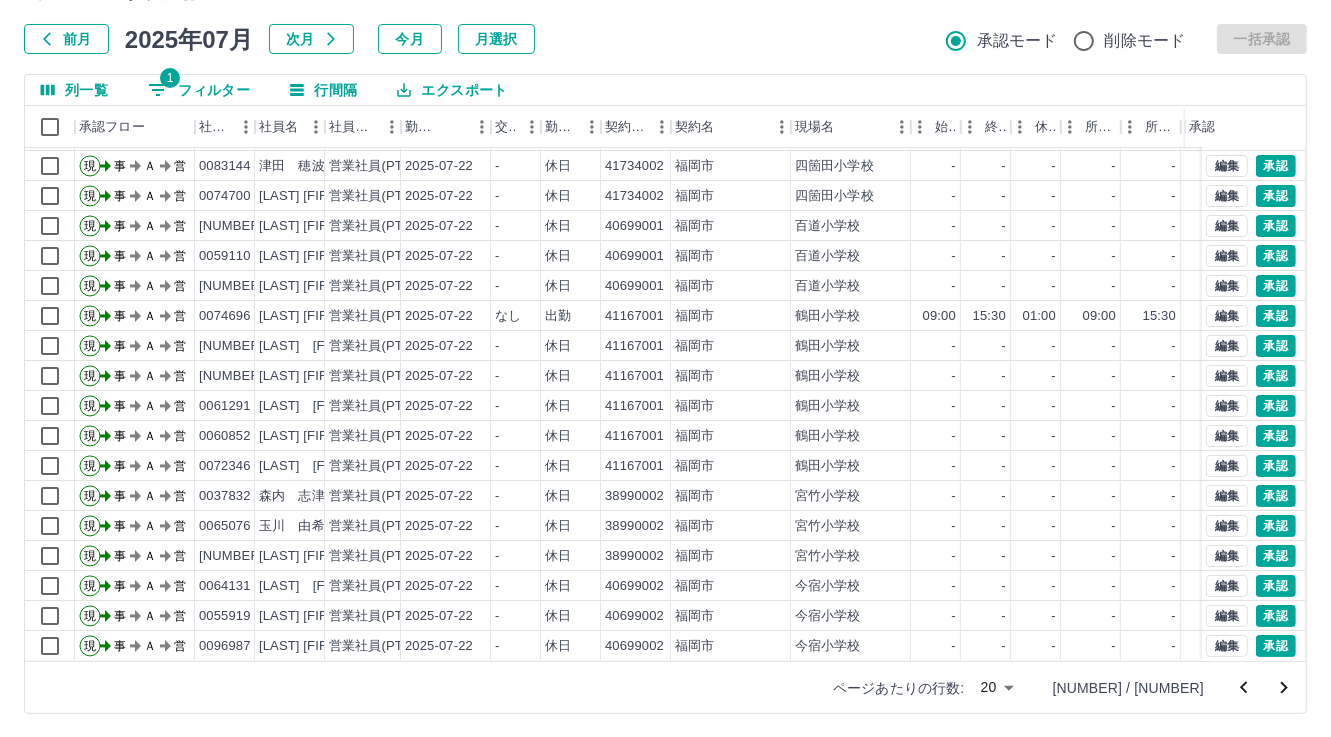 click 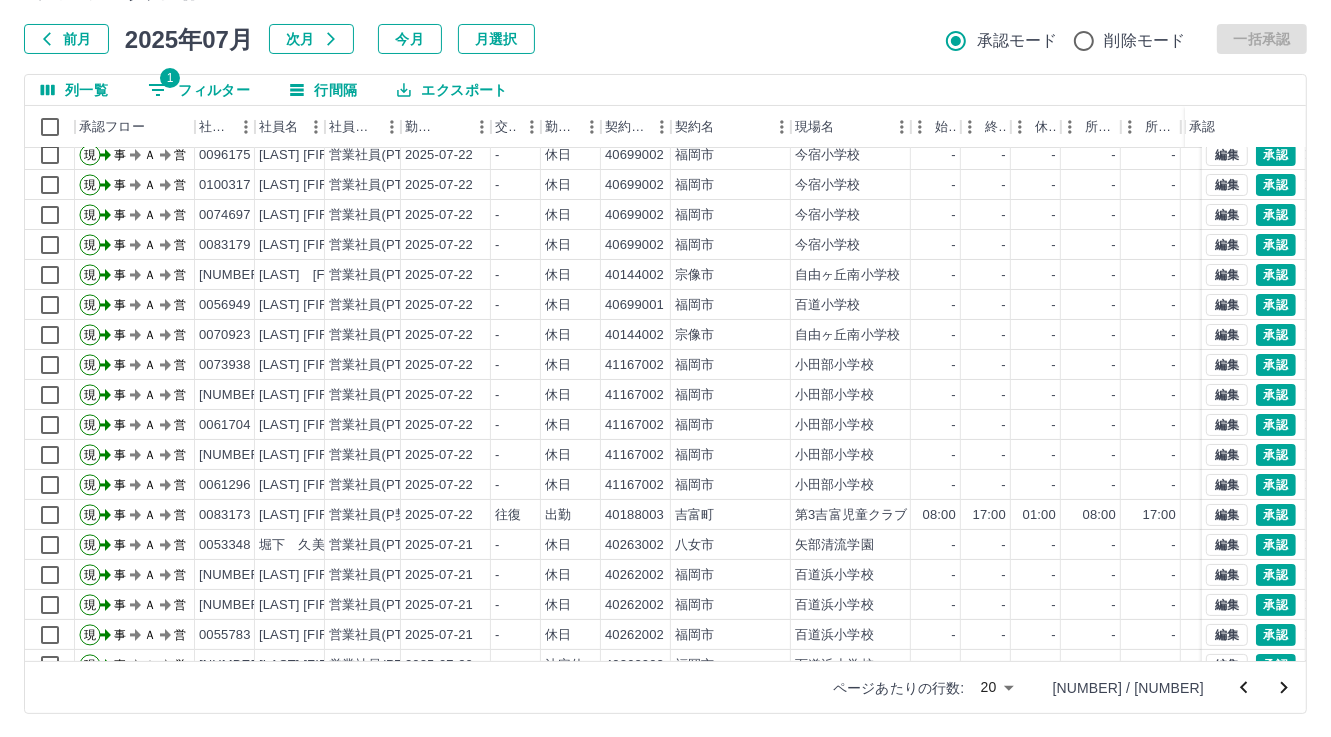 scroll, scrollTop: 103, scrollLeft: 0, axis: vertical 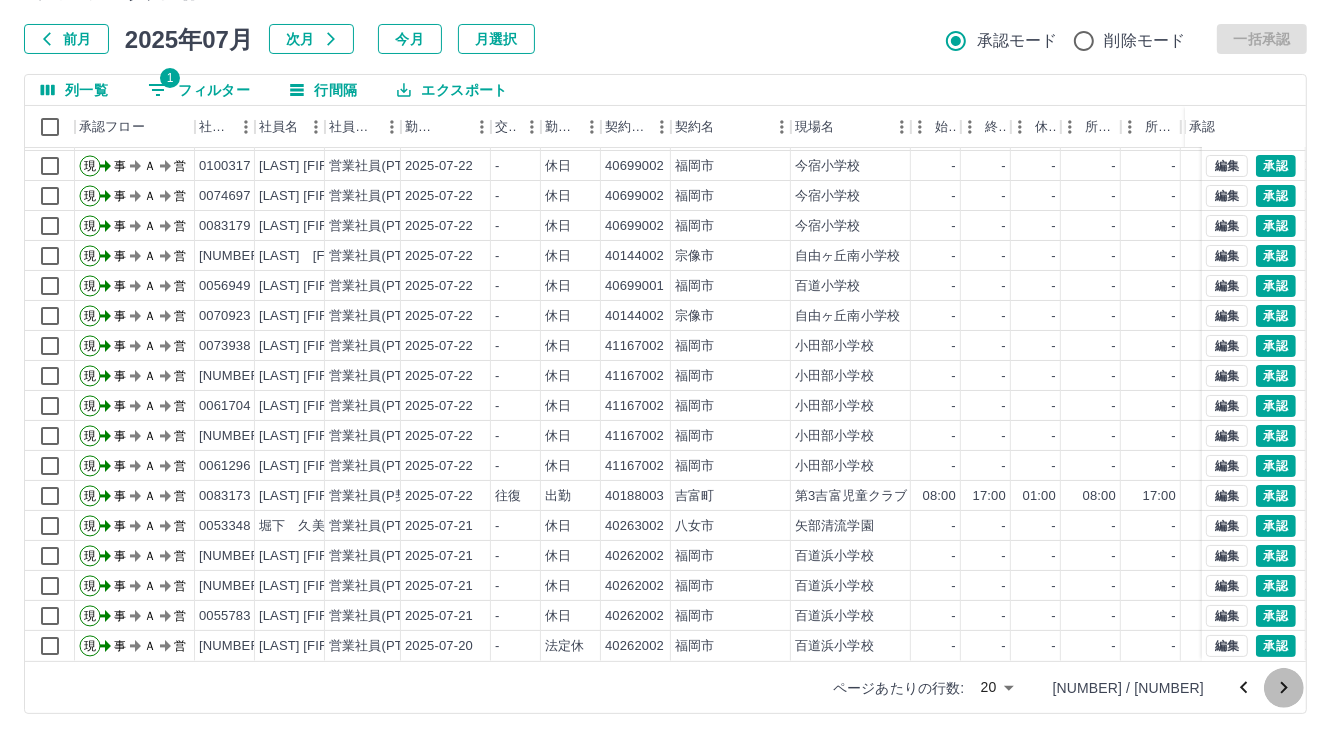 click 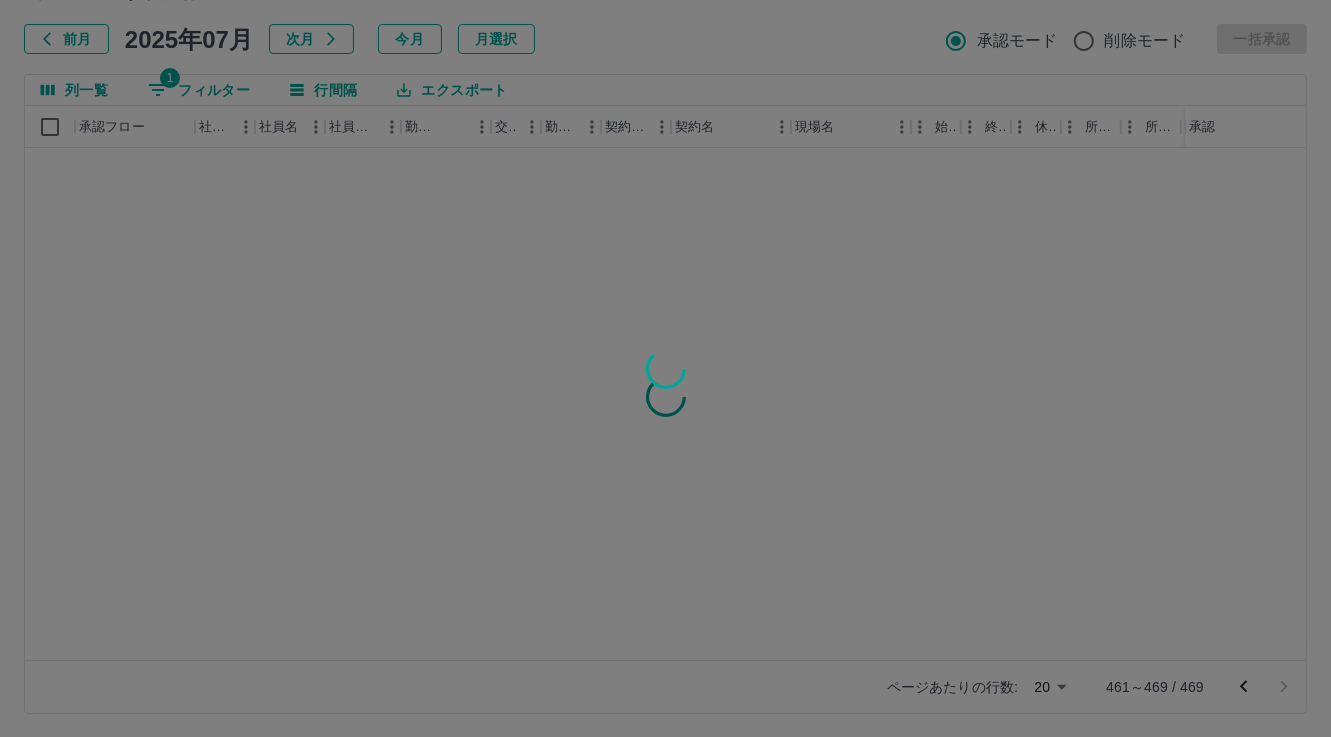 scroll, scrollTop: 0, scrollLeft: 0, axis: both 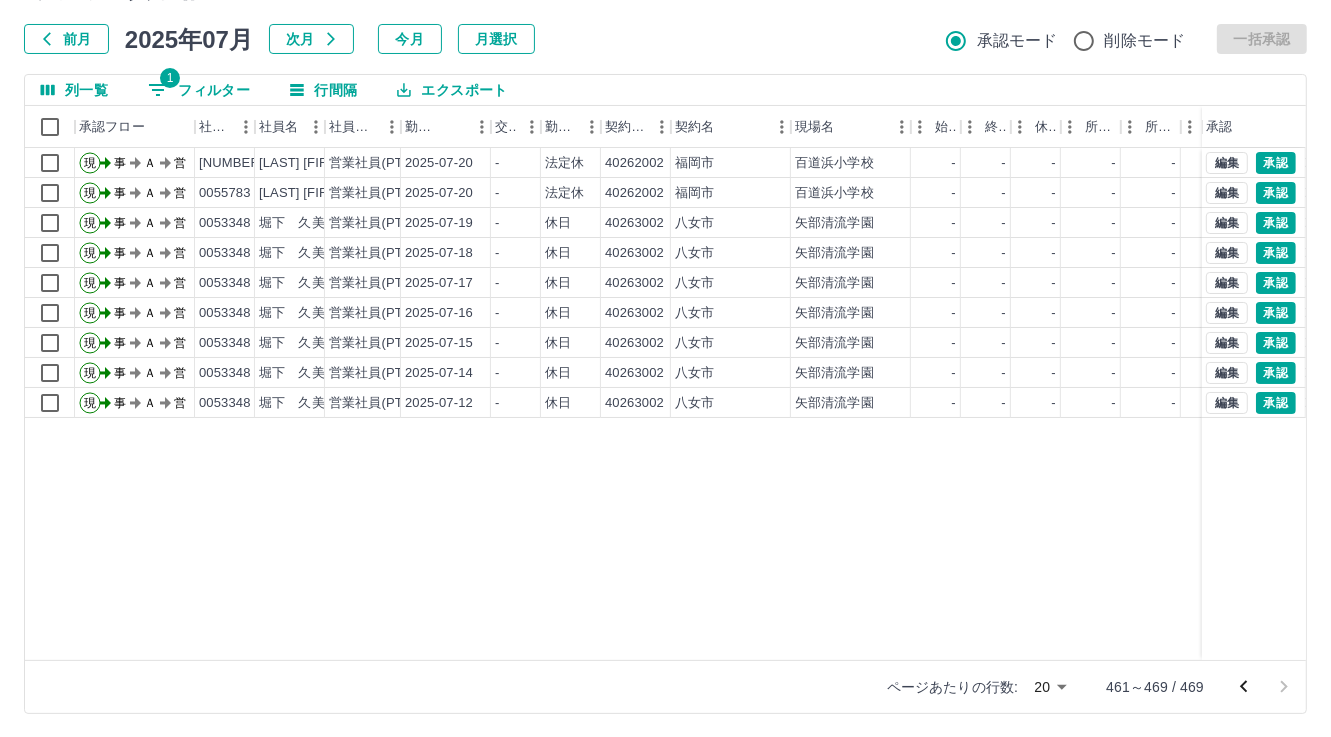 click on "1 フィルター" at bounding box center (199, 90) 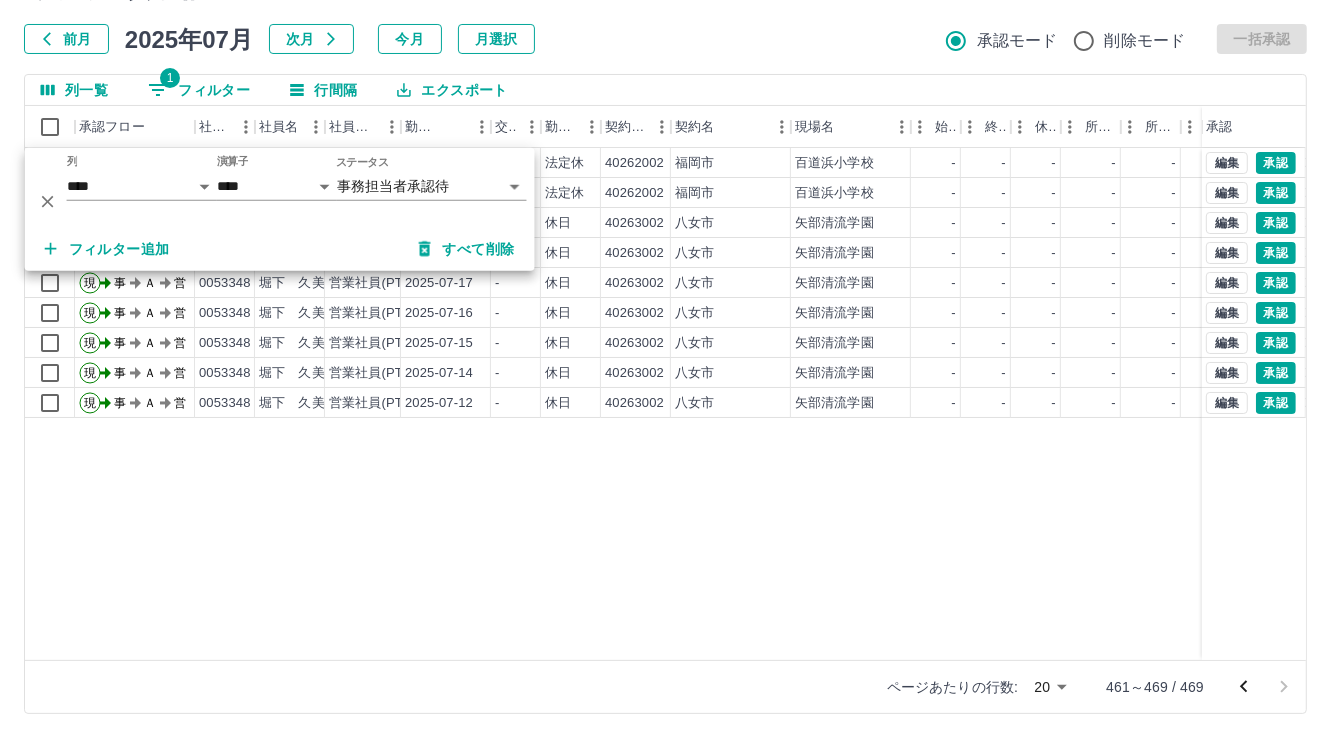 click 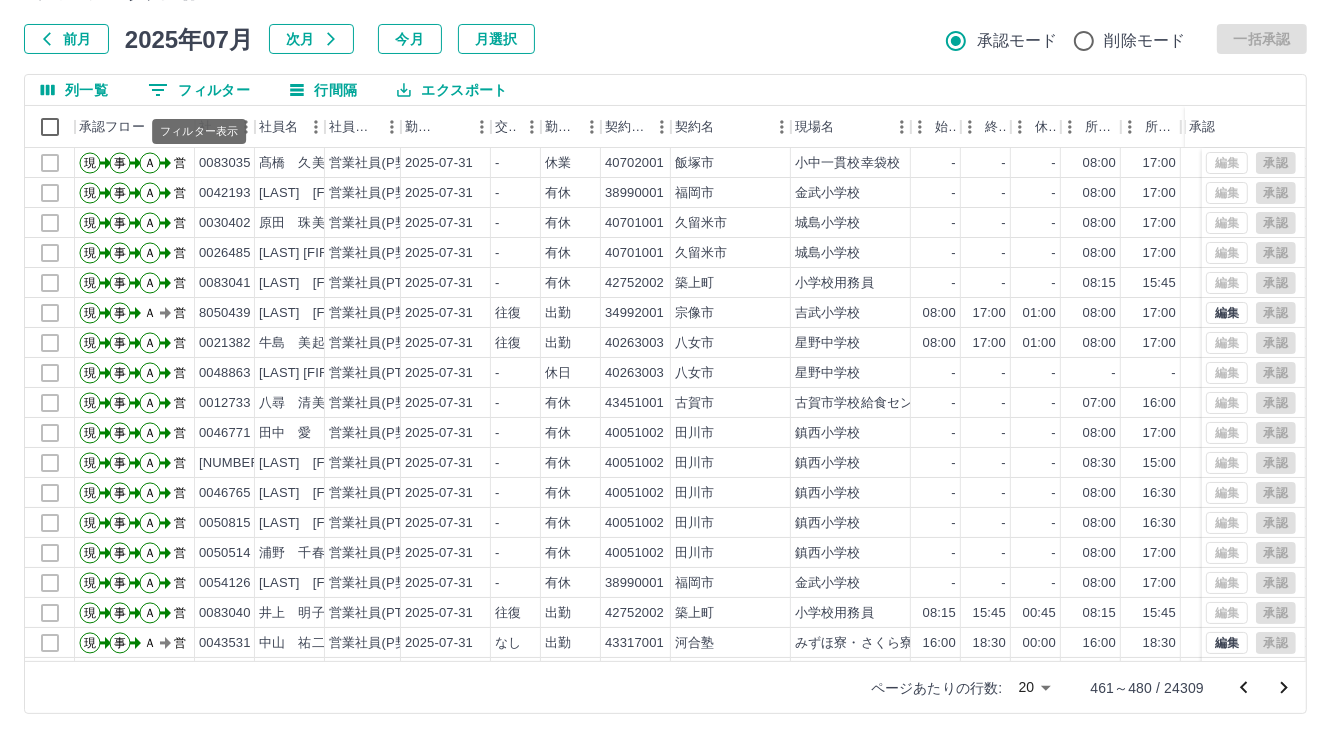 click on "0 フィルター" at bounding box center [199, 90] 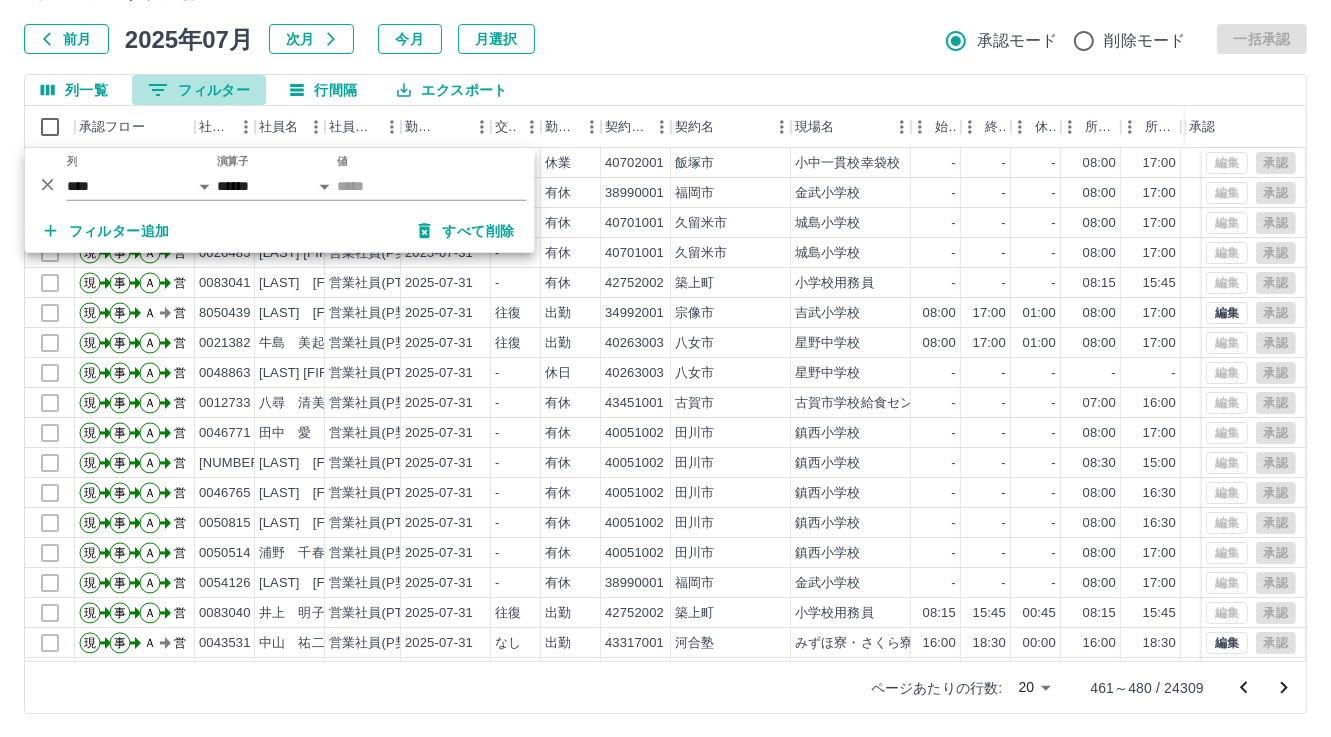 click on "0 フィルター" at bounding box center (199, 90) 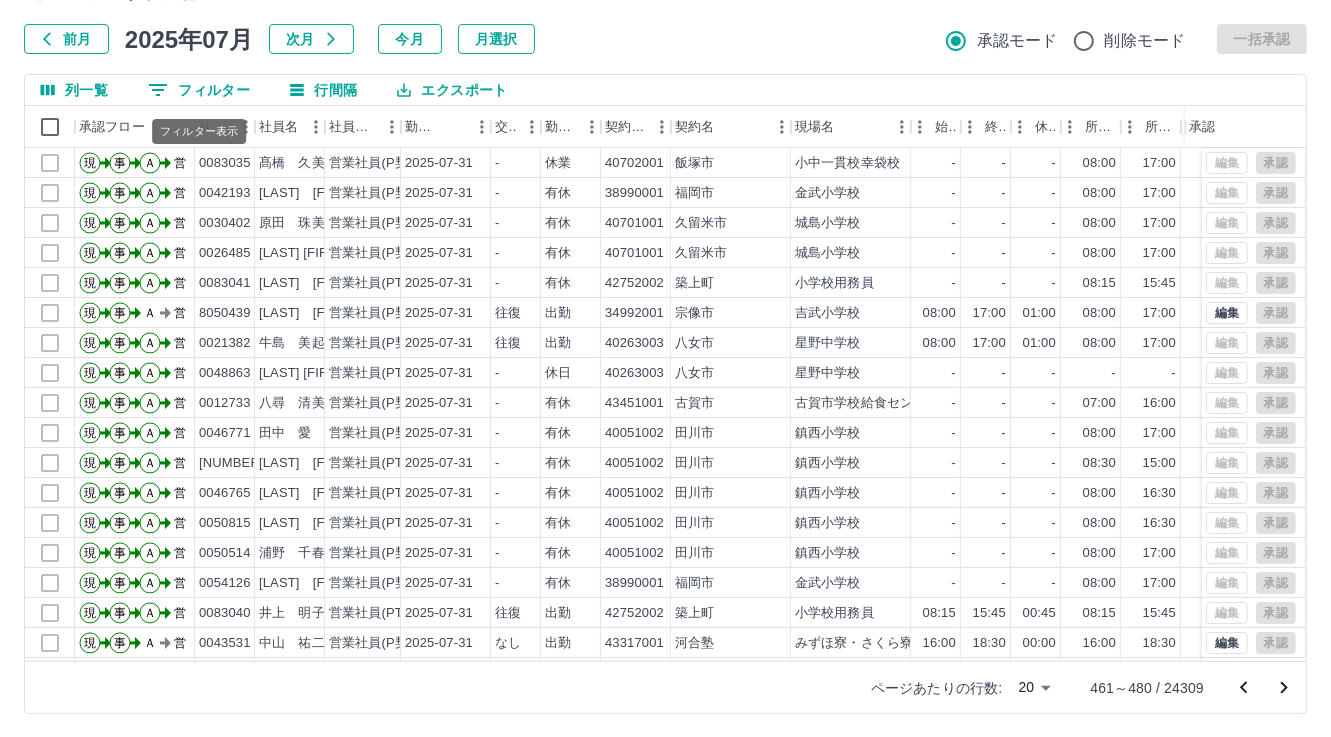 click on "0 フィルター" at bounding box center [199, 90] 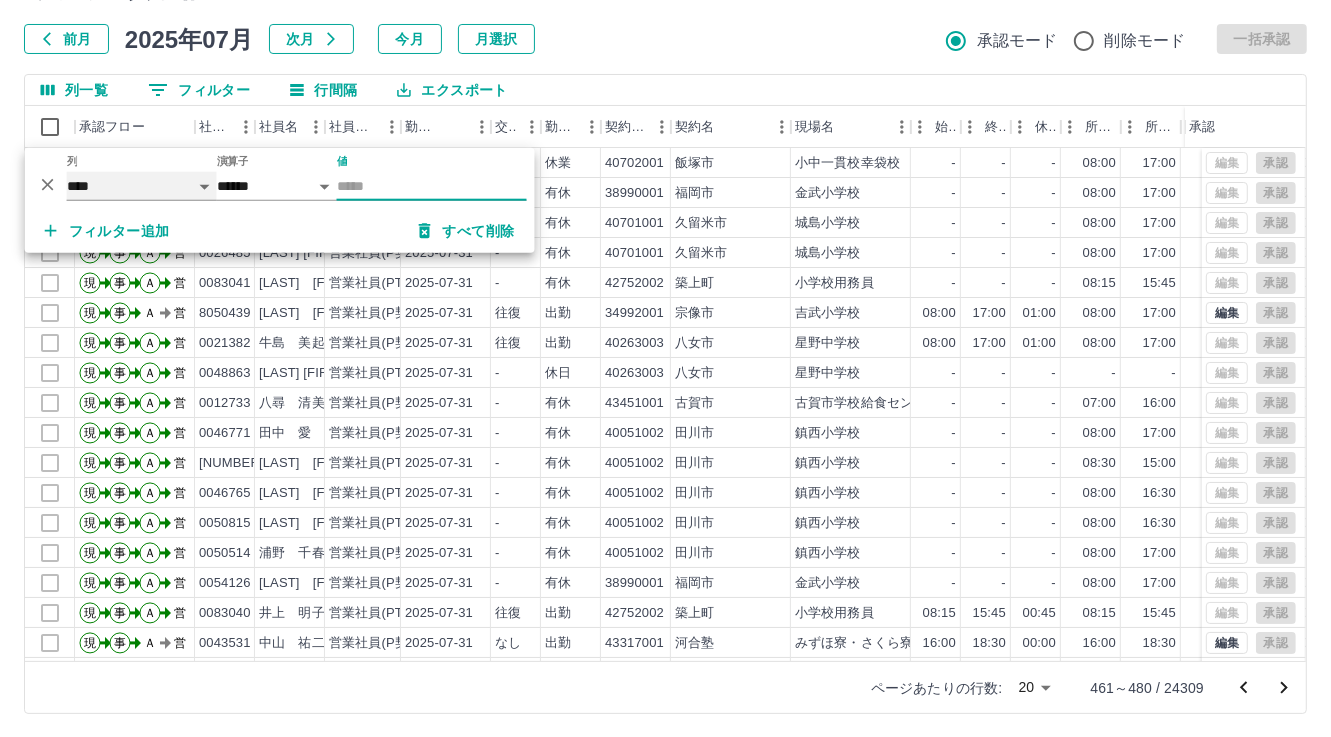 click on "**** *** **** *** *** **** ***** *** *** ** ** ** **** **** **** ** ** *** **** *****" at bounding box center [142, 186] 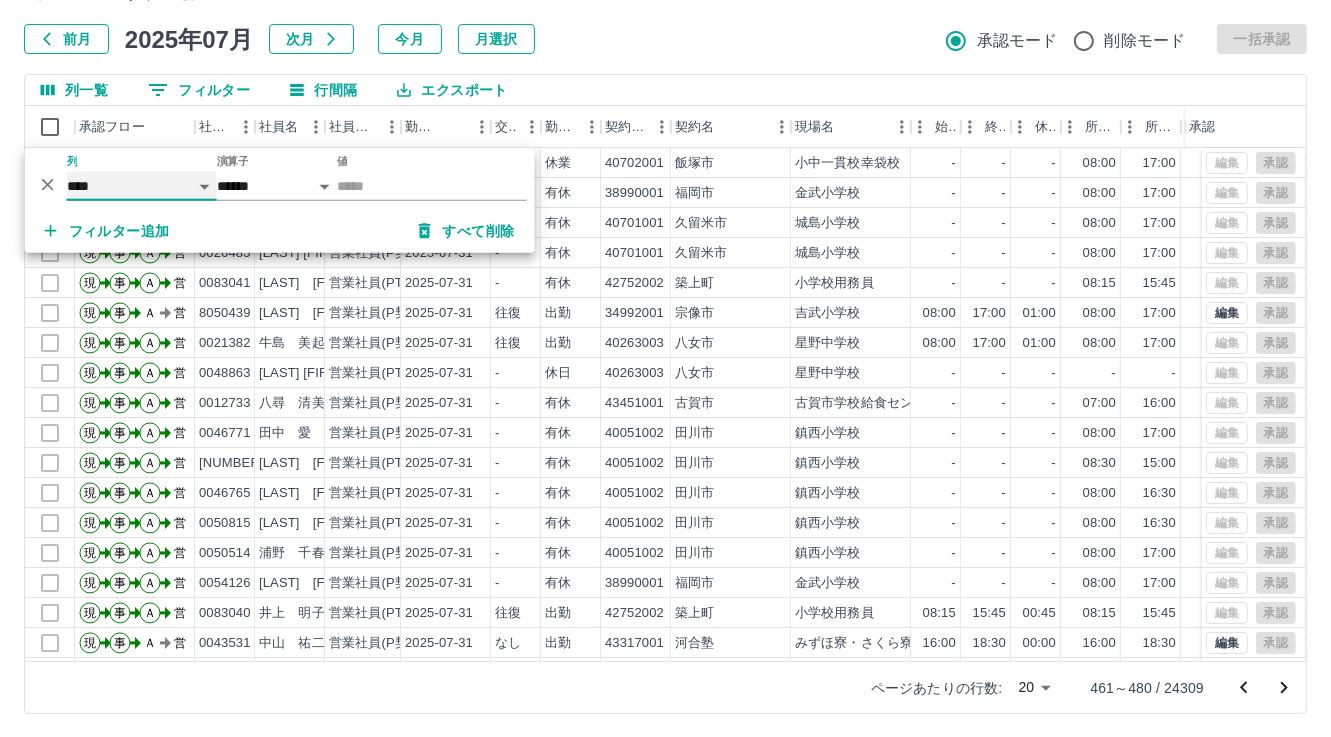 click on "**** *** **** *** *** **** ***** *** *** ** ** ** **** **** **** ** ** *** **** *****" at bounding box center (142, 186) 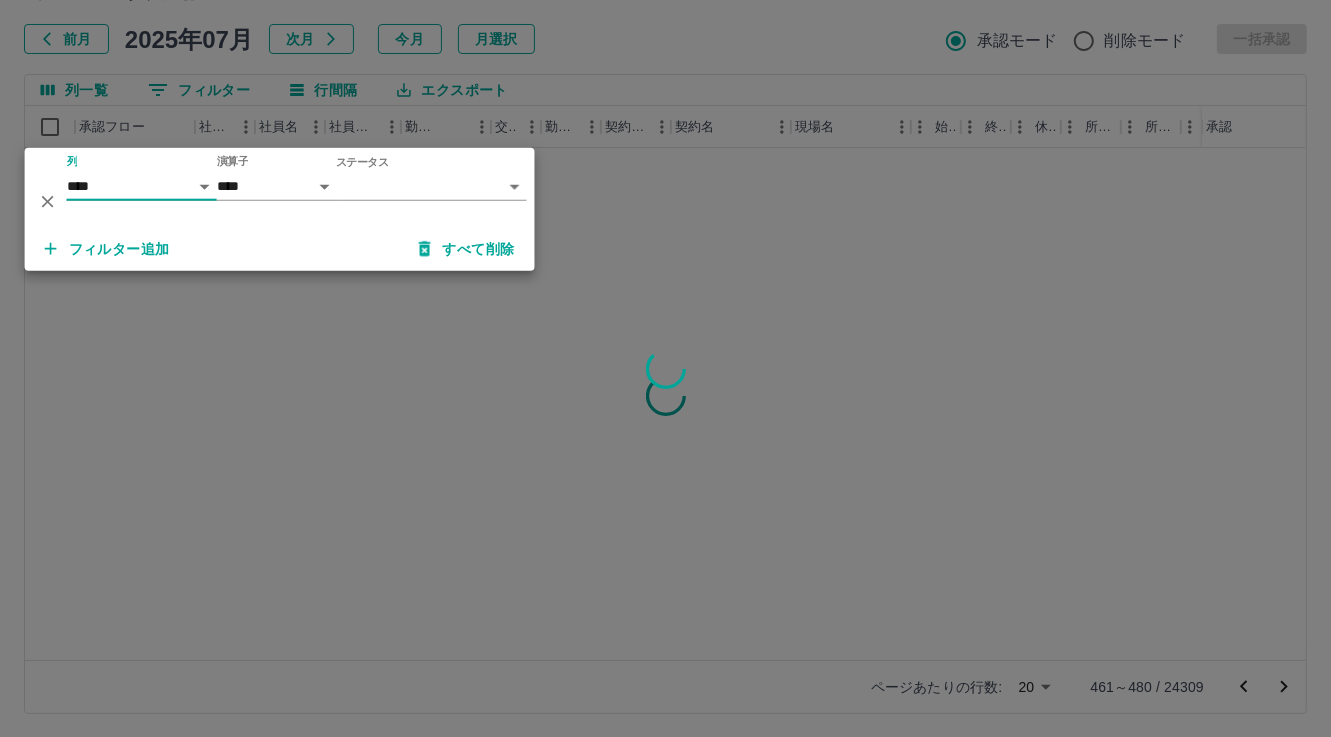 click on "SDH勤怠 松元　美江 勤務実績承認 前月 2025年07月 次月 今月 月選択 承認モード 削除モード 一括承認 列一覧 0 フィルター 行間隔 エクスポート 承認フロー 社員番号 社員名 社員区分 勤務日 交通費 勤務区分 契約コード 契約名 現場名 始業 終業 休憩 所定開始 所定終業 所定休憩 拘束 勤務 遅刻等 コメント 承認 ページあたりの行数: 20 ** 461～480 / 24309 SDH勤怠 *** ** 列 **** *** **** *** *** **** ***** *** *** ** ** ** **** **** **** ** ** *** **** ***** 演算子 **** ****** ステータス ​ ********* フィルター追加 すべて削除" at bounding box center (665, 315) 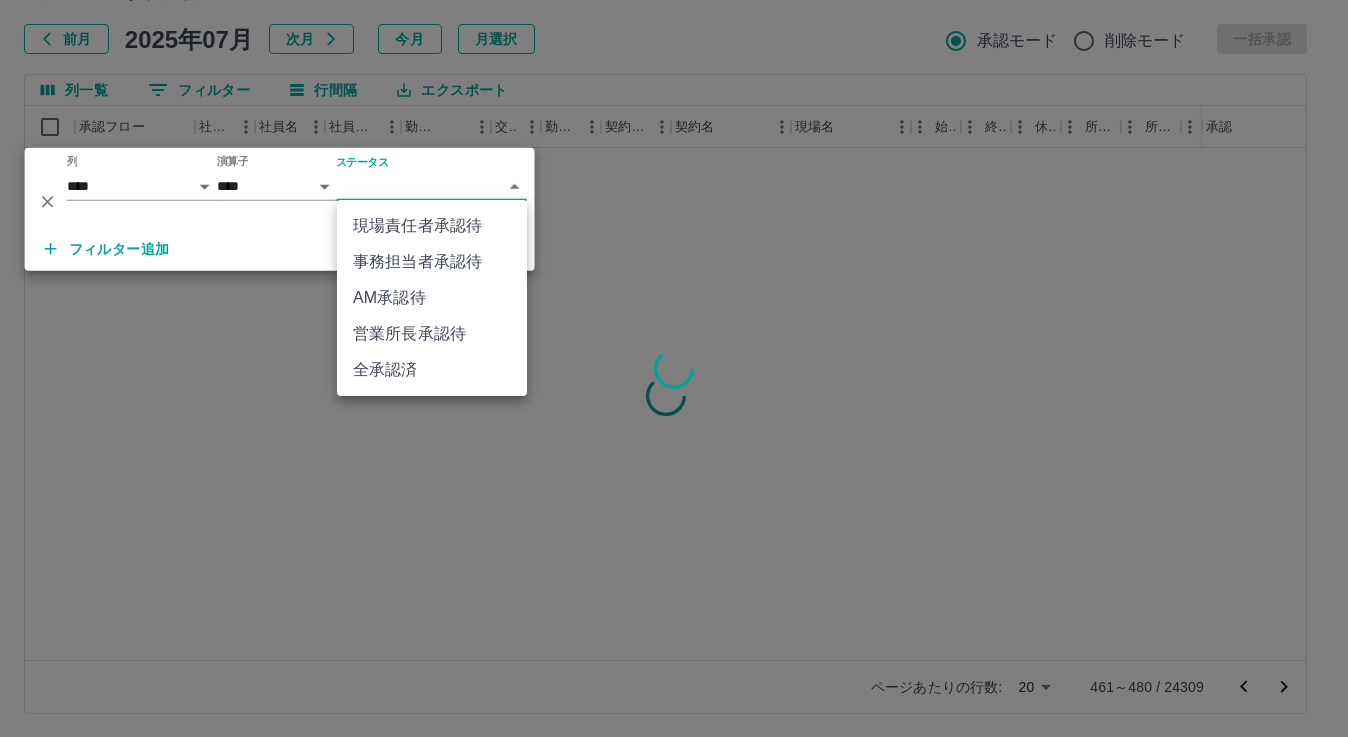 click on "現場責任者承認待" at bounding box center [432, 226] 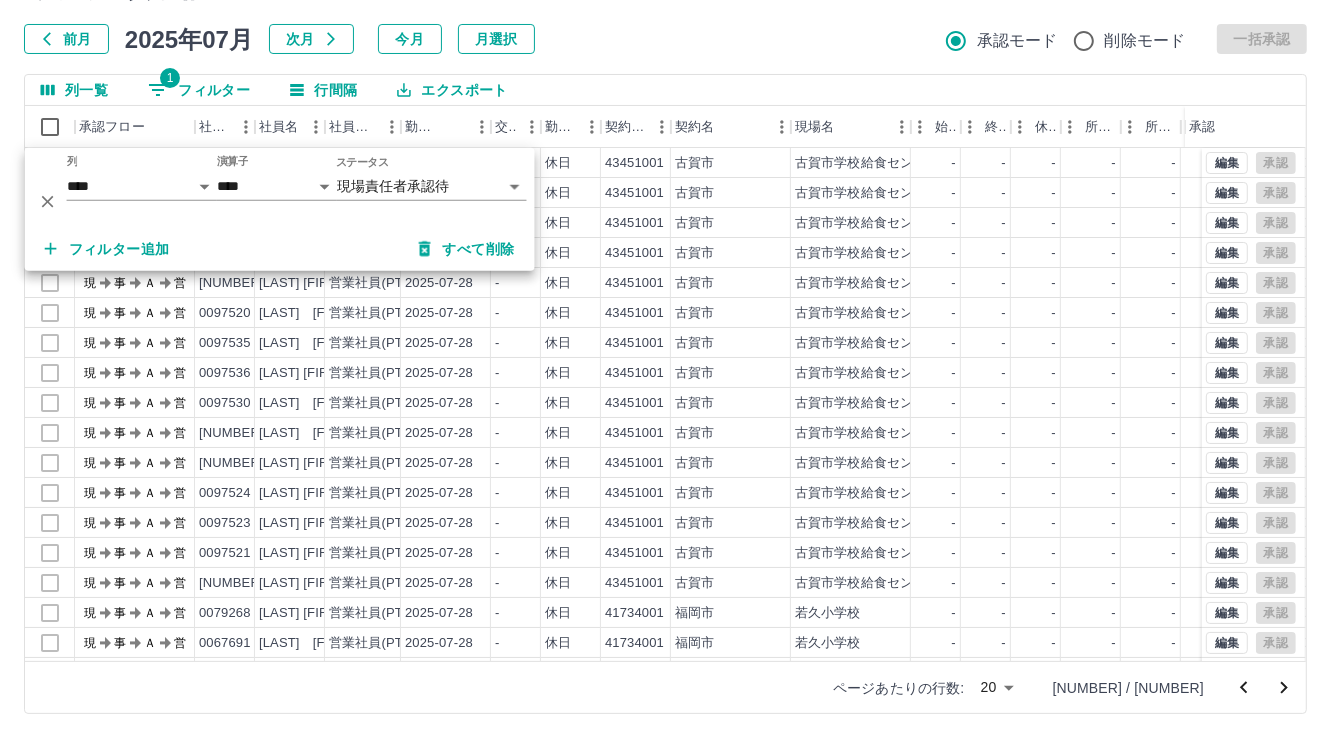 click on "前月 2025年07月 次月 今月 月選択 承認モード 削除モード 一括承認" at bounding box center [665, 39] 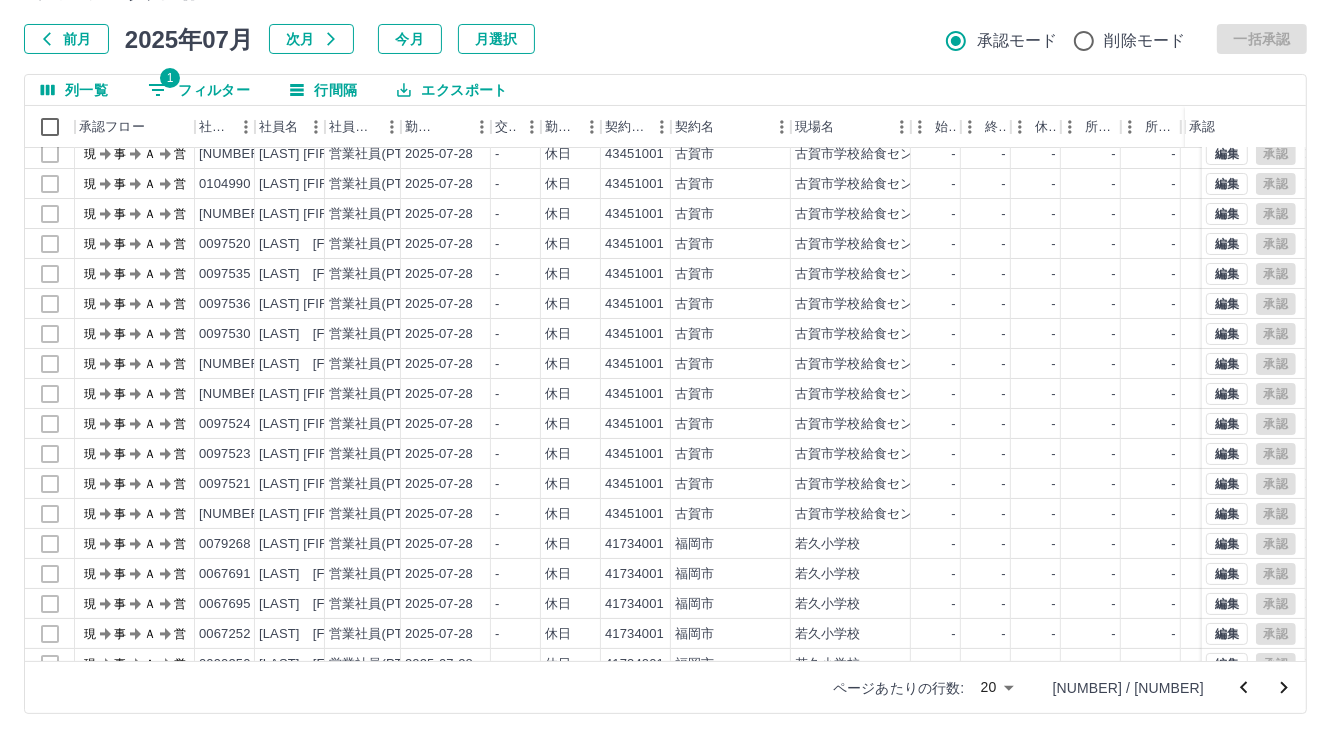 scroll, scrollTop: 103, scrollLeft: 0, axis: vertical 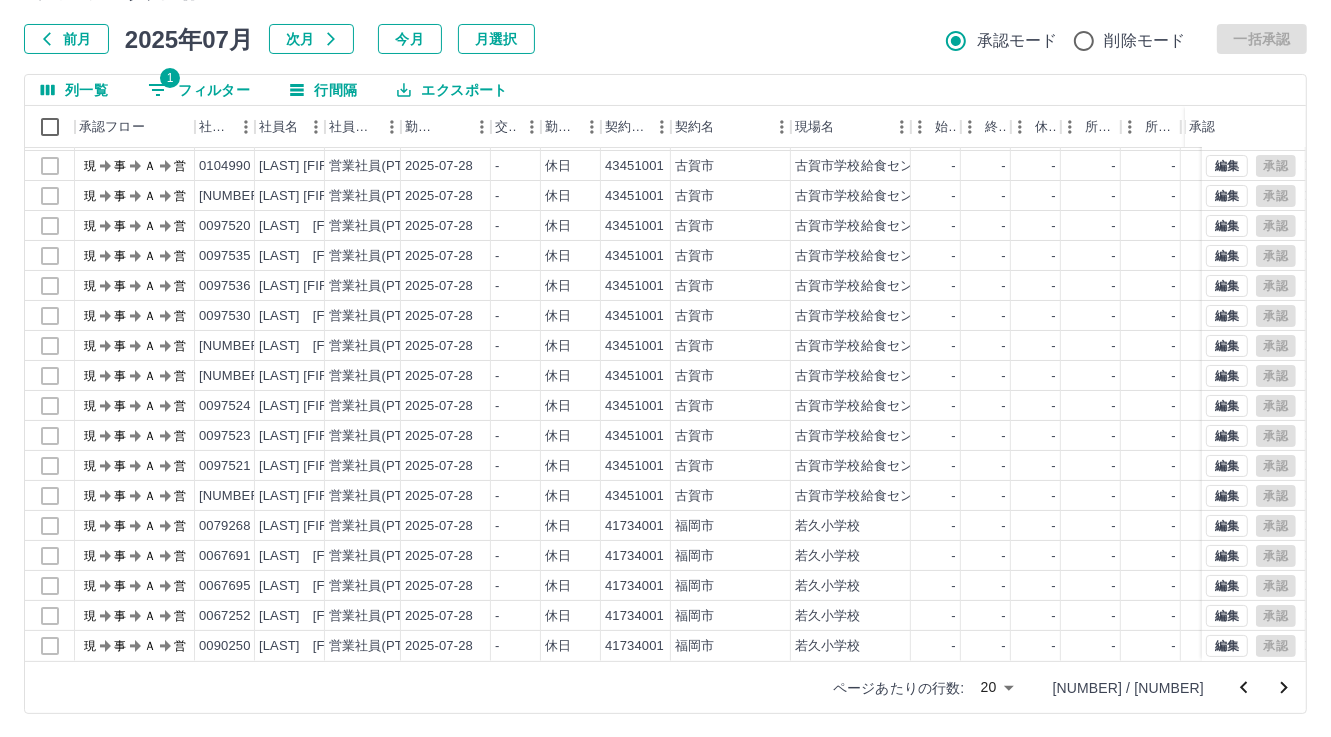 click 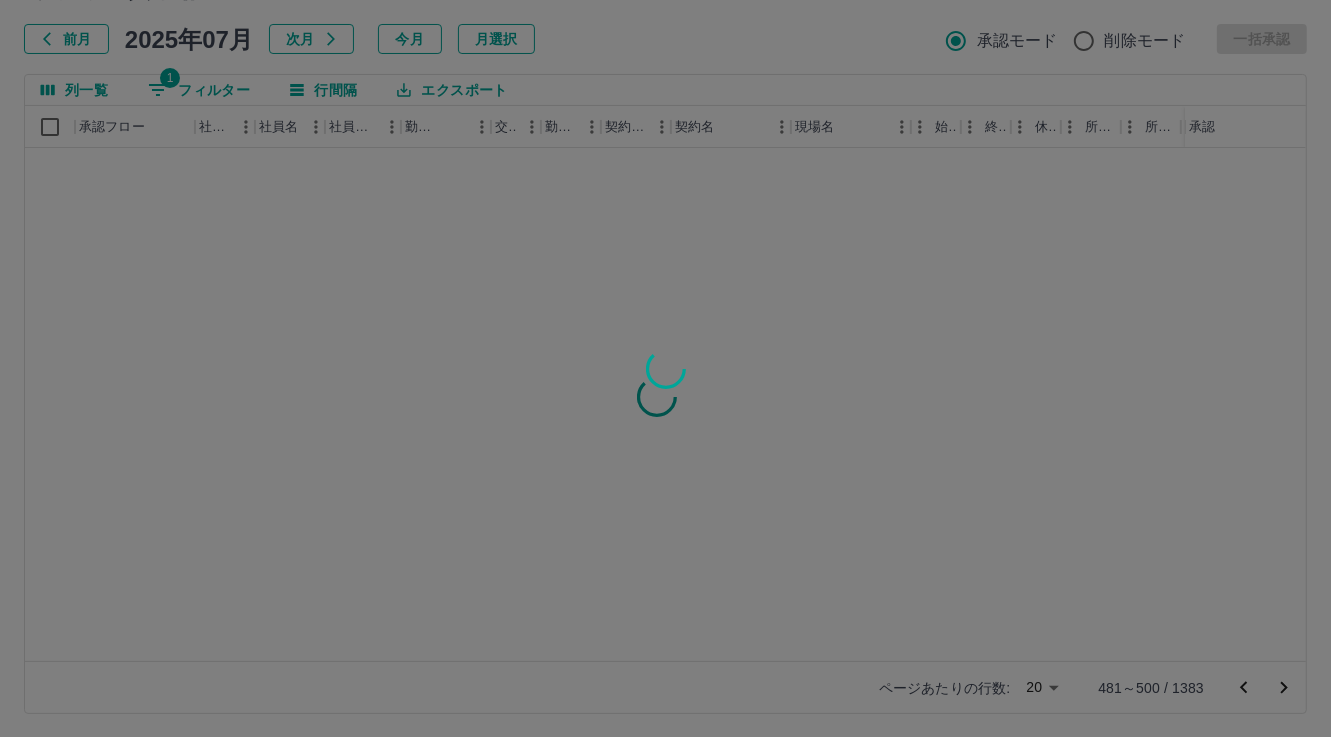 scroll, scrollTop: 0, scrollLeft: 0, axis: both 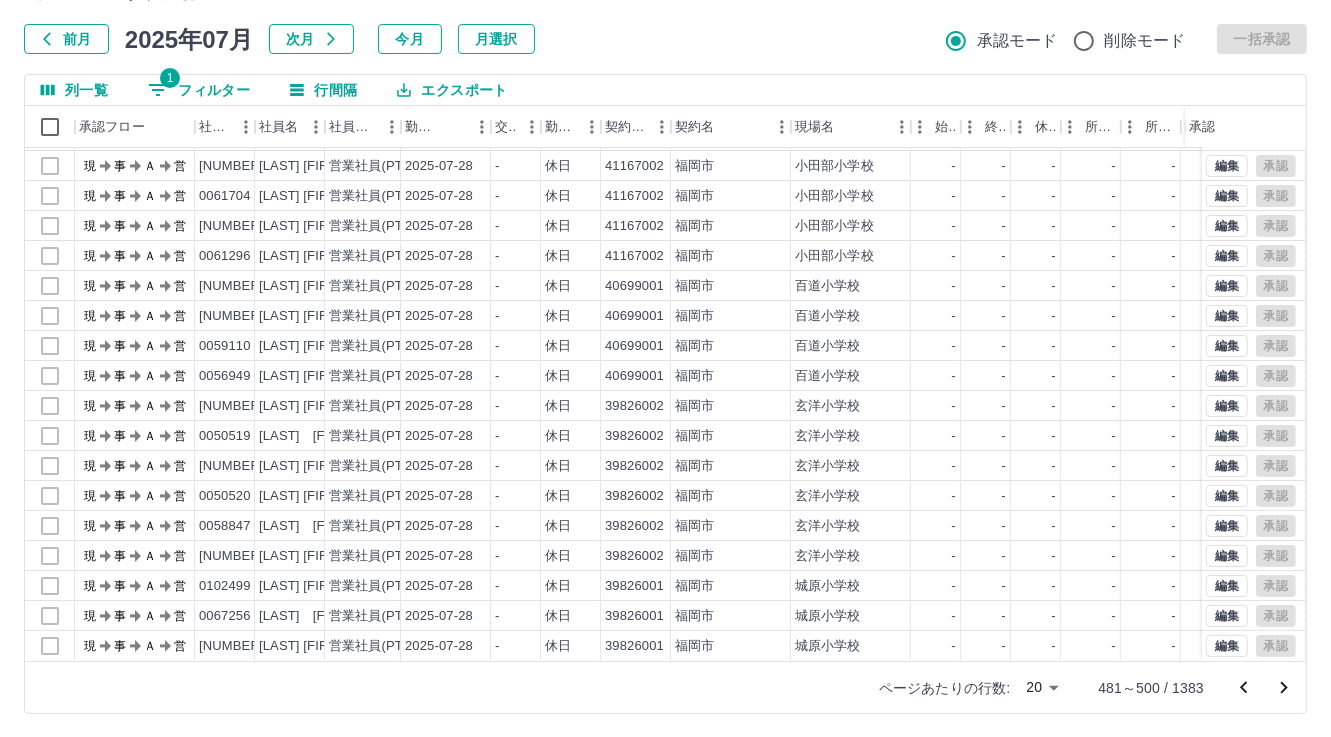 click 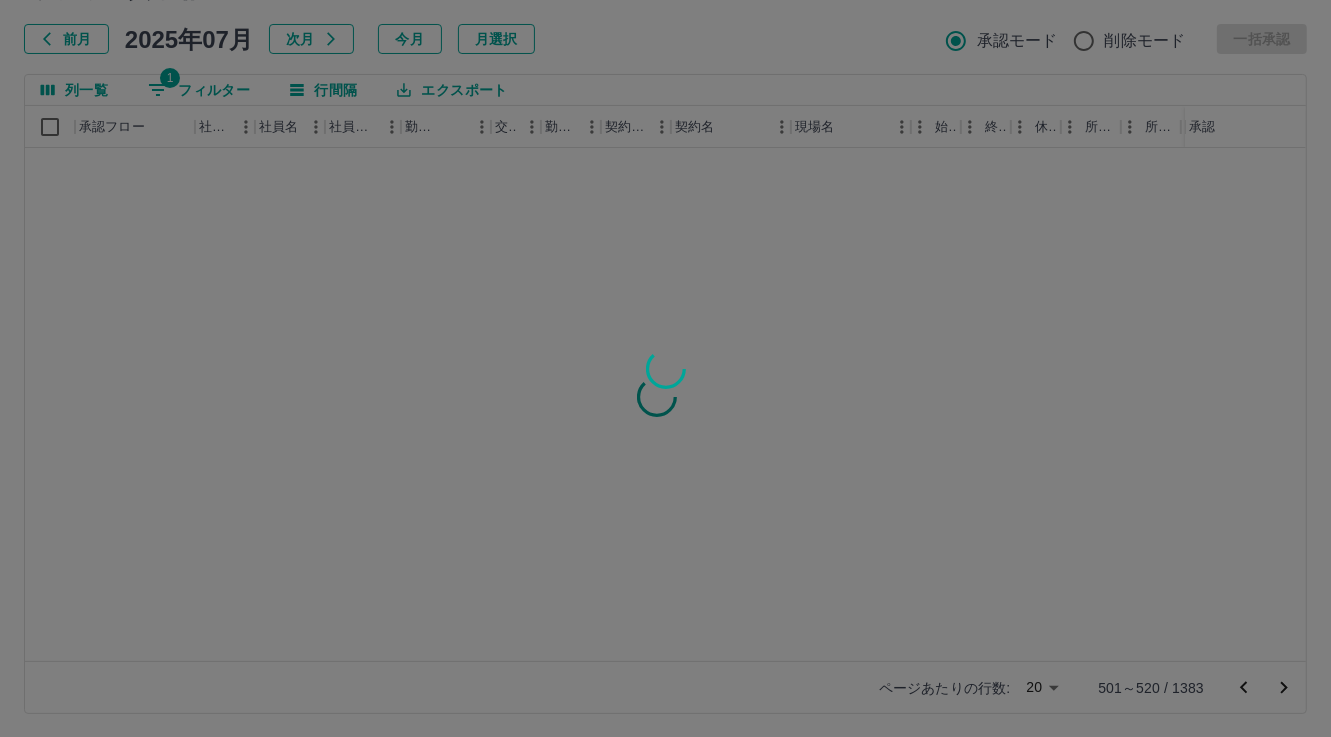 scroll, scrollTop: 0, scrollLeft: 0, axis: both 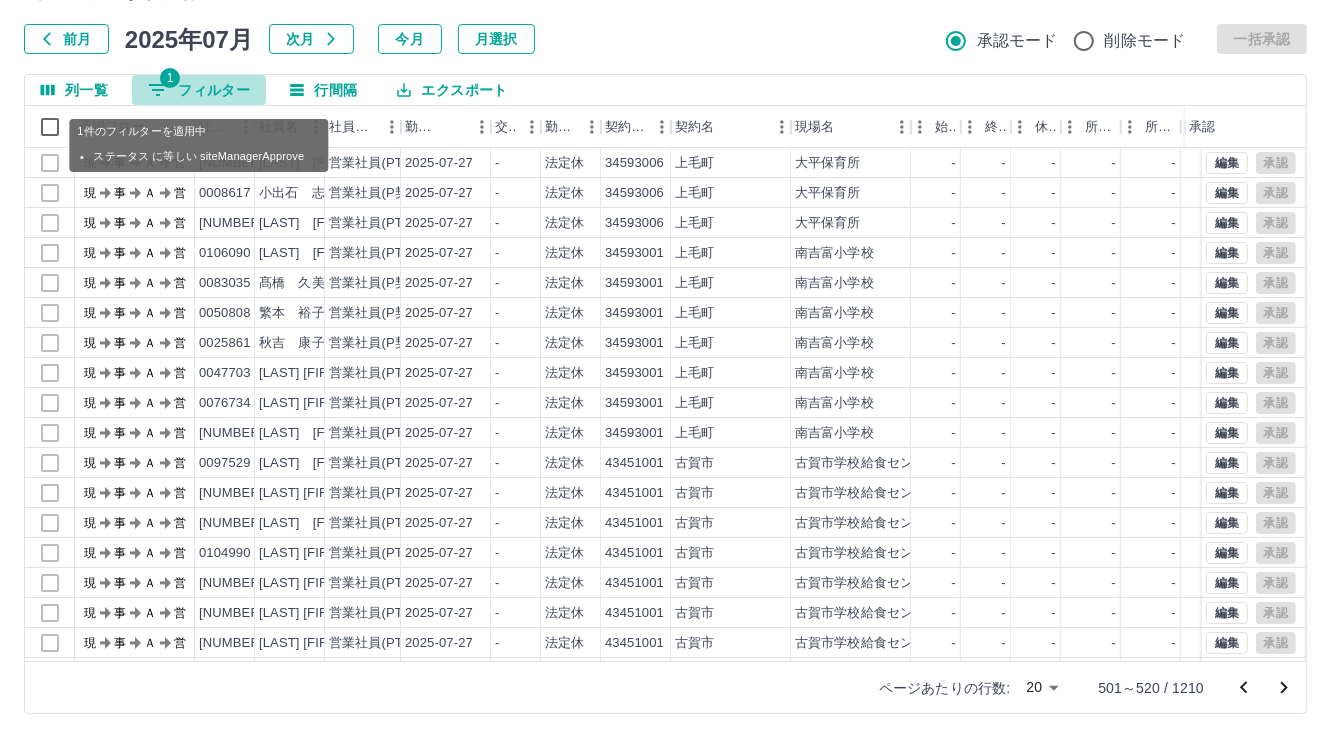 click on "1 フィルター" at bounding box center [199, 90] 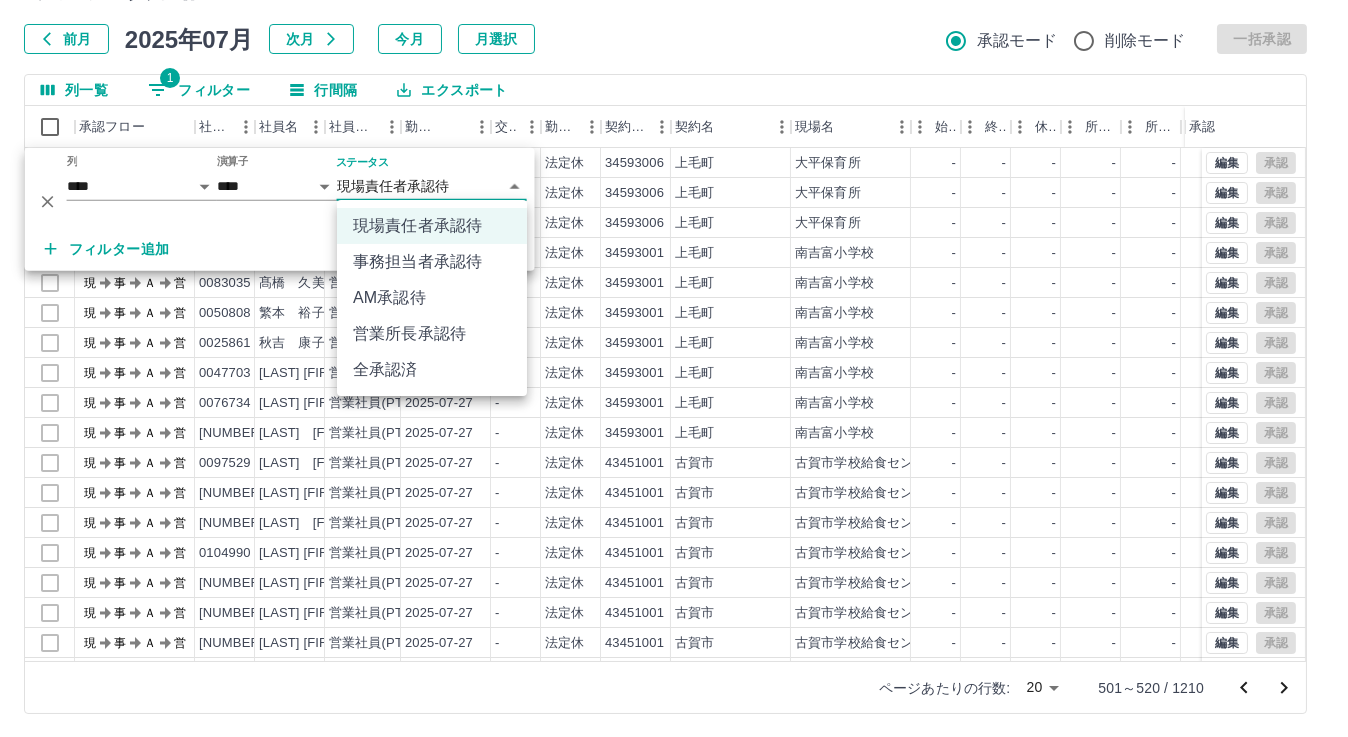 click on "SDH勤怠 松元　美江 勤務実績承認 前月 2025年07月 次月 今月 月選択 承認モード 削除モード 一括承認 列一覧 1 フィルター 行間隔 エクスポート 承認フロー 社員番号 社員名 社員区分 勤務日 交通費 勤務区分 契約コード 契約名 現場名 始業 終業 休憩 所定開始 所定終業 所定休憩 拘束 勤務 遅刻等 コメント 承認 現 事 Ａ 営 0058396 尾家　真奈美 営業社員(PT契約) 2025-07-27  -  法定休 34593006 上毛町 大平保育所 - - - - - - 00:00 00:00 00:00 現 事 Ａ 営 0008617 小出石　志穂 営業社員(P契約) 2025-07-27  -  法定休 34593006 上毛町 大平保育所 - - - - - - 00:00 00:00 00:00 現 事 Ａ 営 0008615 友口　美枝子 営業社員(PT契約) 2025-07-27  -  法定休 34593006 上毛町 大平保育所 - - - - - - 00:00 00:00 00:00 現 事 Ａ 営 0106090 熊本　しのぶ 営業社員(PT契約) 2025-07-27  -  法定休 34593001 上毛町 南吉富小学校 - - - - - -" at bounding box center [674, 315] 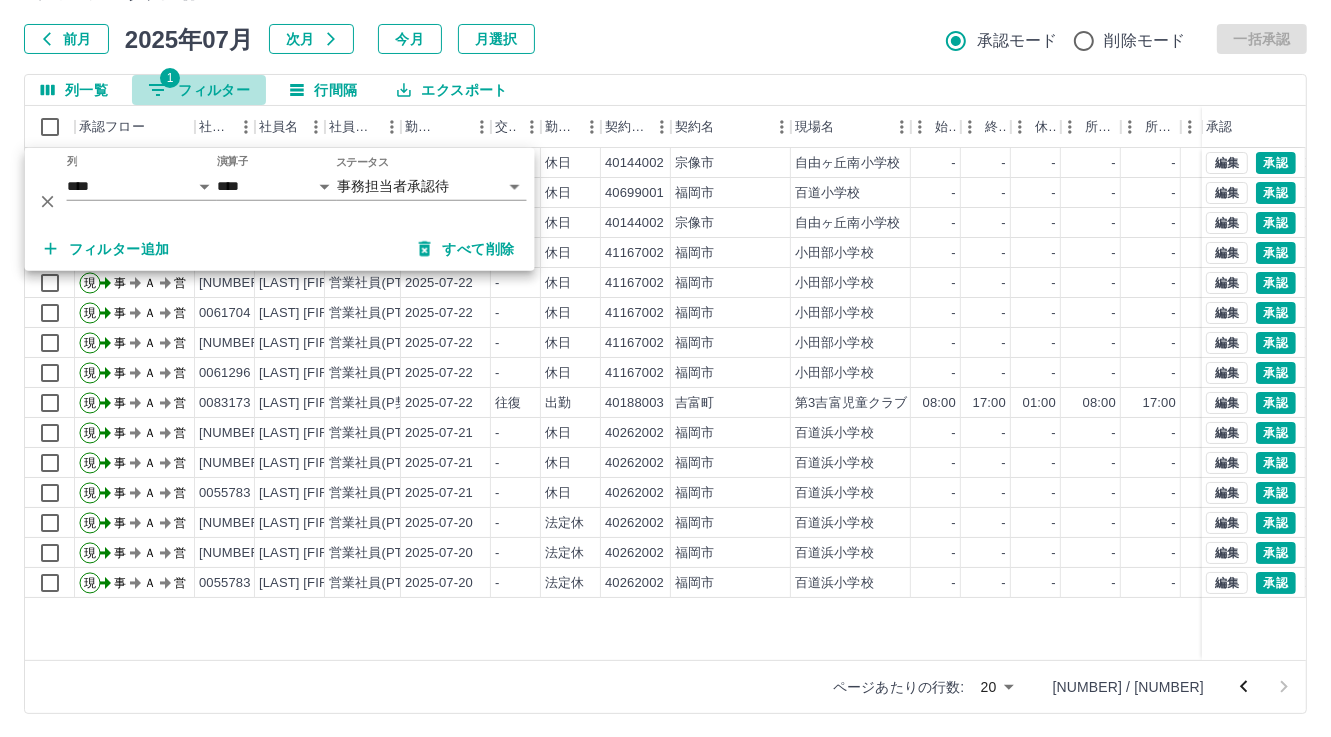 click on "1 フィルター" at bounding box center [199, 90] 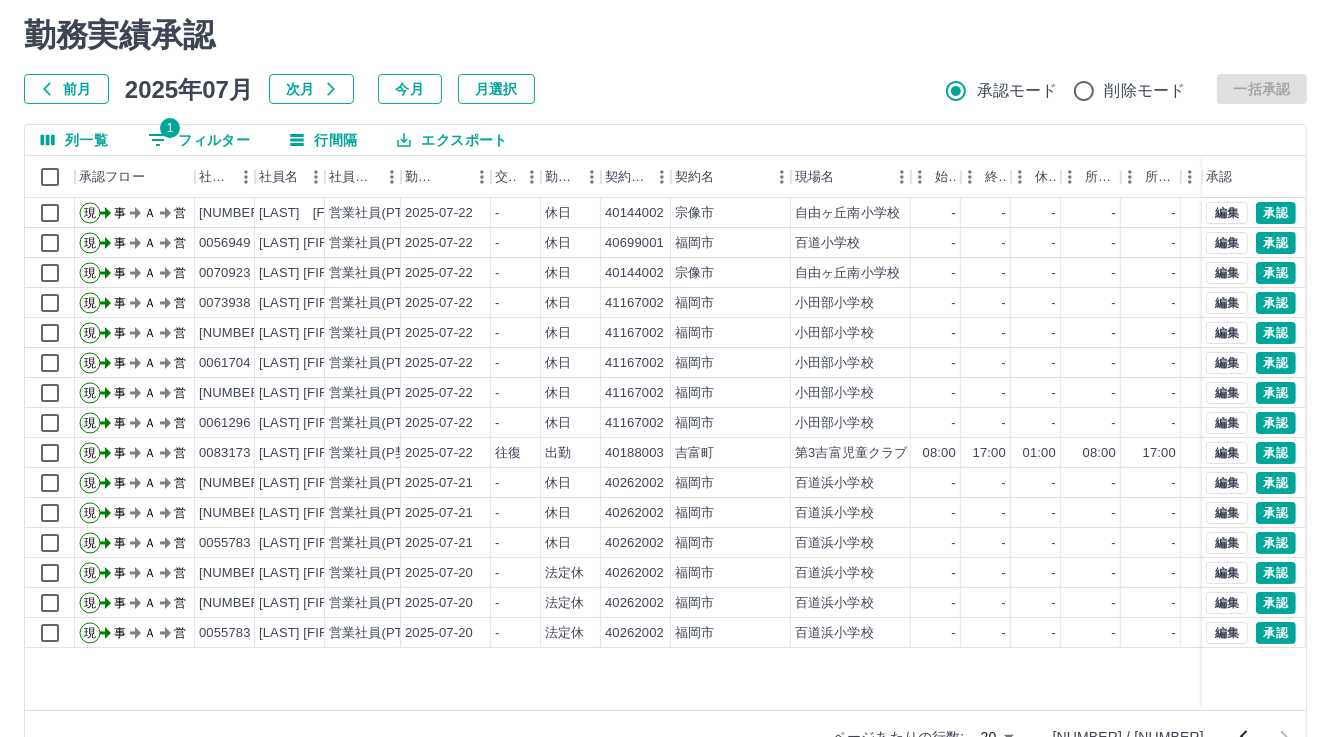 scroll, scrollTop: 107, scrollLeft: 0, axis: vertical 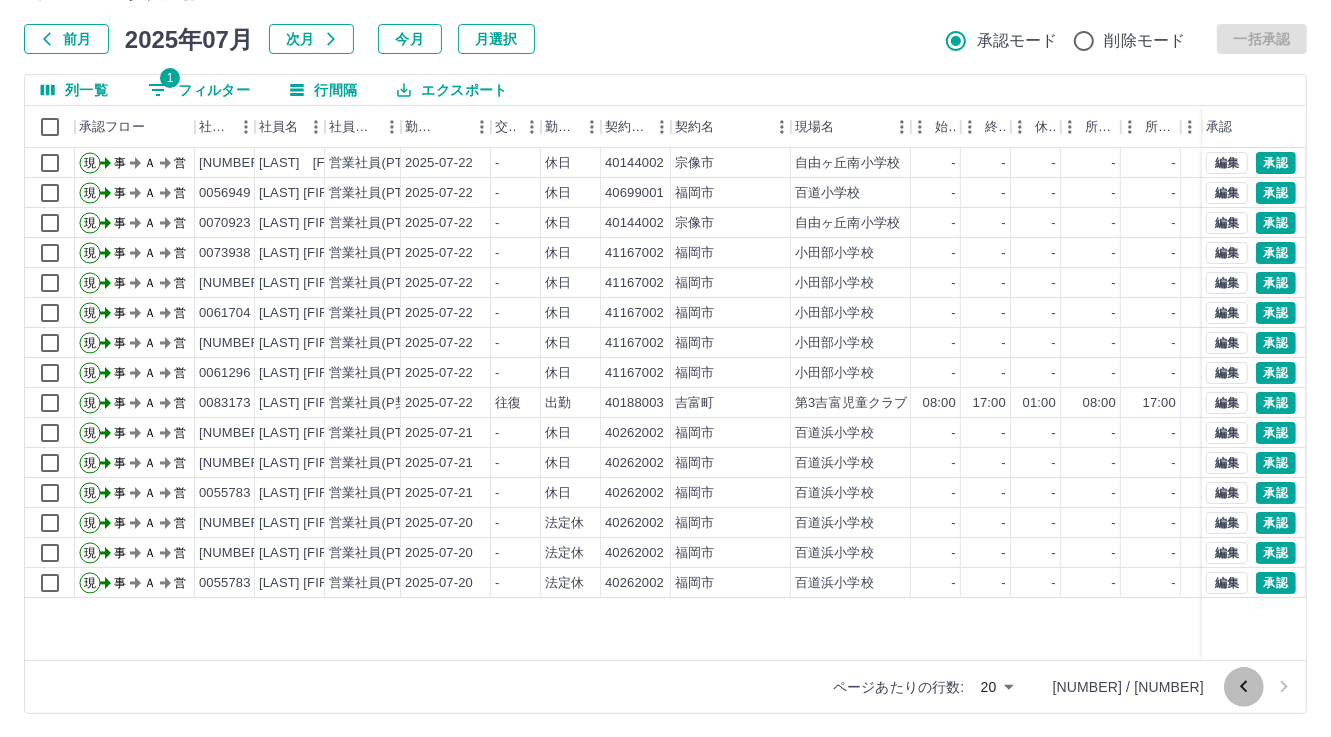 click at bounding box center (1244, 687) 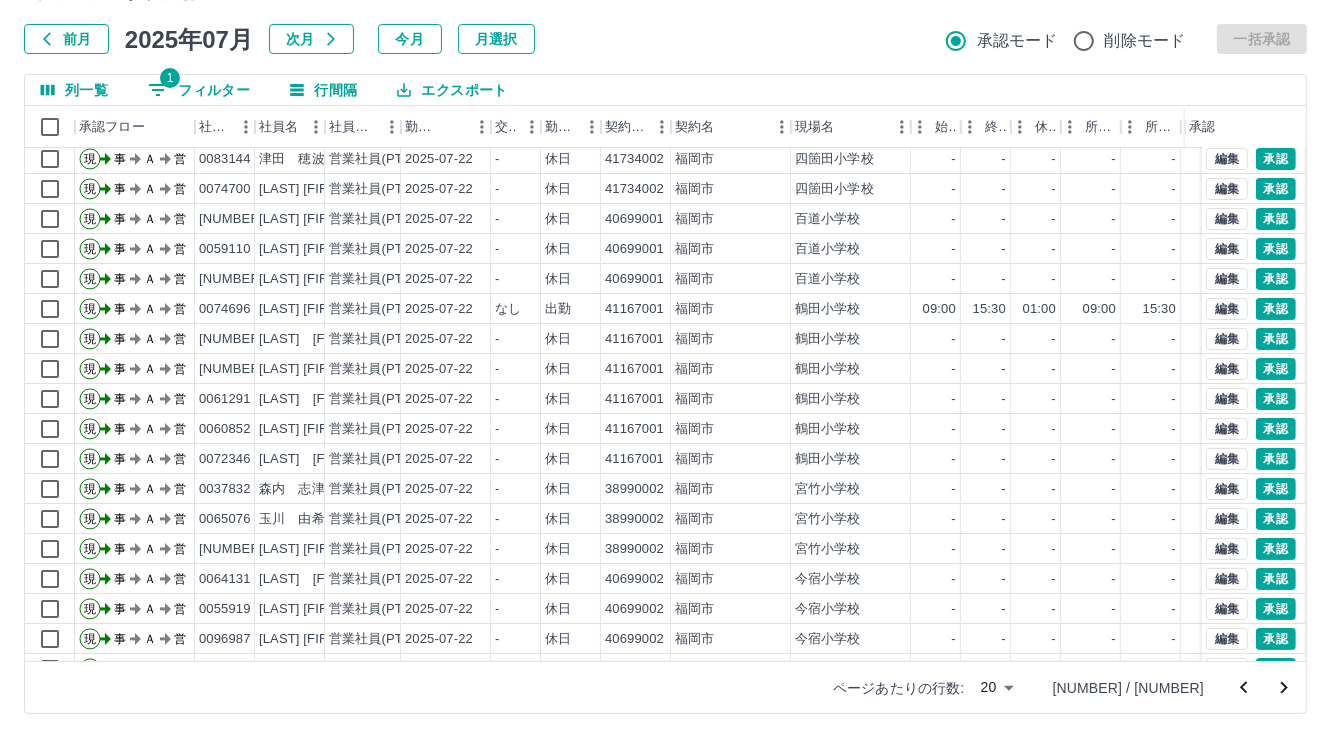 scroll, scrollTop: 103, scrollLeft: 0, axis: vertical 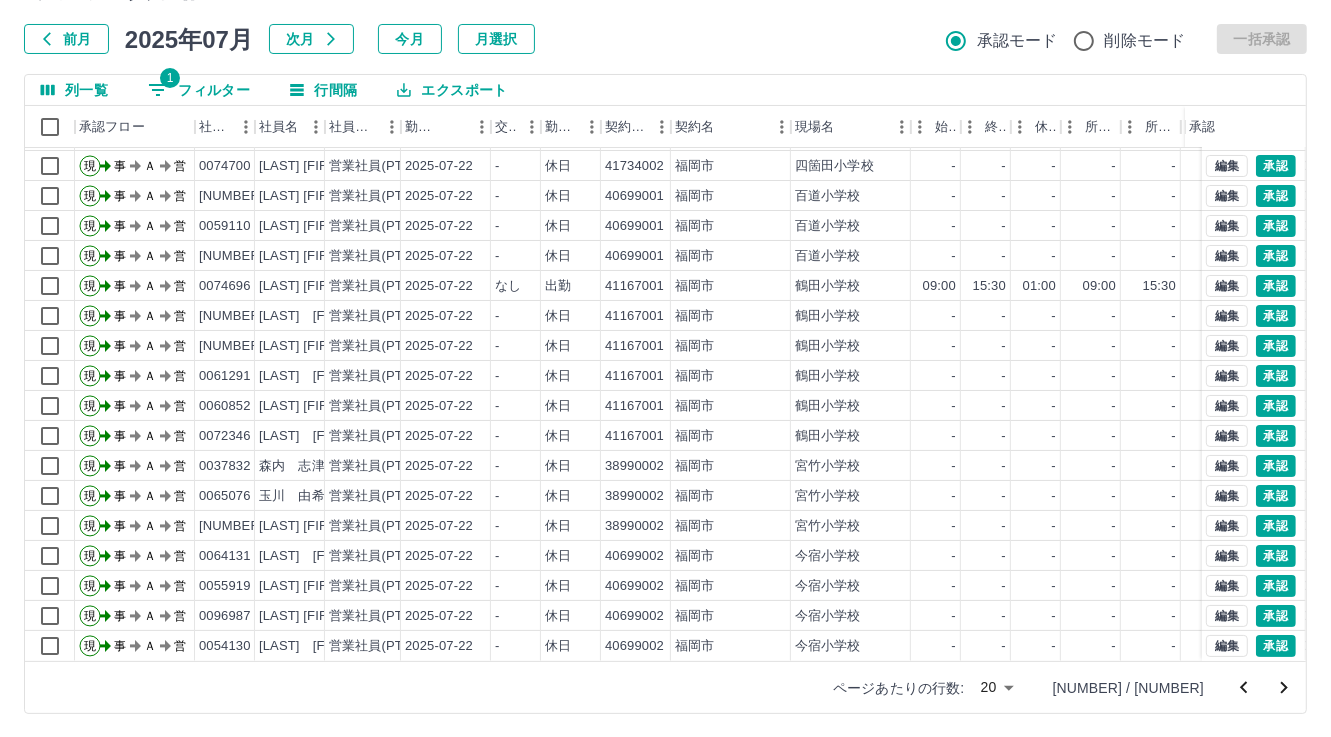 click 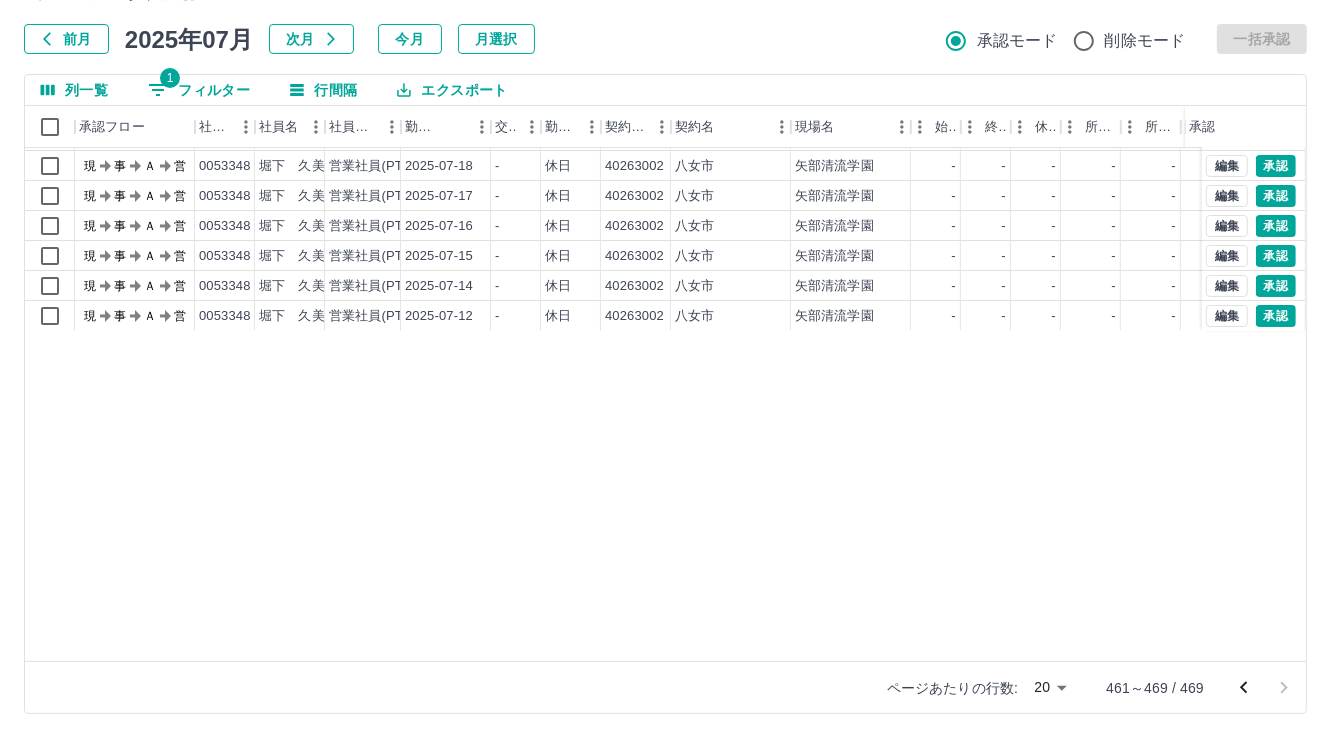 scroll, scrollTop: 0, scrollLeft: 0, axis: both 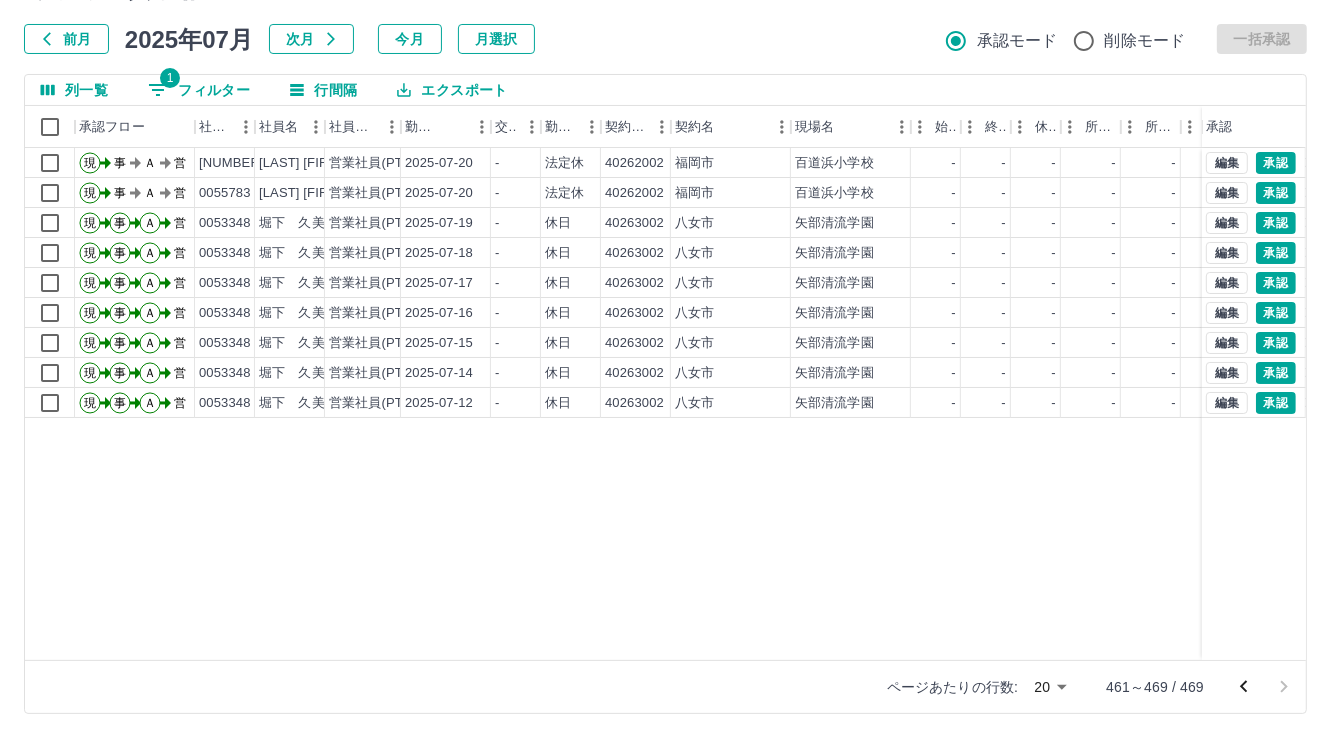 click at bounding box center (665, 368) 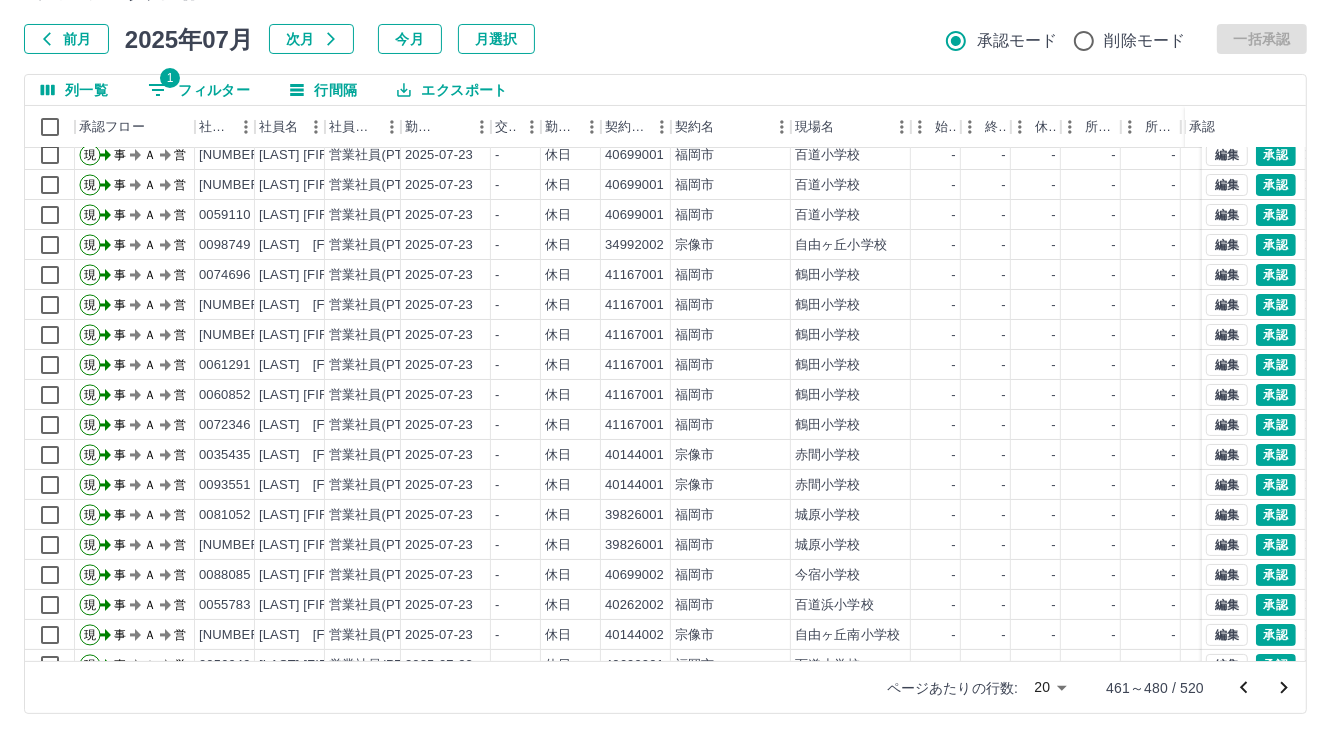 scroll, scrollTop: 0, scrollLeft: 0, axis: both 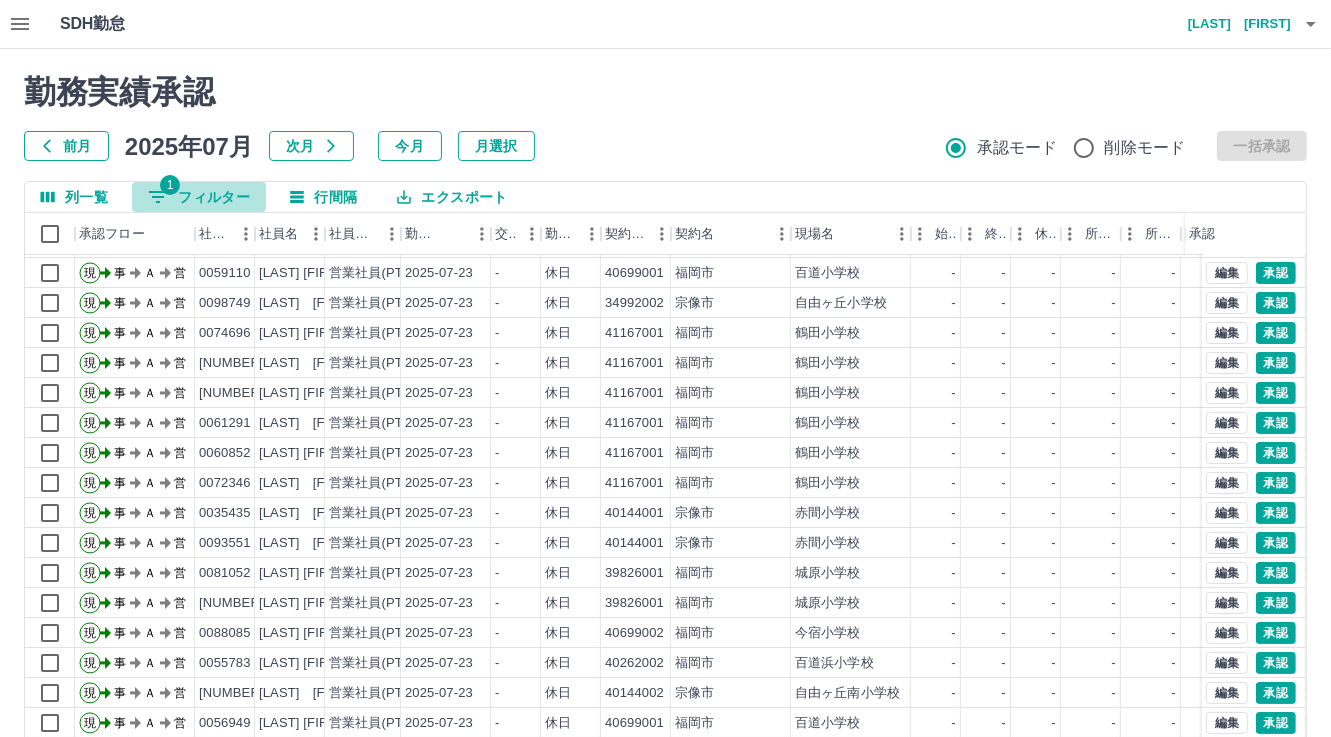 click on "1 フィルター" at bounding box center (199, 197) 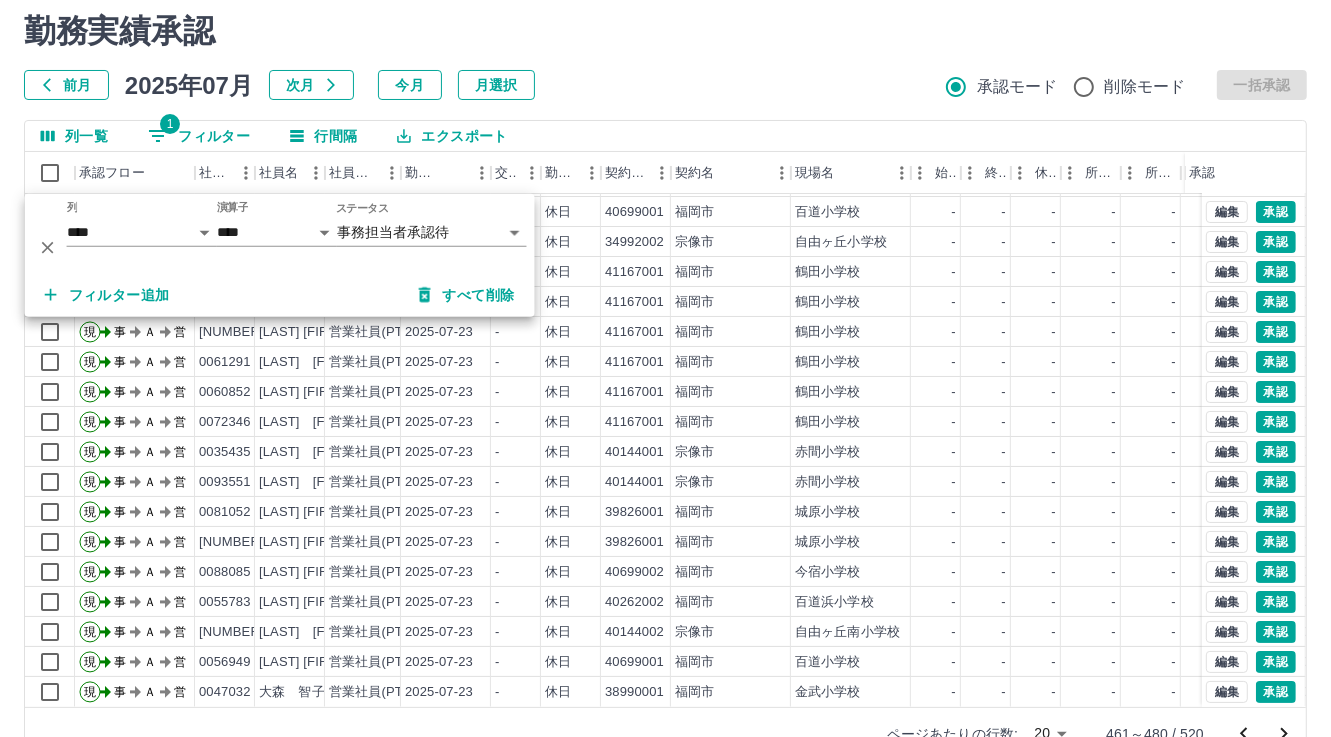 scroll, scrollTop: 107, scrollLeft: 0, axis: vertical 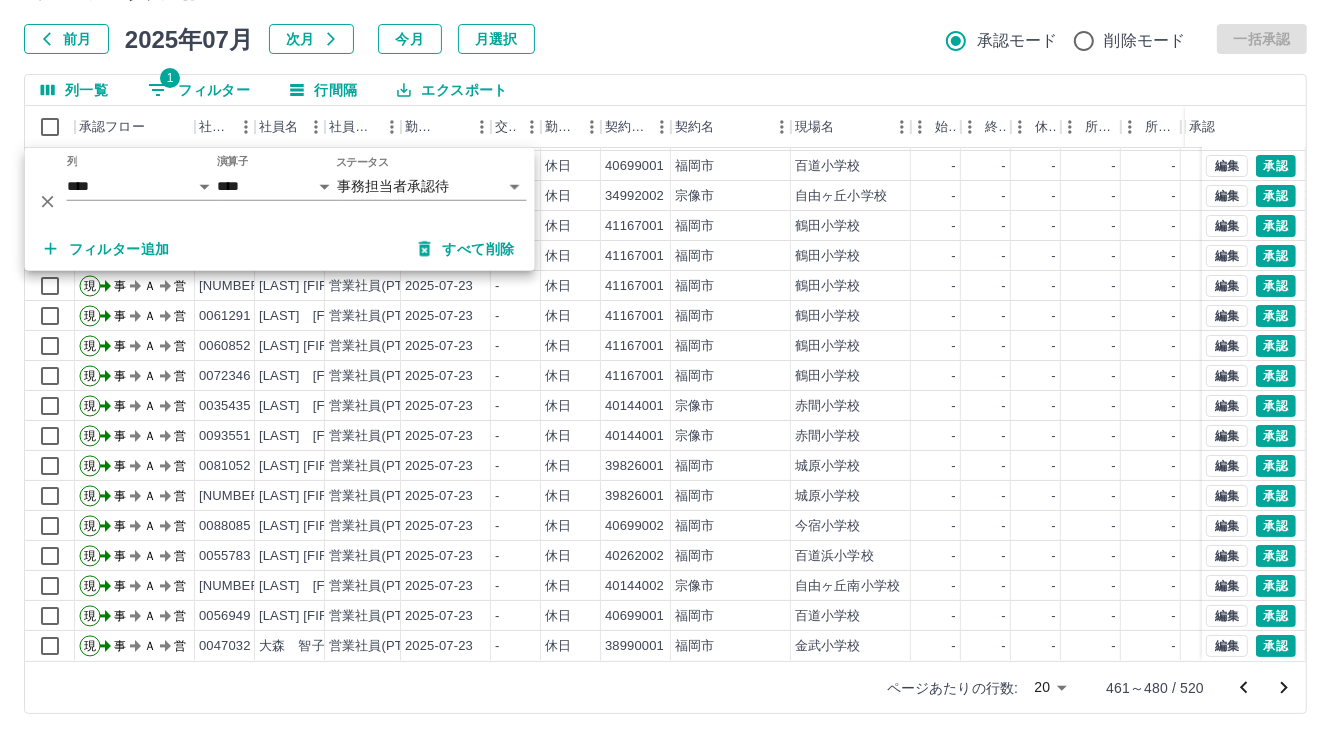click 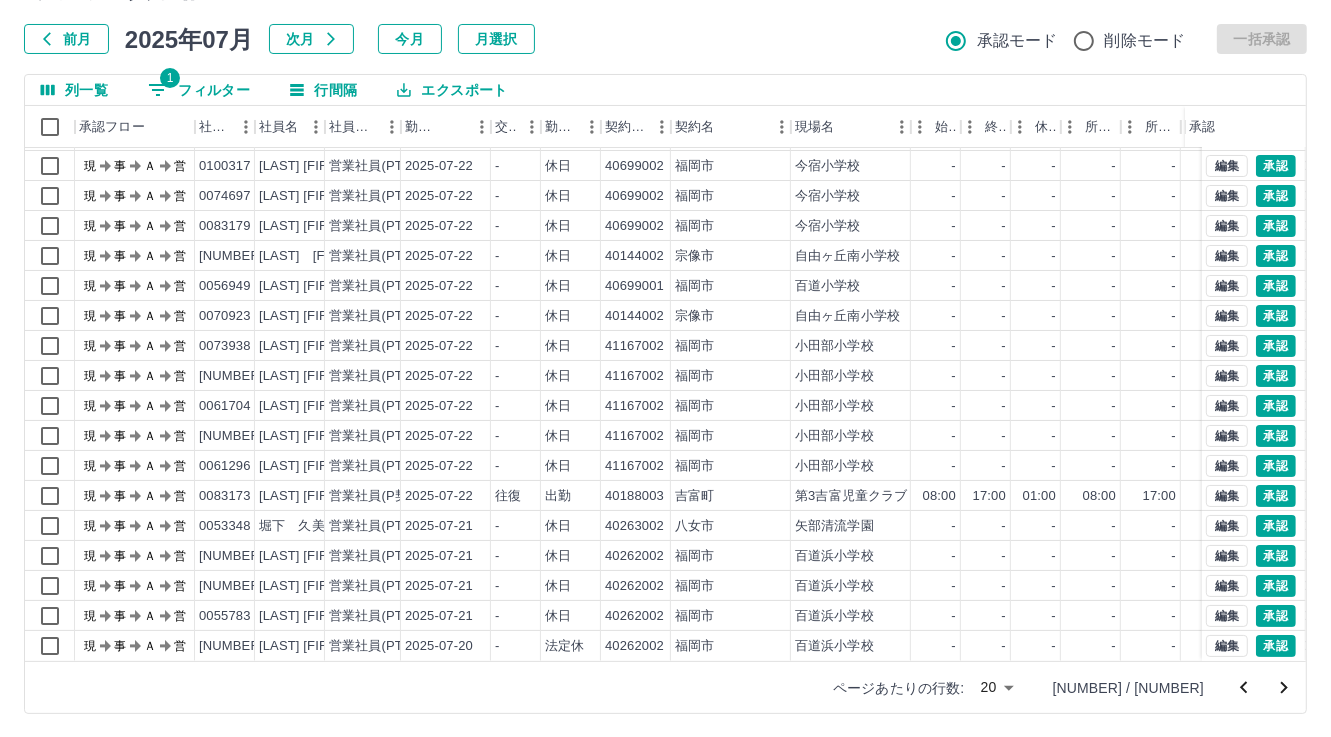scroll, scrollTop: 0, scrollLeft: 0, axis: both 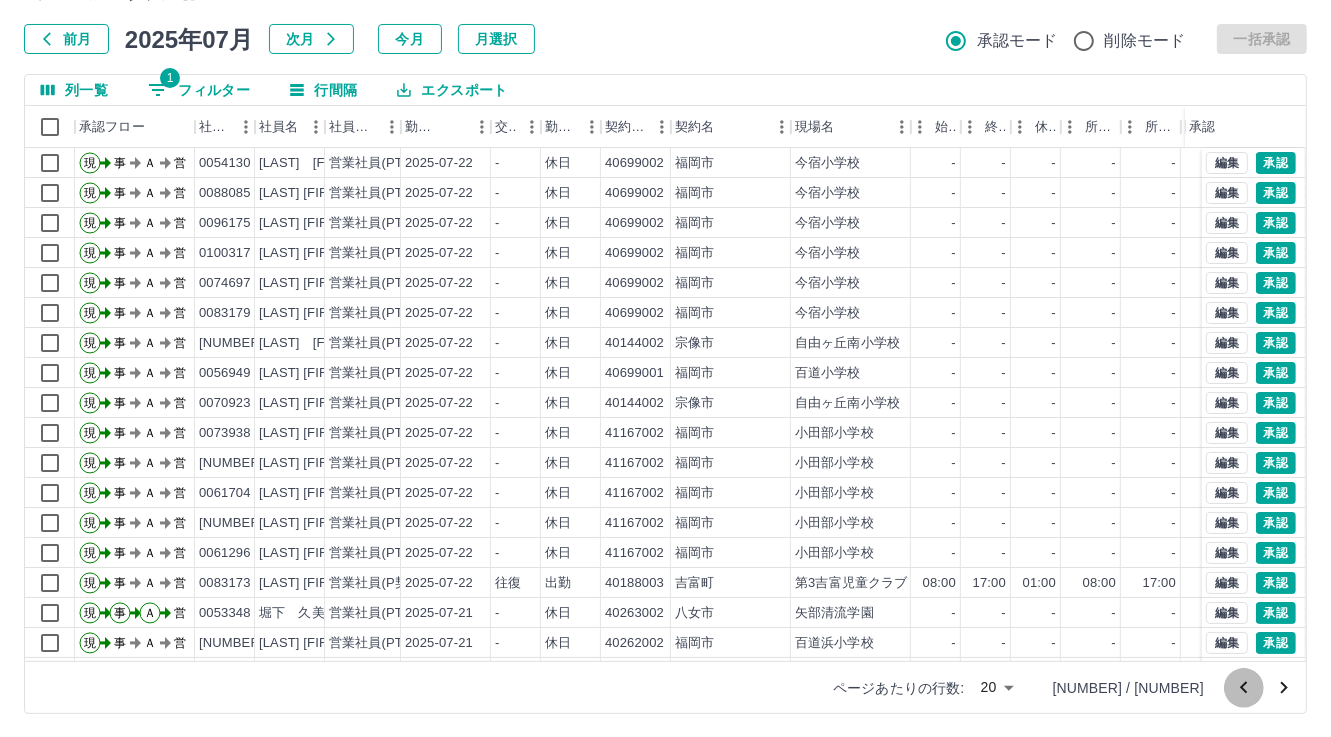 click 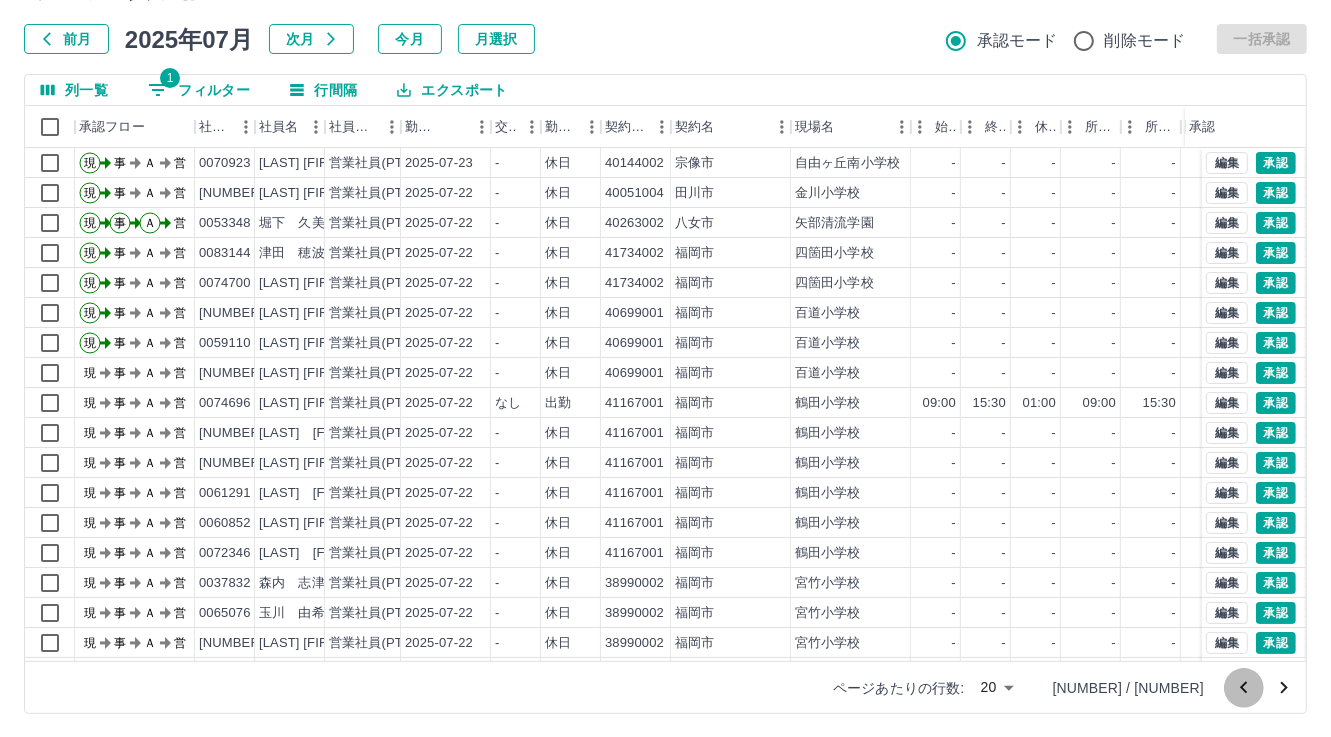 click 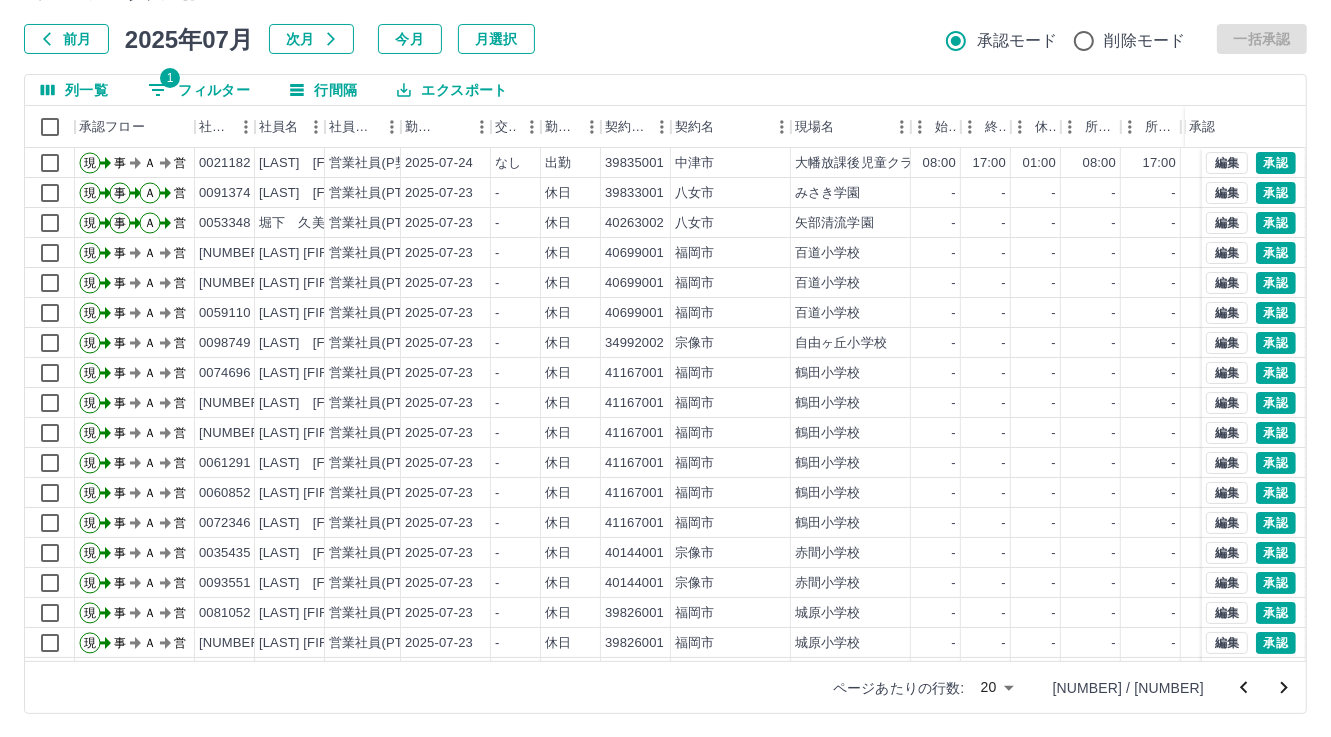 click 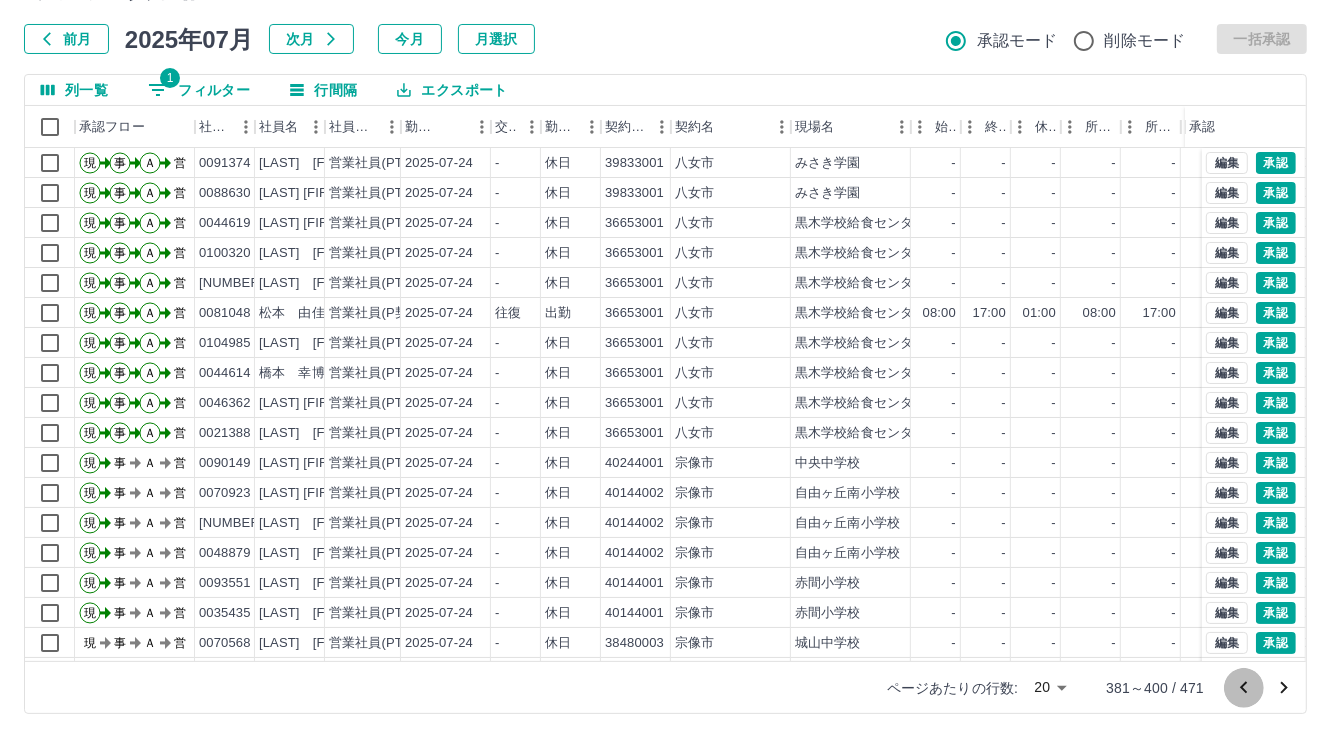 click 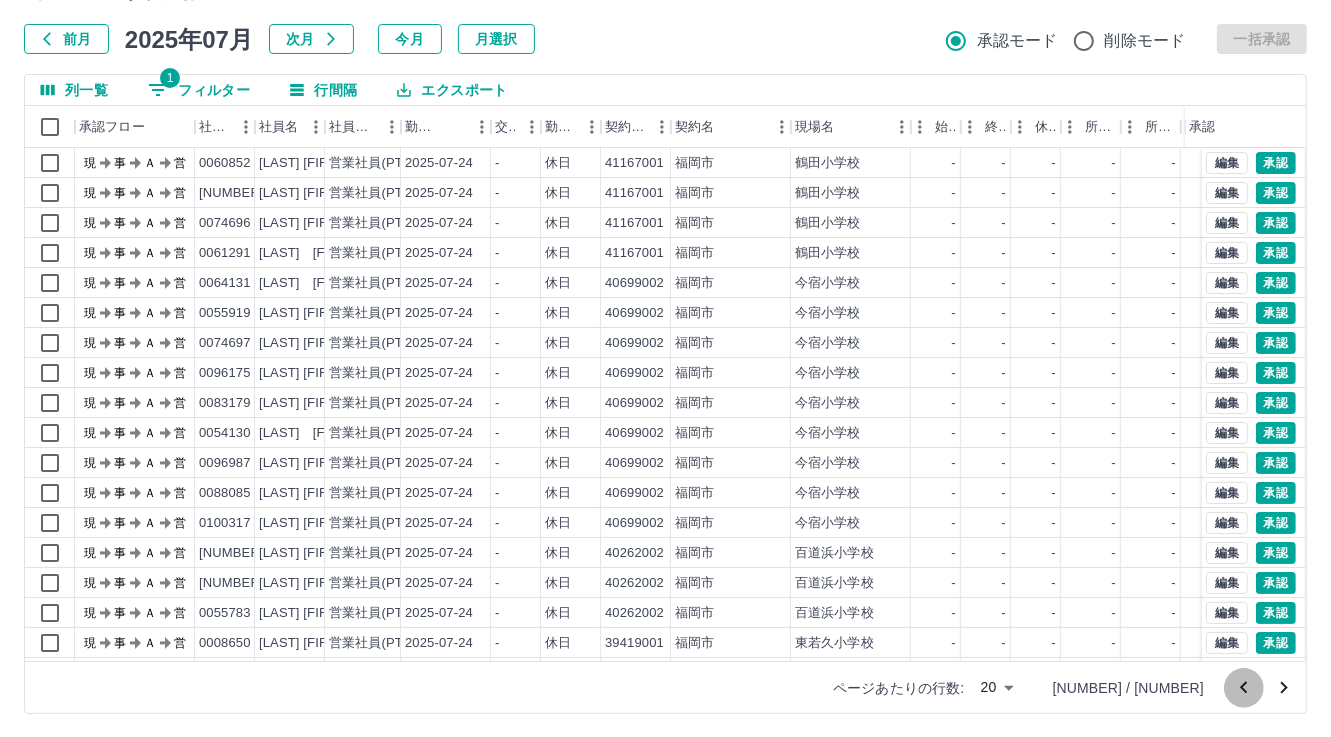 click 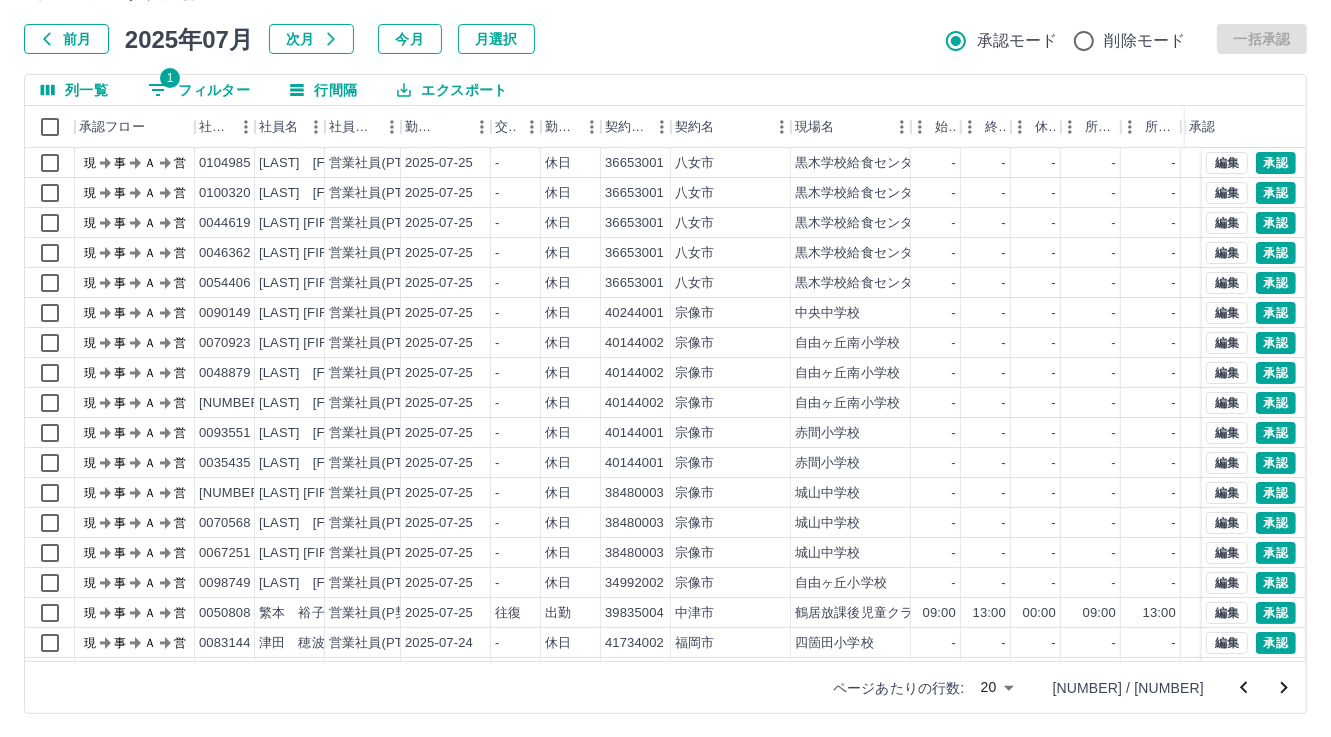 click 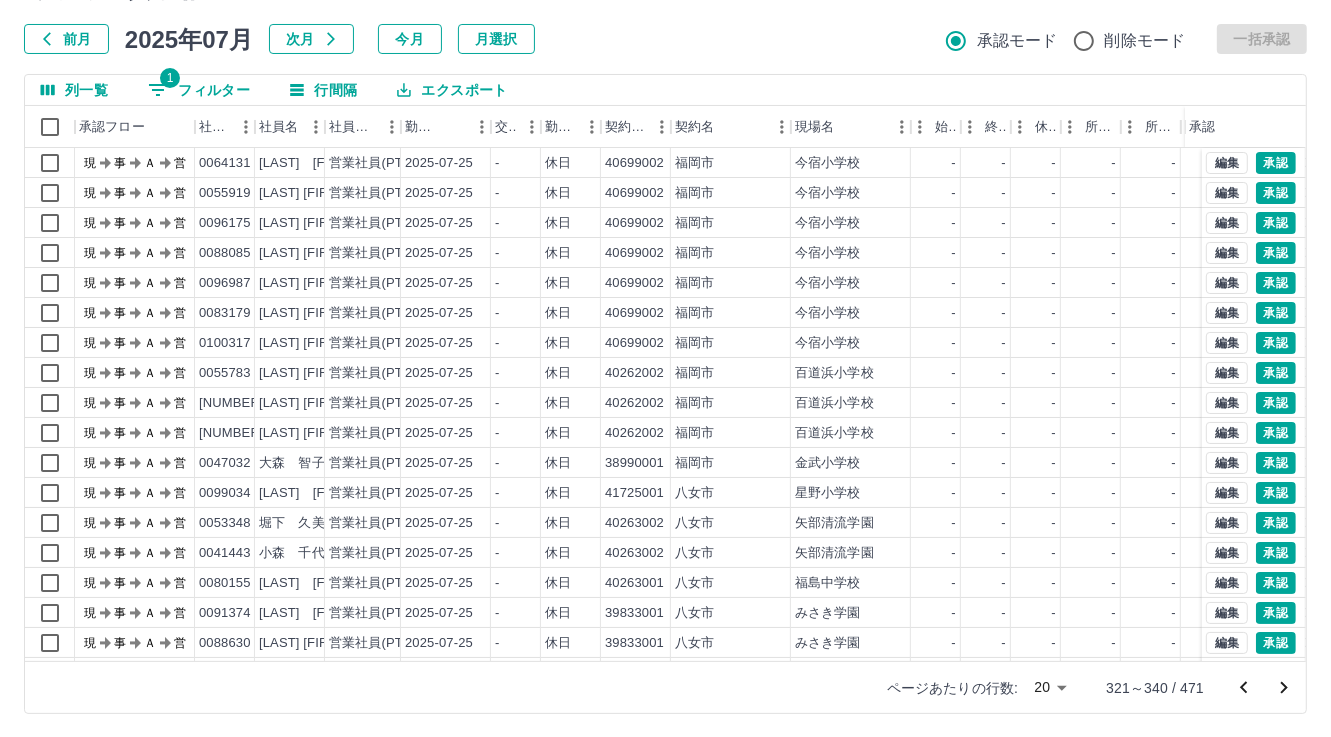 click 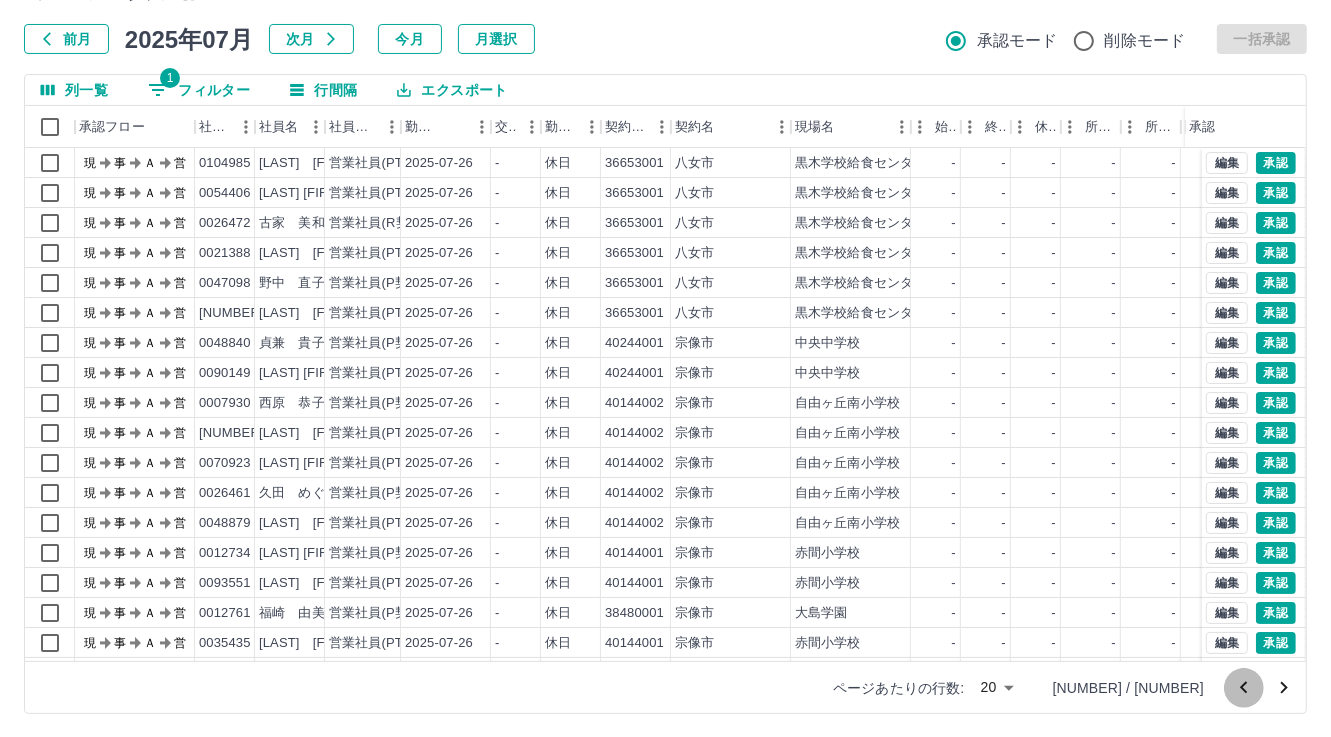 click 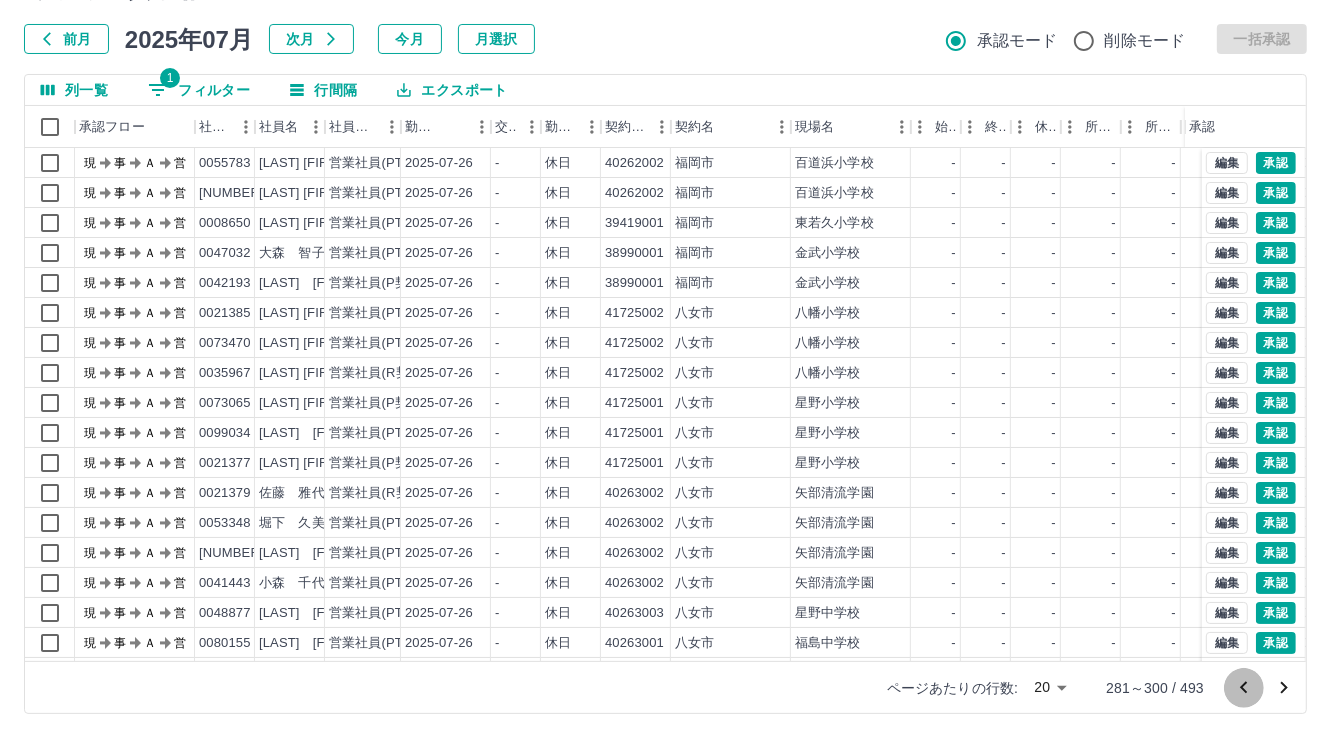 click 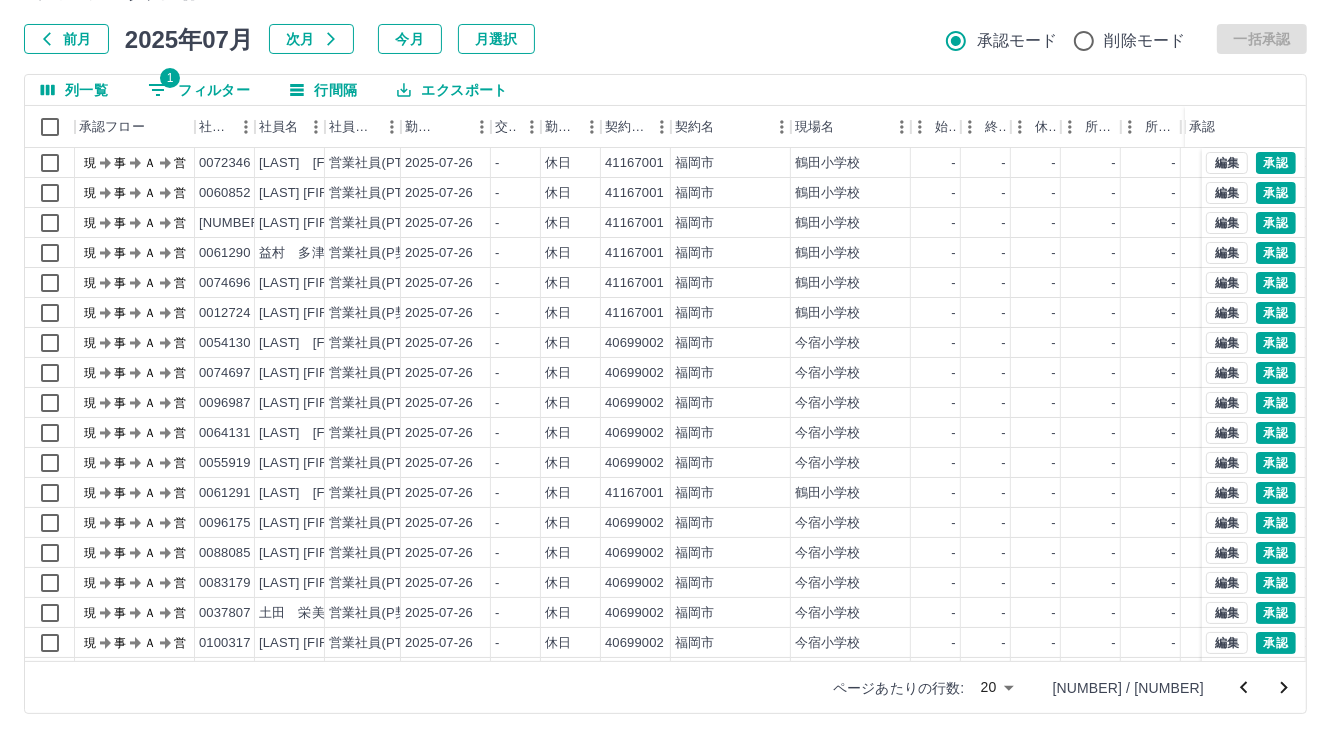 click 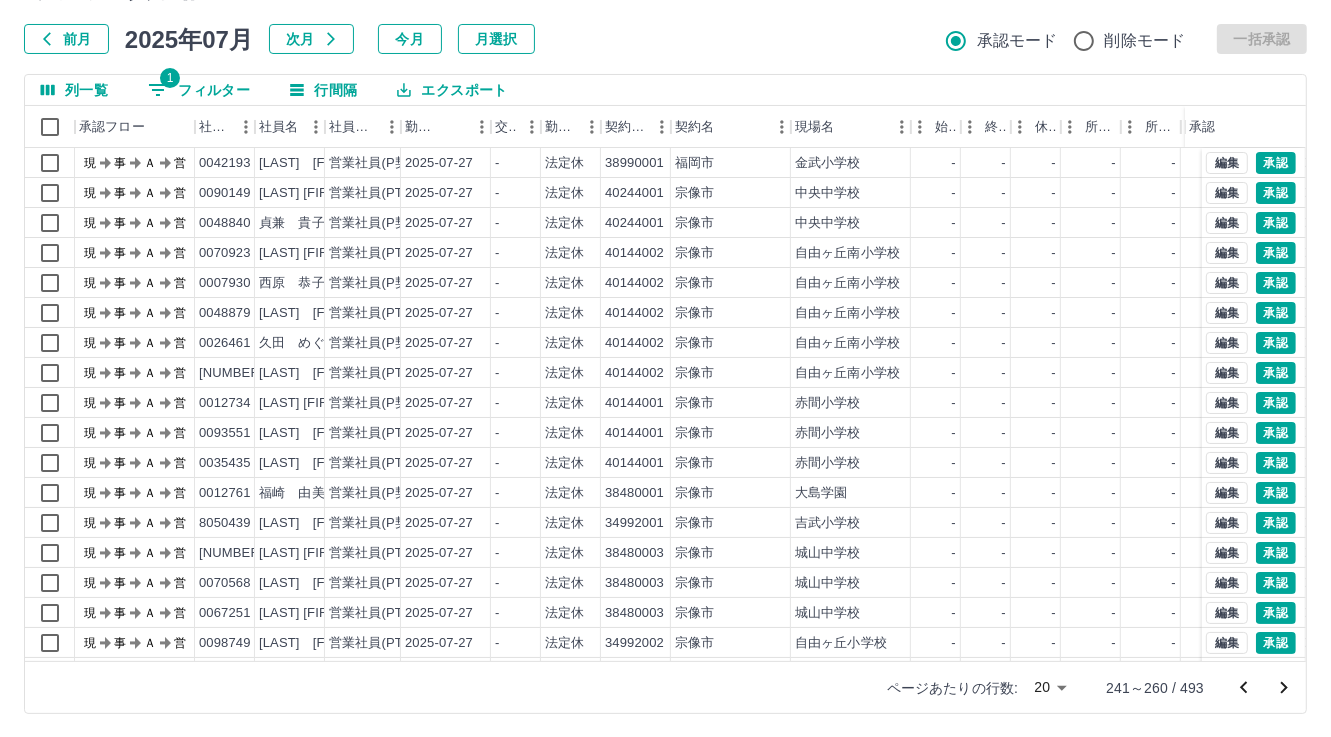 click 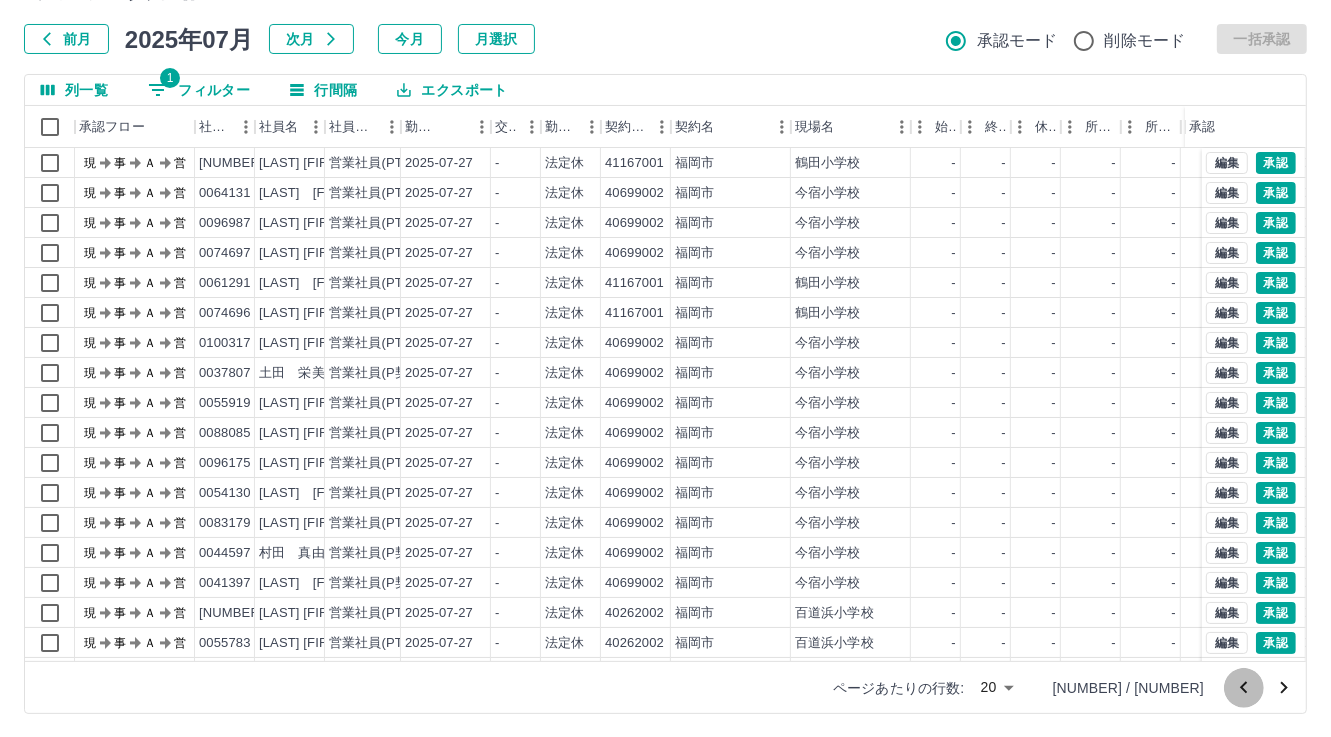 click 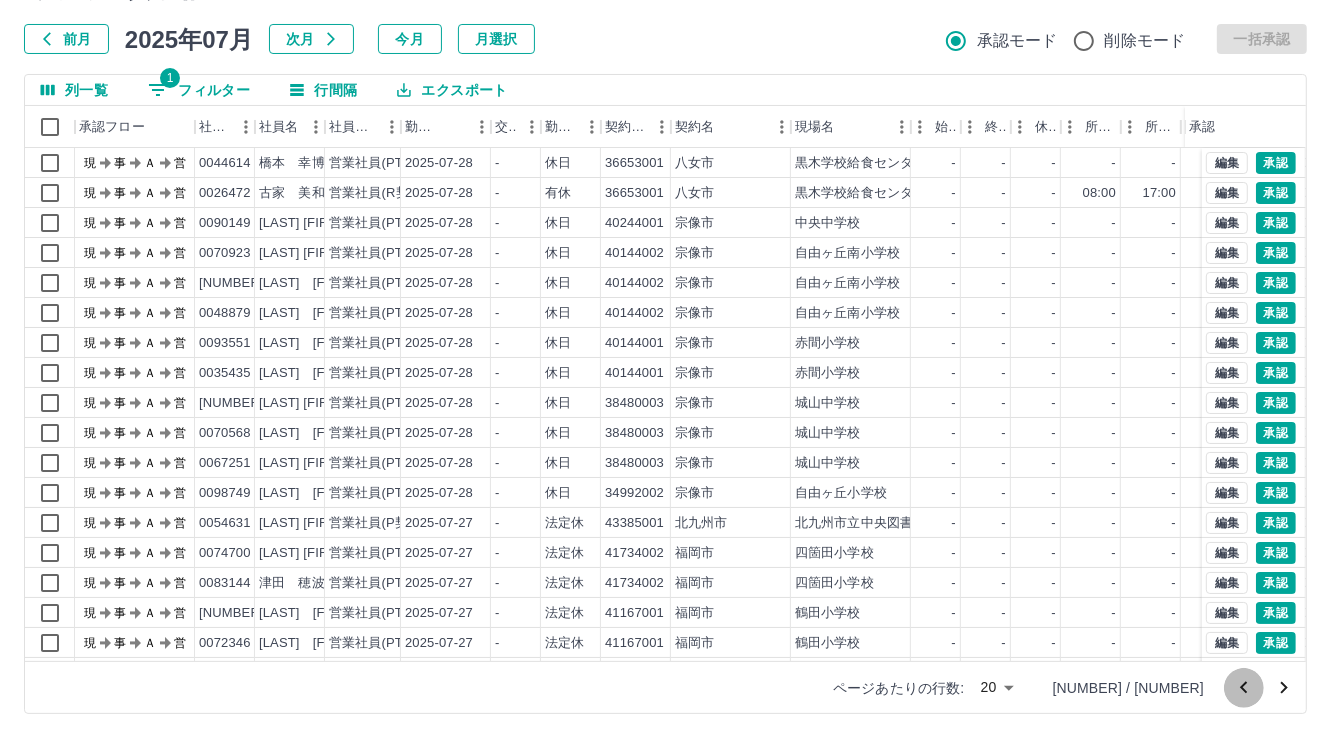 click 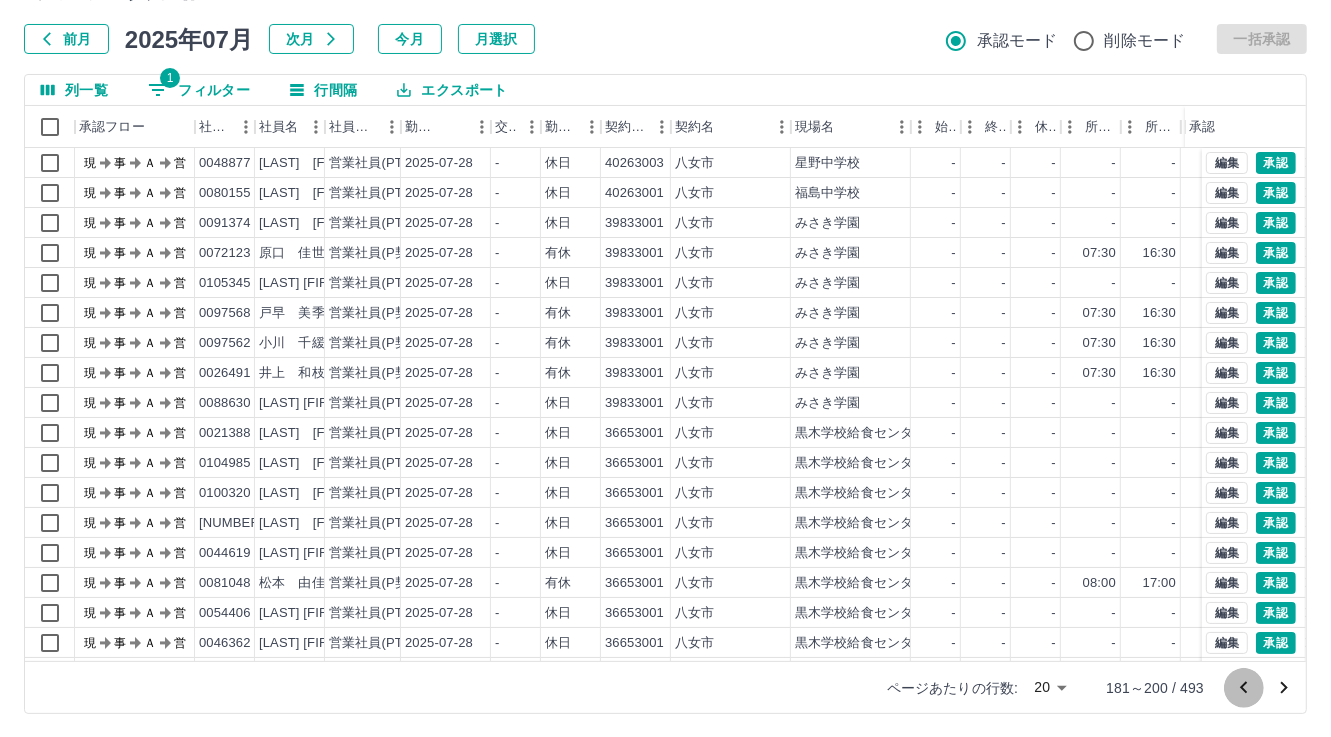 click 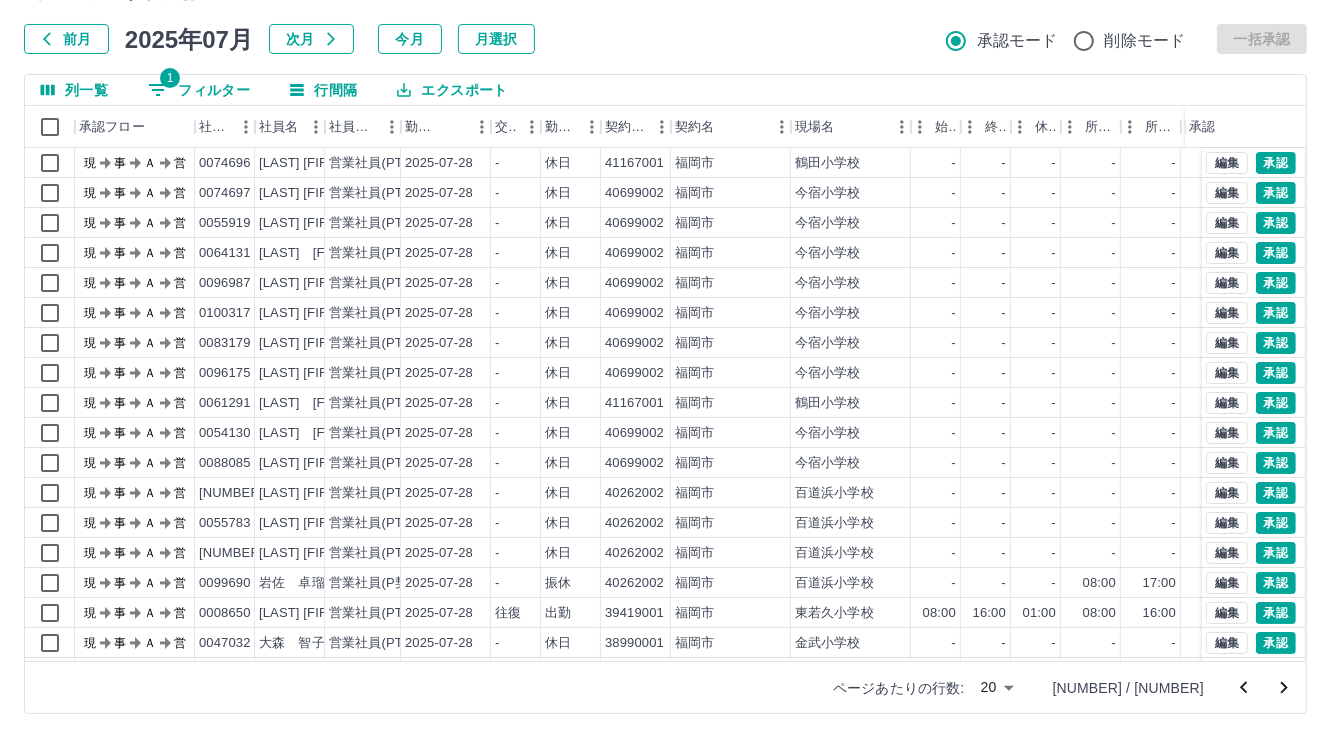 click 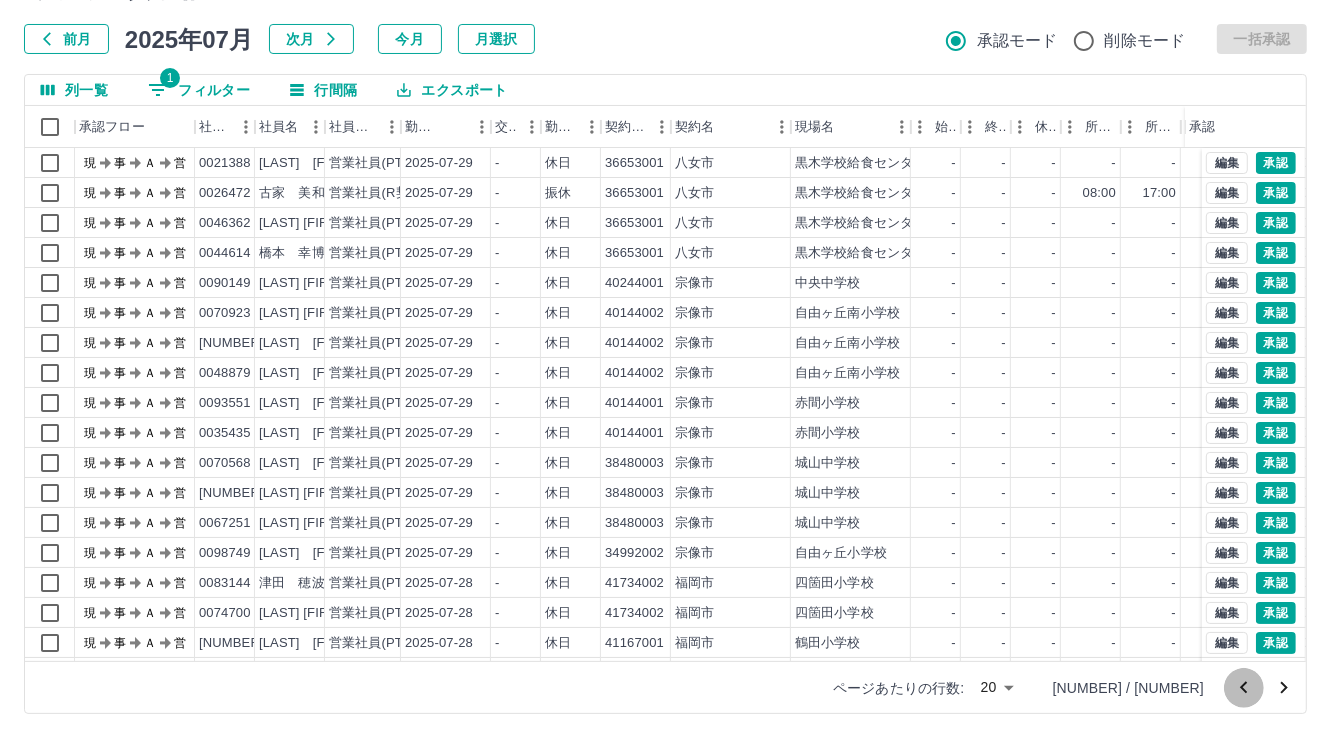 click 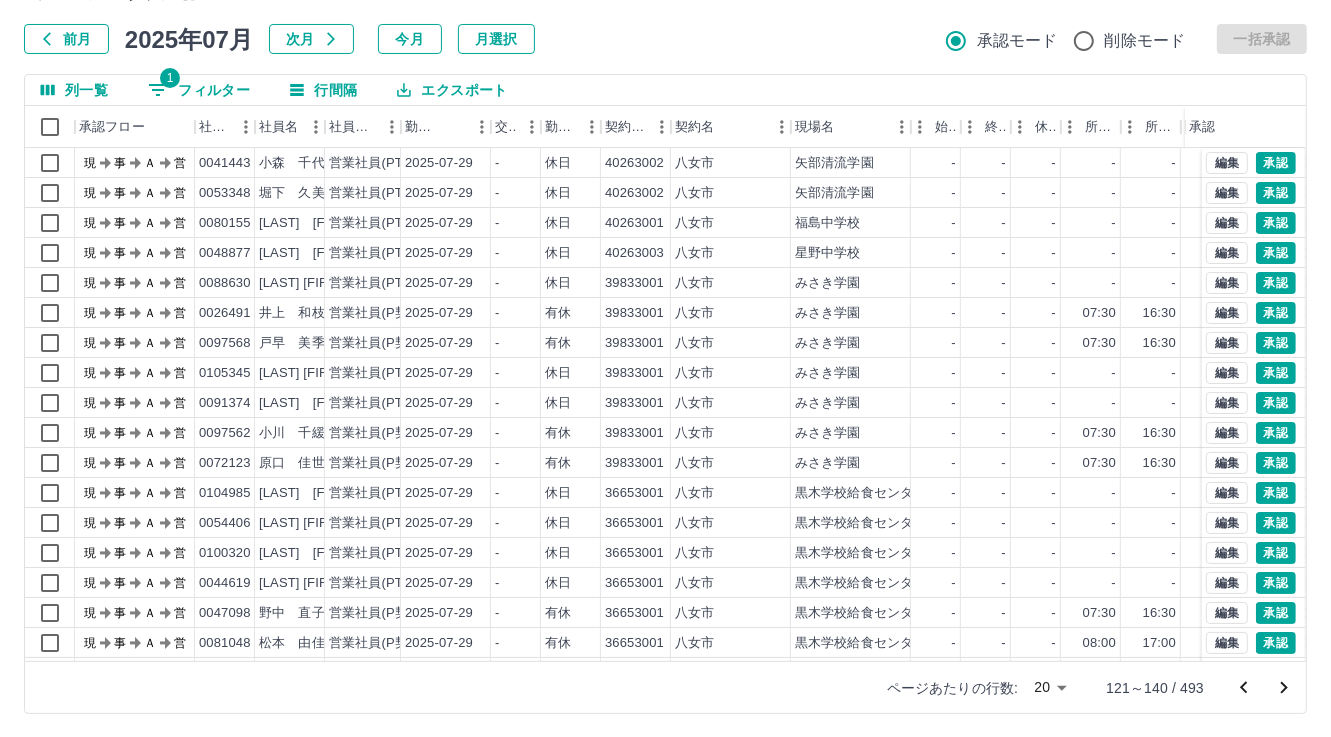 click 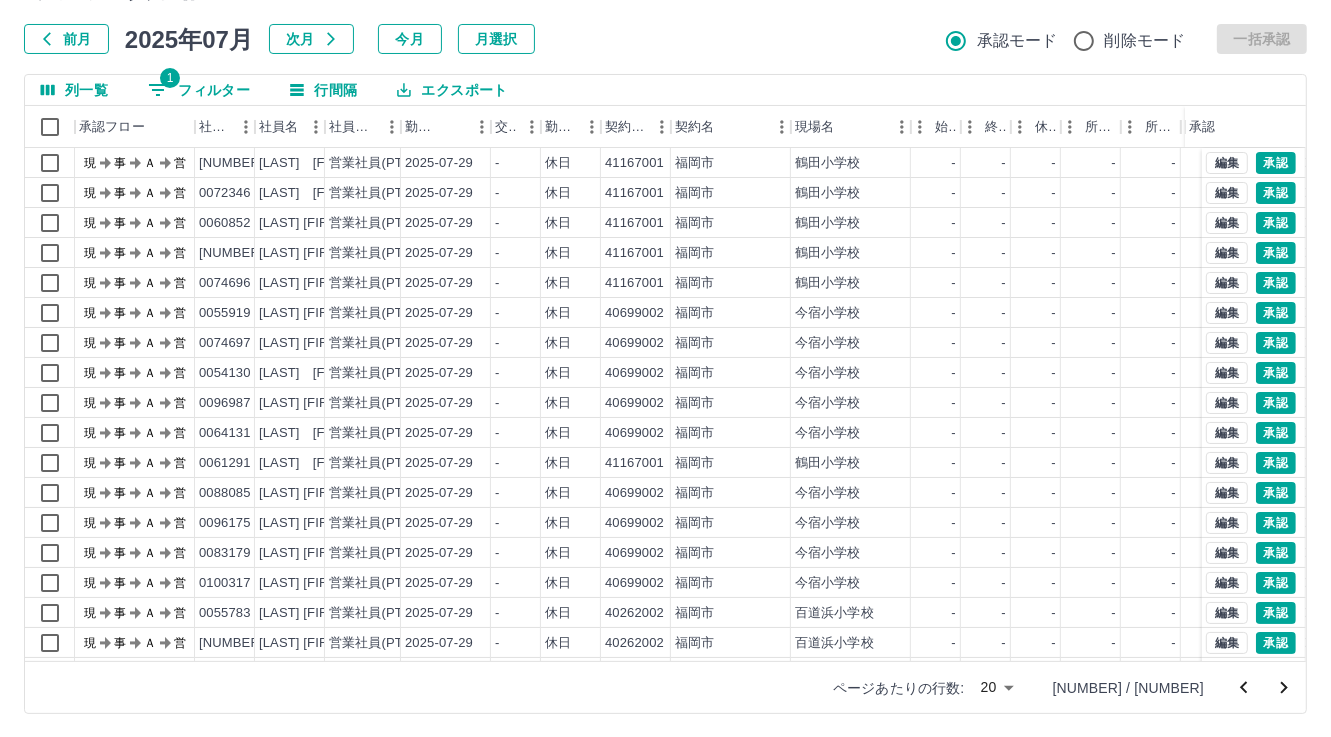 click 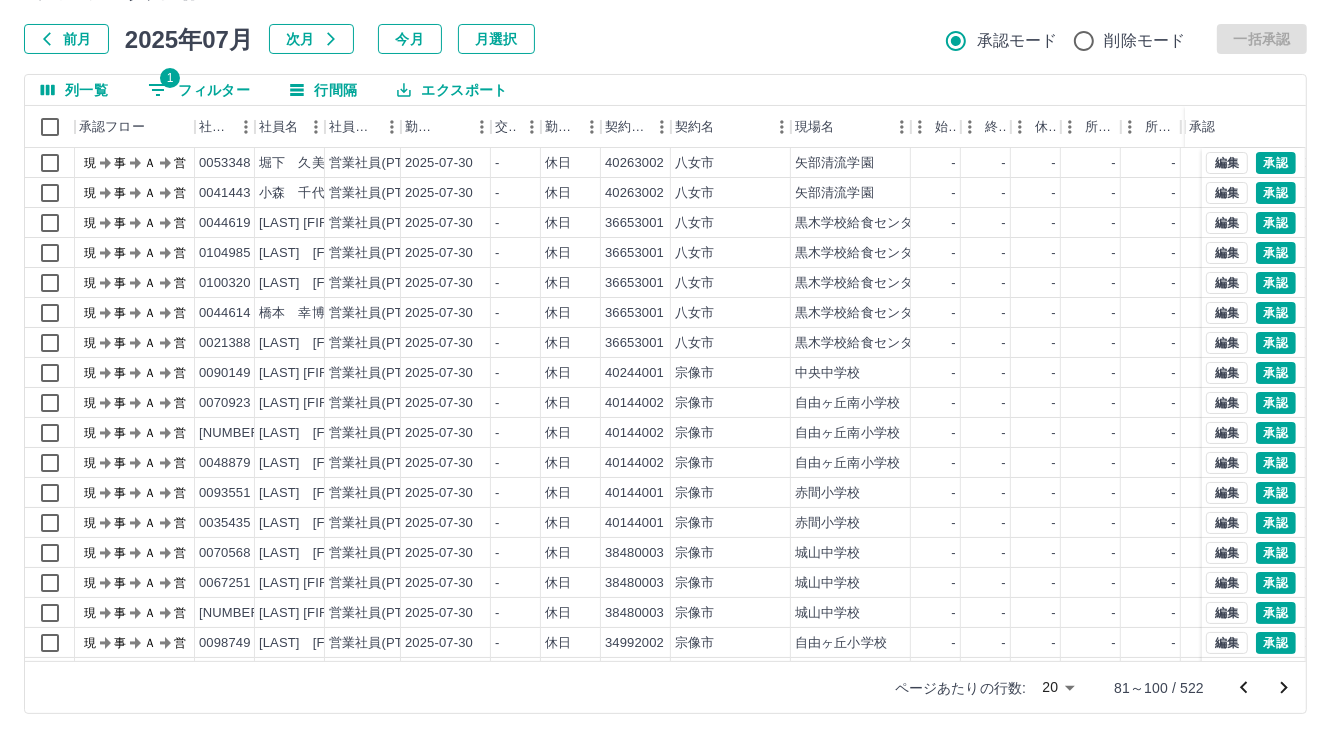 click 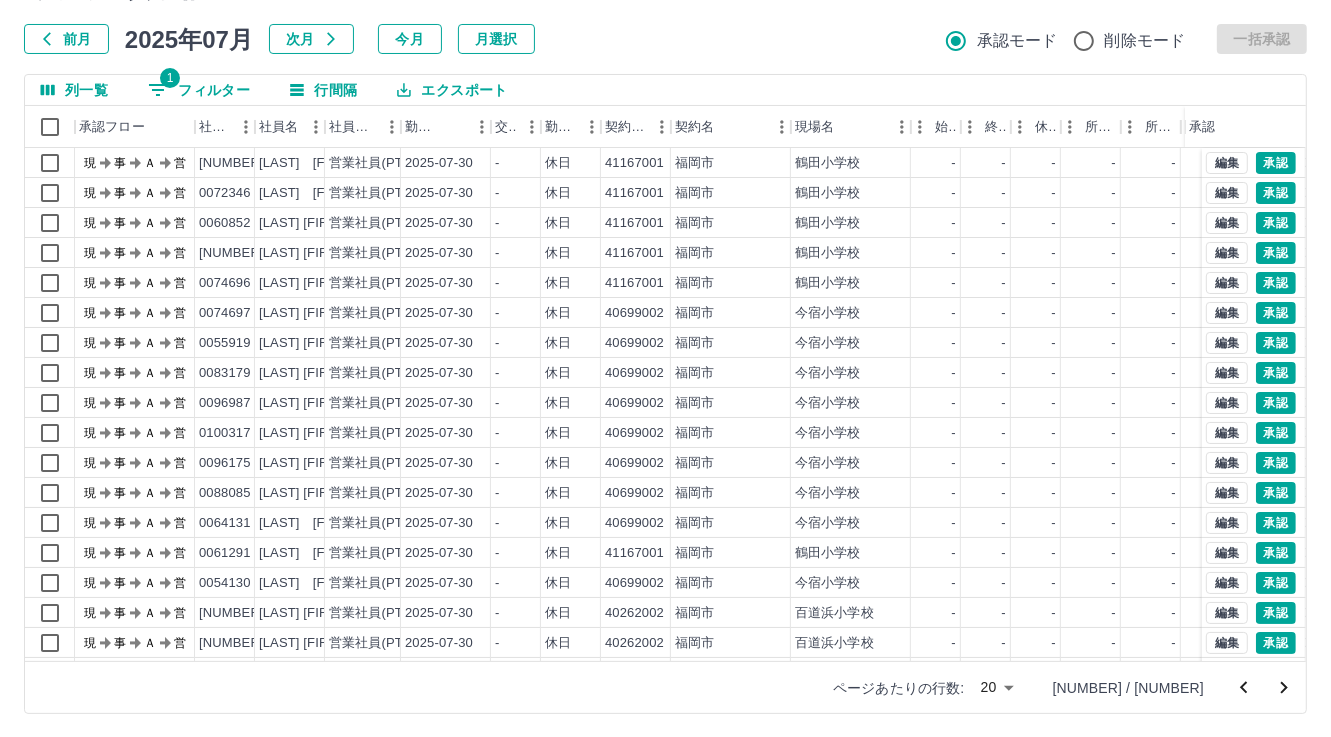 click 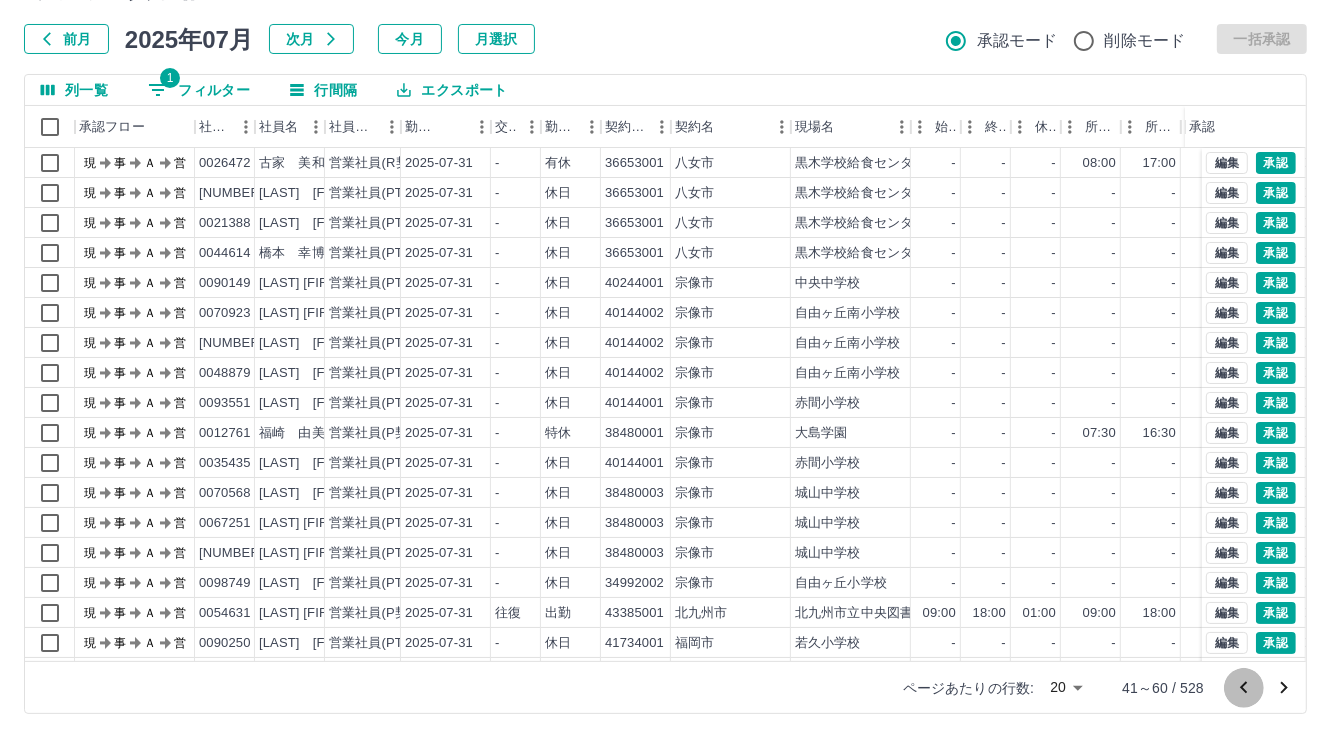 click 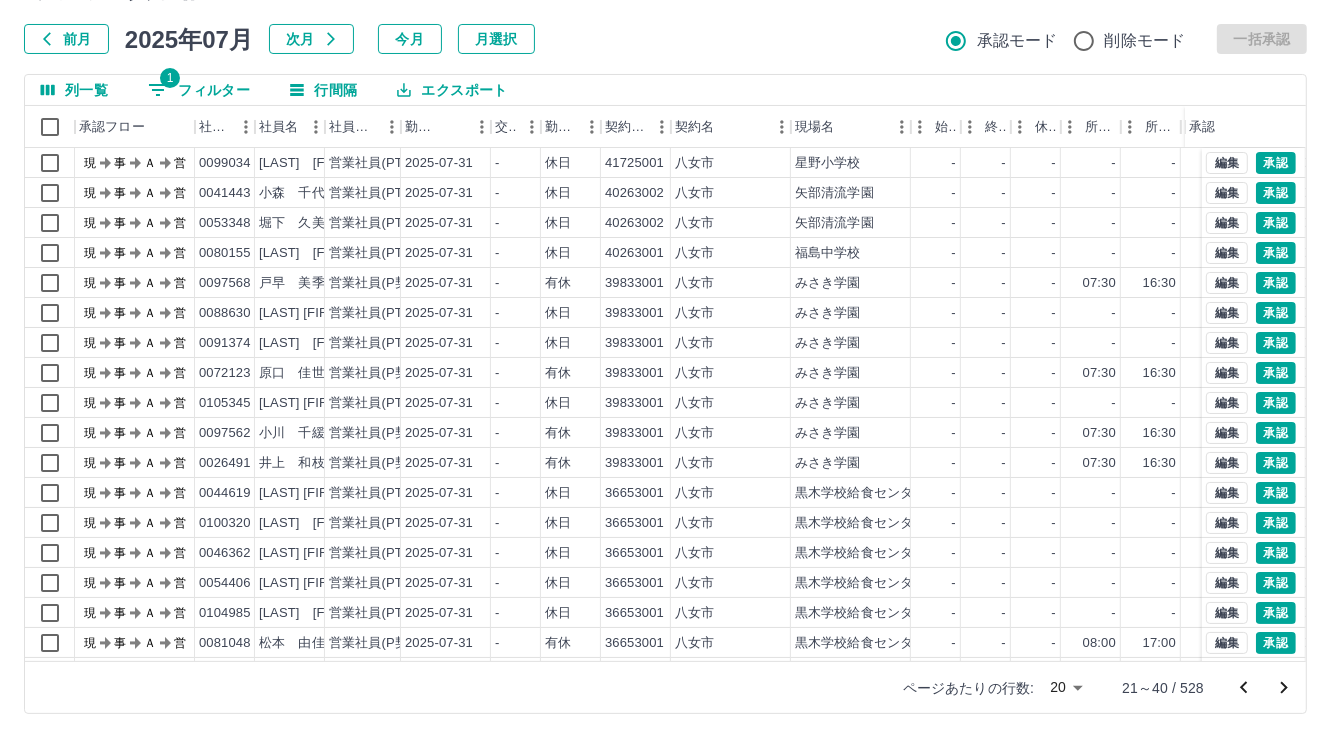 click 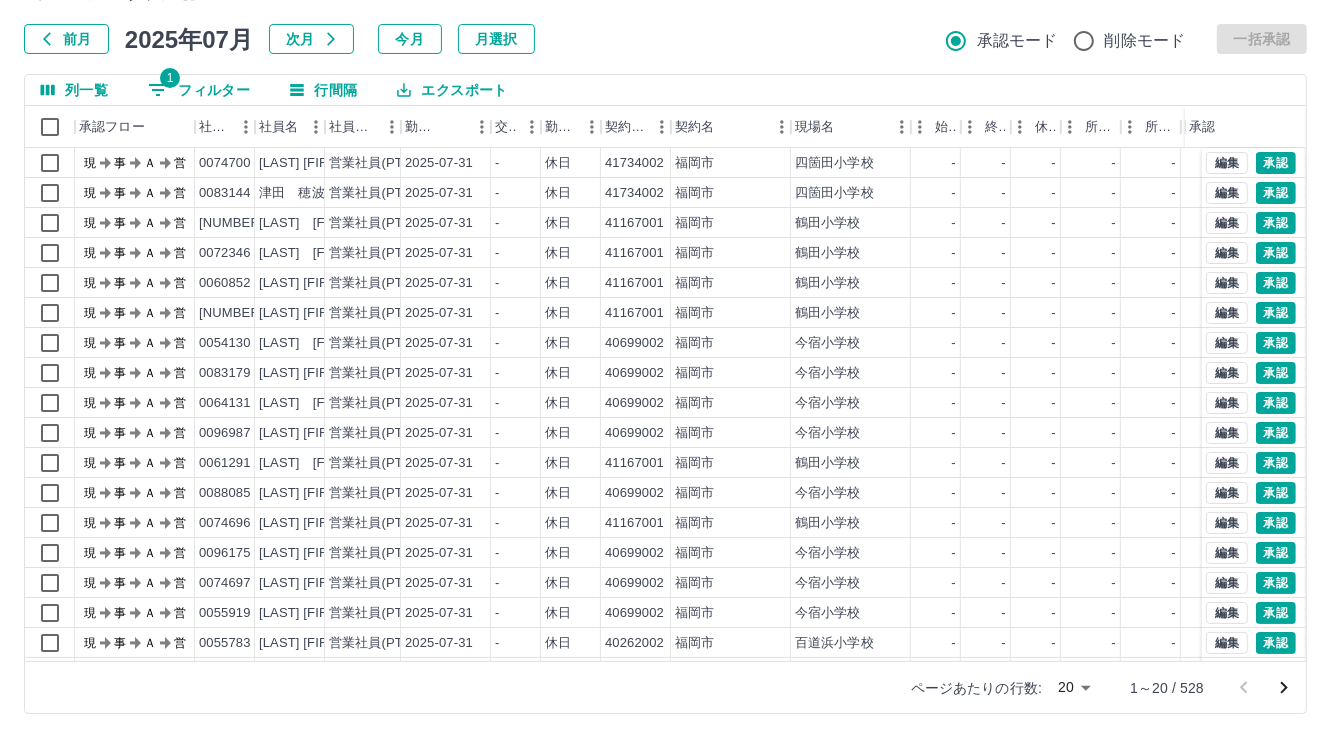 click at bounding box center (1264, 688) 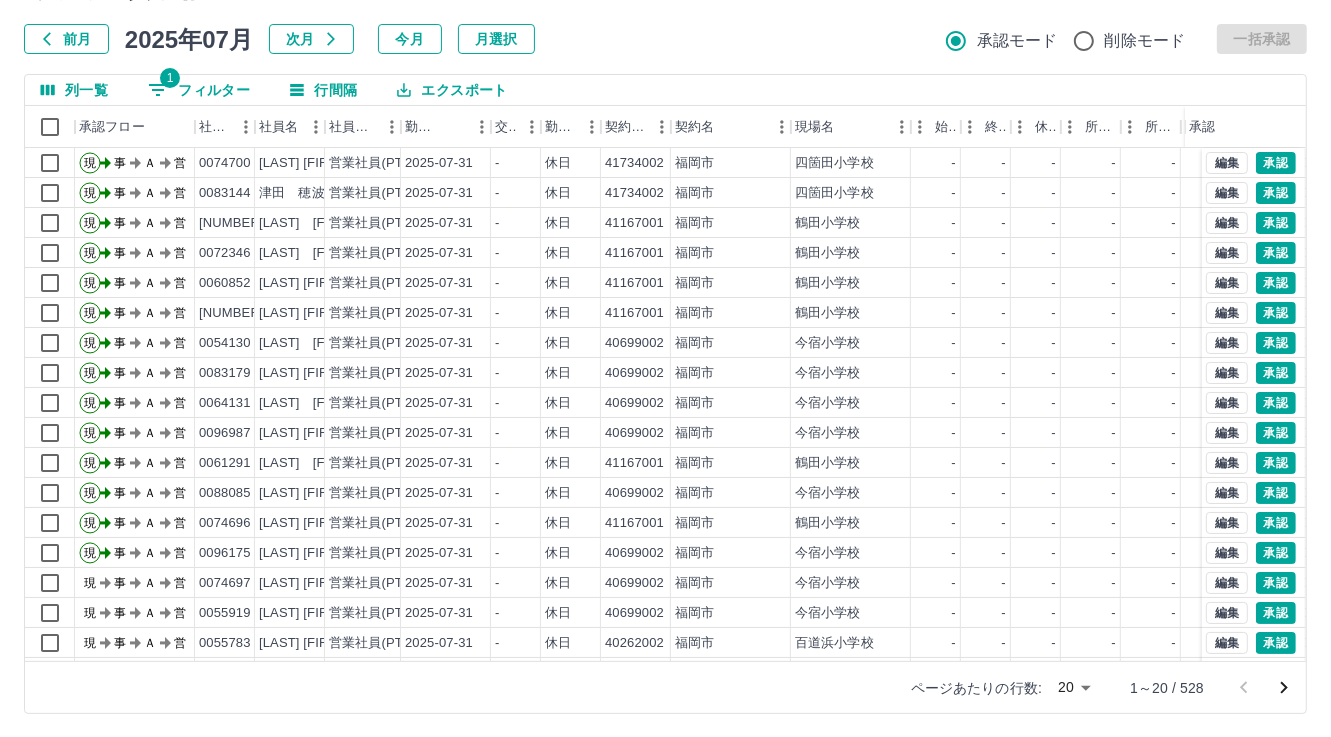 scroll, scrollTop: 103, scrollLeft: 0, axis: vertical 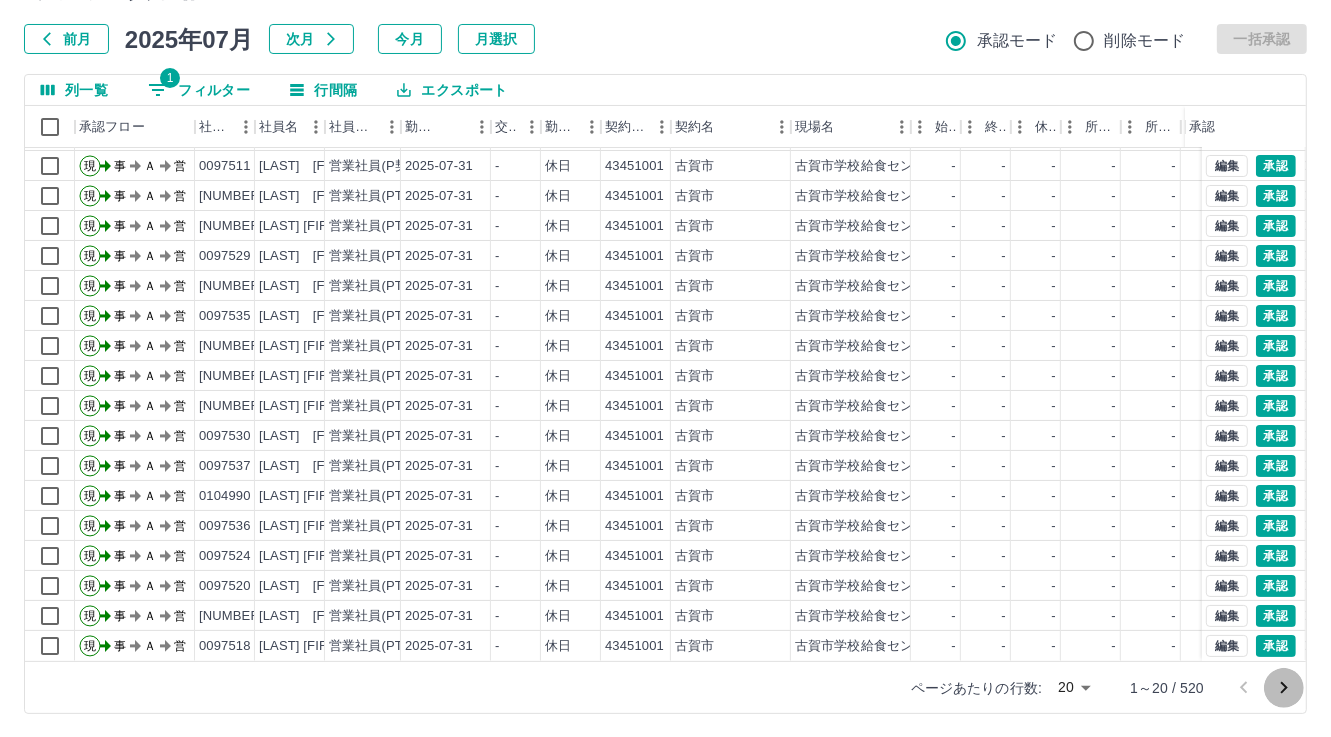 click 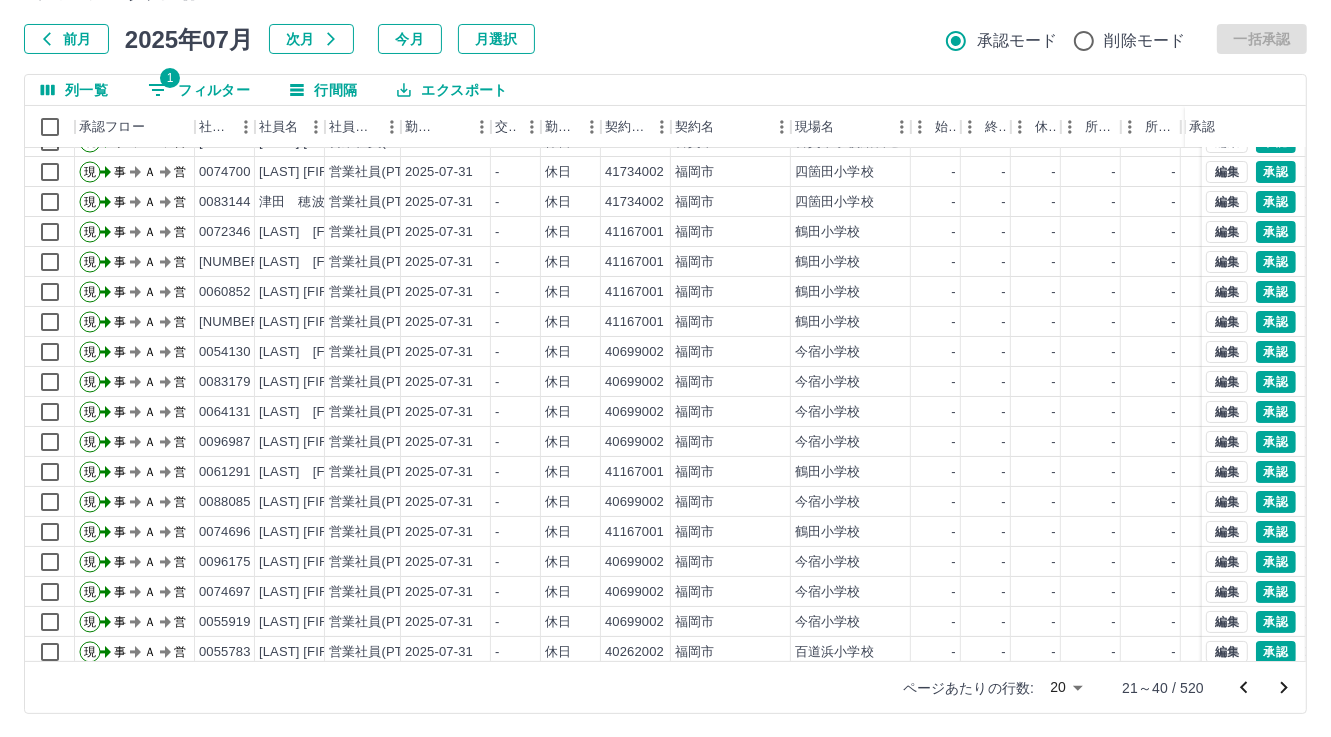 scroll, scrollTop: 0, scrollLeft: 0, axis: both 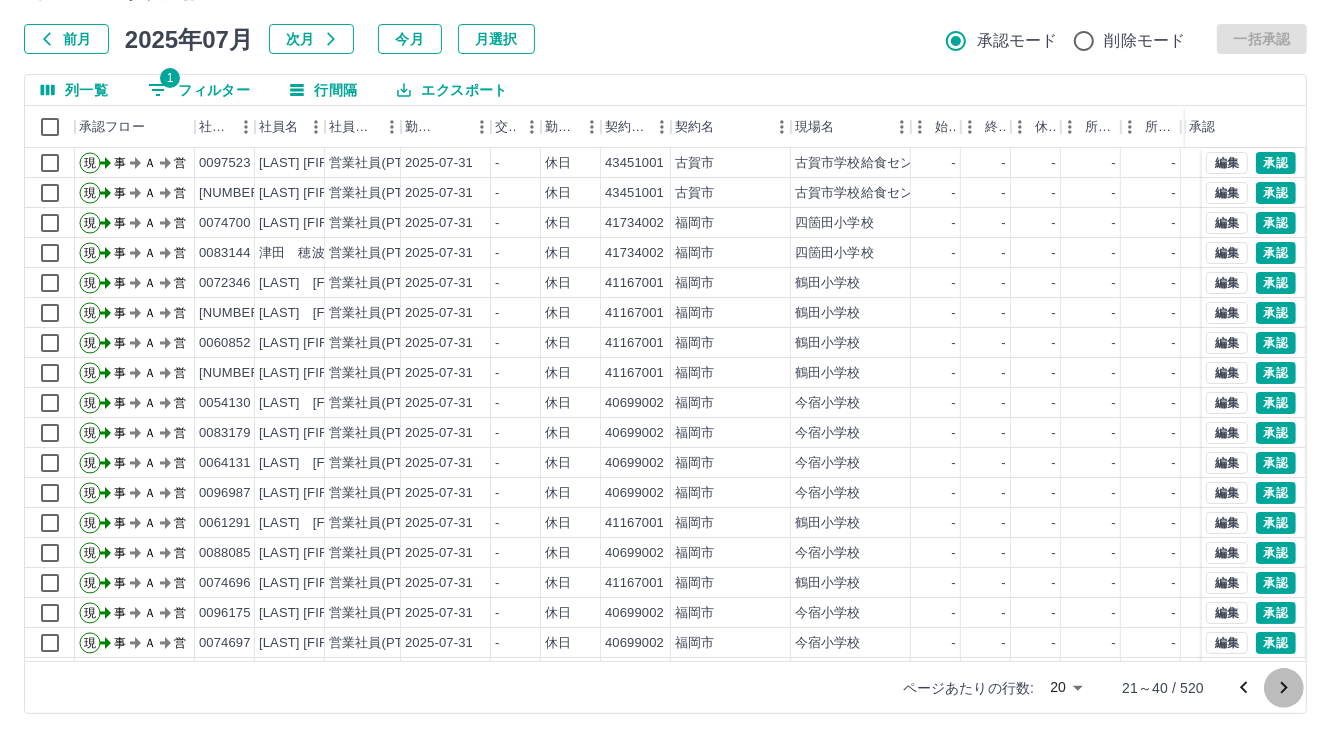click 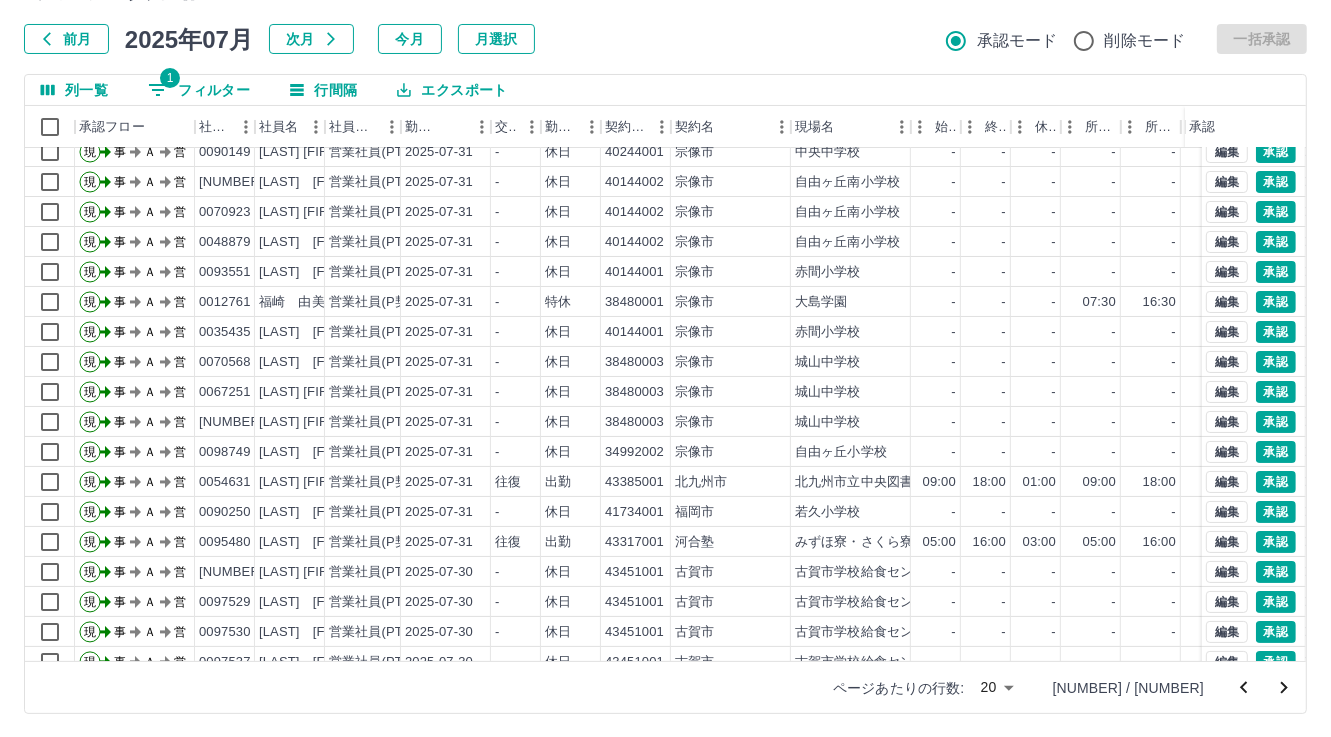 scroll, scrollTop: 103, scrollLeft: 0, axis: vertical 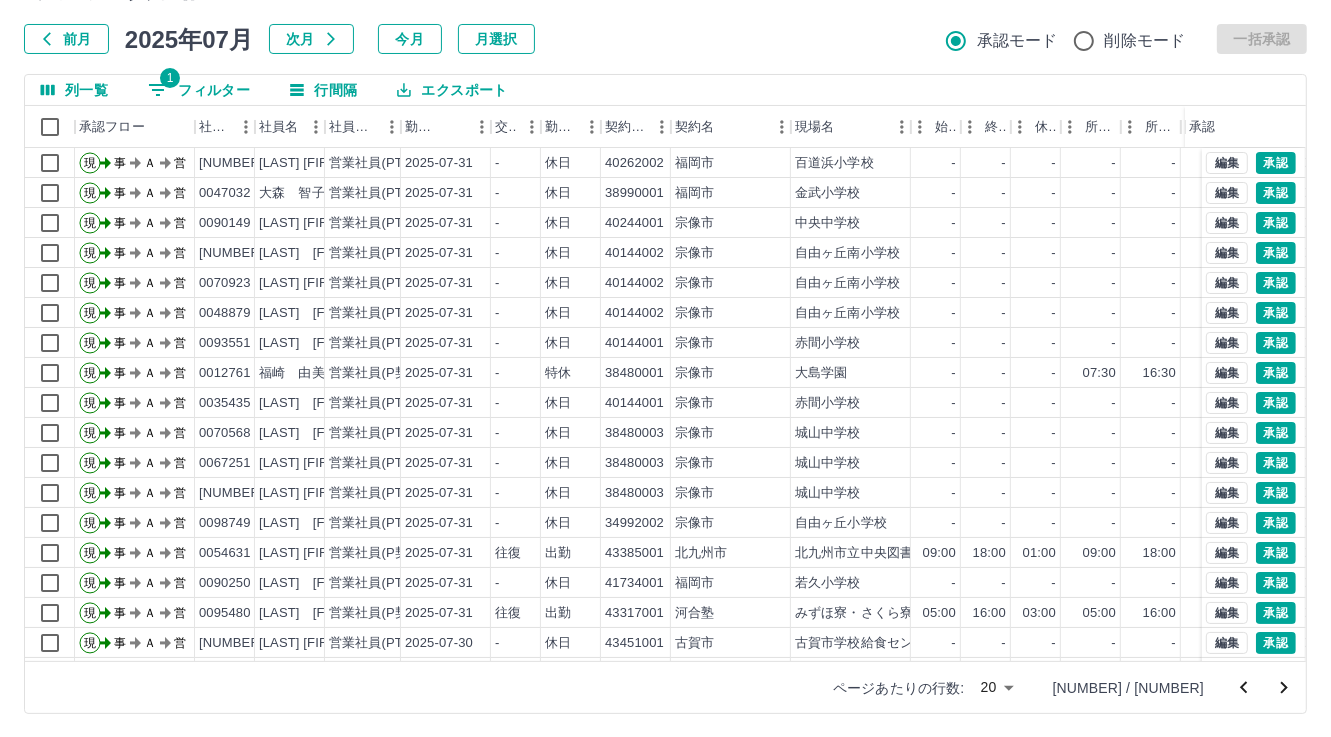 click on "1 フィルター" at bounding box center (199, 90) 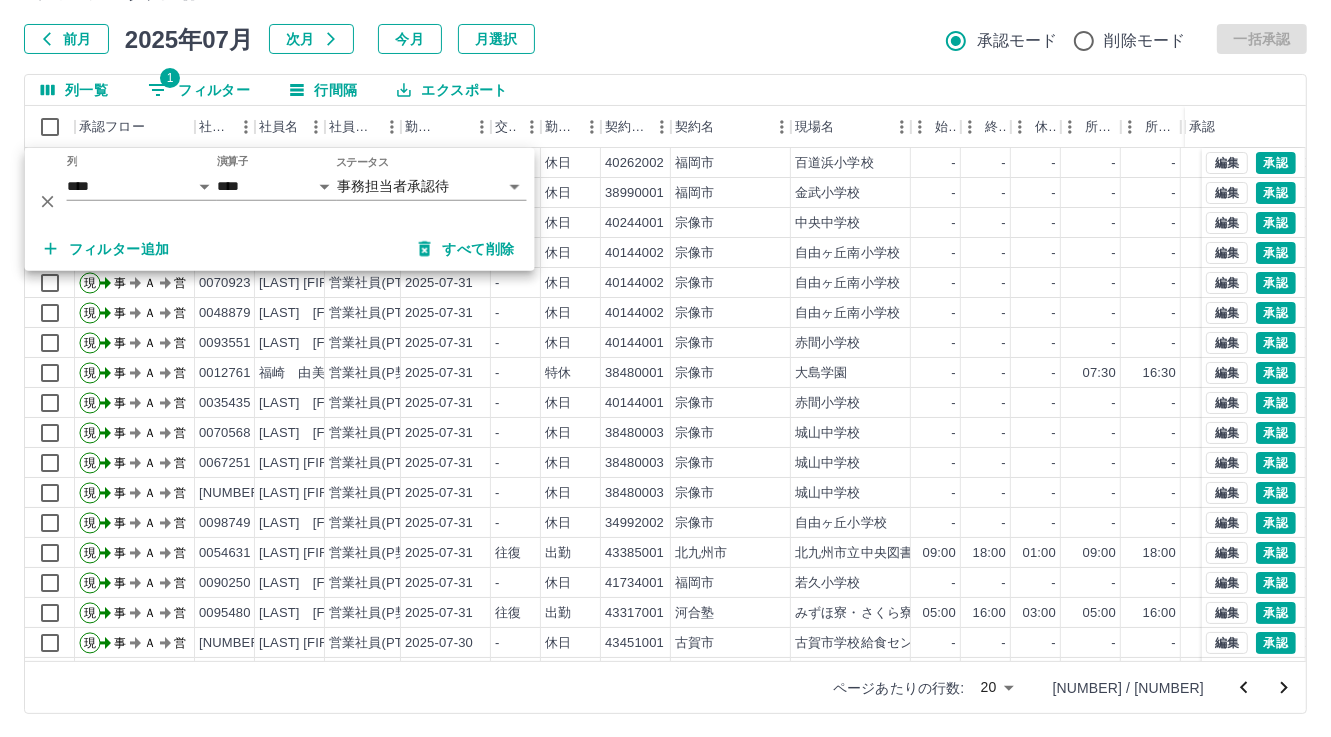 click on "勤務実績承認 前月 2025年07月 次月 今月 月選択 承認モード 削除モード 一括承認 列一覧 1 フィルター 行間隔 エクスポート 承認フロー 社員番号 社員名 社員区分 勤務日 交通費 勤務区分 契約コード 契約名 現場名 始業 終業 休憩 所定開始 所定終業 所定休憩 拘束 勤務 遅刻等 コメント 承認 現 事 Ａ 営 0099906 古川　さやか 営業社員(PT契約) 2025-07-31  -  休日 40262002 福岡市 百道浜小学校 - - - - - - 00:00 00:00 00:00 現 事 Ａ 営 0047032 大森　智子 営業社員(PT契約) 2025-07-31  -  休日 38990001 福岡市 金武小学校 - - - - - - 00:00 00:00 00:00 現 事 Ａ 営 0090149 広畑　佳苗 営業社員(PT契約) 2025-07-31  -  休日 40244001 宗像市 中央中学校 - - - - - - 00:00 00:00 00:00 現 事 Ａ 営 0067250 牧　美穂子 営業社員(PT契約) 2025-07-31  -  休日 40144002 宗像市 自由ヶ丘南小学校 - - - - - - 00:00 00:00 00:00 現 事 Ａ 営  -" at bounding box center (665, 340) 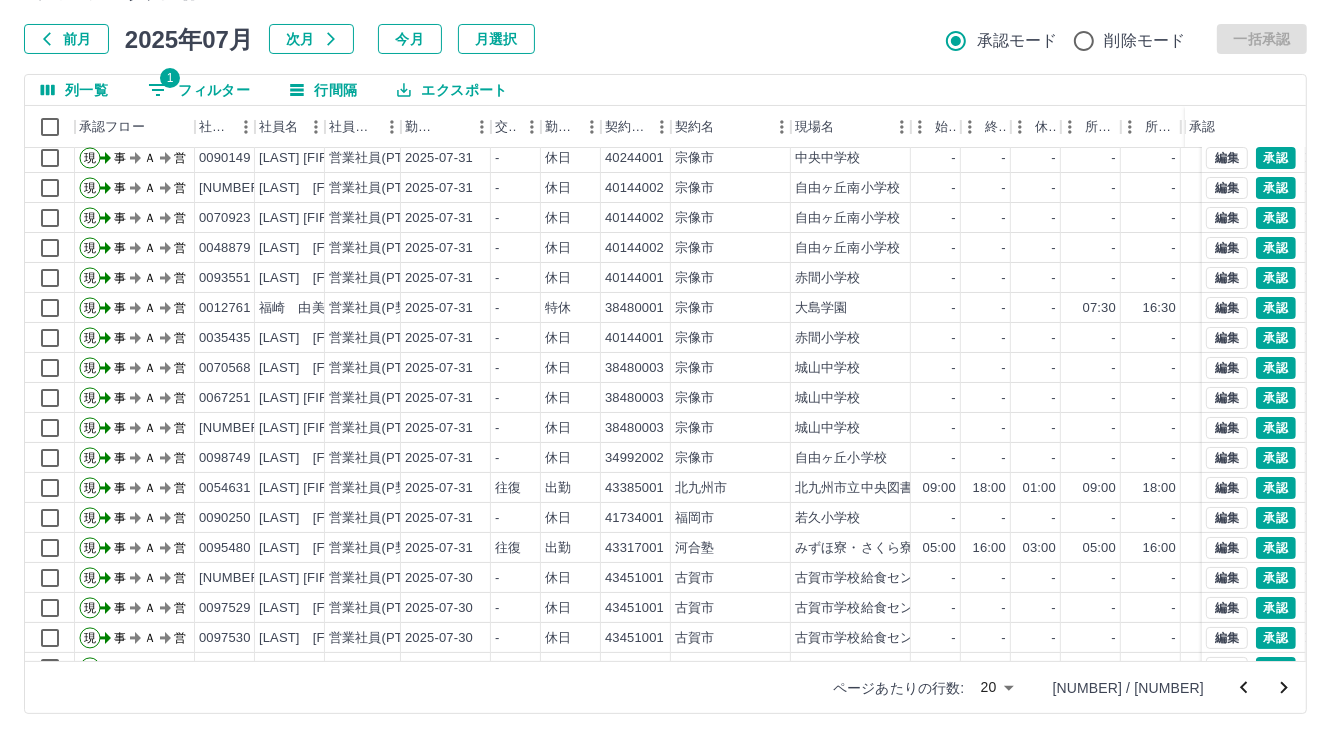 scroll, scrollTop: 103, scrollLeft: 0, axis: vertical 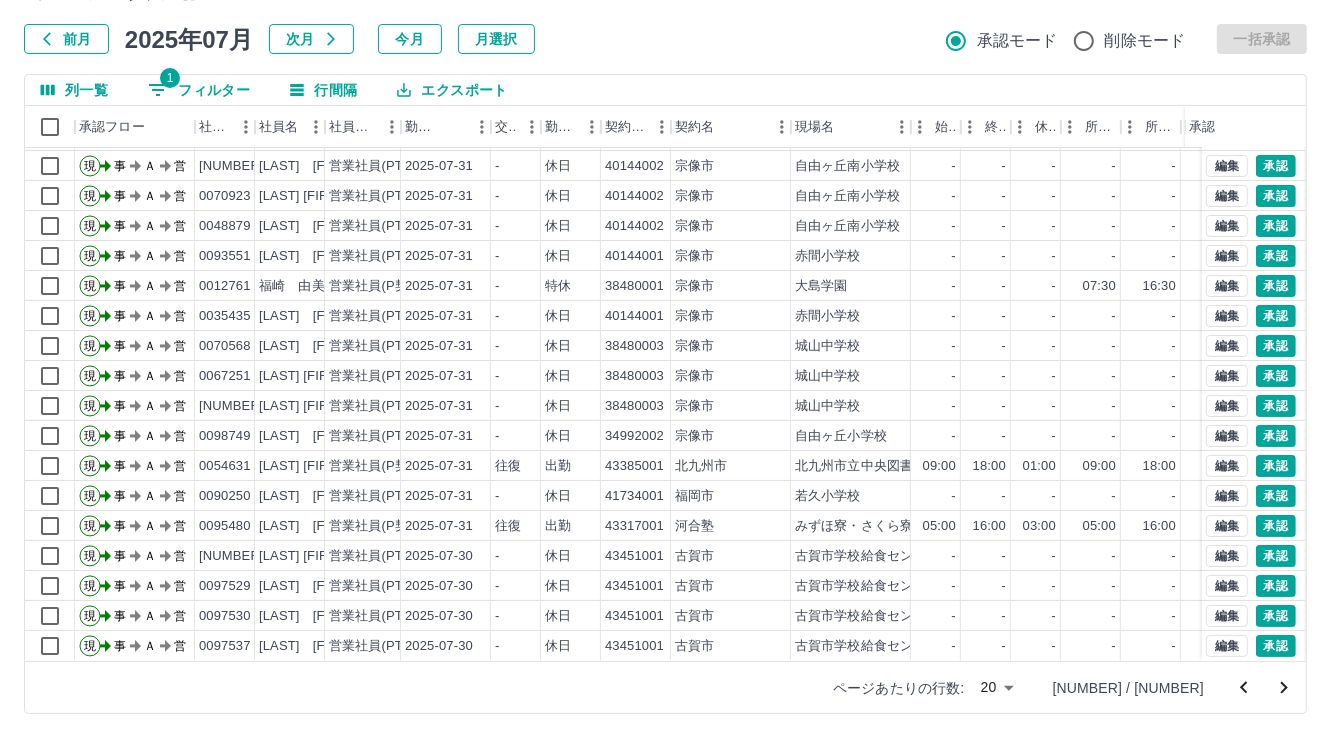 click 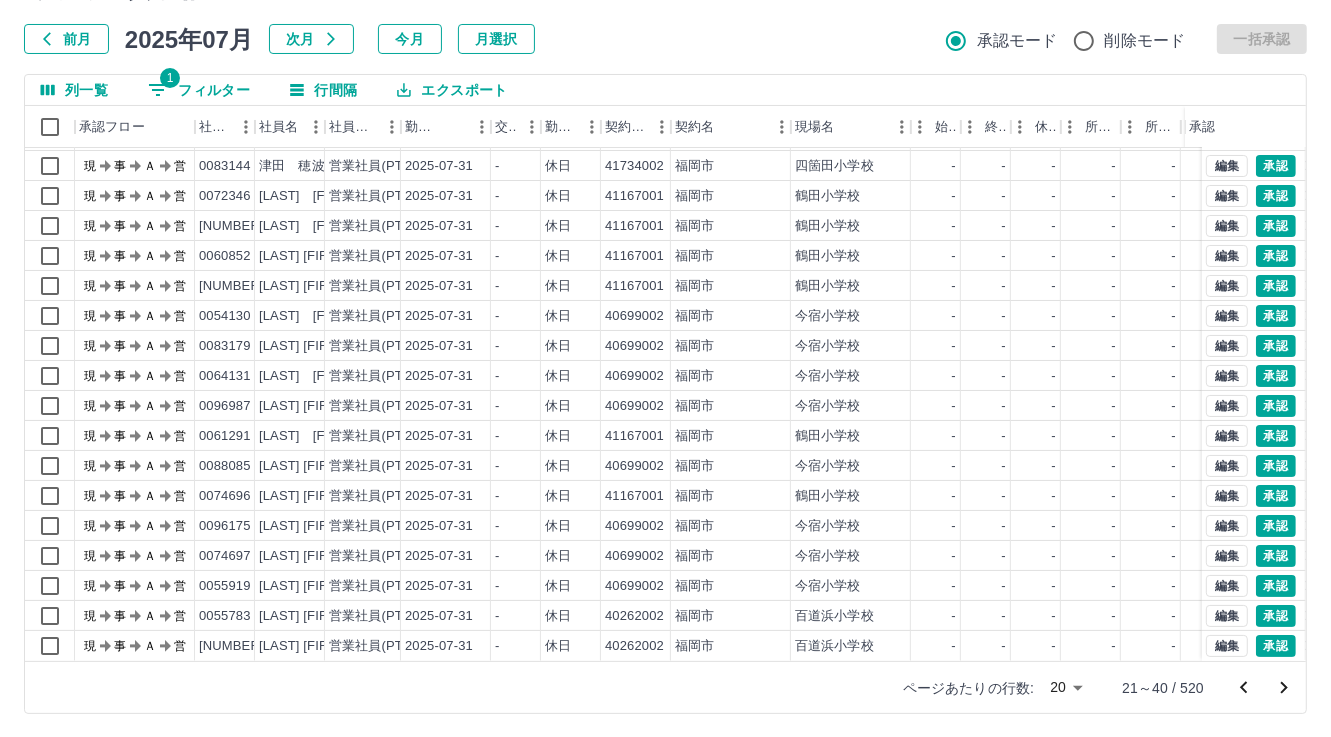 scroll, scrollTop: 0, scrollLeft: 0, axis: both 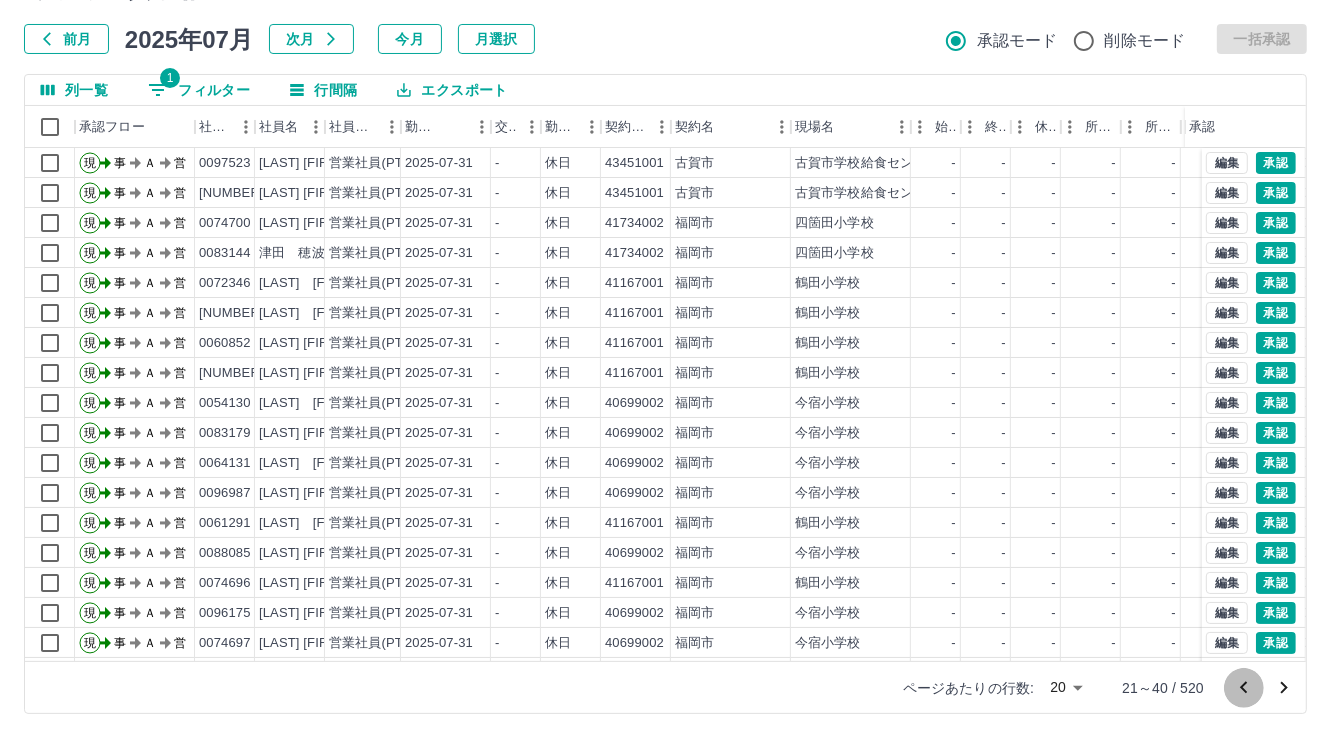 click 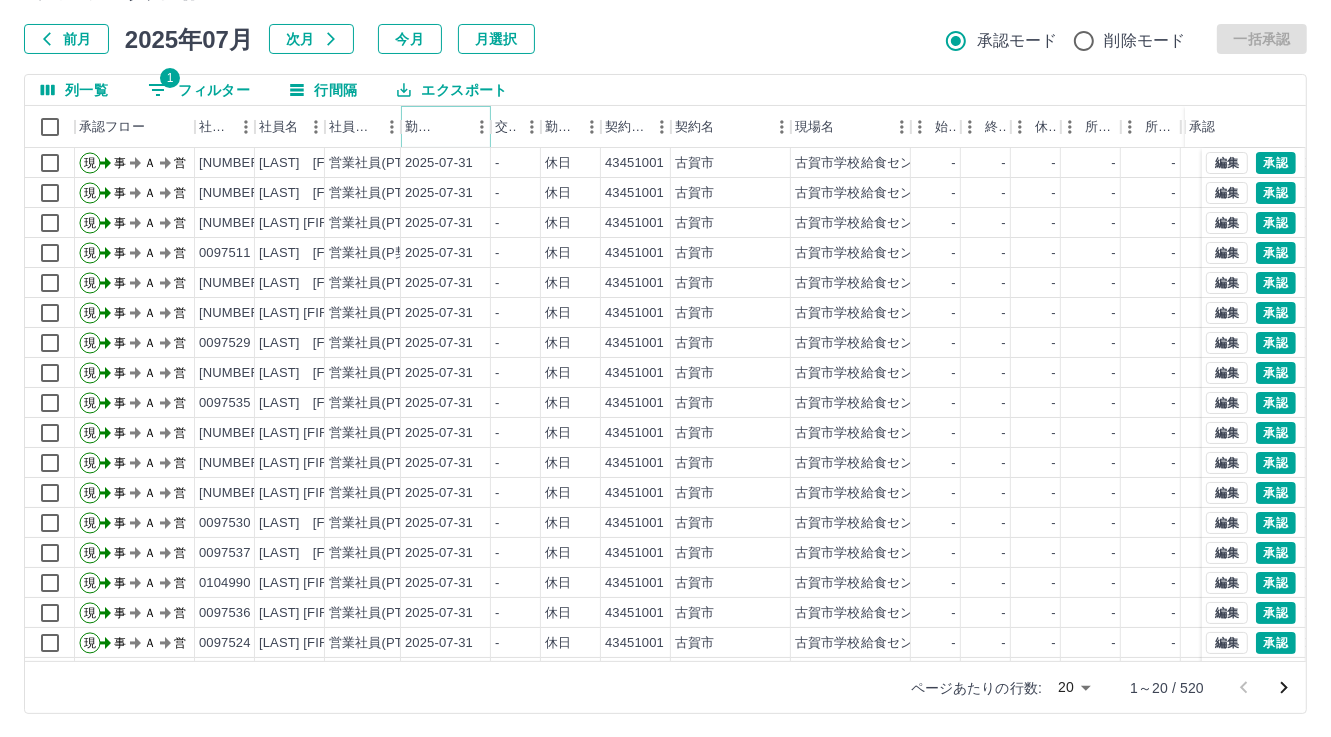 click 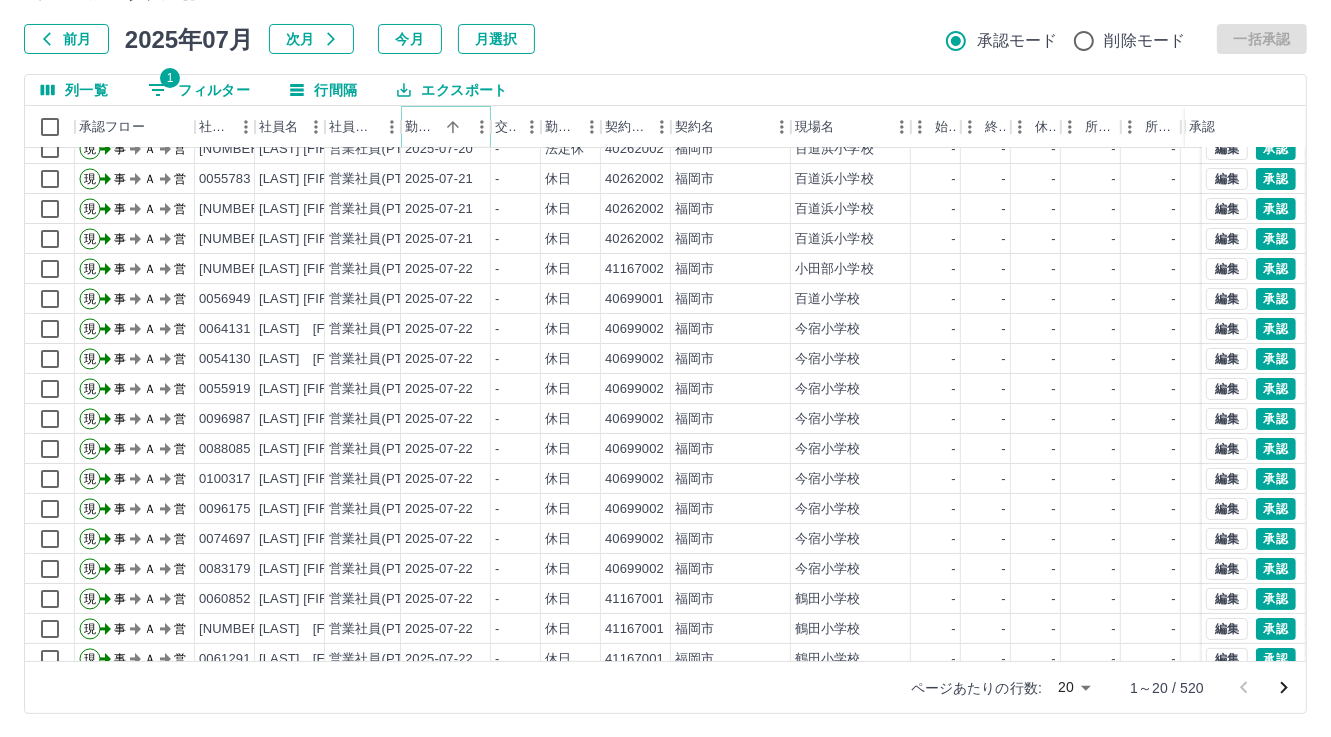 scroll, scrollTop: 103, scrollLeft: 0, axis: vertical 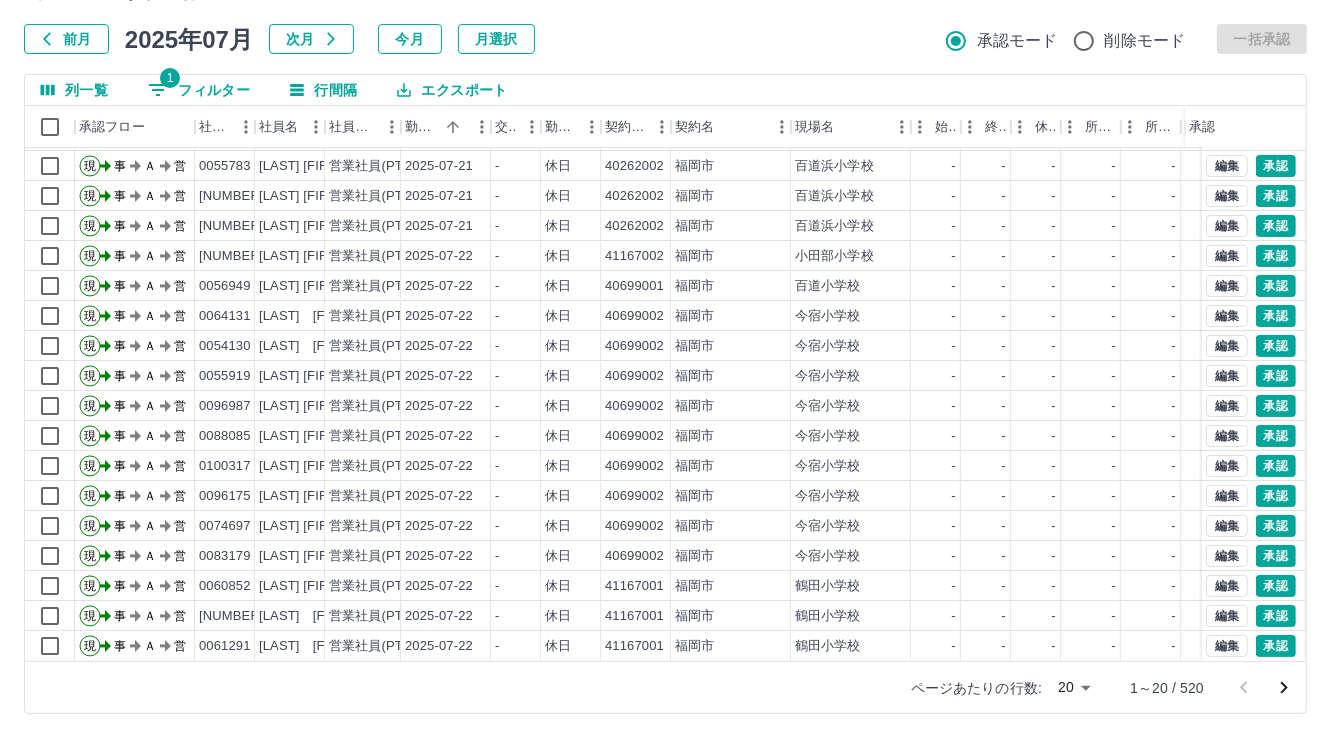 click 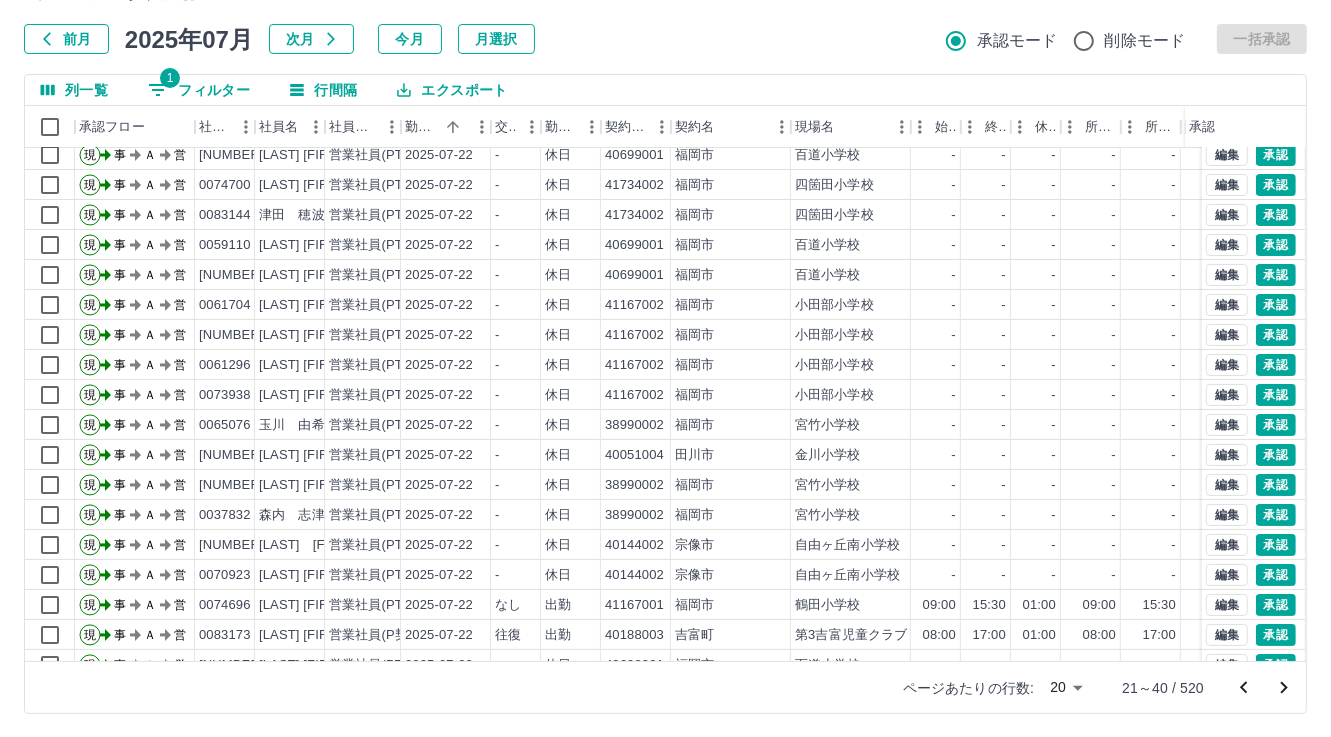 scroll, scrollTop: 103, scrollLeft: 0, axis: vertical 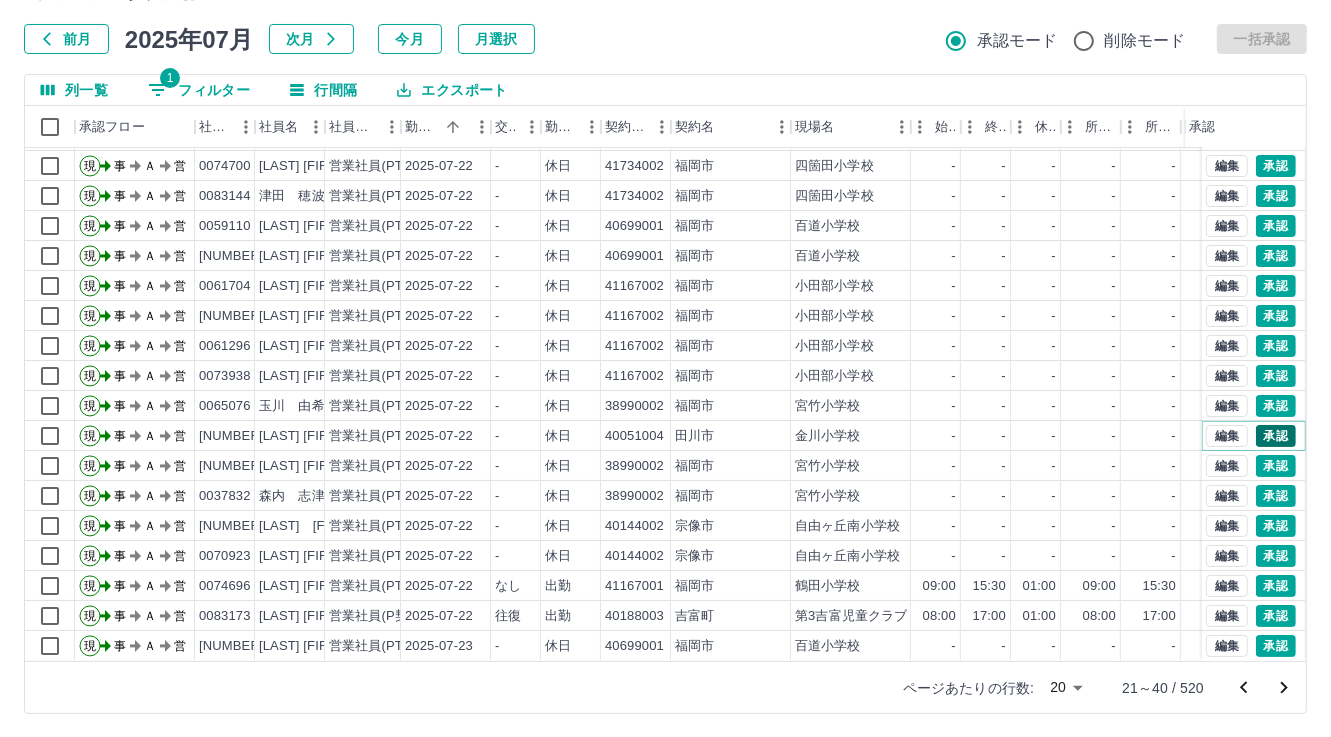 click on "承認" at bounding box center [1276, 436] 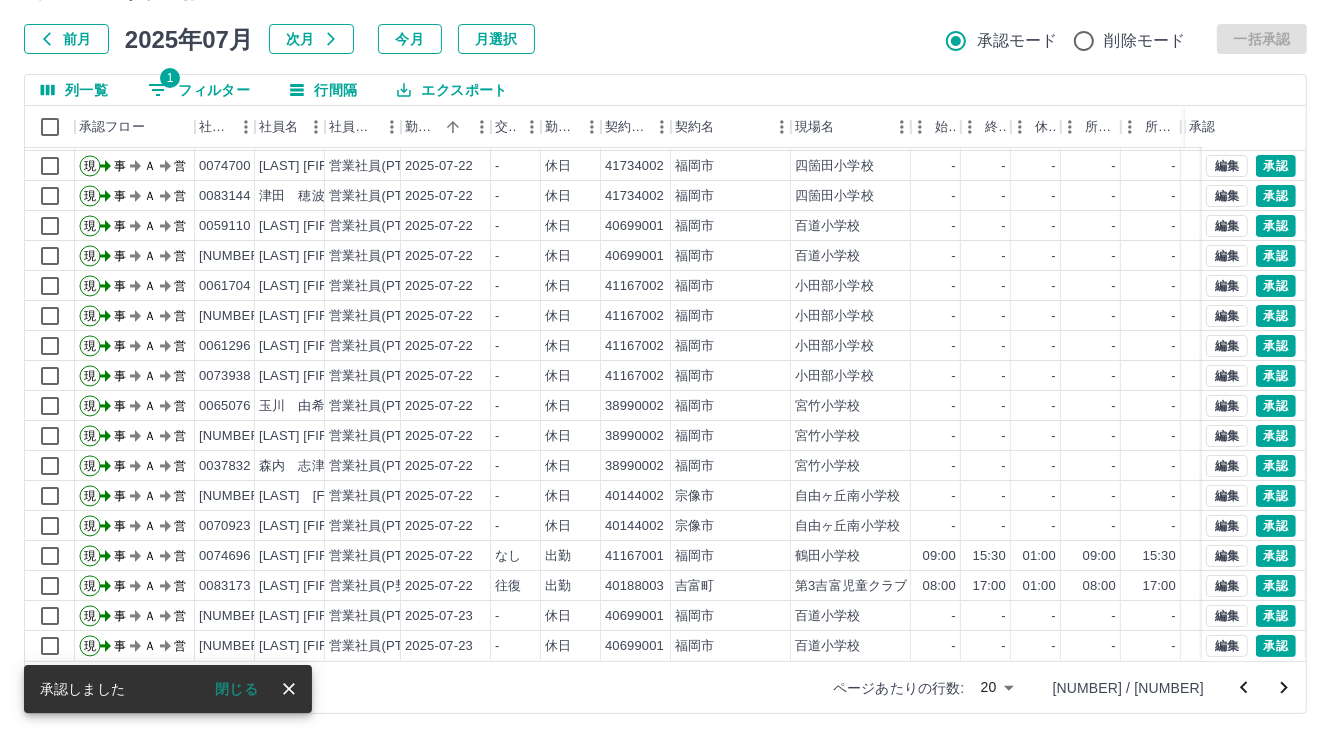 click 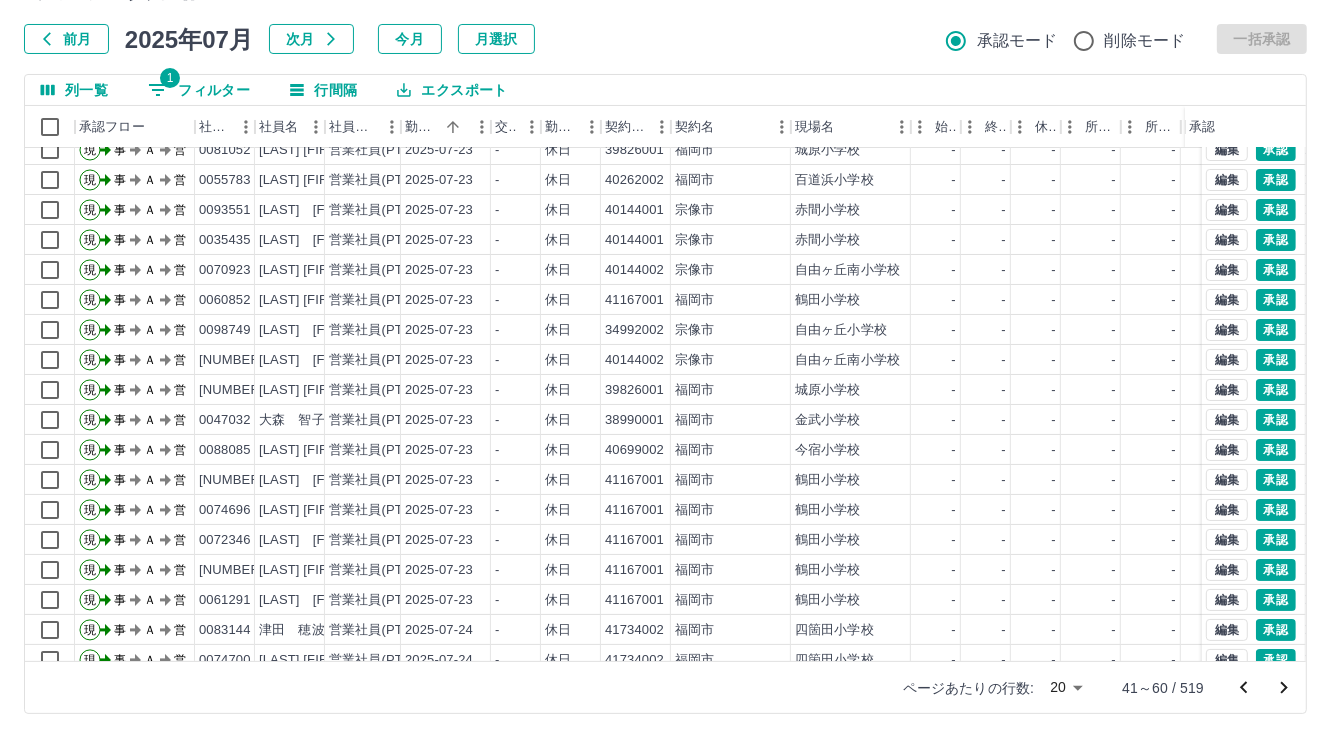 scroll, scrollTop: 103, scrollLeft: 0, axis: vertical 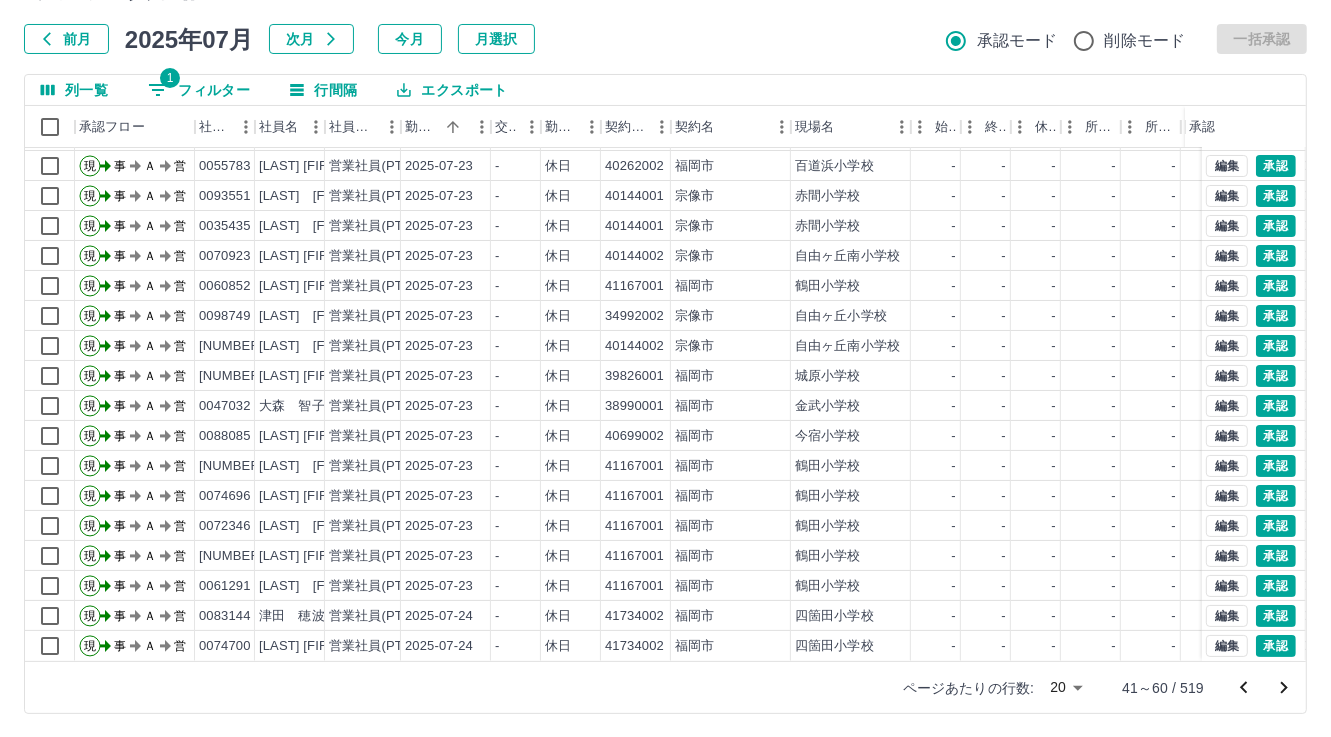 click 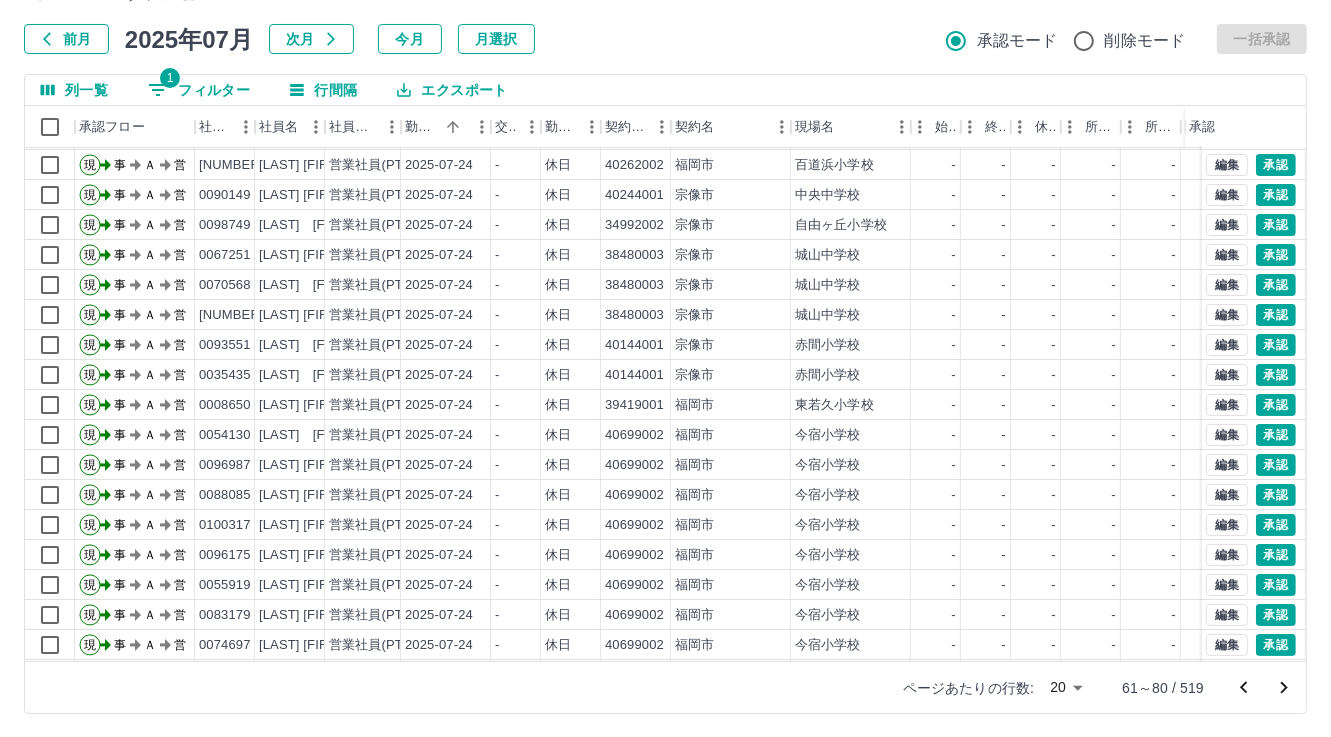 scroll, scrollTop: 103, scrollLeft: 0, axis: vertical 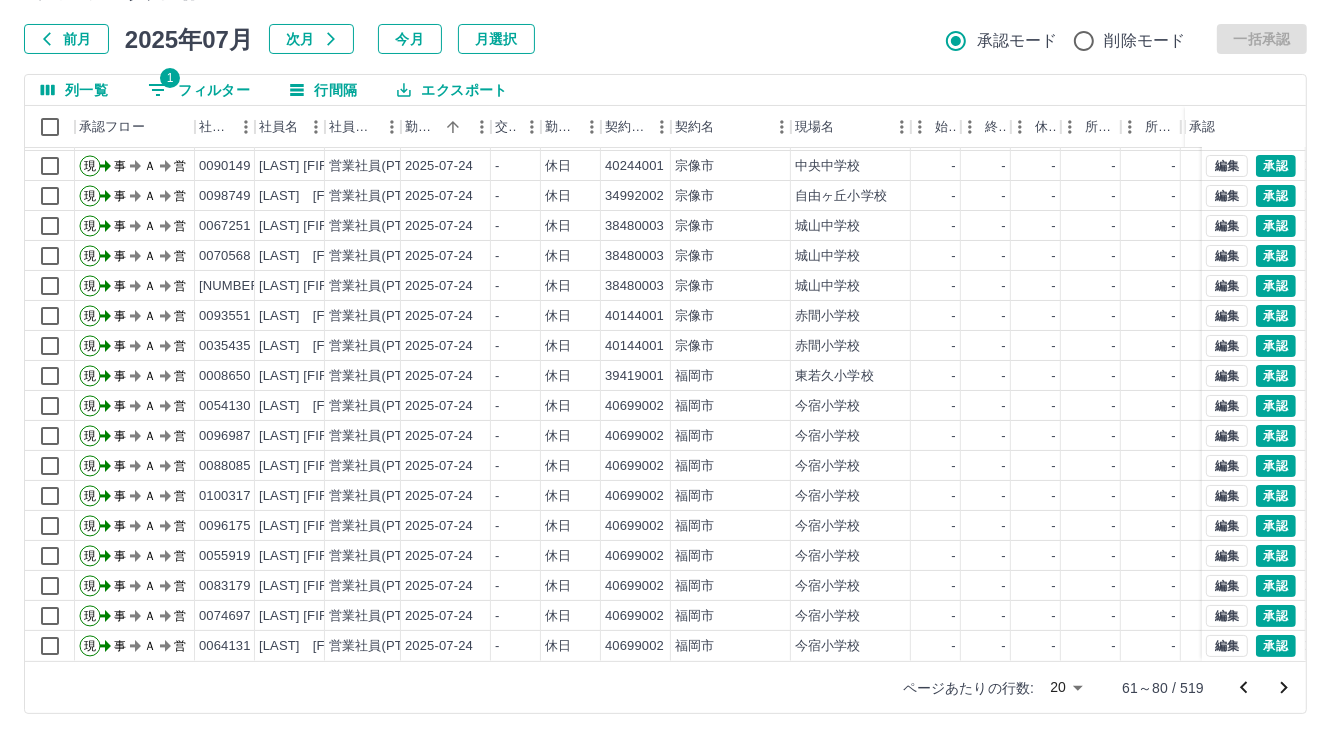 click 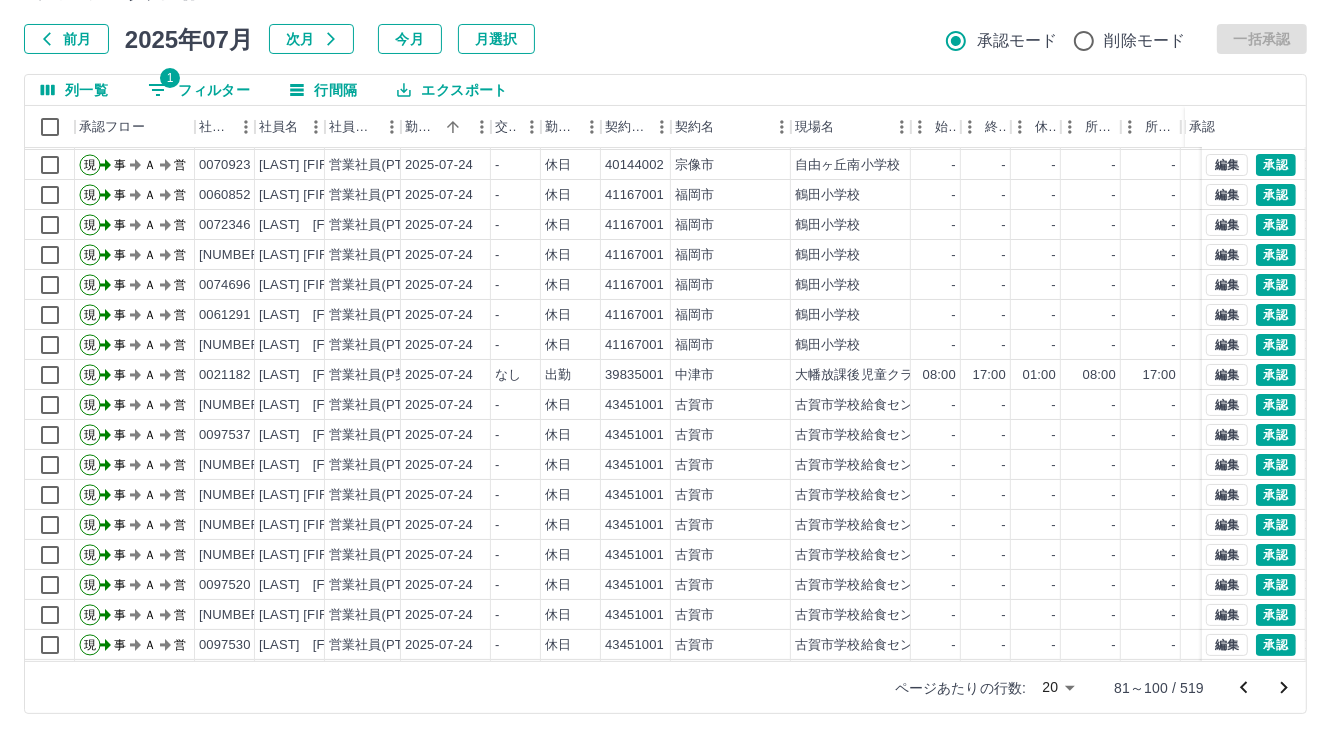 scroll, scrollTop: 103, scrollLeft: 0, axis: vertical 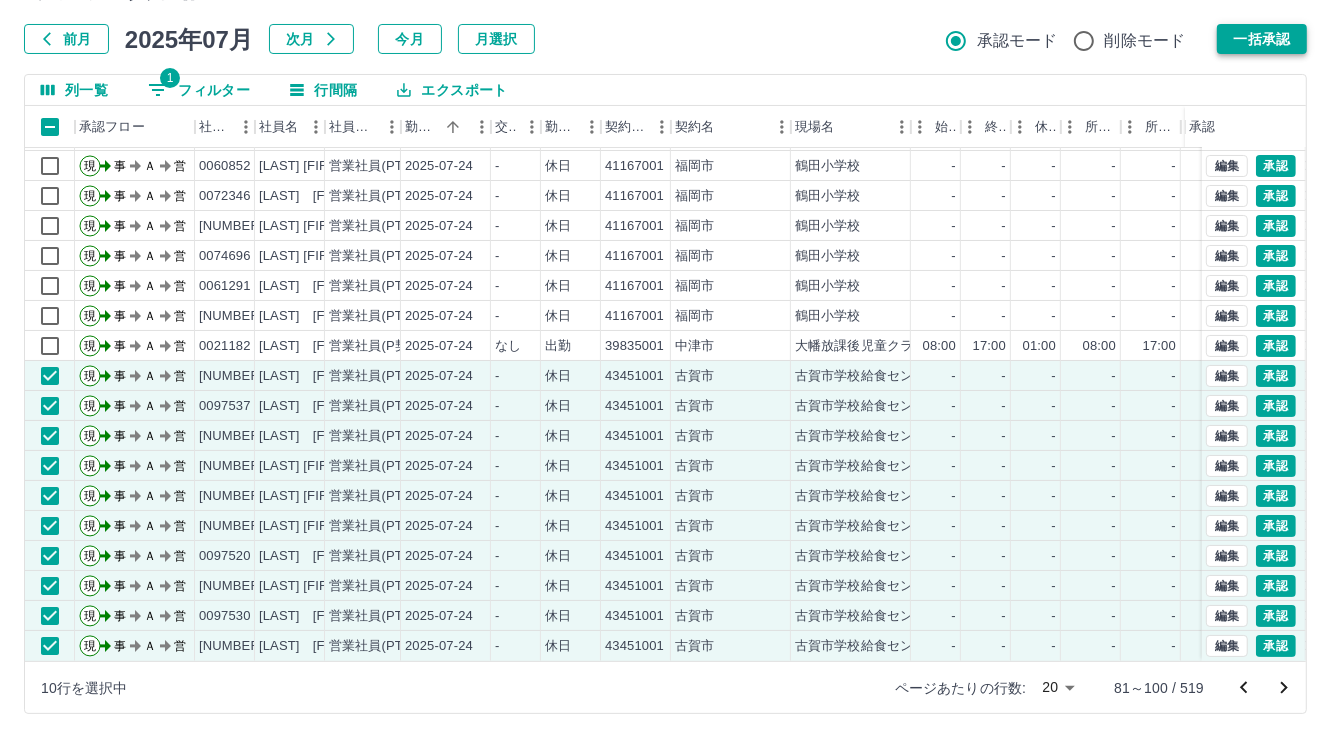 click on "一括承認" at bounding box center (1262, 39) 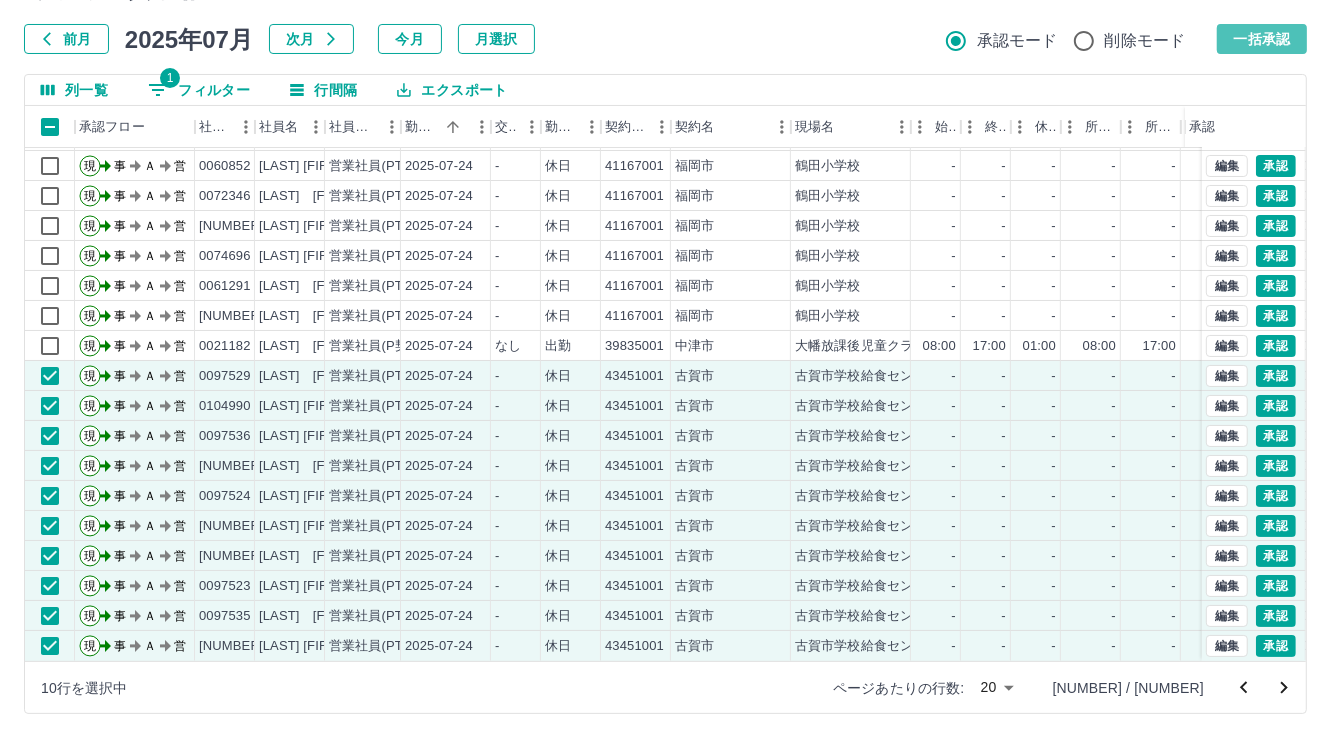 drag, startPoint x: 1272, startPoint y: 37, endPoint x: 633, endPoint y: 261, distance: 677.1241 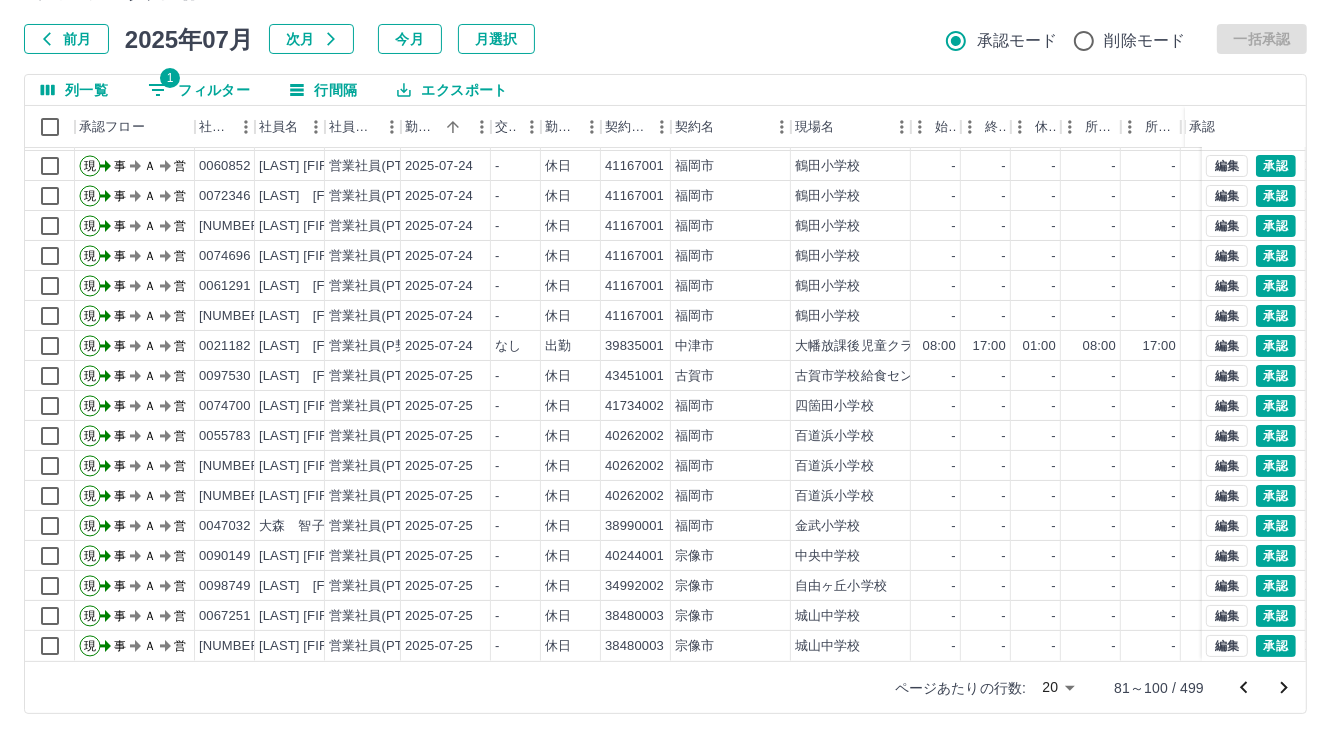 click 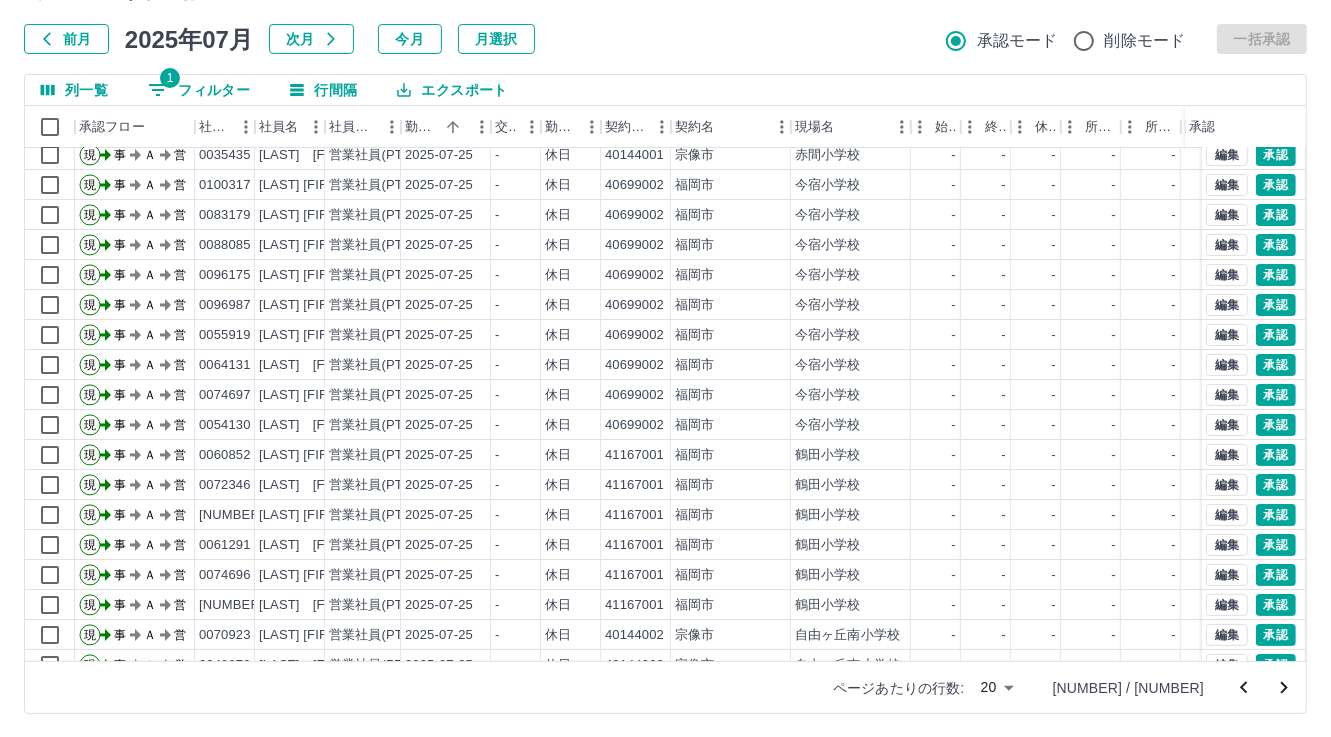 scroll, scrollTop: 103, scrollLeft: 0, axis: vertical 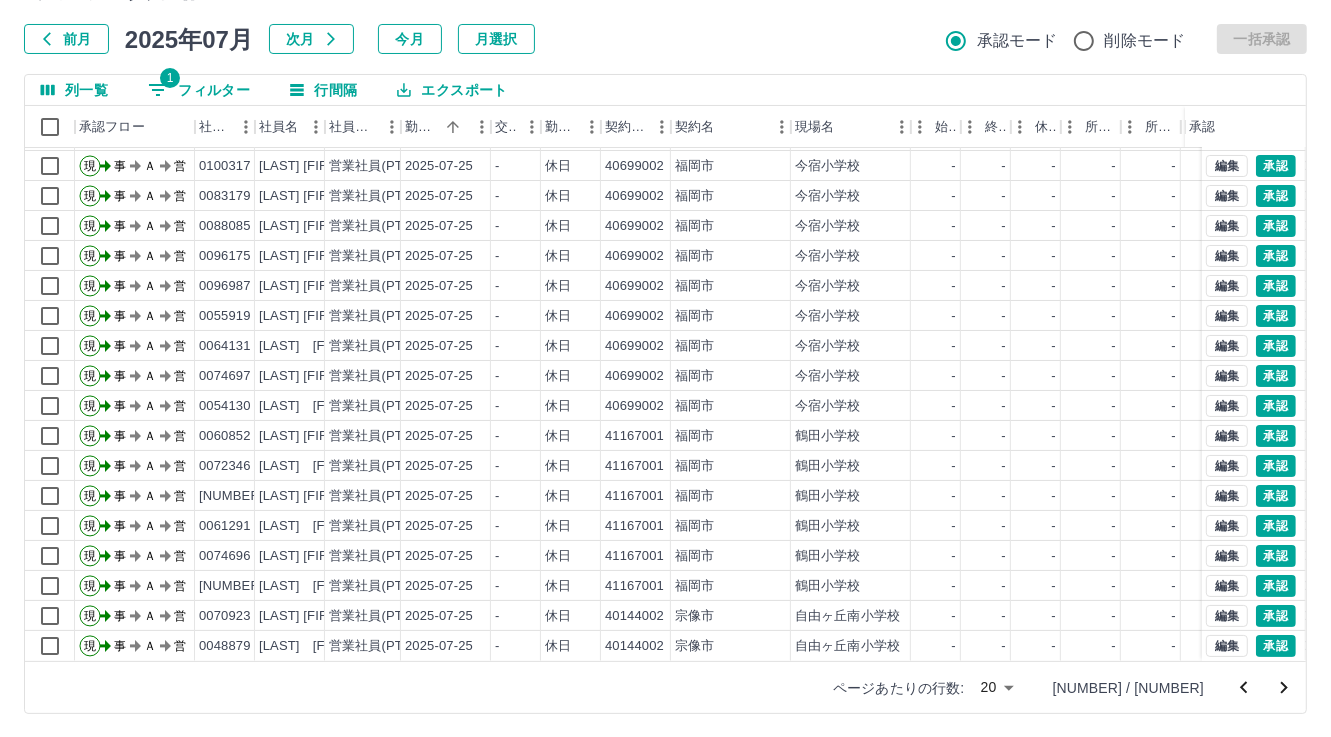 drag, startPoint x: 1275, startPoint y: 688, endPoint x: 1183, endPoint y: 623, distance: 112.64546 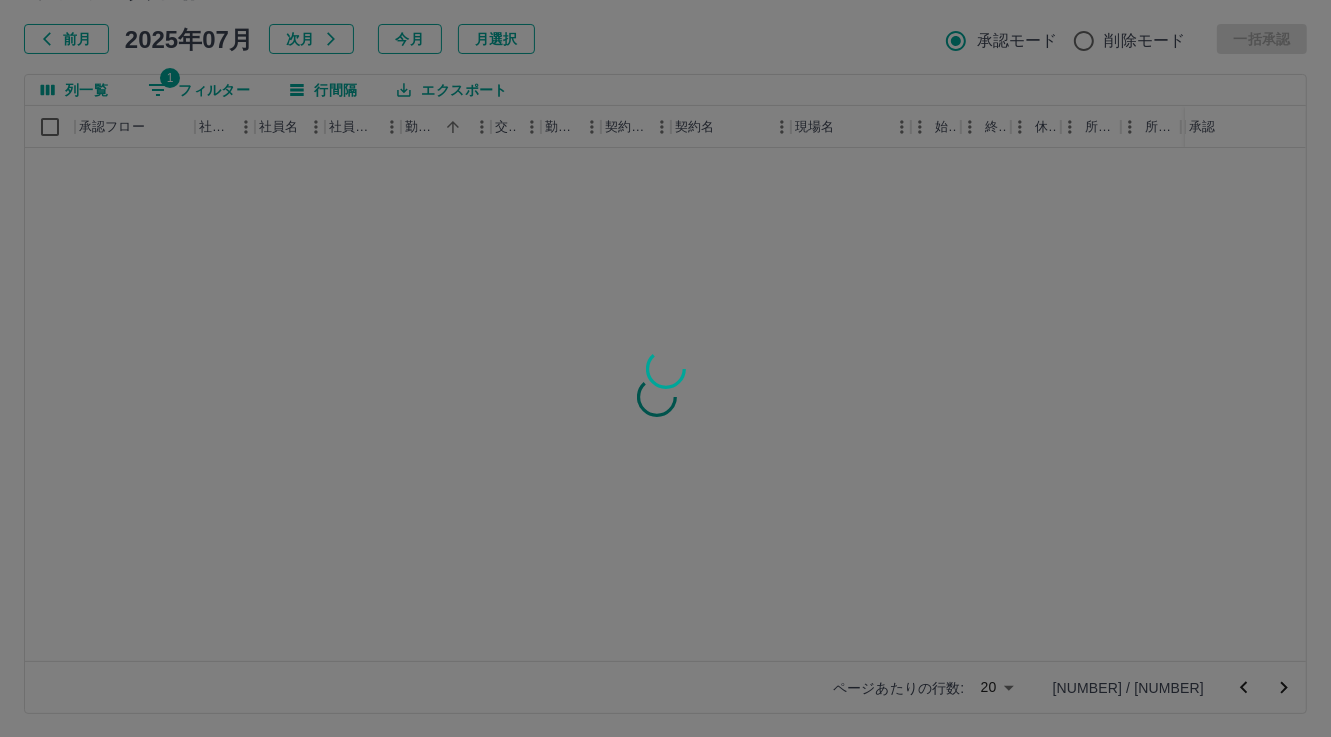 scroll, scrollTop: 0, scrollLeft: 0, axis: both 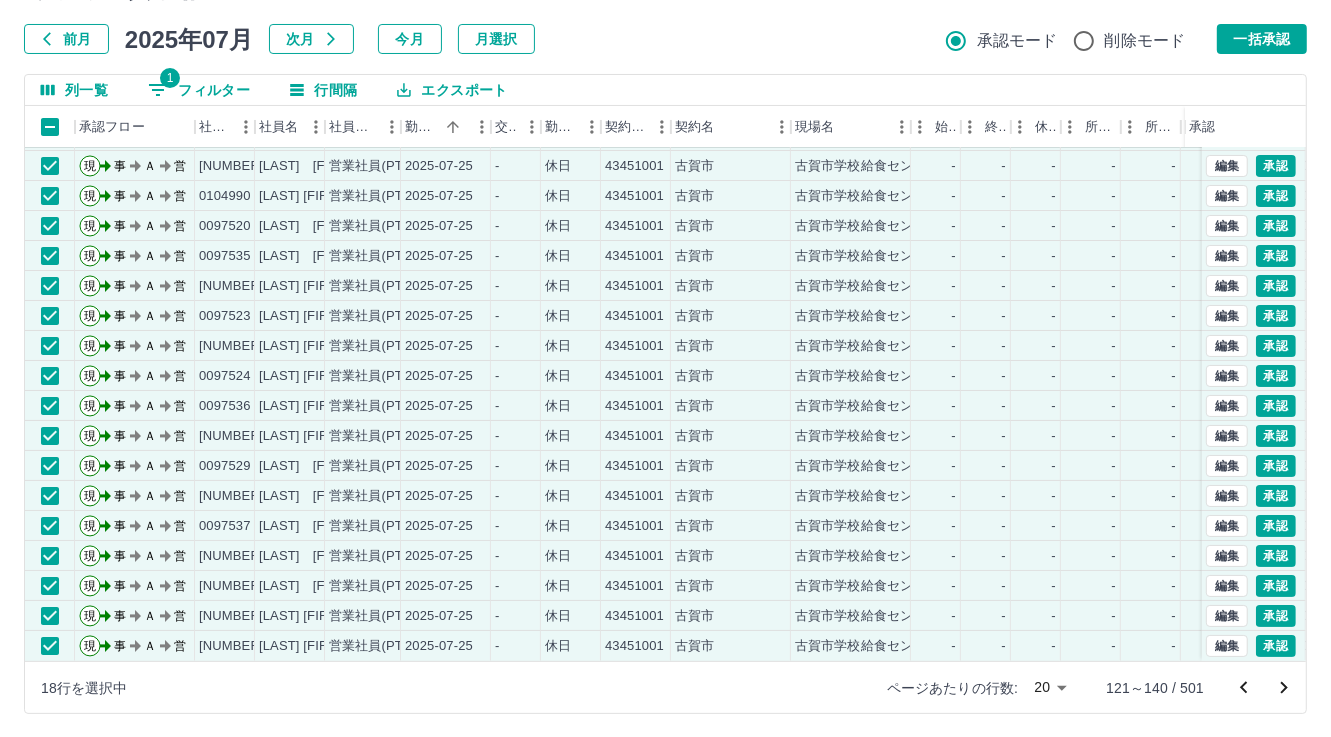 click on "一括承認" at bounding box center (1262, 39) 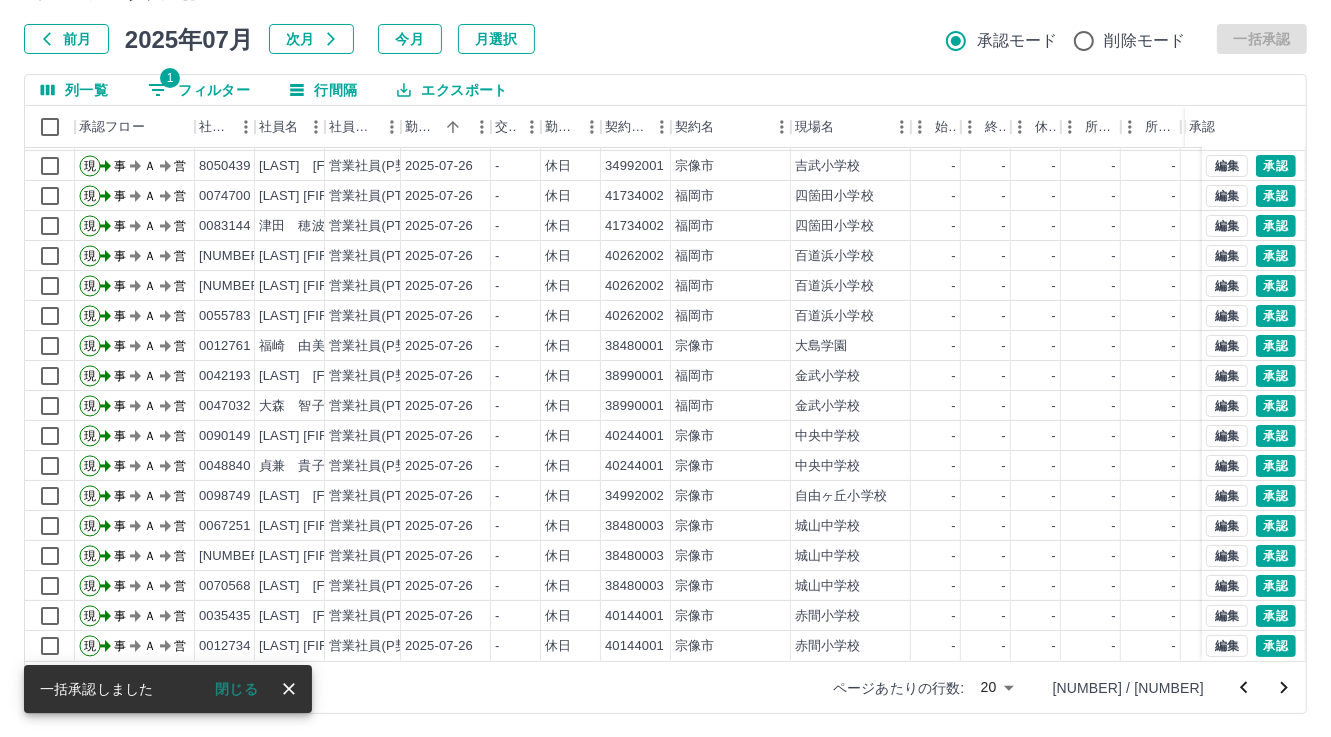 scroll, scrollTop: 0, scrollLeft: 0, axis: both 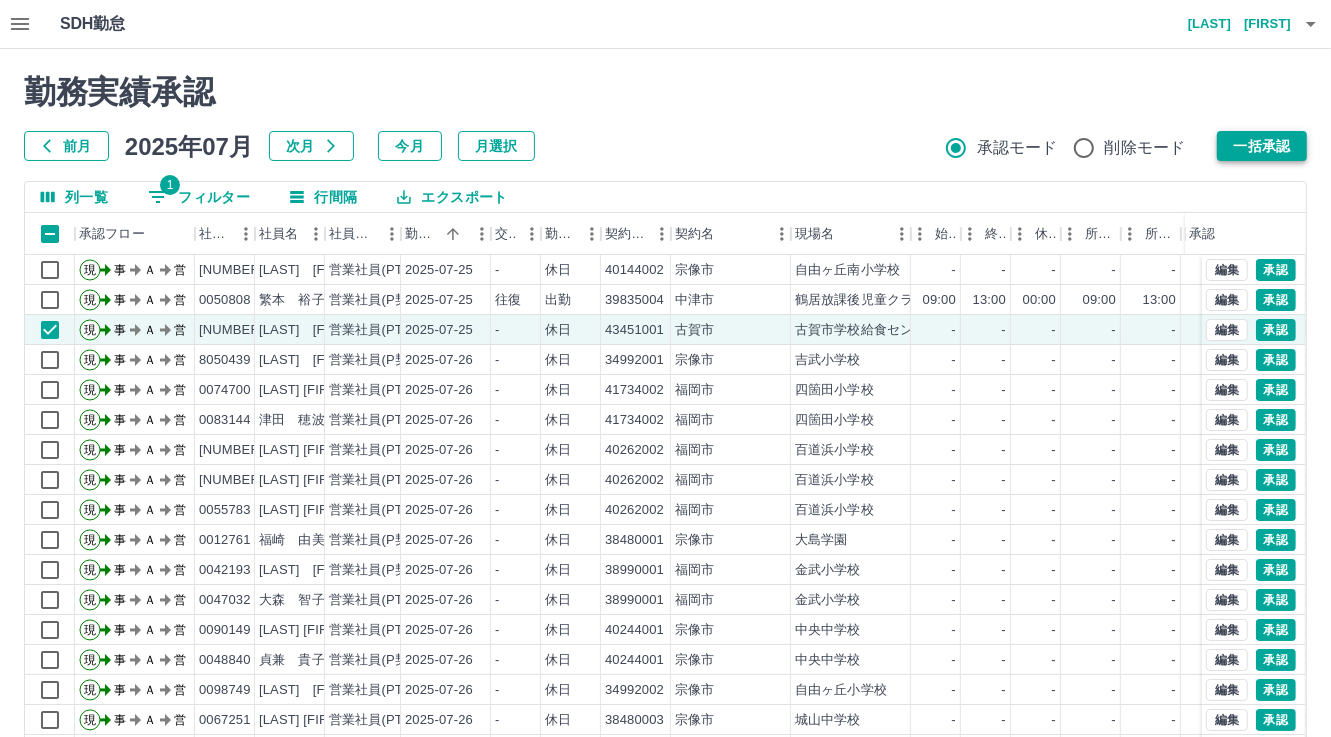 click on "一括承認" at bounding box center (1262, 146) 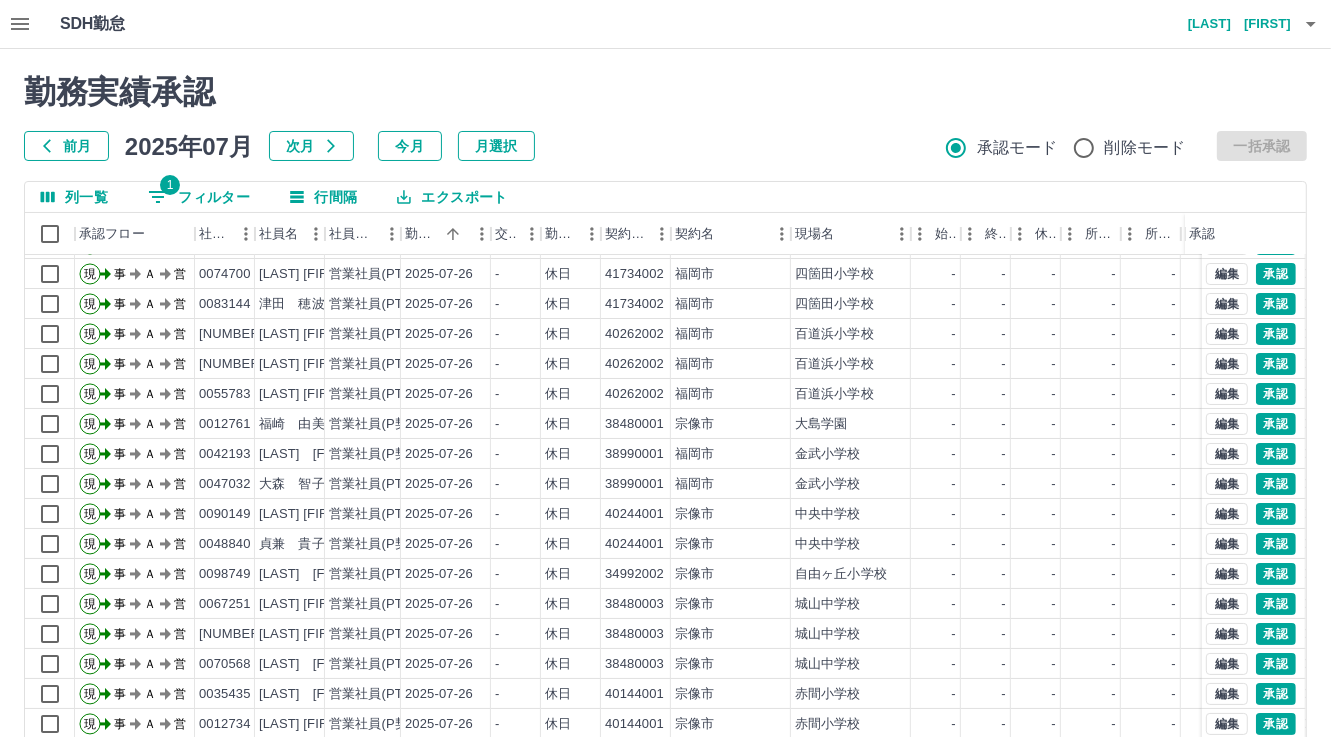 scroll, scrollTop: 103, scrollLeft: 0, axis: vertical 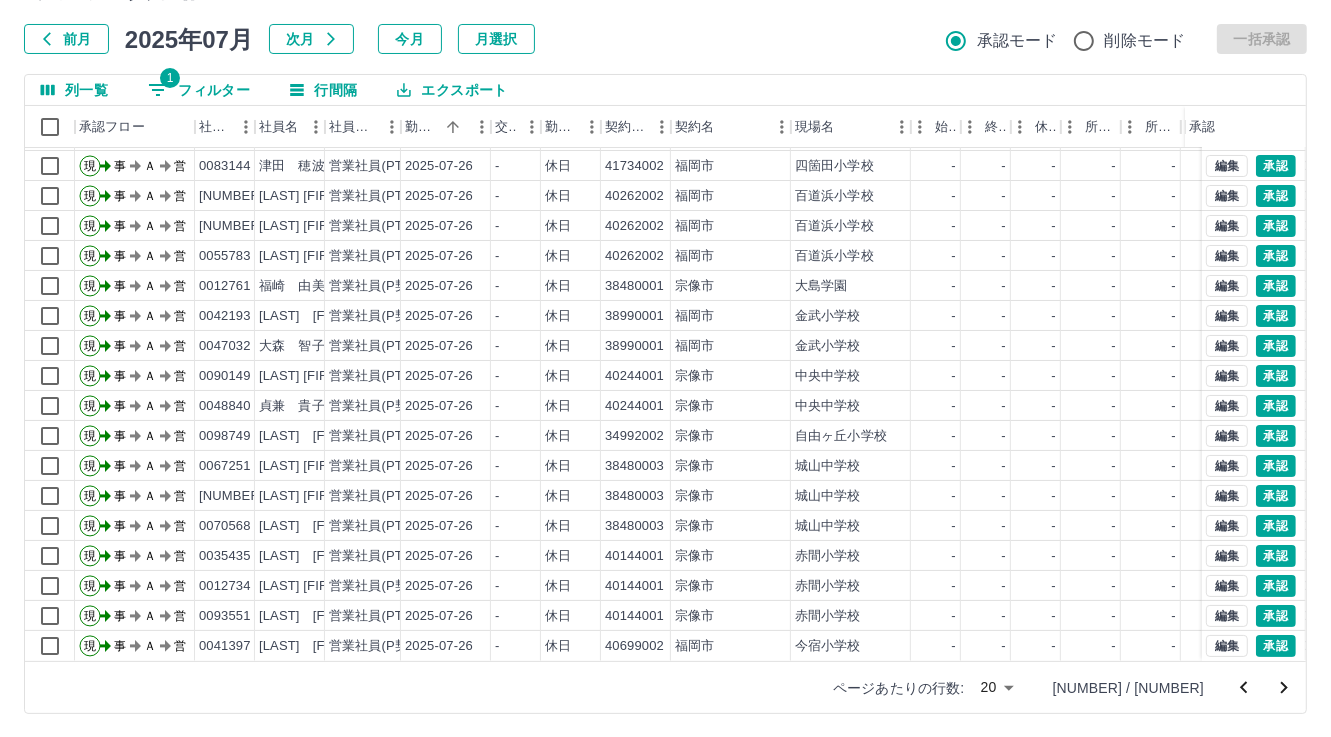 click 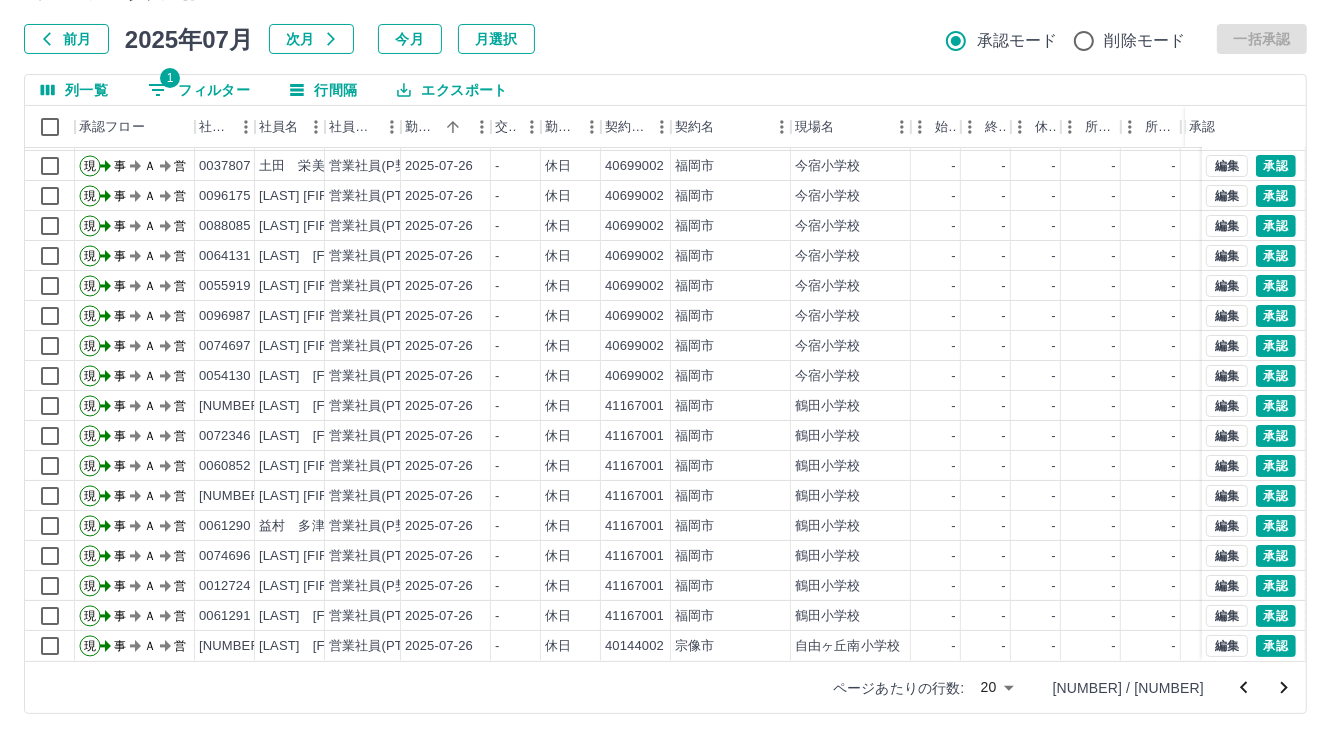 scroll, scrollTop: 103, scrollLeft: 0, axis: vertical 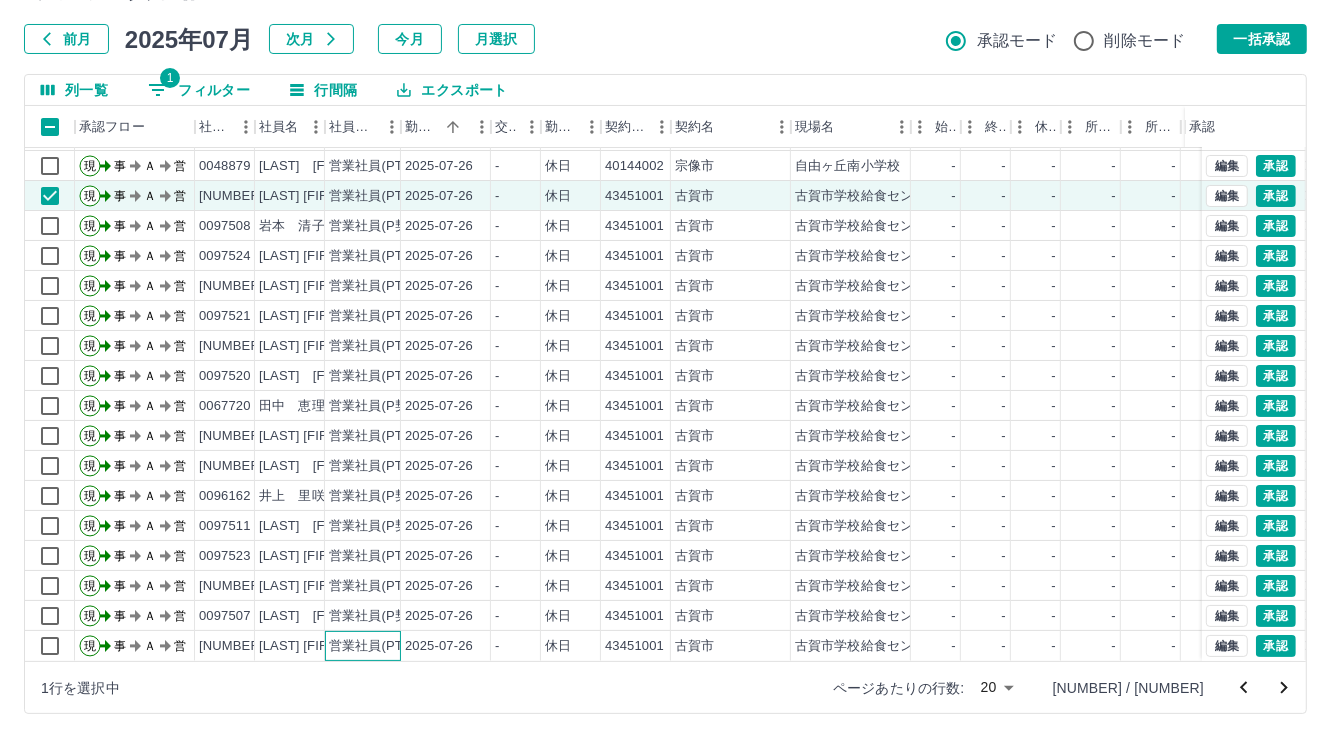 drag, startPoint x: 397, startPoint y: 623, endPoint x: 397, endPoint y: 637, distance: 14 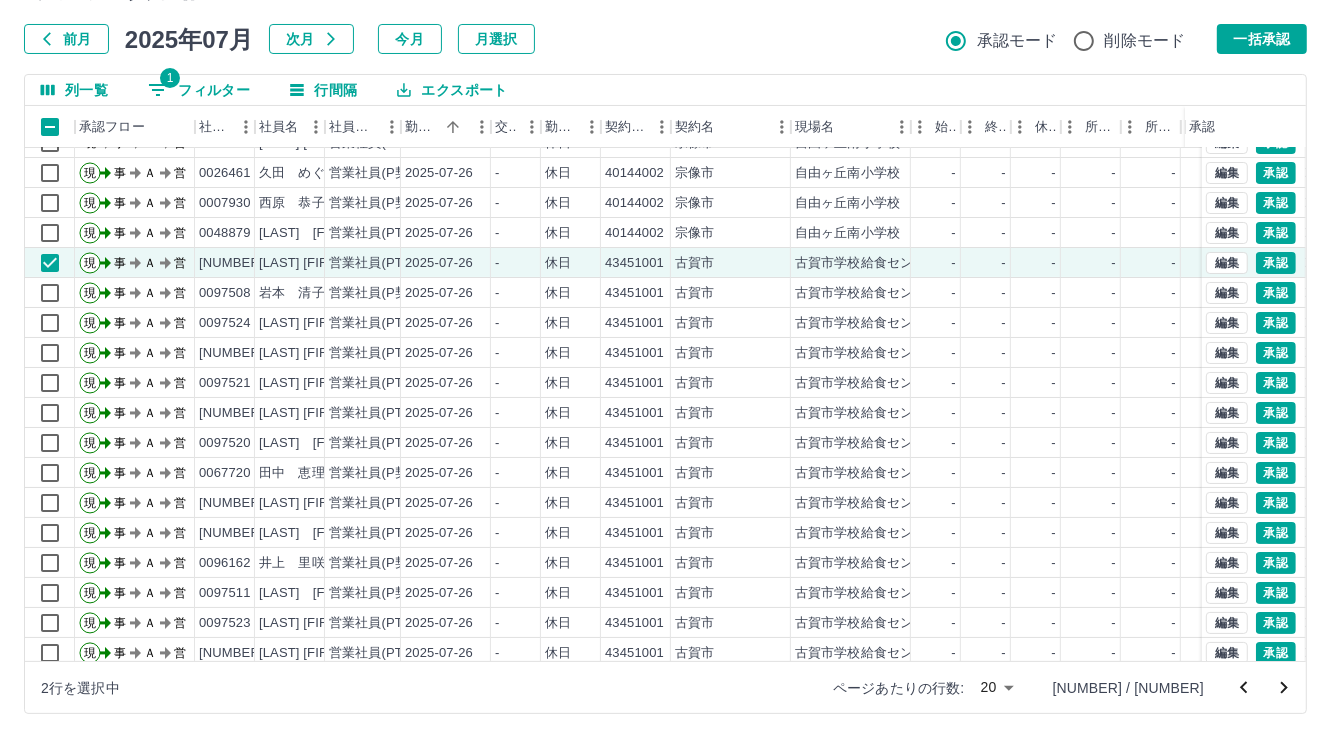 scroll, scrollTop: 0, scrollLeft: 0, axis: both 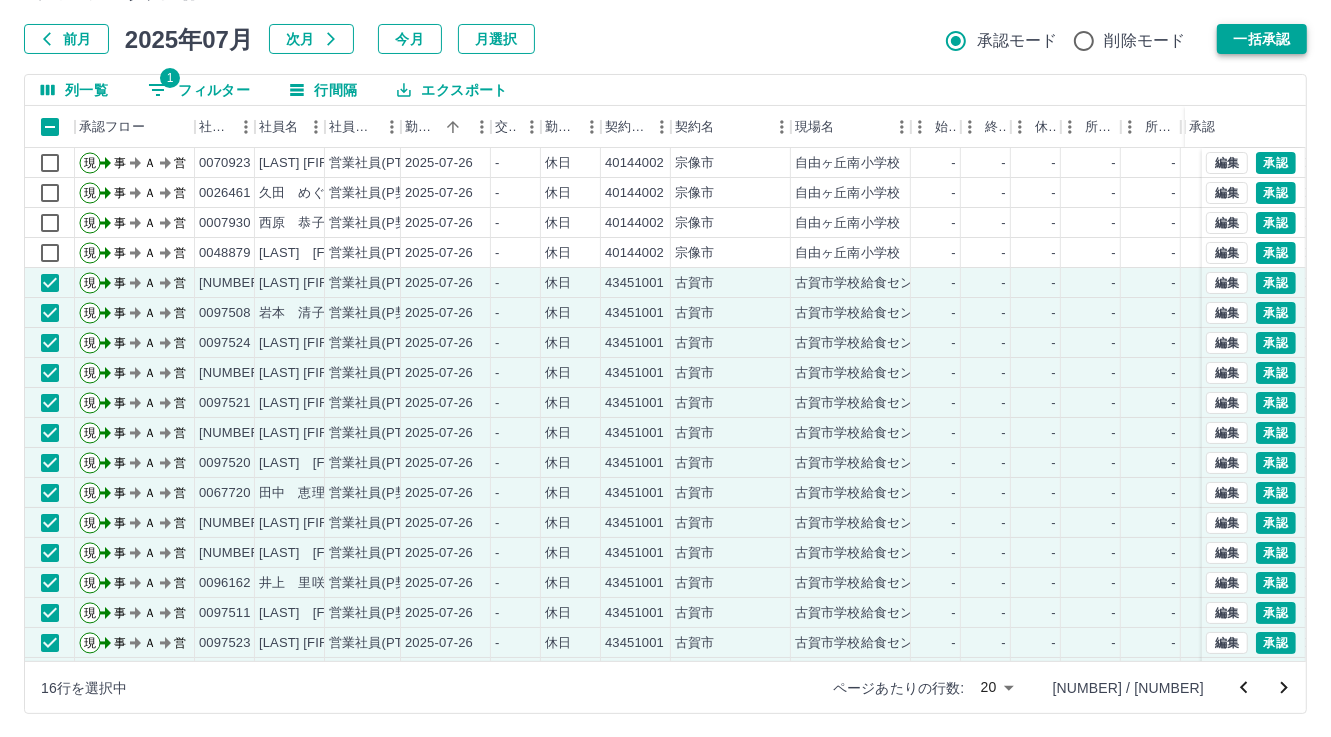 click on "一括承認" at bounding box center [1262, 39] 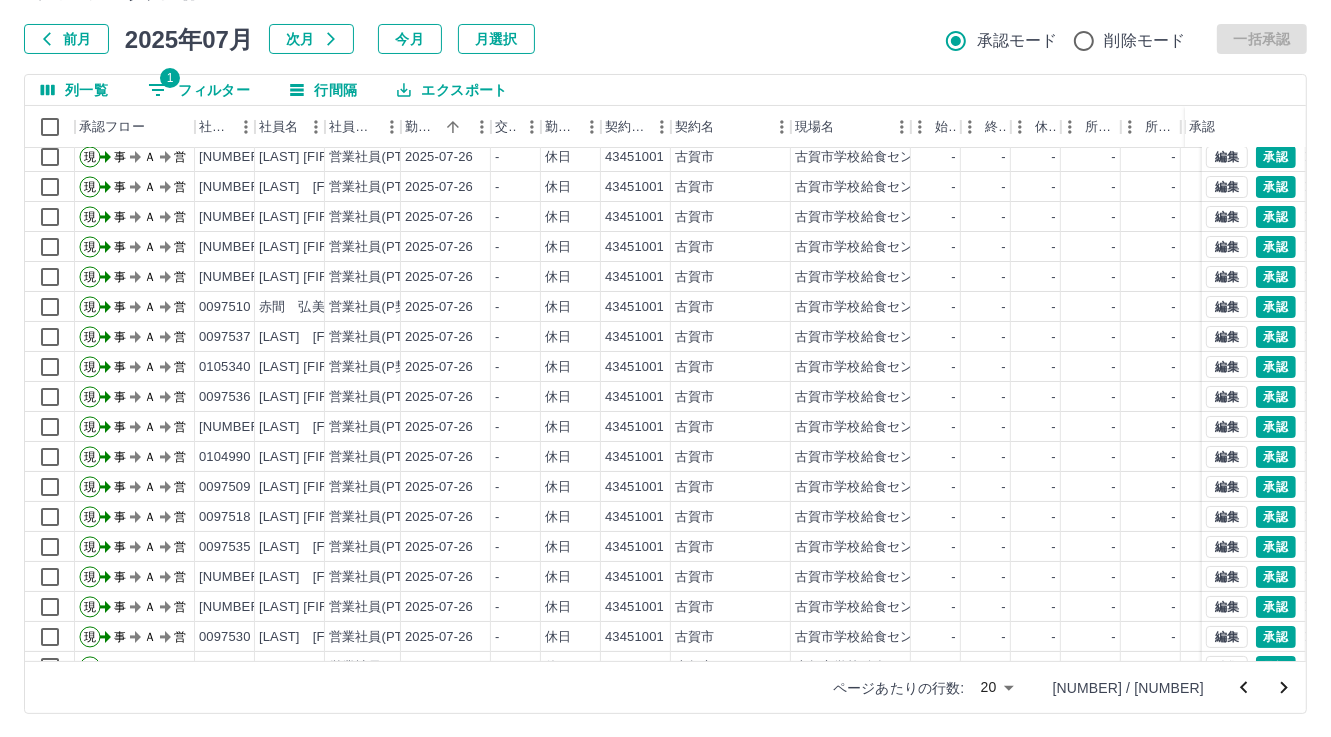 scroll, scrollTop: 0, scrollLeft: 0, axis: both 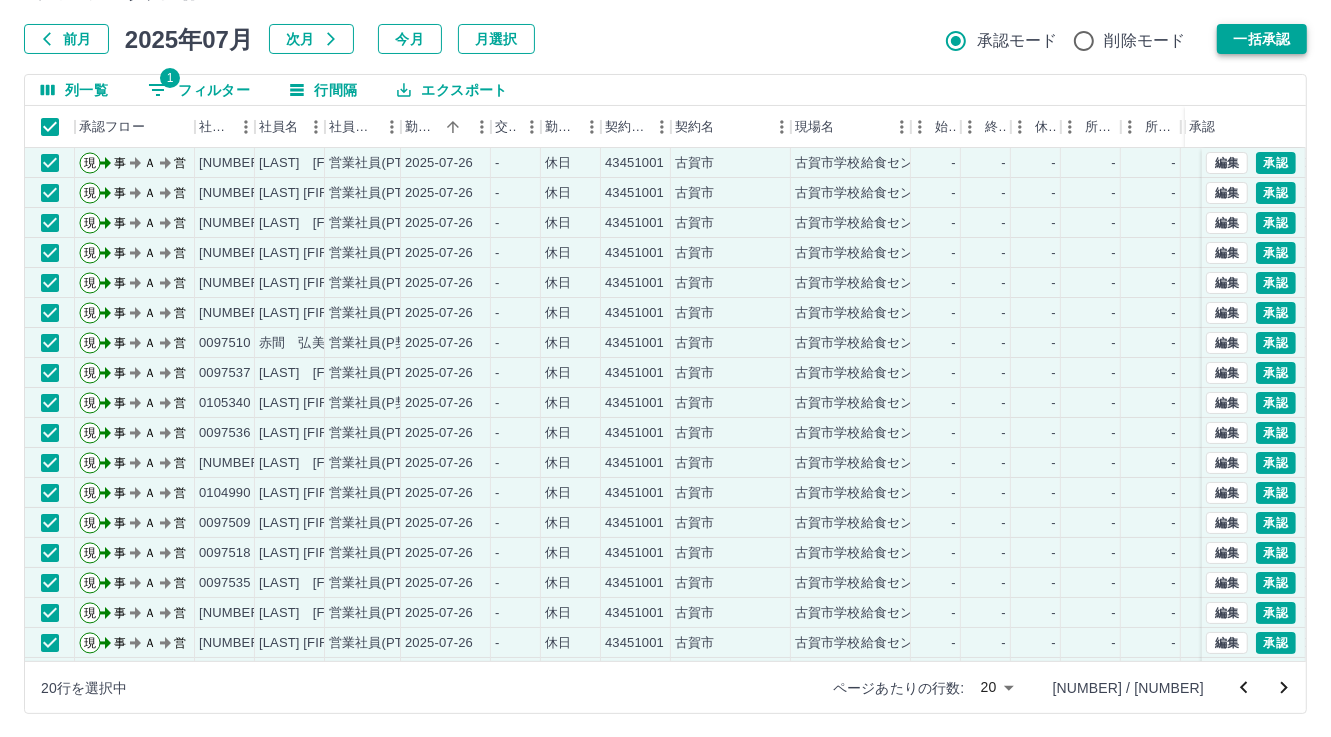 click on "一括承認" at bounding box center (1262, 39) 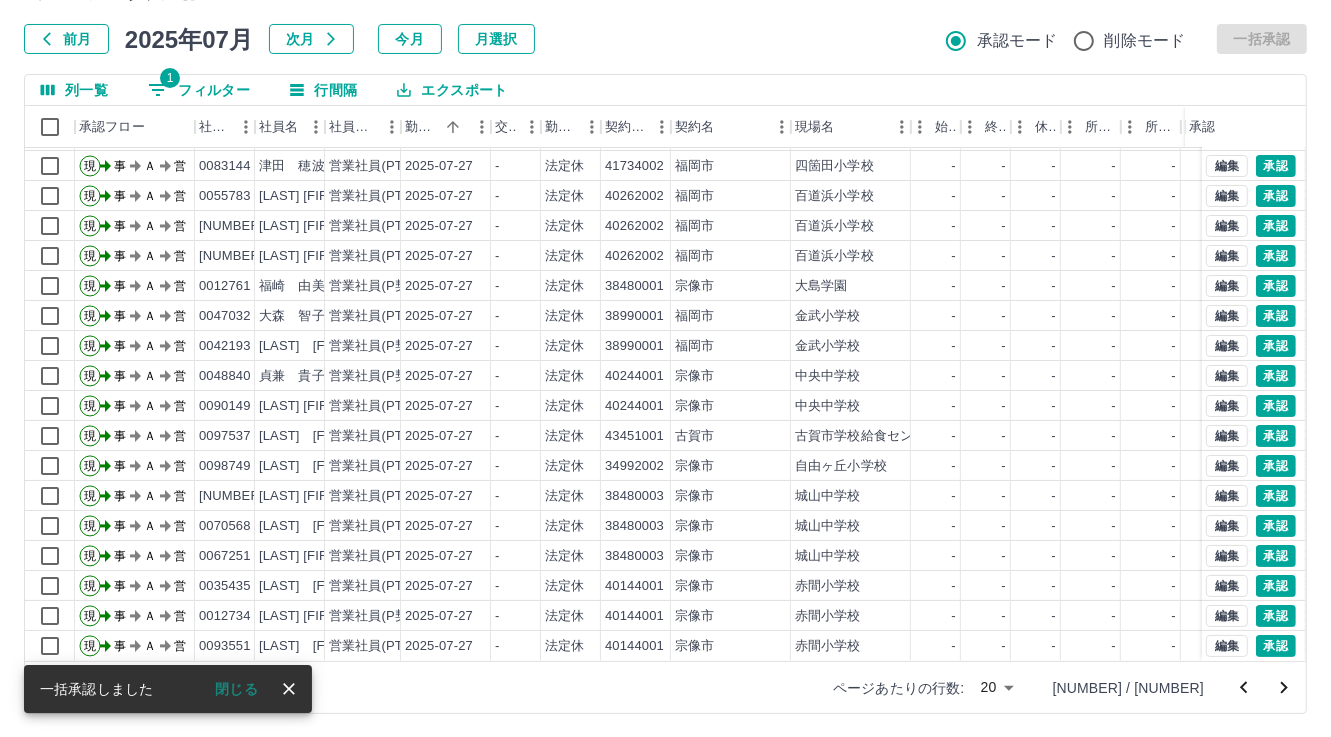 scroll, scrollTop: 0, scrollLeft: 0, axis: both 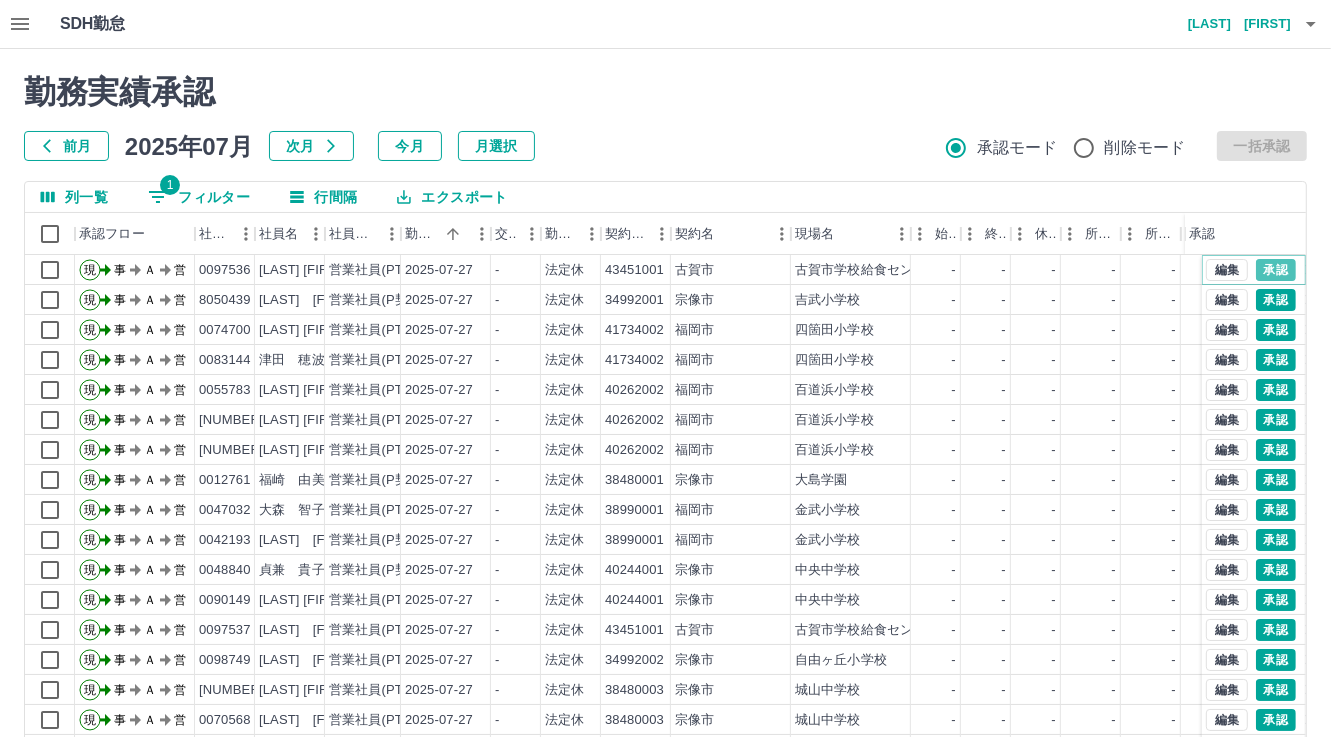 drag, startPoint x: 1265, startPoint y: 265, endPoint x: 562, endPoint y: 396, distance: 715.1014 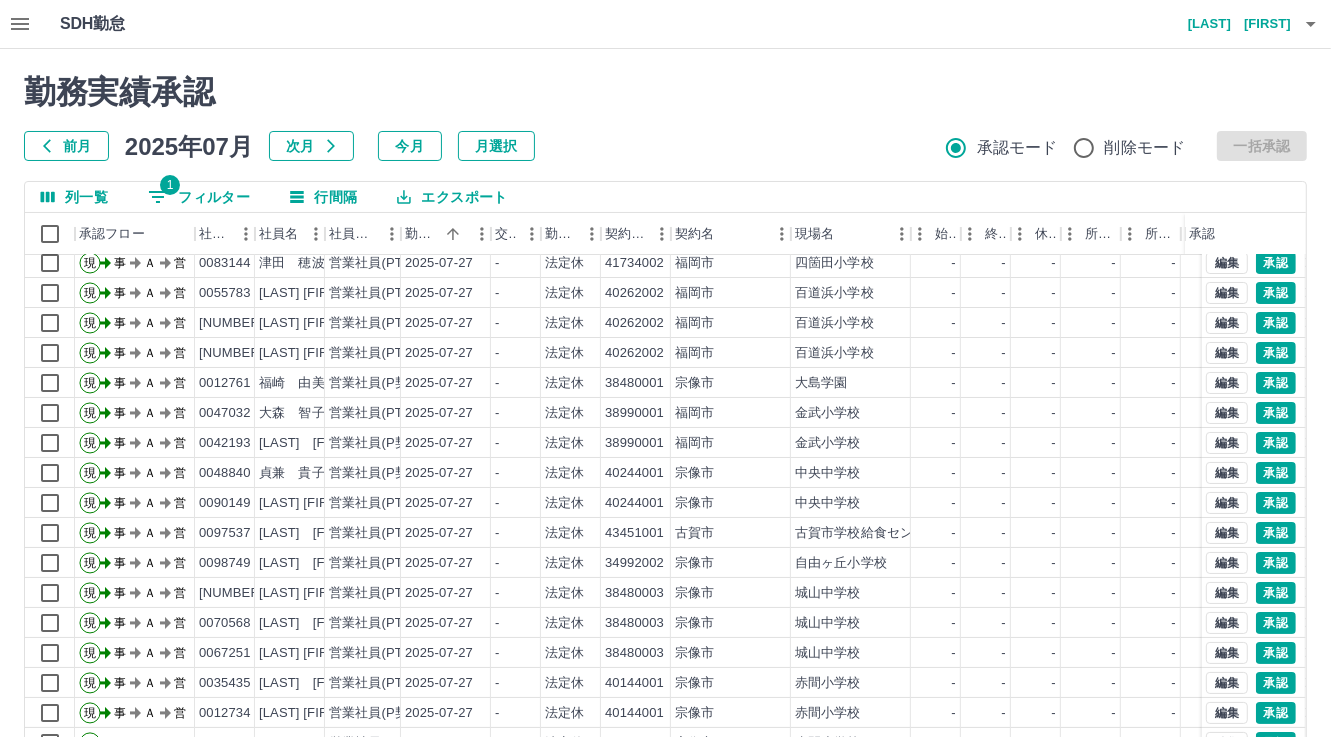 scroll, scrollTop: 103, scrollLeft: 0, axis: vertical 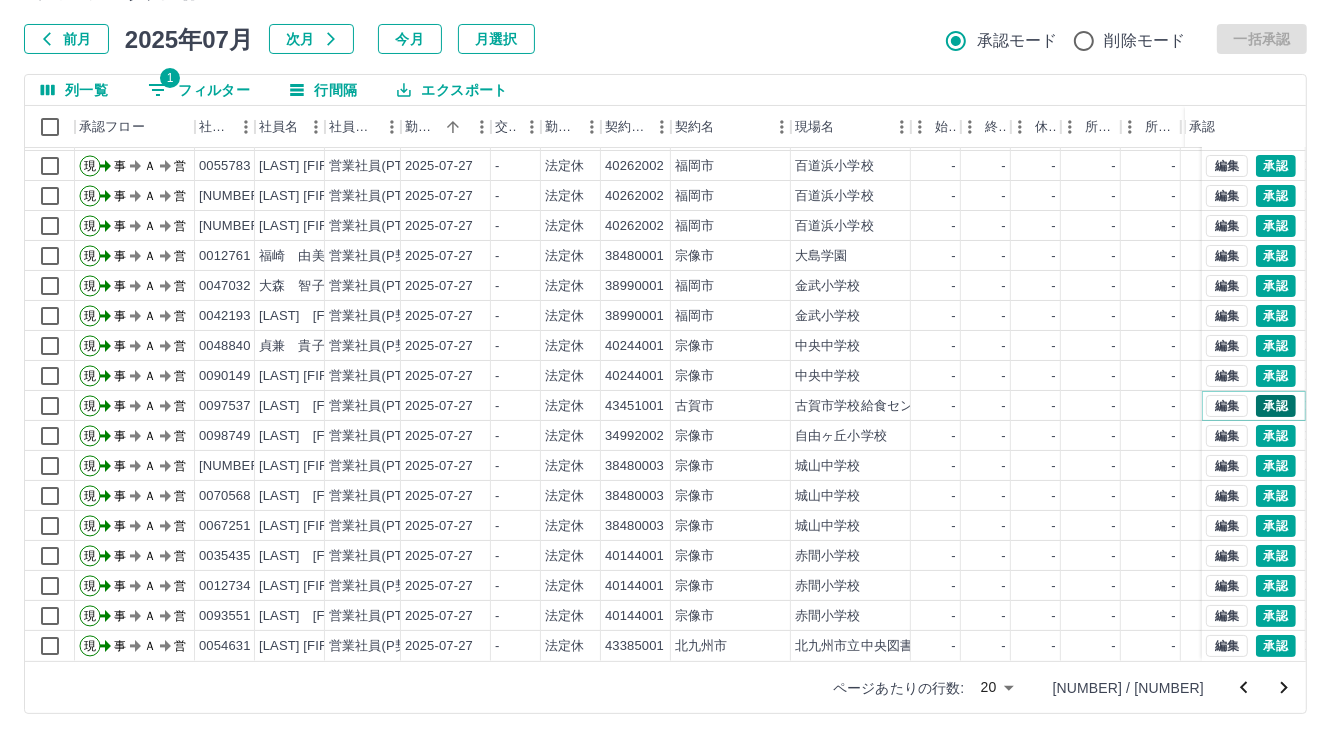click on "承認" at bounding box center [1276, 406] 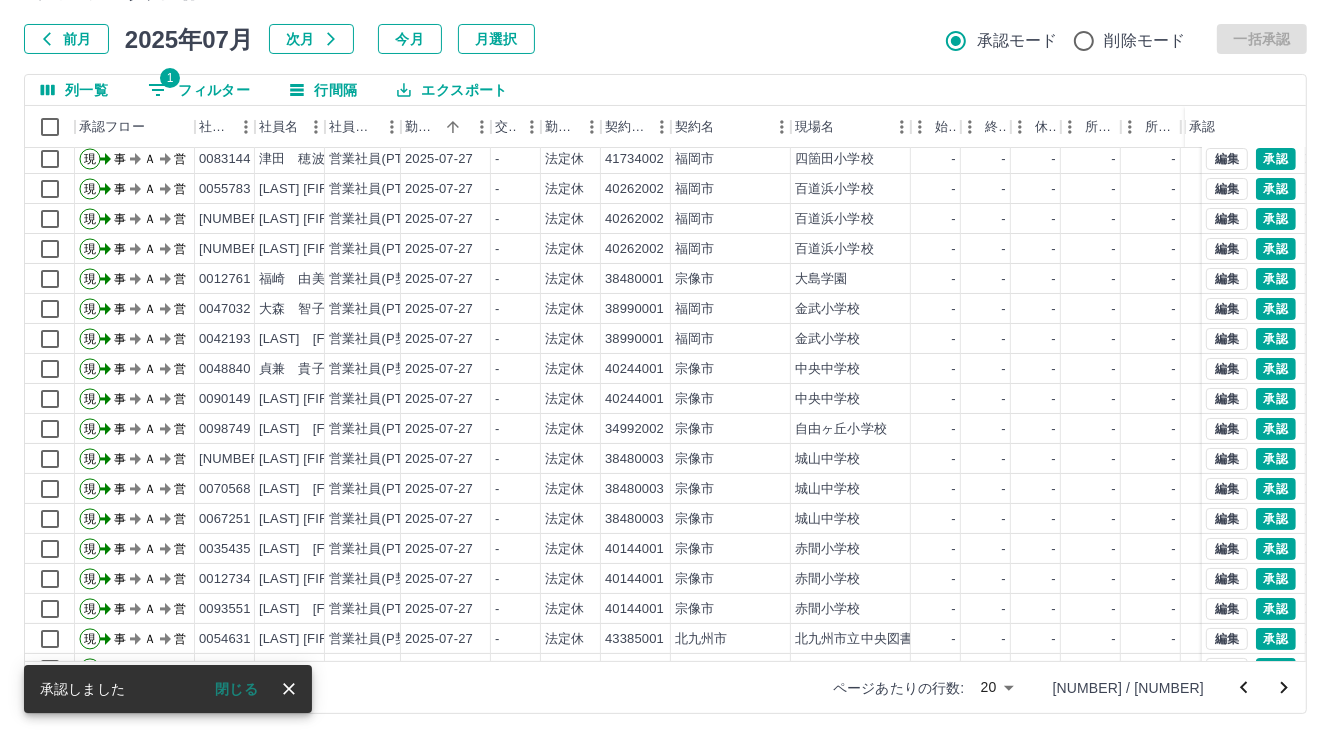 scroll, scrollTop: 103, scrollLeft: 0, axis: vertical 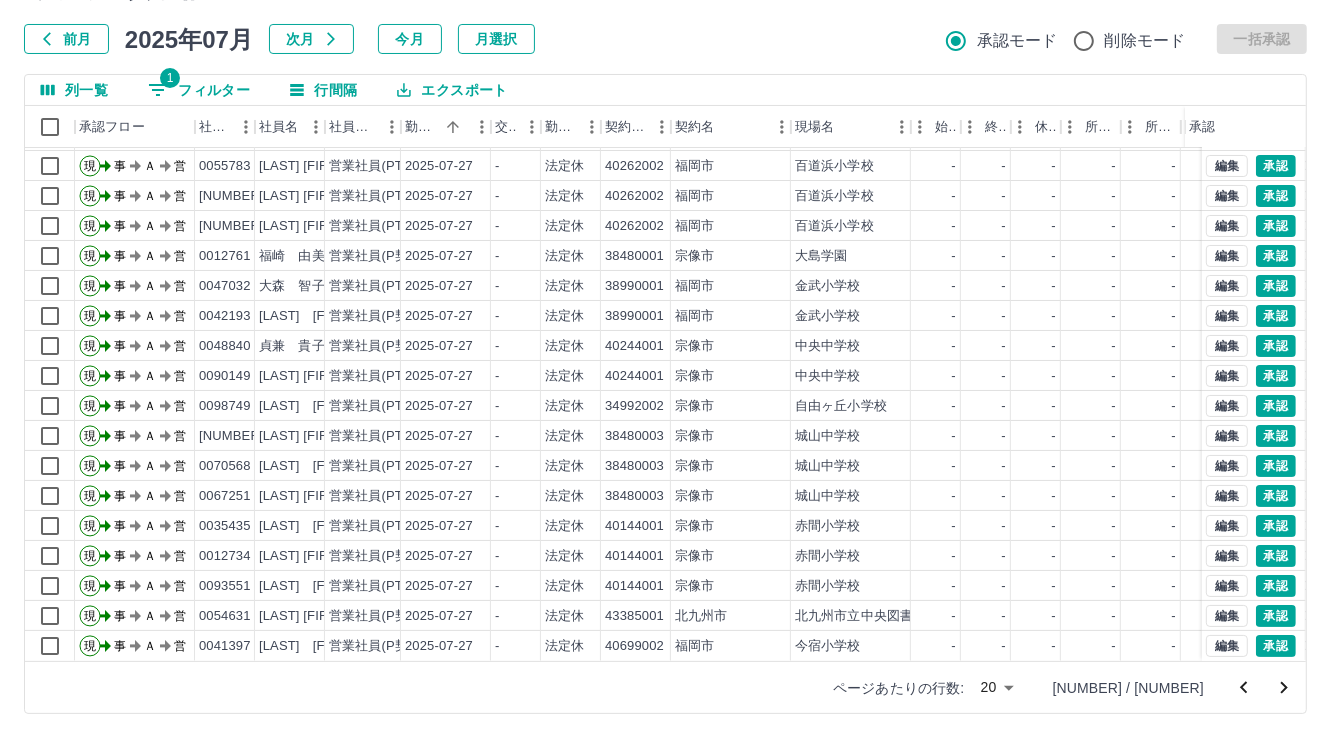 click 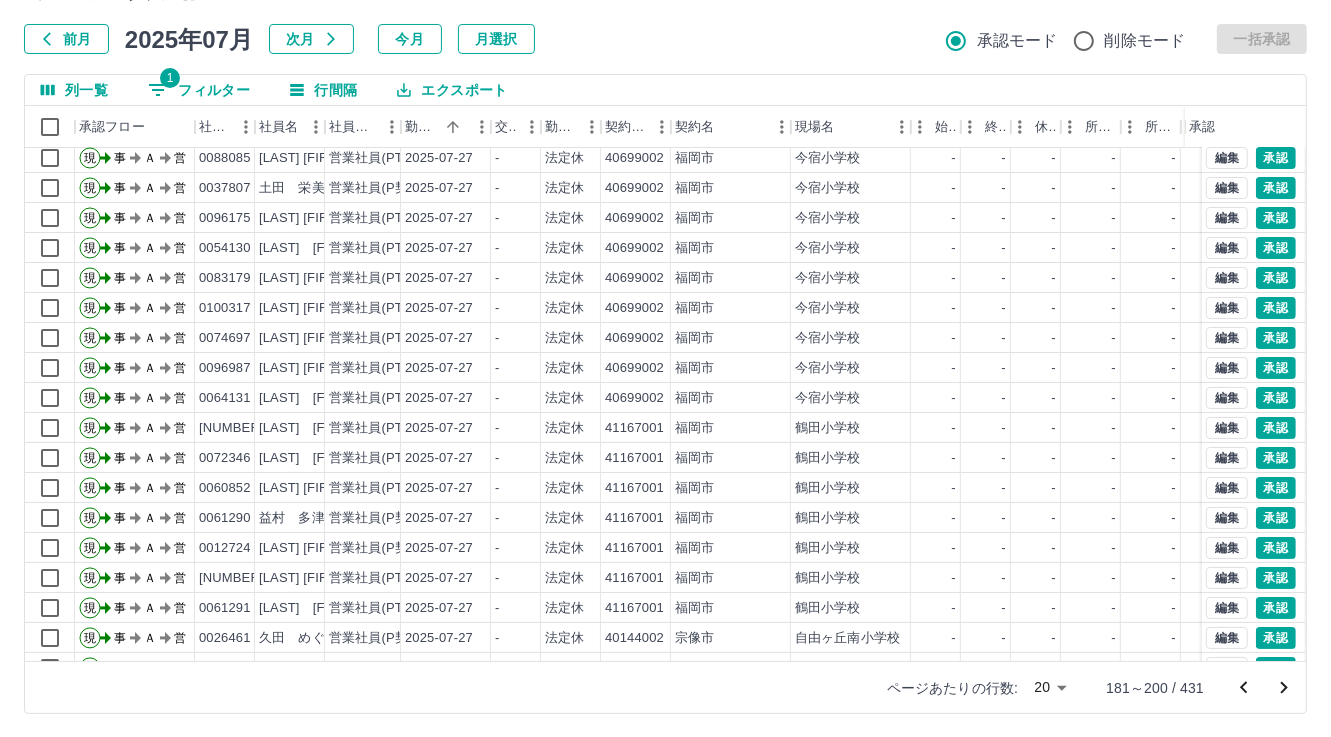 scroll, scrollTop: 103, scrollLeft: 0, axis: vertical 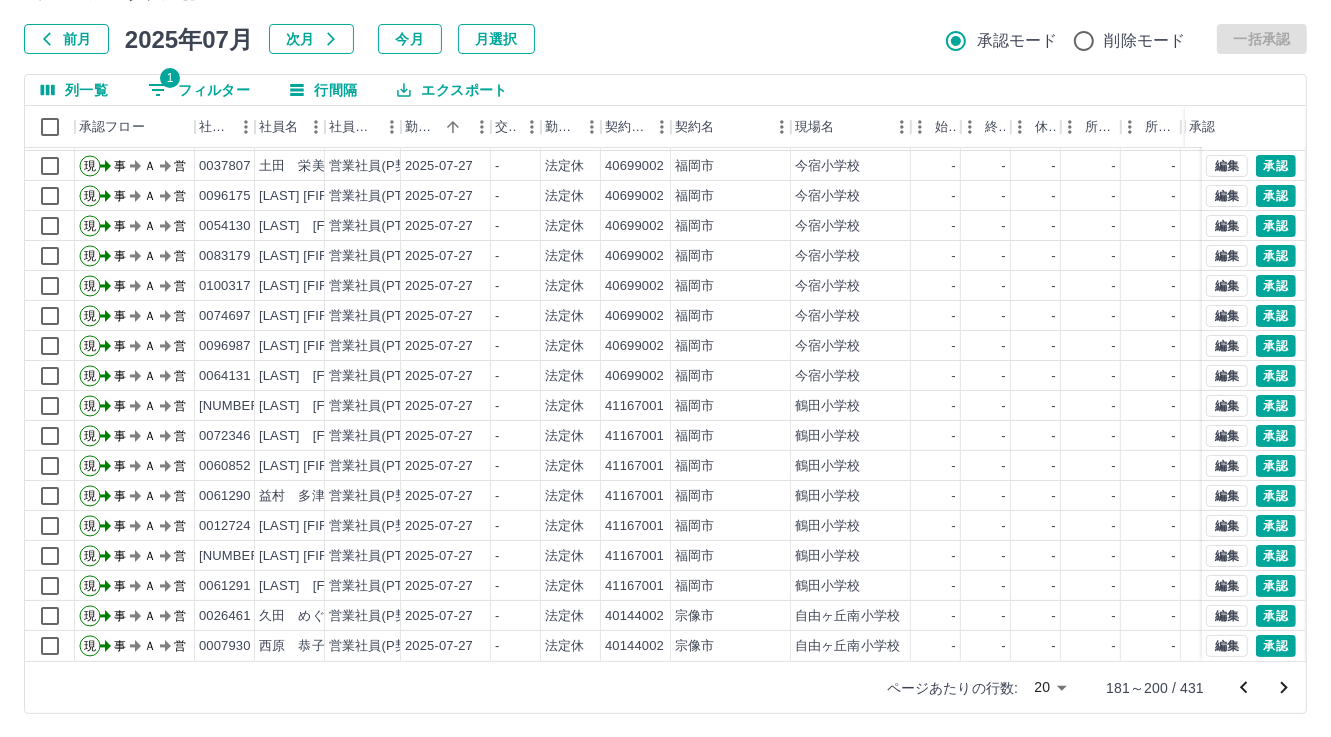 click 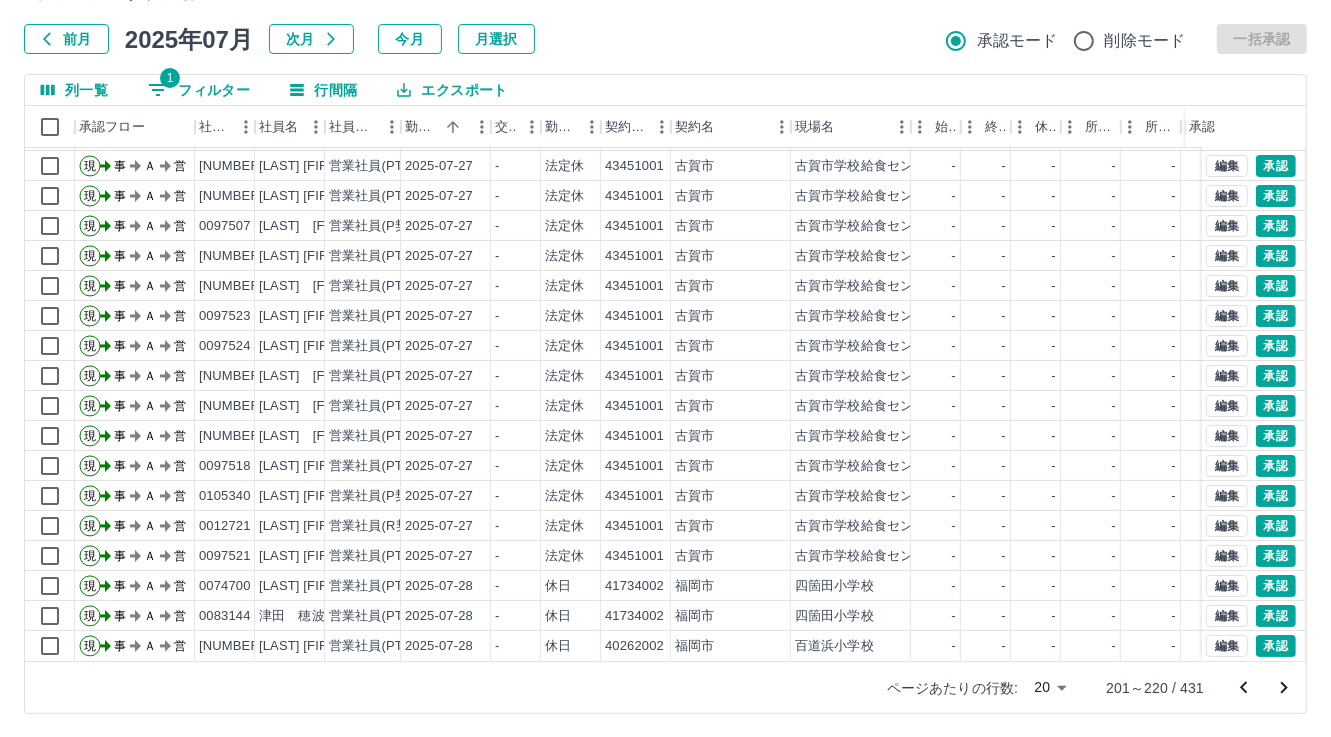 scroll, scrollTop: 0, scrollLeft: 0, axis: both 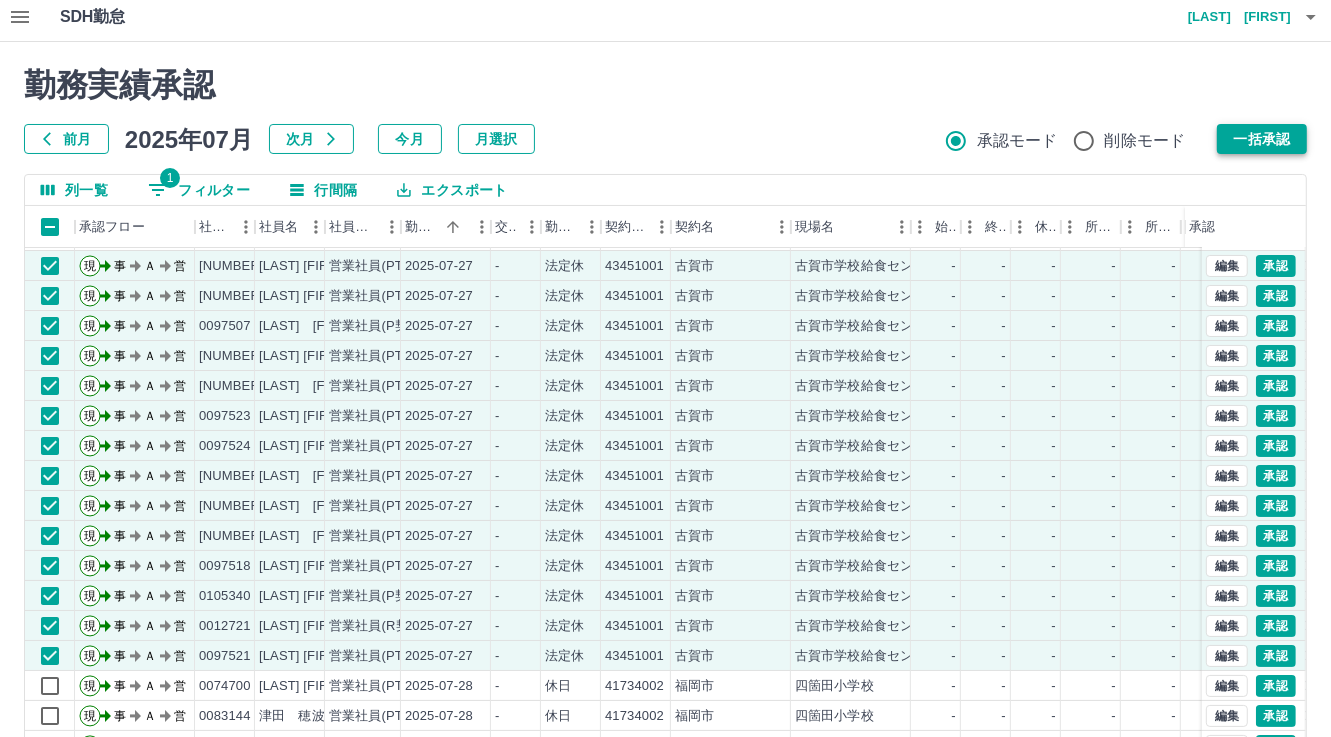 click on "一括承認" at bounding box center [1262, 139] 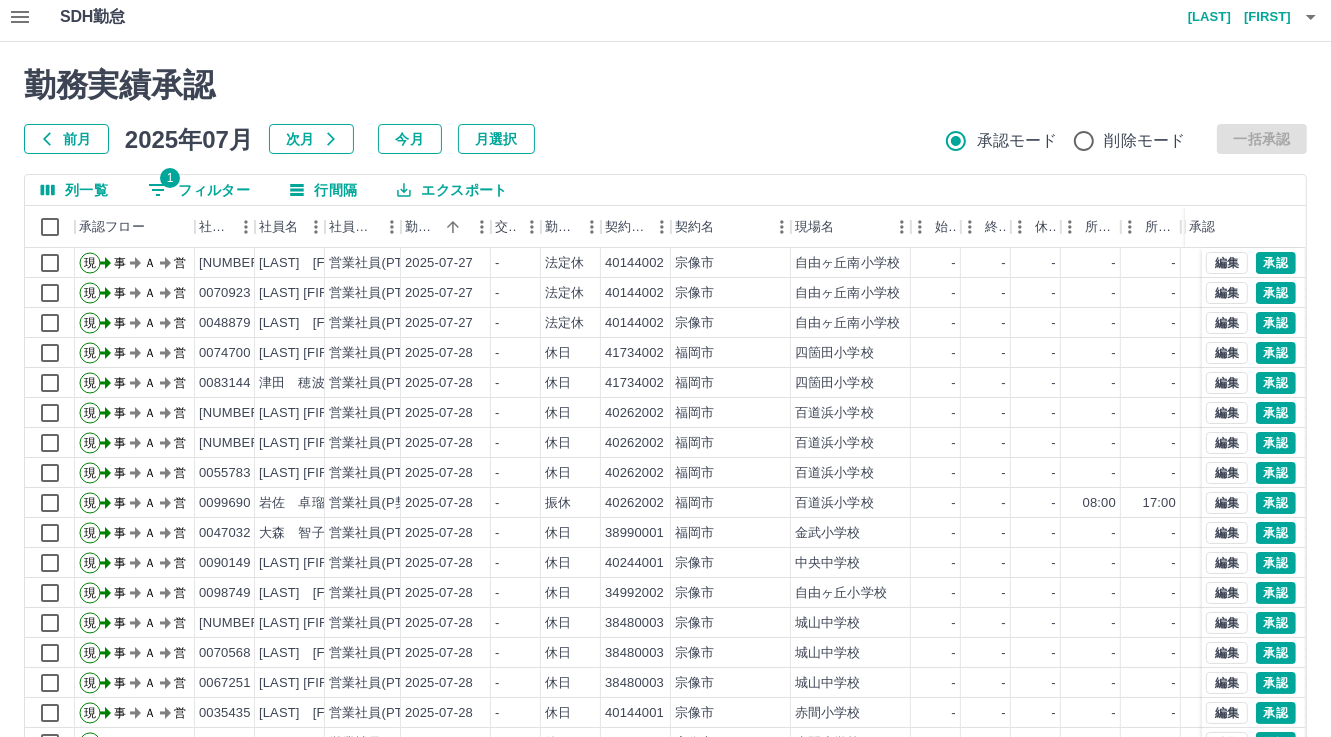 scroll, scrollTop: 103, scrollLeft: 0, axis: vertical 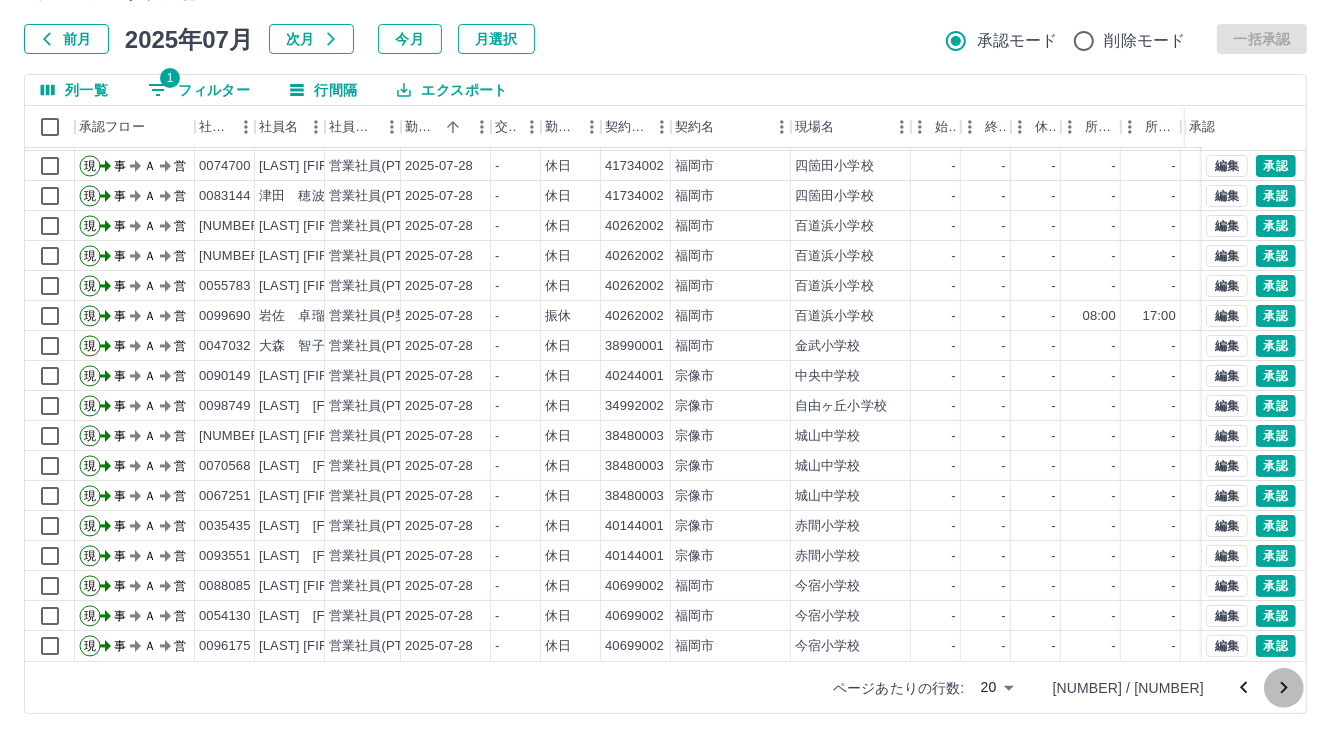 drag, startPoint x: 1289, startPoint y: 688, endPoint x: 1278, endPoint y: 687, distance: 11.045361 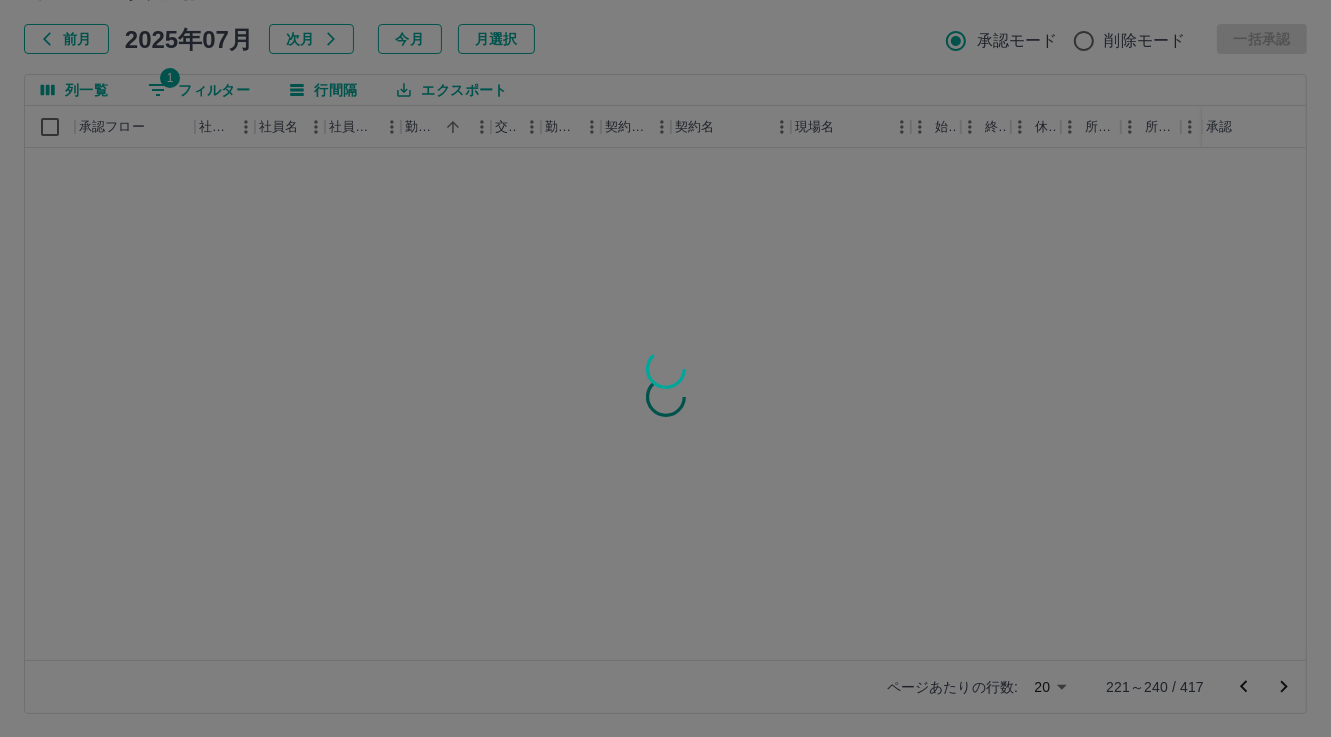 scroll, scrollTop: 0, scrollLeft: 0, axis: both 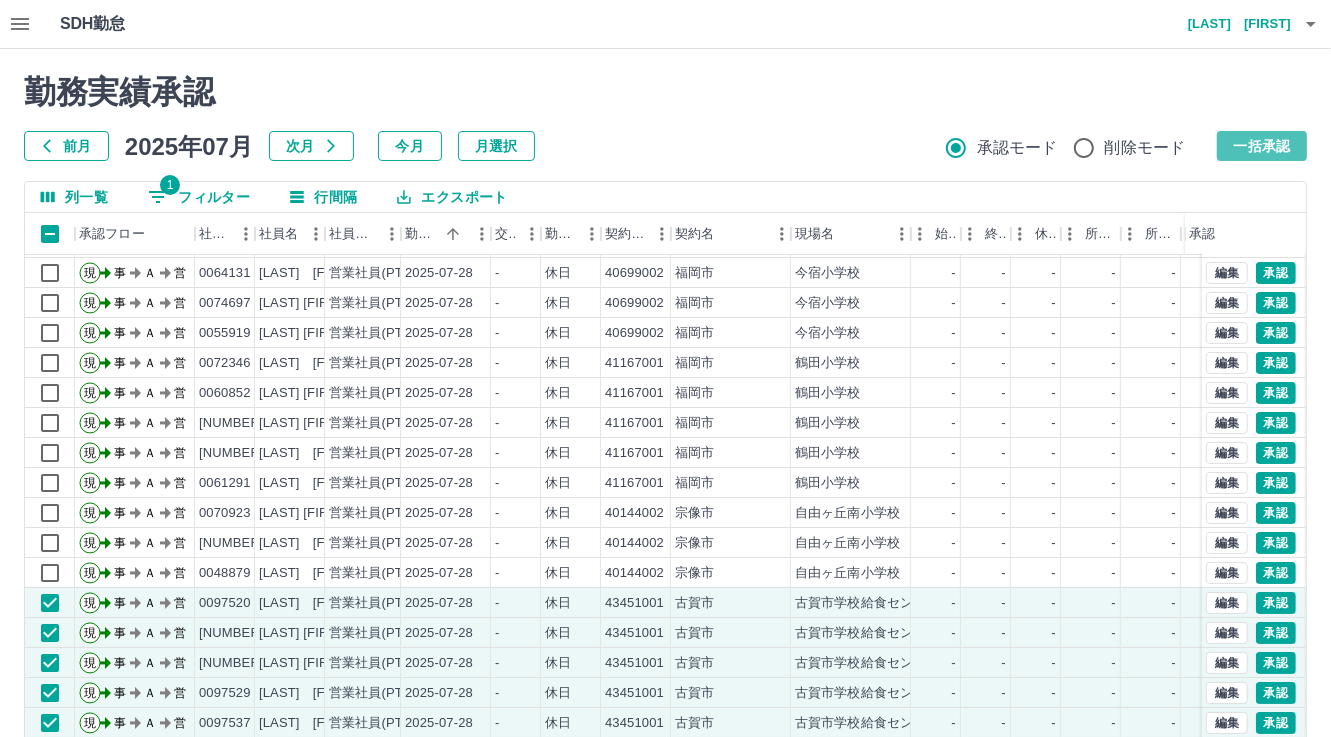 drag, startPoint x: 1255, startPoint y: 150, endPoint x: 481, endPoint y: 506, distance: 851.946 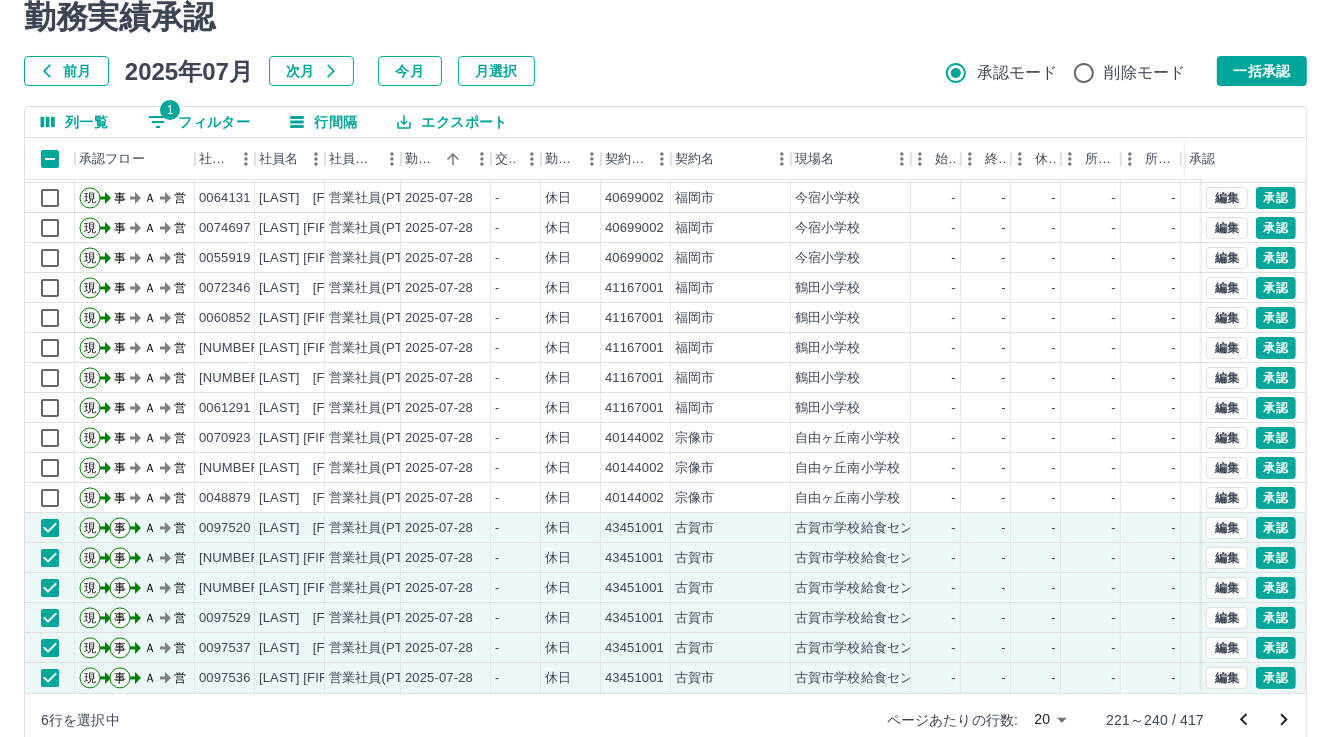 scroll, scrollTop: 107, scrollLeft: 0, axis: vertical 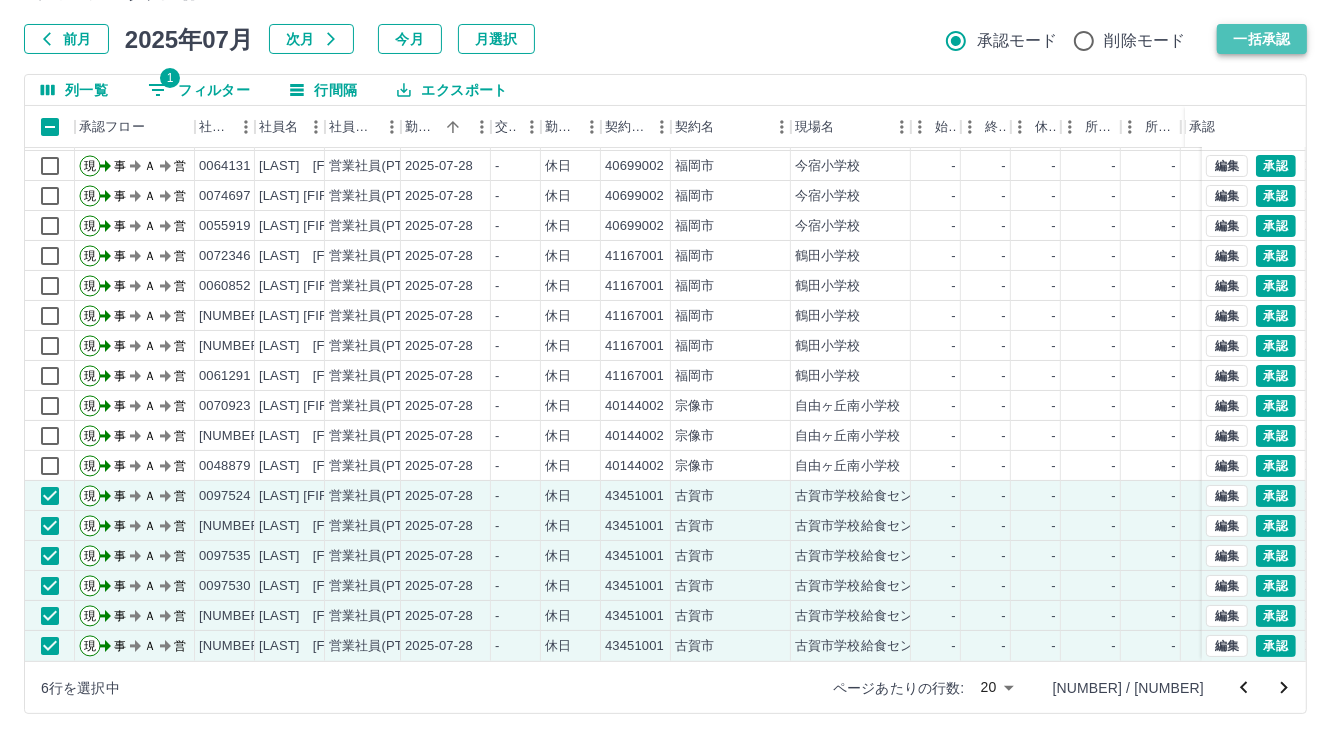 click on "一括承認" at bounding box center (1262, 39) 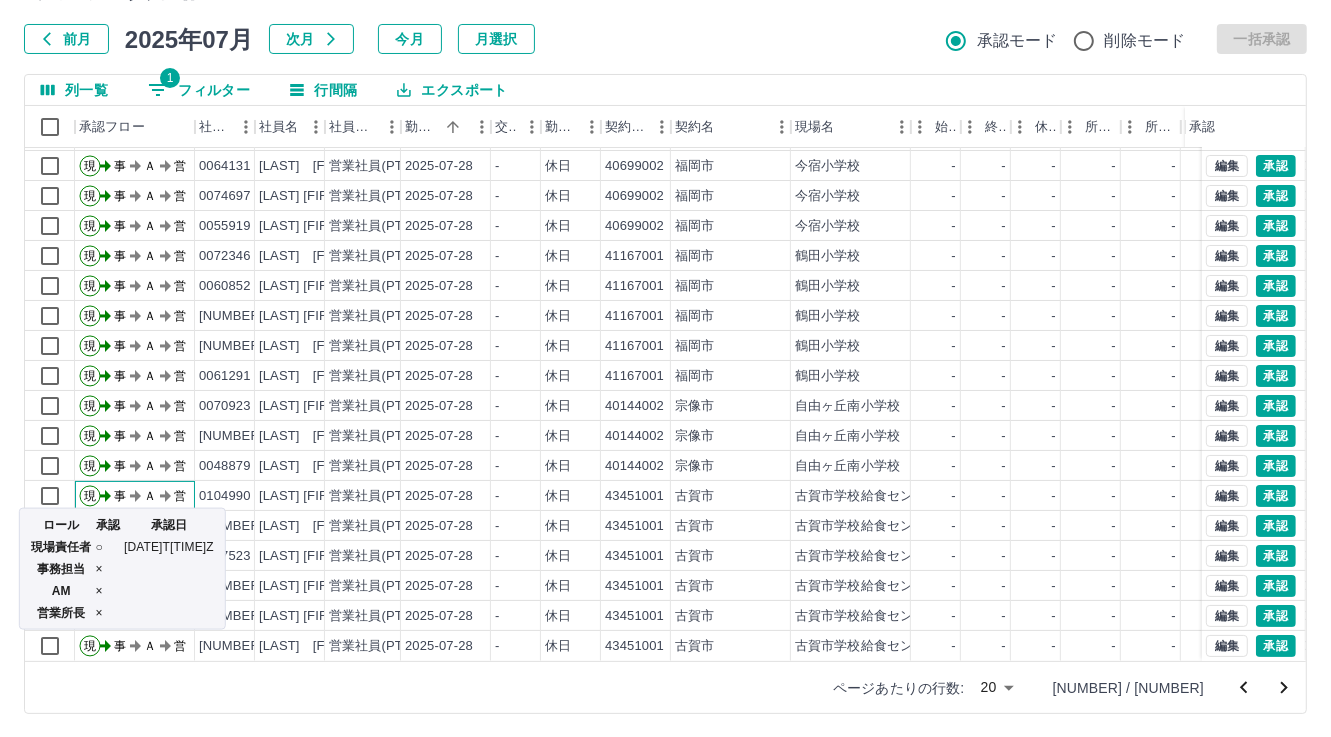 click on "ロール 承認 承認日 現場責任者 ○ 2025-08-04T04:23:51Z 事務担当 × AM × 営業所長 ×" at bounding box center (122, 563) 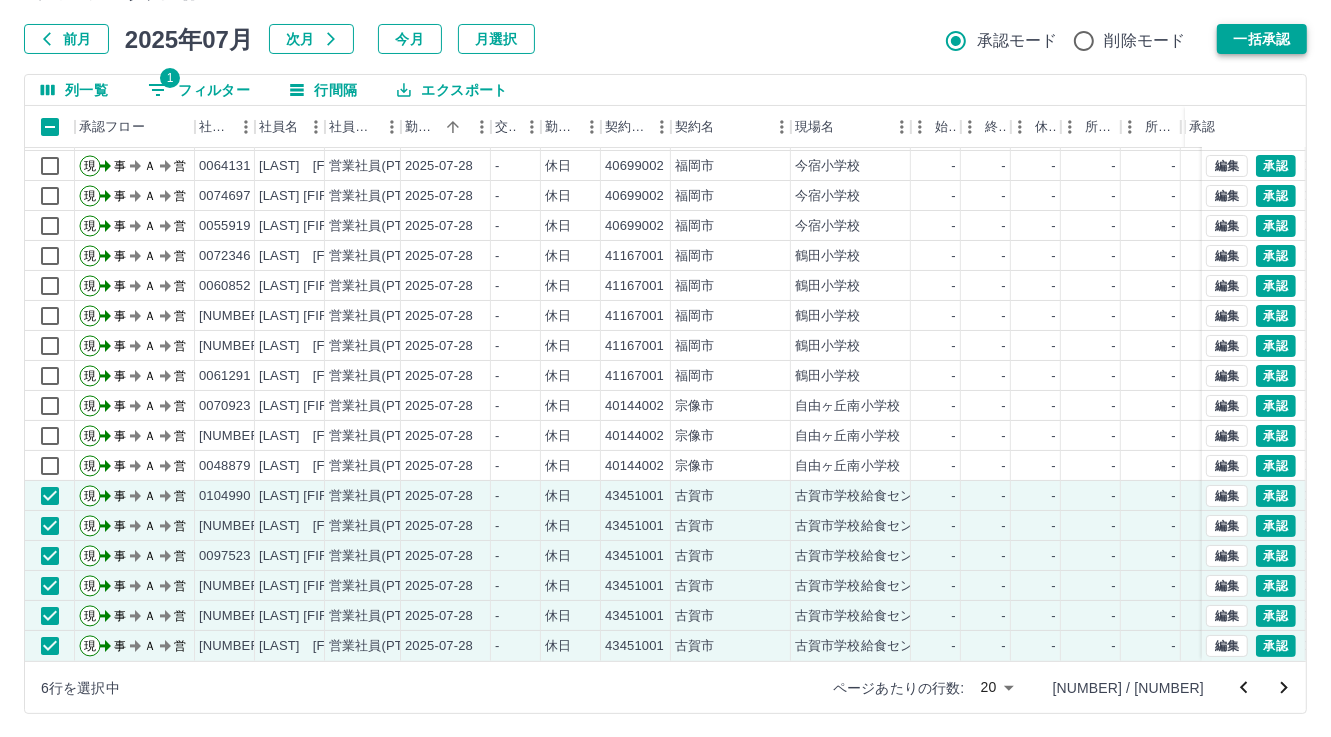 click on "一括承認" at bounding box center [1262, 39] 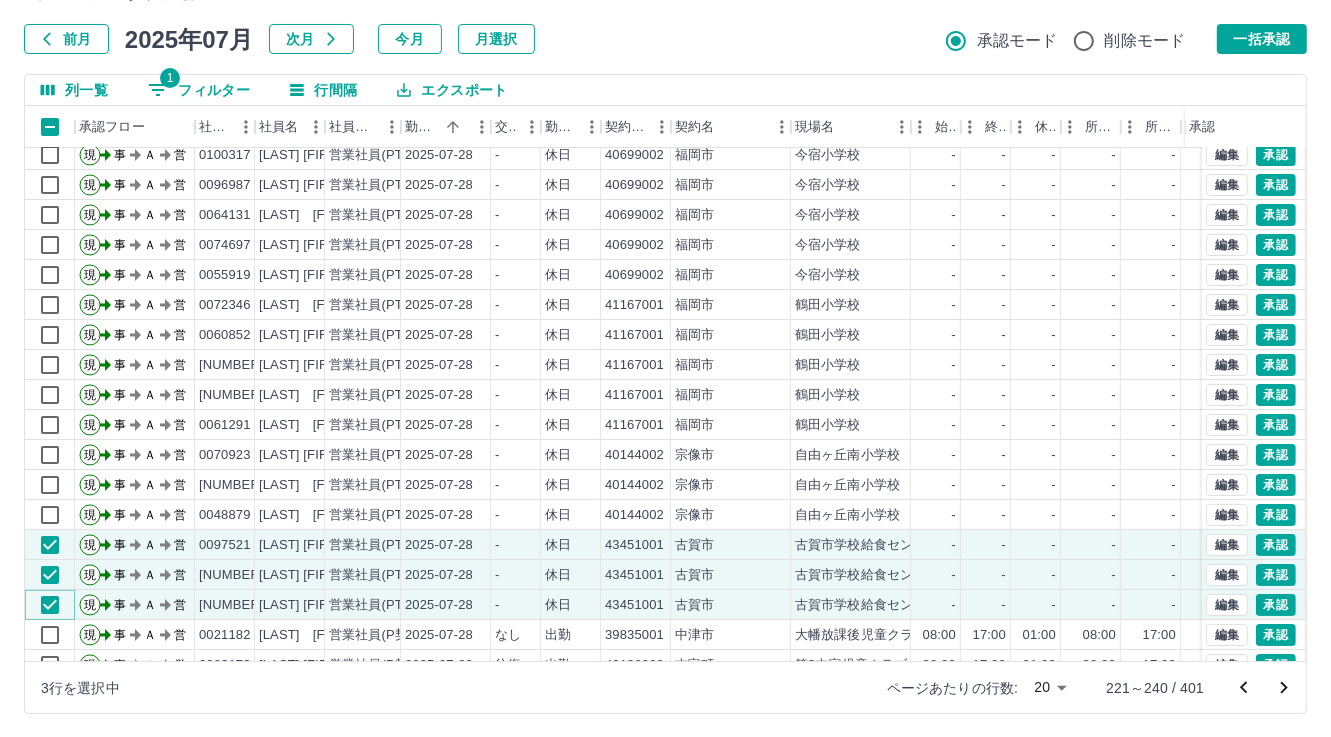 scroll, scrollTop: 0, scrollLeft: 0, axis: both 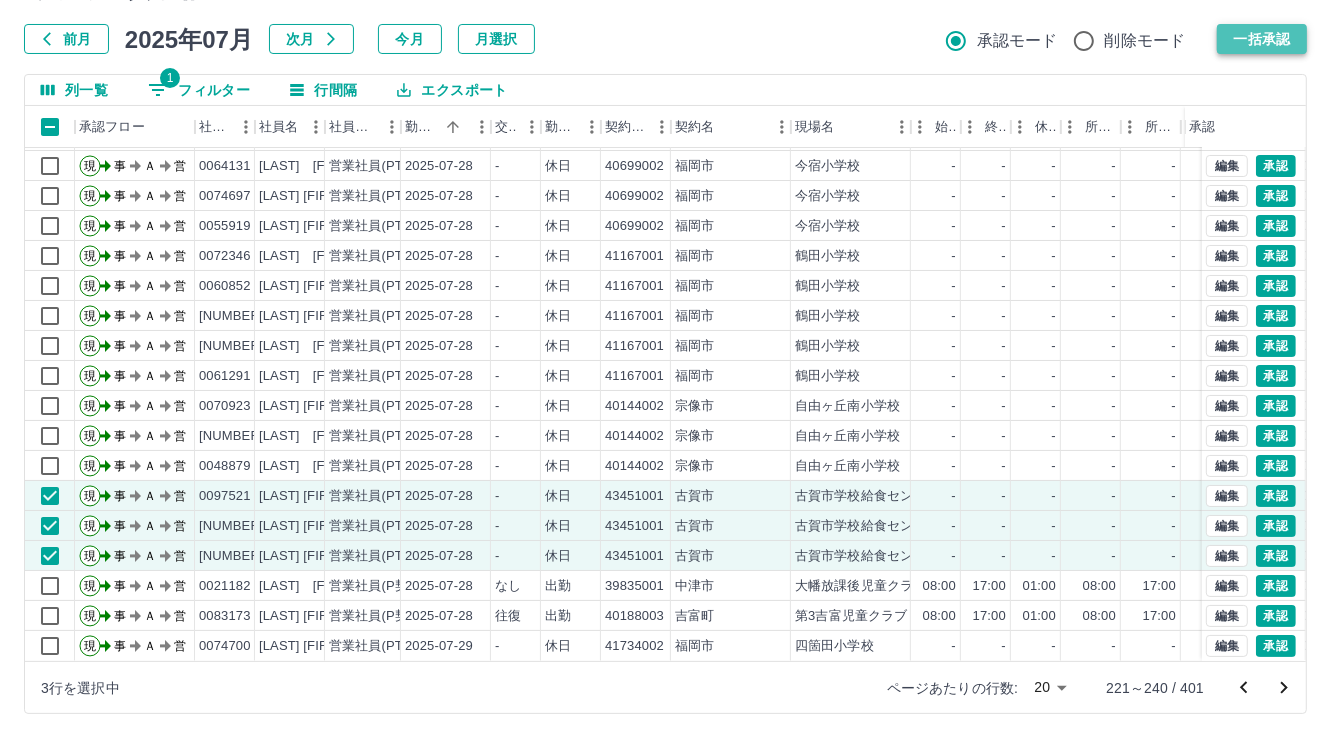 click on "一括承認" at bounding box center [1262, 39] 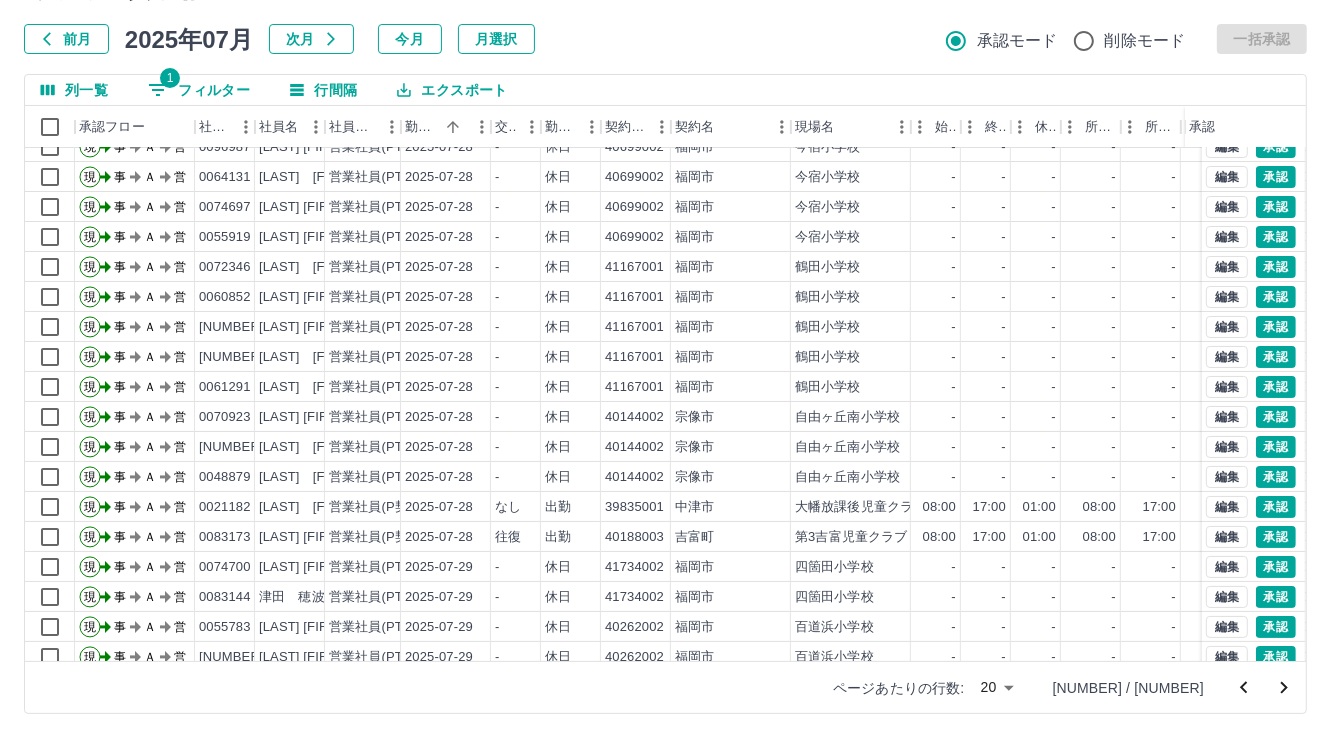 scroll, scrollTop: 103, scrollLeft: 0, axis: vertical 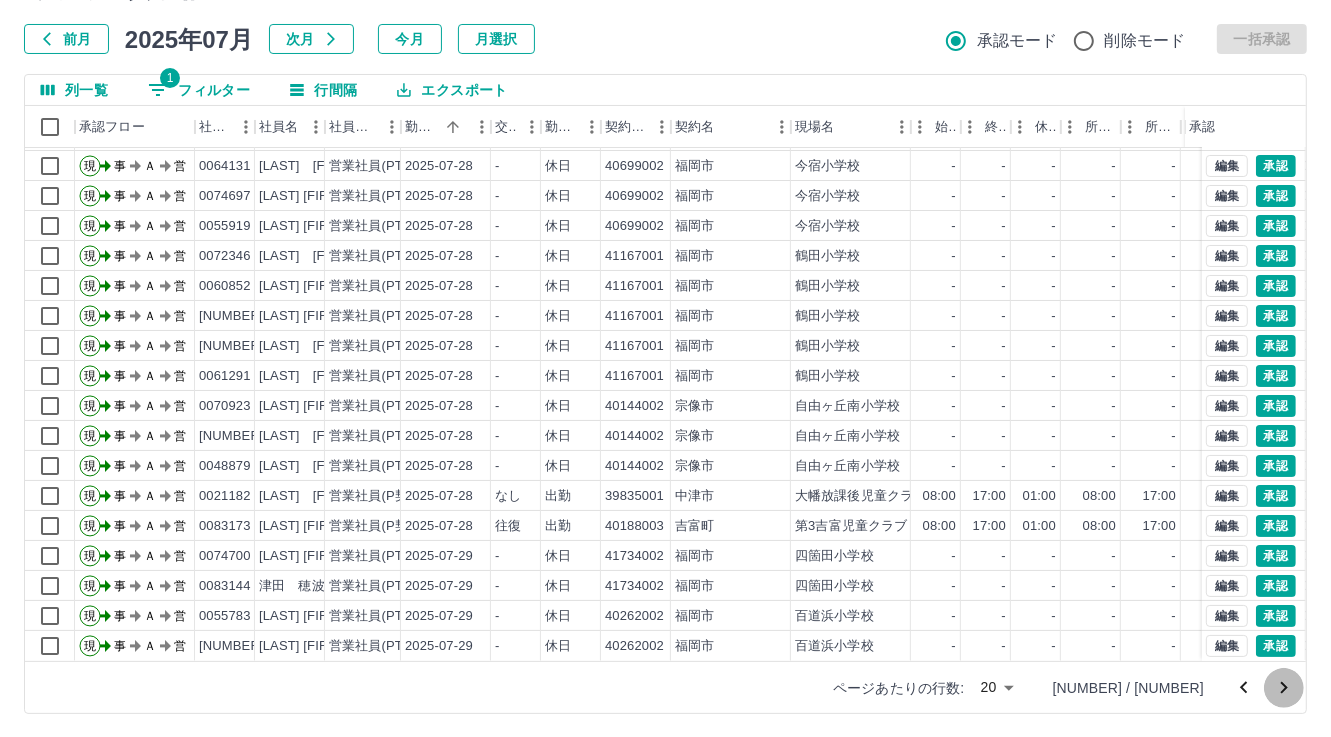 click at bounding box center (1284, 688) 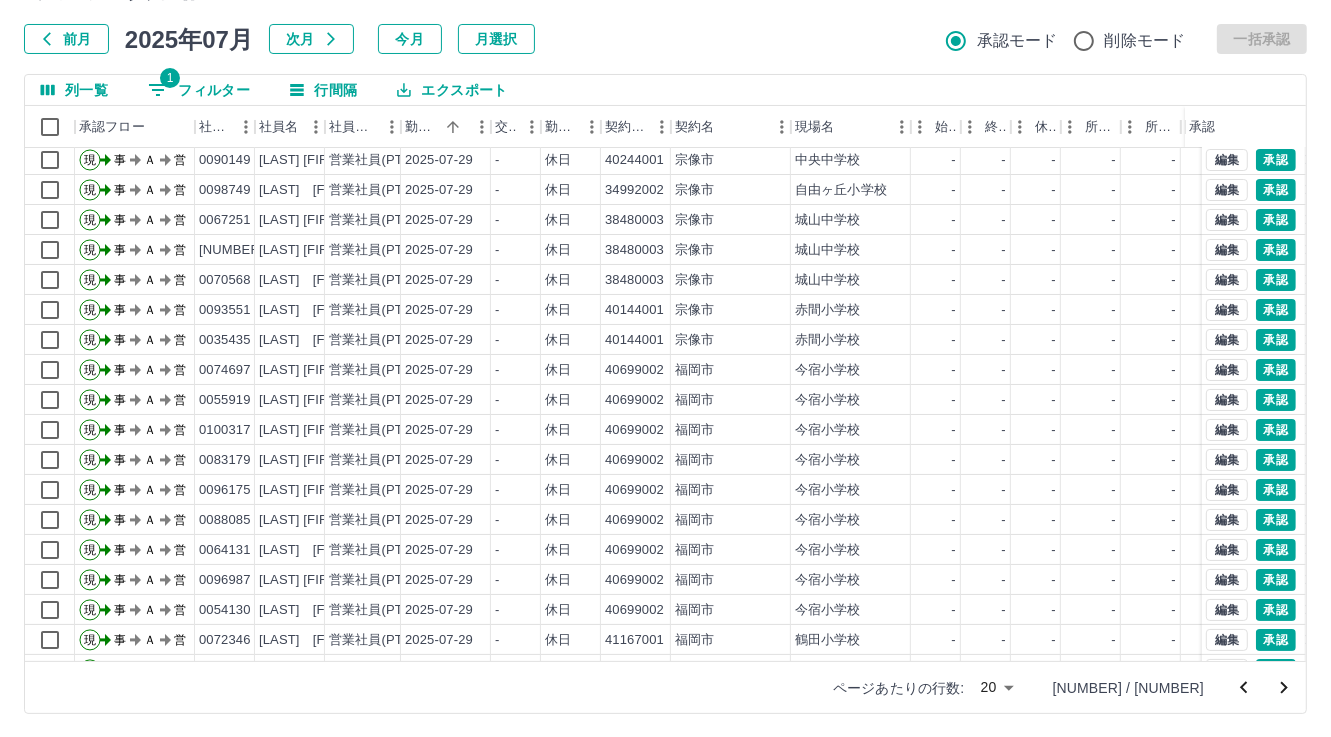 scroll, scrollTop: 103, scrollLeft: 0, axis: vertical 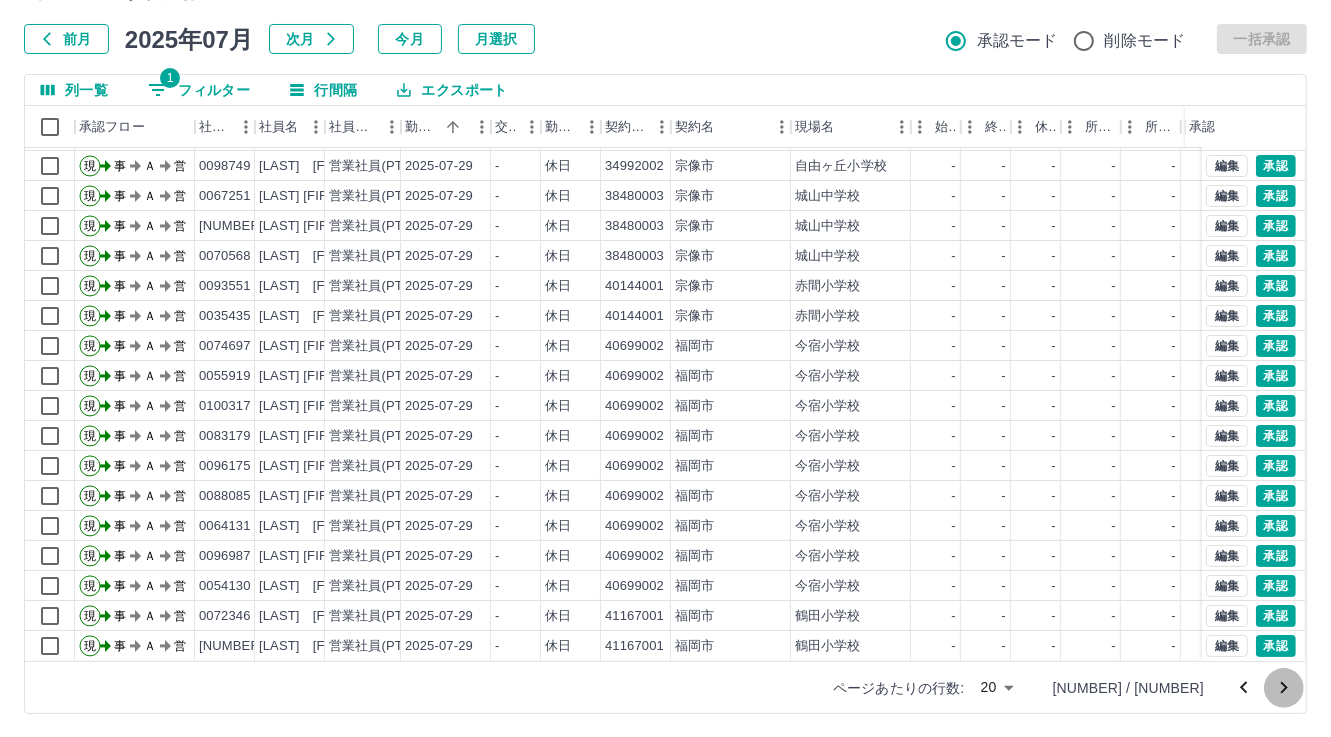 click 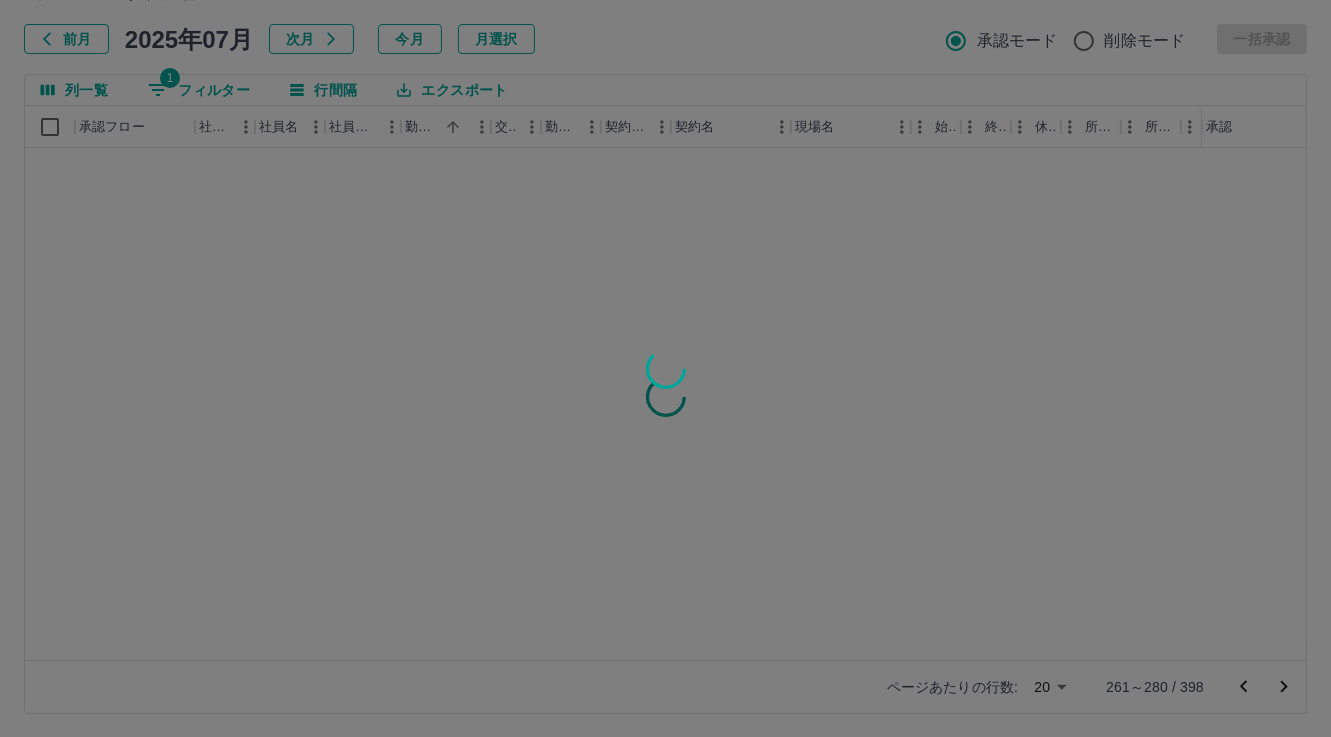 scroll, scrollTop: 0, scrollLeft: 0, axis: both 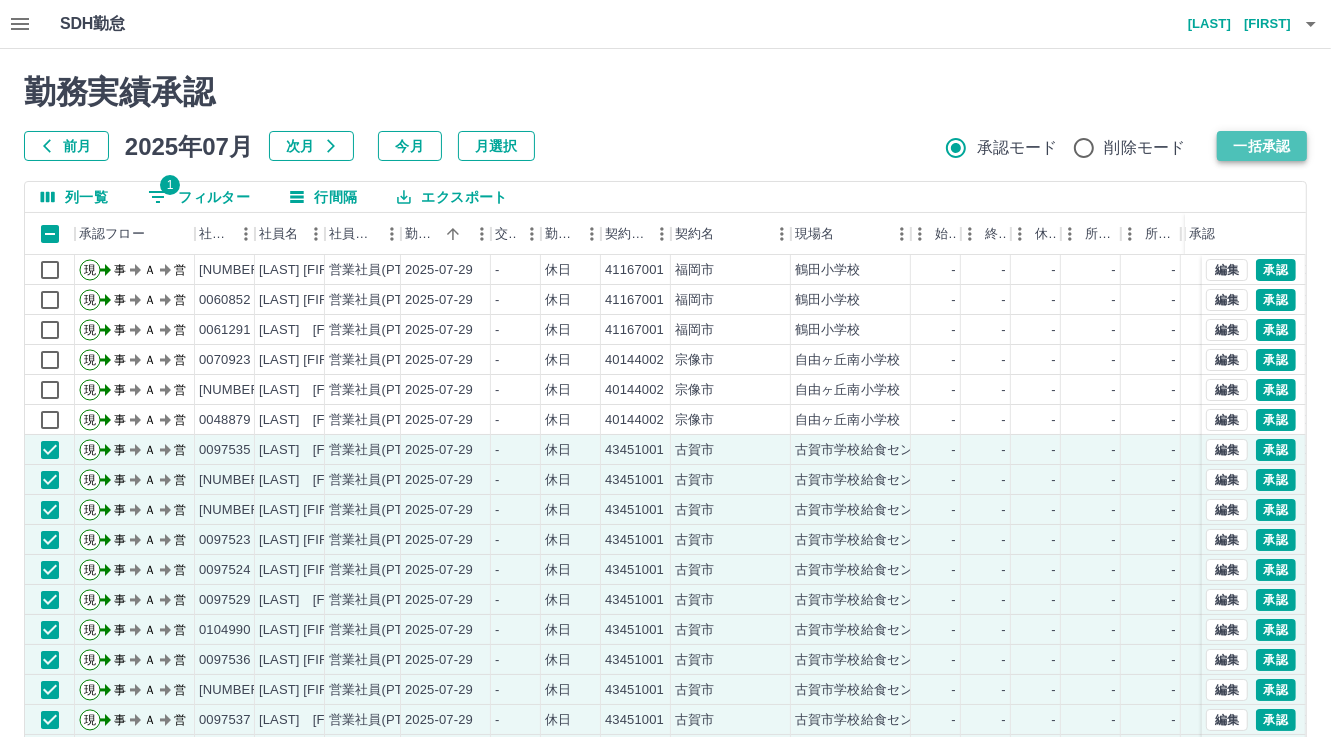 click on "一括承認" at bounding box center [1262, 146] 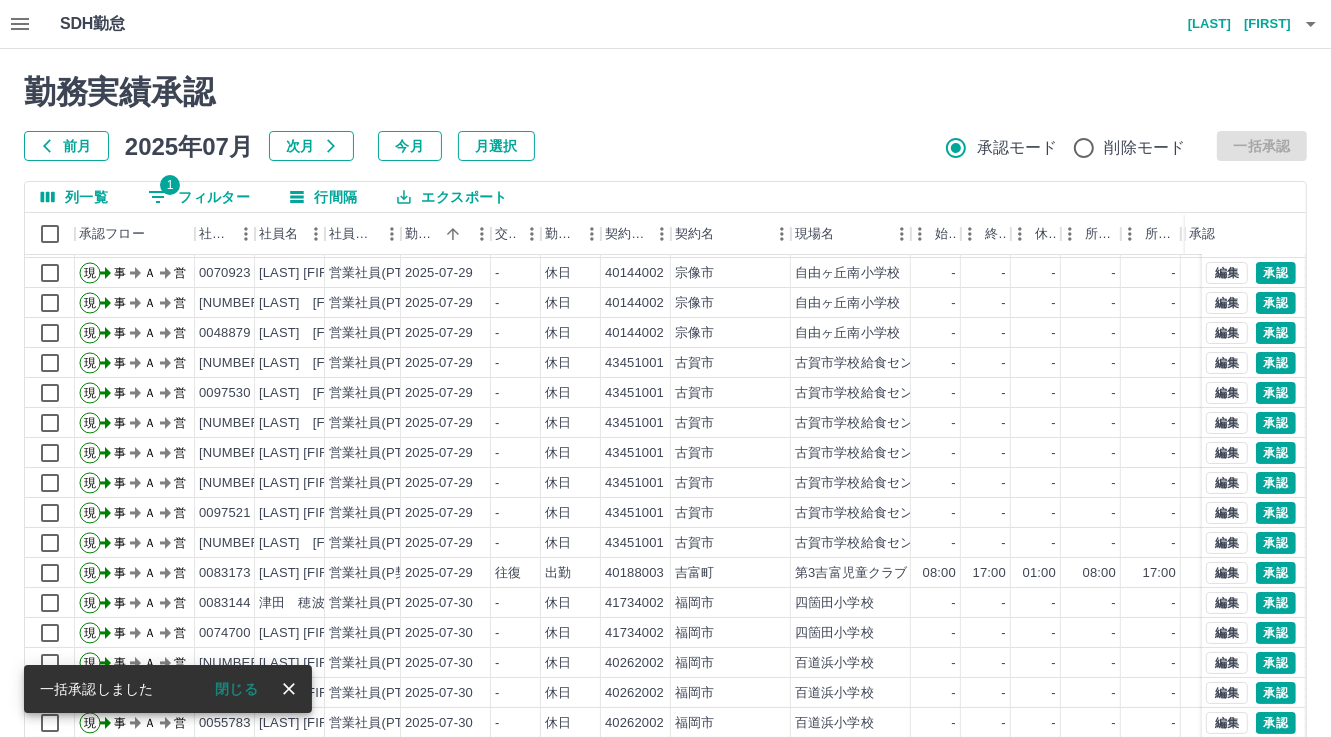 scroll, scrollTop: 103, scrollLeft: 0, axis: vertical 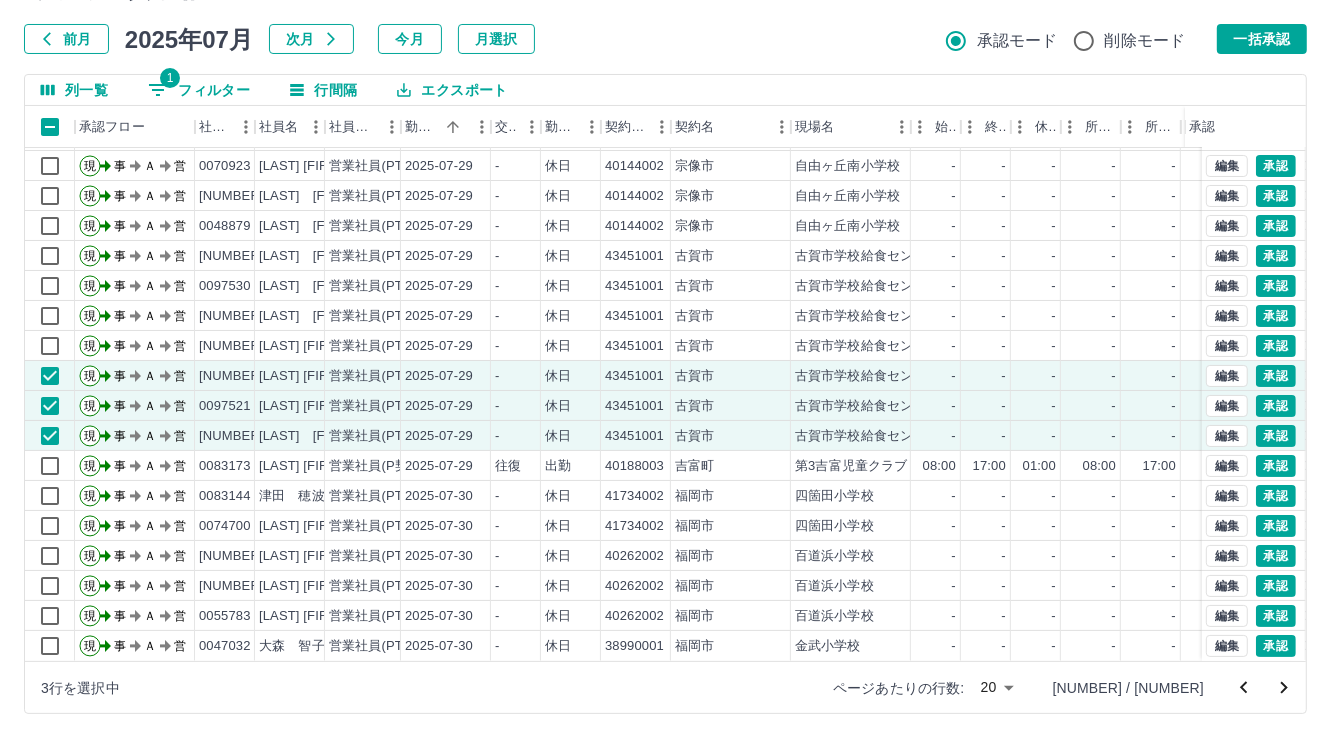 click on "一括承認" at bounding box center [1262, 39] 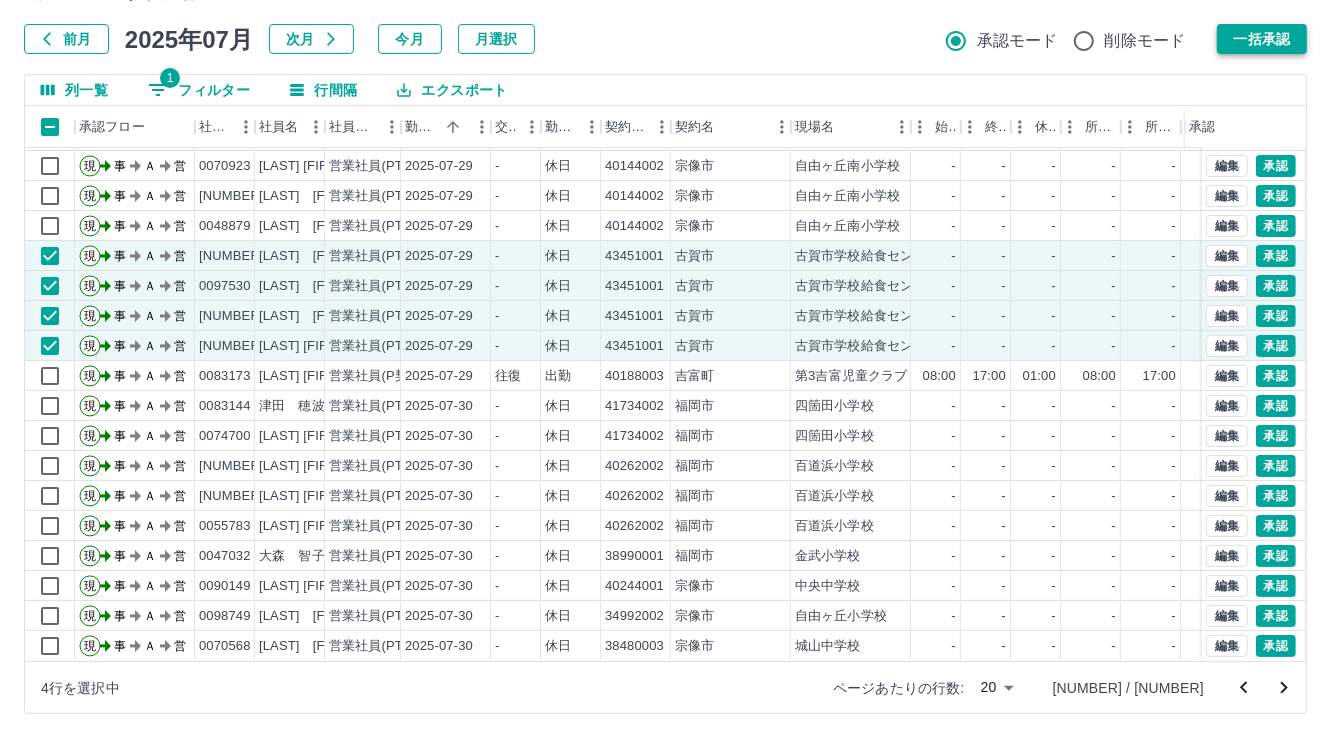 click on "一括承認" at bounding box center (1262, 39) 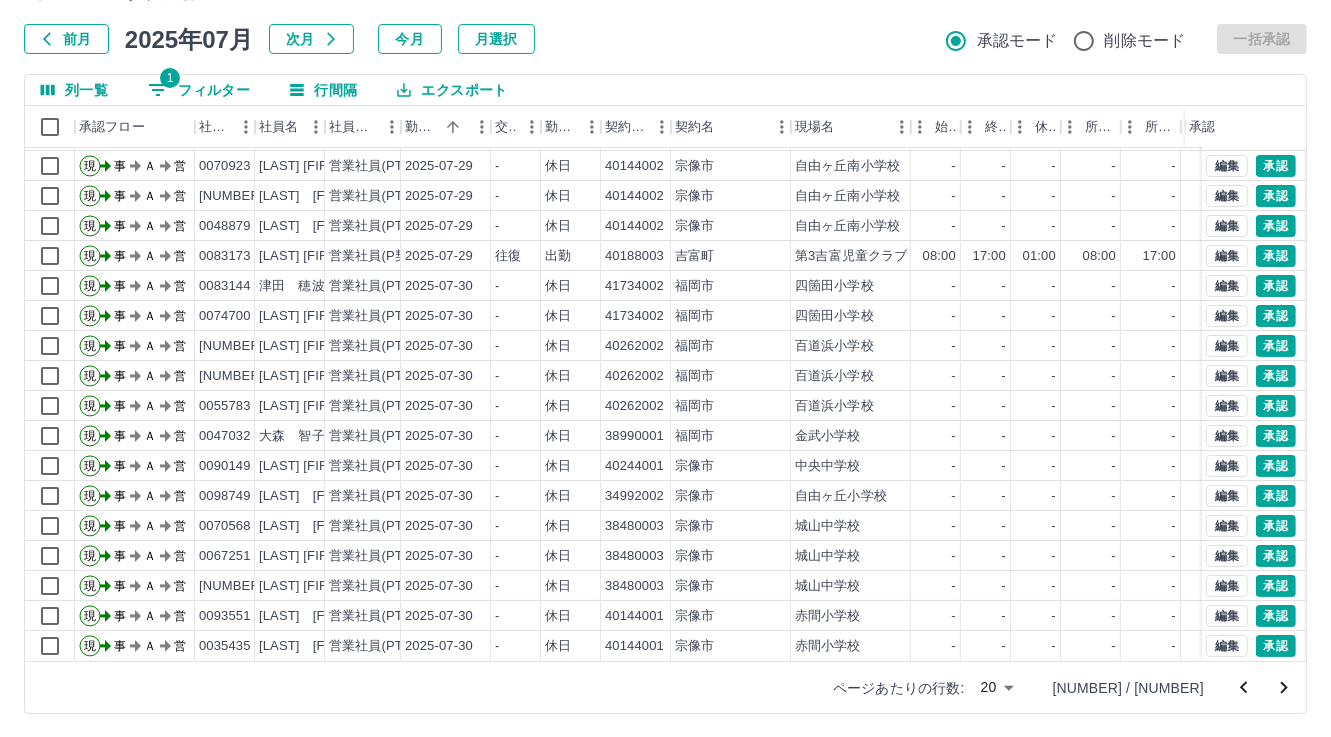 click 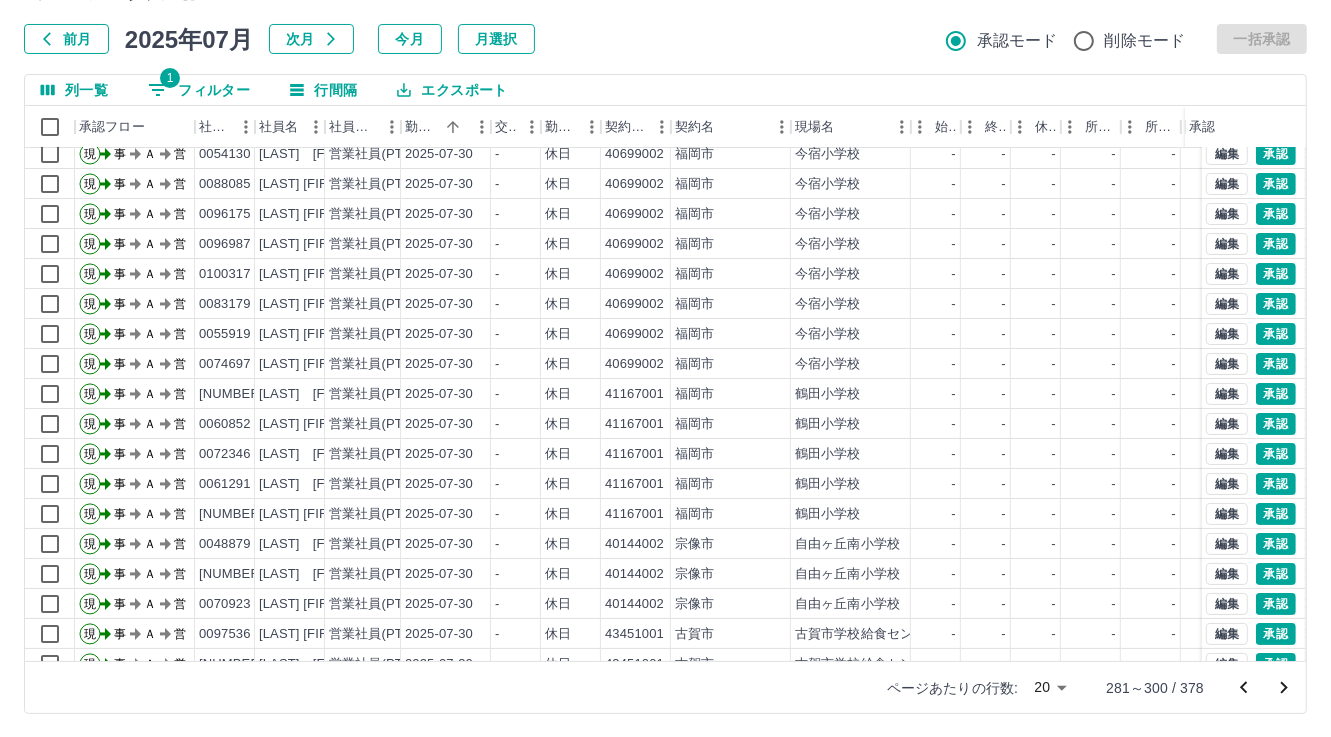 scroll, scrollTop: 103, scrollLeft: 0, axis: vertical 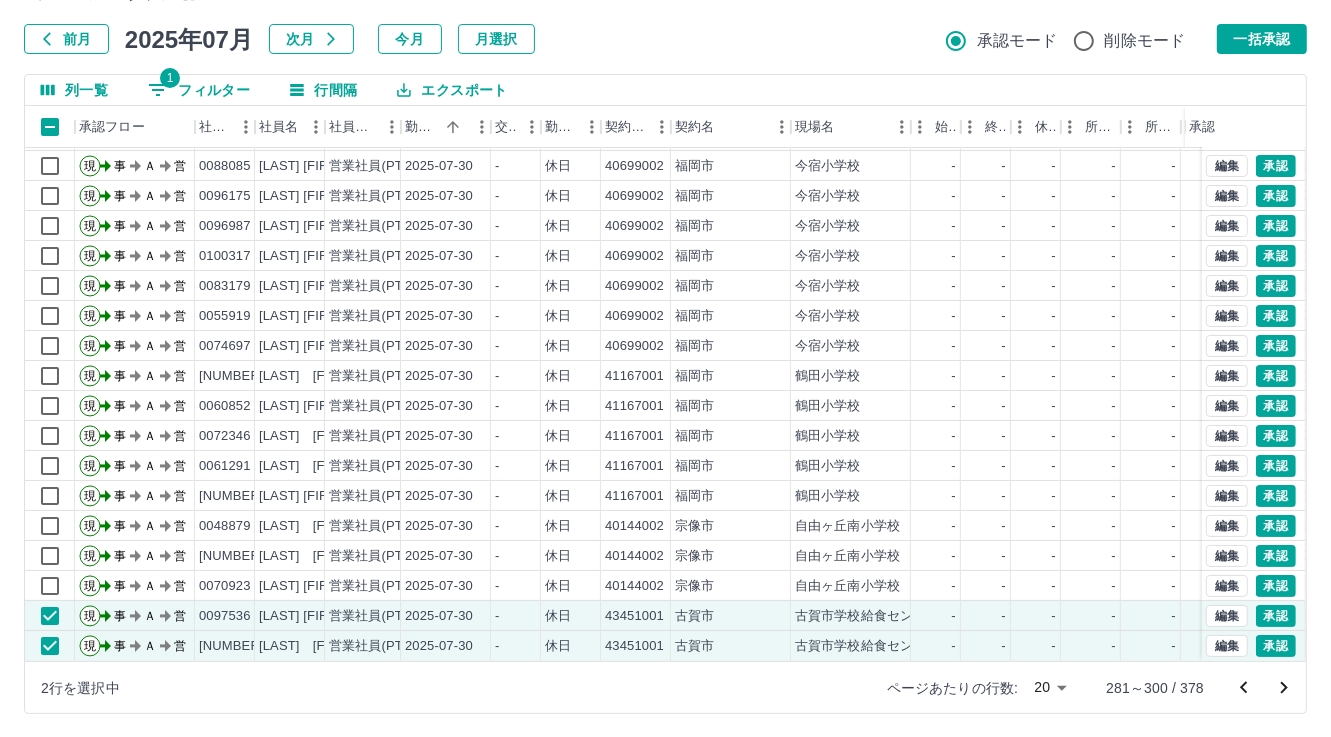 drag, startPoint x: 1262, startPoint y: 39, endPoint x: 678, endPoint y: 297, distance: 638.45123 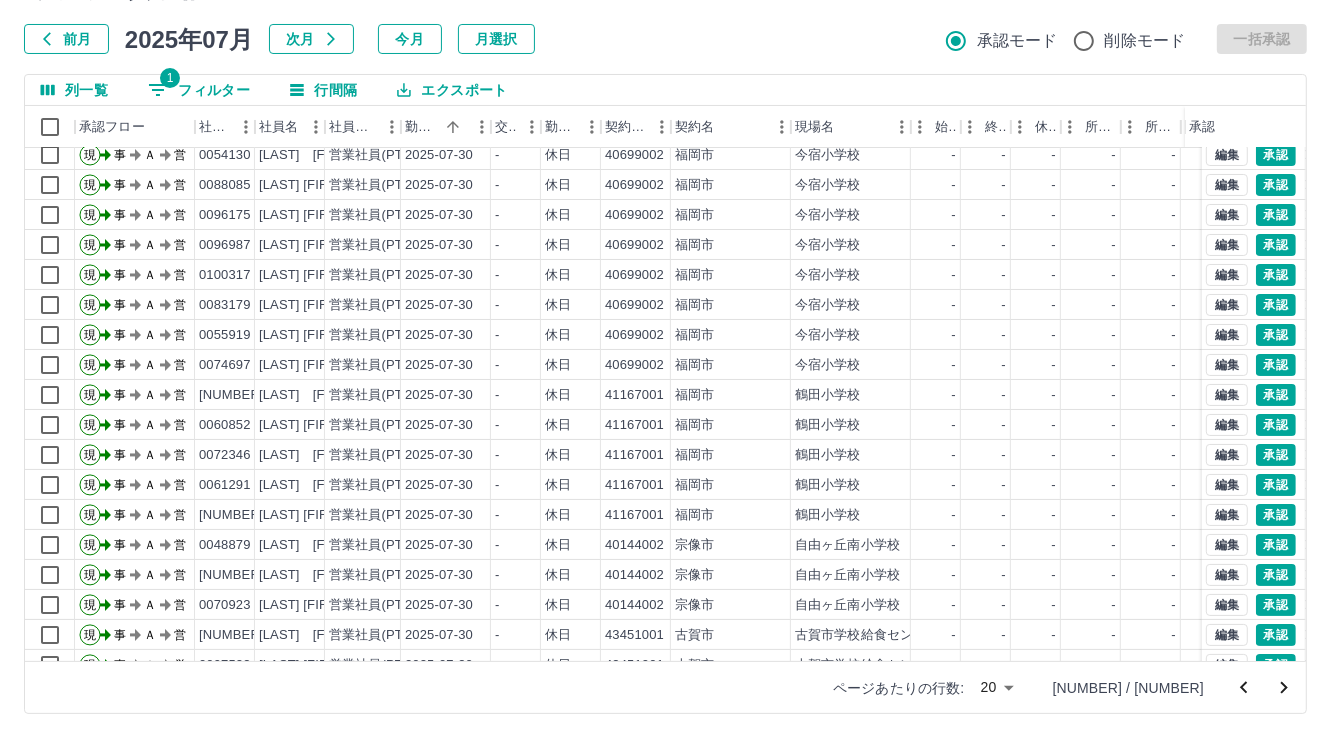 scroll, scrollTop: 103, scrollLeft: 0, axis: vertical 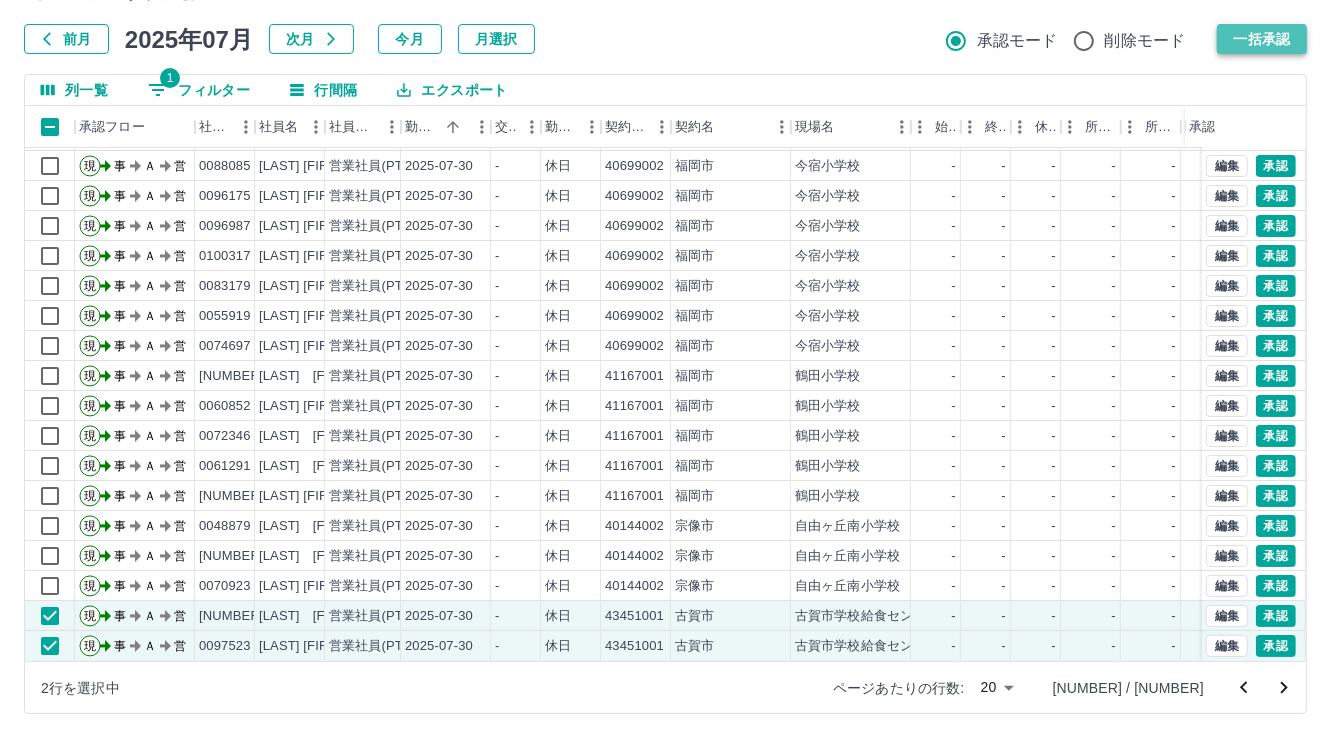drag, startPoint x: 1275, startPoint y: 39, endPoint x: 1010, endPoint y: 159, distance: 290.90378 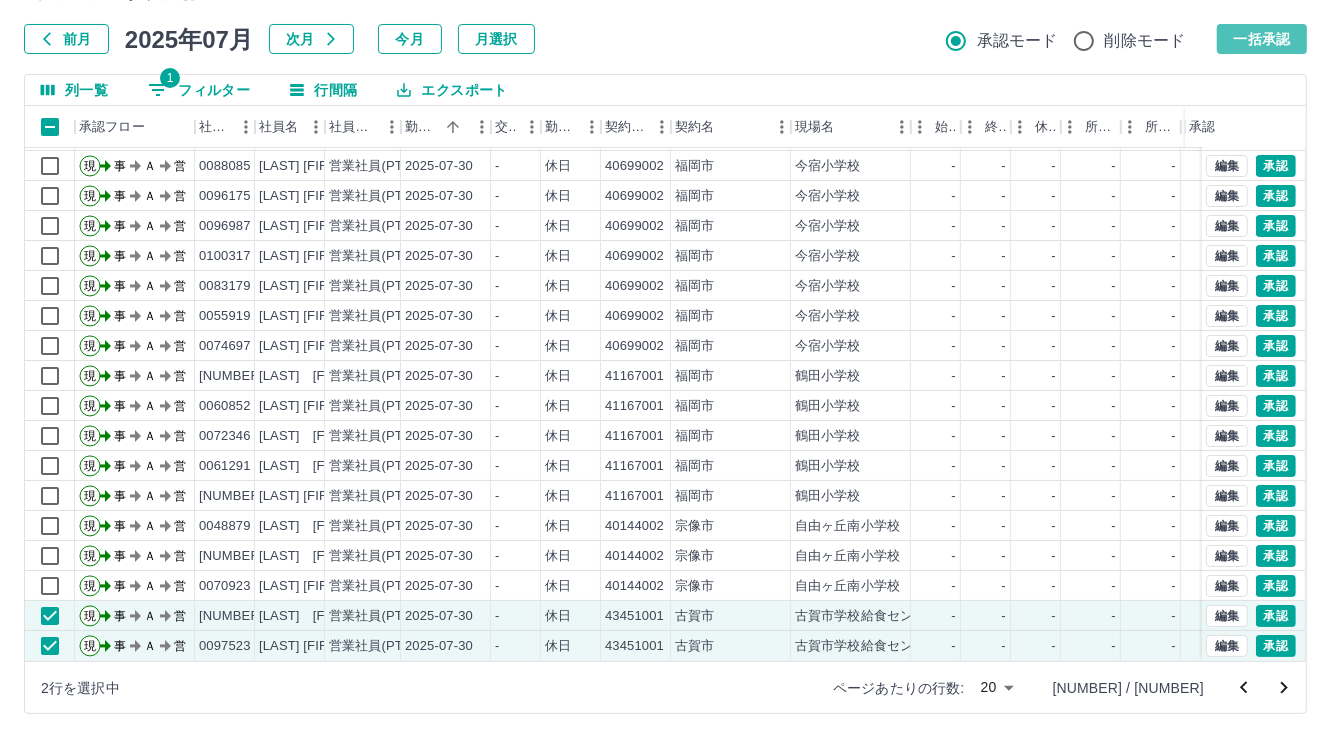 click on "一括承認" at bounding box center [1262, 39] 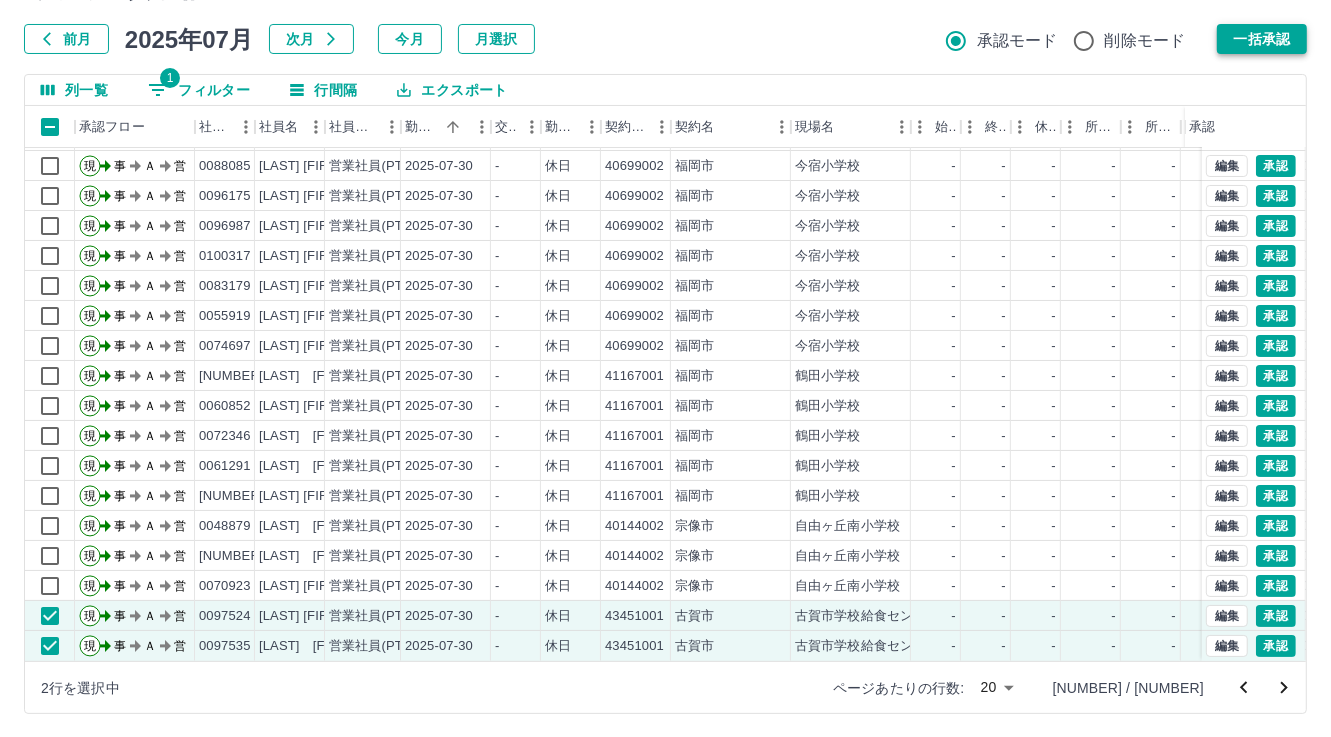click on "一括承認" at bounding box center (1262, 39) 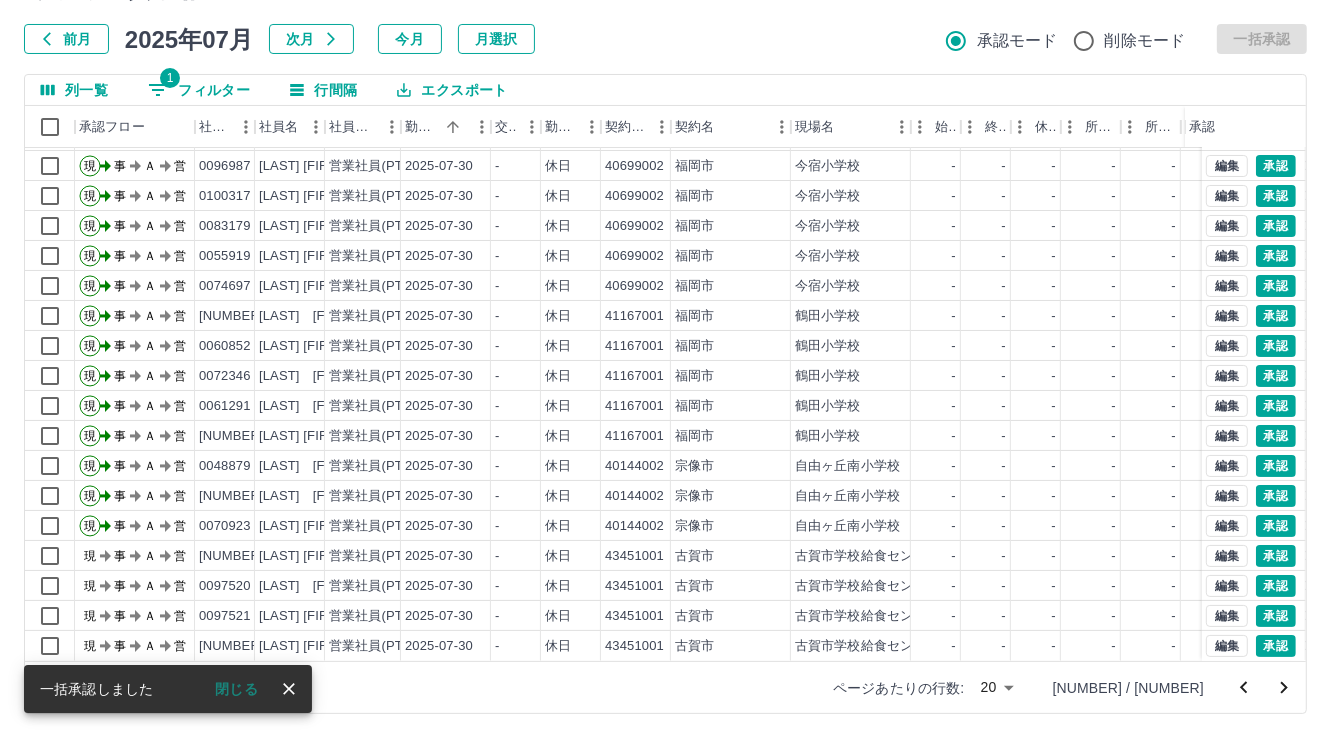 scroll, scrollTop: 72, scrollLeft: 0, axis: vertical 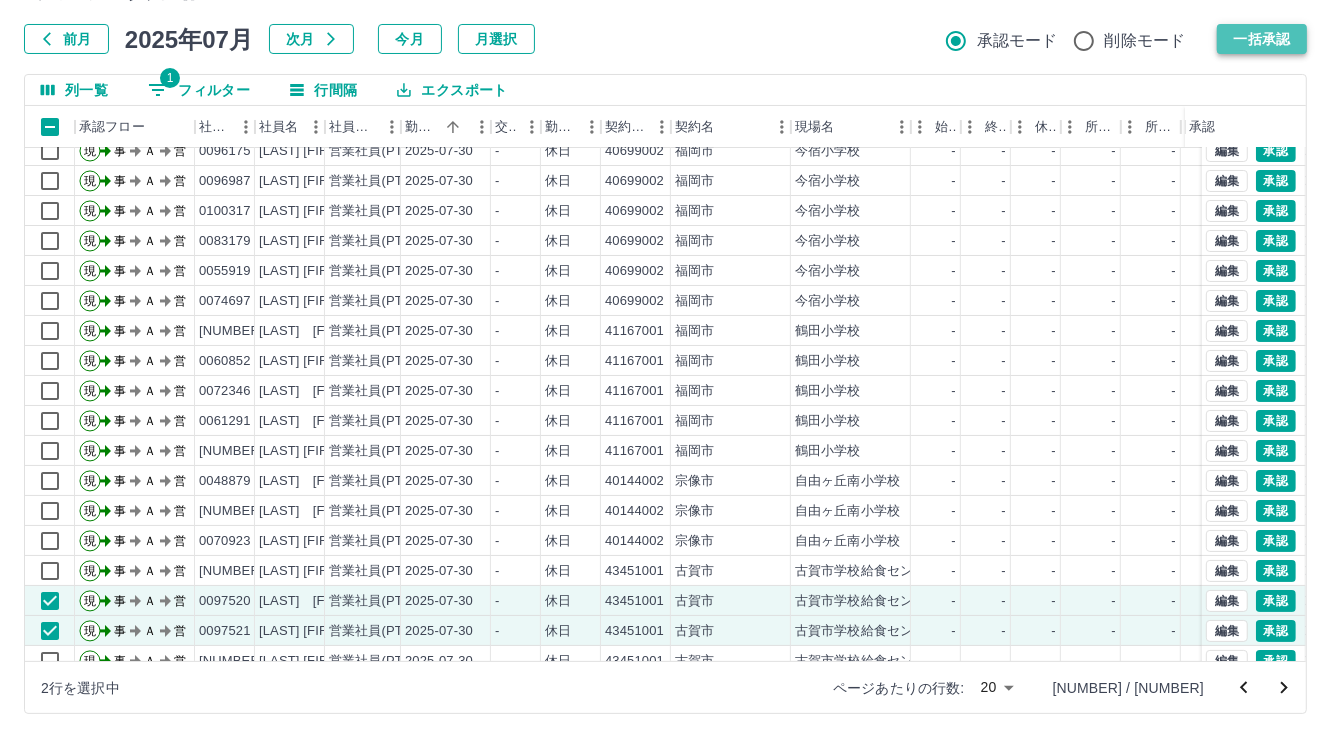 click on "一括承認" at bounding box center [1262, 39] 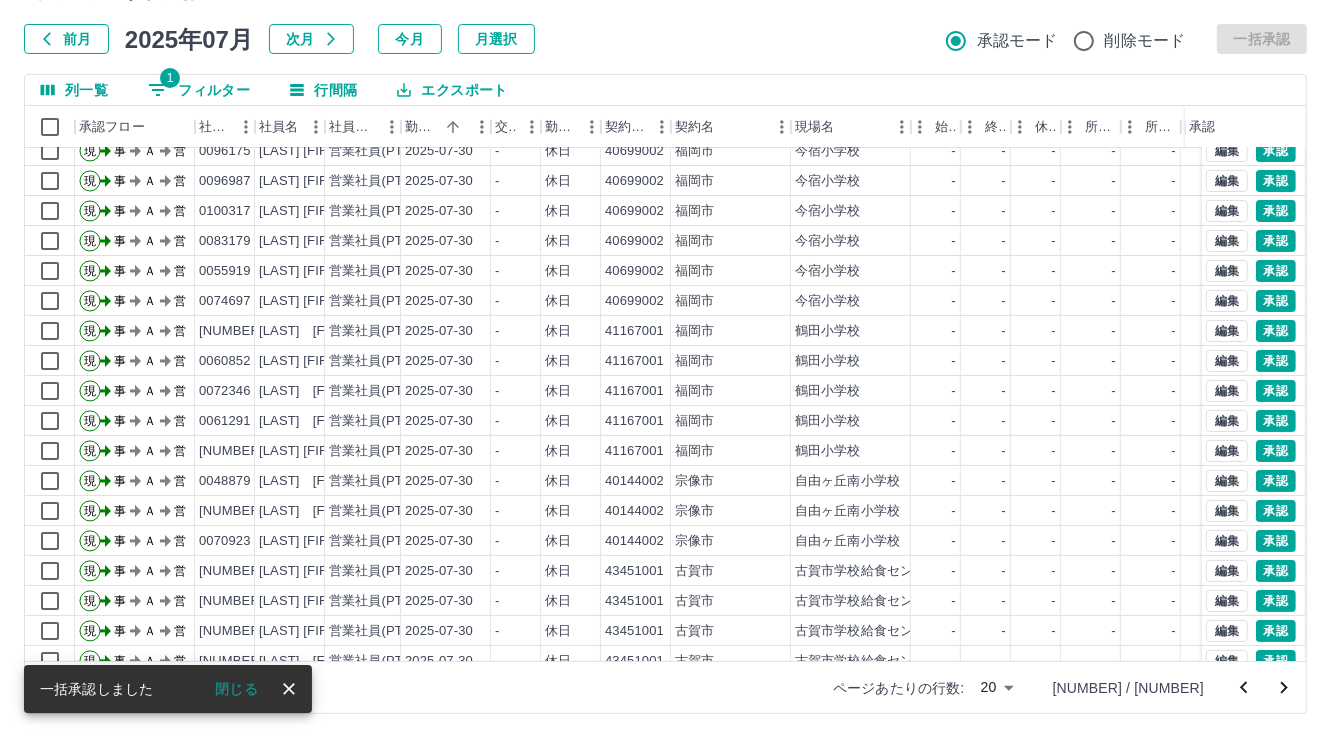 click on "1 フィルター" at bounding box center (199, 90) 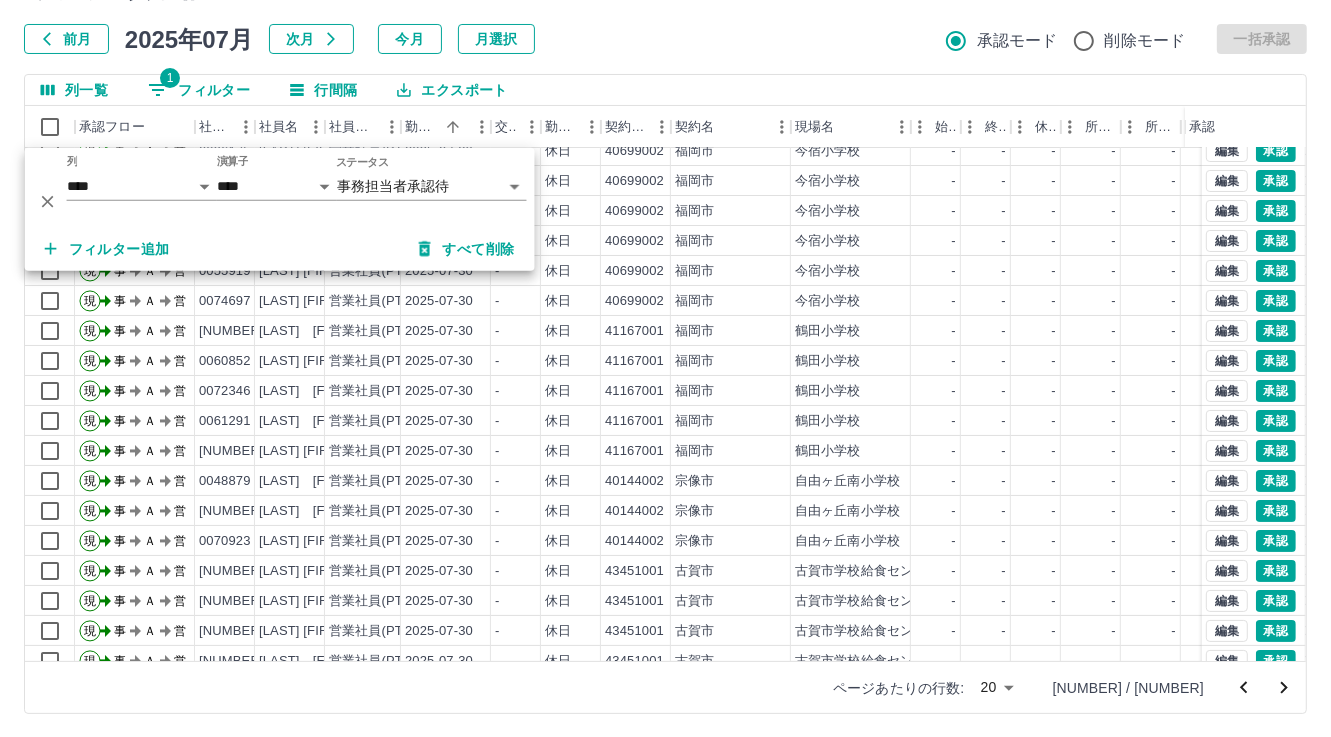 click on "フィルター追加" at bounding box center (107, 249) 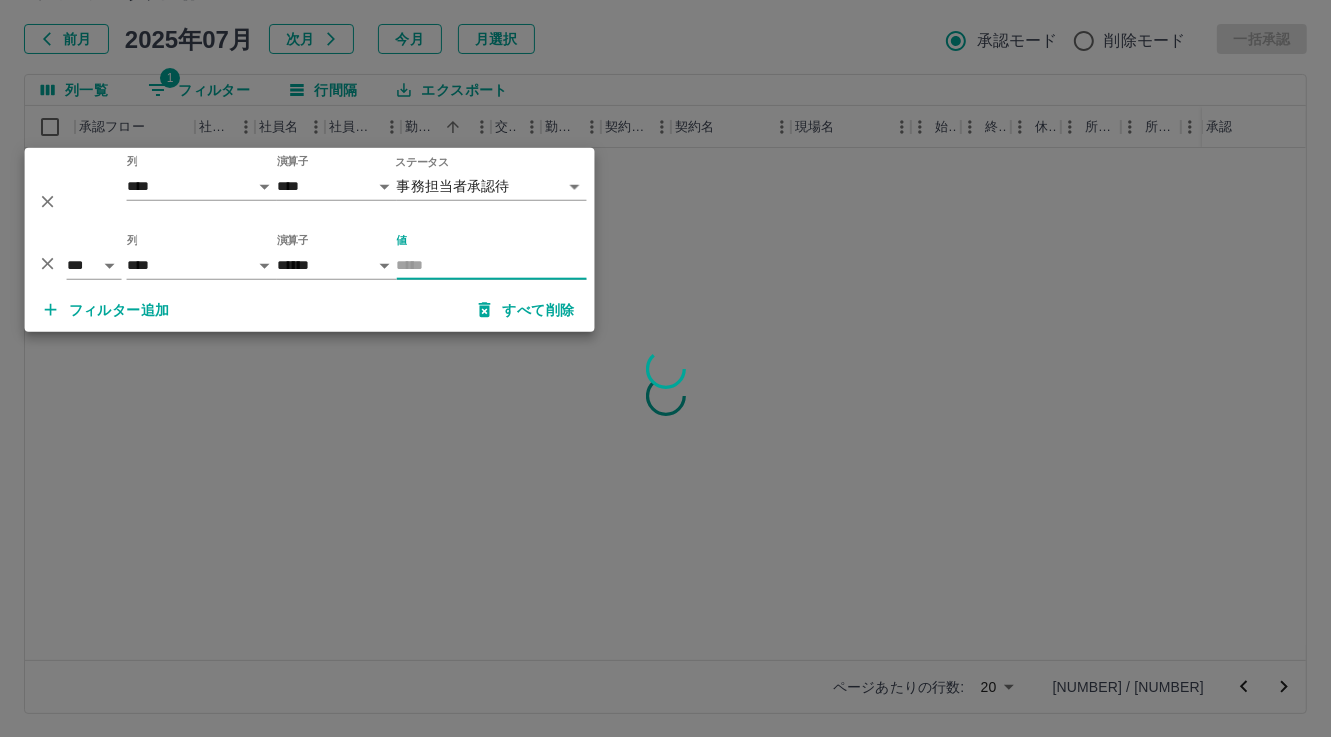 scroll, scrollTop: 0, scrollLeft: 0, axis: both 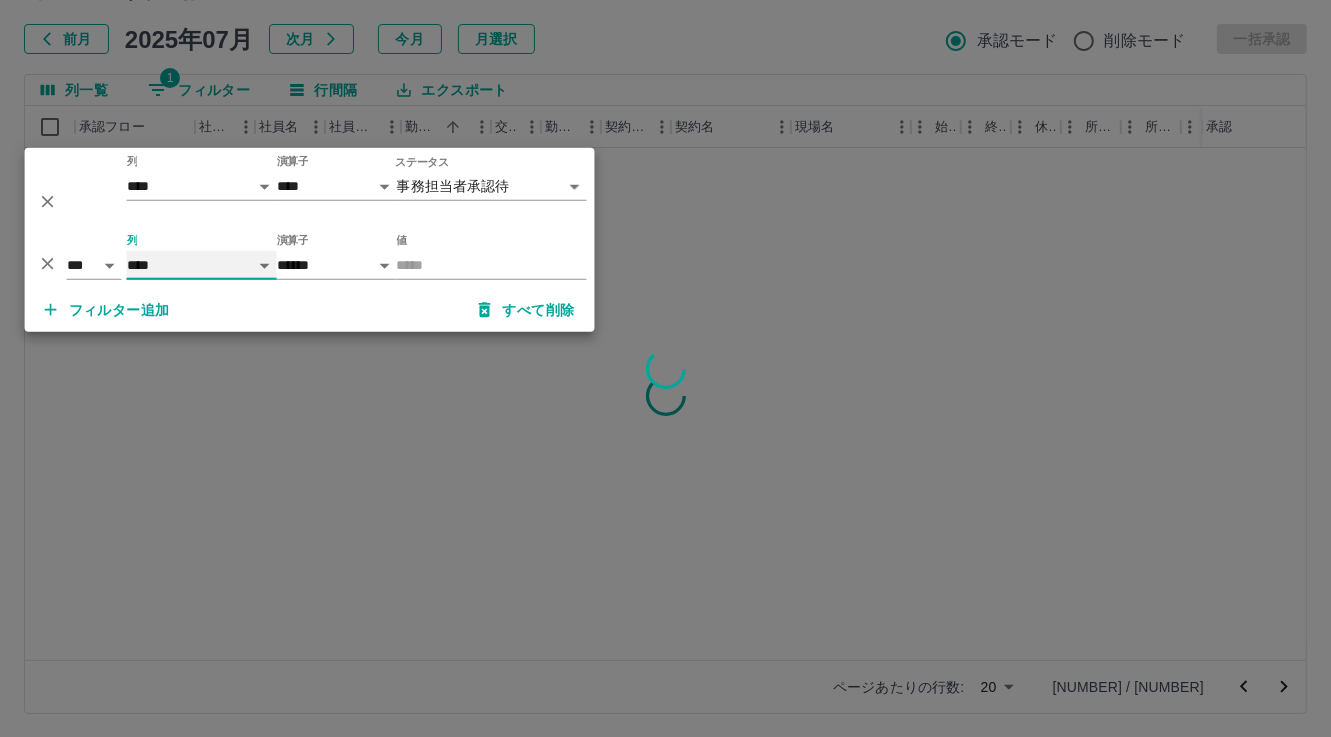 click on "**** *** **** *** *** **** ***** *** *** ** ** ** **** **** **** ** ** *** **** *****" at bounding box center [202, 265] 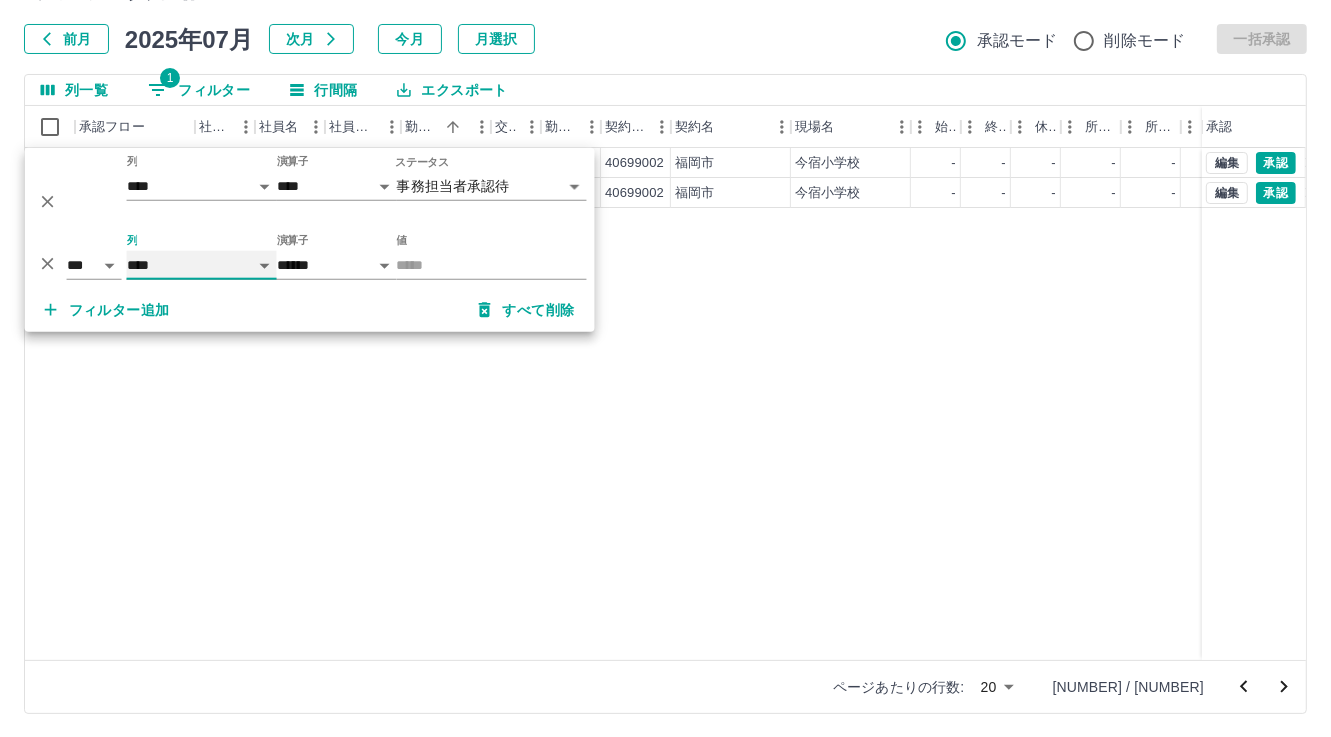 click on "**** *** **** *** *** **** ***** *** *** ** ** ** **** **** **** ** ** *** **** *****" at bounding box center (202, 265) 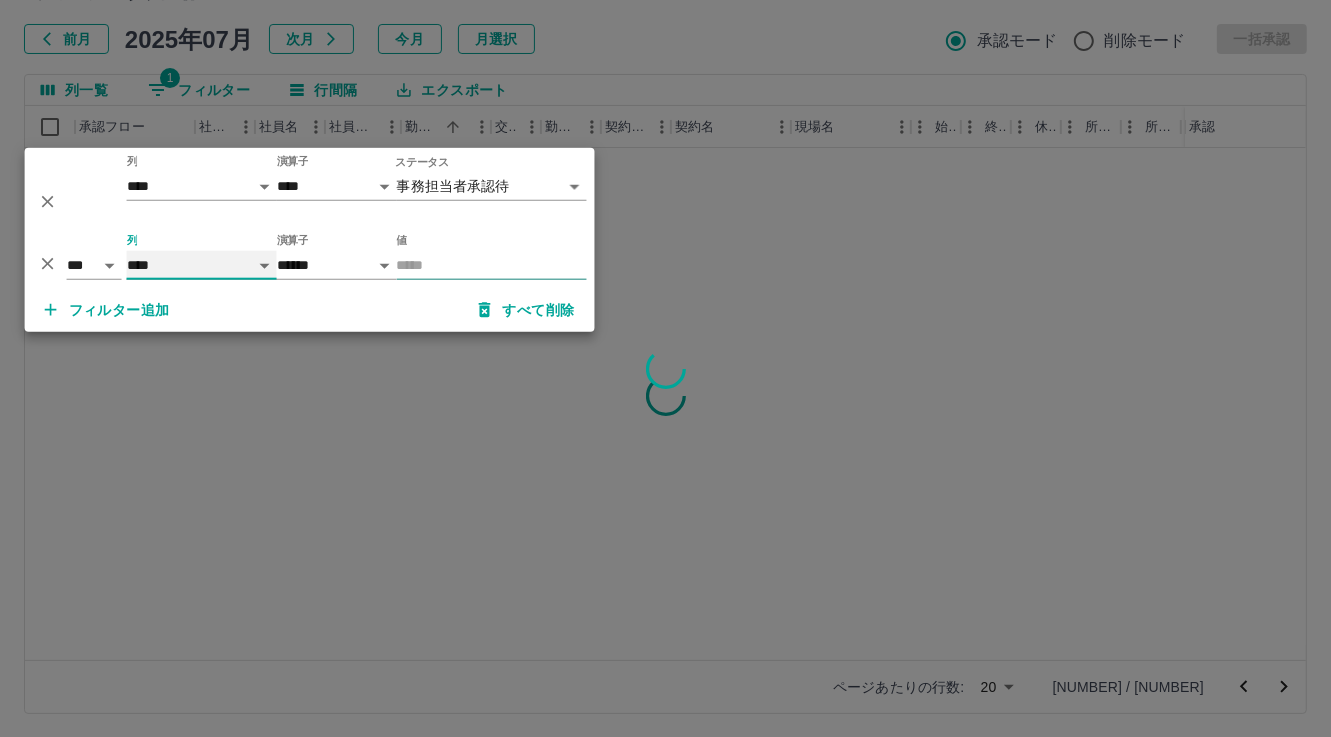 select on "**********" 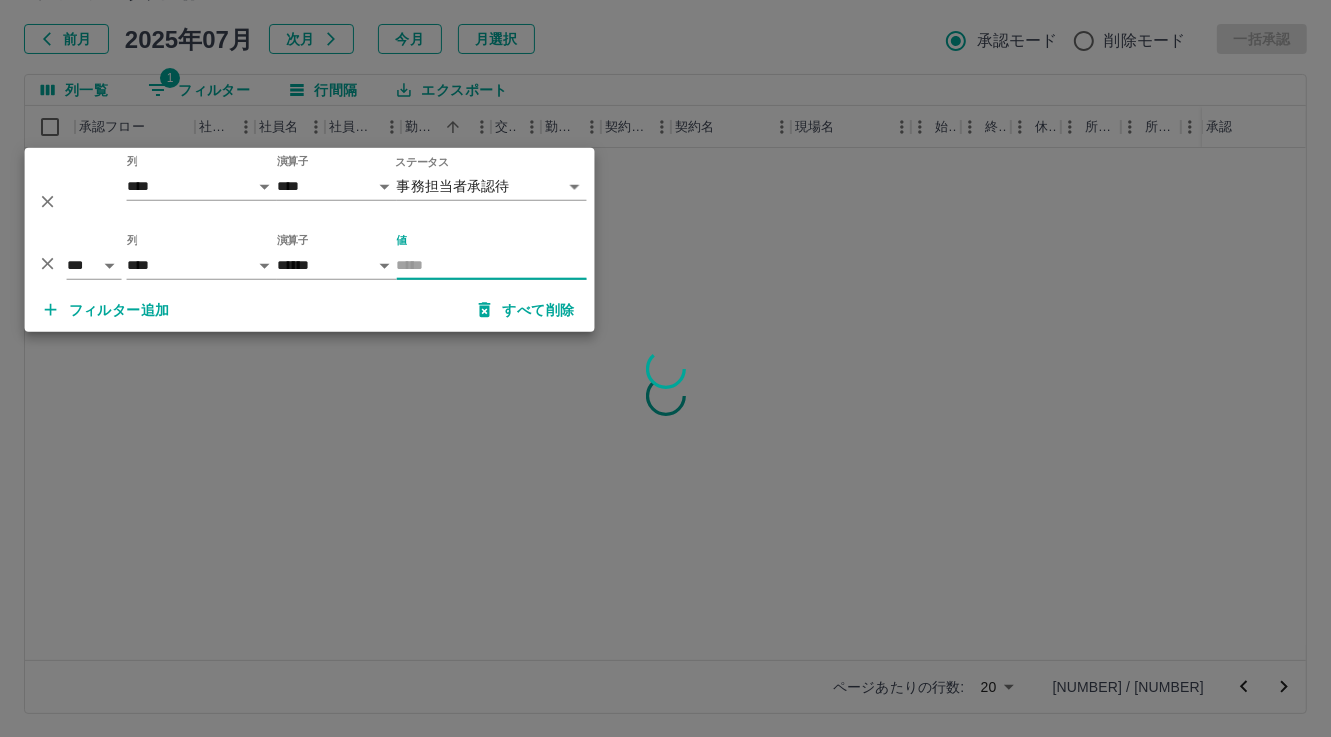 click on "値" at bounding box center (492, 265) 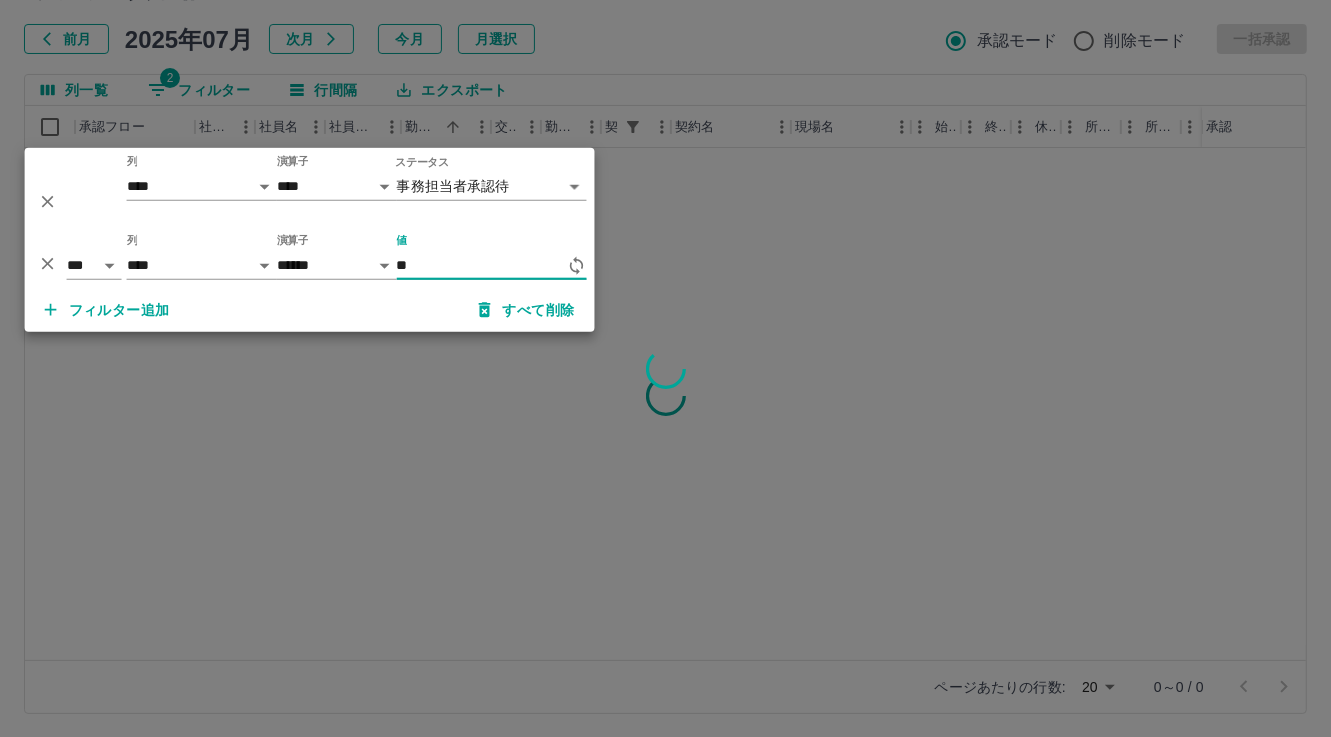 type on "*" 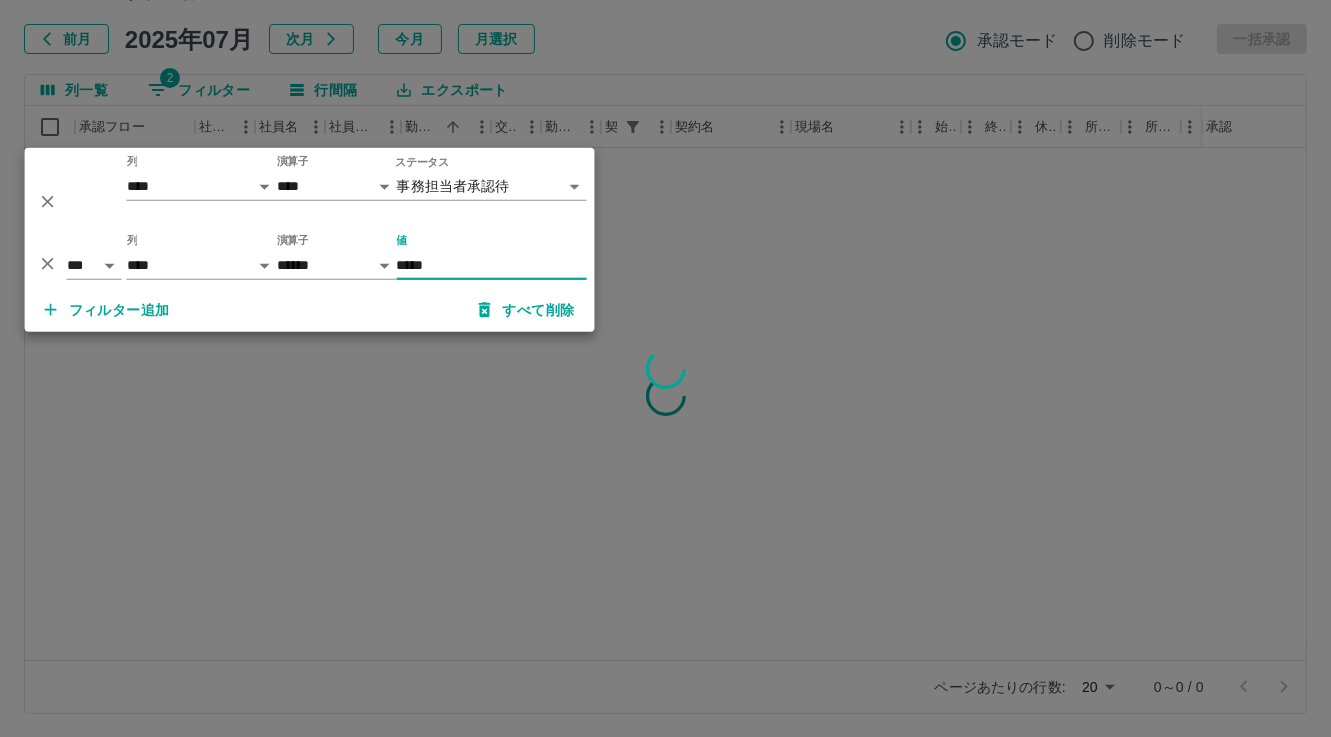 type on "*****" 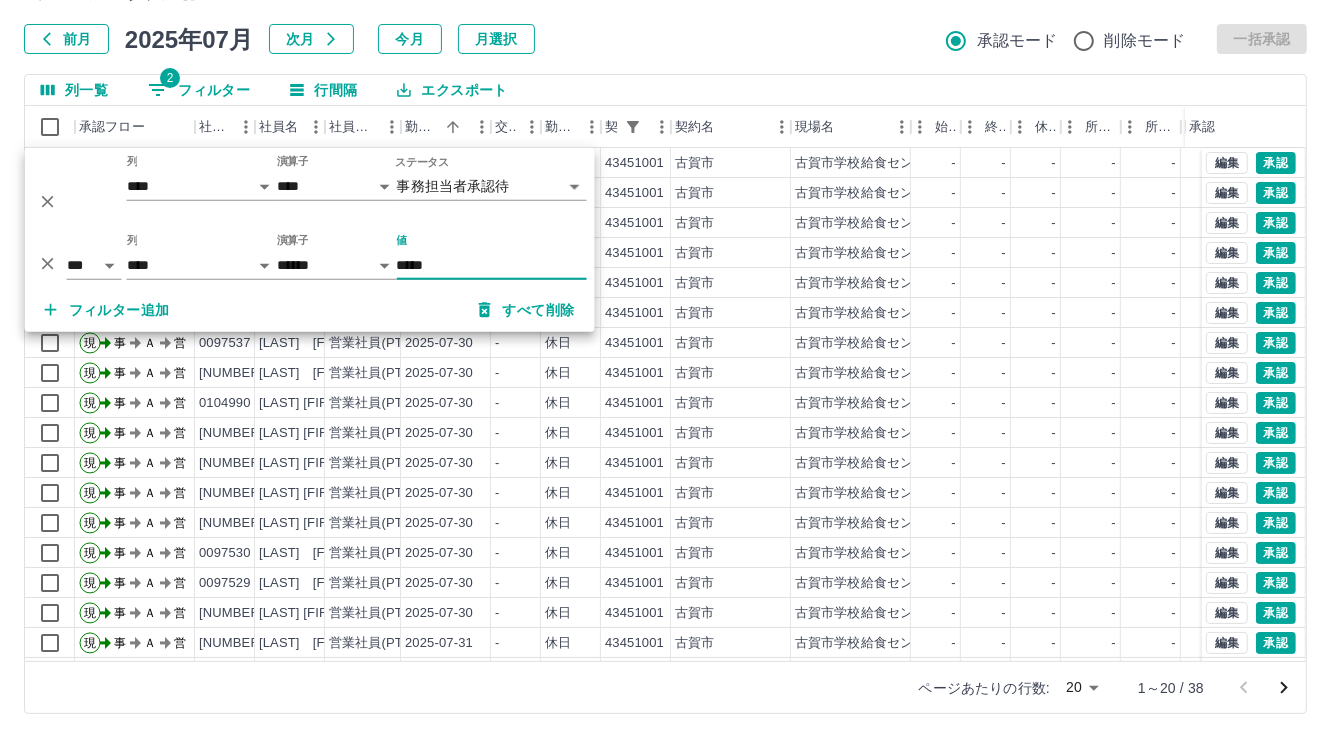 click on "前月 2025年07月 次月 今月 月選択 承認モード 削除モード 一括承認" at bounding box center (665, 39) 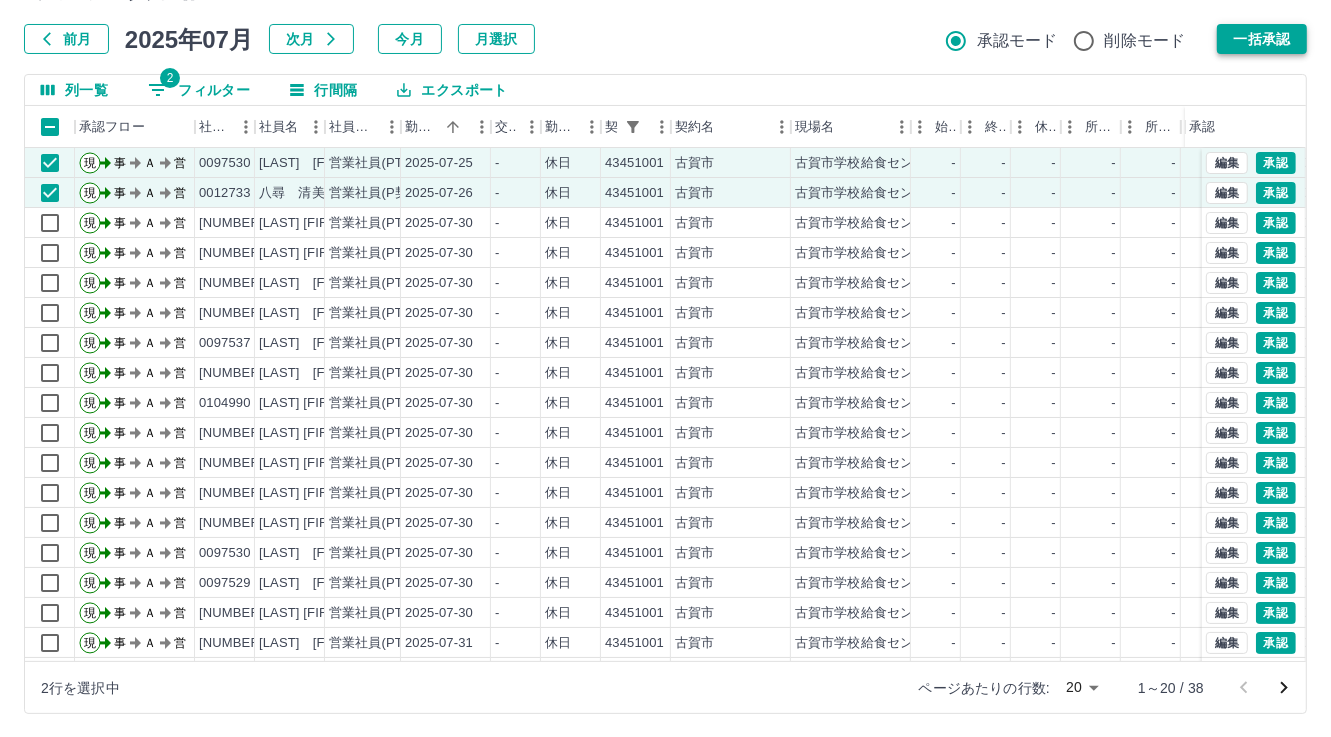 click on "一括承認" at bounding box center (1262, 39) 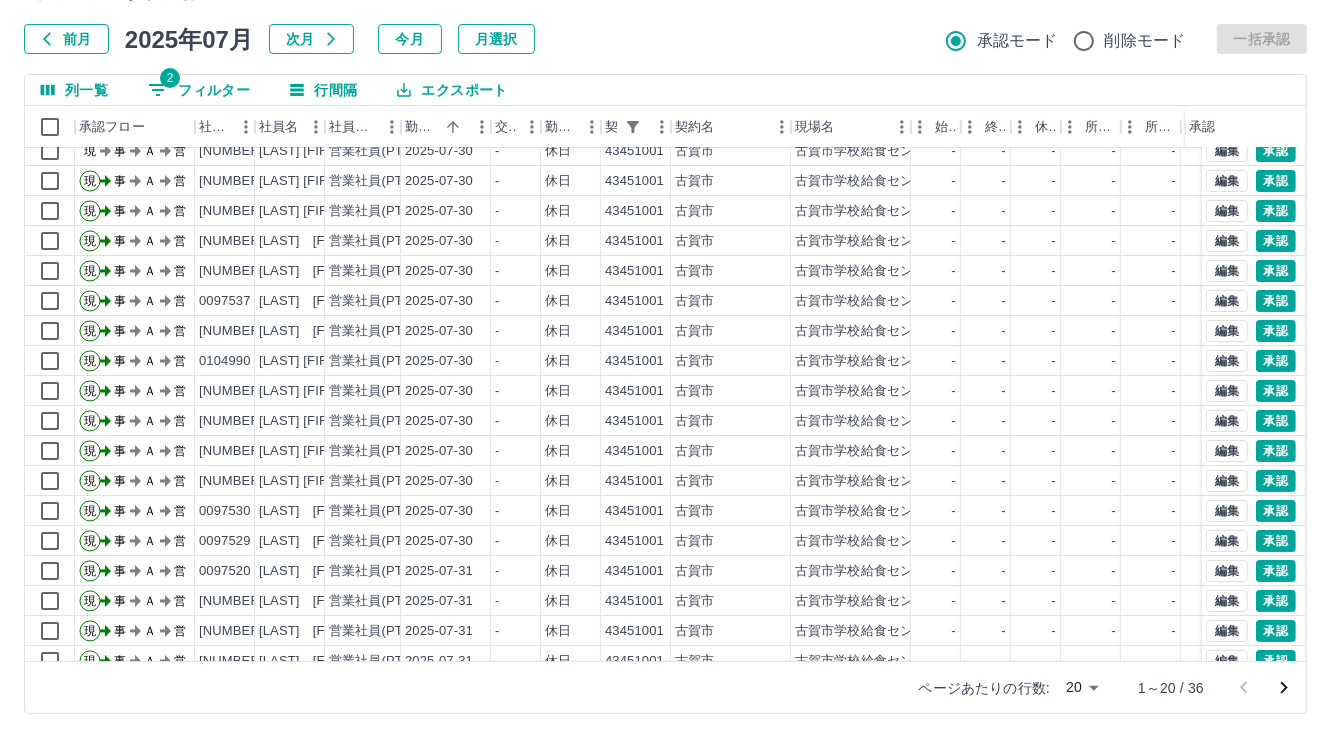 scroll, scrollTop: 0, scrollLeft: 0, axis: both 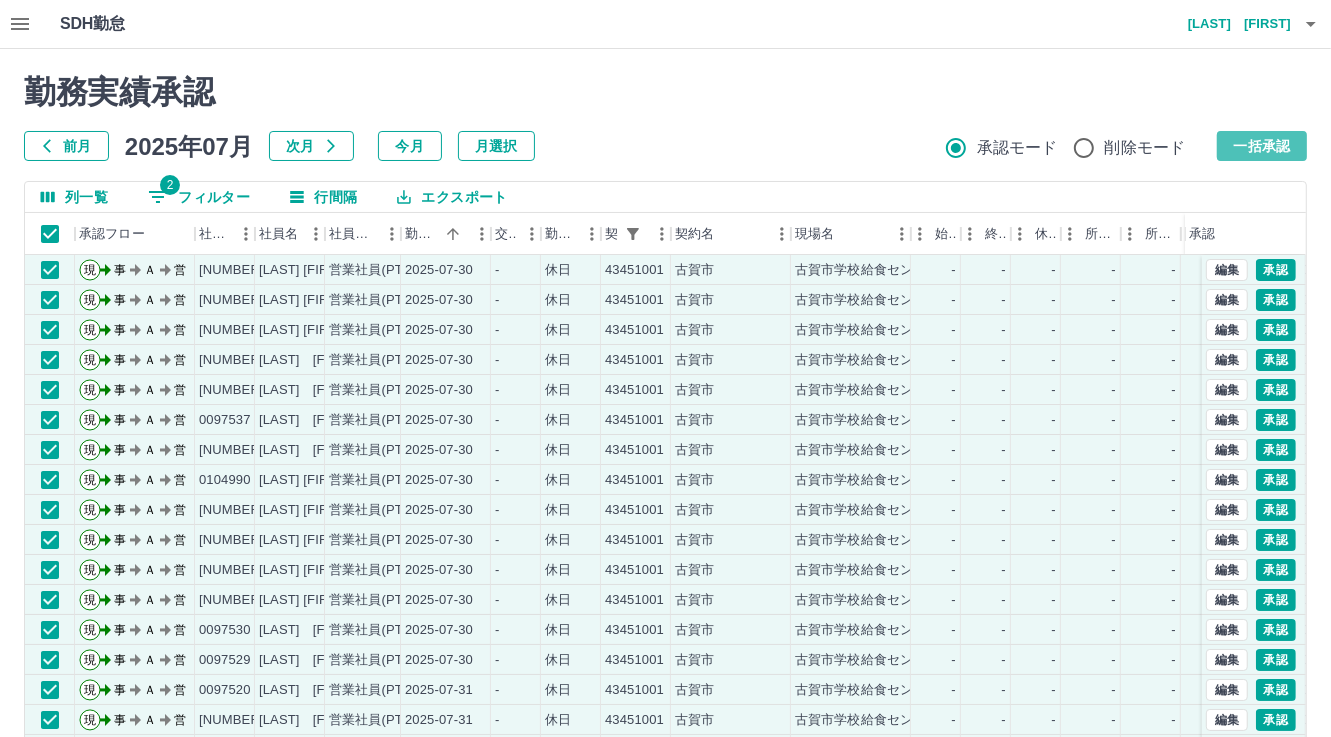 click on "一括承認" at bounding box center [1262, 146] 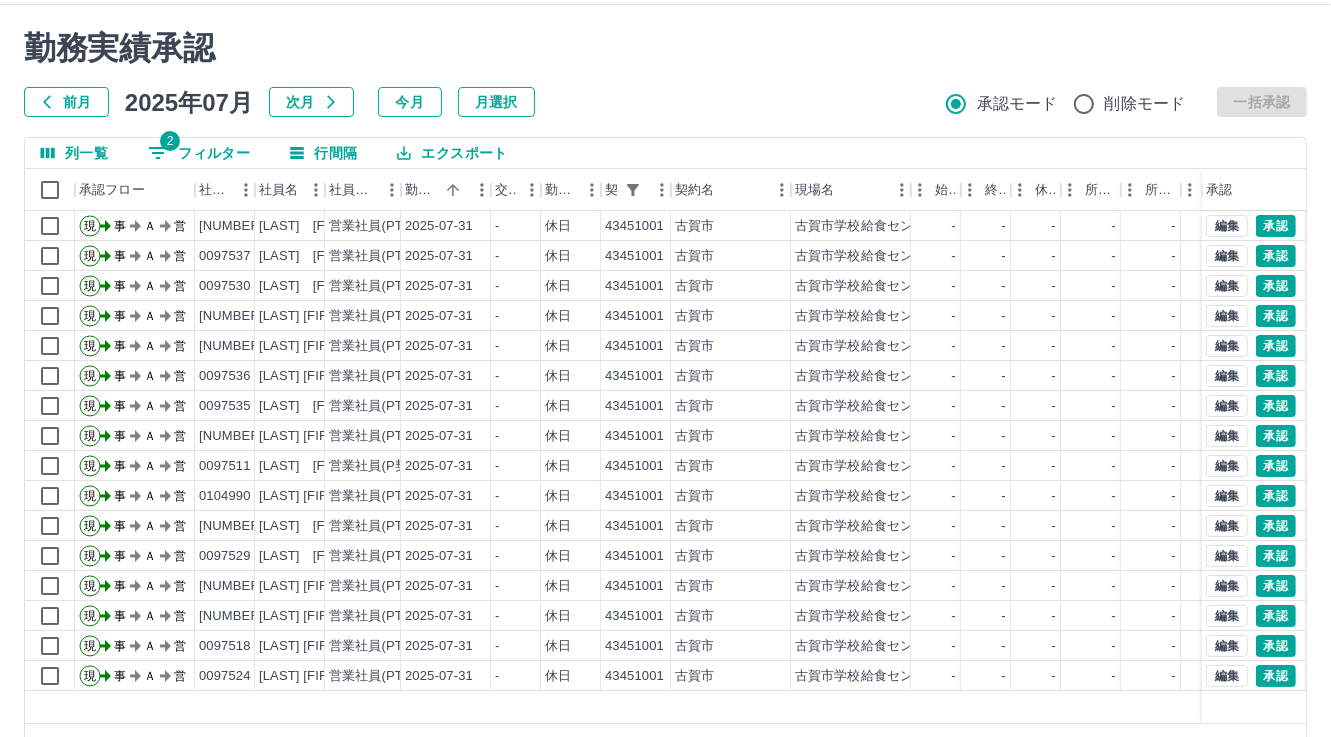 scroll, scrollTop: 0, scrollLeft: 0, axis: both 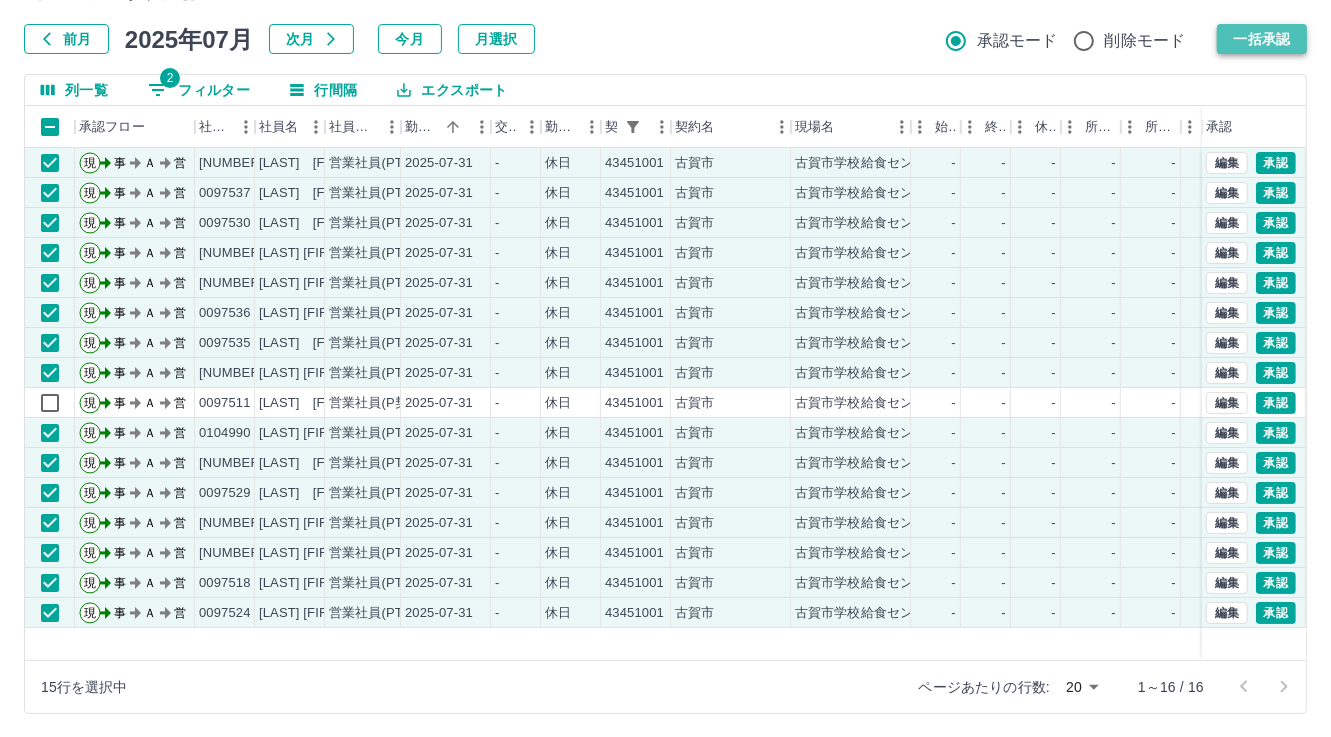 click on "一括承認" at bounding box center (1262, 39) 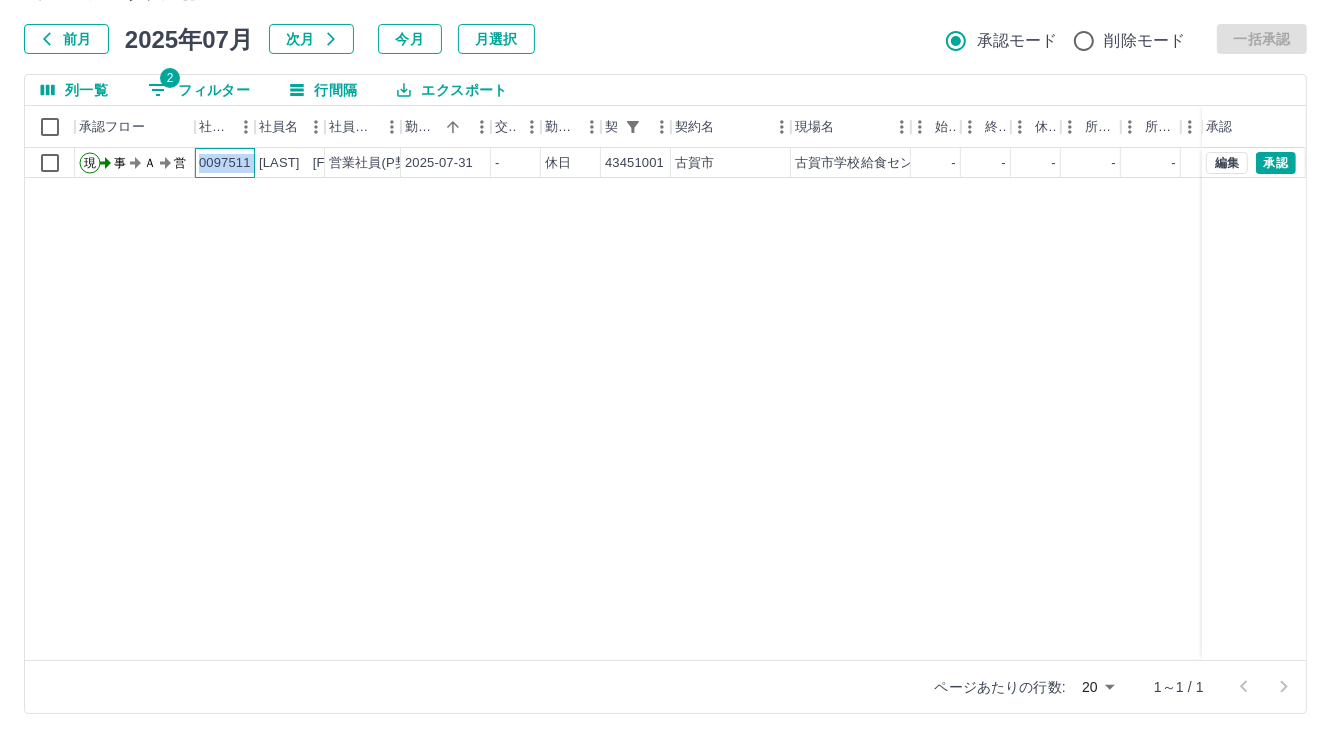 drag, startPoint x: 198, startPoint y: 159, endPoint x: 258, endPoint y: 159, distance: 60 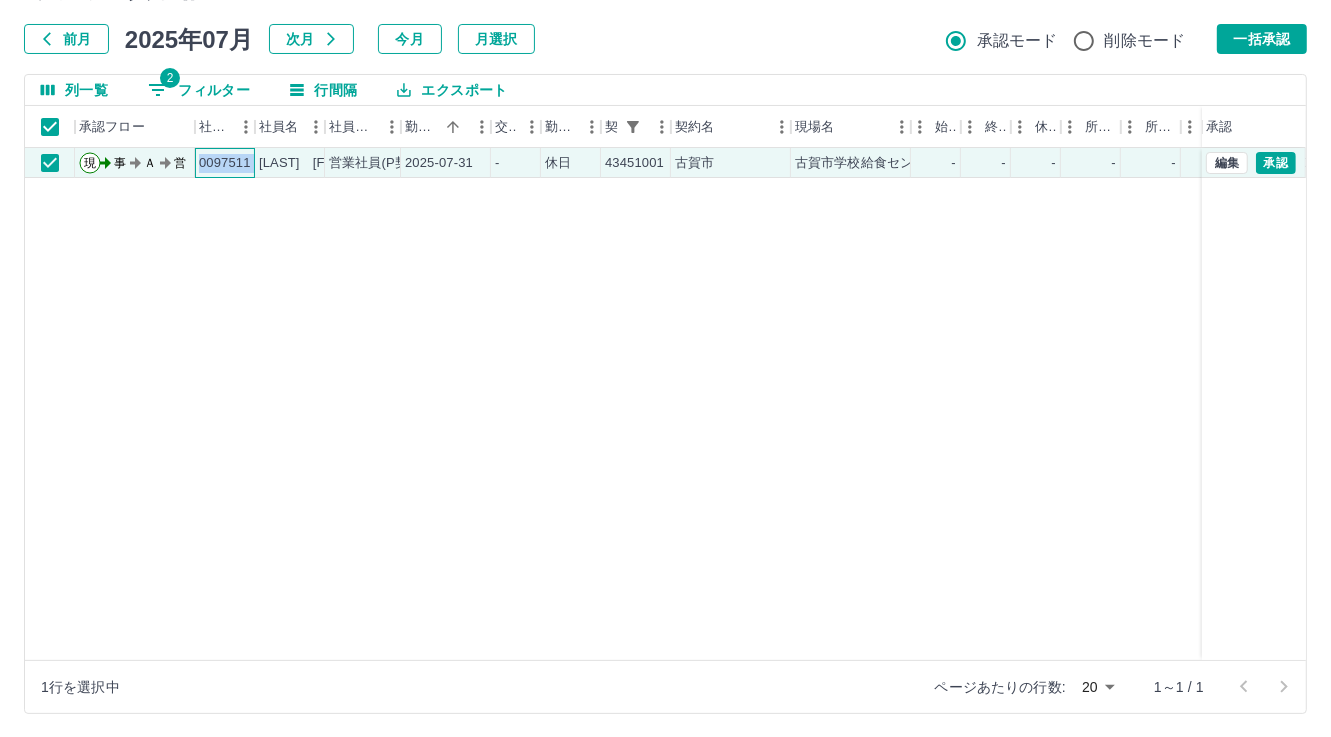 copy on "0097511" 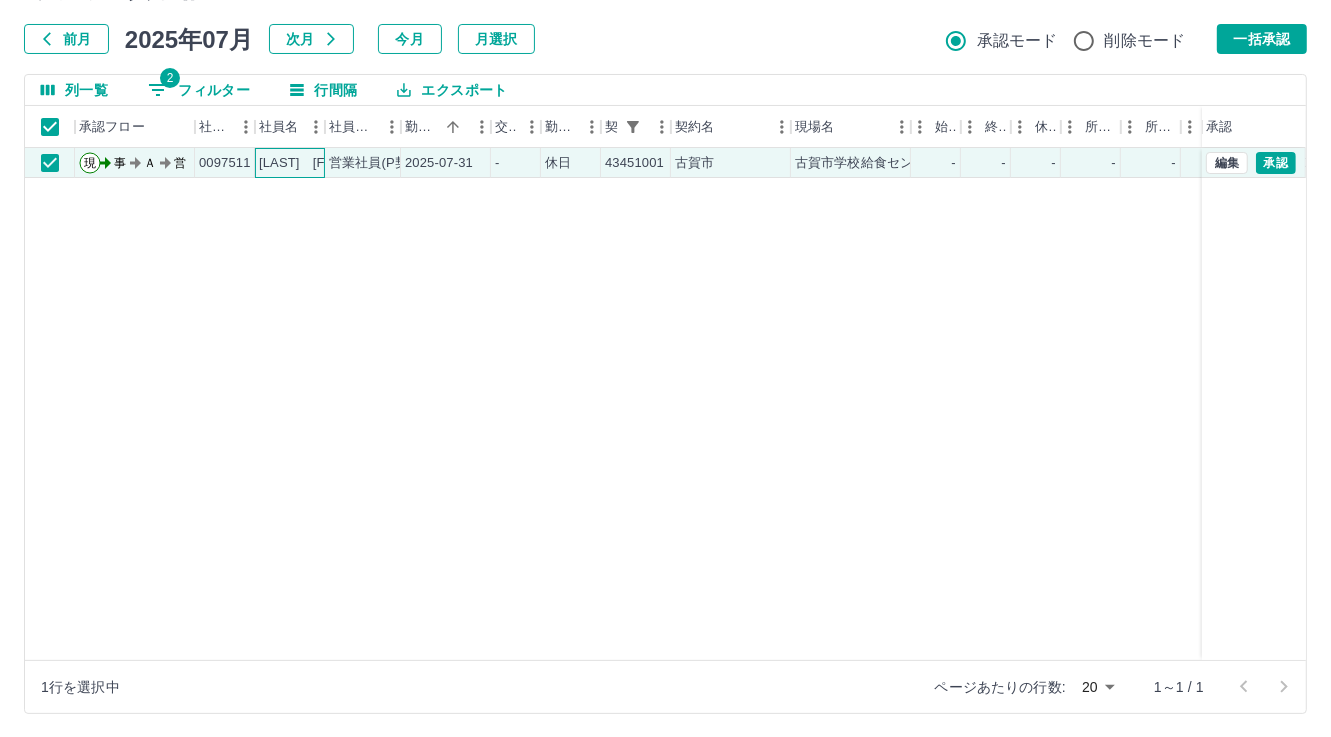 click on "堺　典子" at bounding box center (309, 163) 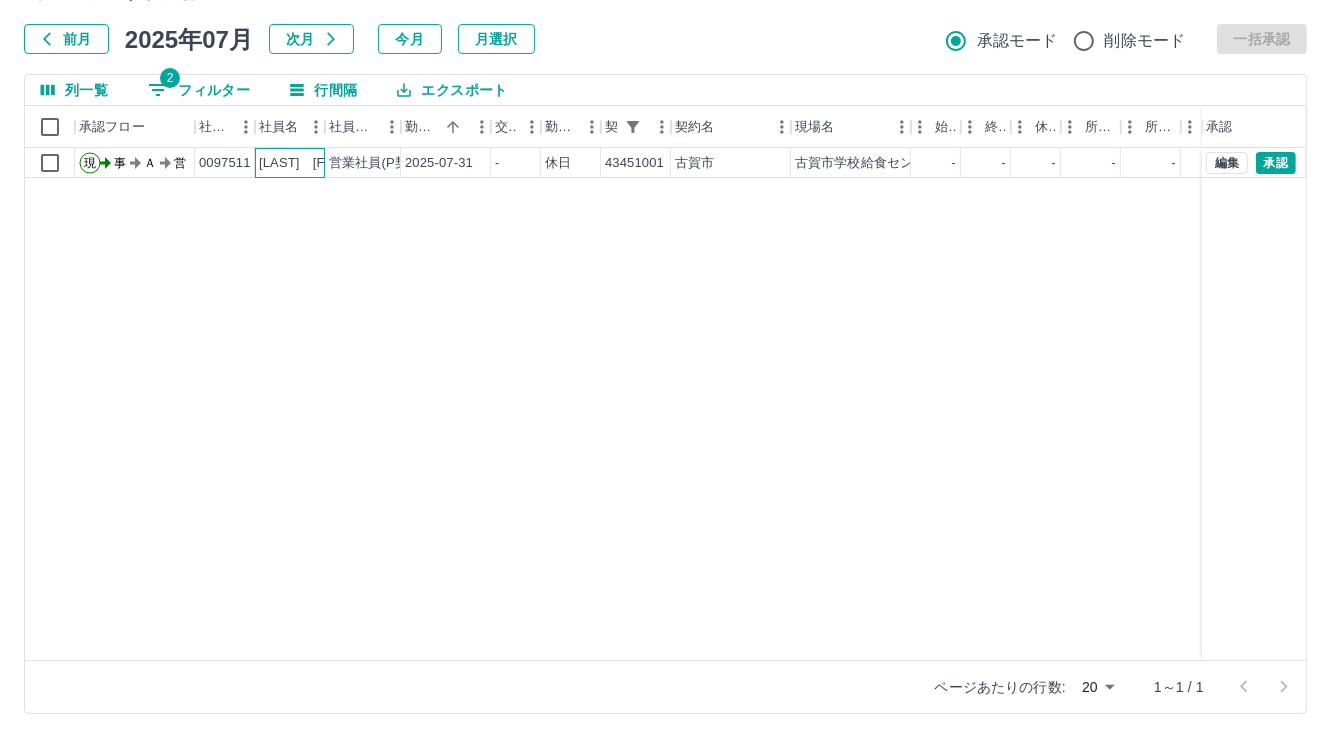 click on "堺　典子" at bounding box center (309, 163) 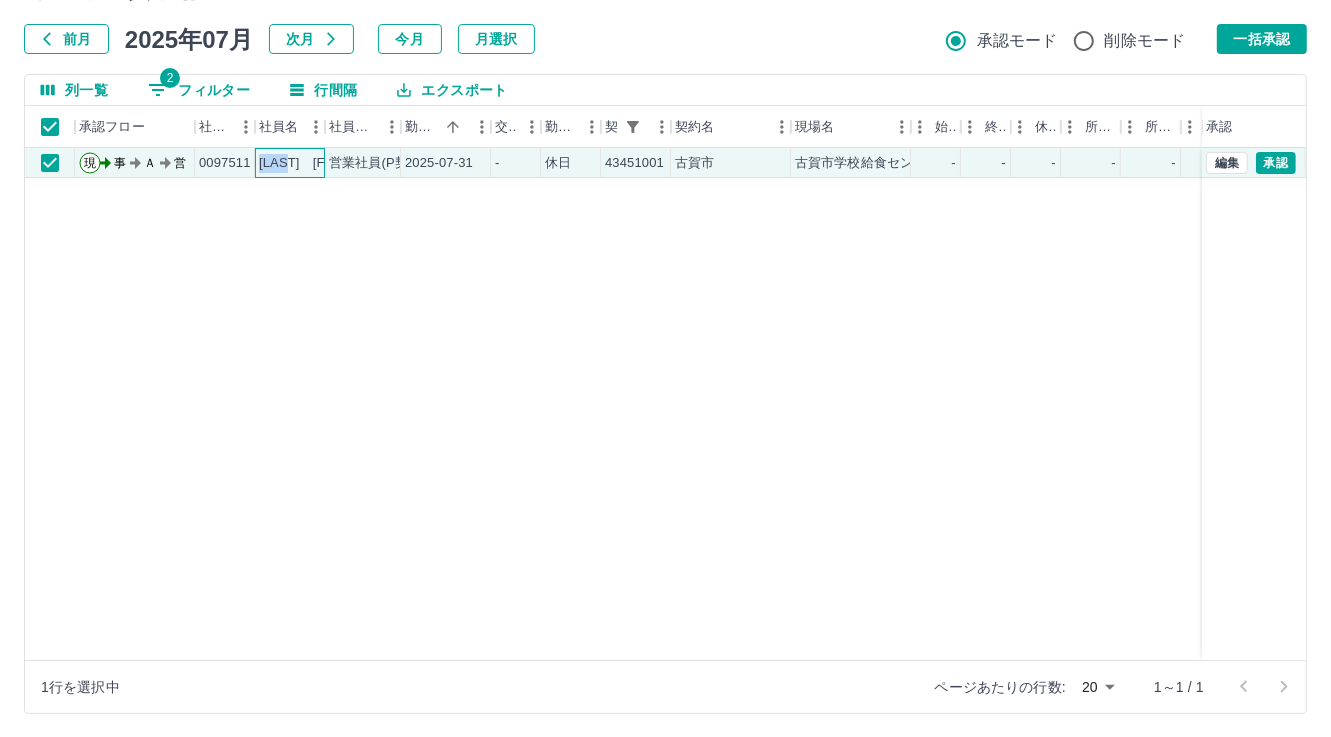drag, startPoint x: 259, startPoint y: 159, endPoint x: 312, endPoint y: 159, distance: 53 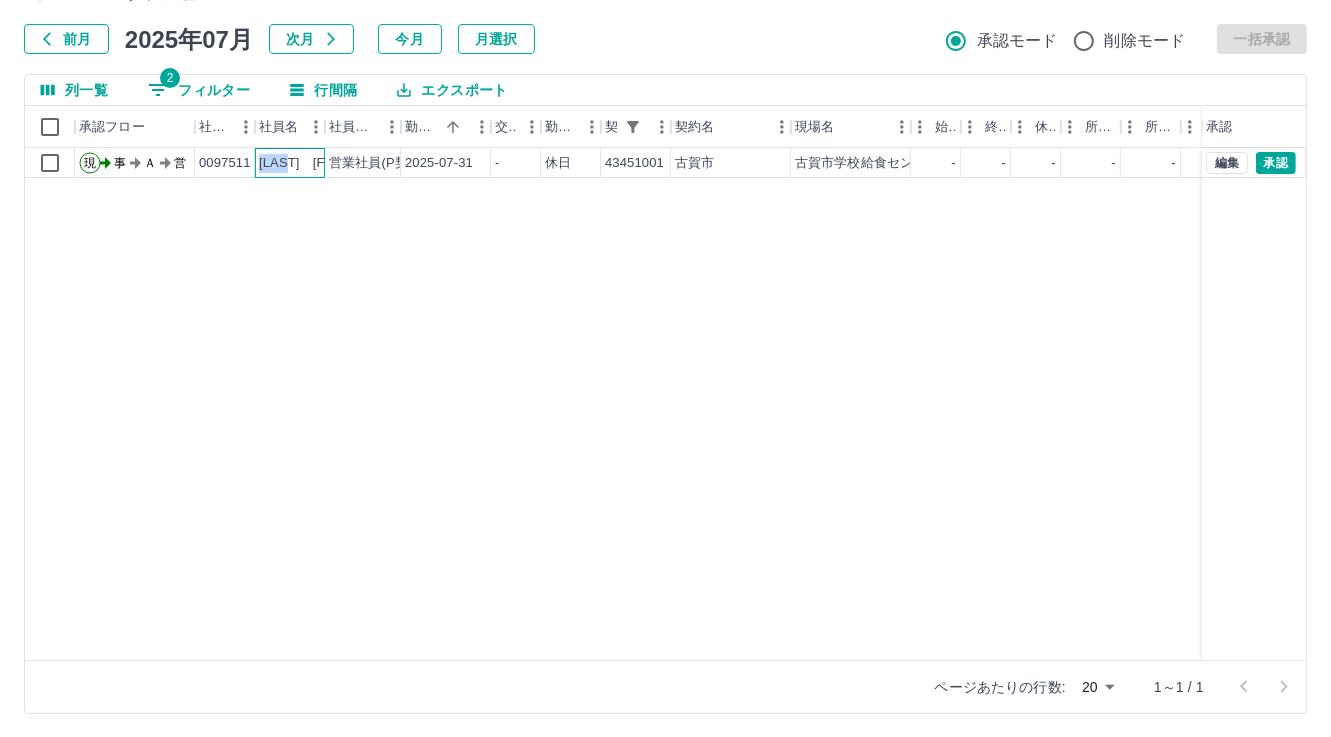 copy on "堺　典子" 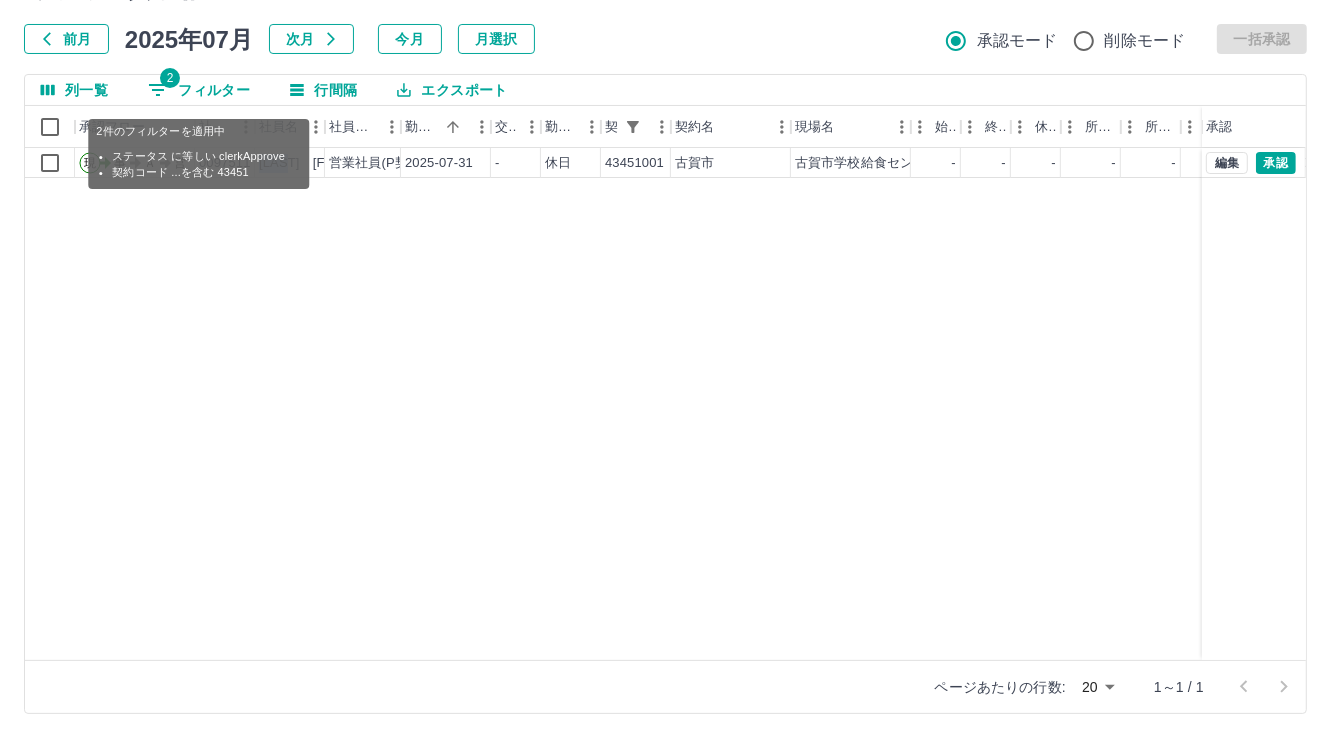 click on "2 フィルター" at bounding box center [199, 90] 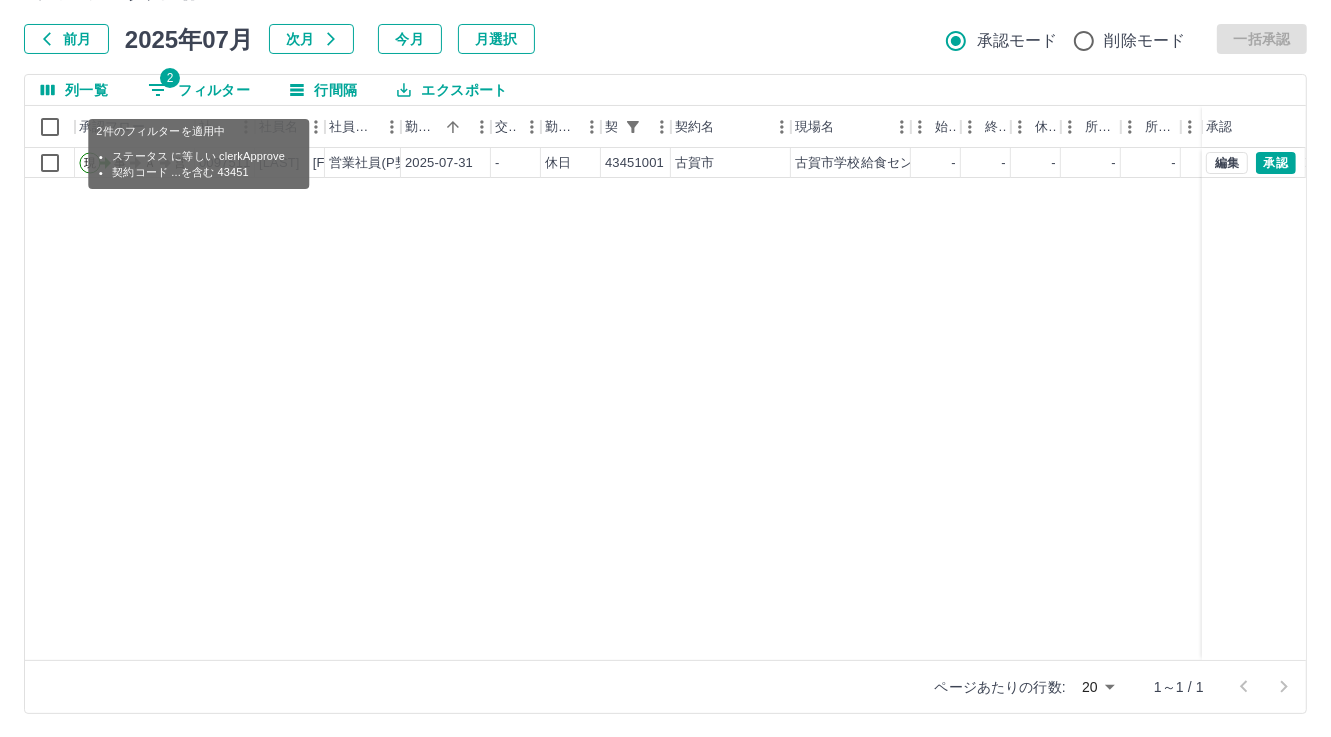 select on "**********" 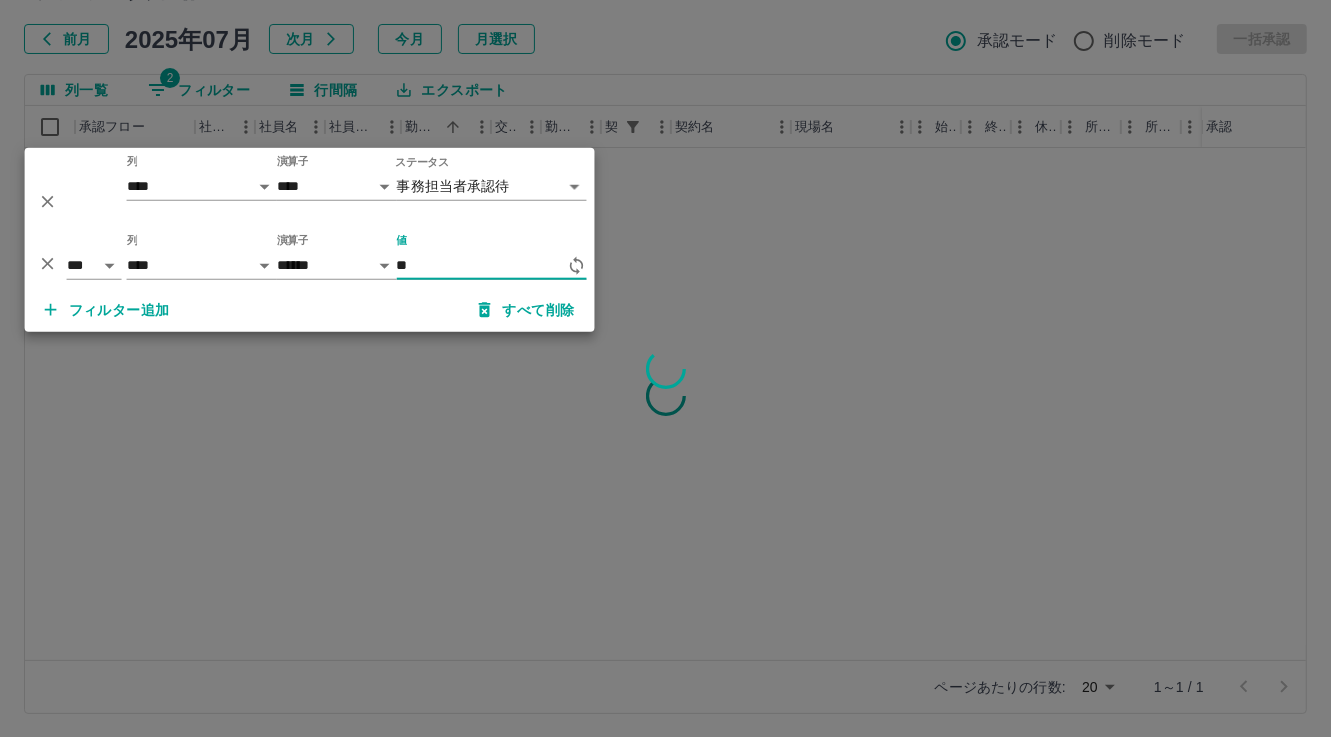 type on "*" 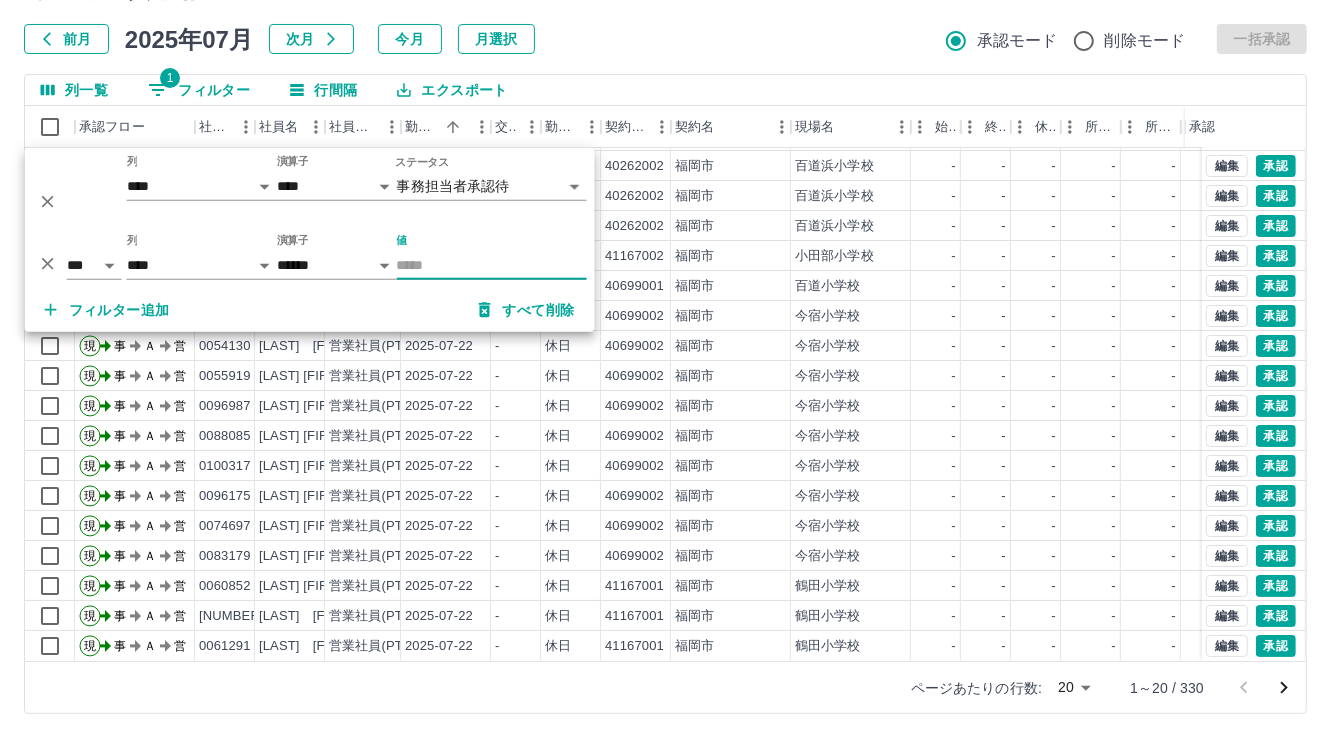 scroll, scrollTop: 103, scrollLeft: 0, axis: vertical 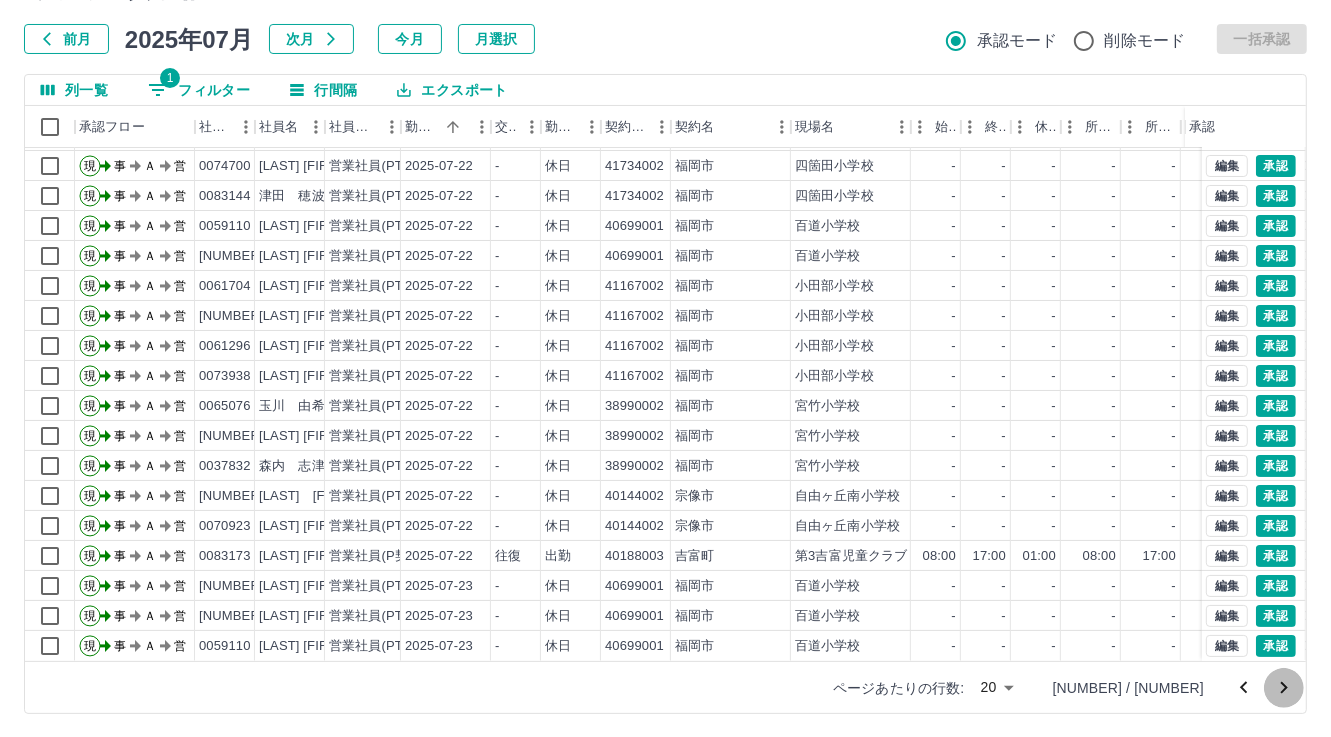 click 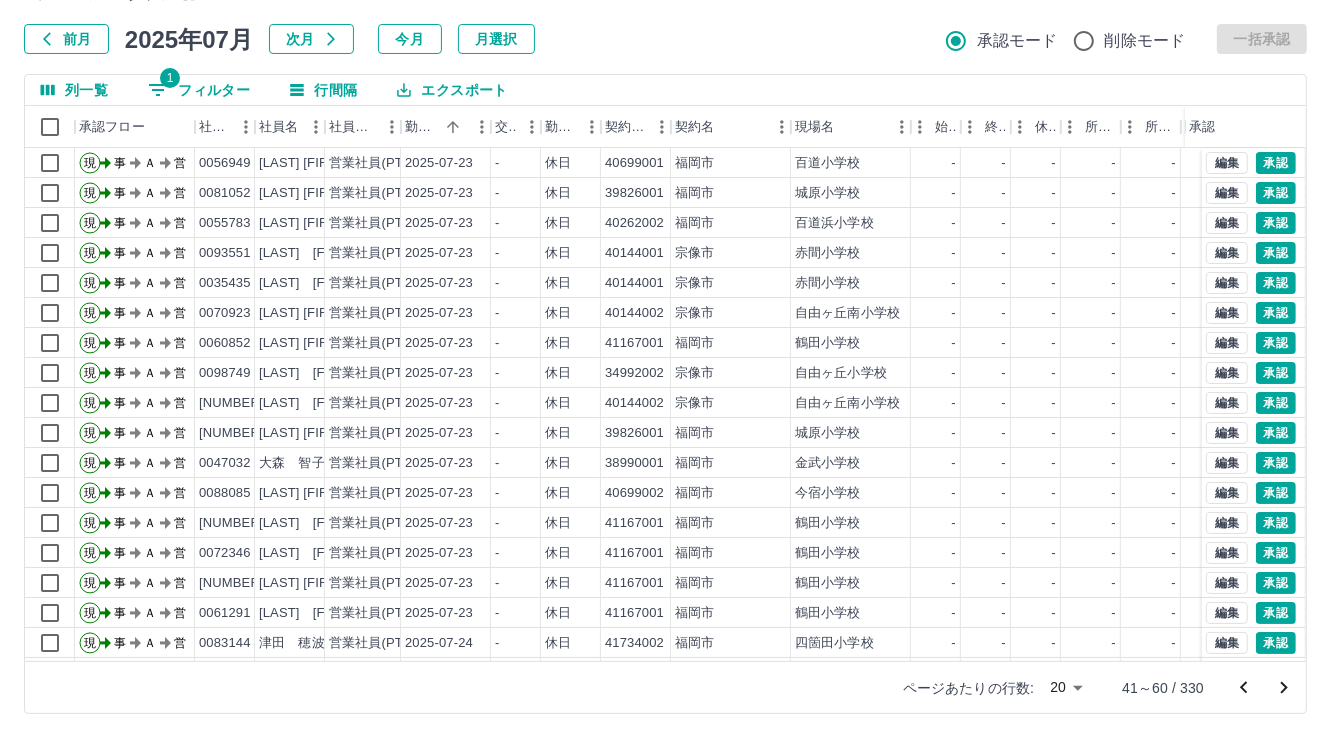 scroll, scrollTop: 103, scrollLeft: 0, axis: vertical 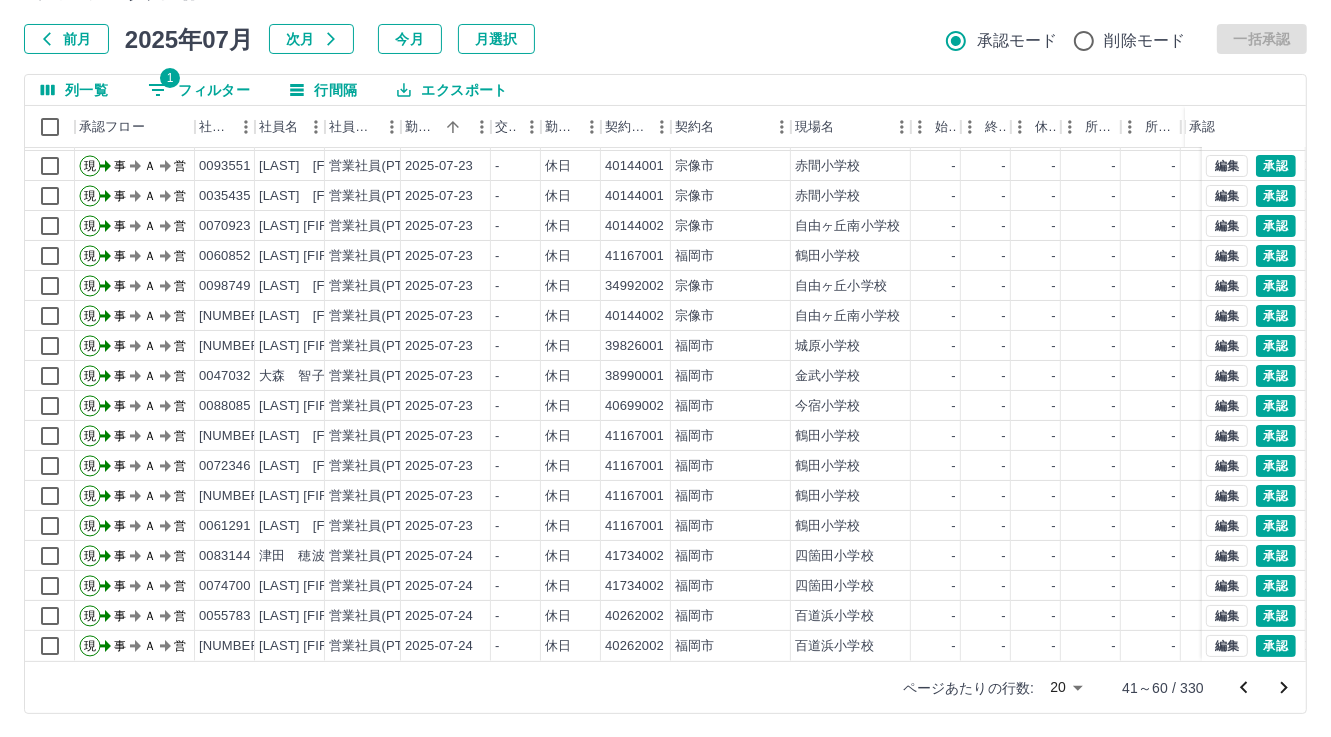 click 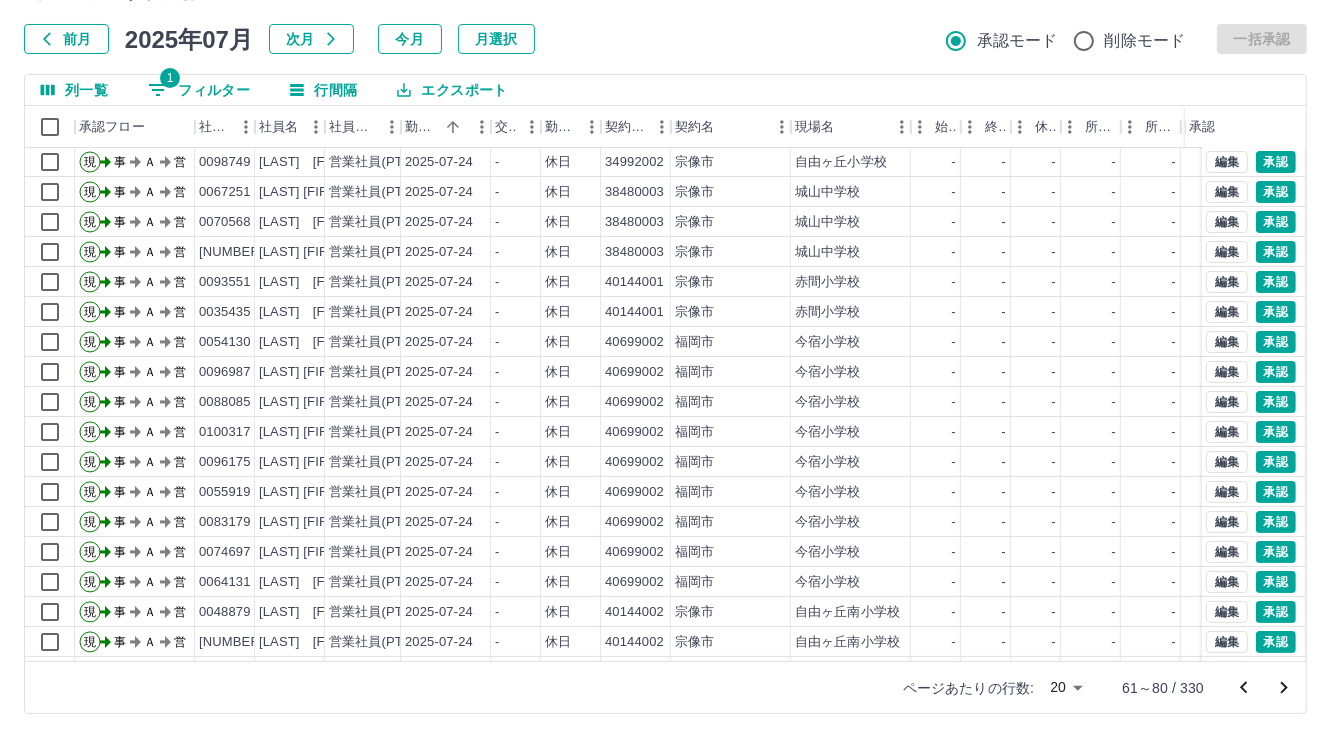 scroll, scrollTop: 103, scrollLeft: 0, axis: vertical 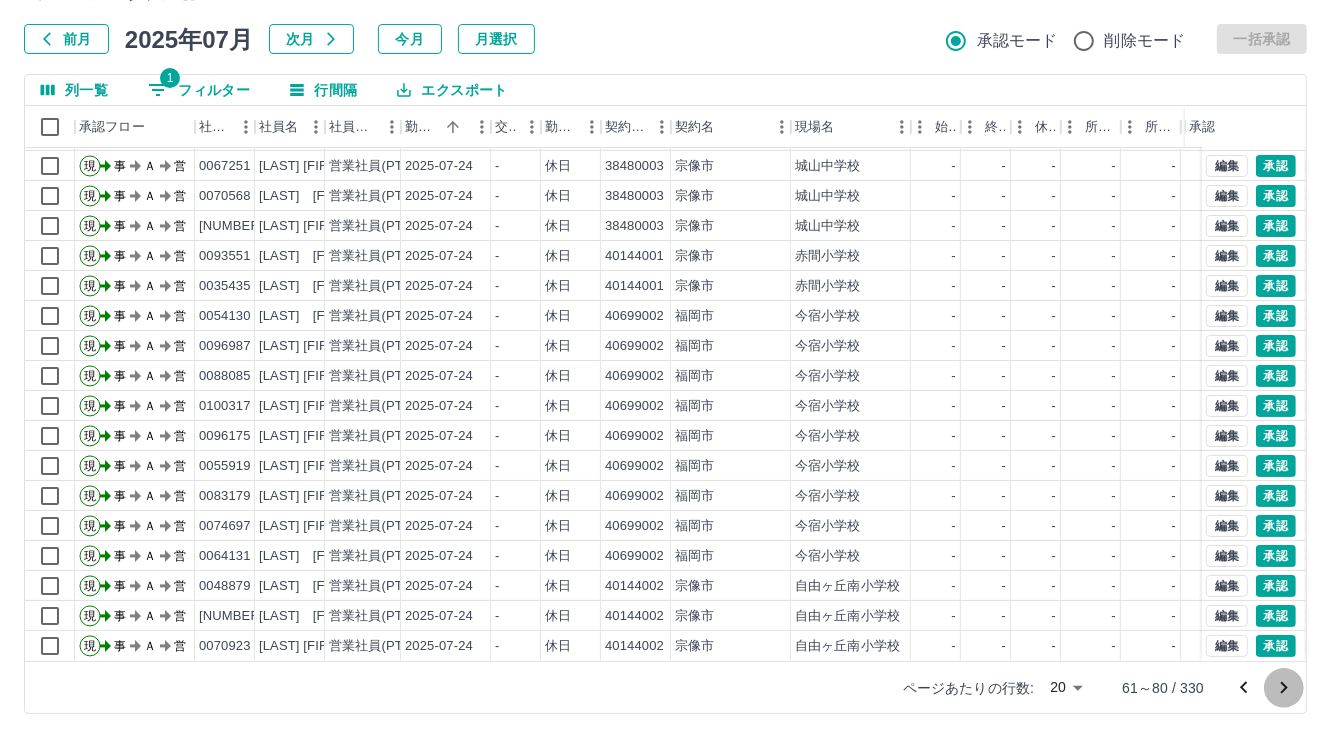 click 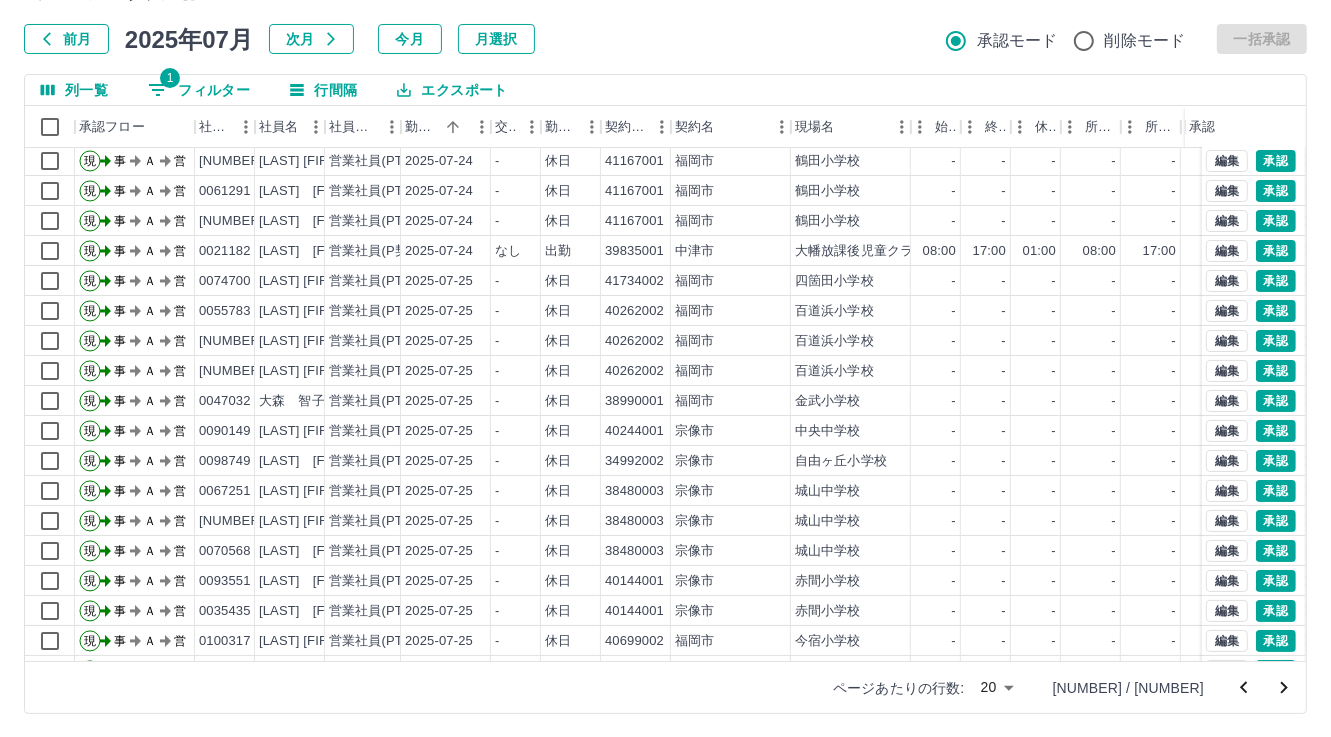 scroll, scrollTop: 103, scrollLeft: 0, axis: vertical 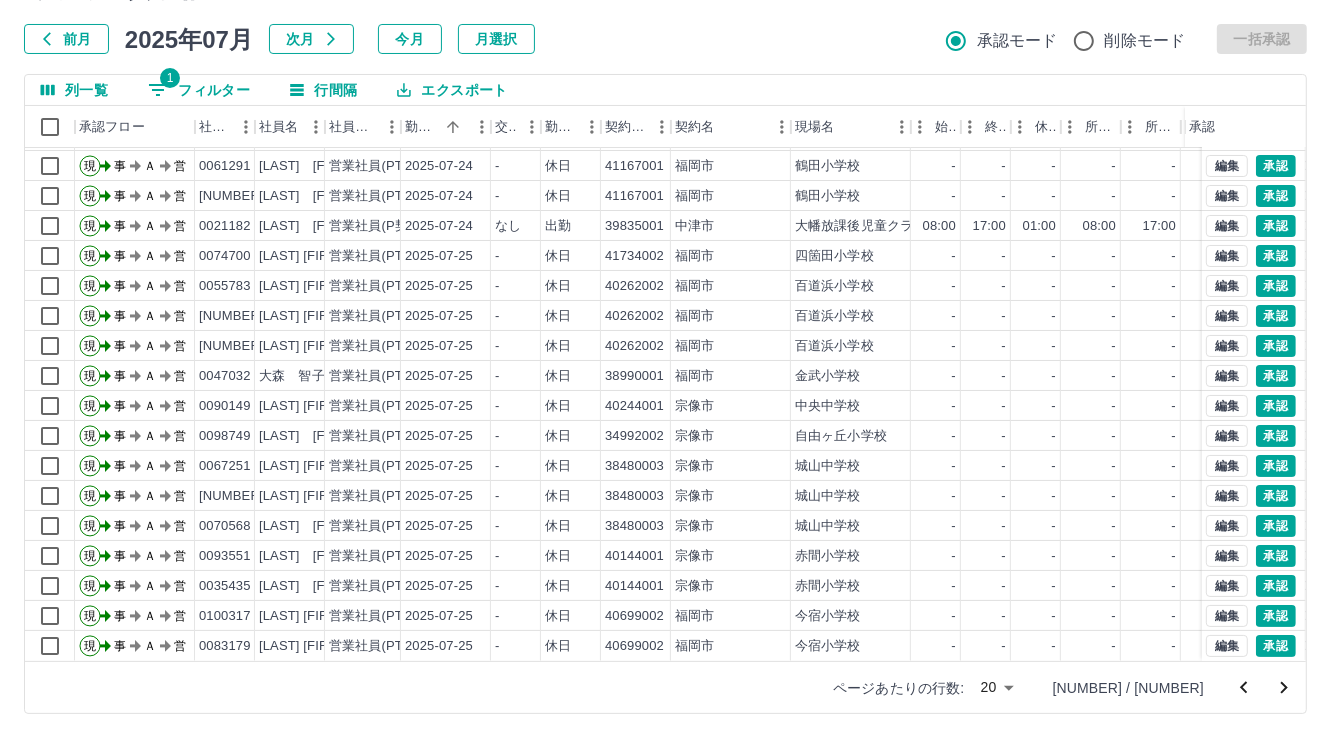 click 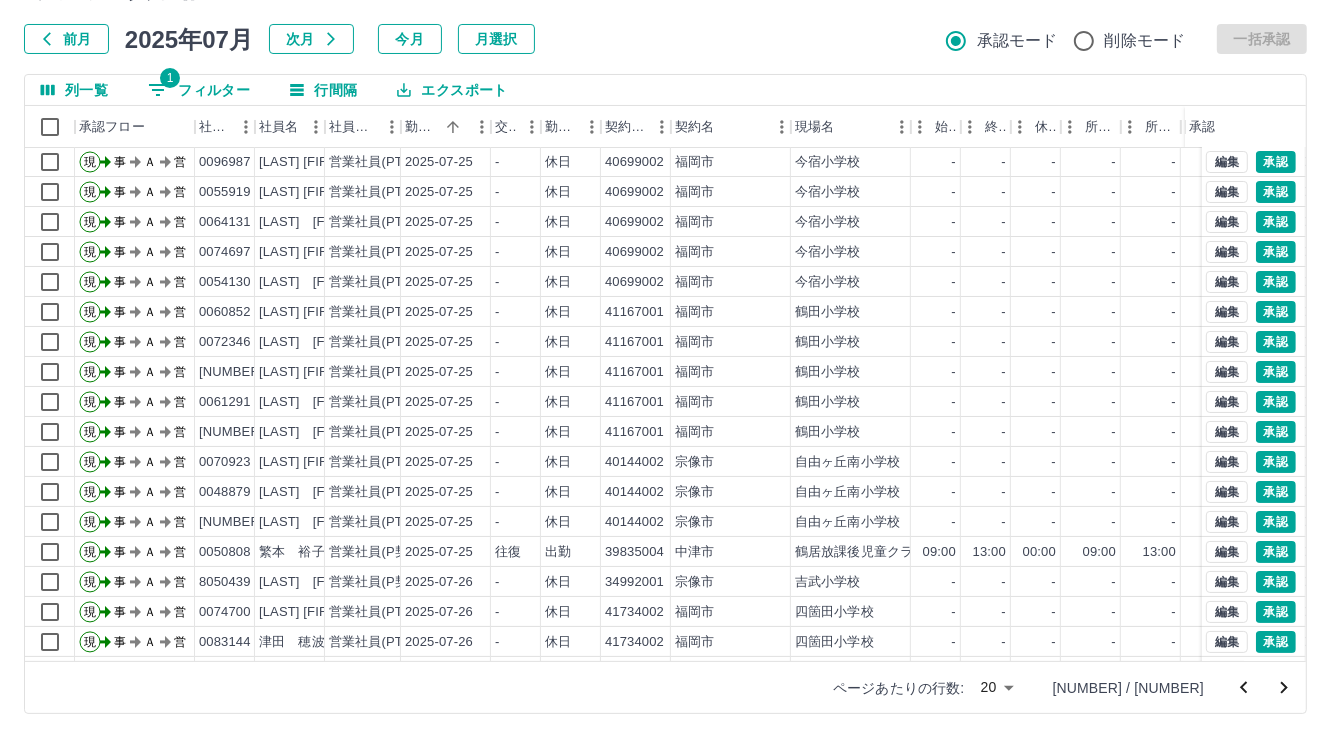 scroll, scrollTop: 103, scrollLeft: 0, axis: vertical 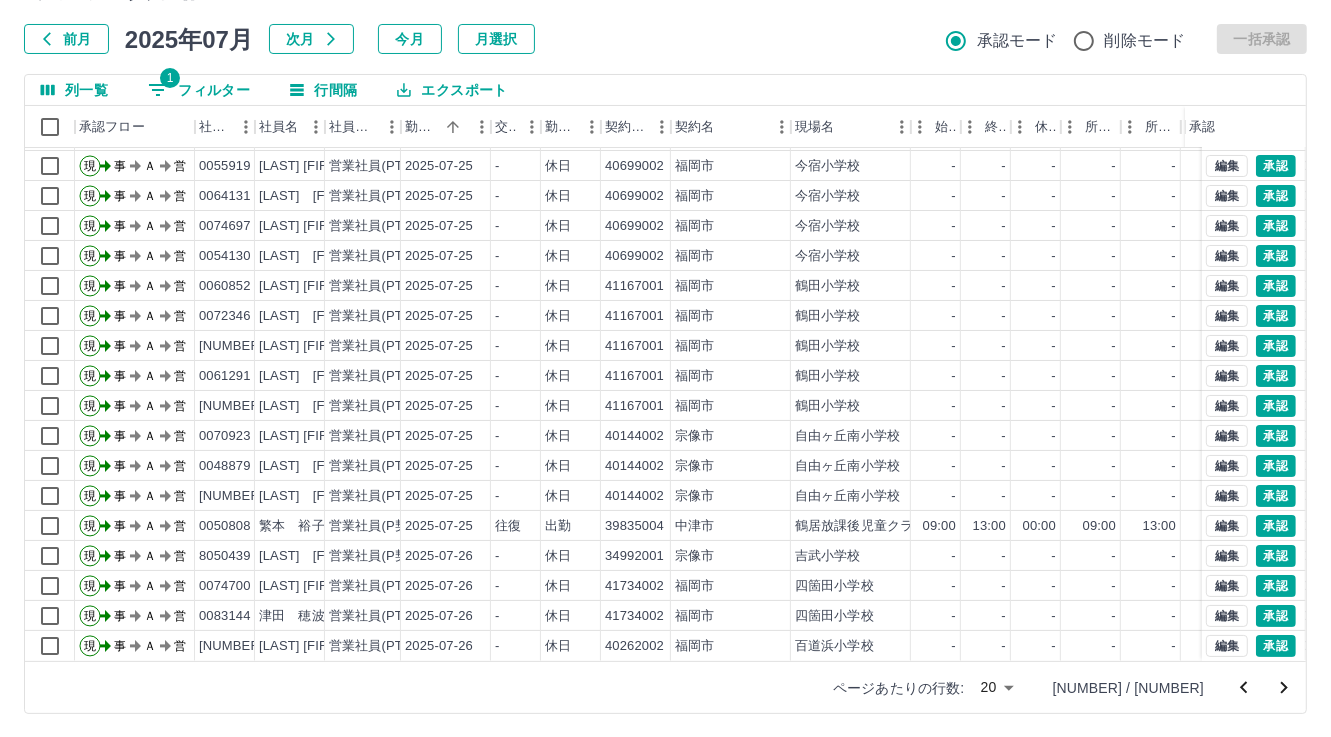click 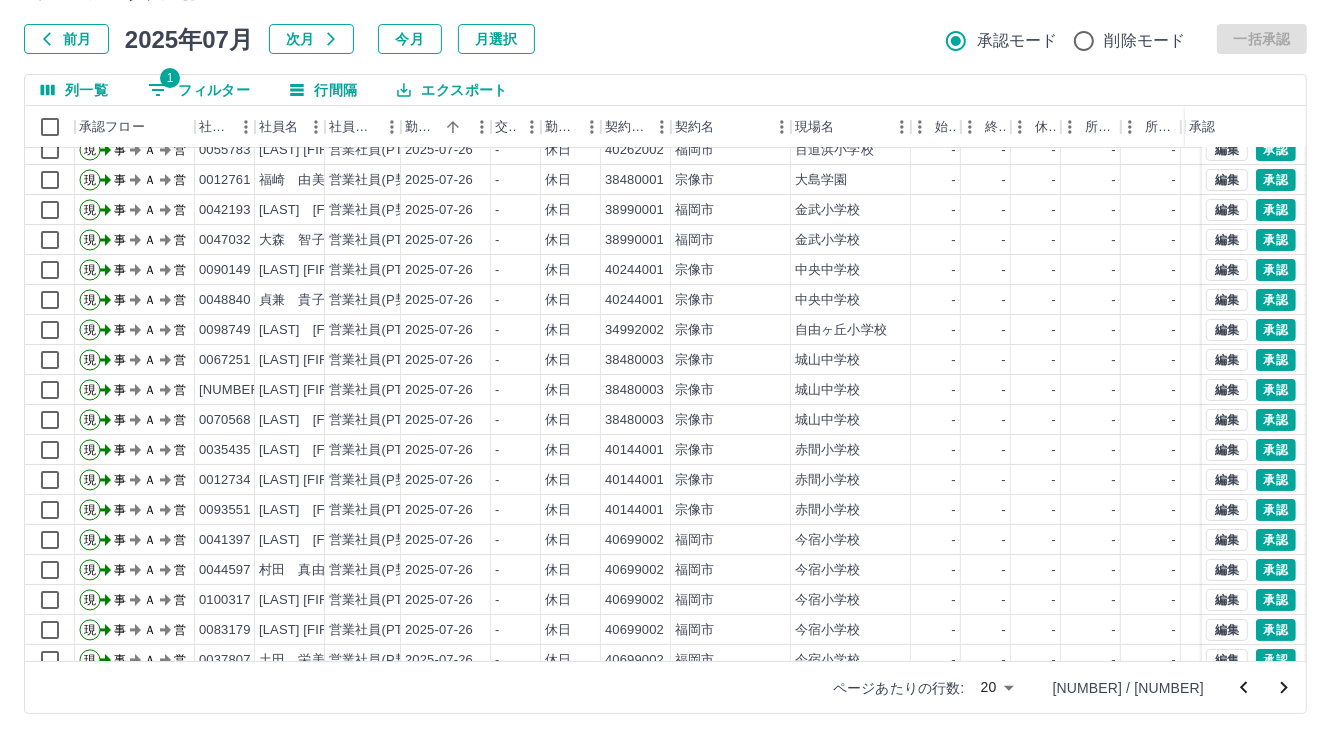scroll, scrollTop: 0, scrollLeft: 0, axis: both 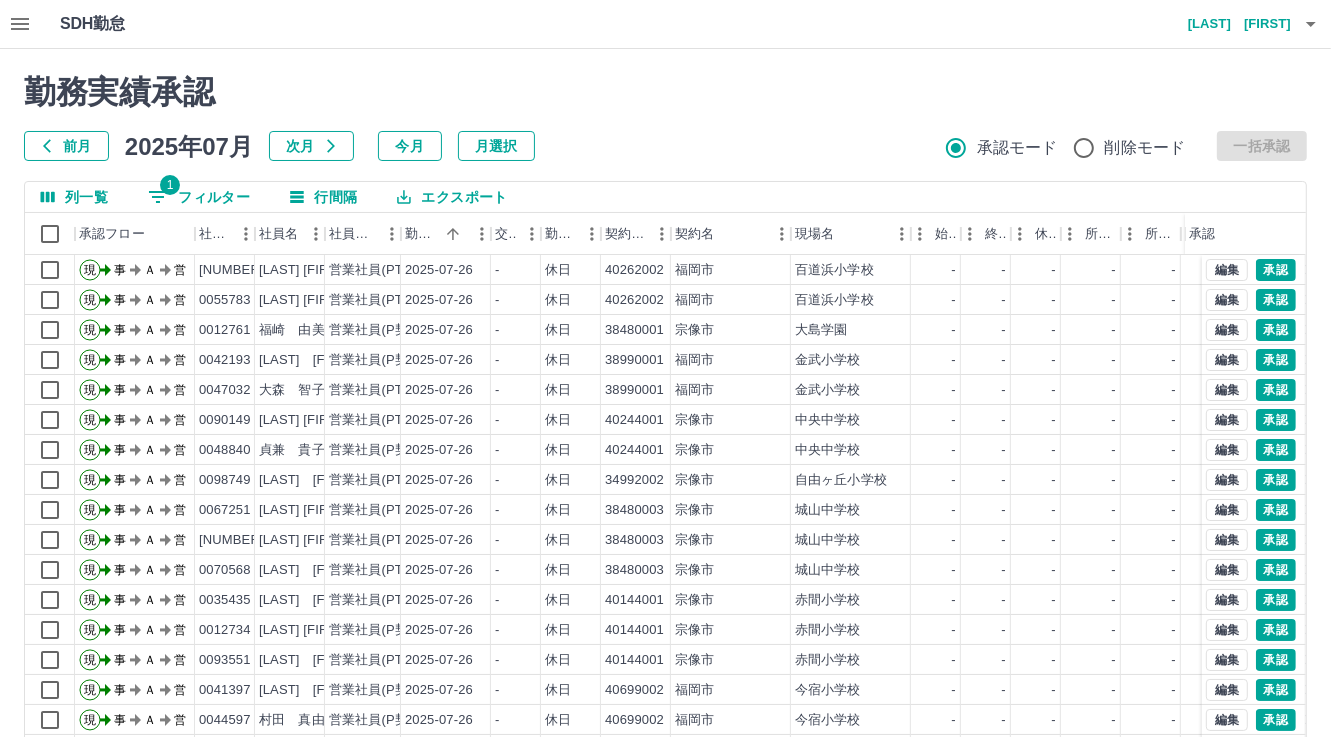 click on "1 フィルター" at bounding box center [199, 197] 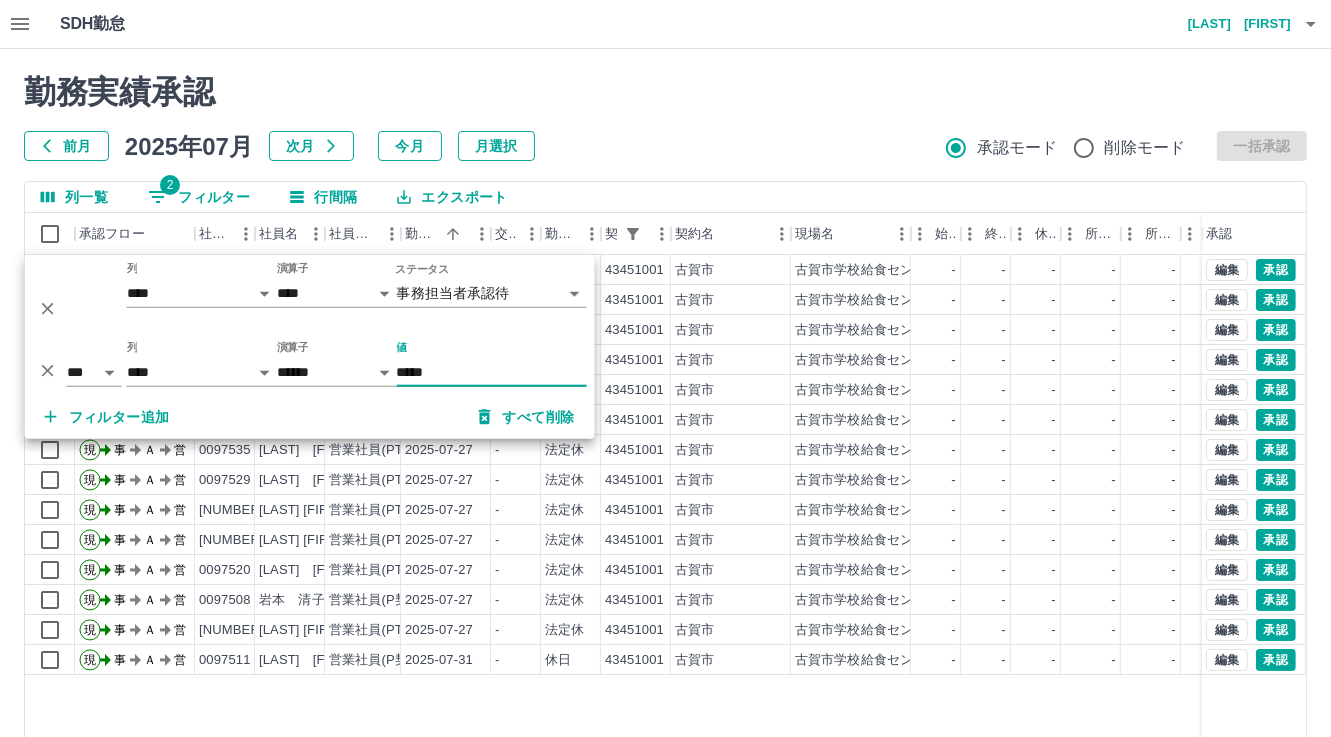 type on "*****" 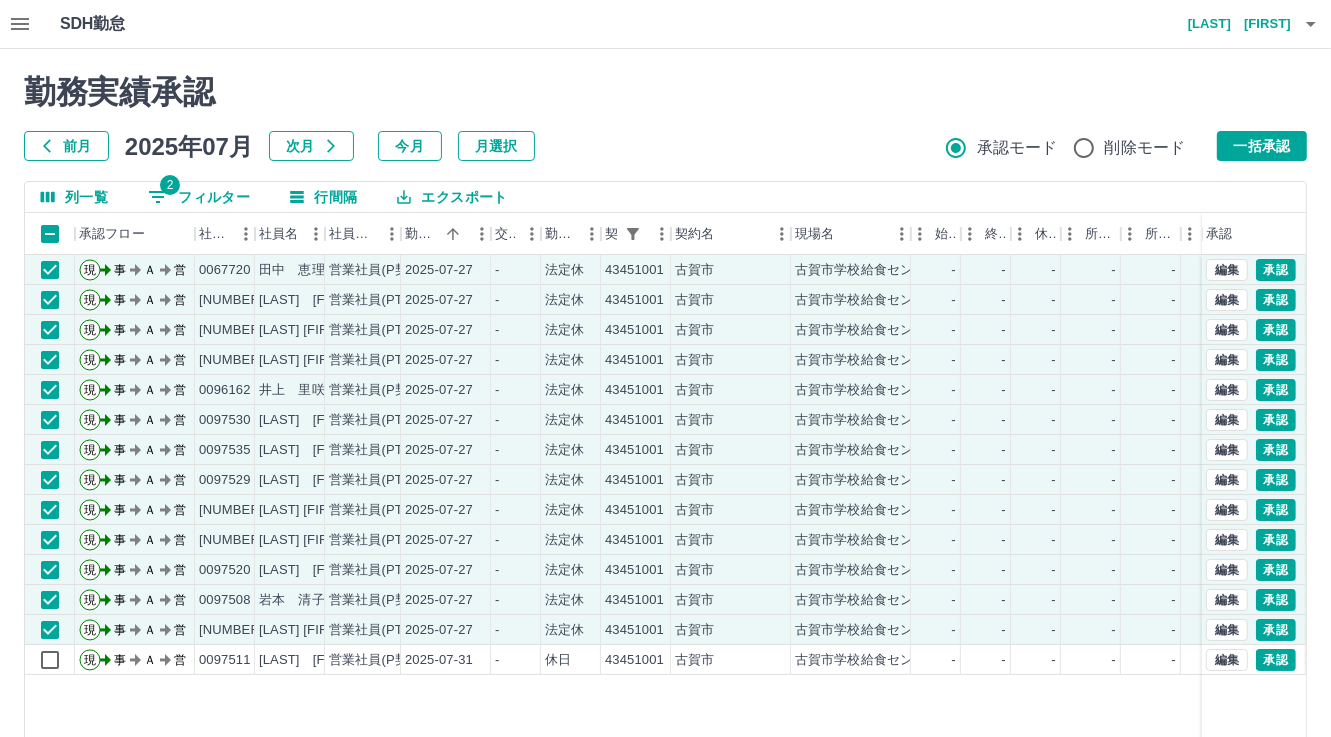 click on "一括承認" at bounding box center [1262, 146] 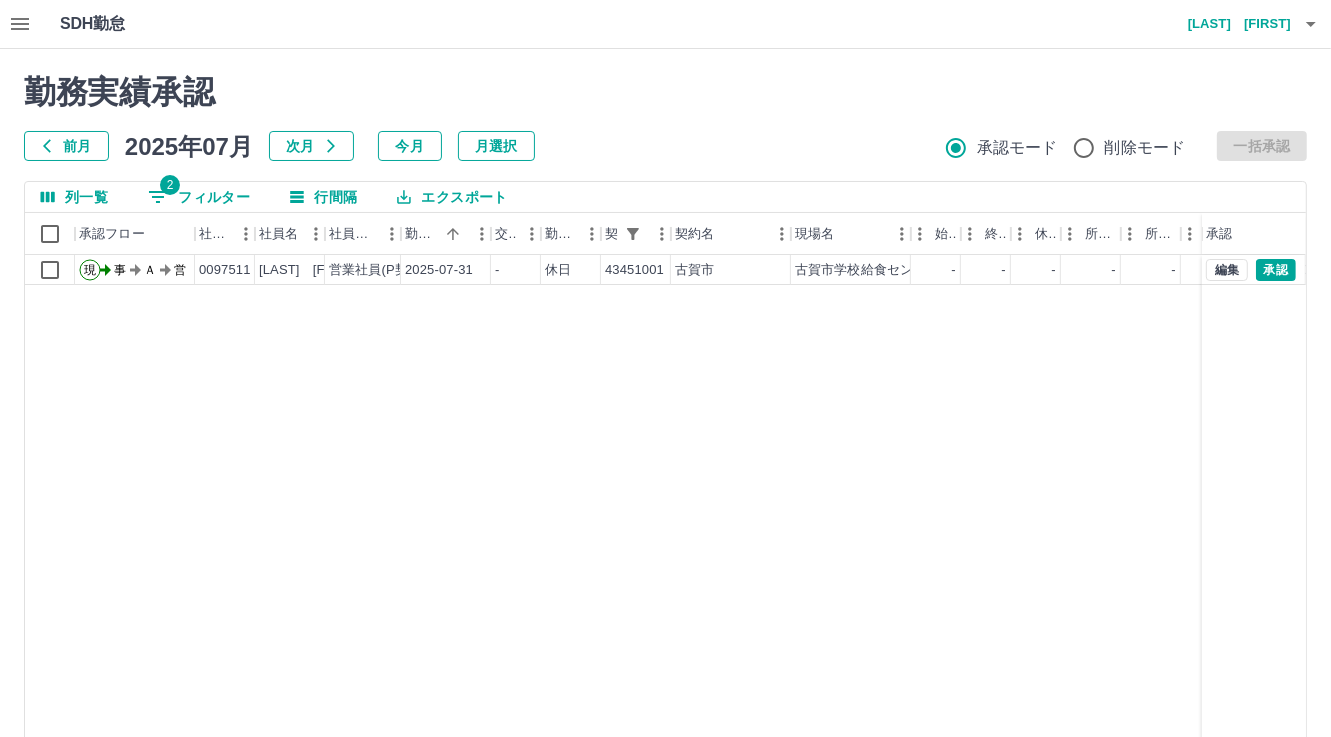 click on "2 フィルター" at bounding box center [199, 197] 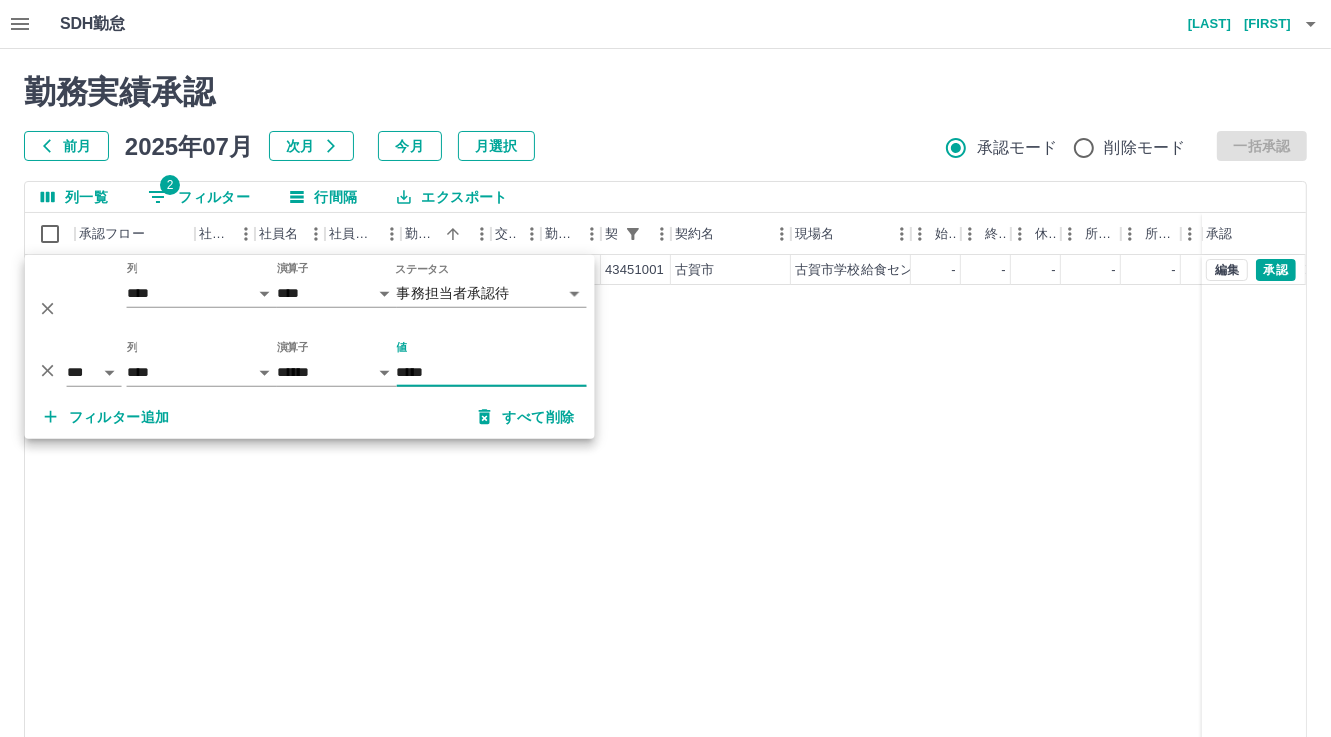 click on "勤務実績承認" at bounding box center (665, 92) 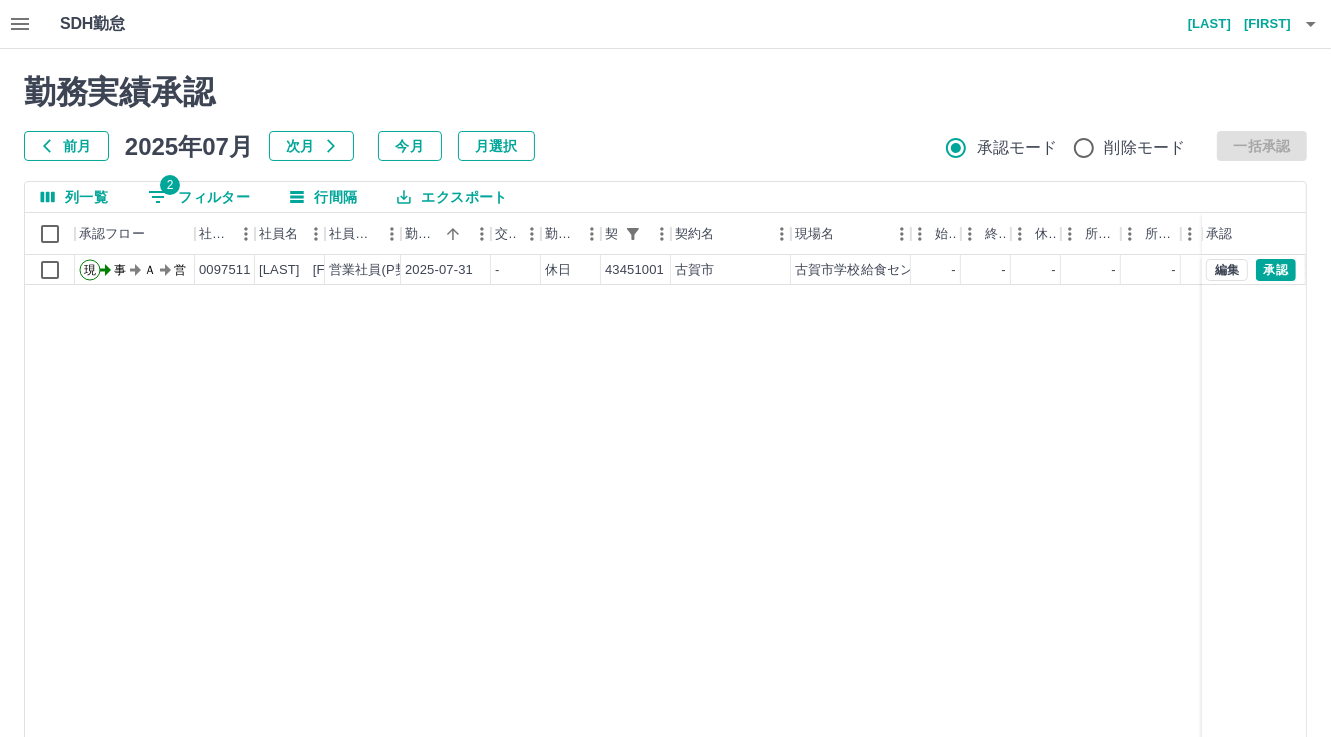 click on "2 フィルター" at bounding box center [199, 197] 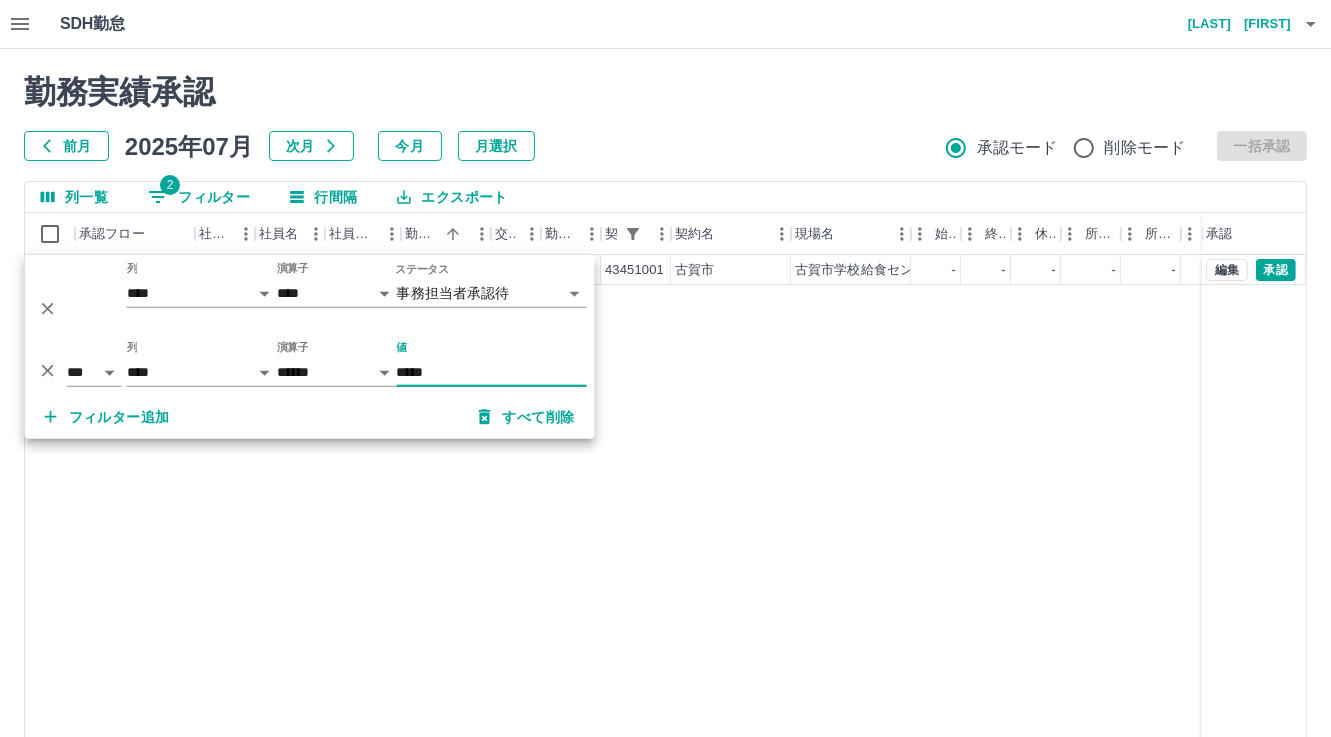 click 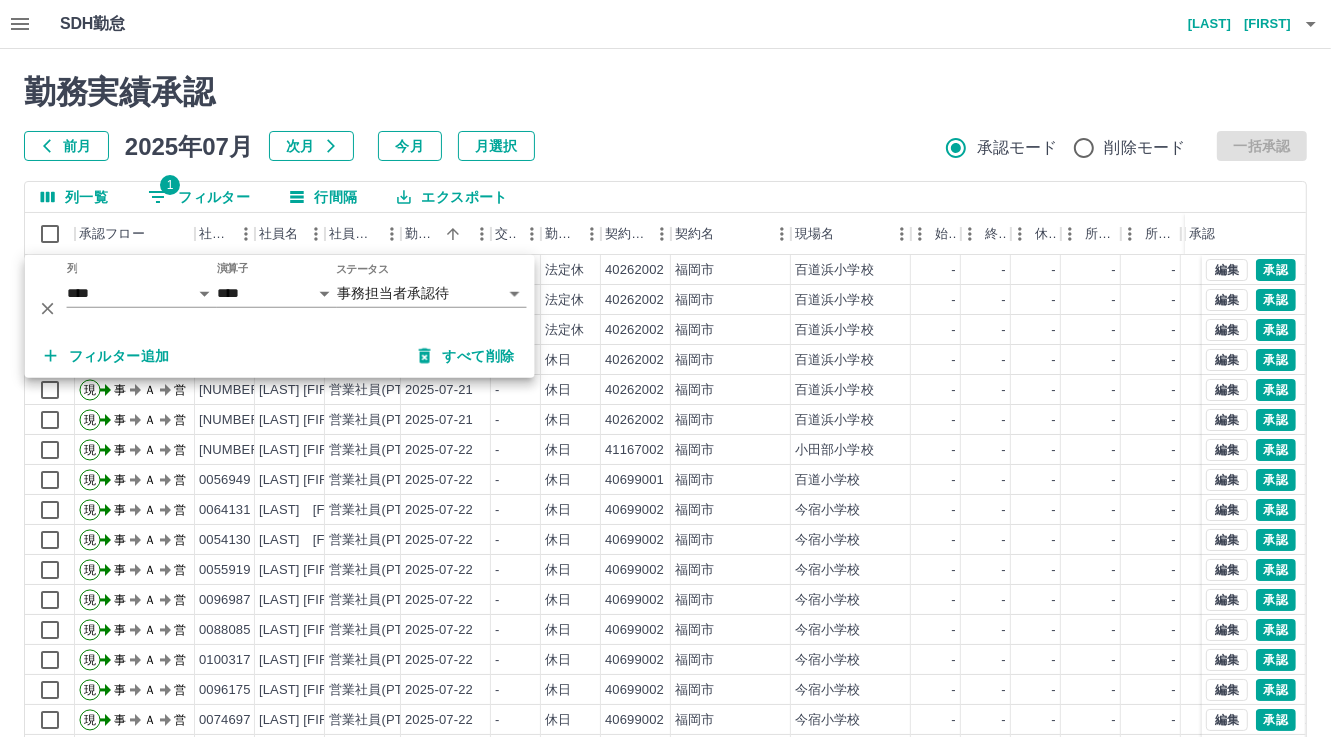 click on "前月 2025年07月 次月 今月 月選択 承認モード 削除モード 一括承認" at bounding box center [665, 146] 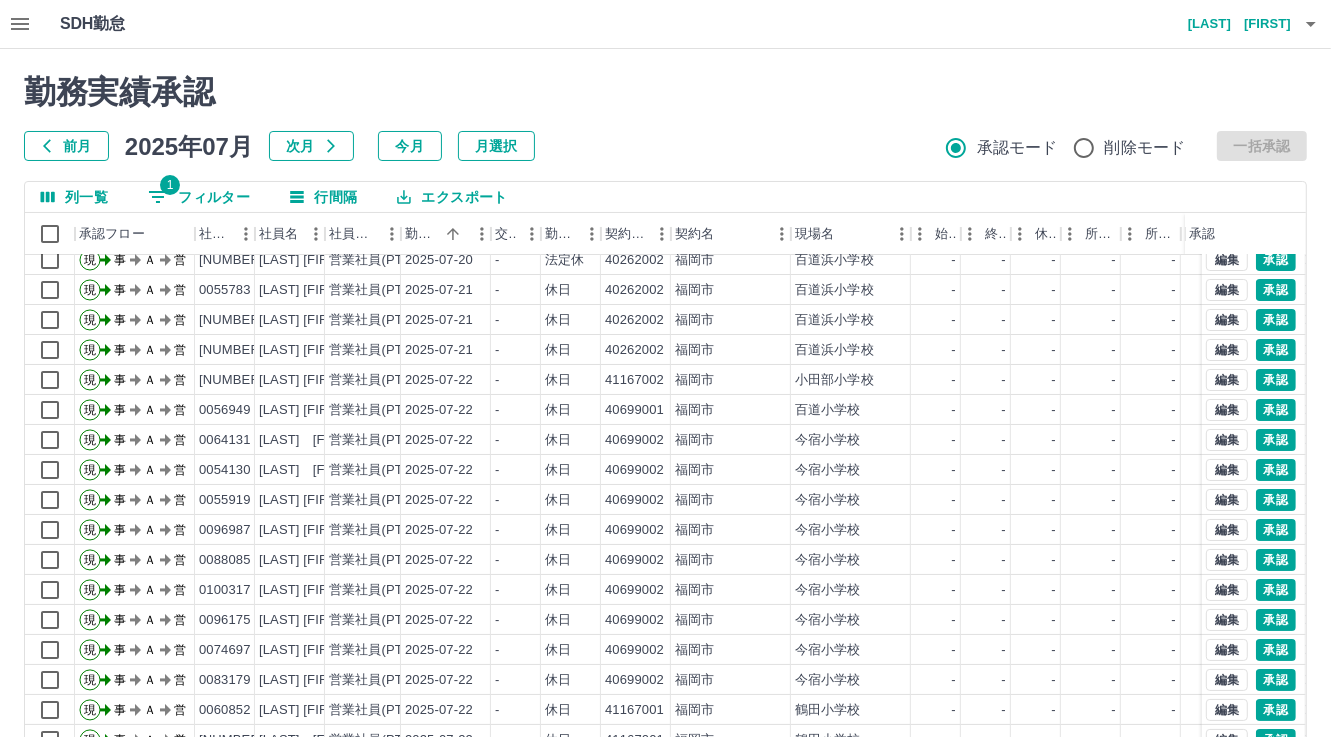 scroll, scrollTop: 103, scrollLeft: 0, axis: vertical 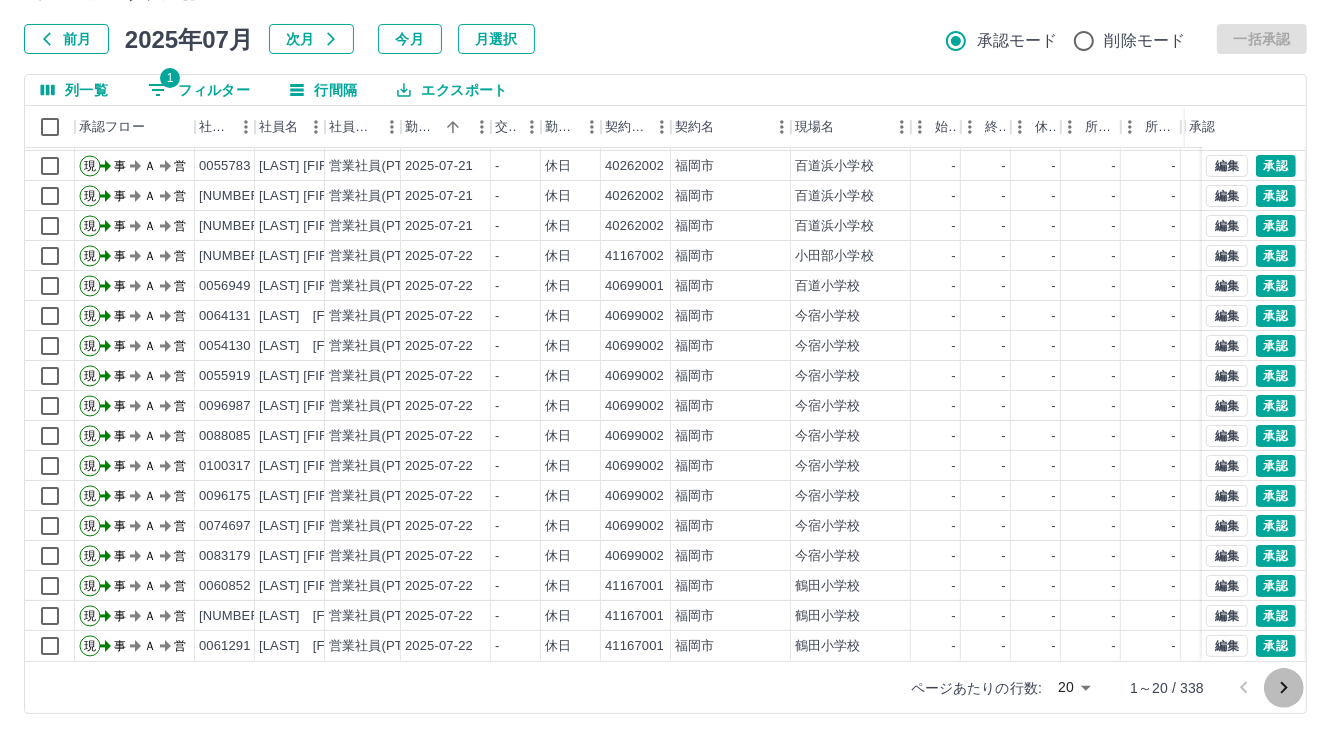 click 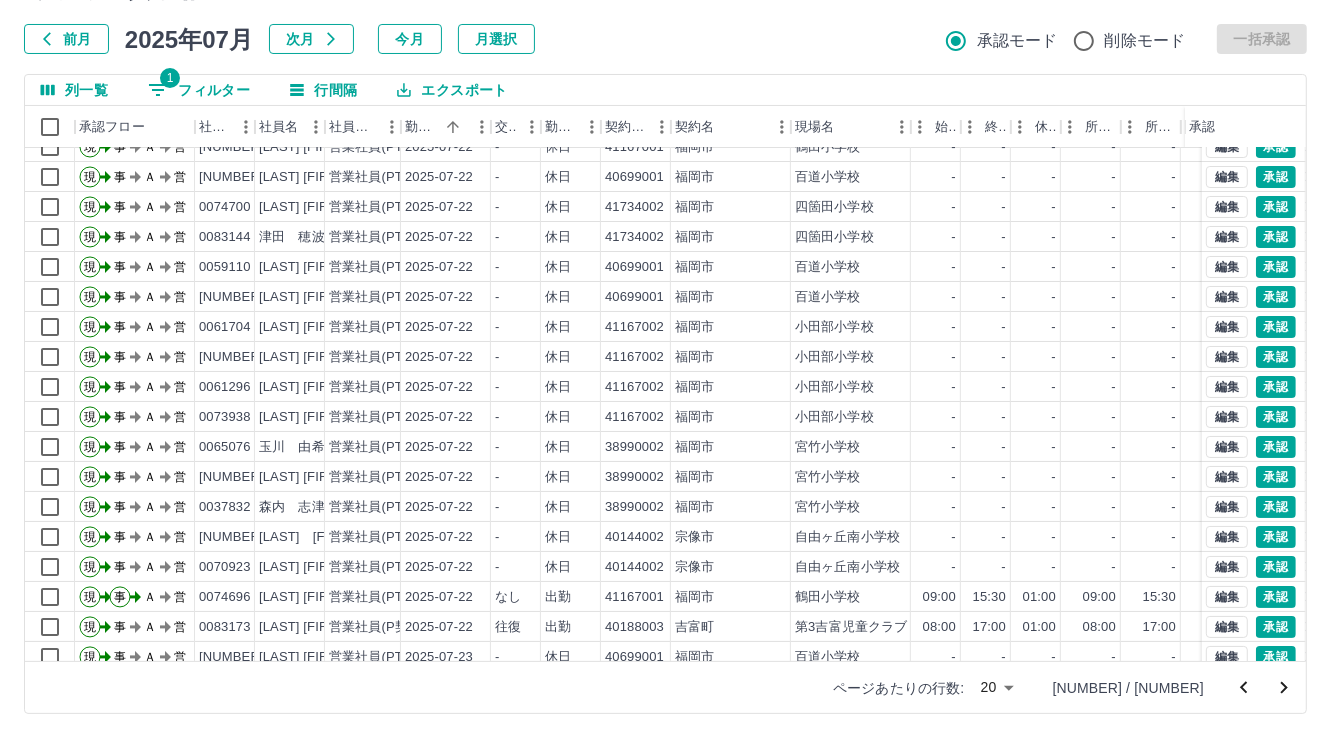 scroll, scrollTop: 103, scrollLeft: 0, axis: vertical 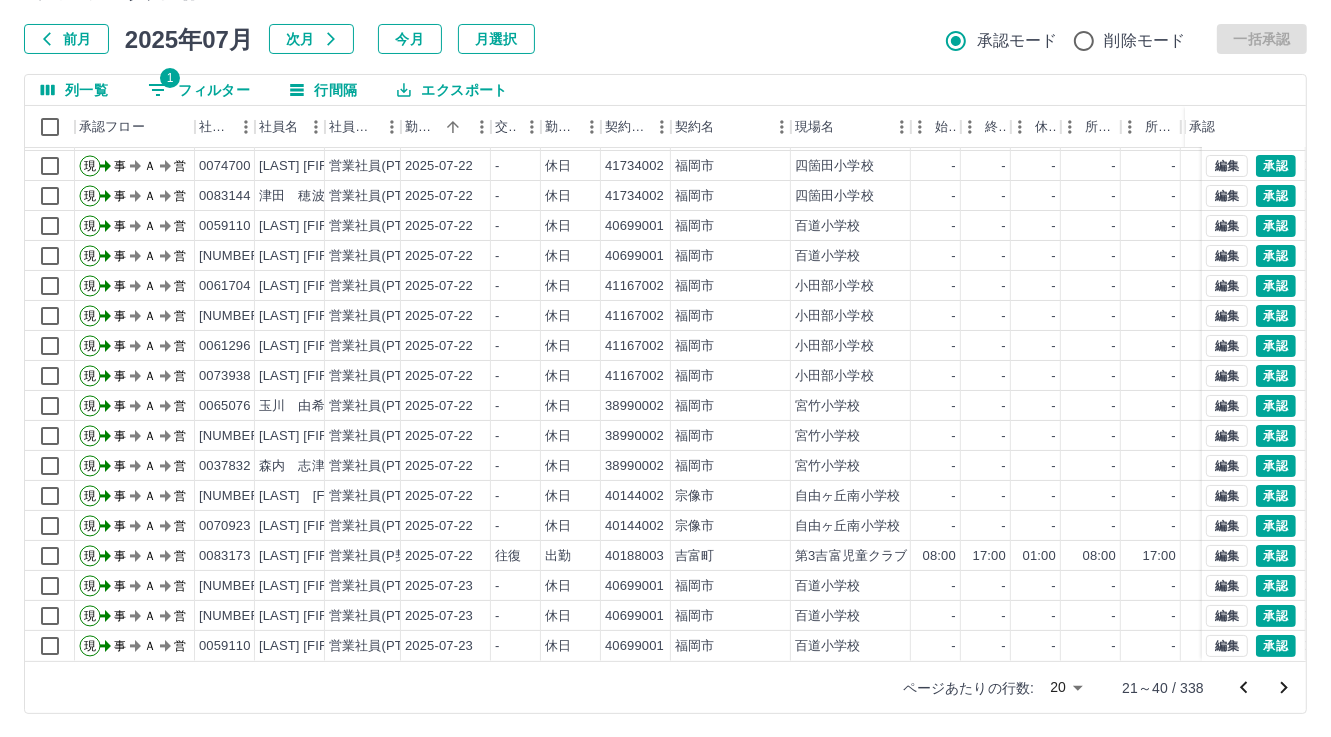 click 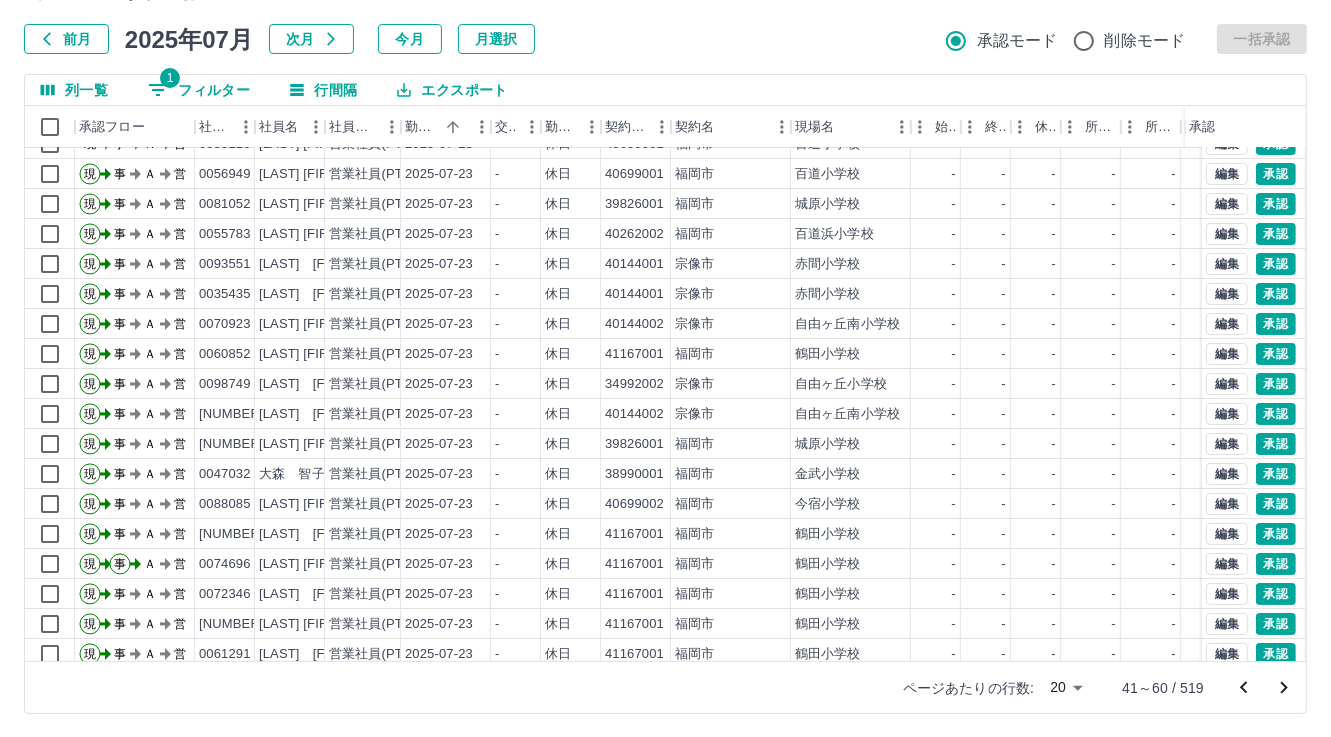 scroll, scrollTop: 0, scrollLeft: 0, axis: both 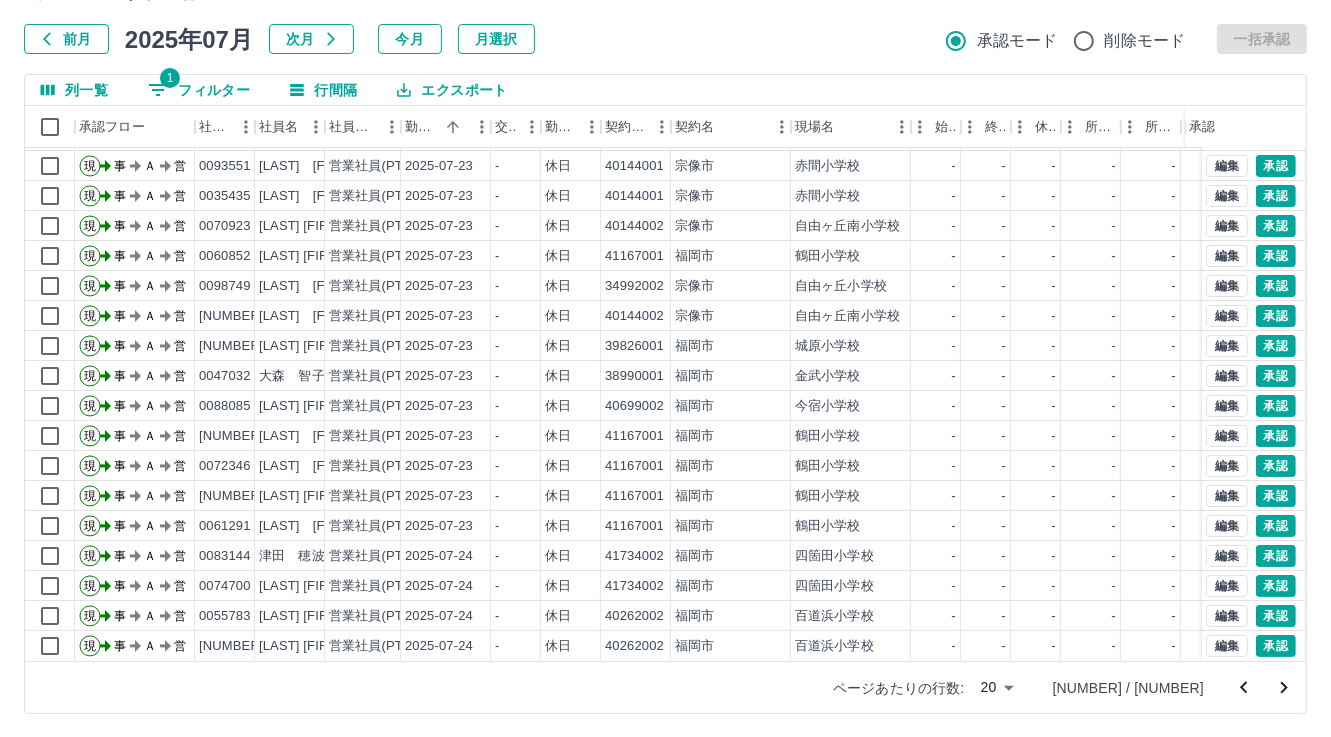 click 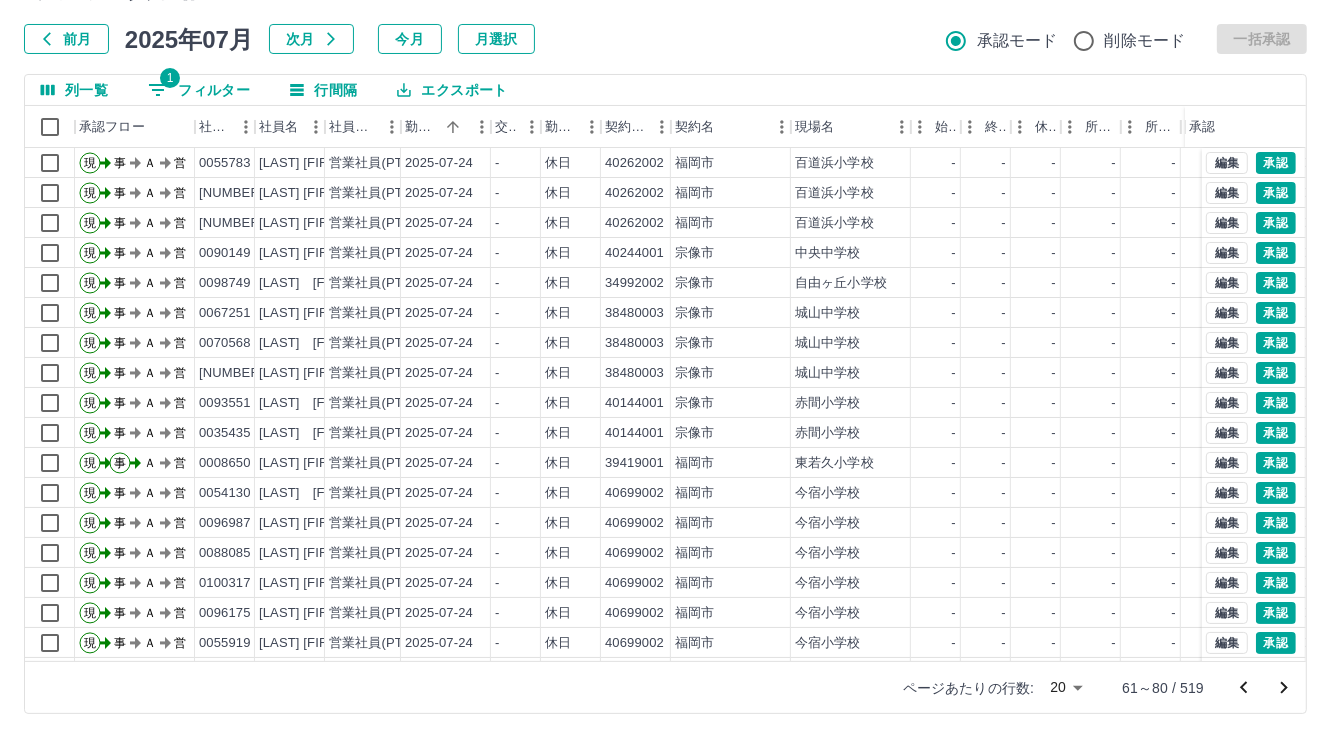 scroll, scrollTop: 103, scrollLeft: 0, axis: vertical 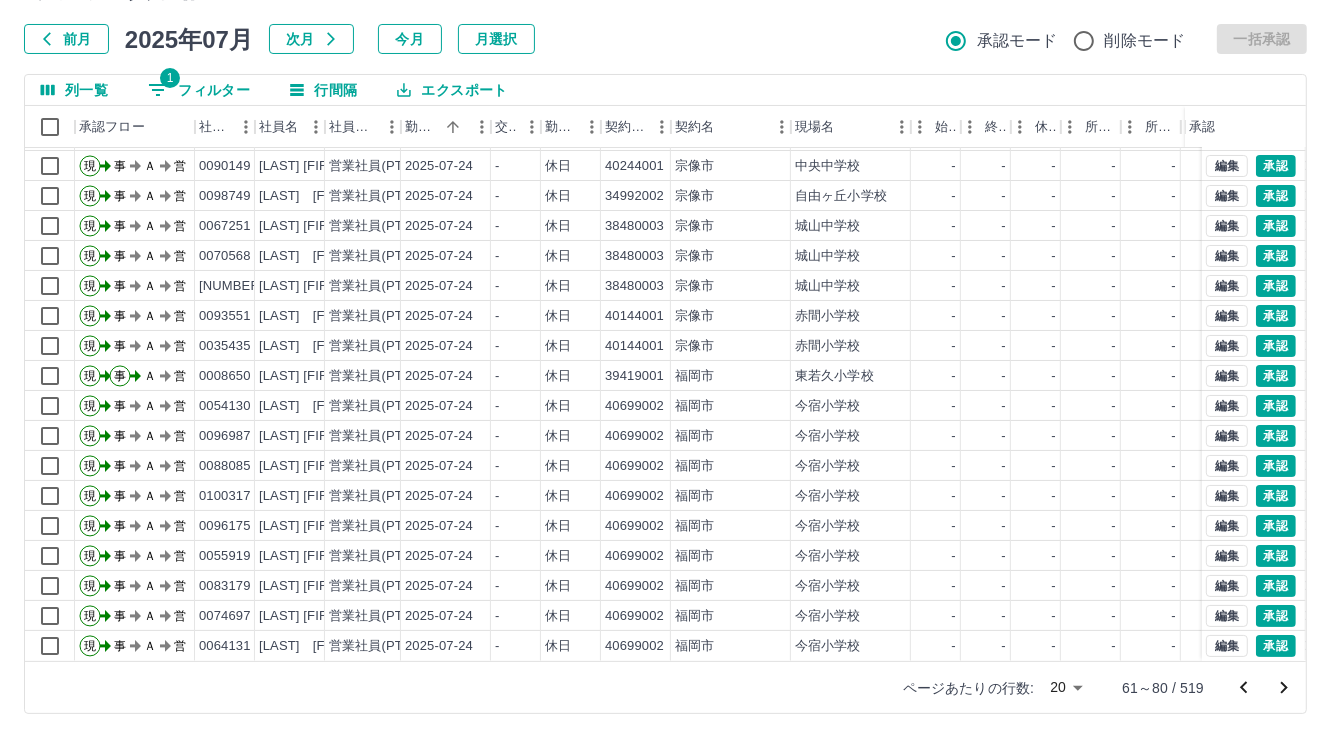 click 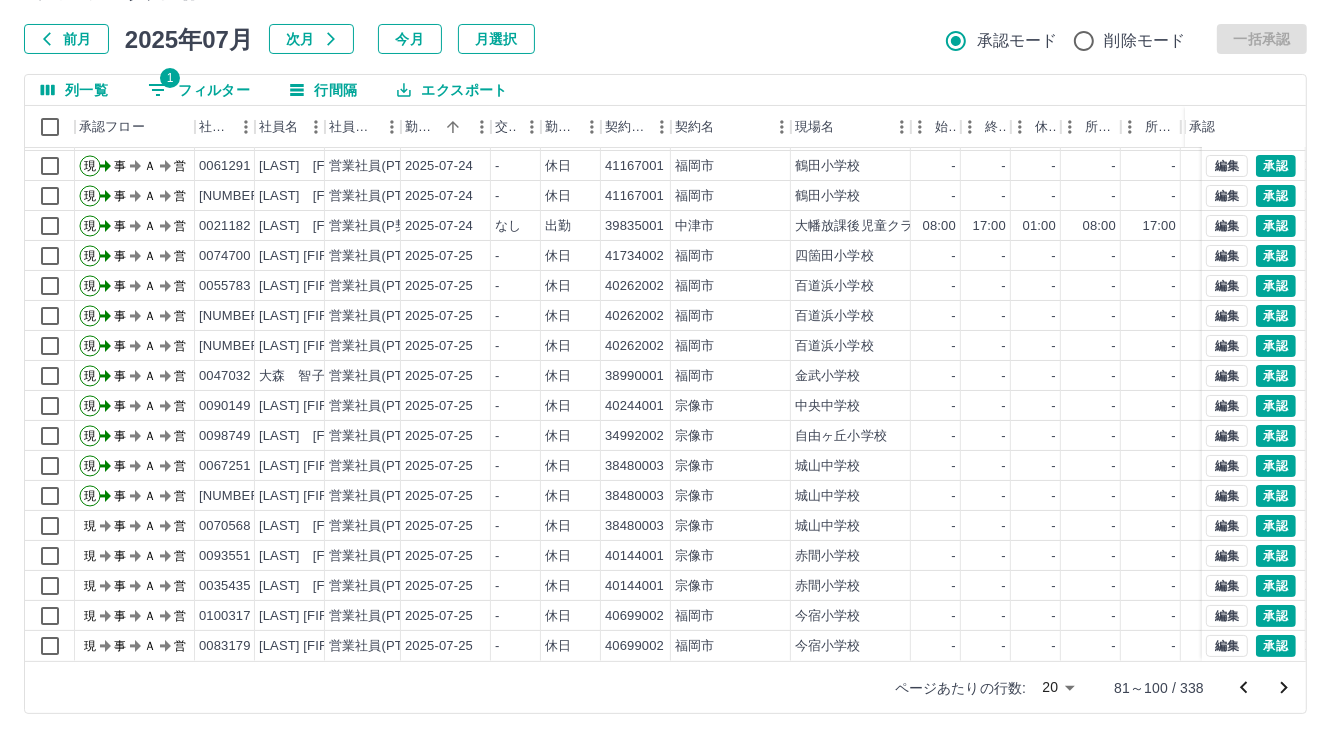scroll, scrollTop: 13, scrollLeft: 0, axis: vertical 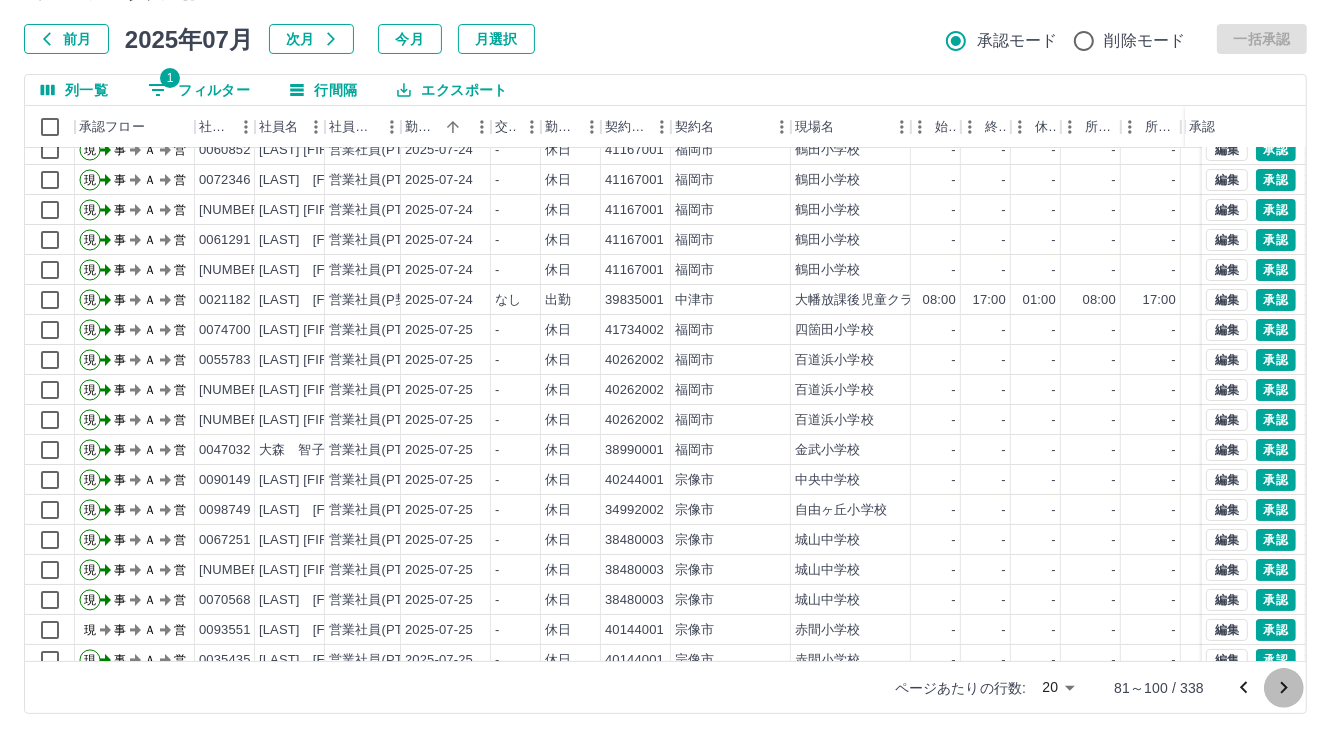 click 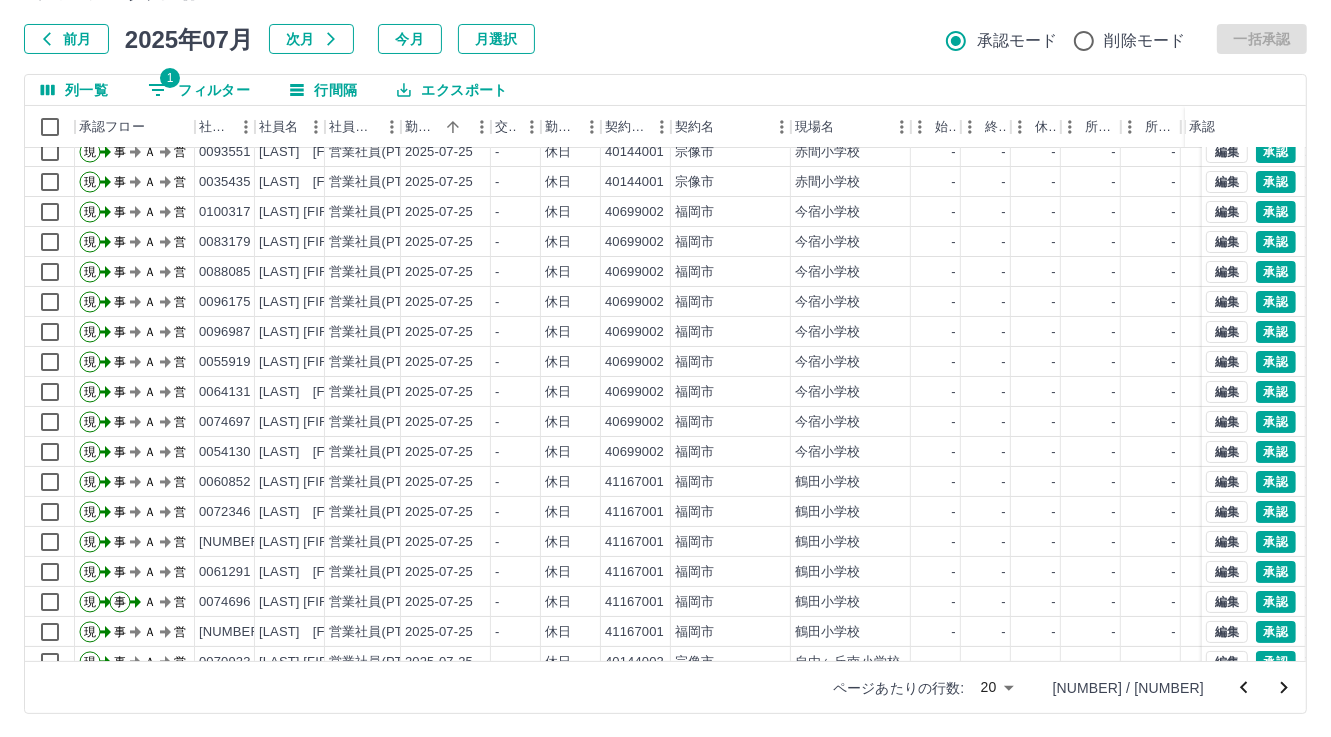 scroll, scrollTop: 103, scrollLeft: 0, axis: vertical 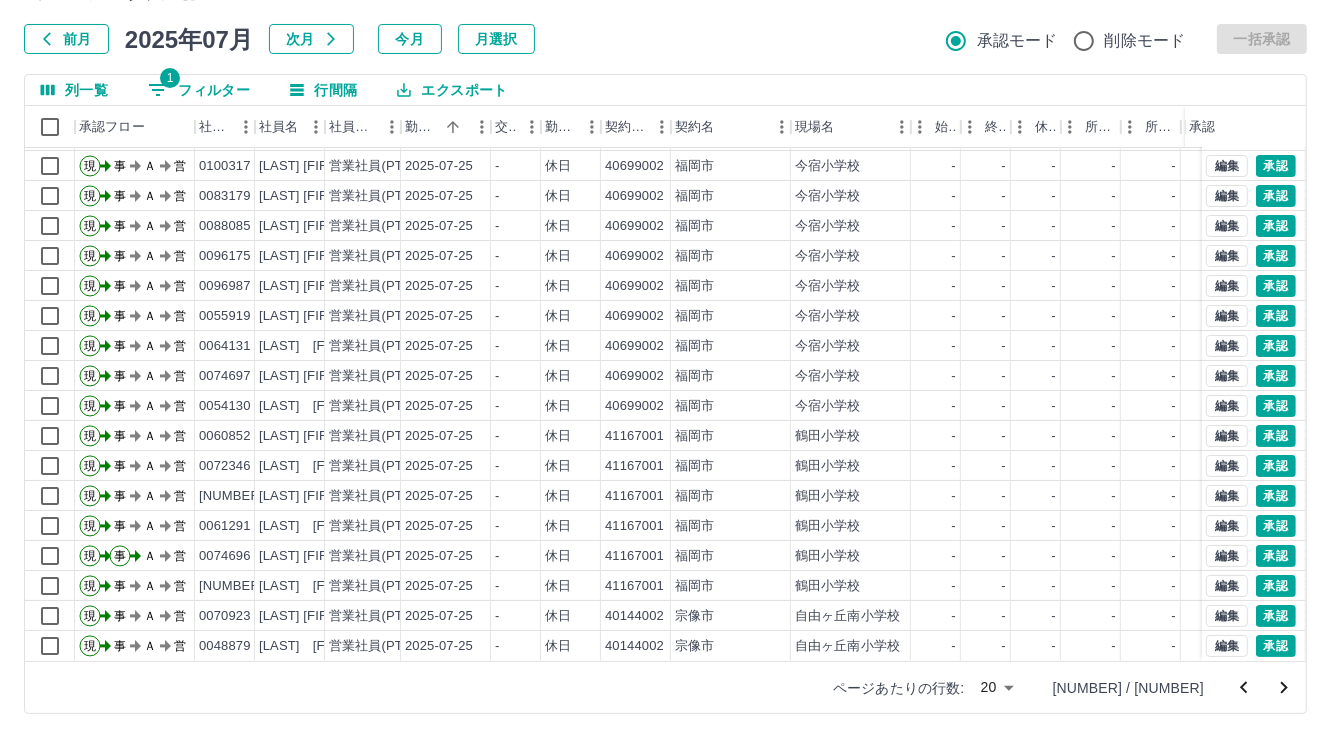 drag, startPoint x: 1285, startPoint y: 690, endPoint x: 1247, endPoint y: 673, distance: 41.62932 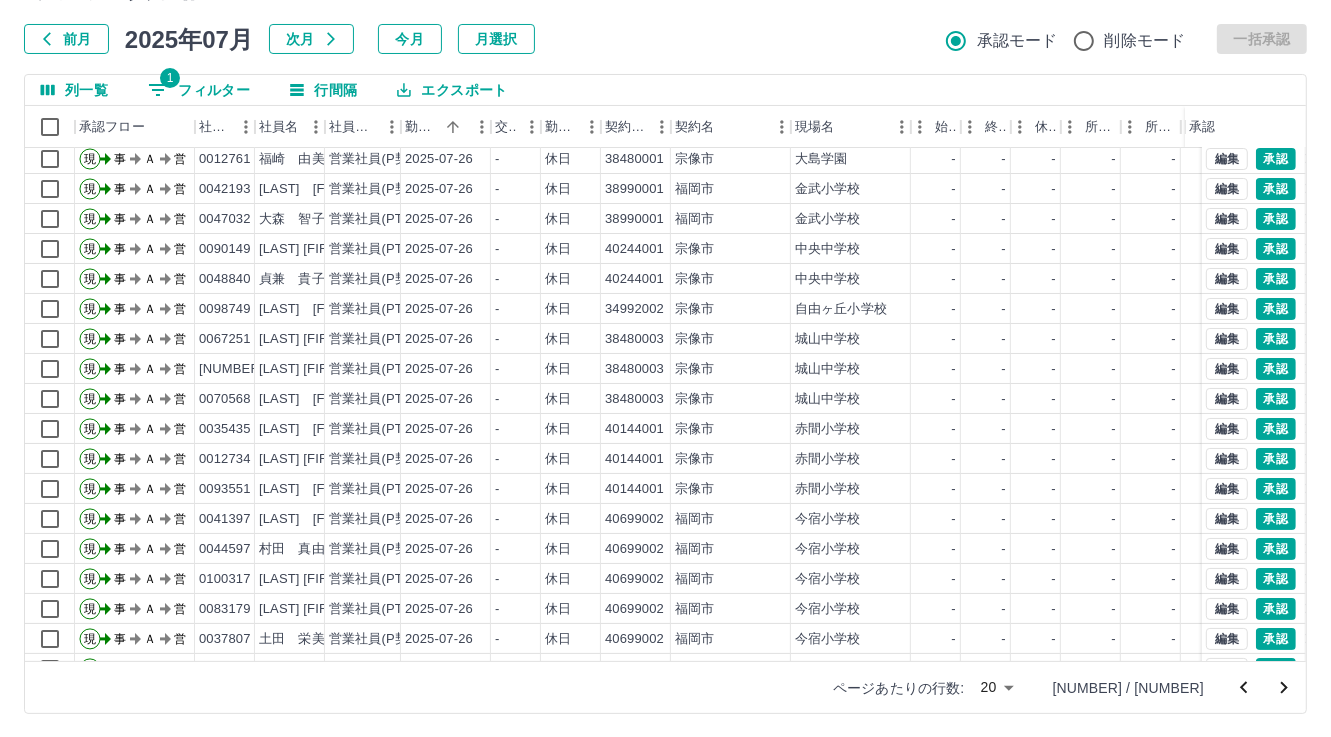 scroll, scrollTop: 103, scrollLeft: 0, axis: vertical 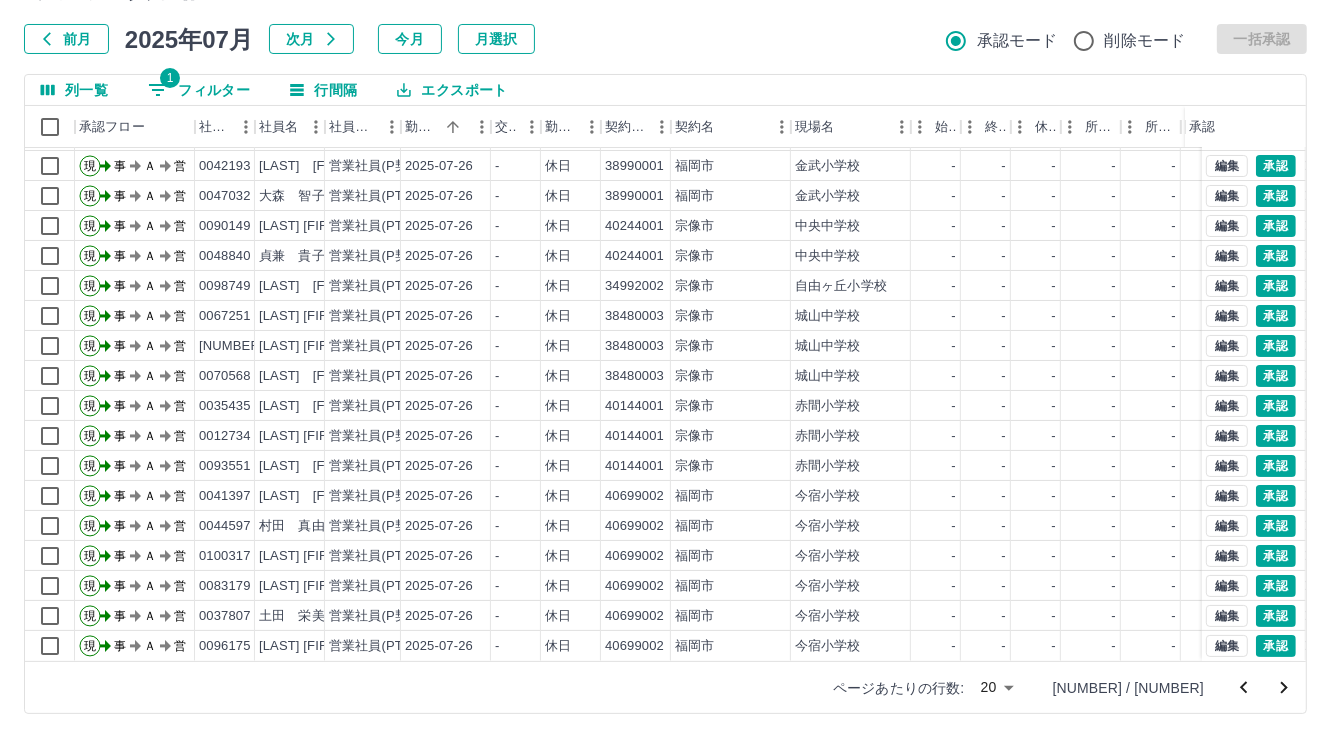 click 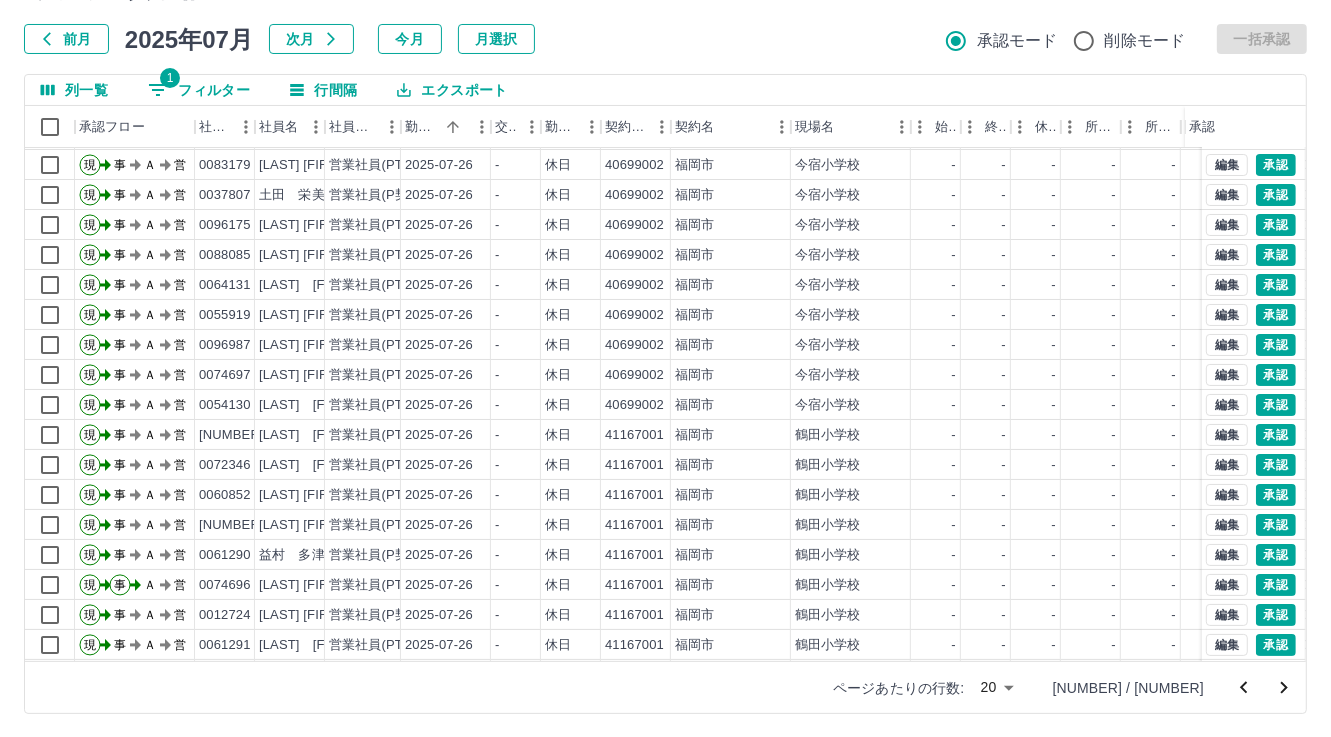 scroll, scrollTop: 103, scrollLeft: 0, axis: vertical 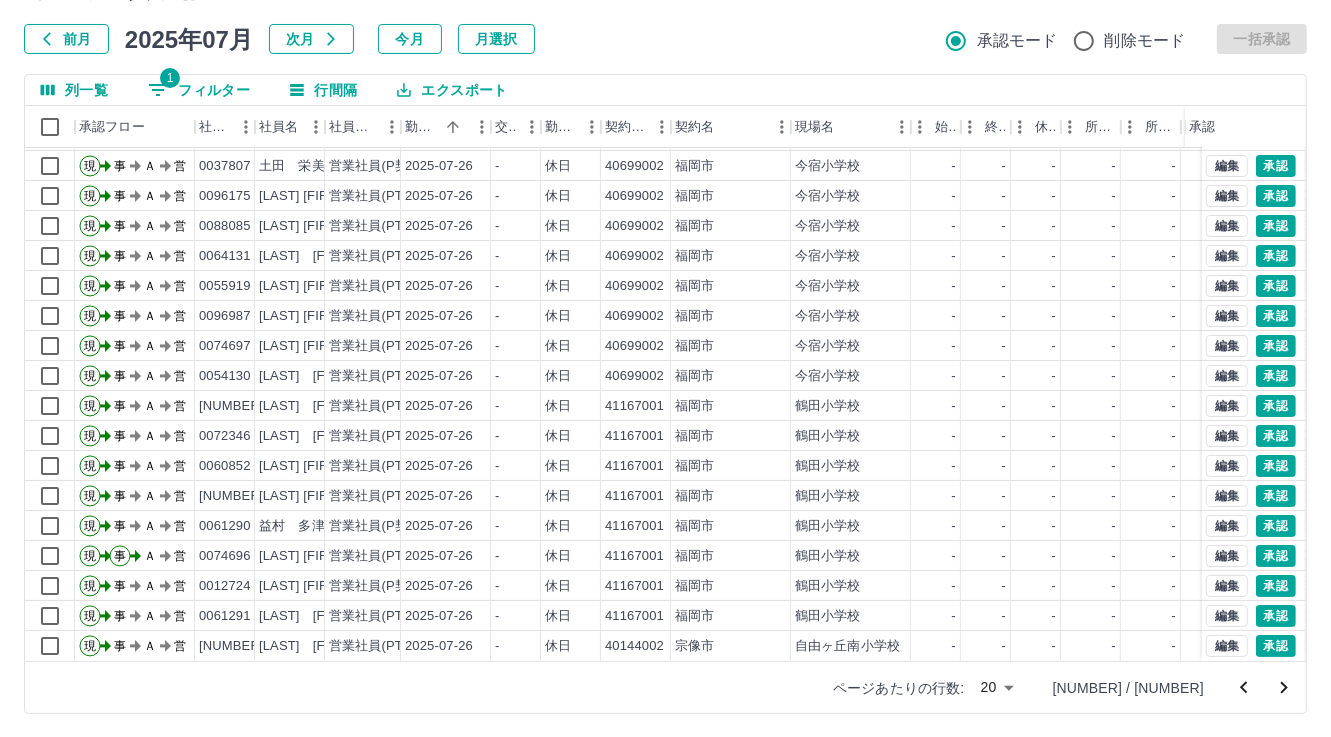 click at bounding box center [665, 368] 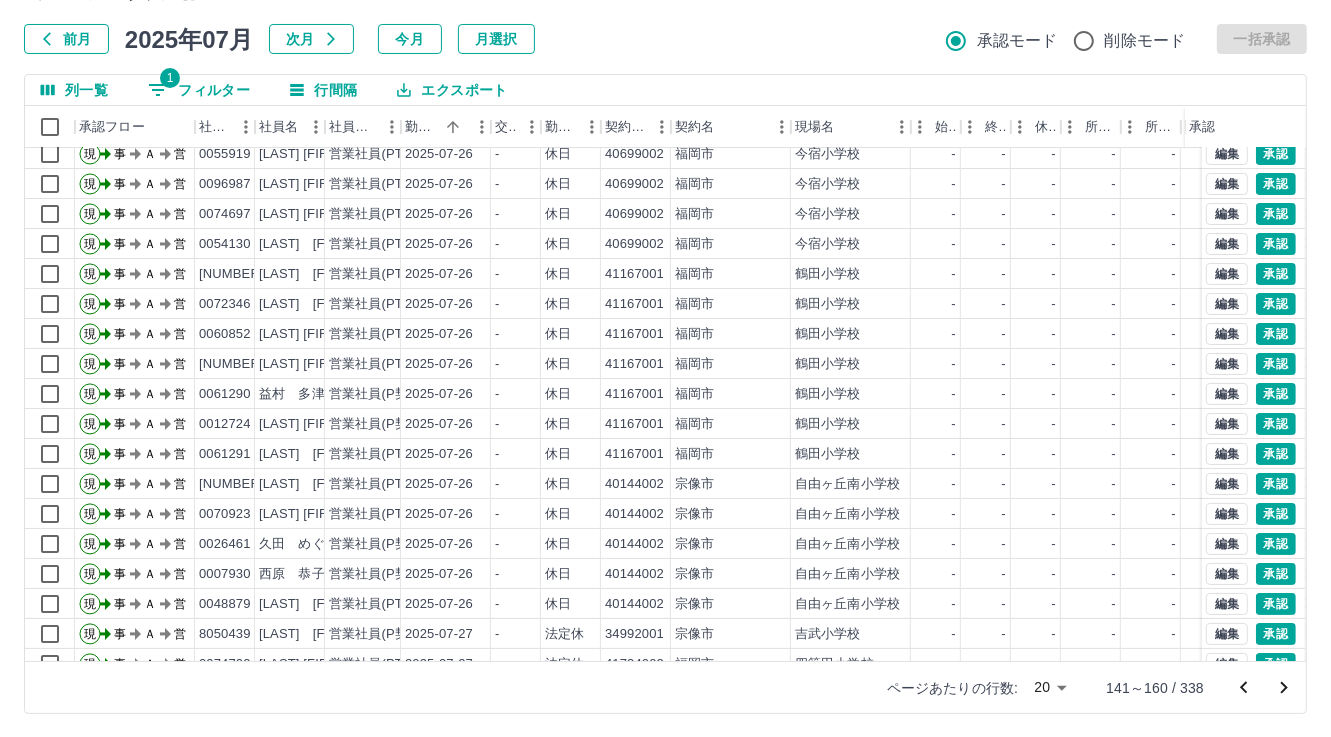 scroll, scrollTop: 103, scrollLeft: 0, axis: vertical 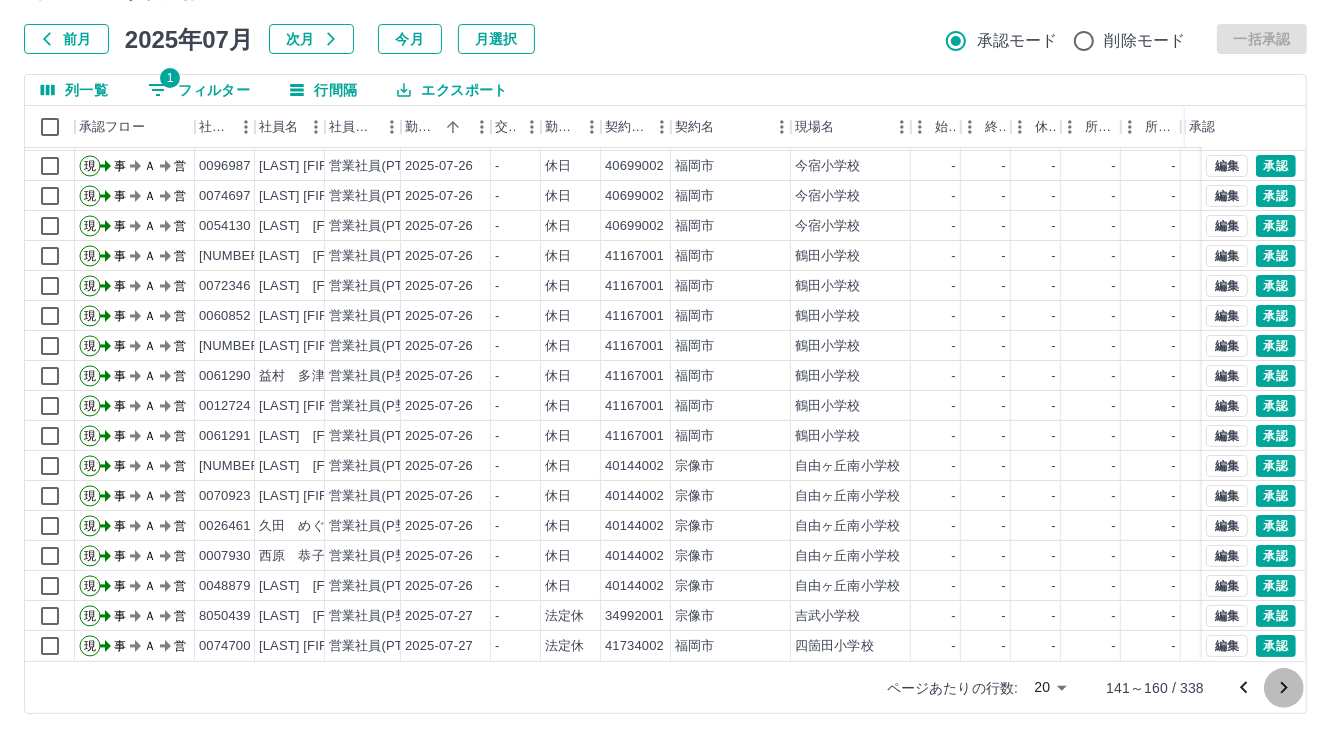 click 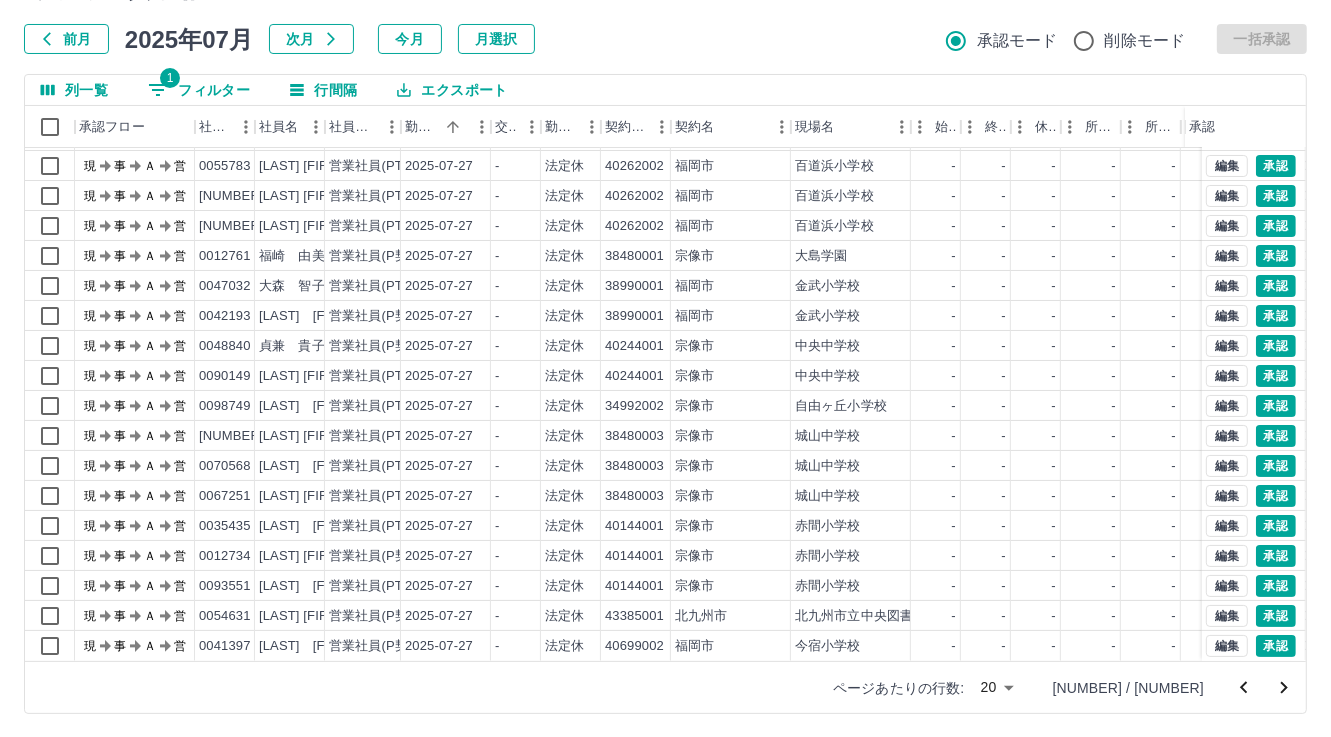 scroll, scrollTop: 0, scrollLeft: 0, axis: both 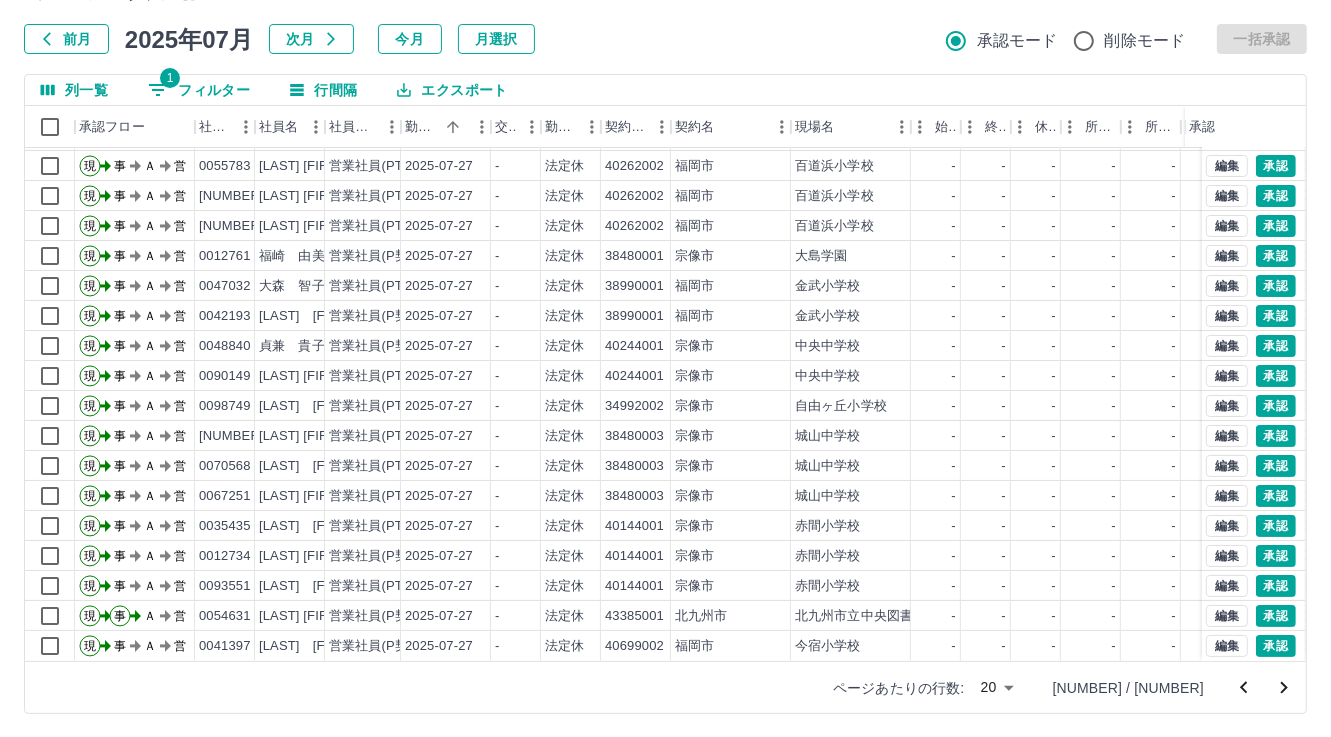 click 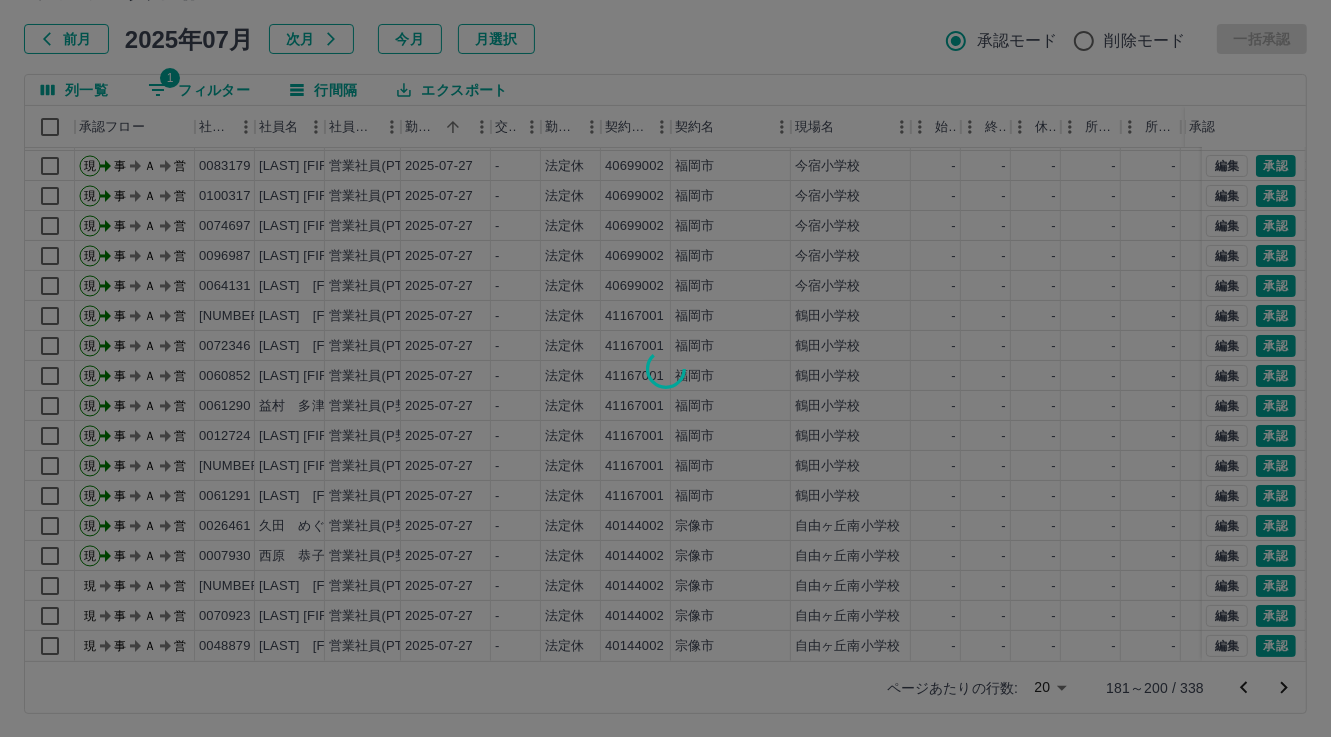 click at bounding box center [665, 368] 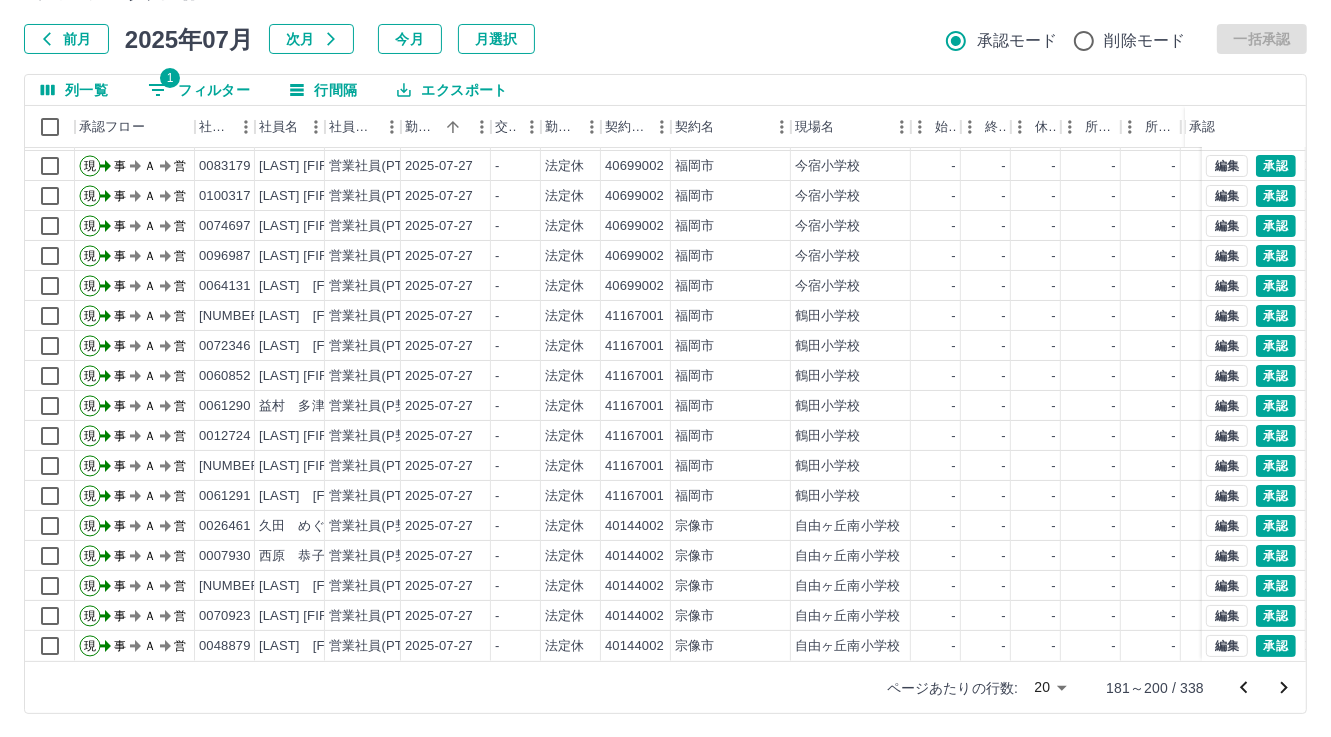 click 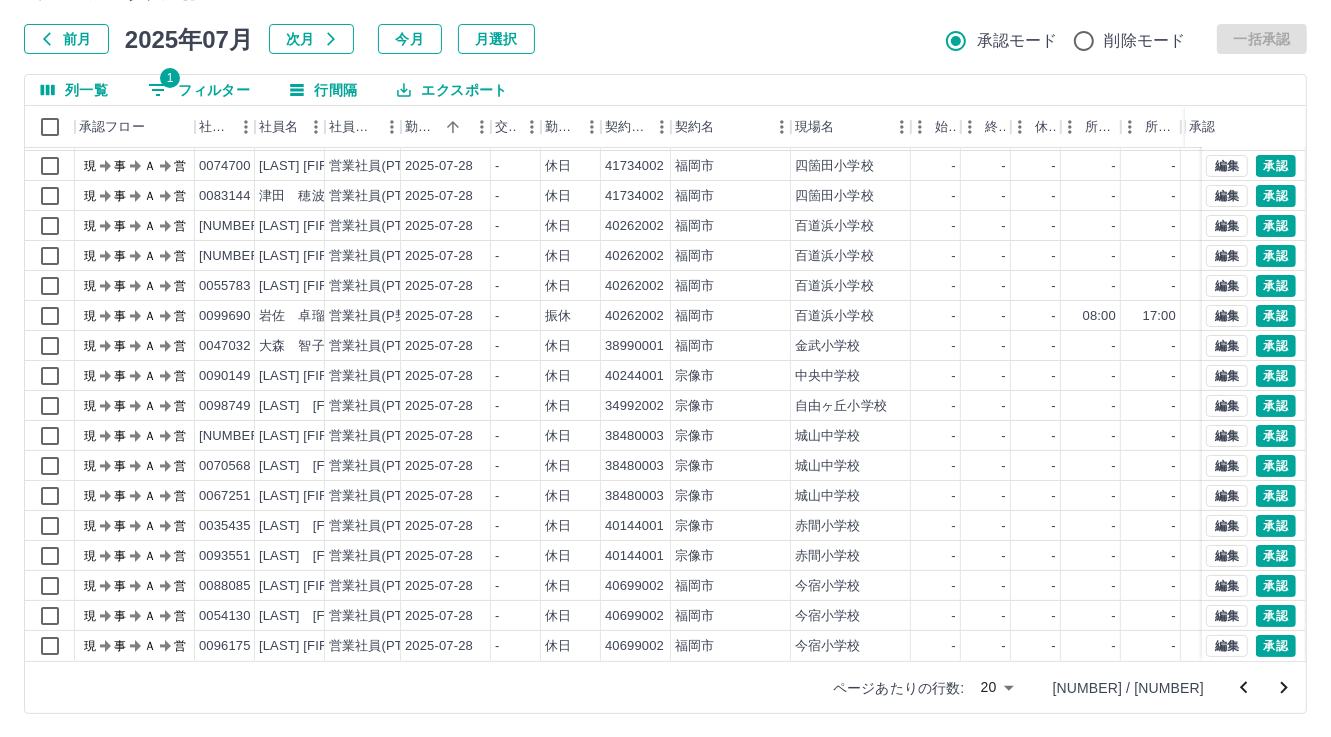 scroll, scrollTop: 0, scrollLeft: 0, axis: both 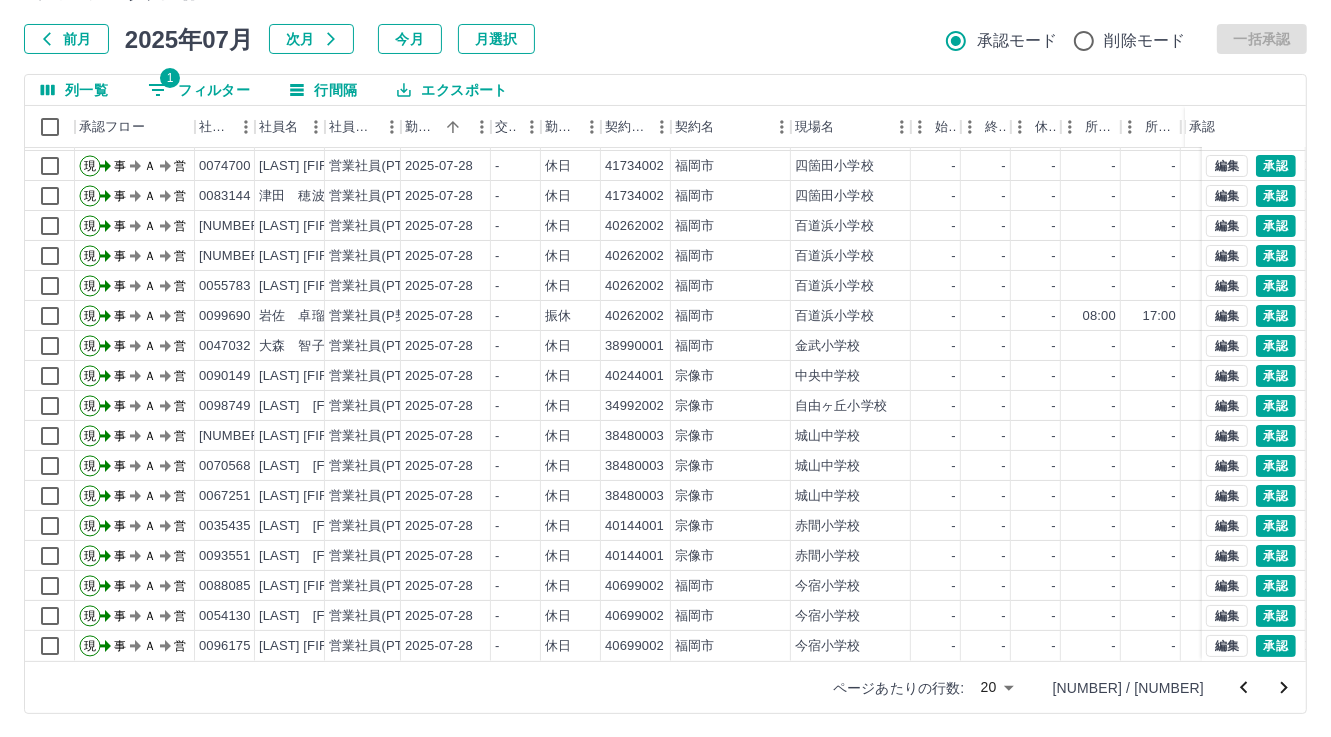 click 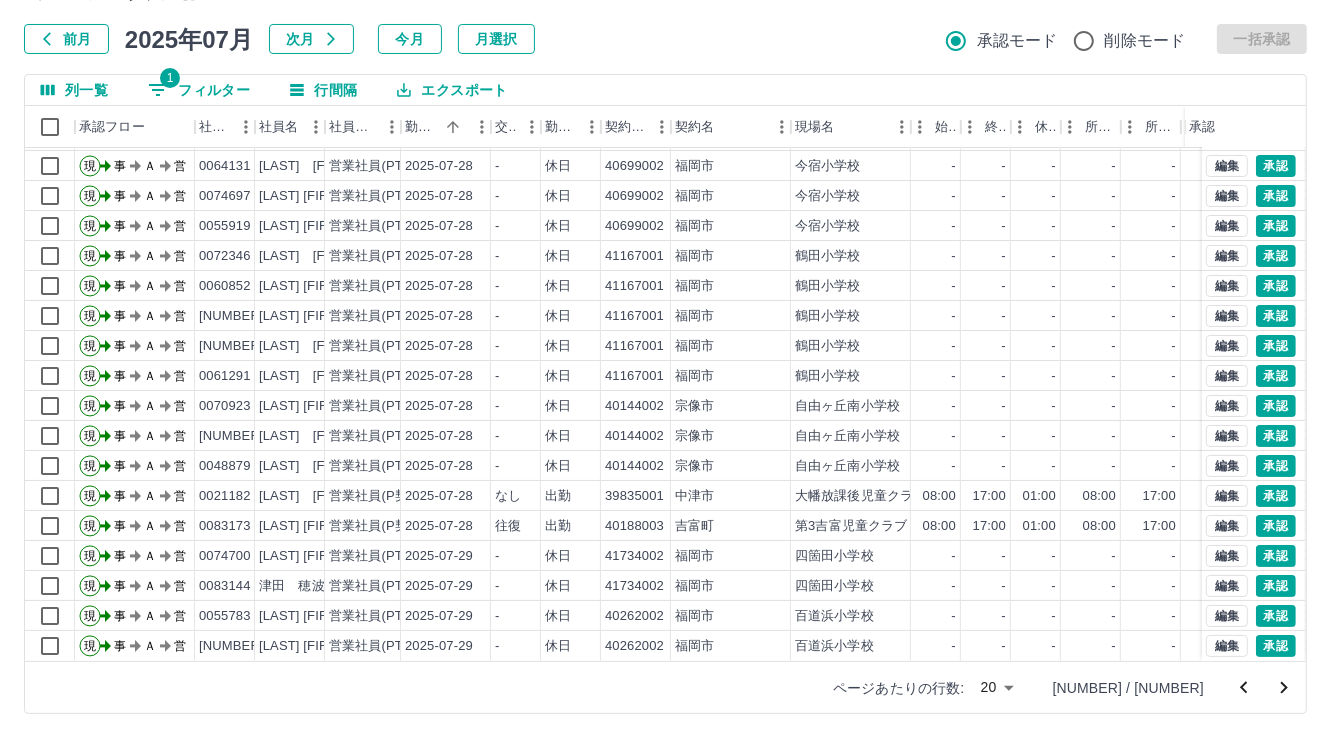 click 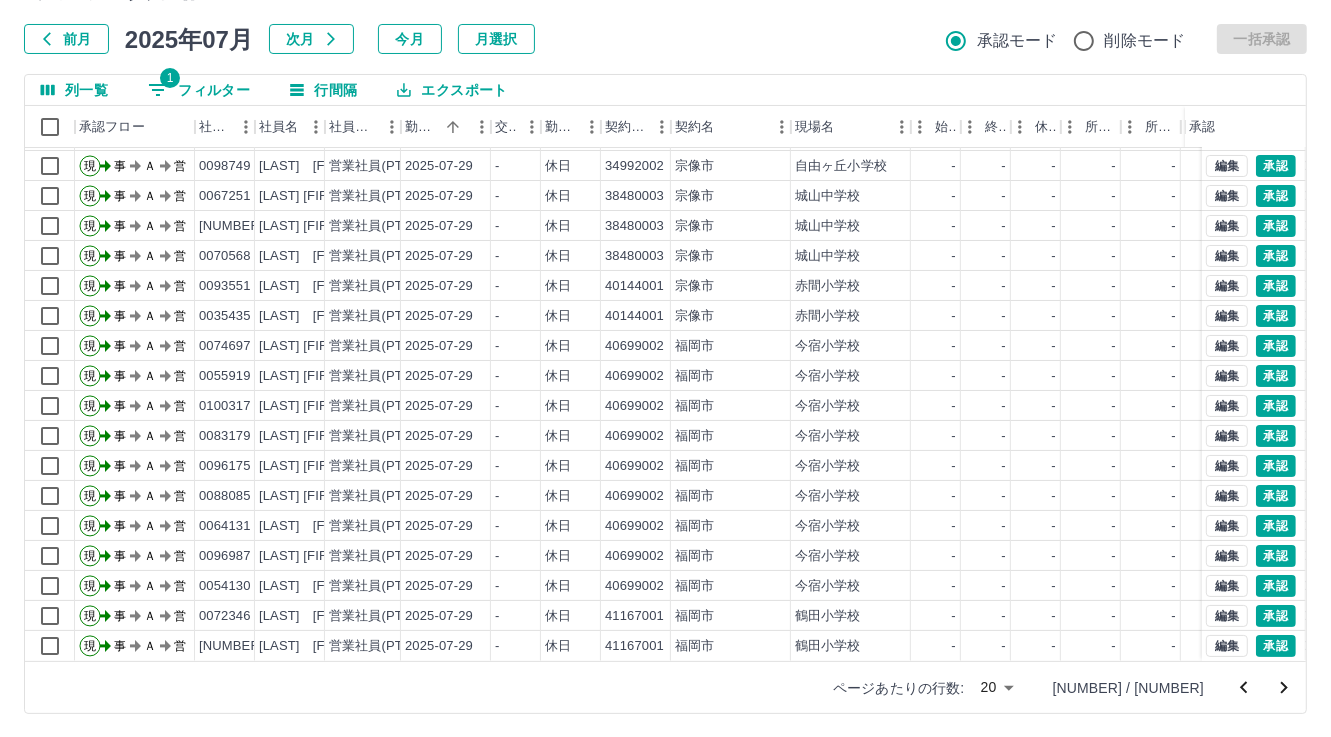 click 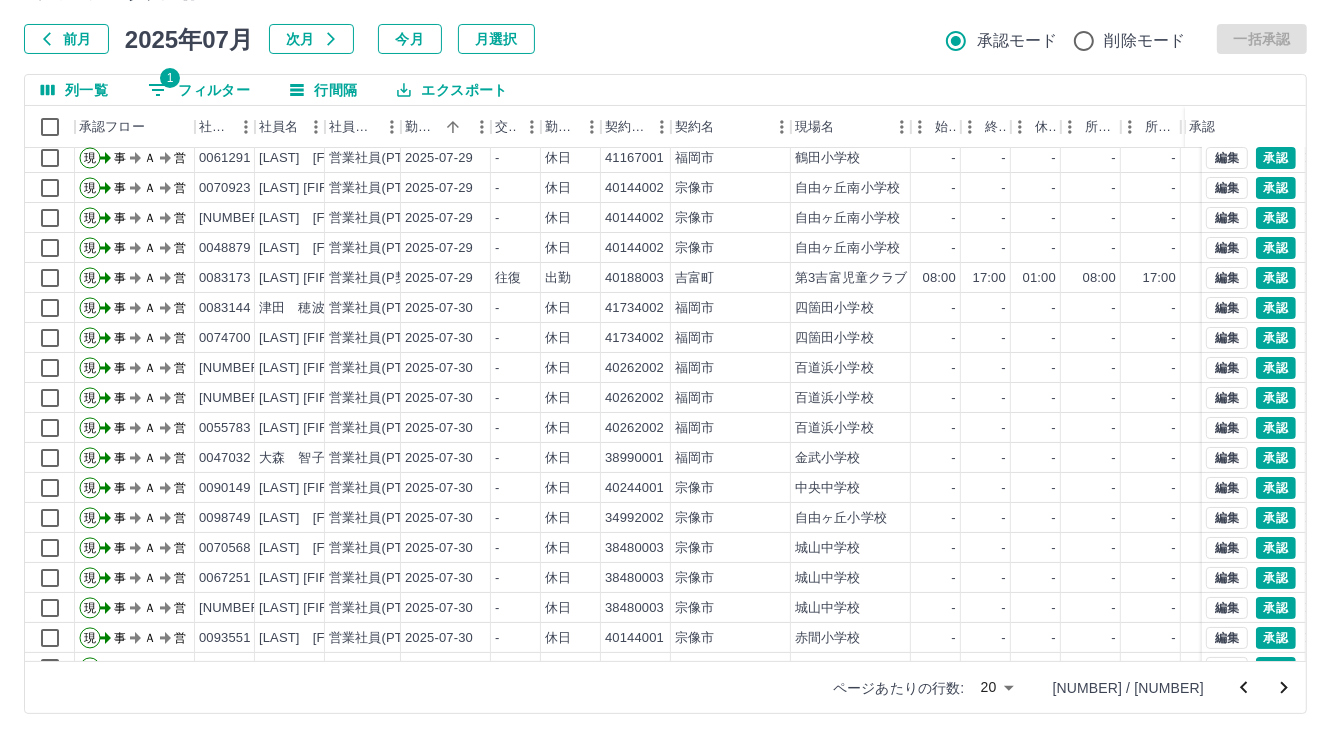scroll, scrollTop: 103, scrollLeft: 0, axis: vertical 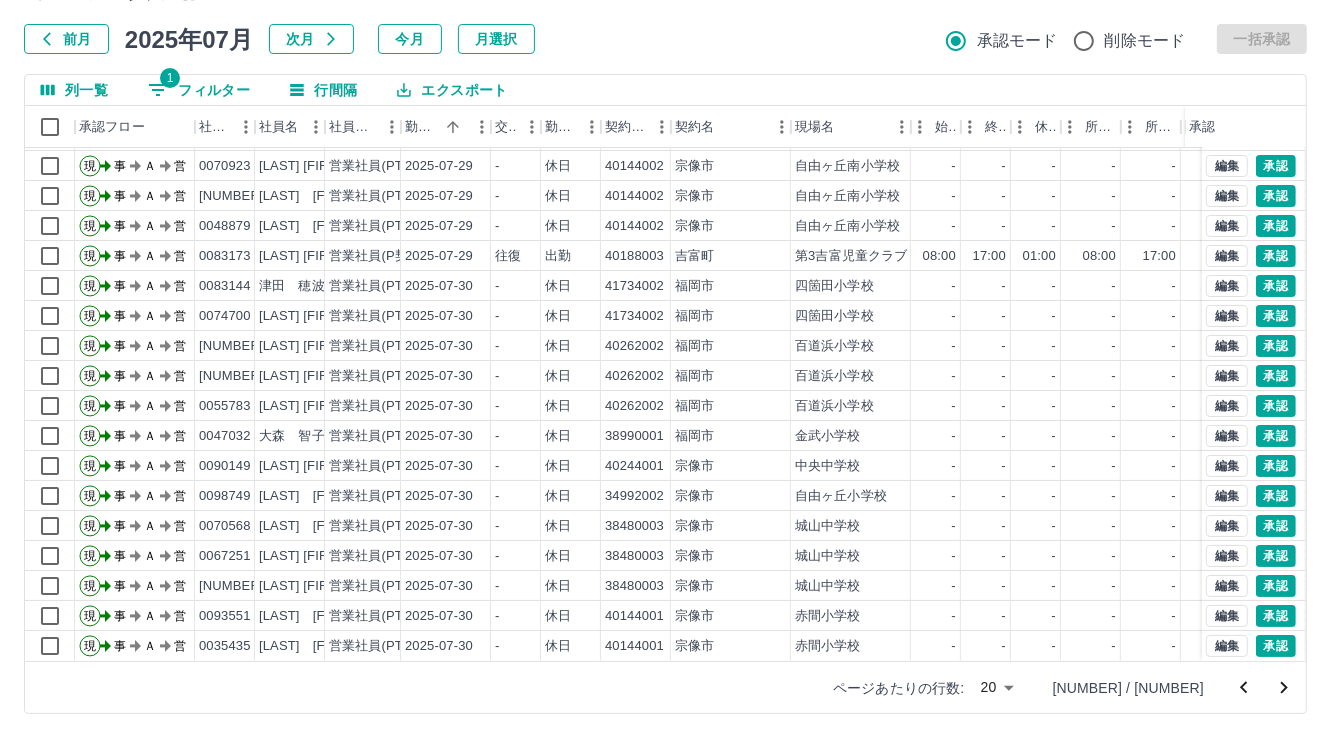 drag, startPoint x: 1286, startPoint y: 690, endPoint x: 1267, endPoint y: 690, distance: 19 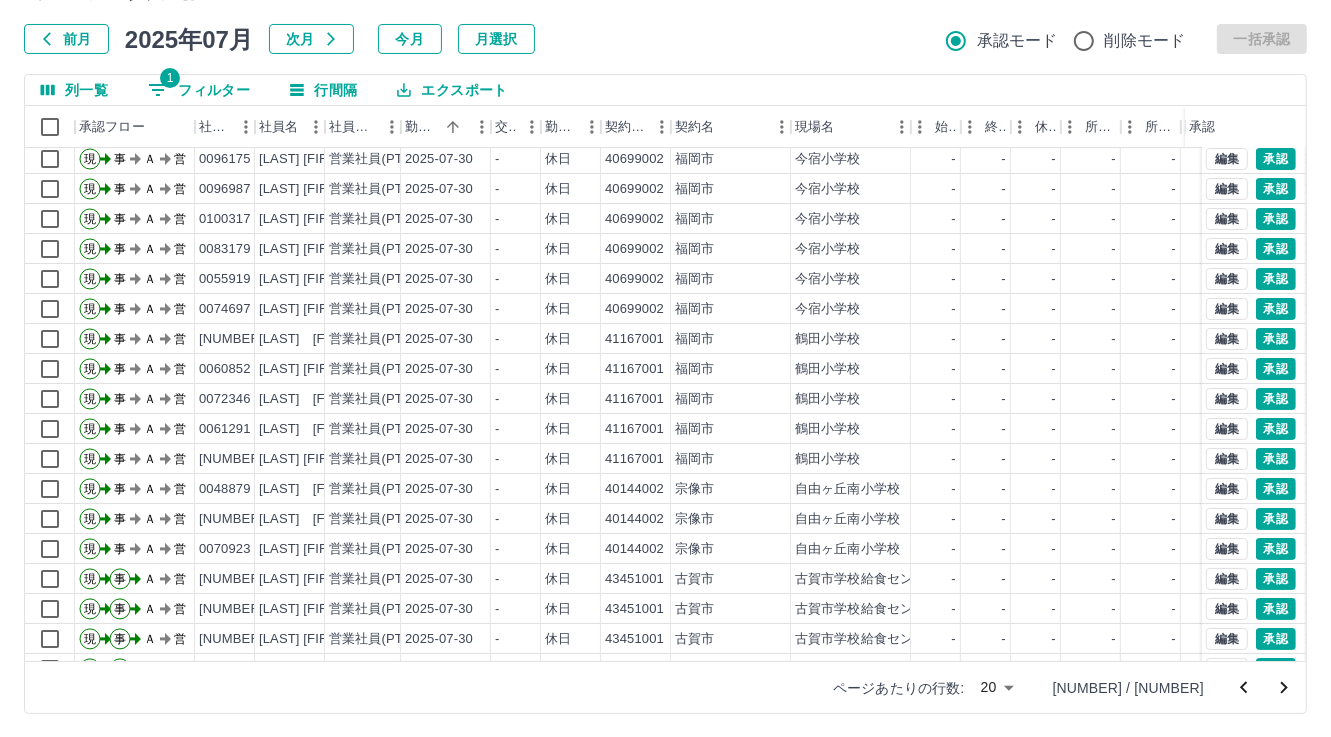 scroll, scrollTop: 103, scrollLeft: 0, axis: vertical 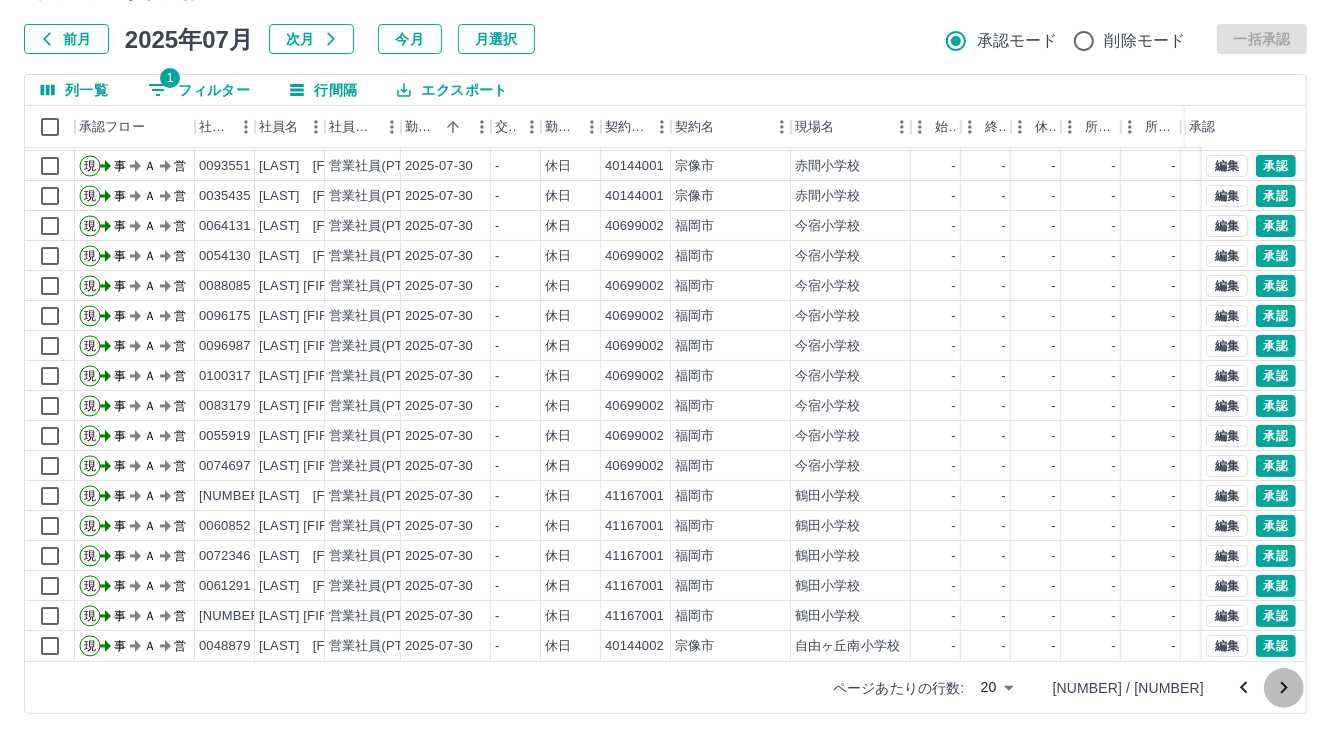 click 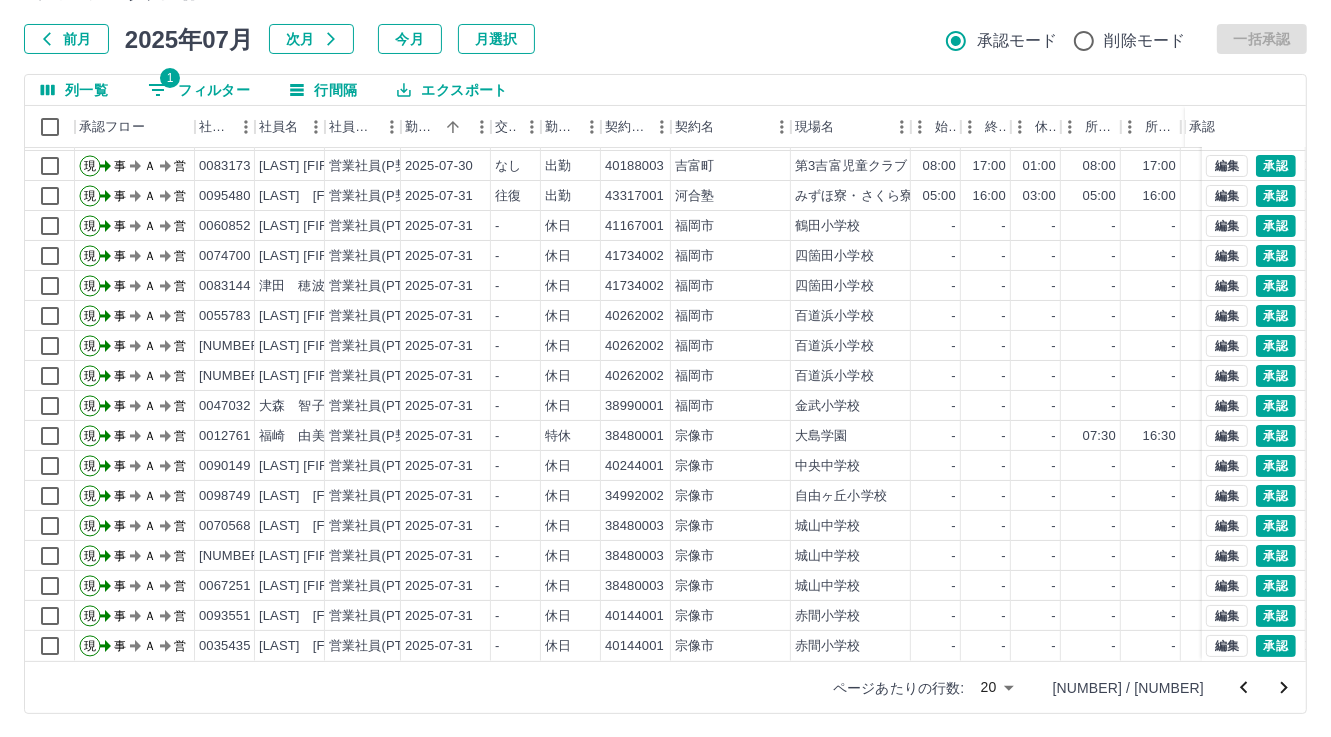 scroll, scrollTop: 103, scrollLeft: 0, axis: vertical 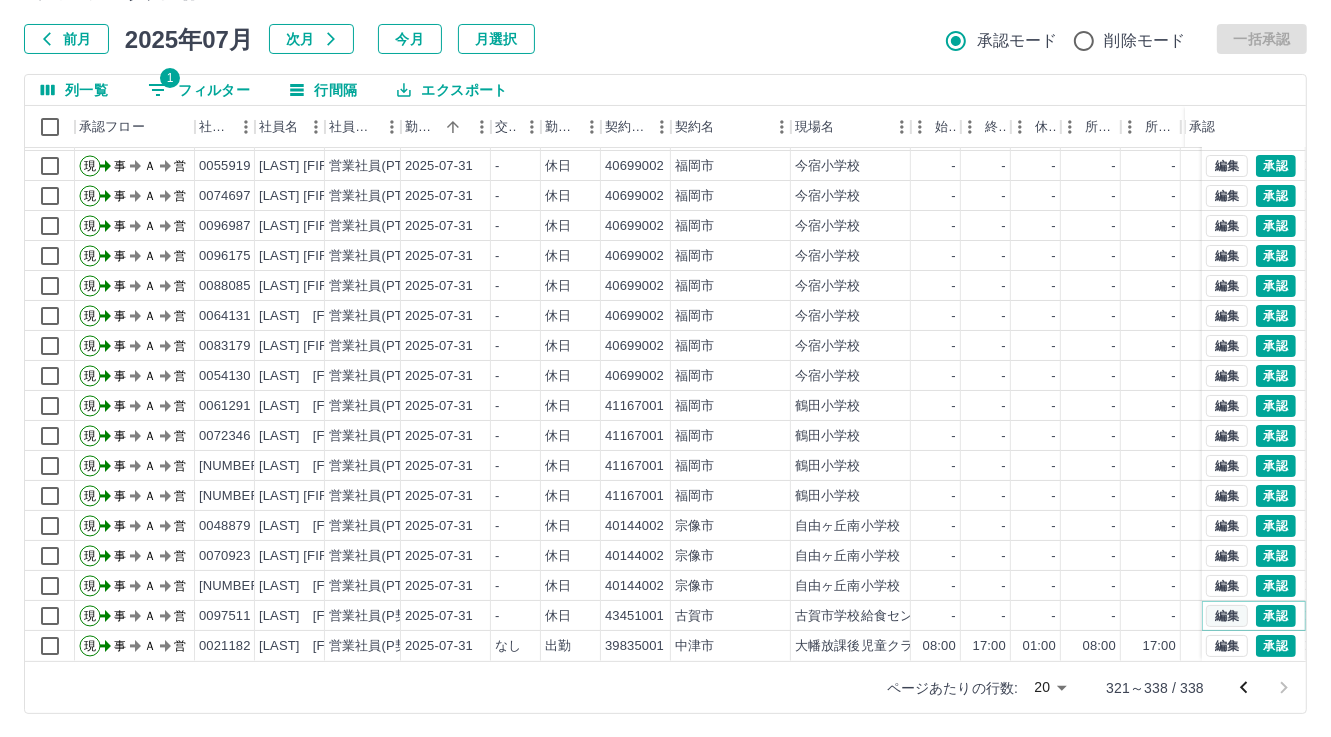 click on "編集" at bounding box center (1227, 616) 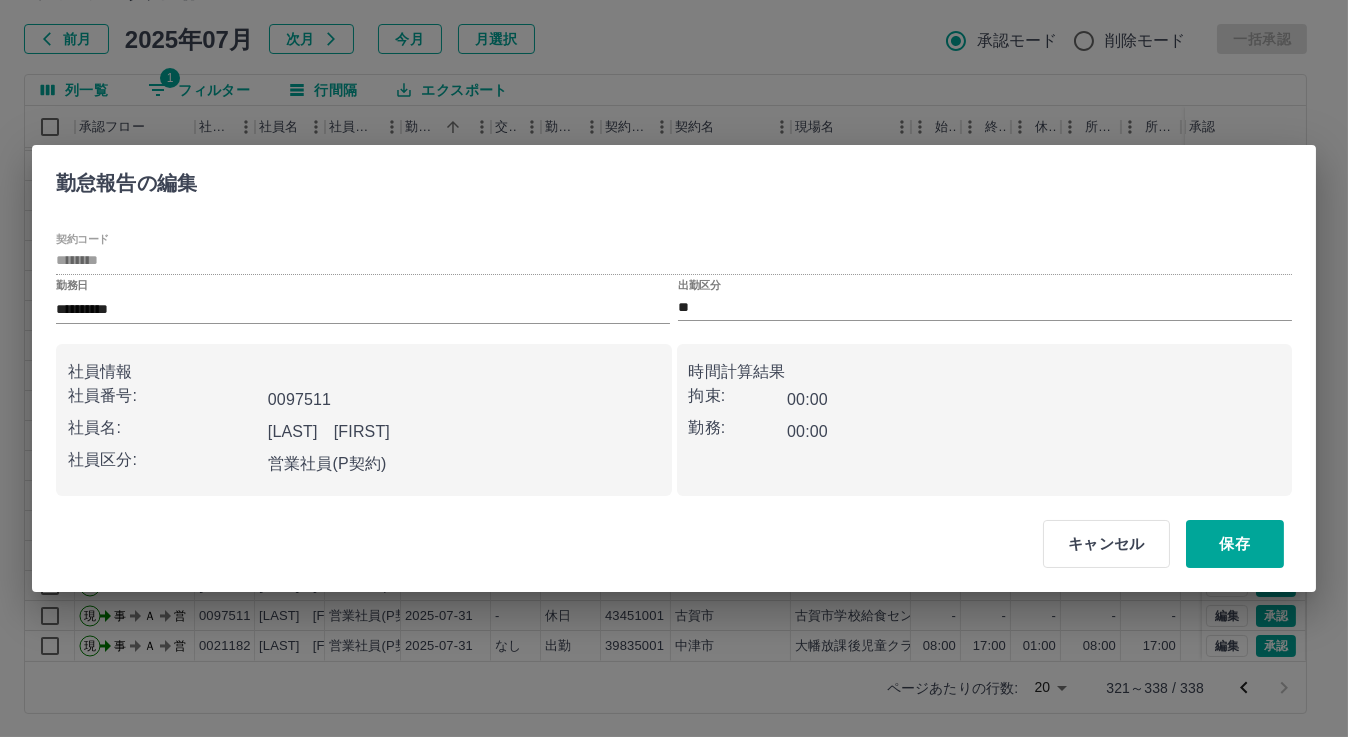 click on "出勤区分 **" at bounding box center (985, 300) 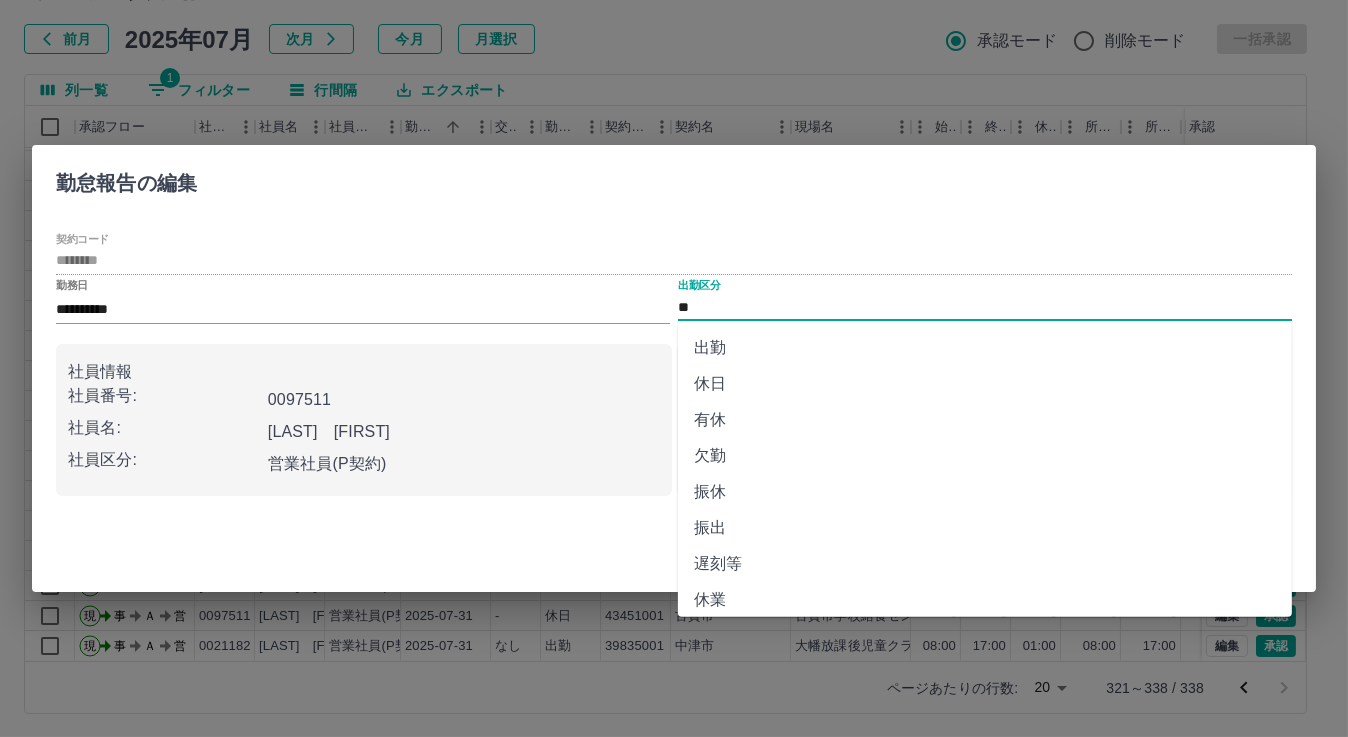 click on "**" at bounding box center (985, 307) 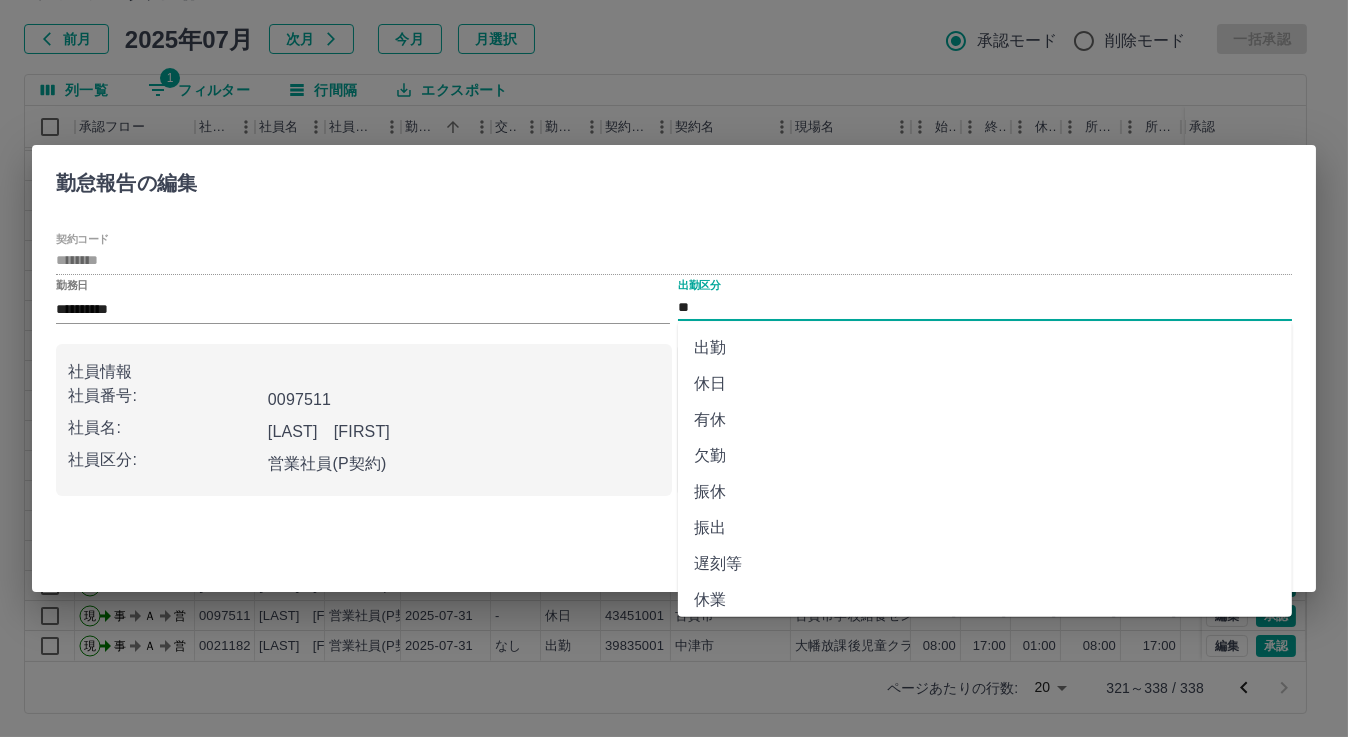 click on "出勤" at bounding box center (985, 348) 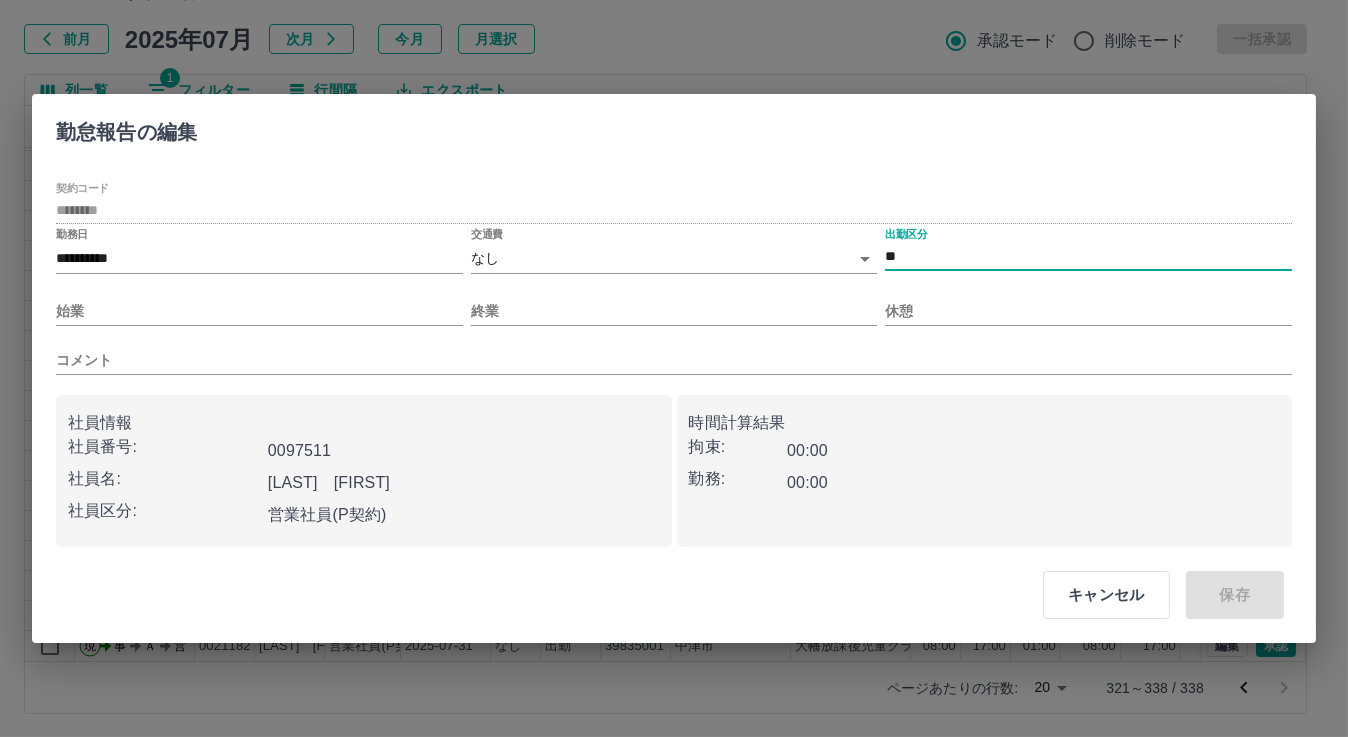 click on "SDH勤怠 松元　美江 勤務実績承認 前月 2025年07月 次月 今月 月選択 承認モード 削除モード 一括承認 列一覧 1 フィルター 行間隔 エクスポート 承認フロー 社員番号 社員名 社員区分 勤務日 交通費 勤務区分 契約コード 契約名 現場名 始業 終業 休憩 所定開始 所定終業 所定休憩 拘束 勤務 遅刻等 コメント 承認 現 事 Ａ 営 0090250 下原　麻美 営業社員(PT契約) 2025-07-31  -  休日 41734001 福岡市 若久小学校 - - - - - - 00:00 00:00 00:00 現 事 Ａ 営 0055919 久芳　みなみ 営業社員(PT契約) 2025-07-31  -  休日 40699002 福岡市 今宿小学校 - - - - - - 00:00 00:00 00:00 現 事 Ａ 営 0074697 加来　眞理子 営業社員(PT契約) 2025-07-31  -  休日 40699002 福岡市 今宿小学校 - - - - - - 00:00 00:00 00:00 現 事 Ａ 営 0096987 手島　香菜子 営業社員(PT契約) 2025-07-31  -  休日 40699002 福岡市 今宿小学校 - - - - - - 00:00 00:00 00:00" at bounding box center [674, 315] 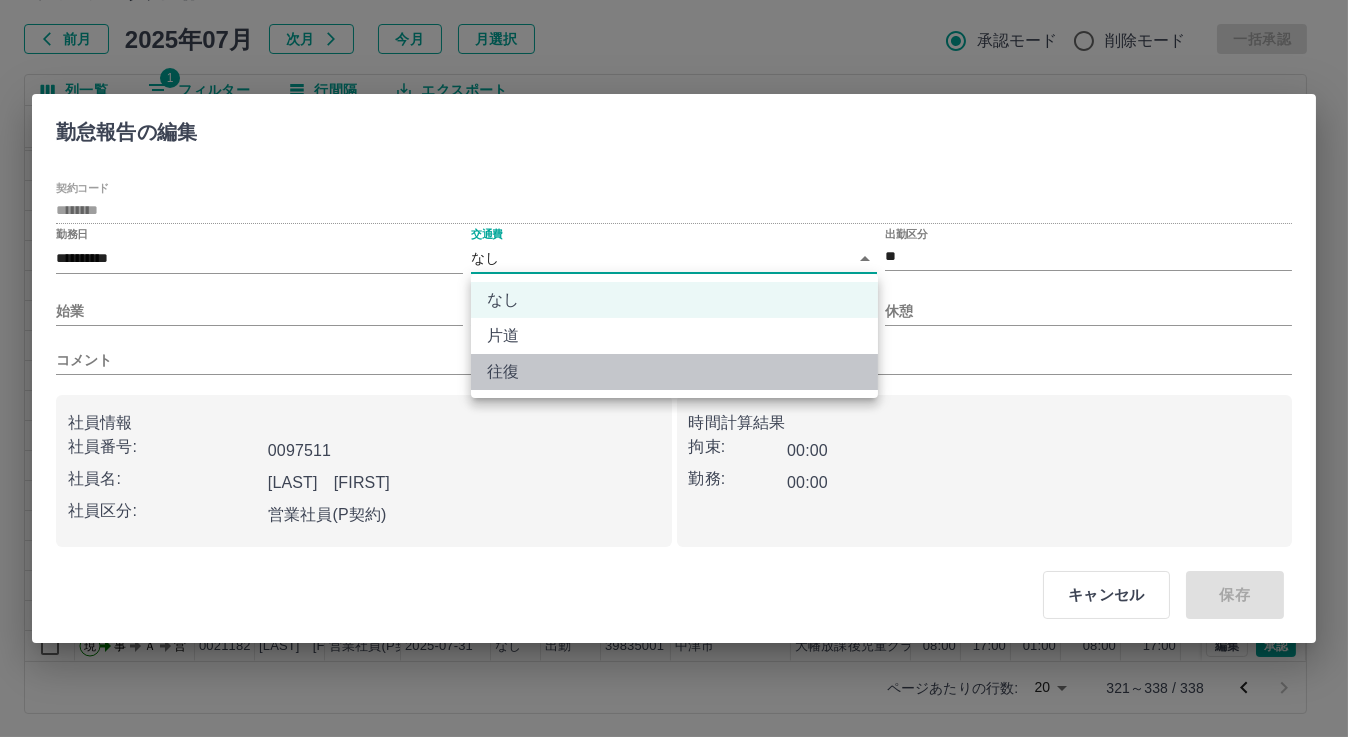 click on "往復" at bounding box center [674, 372] 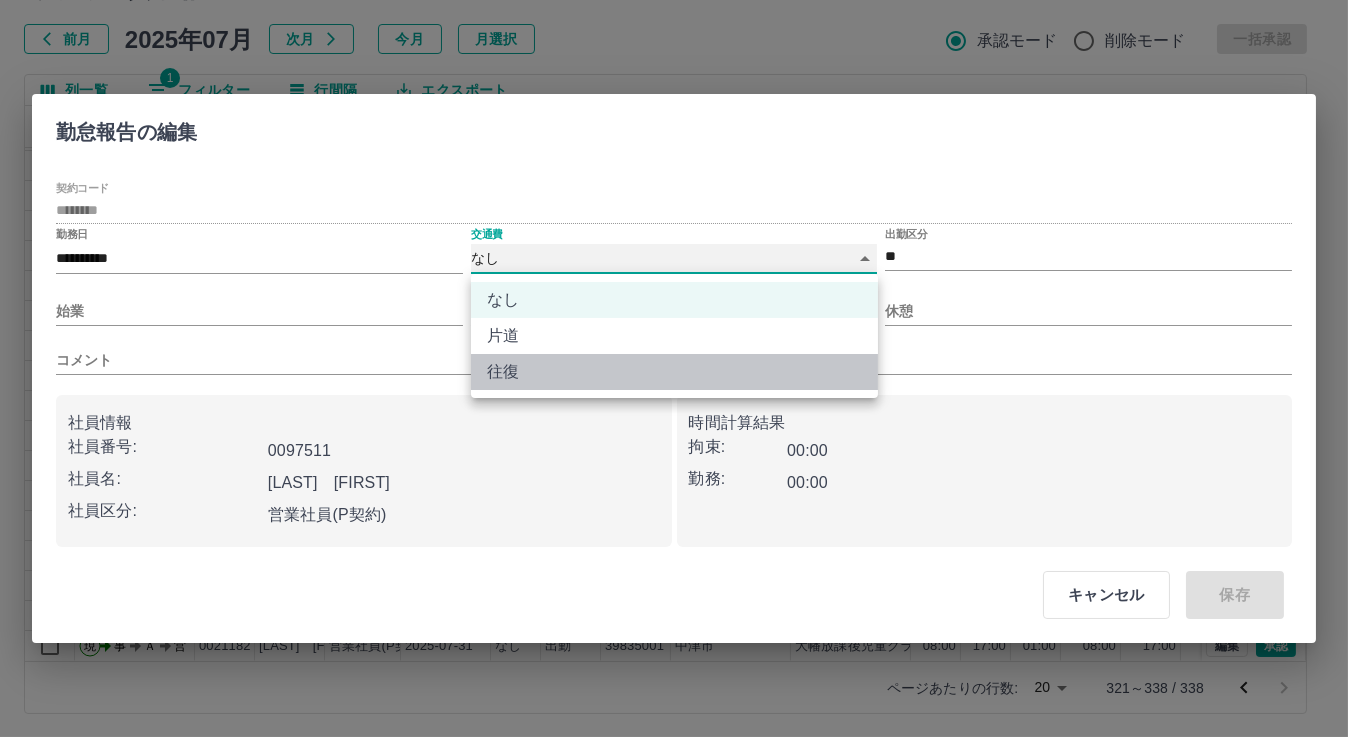 type on "******" 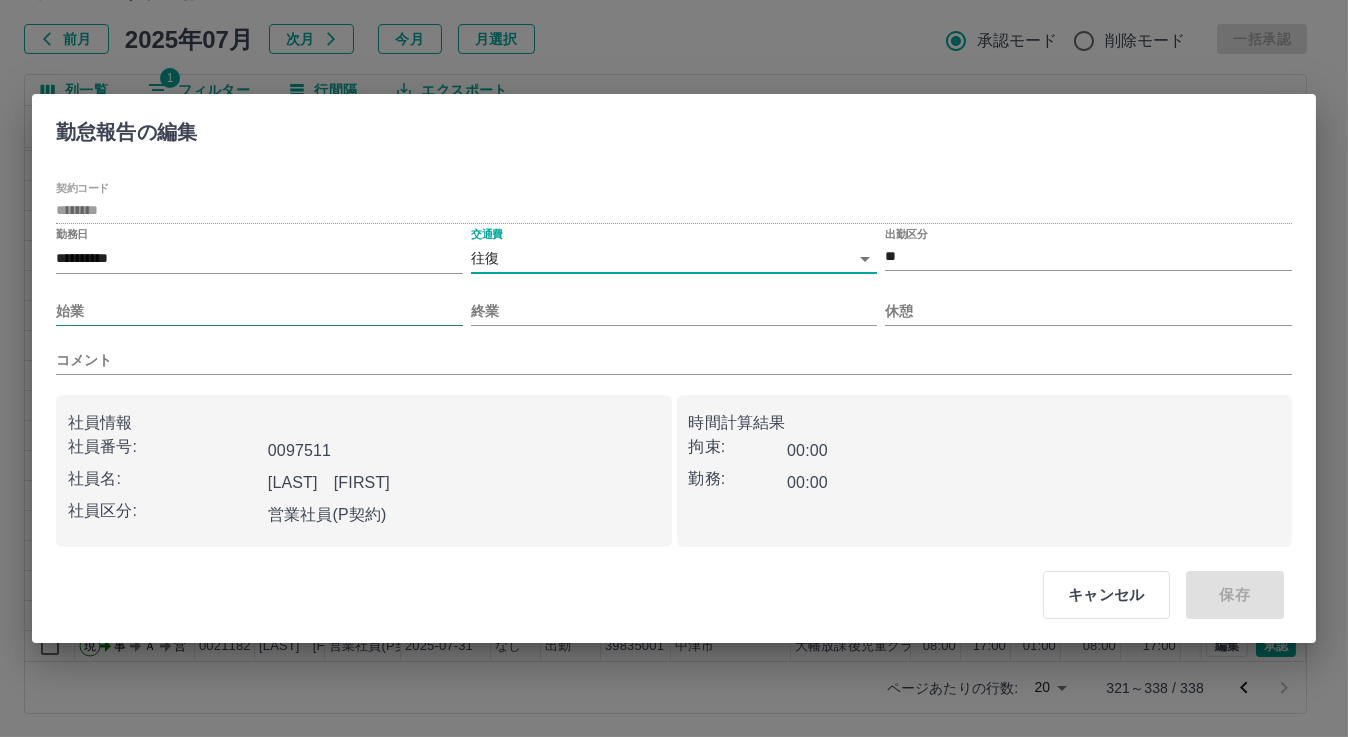 click on "始業" at bounding box center (259, 311) 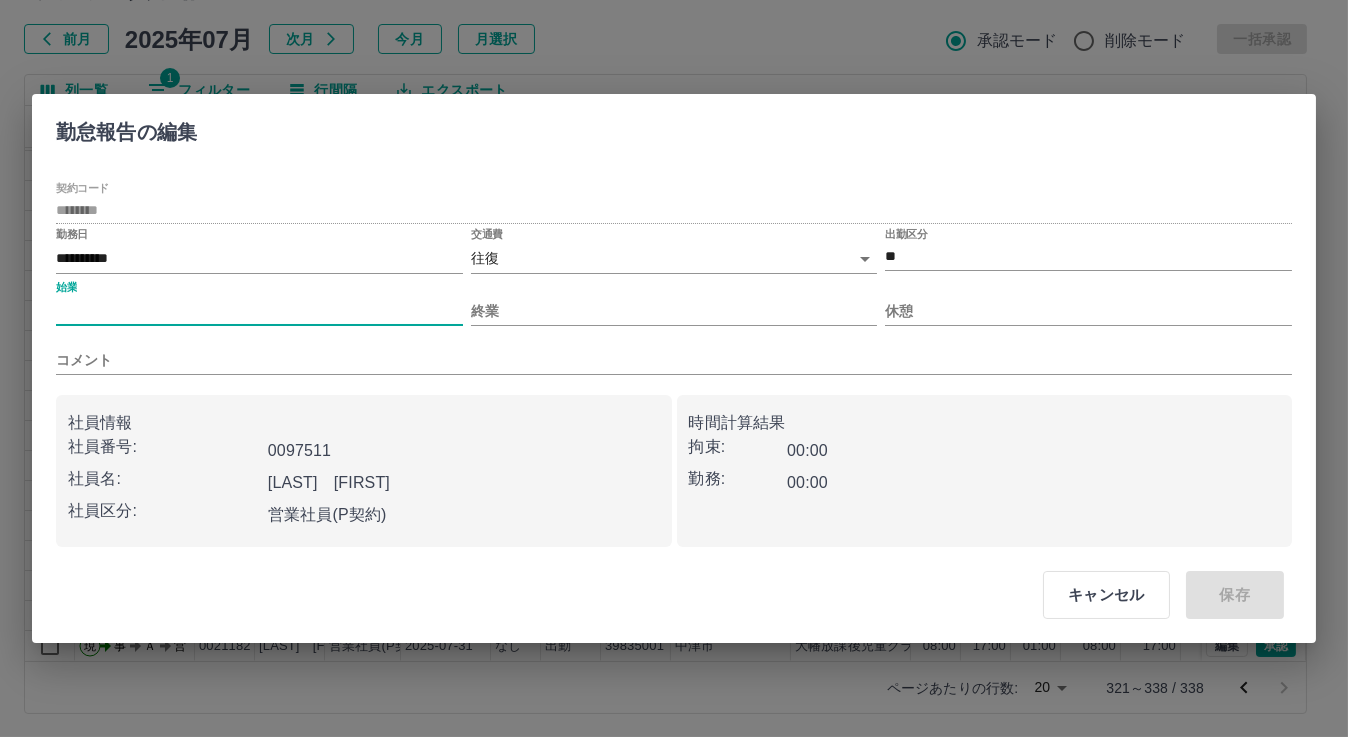 type on "****" 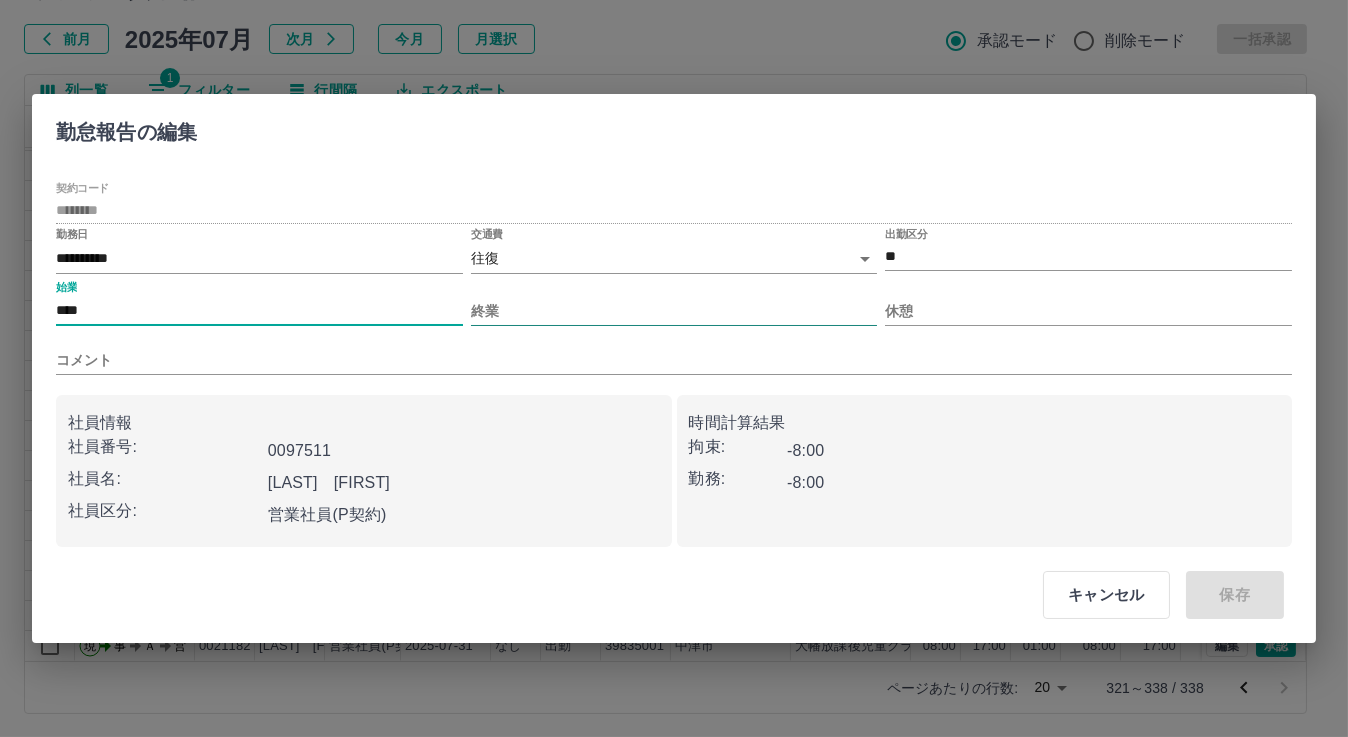 click on "終業" at bounding box center [674, 311] 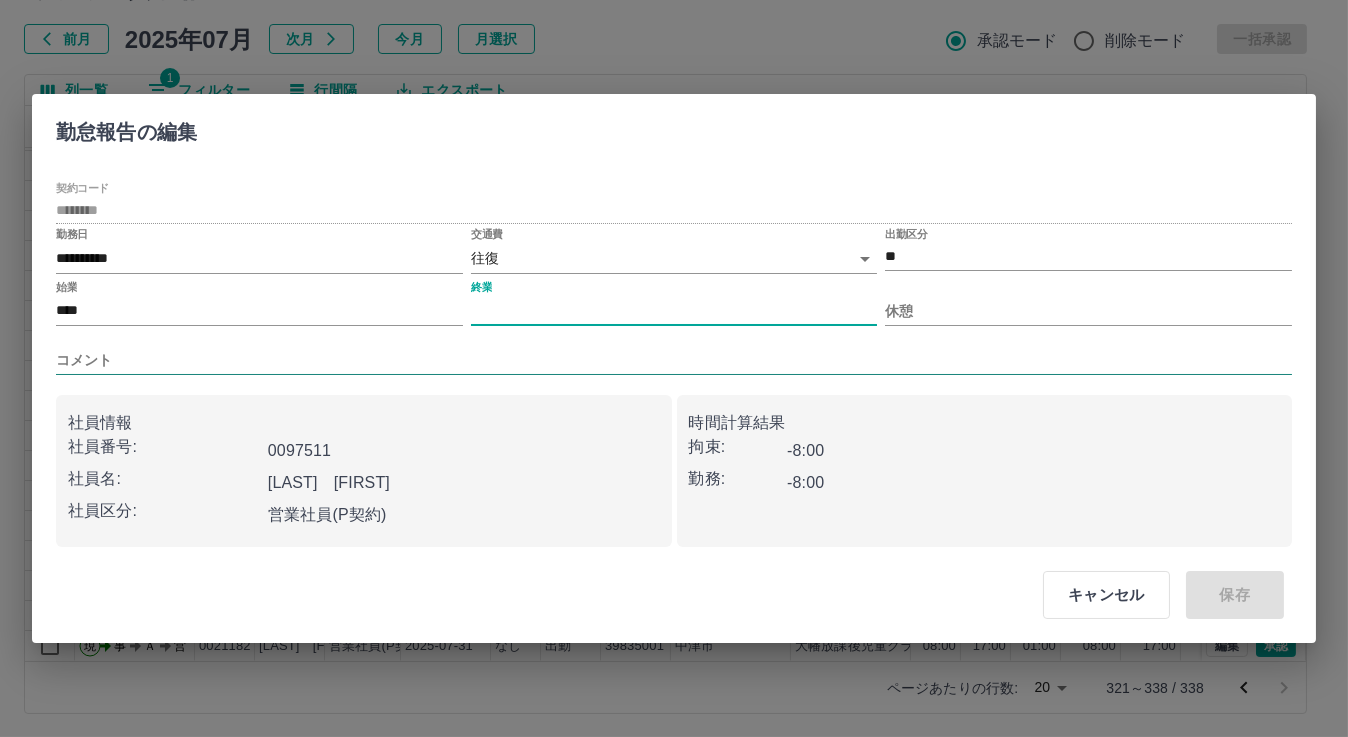 type on "****" 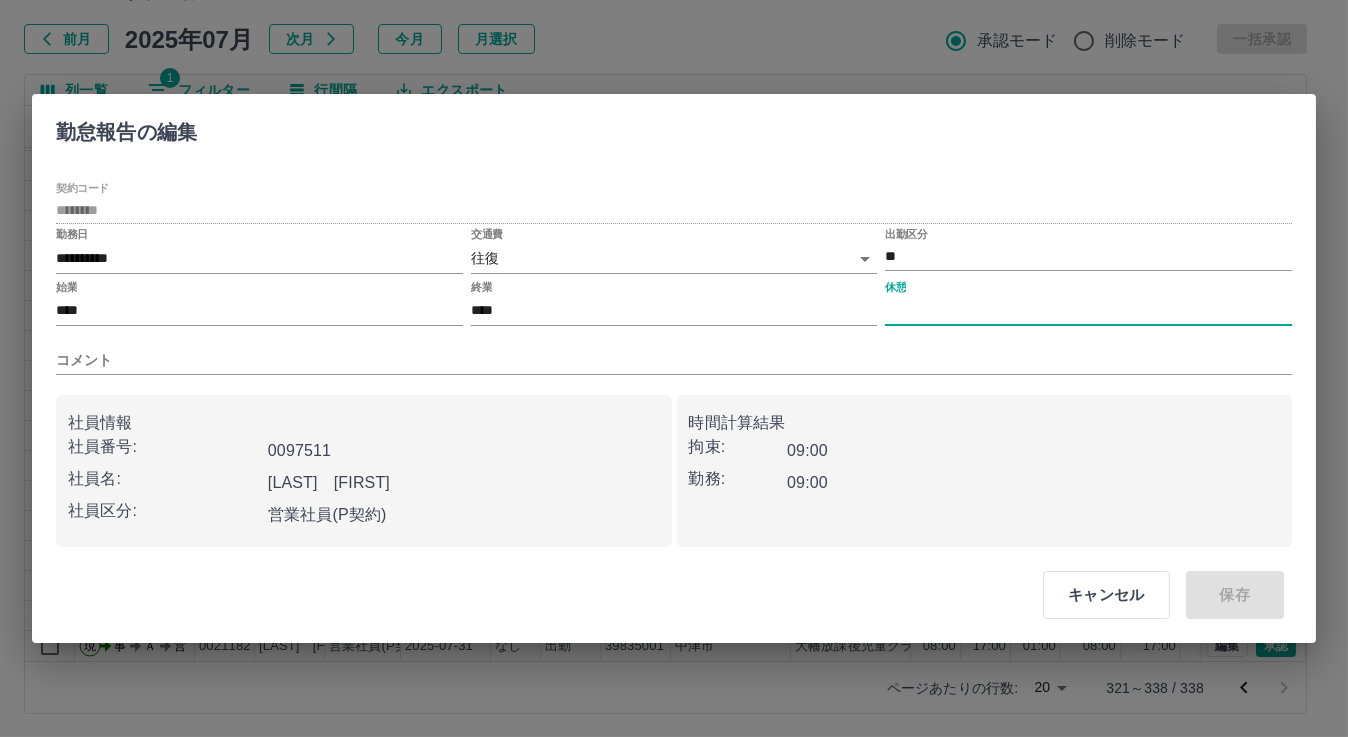click on "休憩" at bounding box center [1088, 311] 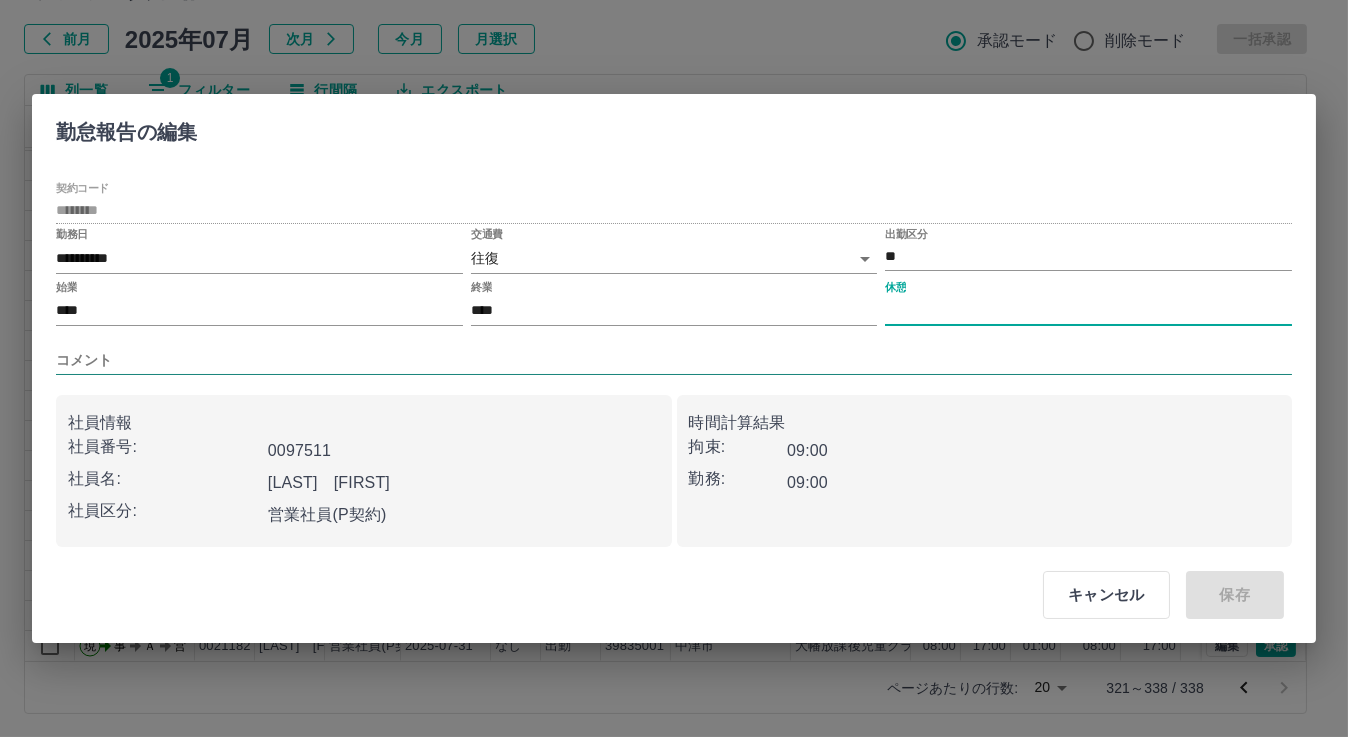 type on "****" 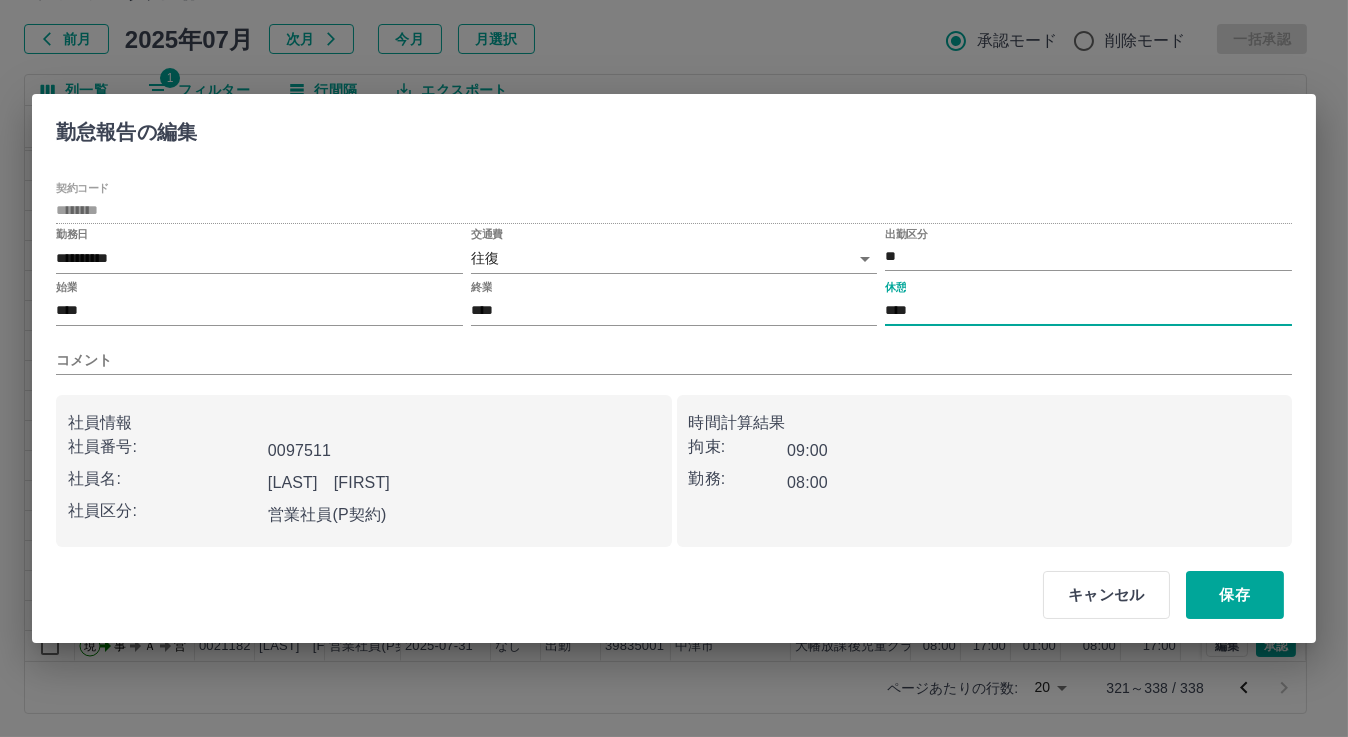 click on "保存" at bounding box center (1235, 595) 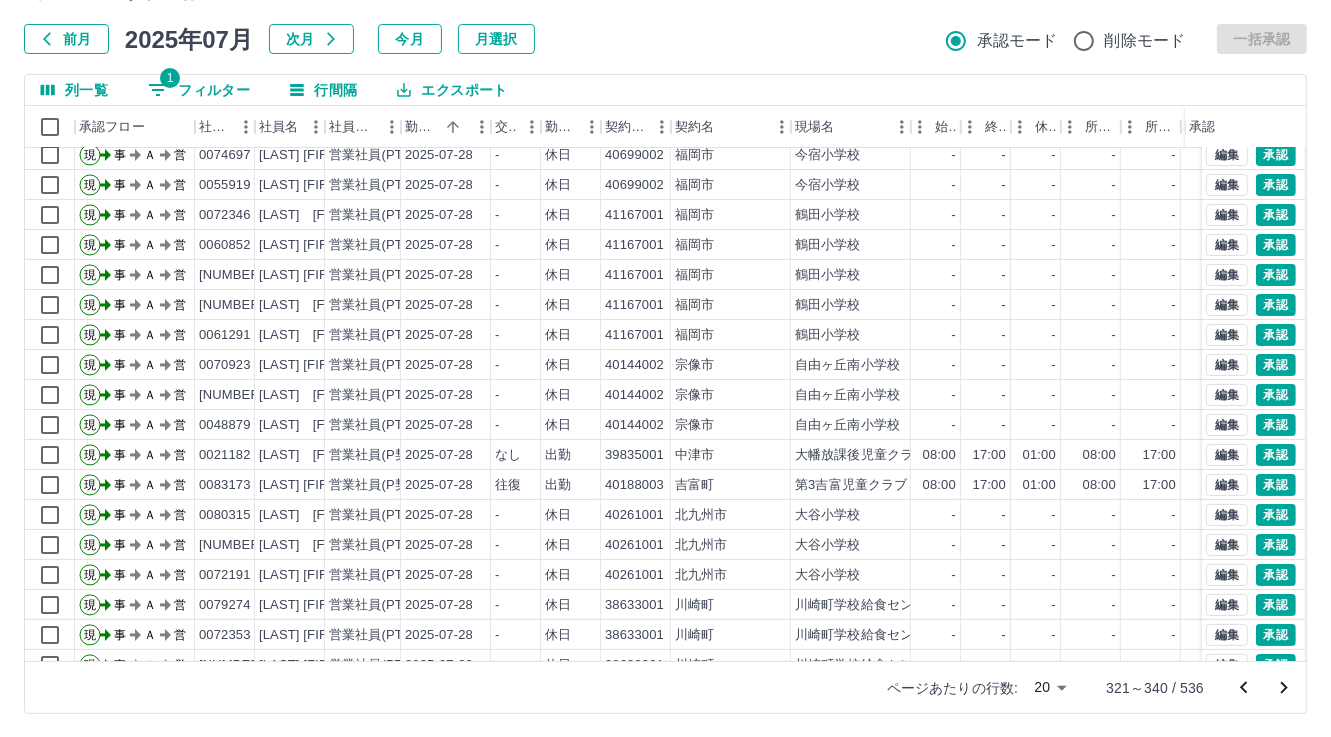 scroll, scrollTop: 103, scrollLeft: 0, axis: vertical 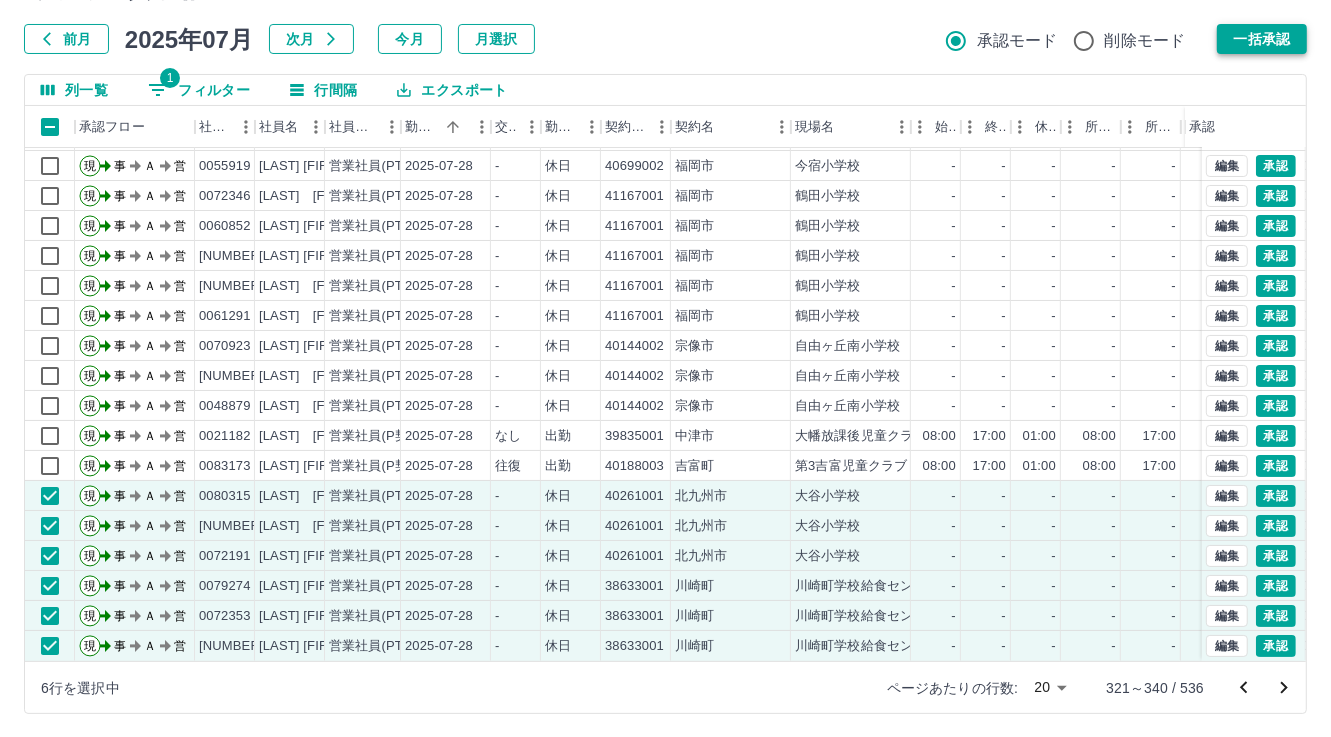 click on "一括承認" at bounding box center [1262, 39] 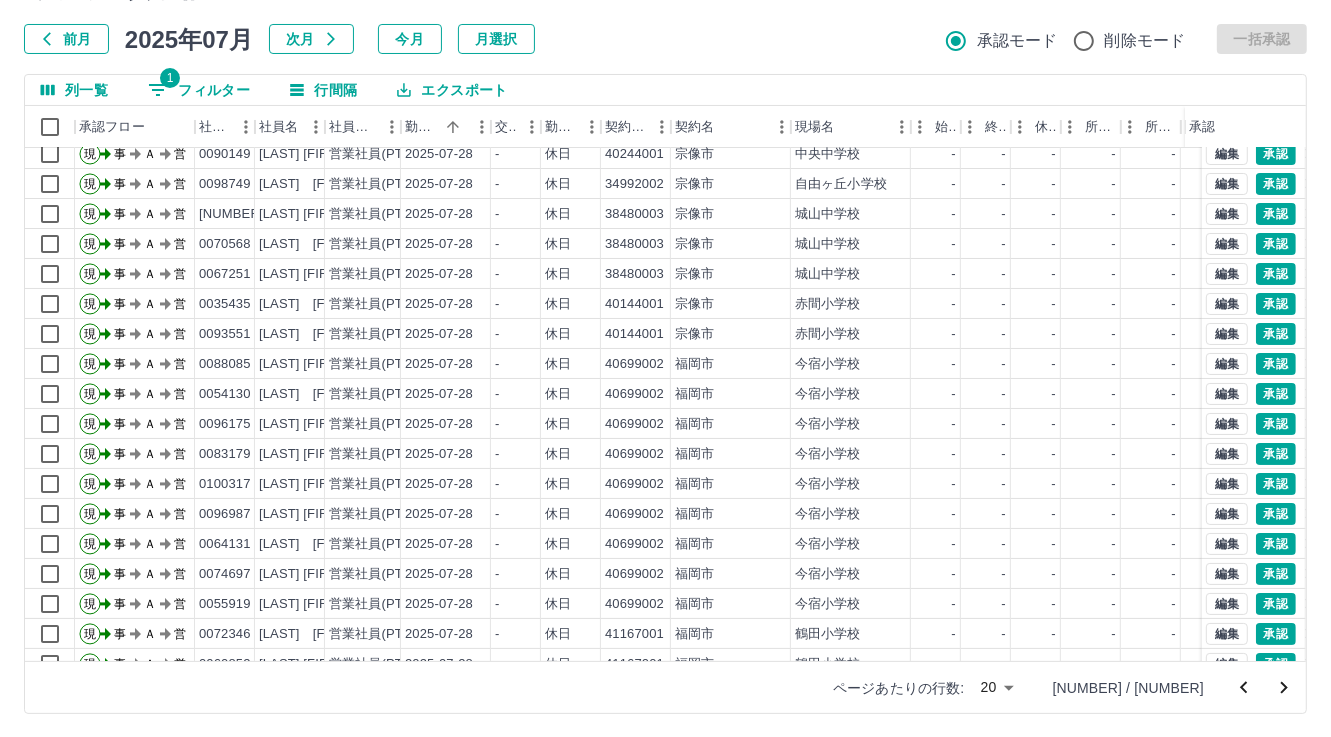 scroll, scrollTop: 103, scrollLeft: 0, axis: vertical 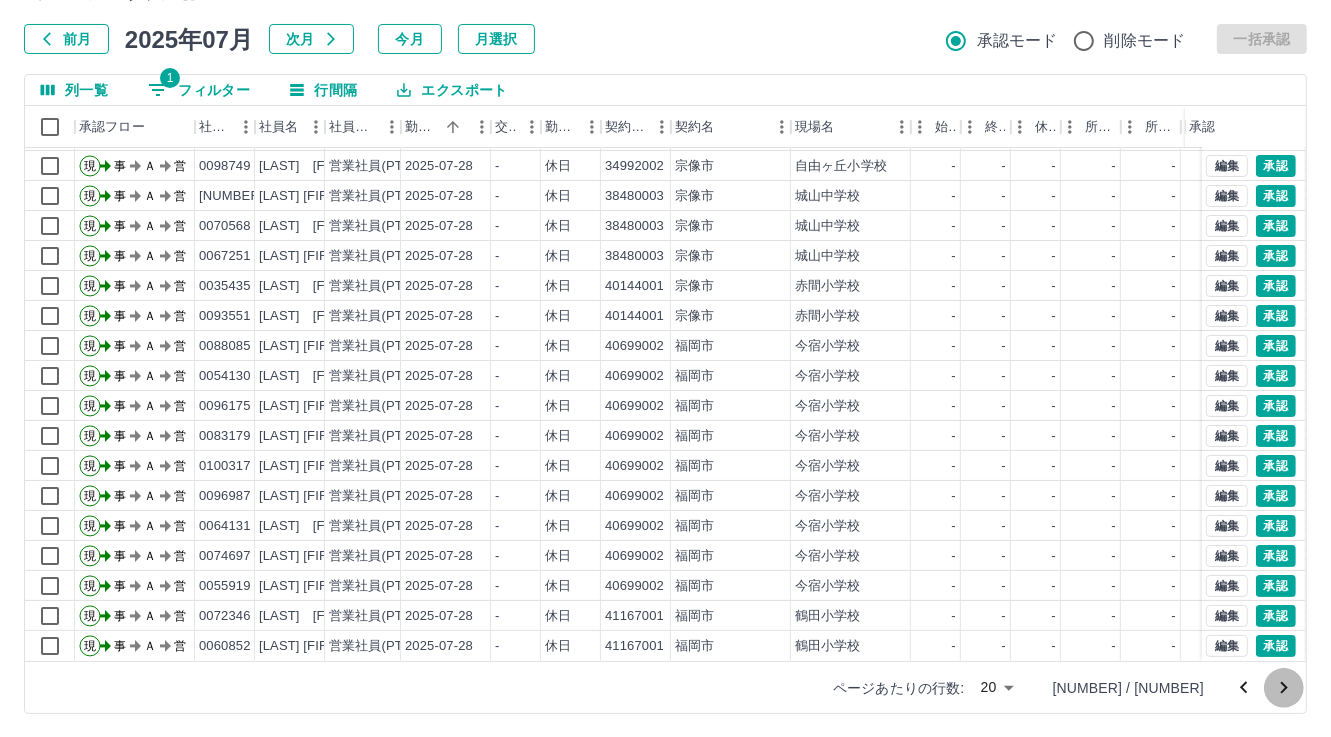 click 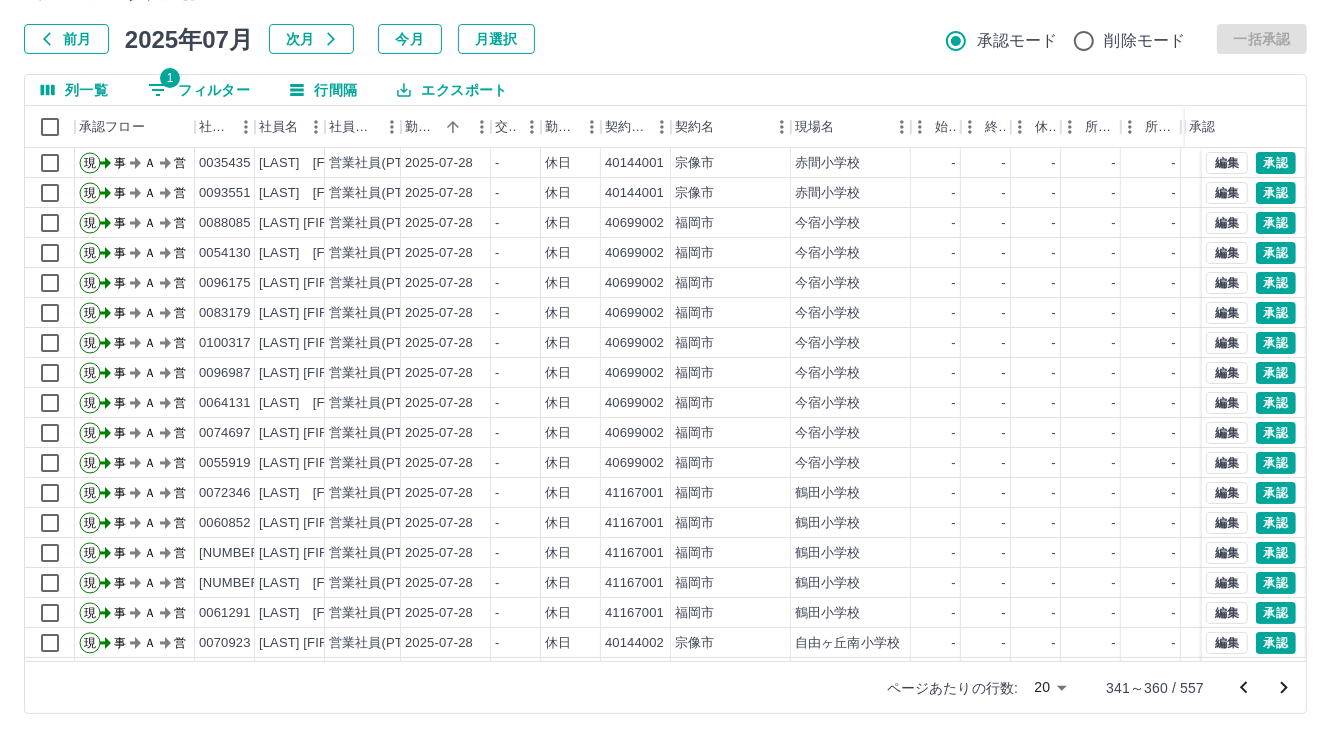 scroll, scrollTop: 103, scrollLeft: 0, axis: vertical 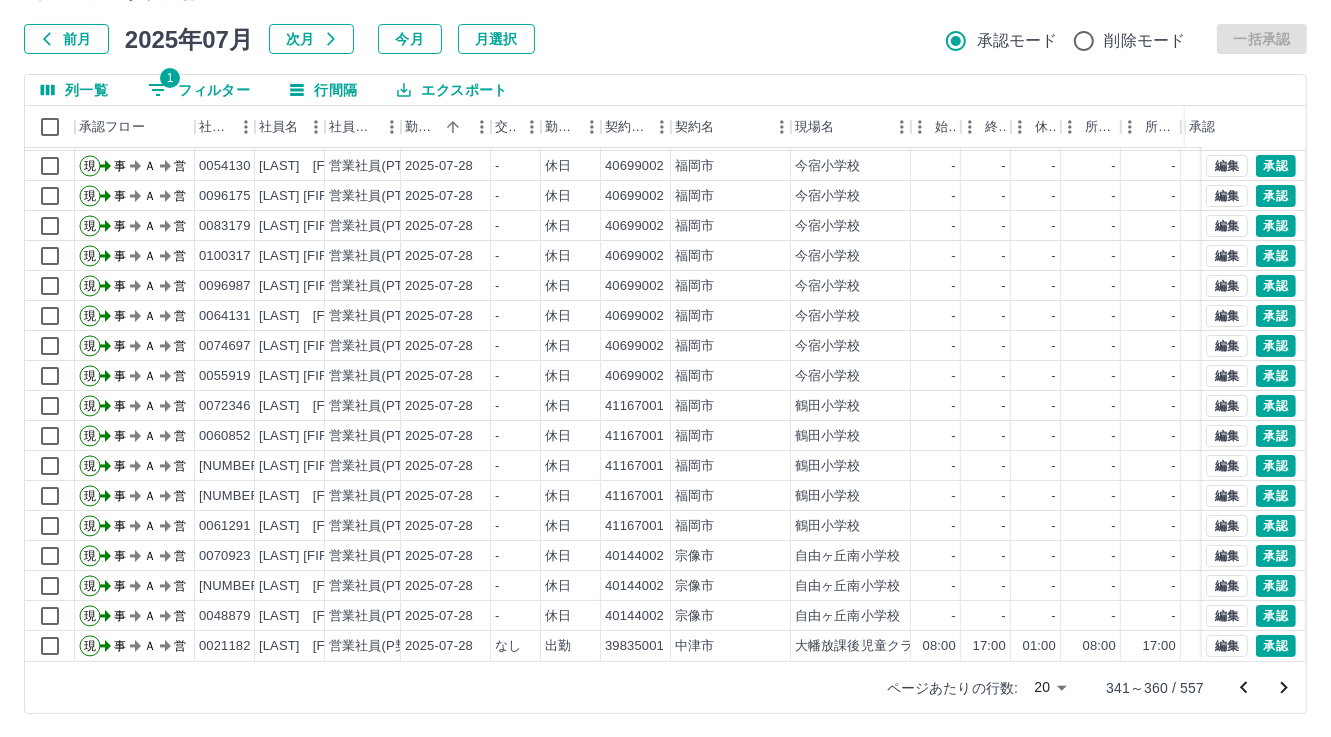 click 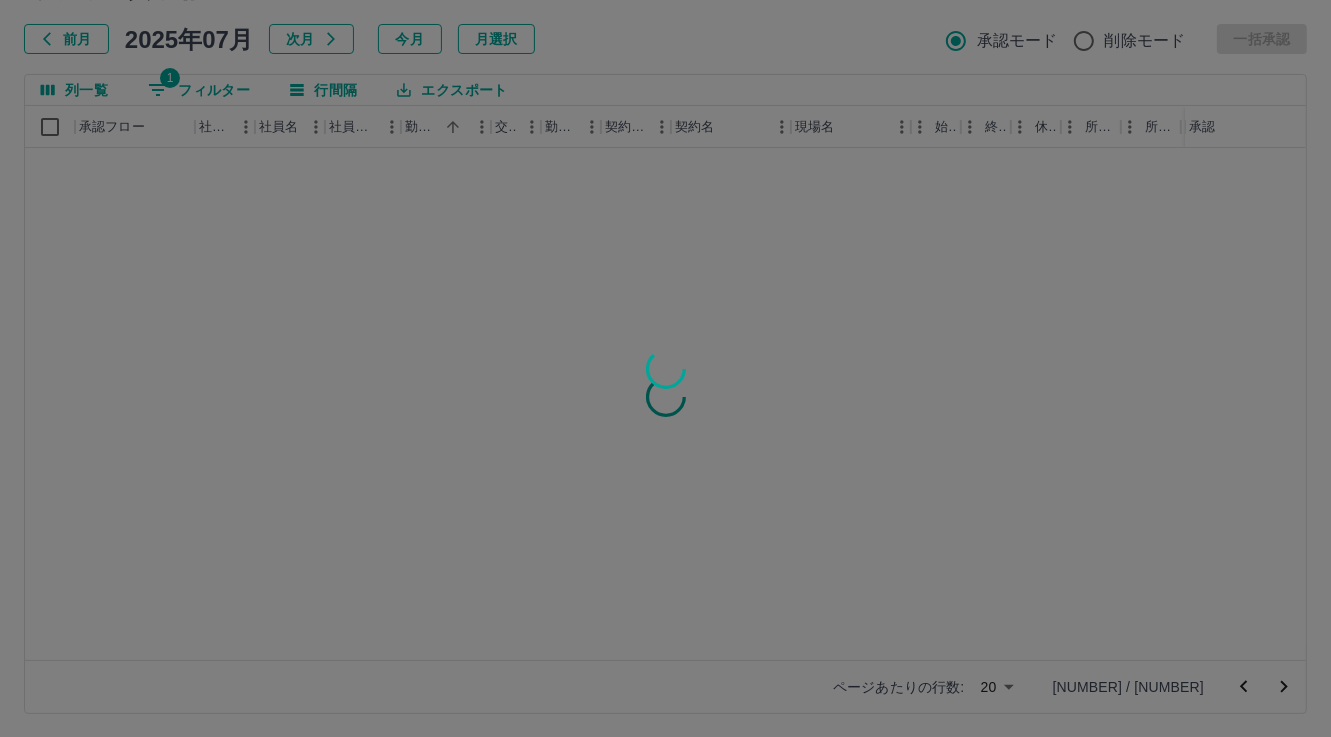 scroll, scrollTop: 0, scrollLeft: 0, axis: both 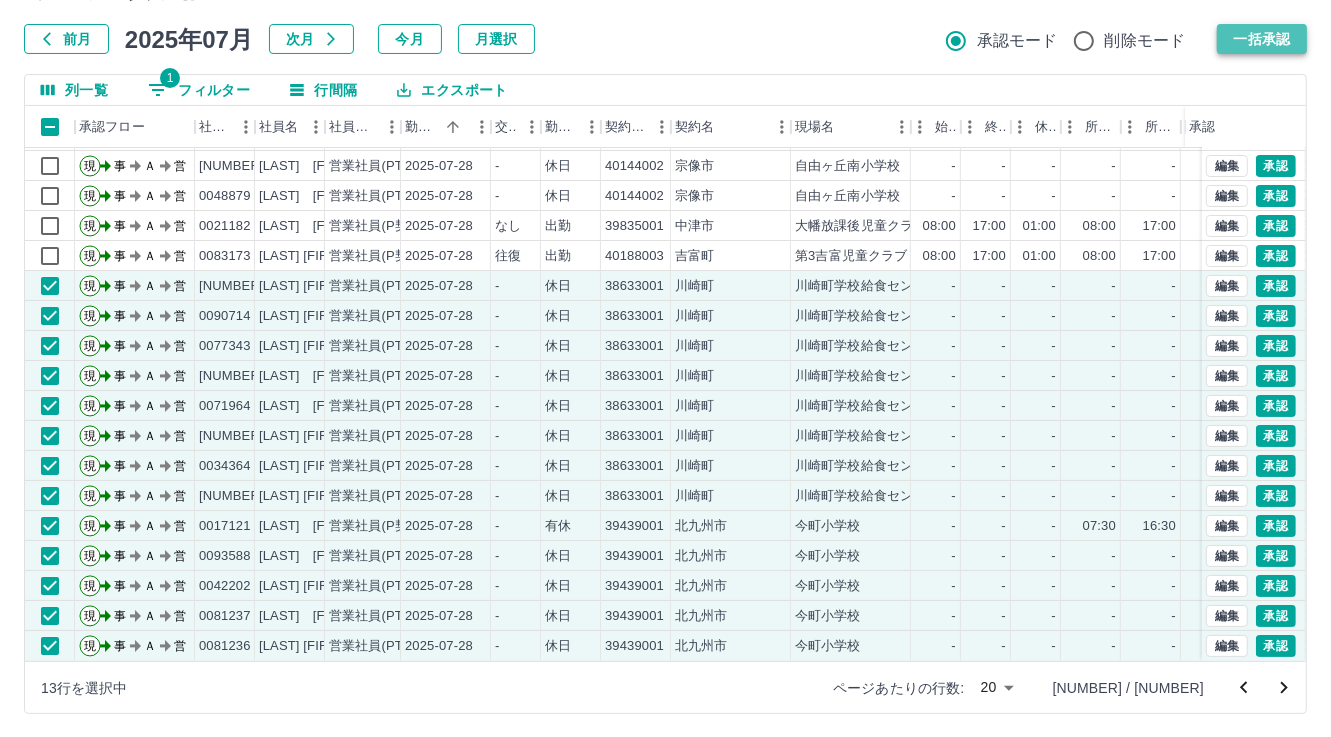click on "一括承認" at bounding box center (1262, 39) 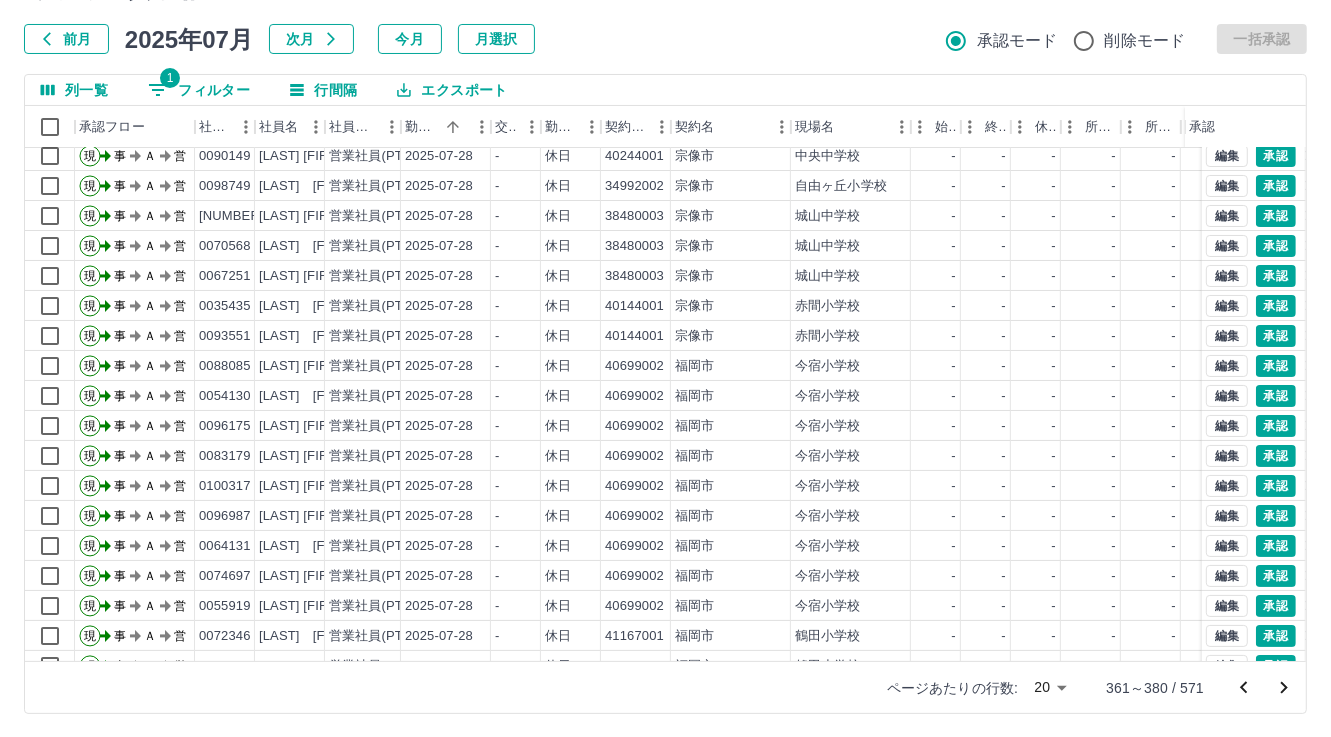 scroll, scrollTop: 103, scrollLeft: 0, axis: vertical 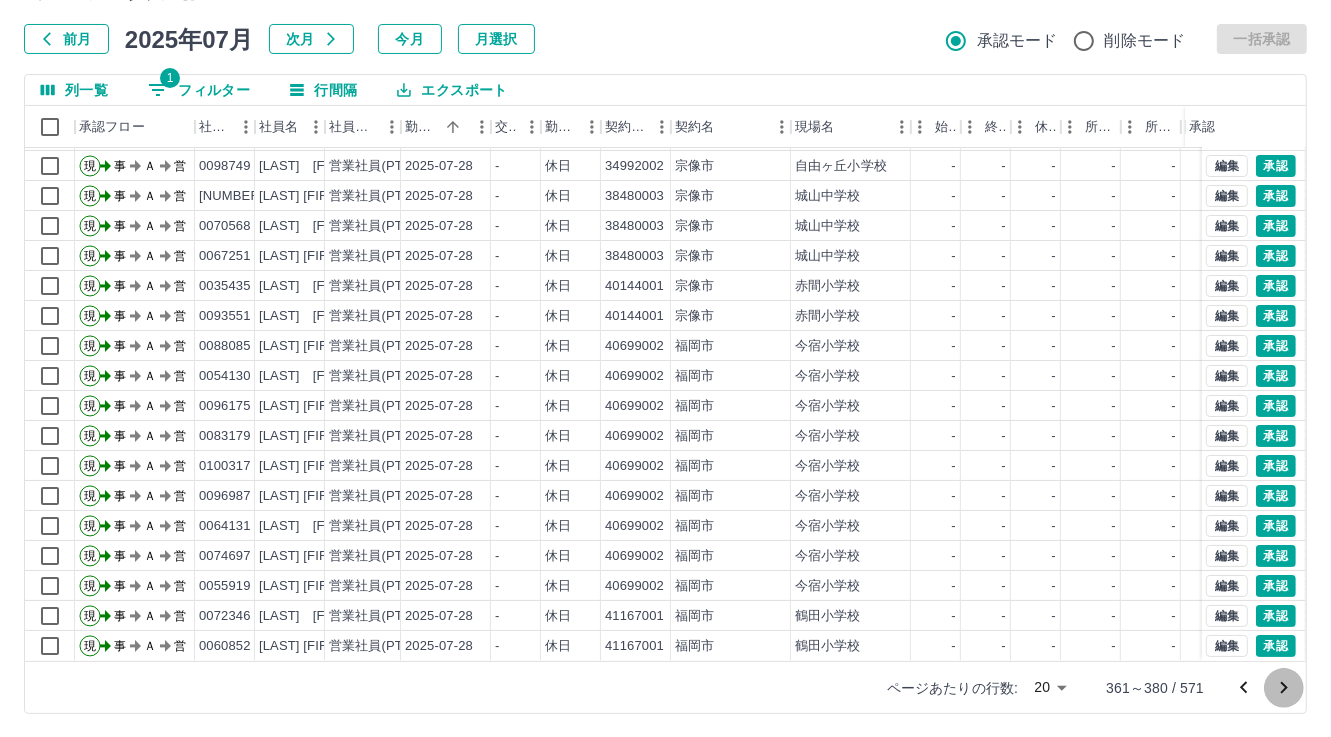 click 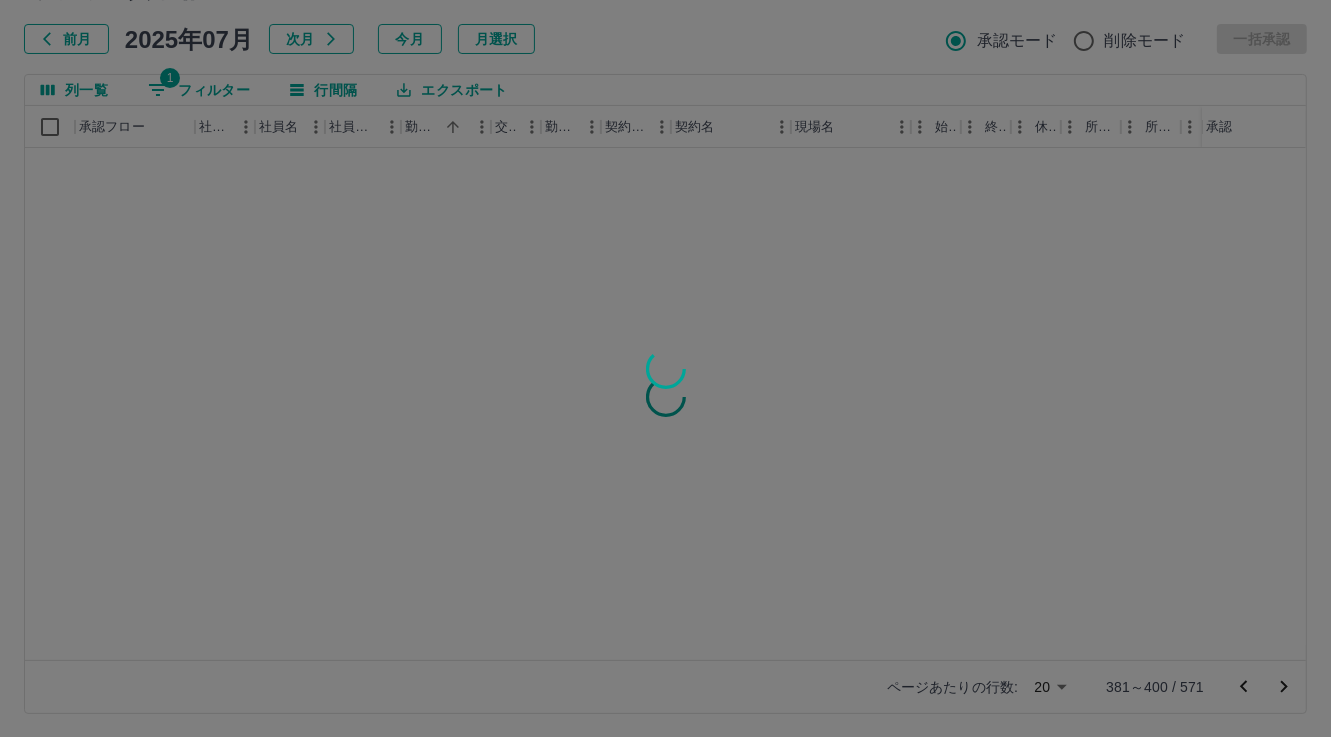 scroll, scrollTop: 0, scrollLeft: 0, axis: both 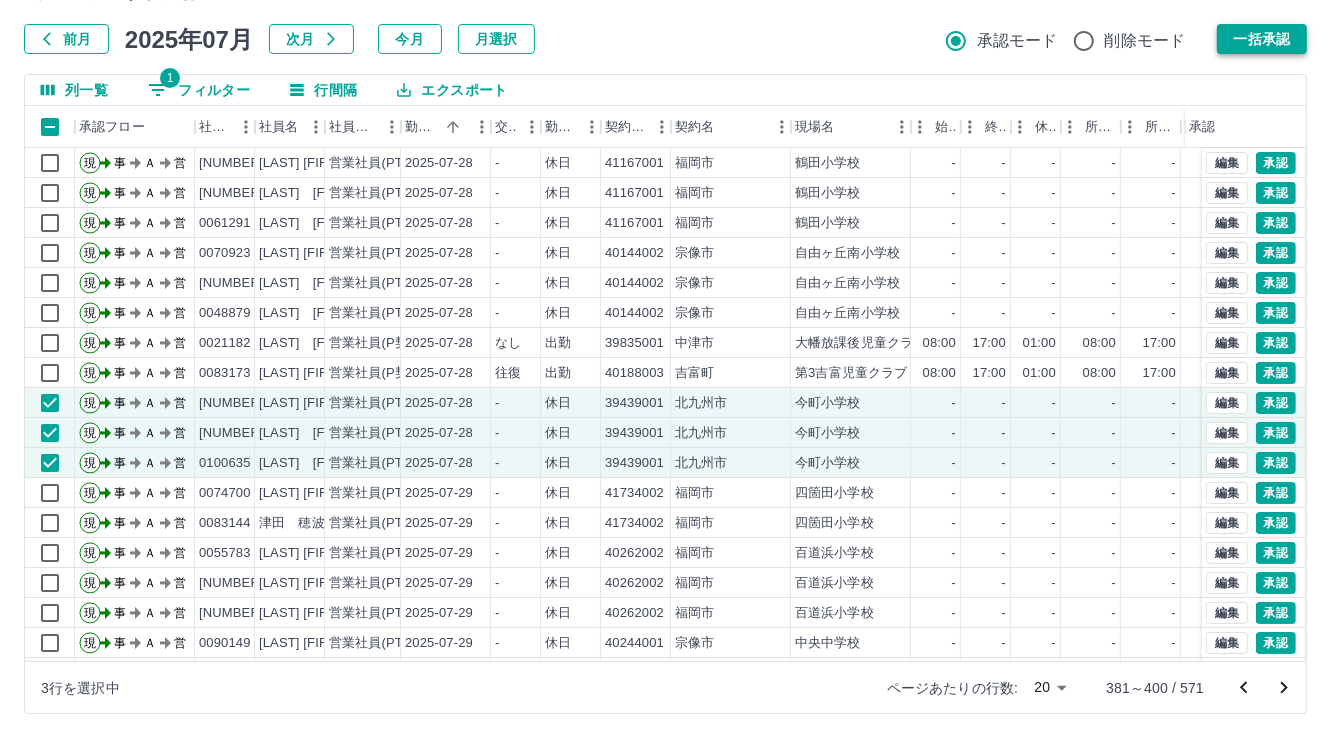 click on "一括承認" at bounding box center (1262, 39) 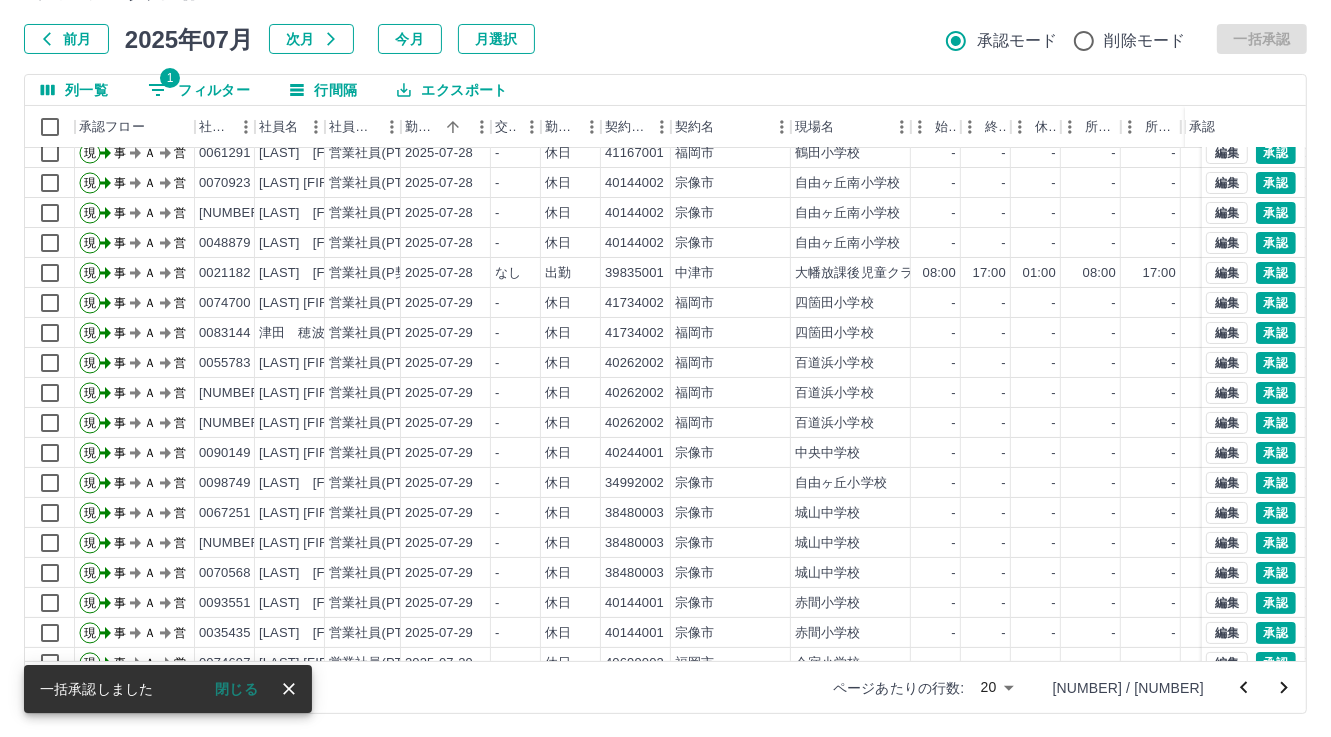 scroll, scrollTop: 103, scrollLeft: 0, axis: vertical 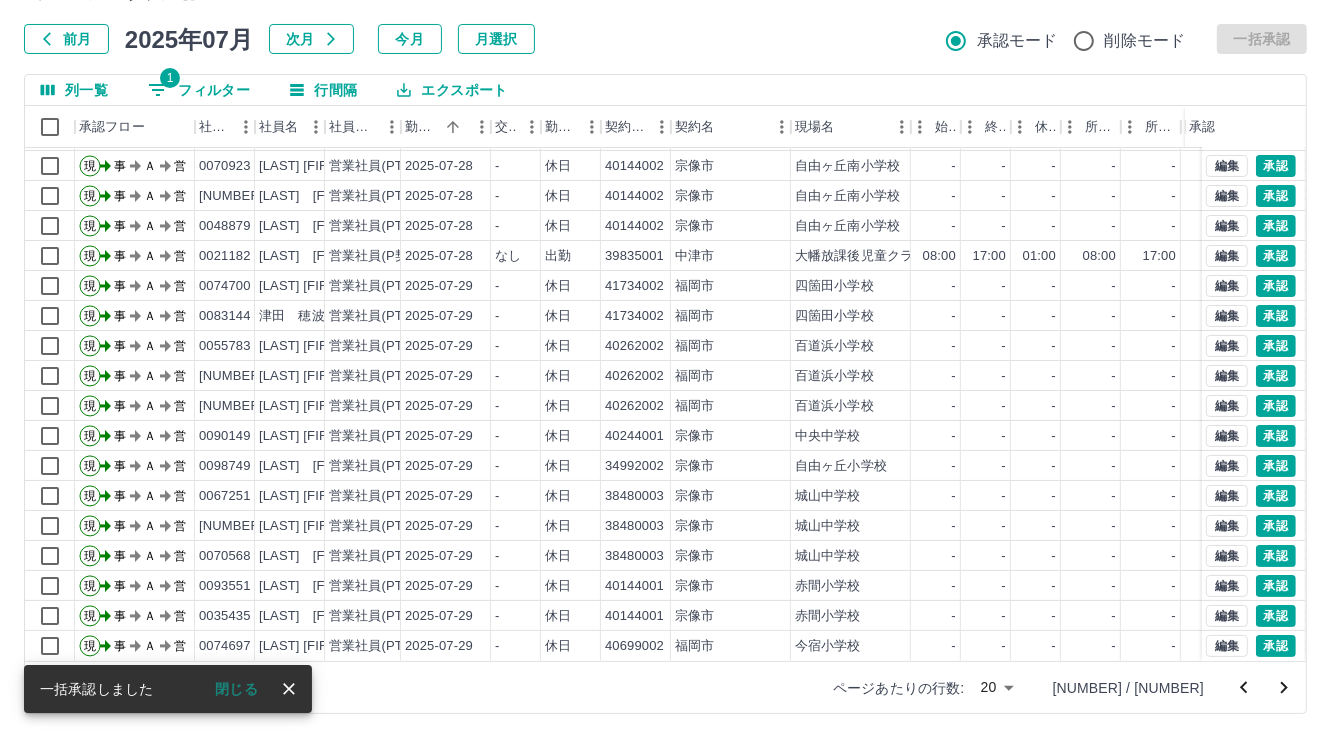 click 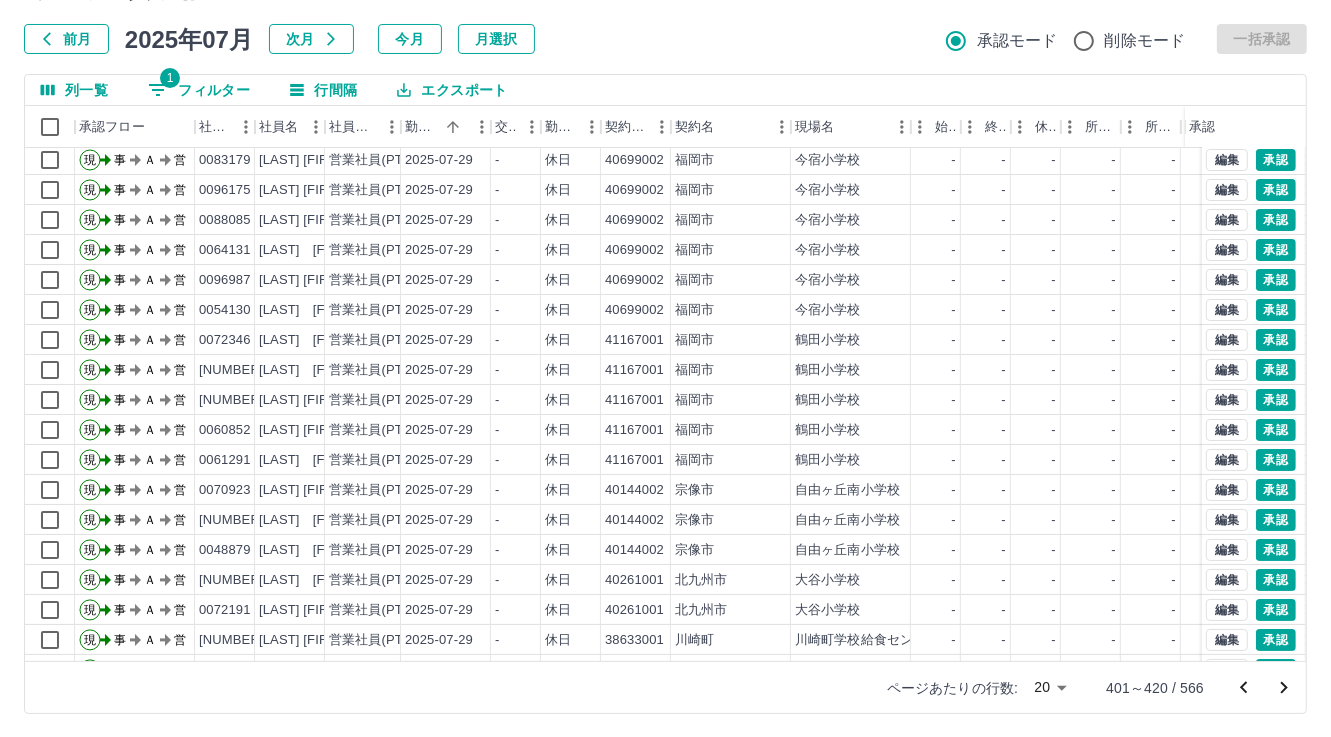 scroll, scrollTop: 103, scrollLeft: 0, axis: vertical 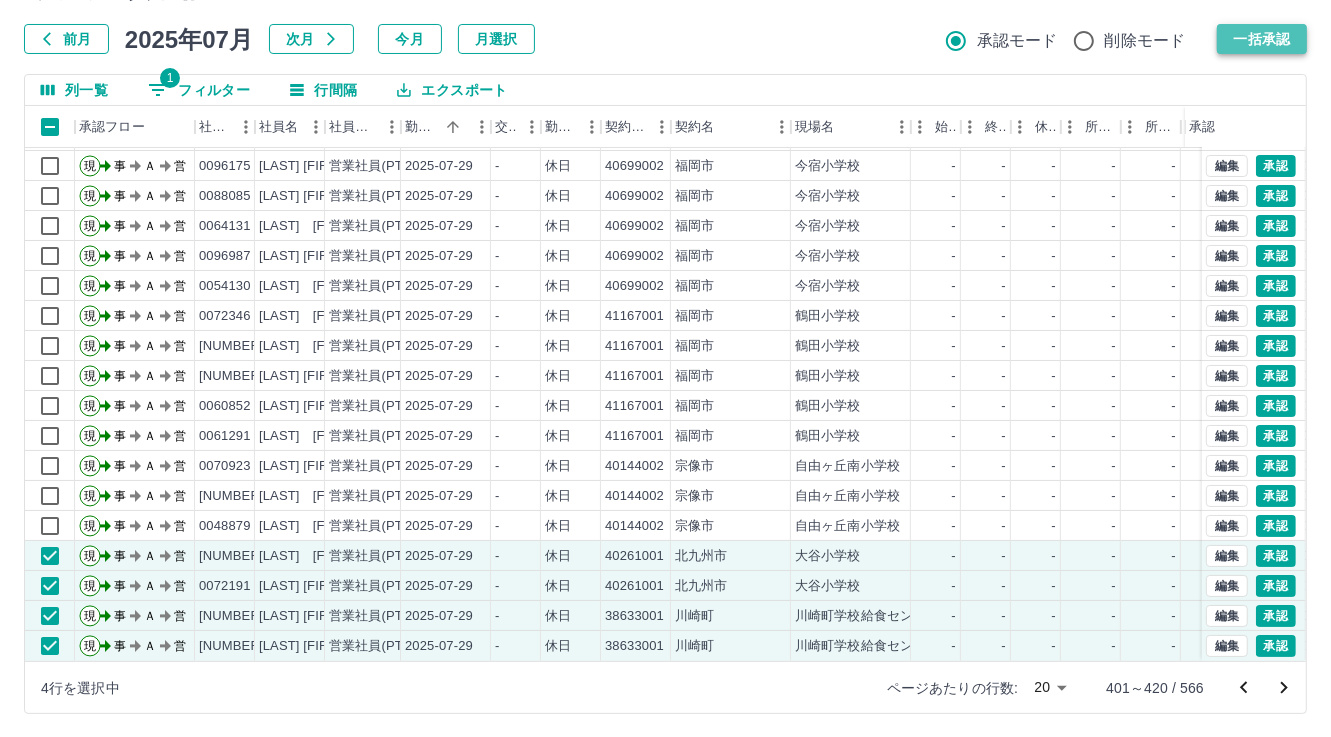 drag, startPoint x: 1274, startPoint y: 39, endPoint x: 653, endPoint y: 307, distance: 676.3616 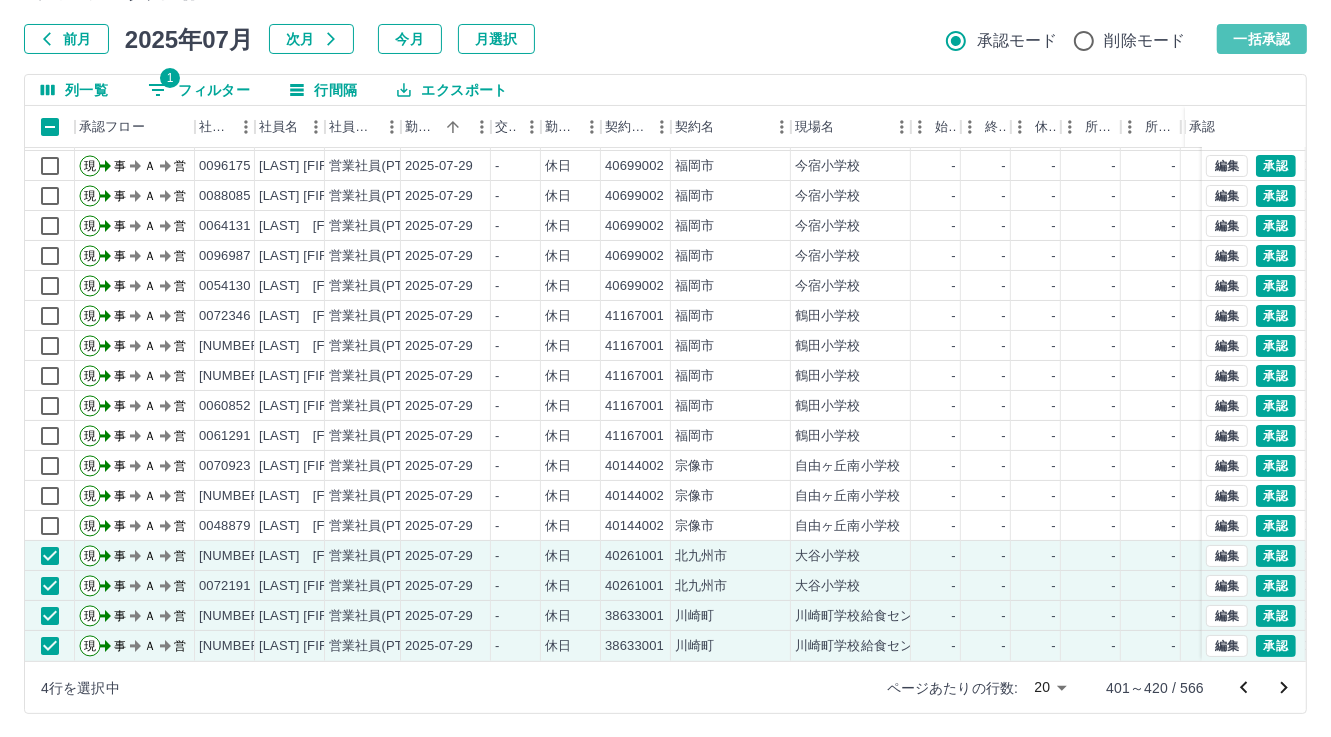 click on "一括承認" at bounding box center [1262, 39] 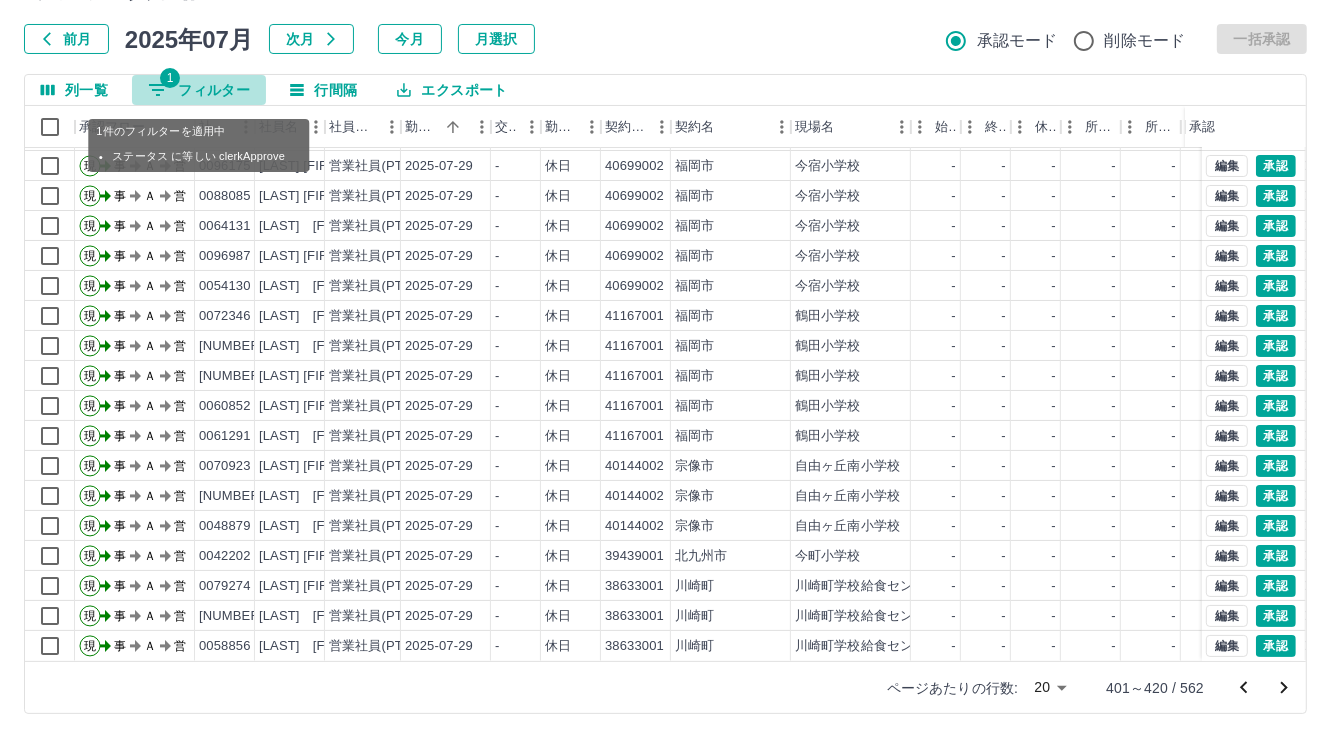 click on "1 フィルター" at bounding box center (199, 90) 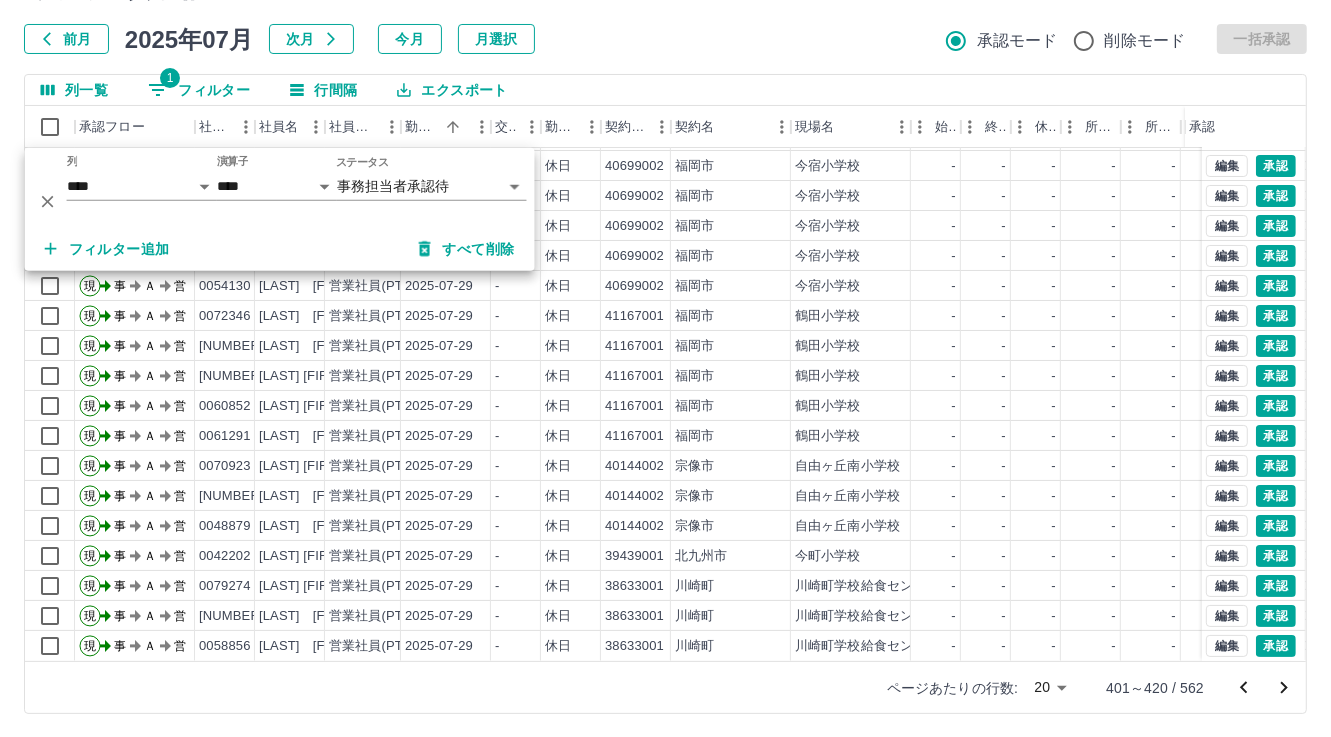 click on "フィルター追加" at bounding box center [107, 249] 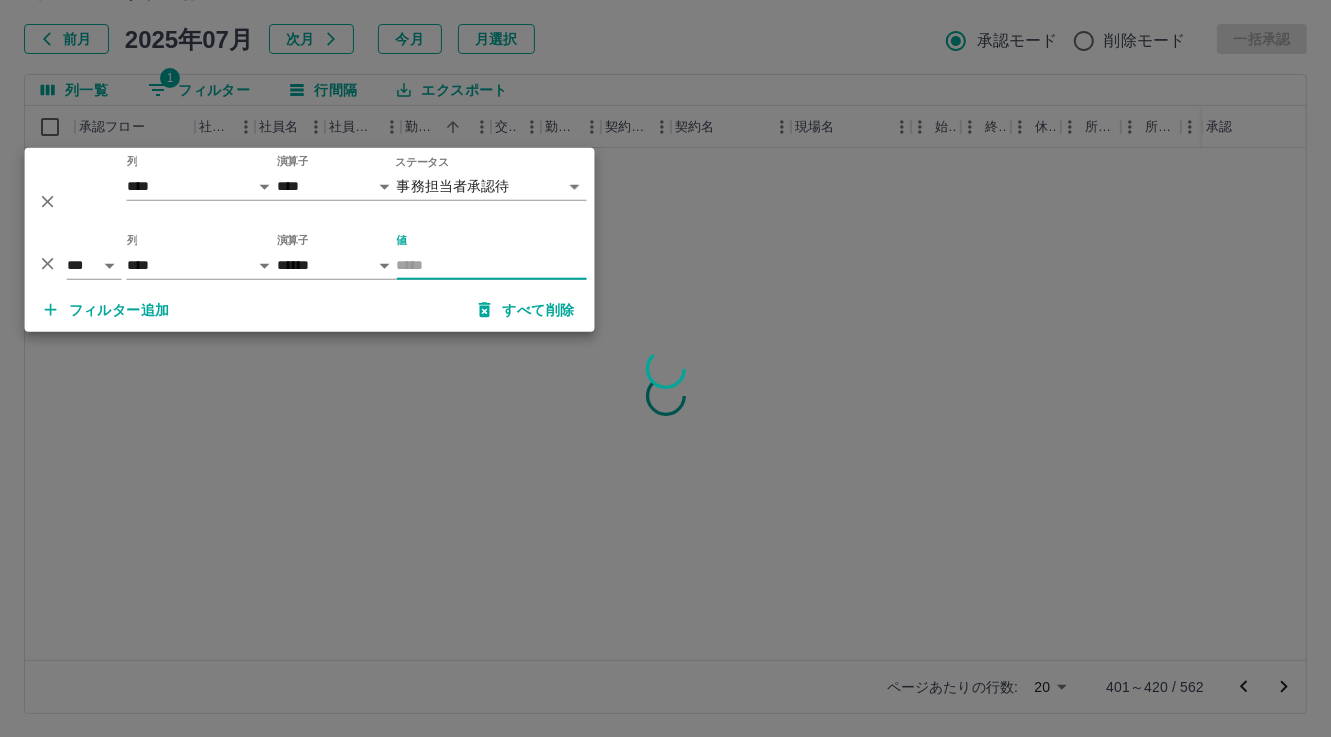 scroll, scrollTop: 0, scrollLeft: 0, axis: both 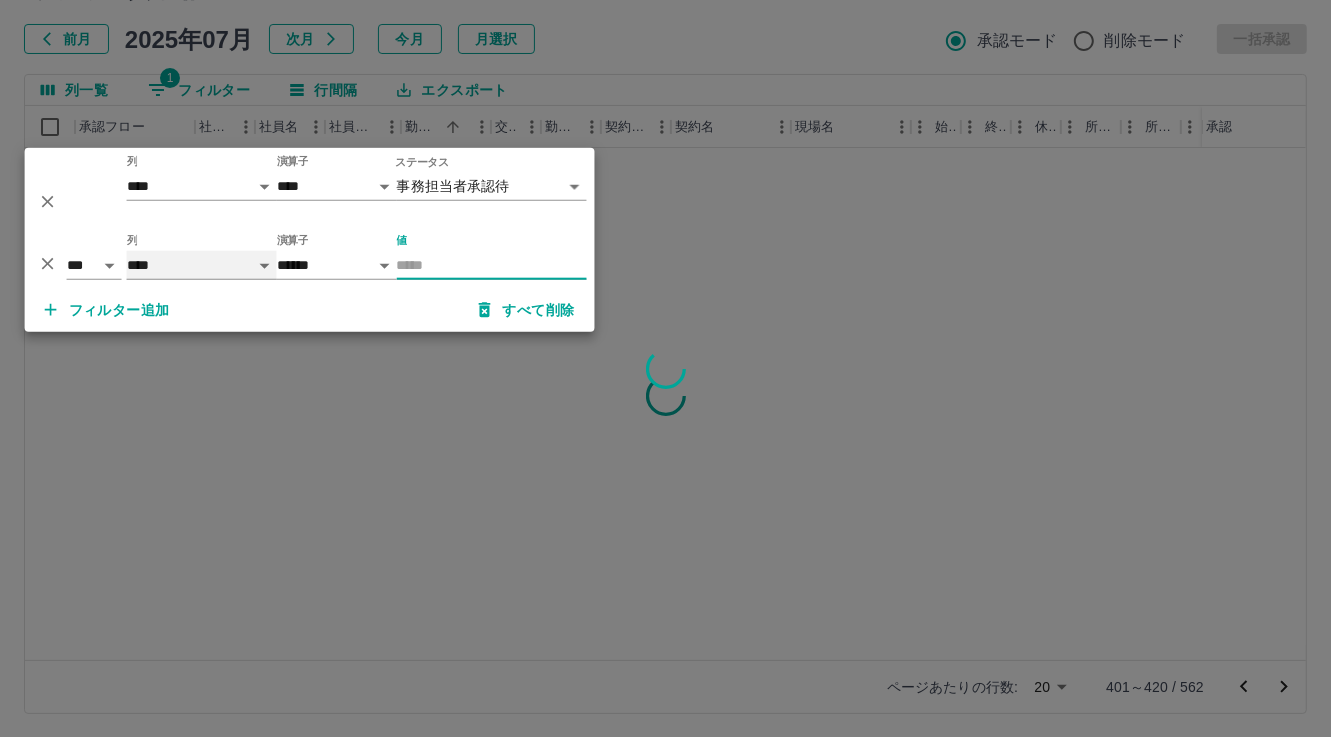 click on "**** *** **** *** *** **** ***** *** *** ** ** ** **** **** **** ** ** *** **** *****" at bounding box center [202, 265] 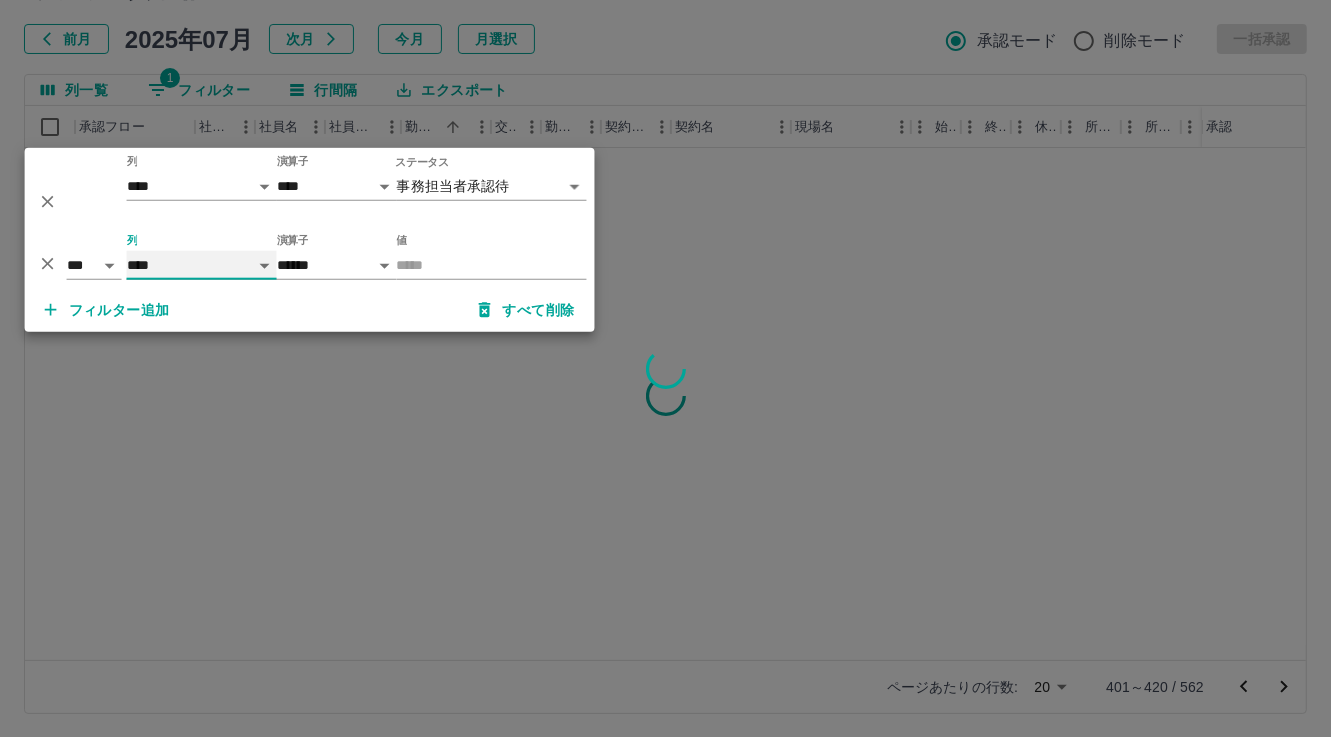 click on "**** *** **** *** *** **** ***** *** *** ** ** ** **** **** **** ** ** *** **** *****" at bounding box center (202, 265) 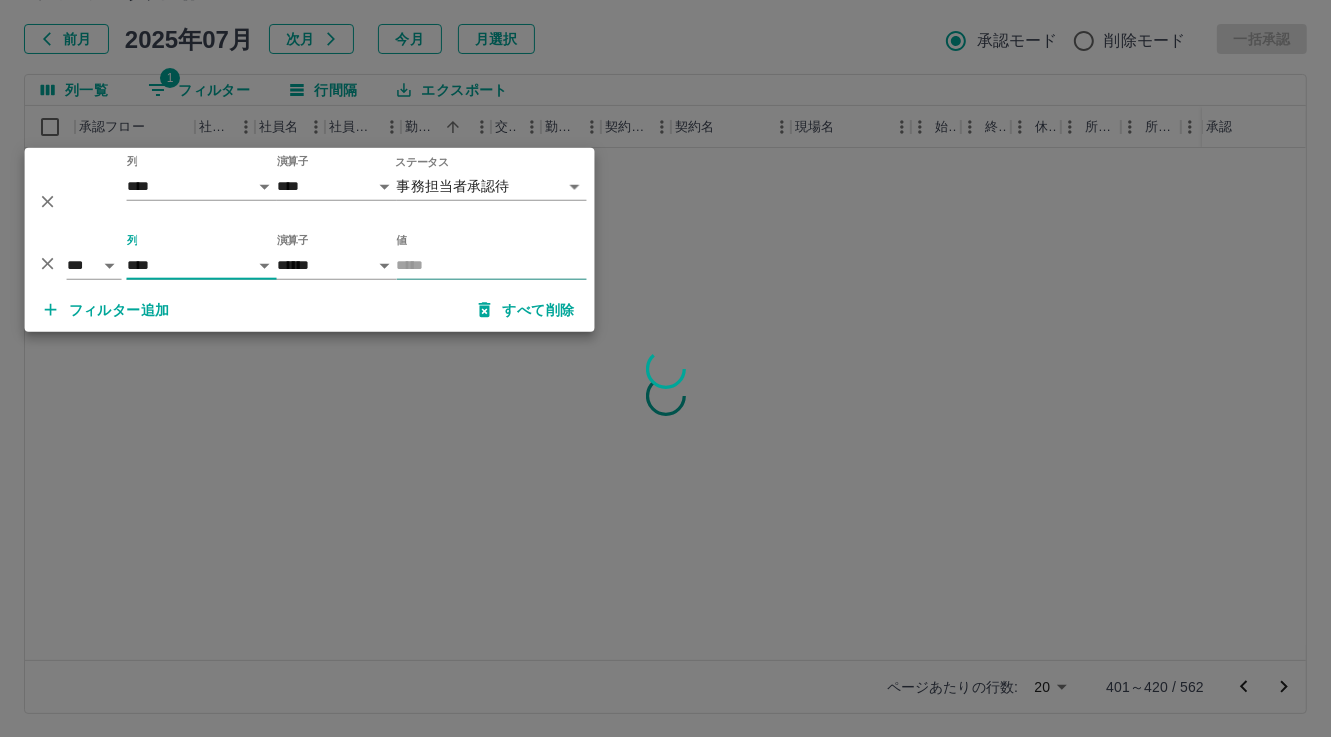 click on "値" at bounding box center (492, 265) 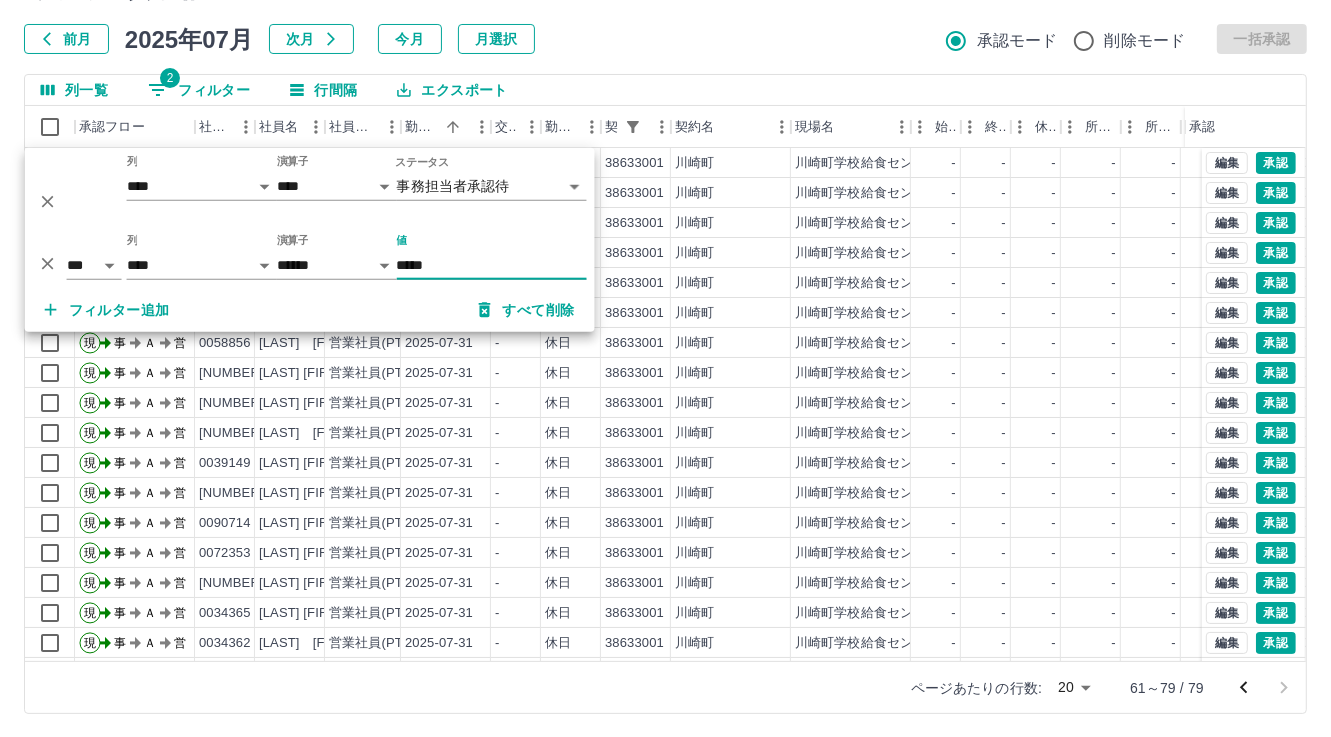 type on "*****" 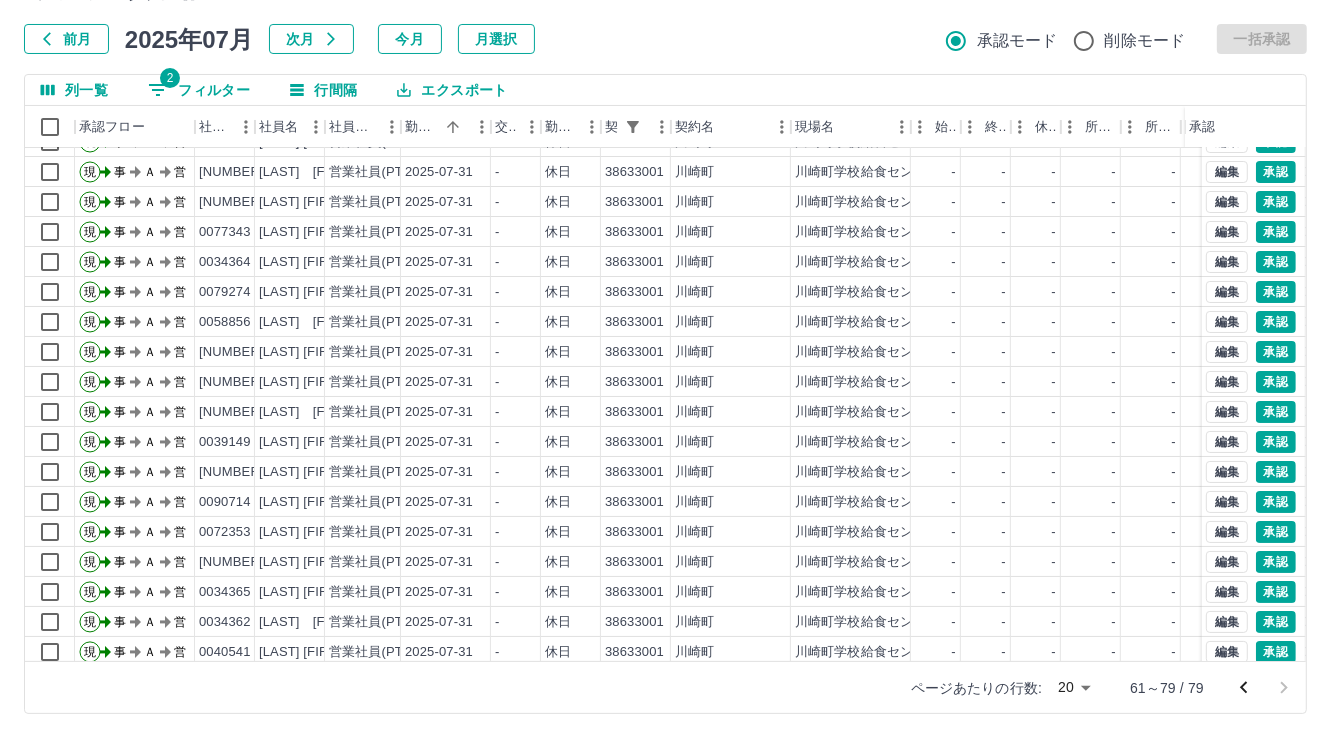scroll, scrollTop: 0, scrollLeft: 0, axis: both 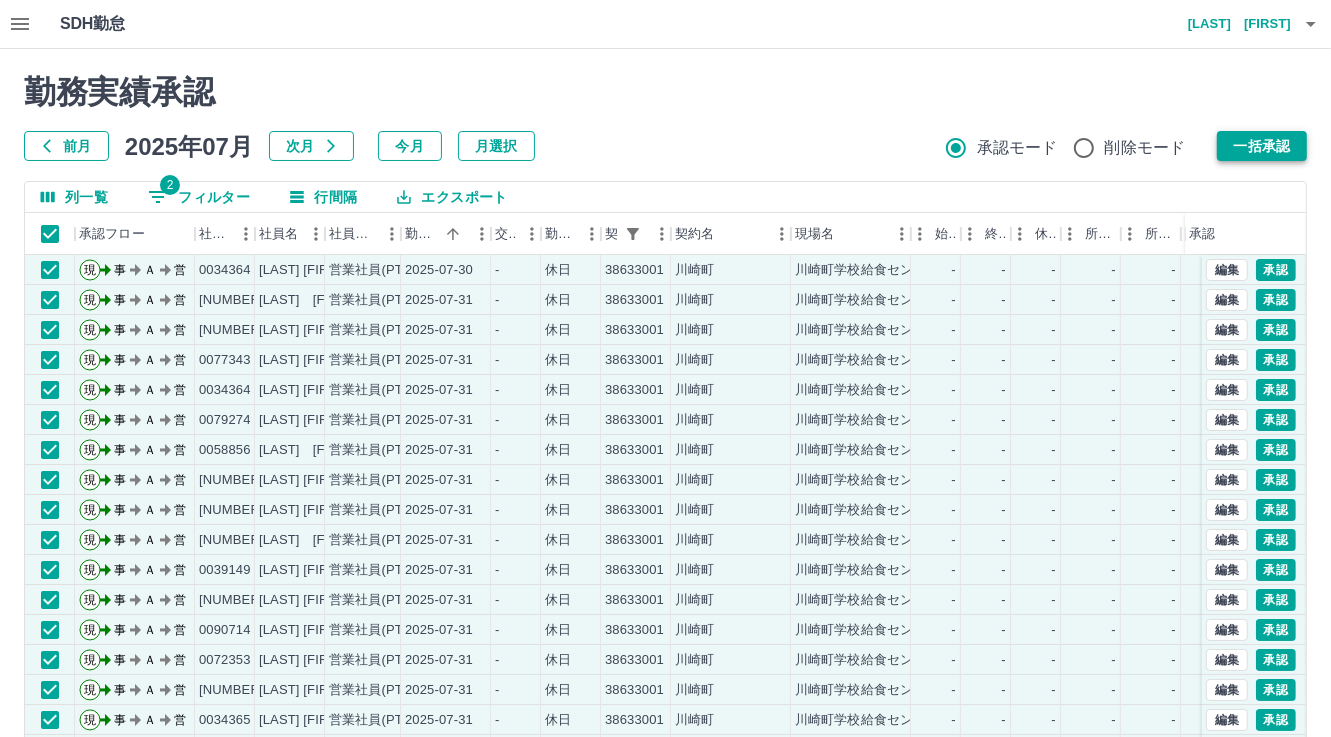click on "一括承認" at bounding box center [1262, 146] 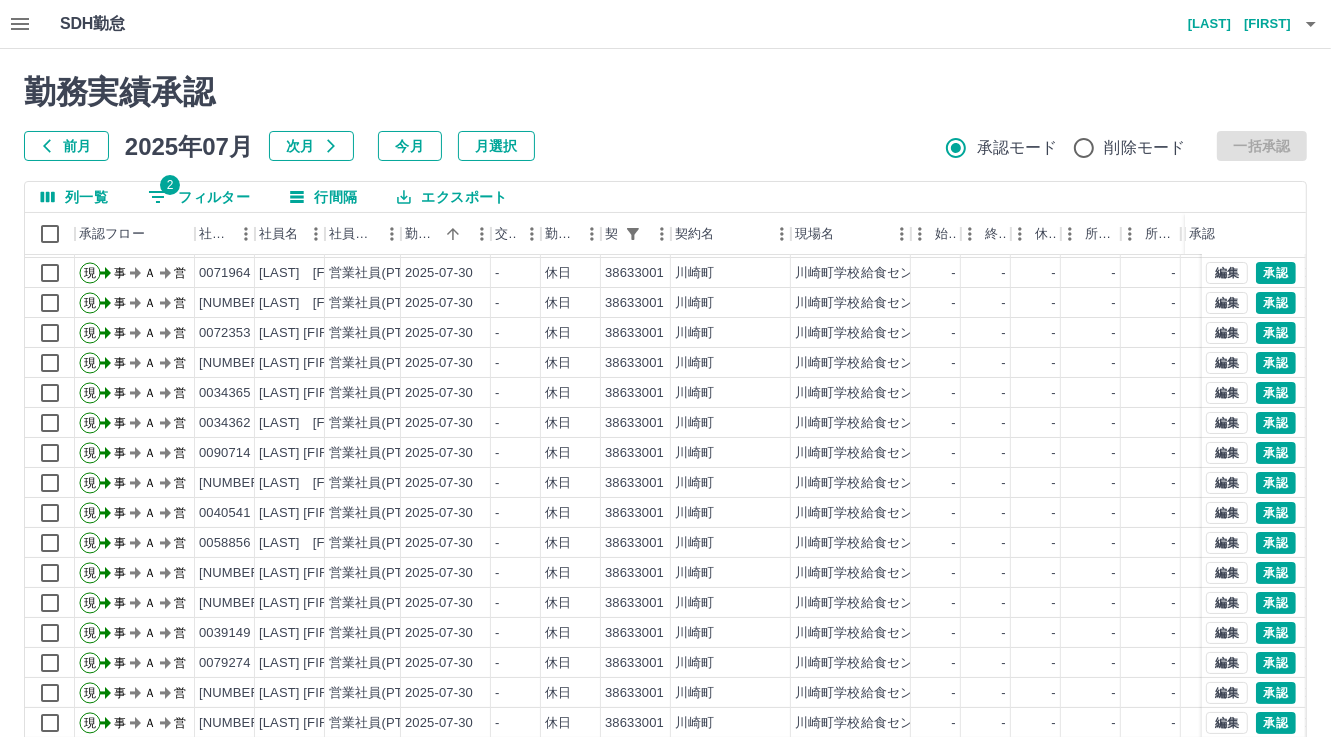 scroll, scrollTop: 103, scrollLeft: 0, axis: vertical 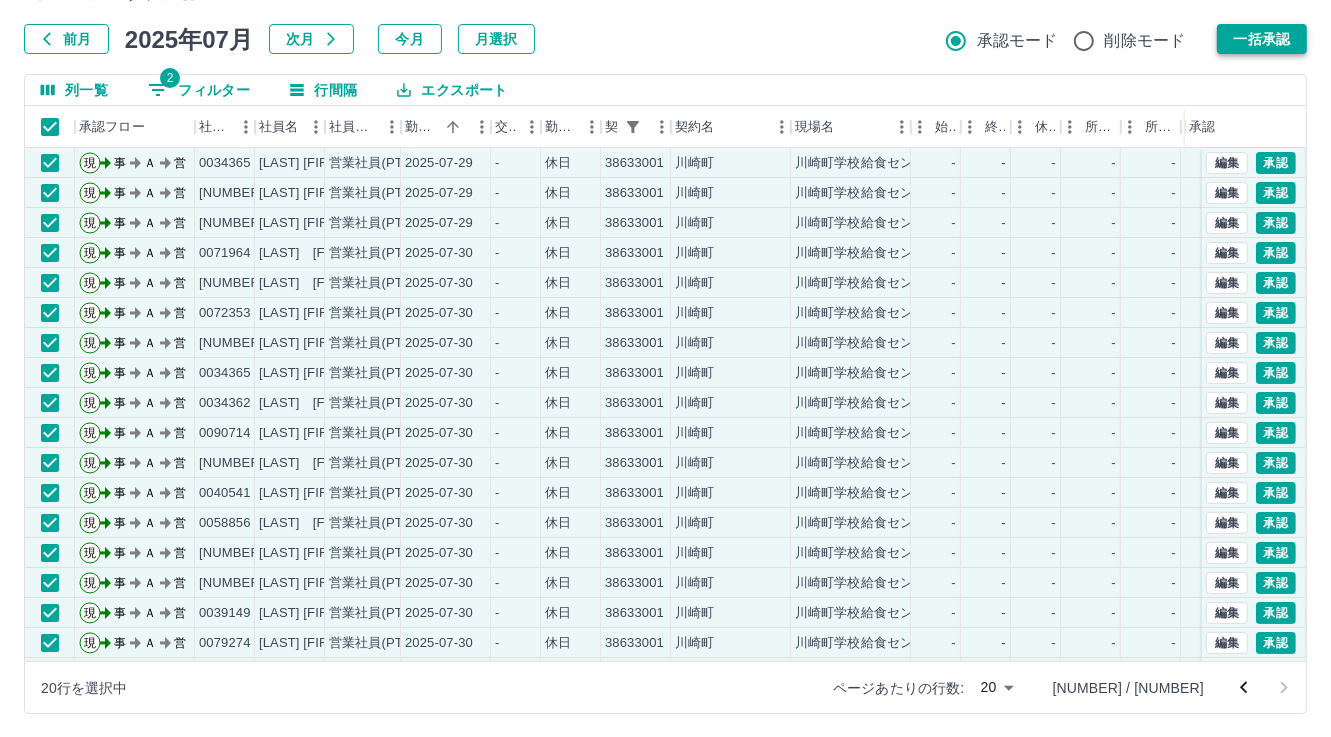 click on "一括承認" at bounding box center [1262, 39] 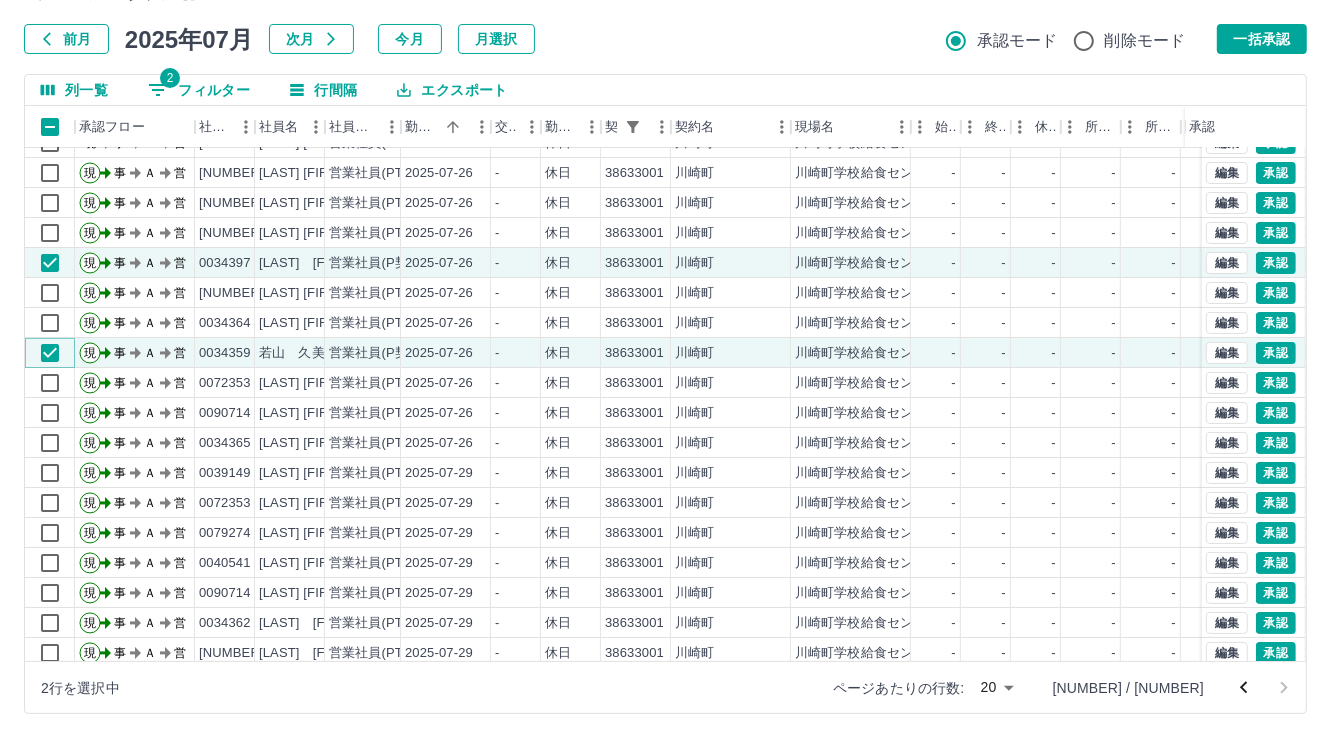 scroll, scrollTop: 0, scrollLeft: 0, axis: both 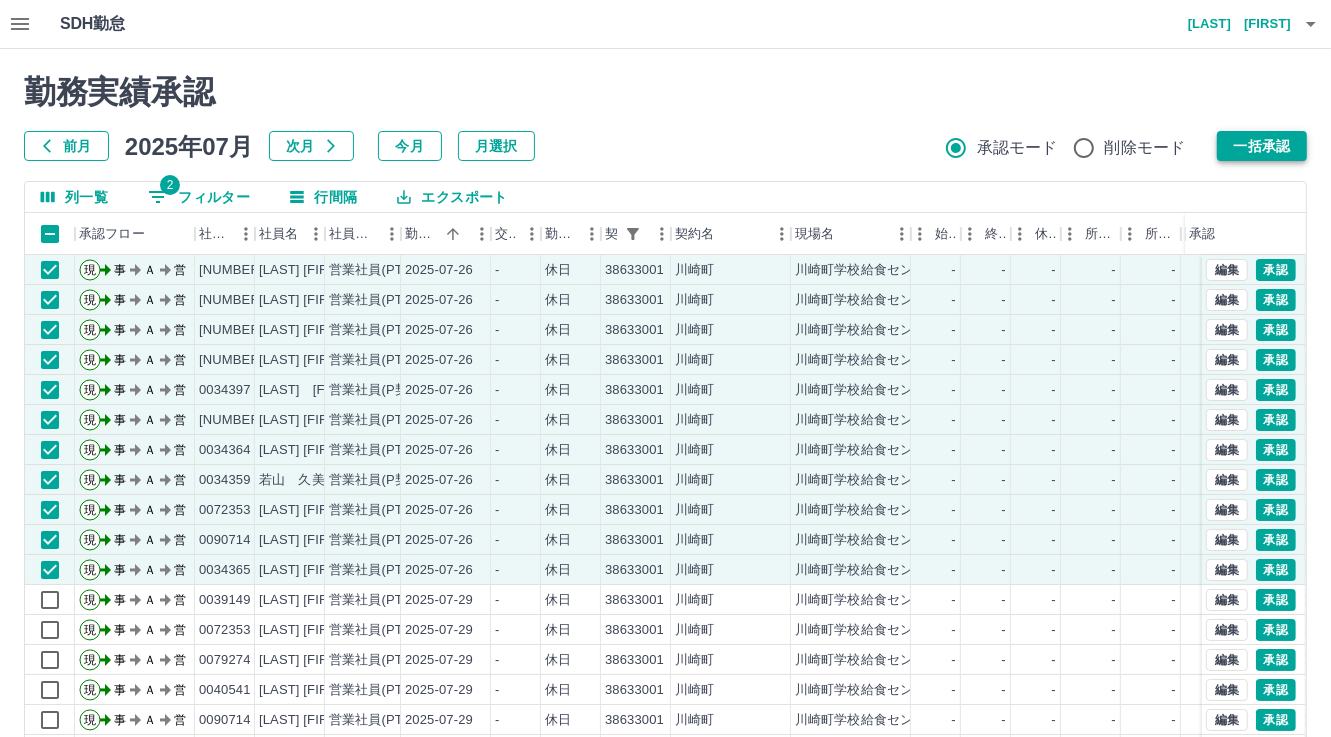click on "一括承認" at bounding box center [1262, 146] 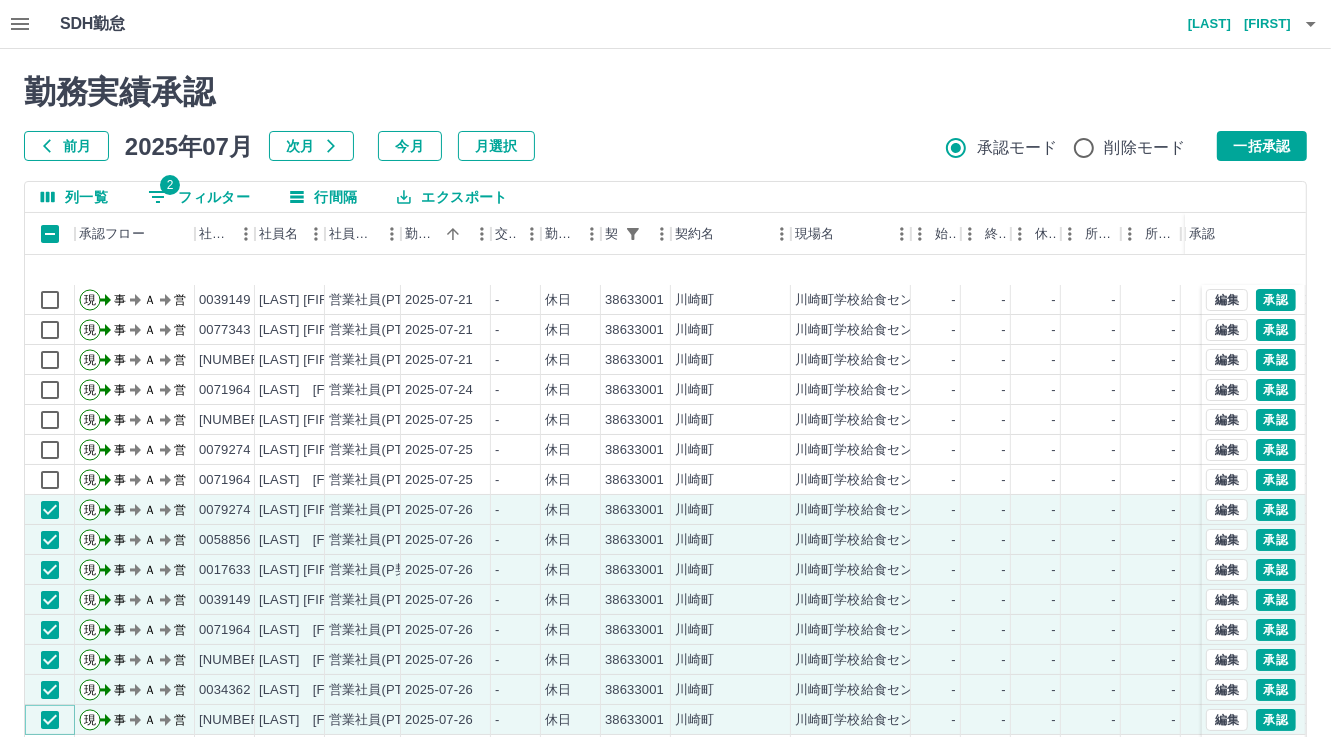 scroll, scrollTop: 103, scrollLeft: 0, axis: vertical 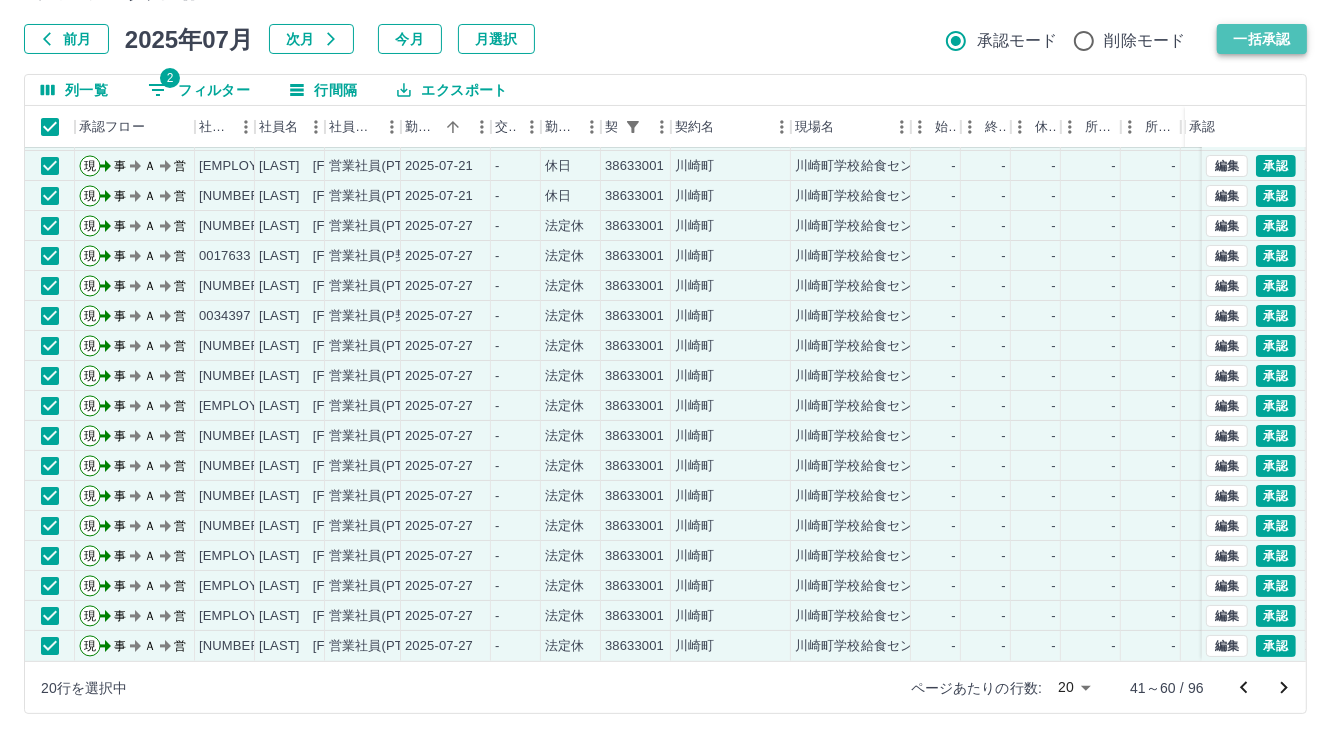 click on "一括承認" at bounding box center [1262, 39] 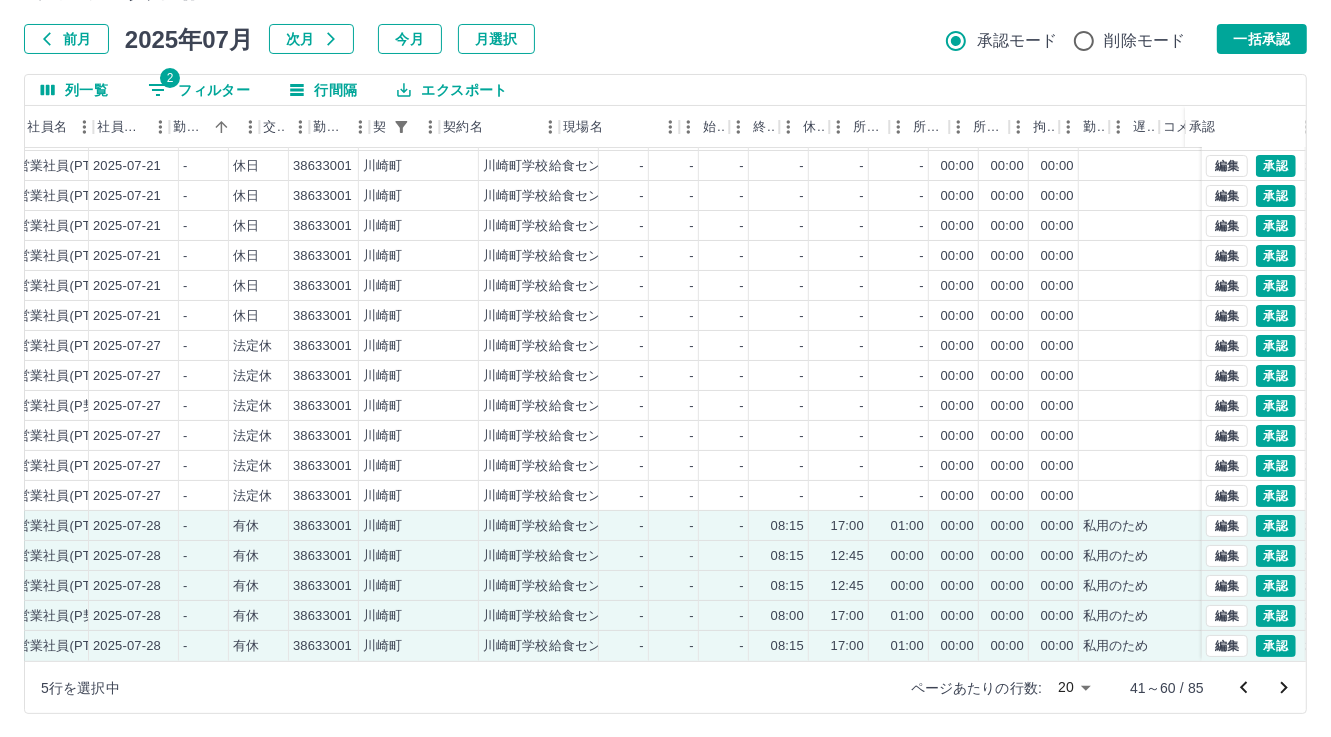 scroll, scrollTop: 103, scrollLeft: 0, axis: vertical 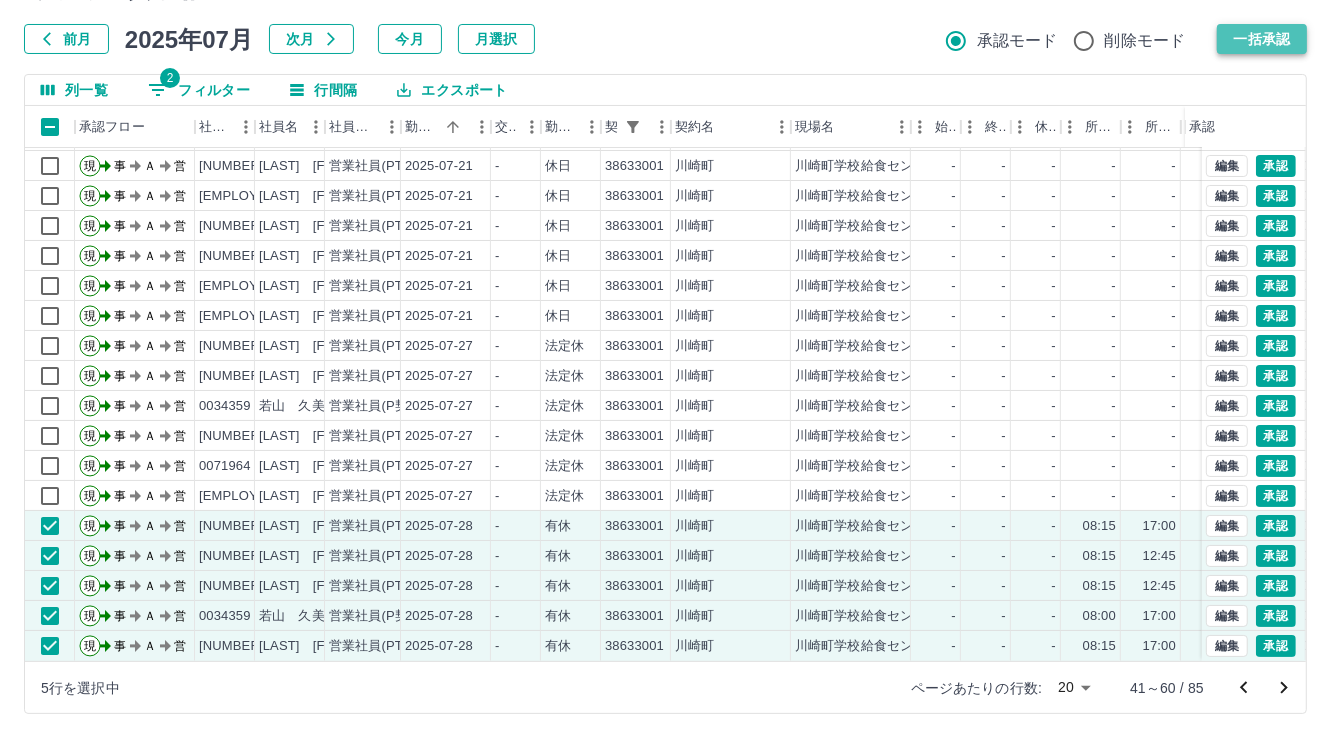 click on "一括承認" at bounding box center [1262, 39] 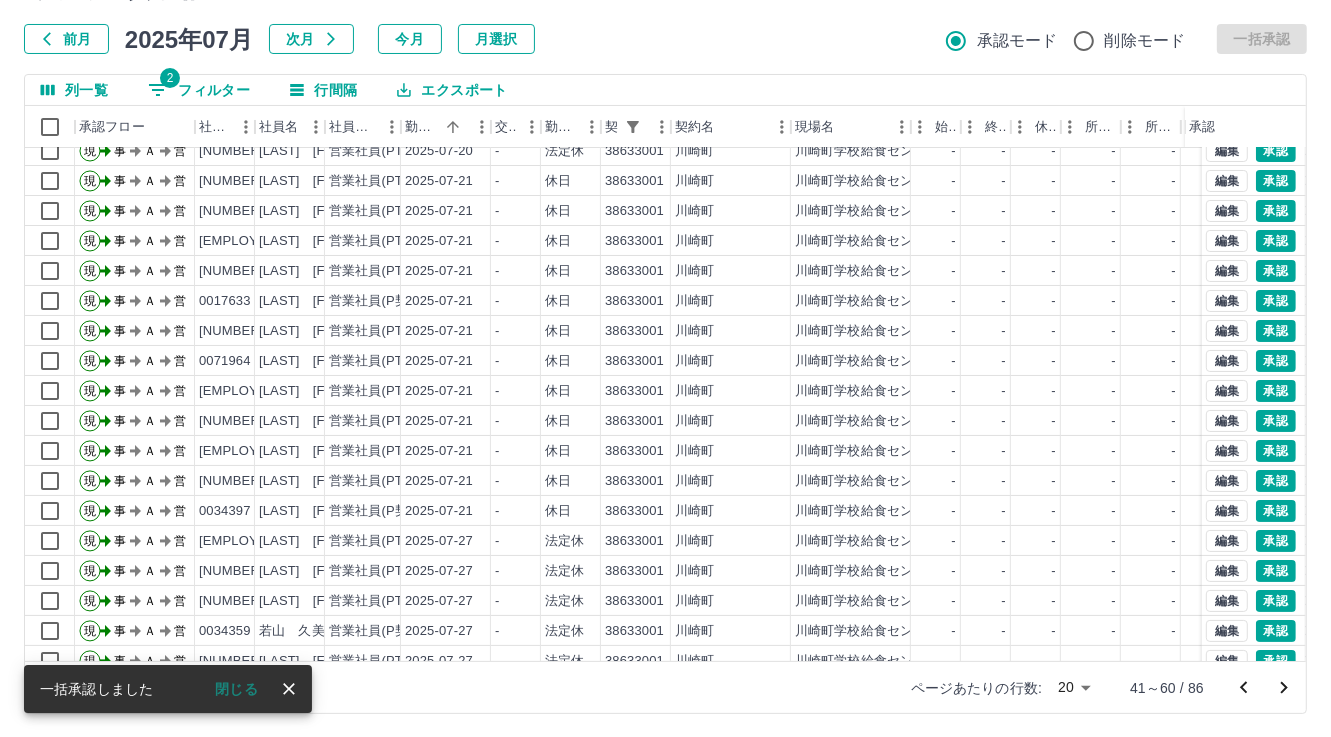 scroll, scrollTop: 0, scrollLeft: 0, axis: both 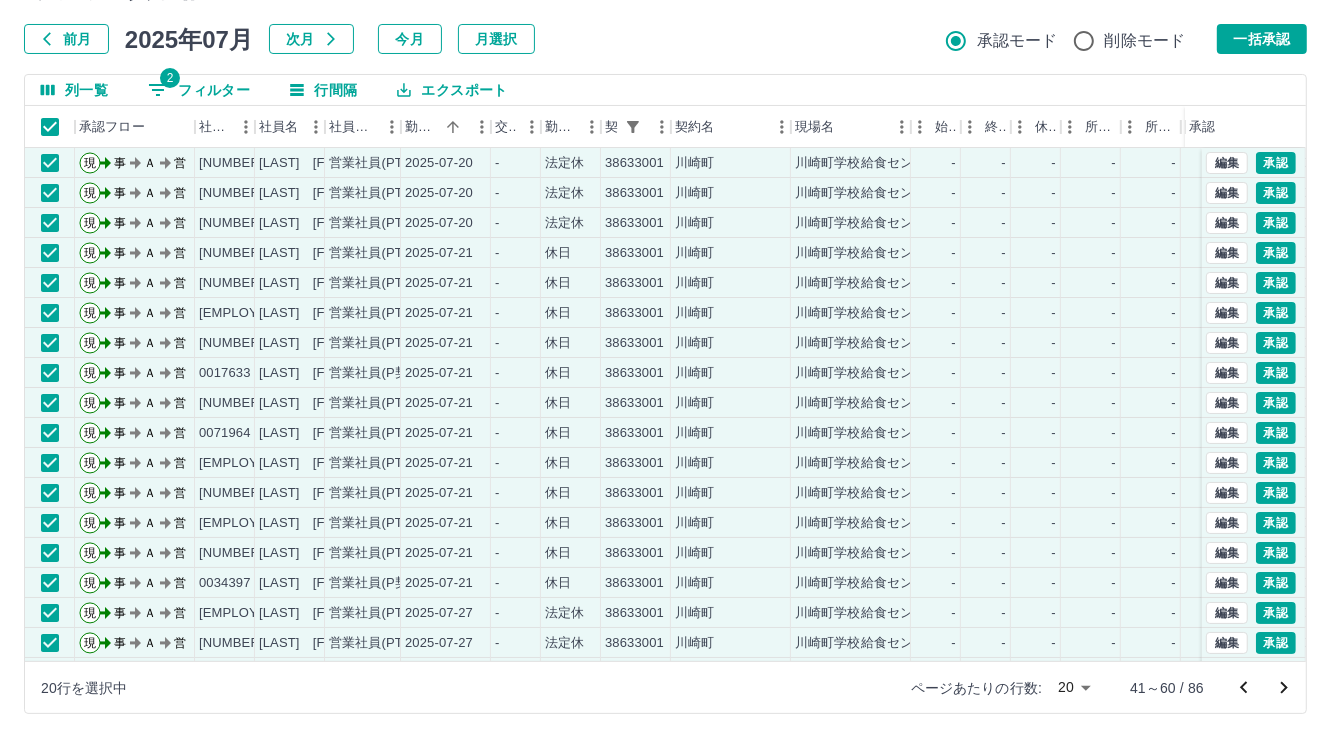 click on "一括承認" at bounding box center [1262, 39] 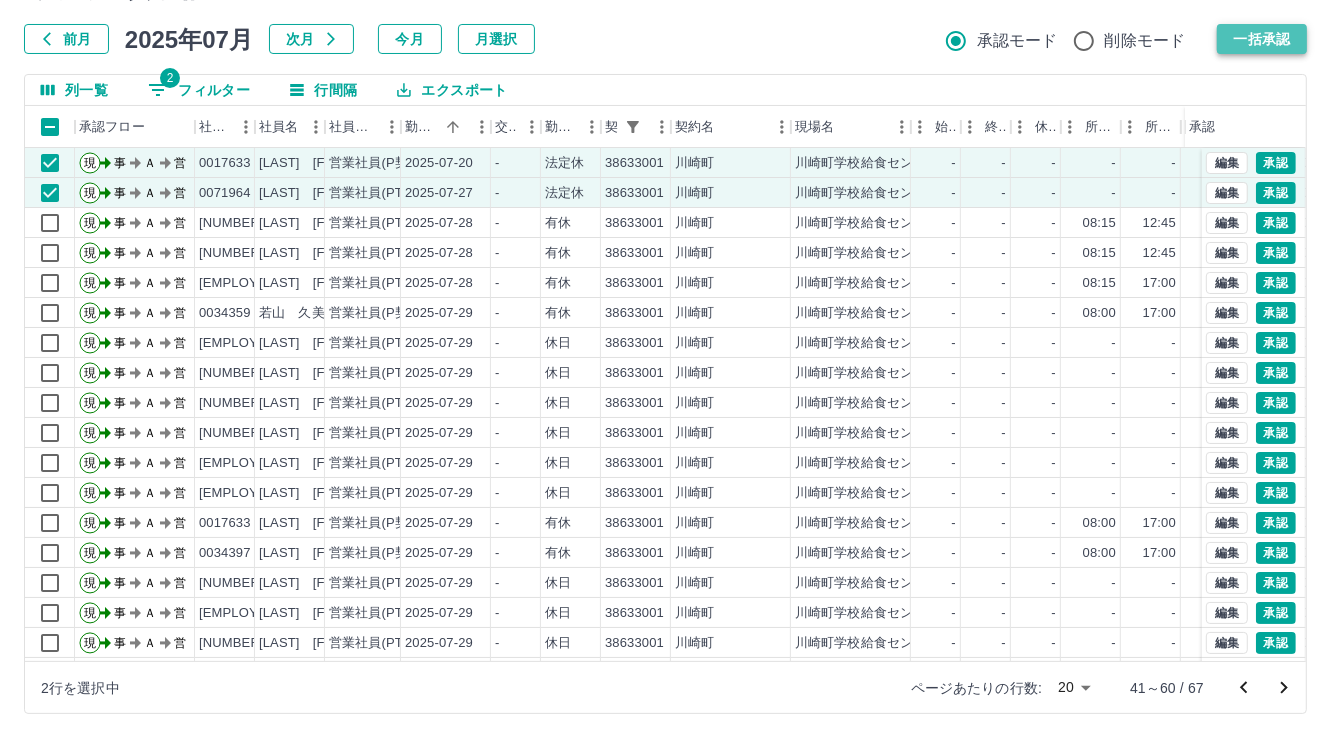click on "一括承認" at bounding box center [1262, 39] 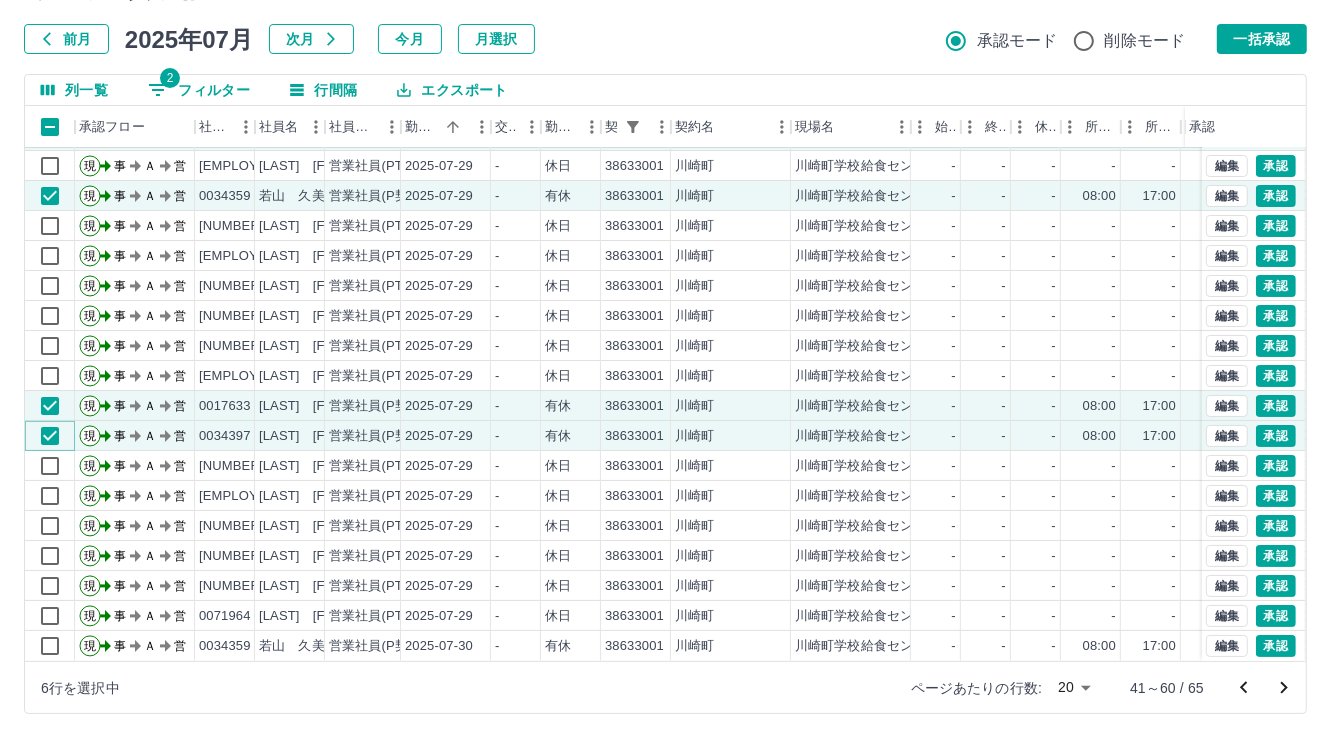 scroll, scrollTop: 103, scrollLeft: 0, axis: vertical 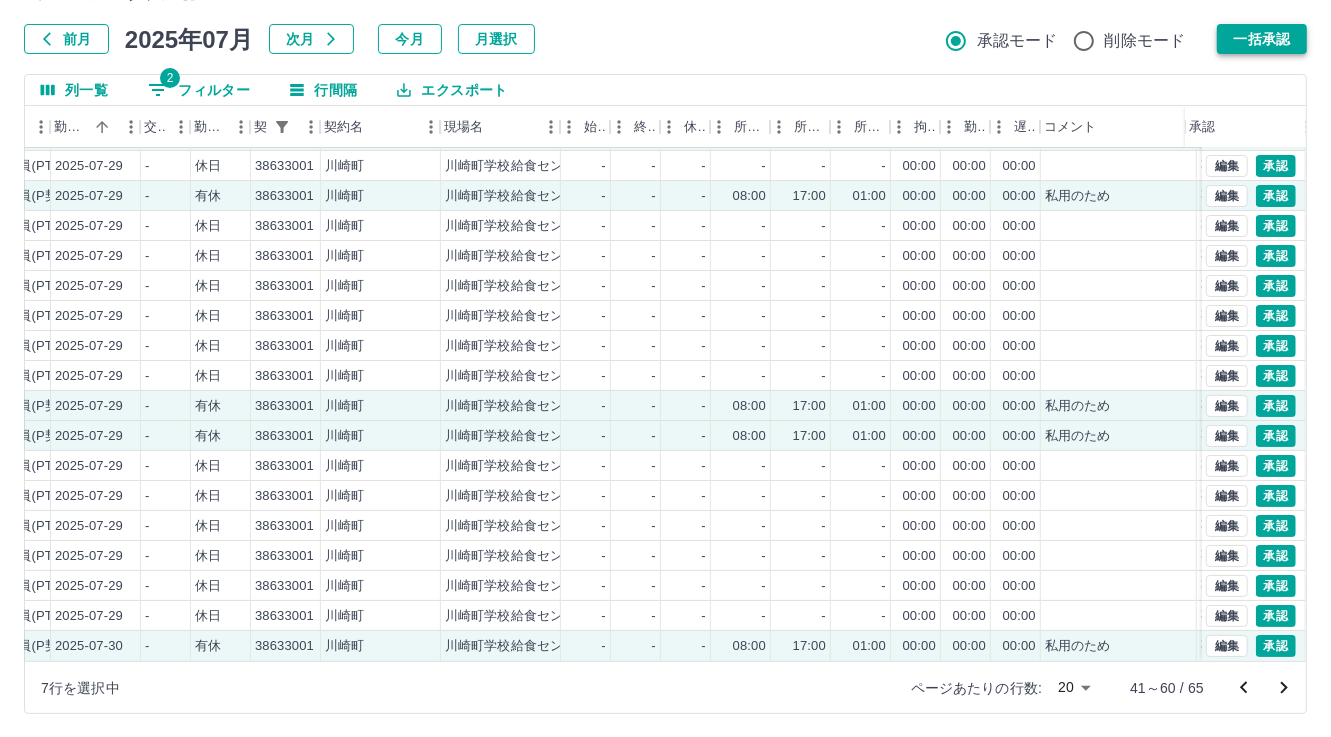 click on "一括承認" at bounding box center [1262, 39] 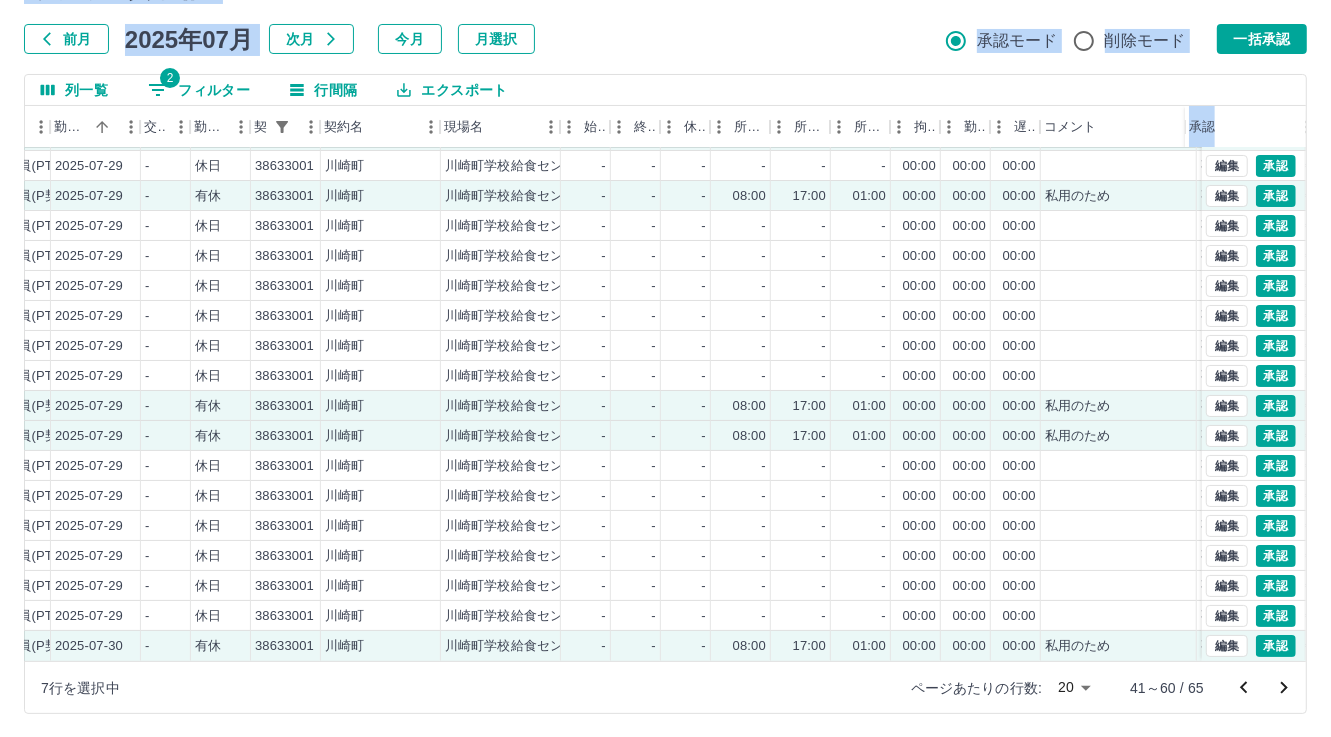 drag, startPoint x: 849, startPoint y: 654, endPoint x: 599, endPoint y: 654, distance: 250 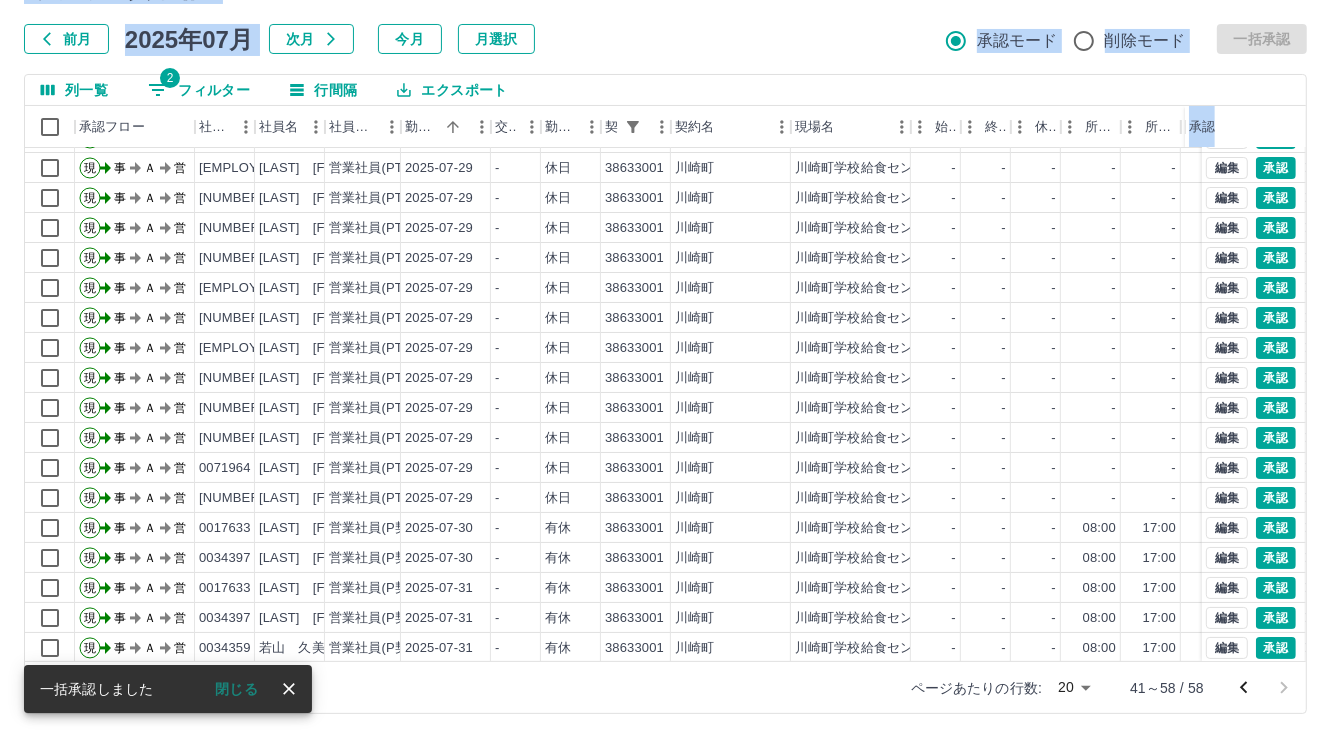 scroll, scrollTop: 0, scrollLeft: 0, axis: both 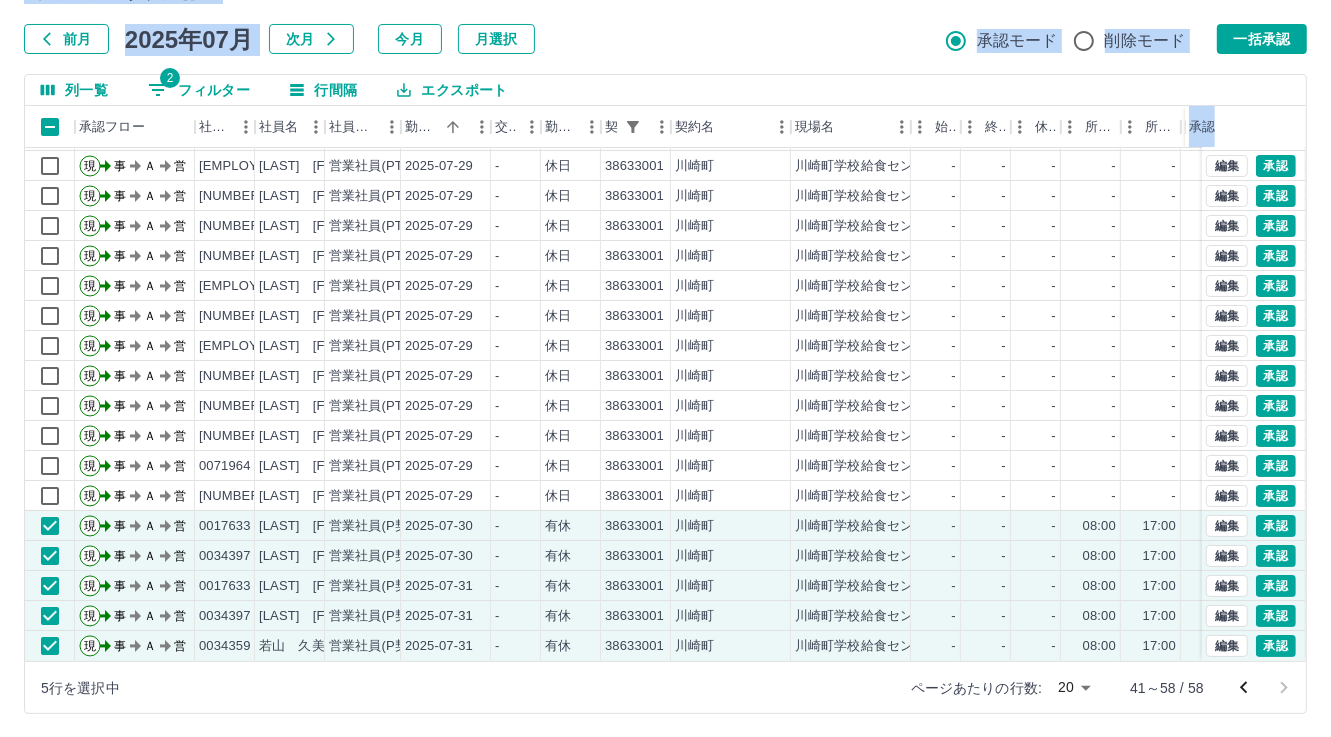 click on "一括承認" at bounding box center (1262, 39) 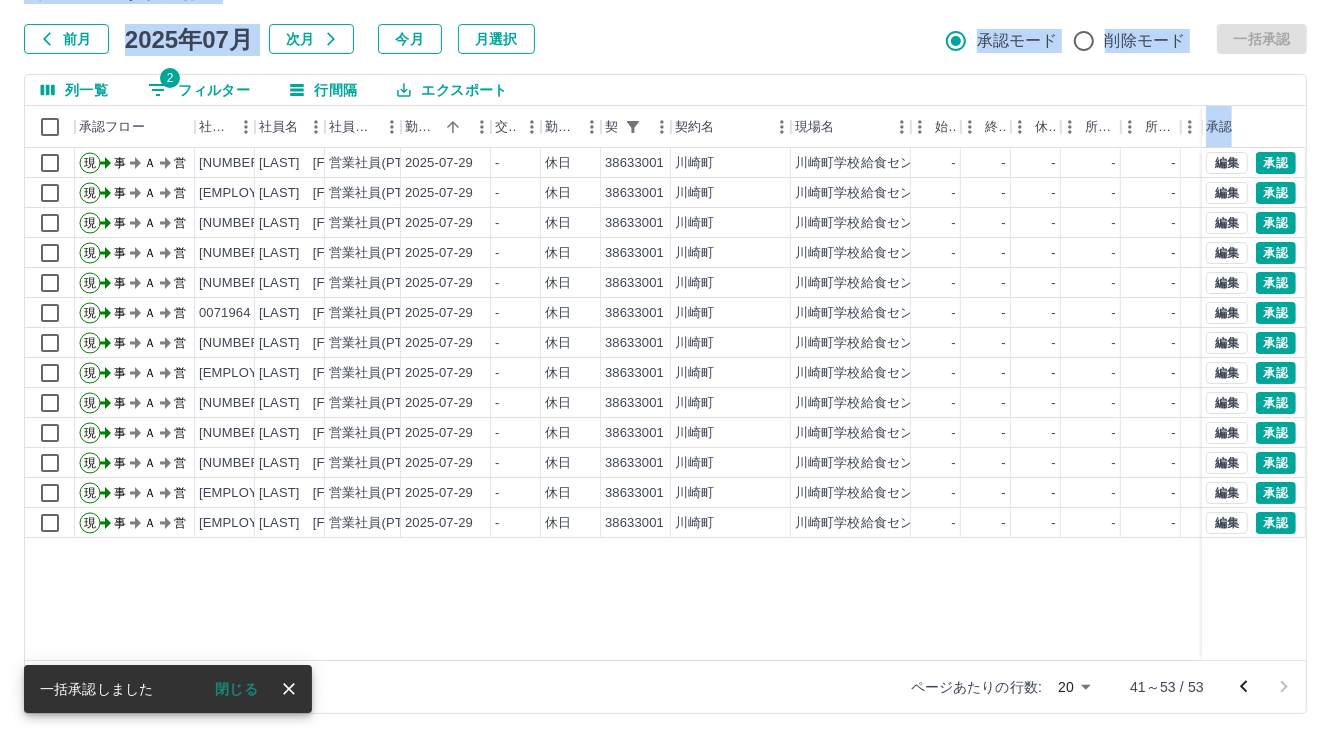 scroll, scrollTop: 0, scrollLeft: 0, axis: both 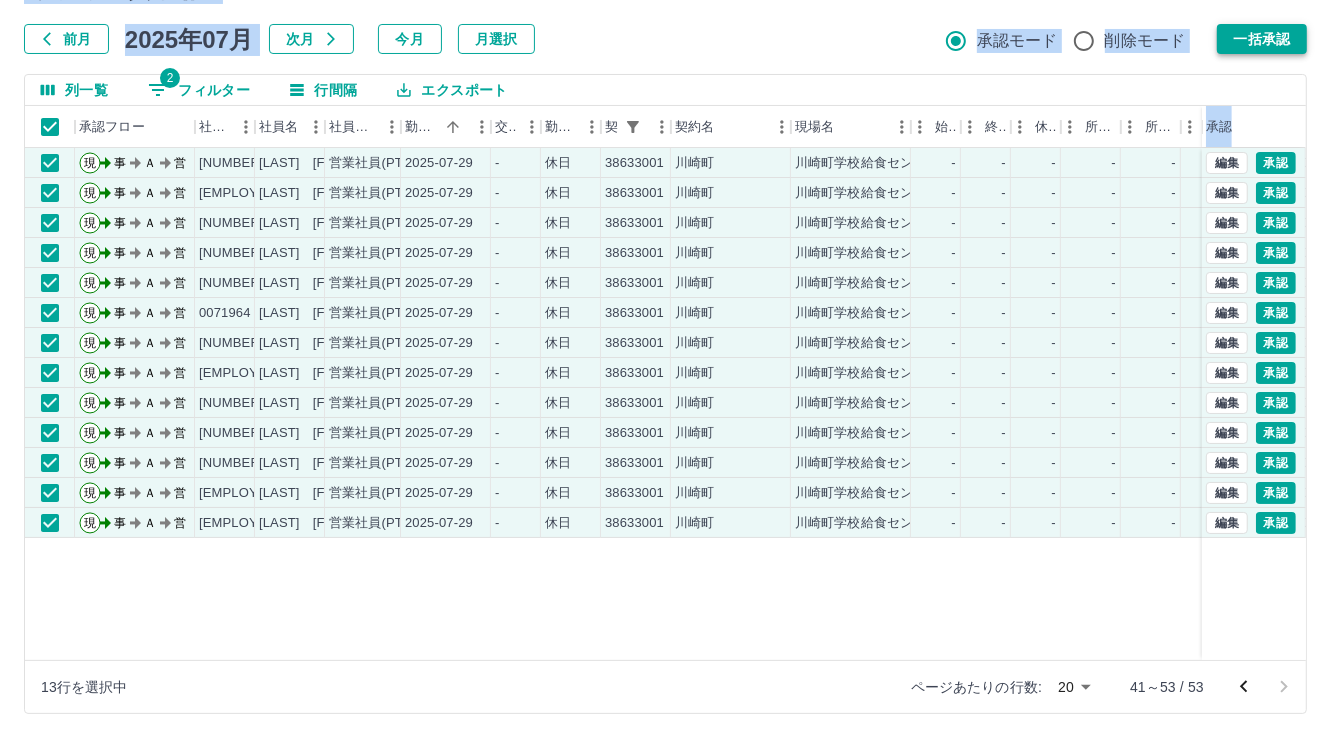 click on "一括承認" at bounding box center [1262, 39] 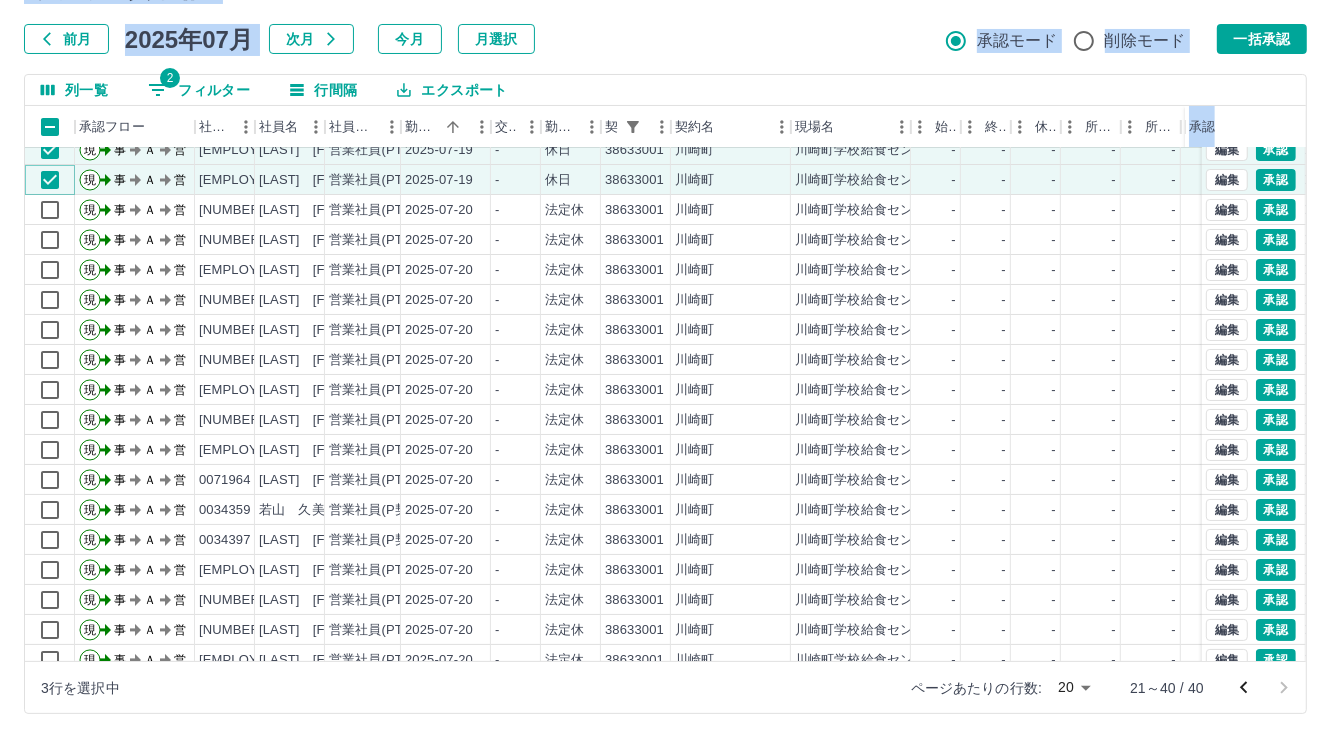 scroll, scrollTop: 2, scrollLeft: 0, axis: vertical 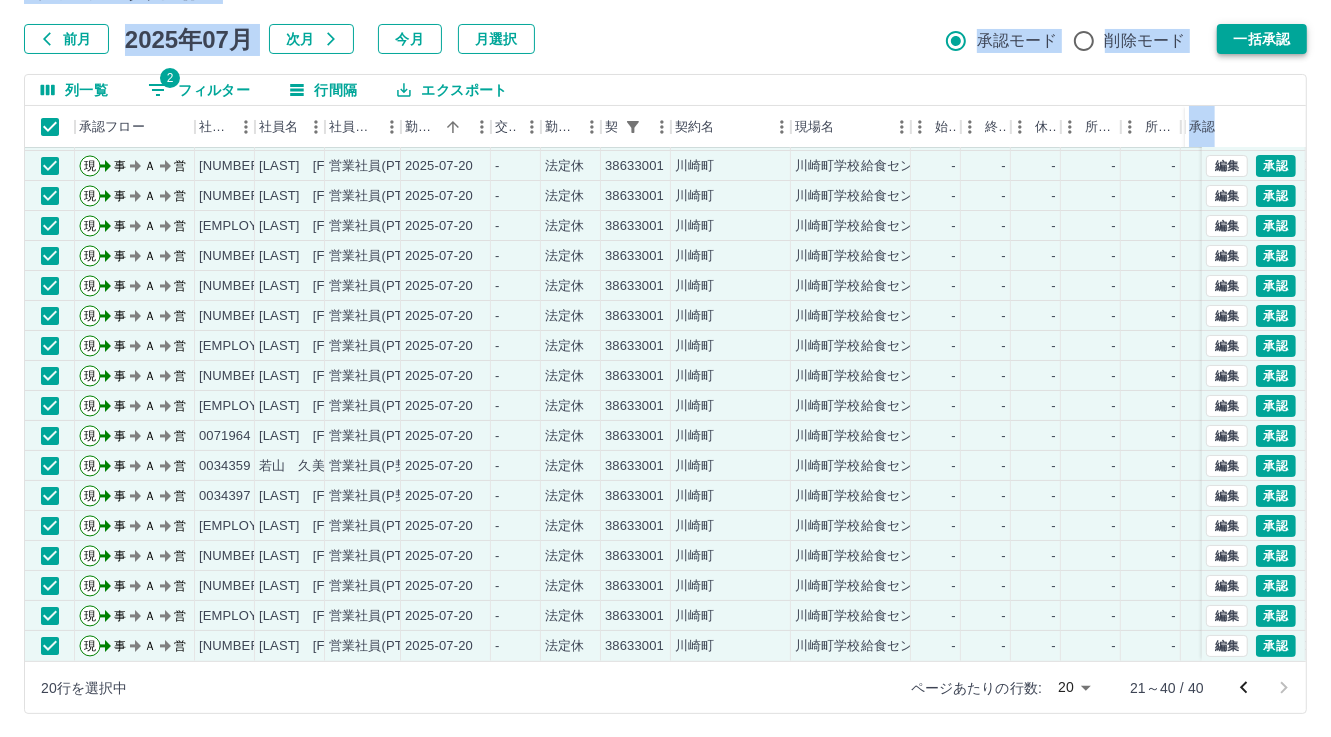 click on "一括承認" at bounding box center [1262, 39] 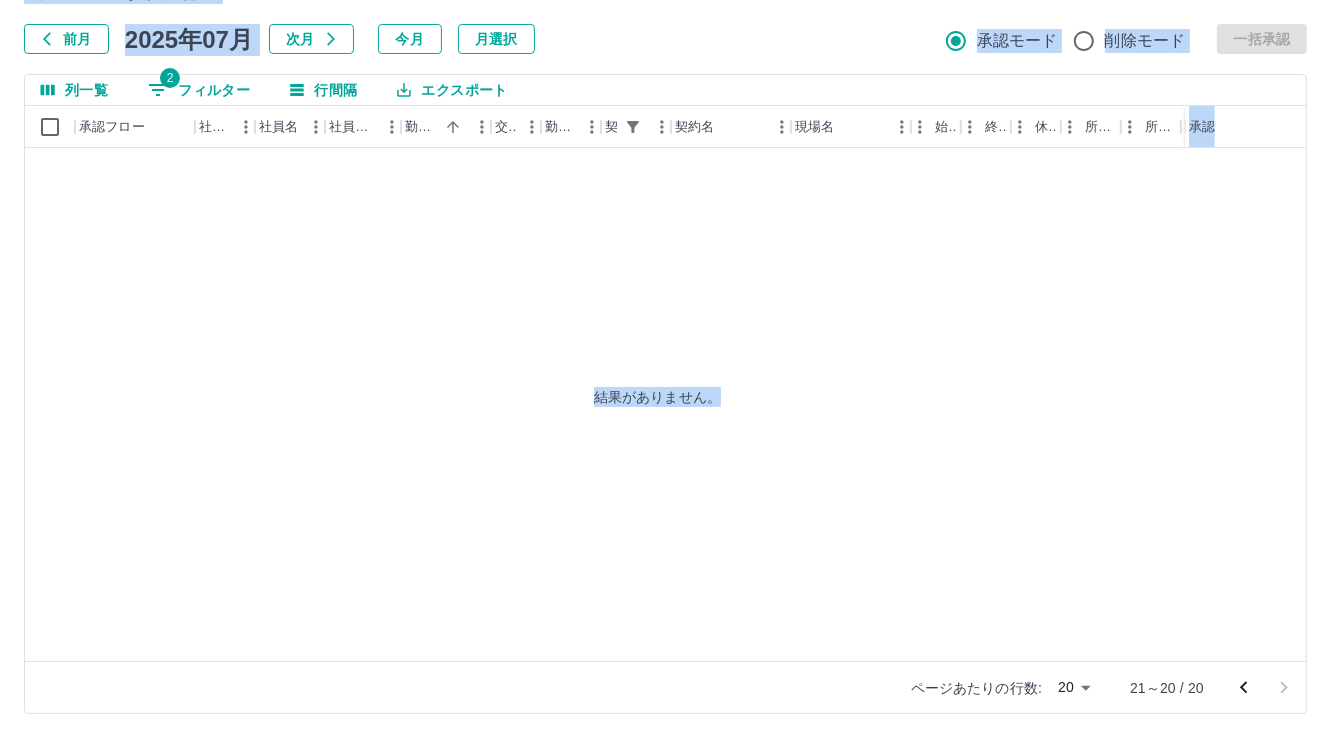 scroll, scrollTop: 0, scrollLeft: 0, axis: both 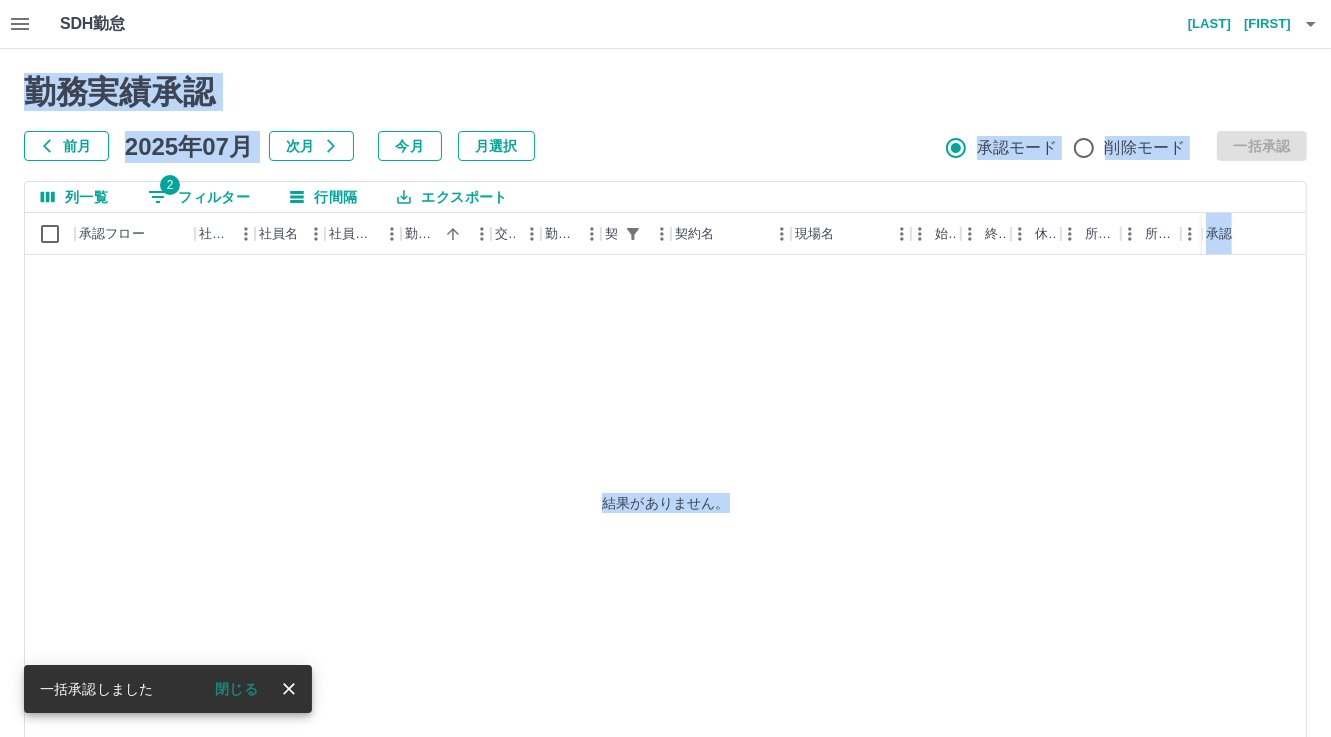 click on "2 フィルター" at bounding box center (199, 197) 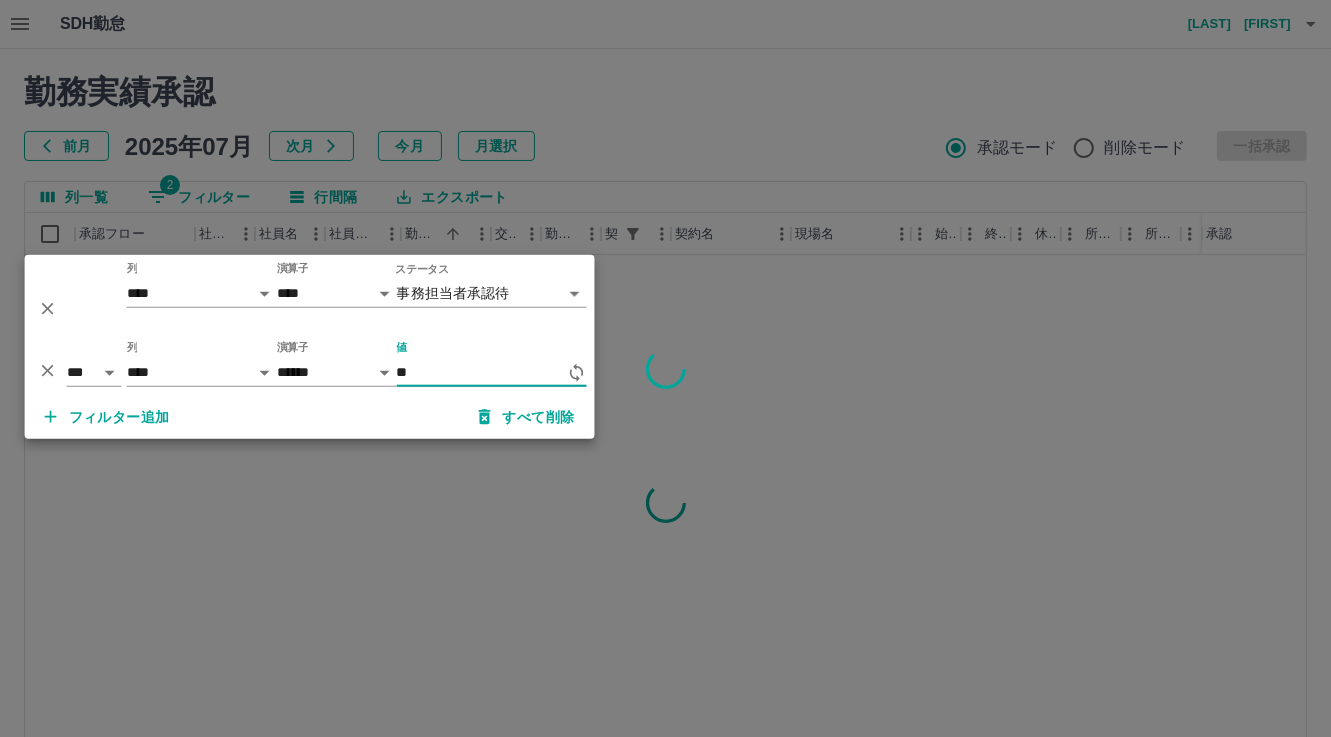 type on "*" 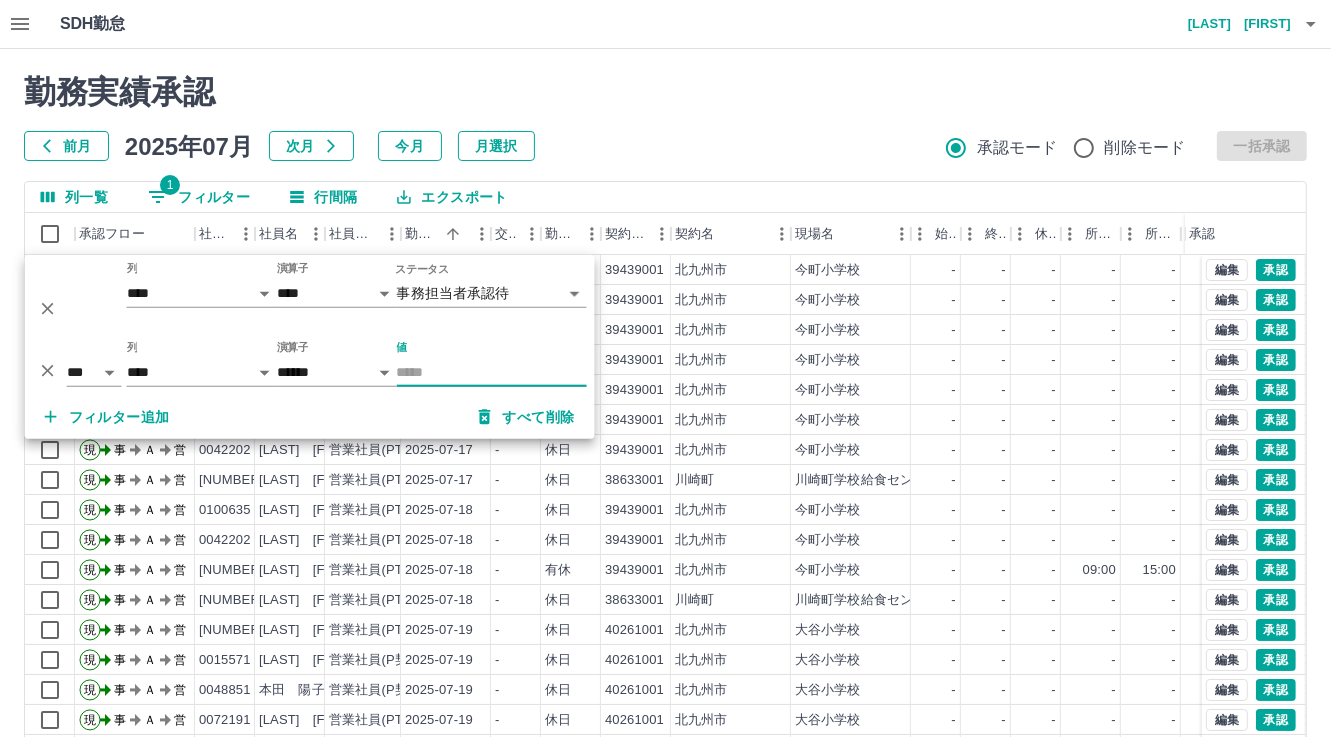 type 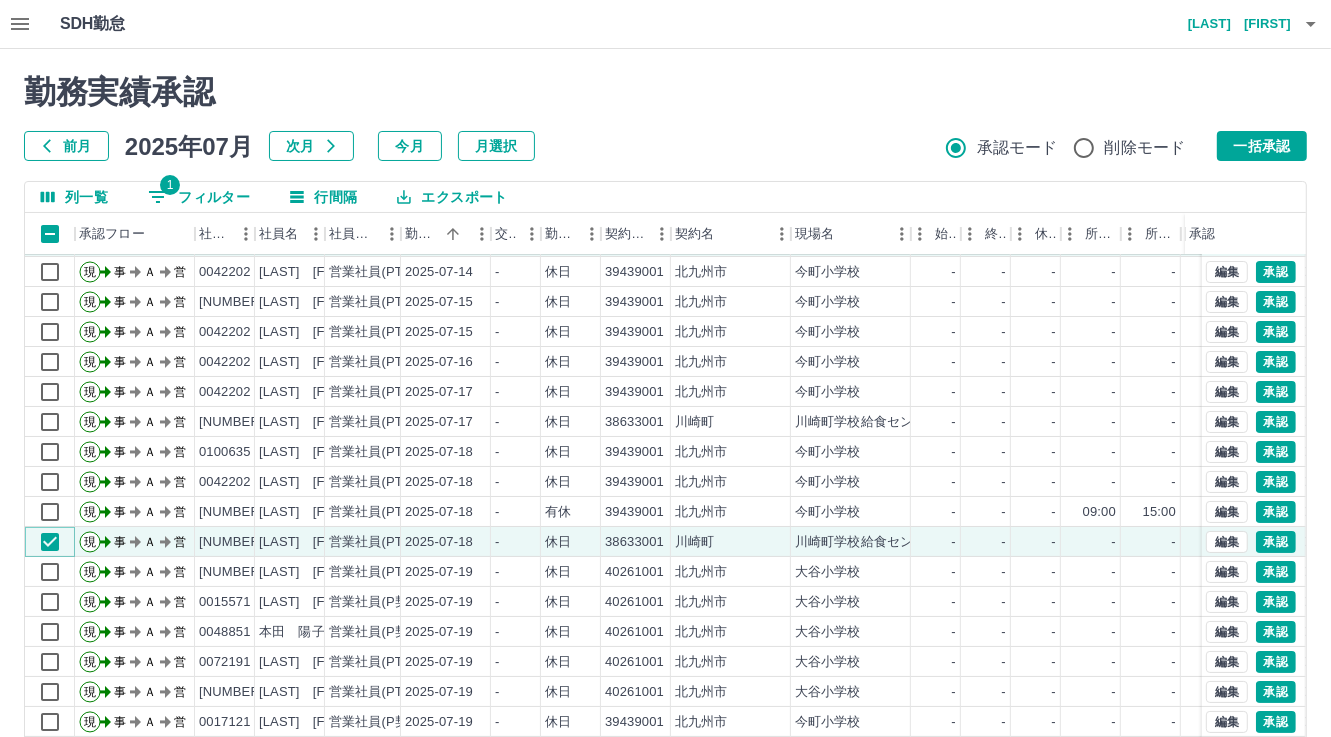 scroll, scrollTop: 103, scrollLeft: 0, axis: vertical 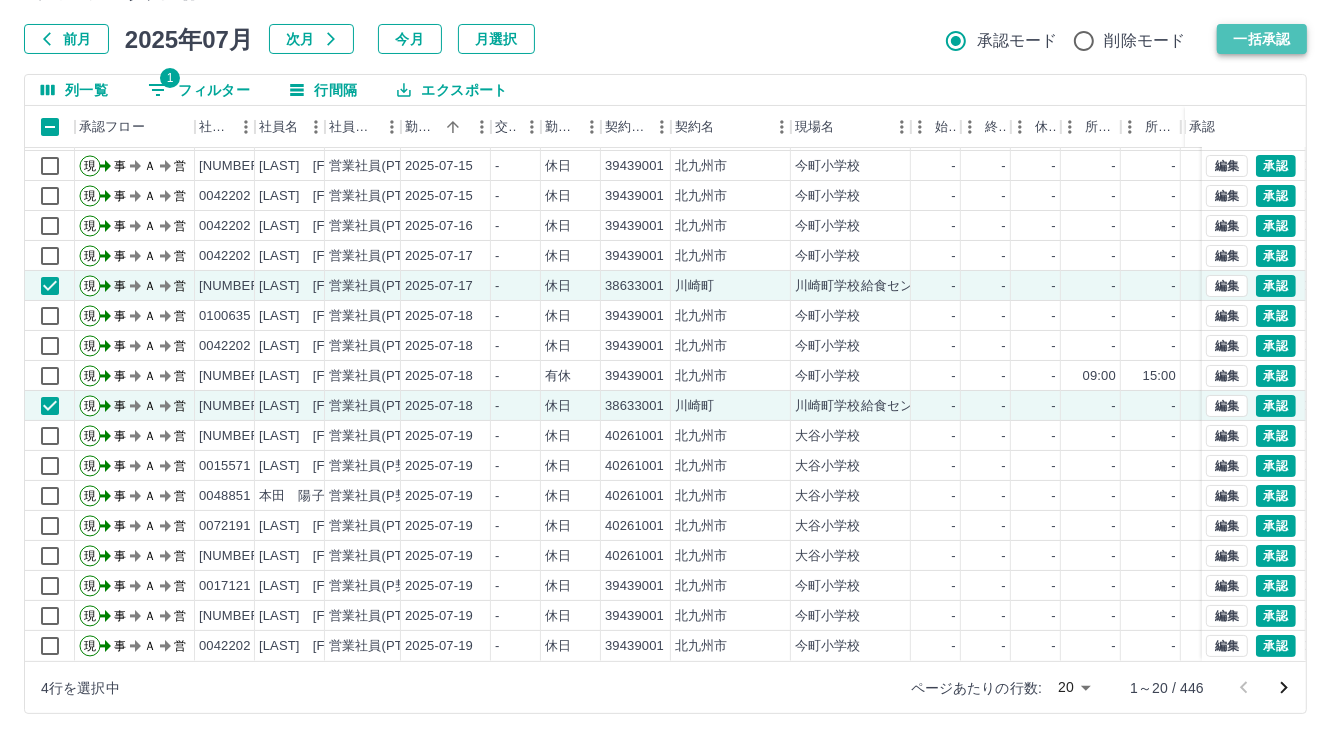 click on "一括承認" at bounding box center (1262, 39) 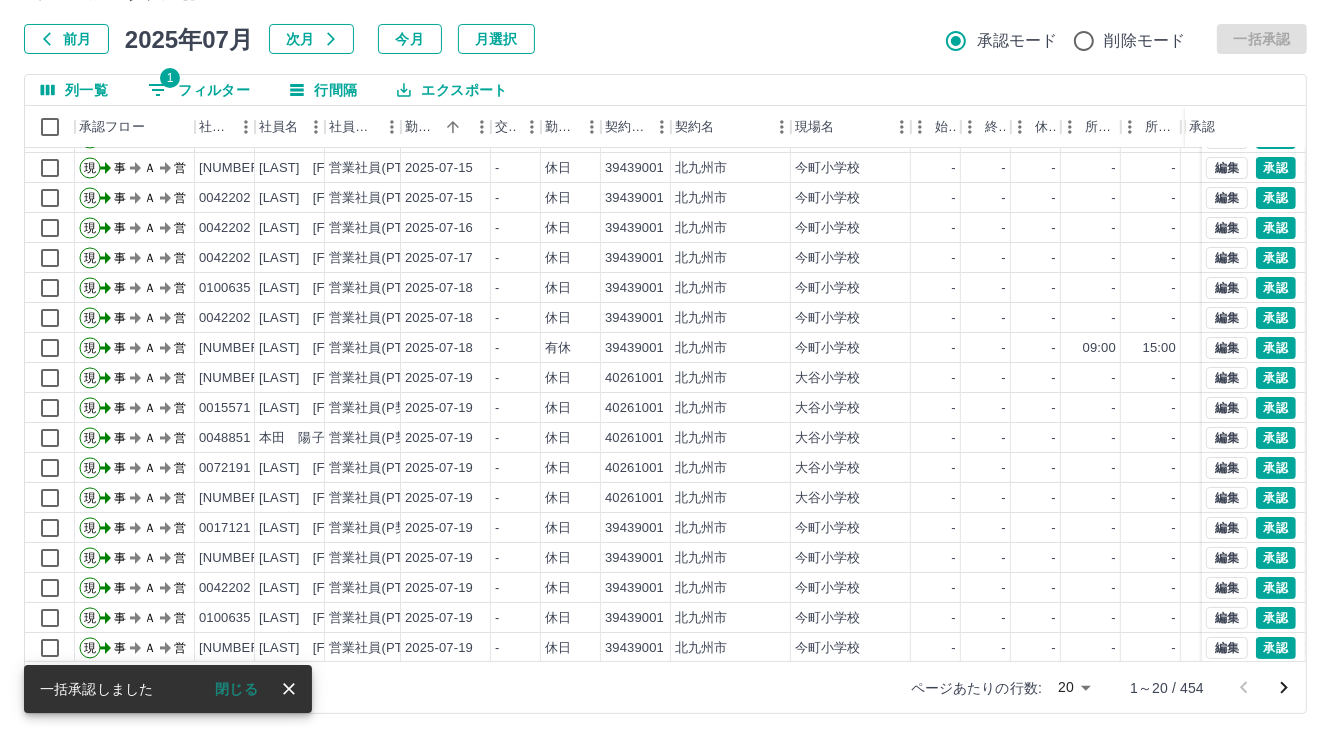 scroll, scrollTop: 0, scrollLeft: 0, axis: both 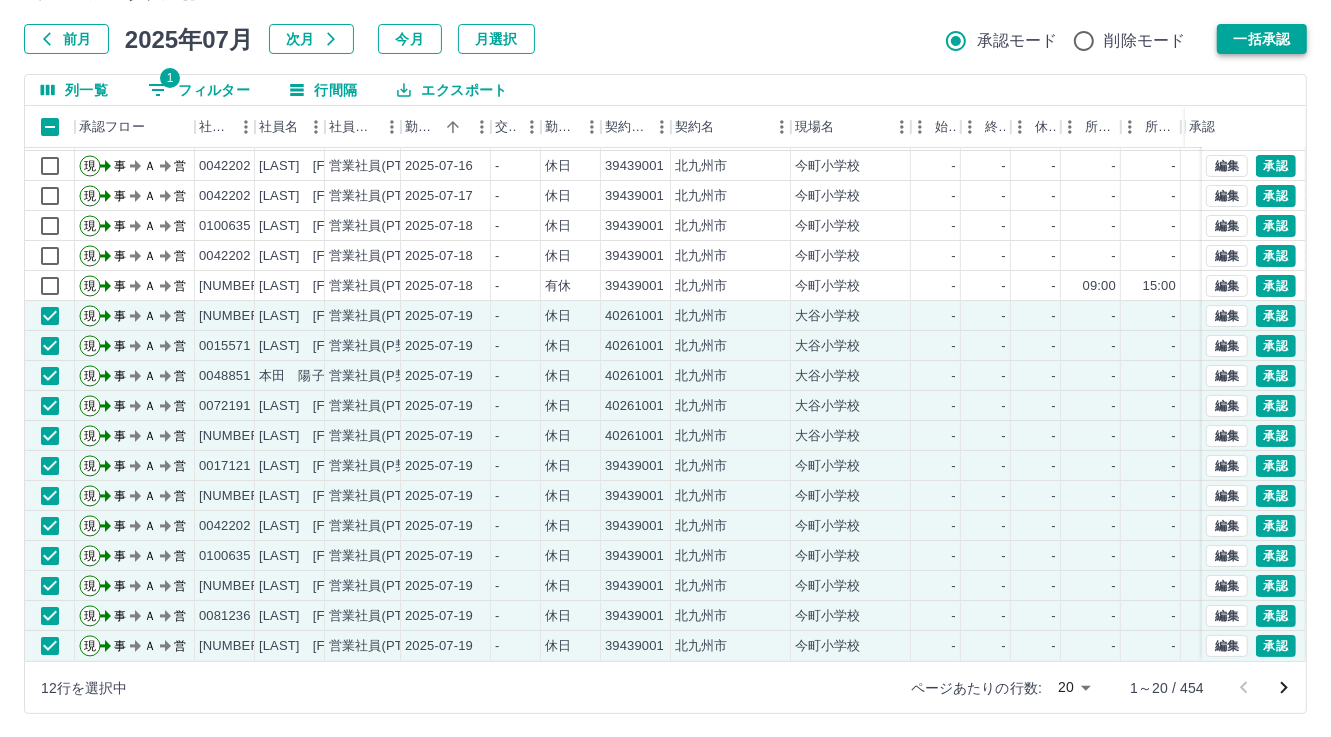 click on "一括承認" at bounding box center (1262, 39) 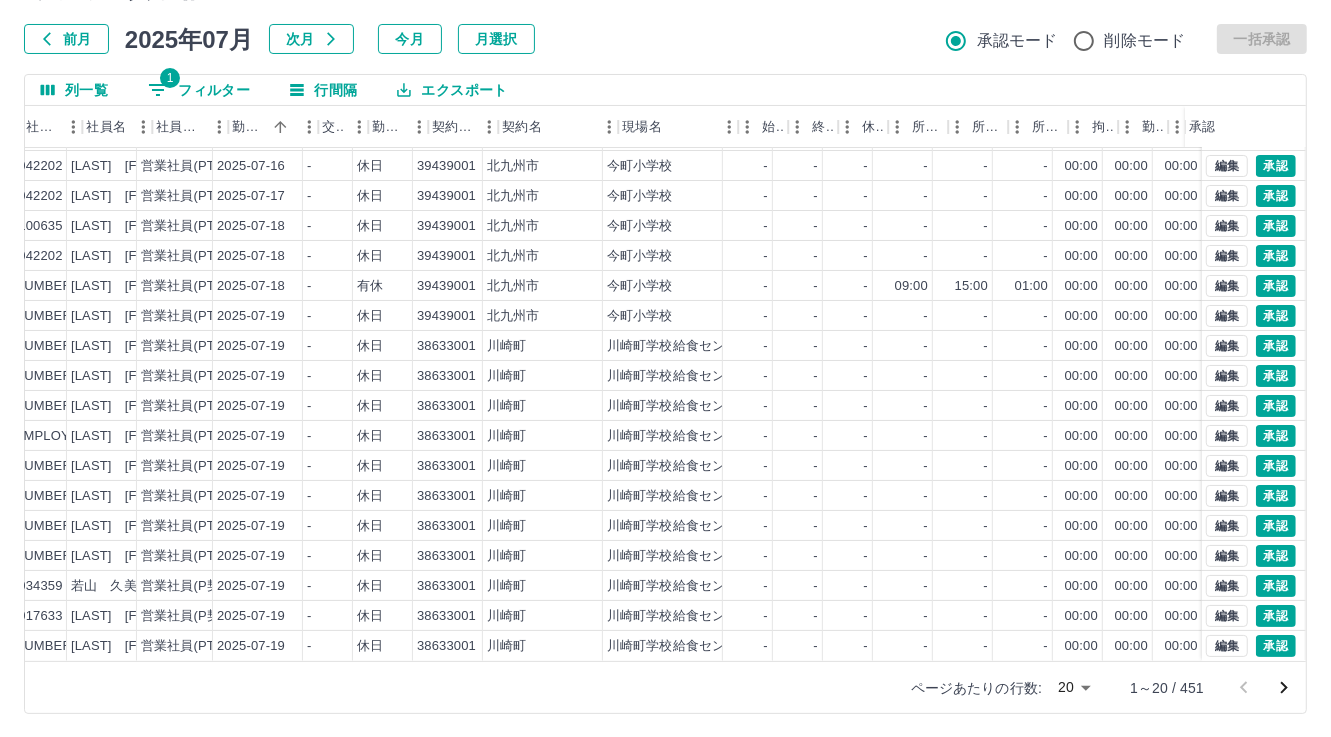 scroll, scrollTop: 103, scrollLeft: 0, axis: vertical 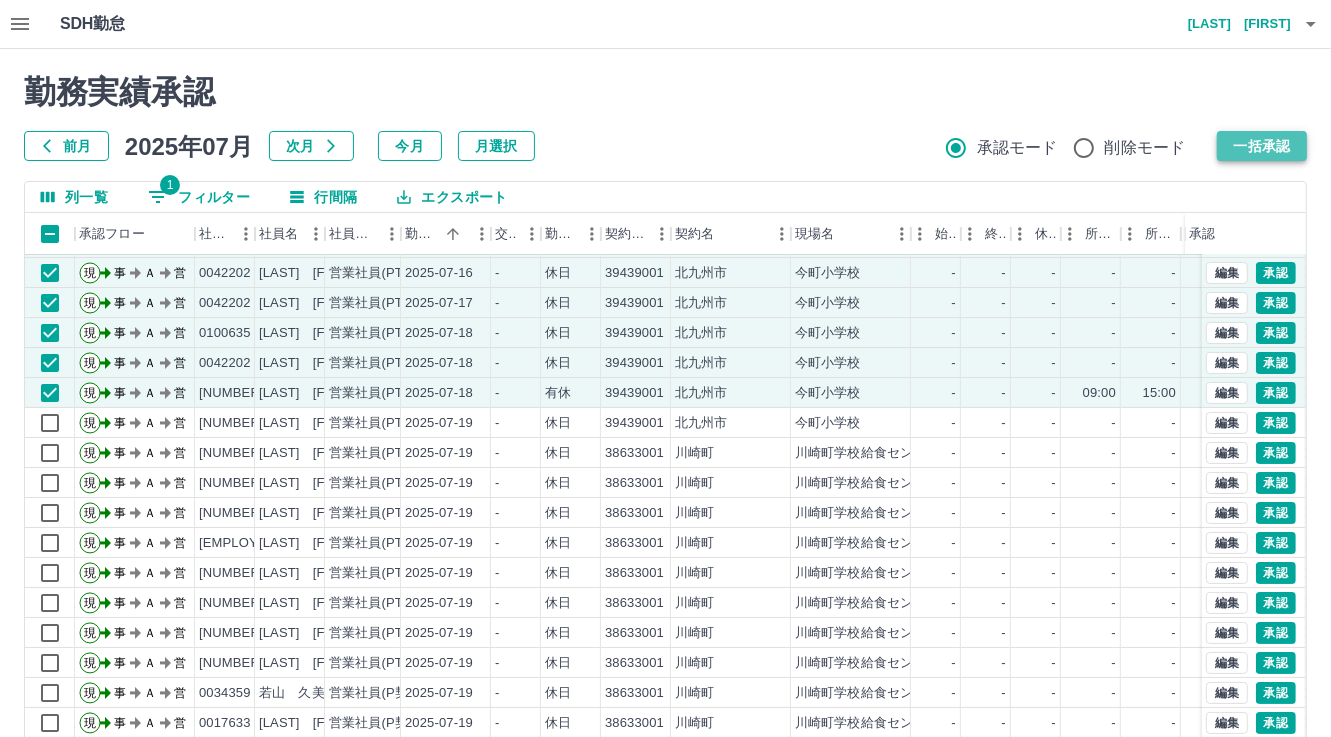 click on "一括承認" at bounding box center [1262, 146] 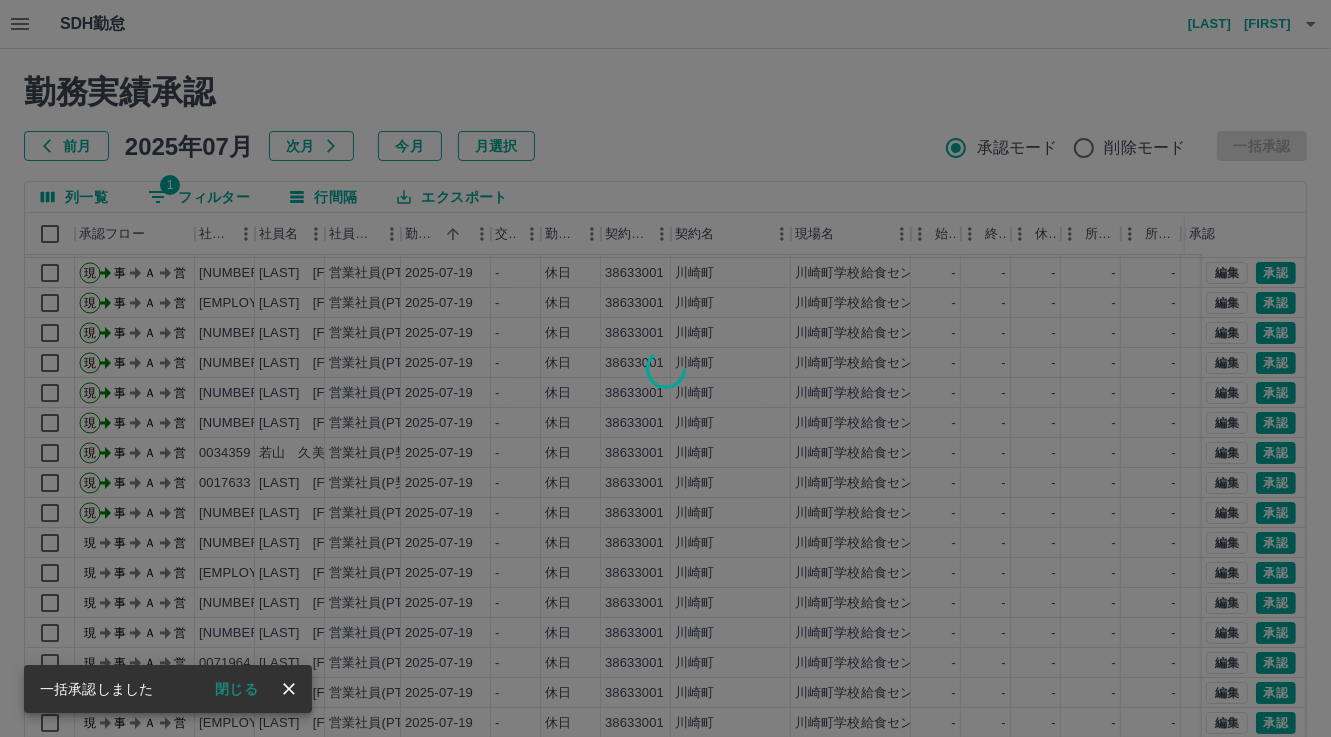 scroll, scrollTop: 0, scrollLeft: 0, axis: both 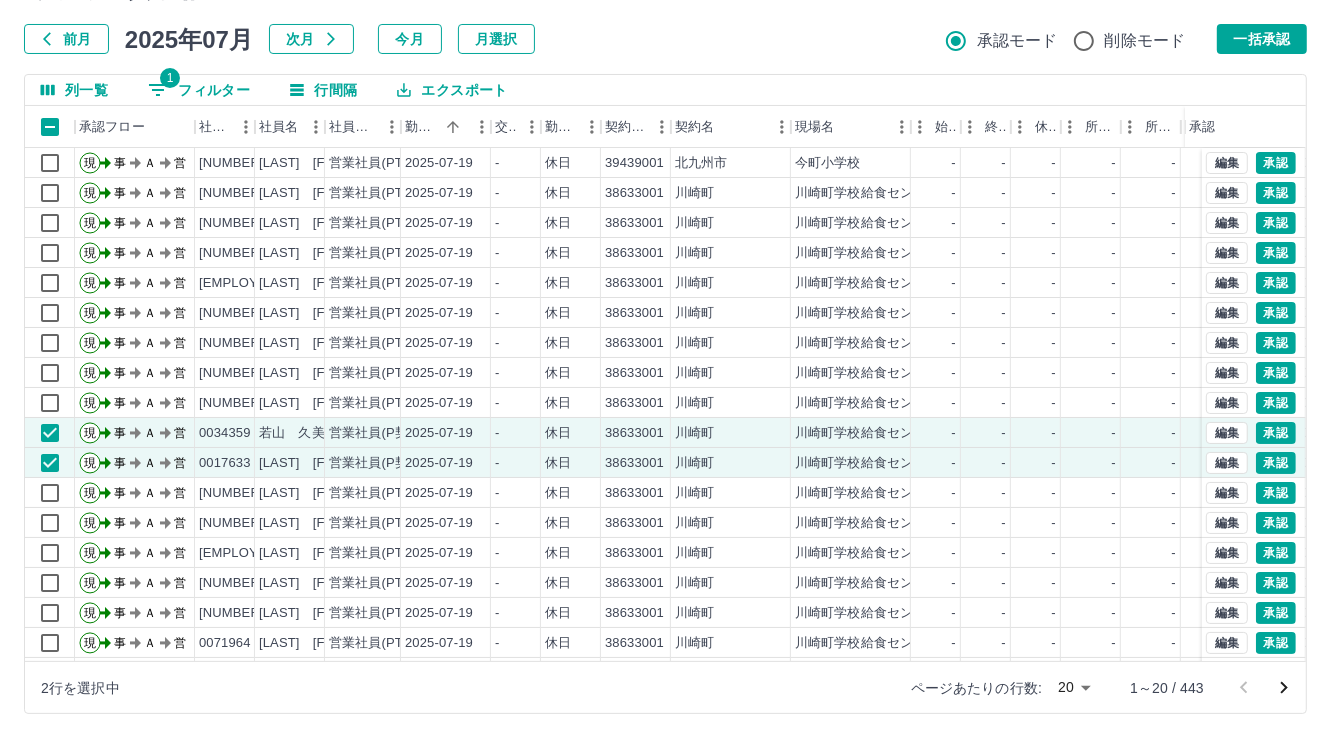 click on "一括承認" at bounding box center (1262, 39) 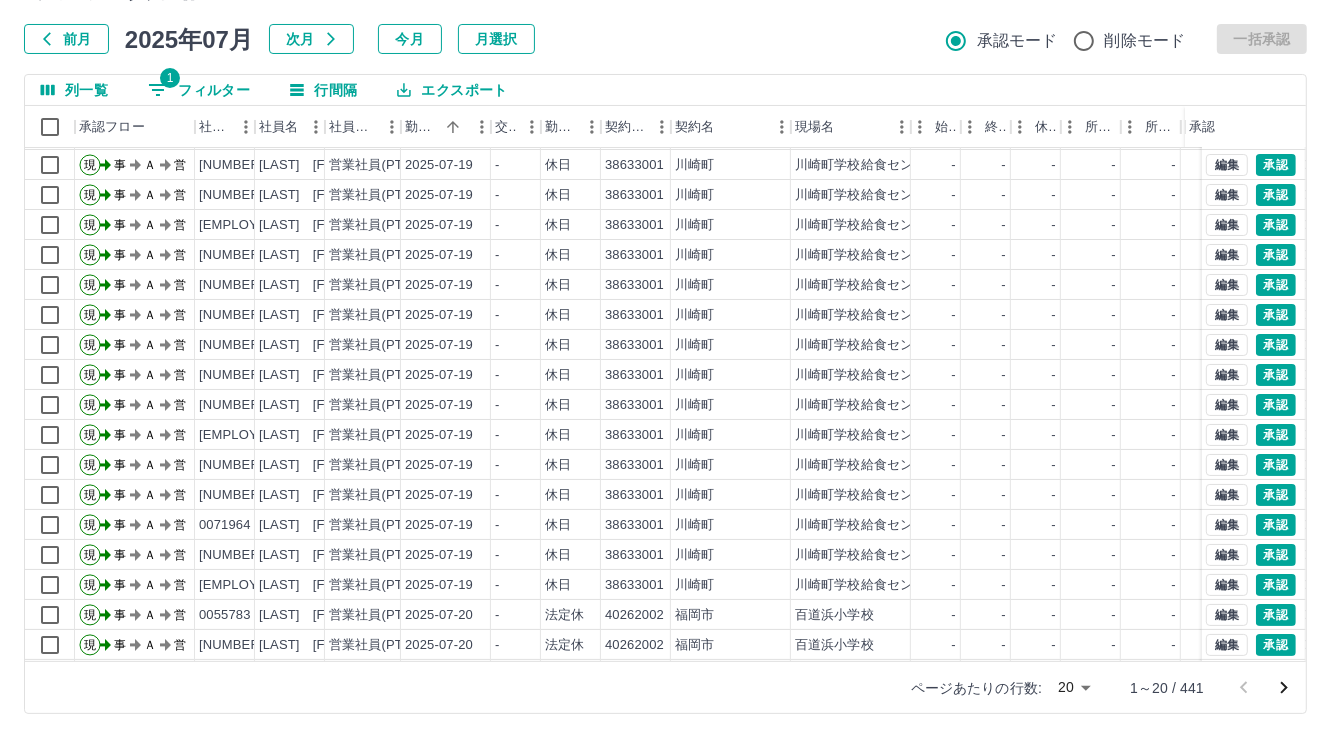 scroll, scrollTop: 0, scrollLeft: 0, axis: both 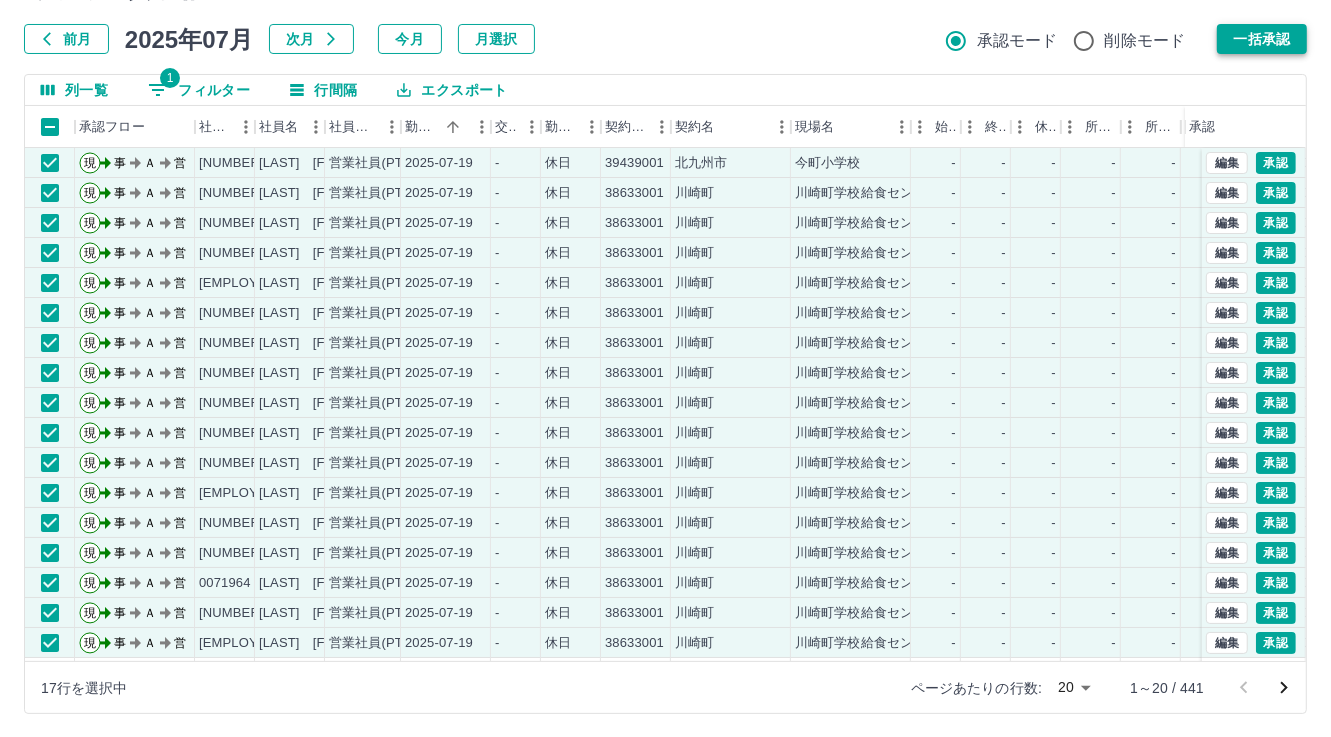 click on "一括承認" at bounding box center (1262, 39) 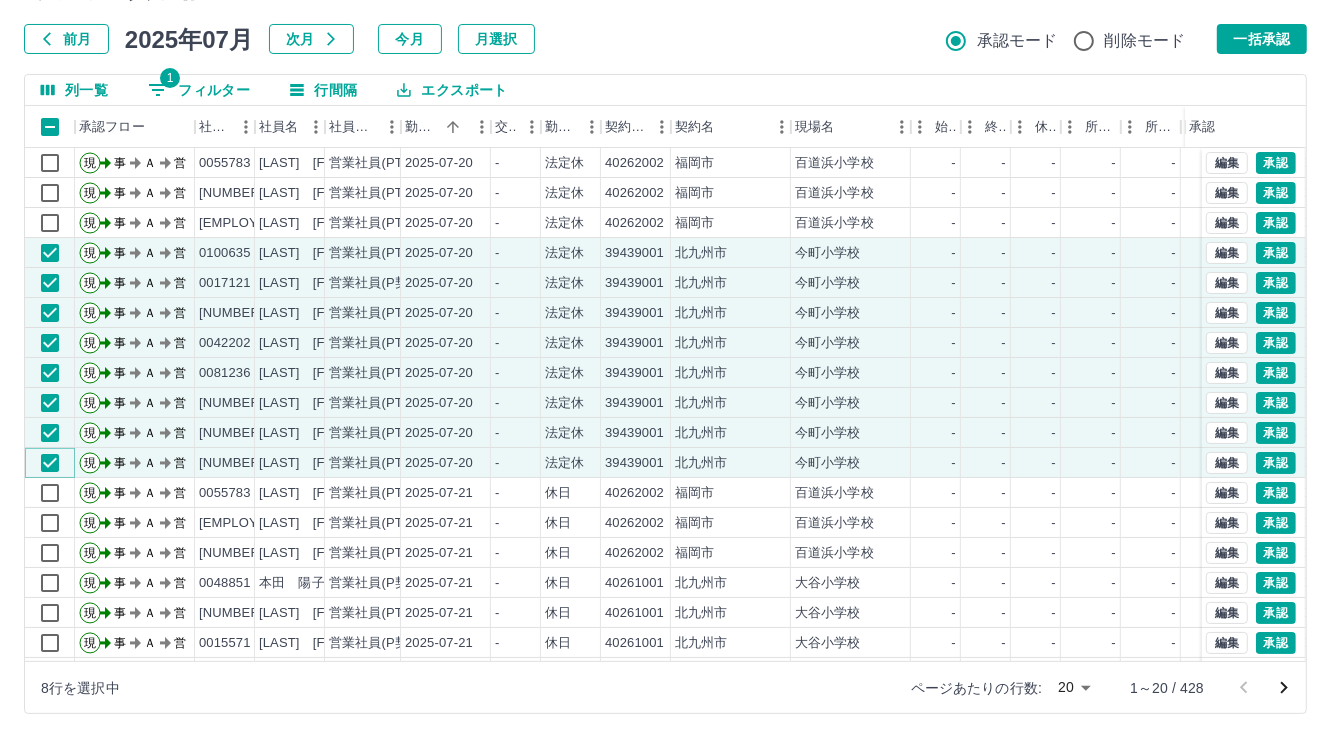 scroll, scrollTop: 103, scrollLeft: 0, axis: vertical 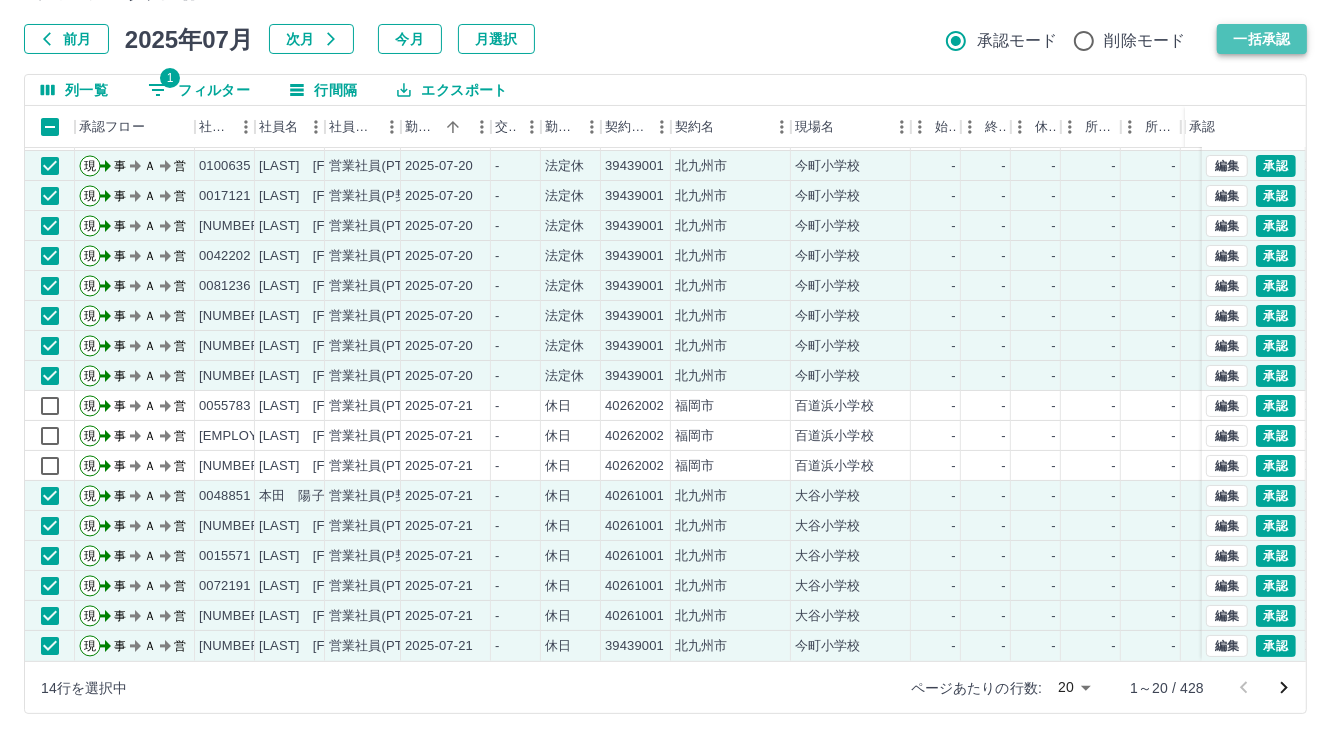 click on "一括承認" at bounding box center [1262, 39] 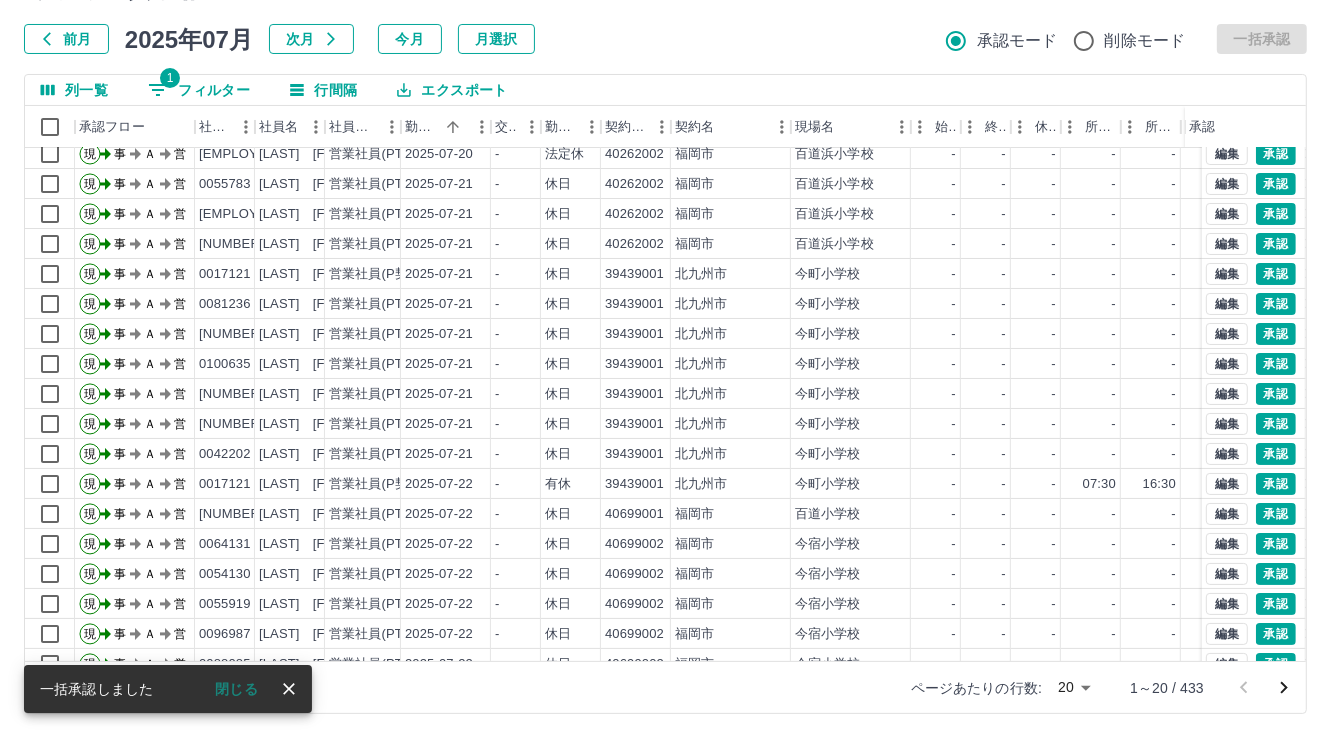 scroll, scrollTop: 103, scrollLeft: 0, axis: vertical 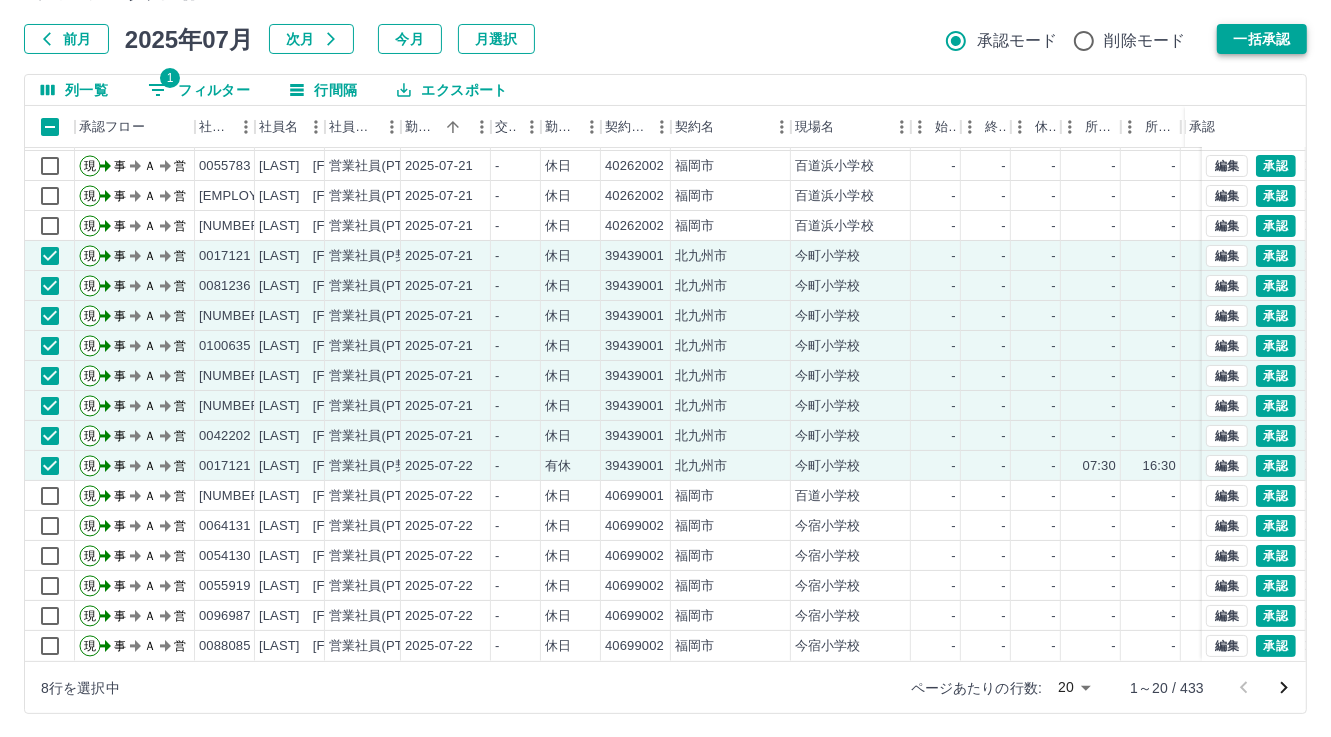 click on "一括承認" at bounding box center [1262, 39] 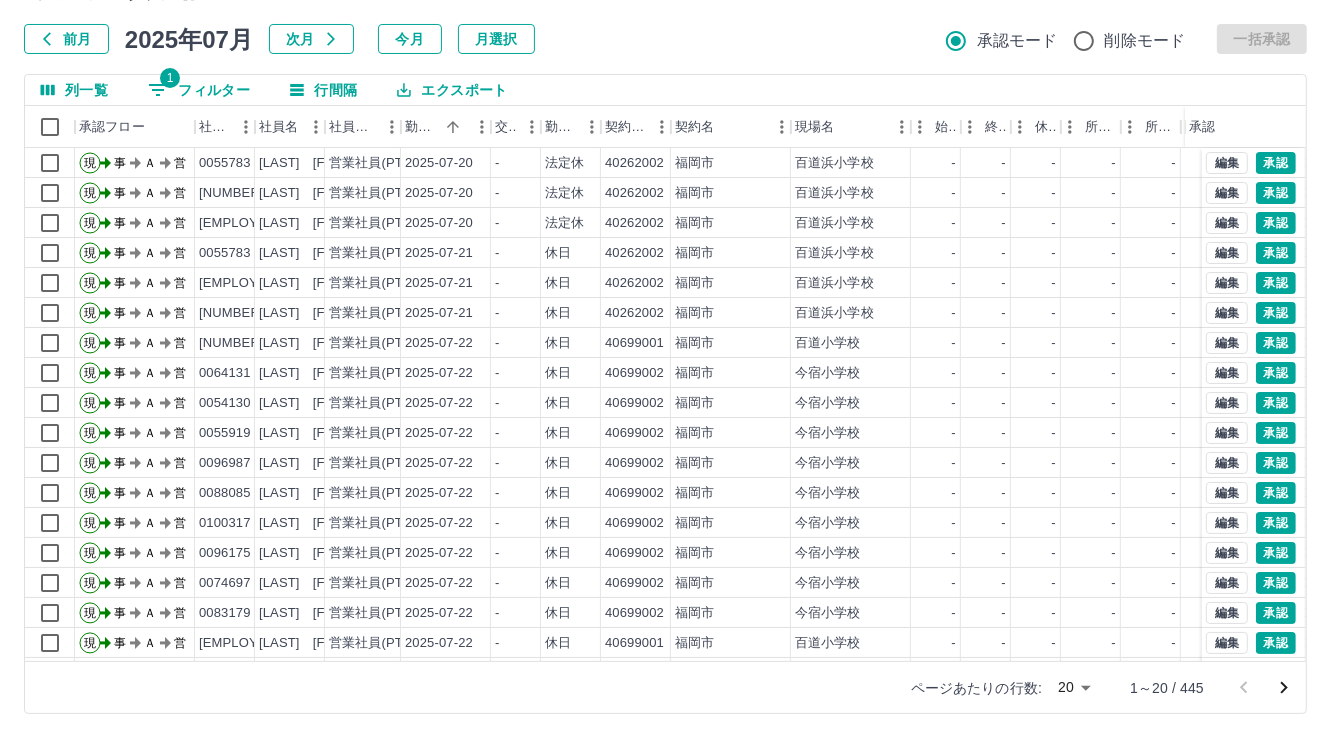 scroll, scrollTop: 103, scrollLeft: 0, axis: vertical 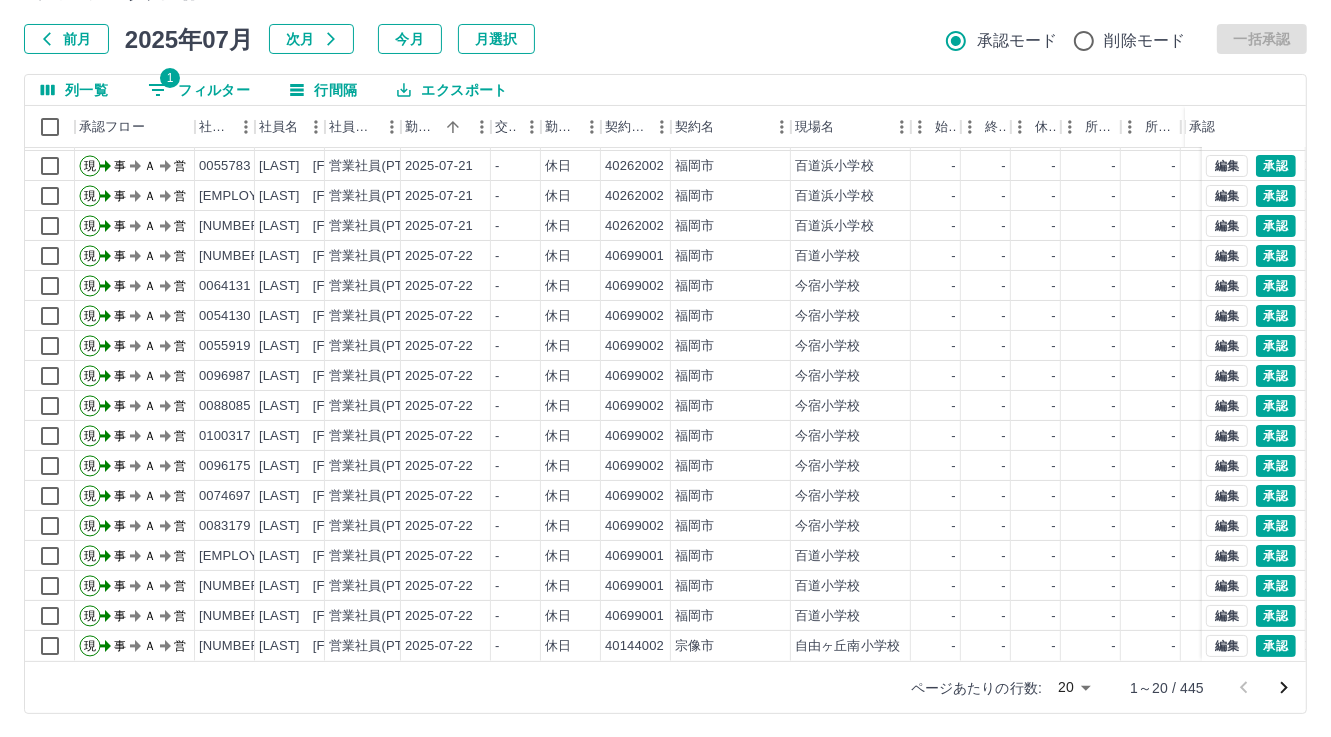 click 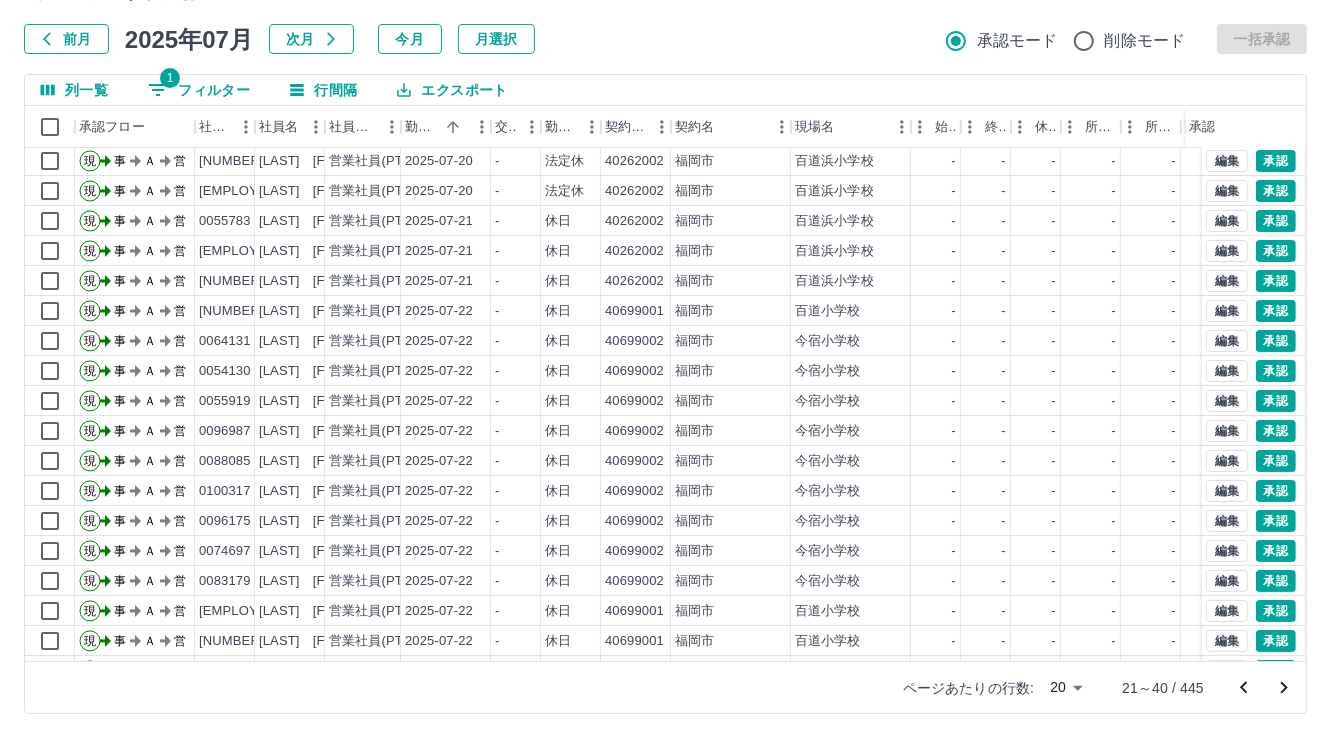 scroll, scrollTop: 0, scrollLeft: 0, axis: both 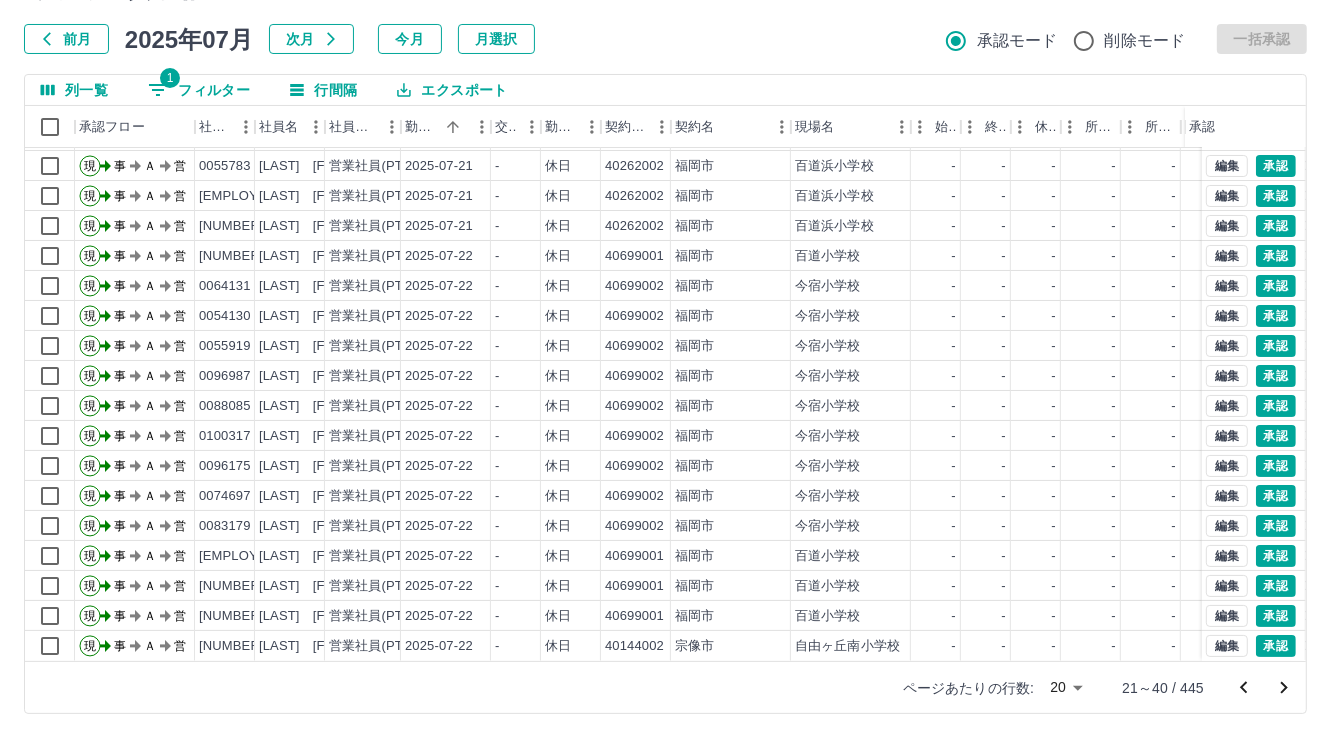 click 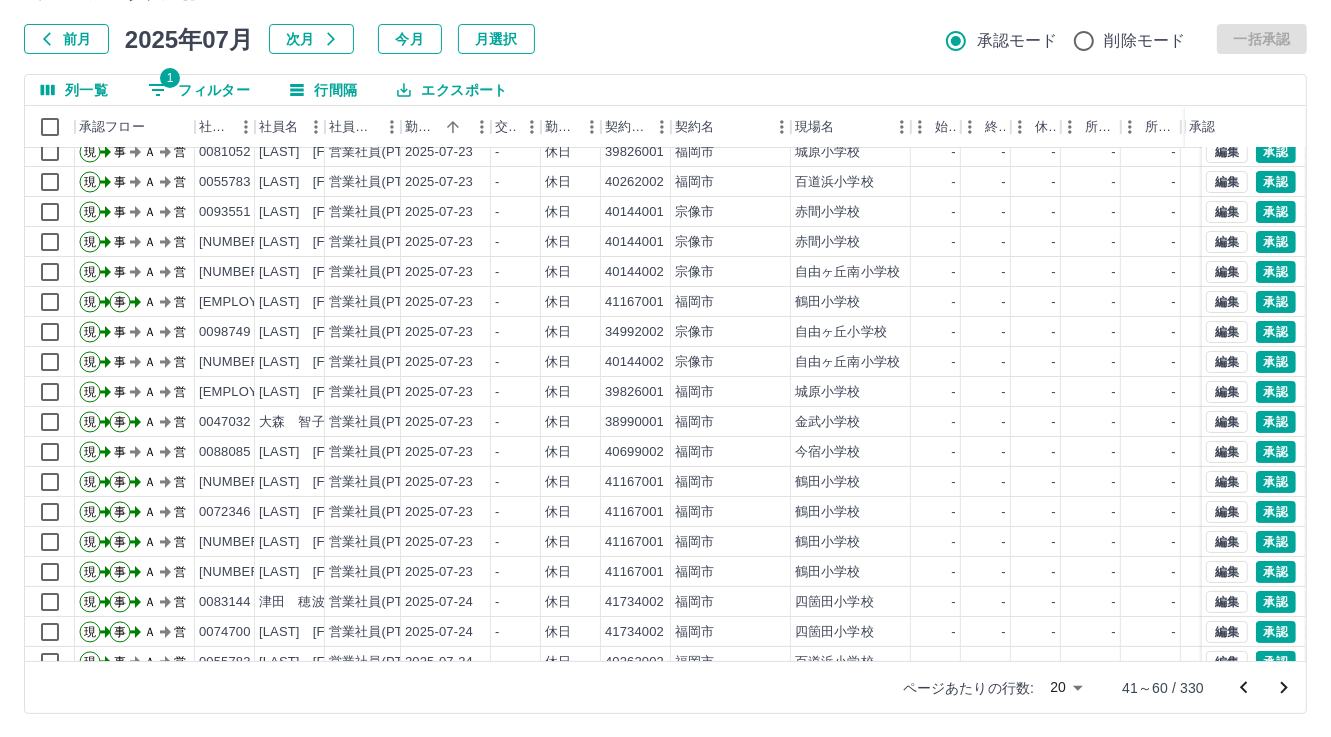 scroll, scrollTop: 0, scrollLeft: 0, axis: both 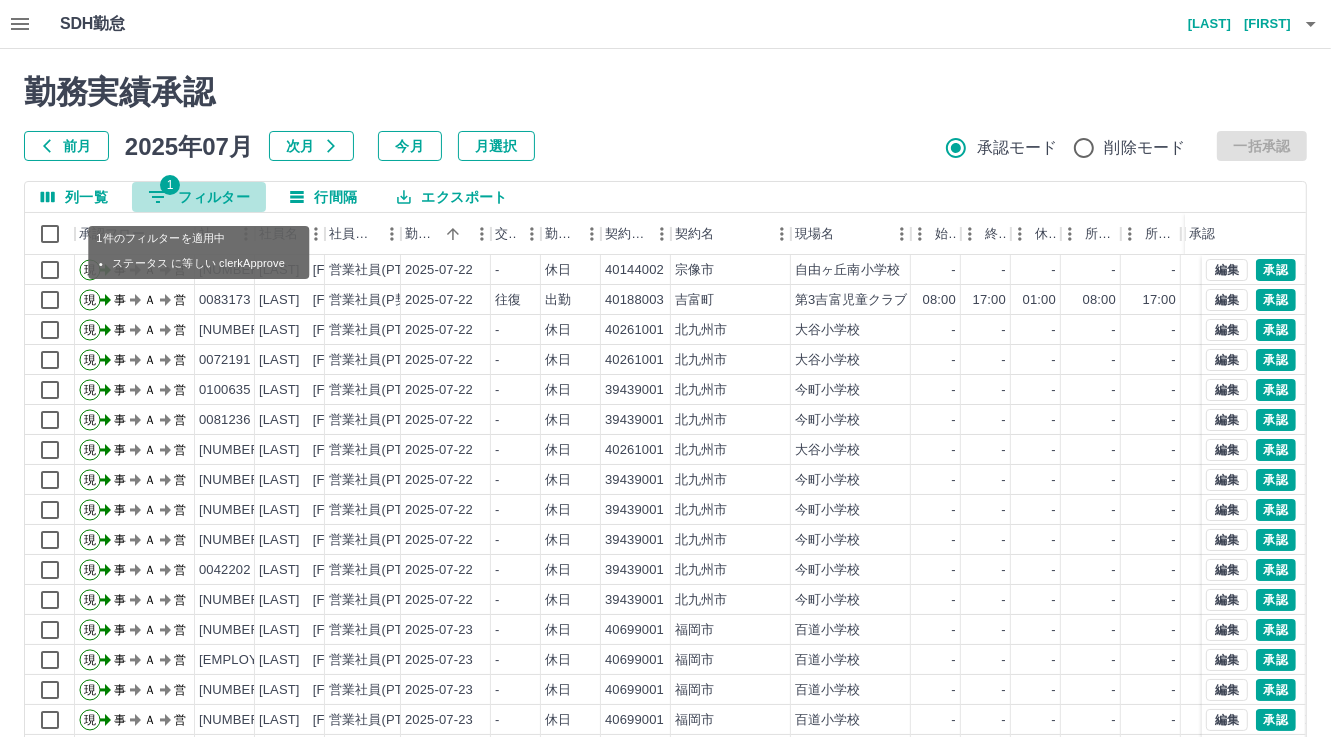 click on "1 フィルター" at bounding box center (199, 197) 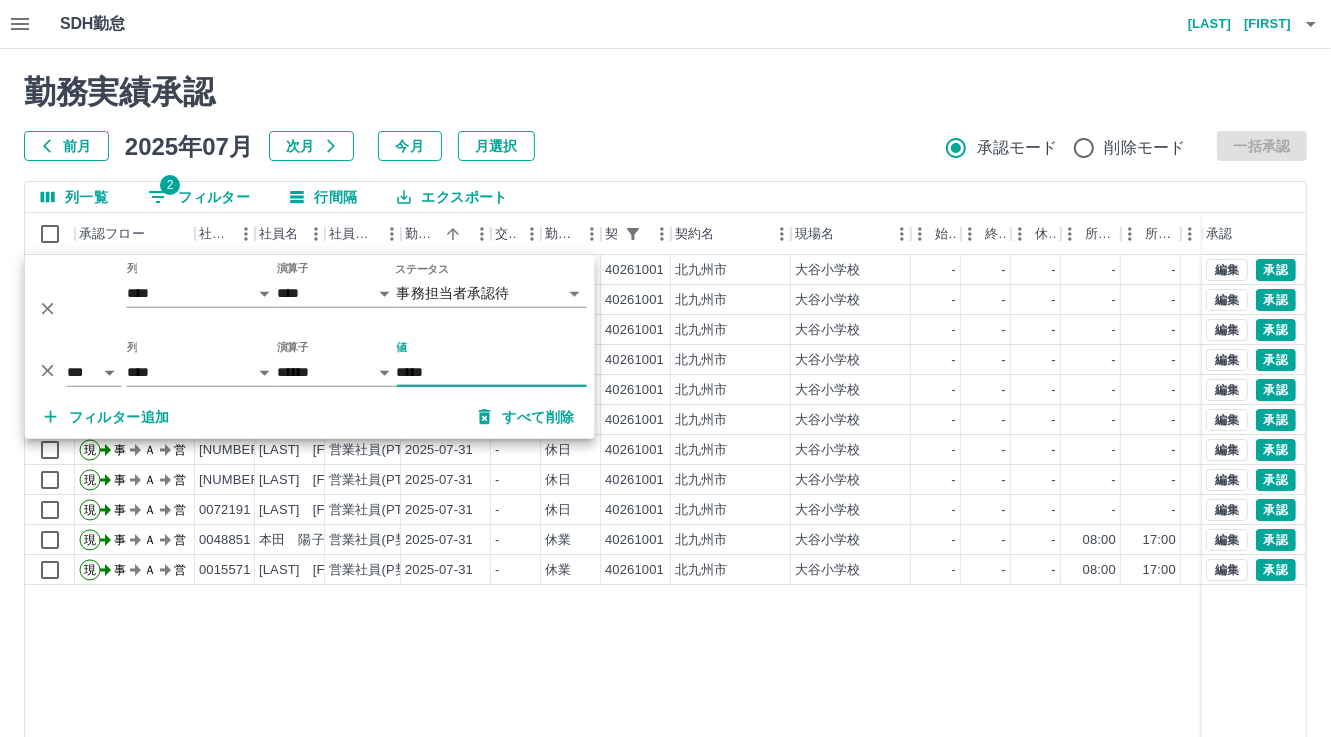 type on "*****" 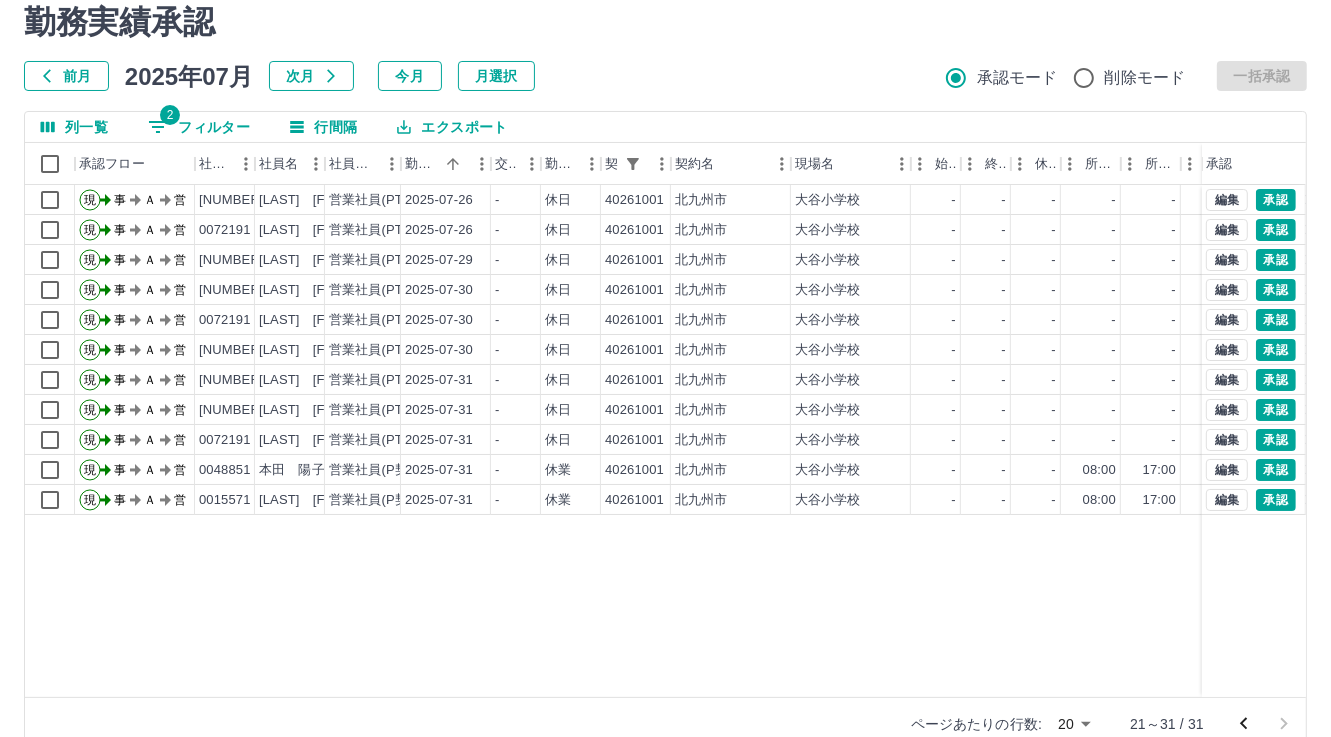 scroll, scrollTop: 100, scrollLeft: 0, axis: vertical 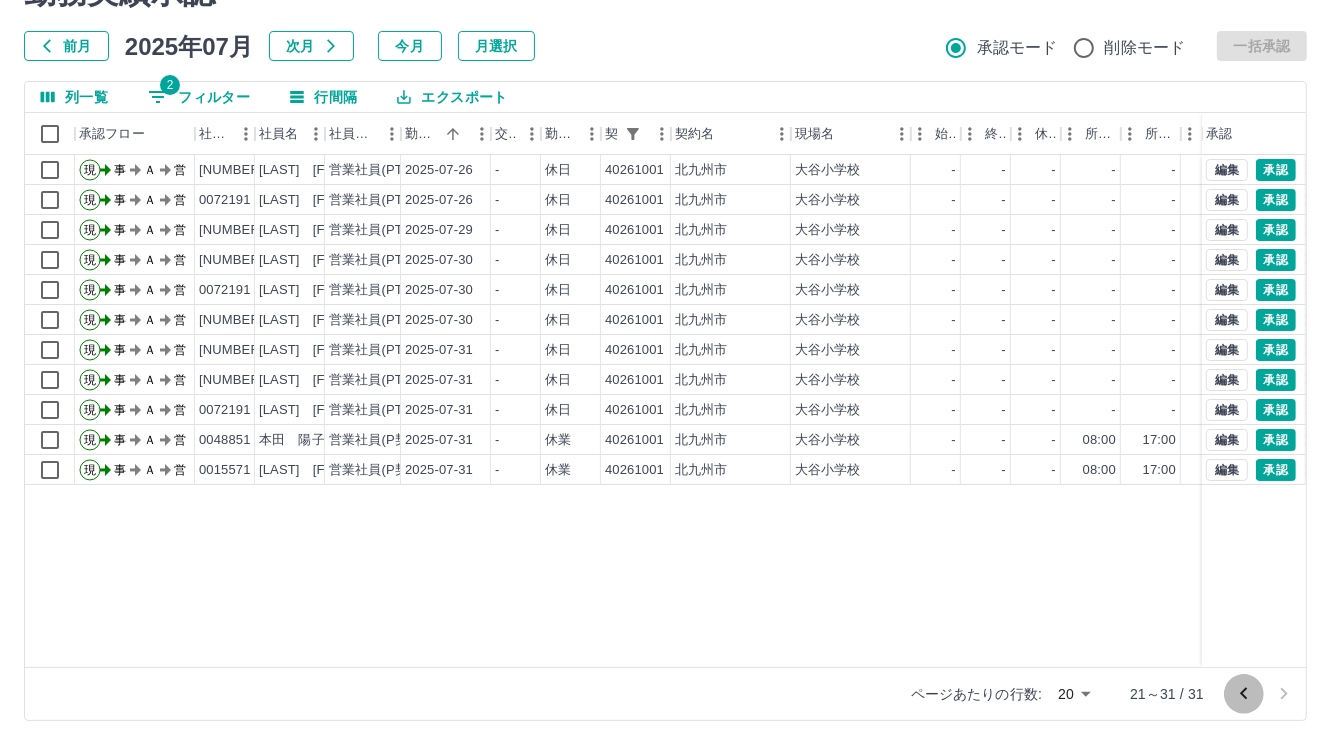 click 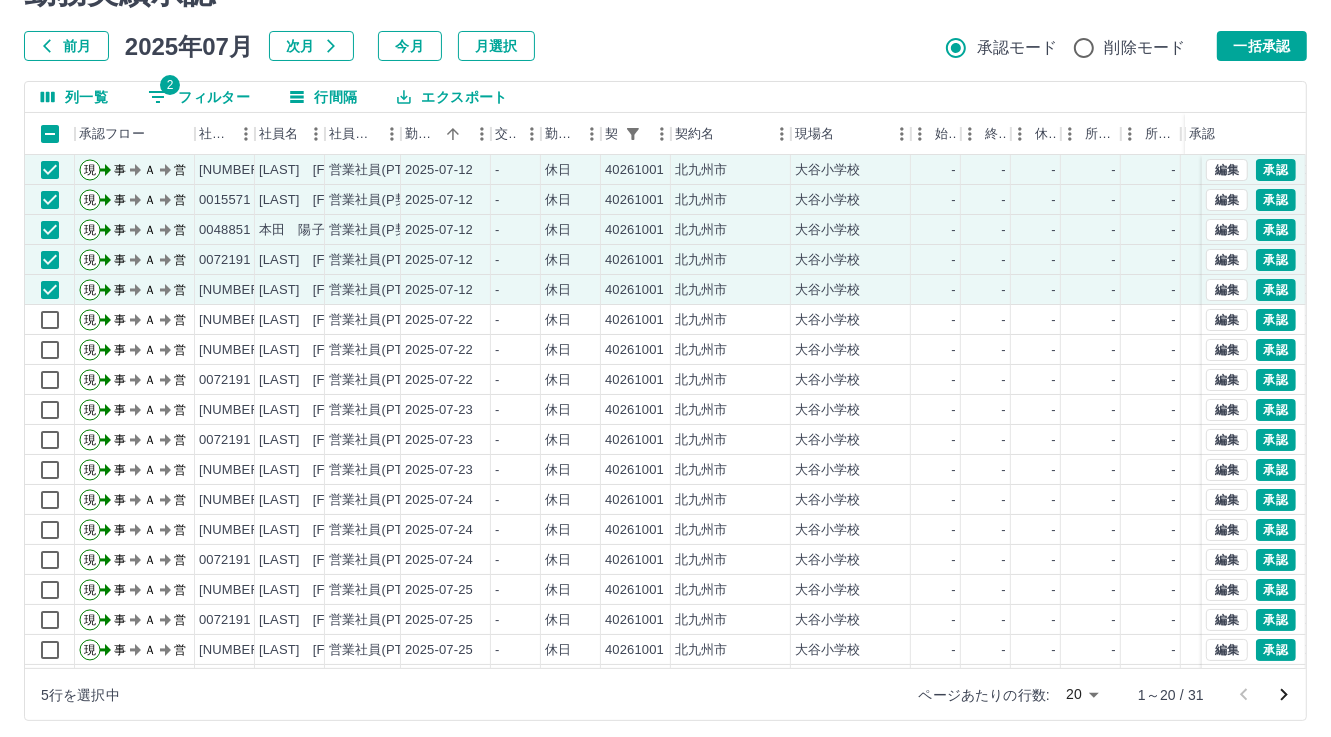 click on "一括承認" at bounding box center [1262, 46] 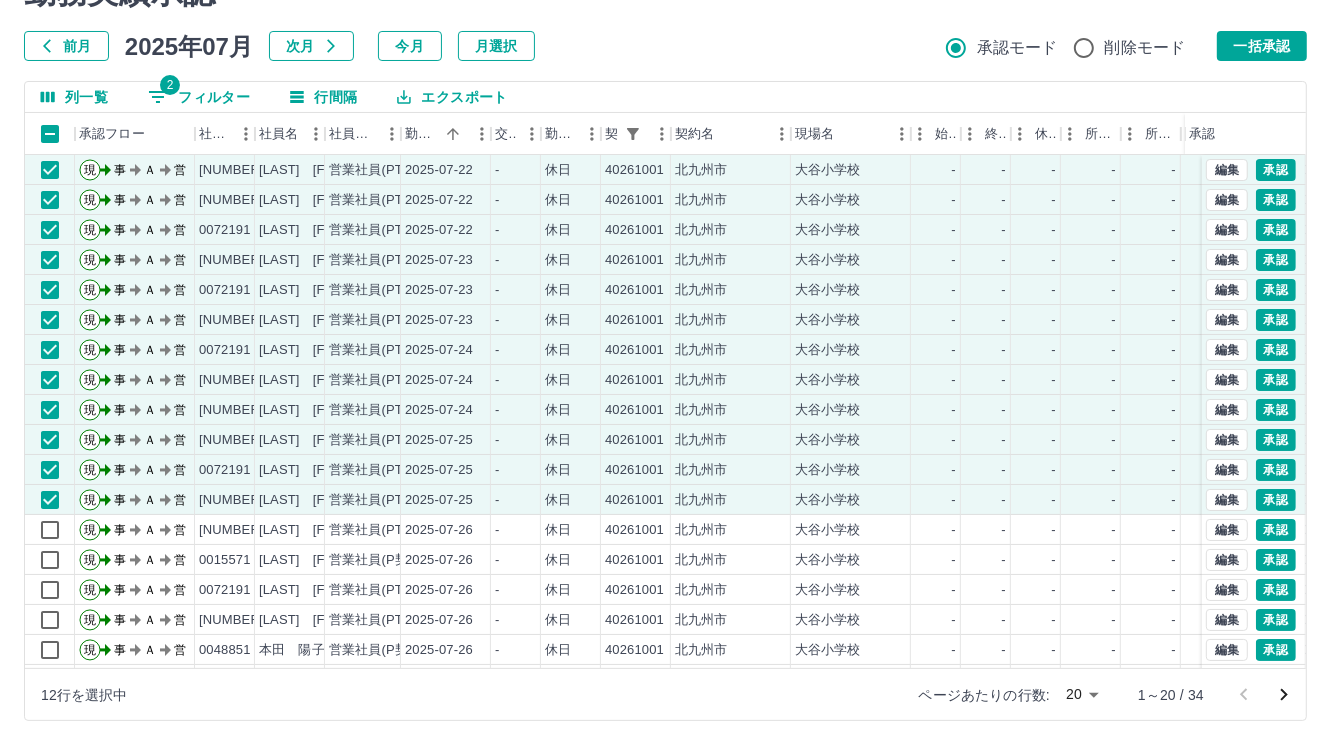 click on "一括承認" at bounding box center [1262, 46] 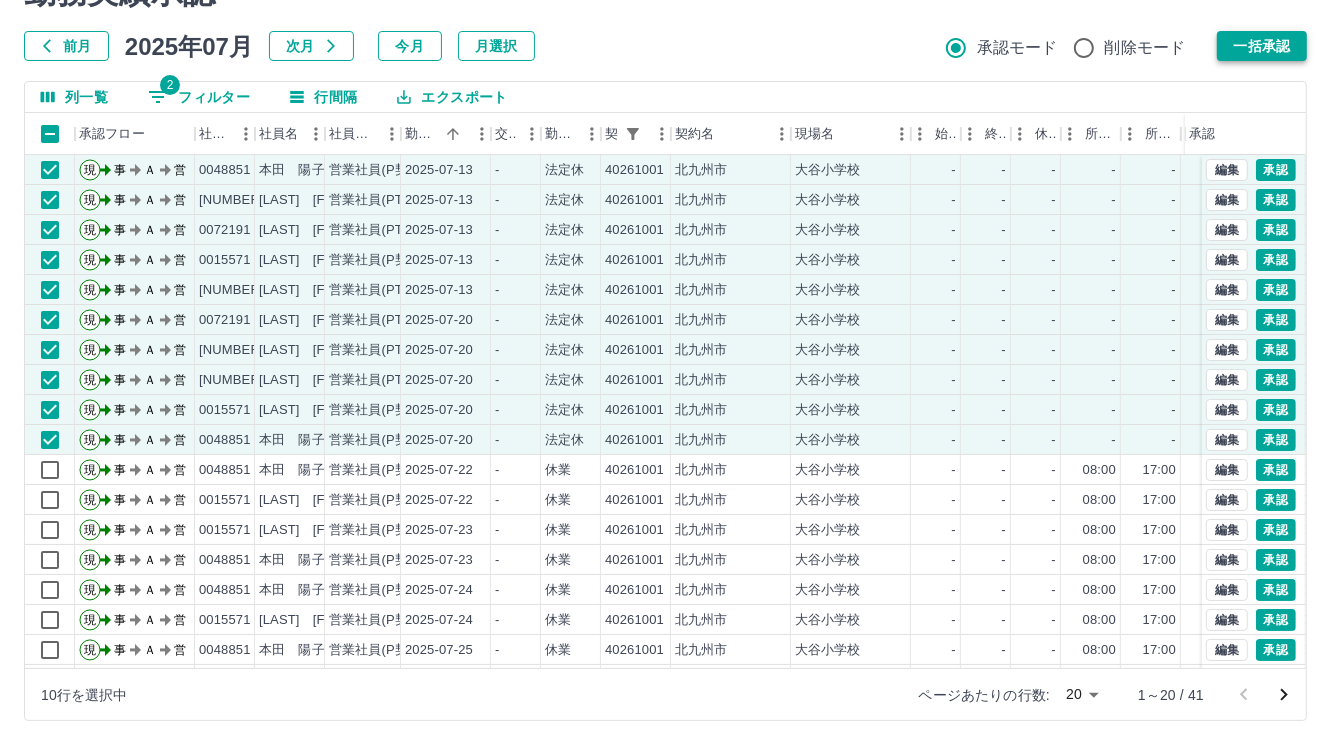 click on "一括承認" at bounding box center (1262, 46) 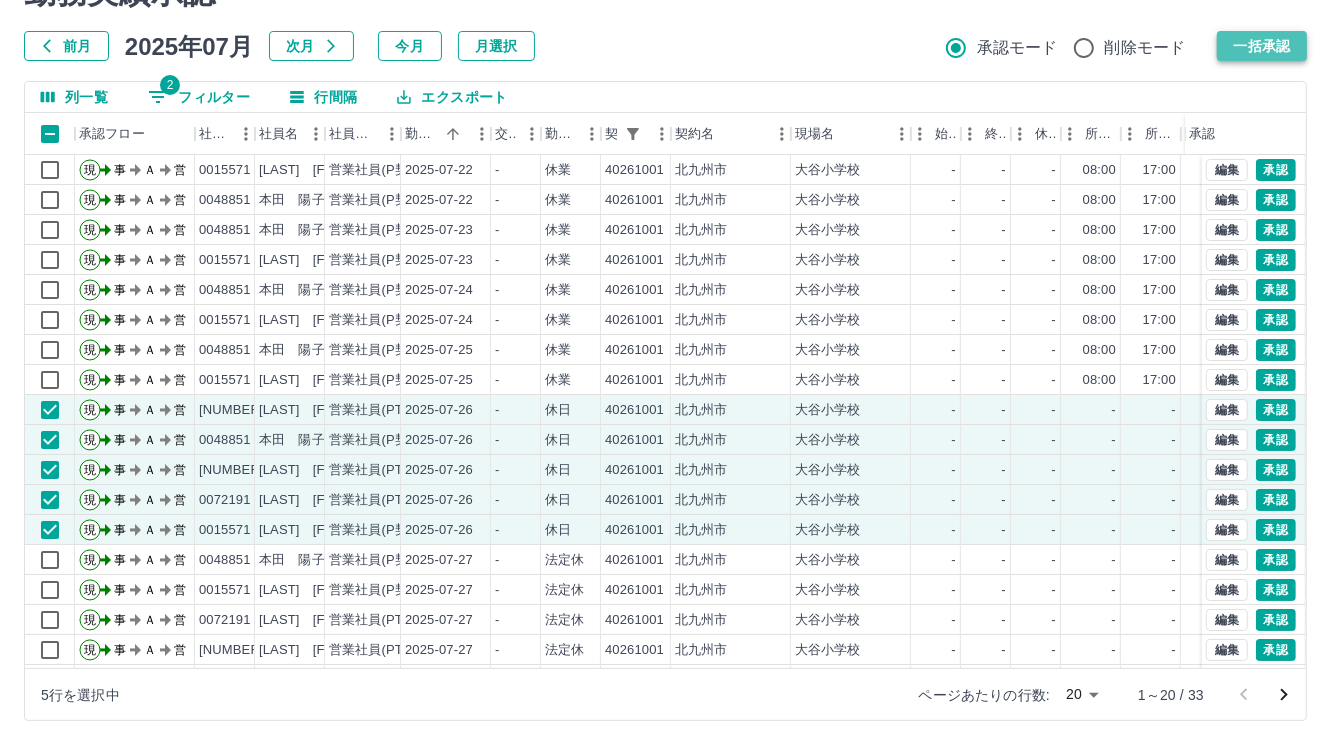 click on "一括承認" at bounding box center [1262, 46] 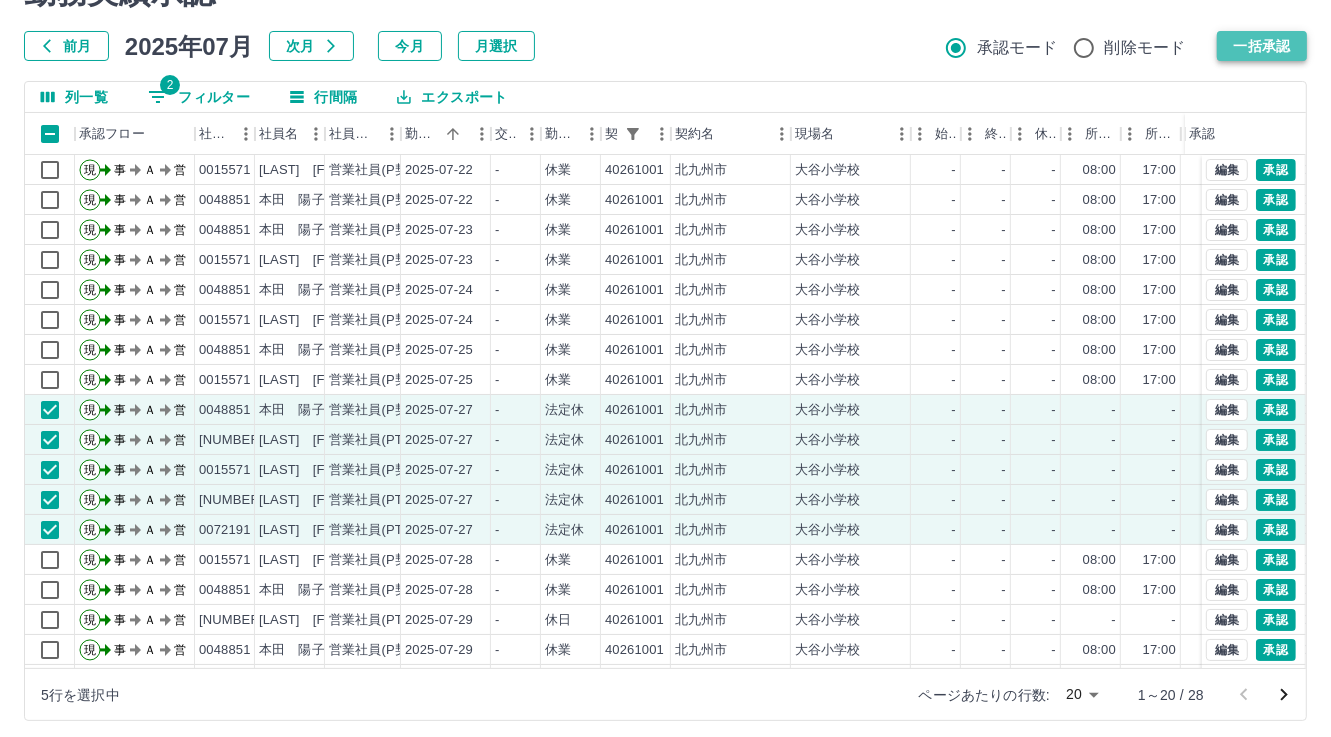 click on "一括承認" at bounding box center (1262, 46) 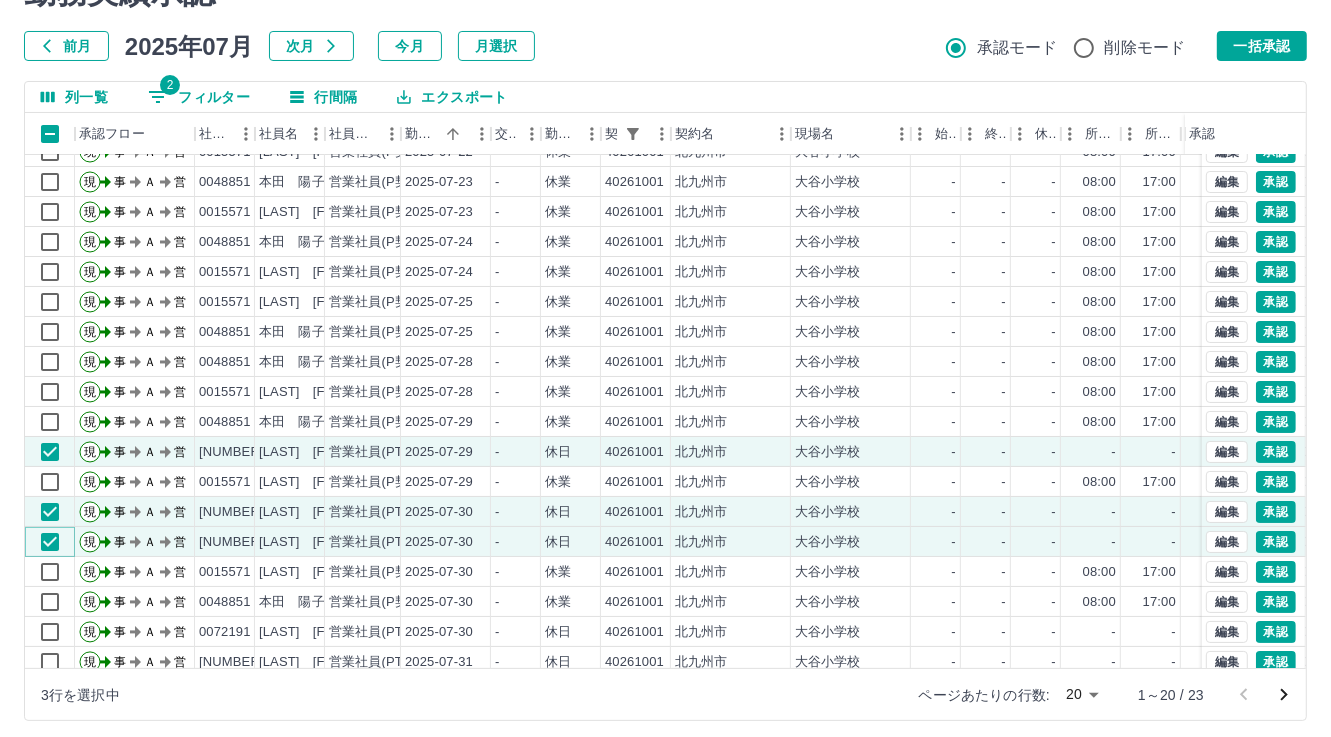 scroll, scrollTop: 103, scrollLeft: 0, axis: vertical 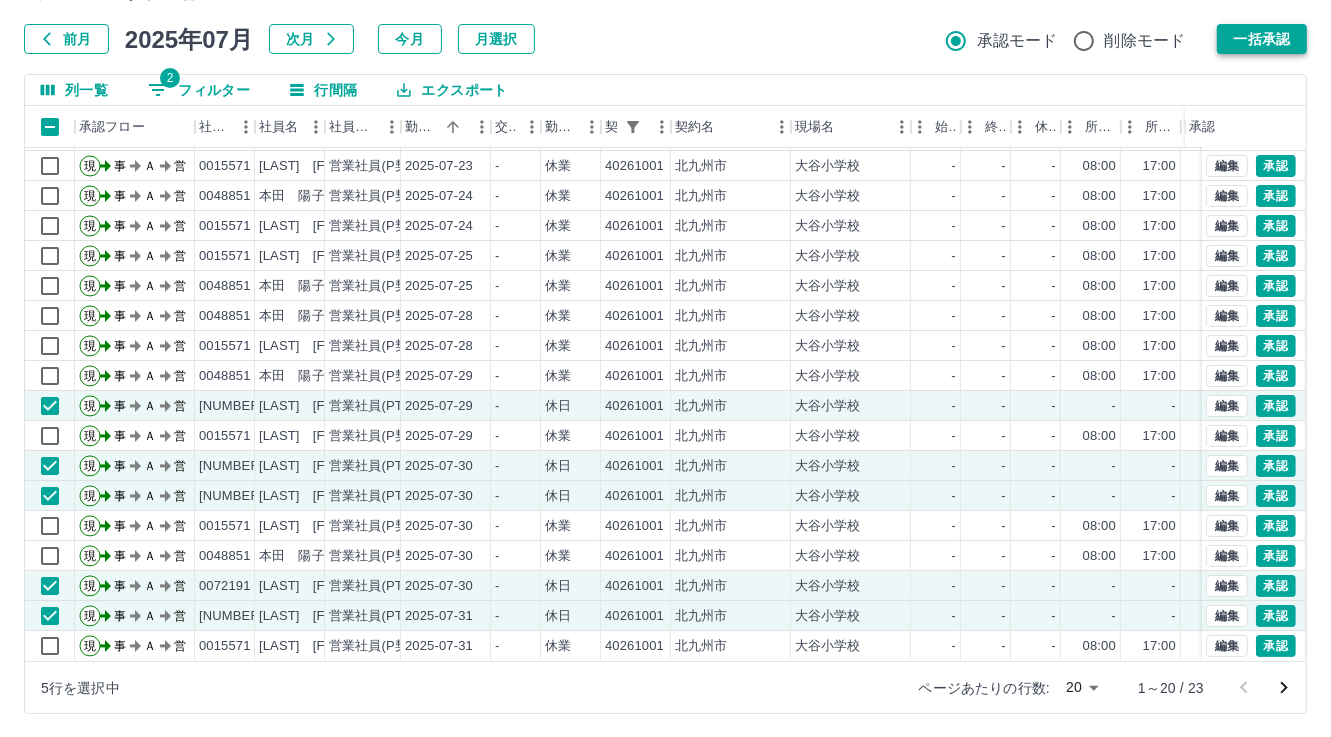 click on "一括承認" at bounding box center (1262, 39) 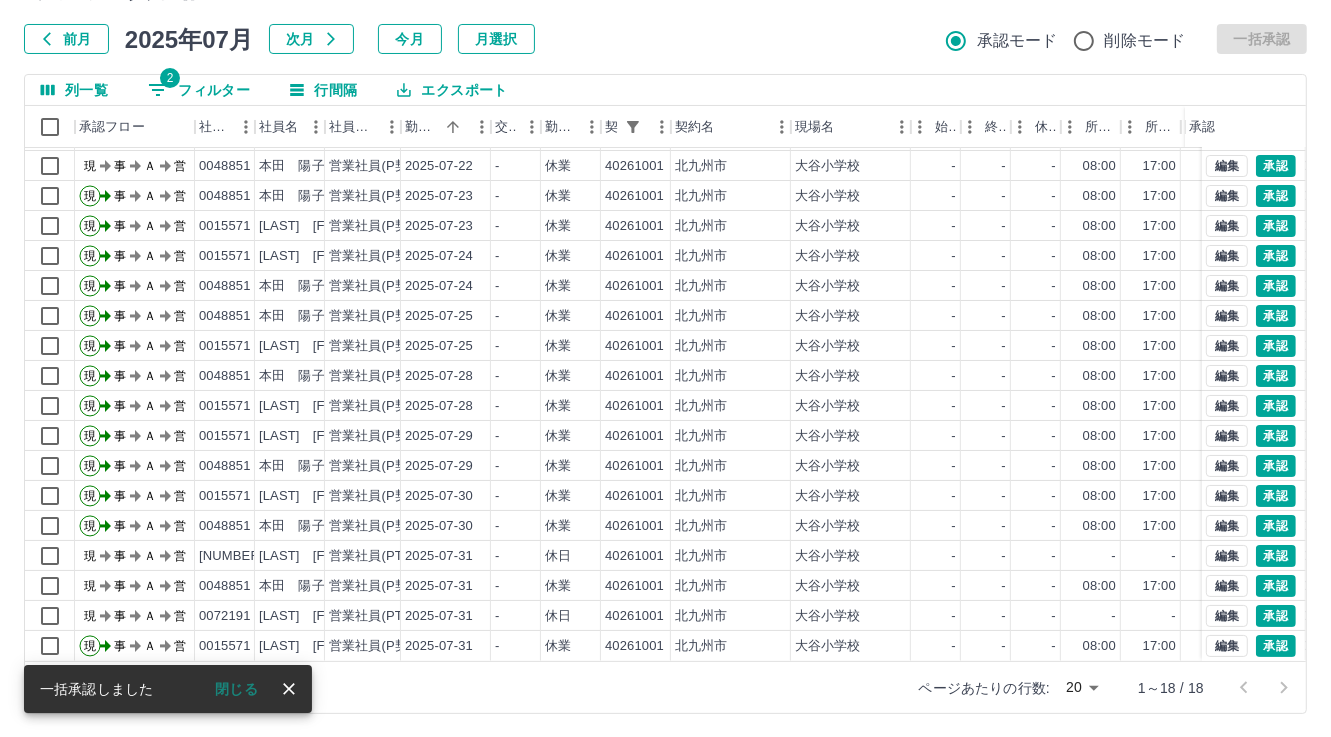 scroll, scrollTop: 42, scrollLeft: 0, axis: vertical 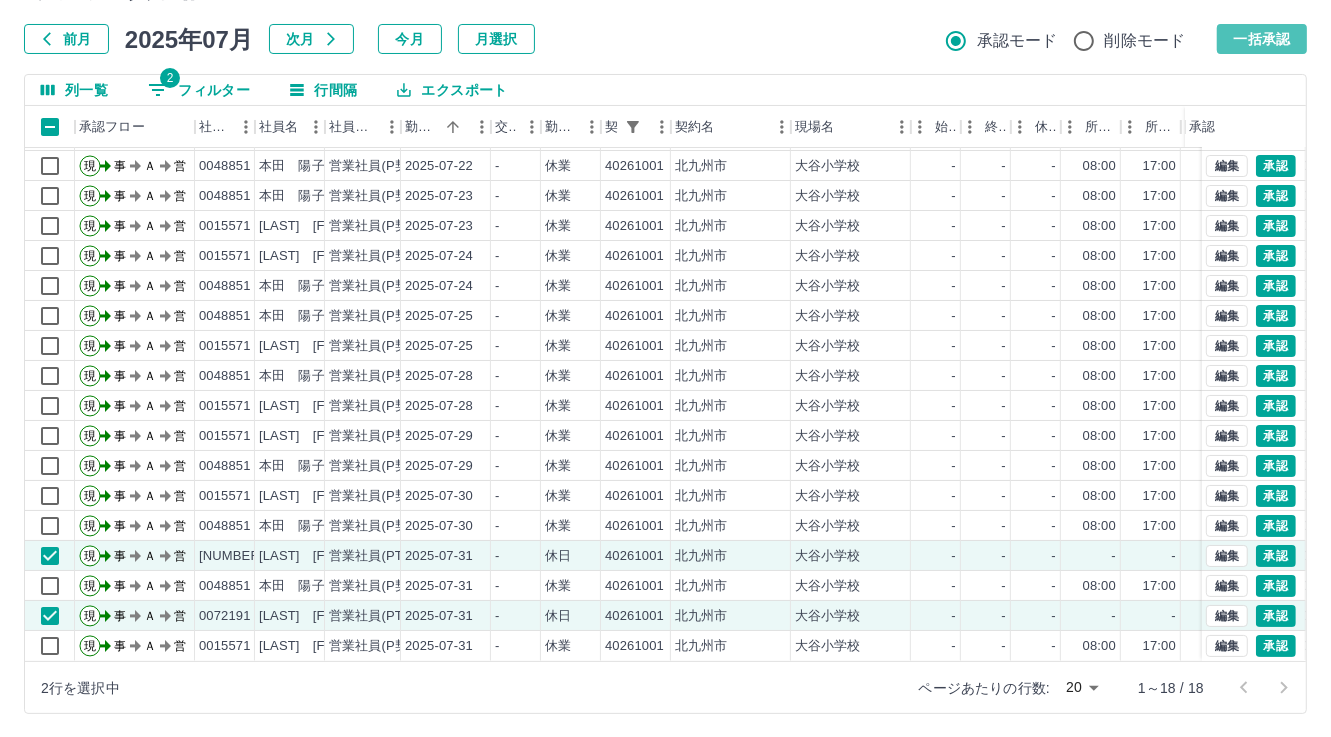 drag, startPoint x: 1283, startPoint y: 41, endPoint x: 955, endPoint y: 364, distance: 460.3401 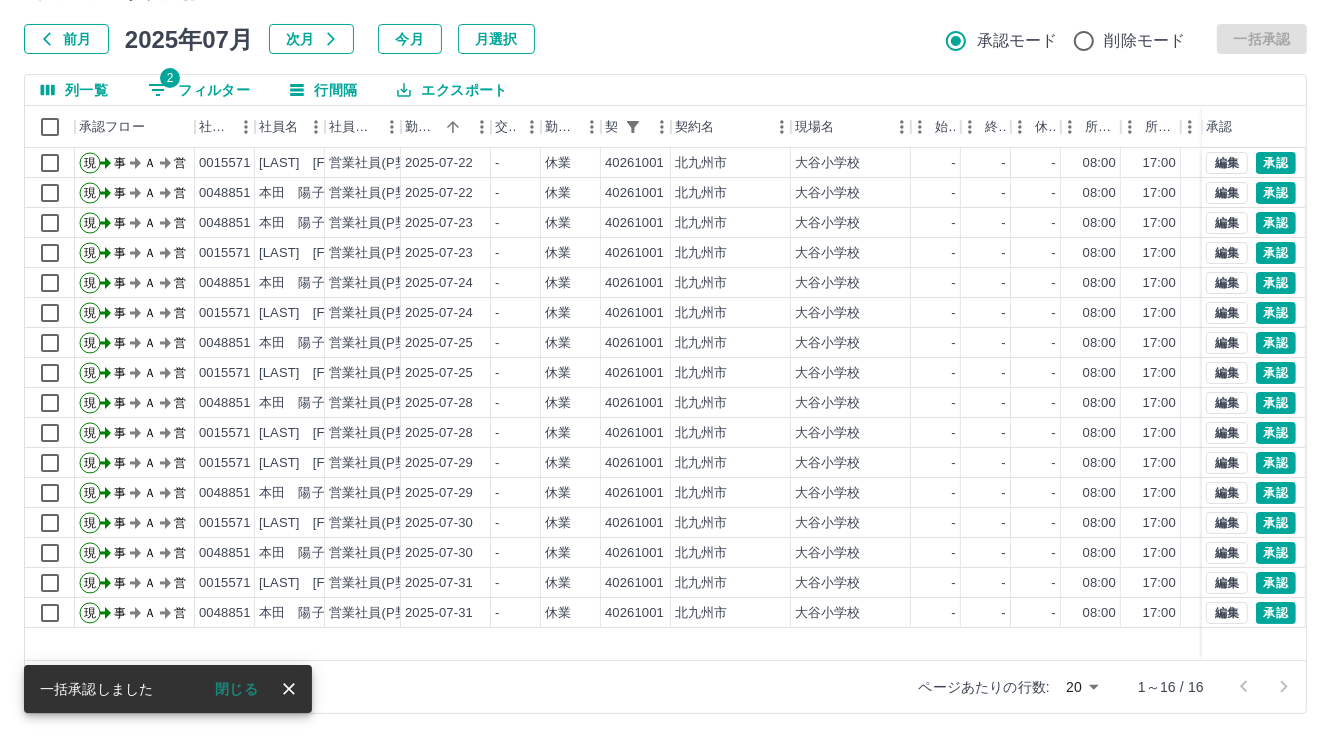 scroll, scrollTop: 0, scrollLeft: 0, axis: both 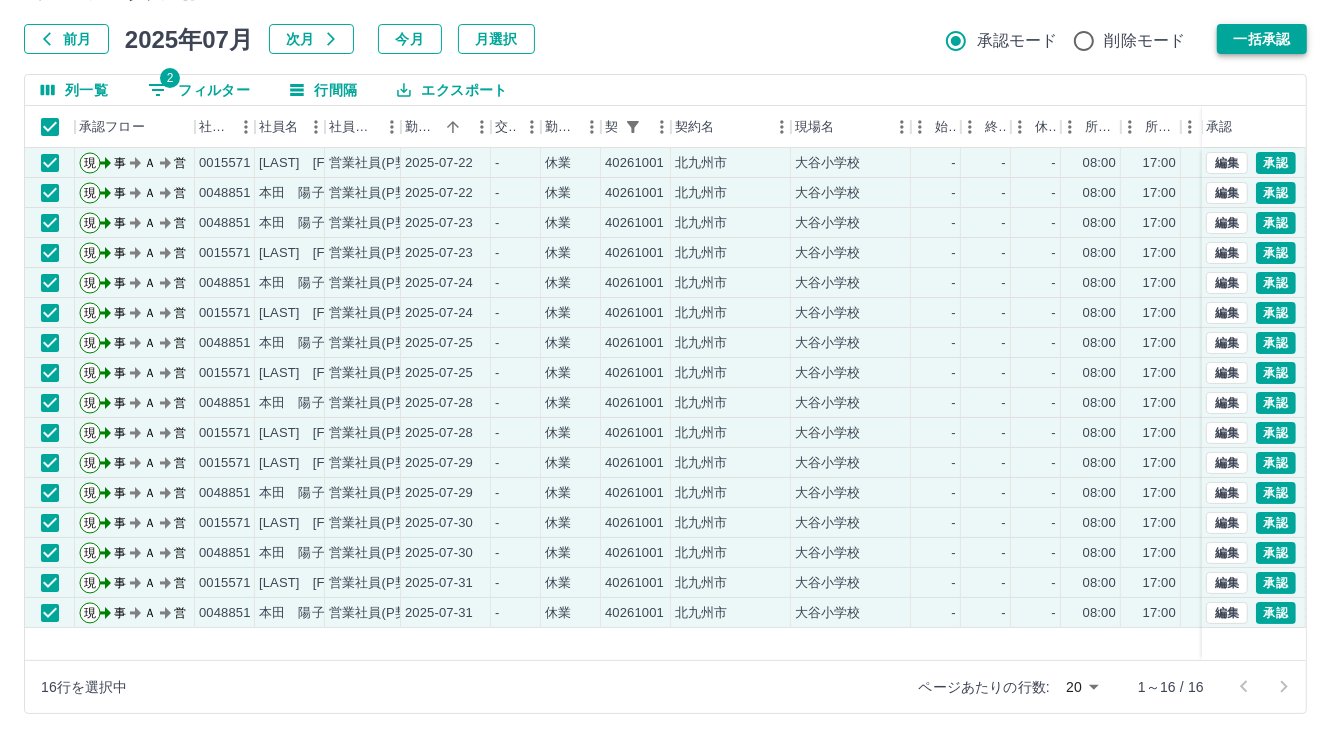 drag, startPoint x: 1241, startPoint y: 31, endPoint x: 662, endPoint y: 236, distance: 614.21985 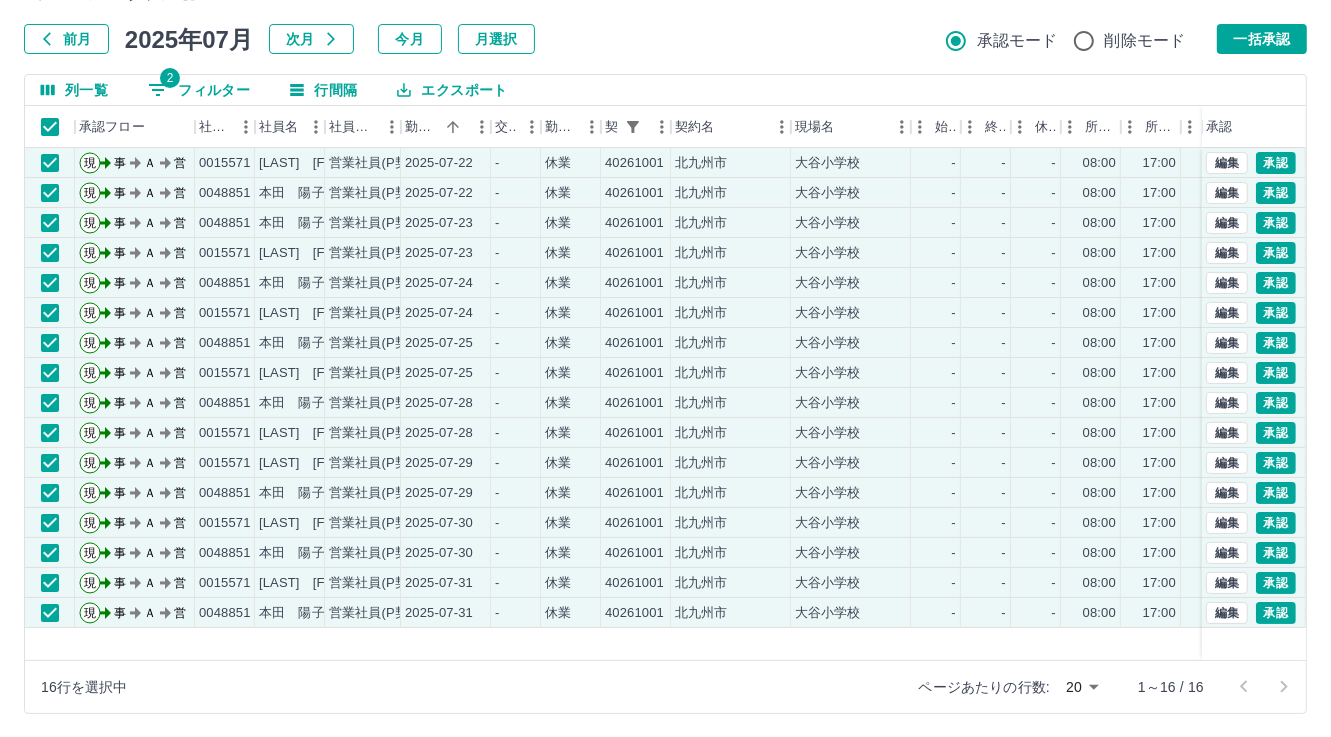 click on "一括承認" at bounding box center [1262, 39] 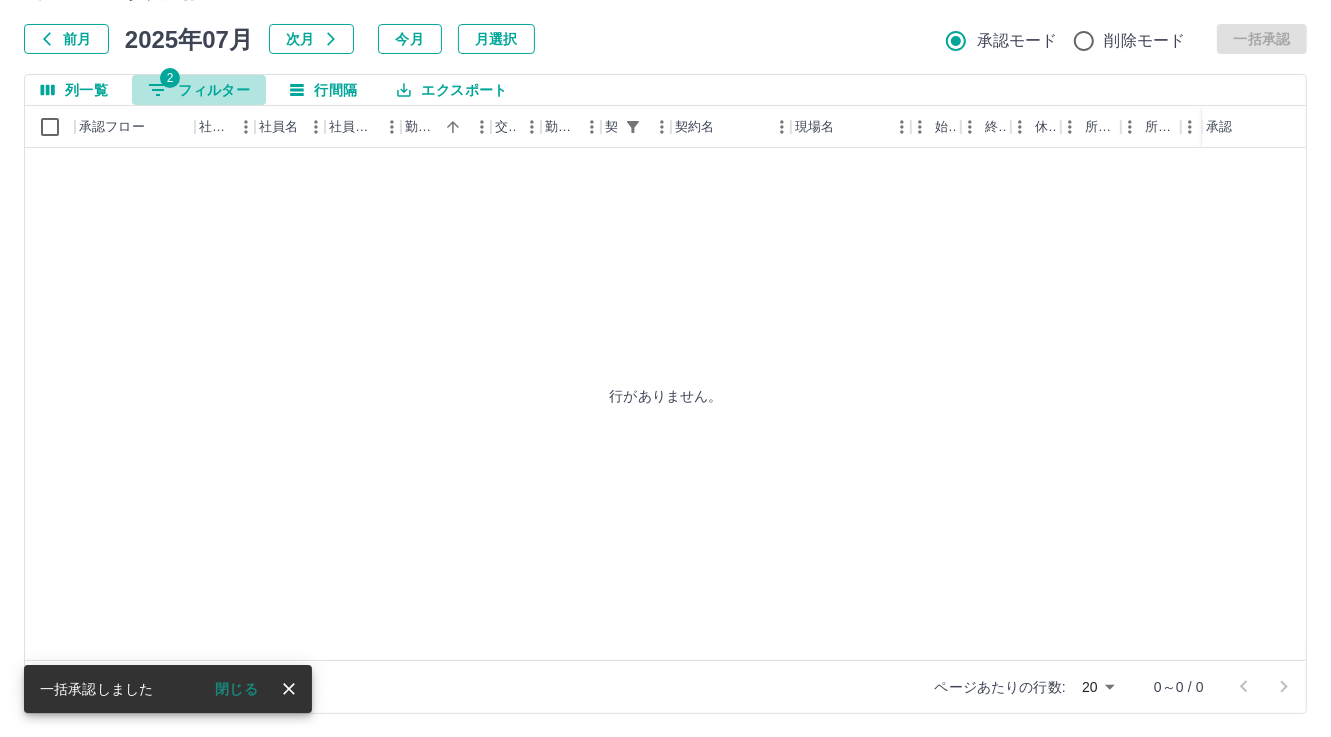 click on "2 フィルター" at bounding box center [199, 90] 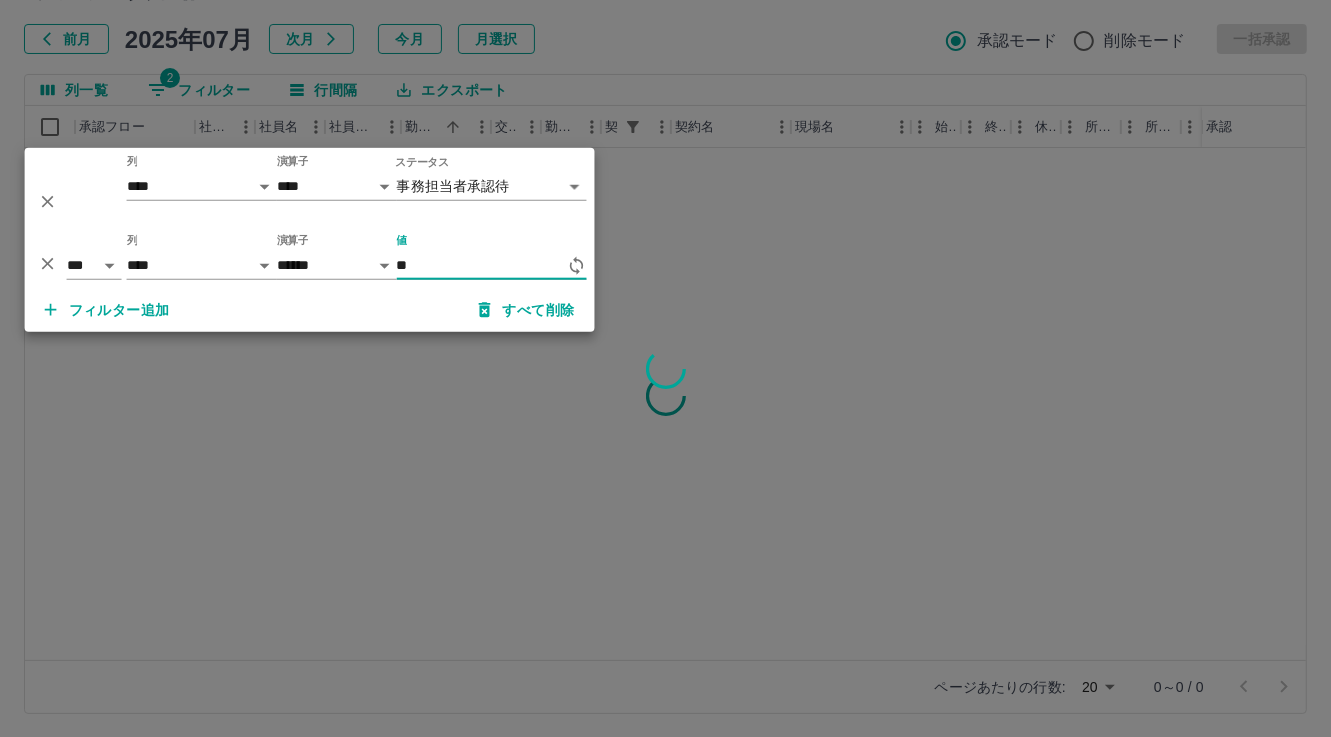 type on "*" 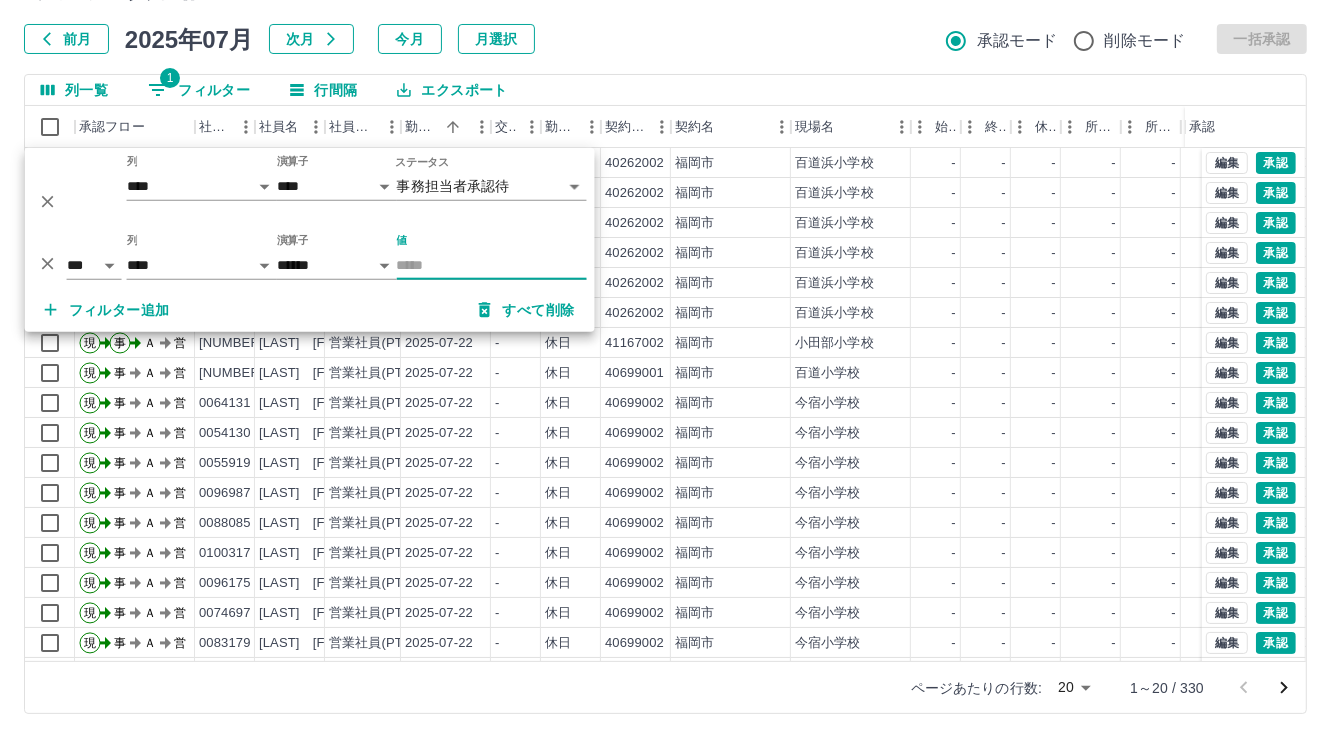 type 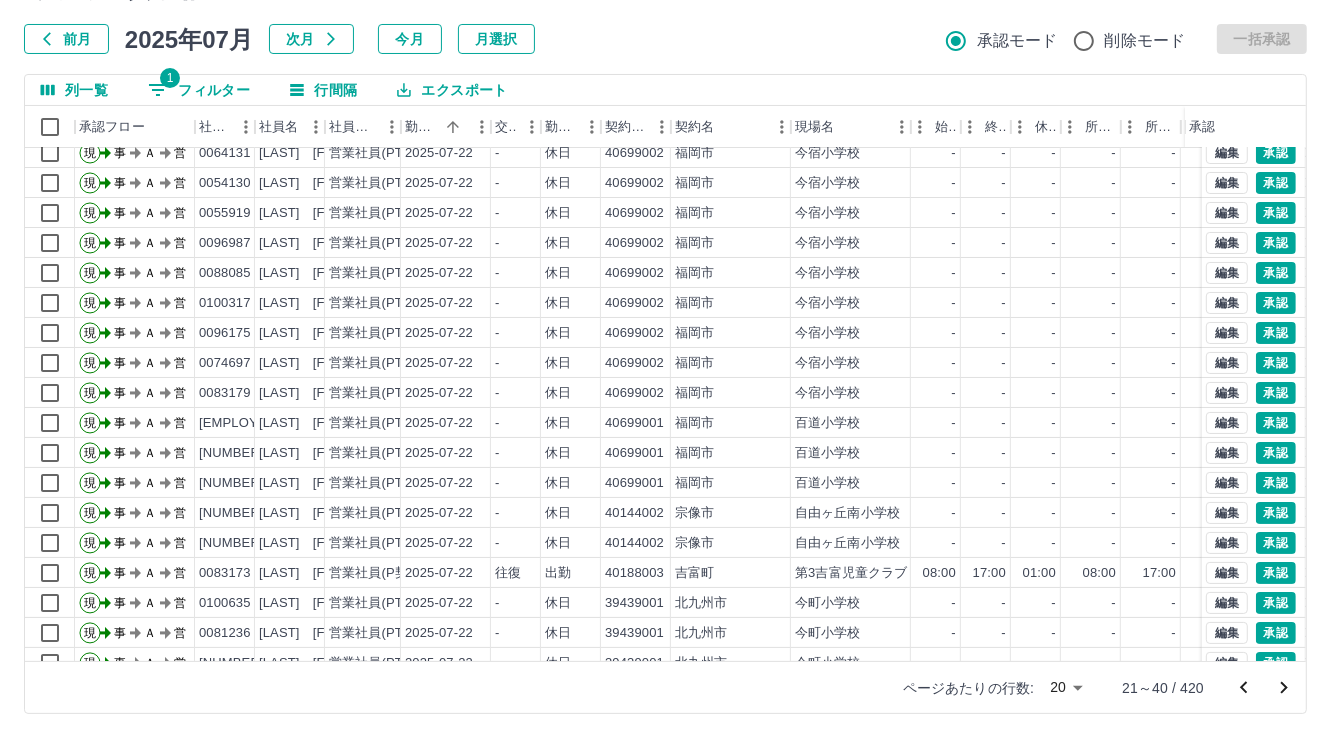scroll, scrollTop: 103, scrollLeft: 0, axis: vertical 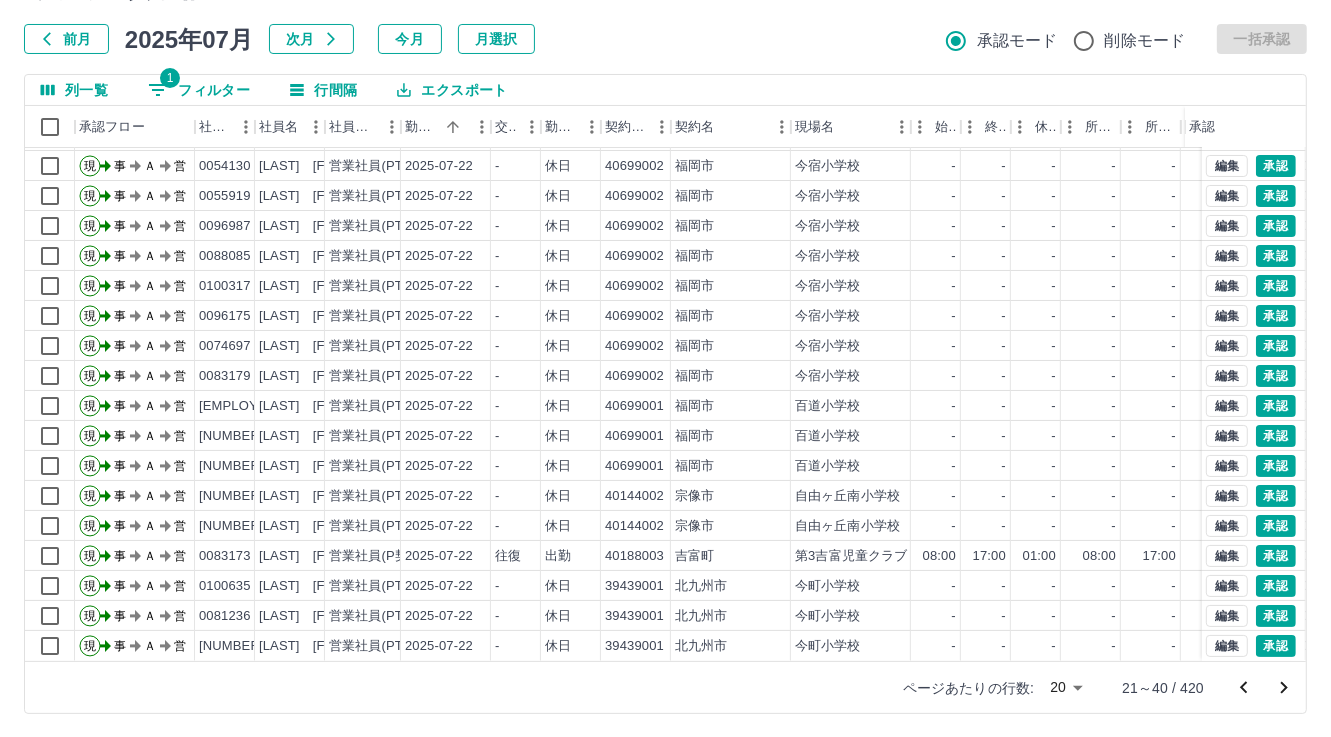 click on "1 フィルター" at bounding box center [199, 90] 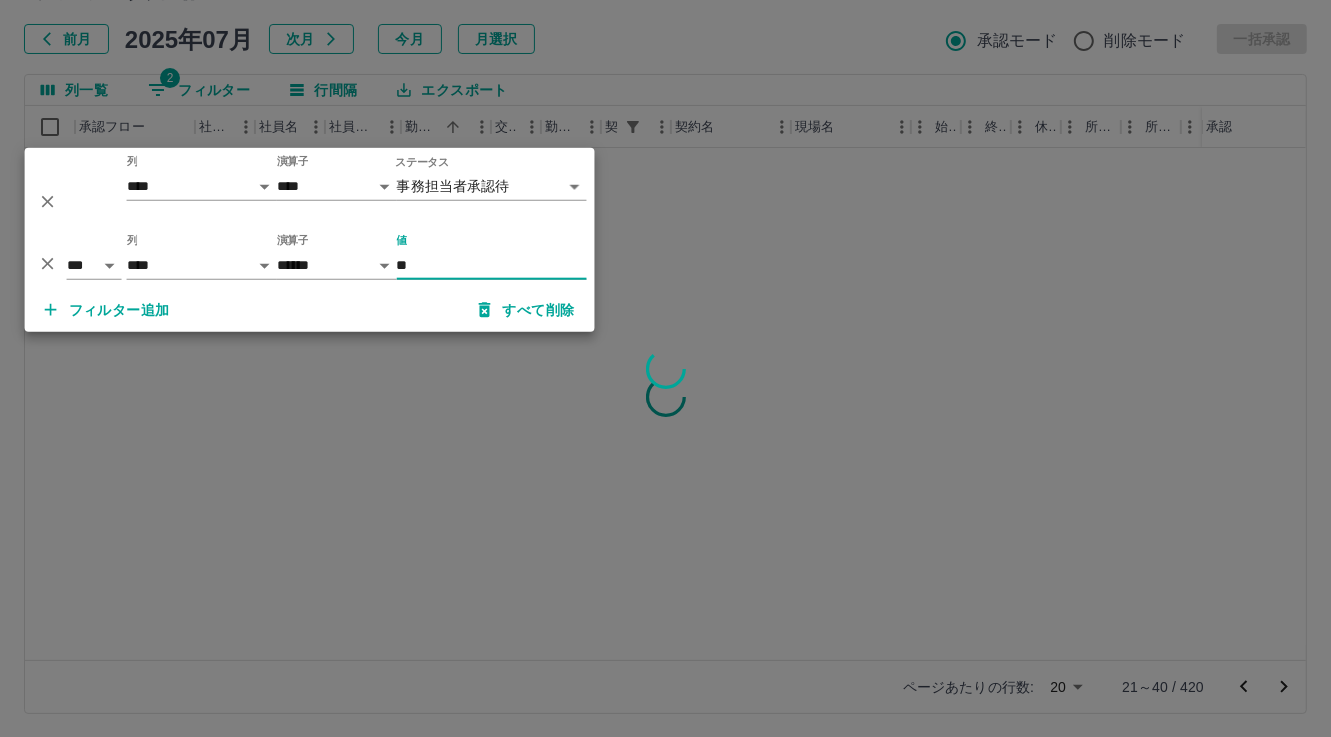 scroll, scrollTop: 0, scrollLeft: 0, axis: both 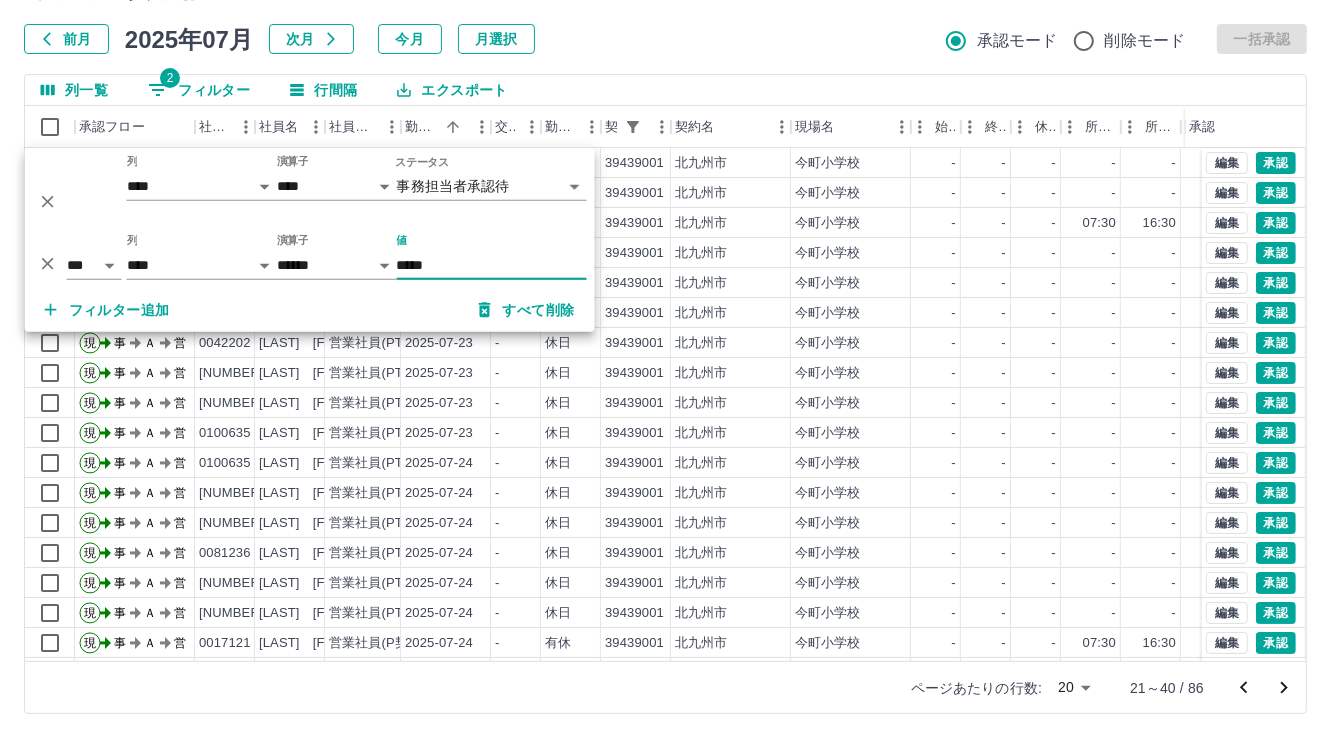 type on "*****" 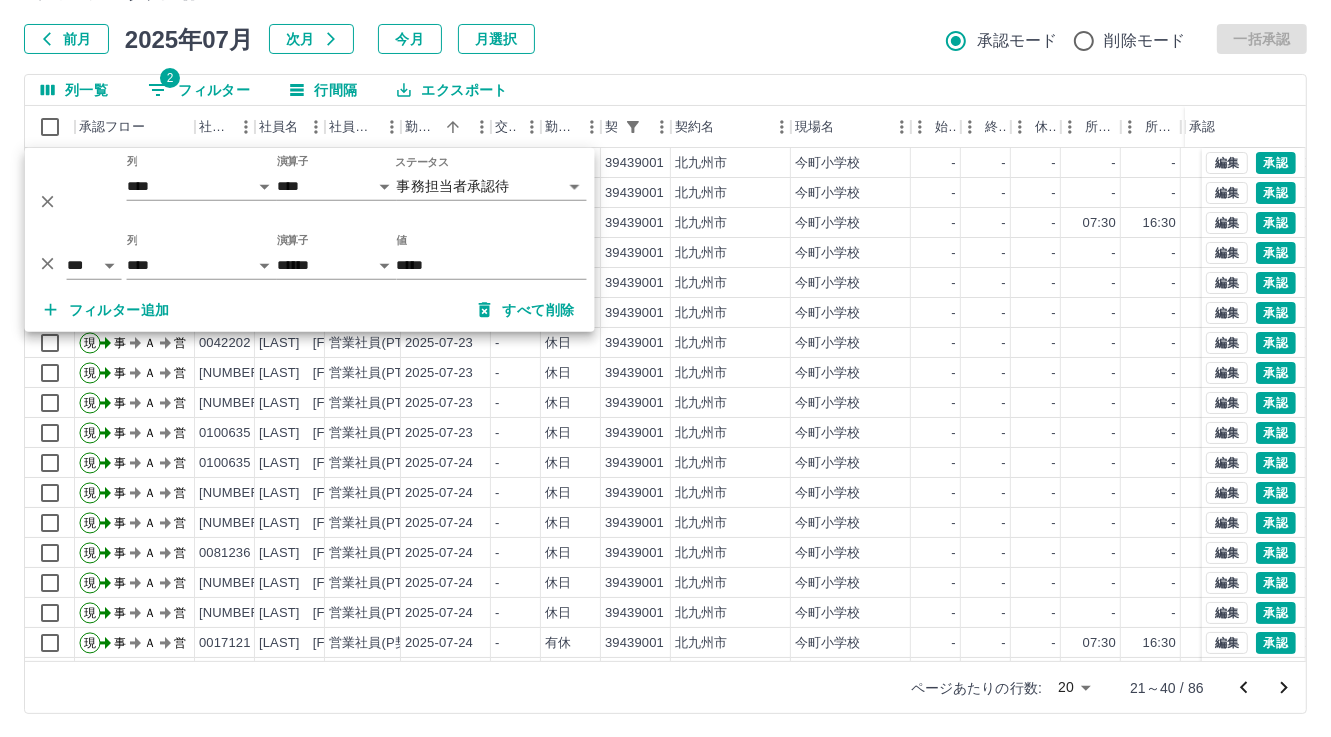 click on "前月 2025年07月 次月 今月 月選択 承認モード 削除モード 一括承認" at bounding box center (665, 39) 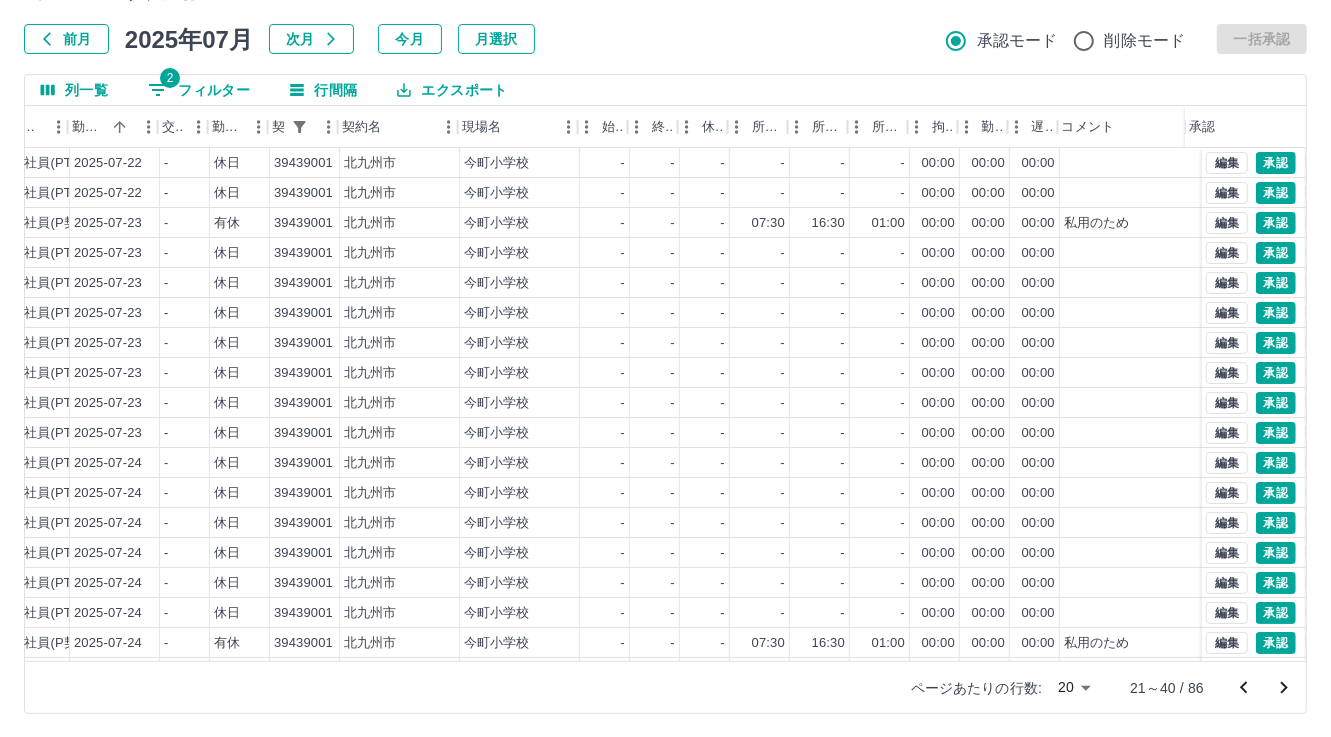 scroll, scrollTop: 0, scrollLeft: 333, axis: horizontal 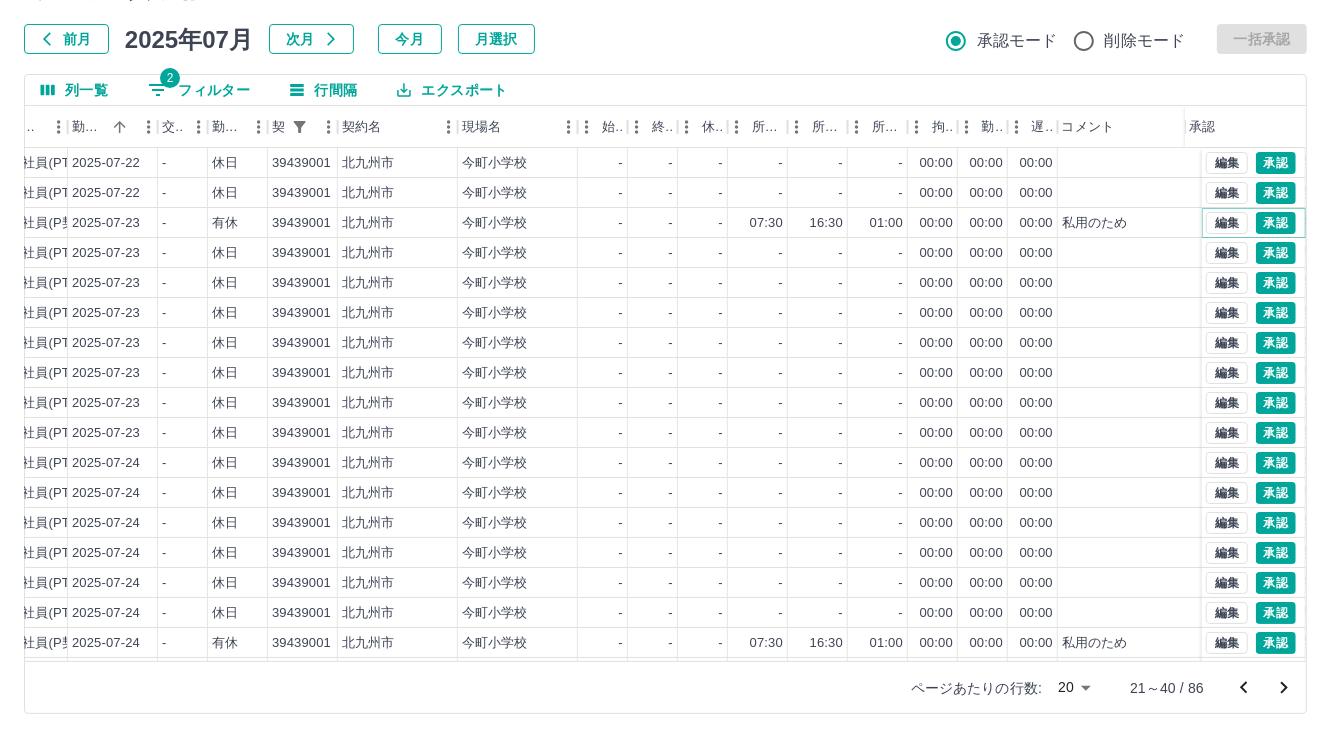click on "承認" at bounding box center (1276, 223) 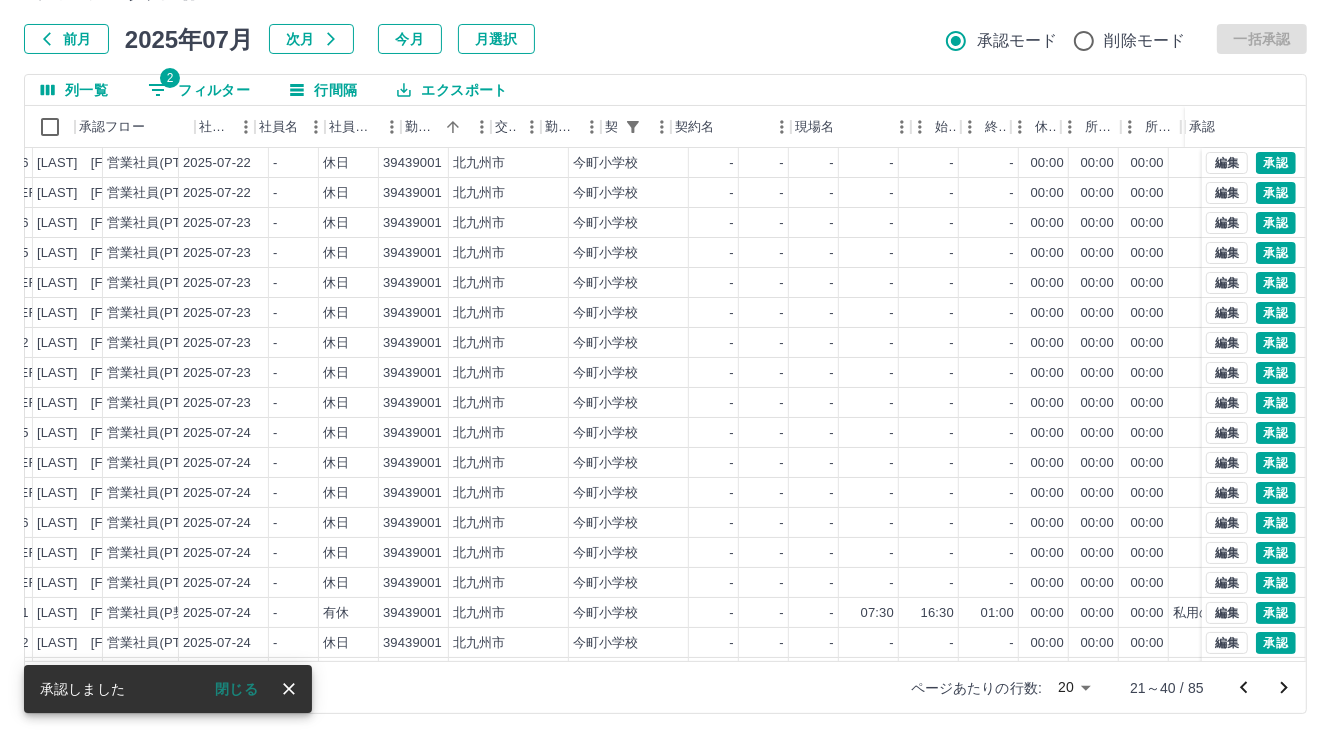 scroll, scrollTop: 0, scrollLeft: 0, axis: both 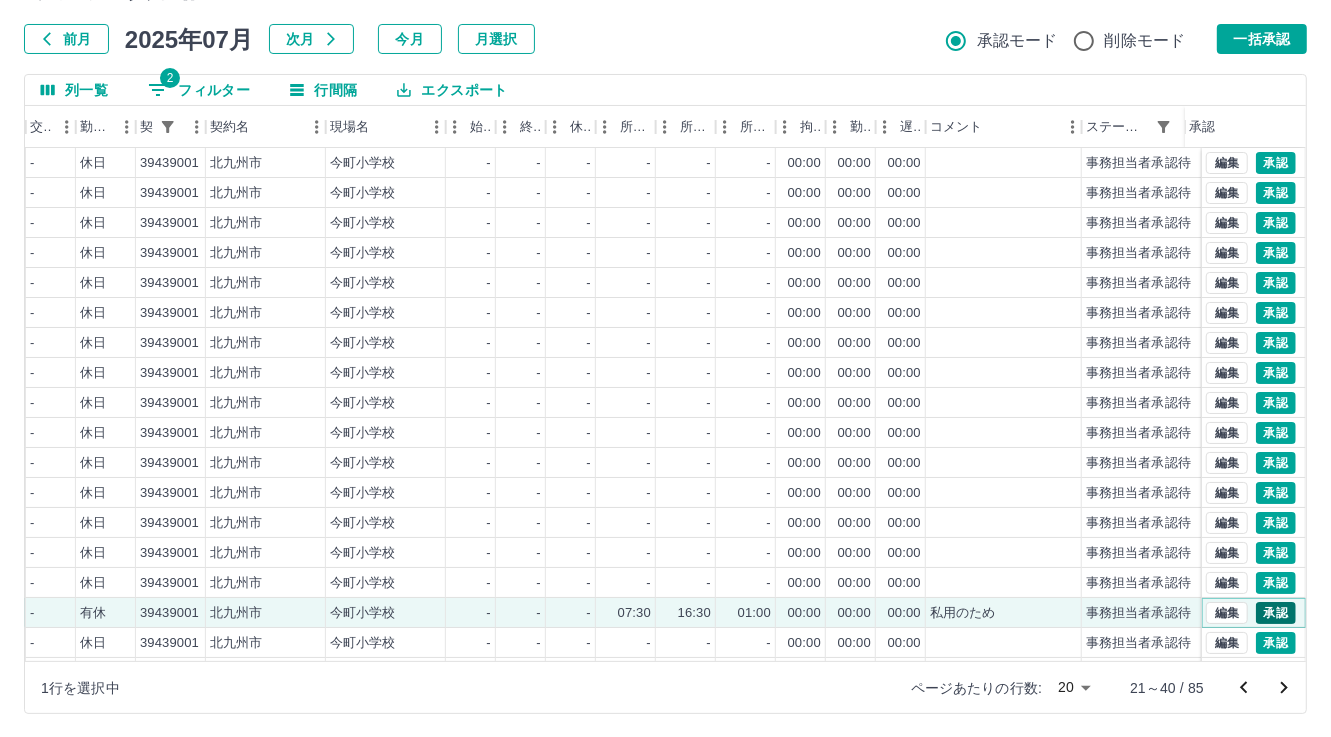 click on "承認" at bounding box center (1276, 613) 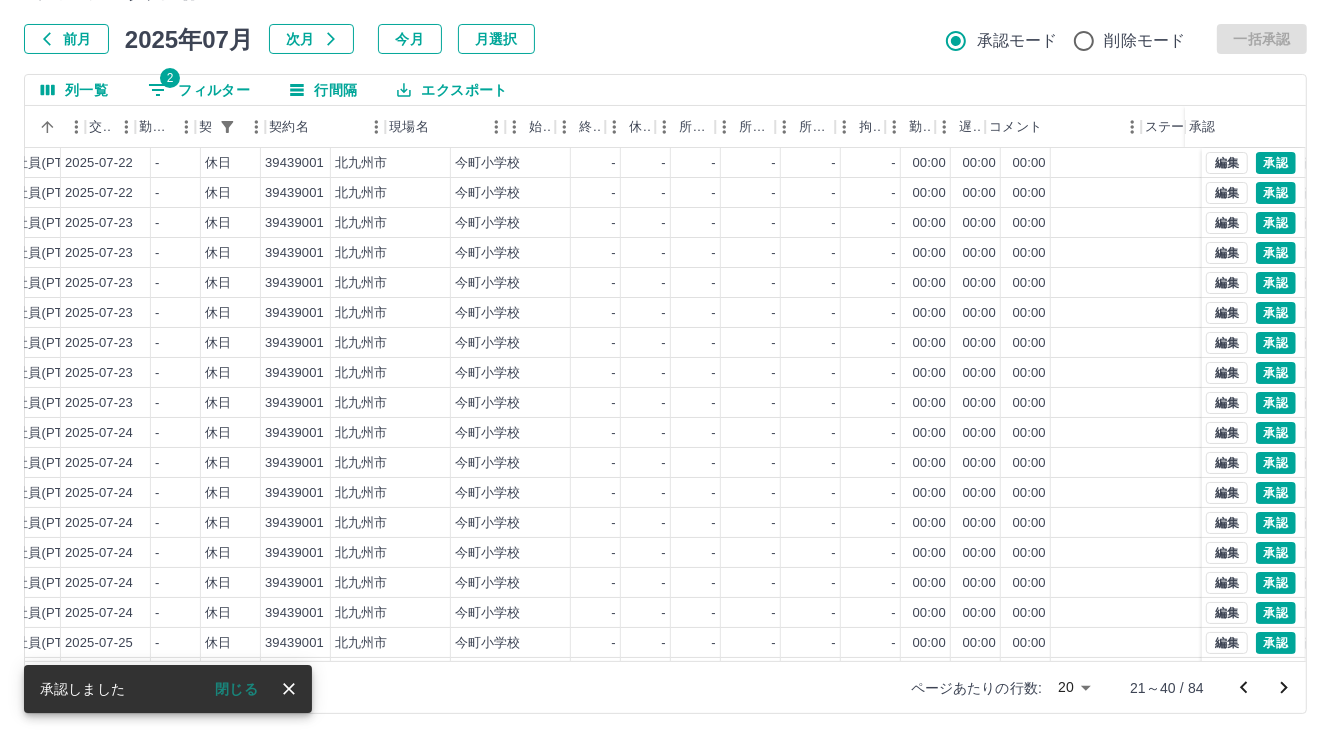 scroll, scrollTop: 0, scrollLeft: 0, axis: both 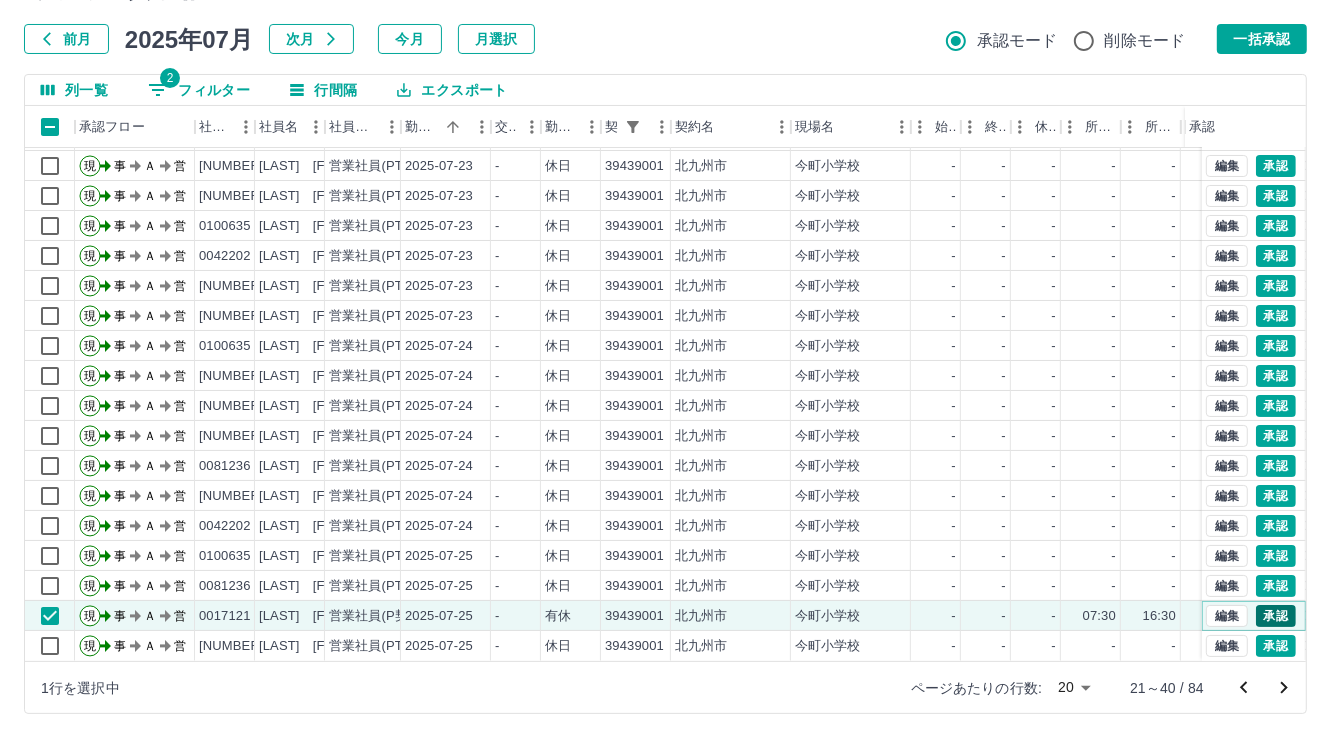 click on "承認" at bounding box center (1276, 616) 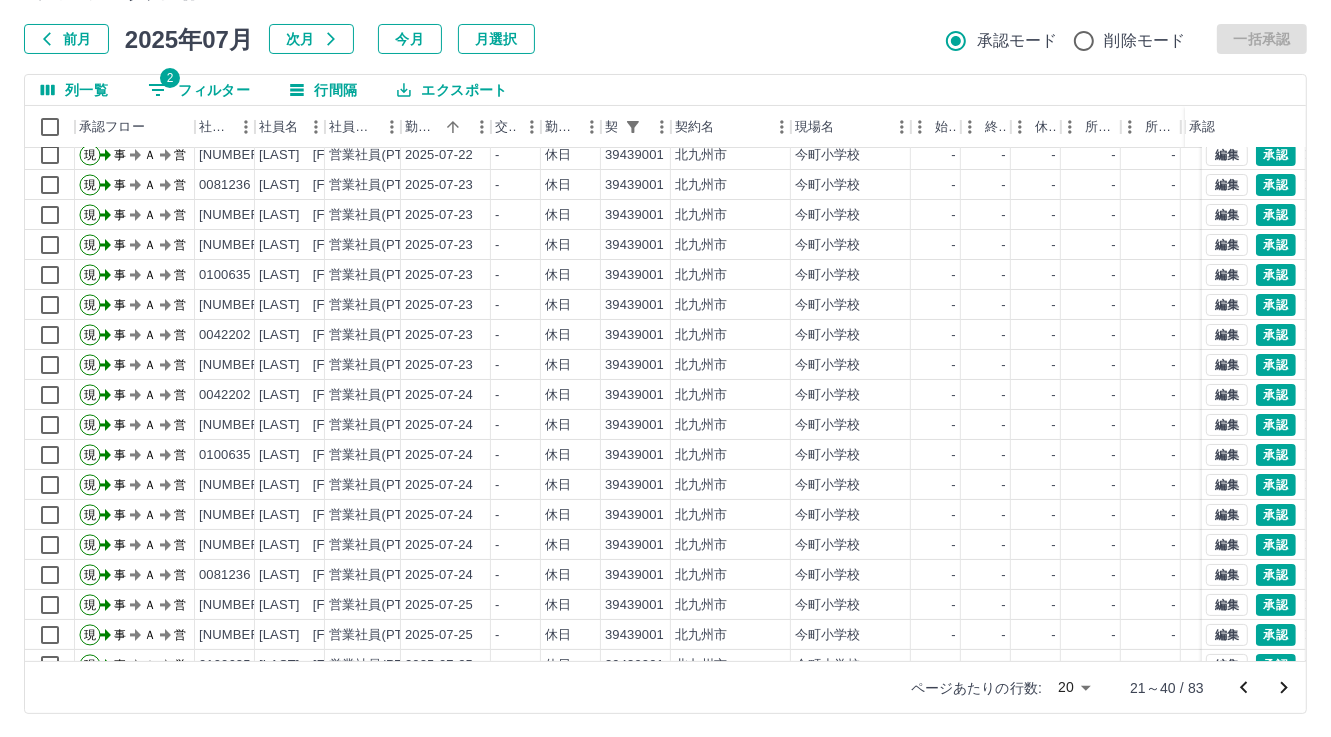 scroll, scrollTop: 0, scrollLeft: 0, axis: both 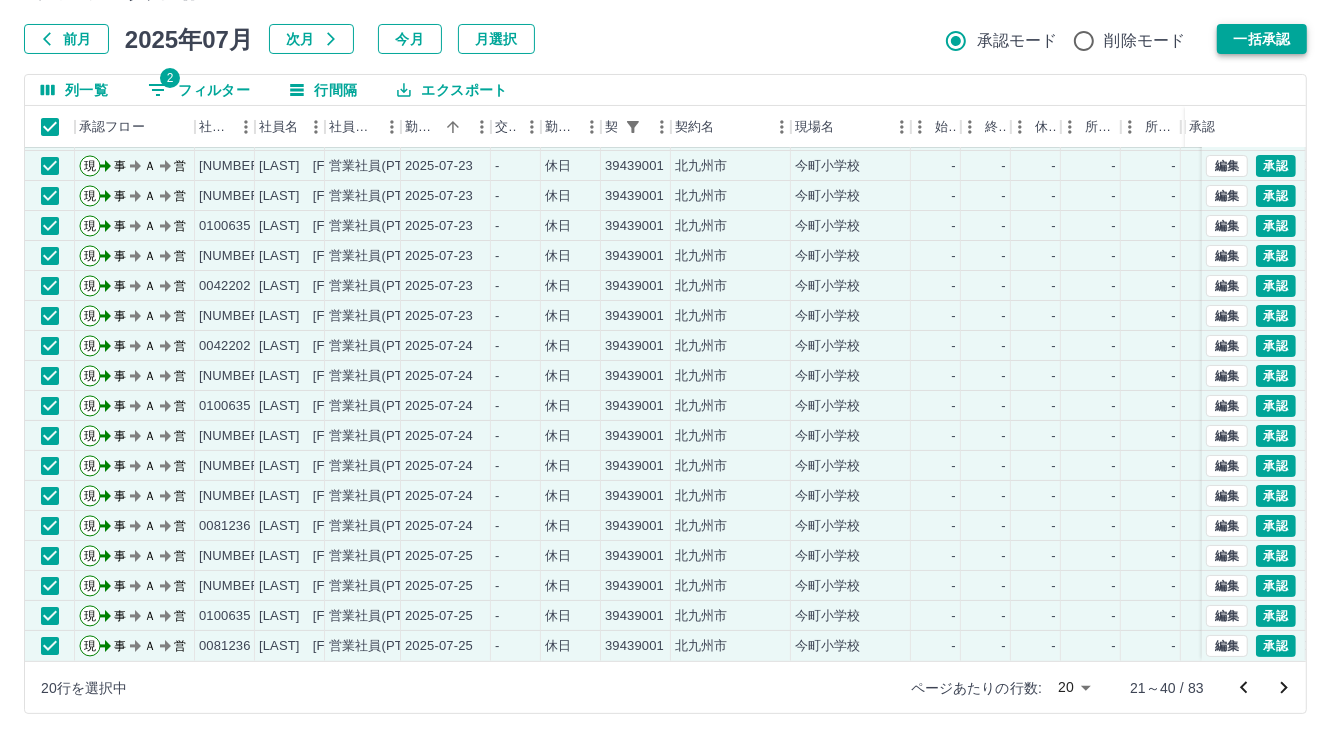 click on "一括承認" at bounding box center [1262, 39] 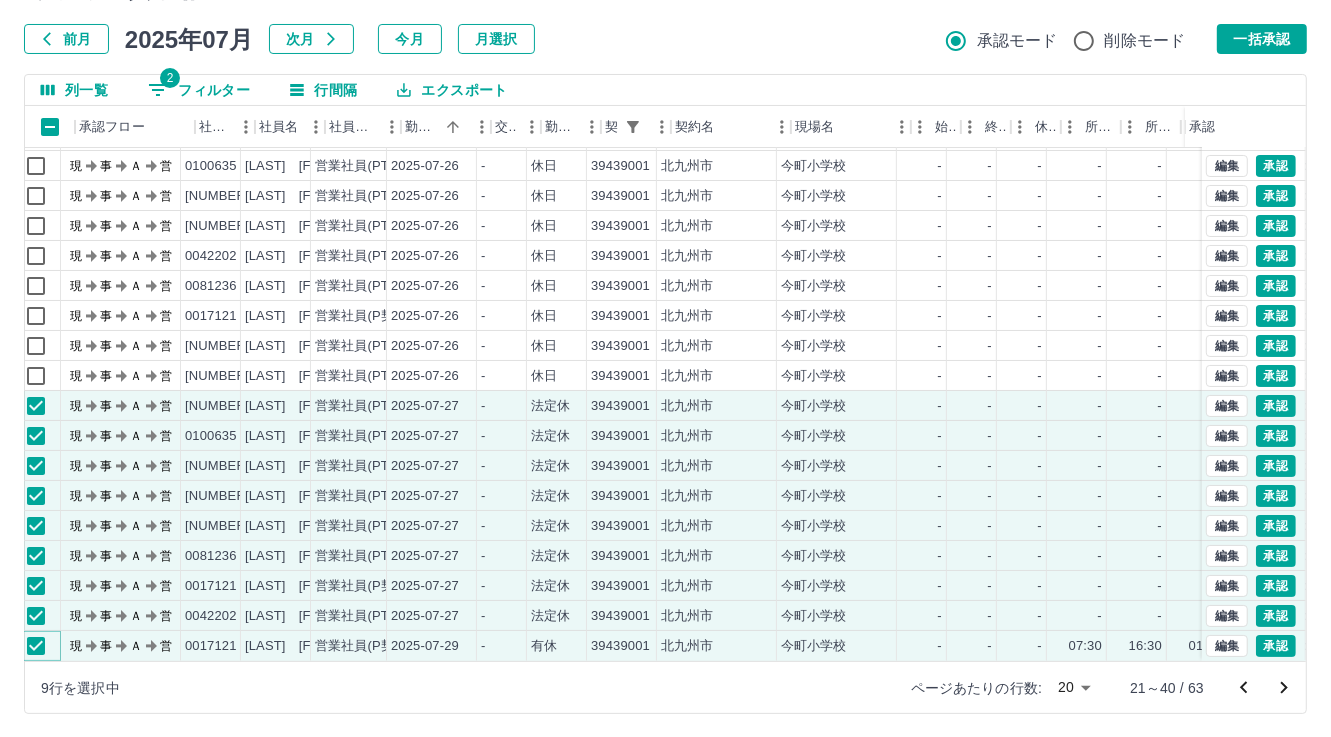 scroll, scrollTop: 103, scrollLeft: 0, axis: vertical 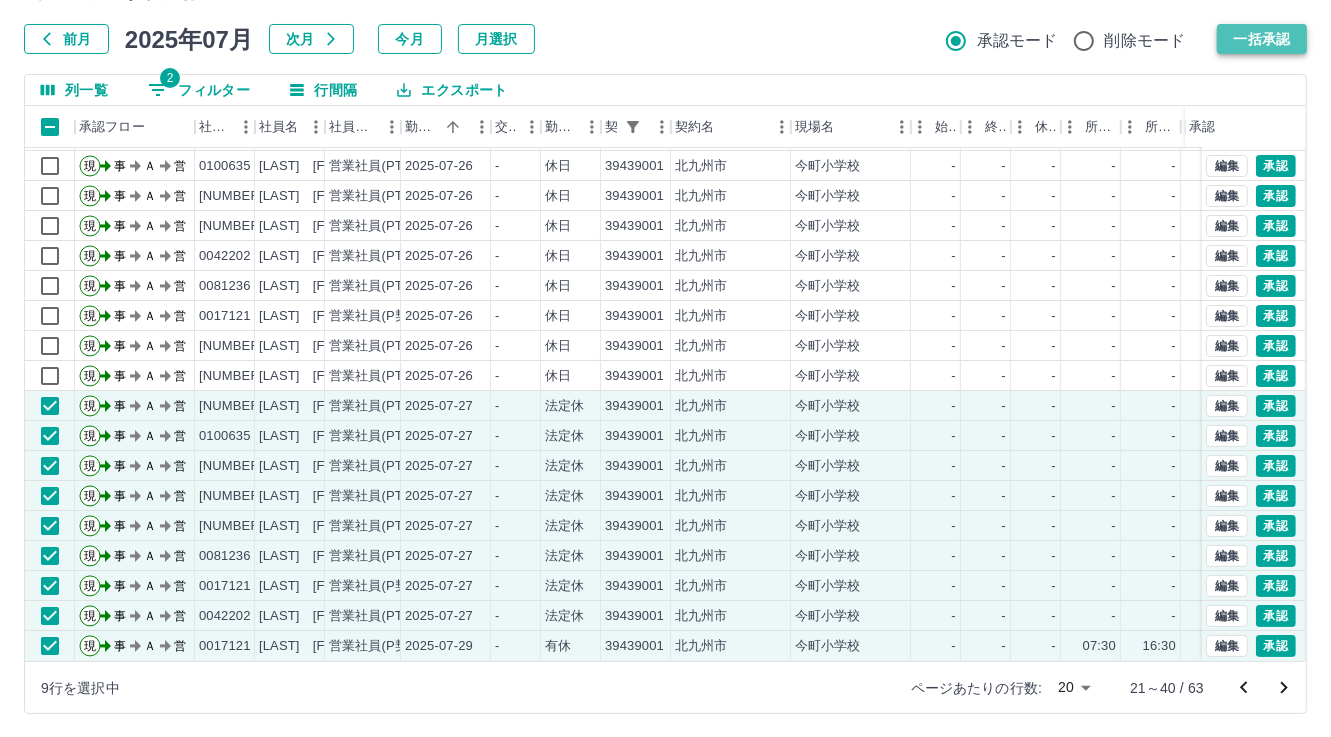 drag, startPoint x: 1275, startPoint y: 38, endPoint x: 581, endPoint y: 435, distance: 799.528 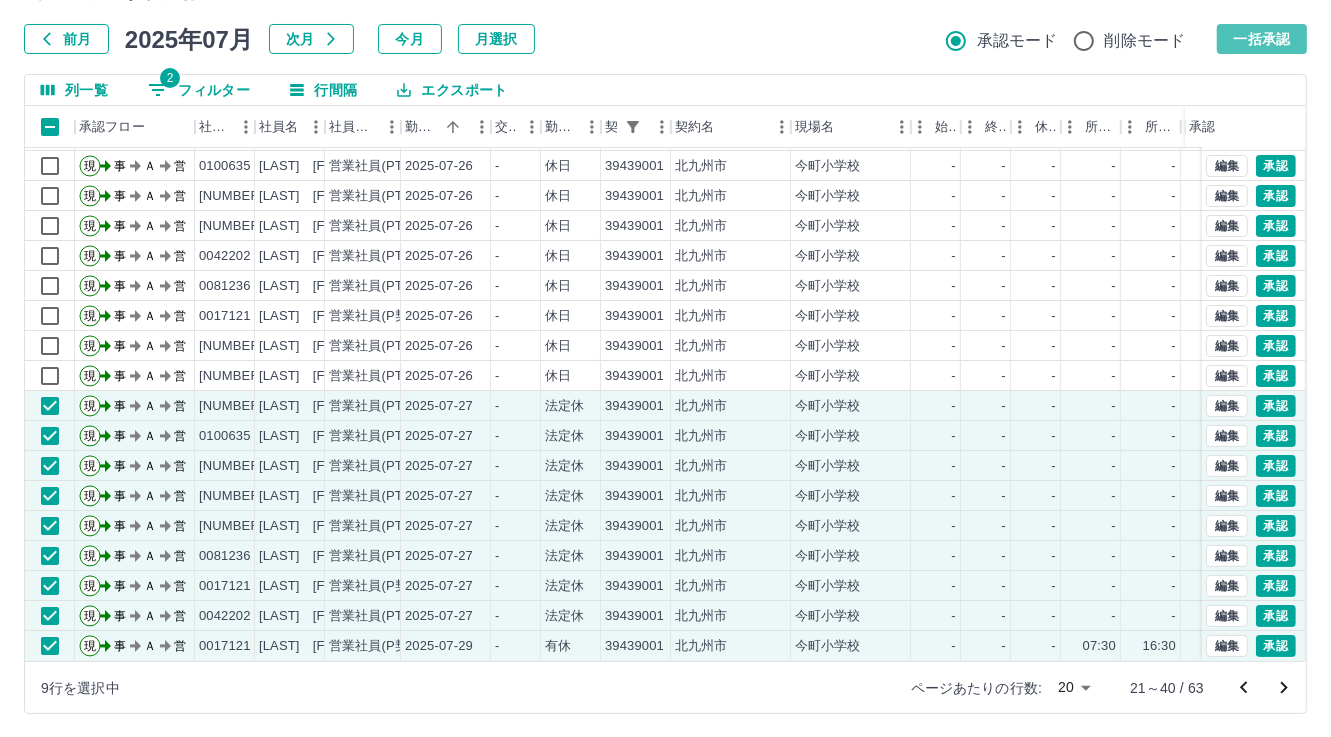 click on "一括承認" at bounding box center (1262, 39) 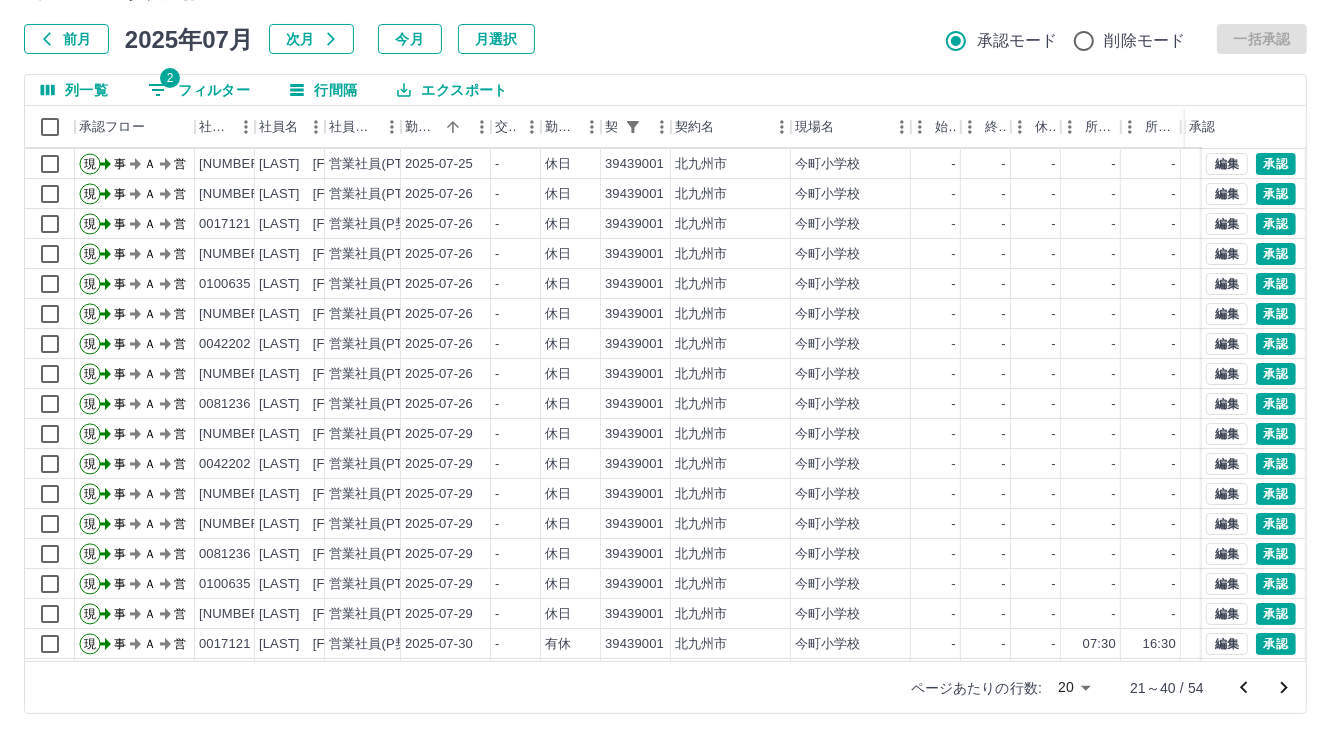 scroll, scrollTop: 0, scrollLeft: 0, axis: both 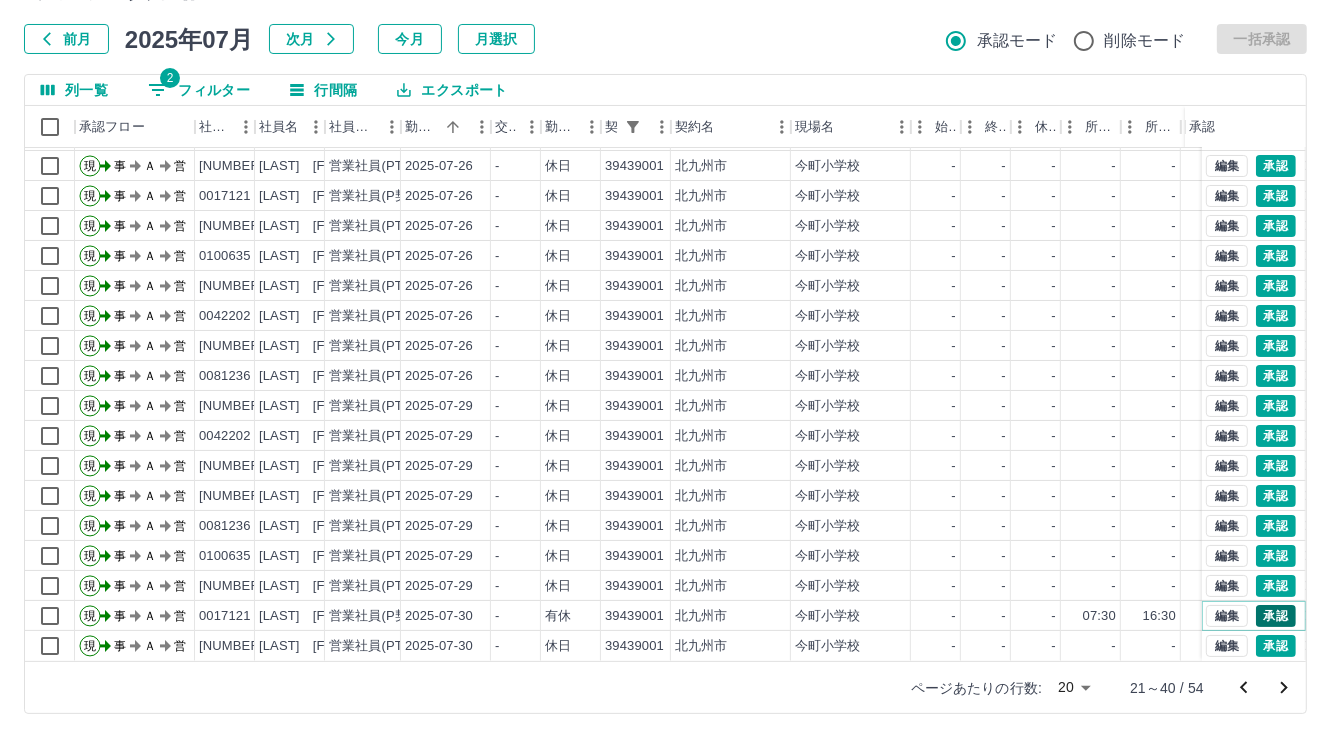 click on "承認" at bounding box center (1276, 616) 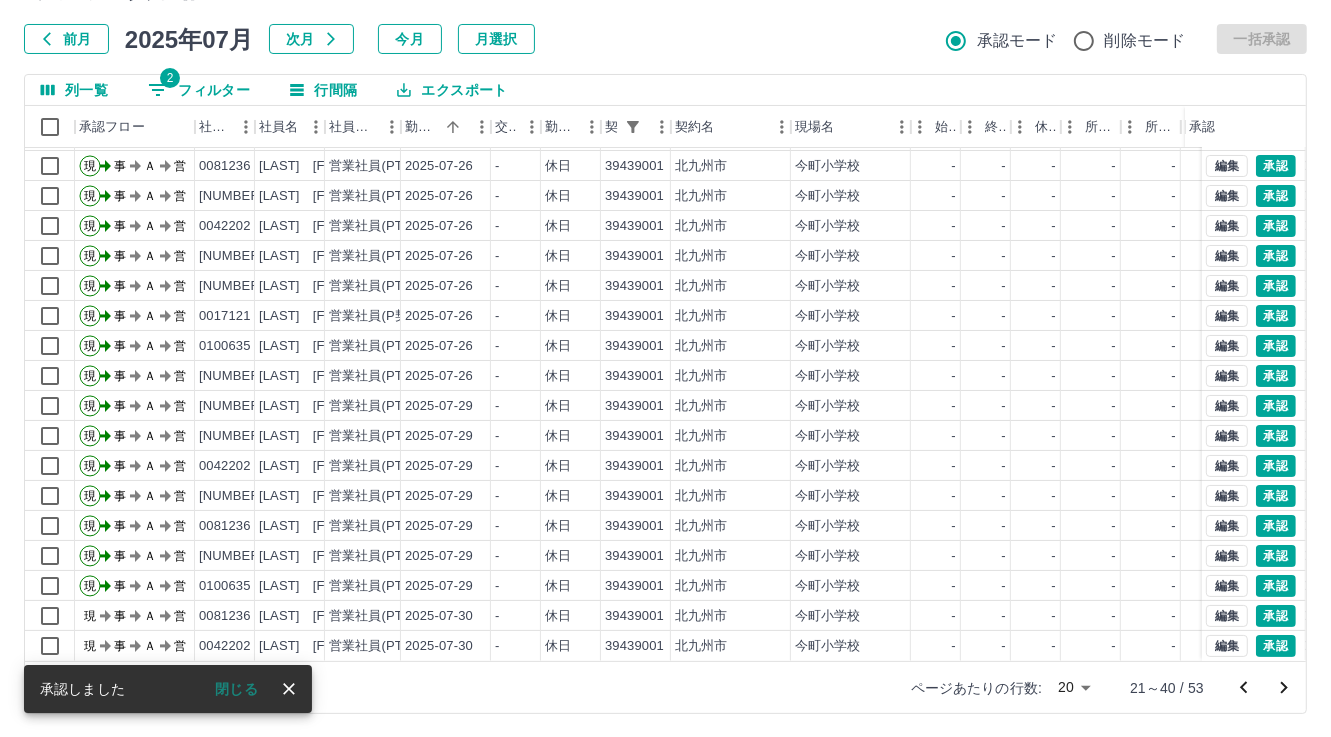 scroll, scrollTop: 0, scrollLeft: 0, axis: both 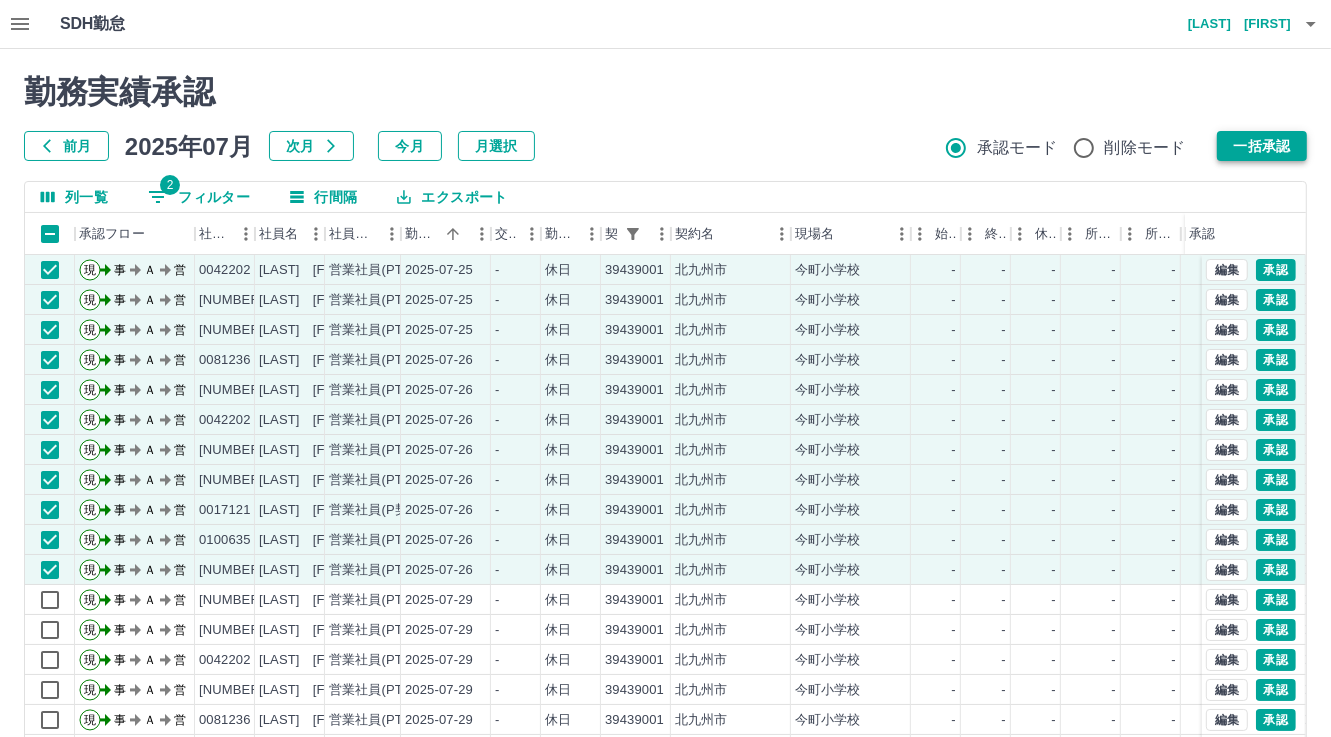 click on "一括承認" at bounding box center [1262, 146] 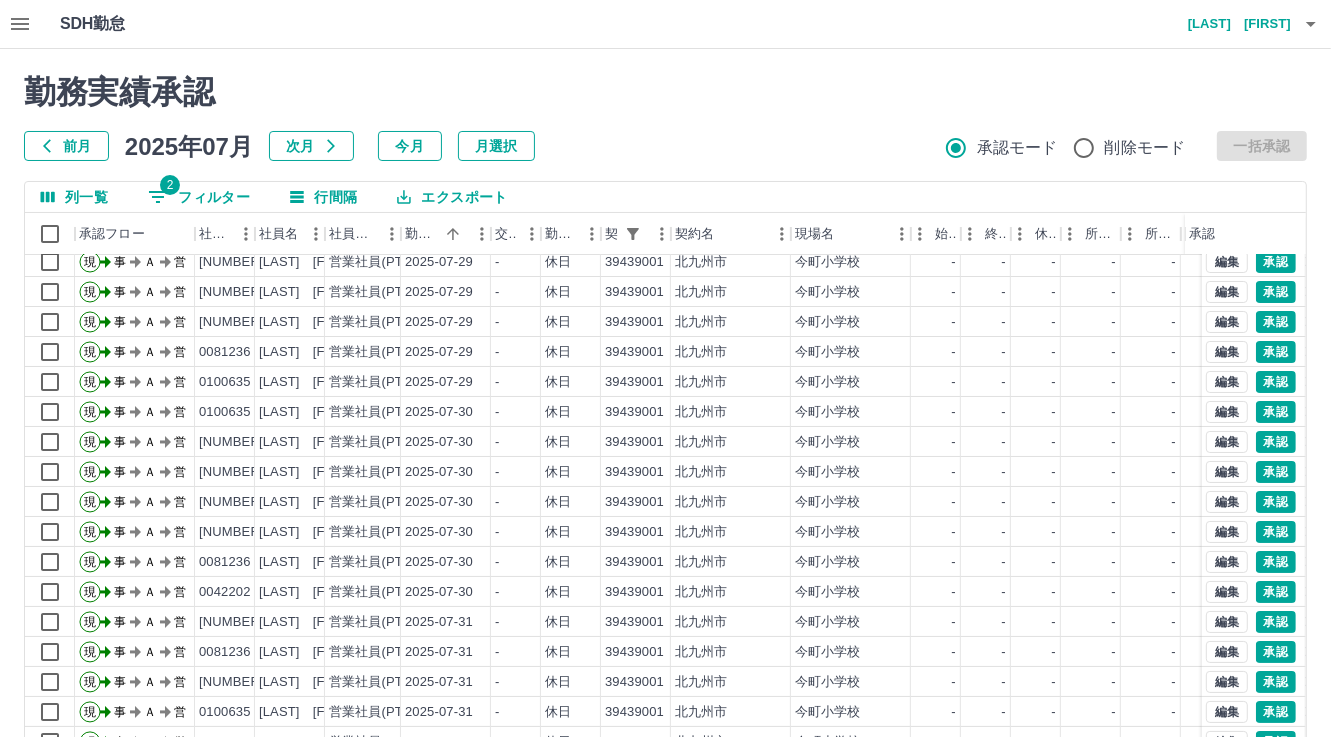 scroll, scrollTop: 103, scrollLeft: 0, axis: vertical 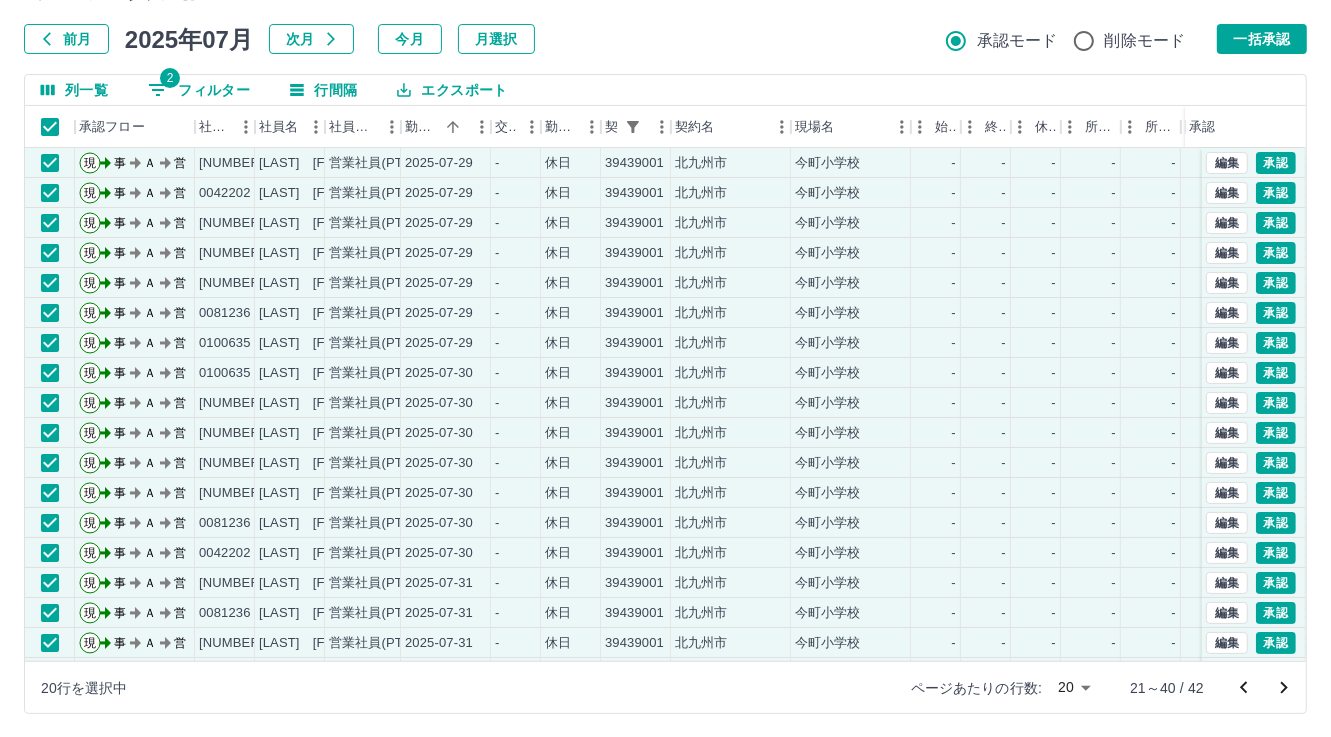 click on "一括承認" at bounding box center (1262, 39) 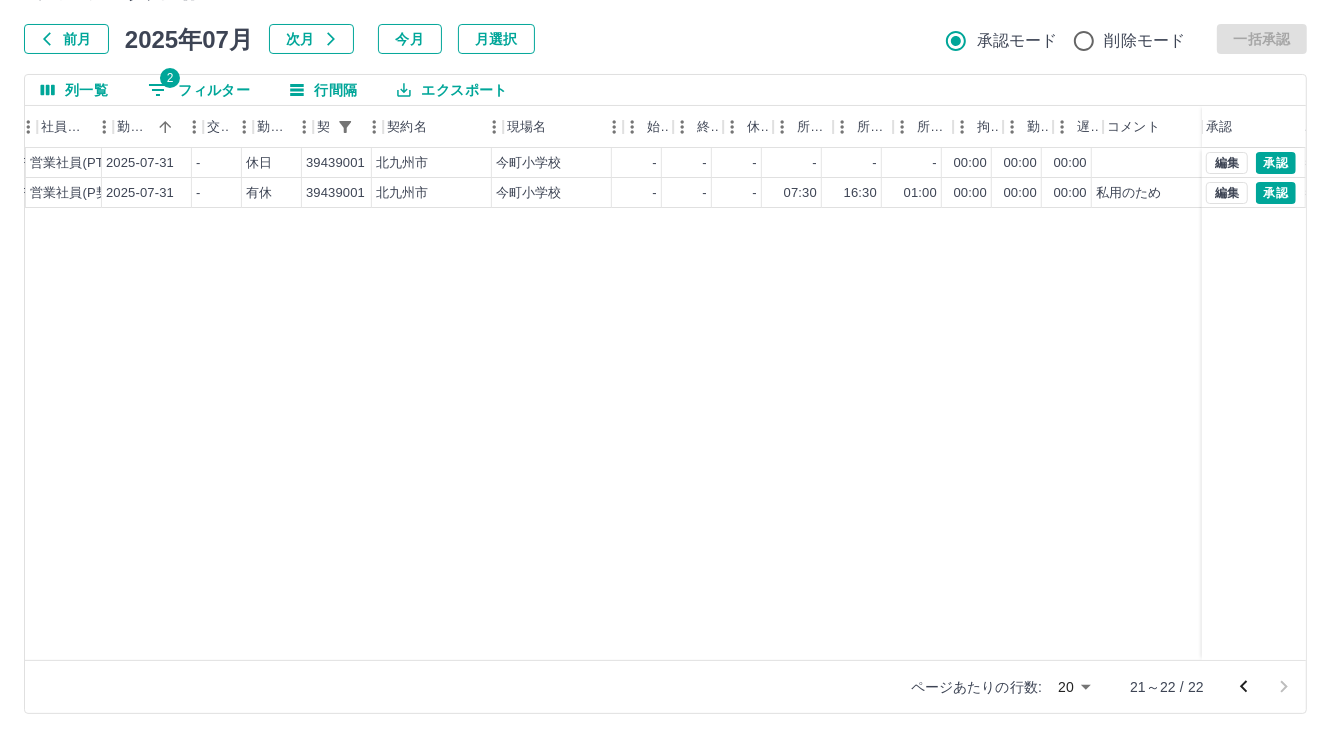 scroll, scrollTop: 0, scrollLeft: 0, axis: both 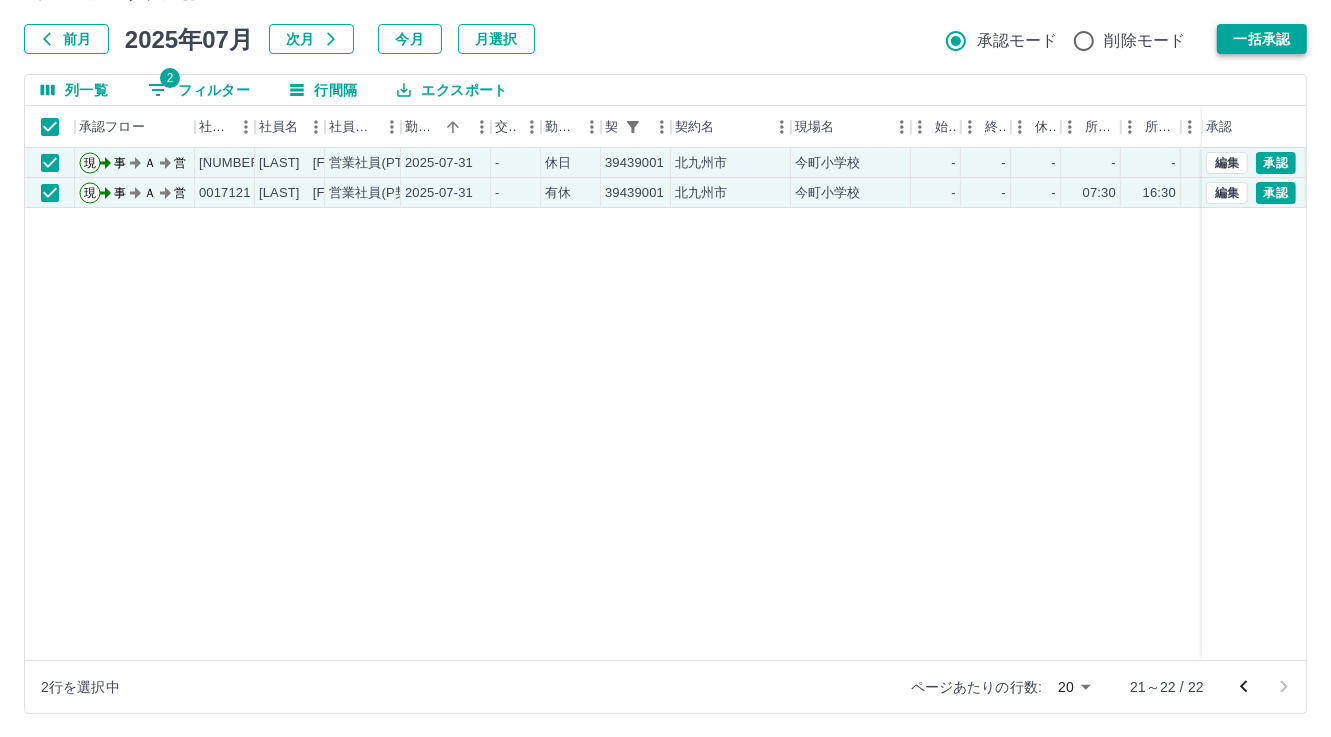 click on "一括承認" at bounding box center [1262, 39] 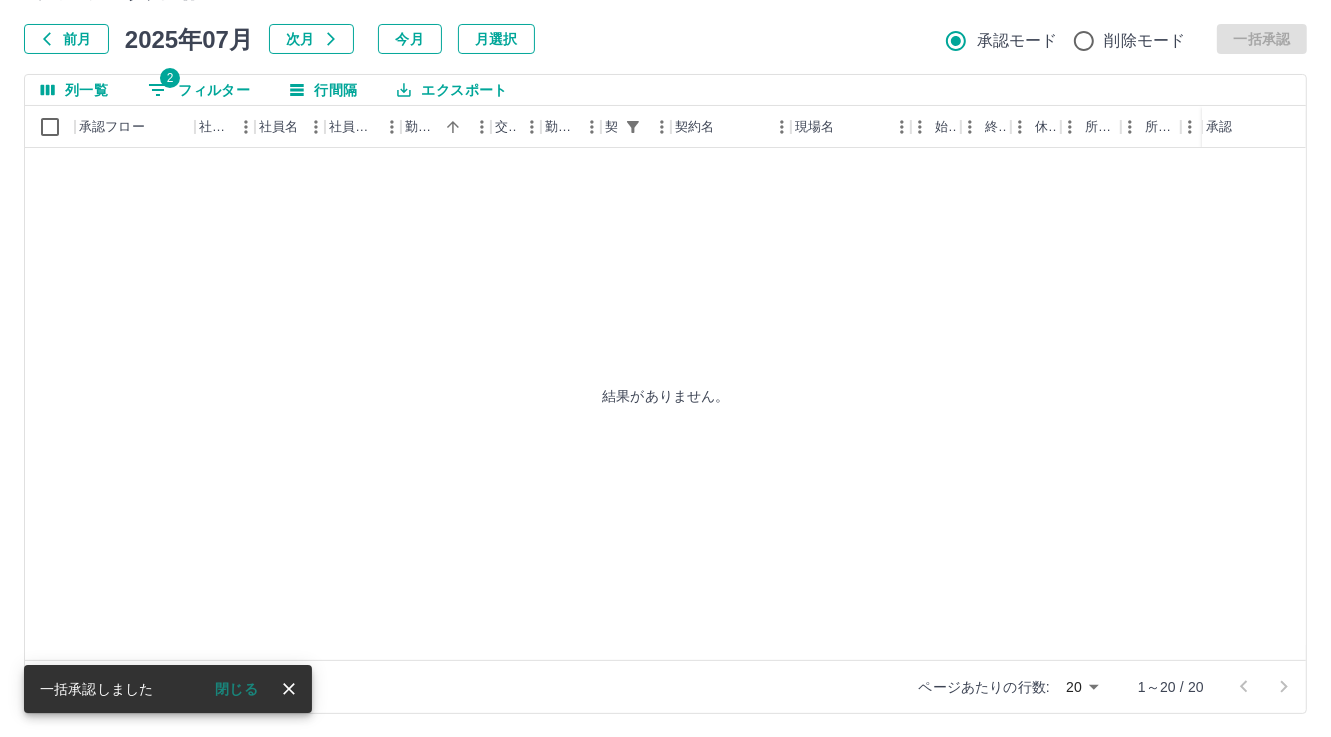 click on "結果がありません。" at bounding box center (666, 396) 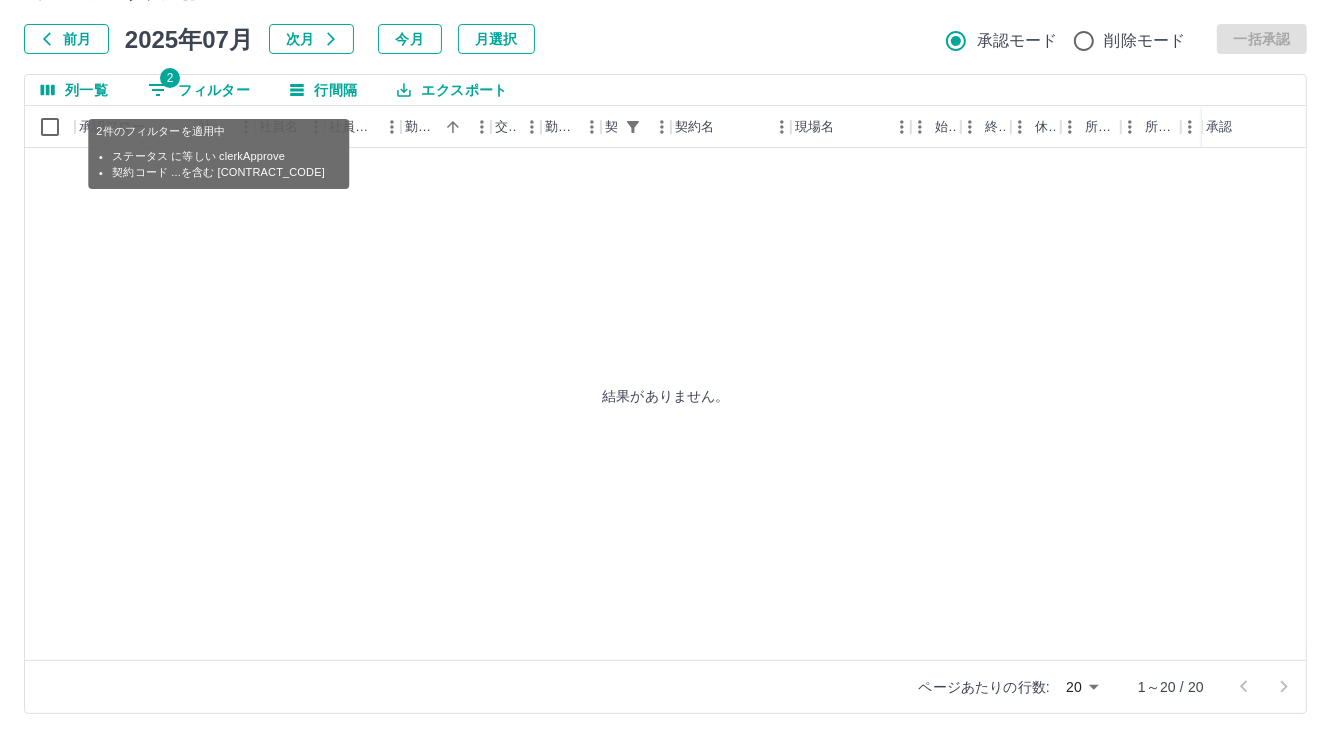 click on "2 フィルター" at bounding box center [199, 90] 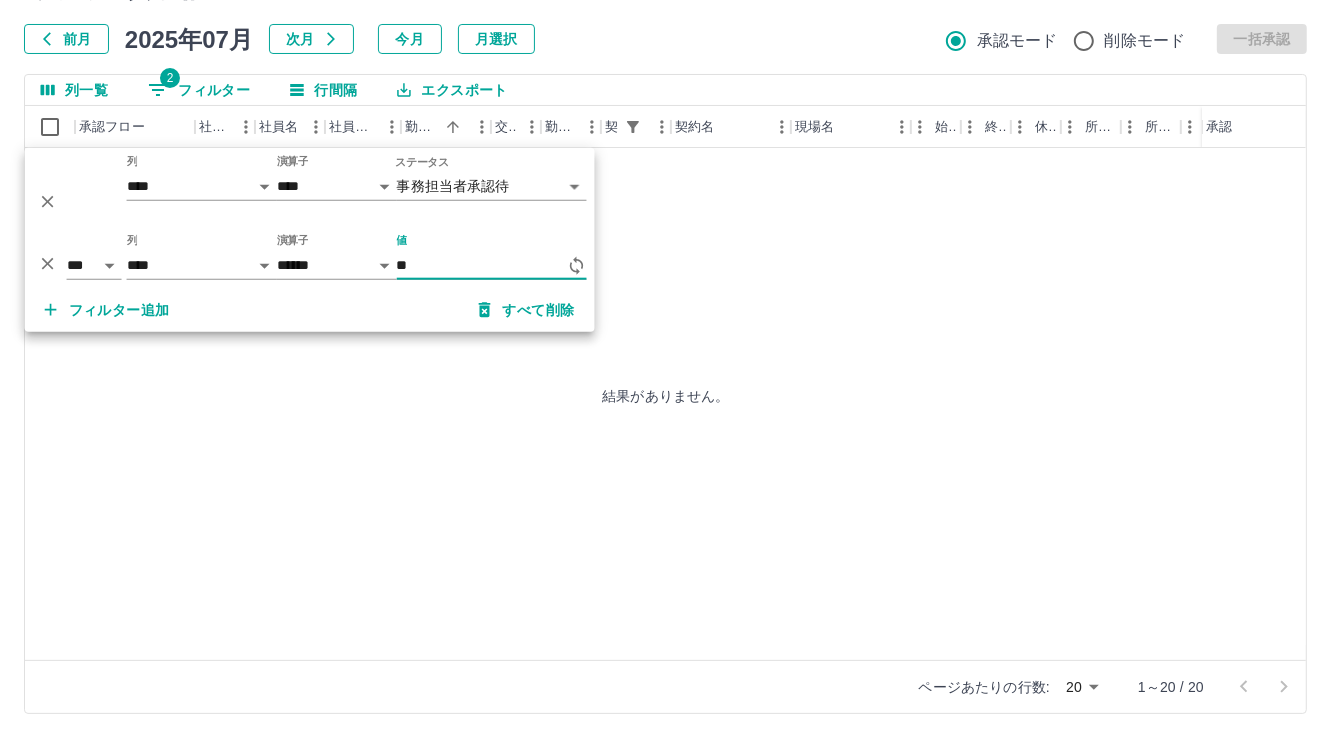 type on "*" 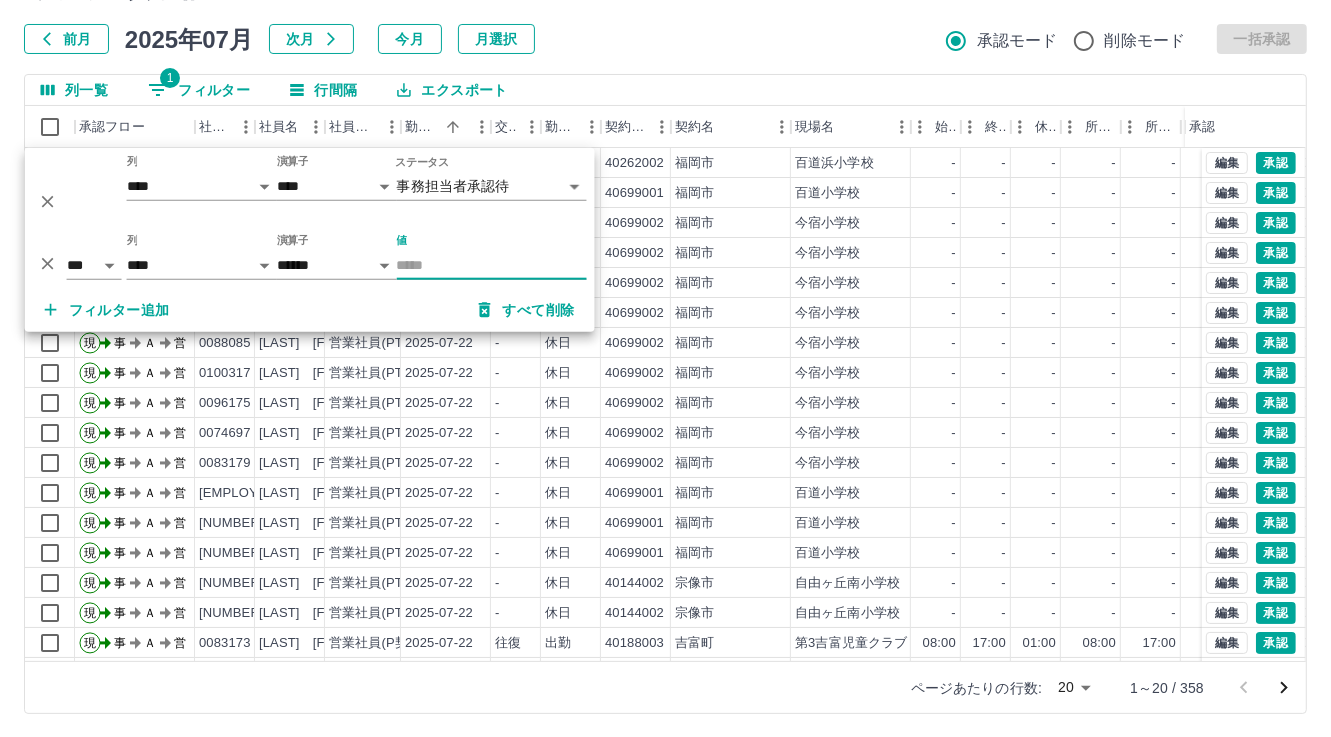 type 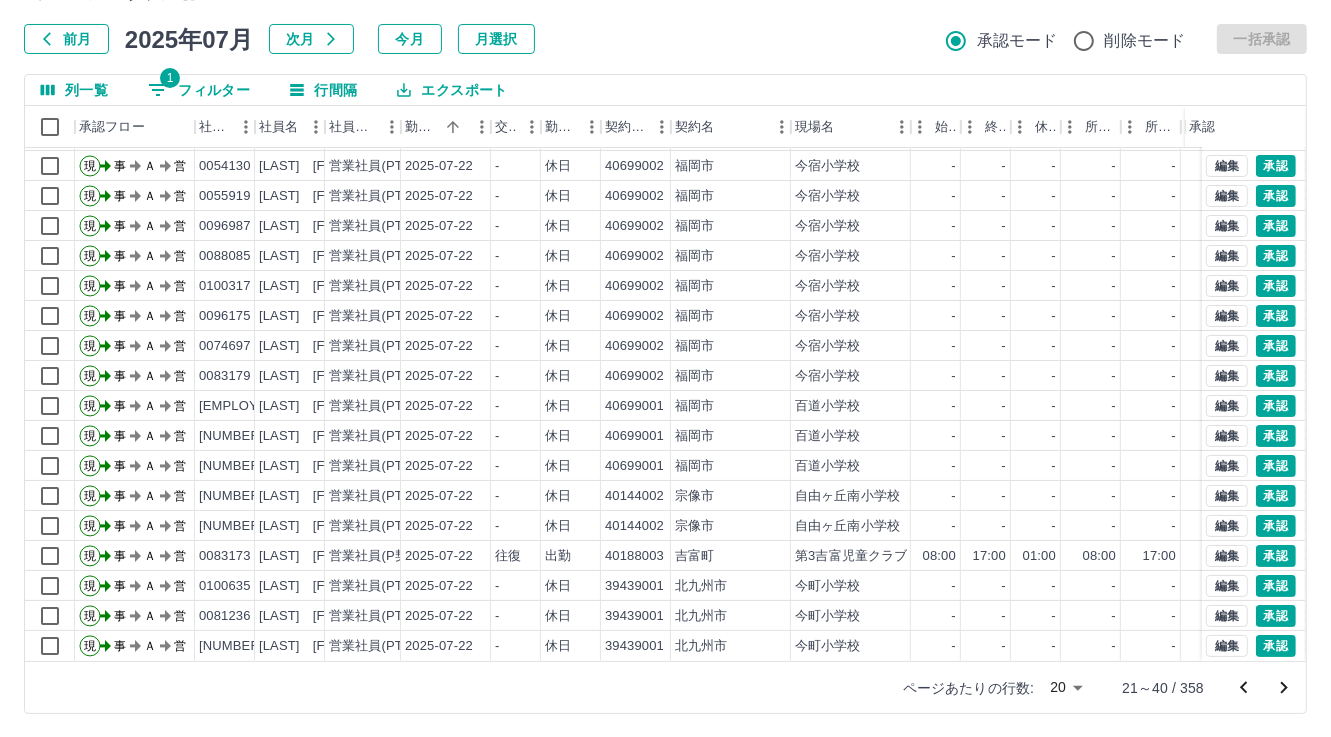 scroll, scrollTop: 103, scrollLeft: 0, axis: vertical 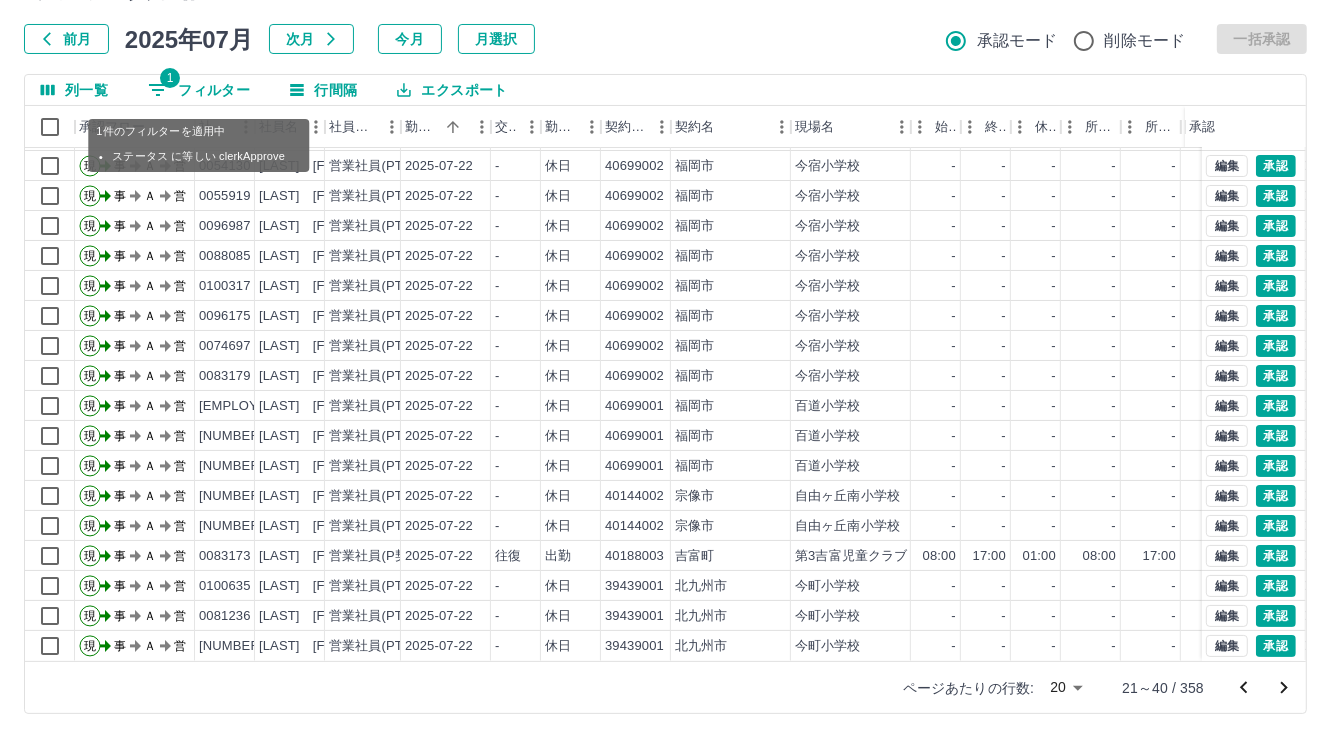 click on "1 フィルター" at bounding box center [199, 90] 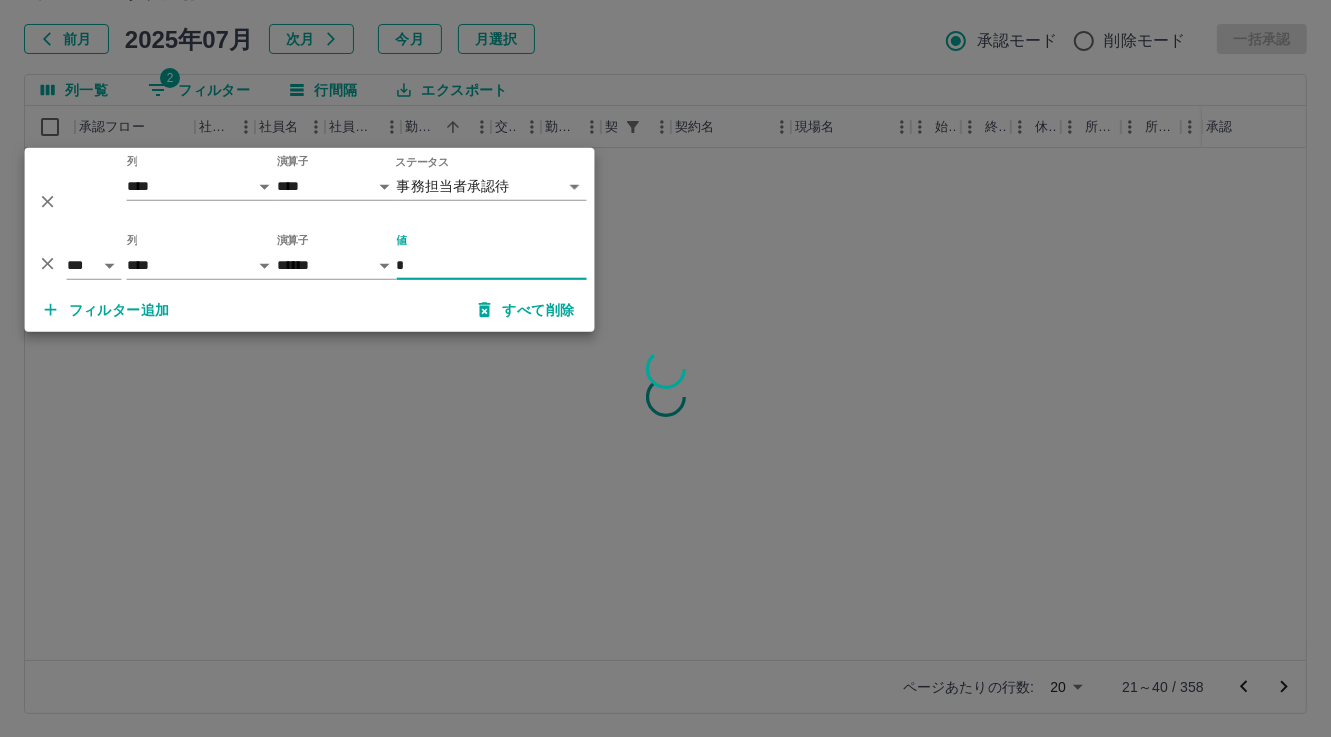 scroll, scrollTop: 0, scrollLeft: 0, axis: both 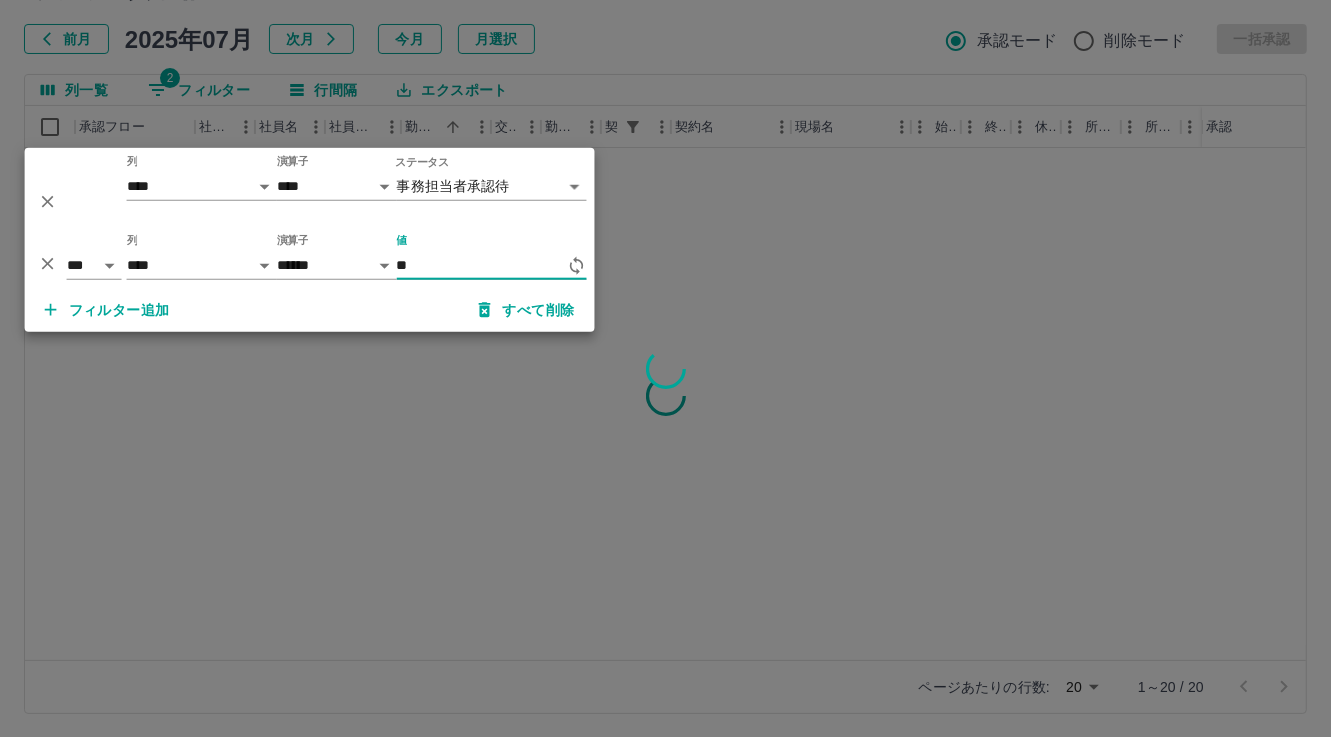 type on "*" 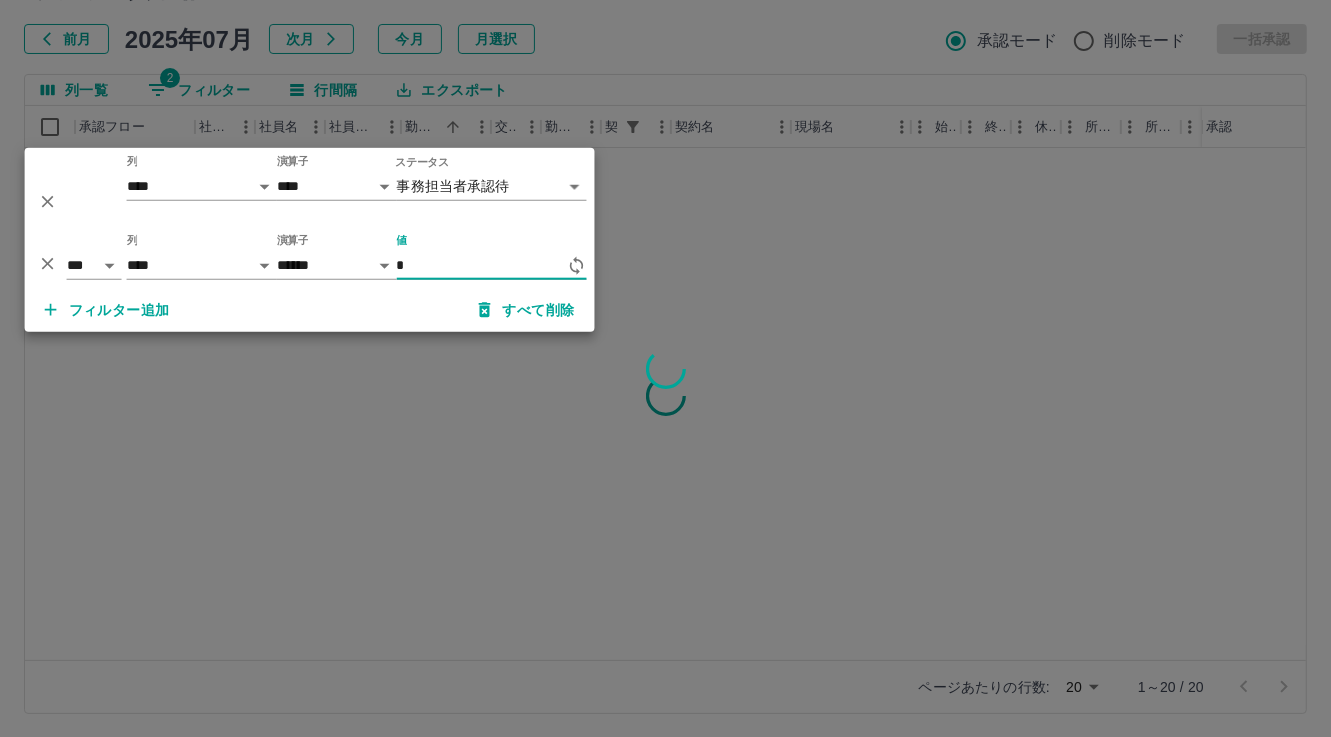 type 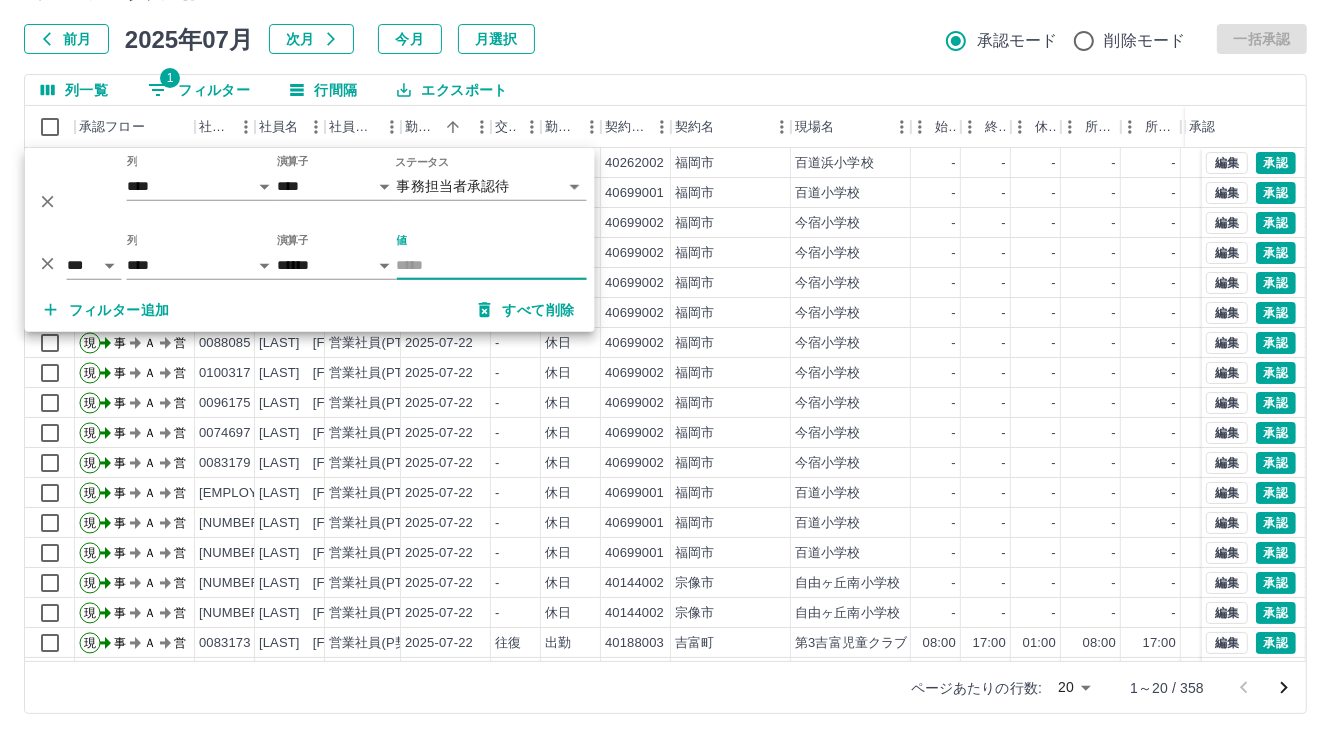 click on "前月 2025年07月 次月 今月 月選択 承認モード 削除モード 一括承認" at bounding box center (665, 39) 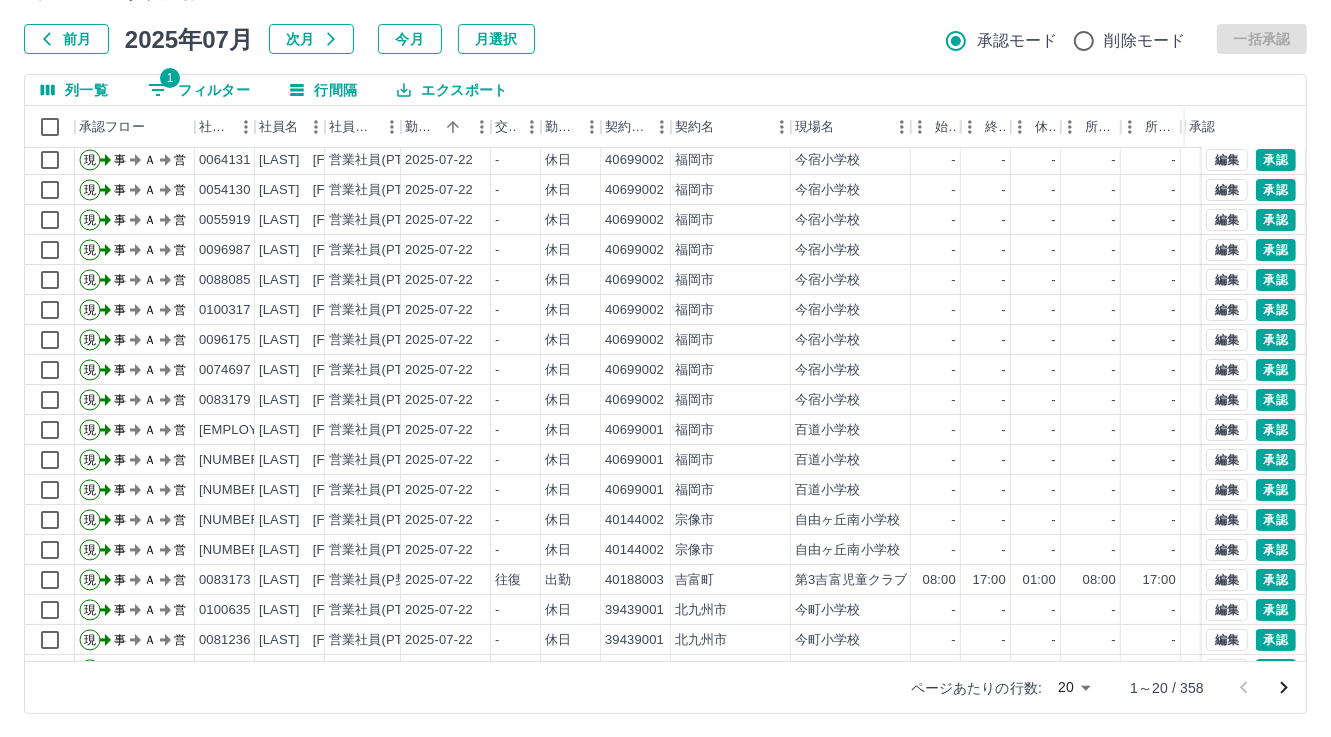 scroll, scrollTop: 103, scrollLeft: 0, axis: vertical 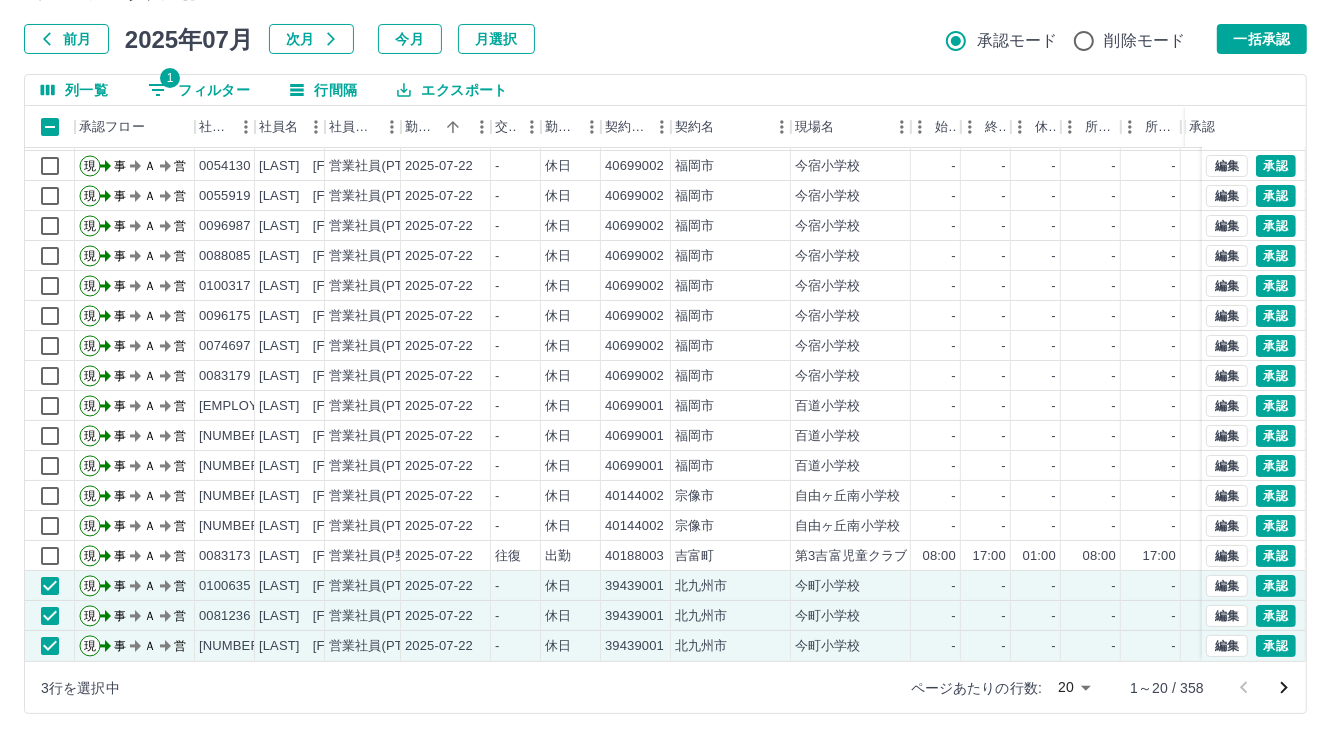click on "勤務実績承認 前月 2025年07月 次月 今月 月選択 承認モード 削除モード 一括承認 列一覧 1 フィルター 行間隔 エクスポート 承認フロー 社員番号 社員名 社員区分 勤務日 交通費 勤務区分 契約コード 契約名 現場名 始業 終業 休憩 所定開始 所定終業 所定休憩 拘束 勤務 遅刻等 コメント 承認 現 事 Ａ 営 0056949 堀　純子 営業社員(PT契約) 2025-07-22  -  休日 40699001 福岡市 百道小学校 - - - - - - 00:00 00:00 00:00 現 事 Ａ 営 0064131 吉田　麻衣 営業社員(PT契約) 2025-07-22  -  休日 40699002 福岡市 今宿小学校 - - - - - - 00:00 00:00 00:00 現 事 Ａ 営 0054130 四宮　菜穂子 営業社員(PT契約) 2025-07-22  -  休日 40699002 福岡市 今宿小学校 - - - - - - 00:00 00:00 00:00 現 事 Ａ 営 0055919 久芳　みなみ 営業社員(PT契約) 2025-07-22  -  休日 40699002 福岡市 今宿小学校 - - - - - - 00:00 00:00 00:00 現 事 Ａ 営 0096987  -  - -" at bounding box center (665, 340) 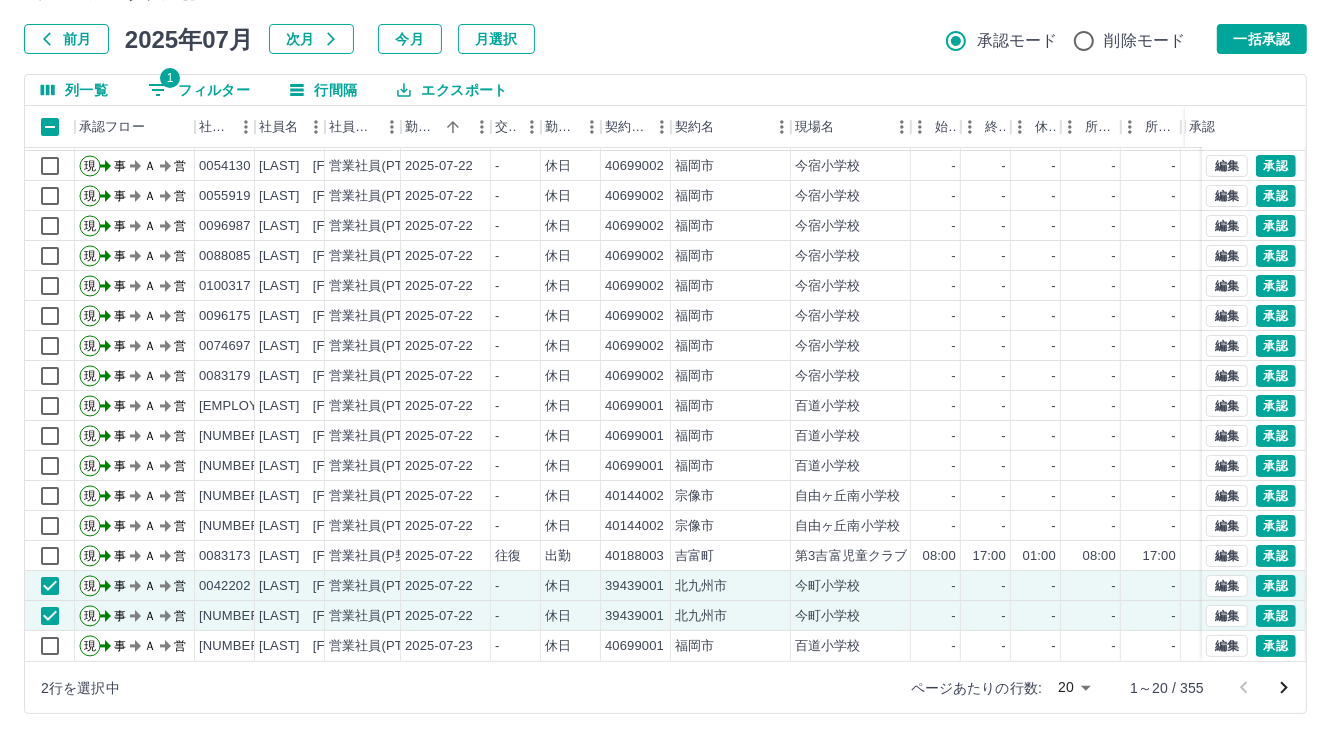 drag, startPoint x: 1273, startPoint y: 28, endPoint x: 799, endPoint y: 308, distance: 550.5234 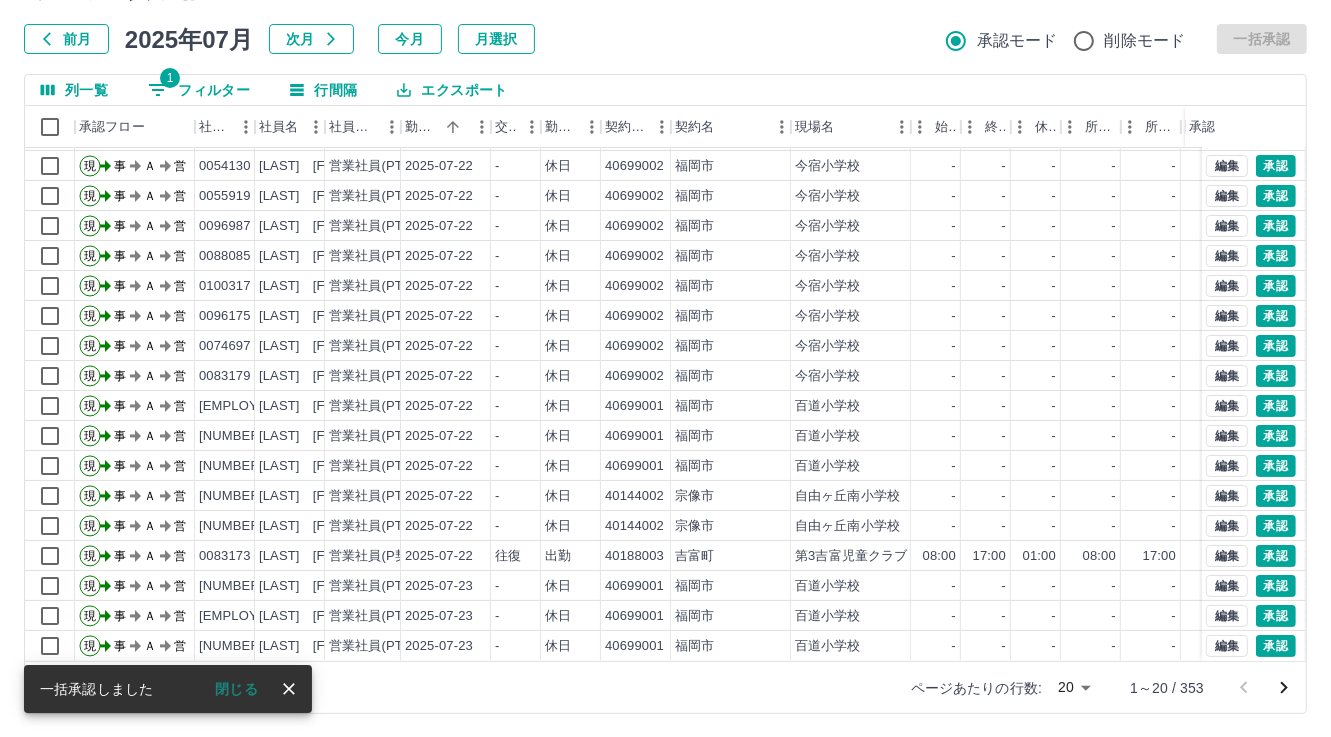 scroll, scrollTop: 0, scrollLeft: 0, axis: both 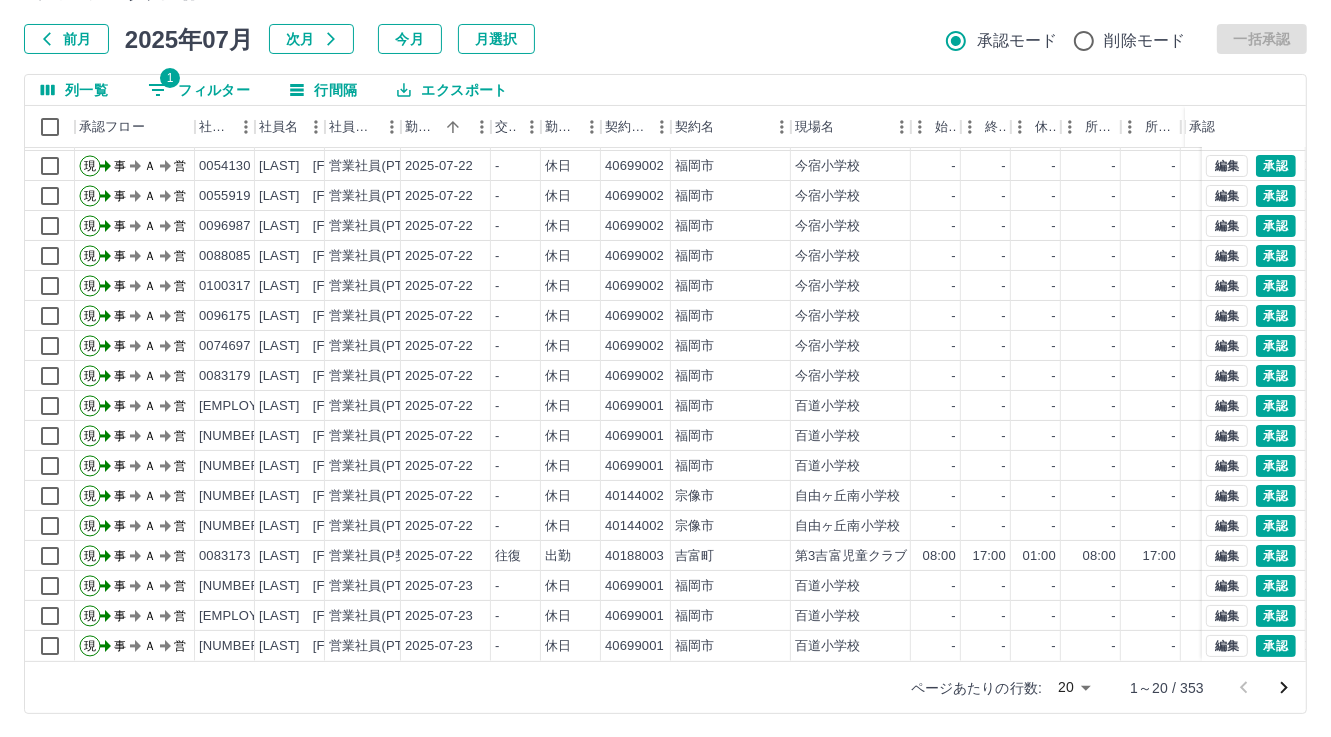 click 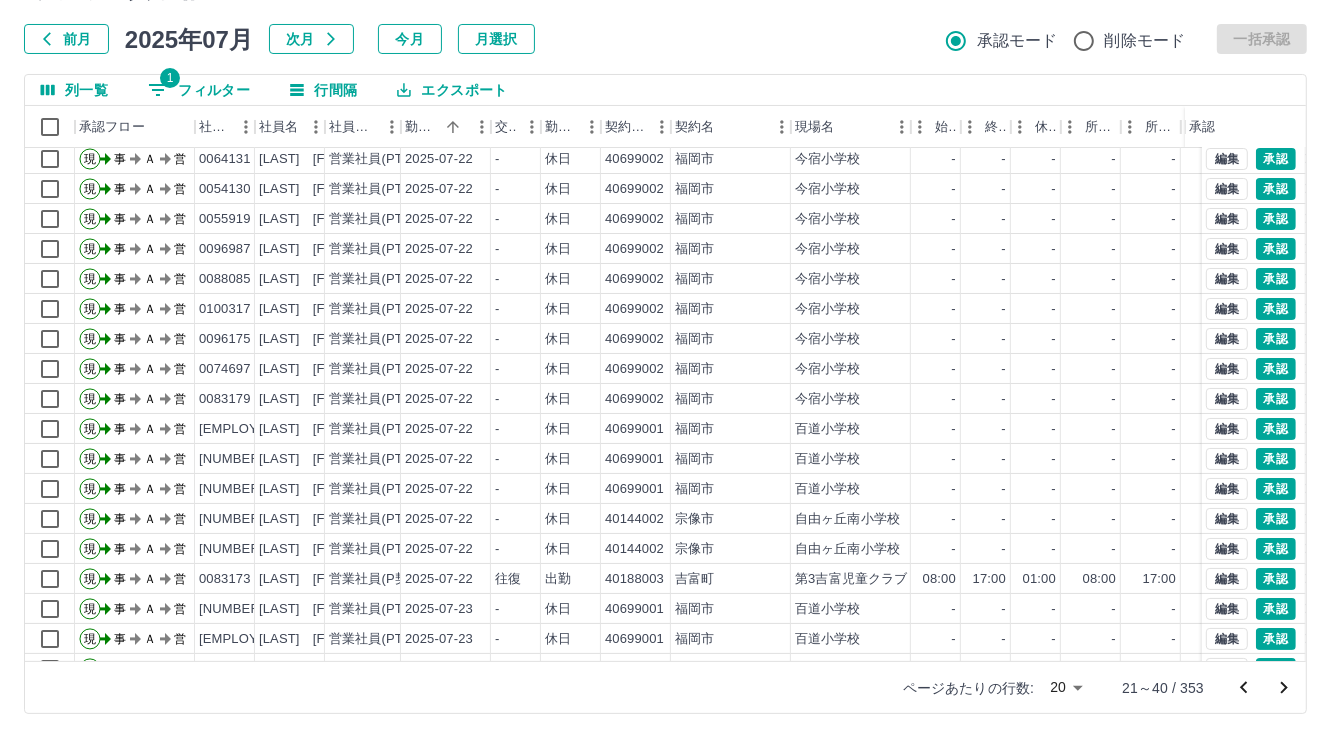 scroll, scrollTop: 103, scrollLeft: 0, axis: vertical 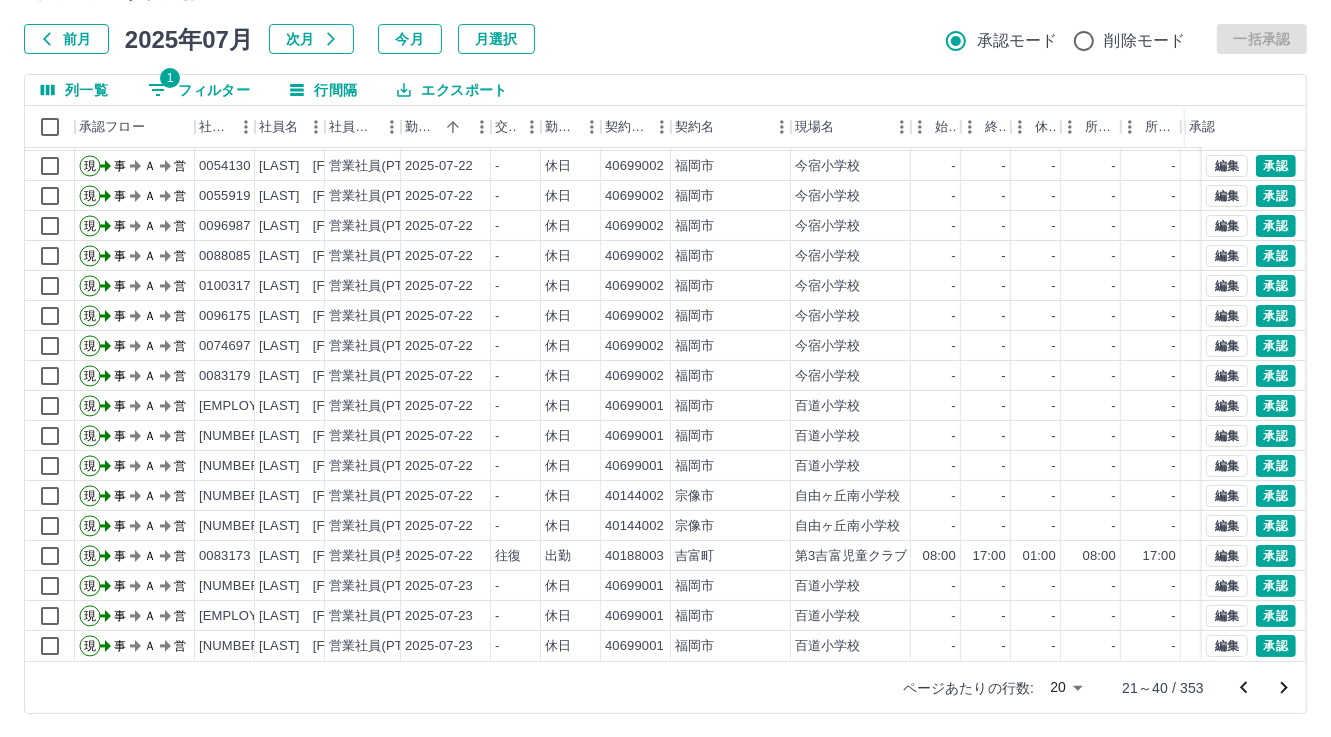 click 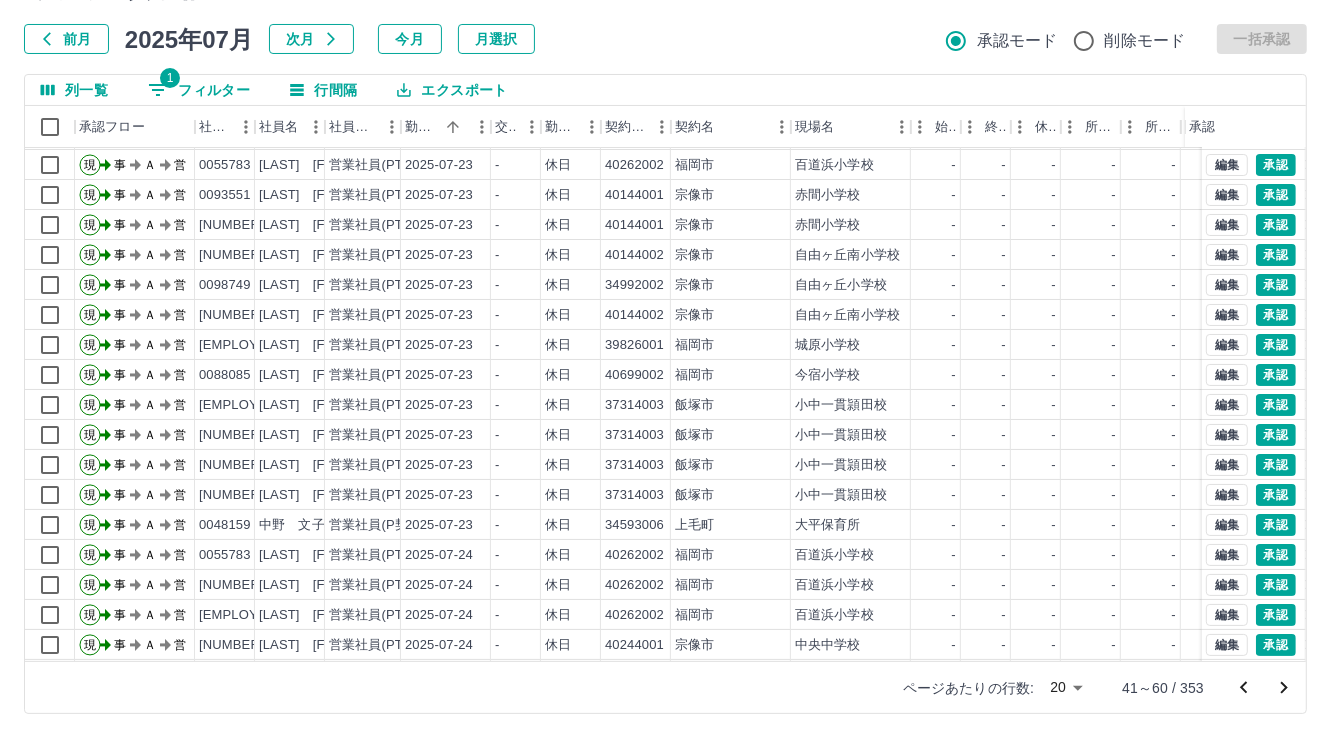 scroll, scrollTop: 103, scrollLeft: 0, axis: vertical 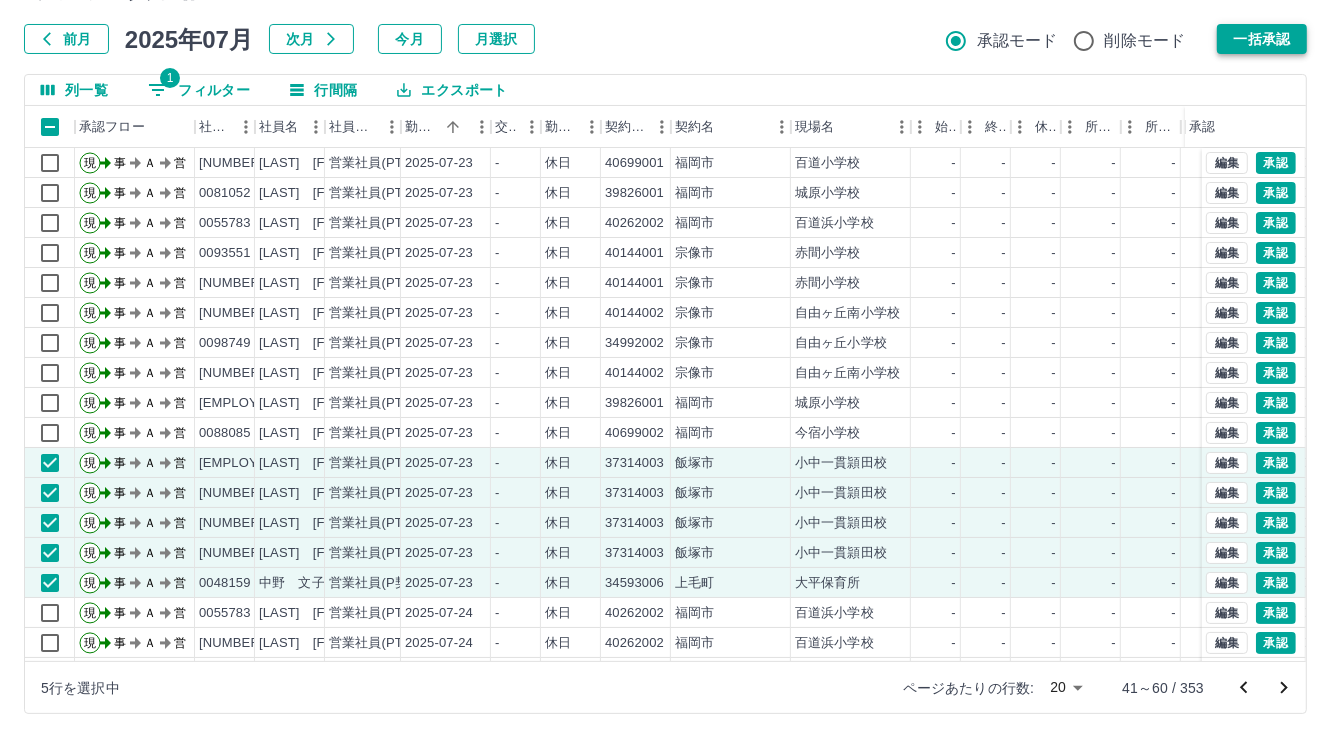 drag, startPoint x: 1257, startPoint y: 39, endPoint x: 914, endPoint y: 414, distance: 508.20667 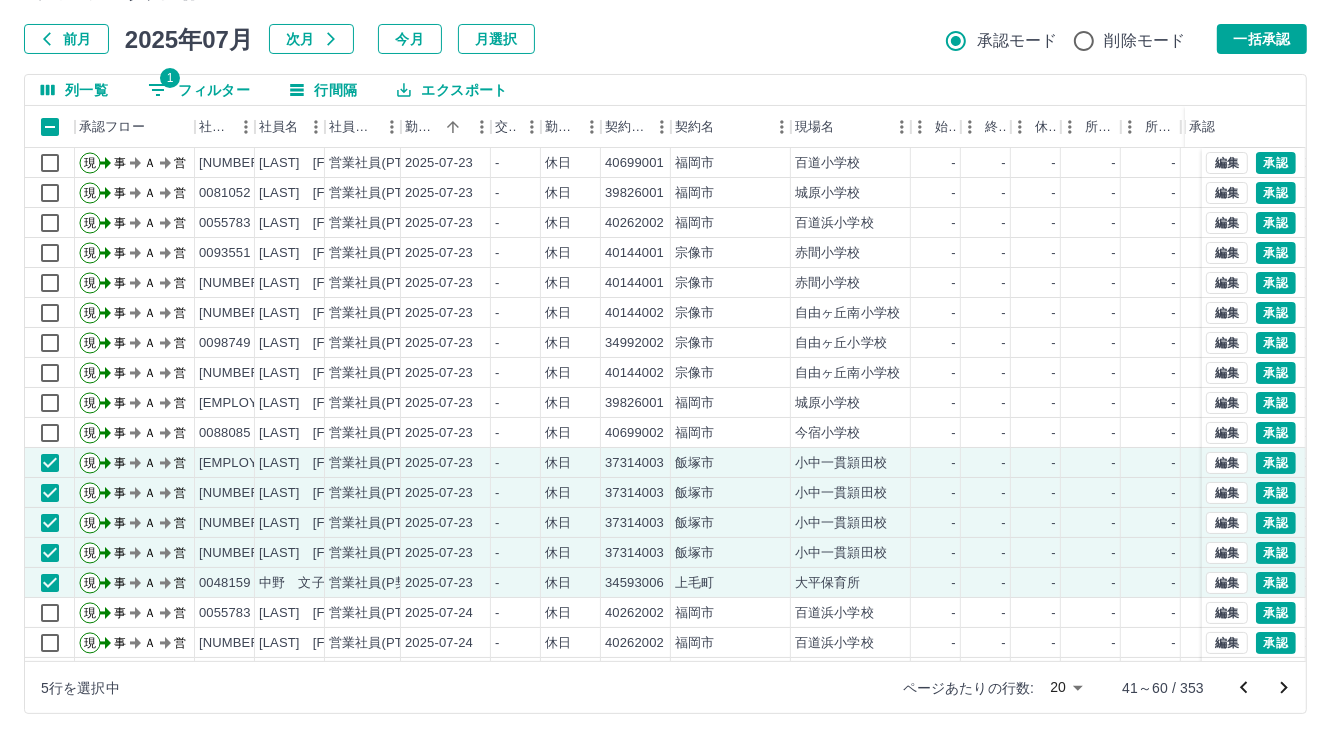 click on "一括承認" at bounding box center [1262, 39] 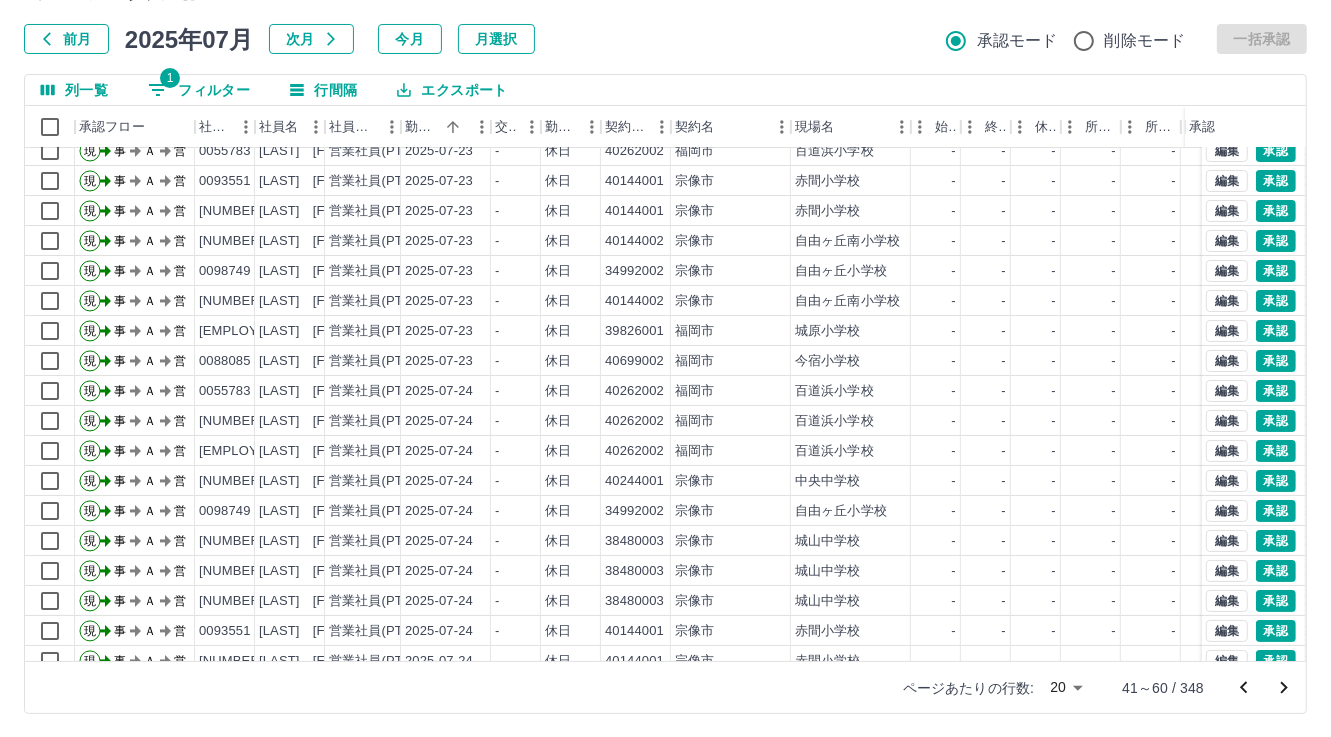 scroll, scrollTop: 103, scrollLeft: 0, axis: vertical 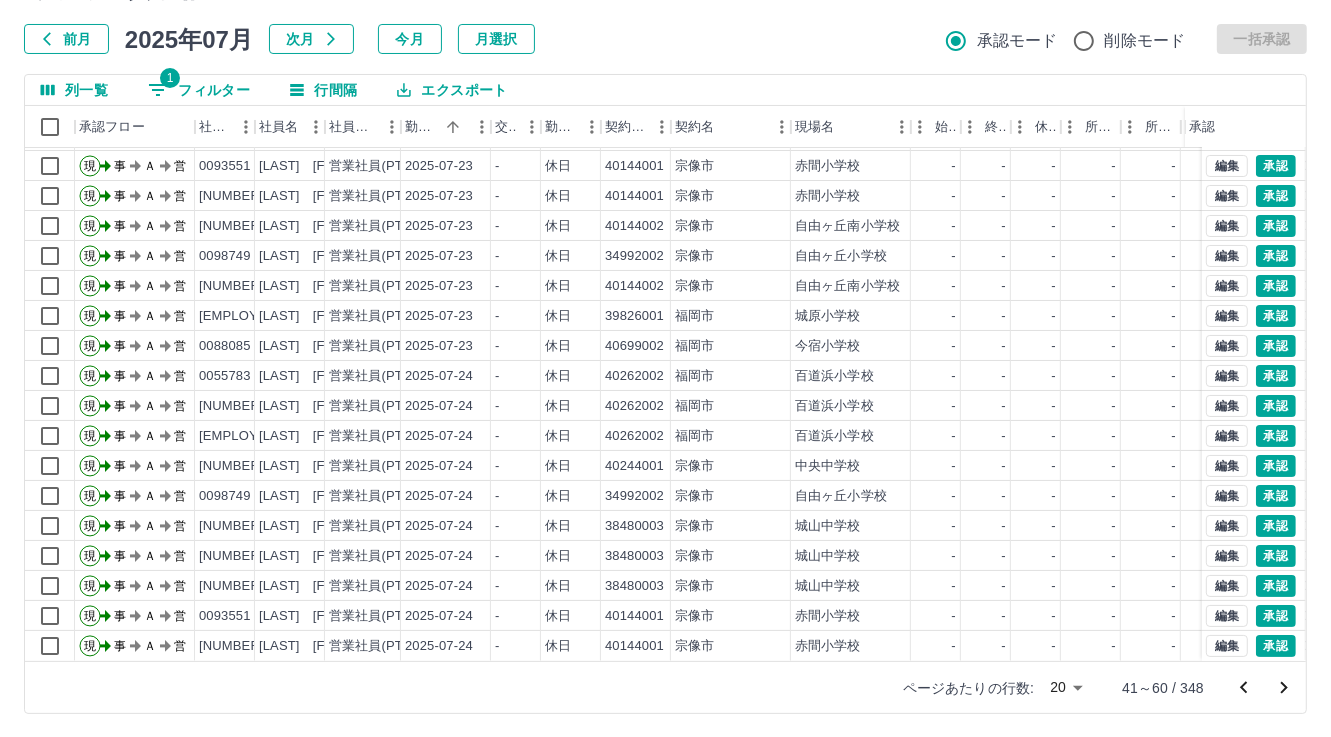 click 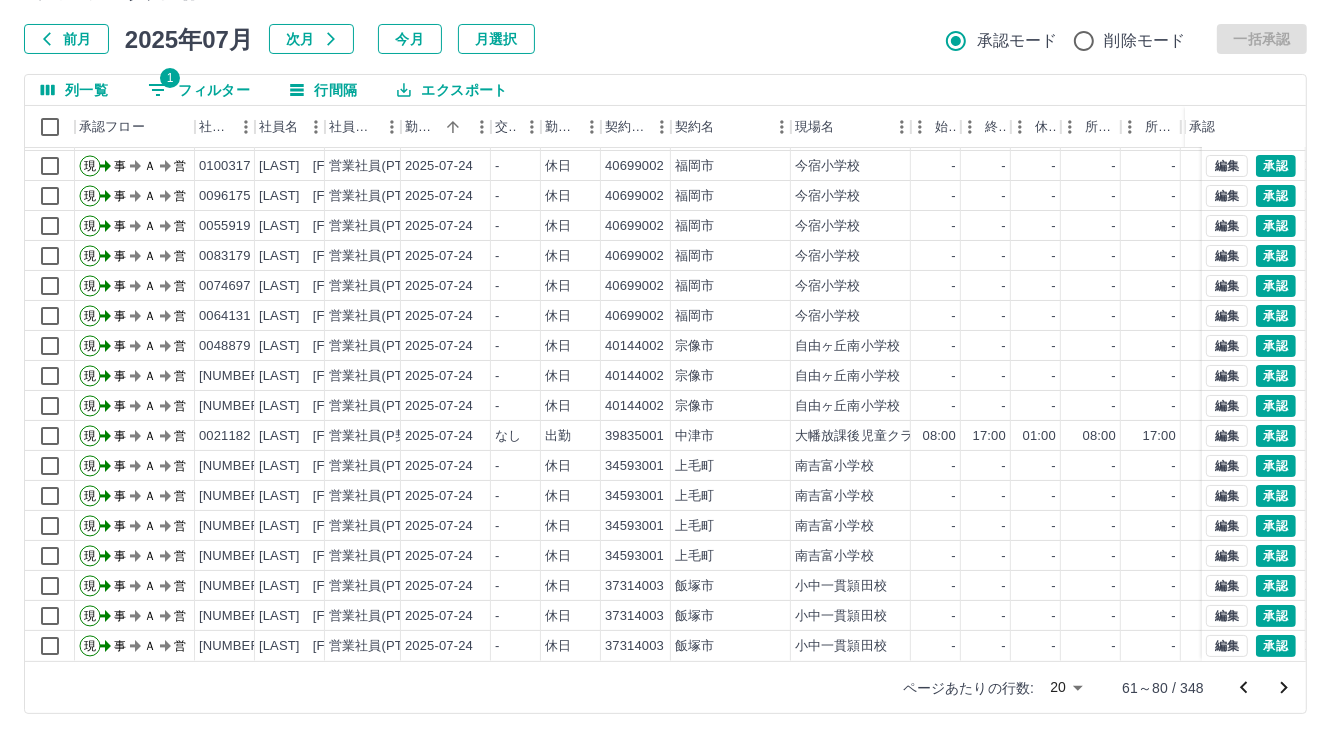 scroll, scrollTop: 103, scrollLeft: 0, axis: vertical 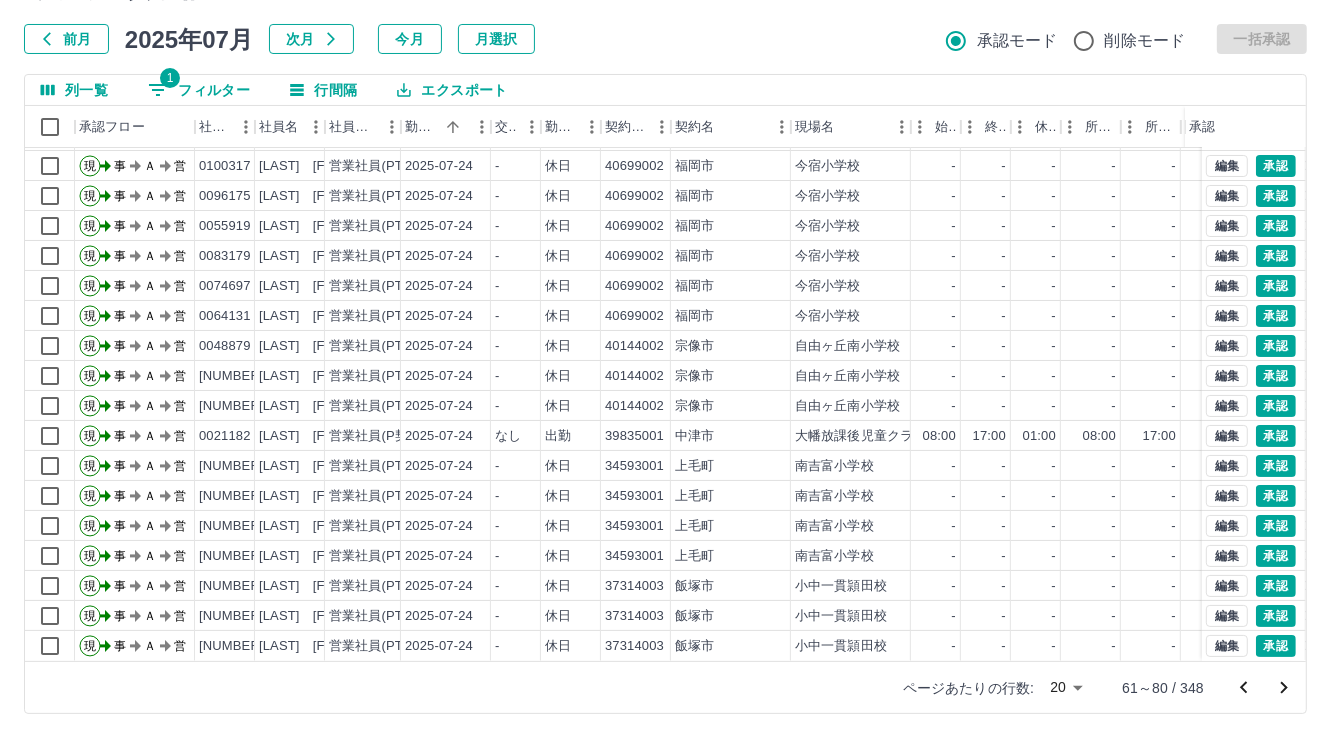 click on "1 フィルター" at bounding box center (199, 90) 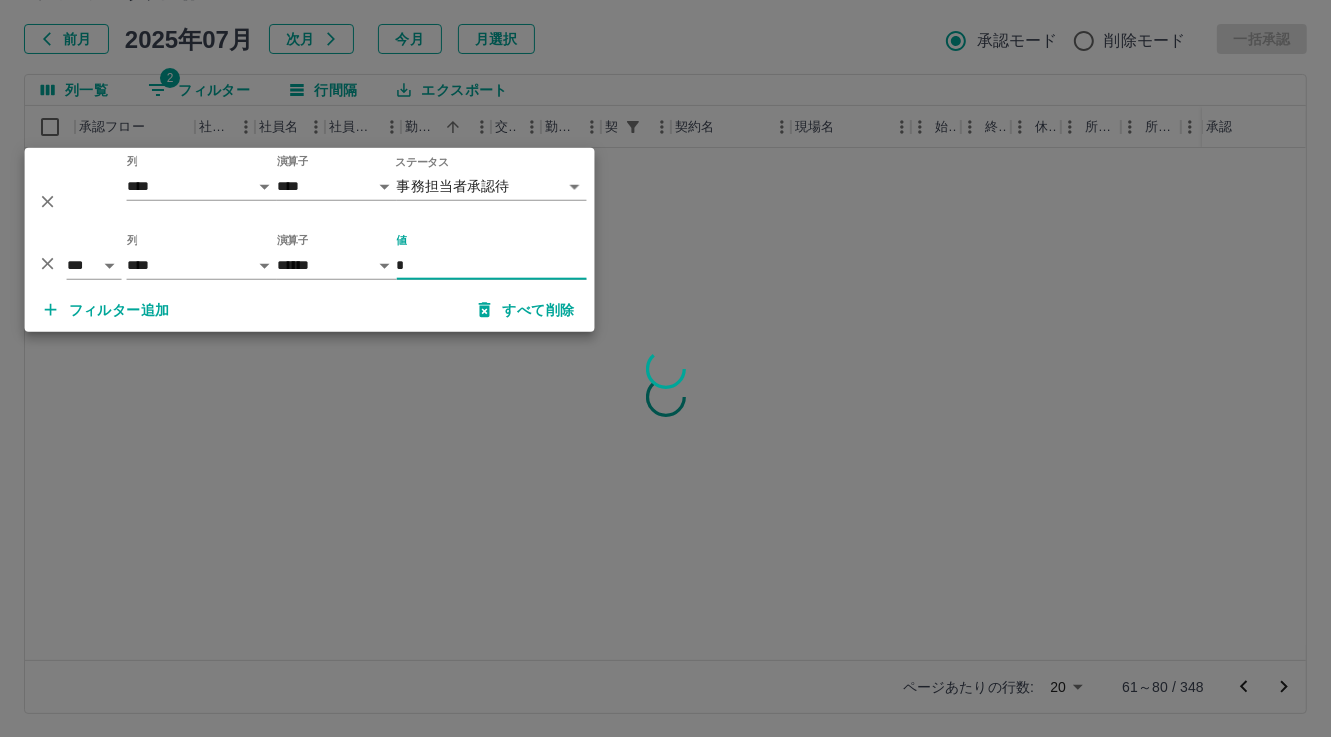 scroll, scrollTop: 0, scrollLeft: 0, axis: both 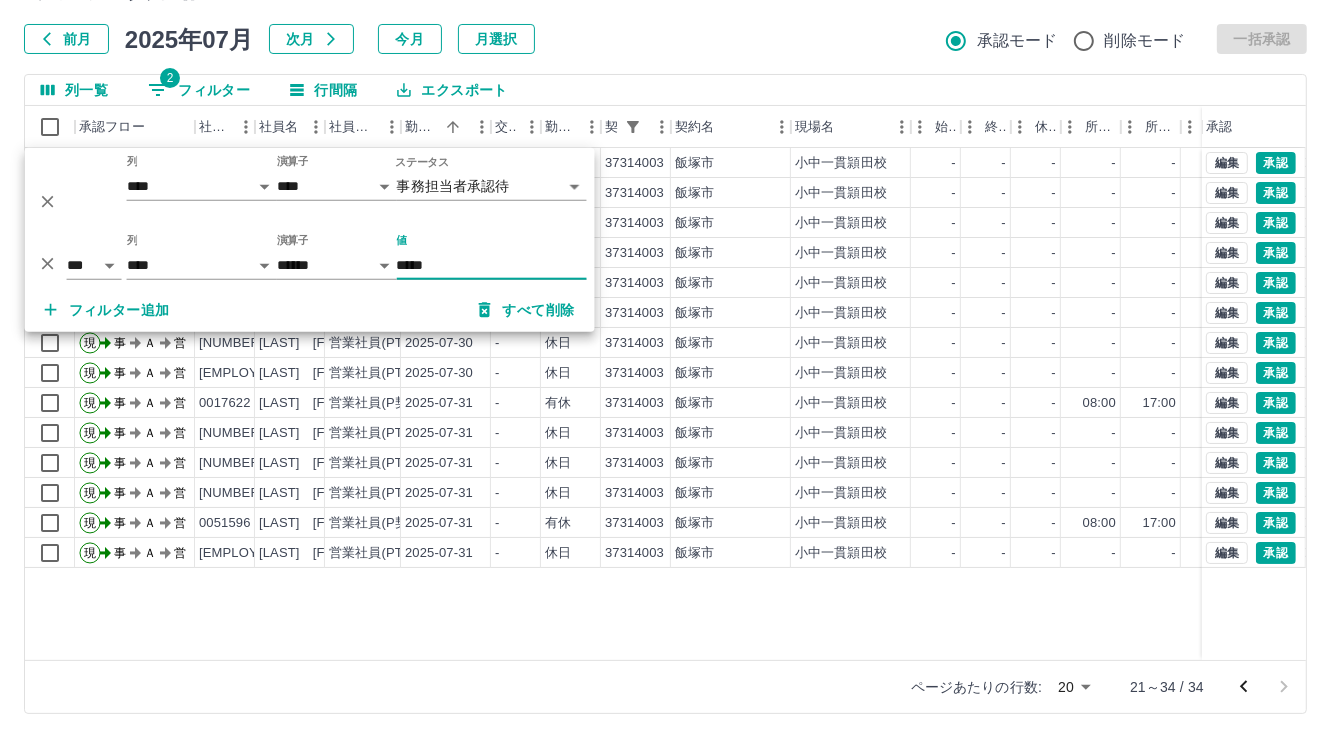 type on "*****" 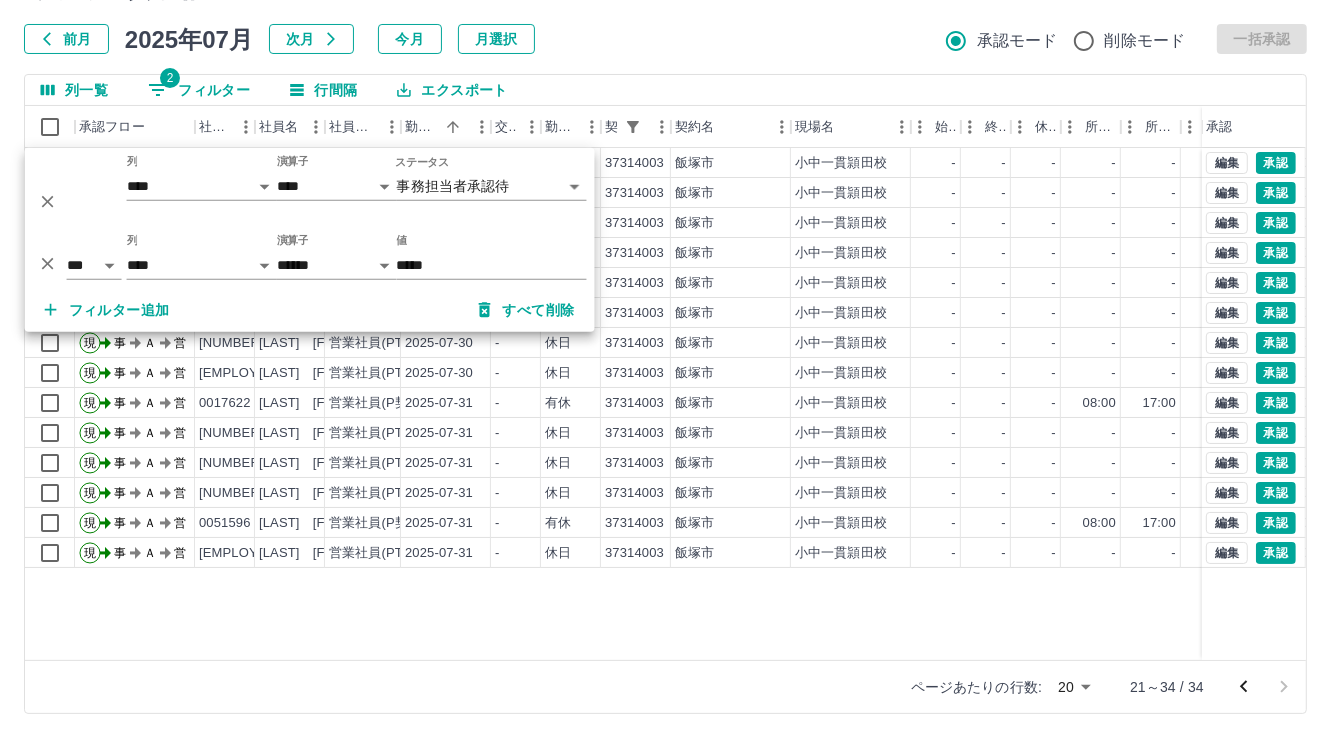 click on "現 事 Ａ 営 0063397 紙野　敬子 営業社員(PT契約) 2025-07-28  -  休日 37314003 飯塚市 小中一貫頴田校 - - - - - - 00:00 00:00 00:00 事務担当者承認待 現 事 Ａ 営 0093581 藤原　由美 営業社員(PT契約) 2025-07-28  -  休日 37314003 飯塚市 小中一貫頴田校 - - - - - - 00:00 00:00 00:00 事務担当者承認待 現 事 Ａ 営 0030387 千代田　千恵 営業社員(PT契約) 2025-07-28  -  休日 37314003 飯塚市 小中一貫頴田校 - - - - - - 00:00 00:00 00:00 事務担当者承認待 現 事 Ａ 営 0030388 大胡　清美 営業社員(PT契約) 2025-07-28  -  休日 37314003 飯塚市 小中一貫頴田校 - - - - - - 00:00 00:00 00:00 事務担当者承認待 現 事 Ａ 営 0030387 千代田　千恵 営業社員(PT契約) 2025-07-30  -  休日 37314003 飯塚市 小中一貫頴田校 - - - - - - 00:00 00:00 00:00 事務担当者承認待 現 事 Ａ 営 0093581 藤原　由美 営業社員(PT契約) 2025-07-30  -  休日 37314003 飯塚市 - - - - -" at bounding box center [898, 404] 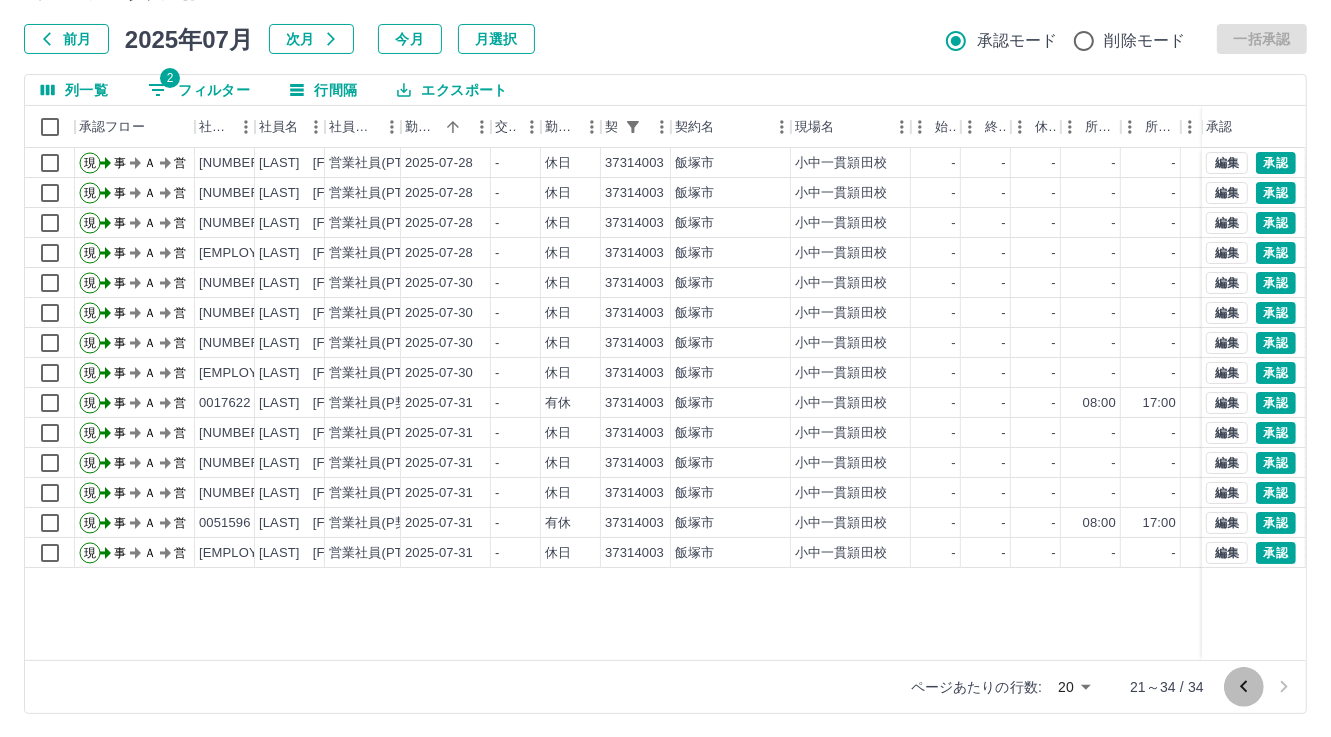 click 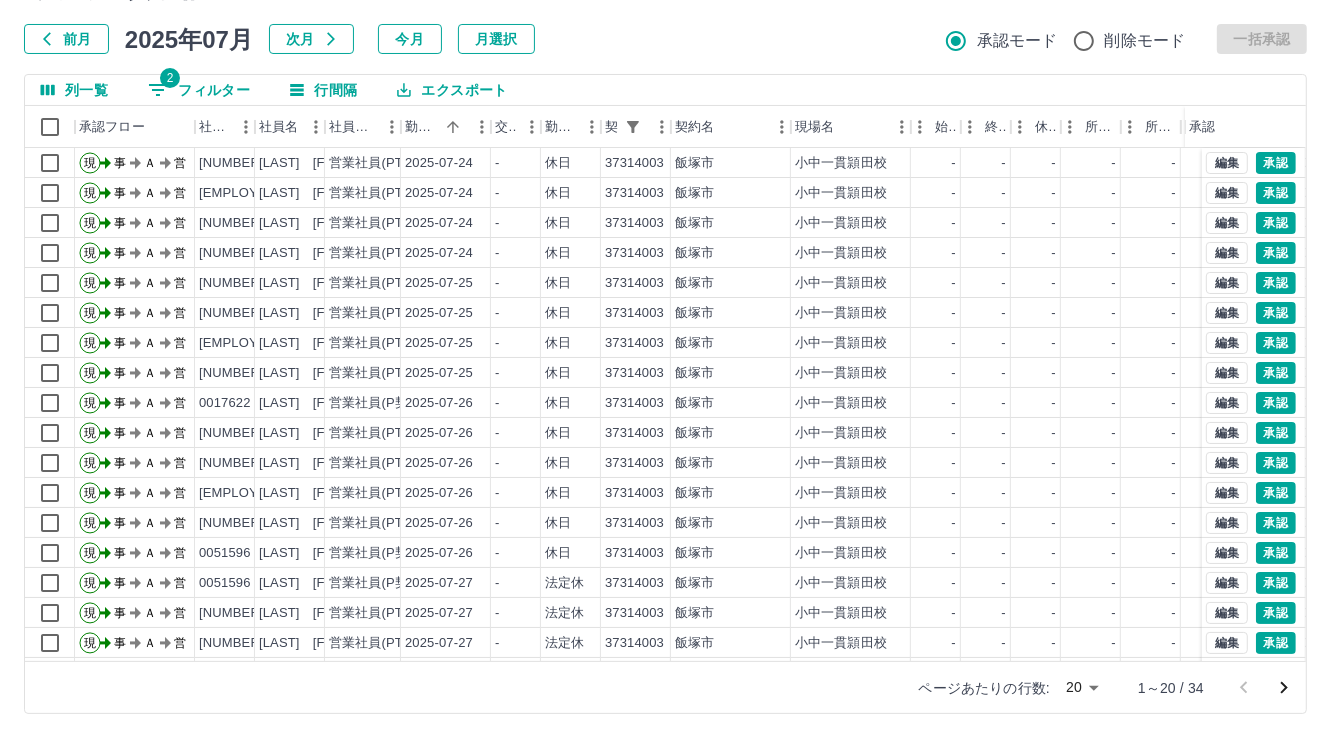 scroll, scrollTop: 103, scrollLeft: 0, axis: vertical 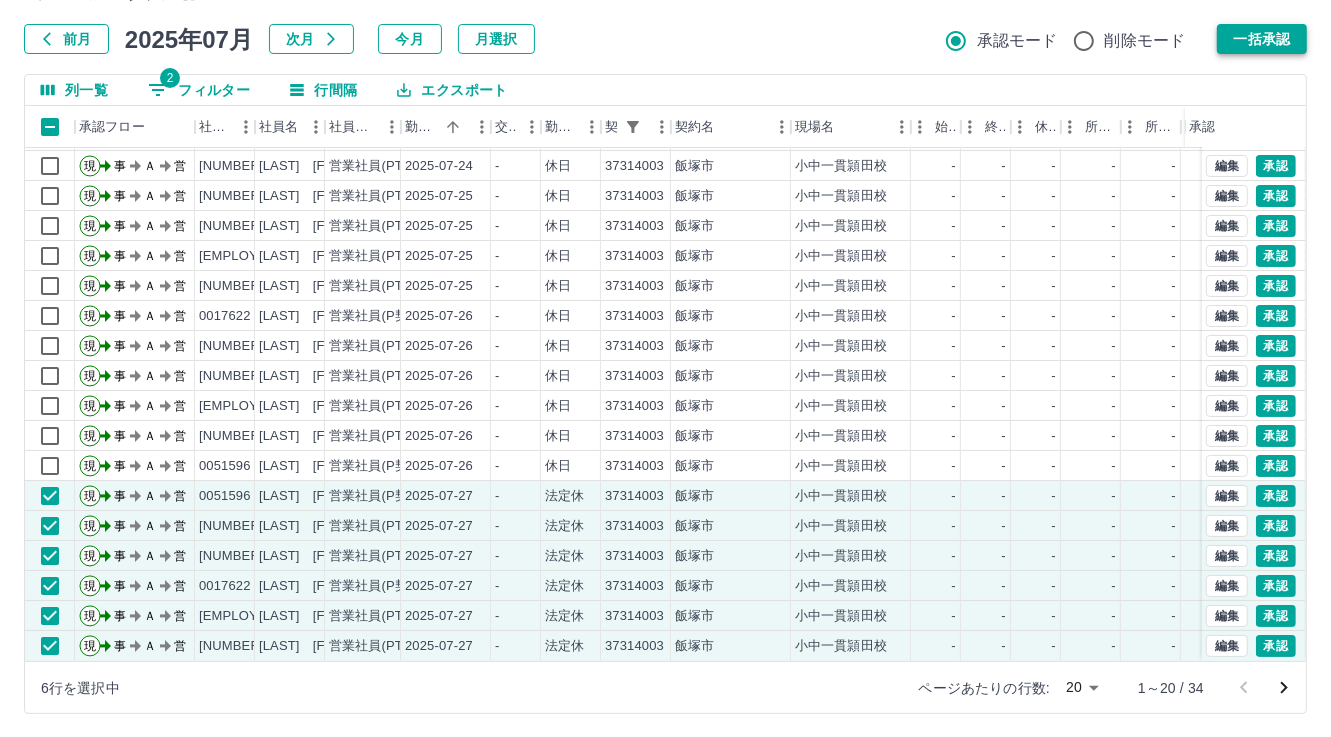 click on "一括承認" at bounding box center (1262, 39) 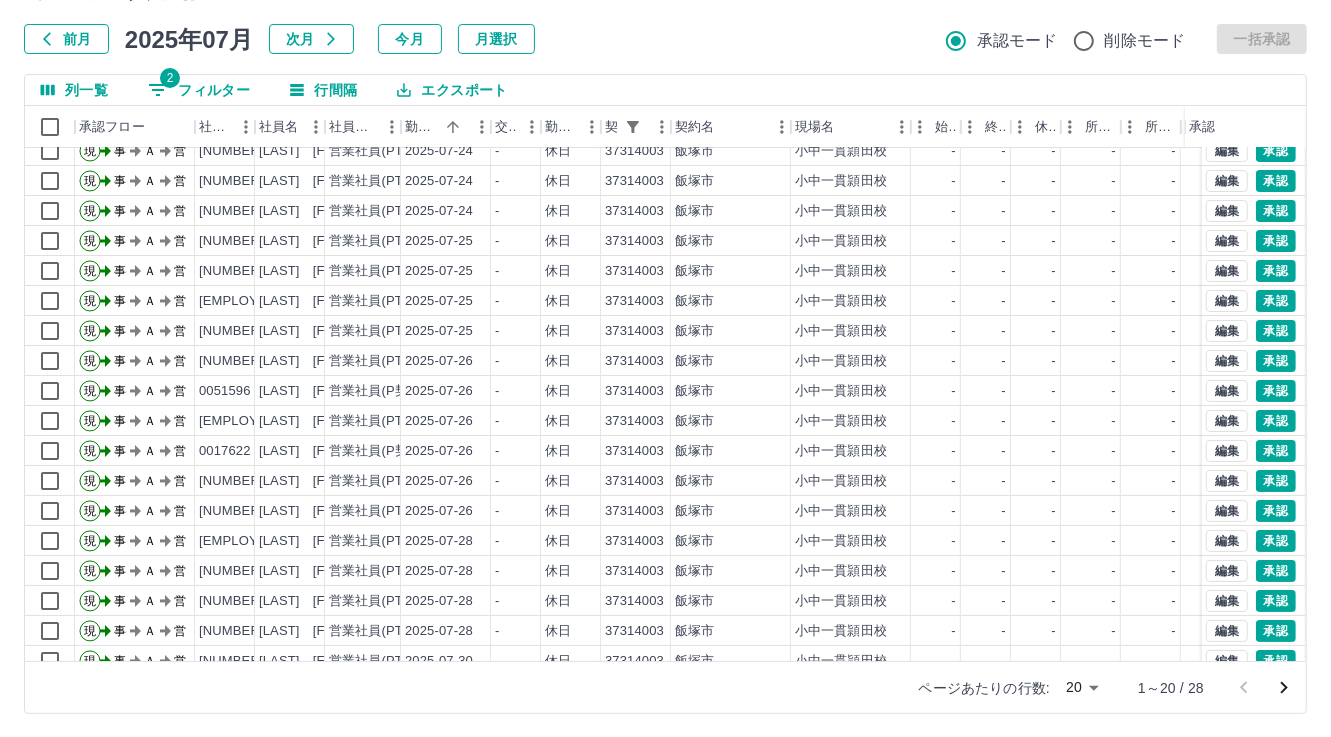 scroll, scrollTop: 0, scrollLeft: 0, axis: both 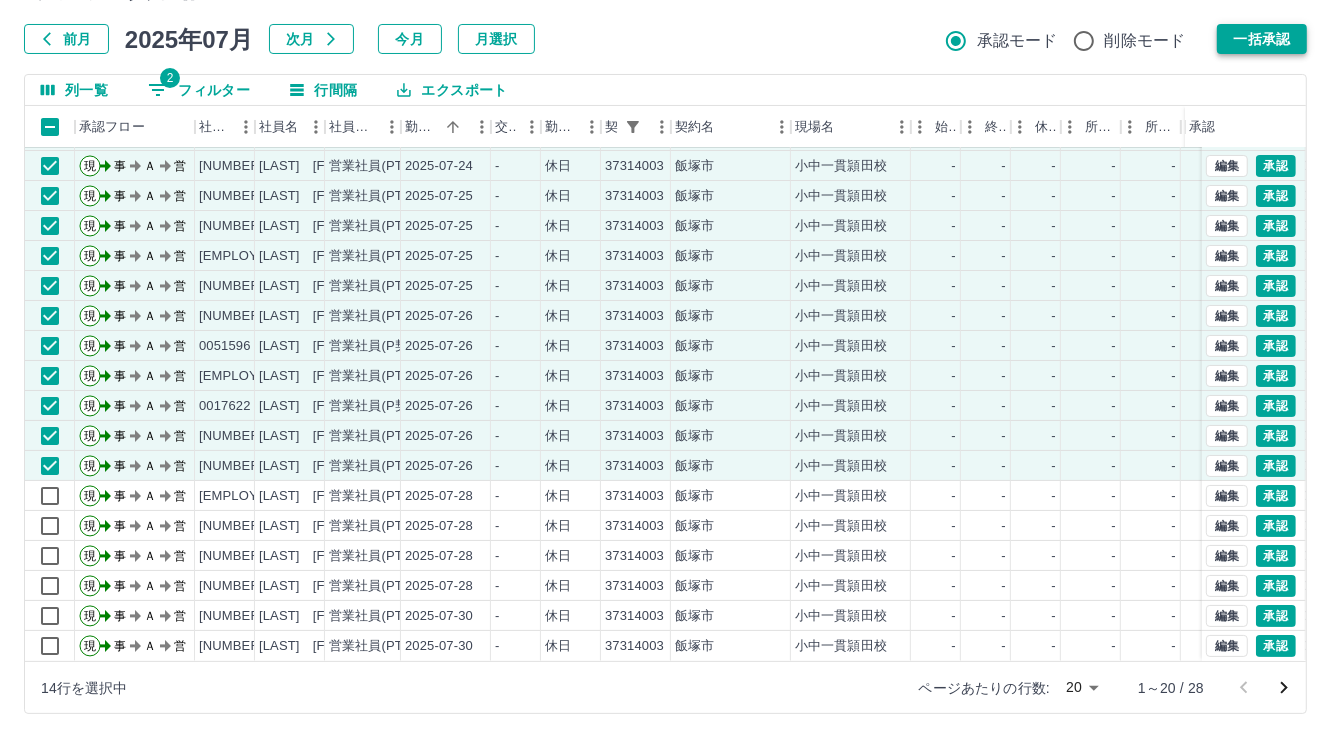 click on "一括承認" at bounding box center [1262, 39] 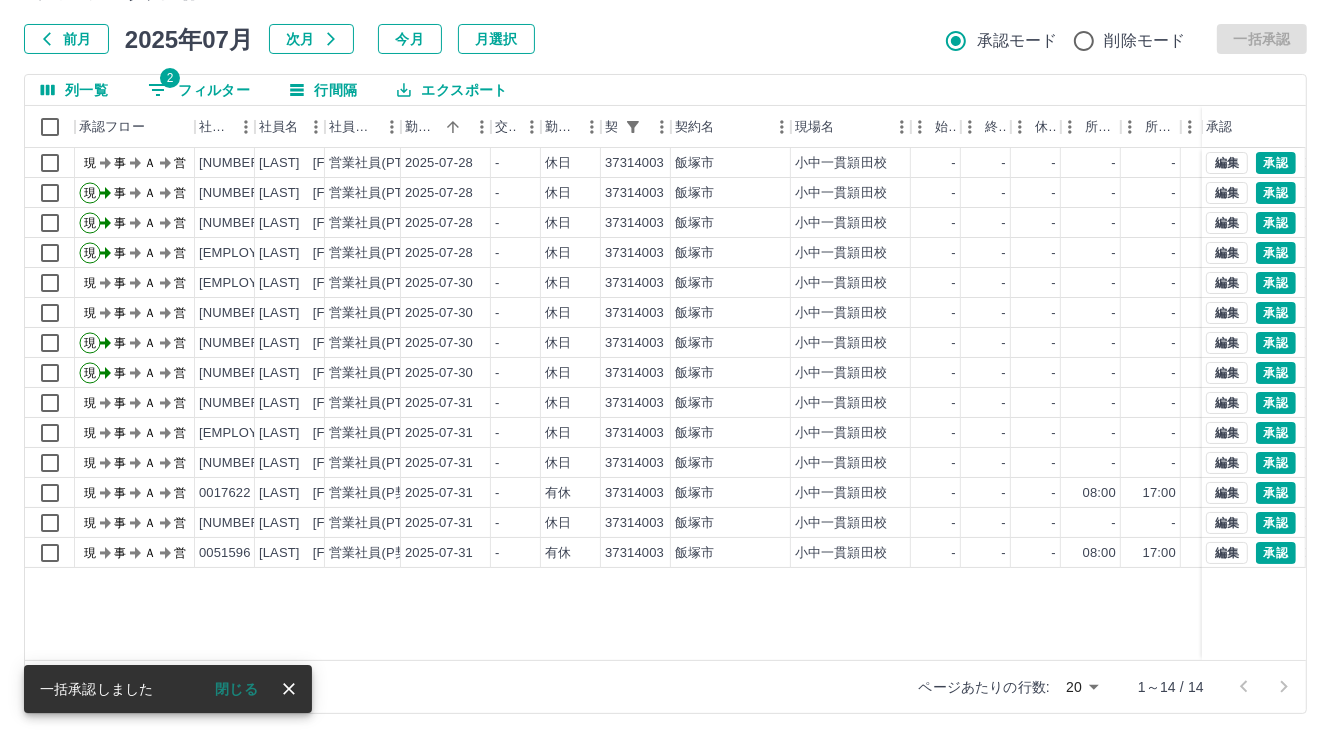 scroll, scrollTop: 0, scrollLeft: 0, axis: both 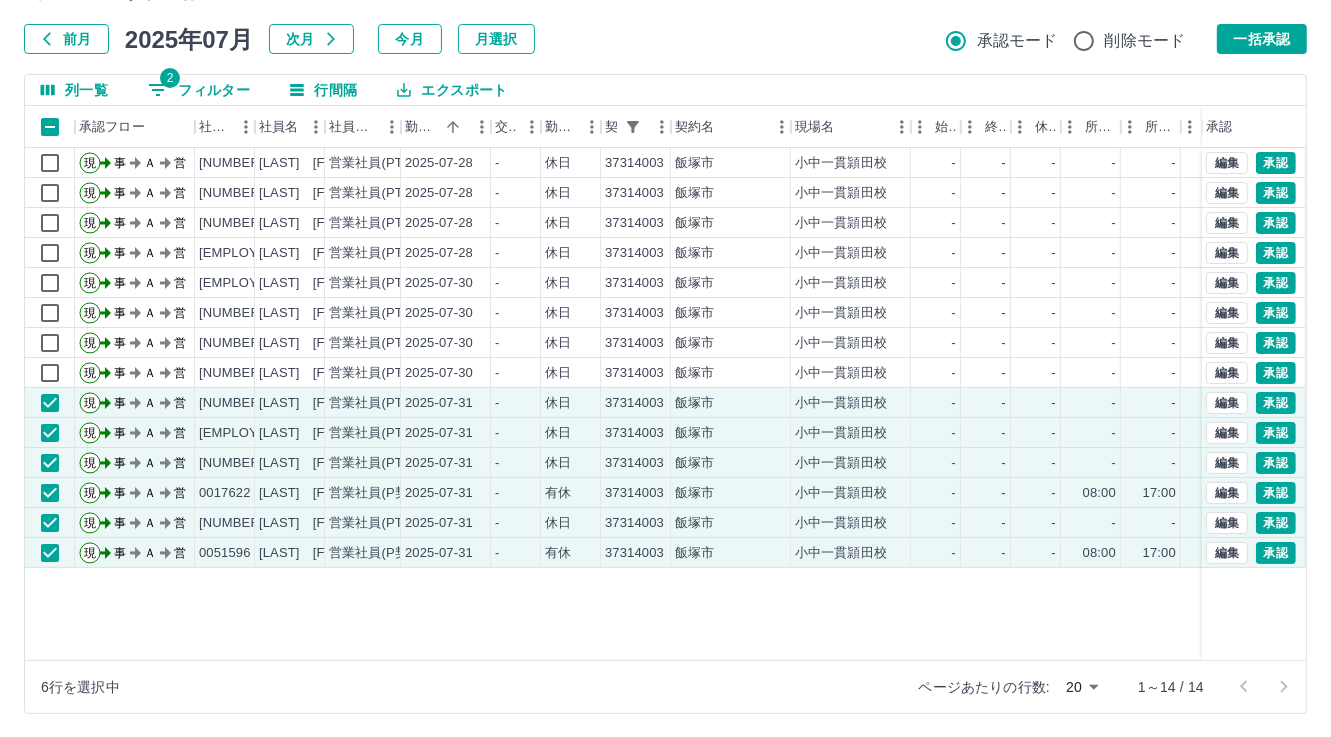 drag, startPoint x: 1233, startPoint y: 42, endPoint x: 361, endPoint y: 482, distance: 976.72107 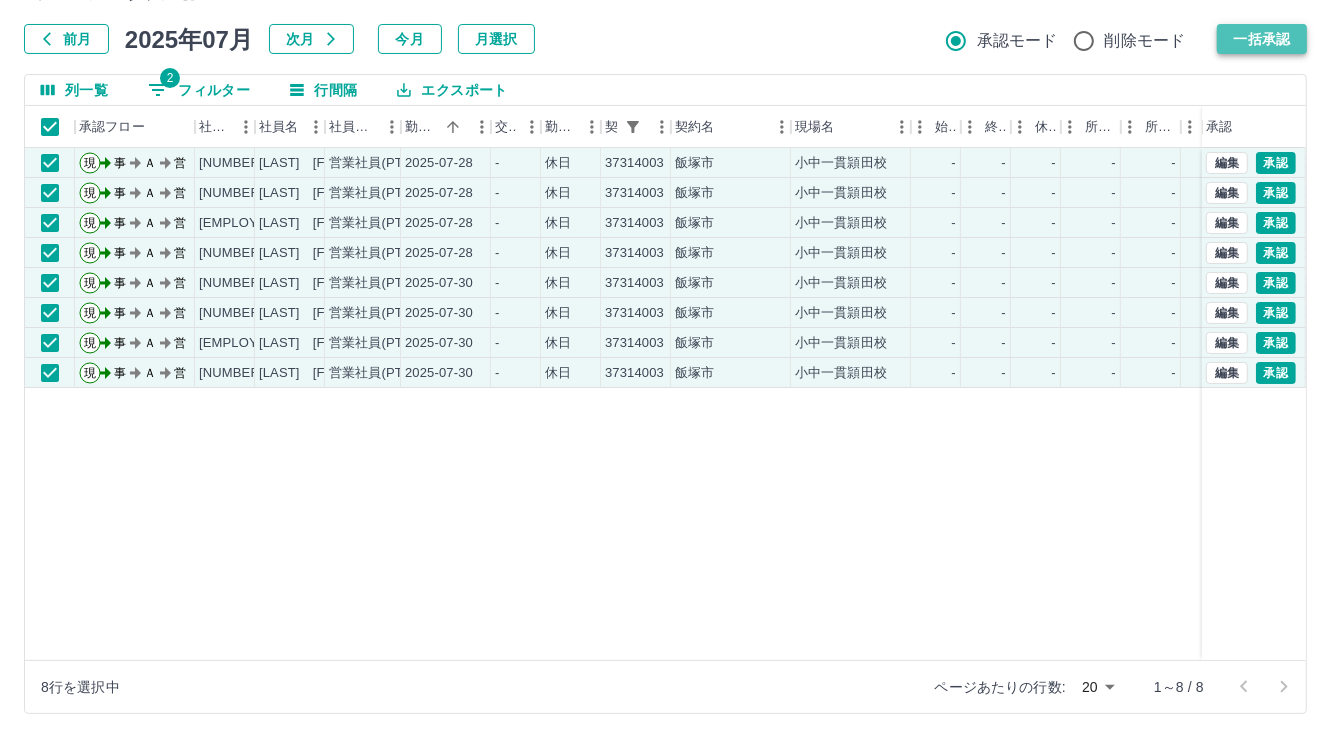 click on "一括承認" at bounding box center (1262, 39) 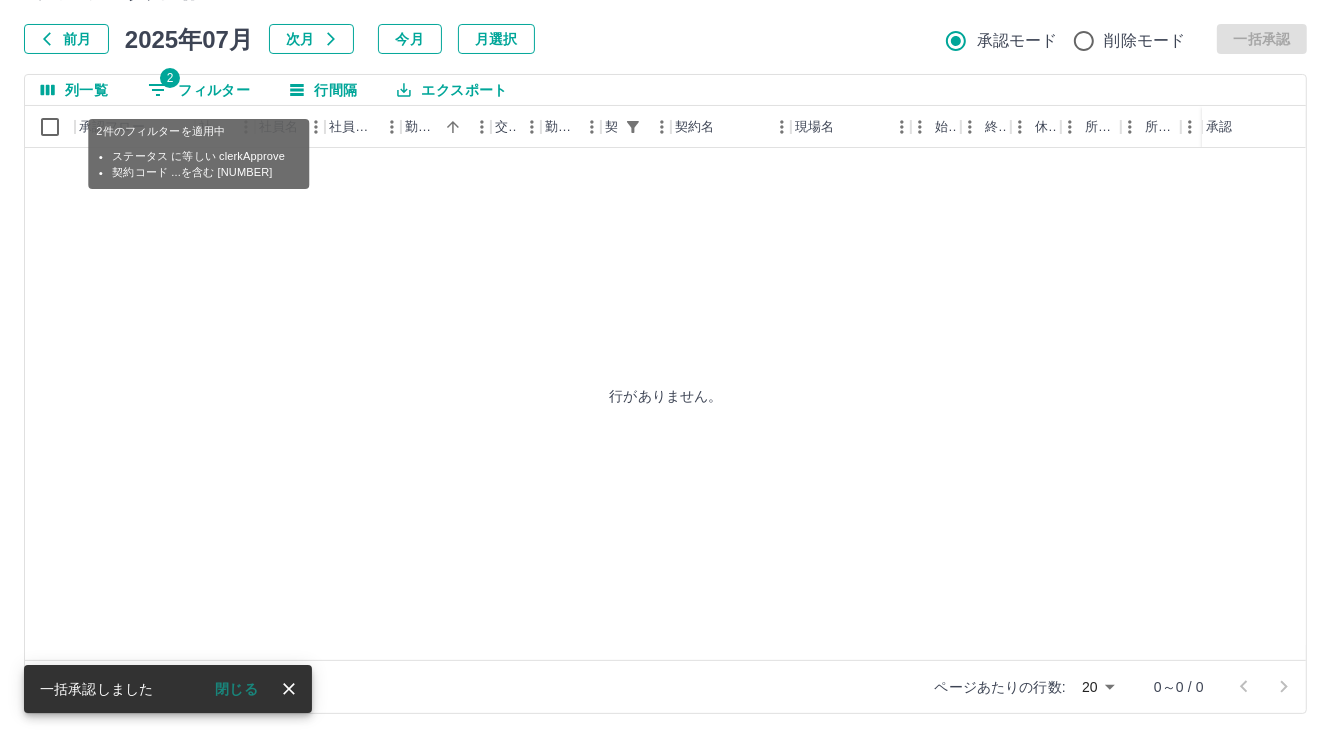 click on "2 フィルター" at bounding box center [199, 90] 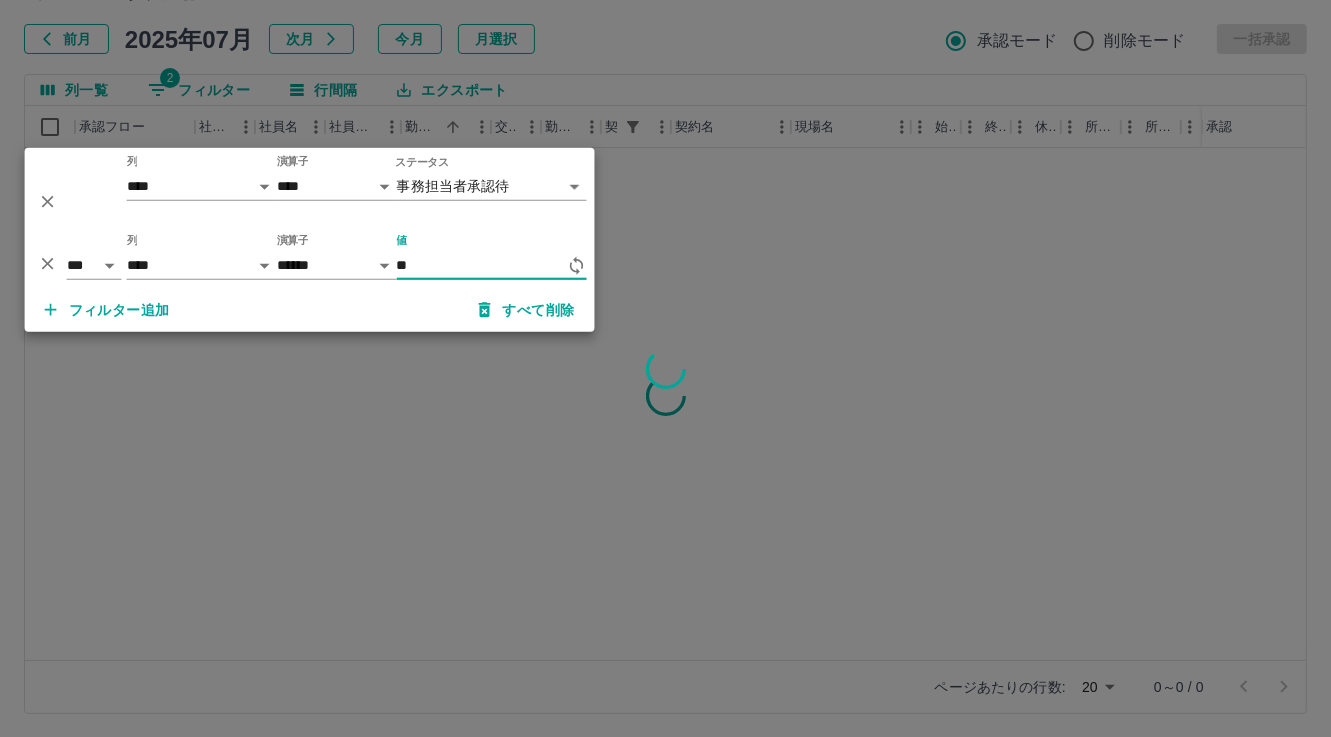 type on "*" 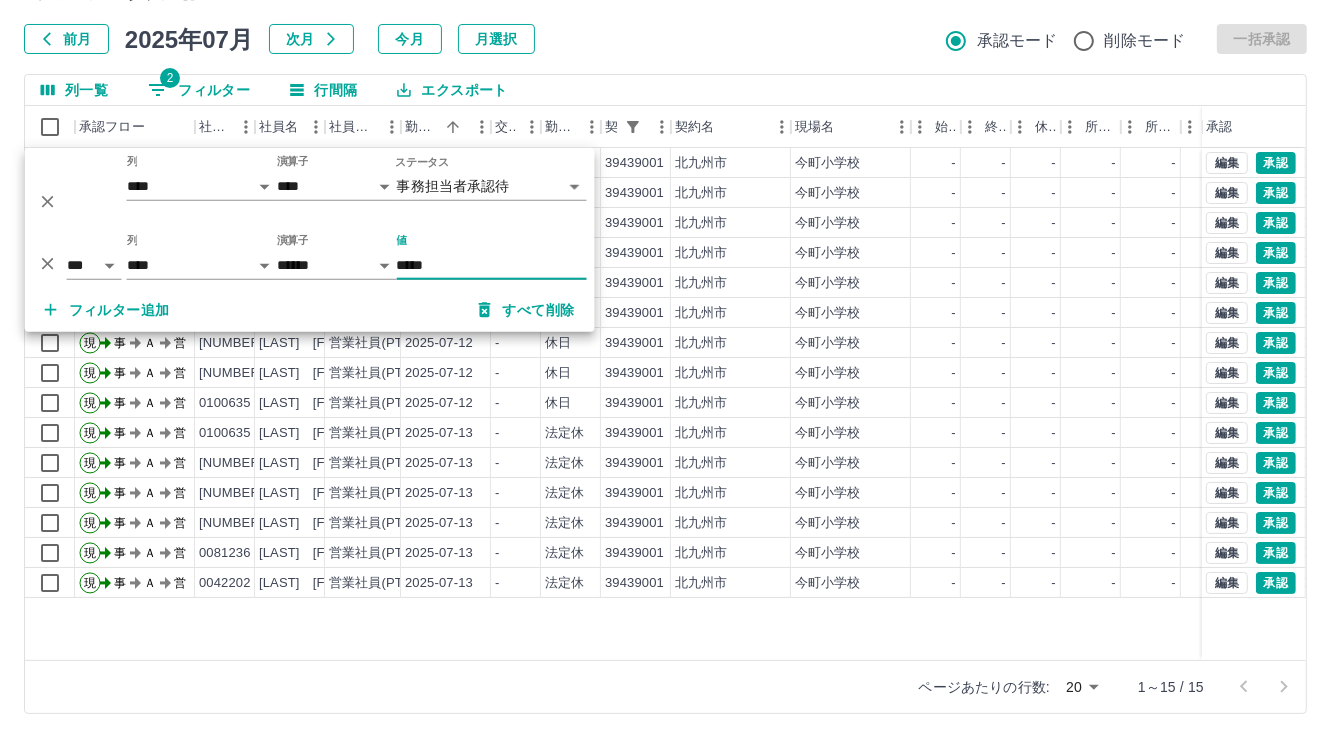 type on "*****" 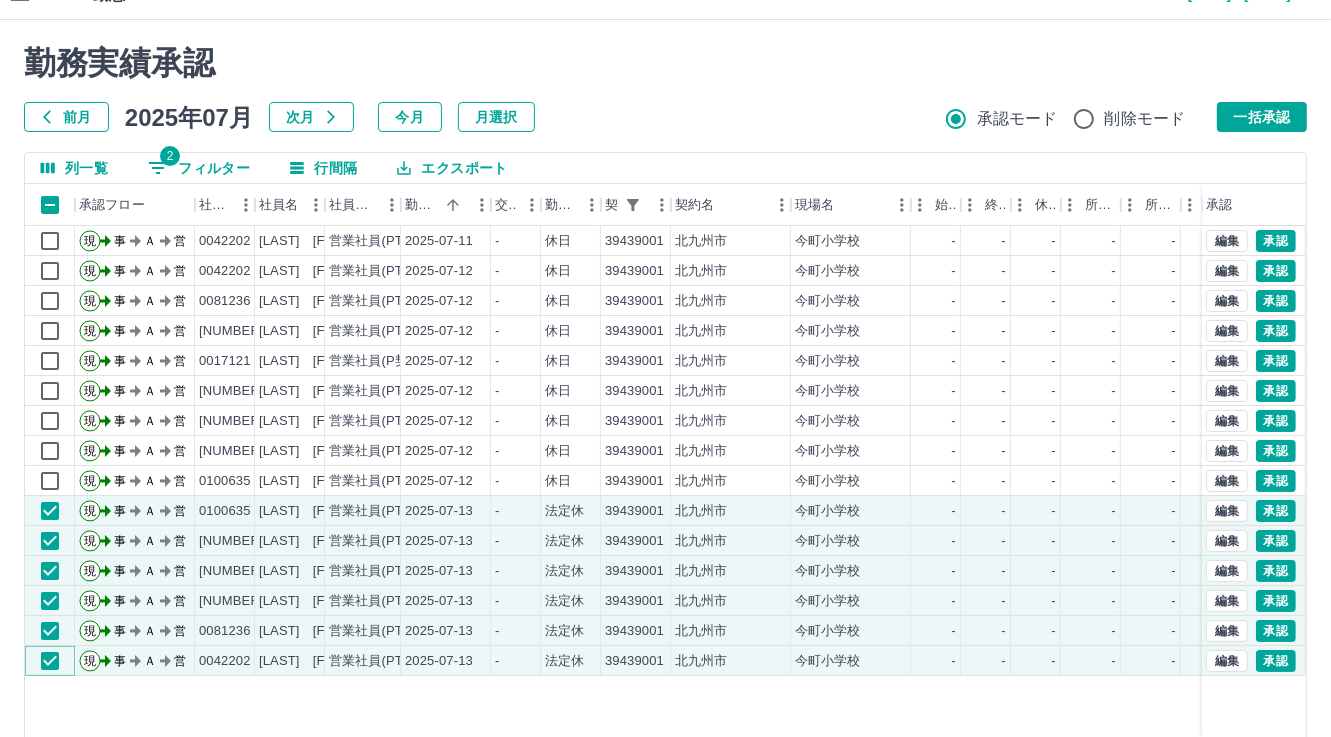 scroll, scrollTop: 7, scrollLeft: 0, axis: vertical 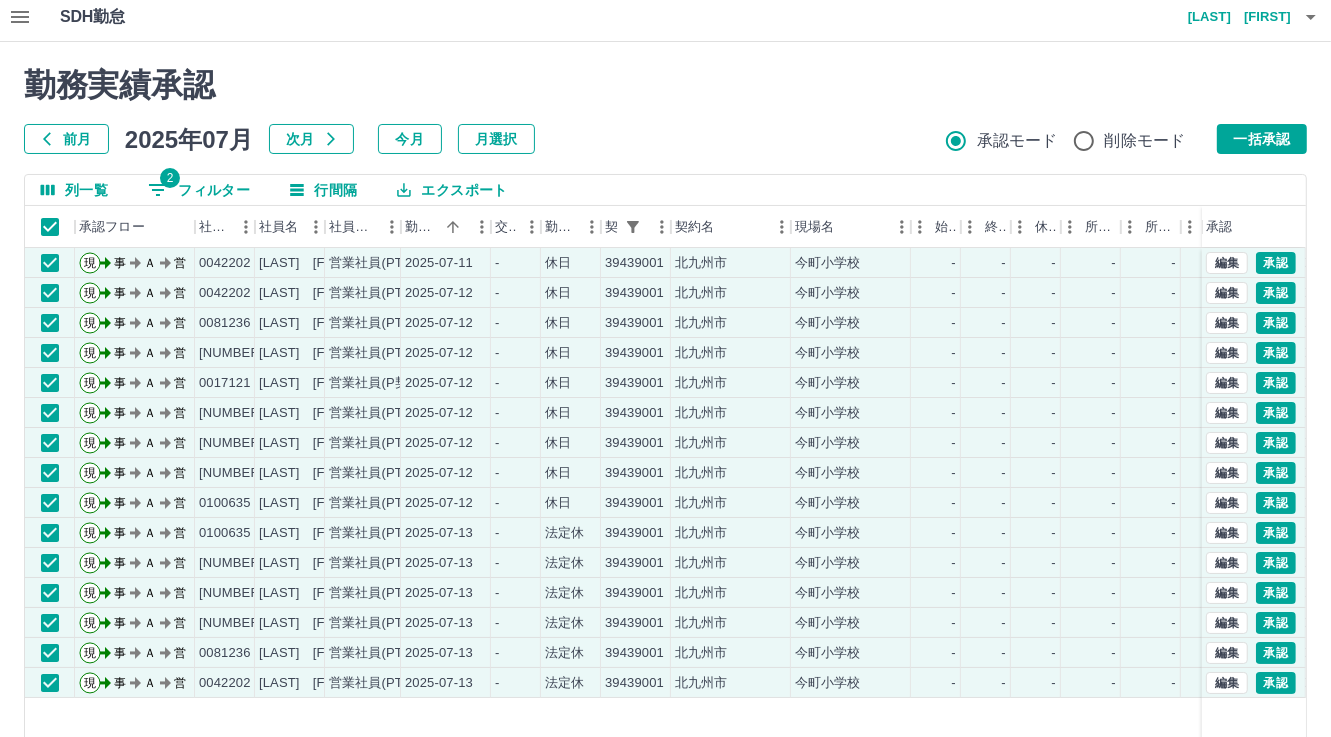 drag, startPoint x: 1289, startPoint y: 142, endPoint x: 626, endPoint y: 384, distance: 705.7854 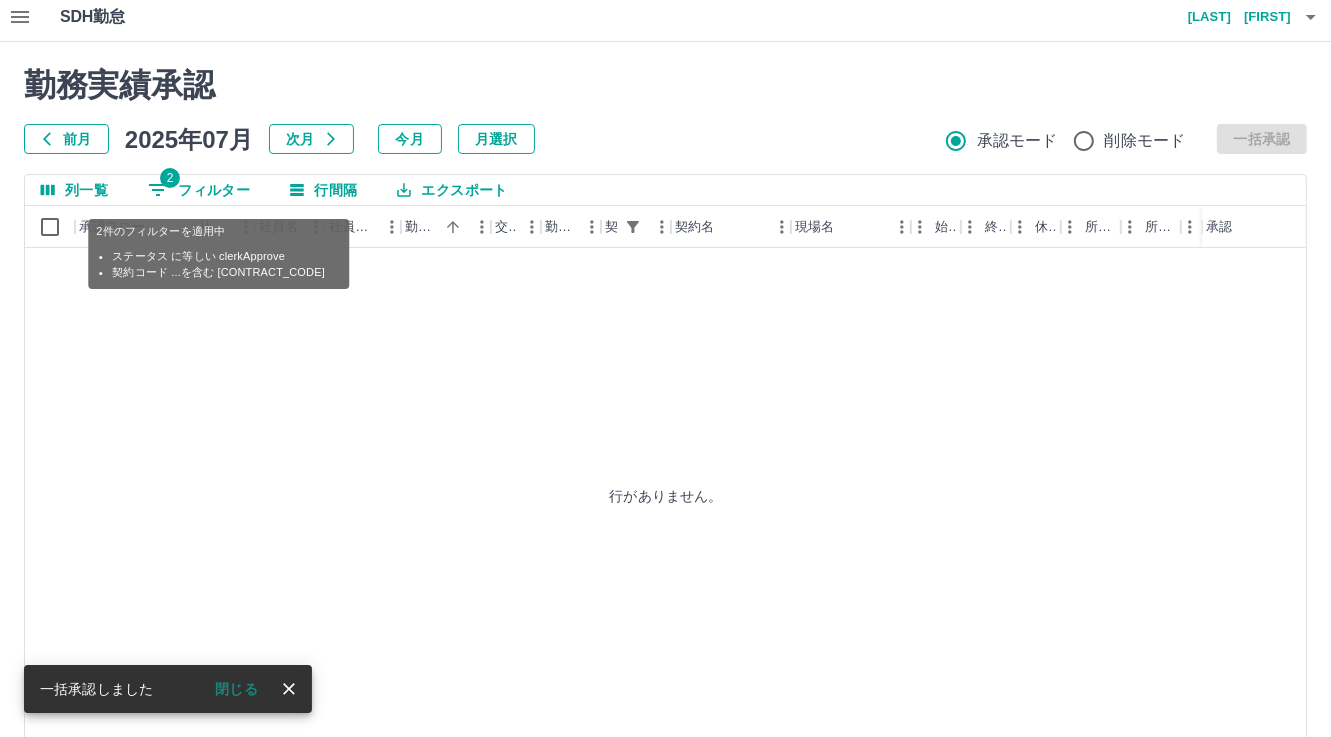 click on "2 フィルター" at bounding box center [199, 190] 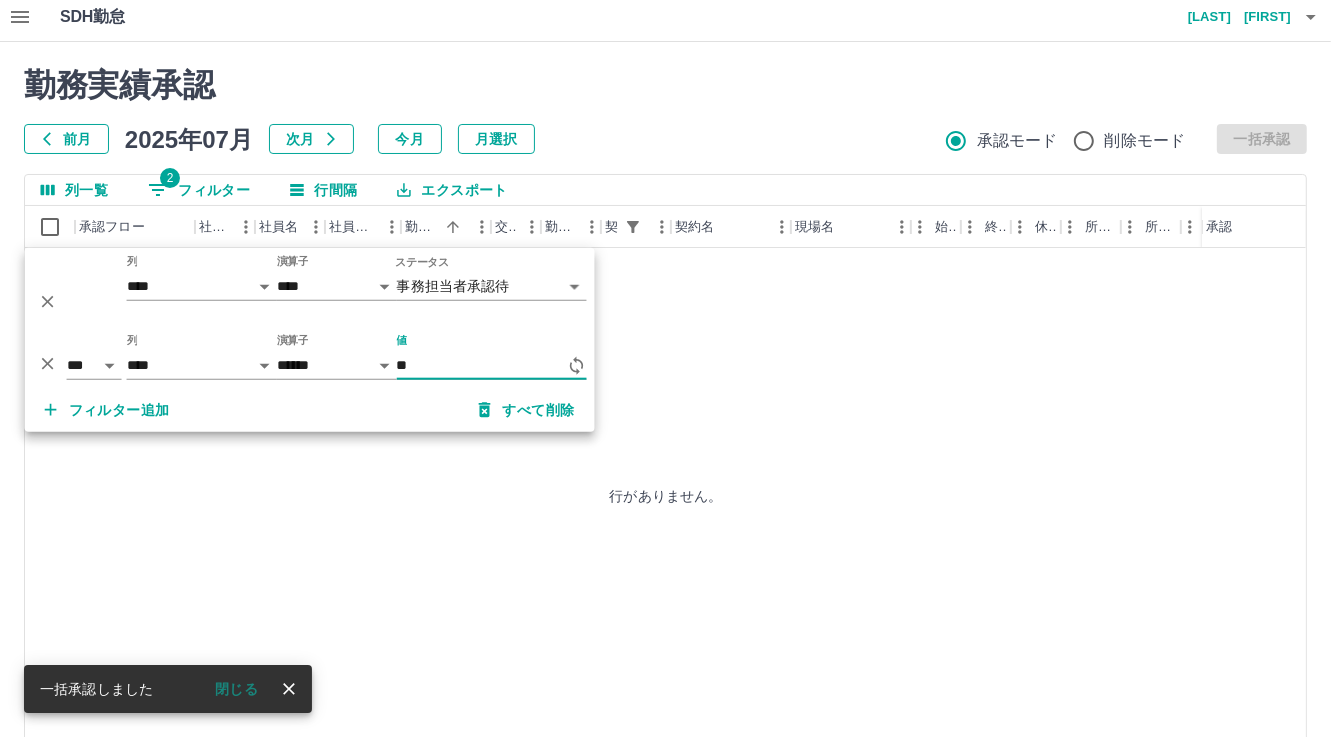 type on "*" 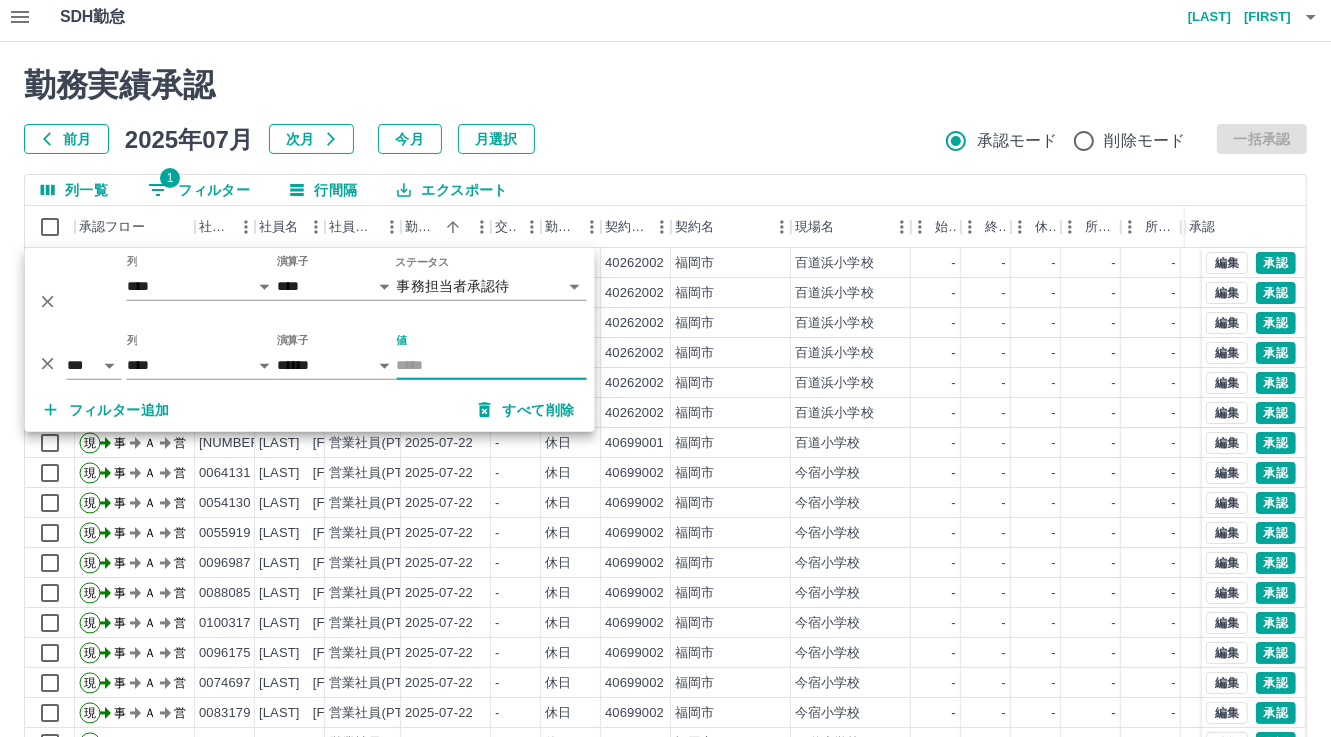 scroll, scrollTop: 103, scrollLeft: 0, axis: vertical 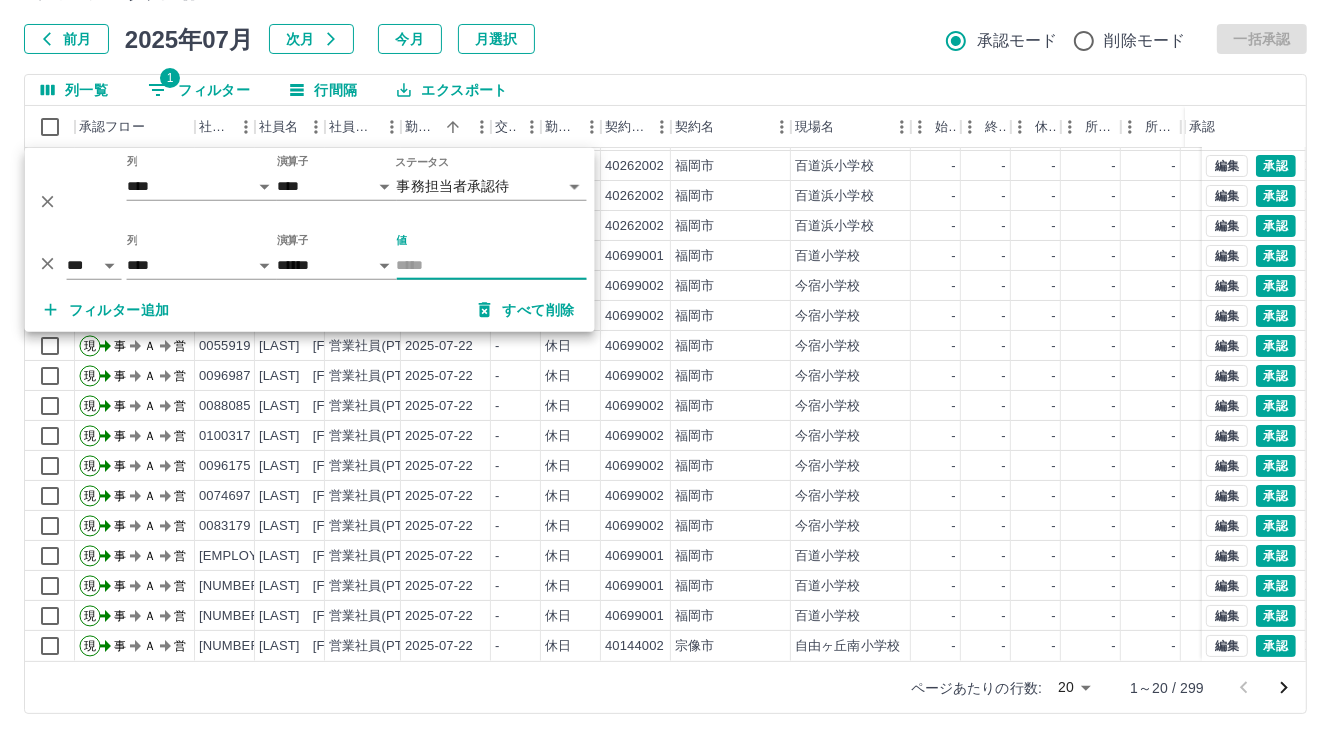 type 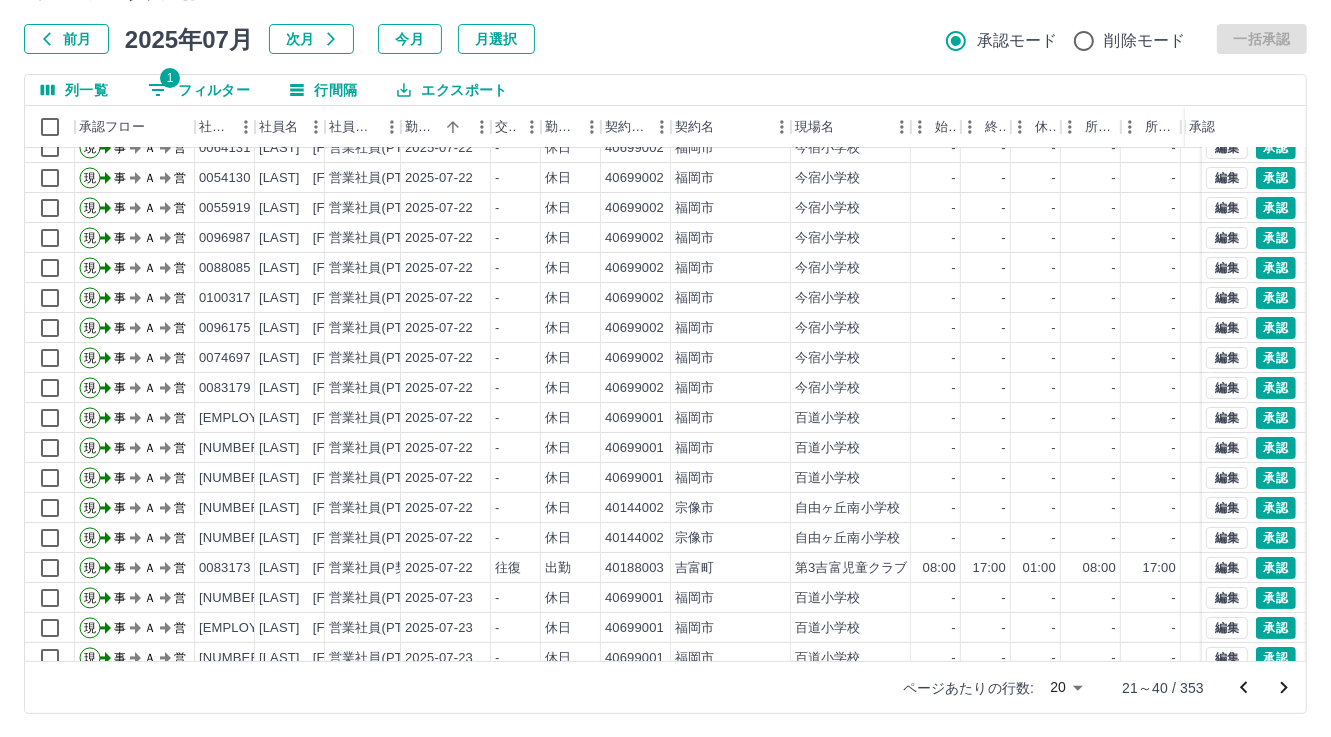 scroll, scrollTop: 103, scrollLeft: 0, axis: vertical 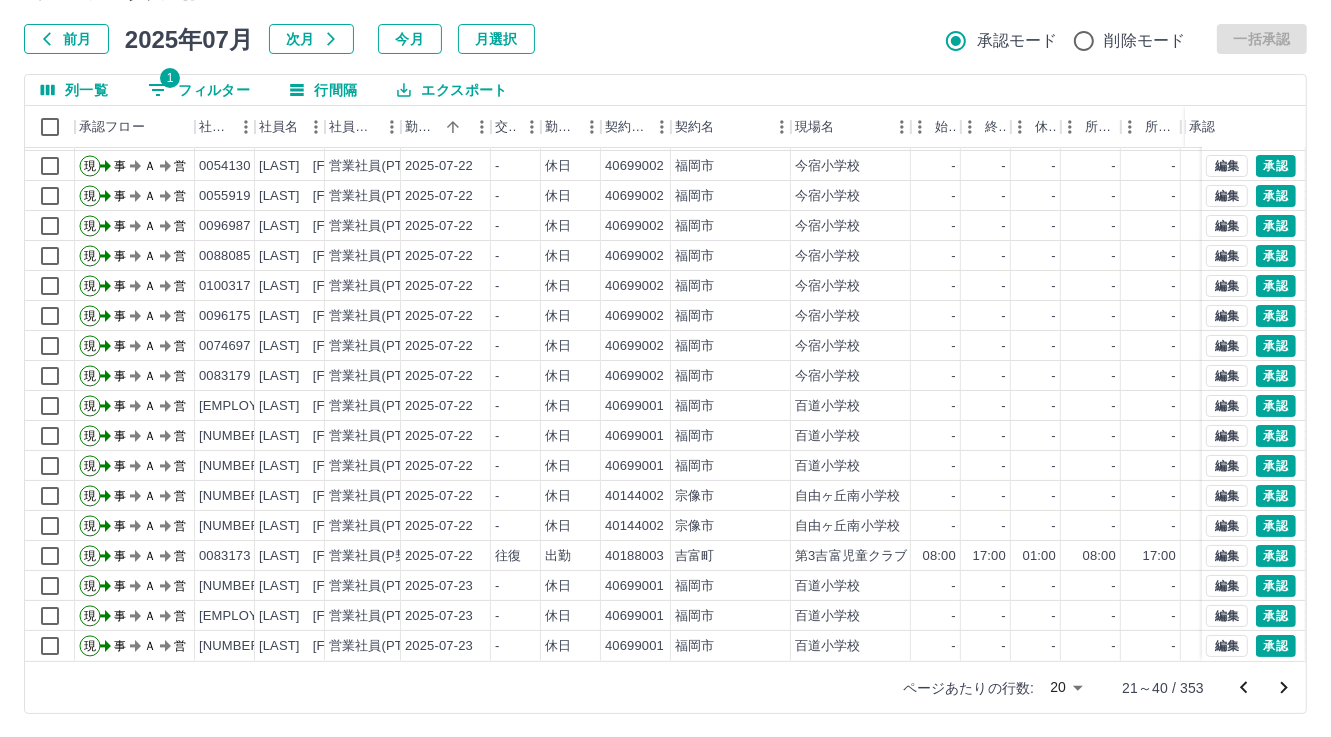 click 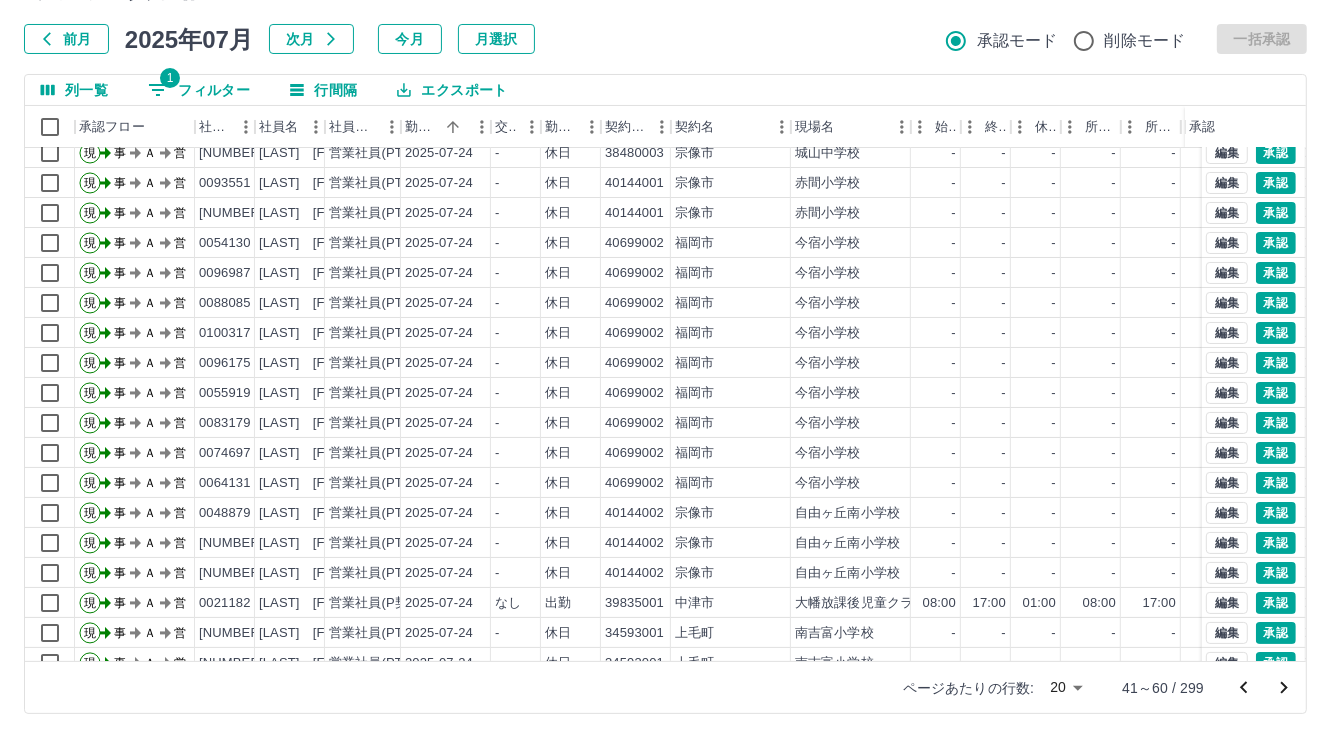 scroll, scrollTop: 103, scrollLeft: 0, axis: vertical 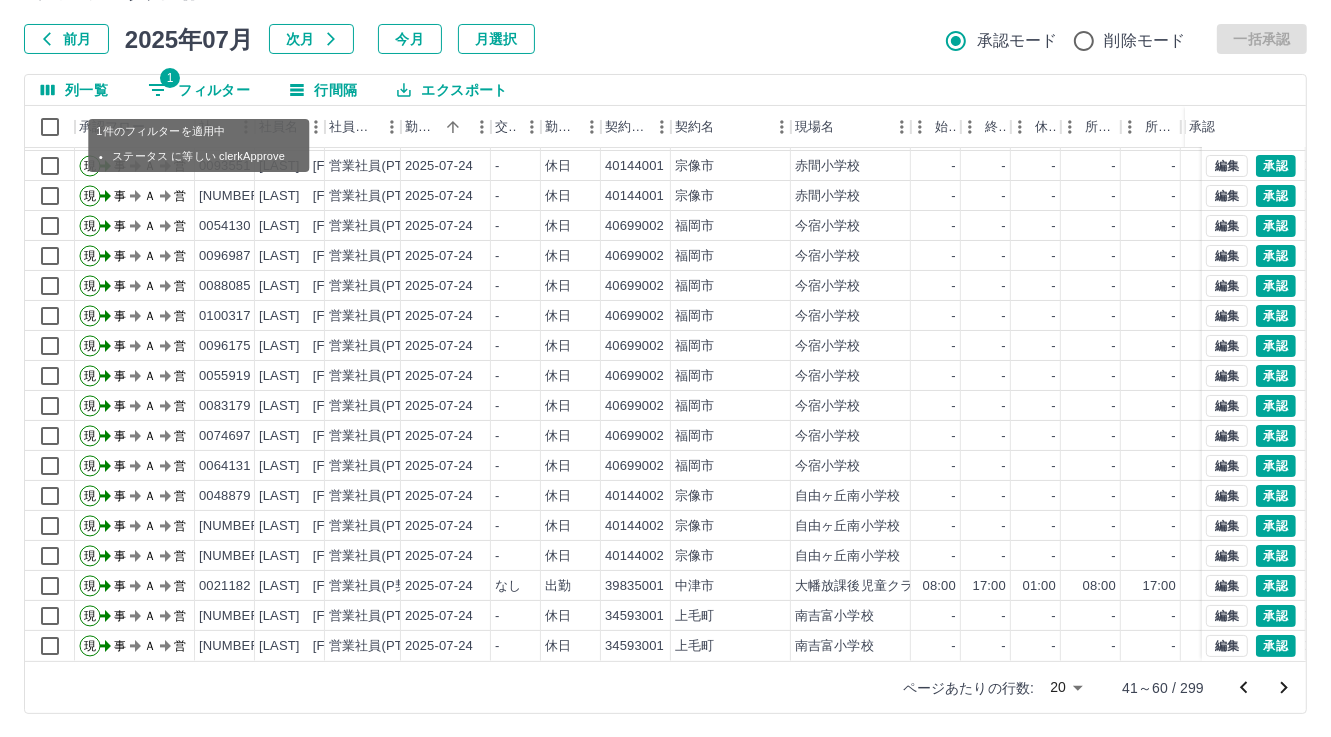 click on "1 フィルター" at bounding box center (199, 90) 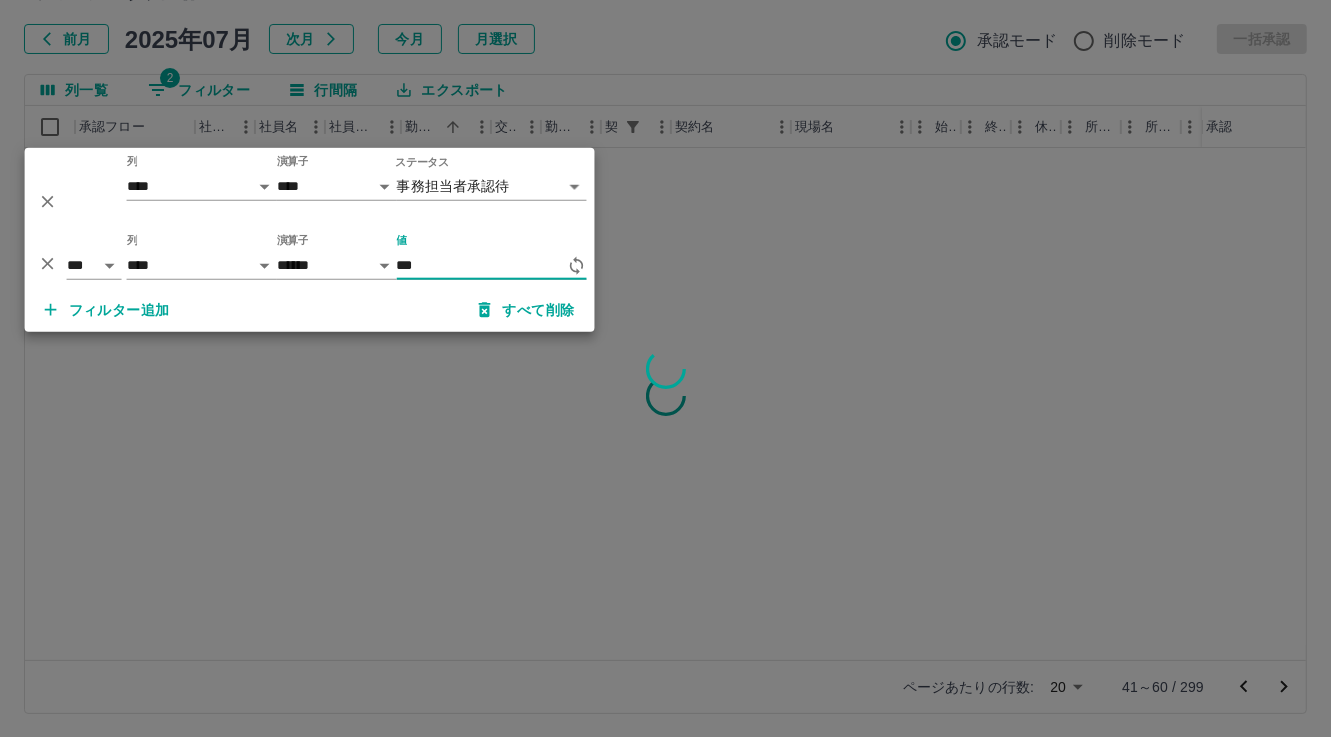 scroll, scrollTop: 0, scrollLeft: 0, axis: both 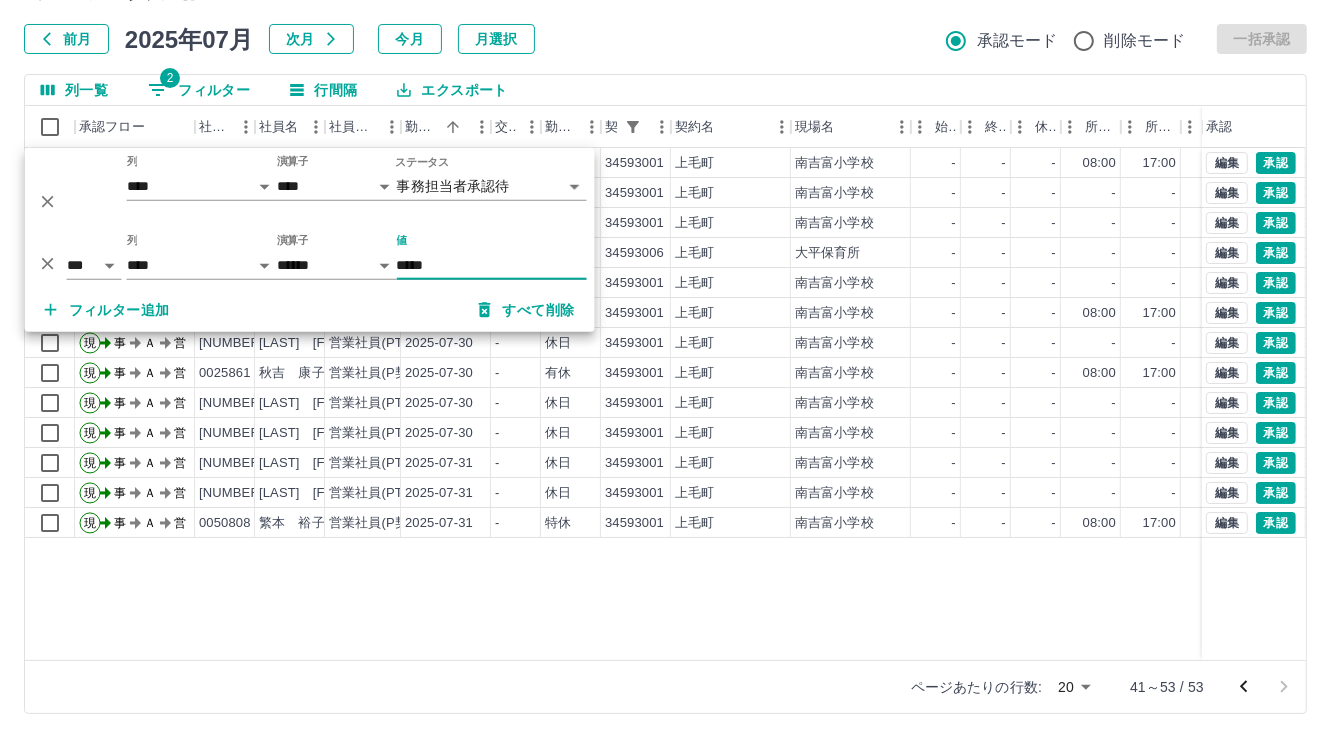 type on "*****" 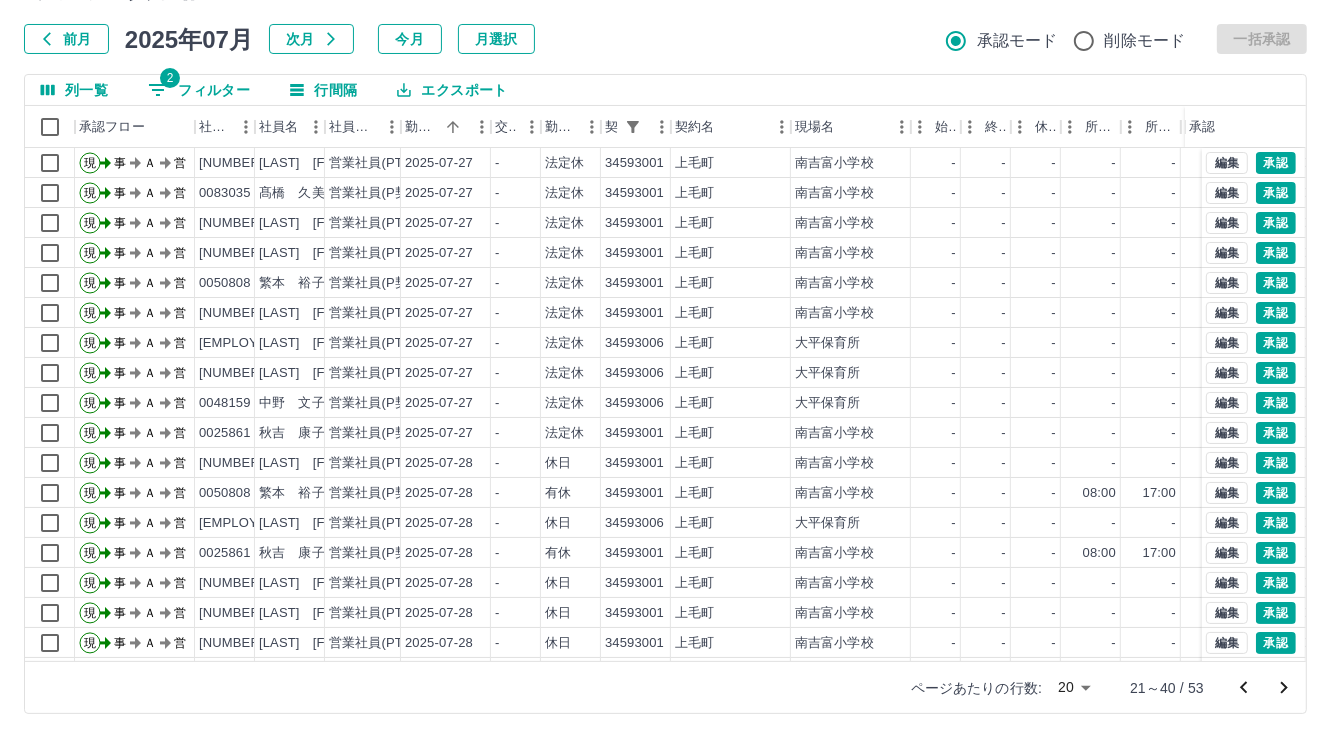 click 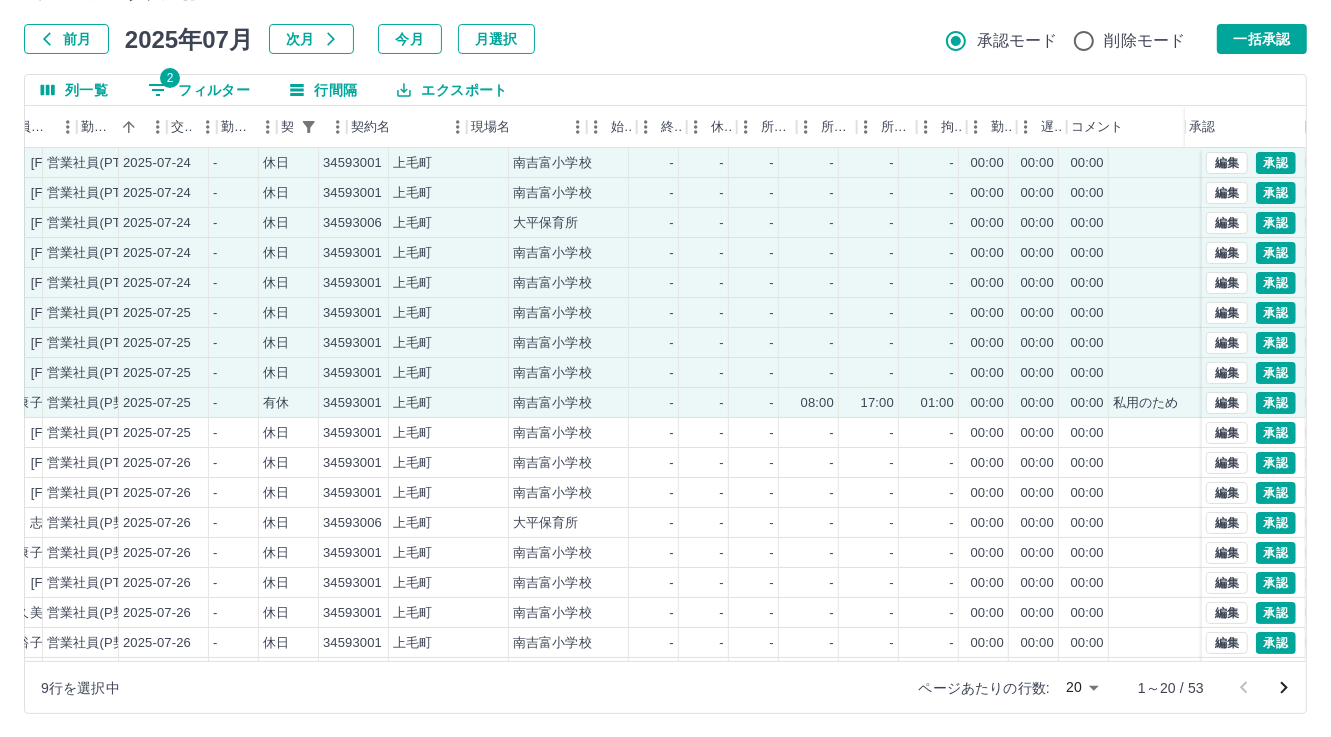 scroll, scrollTop: 0, scrollLeft: 0, axis: both 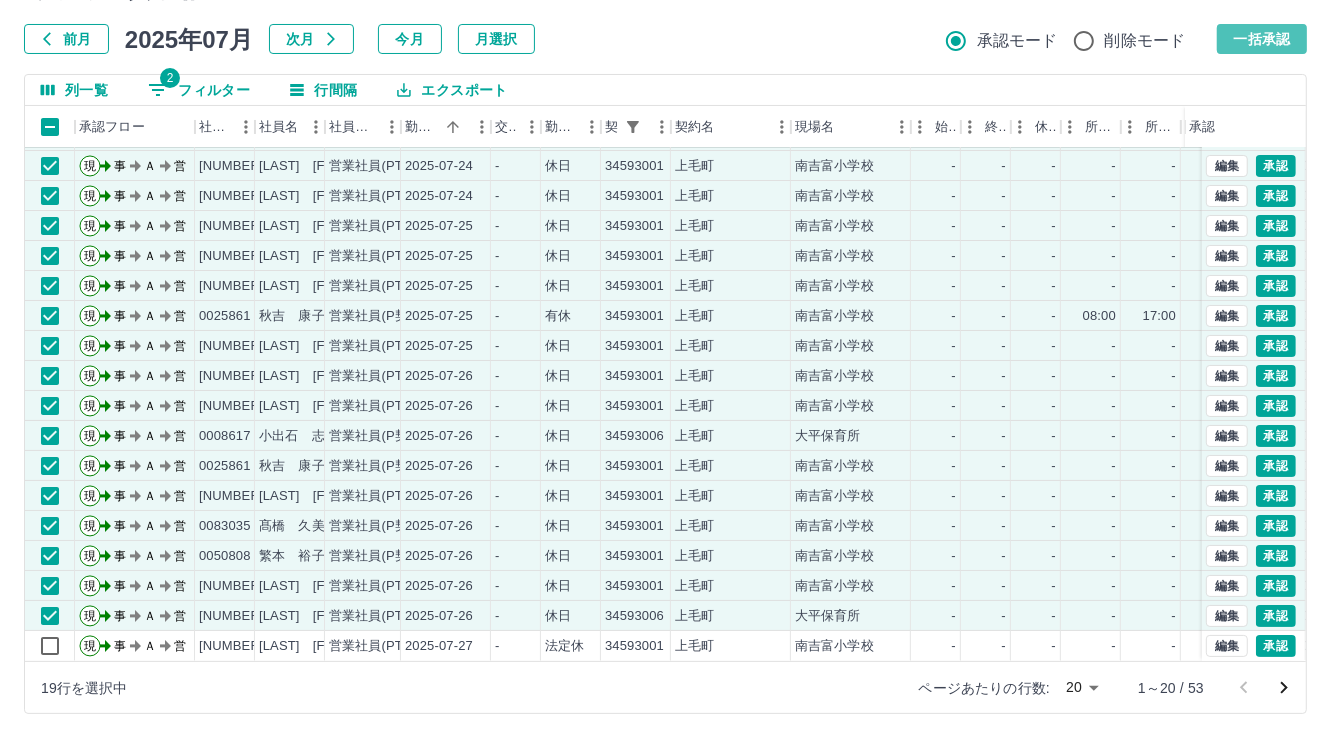 drag, startPoint x: 1272, startPoint y: 40, endPoint x: 697, endPoint y: 381, distance: 668.51025 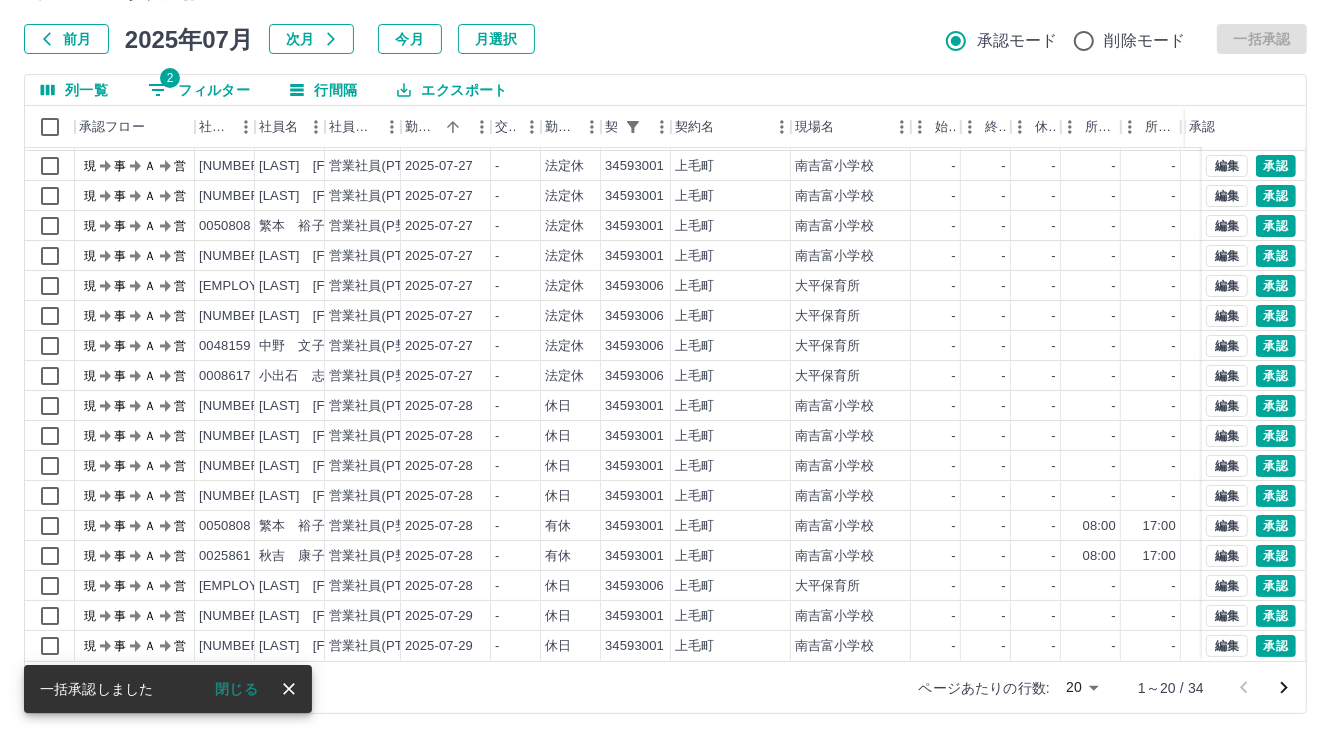 scroll, scrollTop: 0, scrollLeft: 0, axis: both 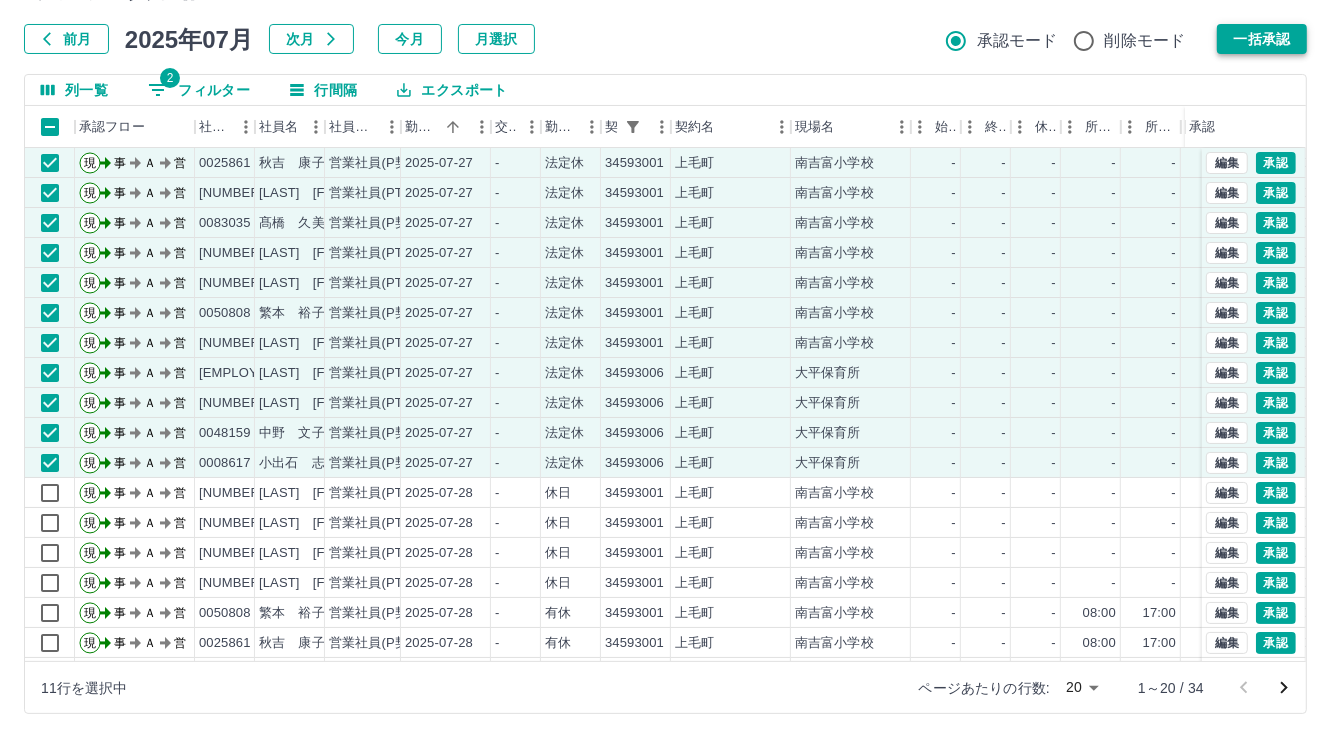 click on "一括承認" at bounding box center (1262, 39) 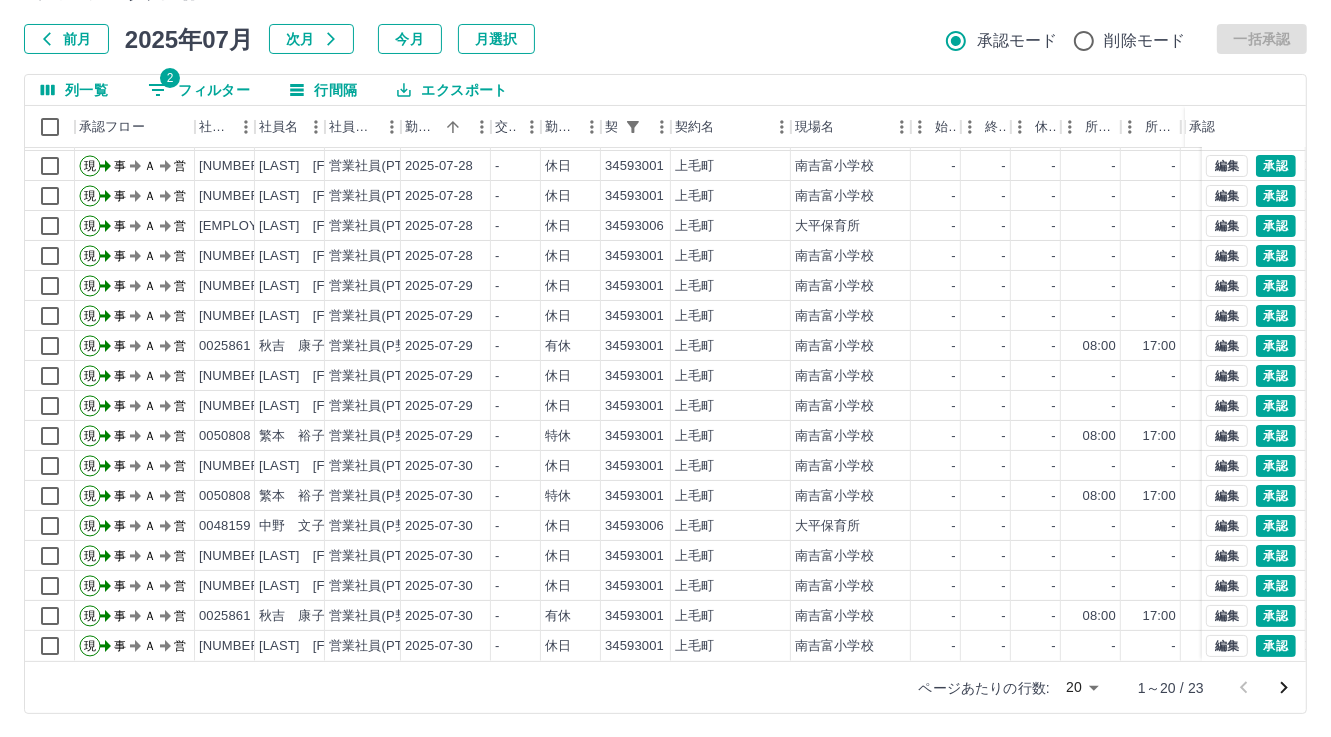 scroll, scrollTop: 0, scrollLeft: 0, axis: both 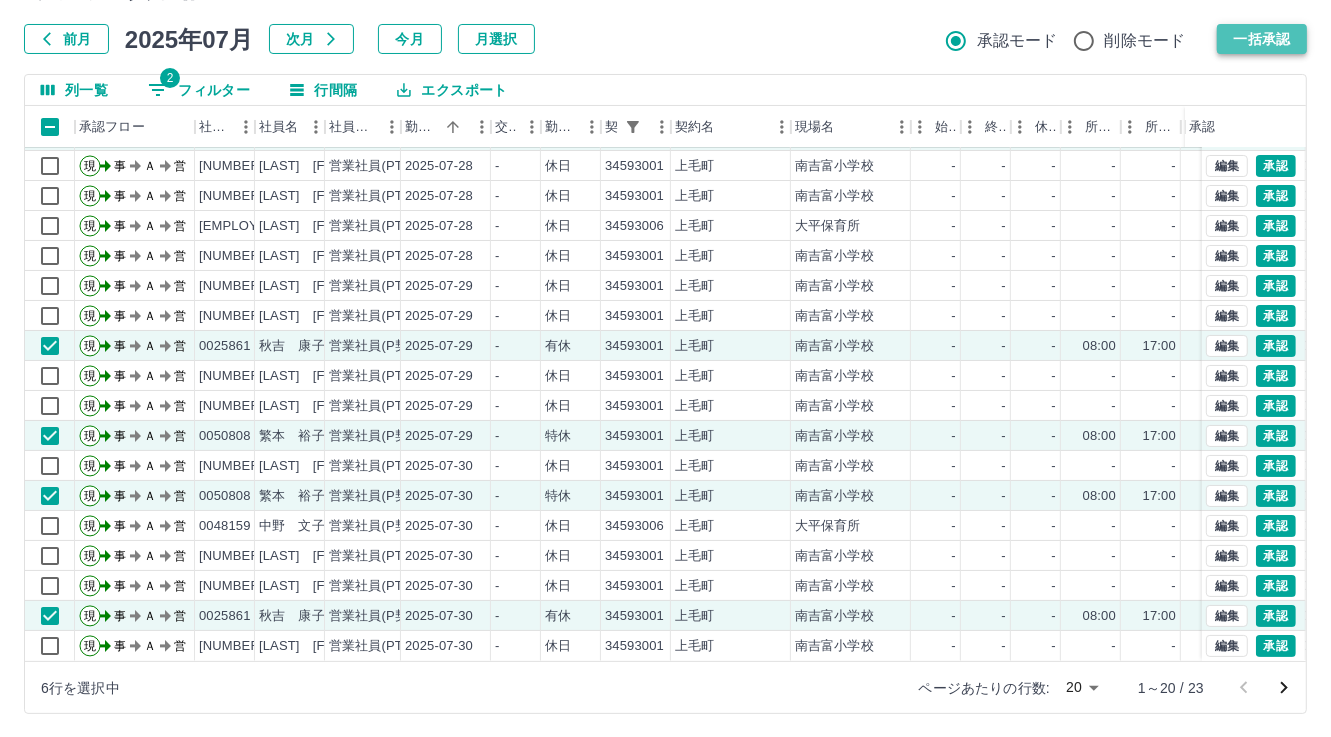 click on "一括承認" at bounding box center (1262, 39) 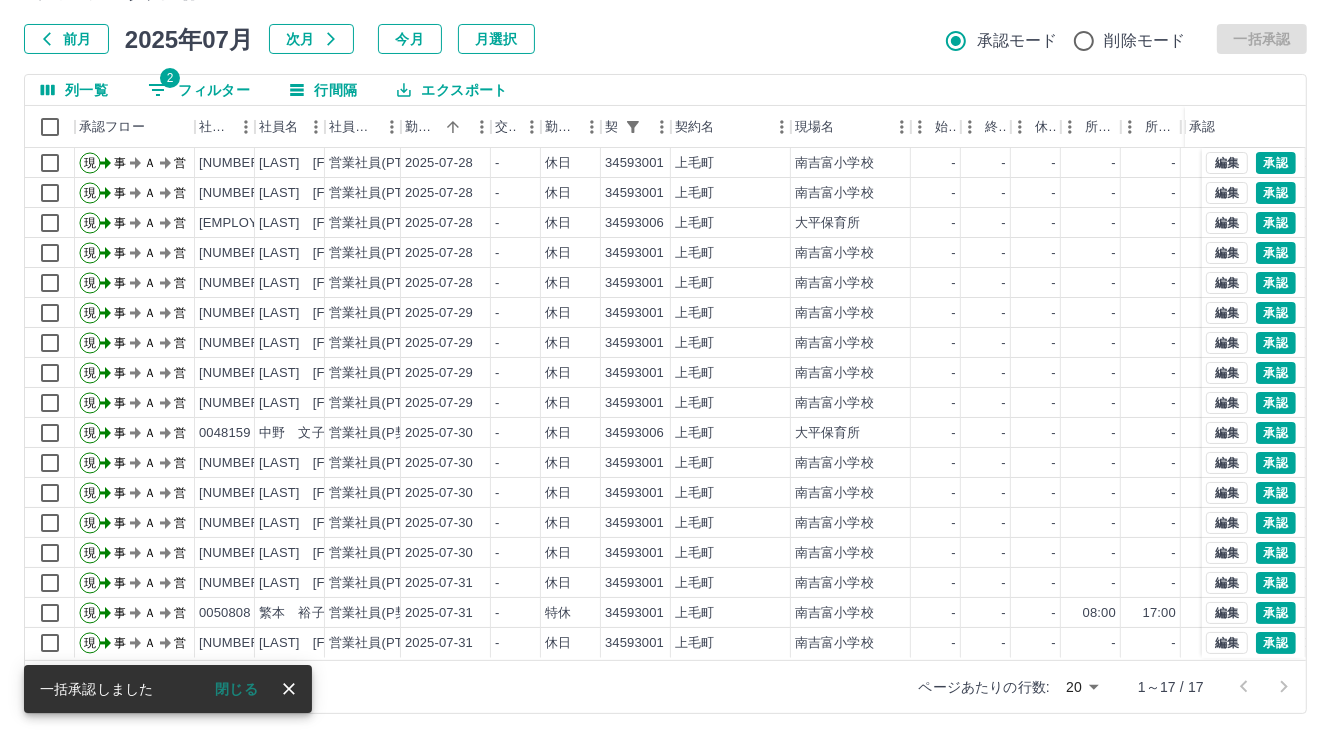 scroll, scrollTop: 0, scrollLeft: 0, axis: both 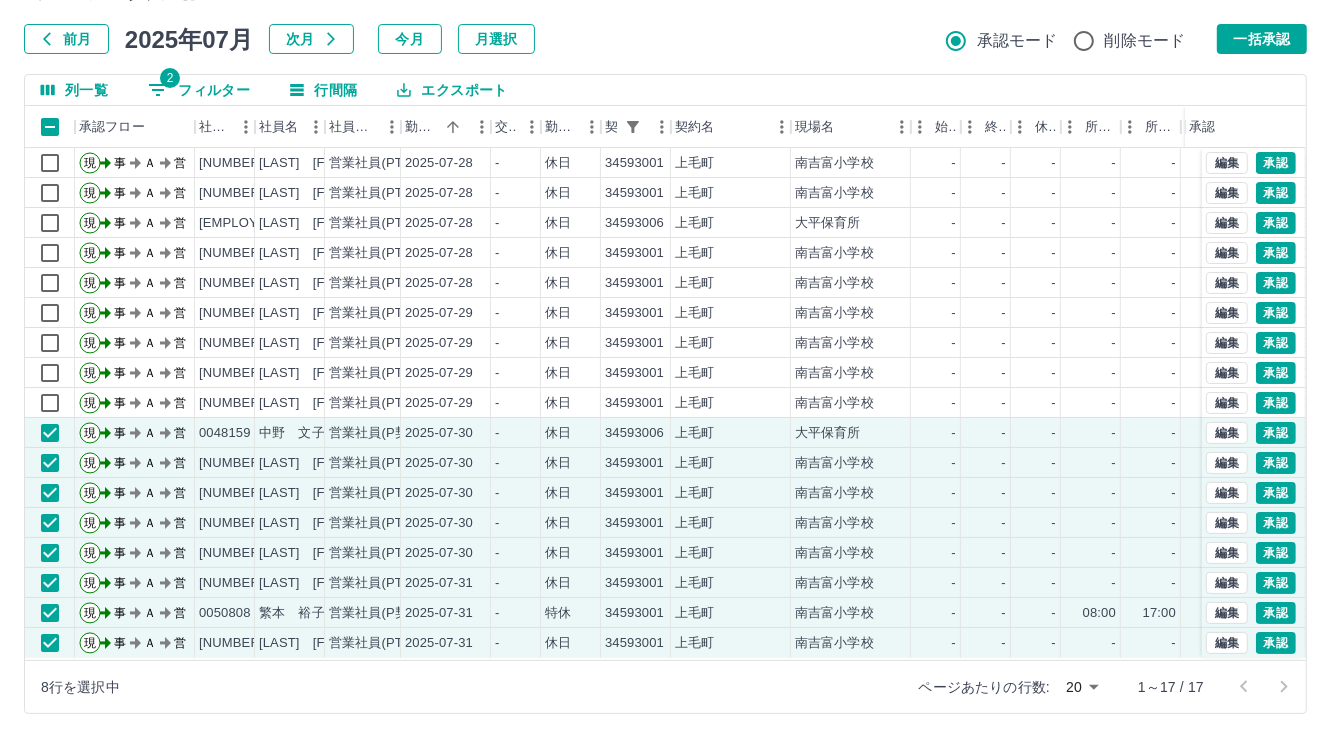 drag, startPoint x: 1239, startPoint y: 33, endPoint x: 1109, endPoint y: 120, distance: 156.4257 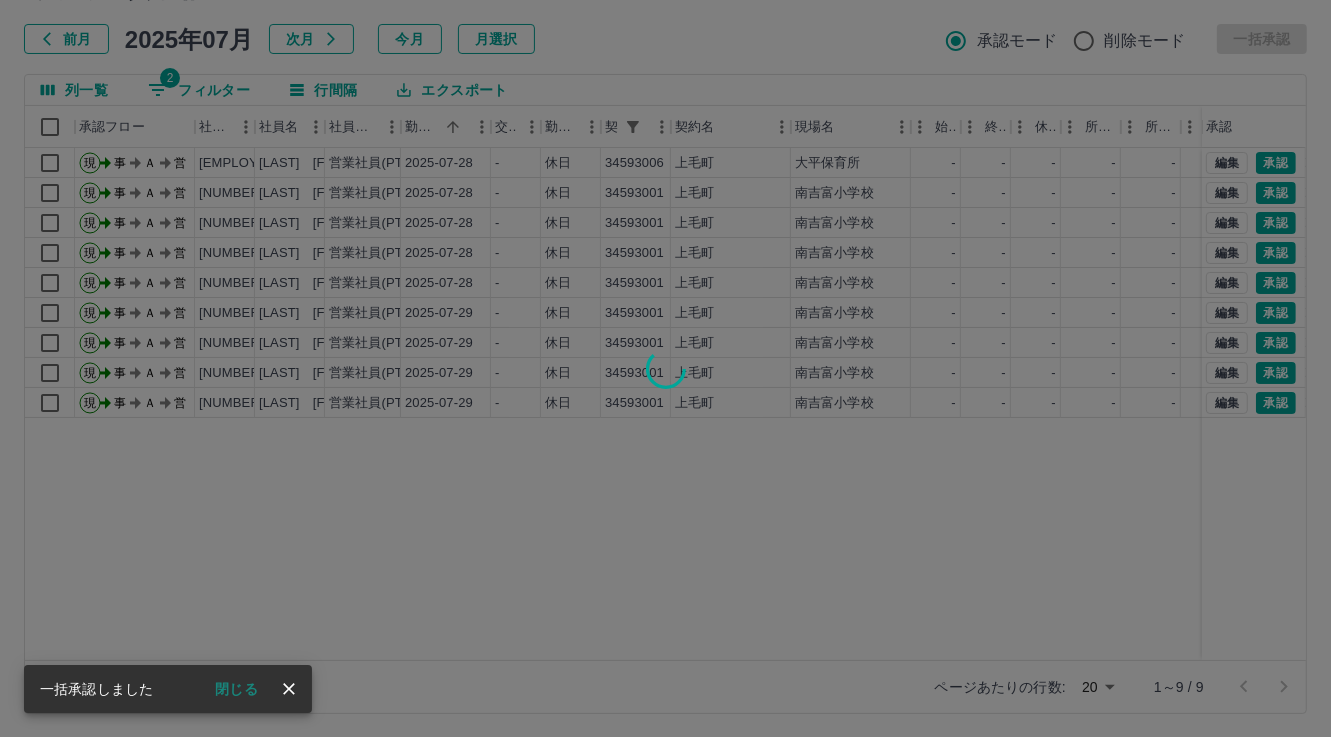 scroll, scrollTop: 0, scrollLeft: 0, axis: both 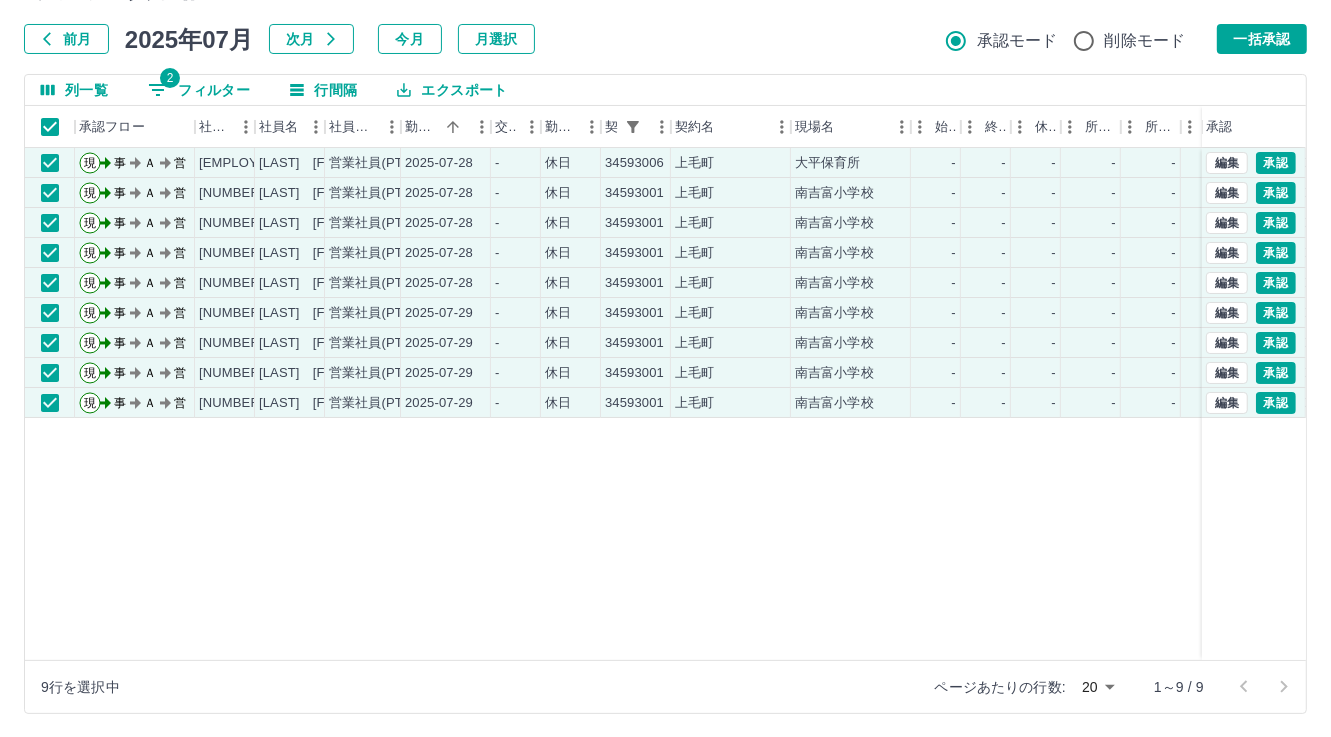 click on "一括承認" at bounding box center (1262, 39) 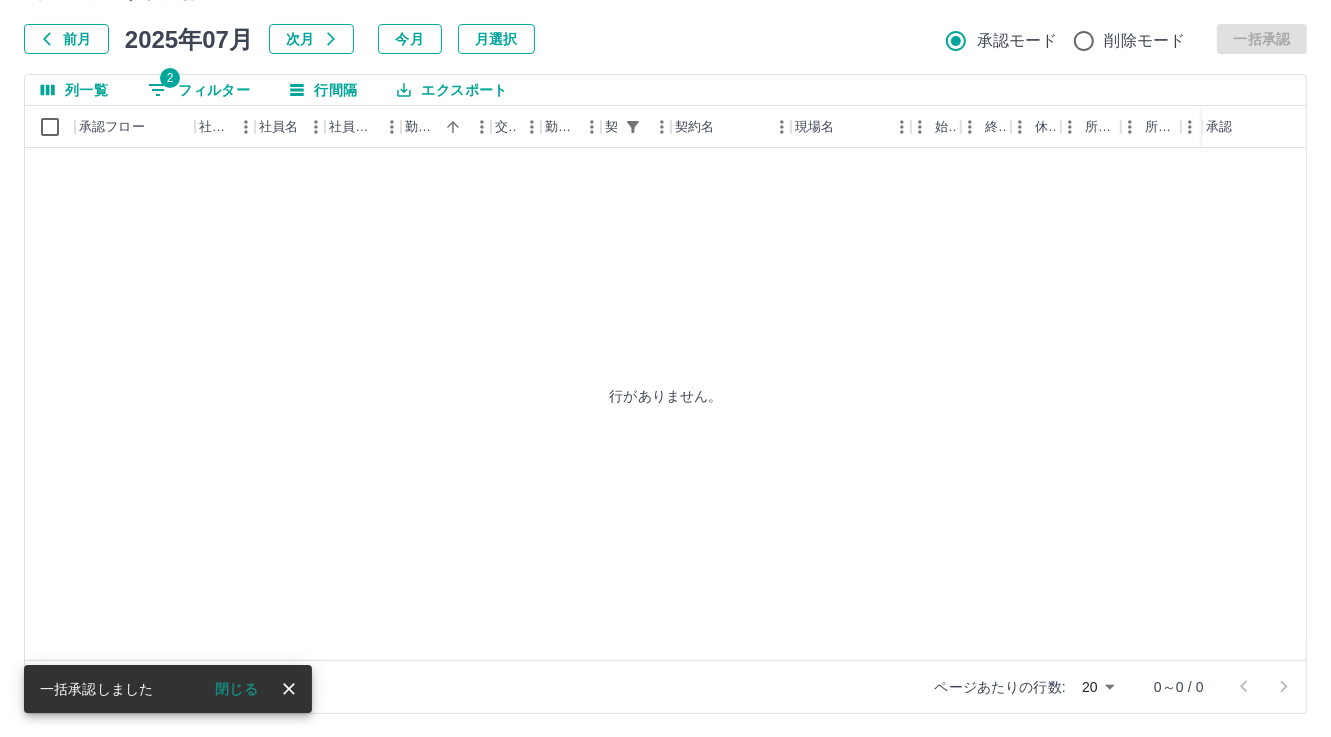 click on "2 フィルター" at bounding box center [199, 90] 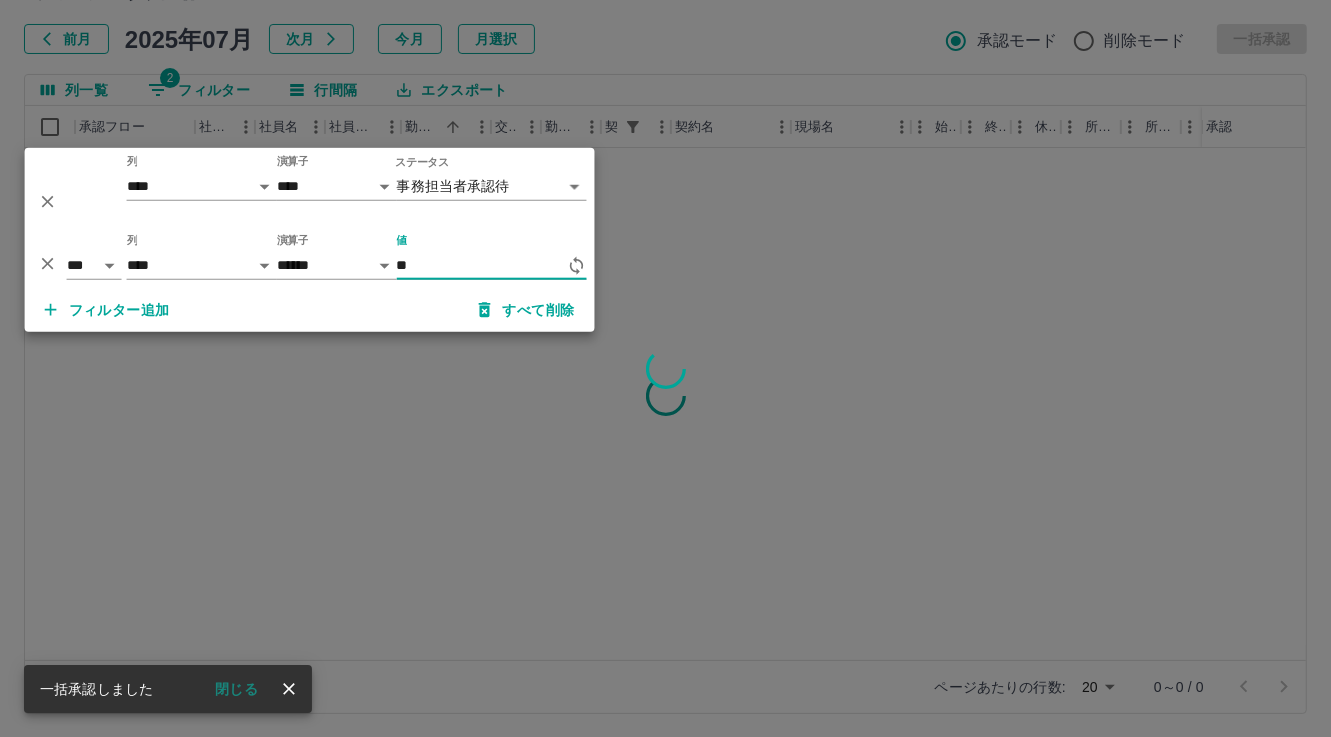 type on "*" 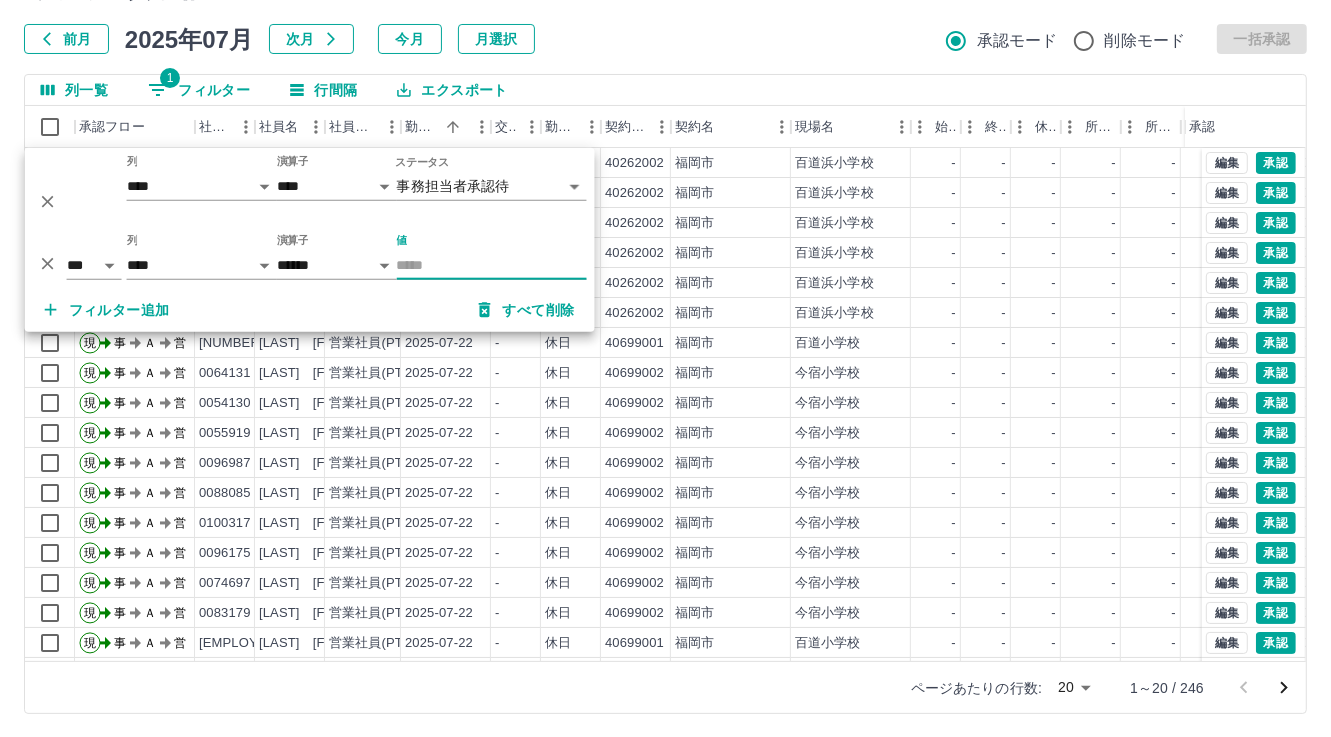 scroll, scrollTop: 103, scrollLeft: 0, axis: vertical 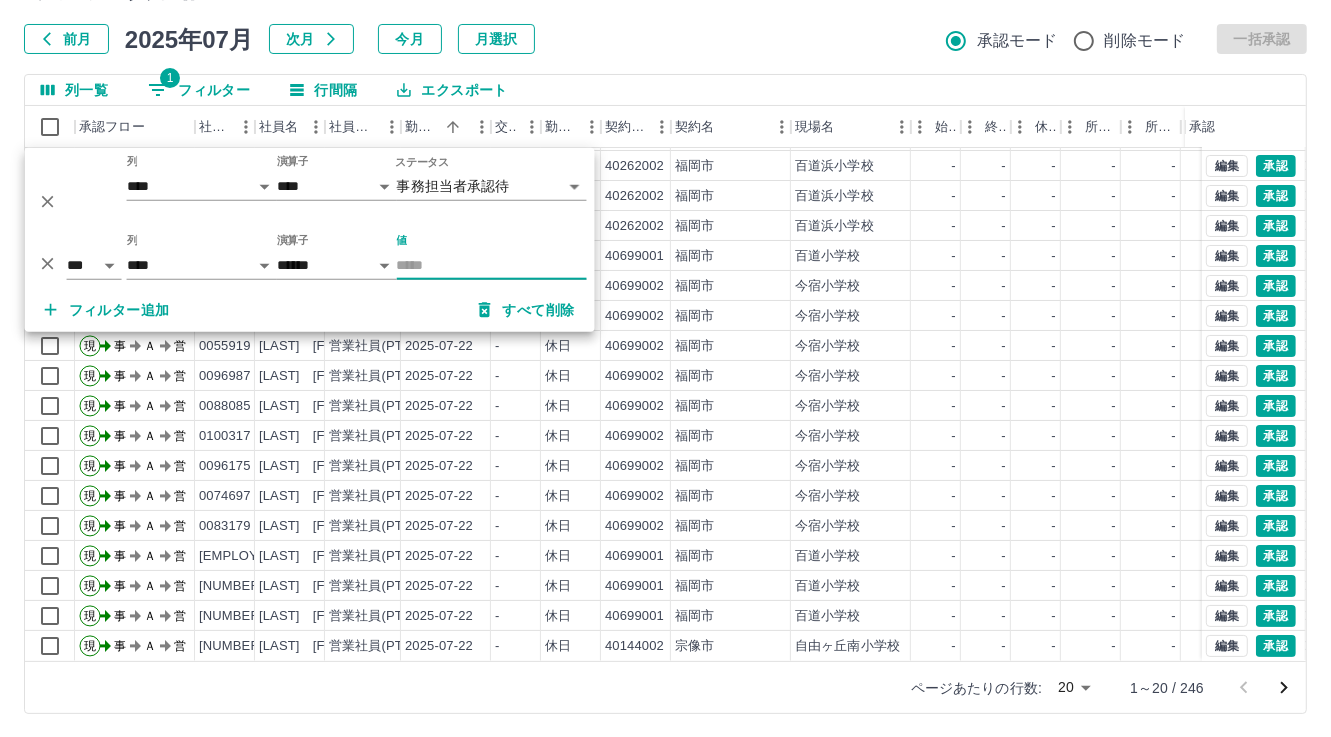 type 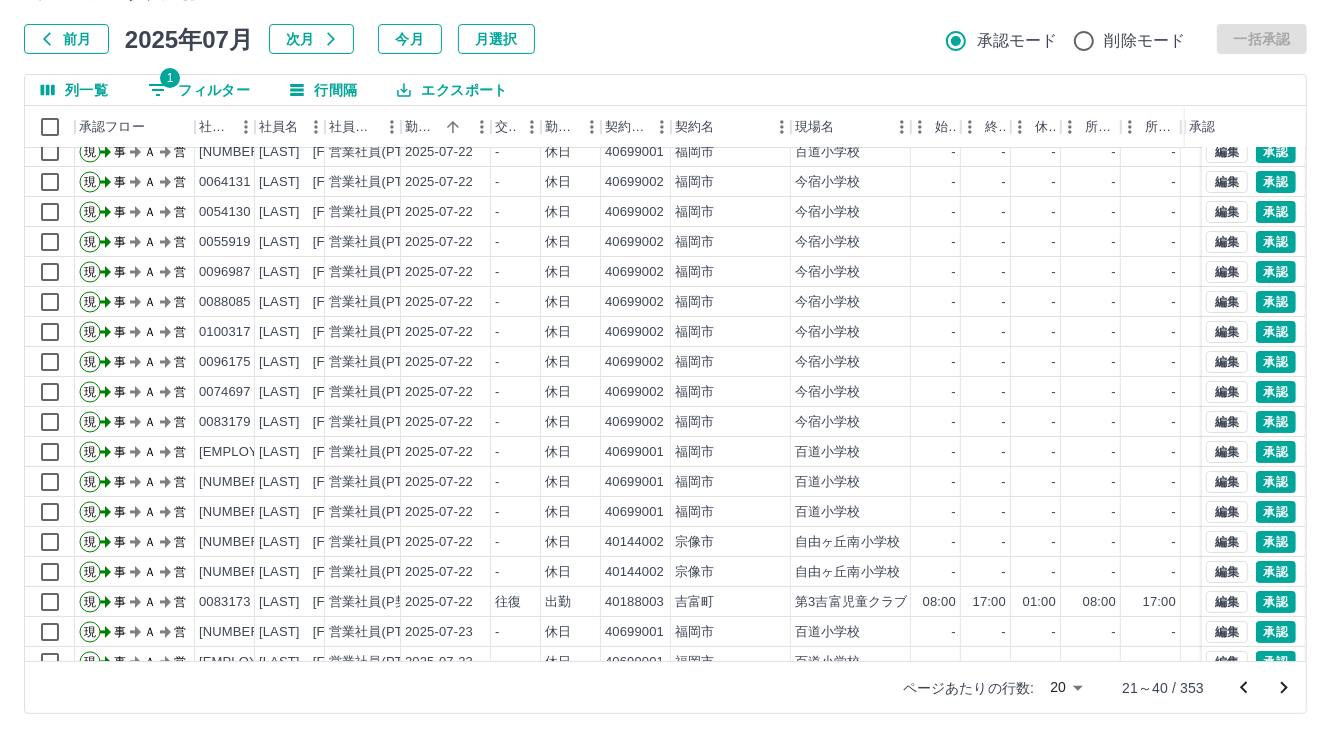 scroll, scrollTop: 103, scrollLeft: 0, axis: vertical 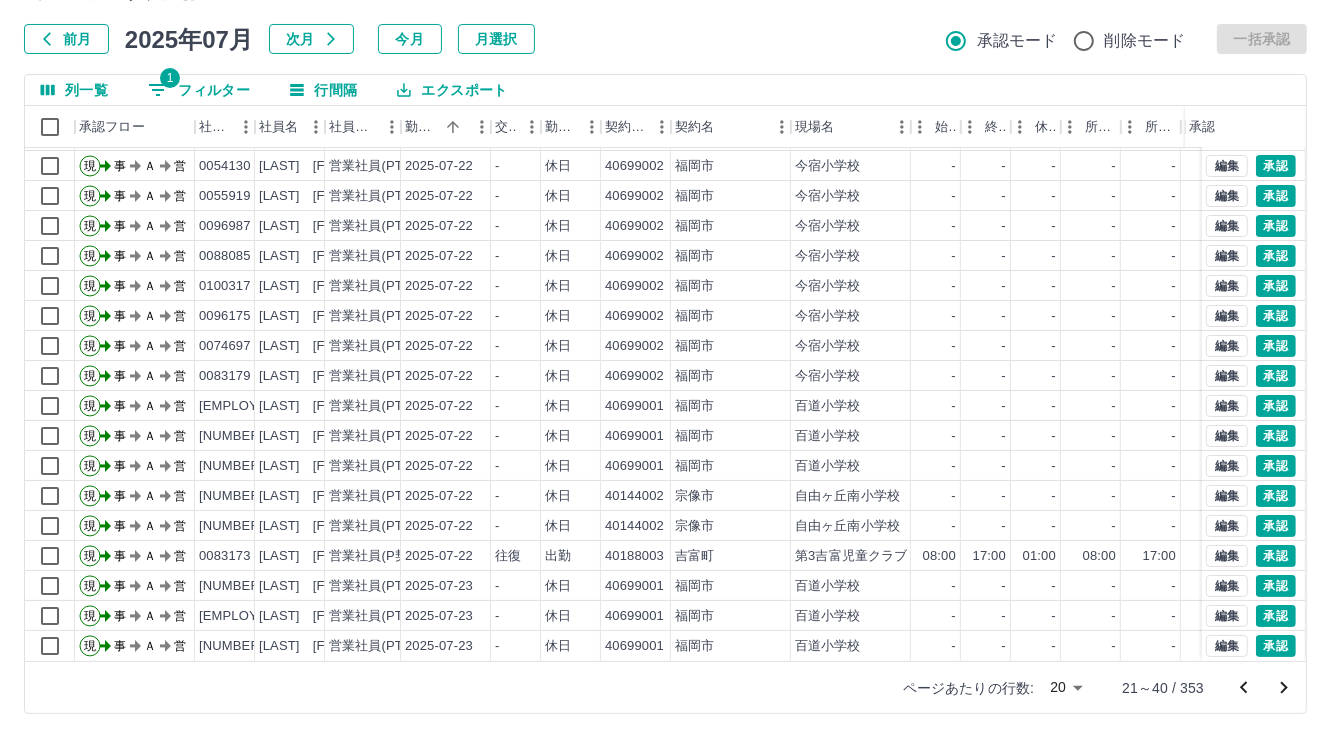 click 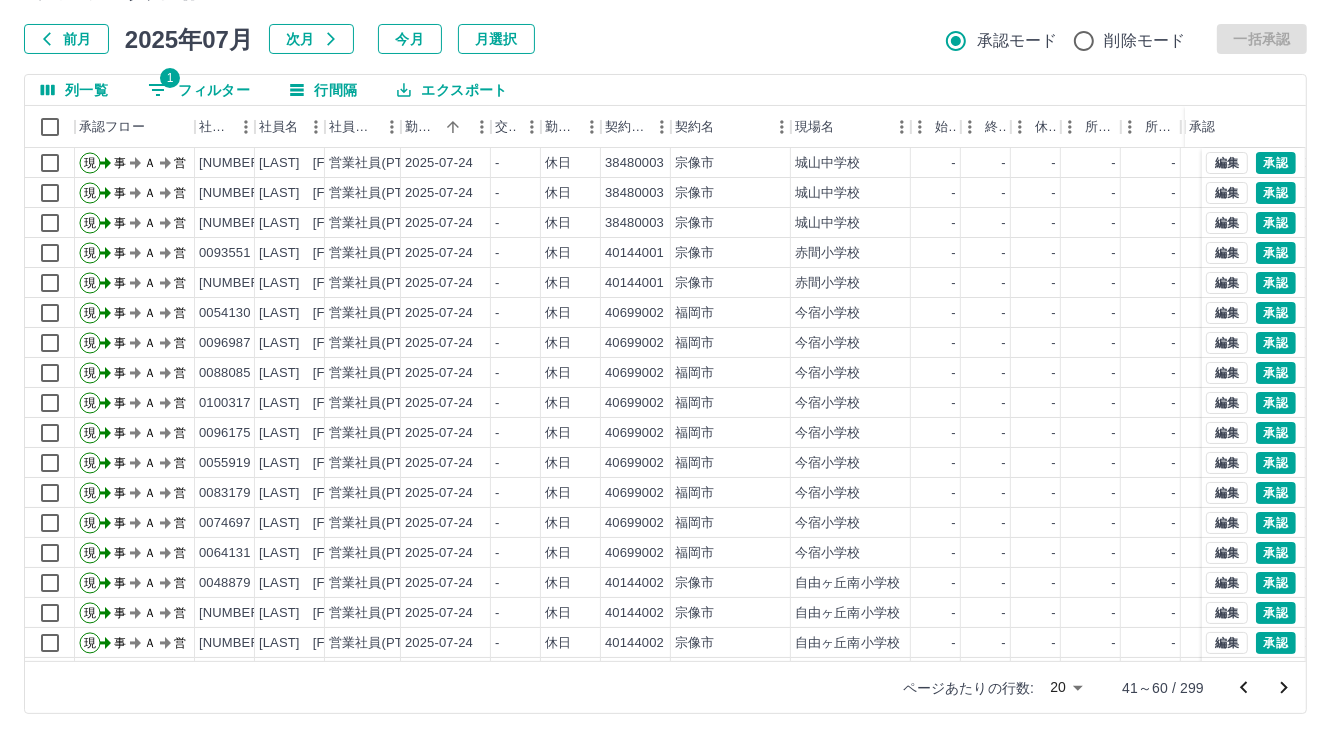 scroll, scrollTop: 103, scrollLeft: 0, axis: vertical 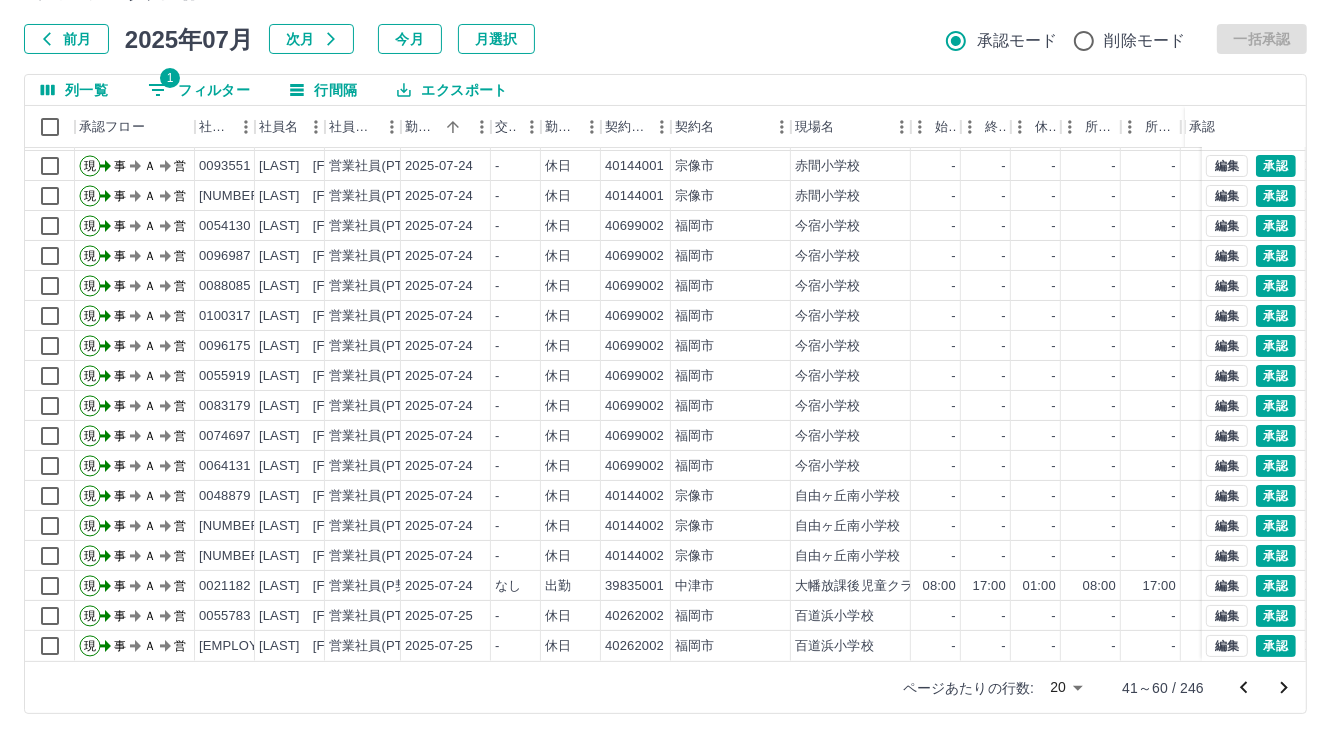 click 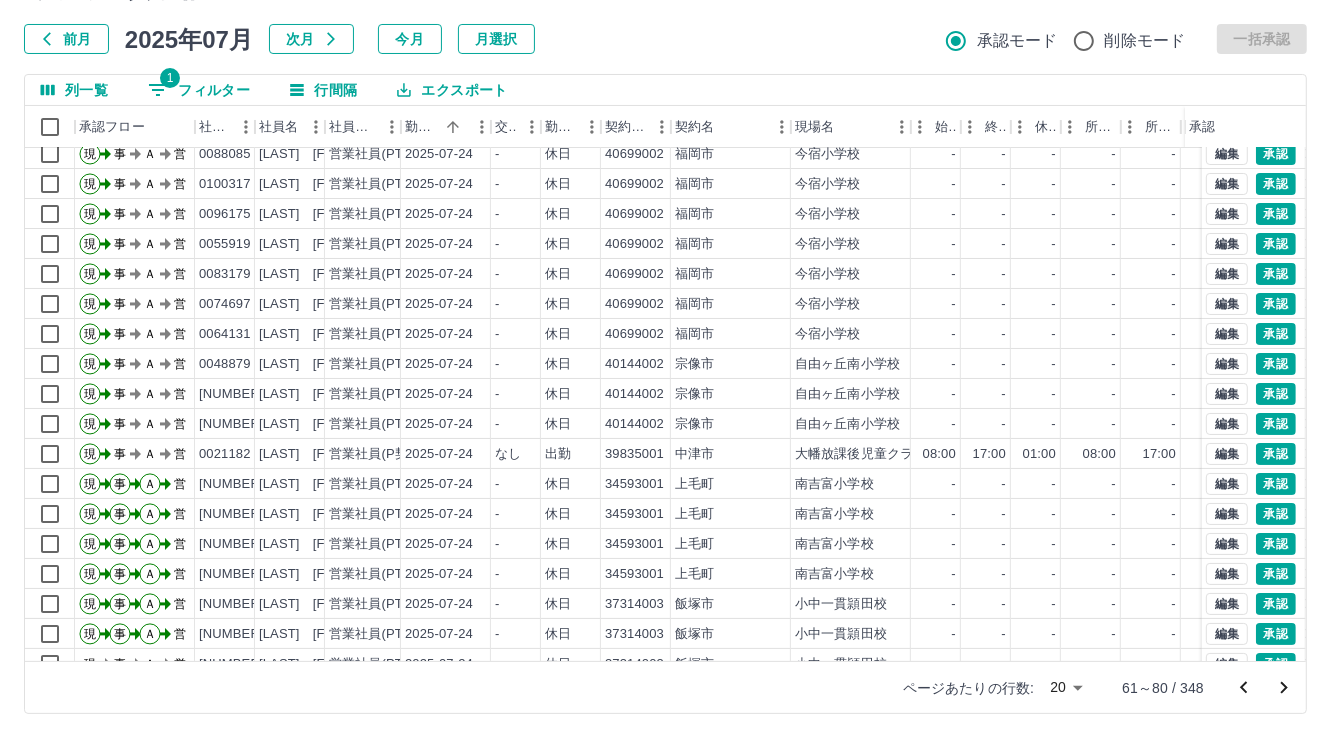 scroll, scrollTop: 103, scrollLeft: 0, axis: vertical 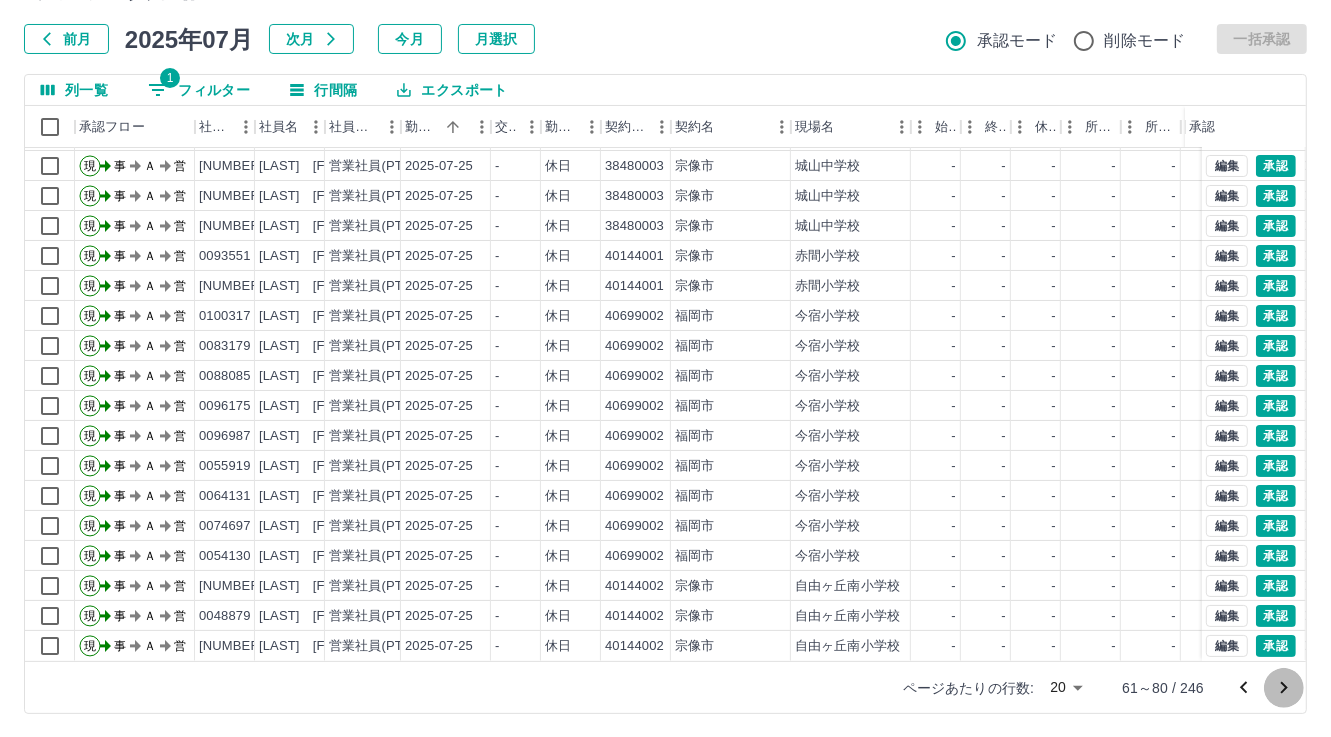click 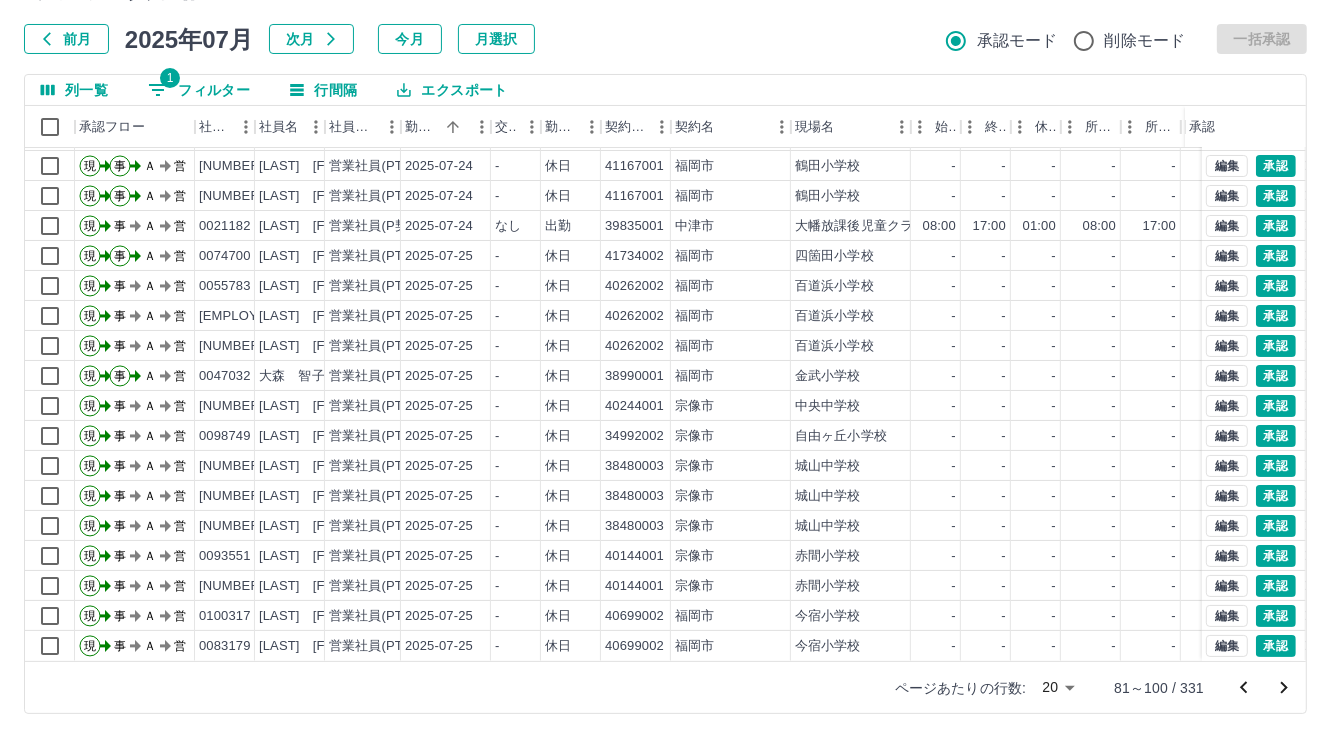 scroll, scrollTop: 103, scrollLeft: 0, axis: vertical 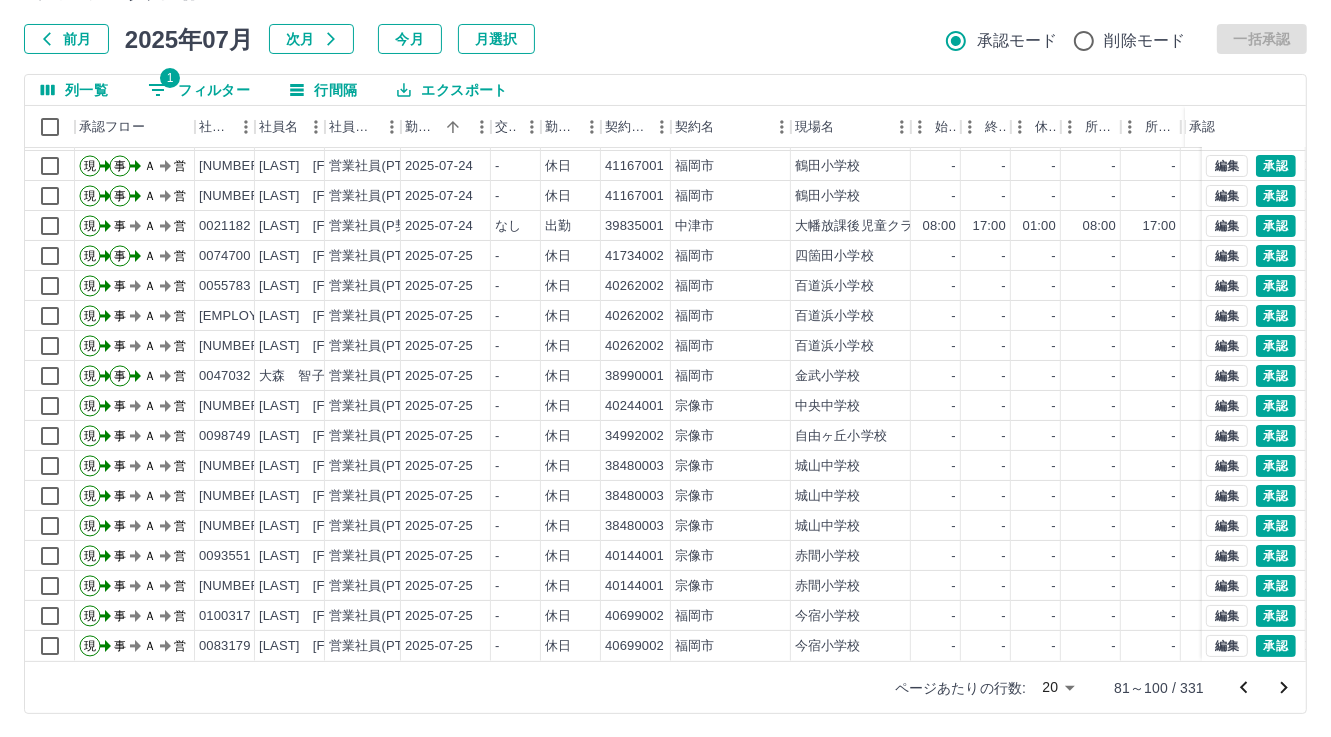 click 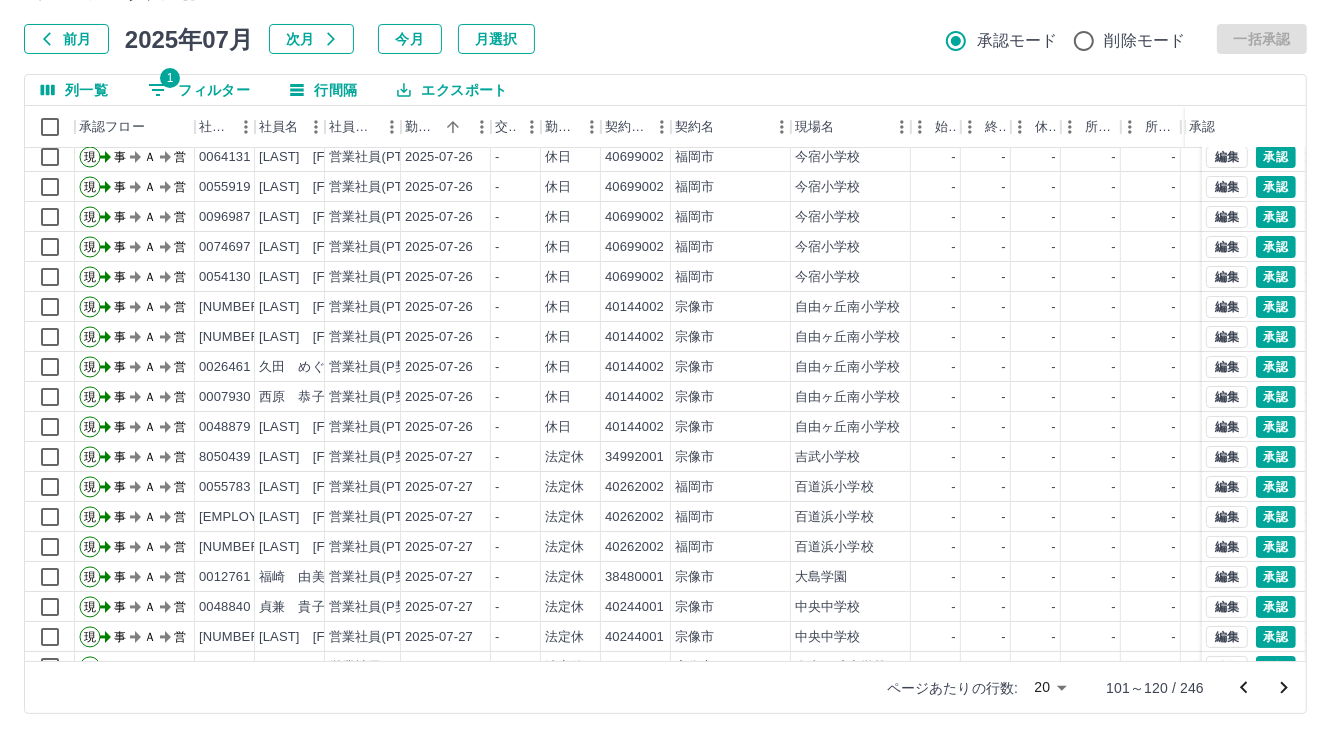 scroll, scrollTop: 103, scrollLeft: 0, axis: vertical 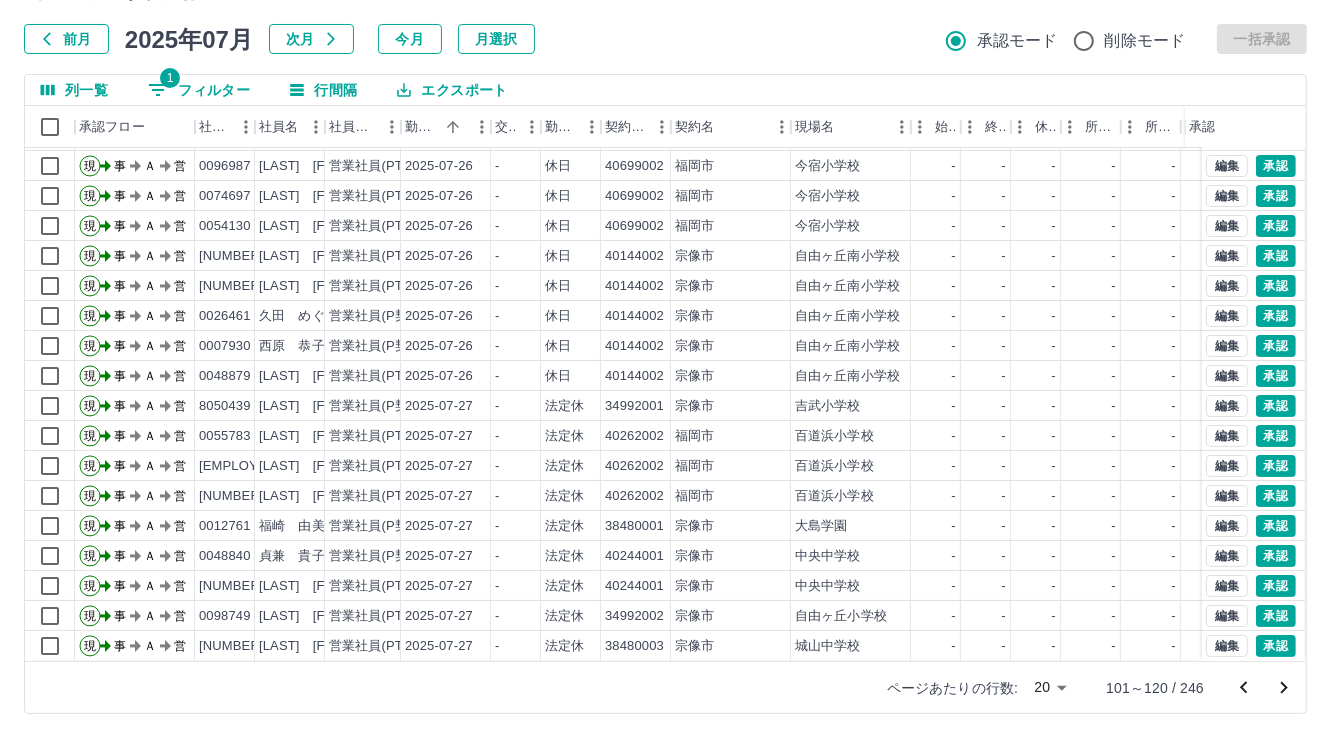 click 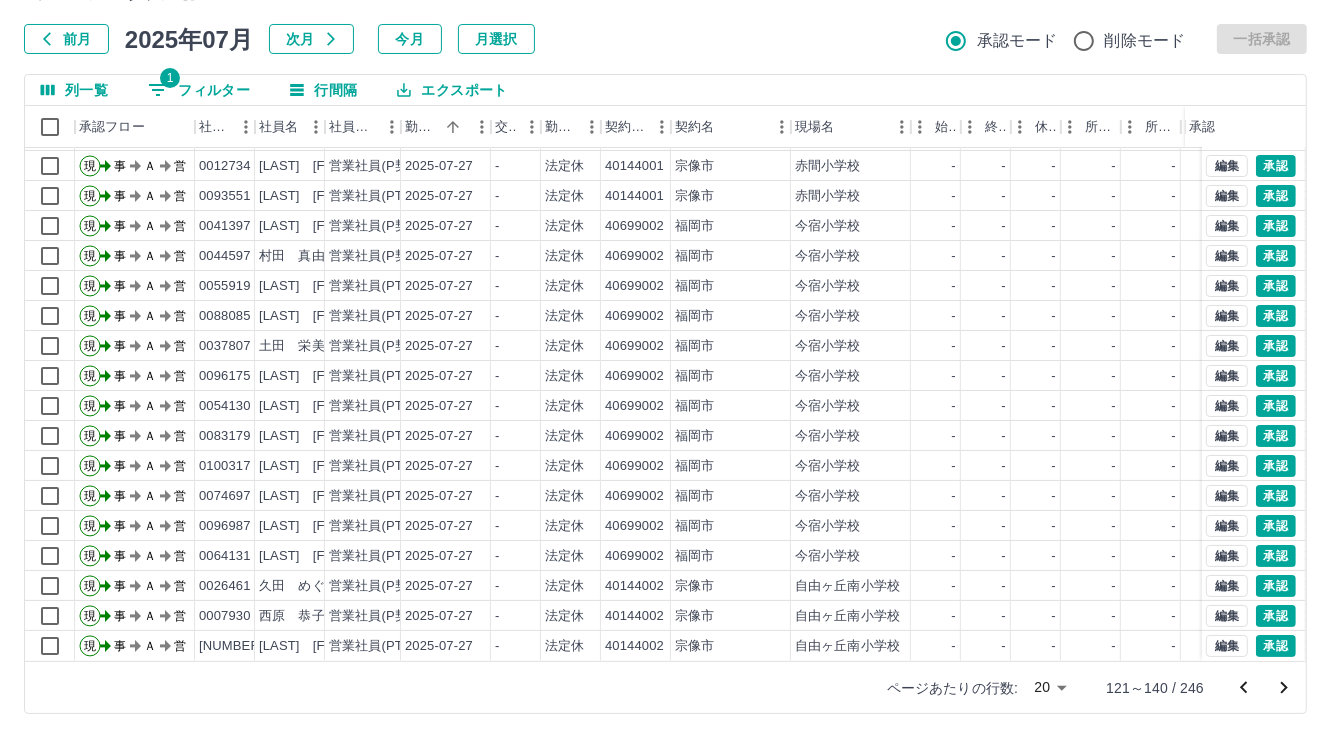 scroll, scrollTop: 103, scrollLeft: 0, axis: vertical 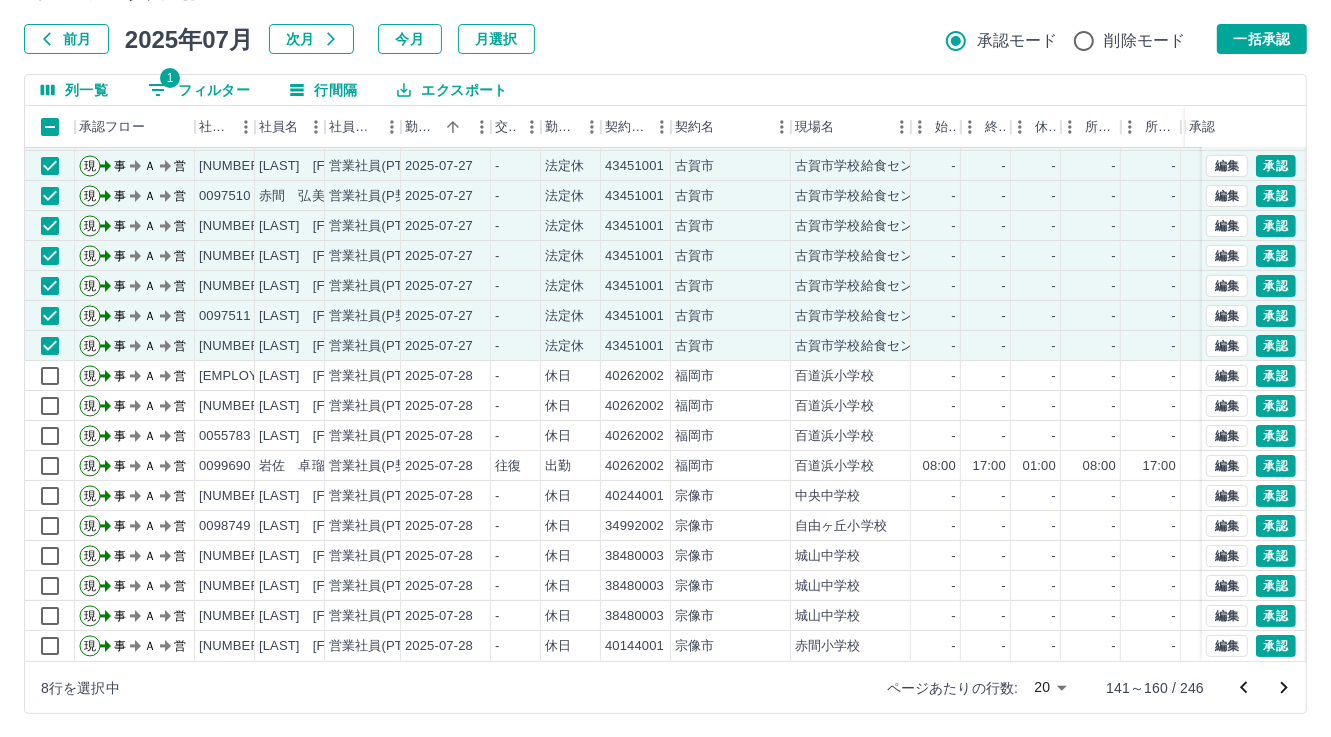 click on "勤務実績承認 前月 2025年07月 次月 今月 月選択 承認モード 削除モード 一括承認 列一覧 1 フィルター 行間隔 エクスポート 承認フロー 社員番号 社員名 社員区分 勤務日 交通費 勤務区分 契約コード 契約名 現場名 始業 終業 休憩 所定開始 所定終業 所定休憩 拘束 勤務 遅刻等 コメント 承認 現 事 Ａ 営 0048879 河野　真理 営業社員(PT契約) 2025-07-27  -  法定休 40144002 宗像市 自由ヶ丘南小学校 - - - - - - 00:00 00:00 00:00 現 事 Ａ 営 0012733 八尋　清美 営業社員(P契約) 2025-07-27  -  法定休 43451001 古賀市 古賀市学校給食センター - - - - - - 00:00 00:00 00:00 現 事 Ａ 営 0097509 山鹿　浩一 営業社員(PT契約) 2025-07-27  -  法定休 43451001 古賀市 古賀市学校給食センター - - - - - - 00:00 00:00 00:00 現 事 Ａ 営 0097510 赤間　弘美 営業社員(P契約) 2025-07-27  -  法定休 43451001 古賀市 - - - - - - 00:00 00:00 -" at bounding box center [665, 340] 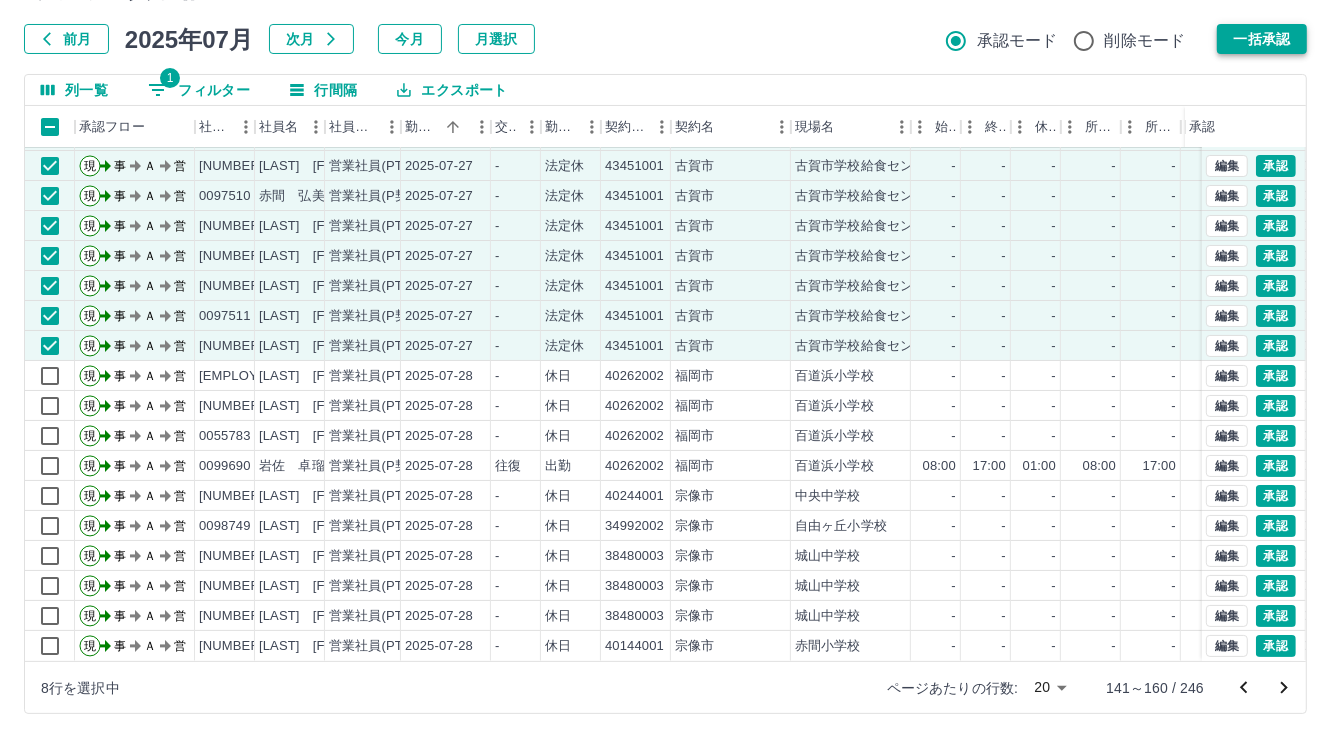 click on "一括承認" at bounding box center [1262, 39] 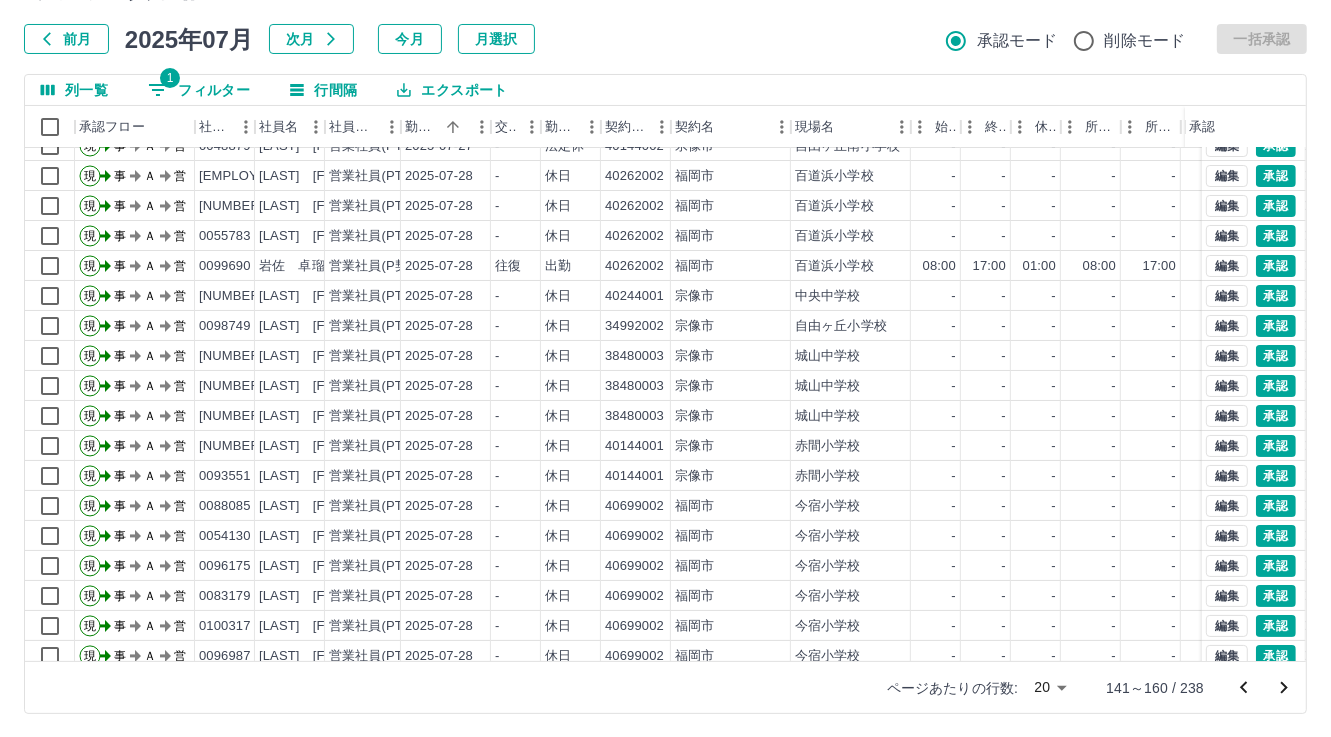 scroll, scrollTop: 103, scrollLeft: 0, axis: vertical 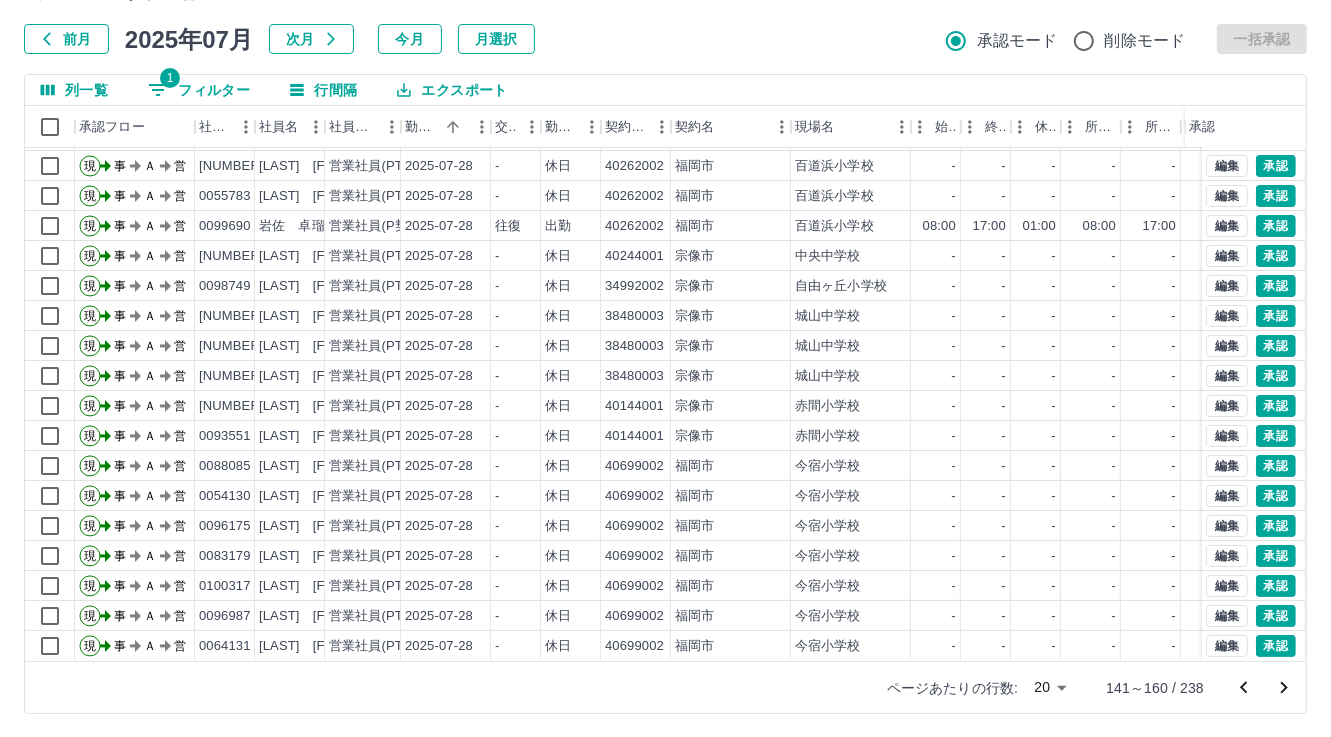 click 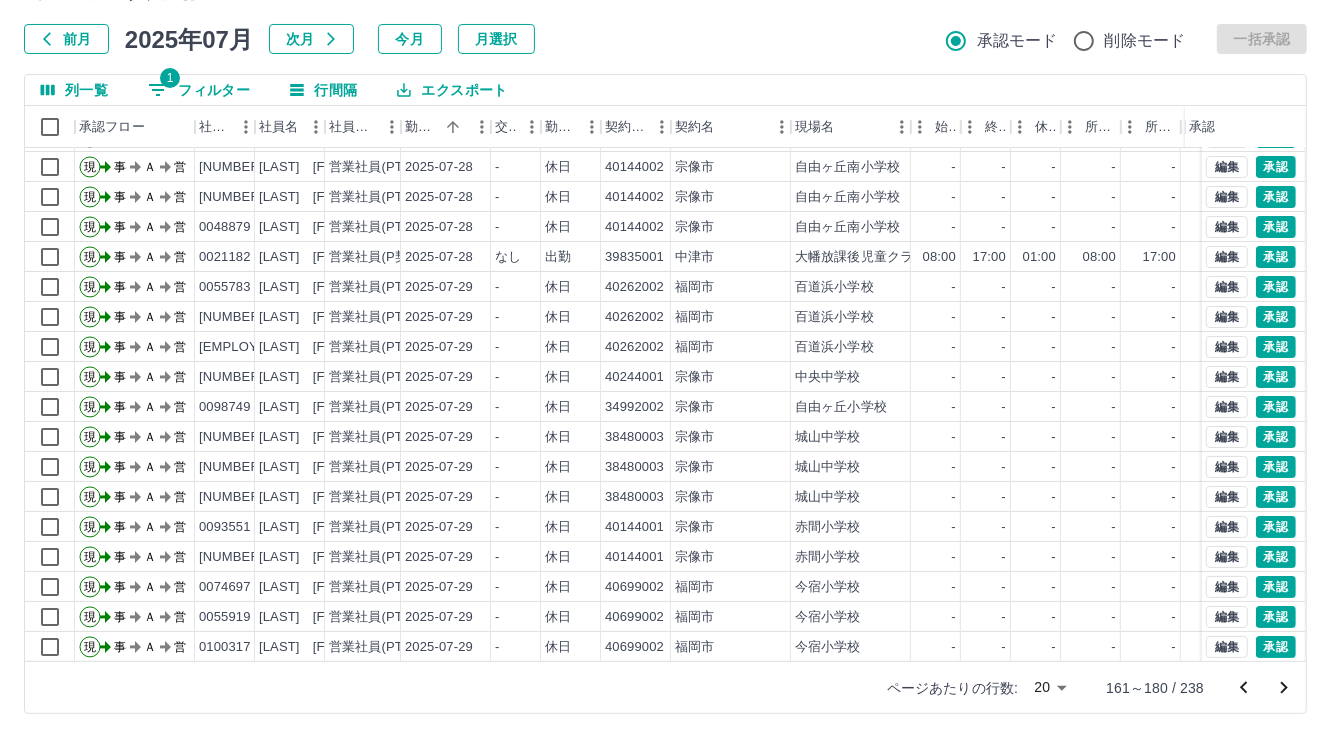 scroll, scrollTop: 103, scrollLeft: 0, axis: vertical 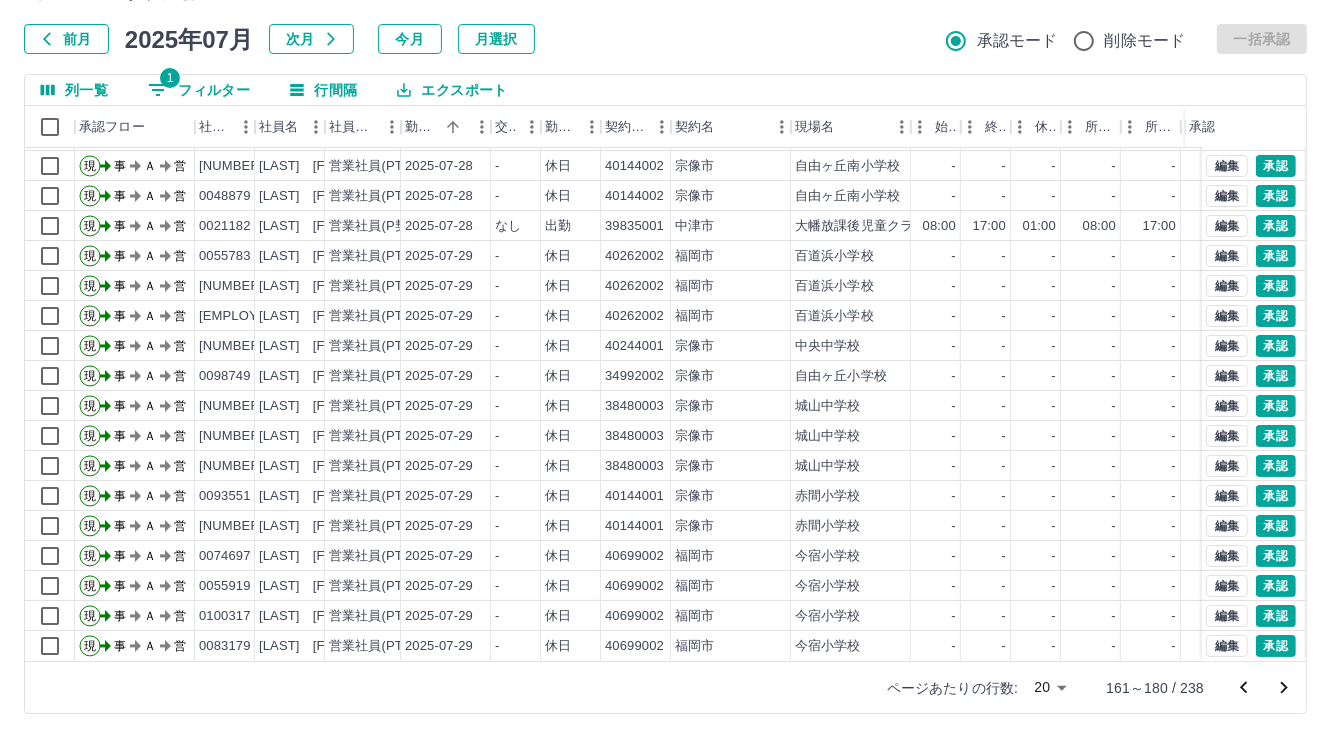 click 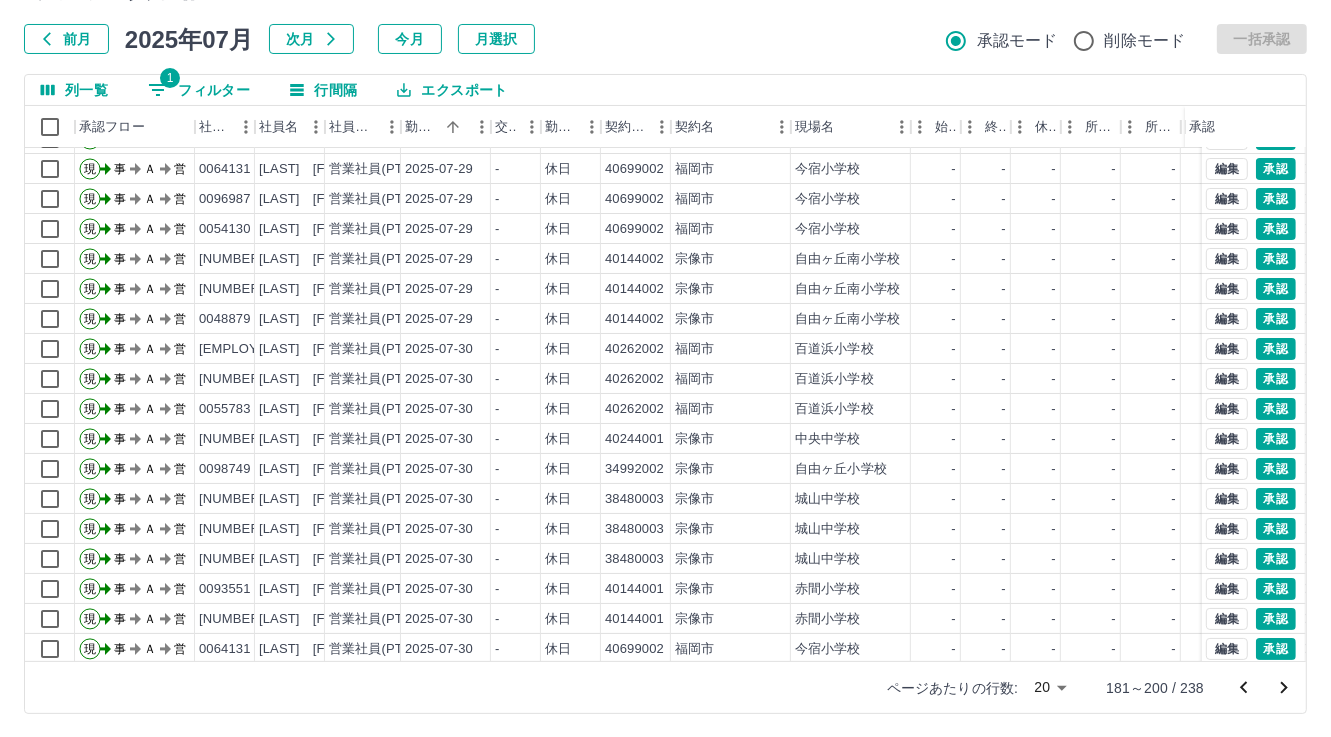 scroll, scrollTop: 103, scrollLeft: 0, axis: vertical 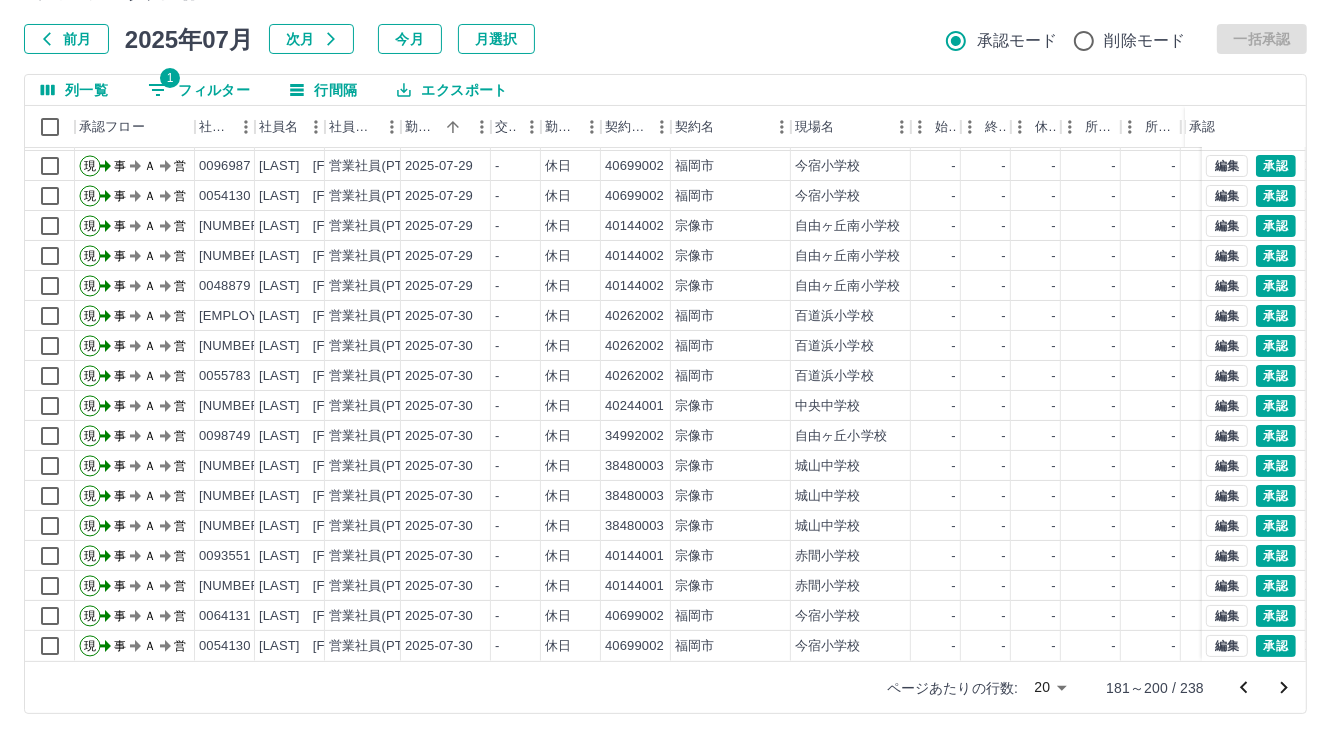 click 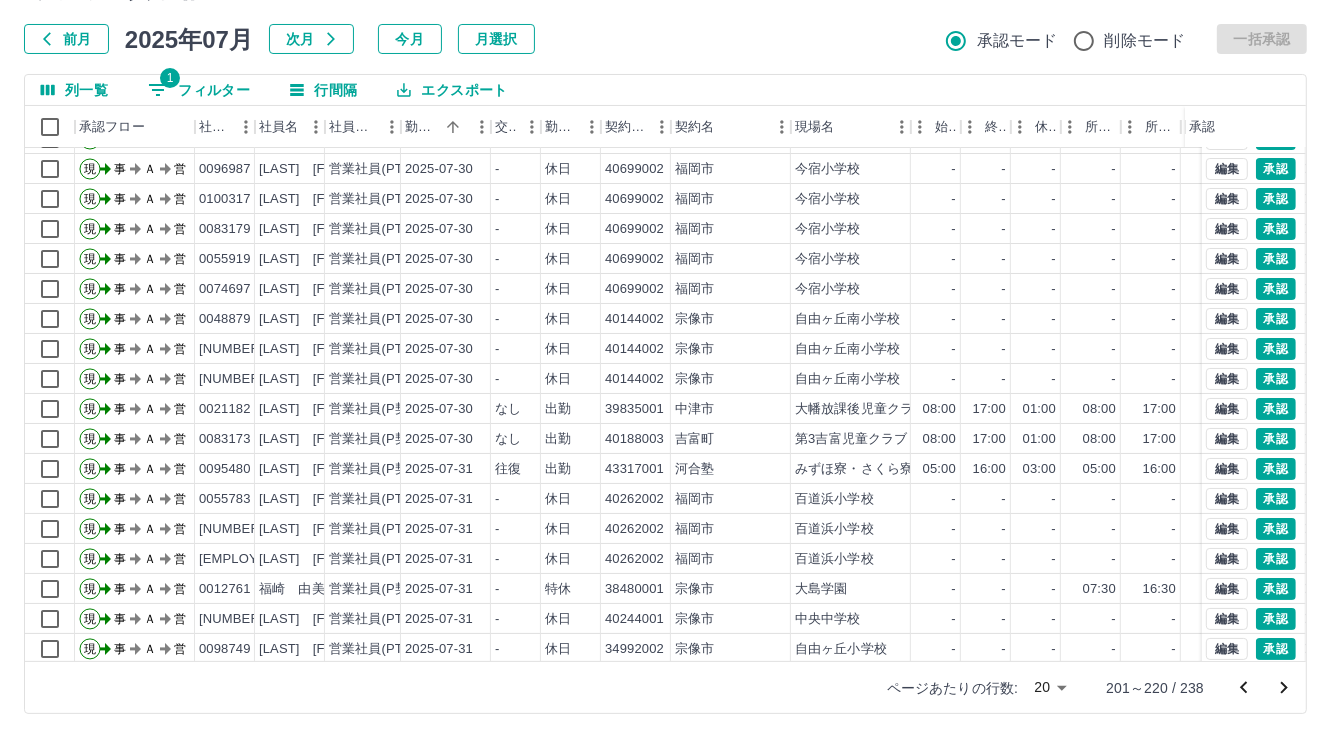 scroll, scrollTop: 103, scrollLeft: 0, axis: vertical 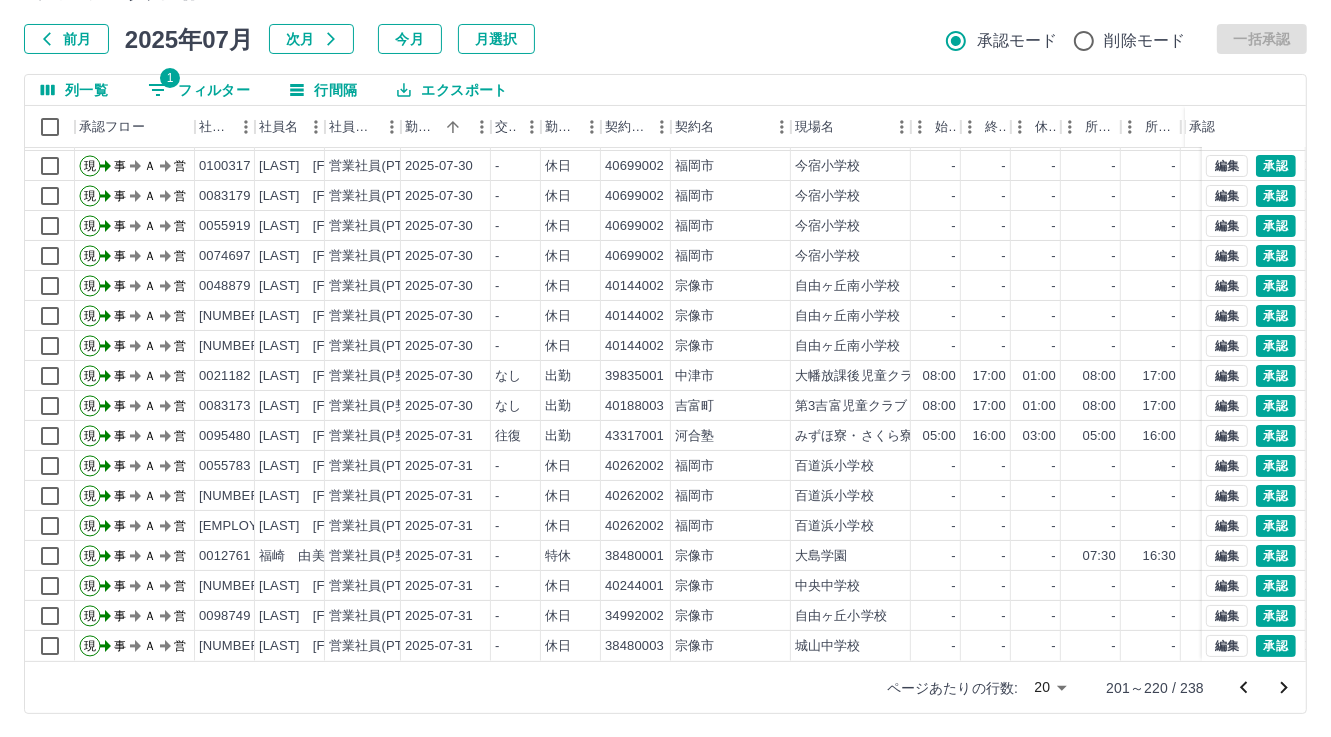 click 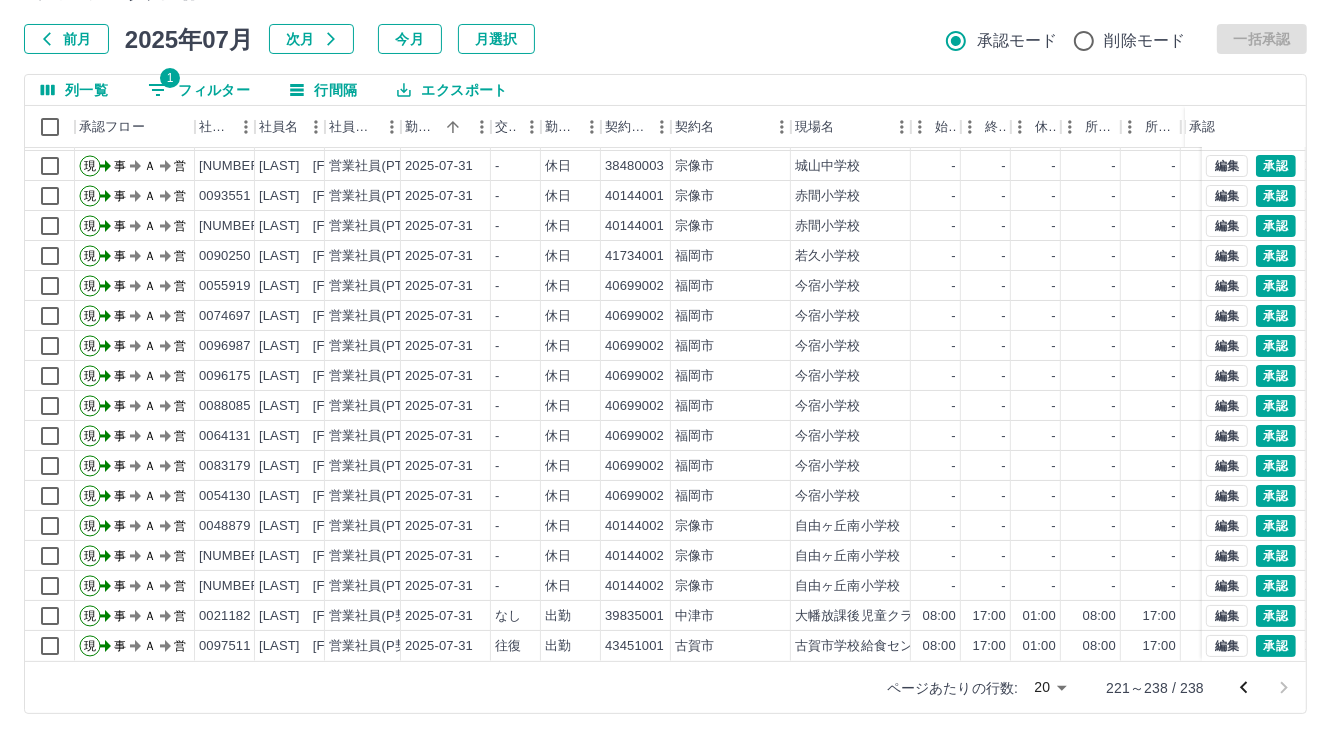 scroll, scrollTop: 42, scrollLeft: 0, axis: vertical 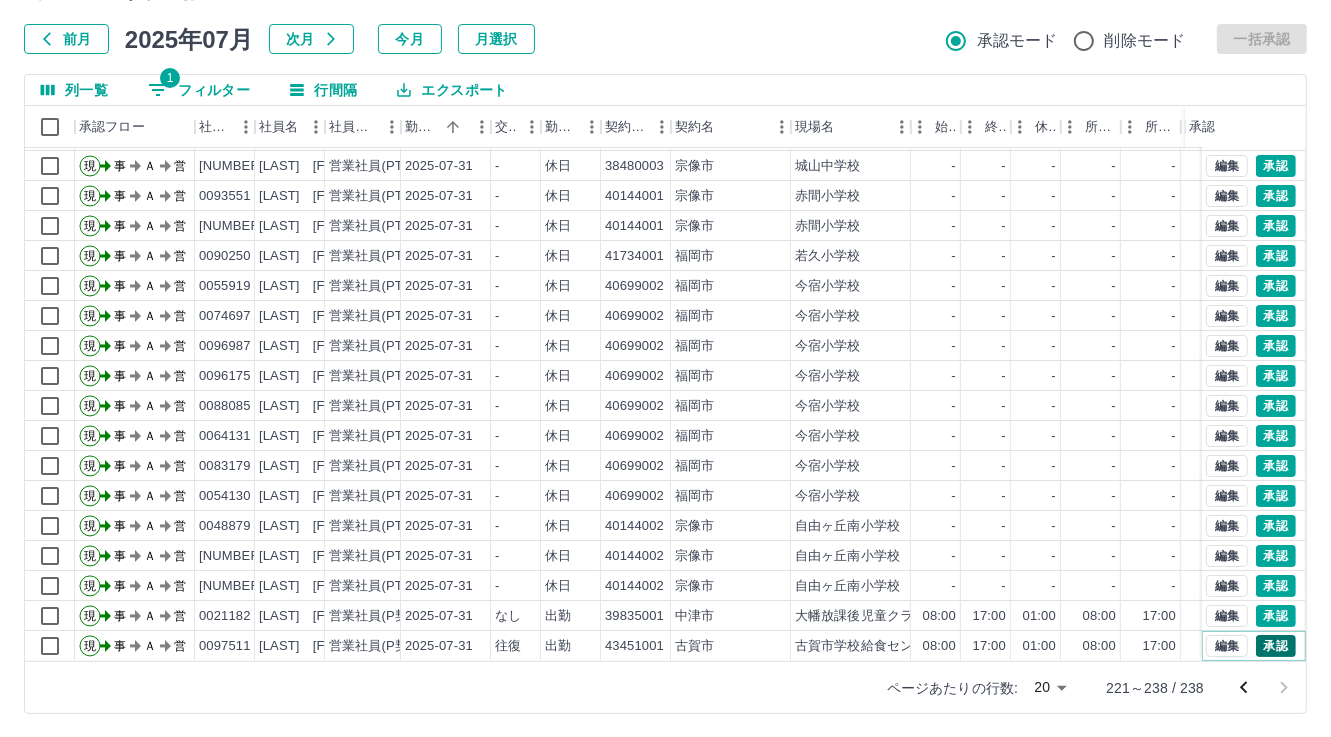 click on "承認" at bounding box center [1276, 646] 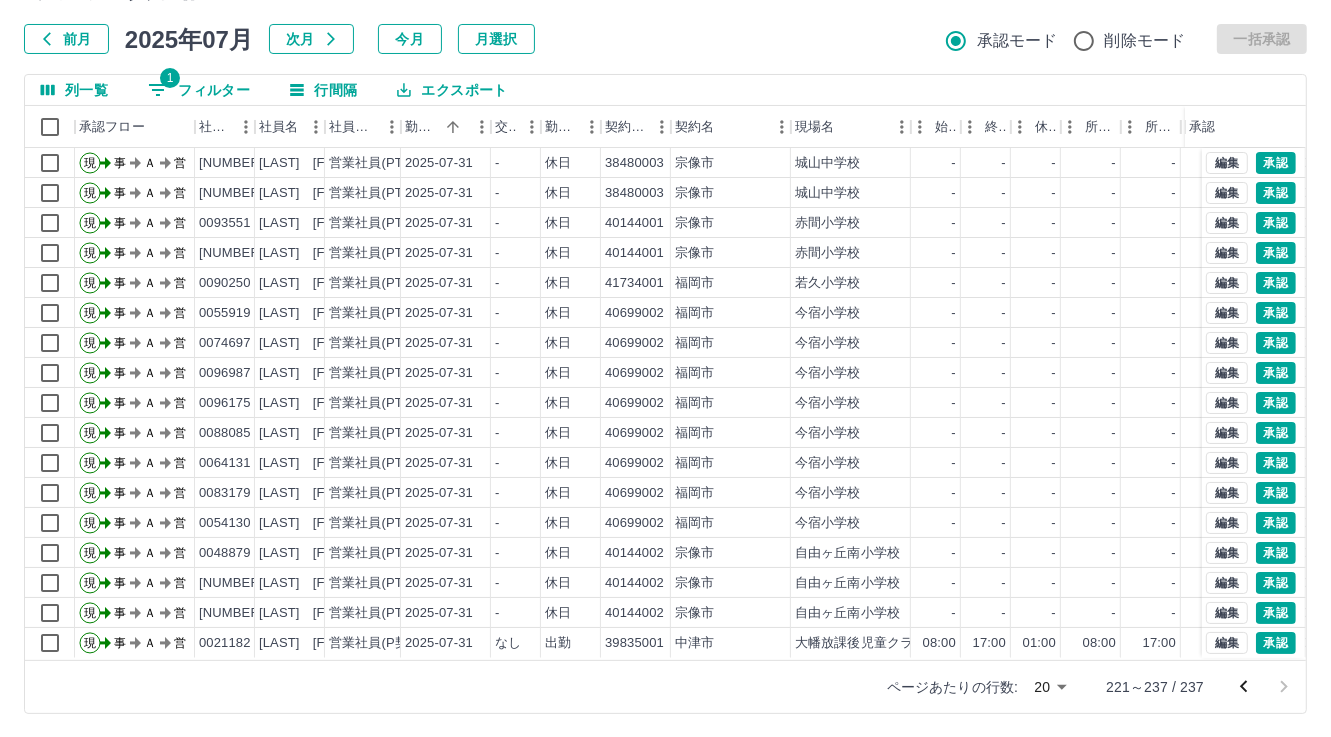 scroll, scrollTop: 0, scrollLeft: 0, axis: both 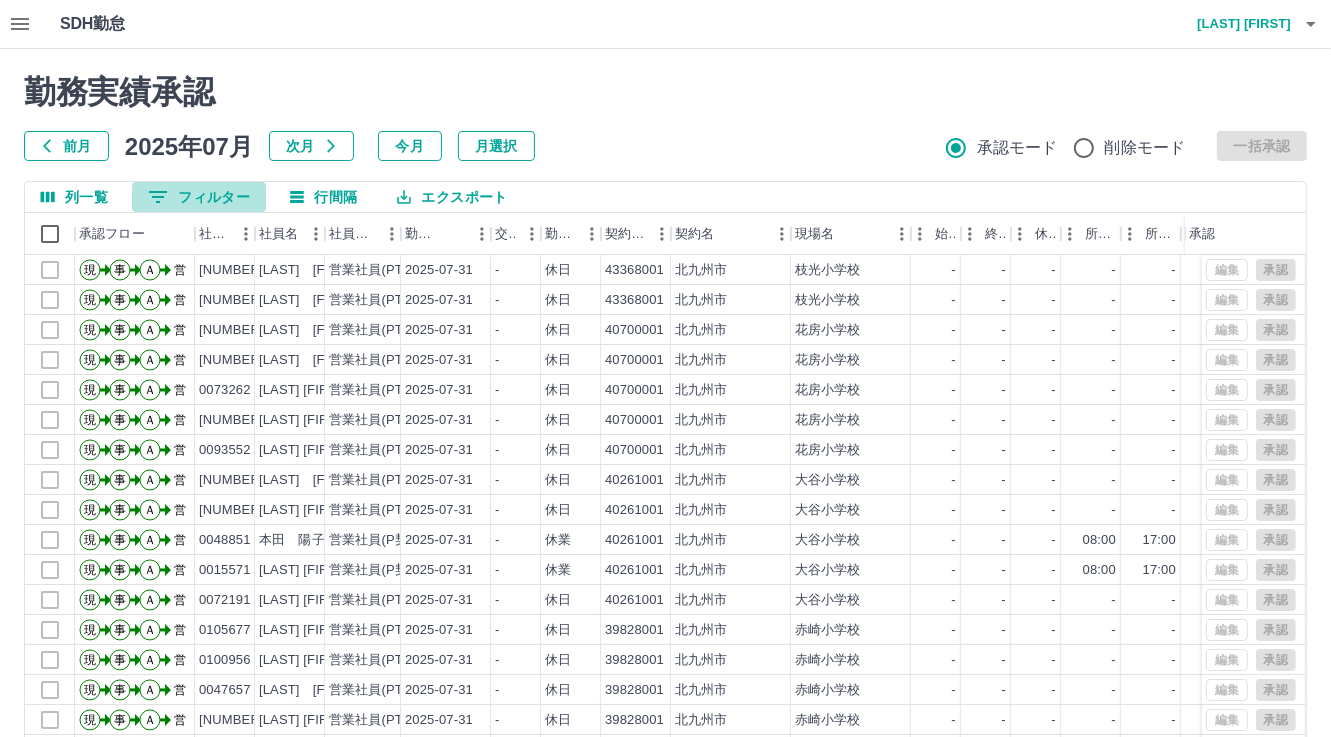 click on "0 フィルター" at bounding box center [199, 197] 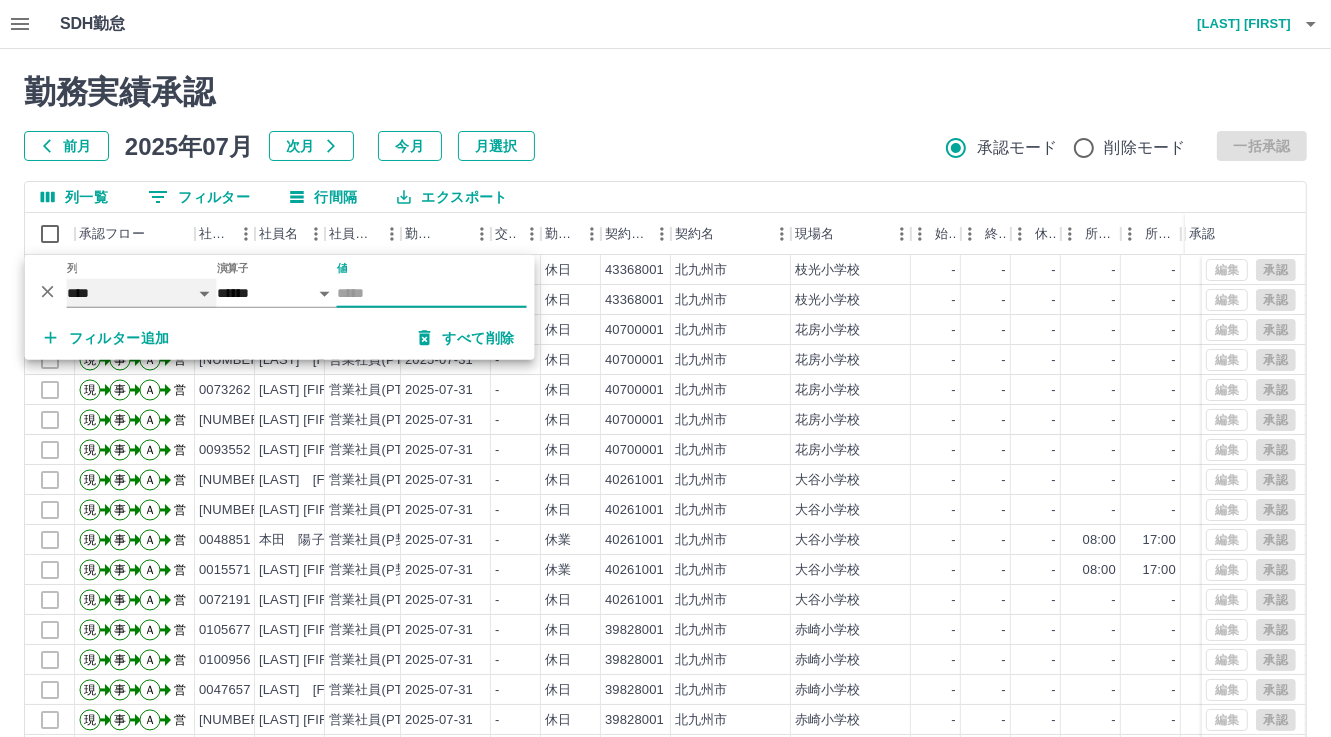 click on "**** *** **** *** *** **** ***** *** *** ** ** ** **** **** **** ** ** *** **** *****" at bounding box center (142, 293) 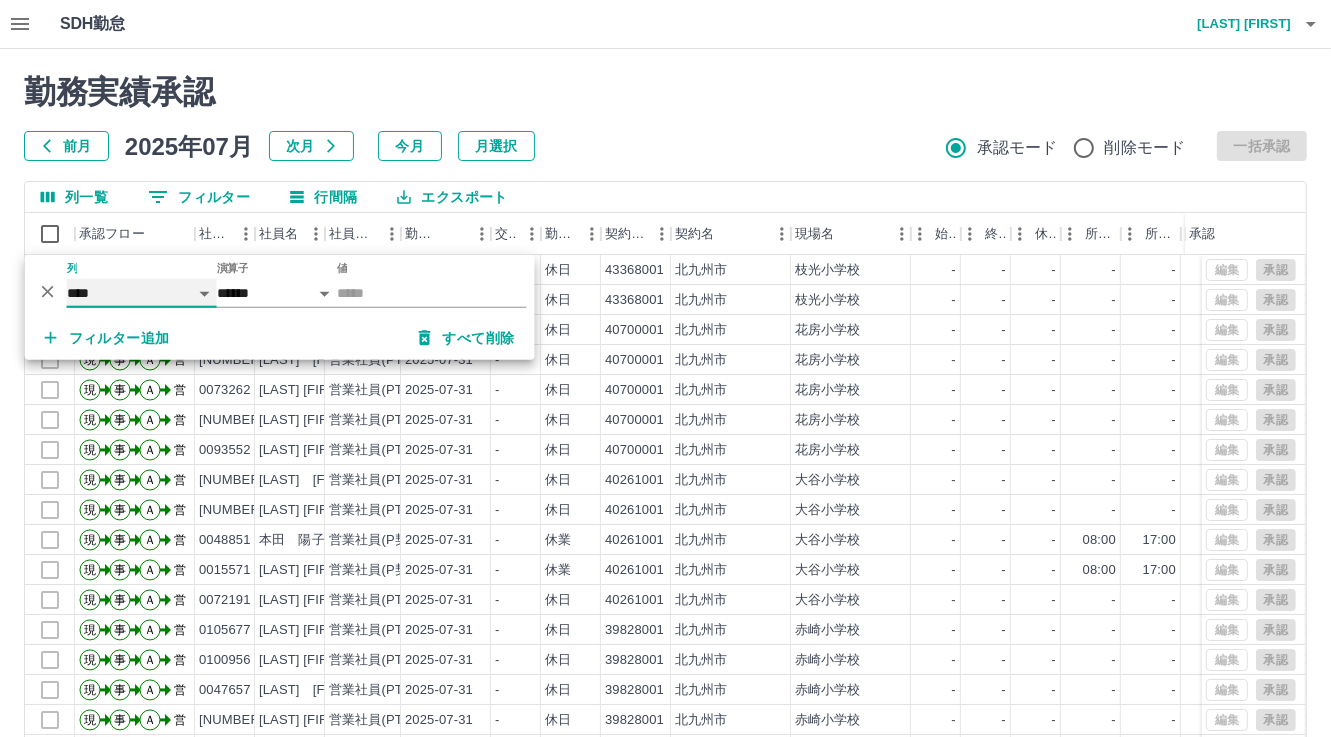 click on "**** *** **** *** *** **** ***** *** *** ** ** ** **** **** **** ** ** *** **** *****" at bounding box center (142, 293) 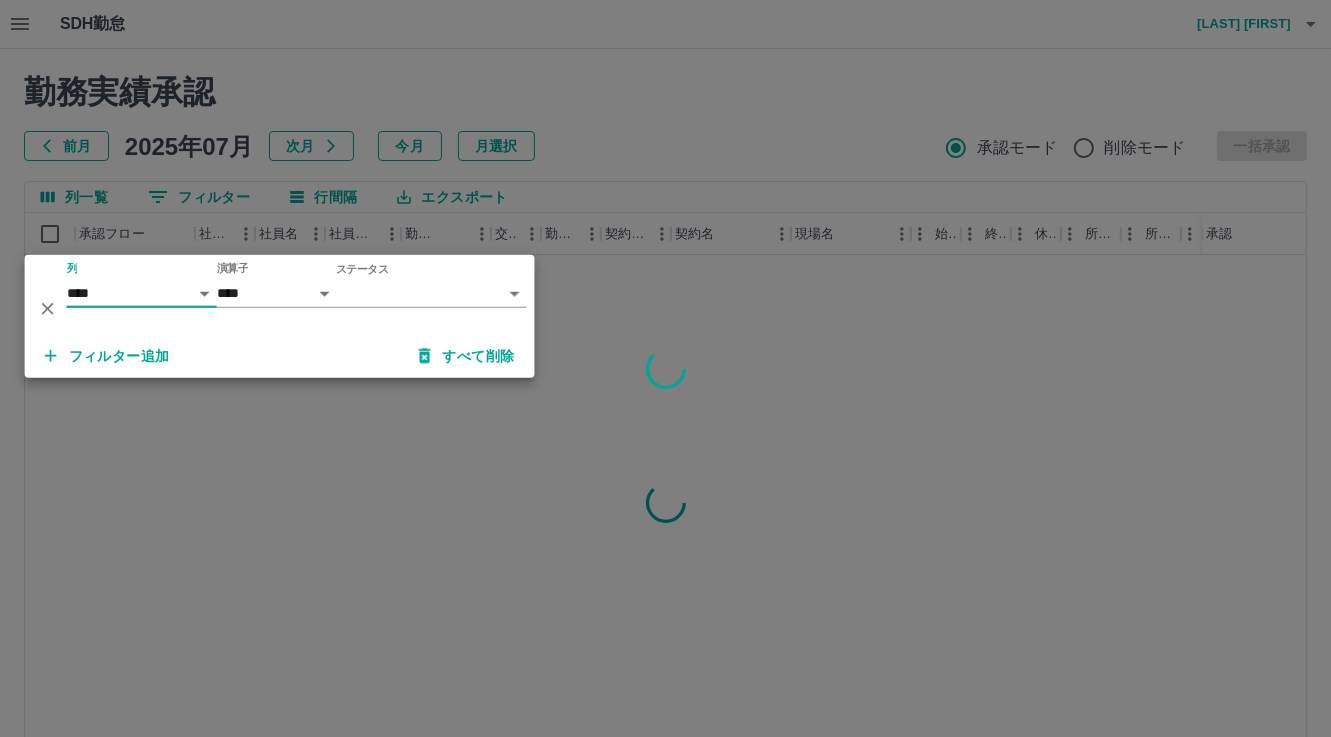 click on "SDH勤怠 松元　美江 勤務実績承認 前月 2025年07月 次月 今月 月選択 承認モード 削除モード 一括承認 列一覧 0 フィルター 行間隔 エクスポート 承認フロー 社員番号 社員名 社員区分 勤務日 交通費 勤務区分 契約コード 契約名 現場名 始業 終業 休憩 所定開始 所定終業 所定休憩 拘束 勤務 遅刻等 コメント 承認 ページあたりの行数: 20 ** 1～20 / 24309 SDH勤怠 *** ** 列 **** *** **** *** *** **** ***** *** *** ** ** ** **** **** **** ** ** *** **** ***** 演算子 **** ****** ステータス ​ ********* フィルター追加 すべて削除" at bounding box center [665, 422] 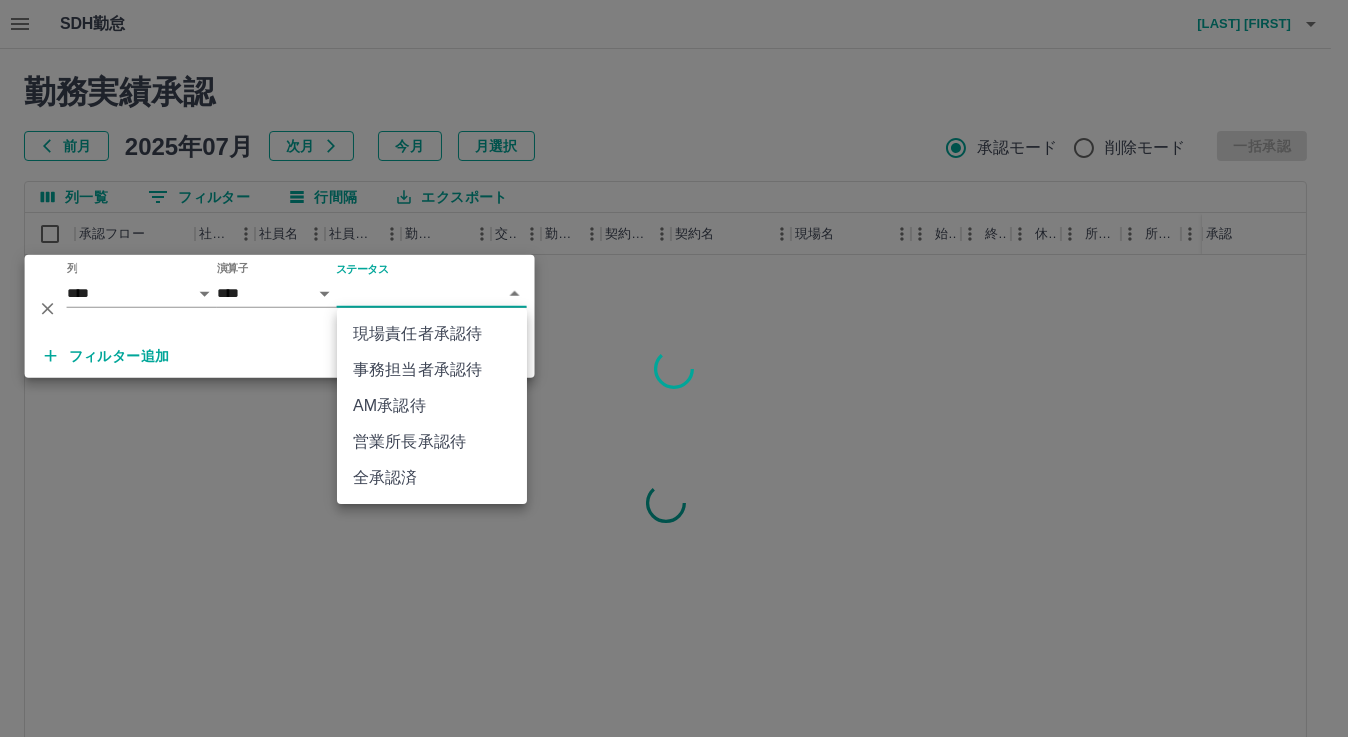 click on "現場責任者承認待" at bounding box center [432, 334] 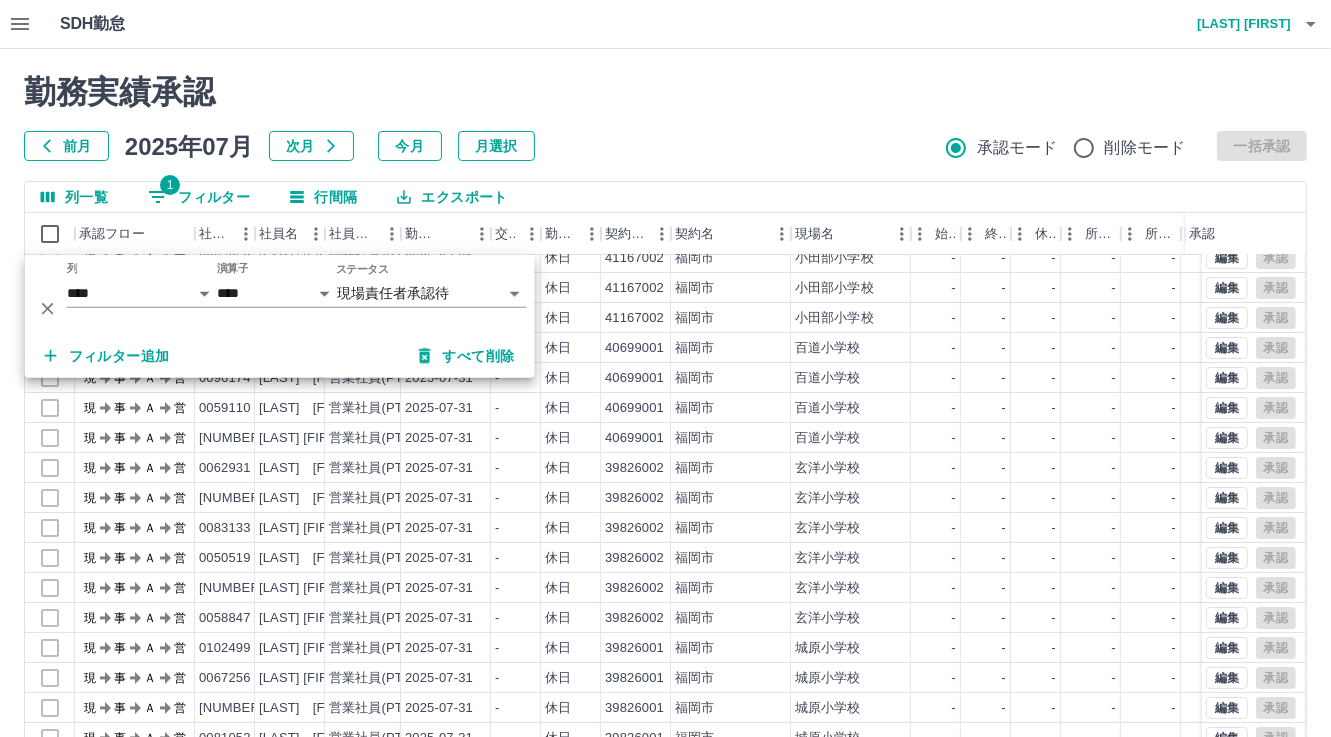 scroll, scrollTop: 103, scrollLeft: 0, axis: vertical 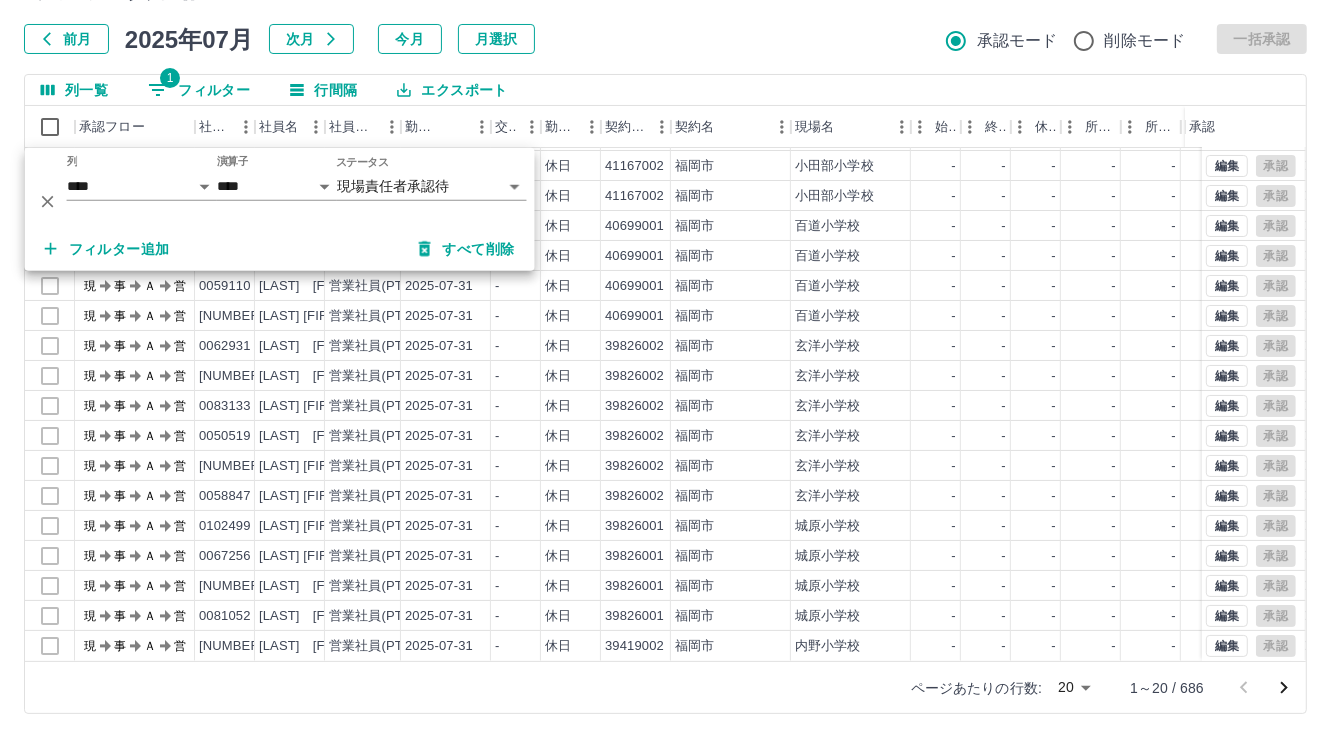 click 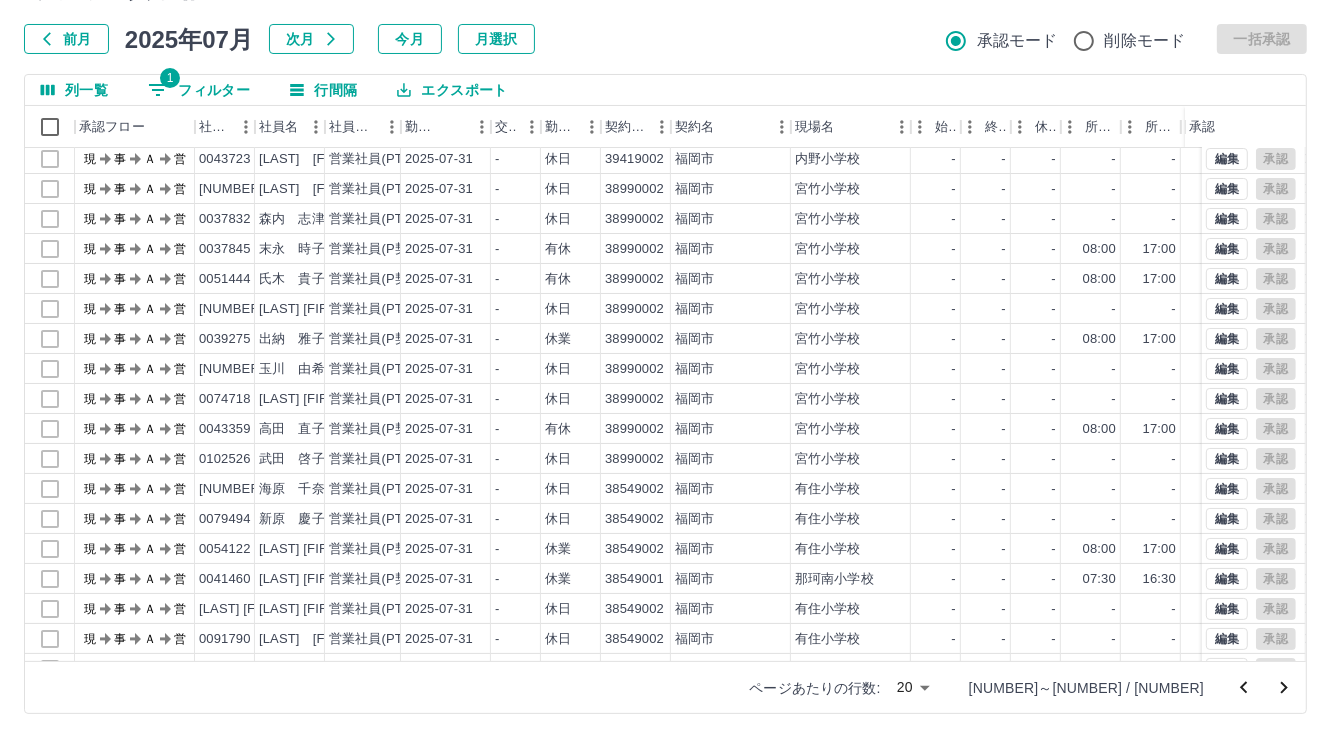 scroll, scrollTop: 103, scrollLeft: 0, axis: vertical 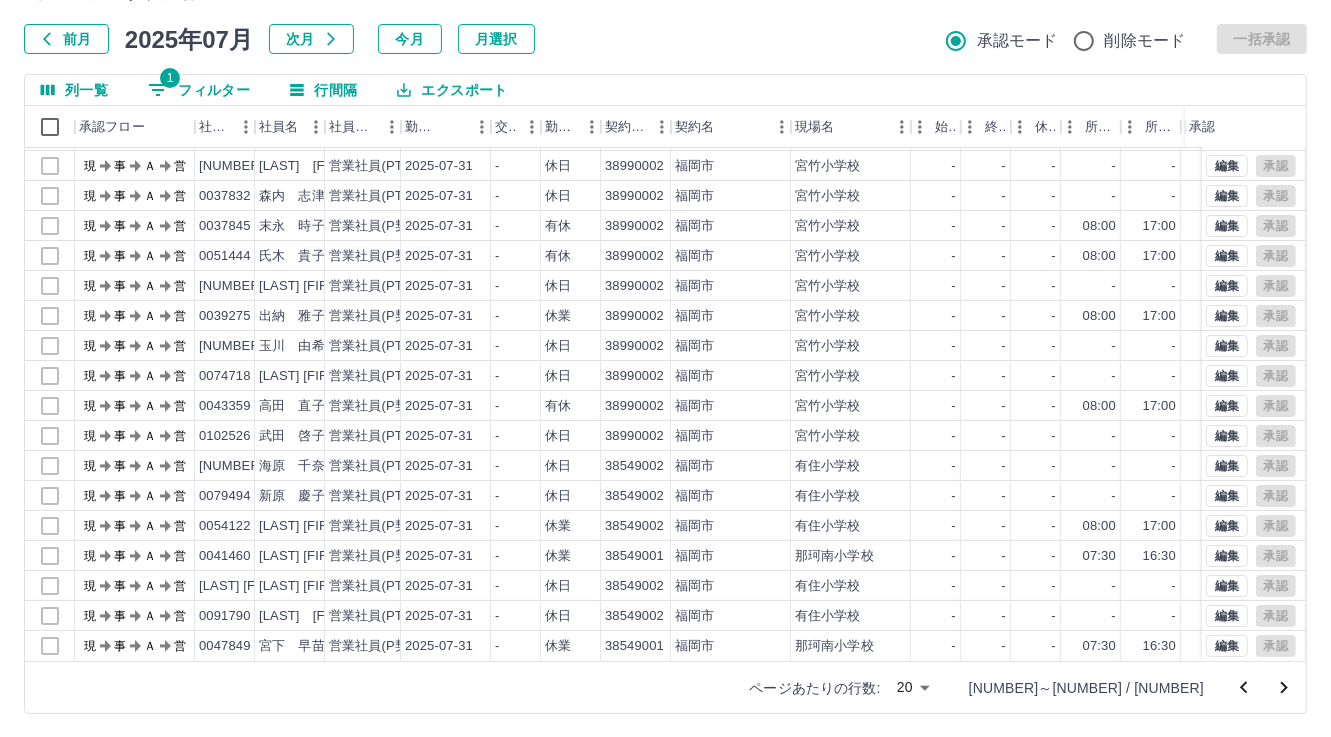 click 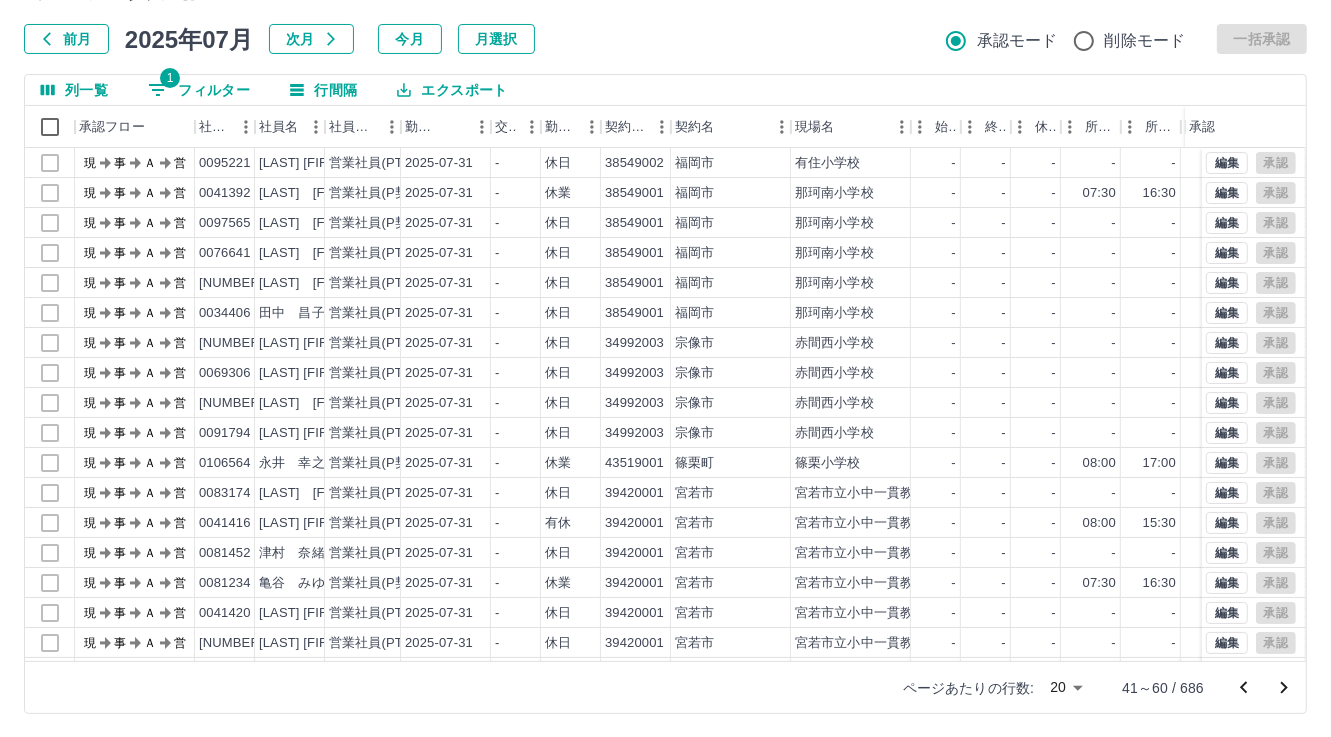 scroll, scrollTop: 103, scrollLeft: 0, axis: vertical 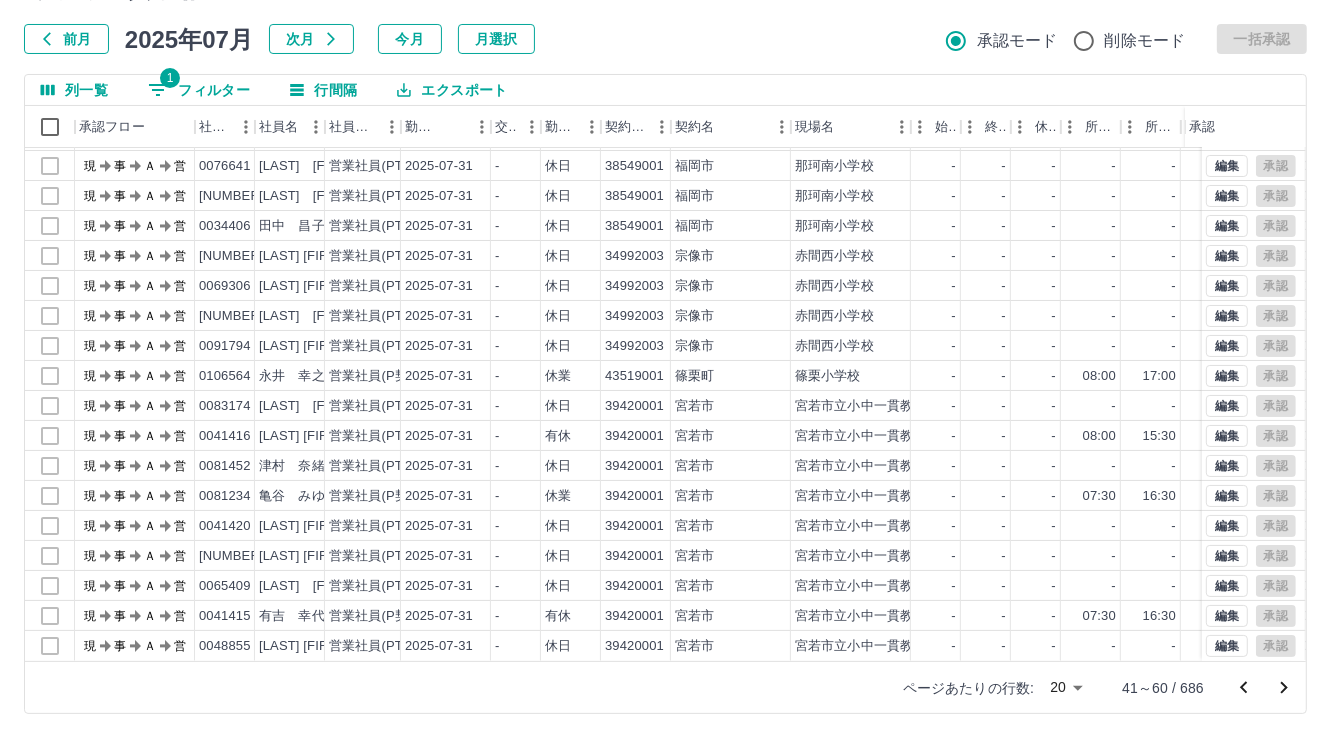 click 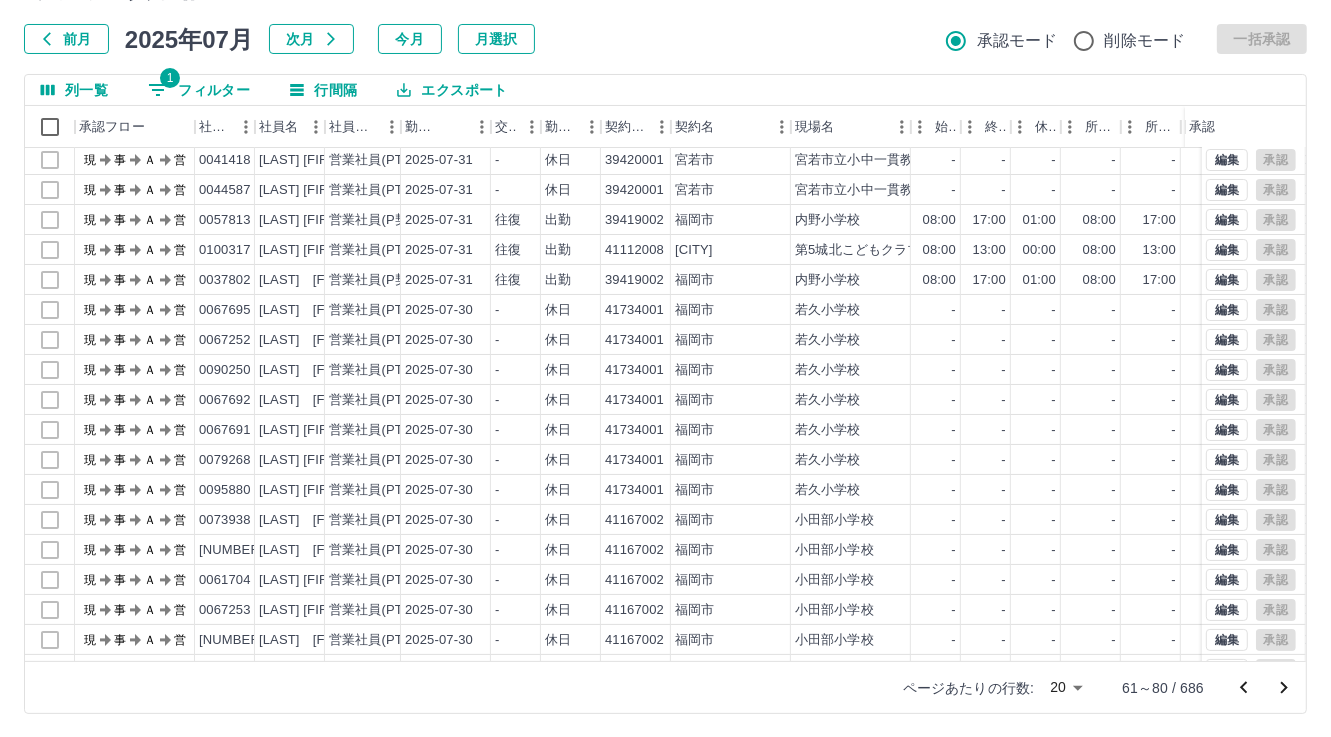 scroll, scrollTop: 103, scrollLeft: 0, axis: vertical 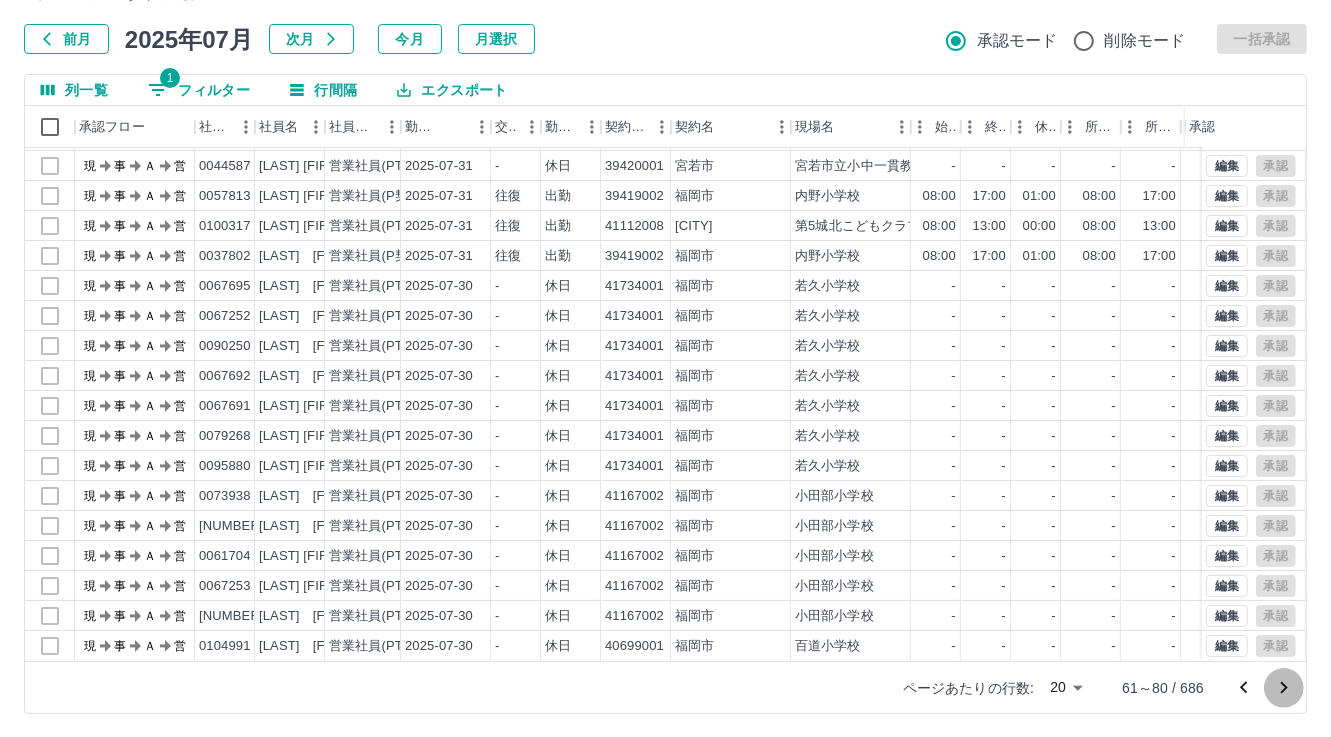 click 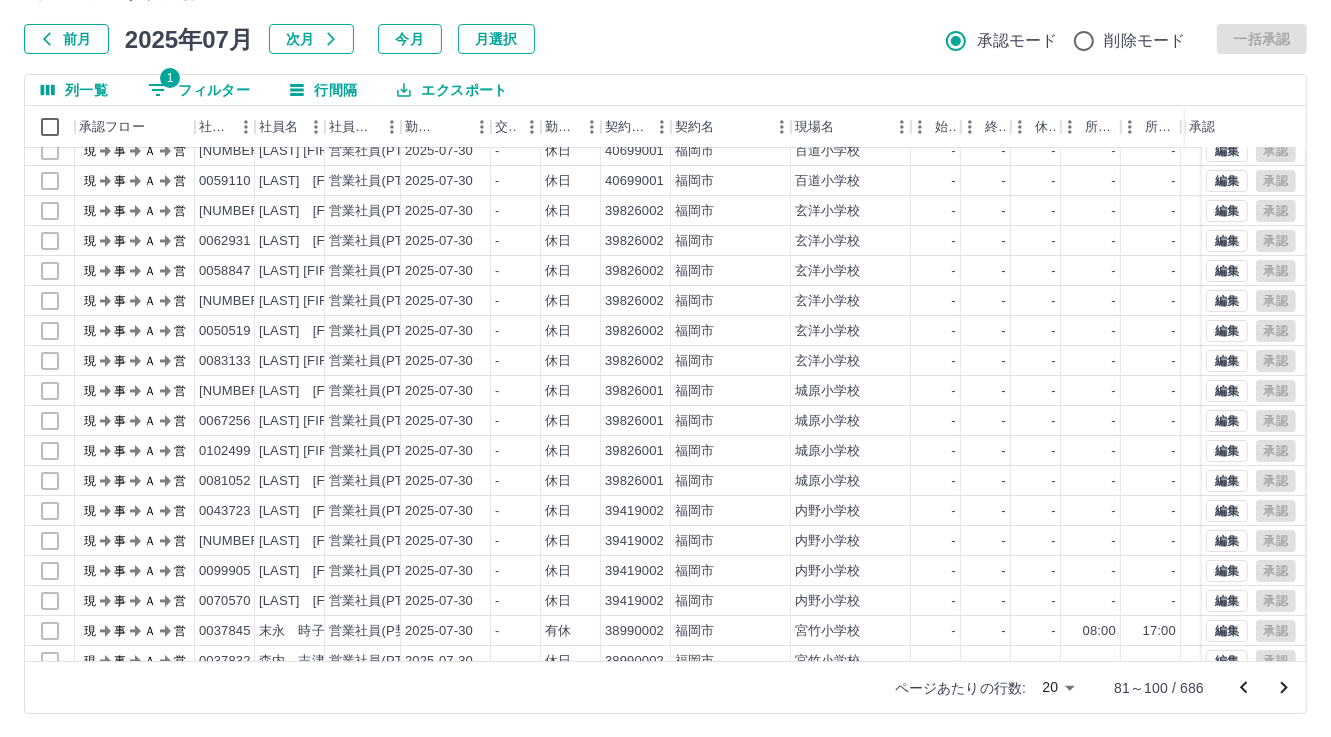scroll, scrollTop: 103, scrollLeft: 0, axis: vertical 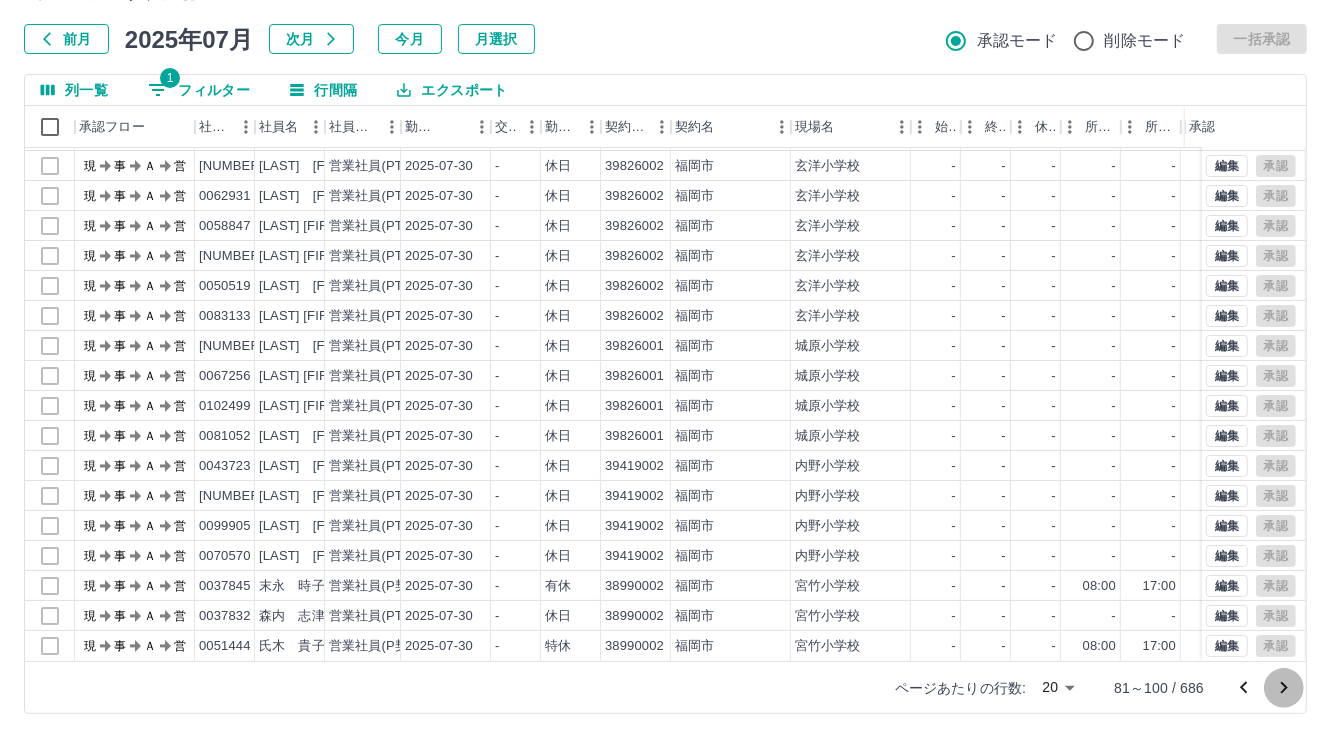 click 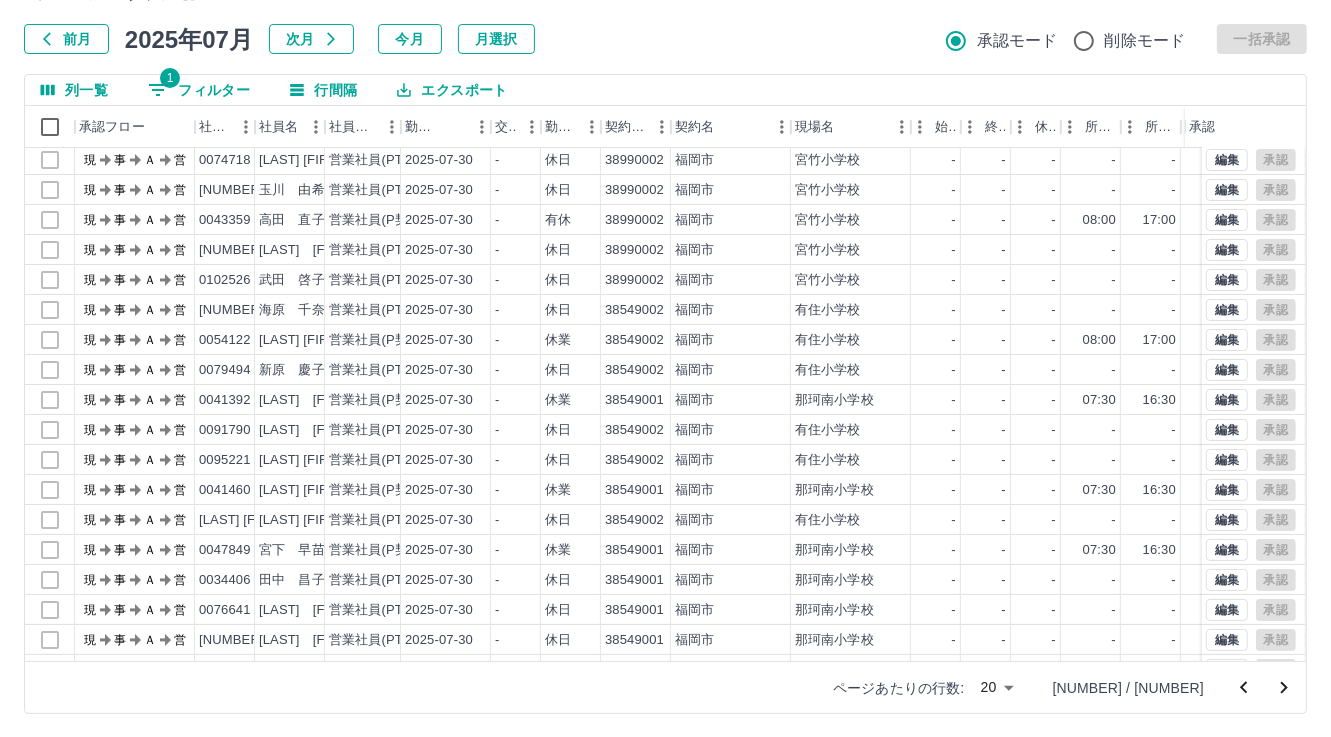 scroll, scrollTop: 103, scrollLeft: 0, axis: vertical 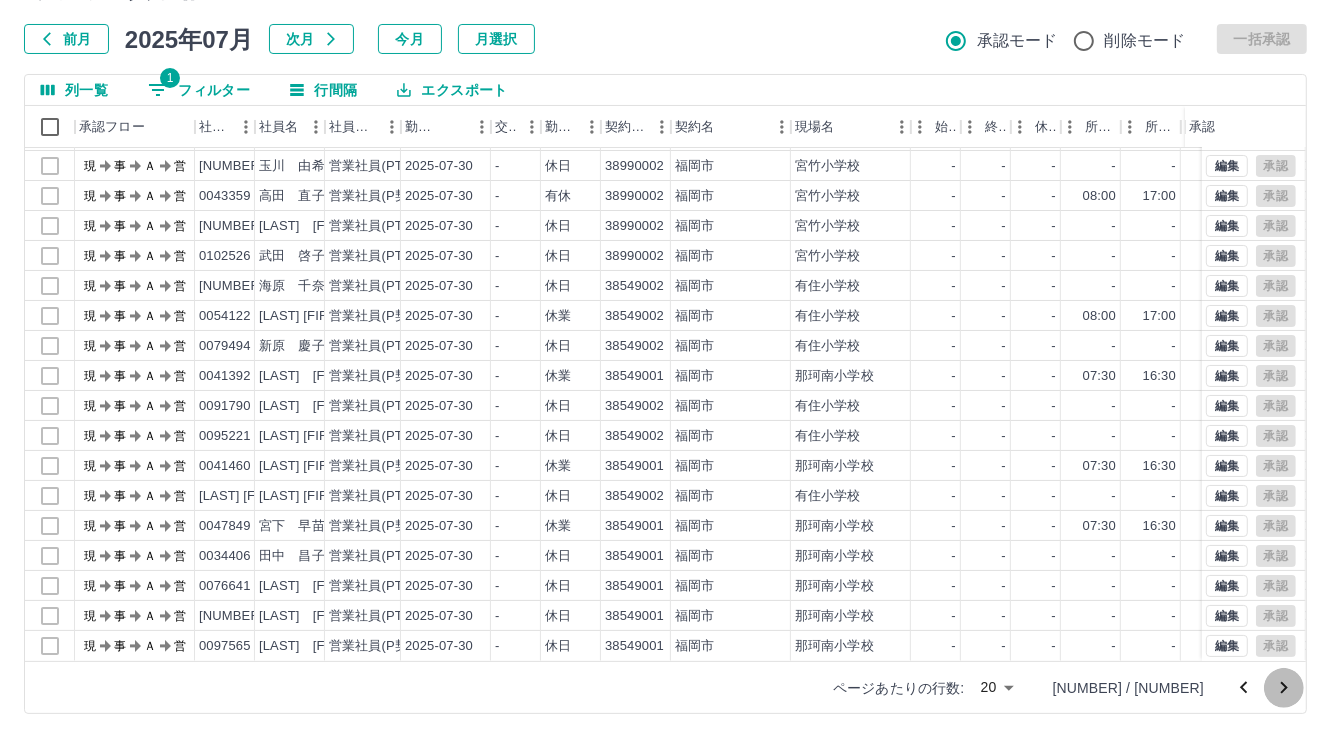 click 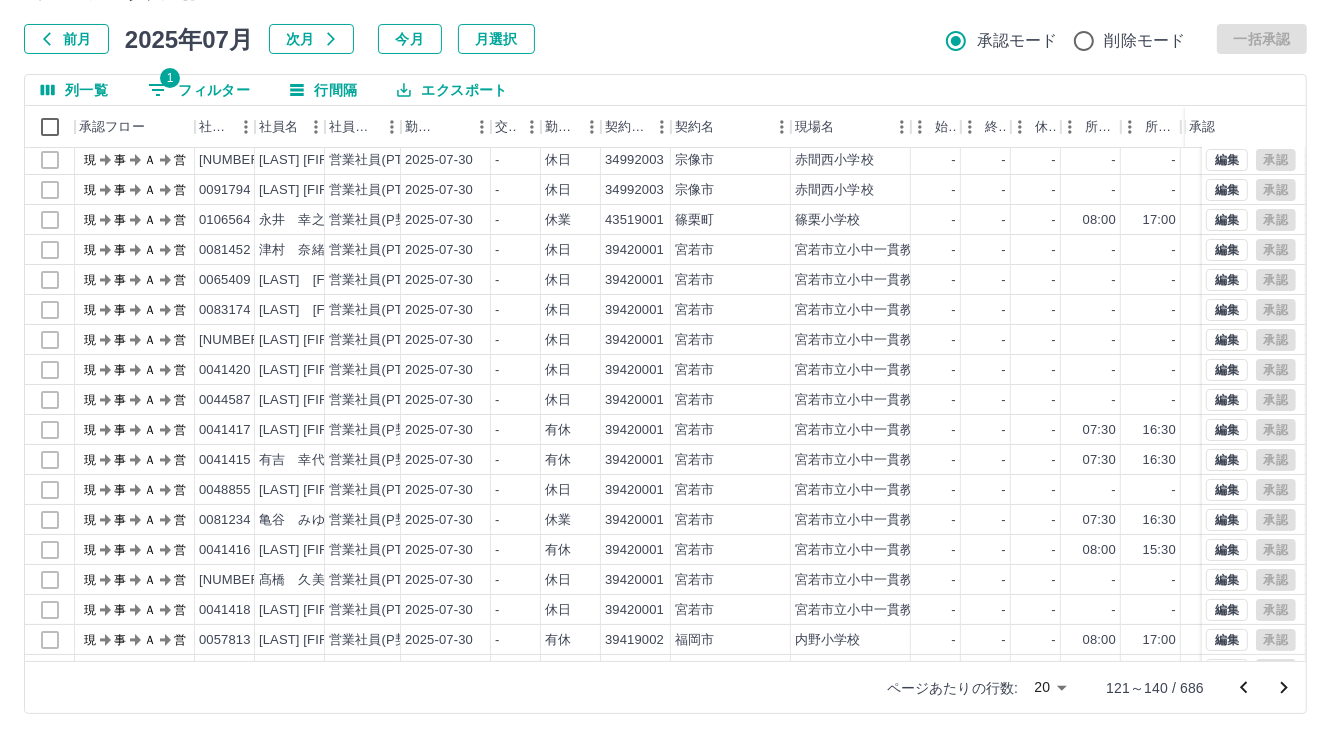 scroll, scrollTop: 103, scrollLeft: 0, axis: vertical 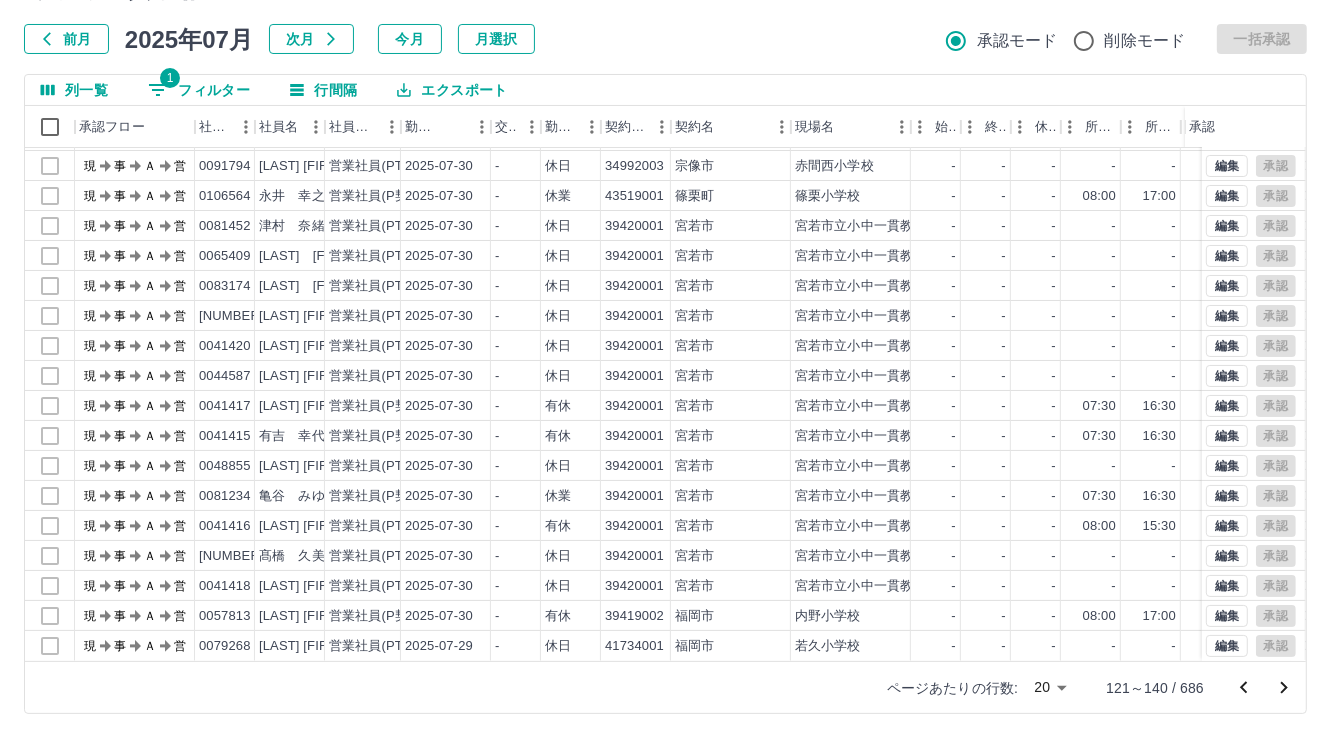 click 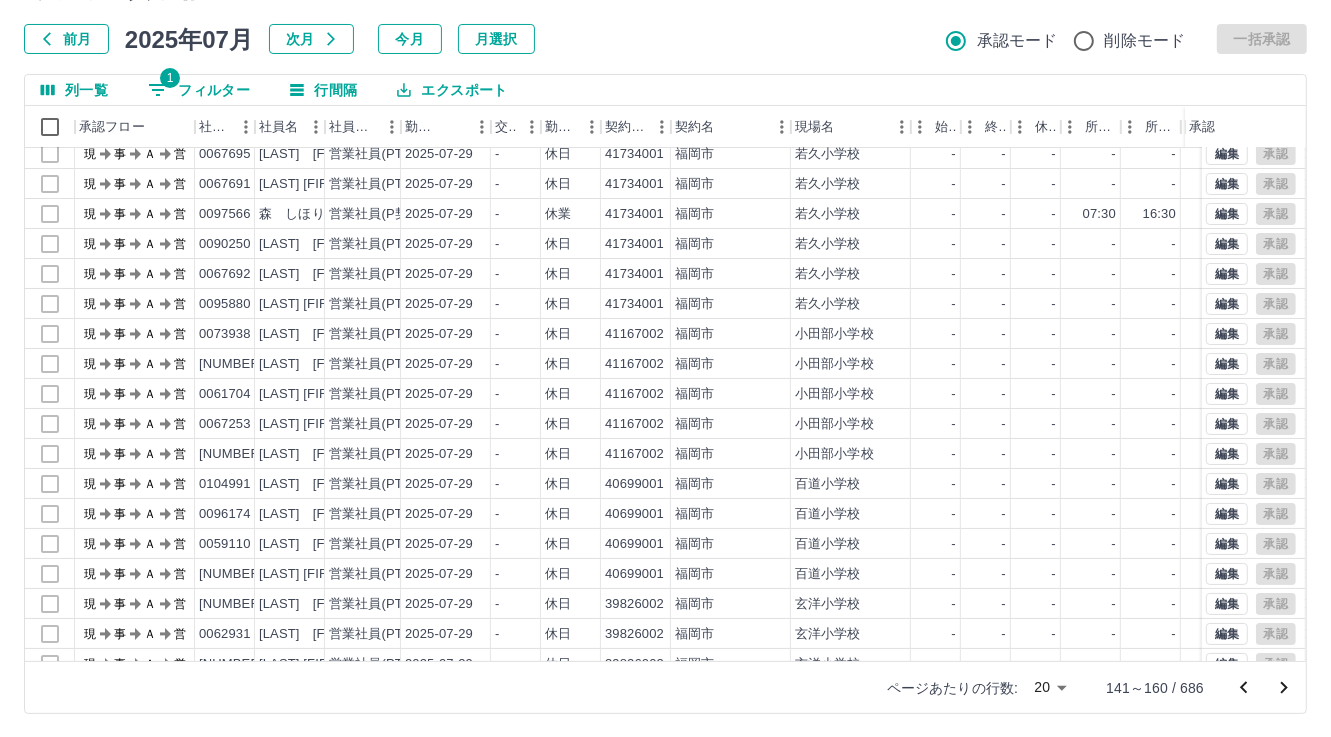 scroll, scrollTop: 0, scrollLeft: 0, axis: both 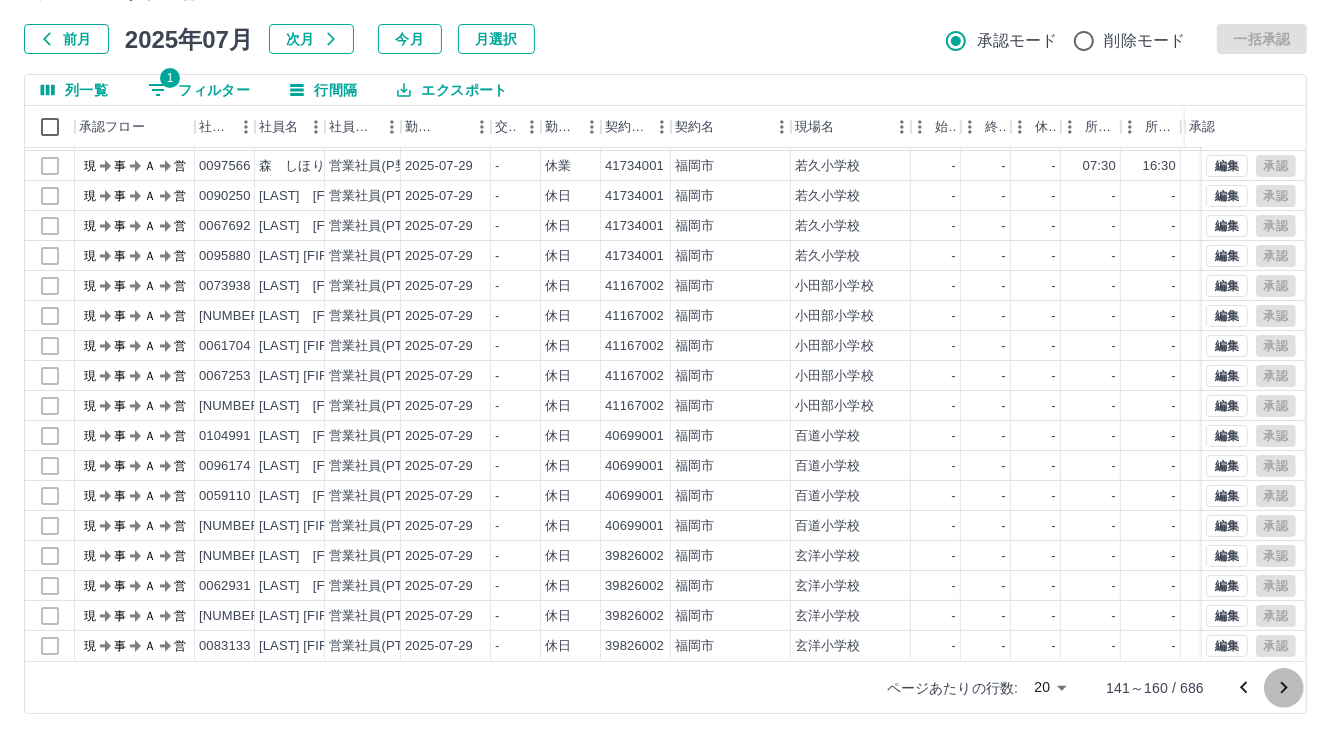 click 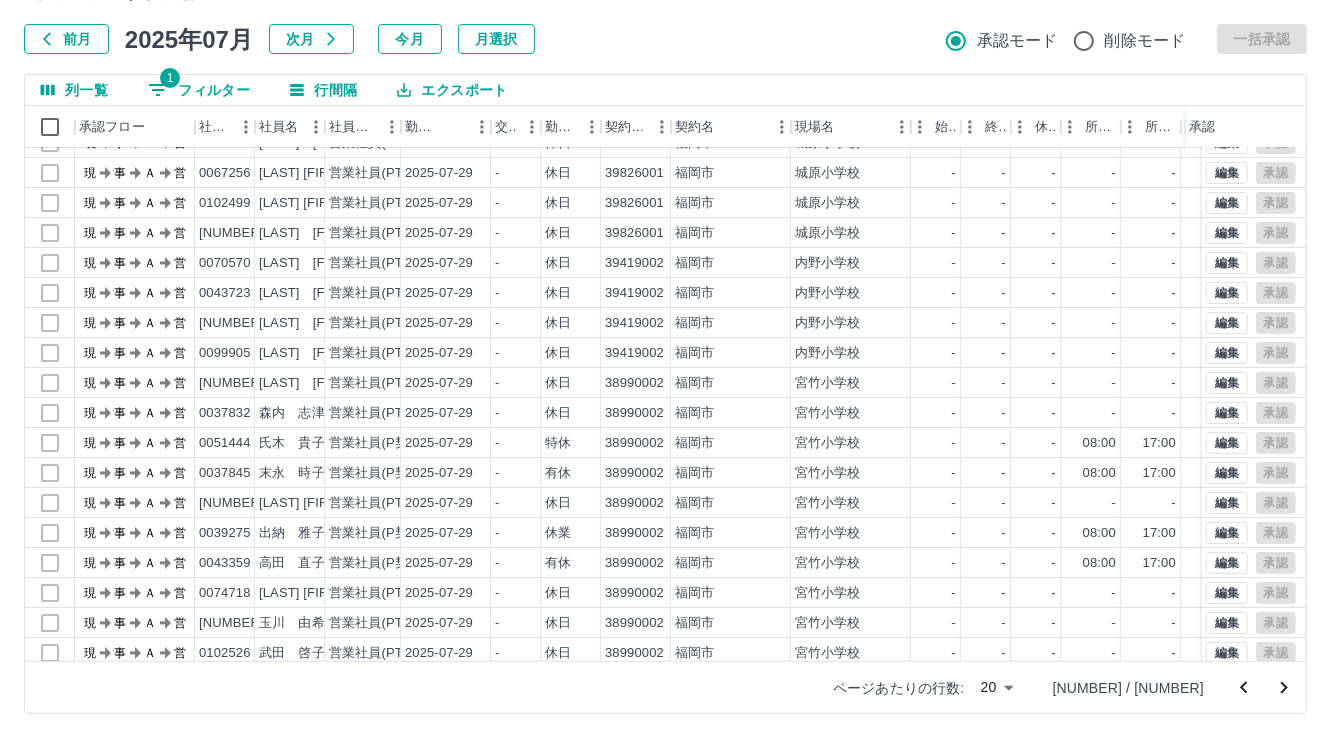 scroll, scrollTop: 103, scrollLeft: 0, axis: vertical 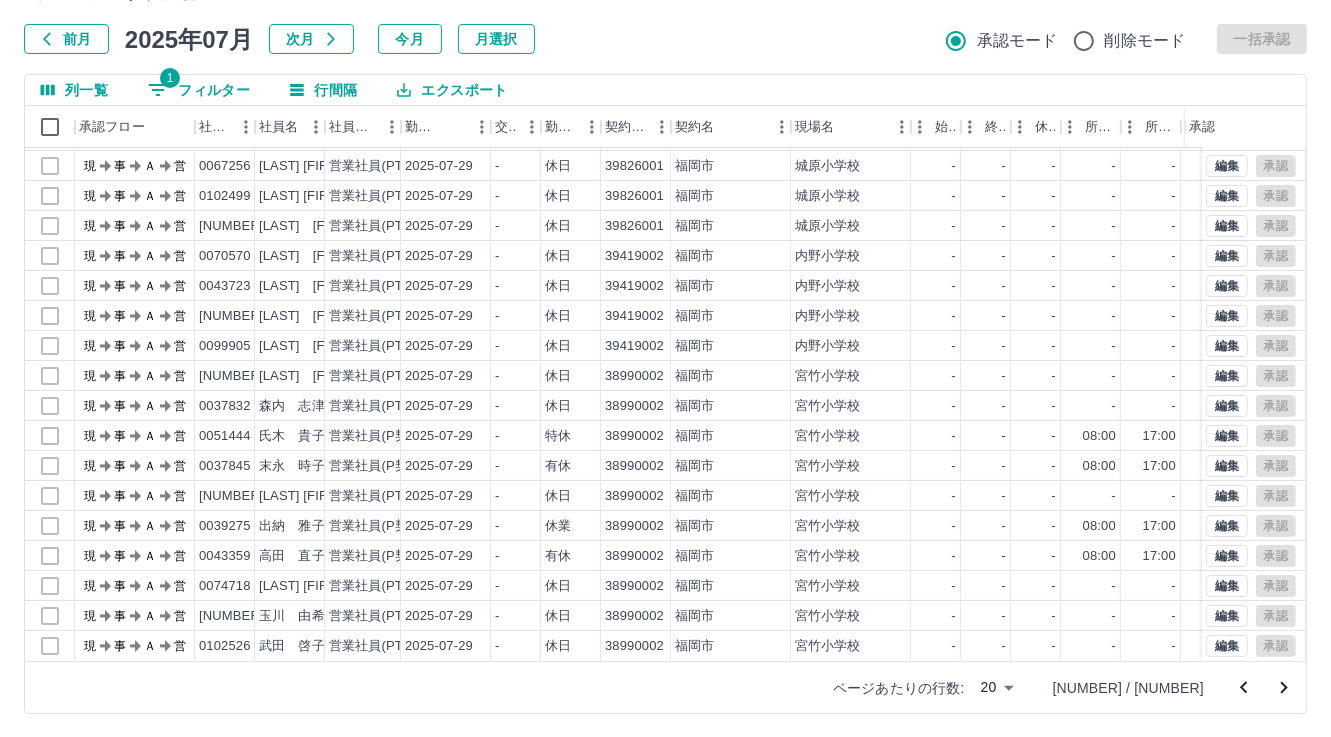 click 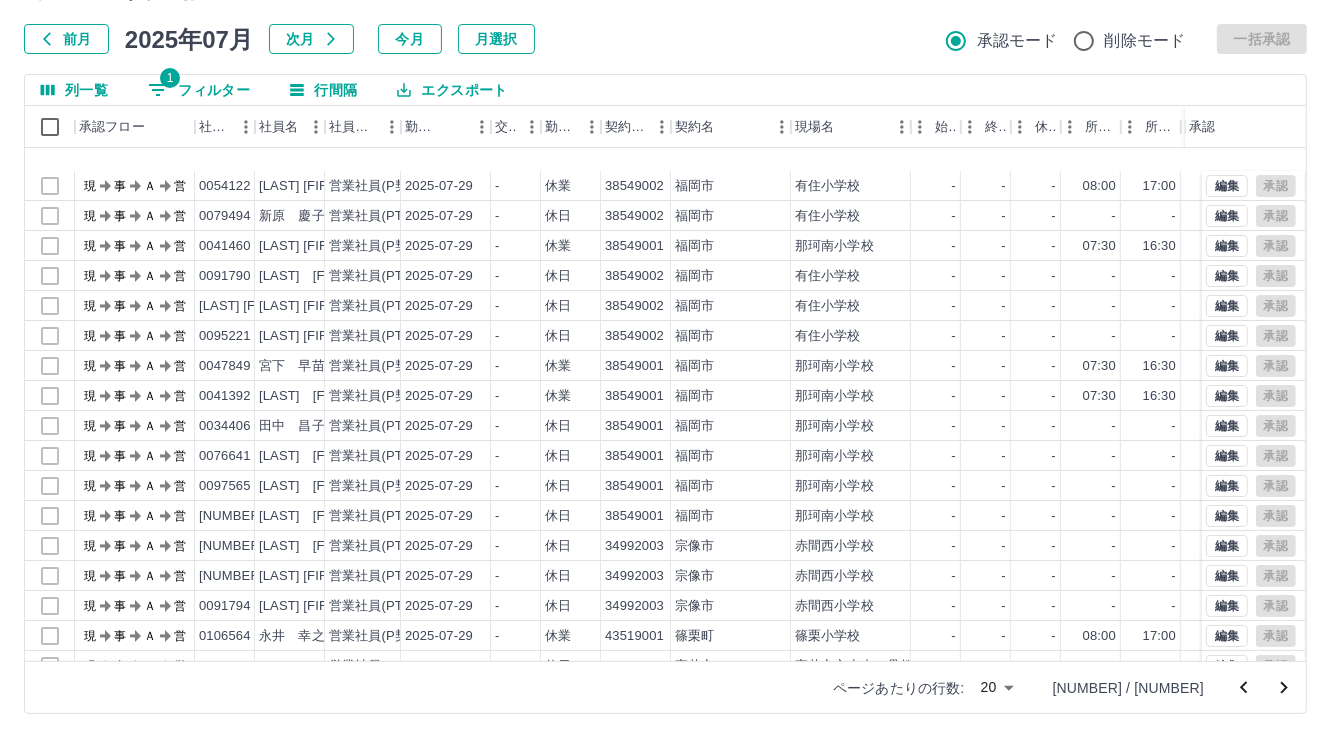 scroll, scrollTop: 0, scrollLeft: 0, axis: both 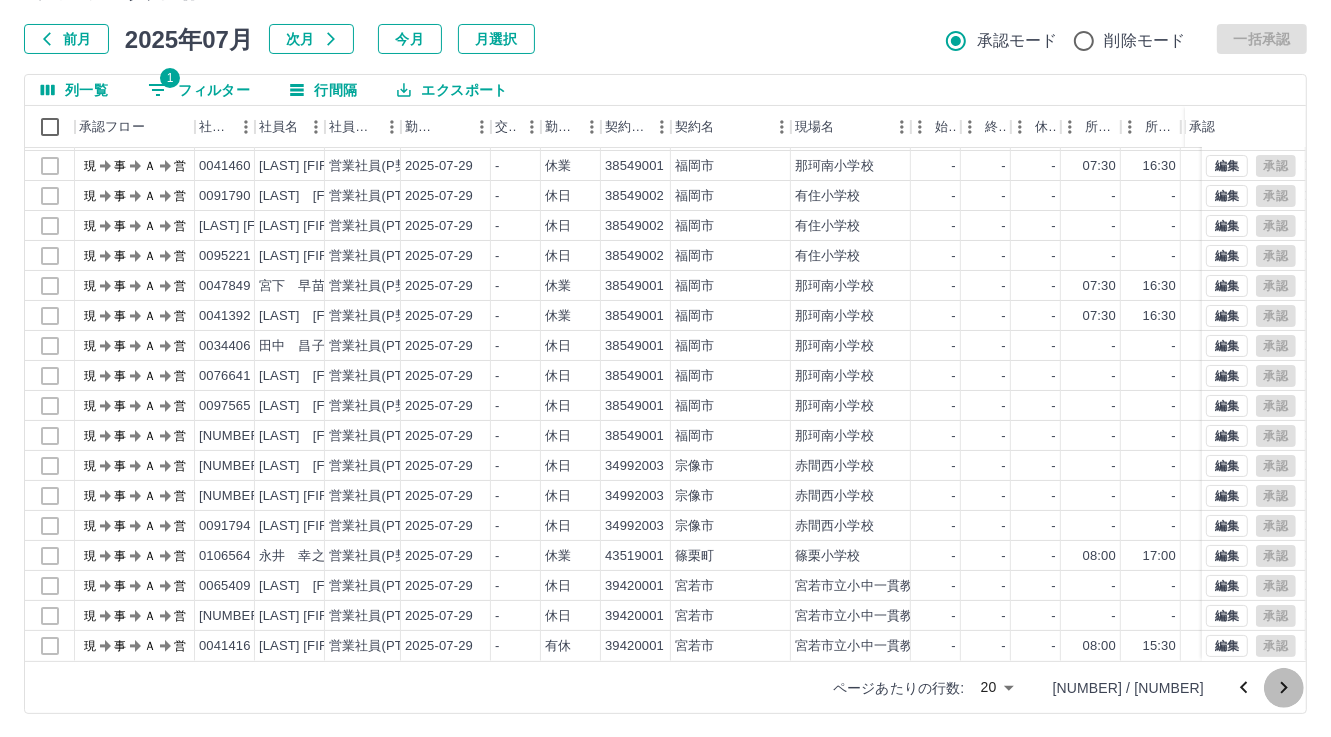 click 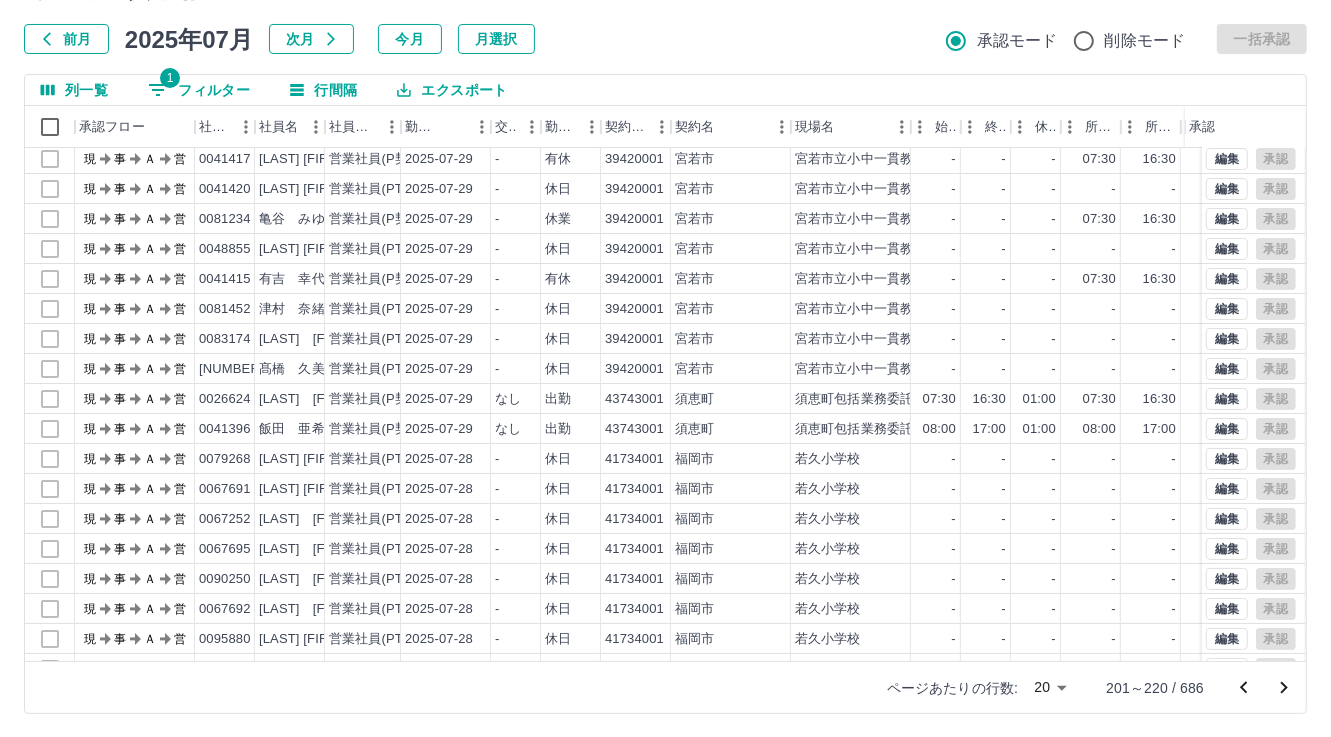 scroll, scrollTop: 103, scrollLeft: 0, axis: vertical 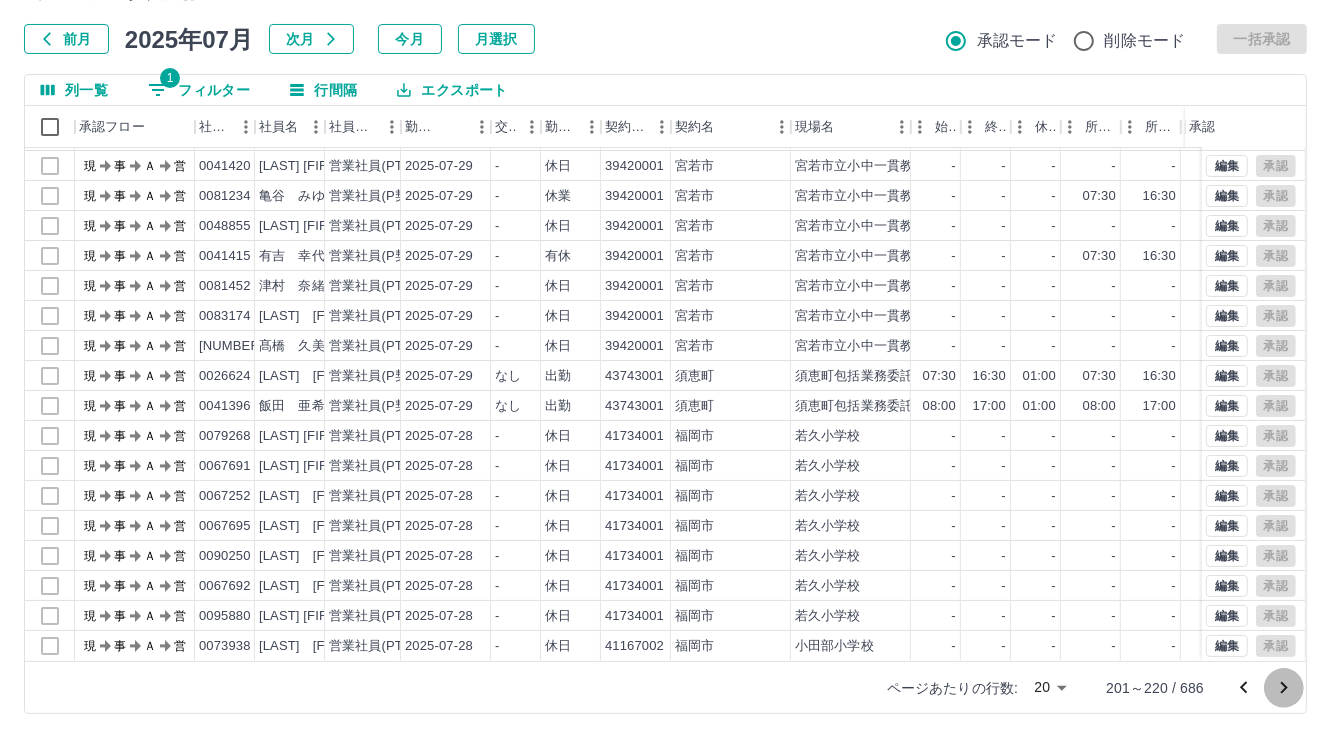 click 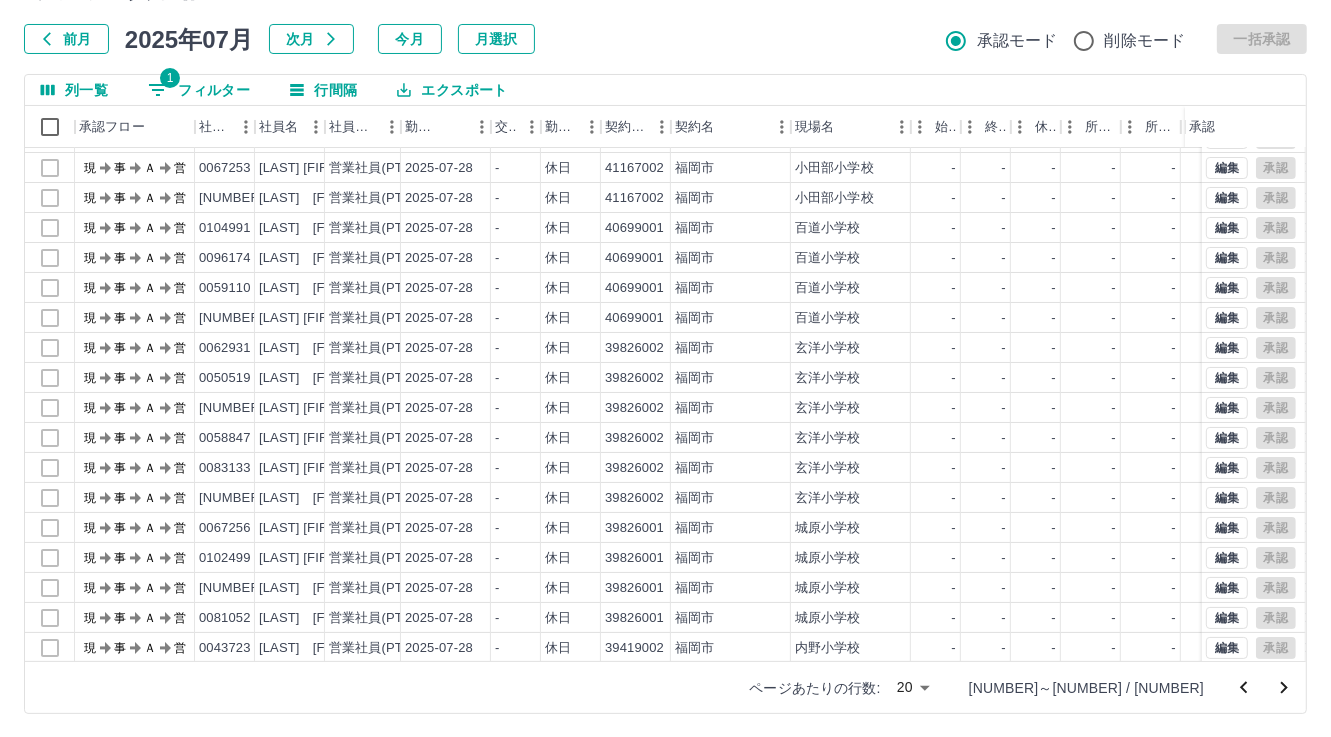 scroll, scrollTop: 103, scrollLeft: 0, axis: vertical 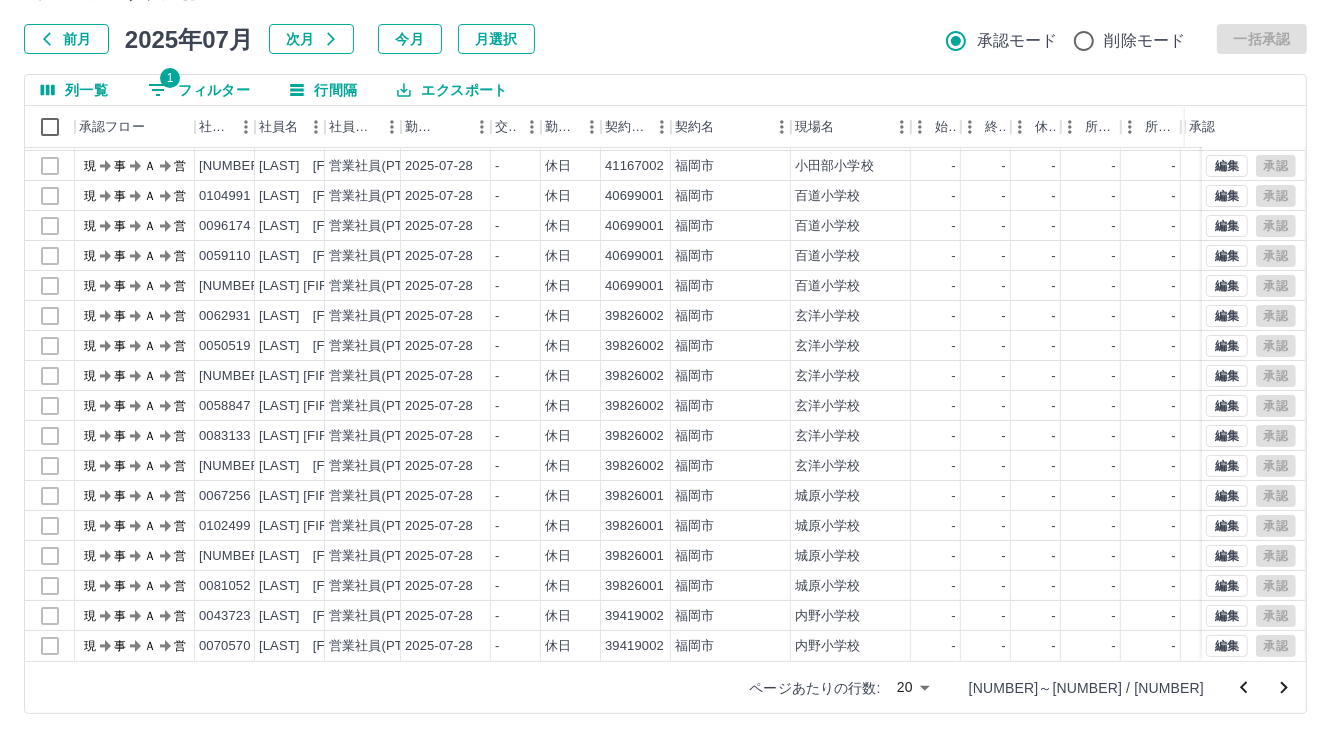 click 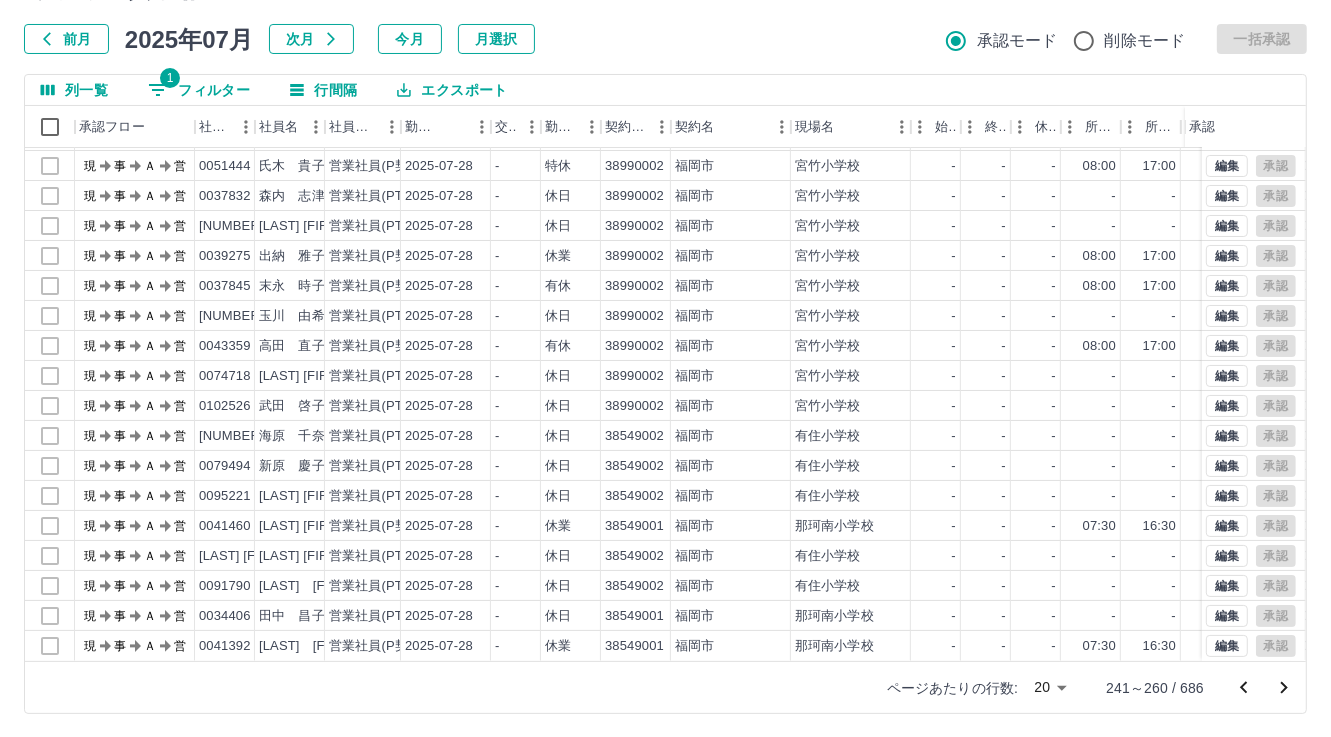 scroll, scrollTop: 103, scrollLeft: 0, axis: vertical 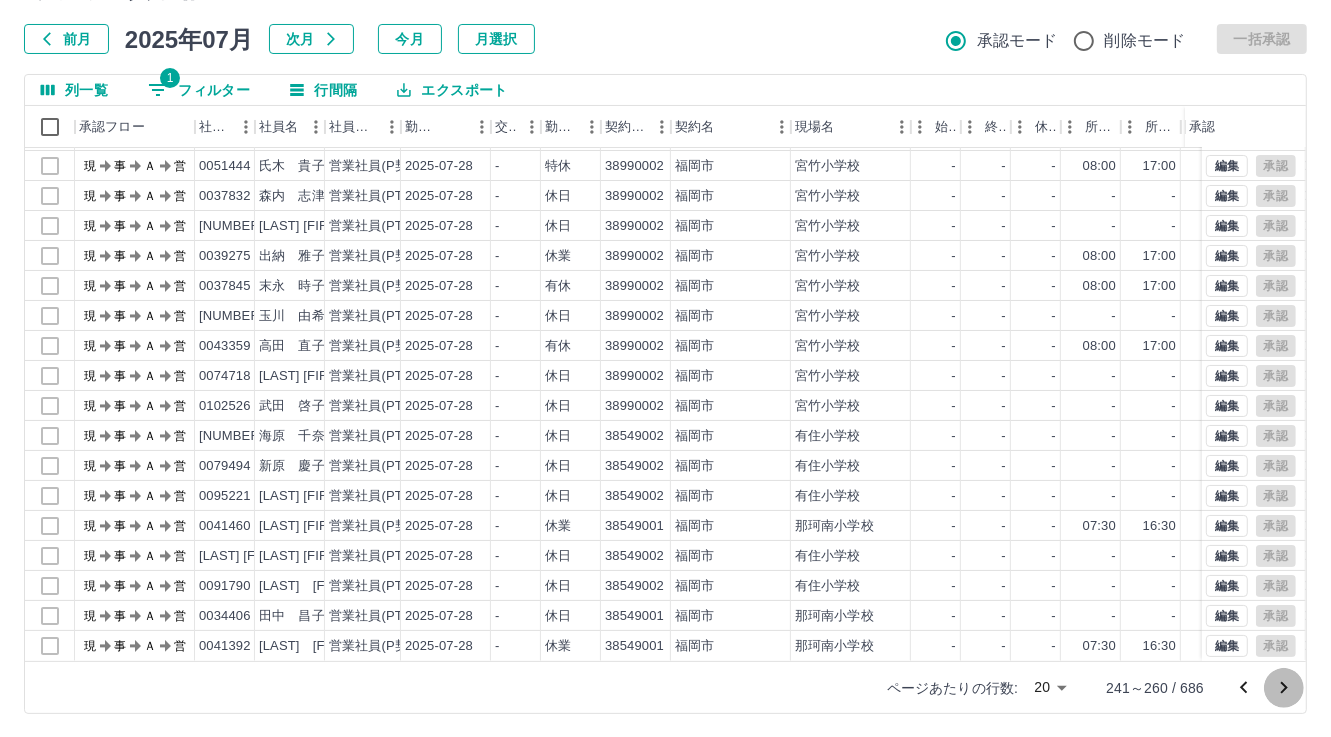 click 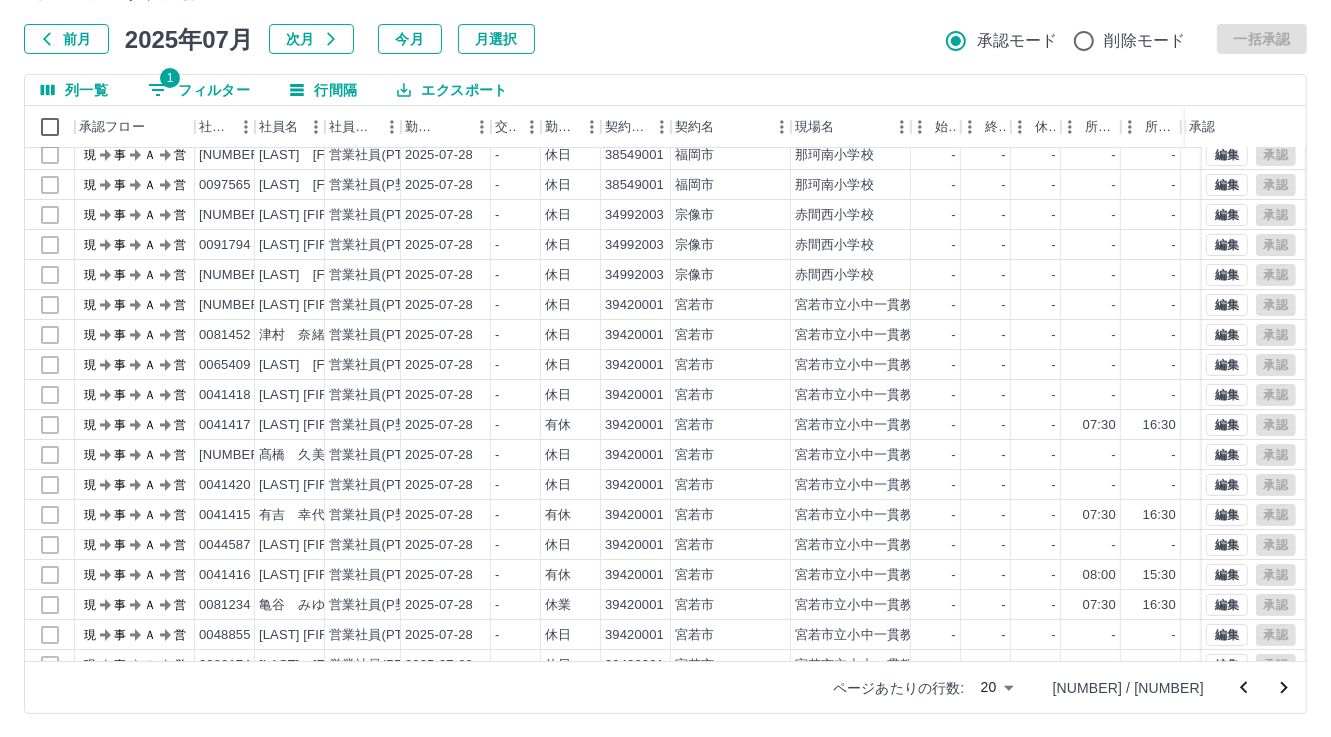 scroll, scrollTop: 103, scrollLeft: 0, axis: vertical 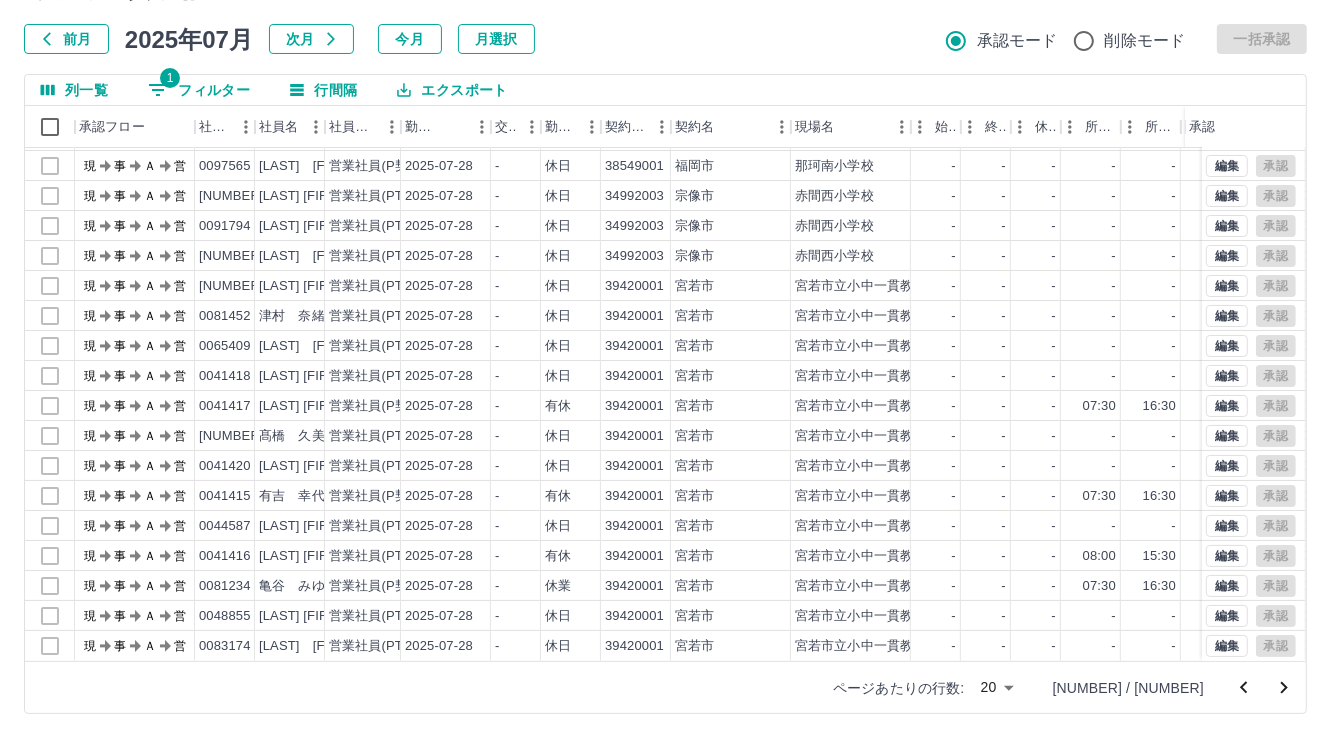 click 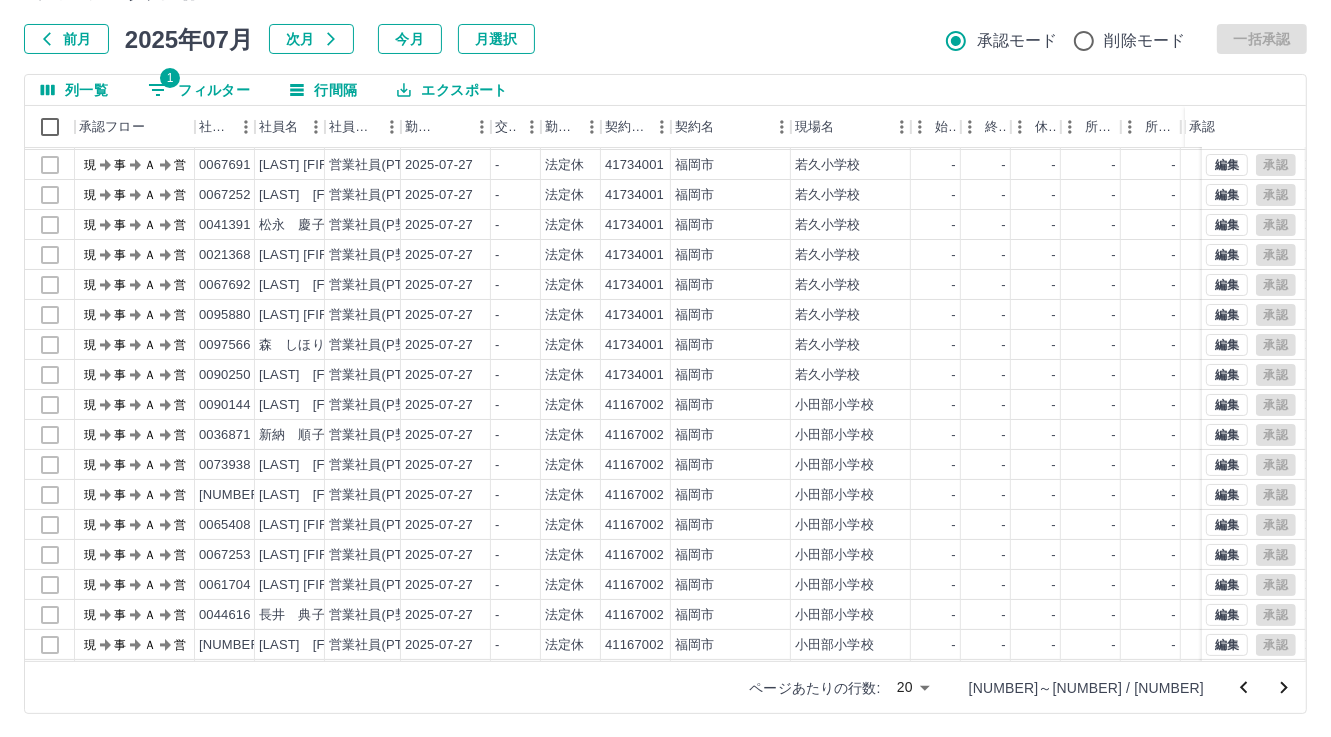 scroll, scrollTop: 103, scrollLeft: 0, axis: vertical 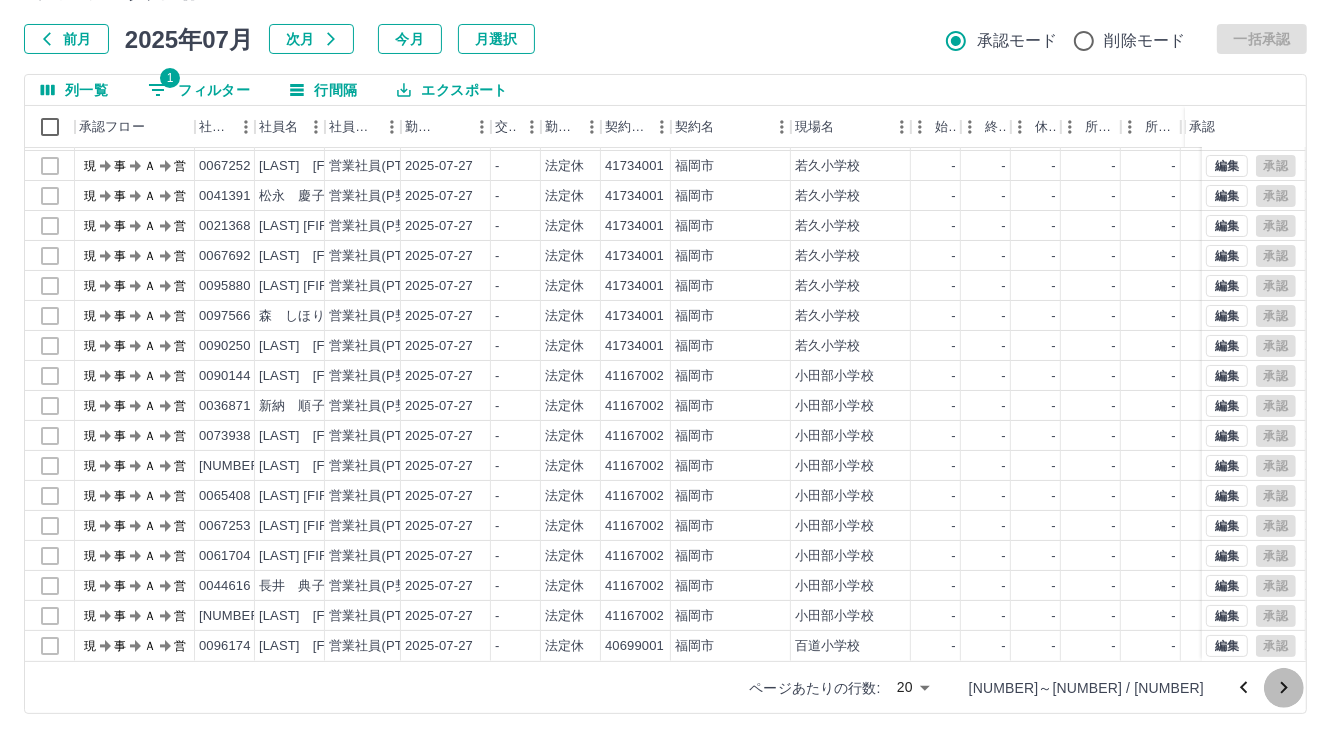 click 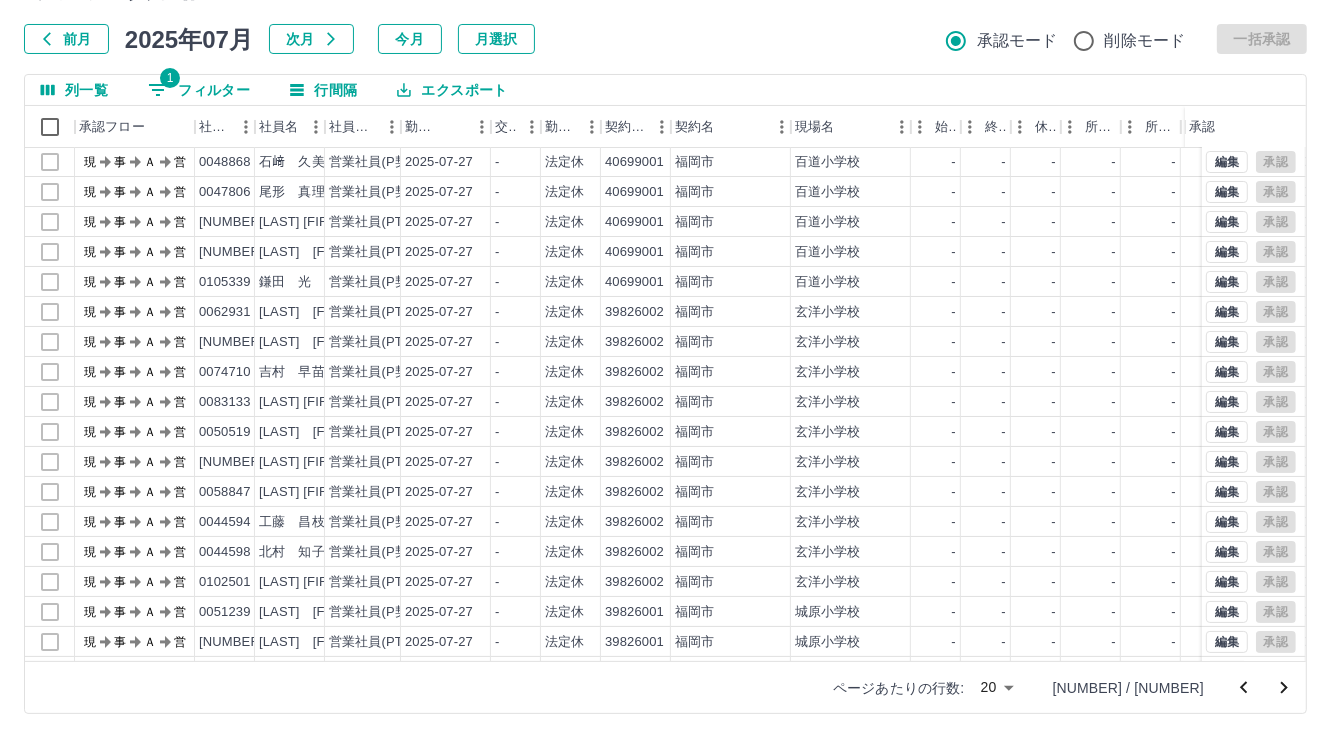 scroll, scrollTop: 103, scrollLeft: 0, axis: vertical 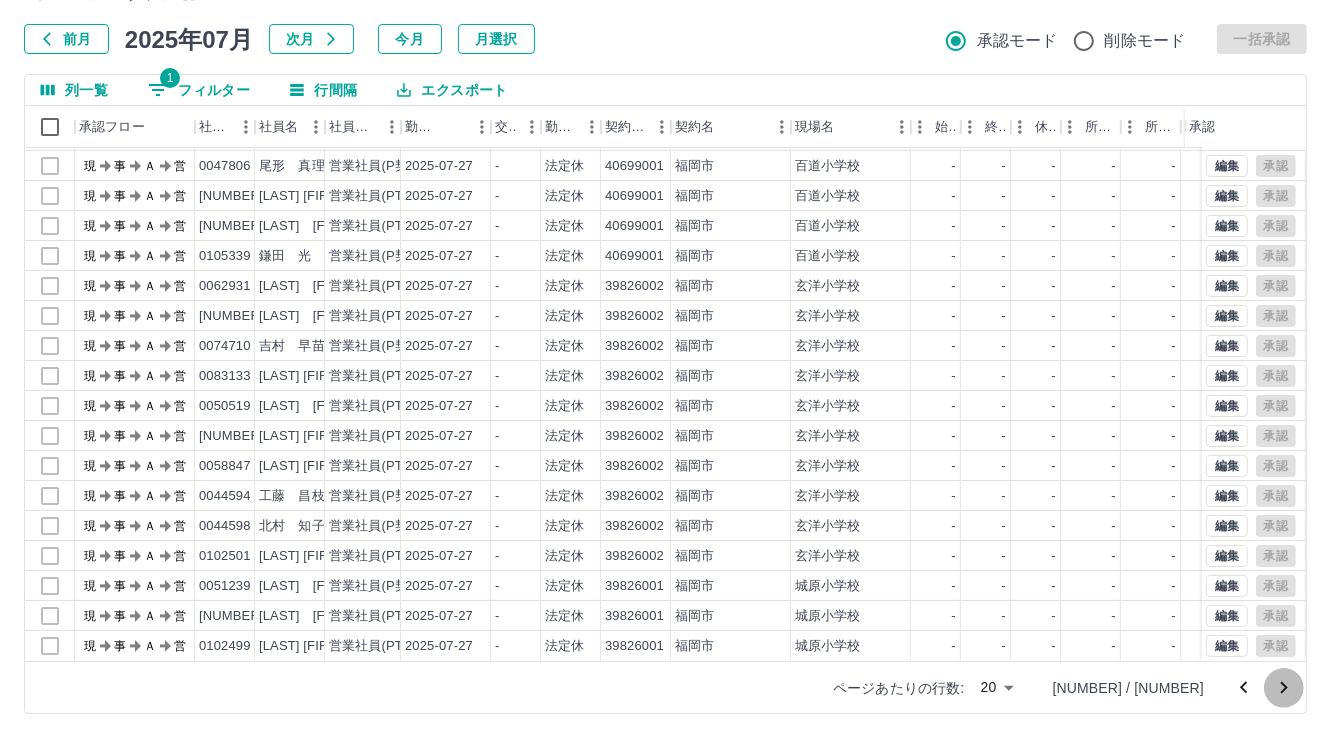 click 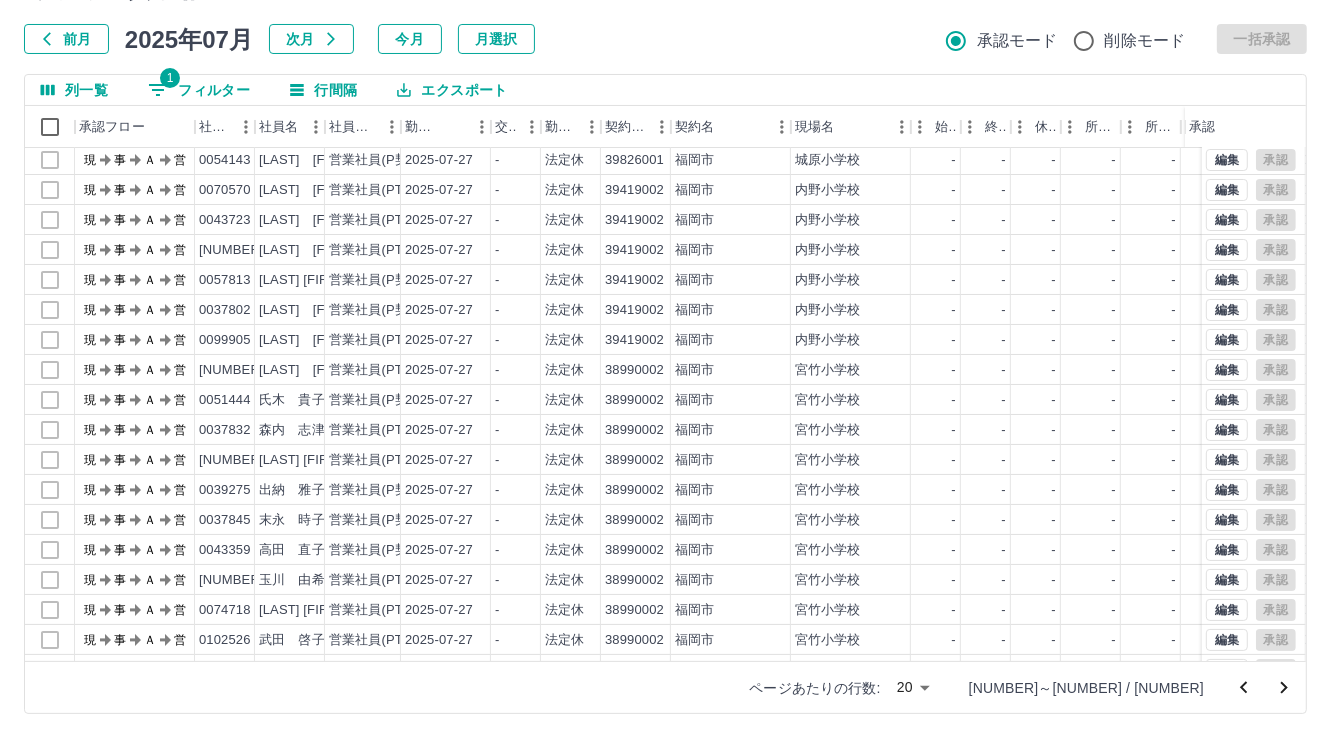 scroll, scrollTop: 103, scrollLeft: 0, axis: vertical 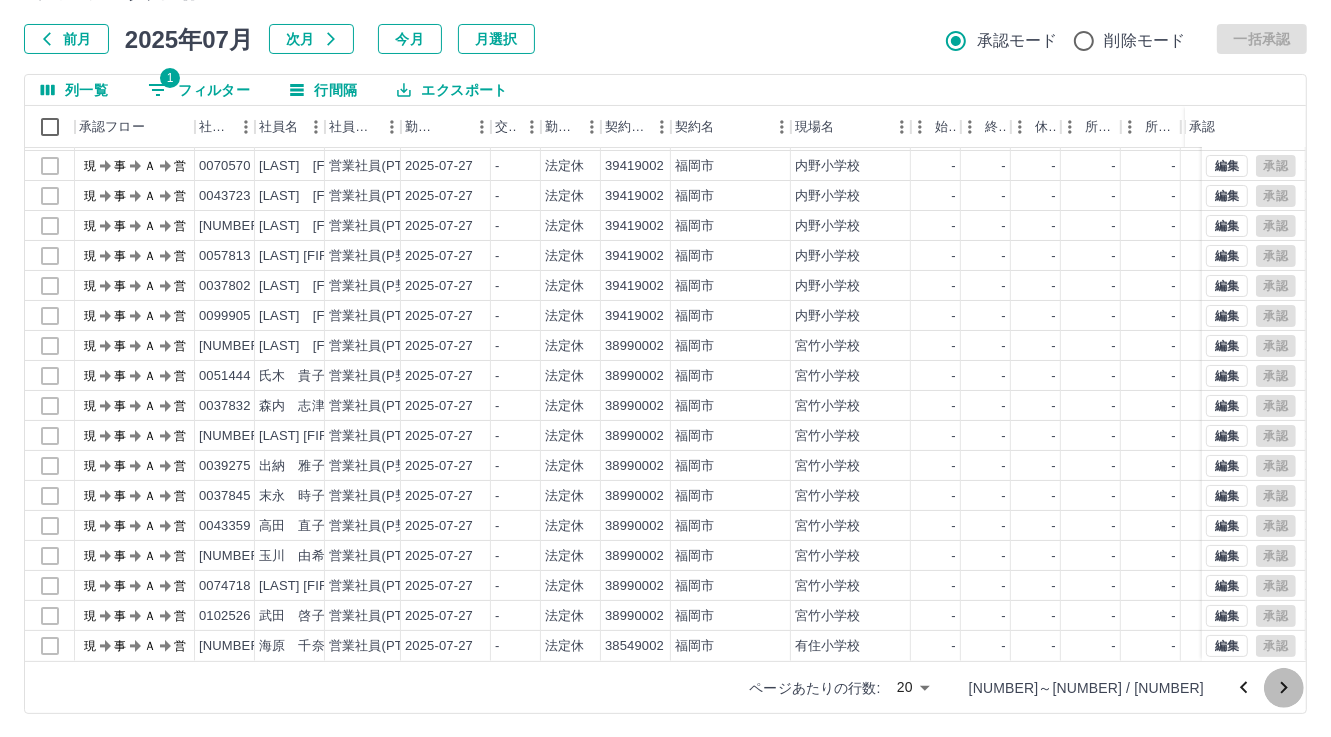 click 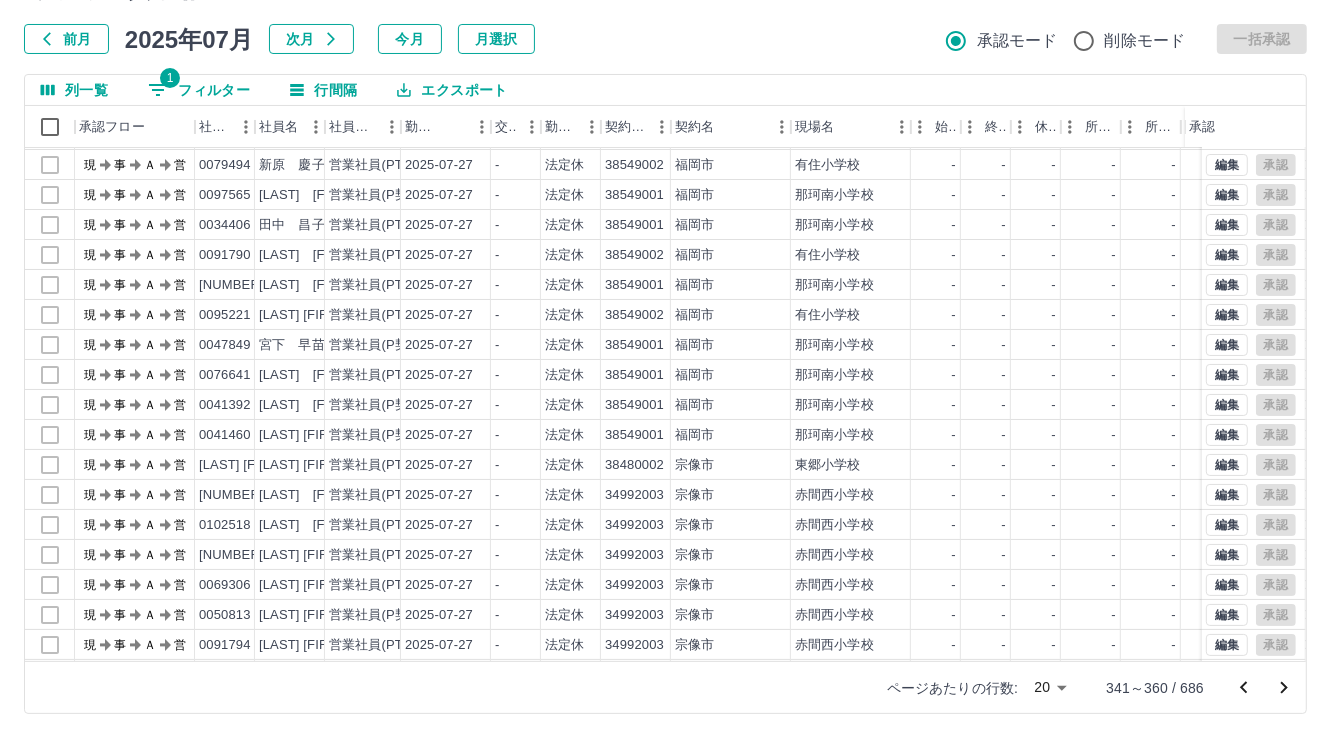 scroll, scrollTop: 103, scrollLeft: 0, axis: vertical 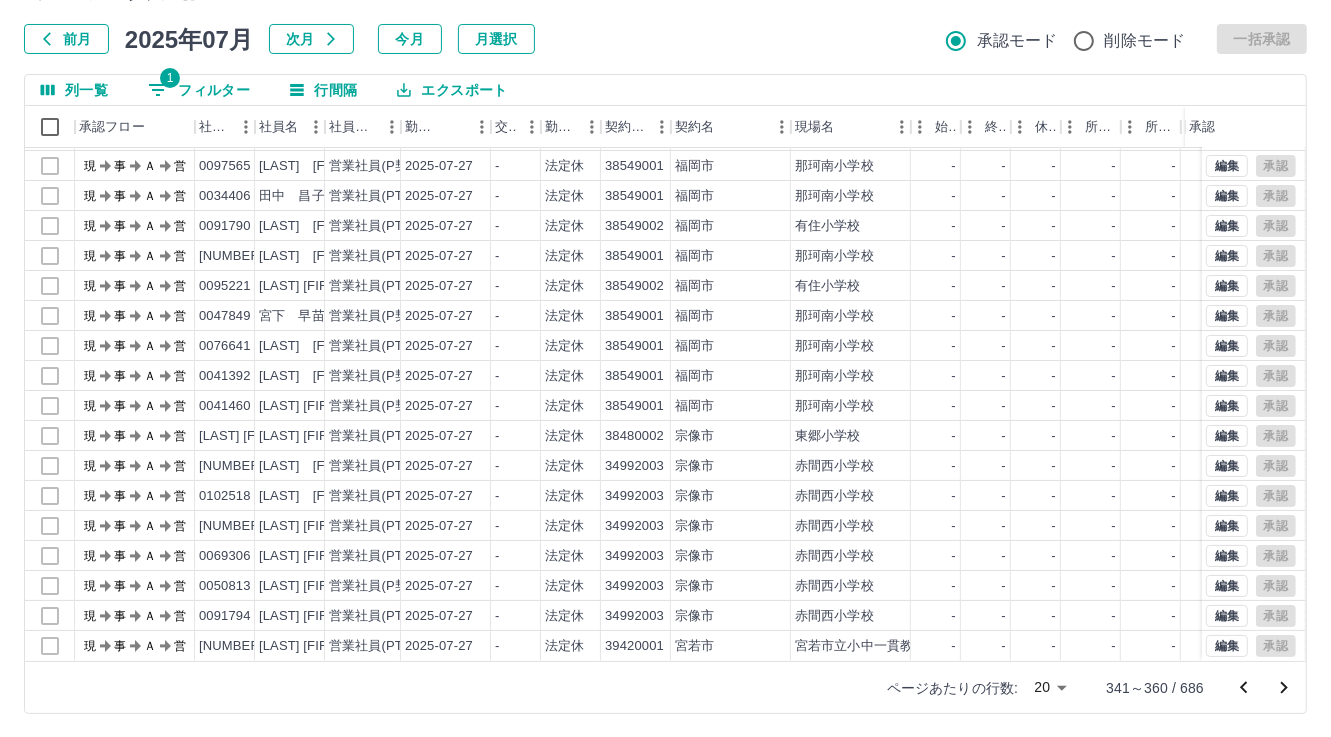 click 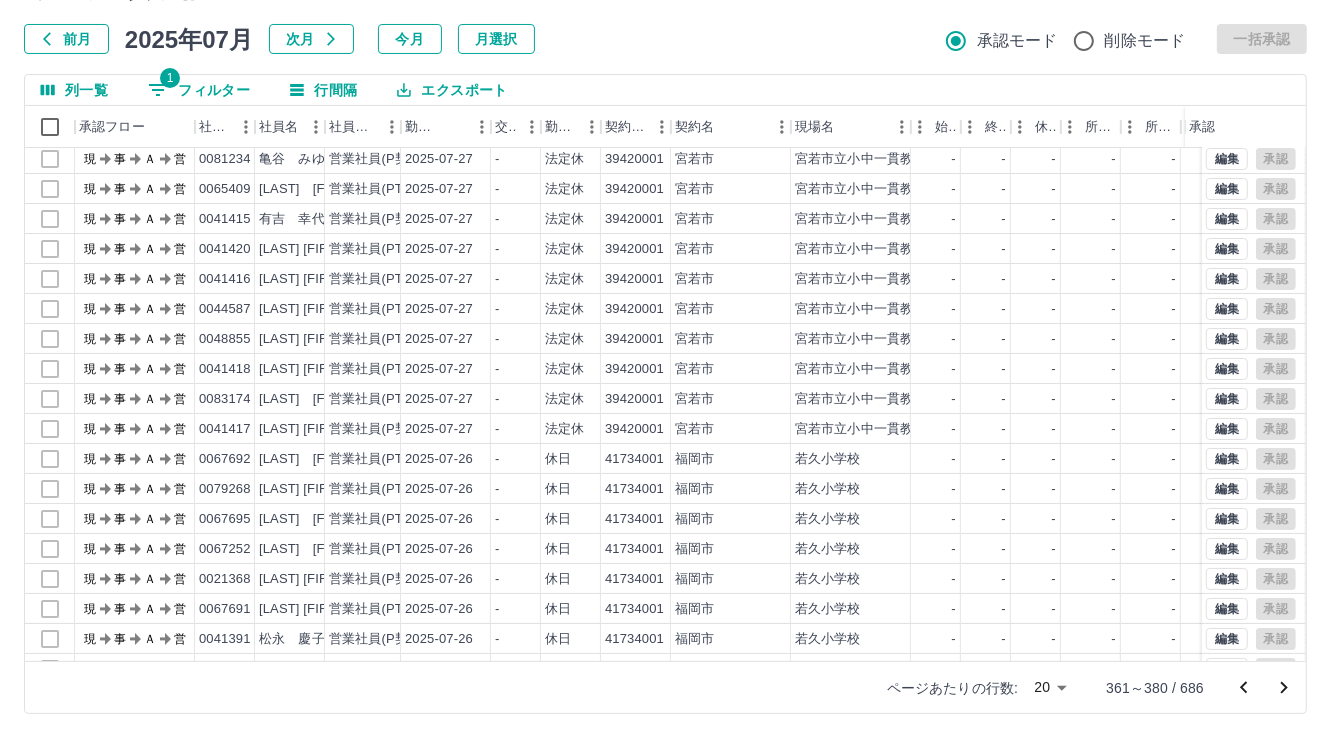 scroll, scrollTop: 103, scrollLeft: 0, axis: vertical 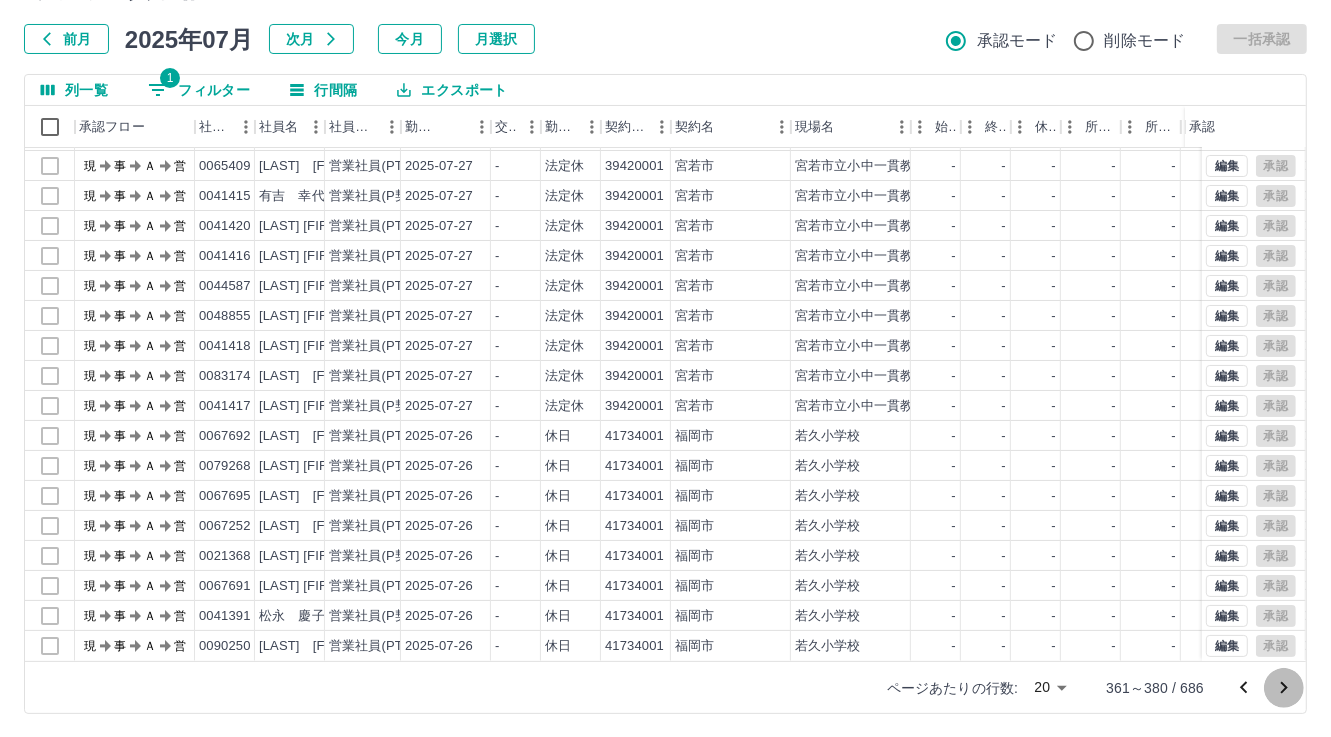 click 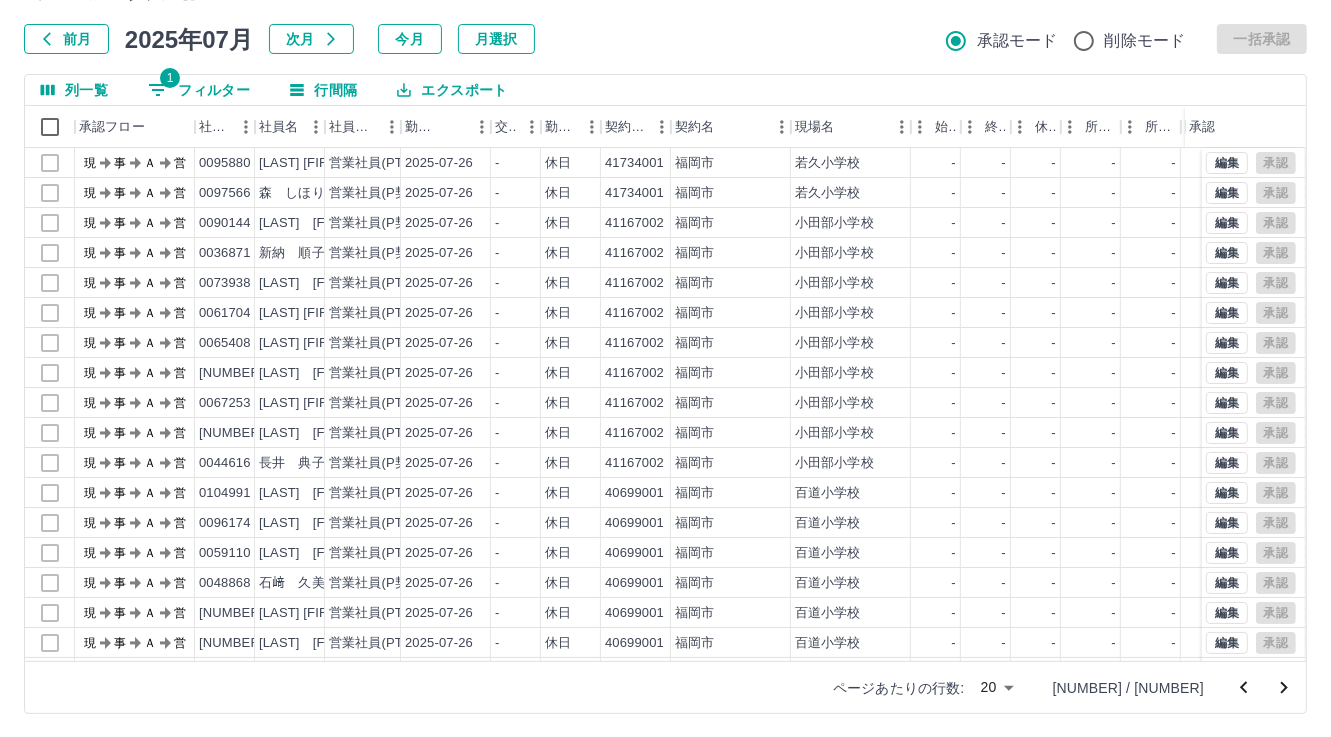 scroll, scrollTop: 103, scrollLeft: 0, axis: vertical 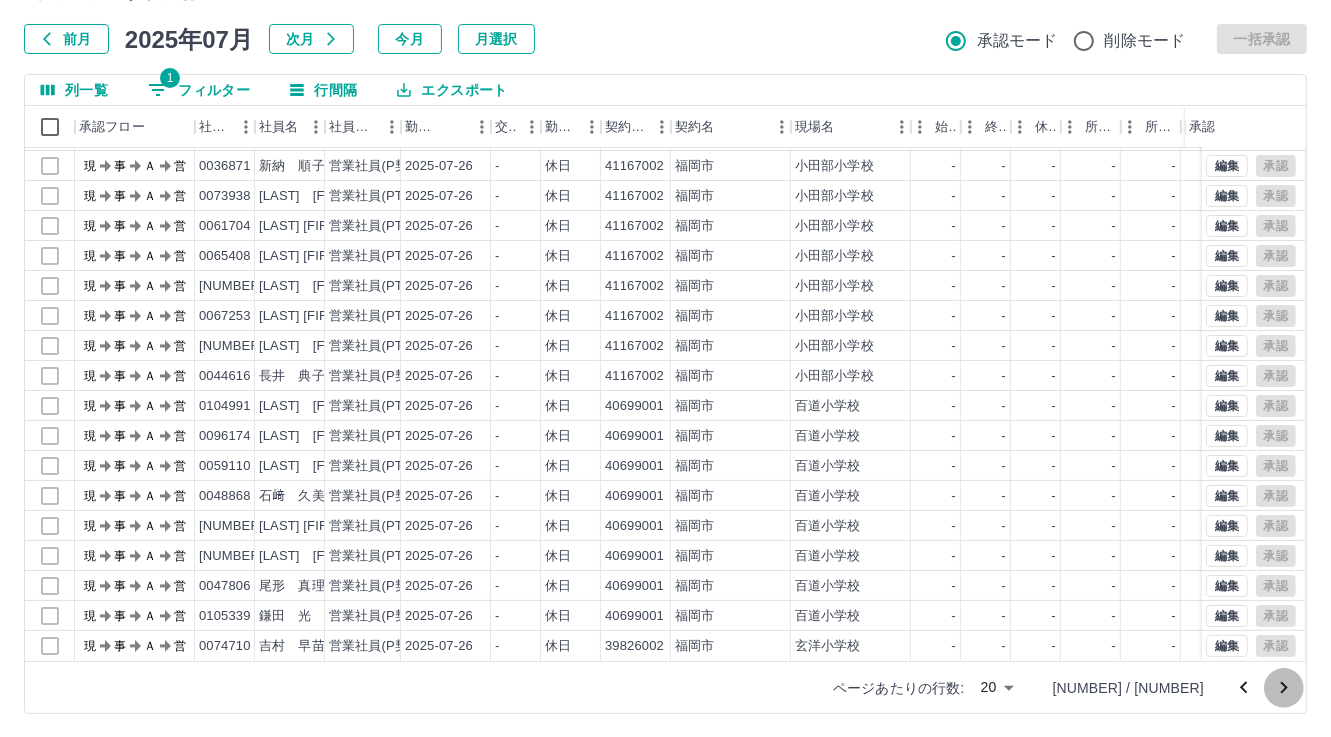 click 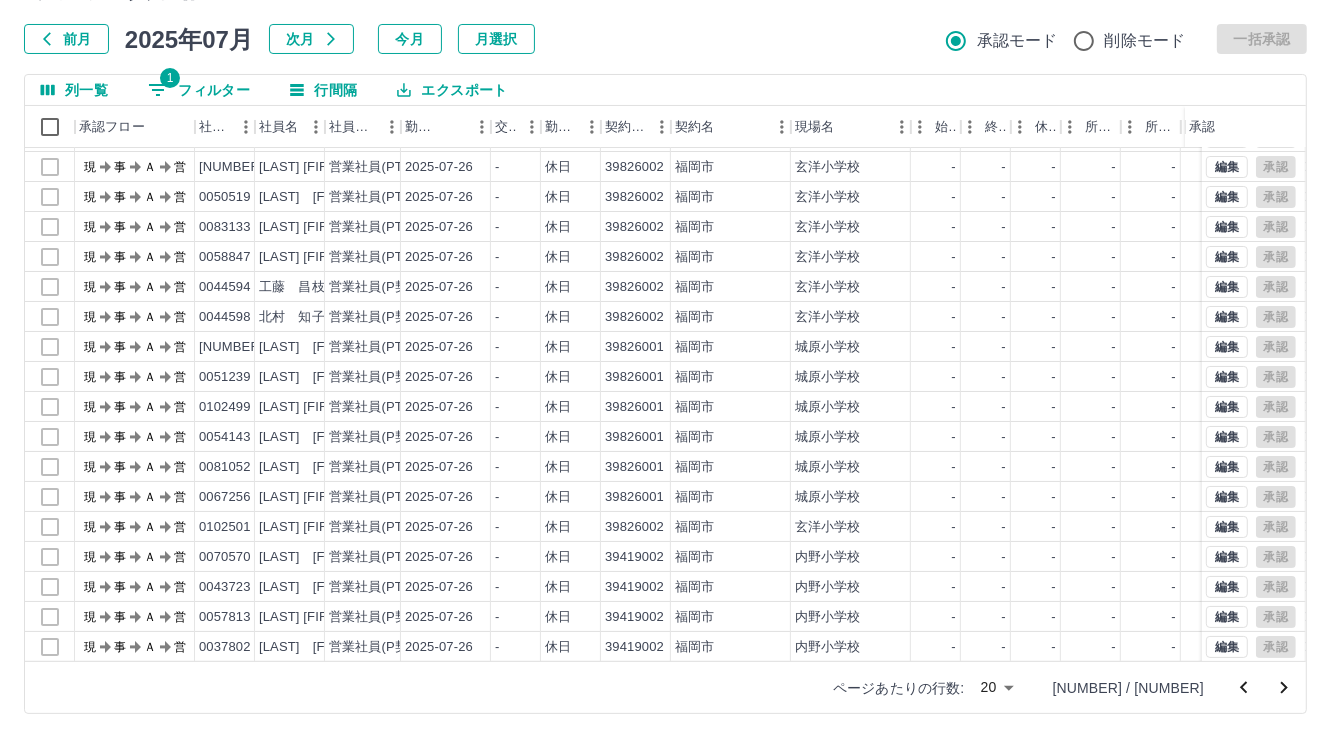 scroll, scrollTop: 103, scrollLeft: 0, axis: vertical 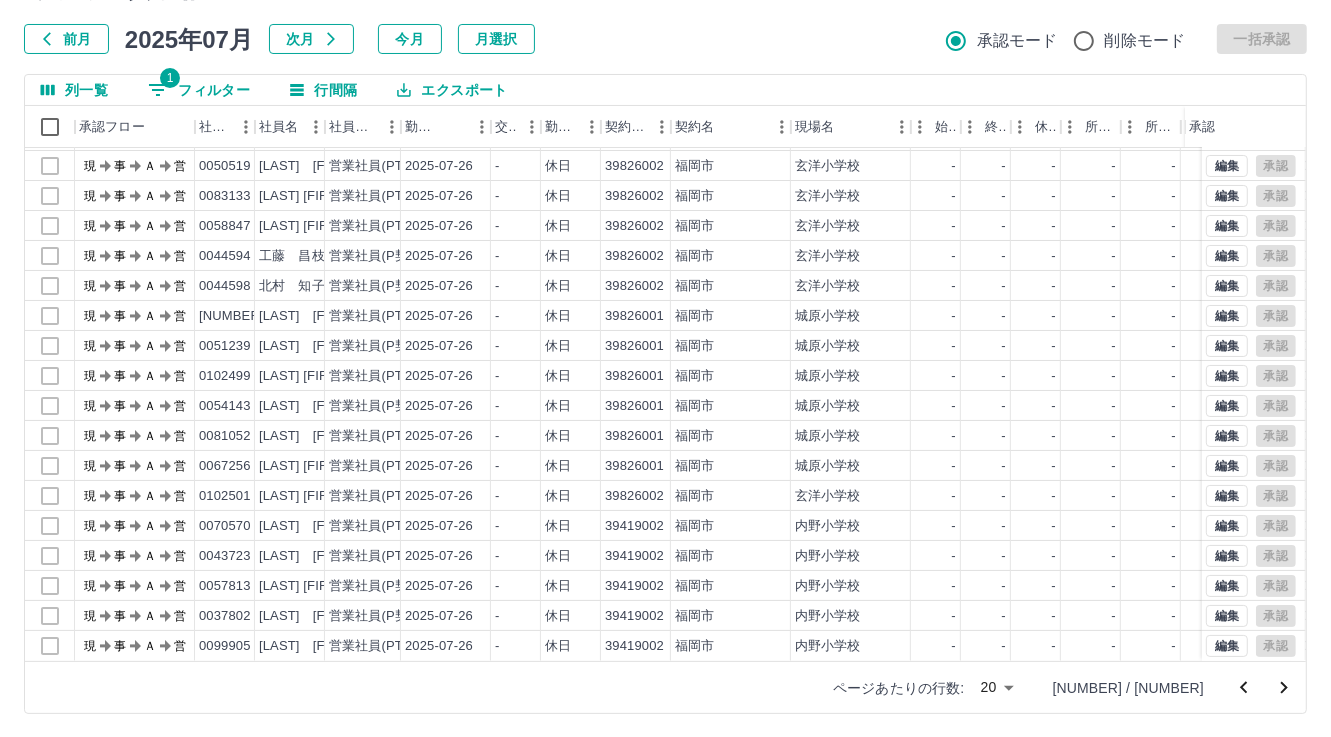 click 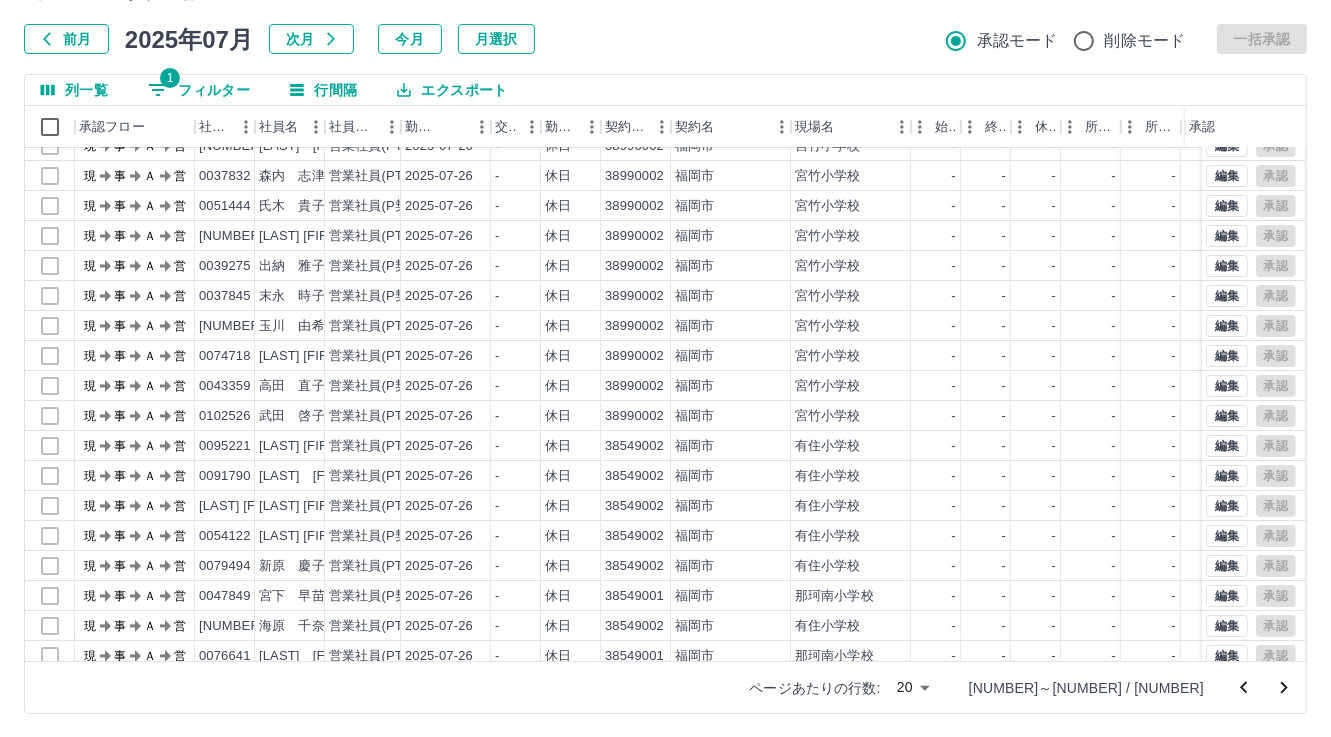 scroll, scrollTop: 103, scrollLeft: 0, axis: vertical 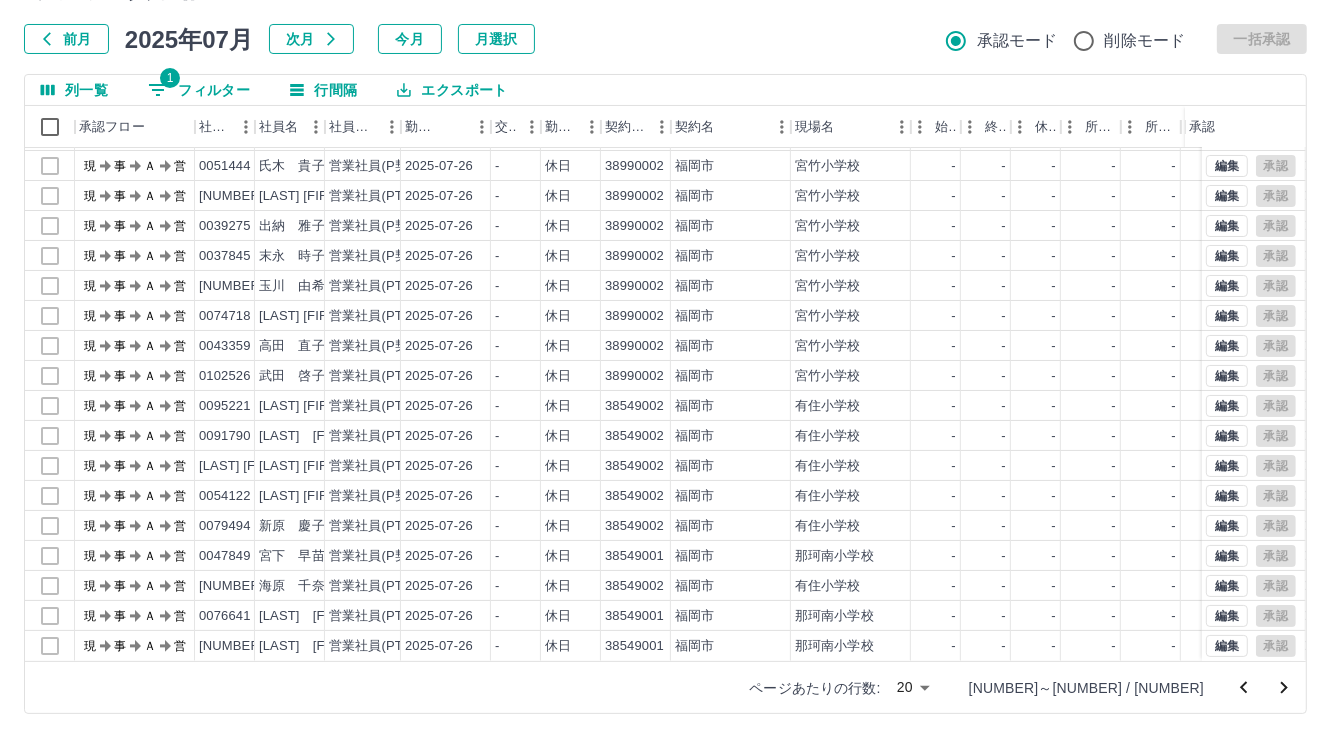 click 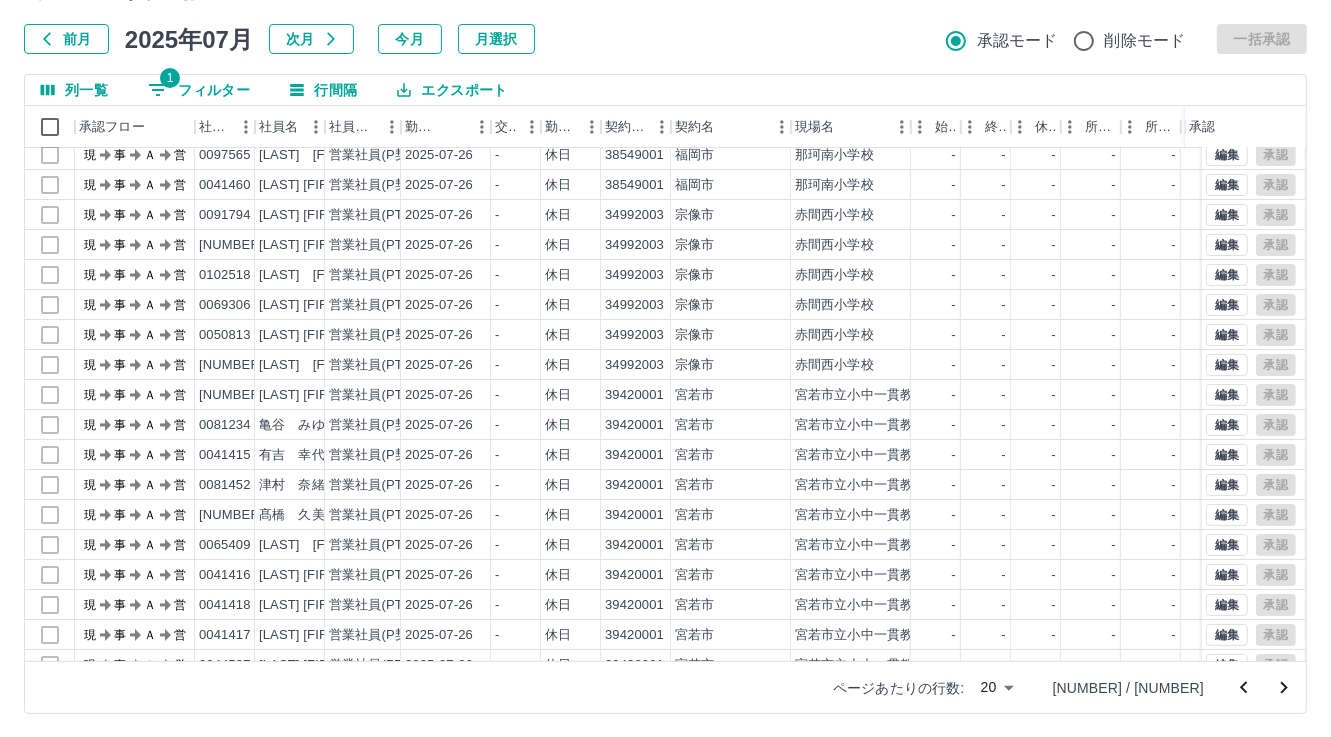 scroll, scrollTop: 103, scrollLeft: 0, axis: vertical 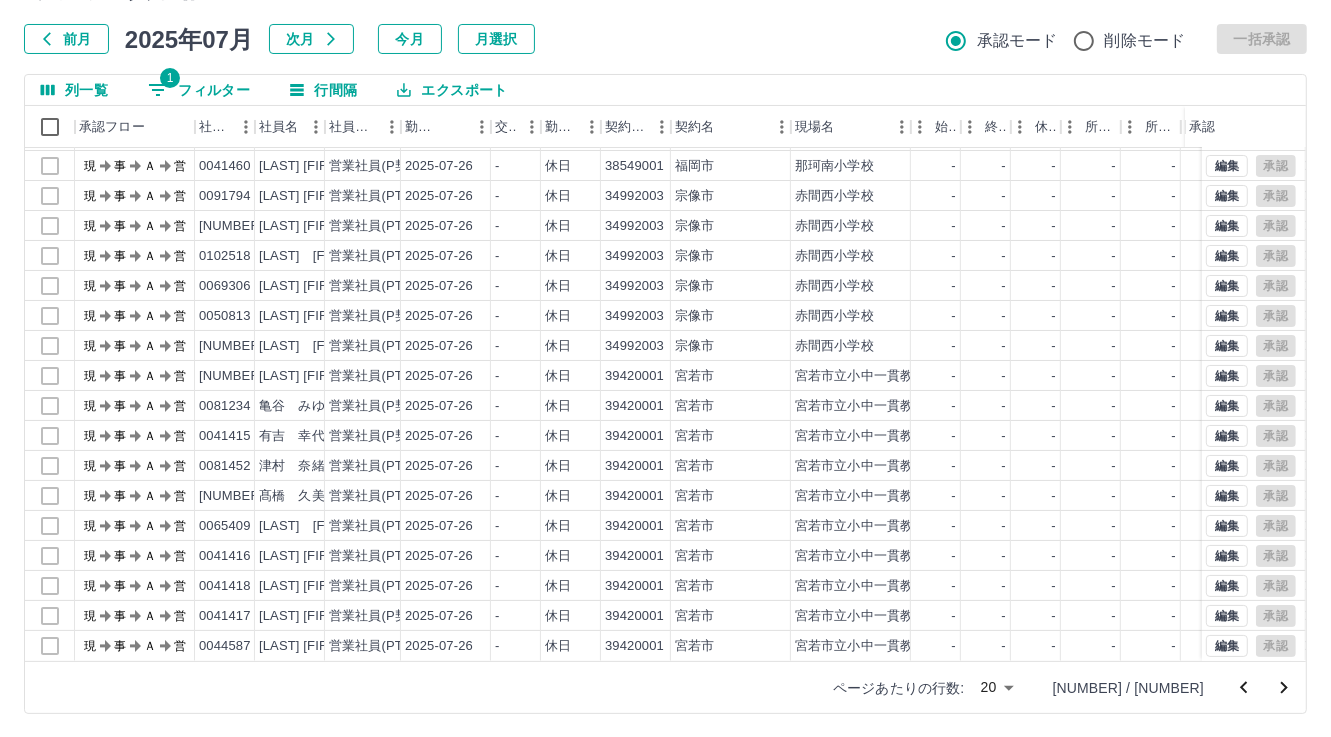 drag, startPoint x: 1289, startPoint y: 686, endPoint x: 1258, endPoint y: 664, distance: 38.013157 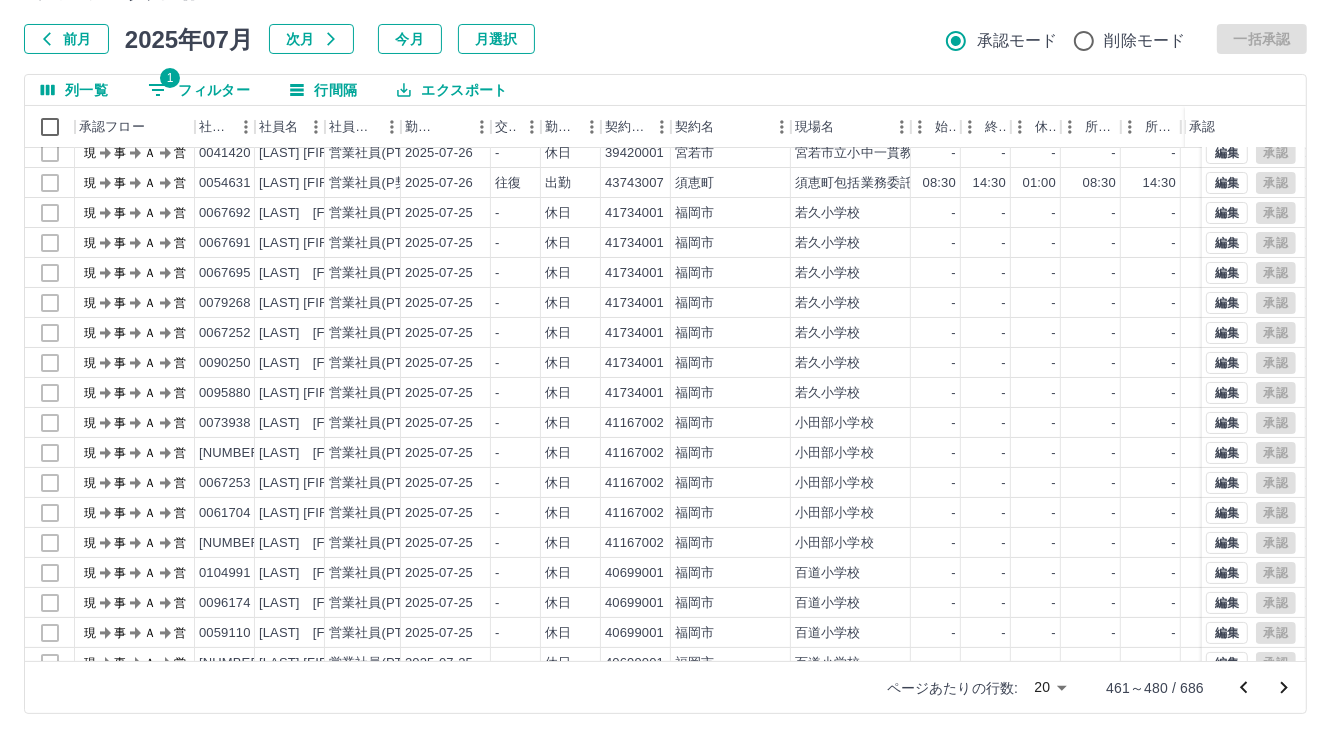 scroll, scrollTop: 103, scrollLeft: 0, axis: vertical 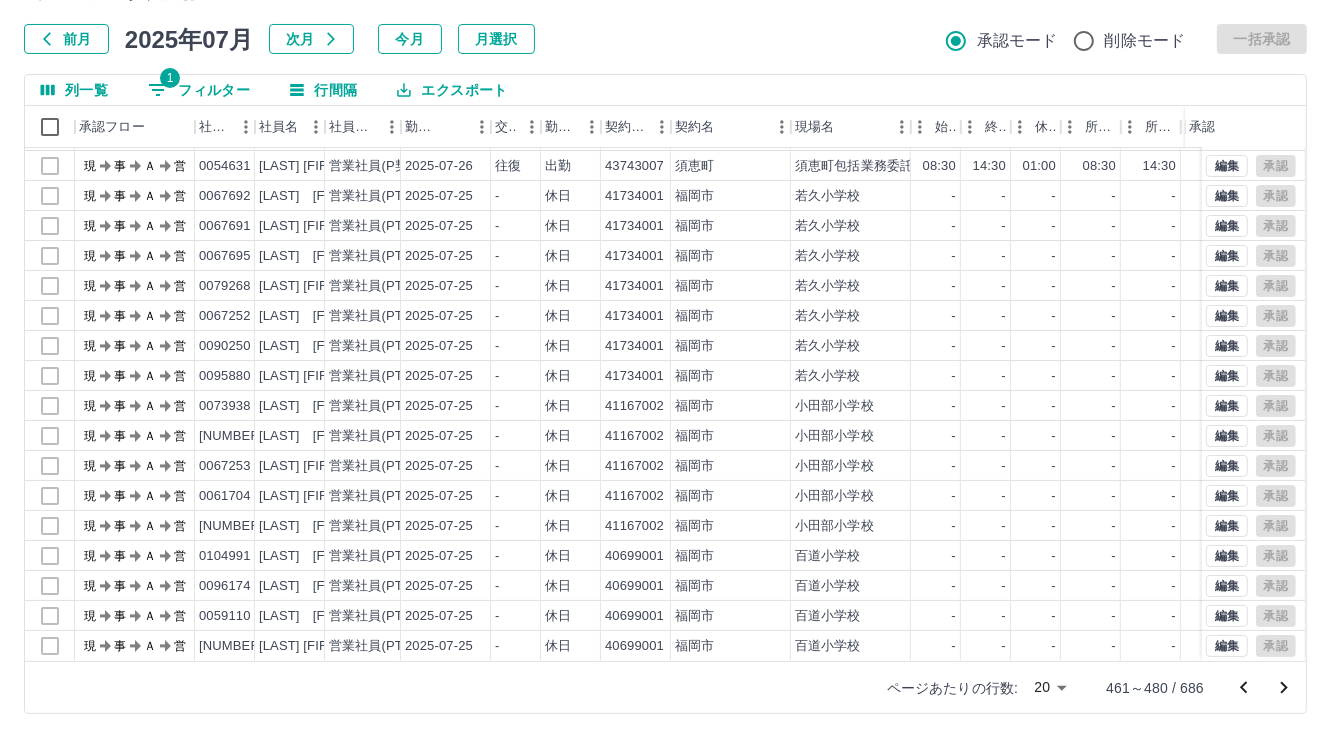 click 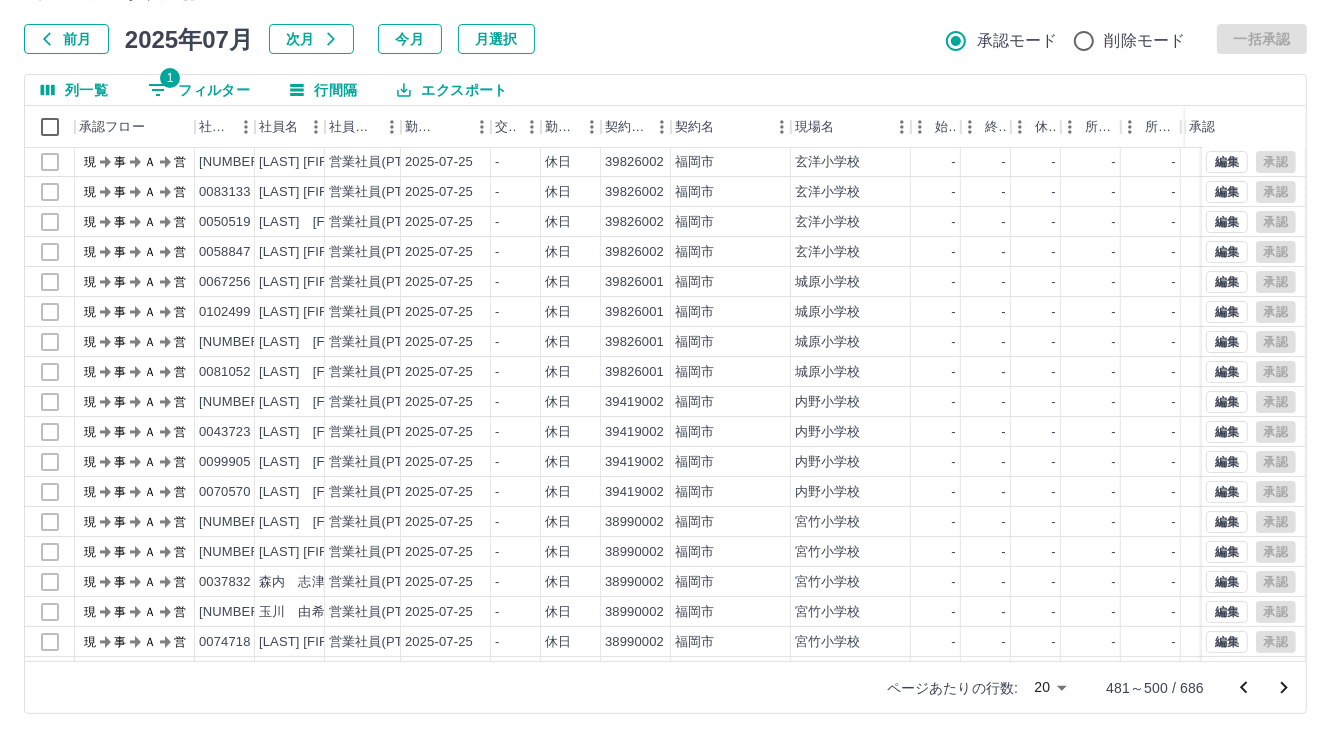 scroll, scrollTop: 103, scrollLeft: 0, axis: vertical 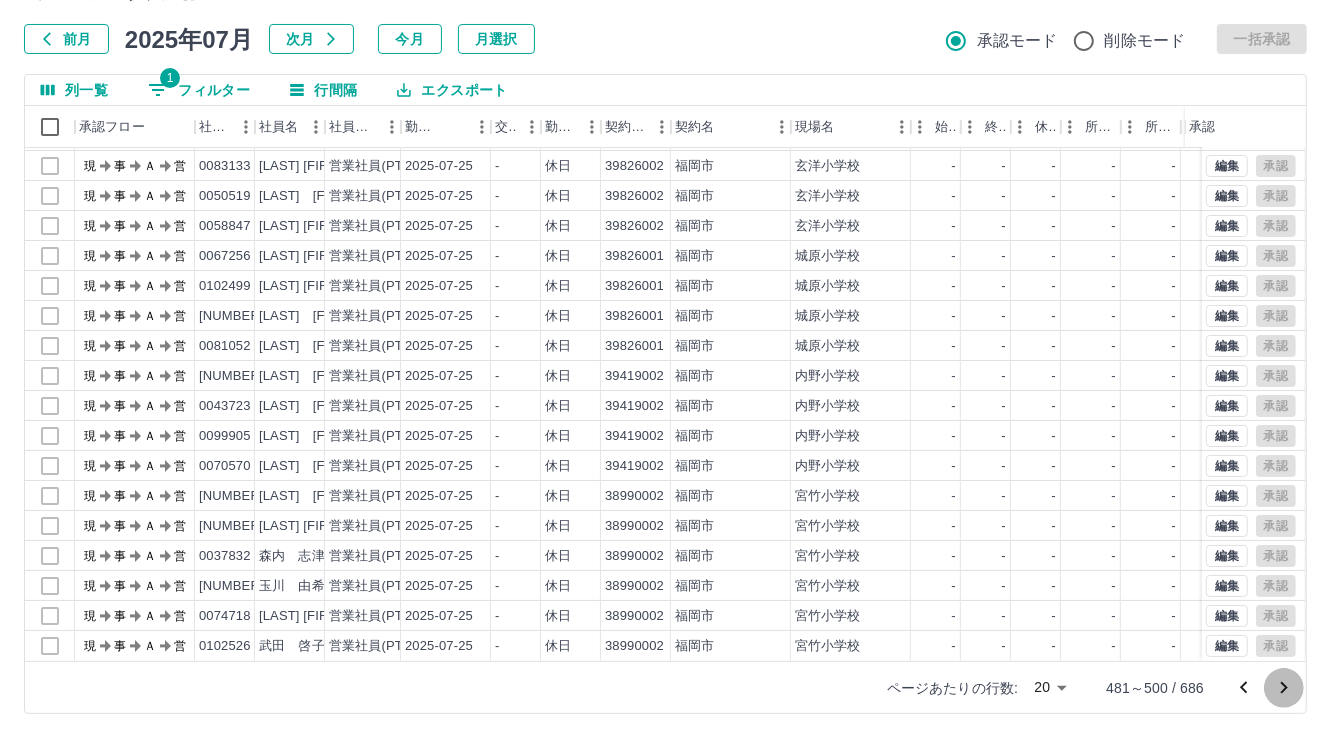 click 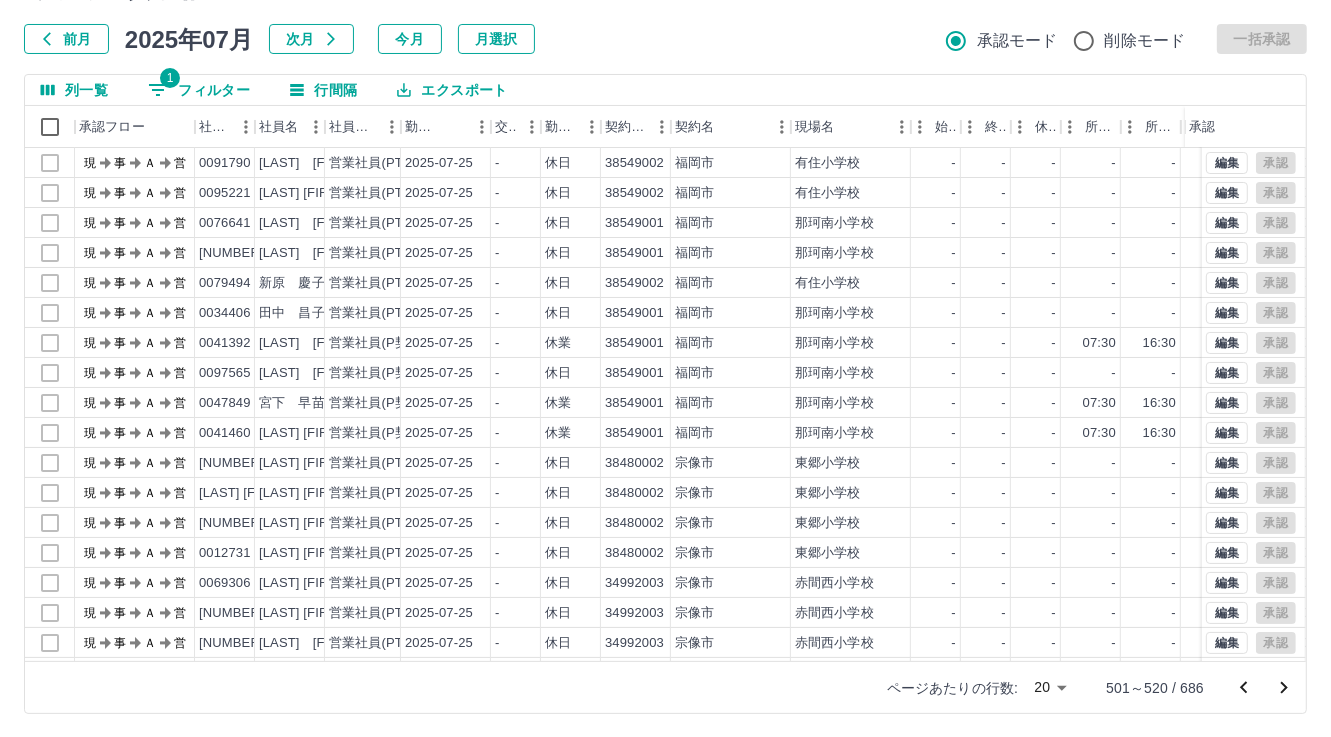 scroll, scrollTop: 103, scrollLeft: 0, axis: vertical 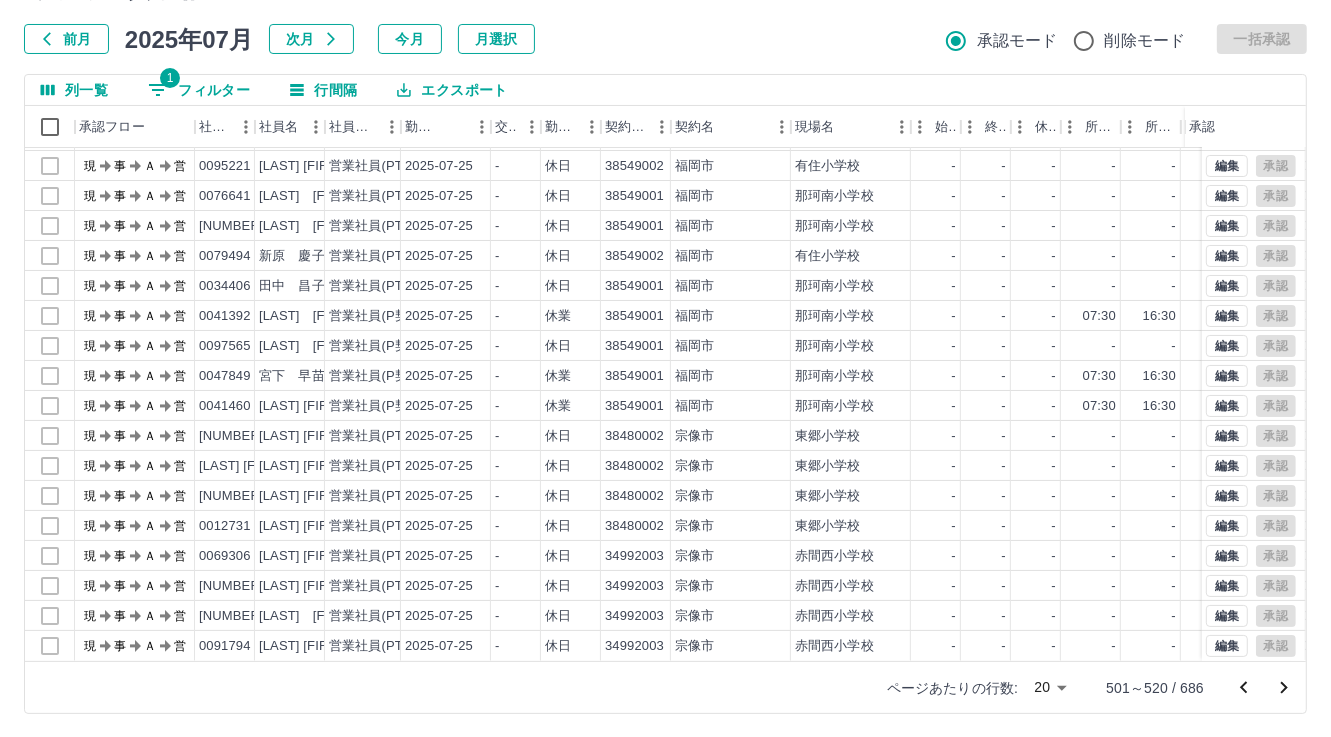 click 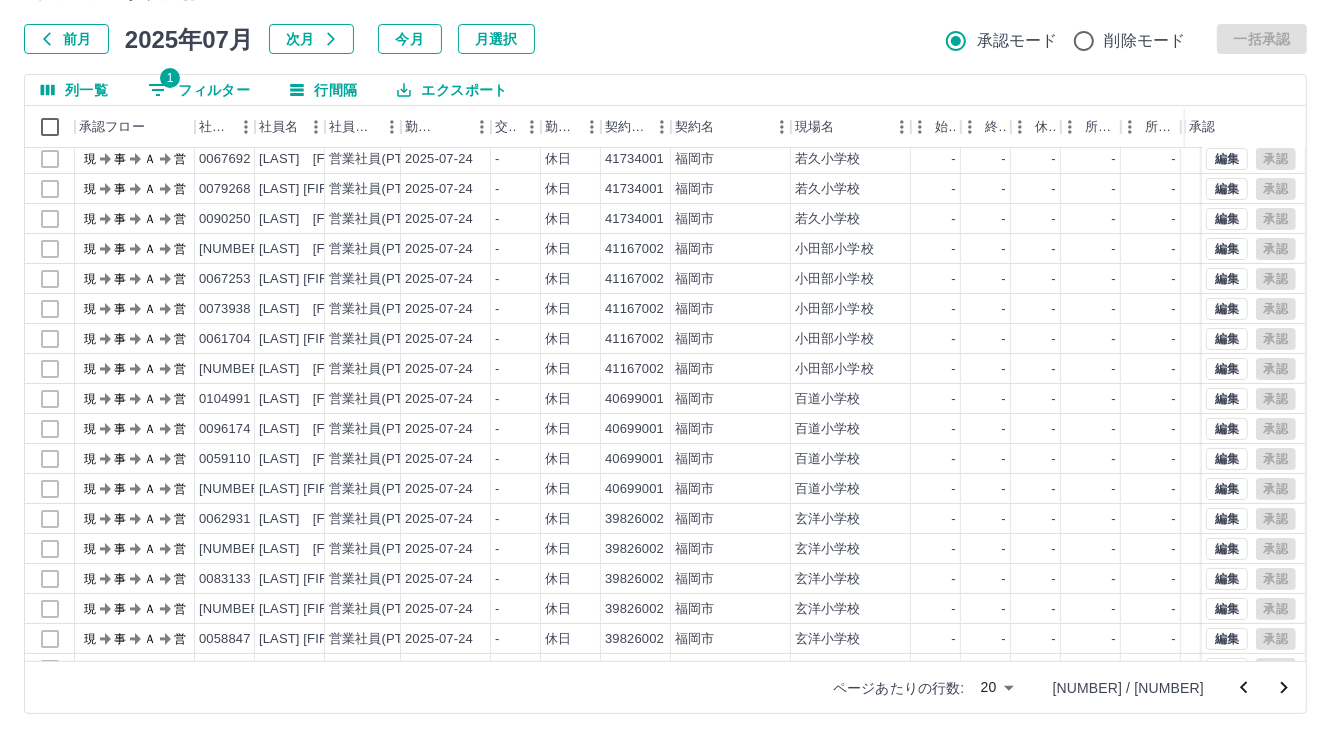 scroll, scrollTop: 103, scrollLeft: 0, axis: vertical 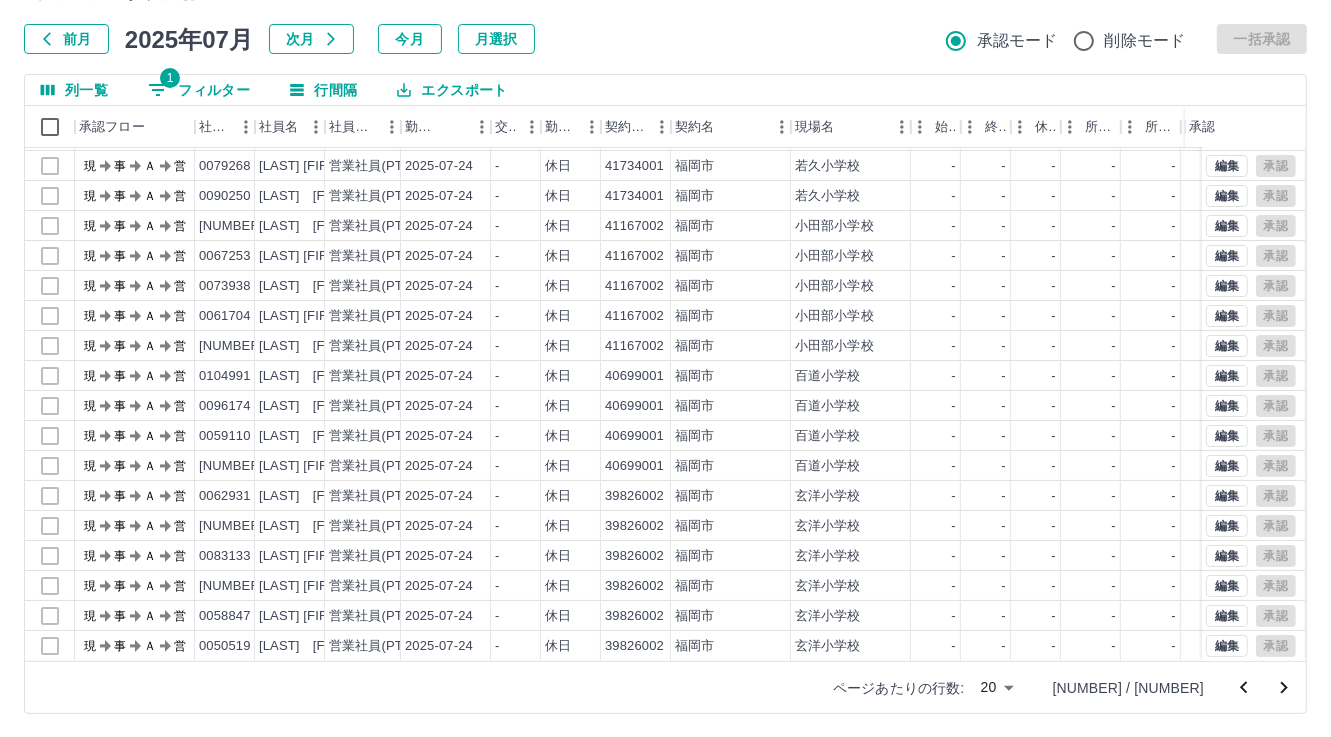 click 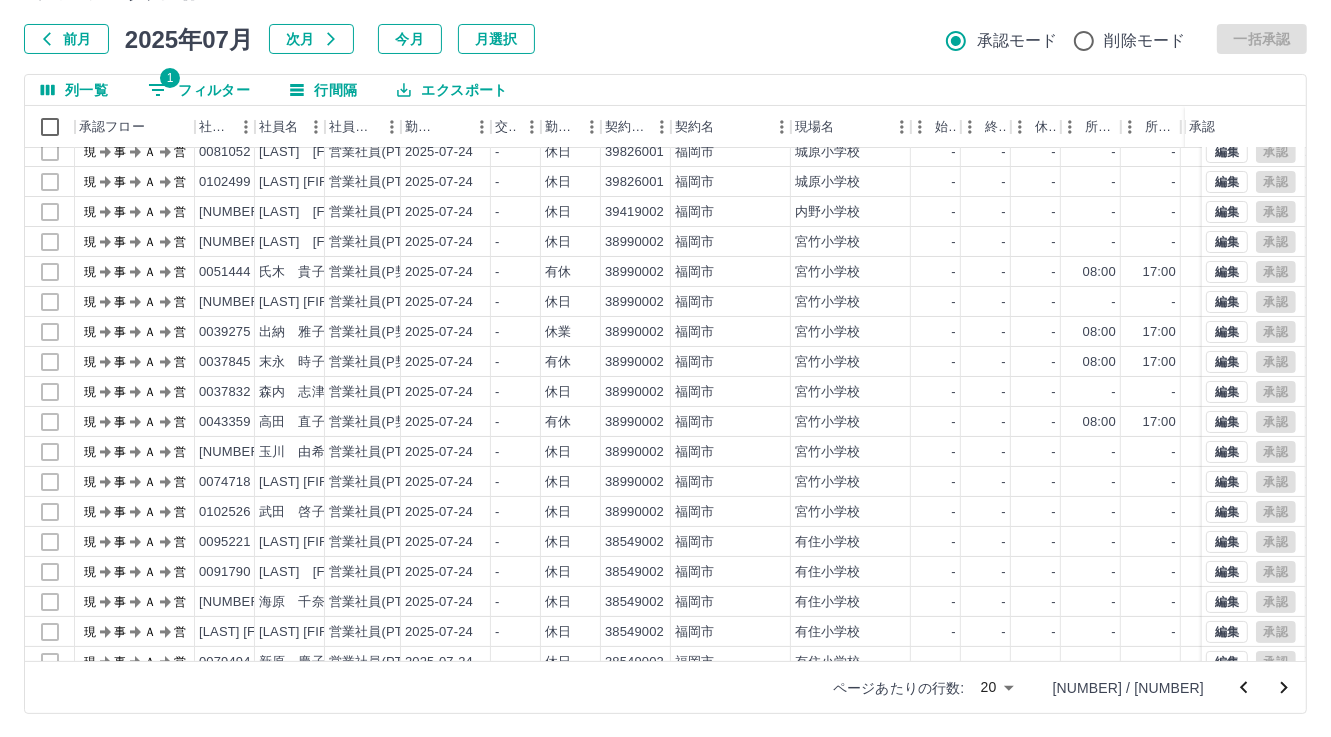 scroll, scrollTop: 103, scrollLeft: 0, axis: vertical 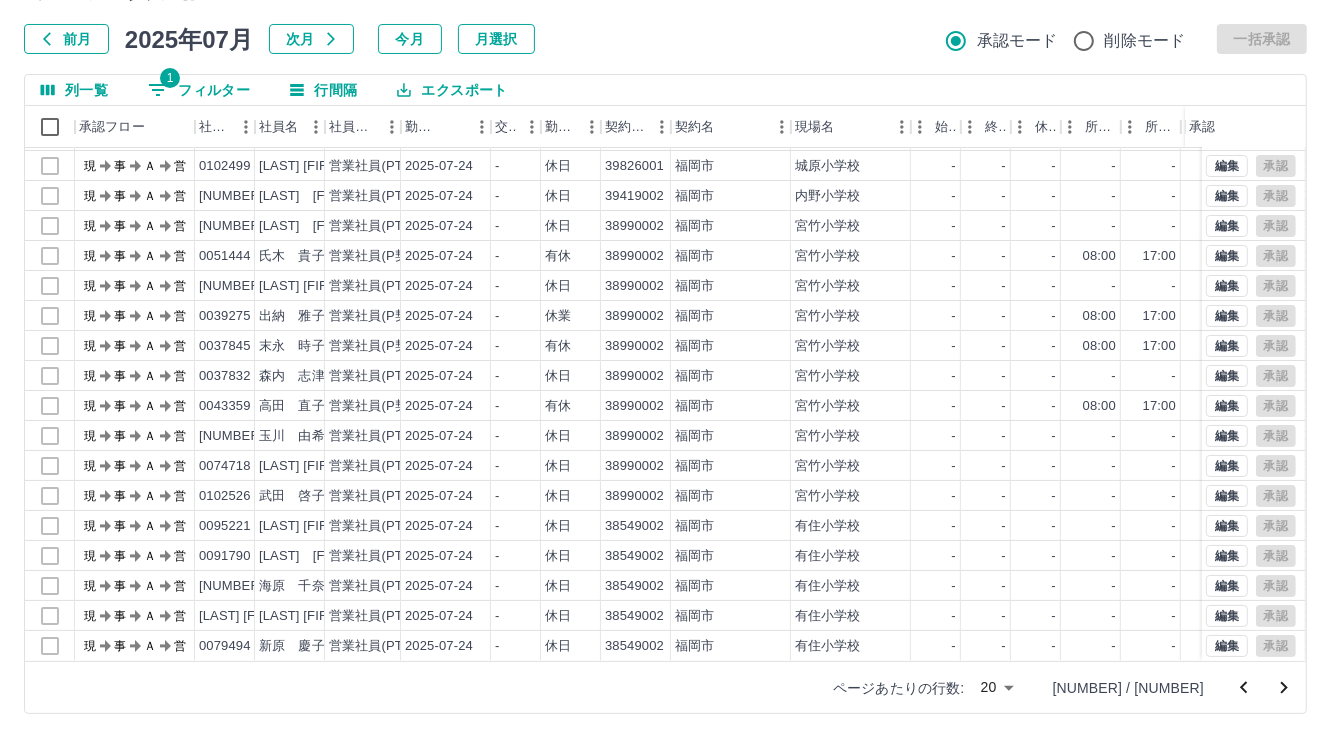 click at bounding box center [1284, 688] 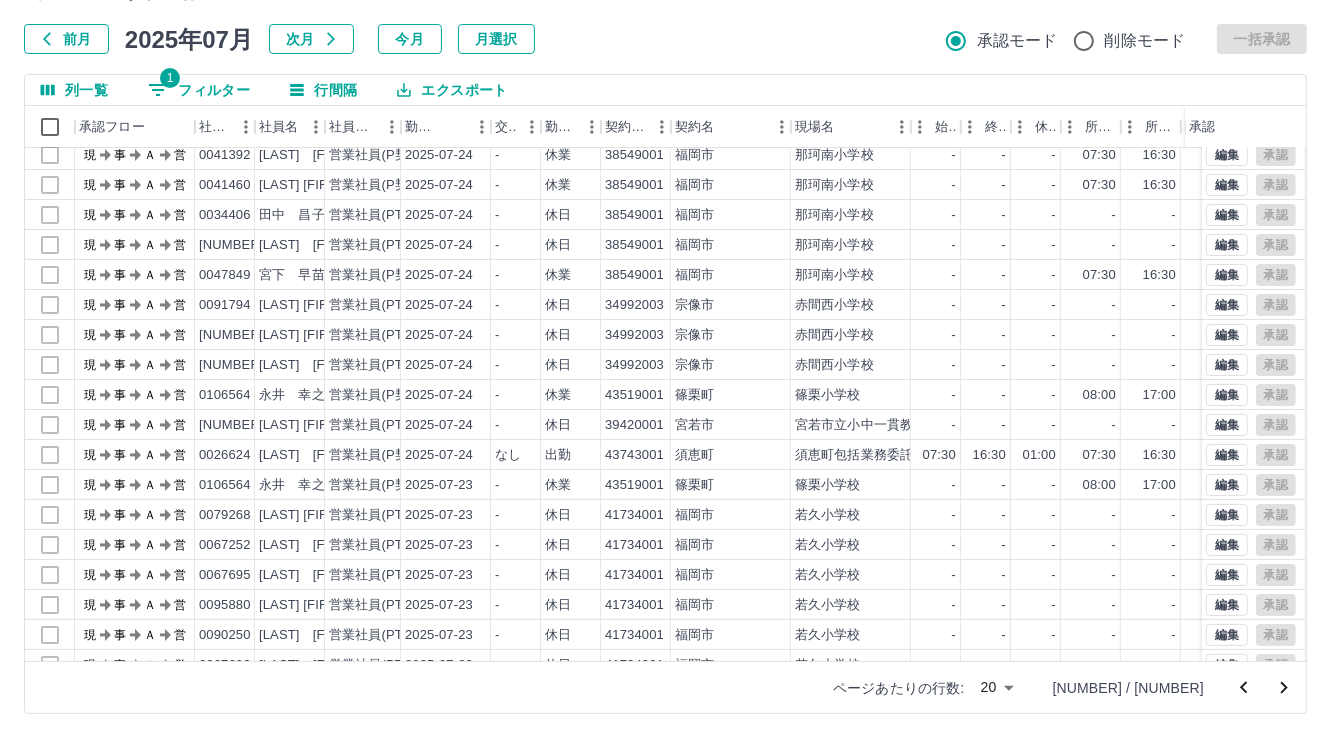 scroll, scrollTop: 103, scrollLeft: 0, axis: vertical 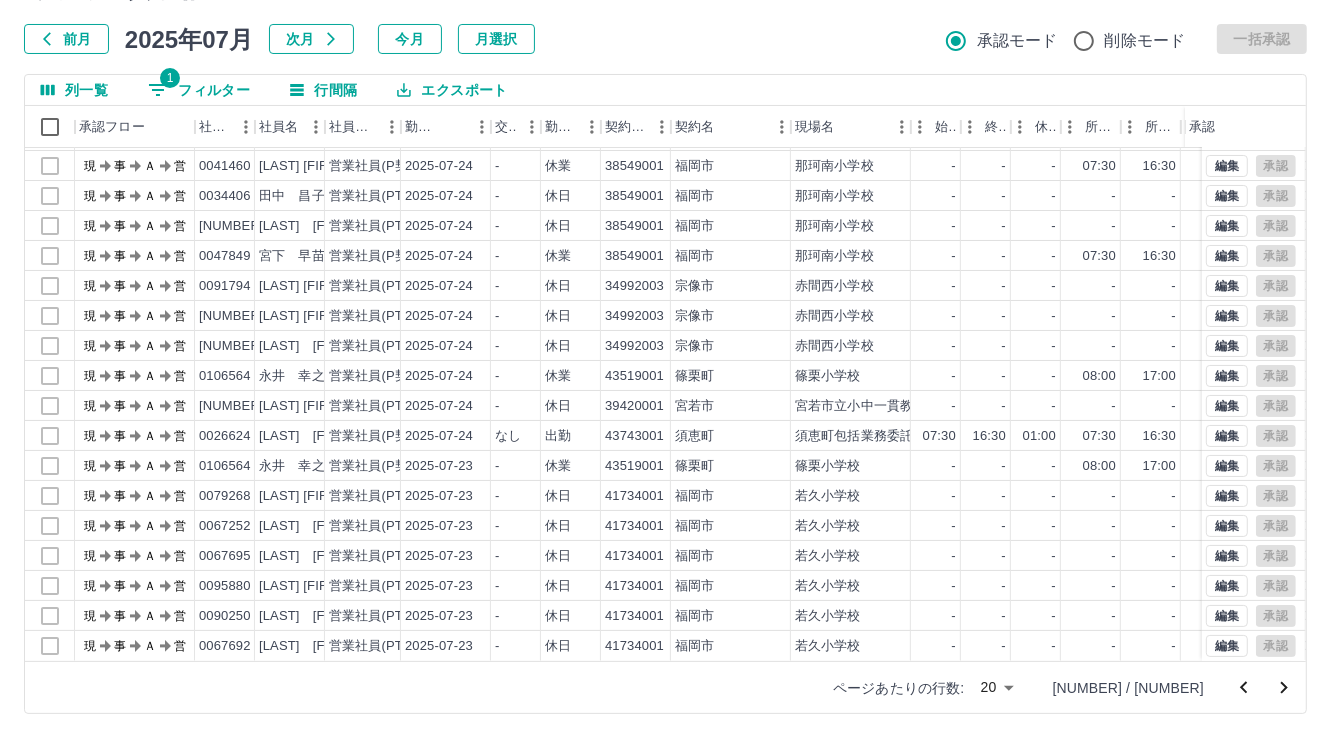 click 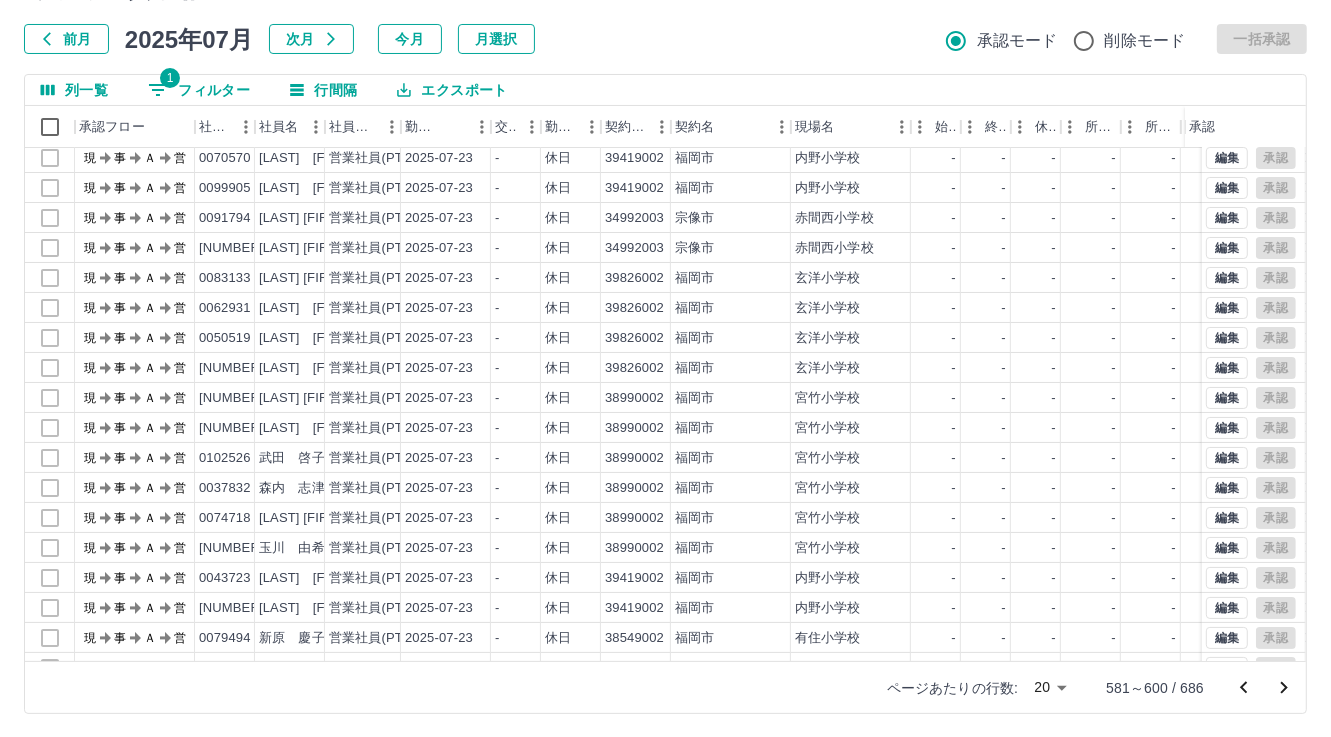 scroll, scrollTop: 103, scrollLeft: 0, axis: vertical 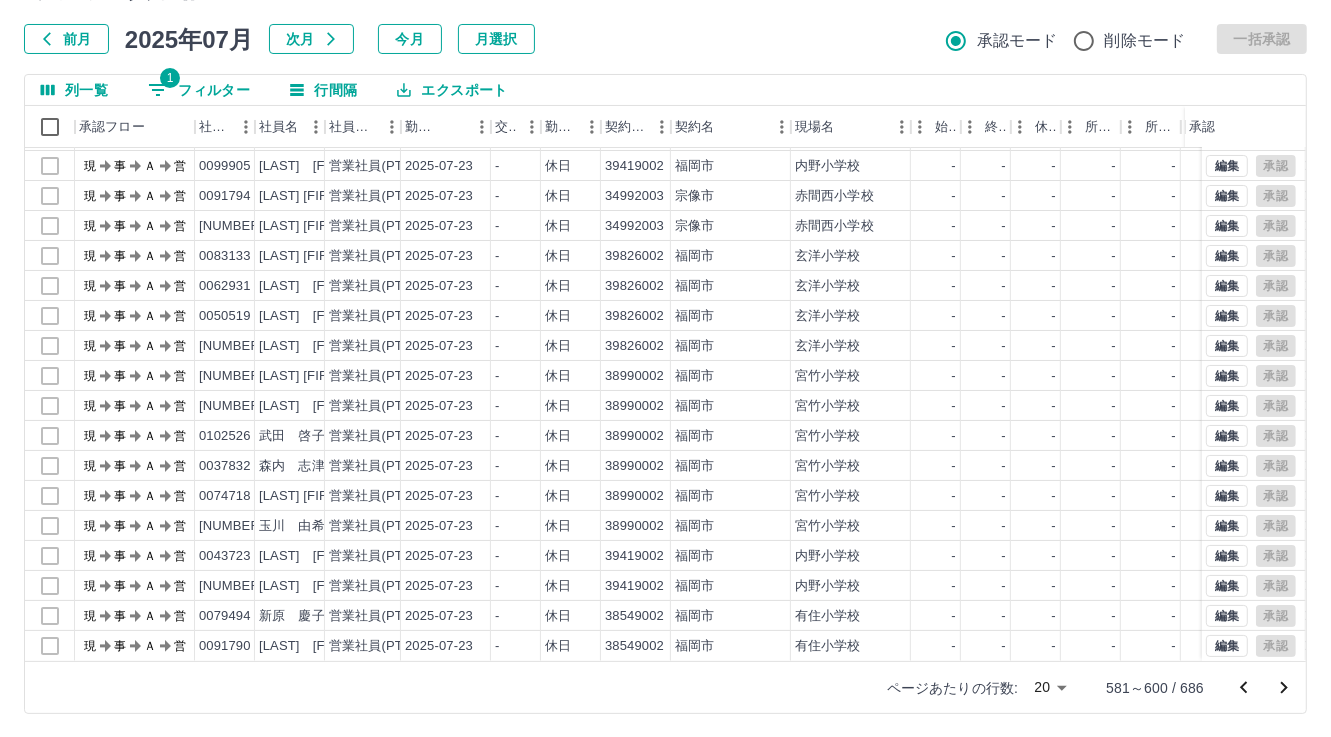 click 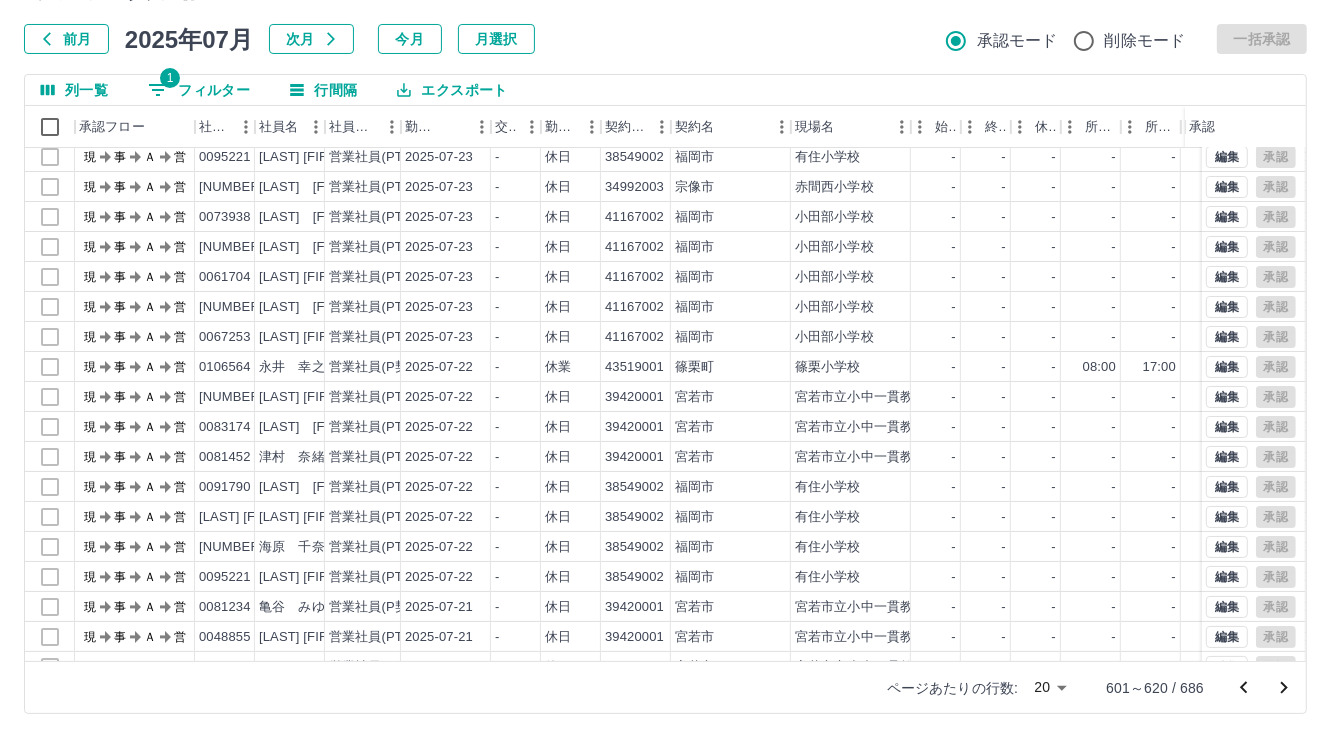scroll, scrollTop: 103, scrollLeft: 0, axis: vertical 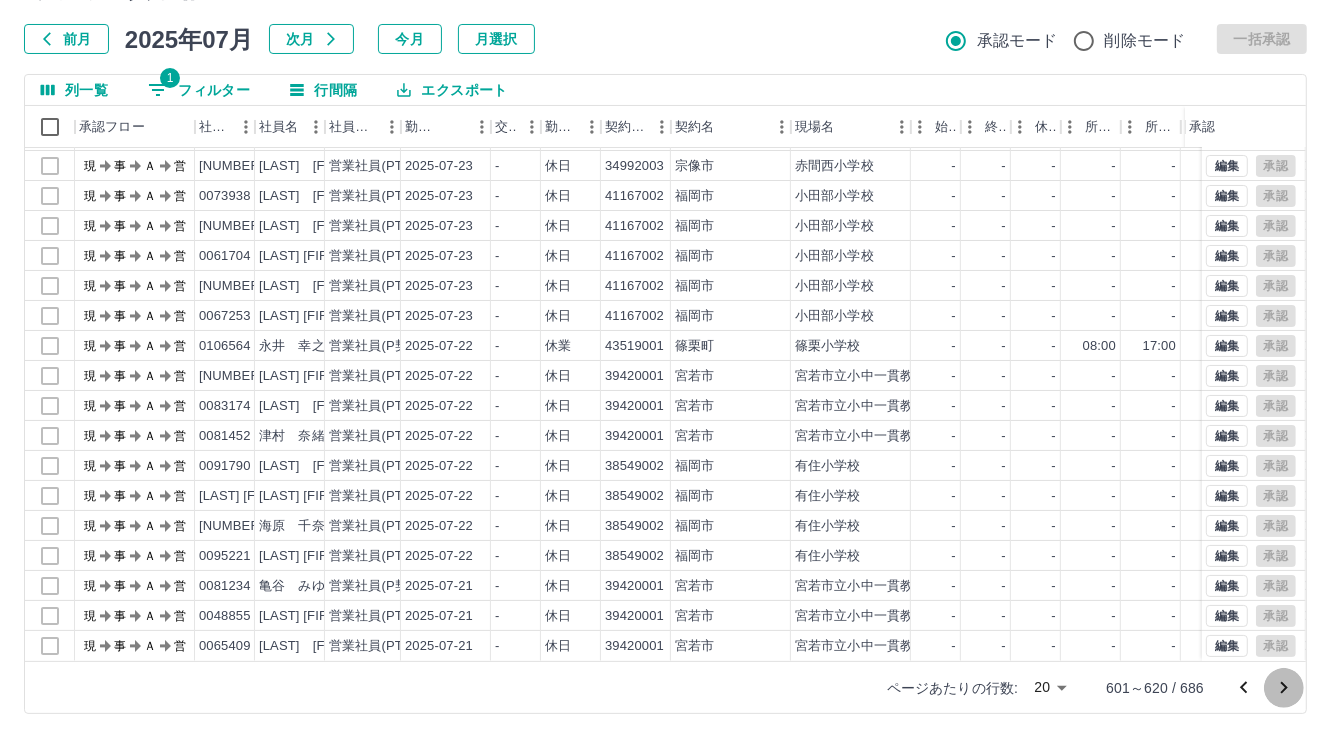 click 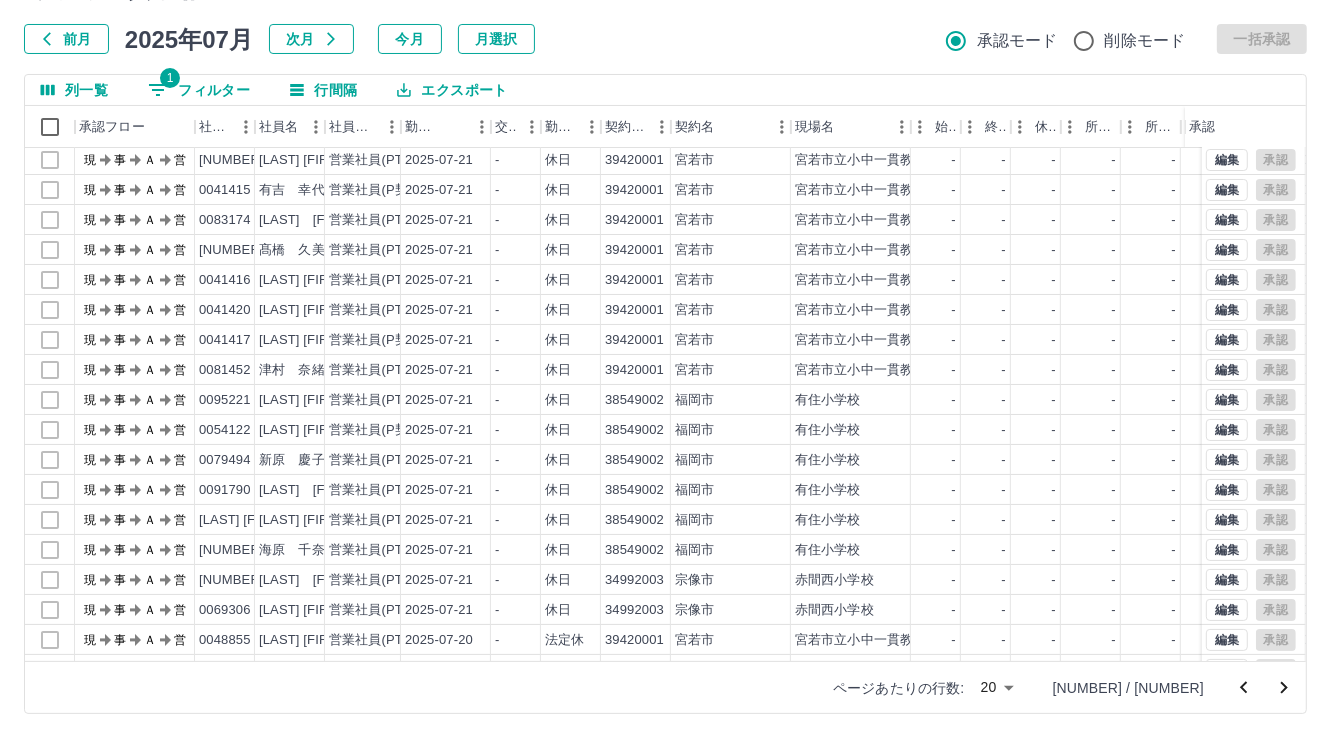 scroll, scrollTop: 103, scrollLeft: 0, axis: vertical 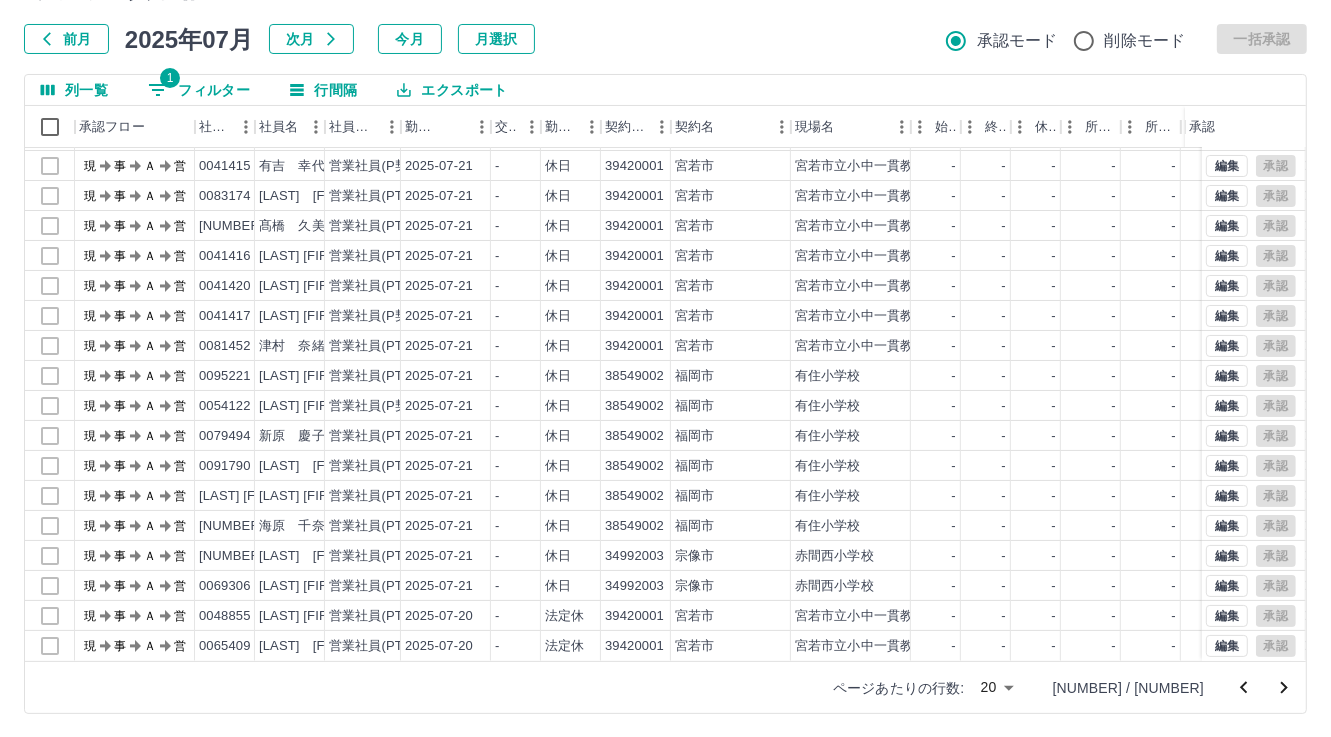 click 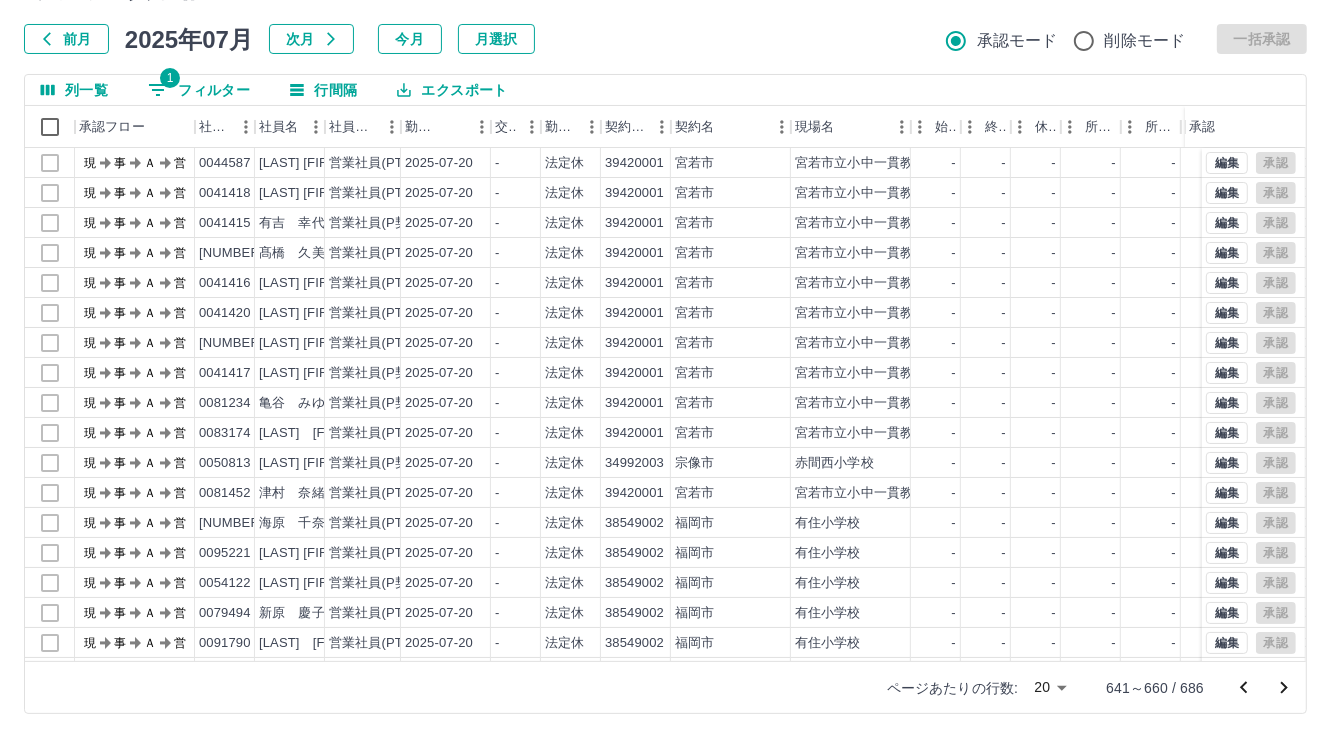 scroll, scrollTop: 103, scrollLeft: 0, axis: vertical 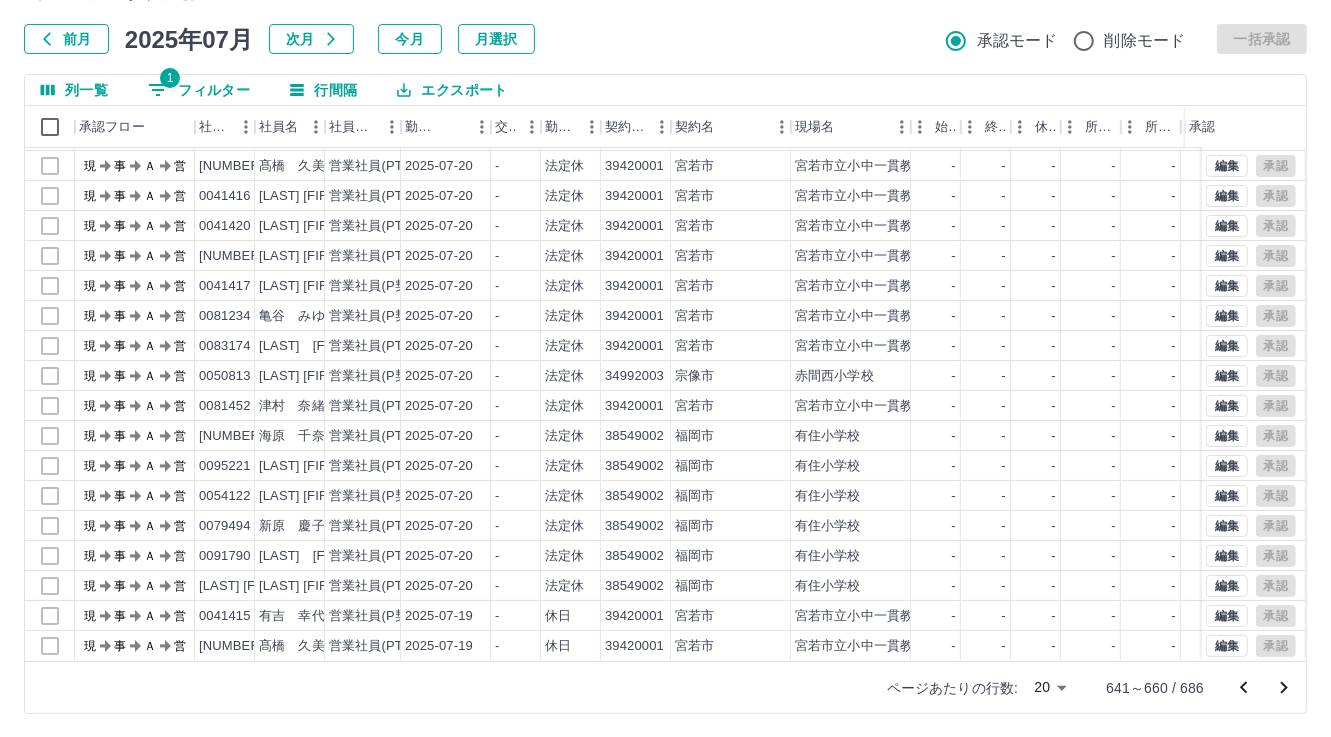 click 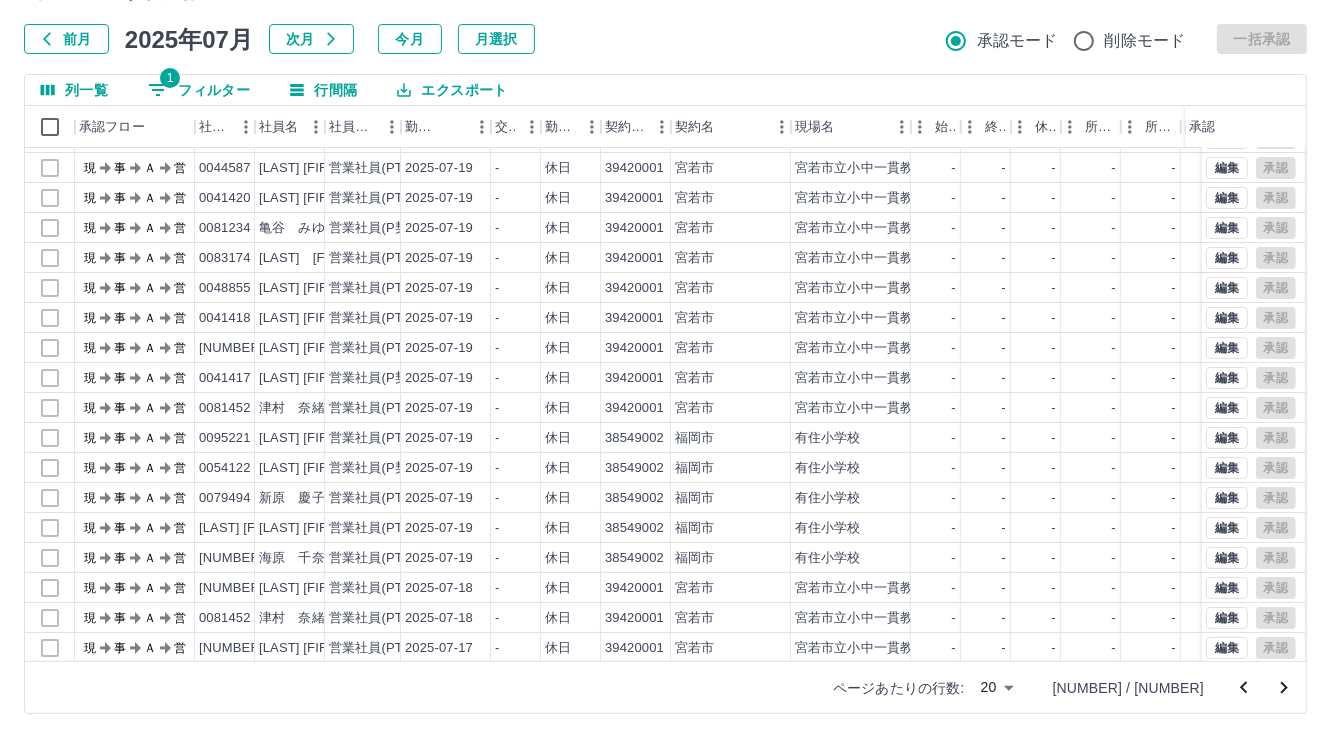 scroll, scrollTop: 103, scrollLeft: 0, axis: vertical 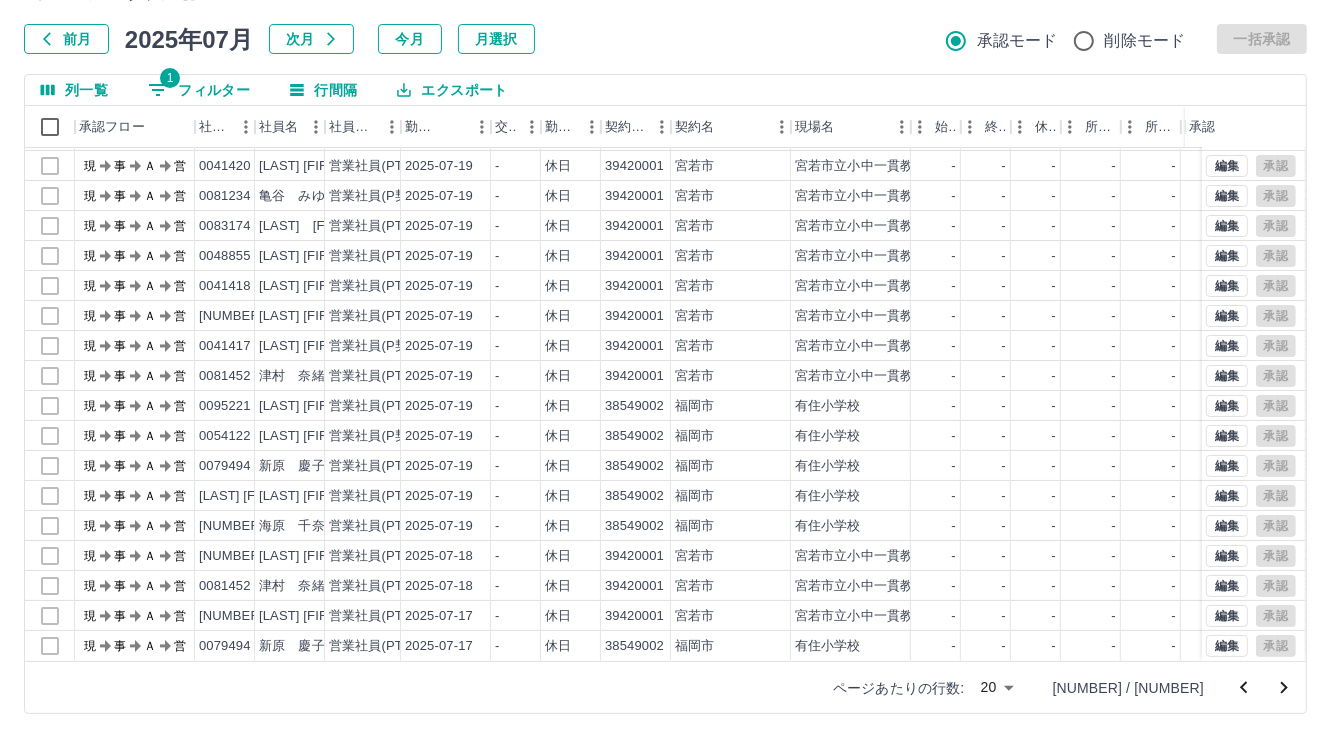 click 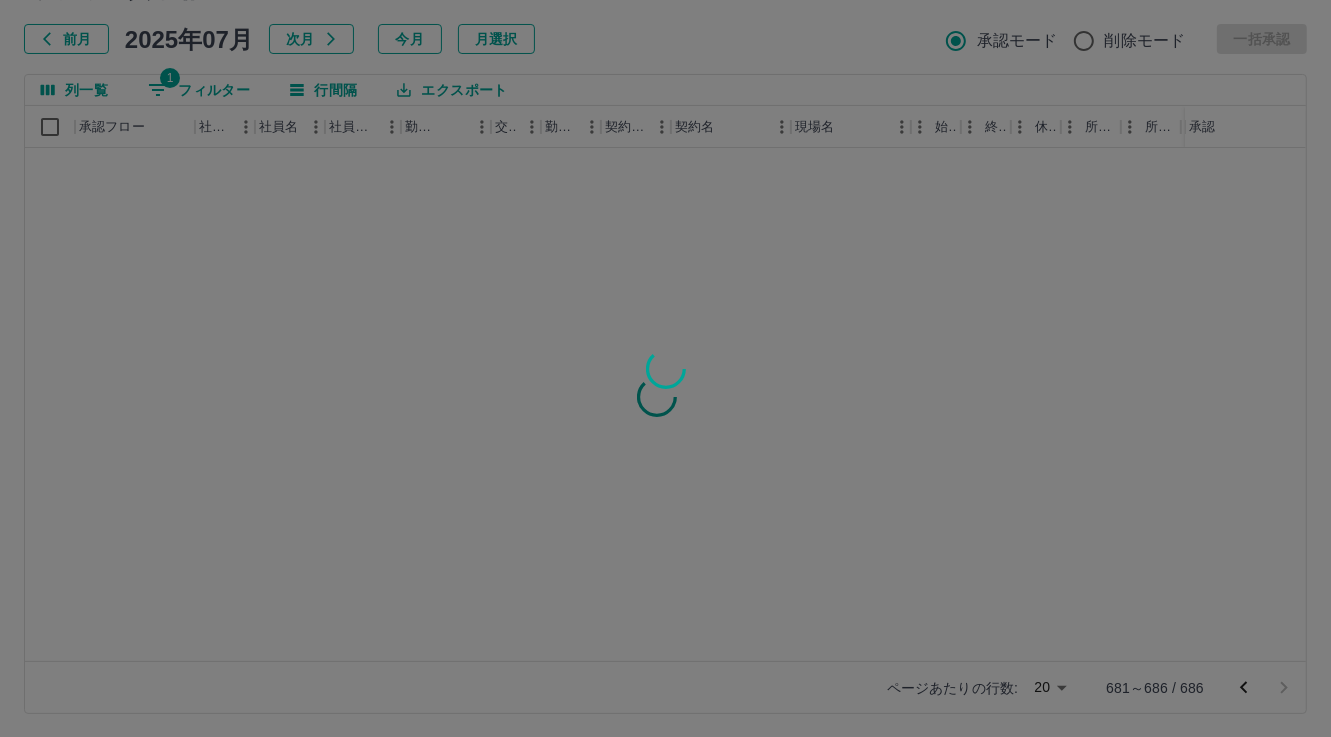 scroll, scrollTop: 0, scrollLeft: 0, axis: both 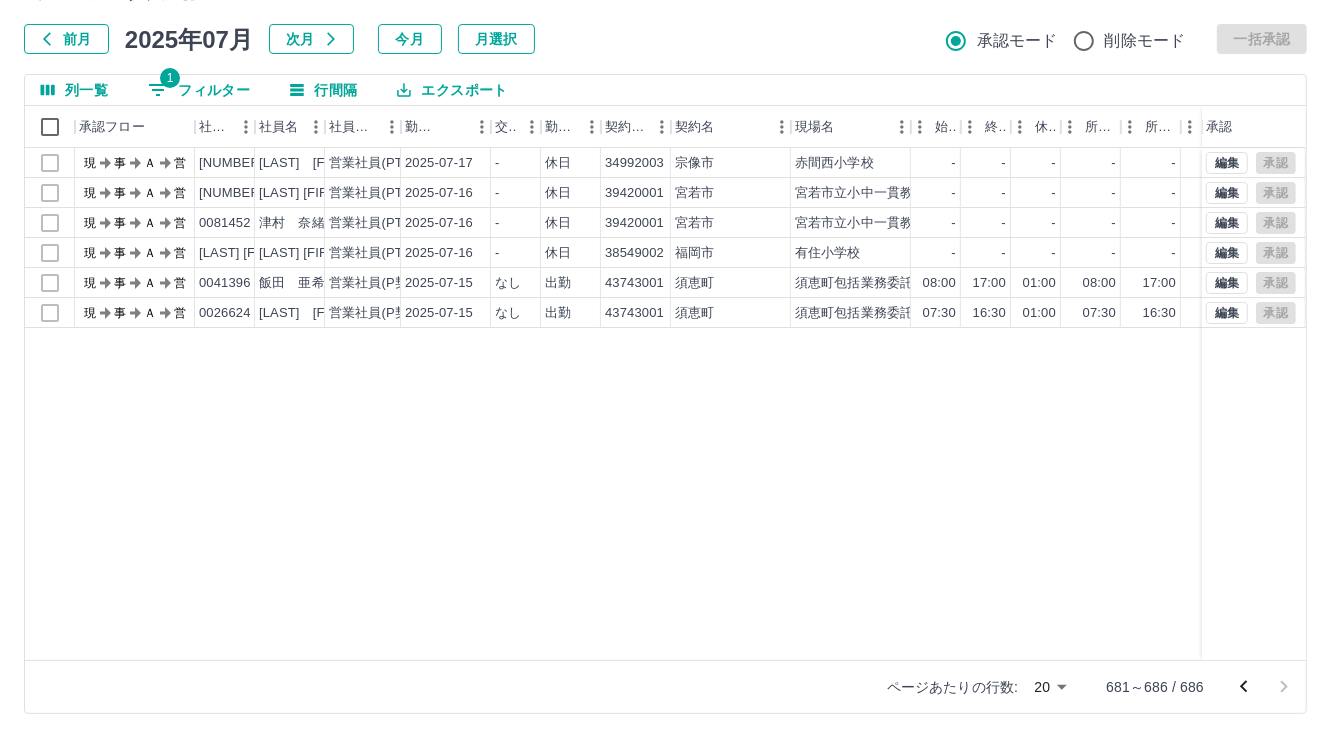 click on "1 フィルター" at bounding box center (199, 90) 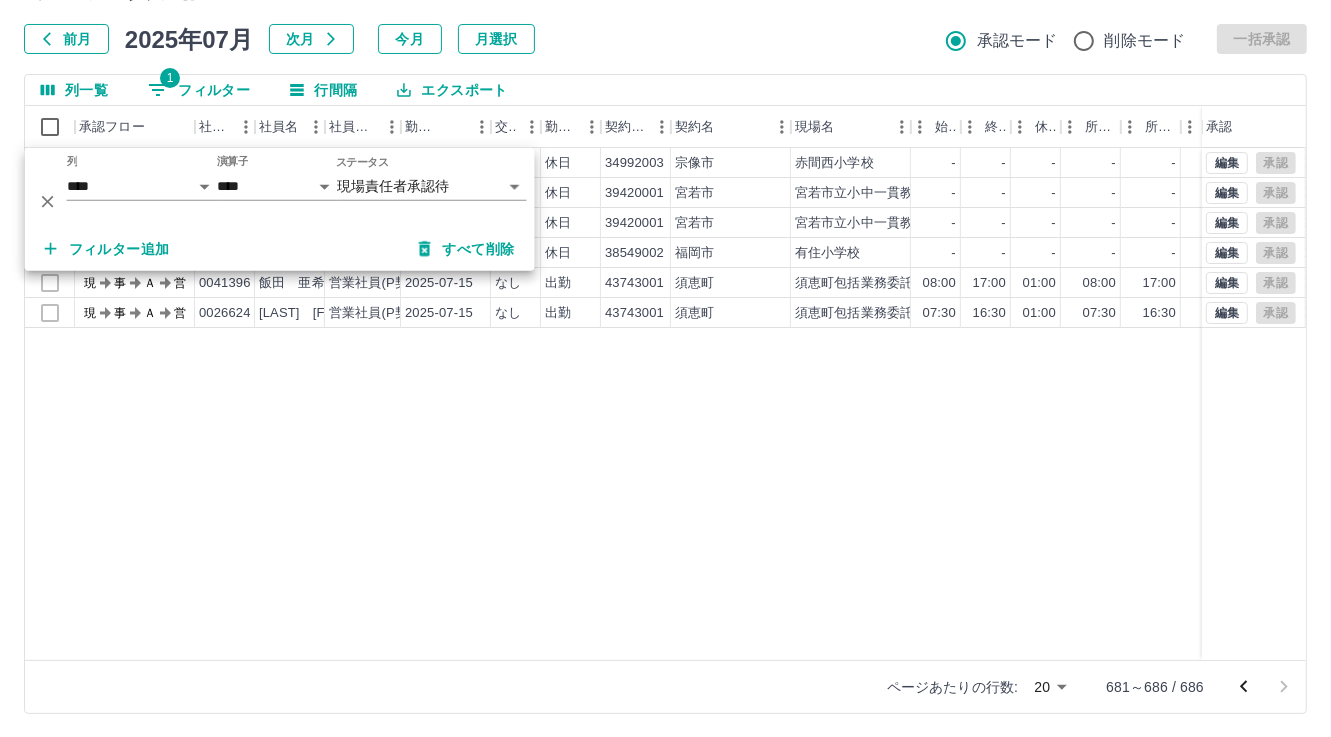click on "現 事 Ａ 営 0099445 谷﨑　香織 営業社員(PT契約) 2025-07-17  -  休日 34992003 宗像市 赤間西小学校 - - - - - - 00:00 00:00 00:00 現場責任者承認待 現 事 Ａ 営 0065274 德永　晶子 営業社員(PT契約) 2025-07-16  -  休日 39420001 宮若市 宮若市立小中一貫教育校 - - - - - - 00:00 00:00 00:00 現場責任者承認待 現 事 Ａ 営 0081452 津村　奈緒美 営業社員(PT契約) 2025-07-16  -  休日 39420001 宮若市 宮若市立小中一貫教育校 - - - - - - 00:00 00:00 00:00 現場責任者承認待 現 事 Ａ 営 0095878 藤原　美喜子 営業社員(PT契約) 2025-07-16  -  休日 38549002 福岡市 有住小学校 - - - - - - 00:00 00:00 00:00 現場責任者承認待 現 事 Ａ 営 0041396 飯田　亜希子 営業社員(P契約) 2025-07-15 なし 出勤 43743001 須恵町 須恵町包括業務委託 08:00 17:00 01:00 08:00 17:00 01:00 09:00 08:00 00:00 交なし 現場責任者承認待 現 事 Ａ 営 0026624 永野　理恵子 2025-07-15" at bounding box center (898, 404) 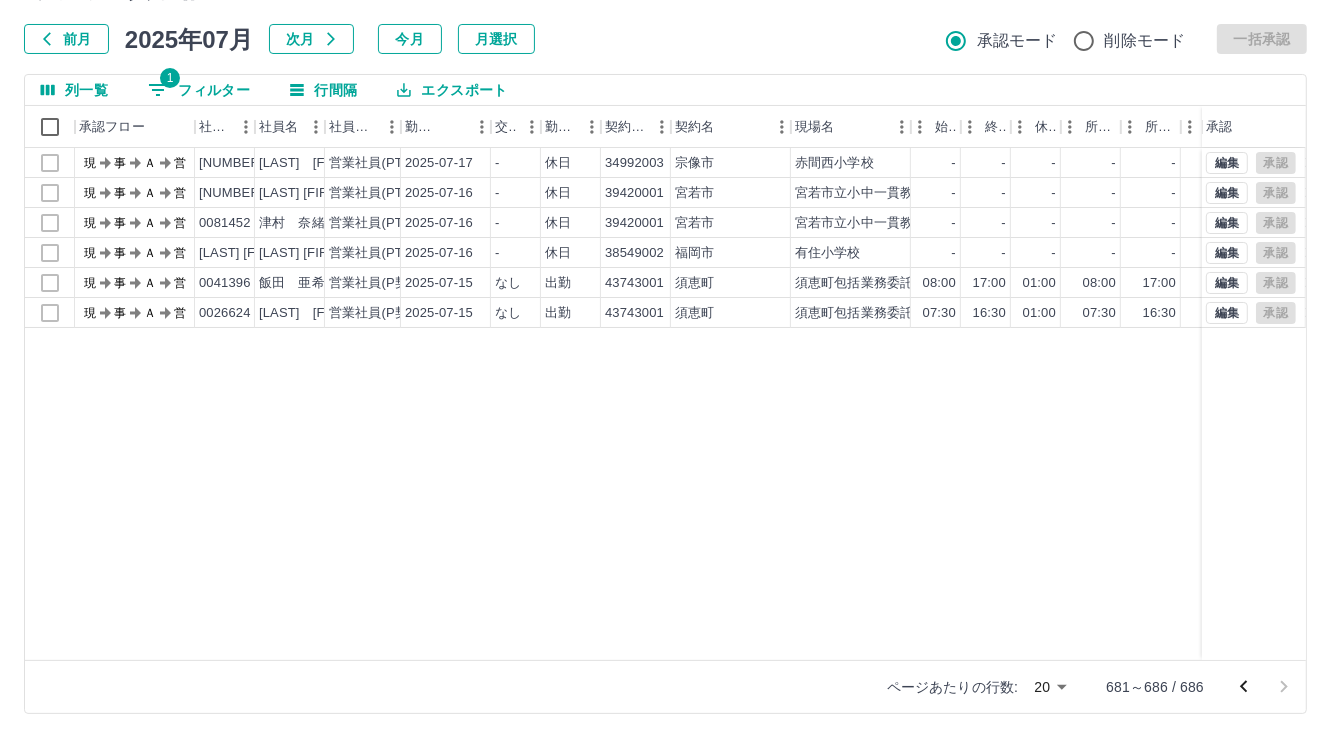 click on "1 フィルター" at bounding box center [199, 90] 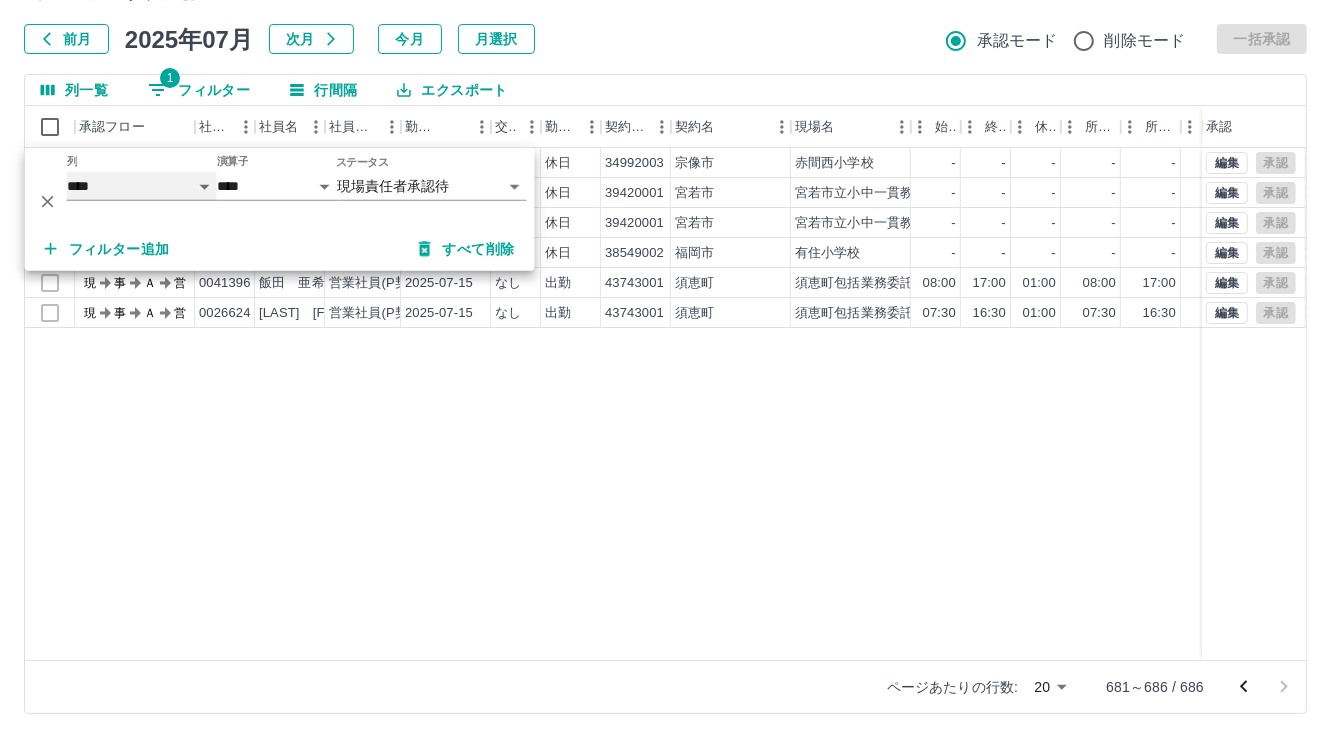 click on "**** *** **** *** *** **** ***** *** *** ** ** ** **** **** **** ** ** *** **** *****" at bounding box center [142, 186] 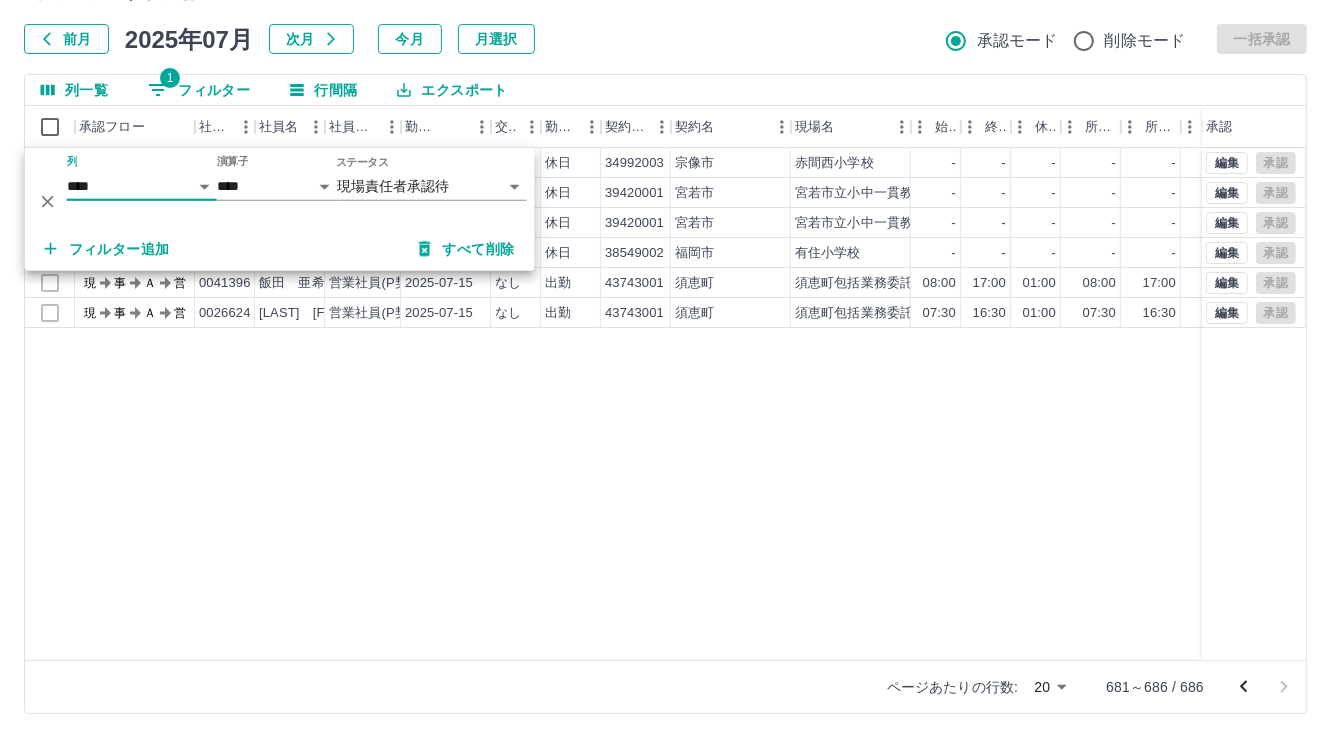 click on "現 事 Ａ 営 0099445 谷﨑　香織 営業社員(PT契約) 2025-07-17  -  休日 34992003 宗像市 赤間西小学校 - - - - - - 00:00 00:00 00:00 現場責任者承認待 現 事 Ａ 営 0065274 德永　晶子 営業社員(PT契約) 2025-07-16  -  休日 39420001 宮若市 宮若市立小中一貫教育校 - - - - - - 00:00 00:00 00:00 現場責任者承認待 現 事 Ａ 営 0081452 津村　奈緒美 営業社員(PT契約) 2025-07-16  -  休日 39420001 宮若市 宮若市立小中一貫教育校 - - - - - - 00:00 00:00 00:00 現場責任者承認待 現 事 Ａ 営 0095878 藤原　美喜子 営業社員(PT契約) 2025-07-16  -  休日 38549002 福岡市 有住小学校 - - - - - - 00:00 00:00 00:00 現場責任者承認待 現 事 Ａ 営 0041396 飯田　亜希子 営業社員(P契約) 2025-07-15 なし 出勤 43743001 須恵町 須恵町包括業務委託 08:00 17:00 01:00 08:00 17:00 01:00 09:00 08:00 00:00 交なし 現場責任者承認待 現 事 Ａ 営 0026624 永野　理恵子 2025-07-15" at bounding box center [898, 404] 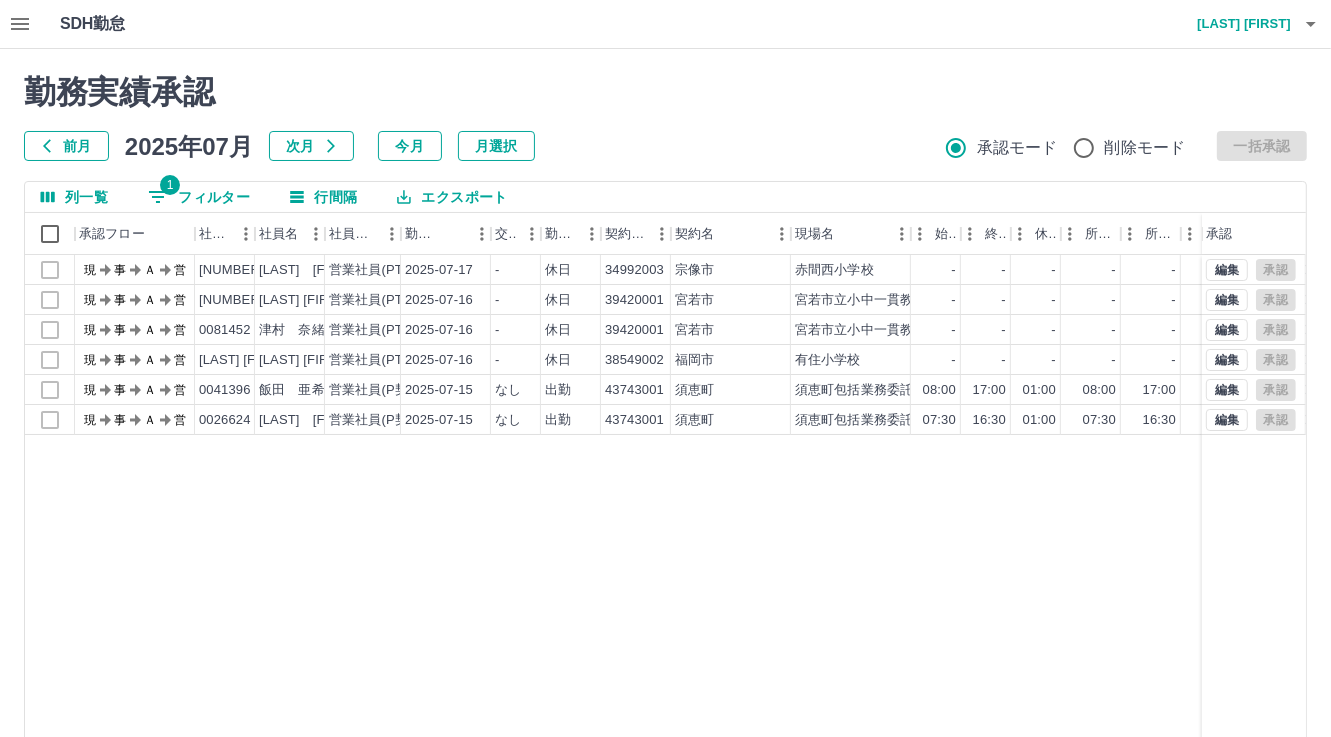 scroll, scrollTop: 0, scrollLeft: 0, axis: both 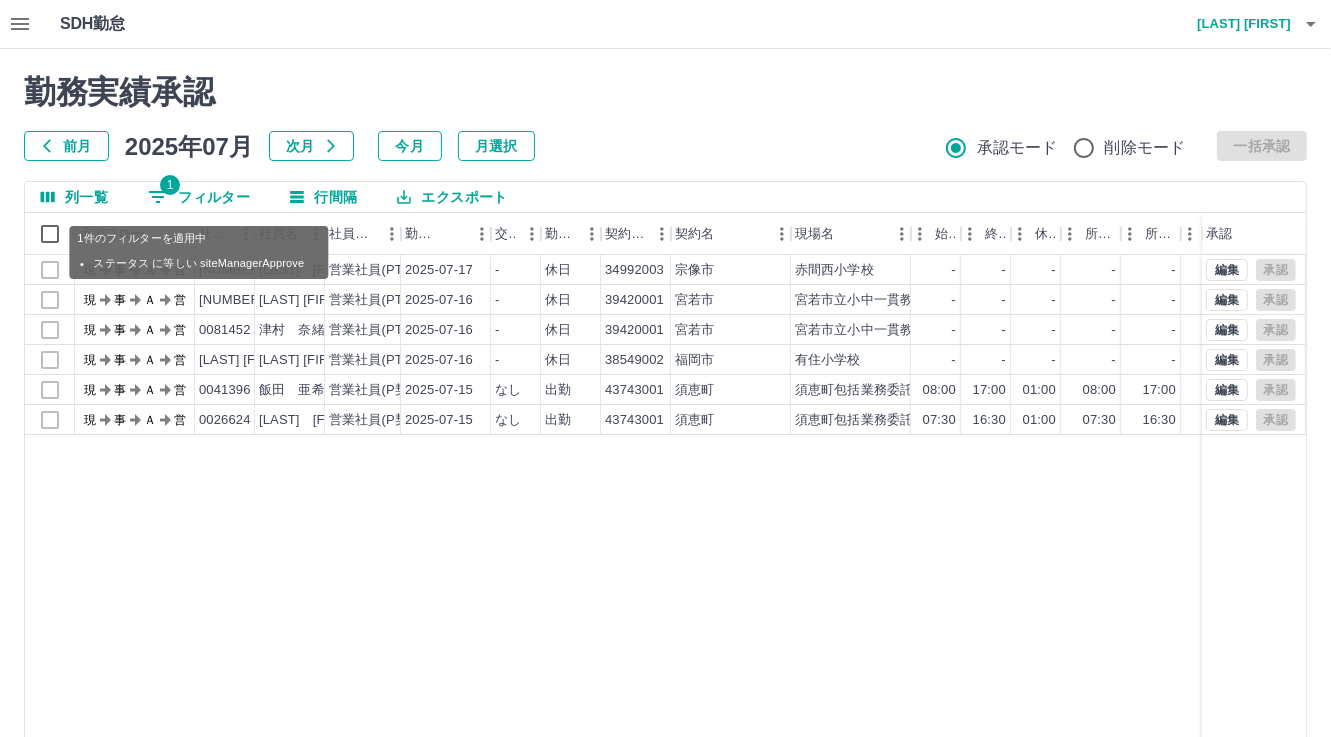 click on "1 フィルター" at bounding box center [199, 197] 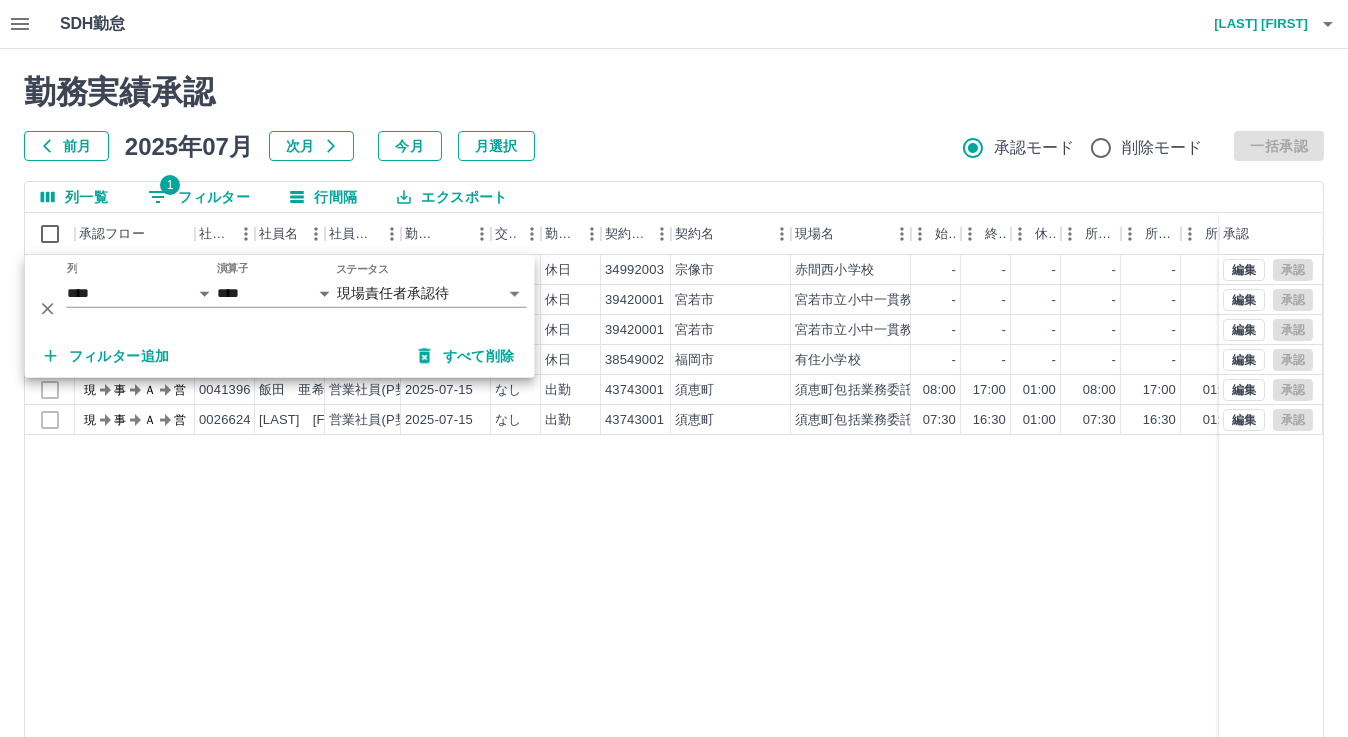 click on "SDH勤怠 松元　美江 勤務実績承認 前月 2025年07月 次月 今月 月選択 承認モード 削除モード 一括承認 列一覧 1 フィルター 行間隔 エクスポート 承認フロー 社員番号 社員名 社員区分 勤務日 交通費 勤務区分 契約コード 契約名 現場名 始業 終業 休憩 所定開始 所定終業 所定休憩 拘束 勤務 遅刻等 コメント ステータス 承認 現 事 Ａ 営 0099445 谷﨑　香織 営業社員(PT契約) 2025-07-17  -  休日 34992003 宗像市 赤間西小学校 - - - - - - 00:00 00:00 00:00 現場責任者承認待 現 事 Ａ 営 0065274 德永　晶子 営業社員(PT契約) 2025-07-16  -  休日 39420001 宮若市 宮若市立小中一貫教育校 - - - - - - 00:00 00:00 00:00 現場責任者承認待 現 事 Ａ 営 0081452 津村　奈緒美 営業社員(PT契約) 2025-07-16  -  休日 39420001 宮若市 宮若市立小中一貫教育校 - - - - - - 00:00 00:00 00:00 現場責任者承認待 現 事 Ａ 営 0095878 -" at bounding box center [674, 422] 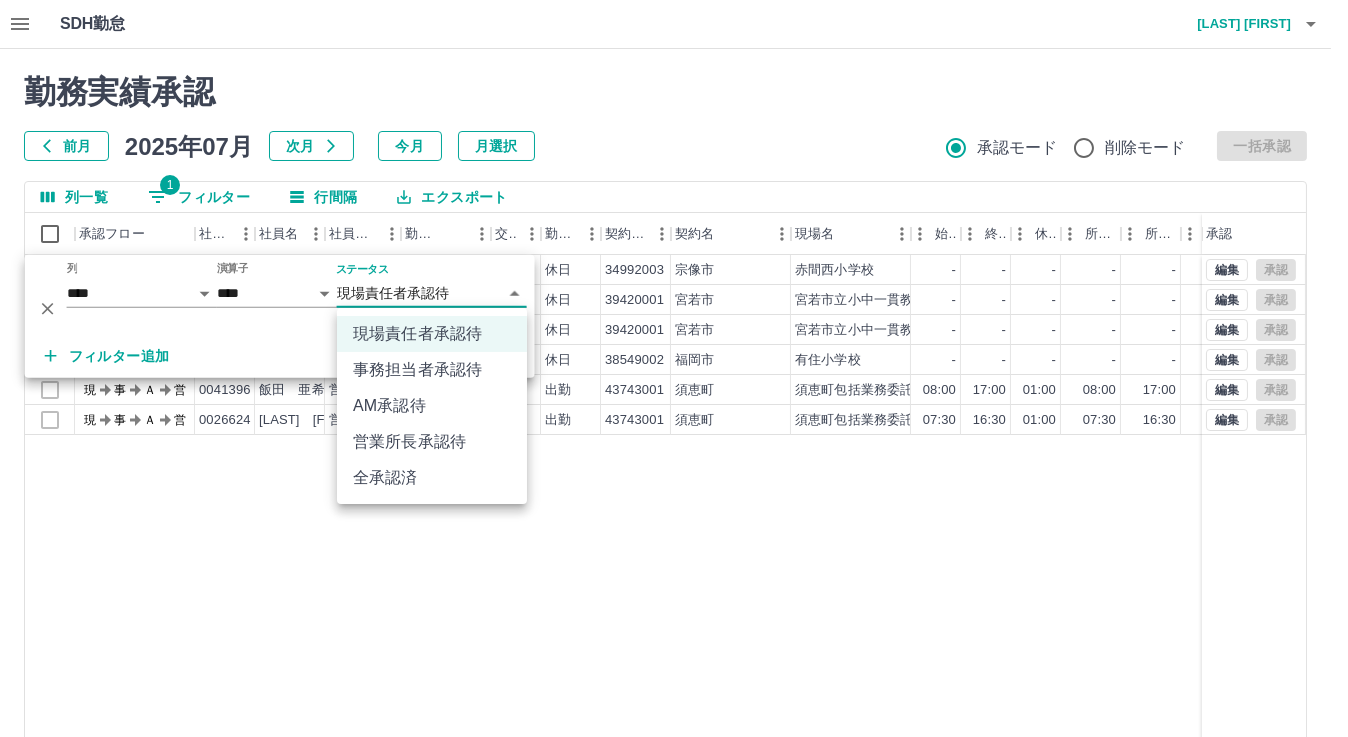 click on "AM承認待" at bounding box center [432, 406] 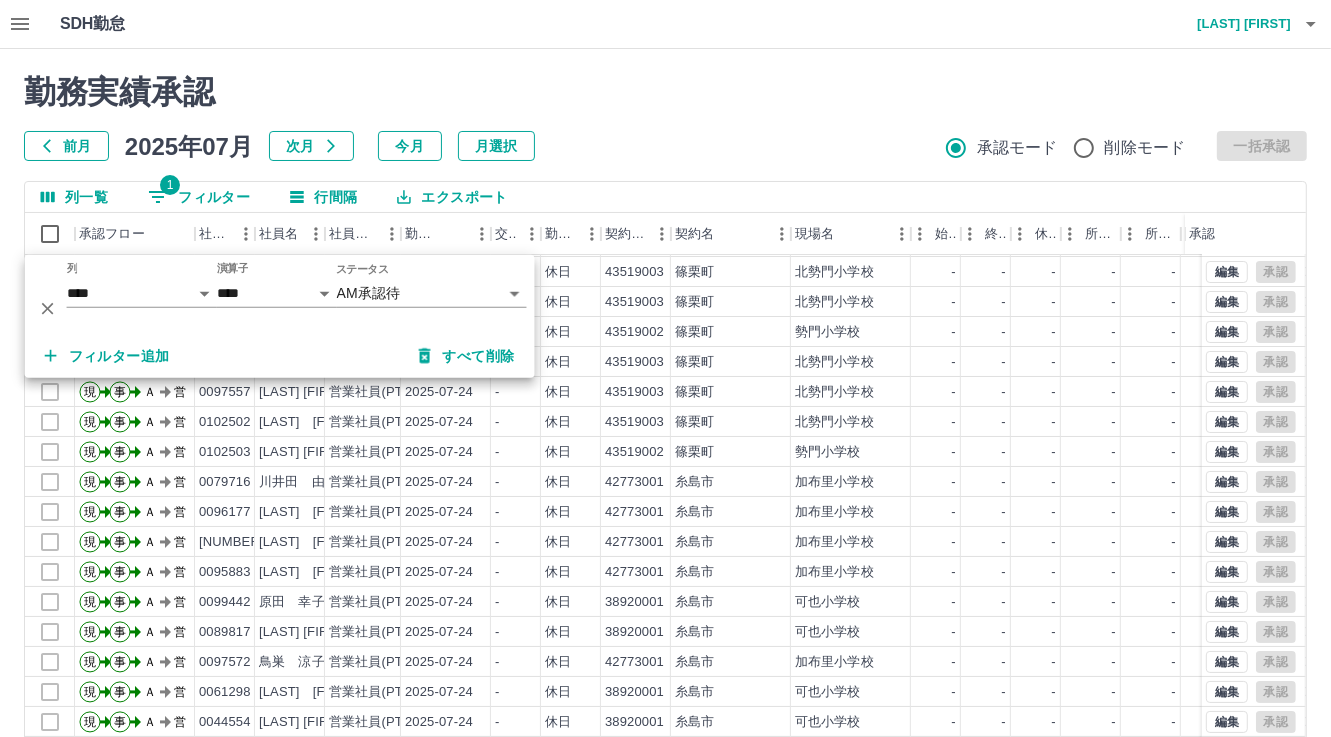 scroll, scrollTop: 103, scrollLeft: 0, axis: vertical 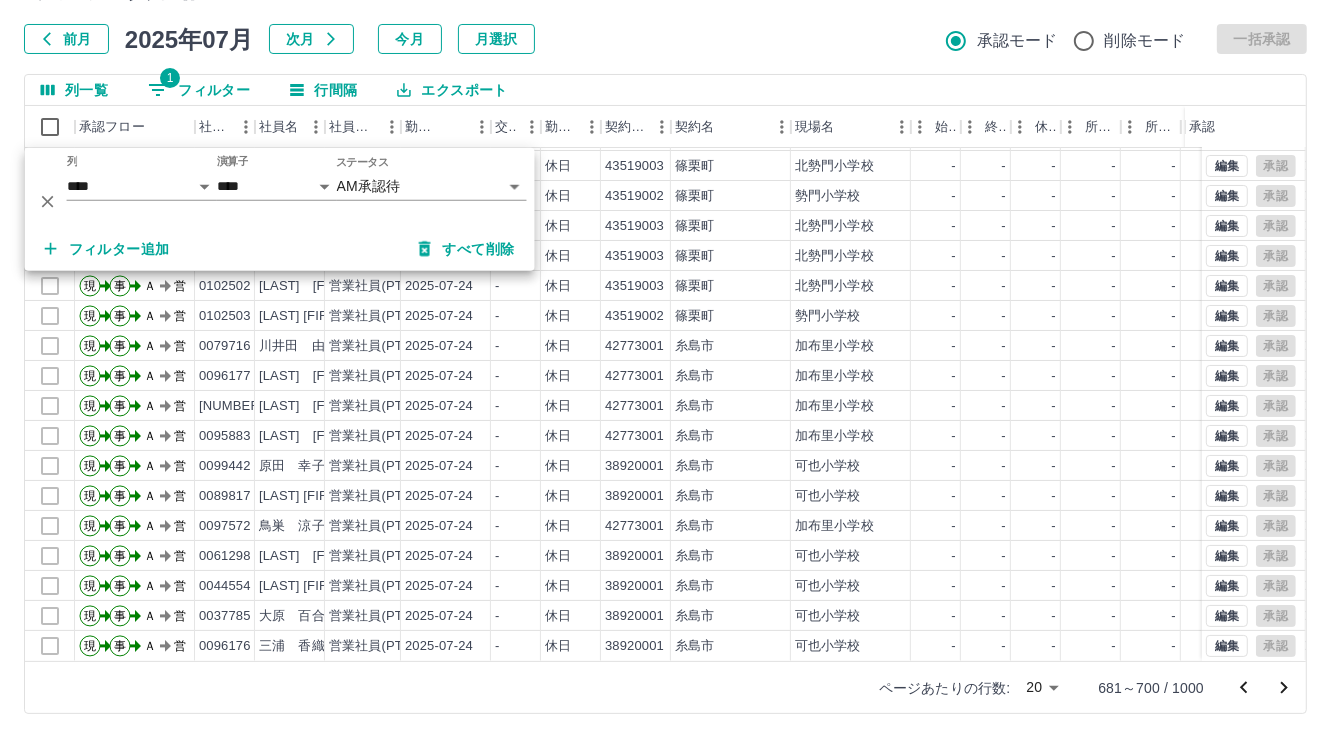 click 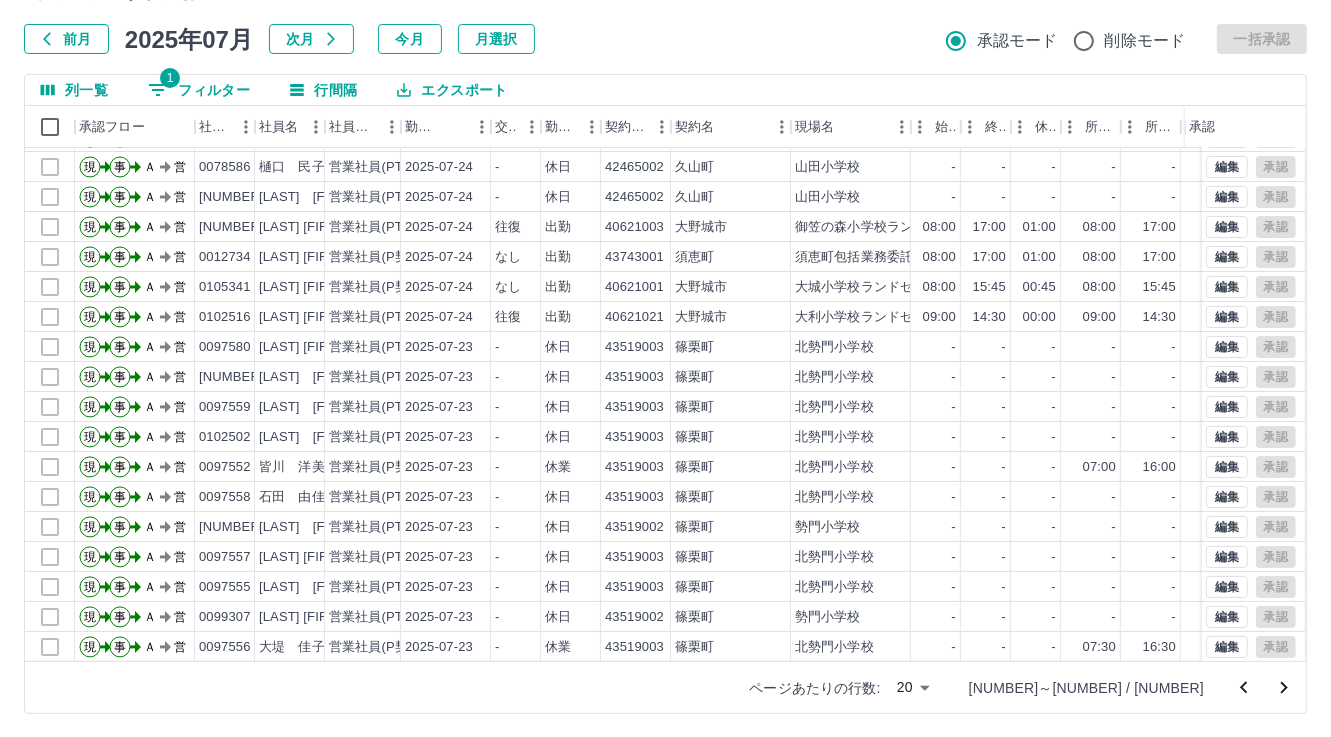 scroll, scrollTop: 103, scrollLeft: 0, axis: vertical 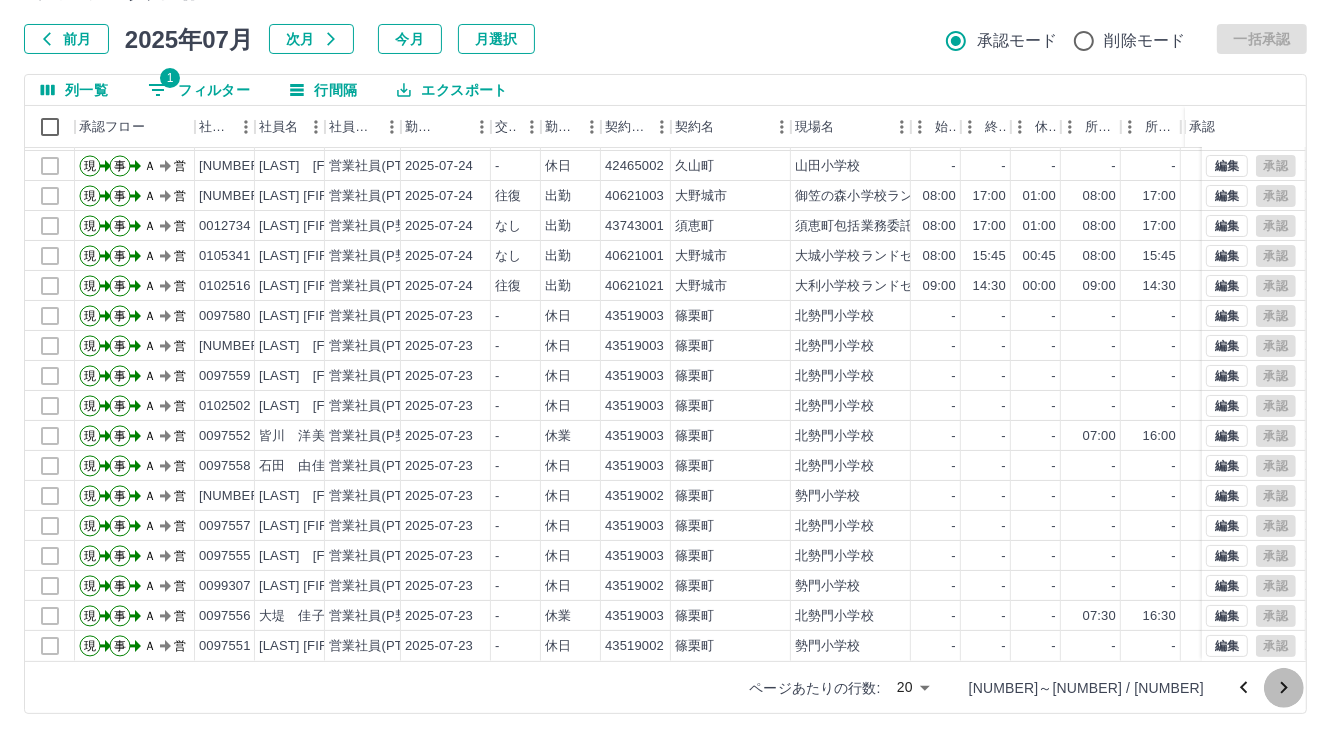 drag, startPoint x: 1294, startPoint y: 693, endPoint x: 1263, endPoint y: 665, distance: 41.773197 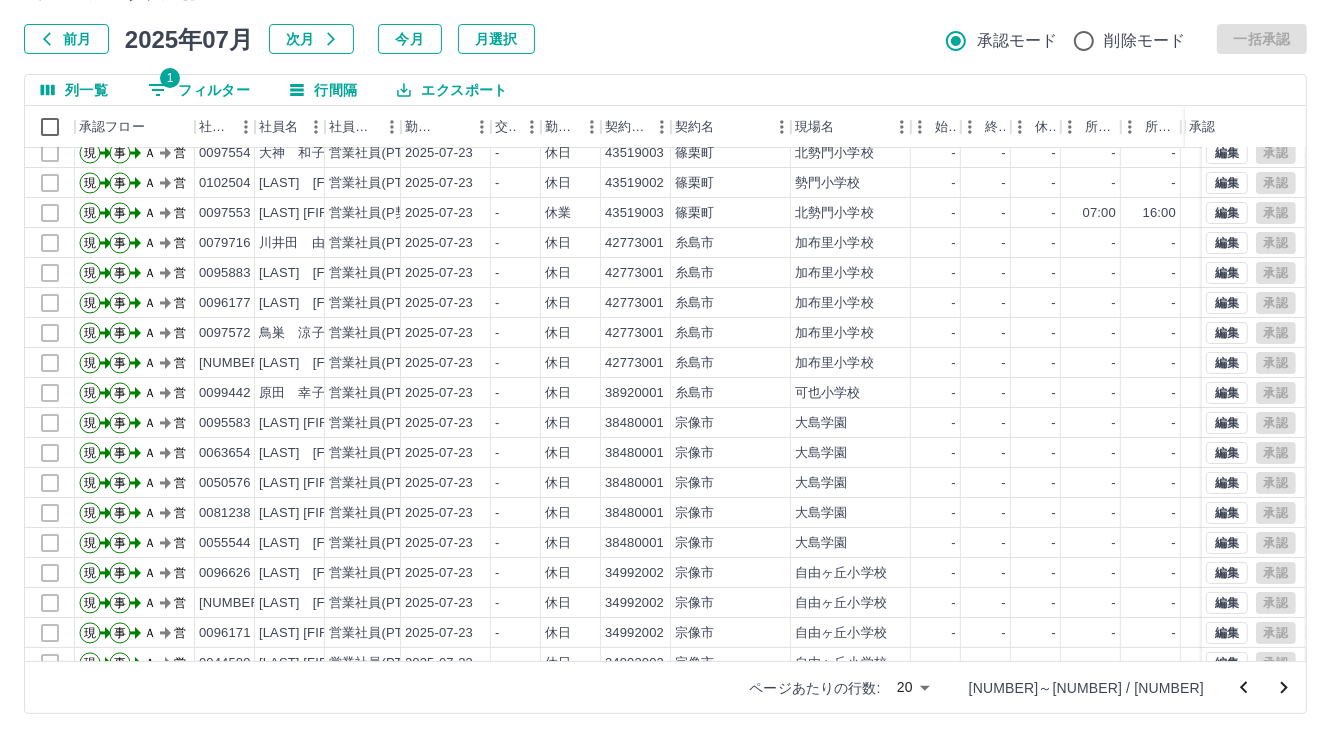 scroll, scrollTop: 103, scrollLeft: 0, axis: vertical 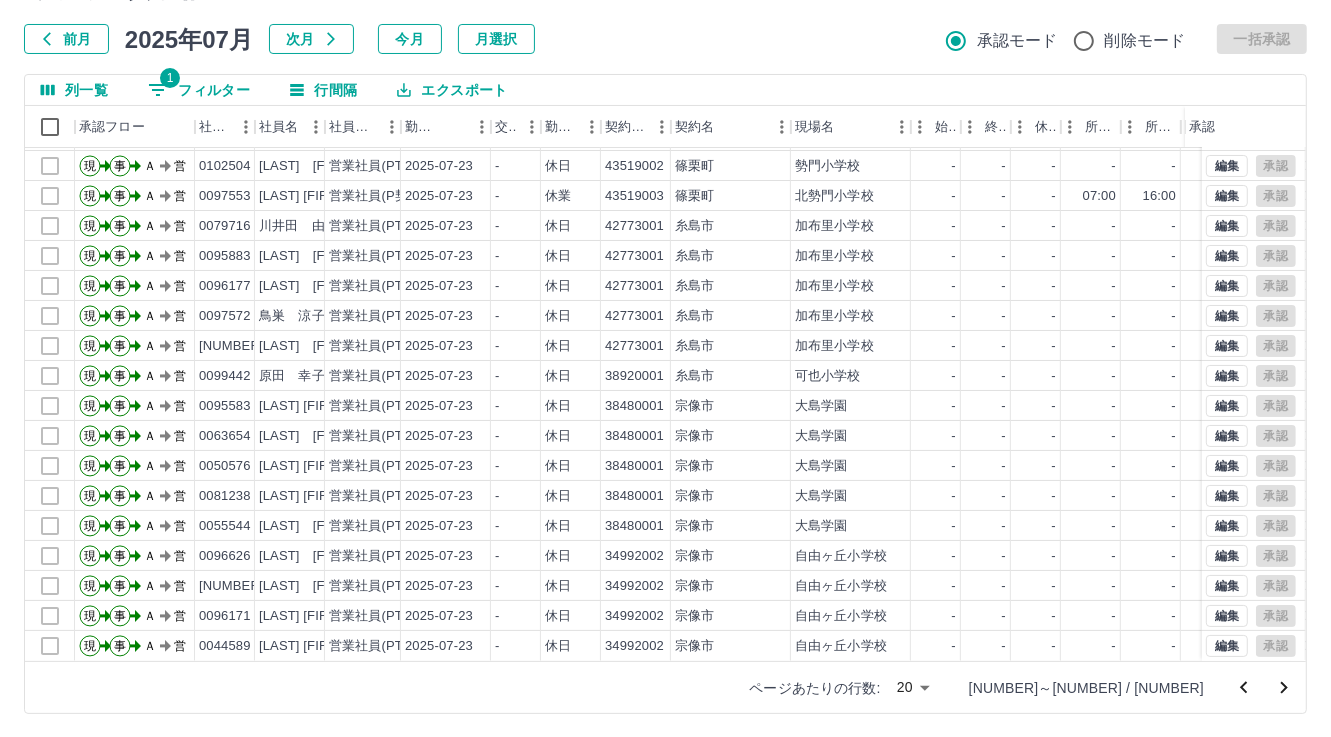 click 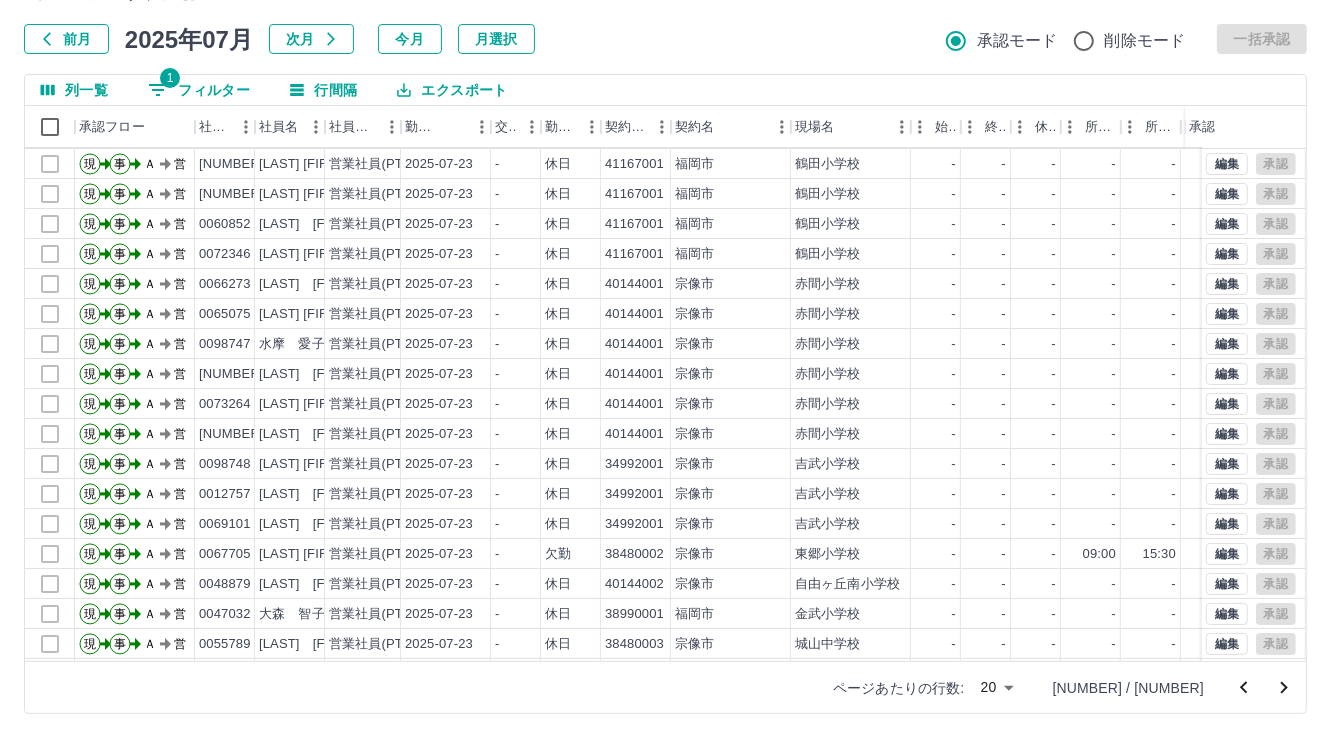 scroll, scrollTop: 103, scrollLeft: 0, axis: vertical 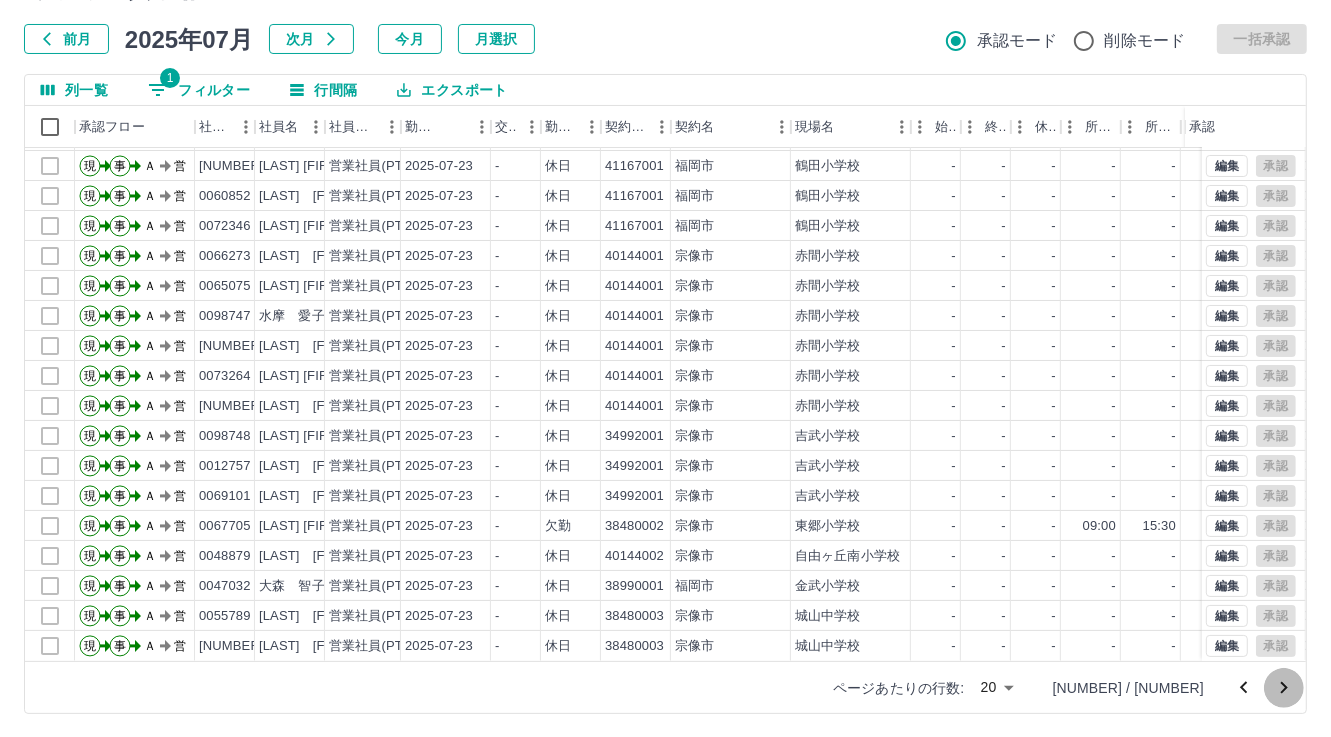 click 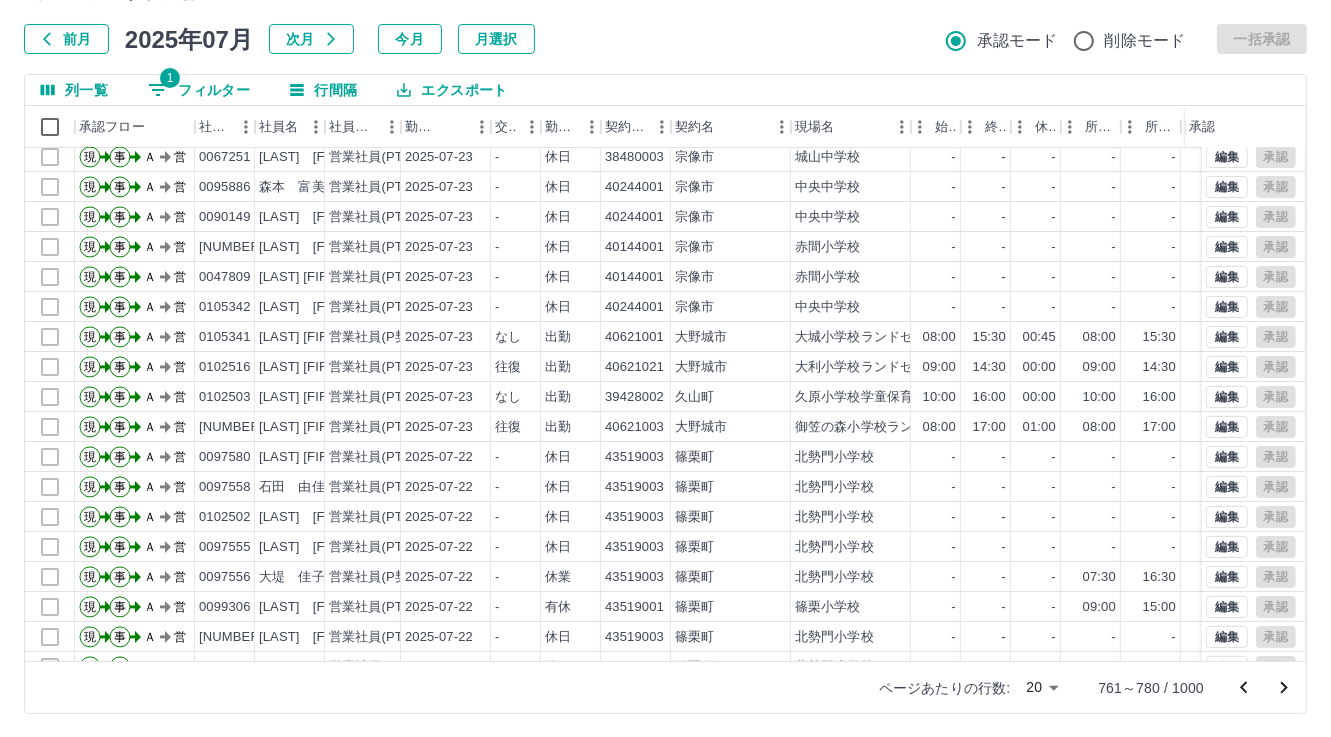 scroll, scrollTop: 103, scrollLeft: 0, axis: vertical 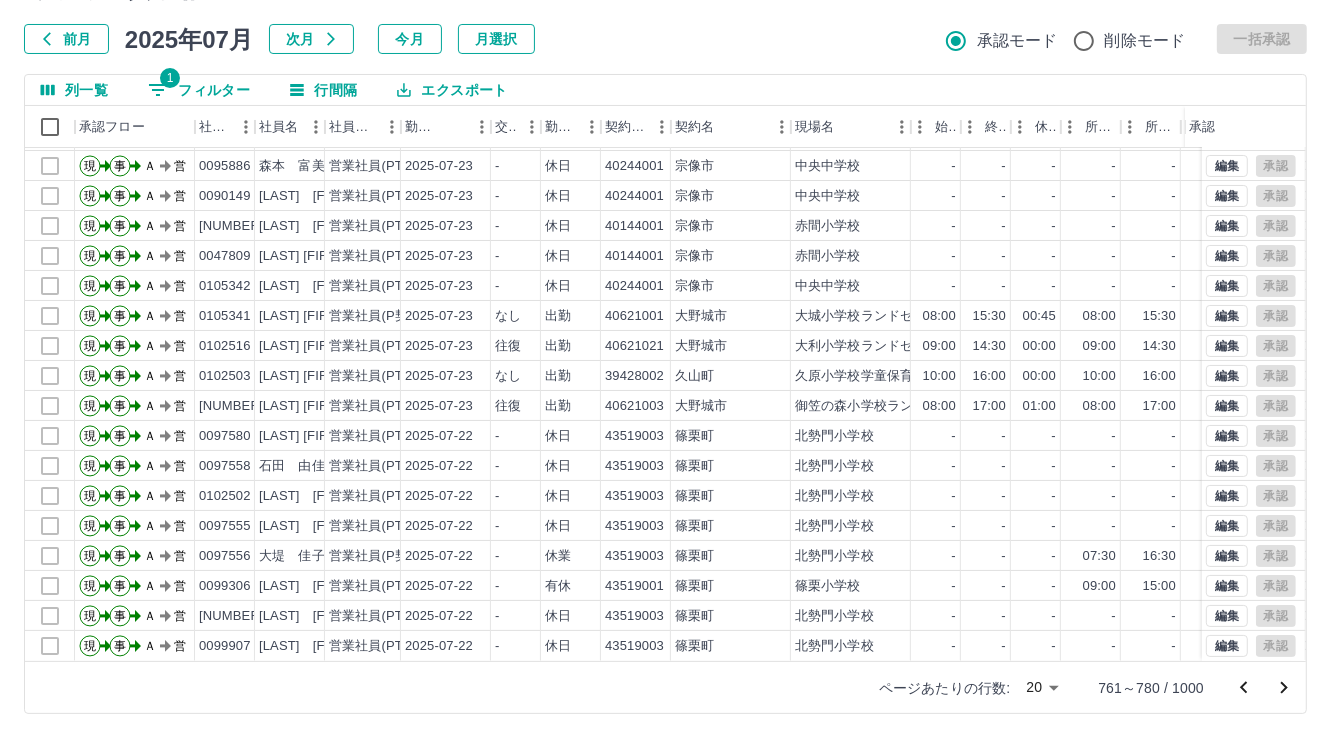 click at bounding box center (1284, 688) 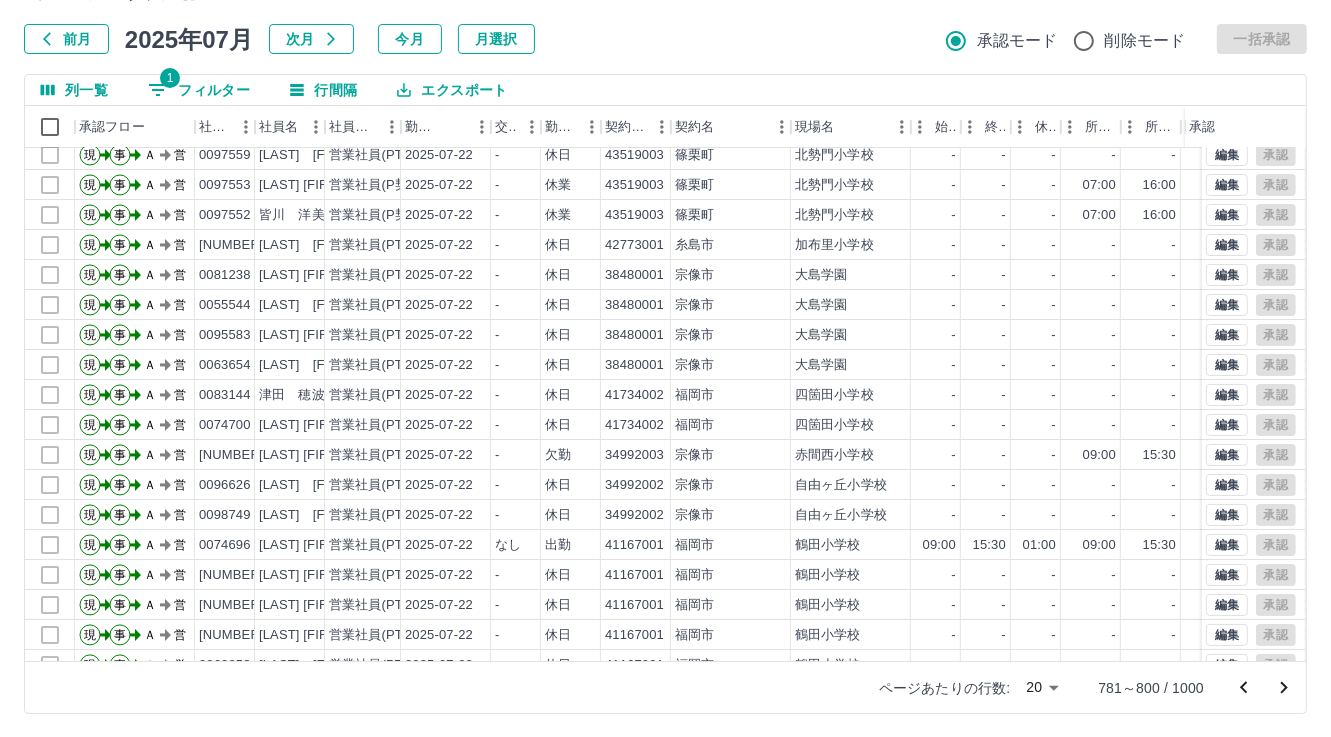 scroll, scrollTop: 103, scrollLeft: 0, axis: vertical 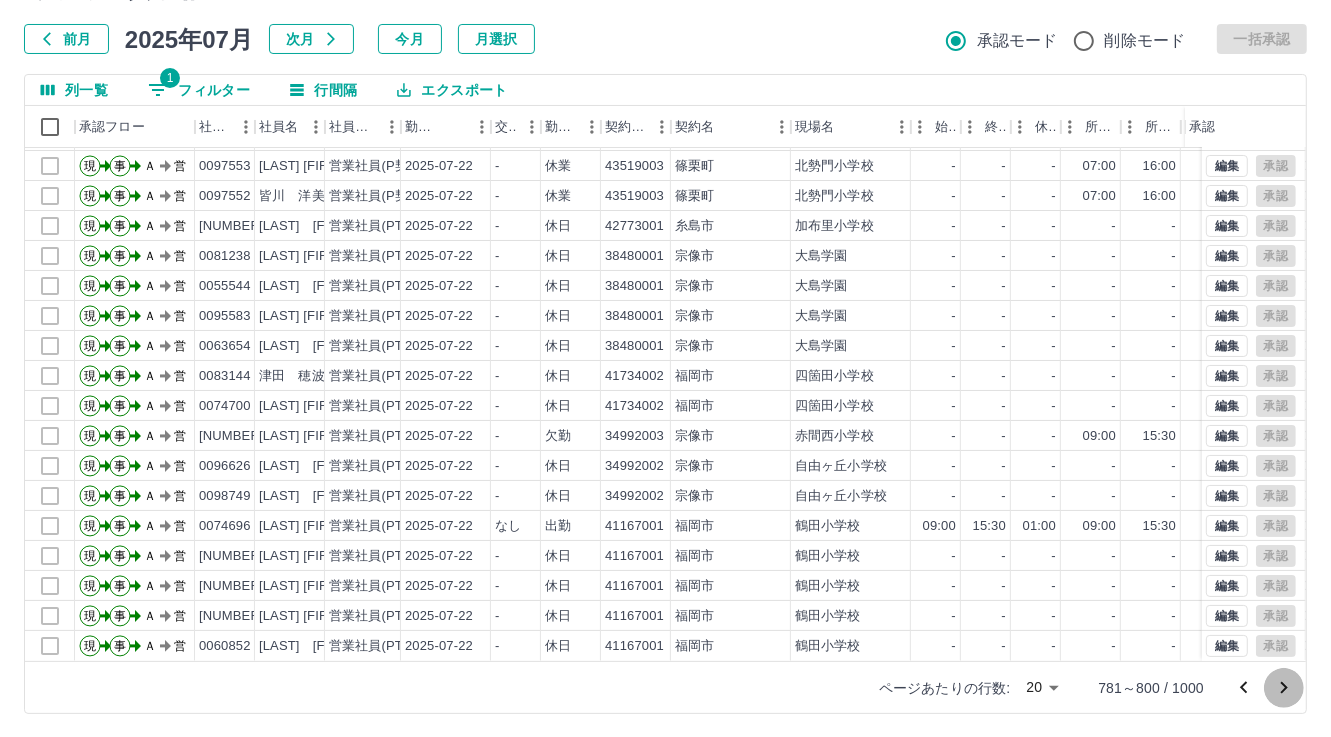 click 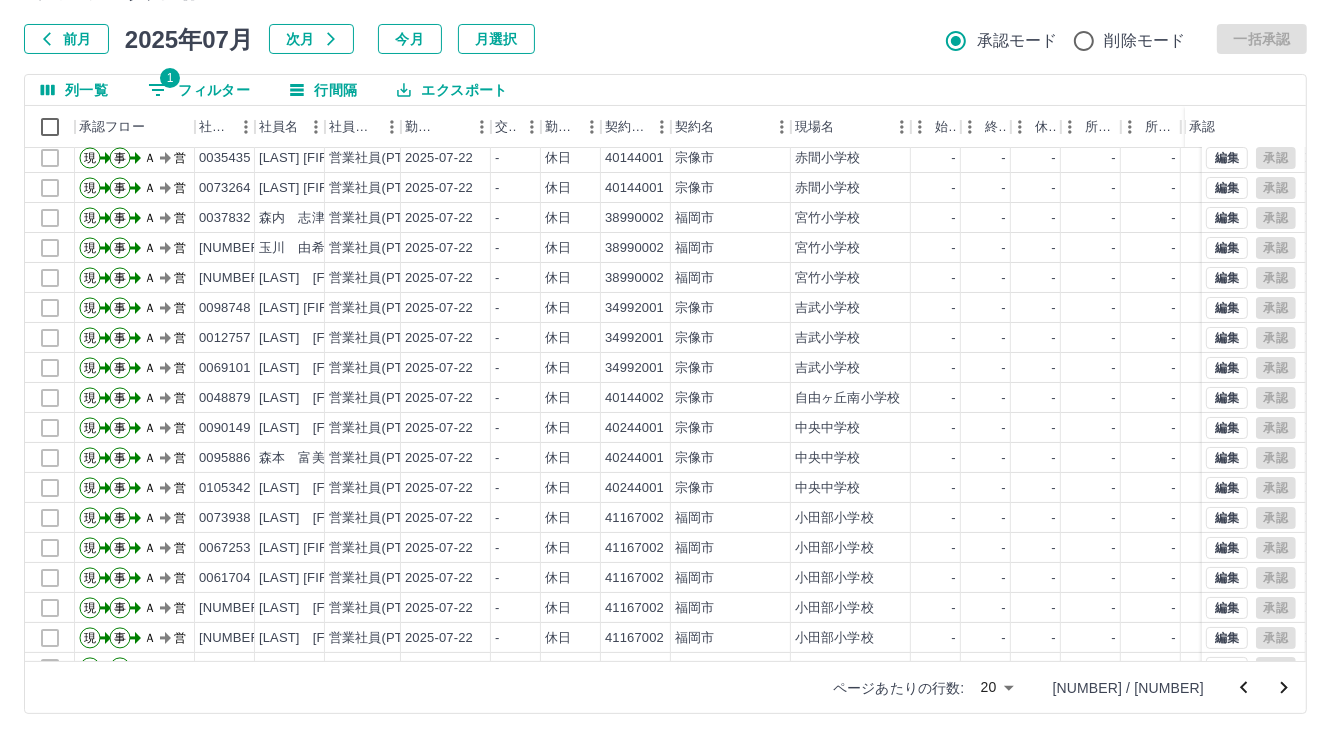 scroll, scrollTop: 103, scrollLeft: 0, axis: vertical 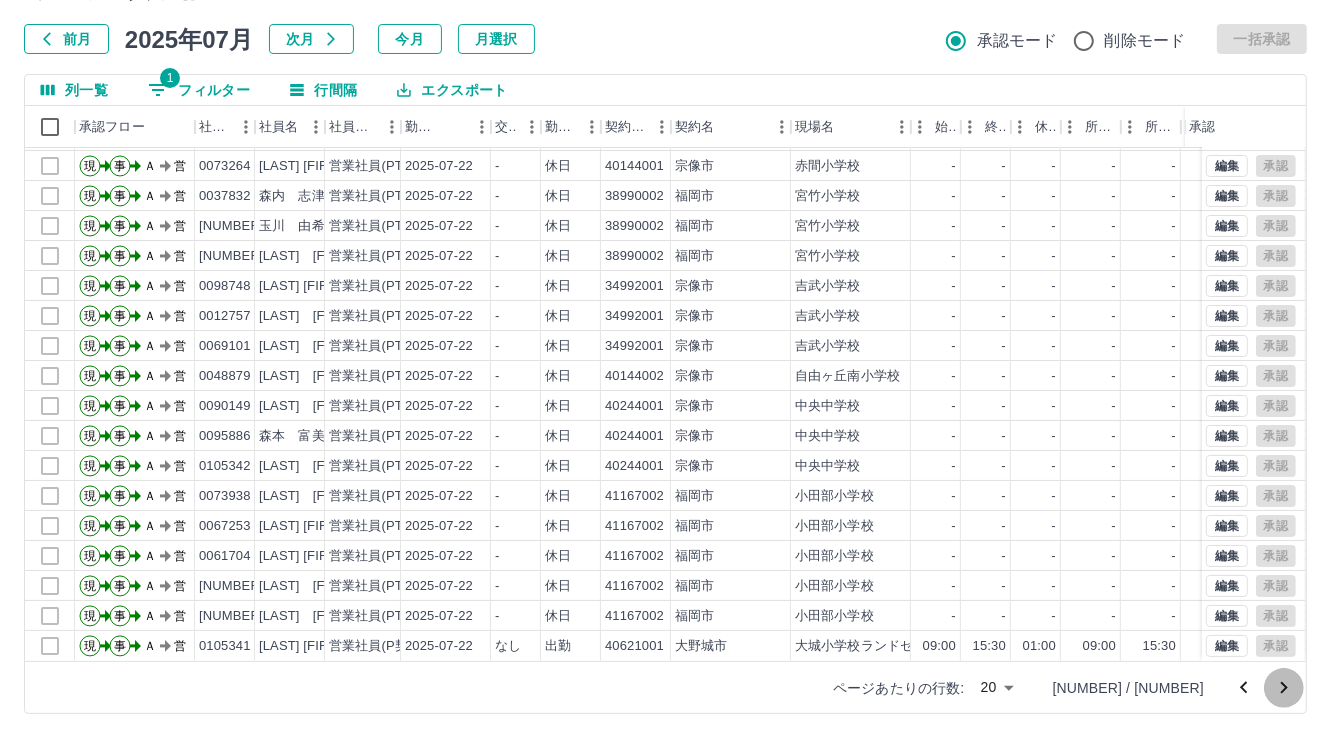 click 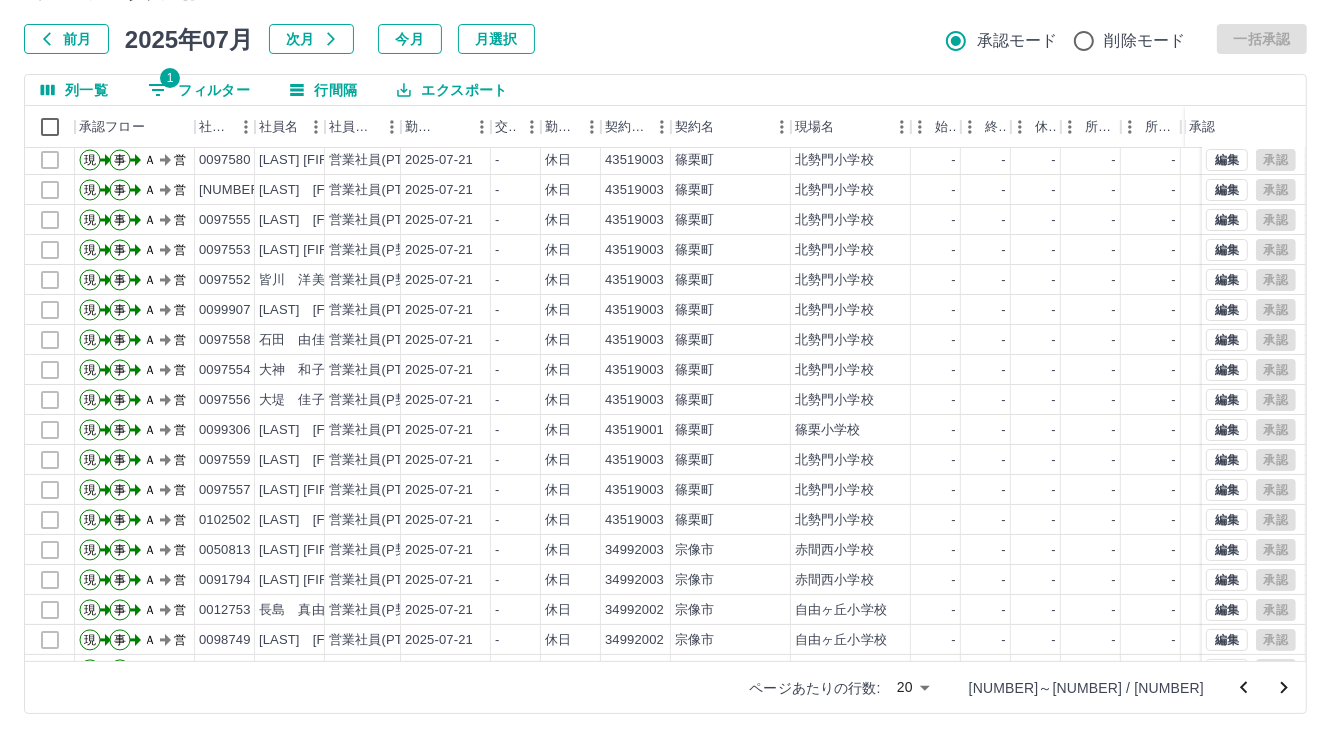 scroll, scrollTop: 103, scrollLeft: 0, axis: vertical 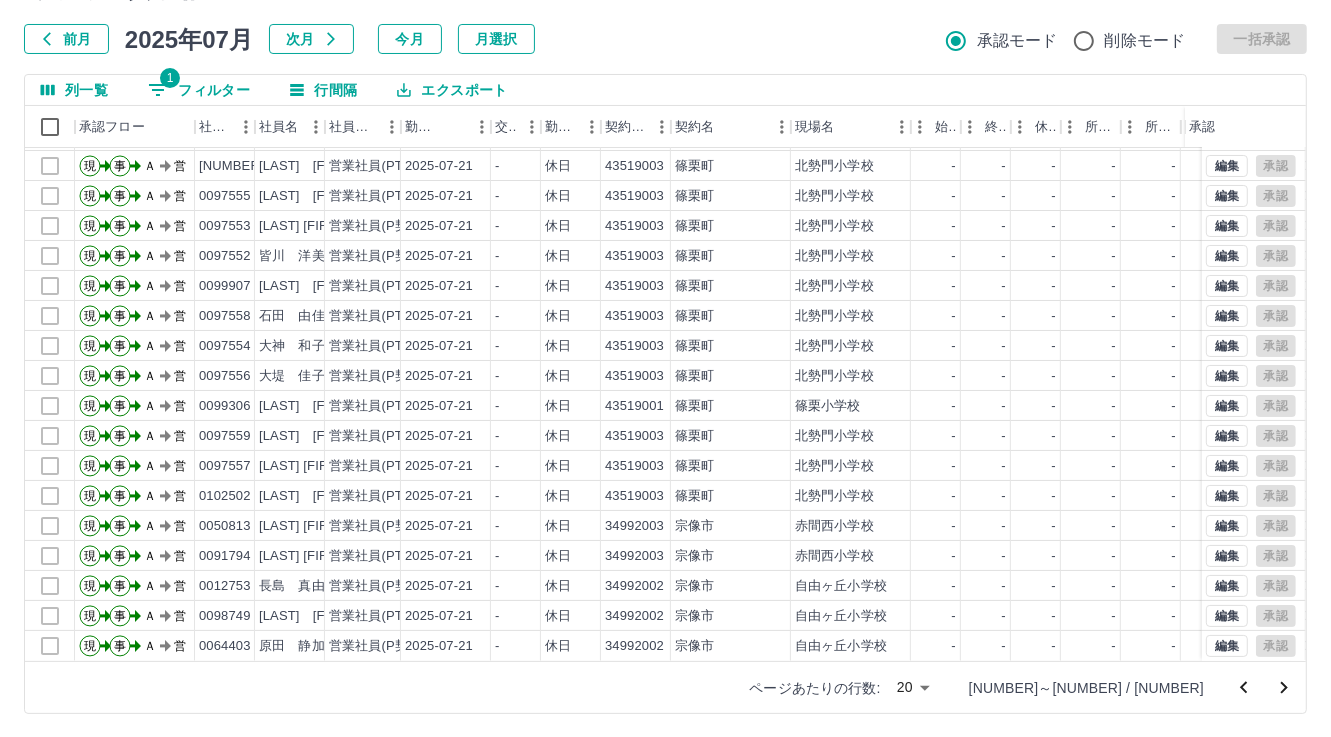 click 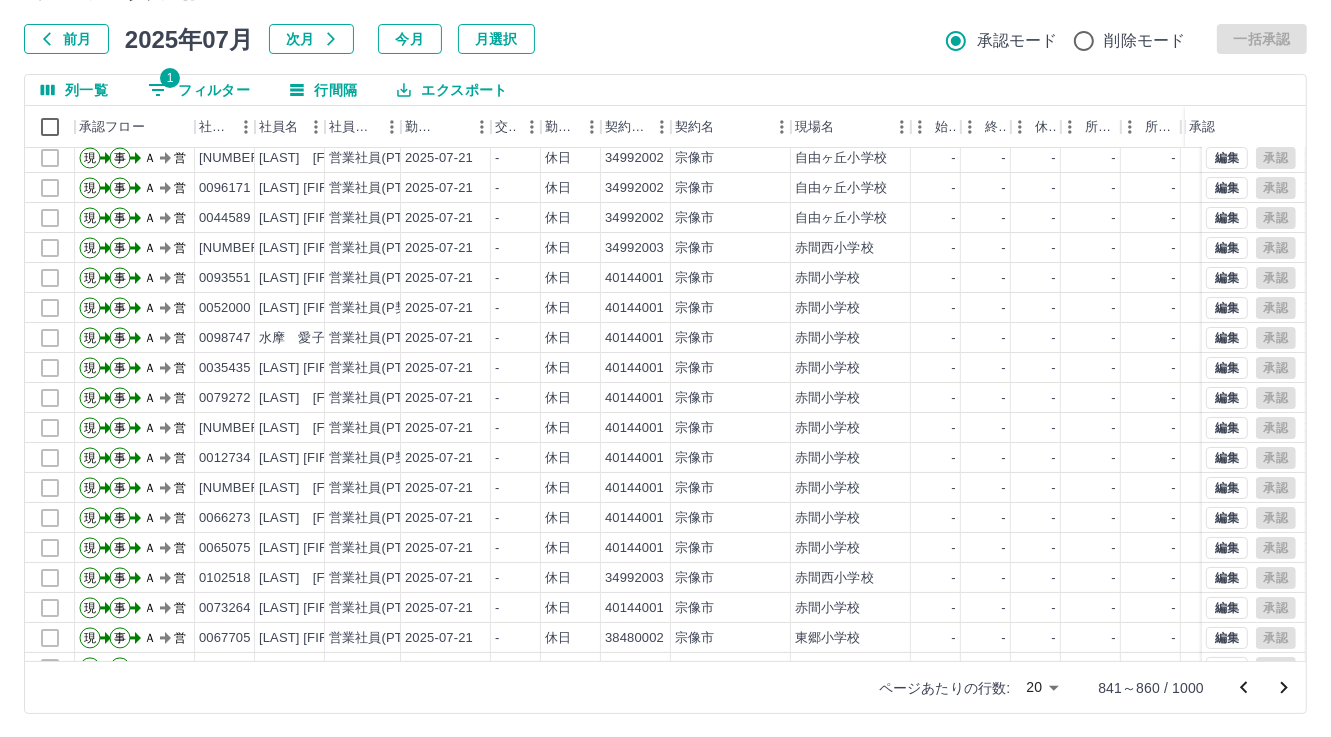 scroll, scrollTop: 2, scrollLeft: 0, axis: vertical 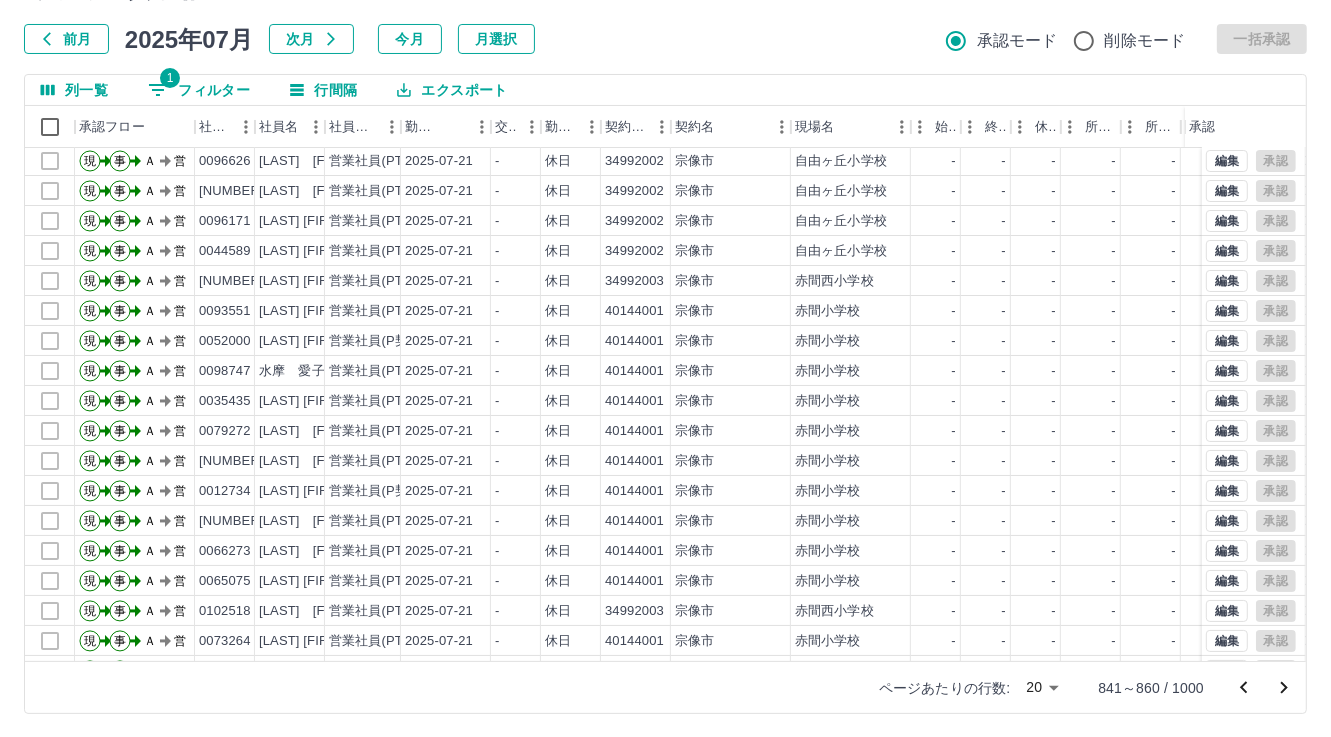 click 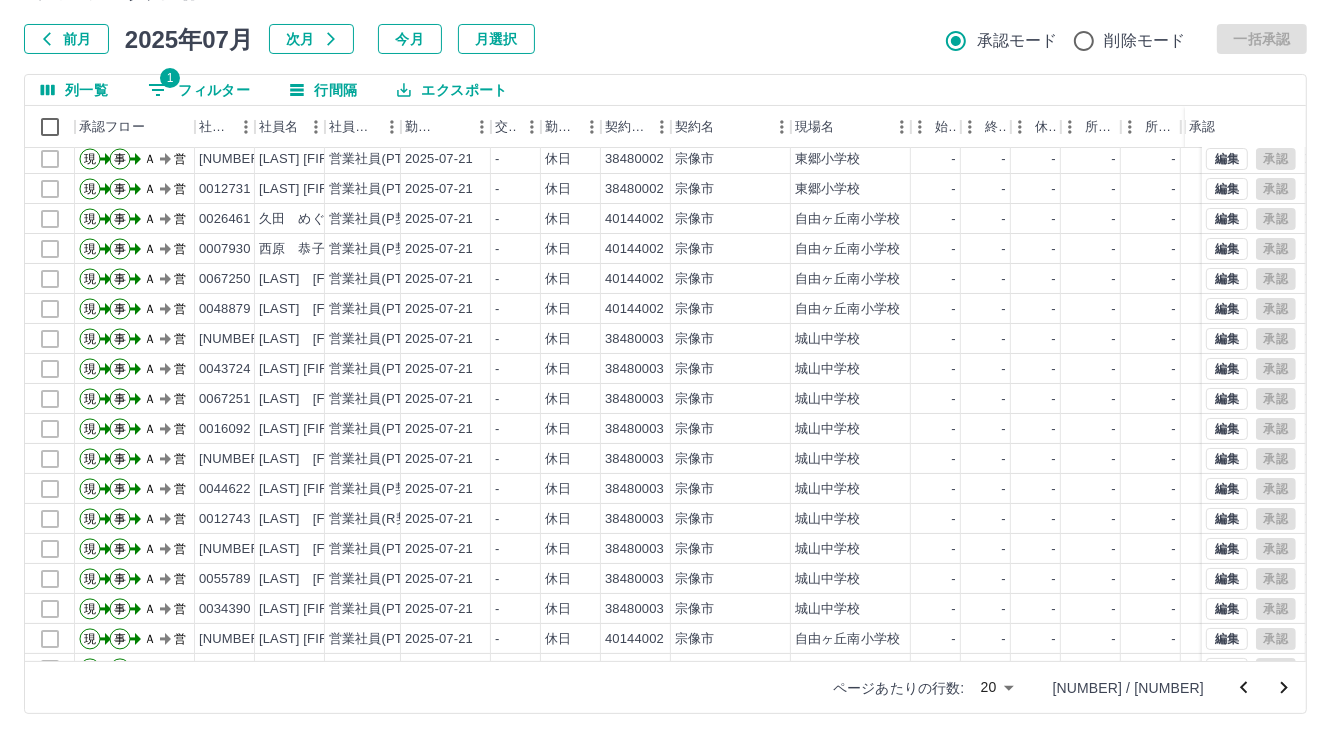 scroll, scrollTop: 103, scrollLeft: 0, axis: vertical 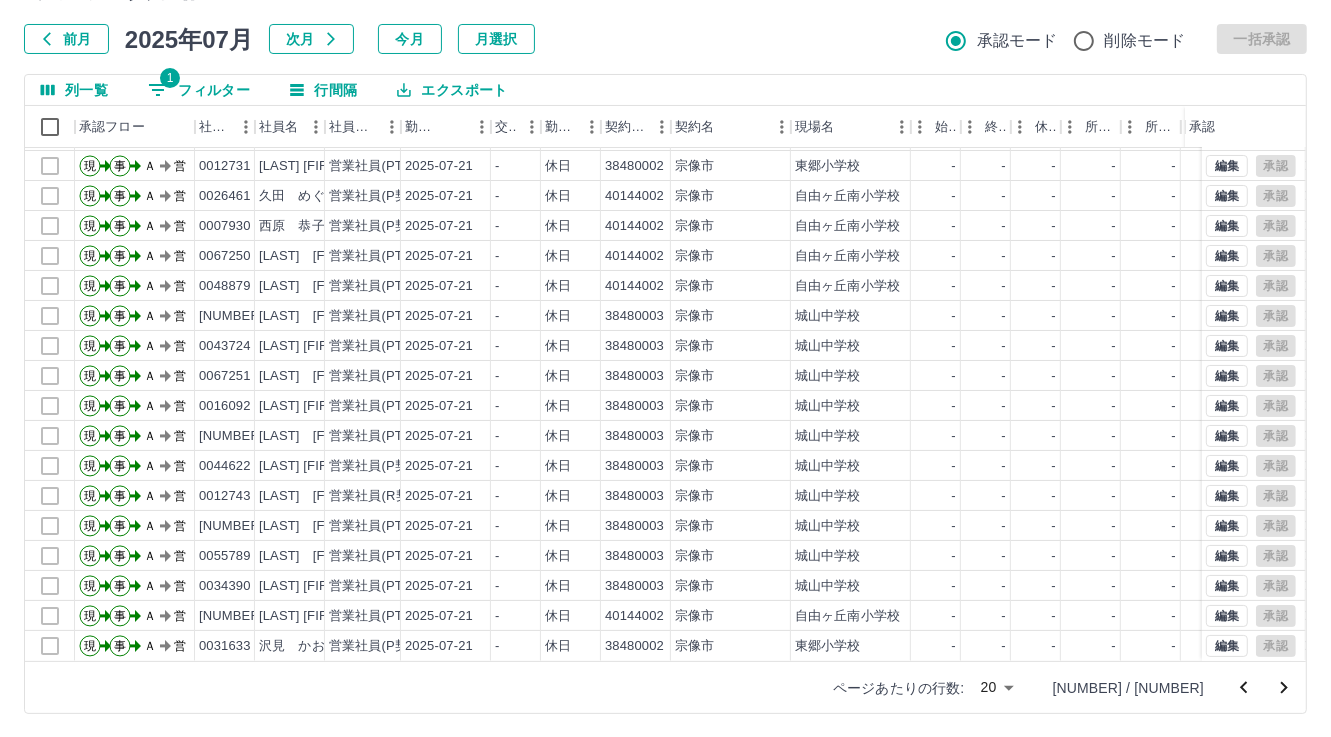 click 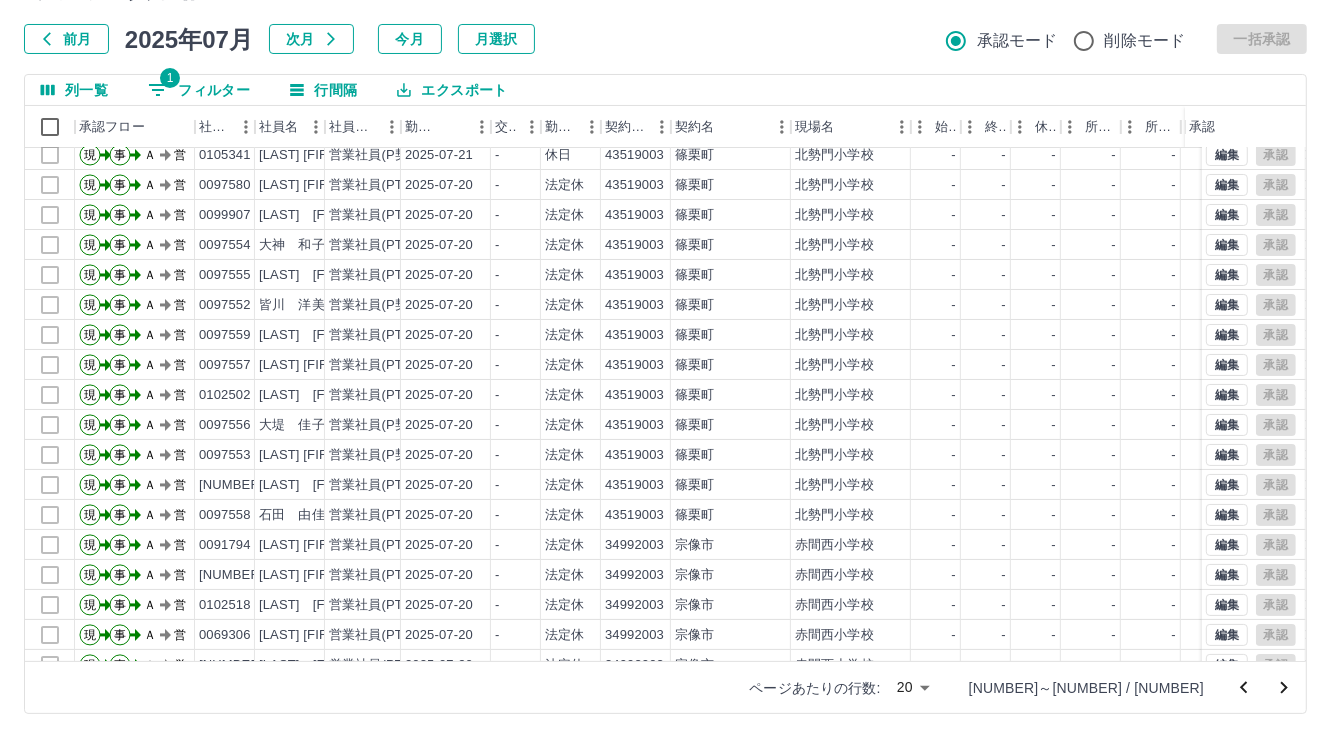 scroll, scrollTop: 103, scrollLeft: 0, axis: vertical 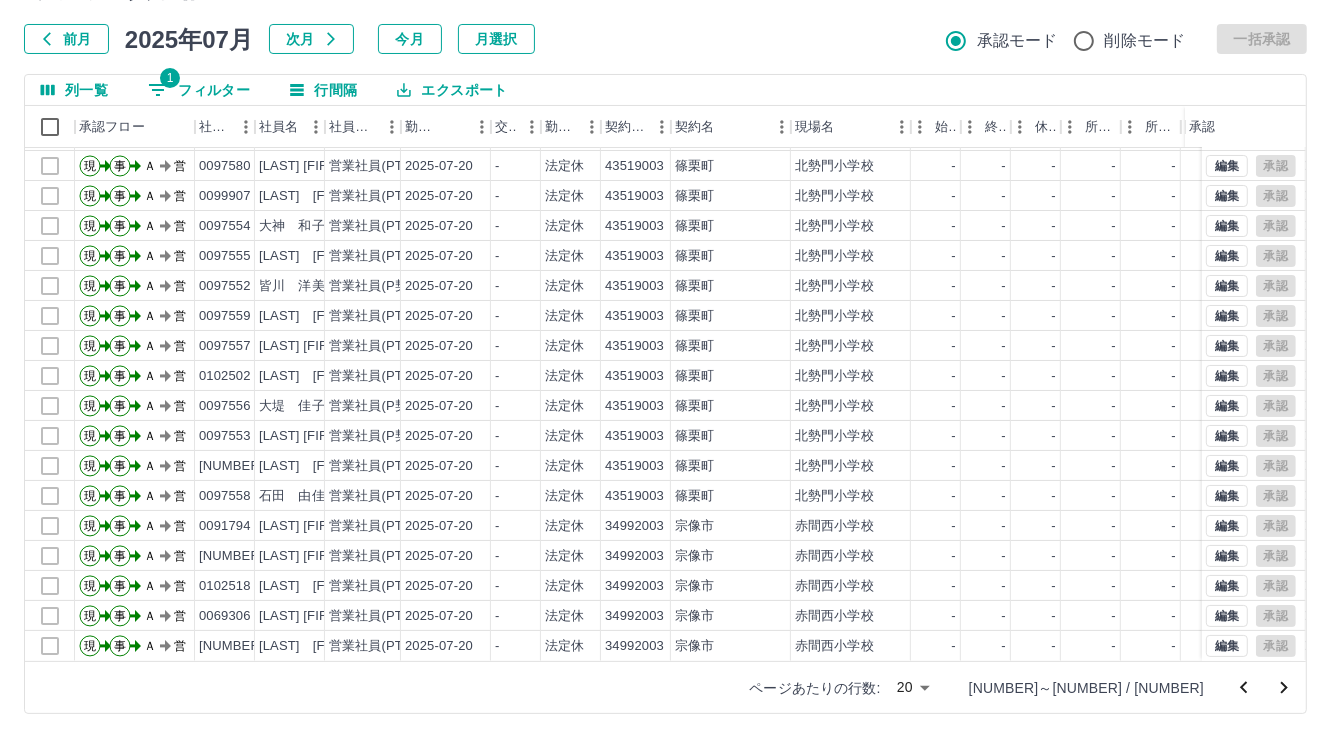 click 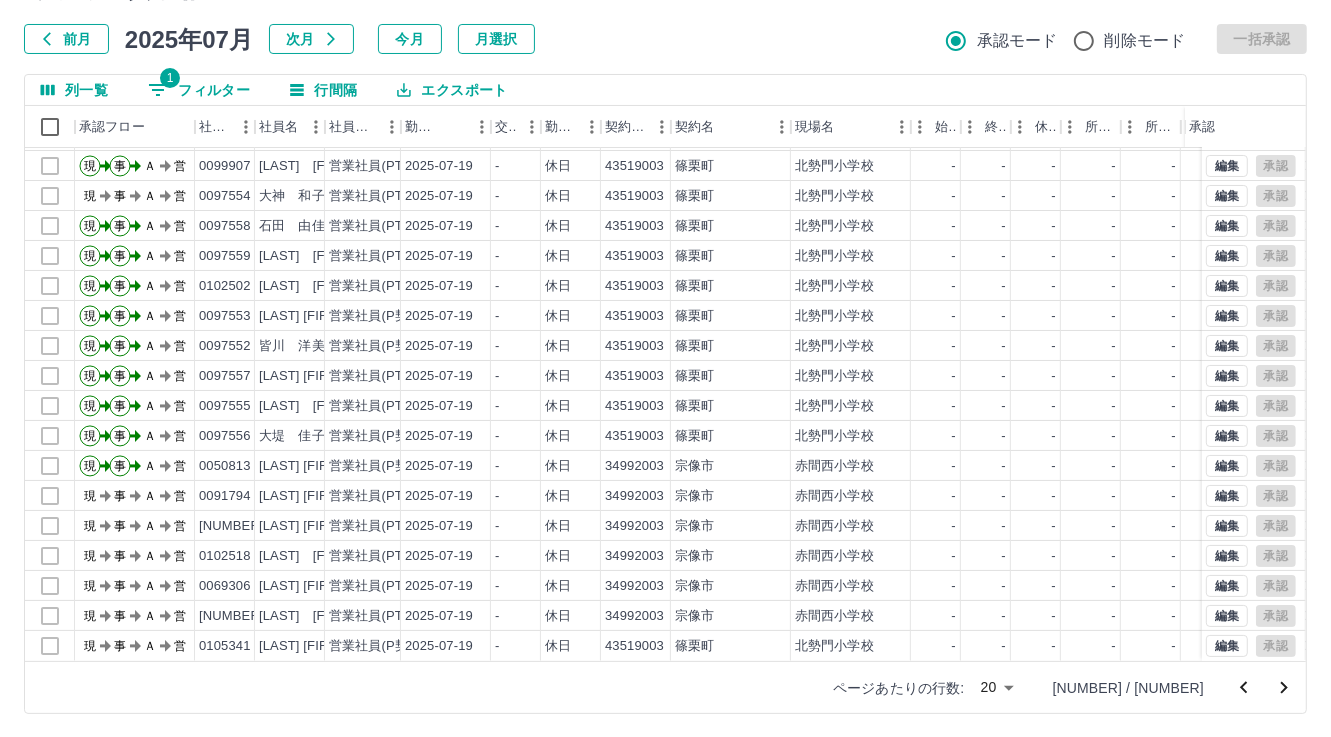 scroll, scrollTop: 103, scrollLeft: 0, axis: vertical 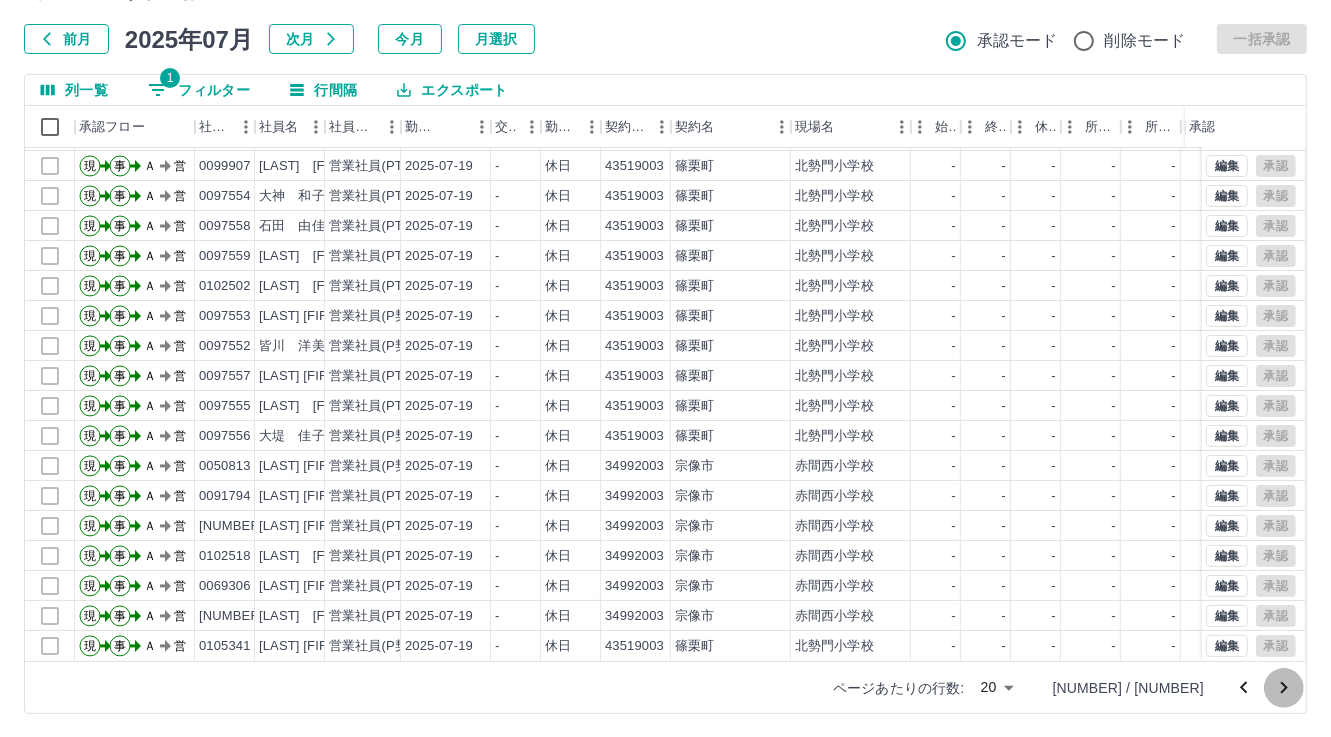 click 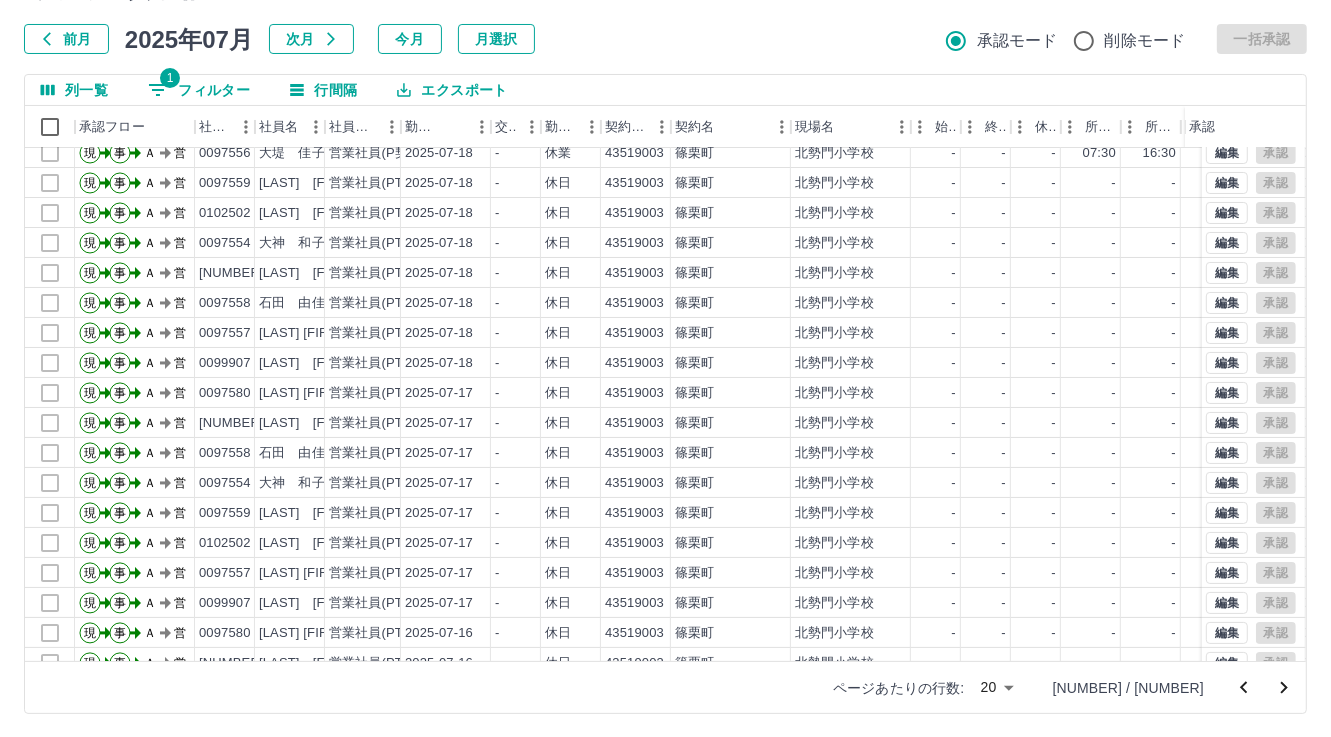 scroll, scrollTop: 103, scrollLeft: 0, axis: vertical 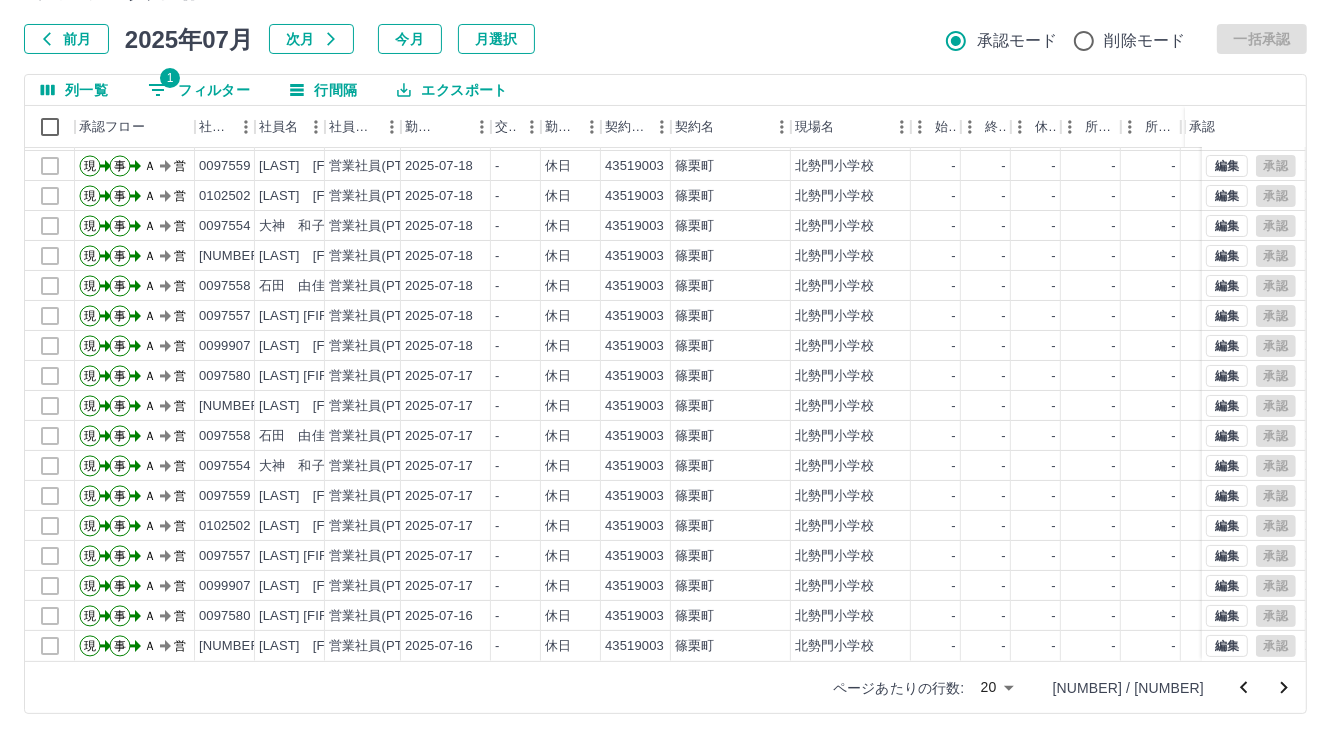 click 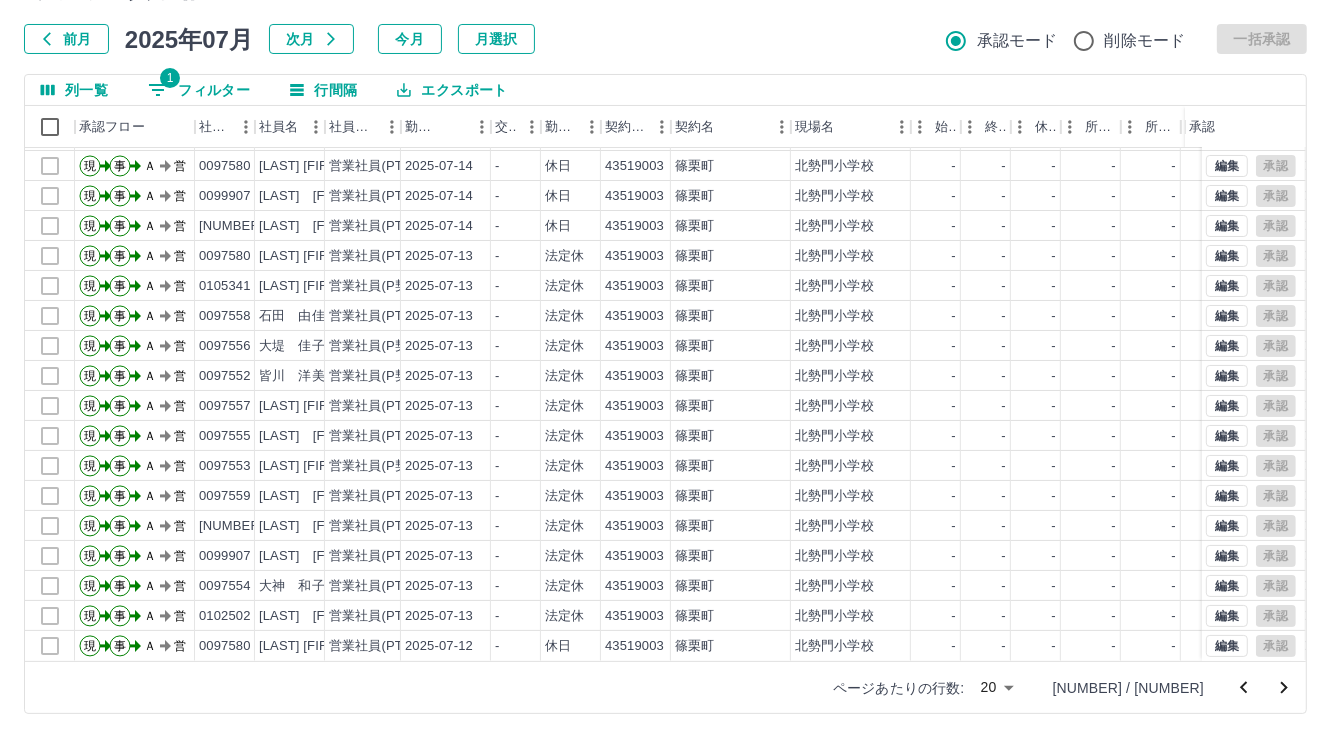 scroll, scrollTop: 103, scrollLeft: 0, axis: vertical 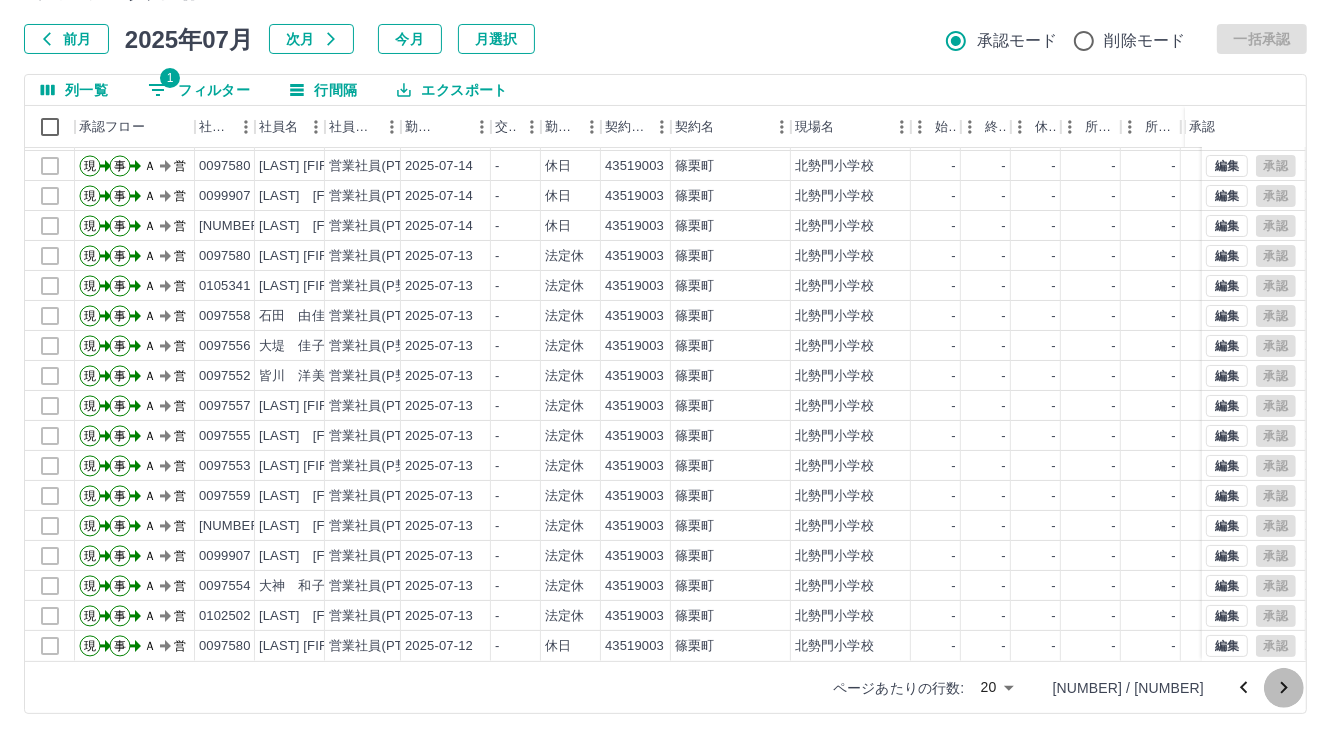 click 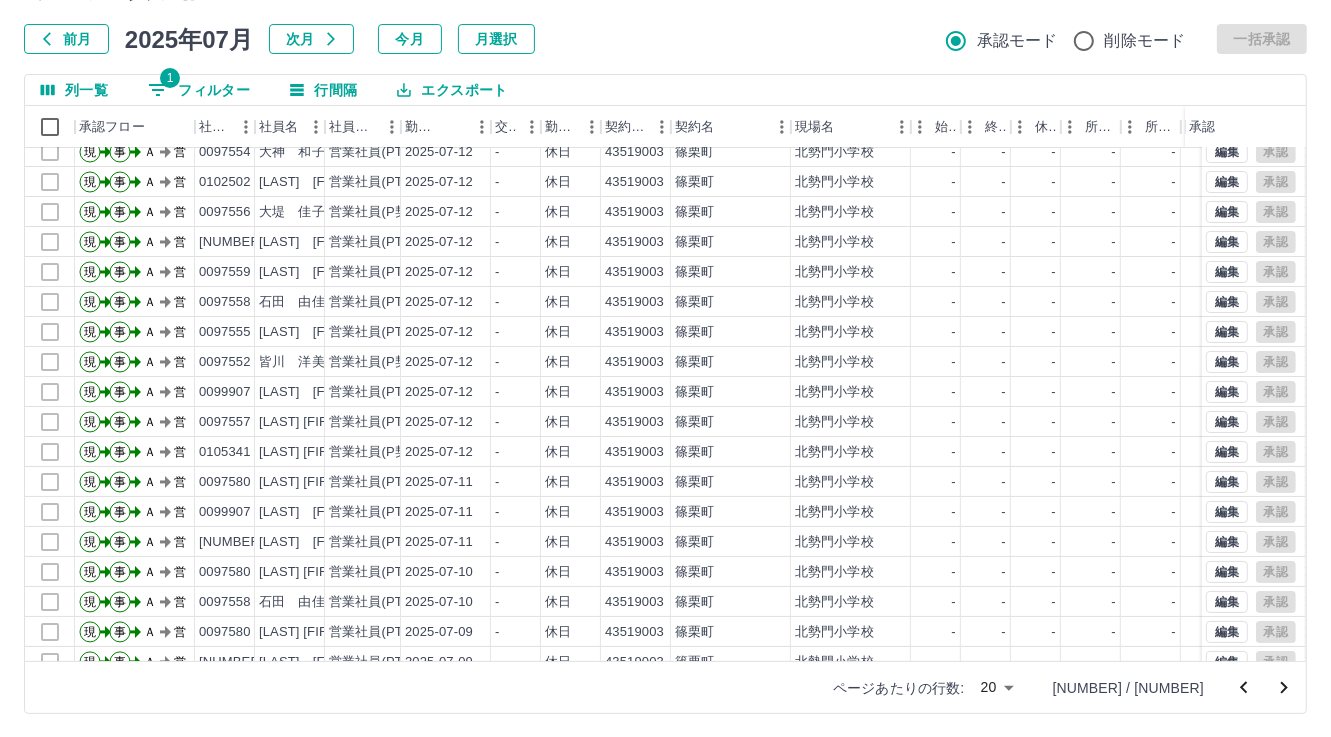 scroll, scrollTop: 103, scrollLeft: 0, axis: vertical 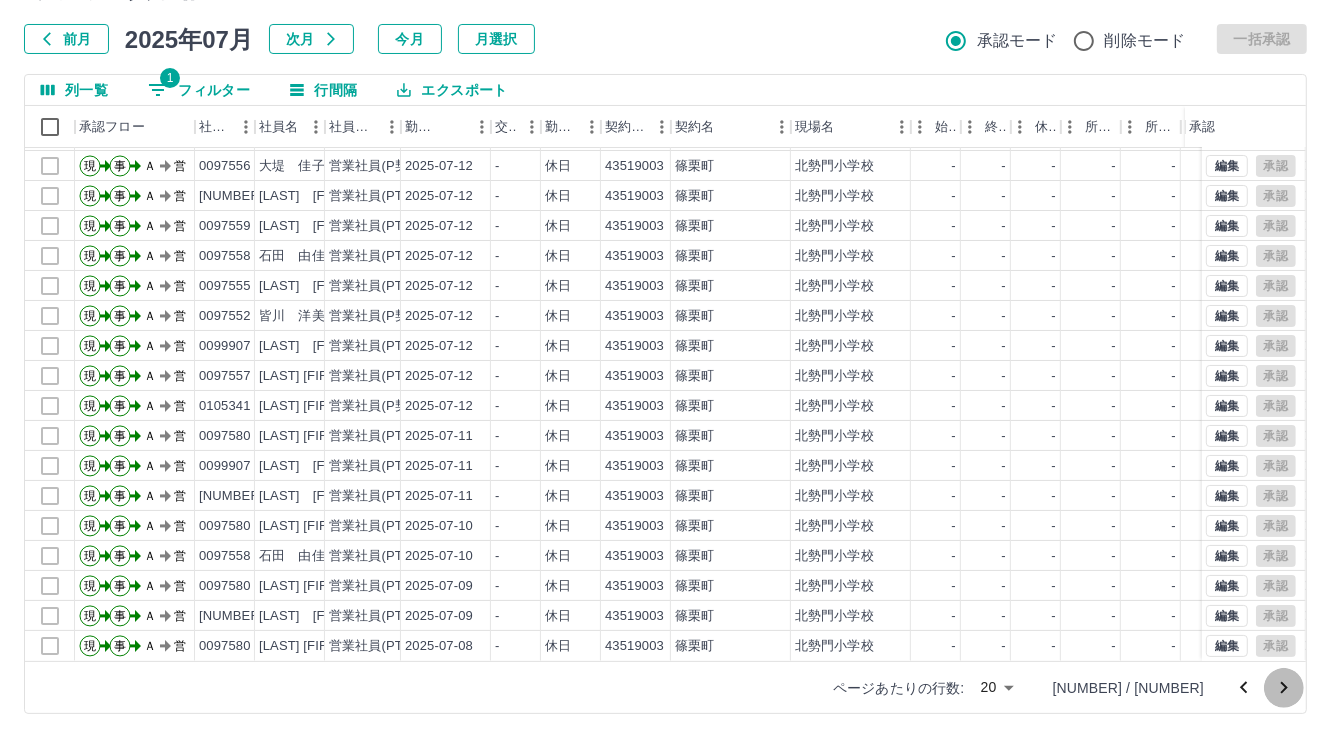 click 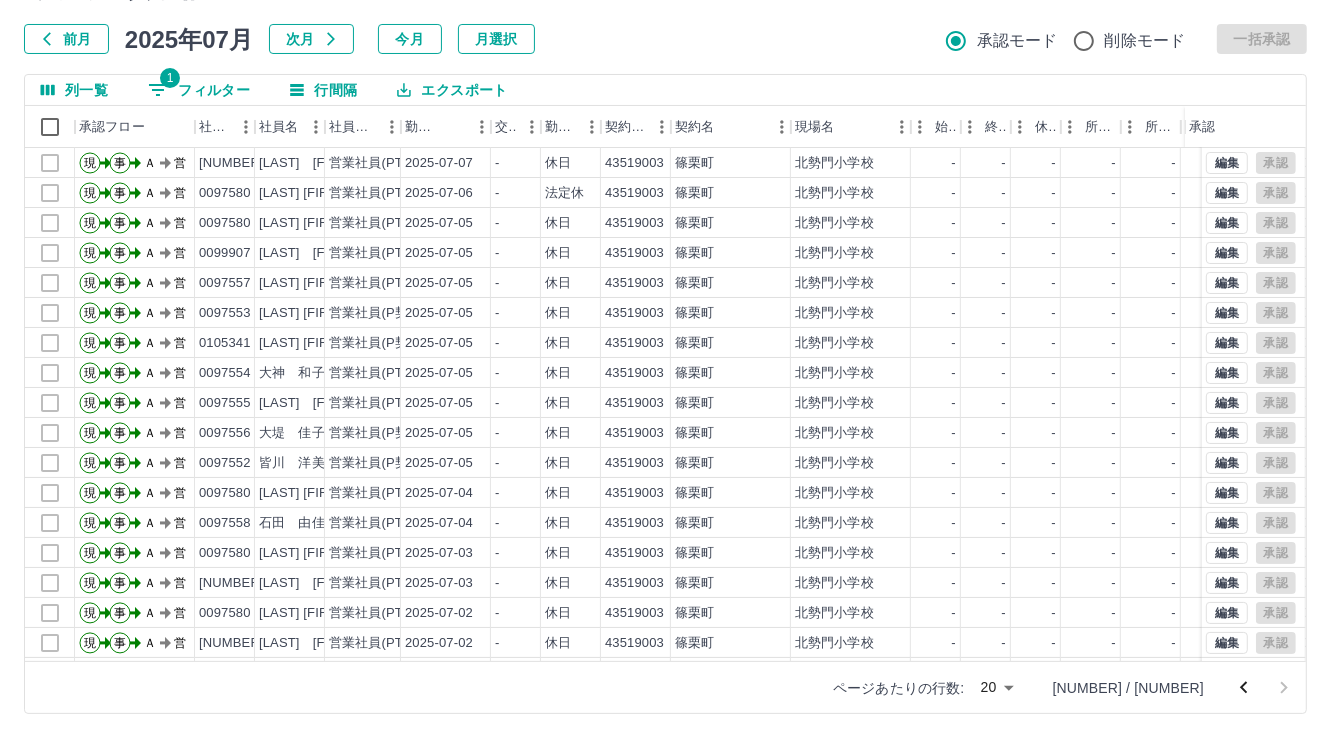 scroll, scrollTop: 0, scrollLeft: 0, axis: both 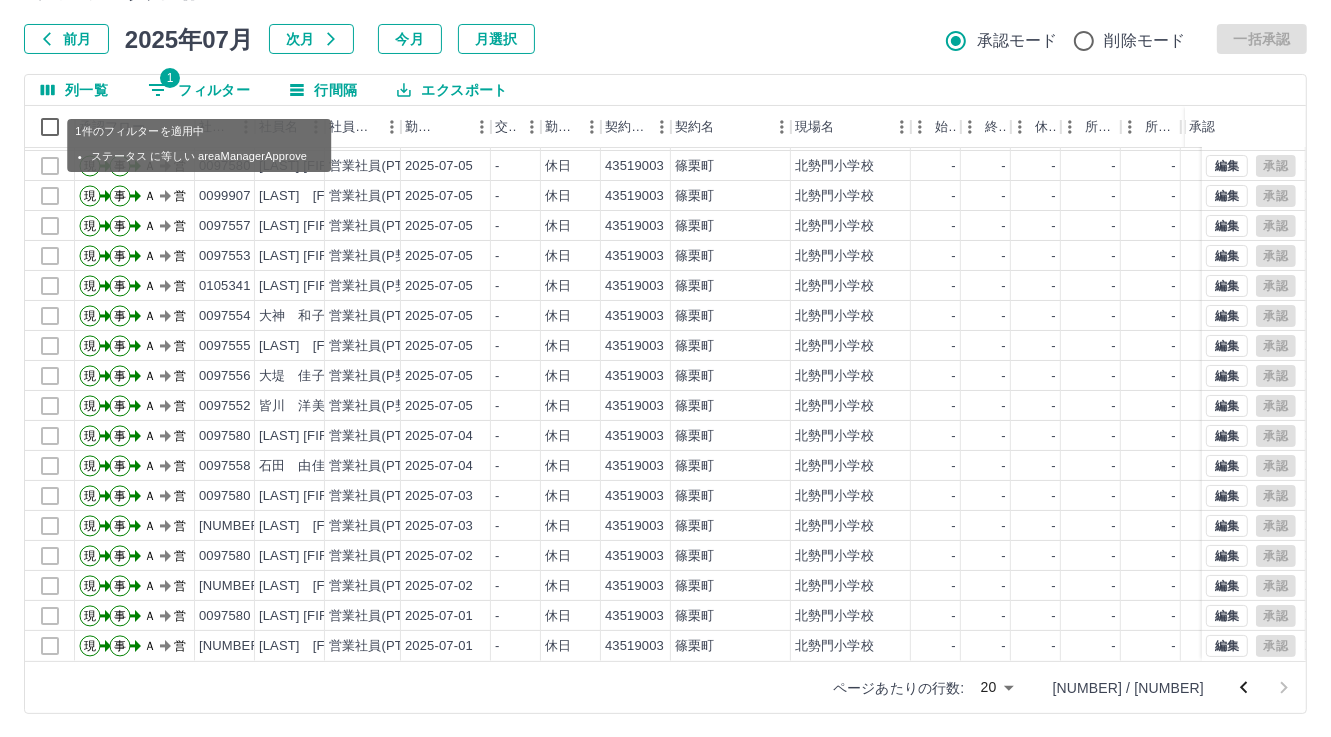 click on "1 フィルター" at bounding box center (199, 90) 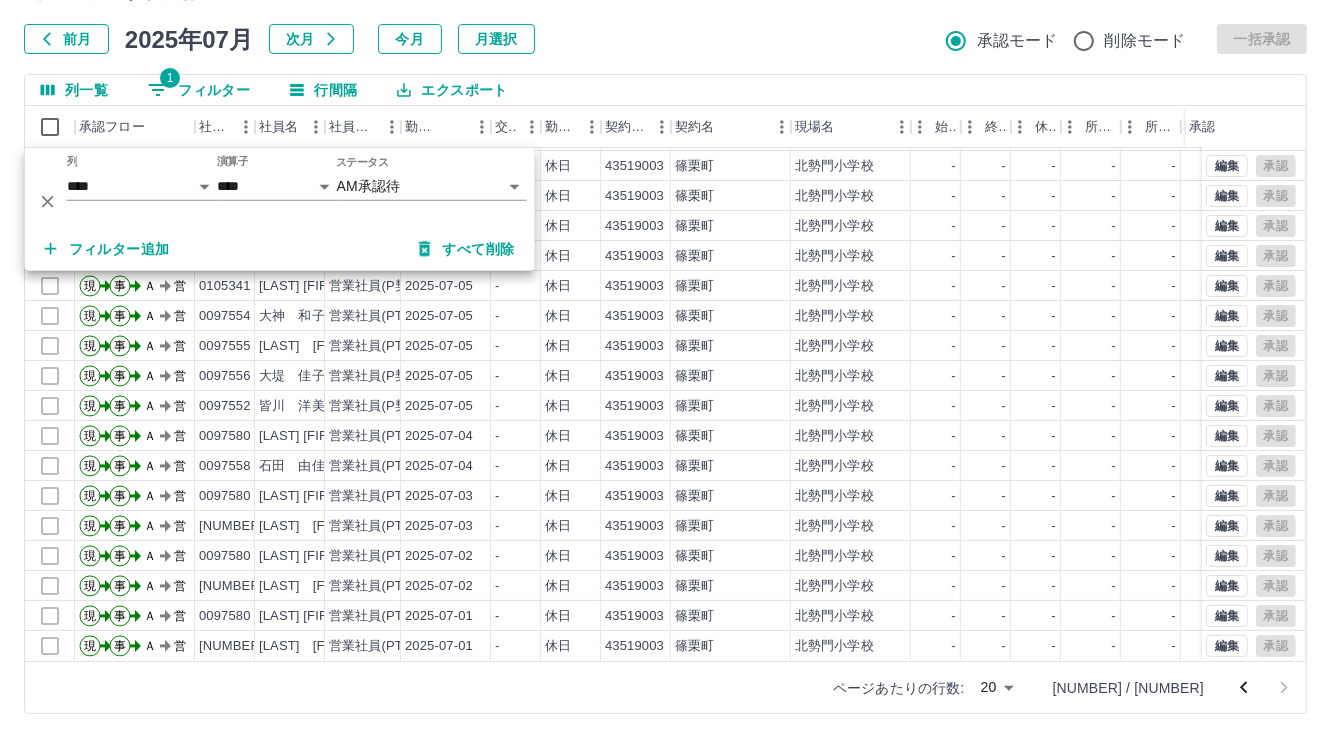 click on "前月 2025年07月 次月 今月 月選択 承認モード 削除モード 一括承認" at bounding box center [665, 39] 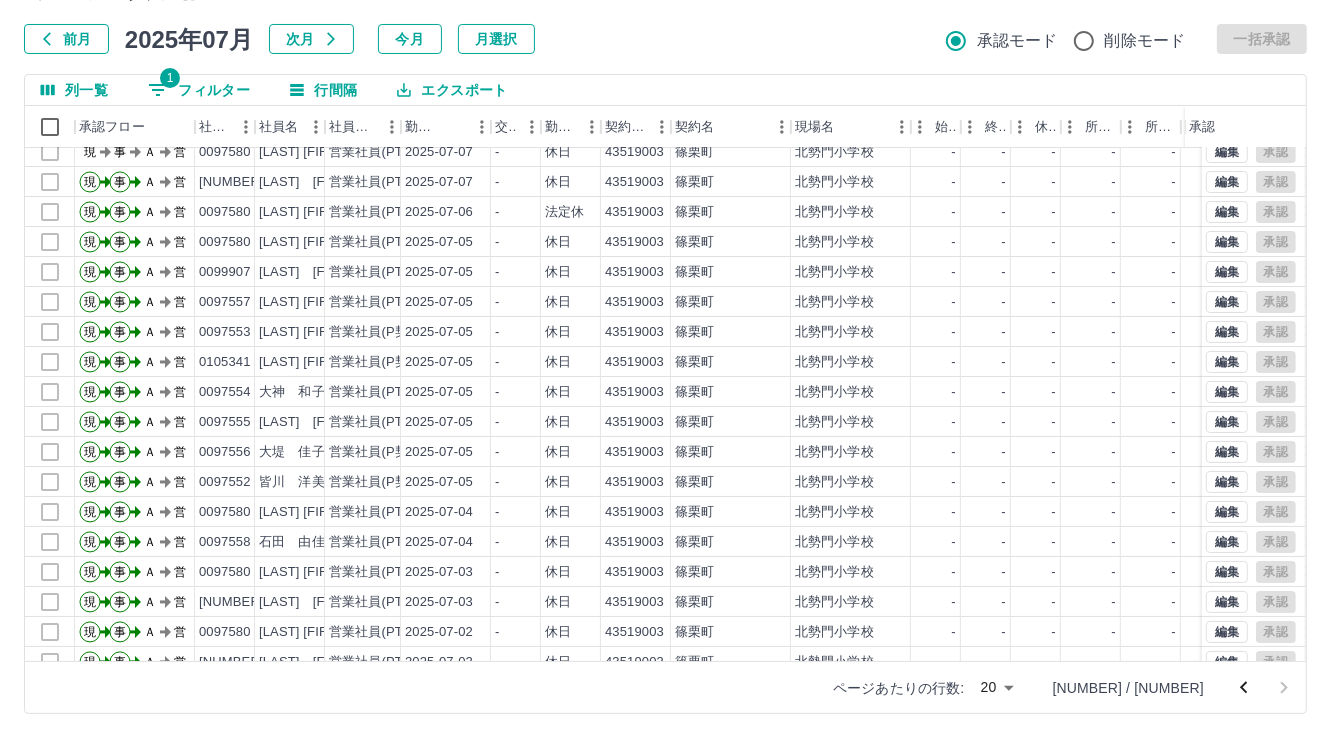 scroll, scrollTop: 0, scrollLeft: 0, axis: both 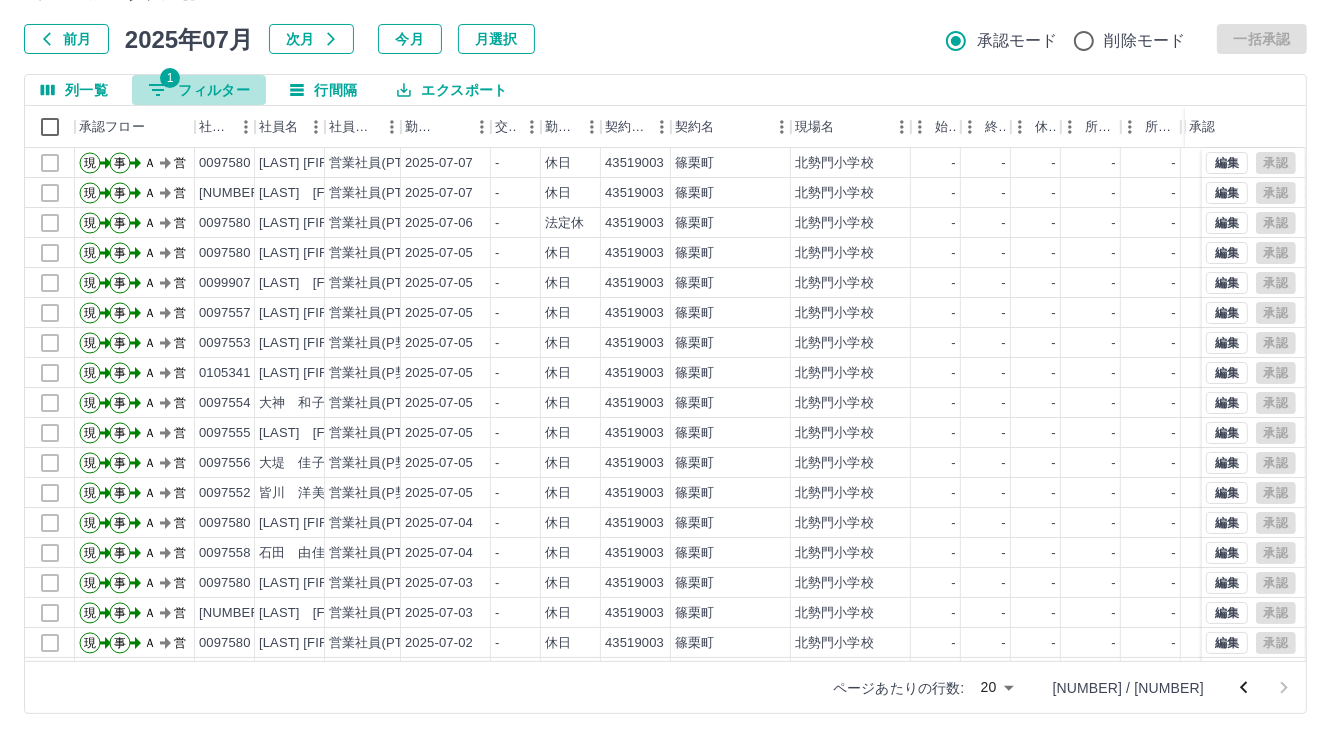 click on "1 フィルター" at bounding box center (199, 90) 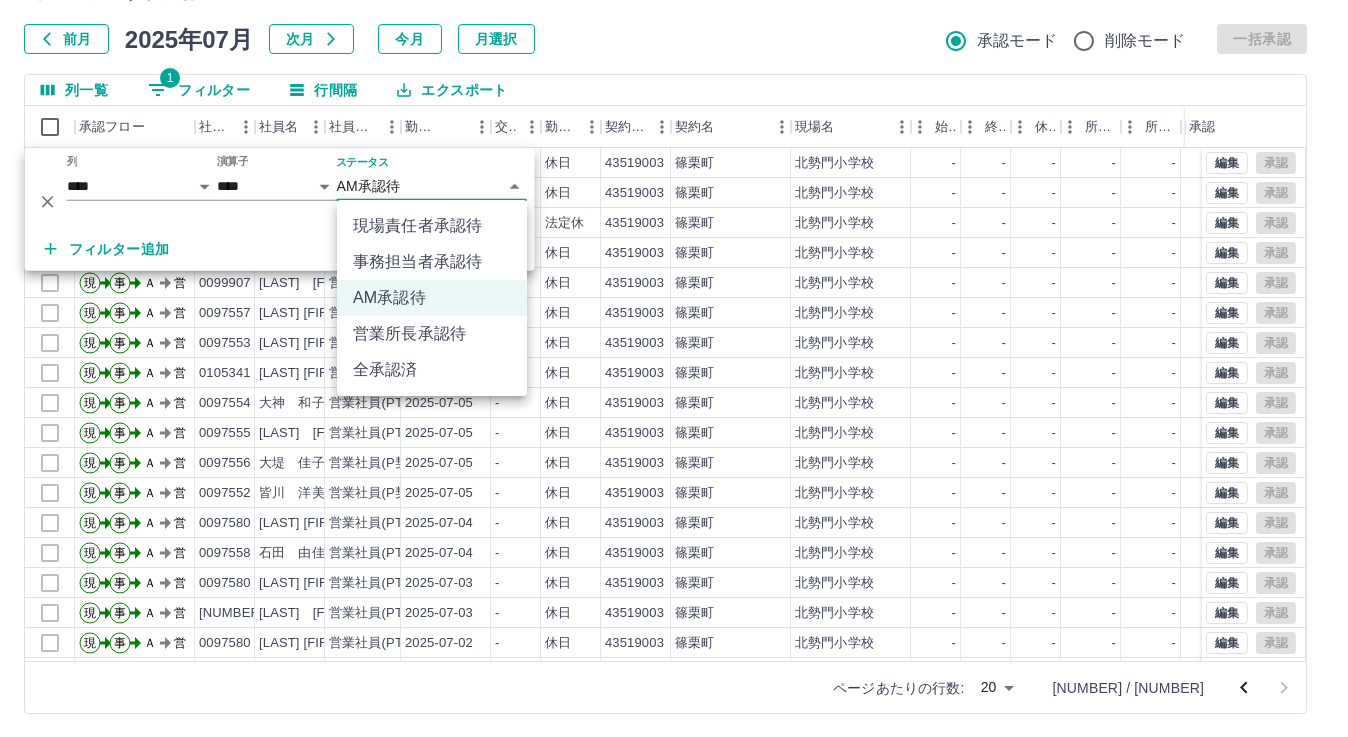 click on "SDH勤怠 松元　美江 勤務実績承認 前月 2025年07月 次月 今月 月選択 承認モード 削除モード 一括承認 列一覧 1 フィルター 行間隔 エクスポート 承認フロー 社員番号 社員名 社員区分 勤務日 交通費 勤務区分 契約コード 契約名 現場名 始業 終業 休憩 所定開始 所定終業 所定休憩 拘束 勤務 遅刻等 コメント 承認 現 事 Ａ 営 0097580 小野　香 営業社員(PT契約) 2025-07-07  -  休日 43519003 篠栗町 北勢門小学校 - - - - - - 00:00 00:00 00:00 現 事 Ａ 営 0097560 熊谷　幸子 営業社員(PT契約) 2025-07-07  -  休日 43519003 篠栗町 北勢門小学校 - - - - - - 00:00 00:00 00:00 現 事 Ａ 営 0097580 小野　香 営業社員(PT契約) 2025-07-06  -  法定休 43519003 篠栗町 北勢門小学校 - - - - - - 00:00 00:00 00:00 現 事 Ａ 営 0097580 小野　香 営業社員(PT契約) 2025-07-05  -  休日 43519003 篠栗町 北勢門小学校 - - - - - - 00:00 00:00 00:00 -" at bounding box center (674, 315) 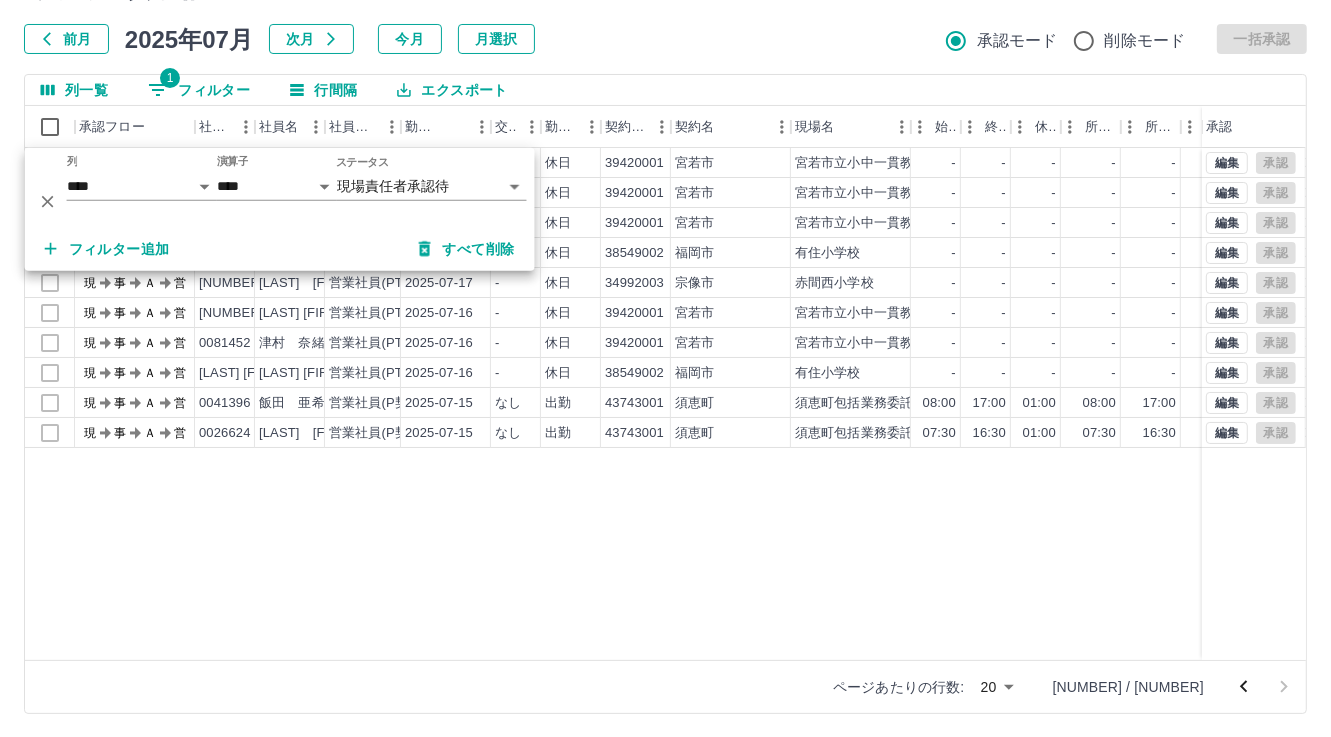 scroll, scrollTop: 0, scrollLeft: 0, axis: both 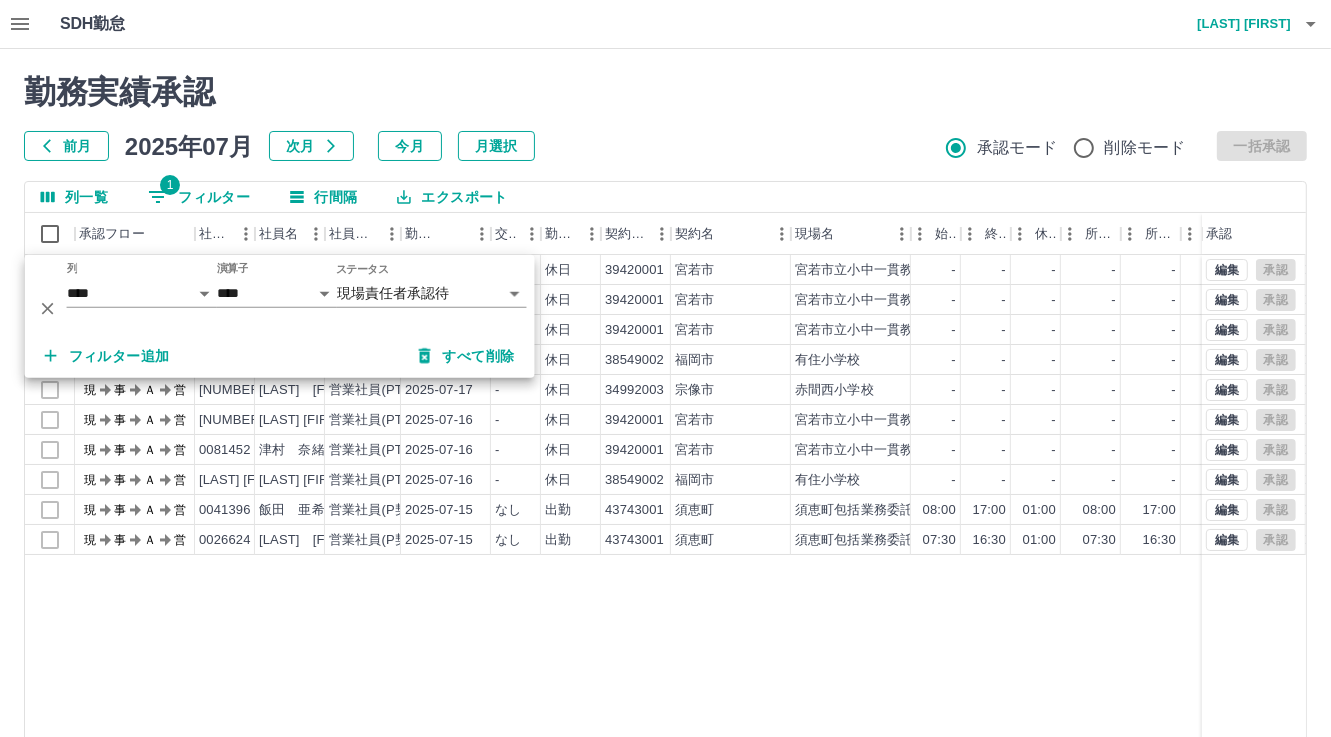 click on "SDH勤怠 松元　美江 勤務実績承認 前月 2025年07月 次月 今月 月選択 承認モード 削除モード 一括承認 列一覧 1 フィルター 行間隔 エクスポート 承認フロー 社員番号 社員名 社員区分 勤務日 交通費 勤務区分 契約コード 契約名 現場名 始業 終業 休憩 所定開始 所定終業 所定休憩 拘束 勤務 遅刻等 コメント ステータス 承認 現 事 Ａ 営 0065274 德永　晶子 営業社員(PT契約) 2025-07-18  -  休日 39420001 宮若市 宮若市立小中一貫教育校 - - - - - - 00:00 00:00 00:00 現場責任者承認待 現 事 Ａ 営 0081452 津村　奈緒美 営業社員(PT契約) 2025-07-18  -  休日 39420001 宮若市 宮若市立小中一貫教育校 - - - - - - 00:00 00:00 00:00 現場責任者承認待 現 事 Ａ 営 0065274 德永　晶子 営業社員(PT契約) 2025-07-17  -  休日 39420001 宮若市 宮若市立小中一貫教育校 - - - - - - 00:00 00:00 00:00 現場責任者承認待 現 事 -" at bounding box center (665, 422) 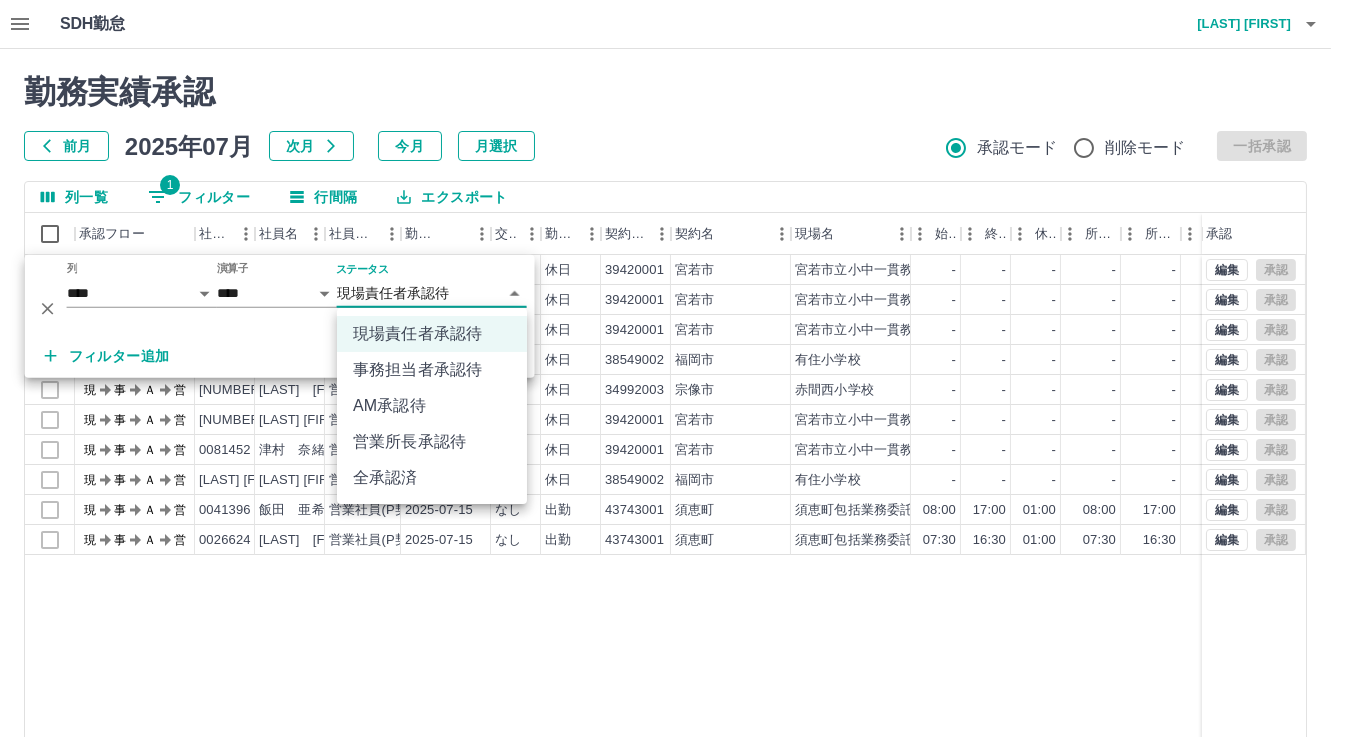 click on "AM承認待" at bounding box center (432, 406) 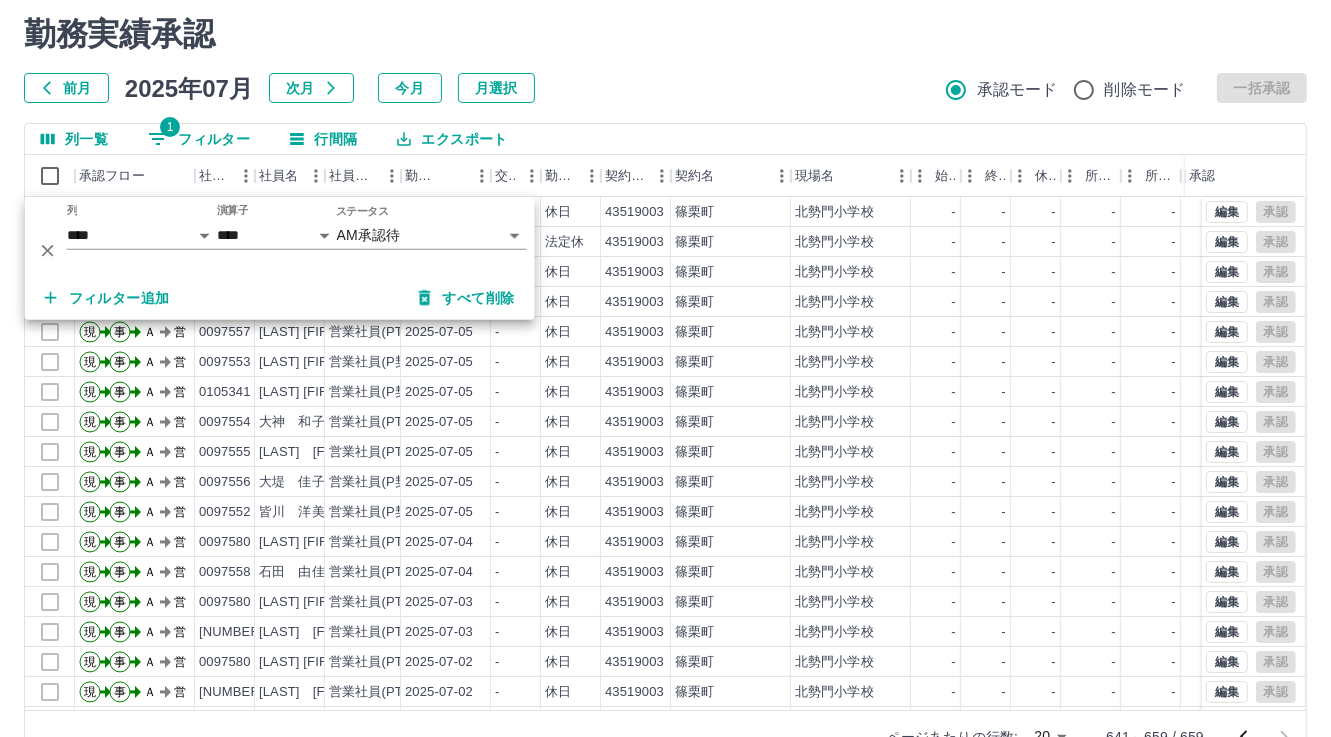 scroll, scrollTop: 107, scrollLeft: 0, axis: vertical 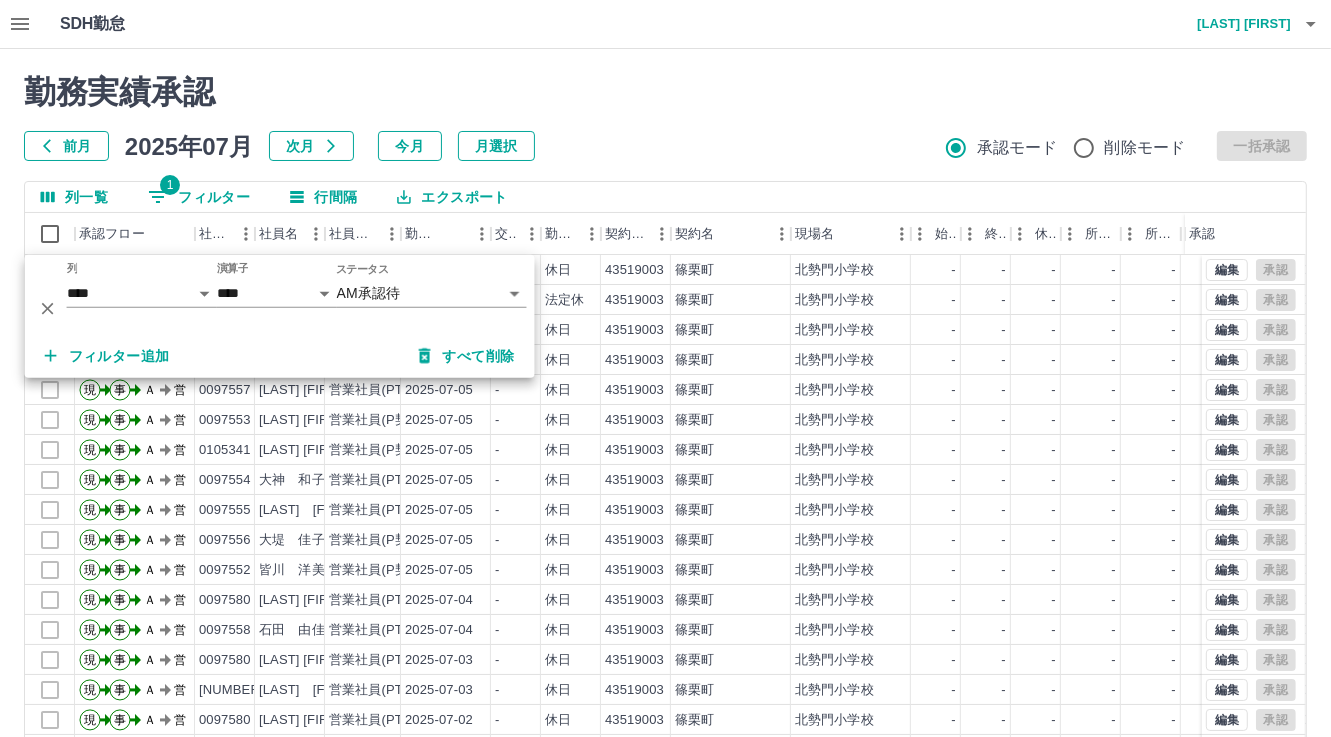 click on "勤務実績承認 前月 2025年07月 次月 今月 月選択 承認モード 削除モード 一括承認" at bounding box center (665, 117) 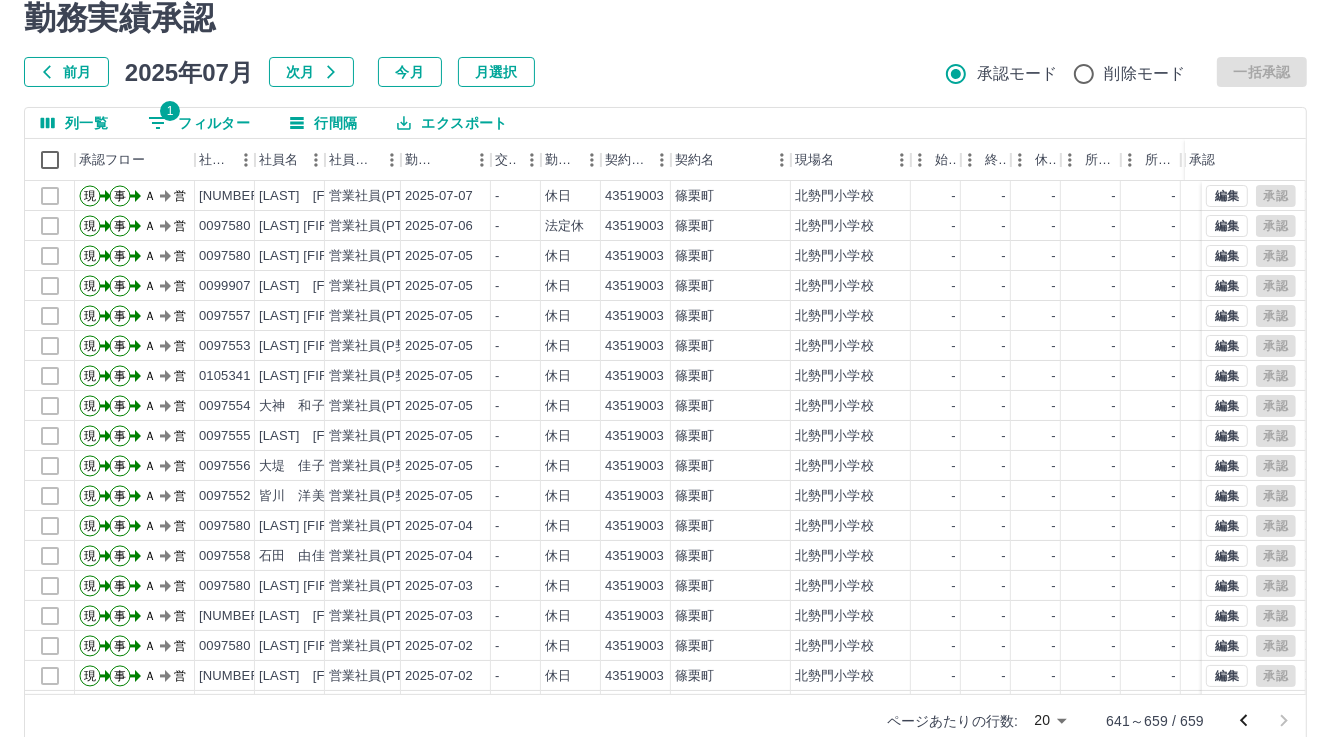 scroll, scrollTop: 107, scrollLeft: 0, axis: vertical 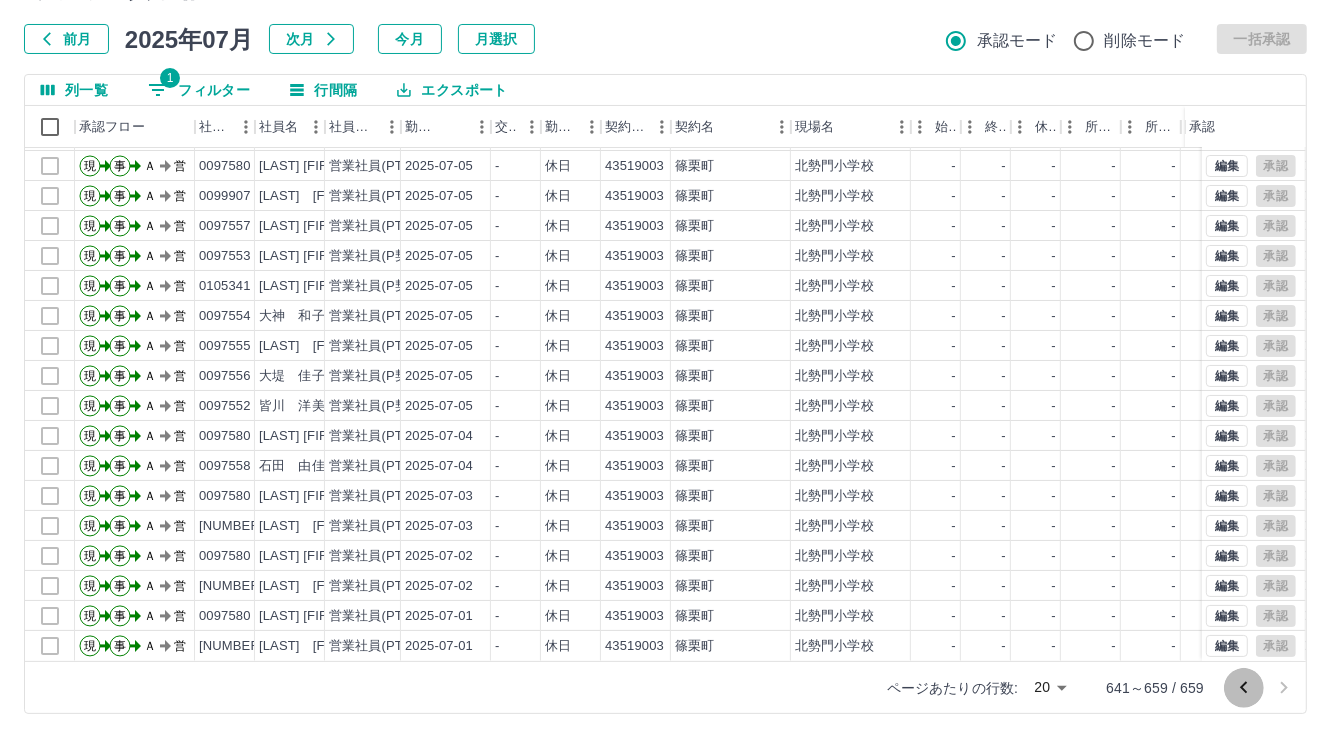 click 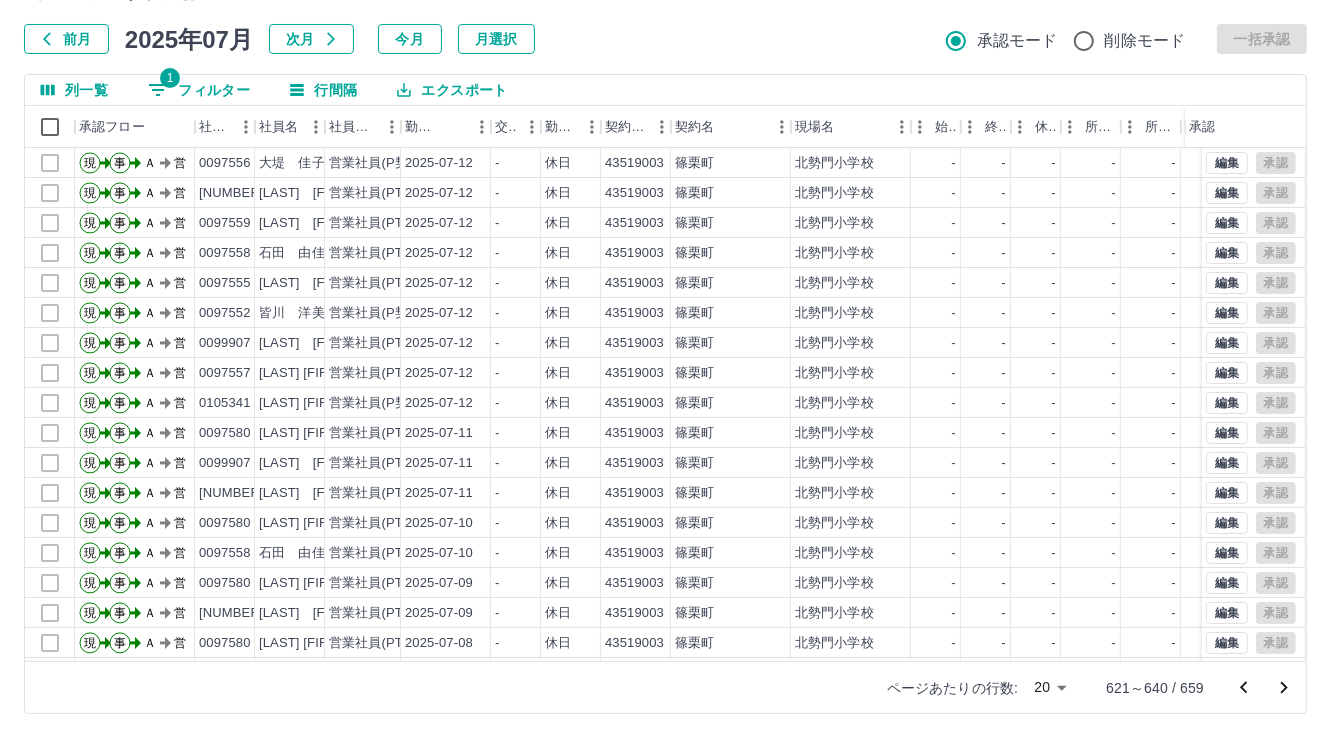 scroll, scrollTop: 103, scrollLeft: 0, axis: vertical 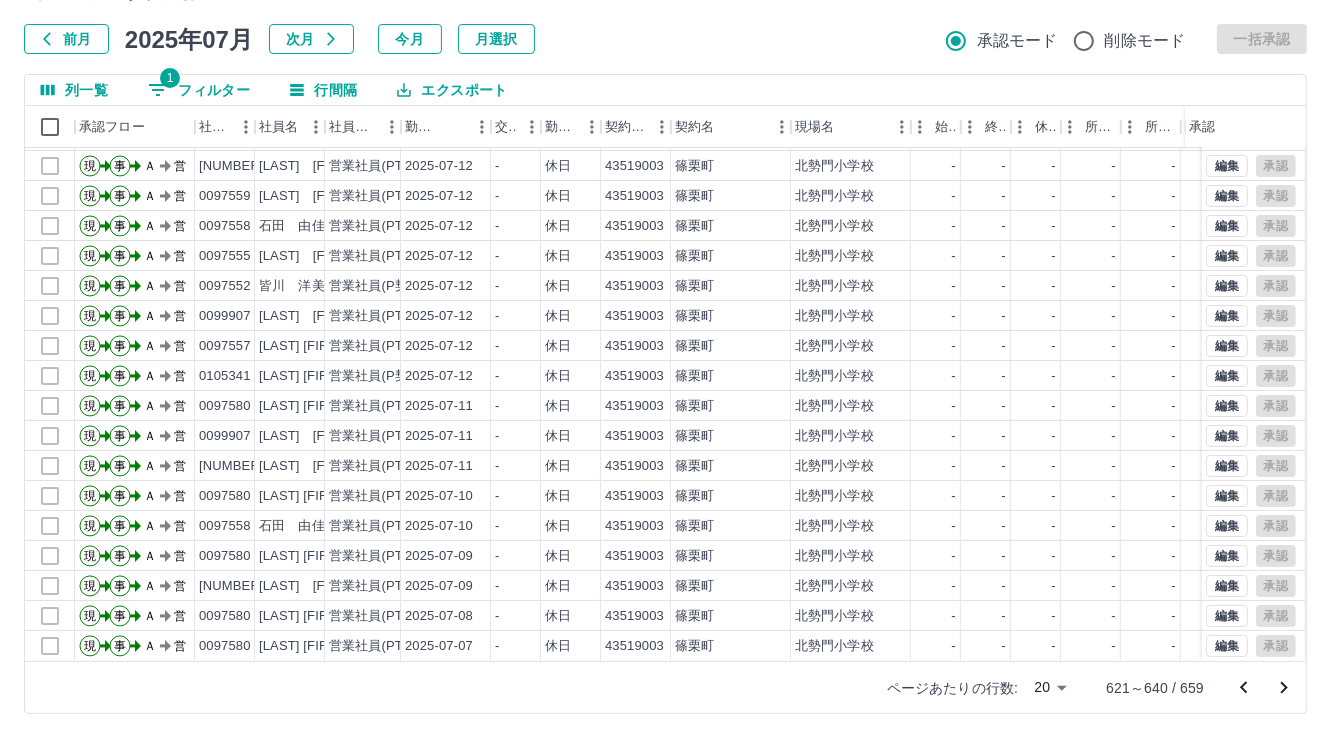 click 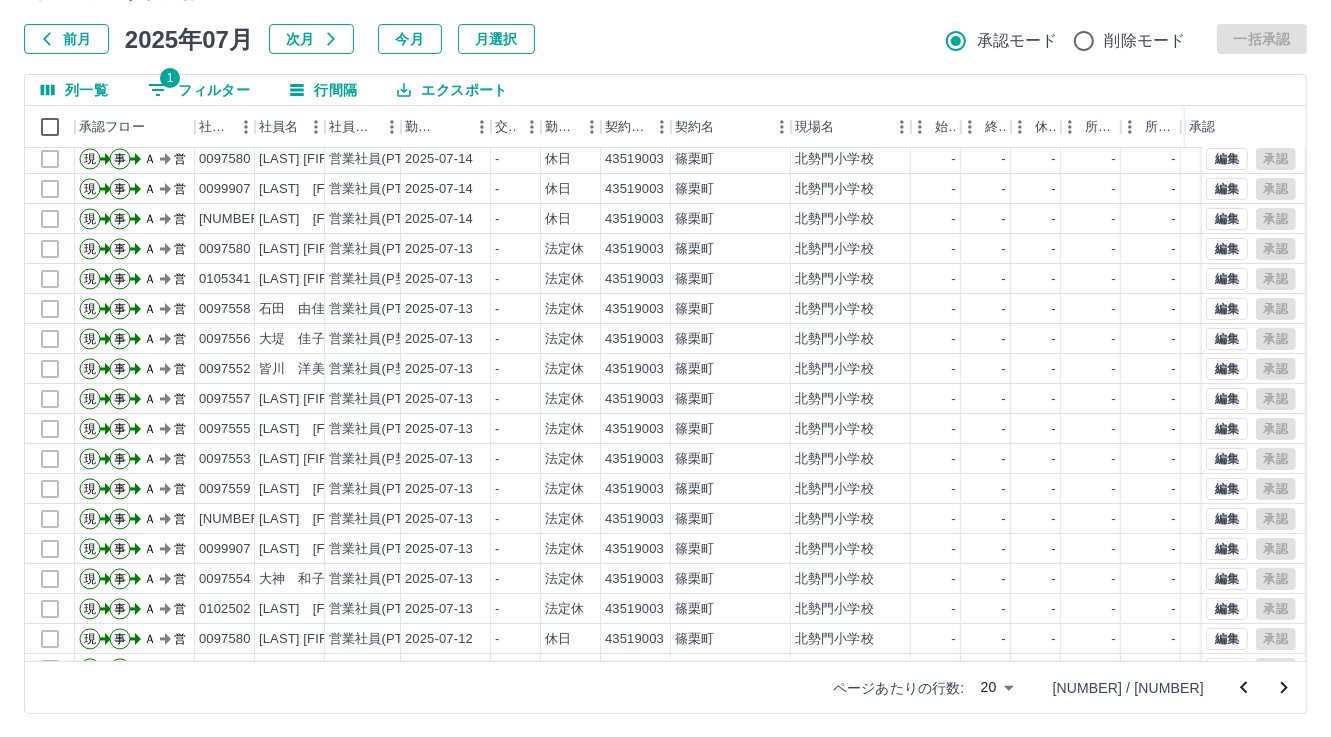 scroll, scrollTop: 103, scrollLeft: 0, axis: vertical 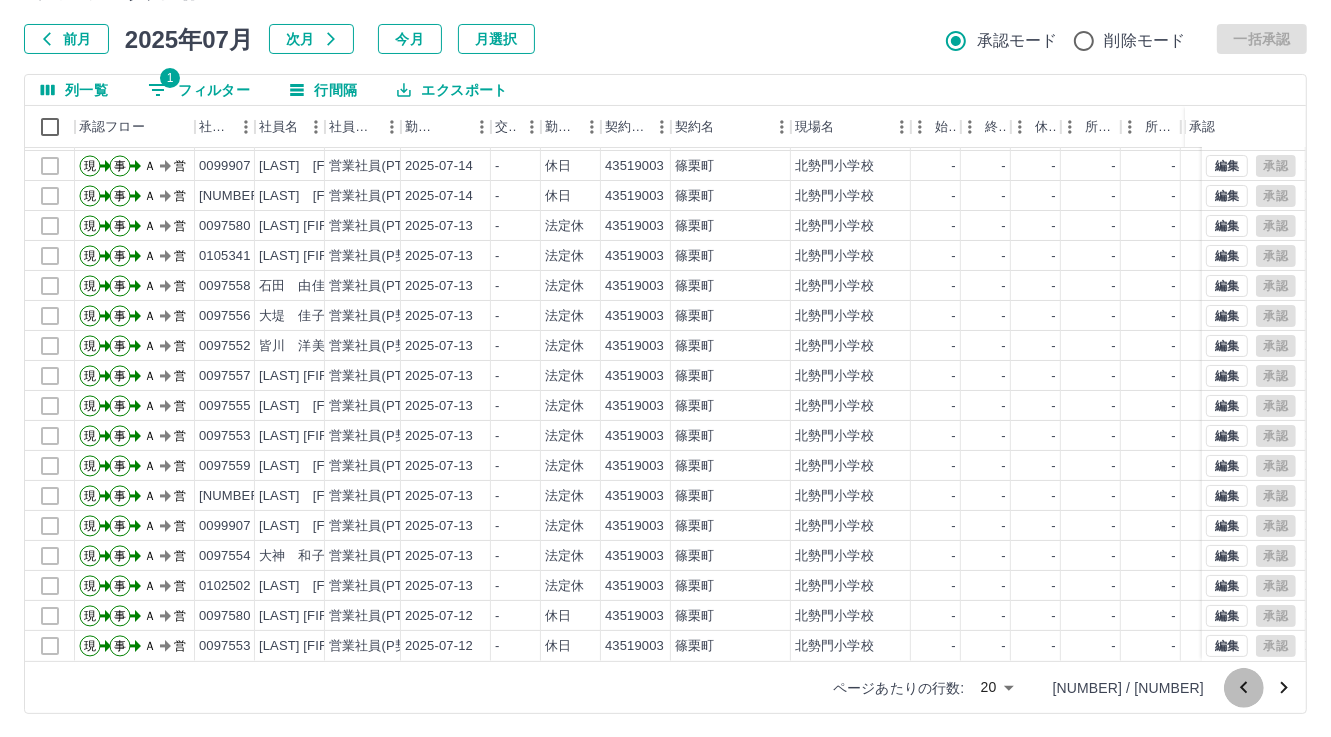 click 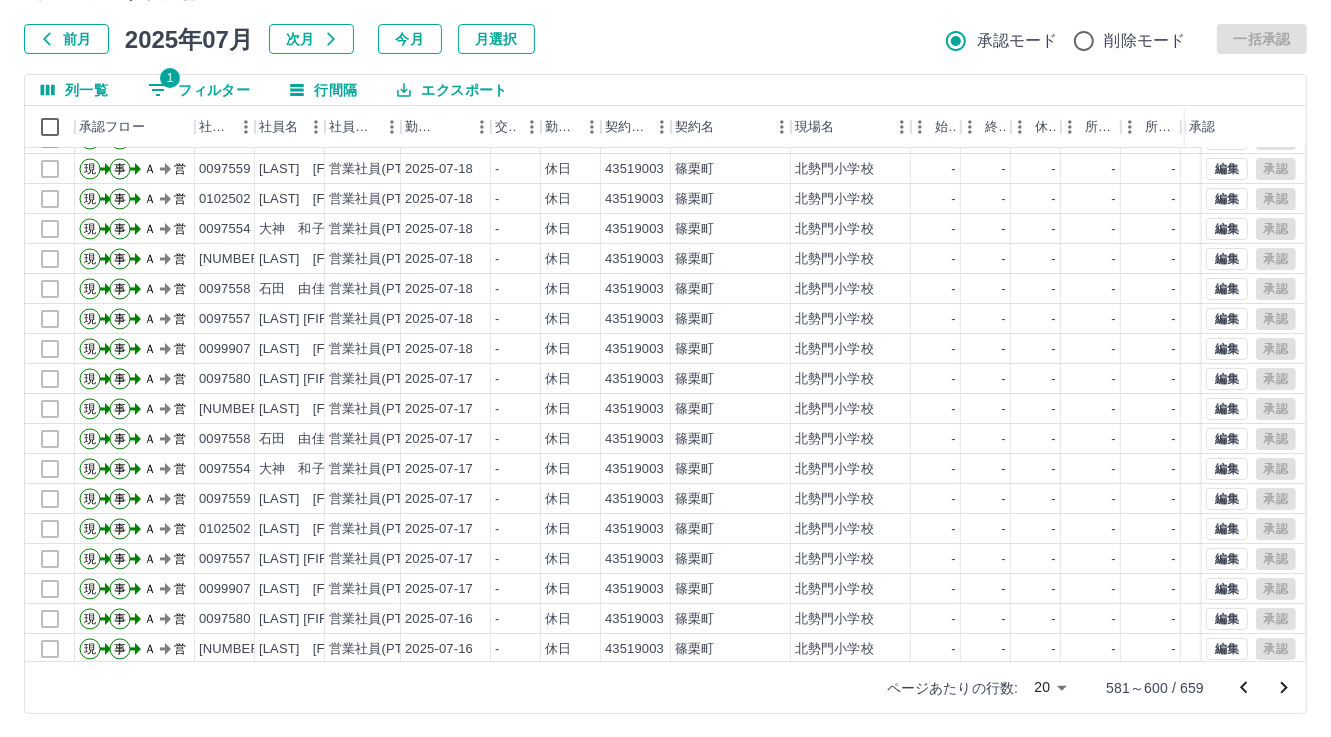scroll, scrollTop: 103, scrollLeft: 0, axis: vertical 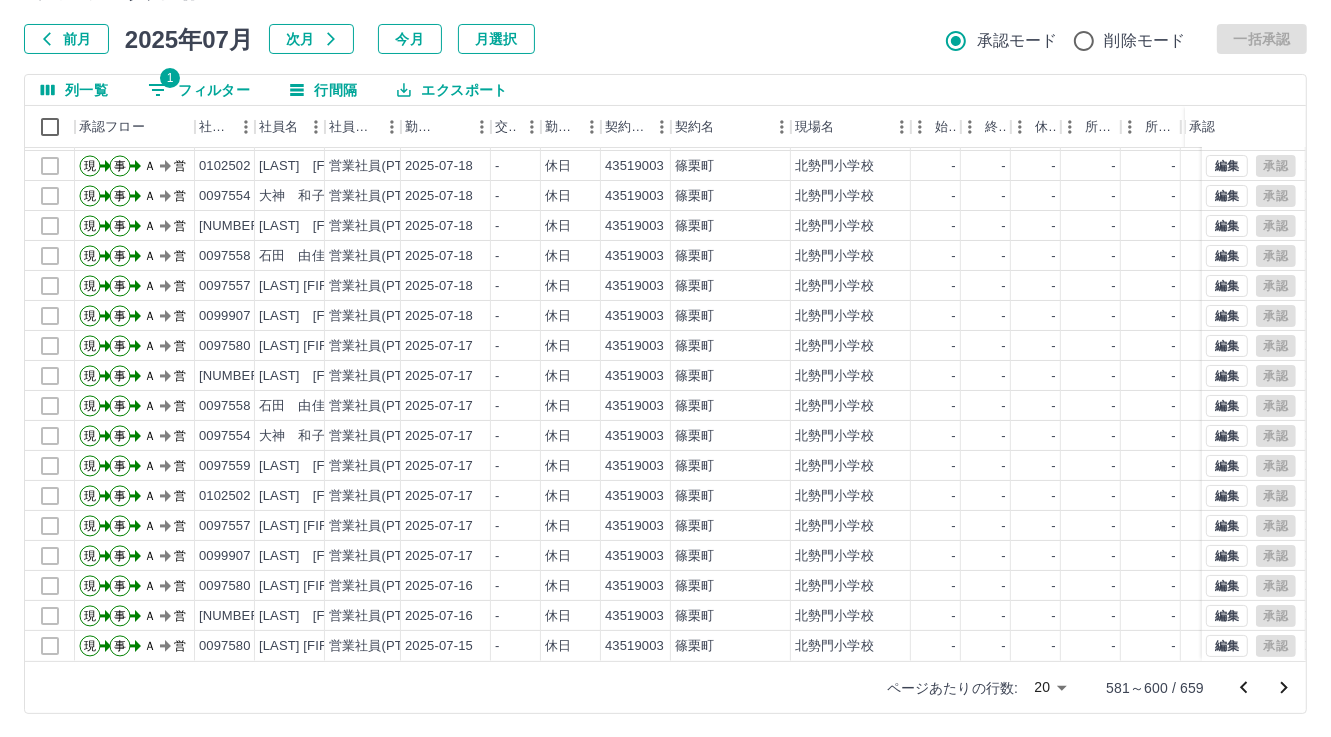 click 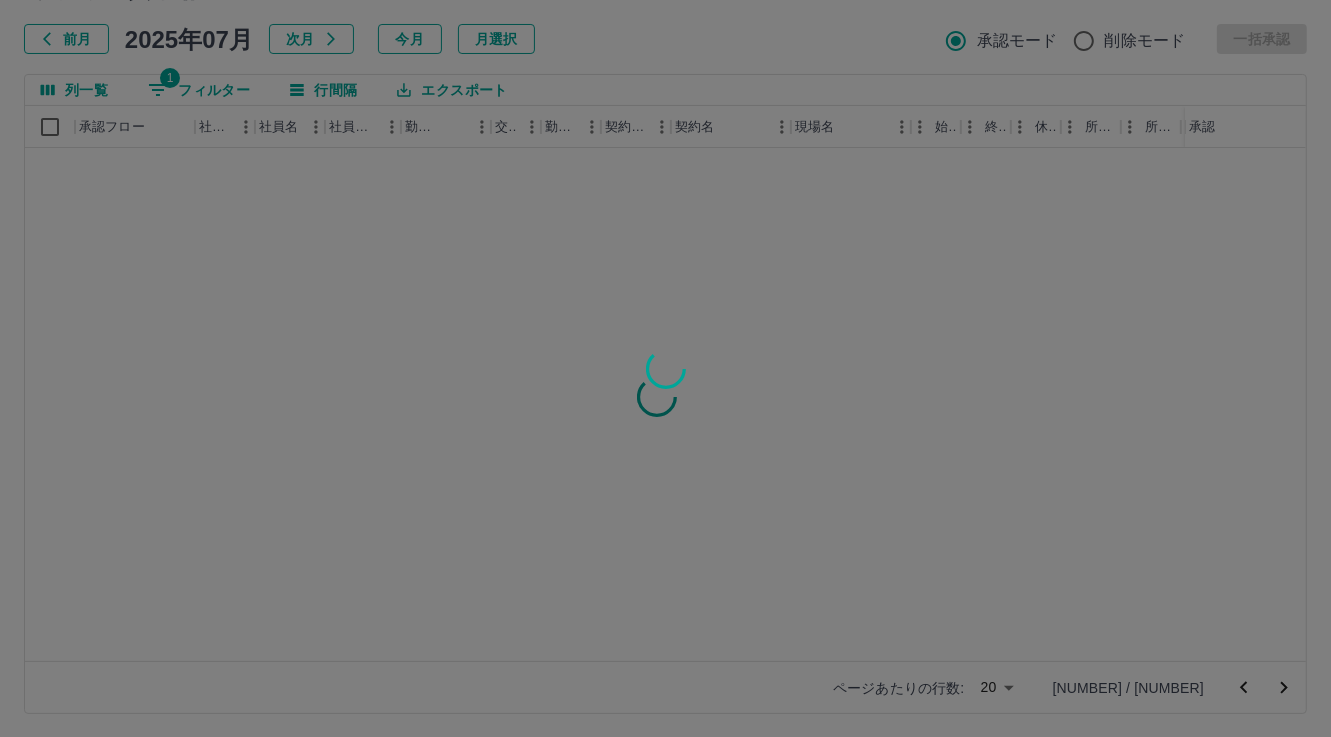scroll, scrollTop: 0, scrollLeft: 0, axis: both 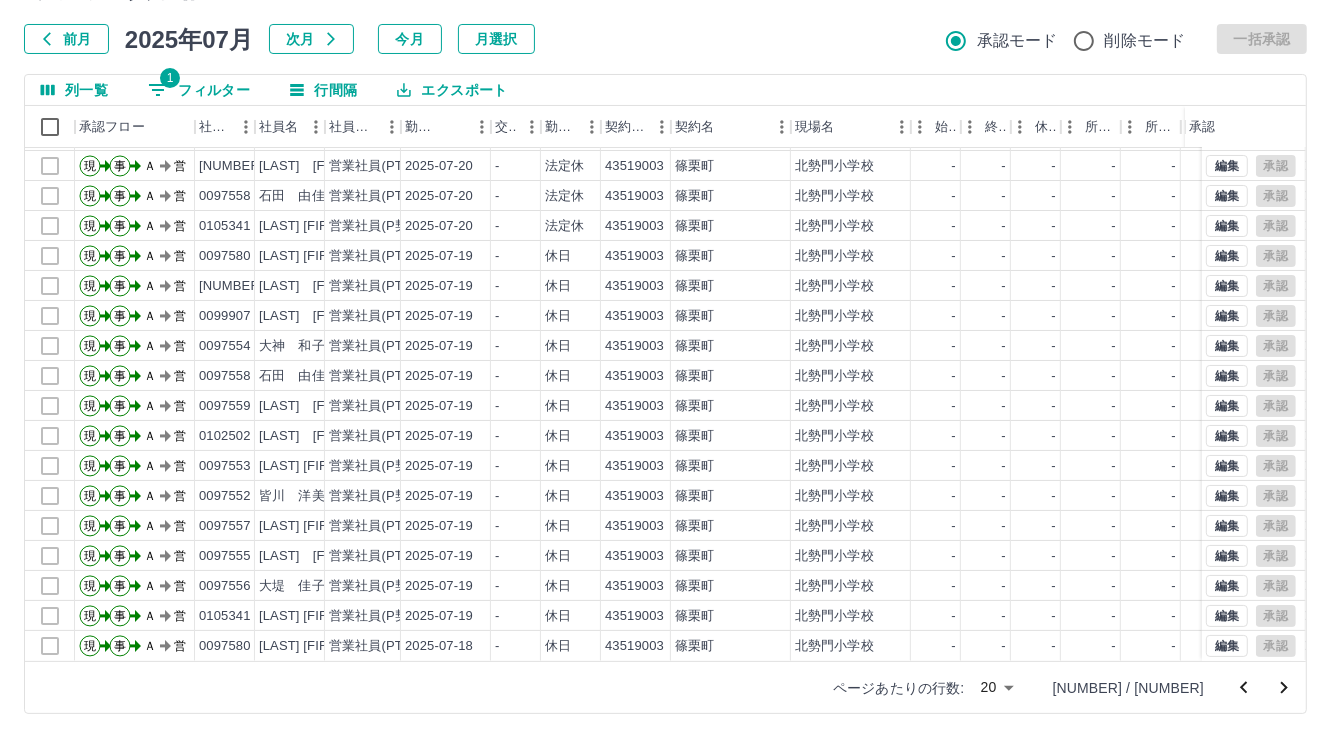 click 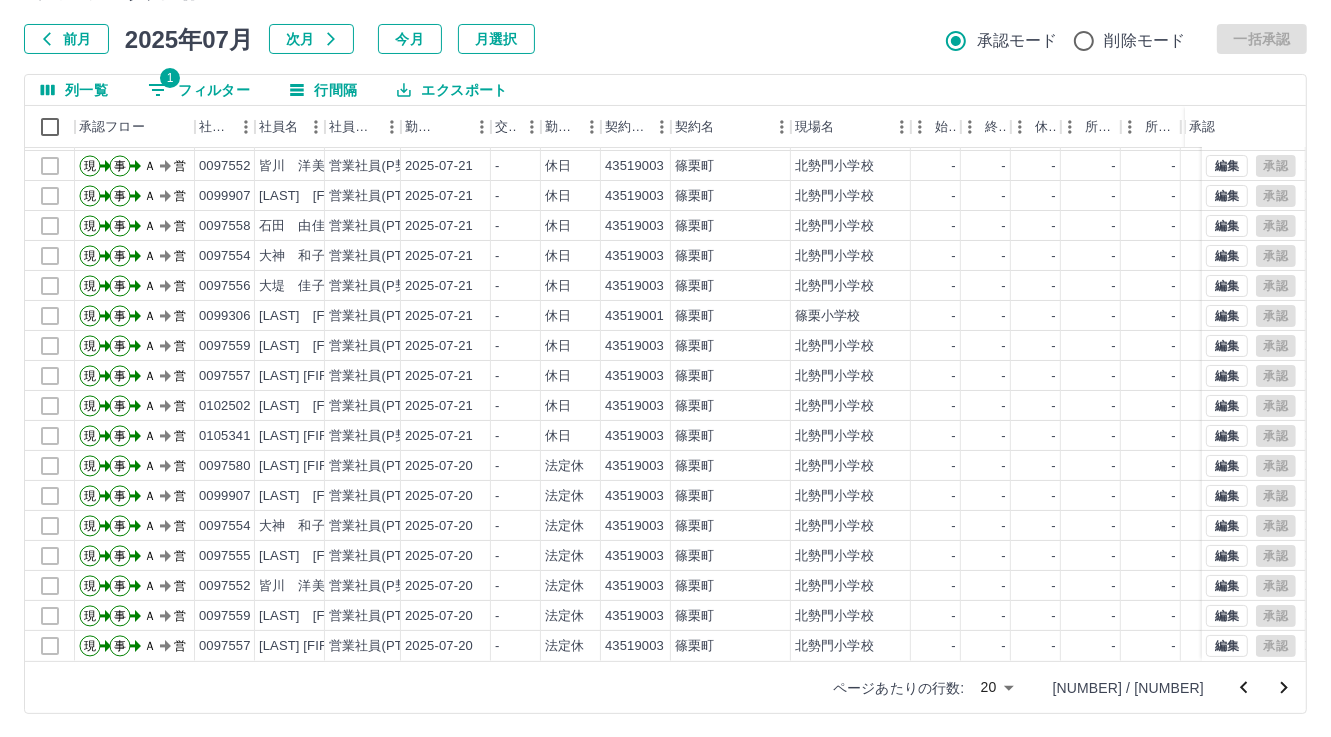 scroll, scrollTop: 103, scrollLeft: 0, axis: vertical 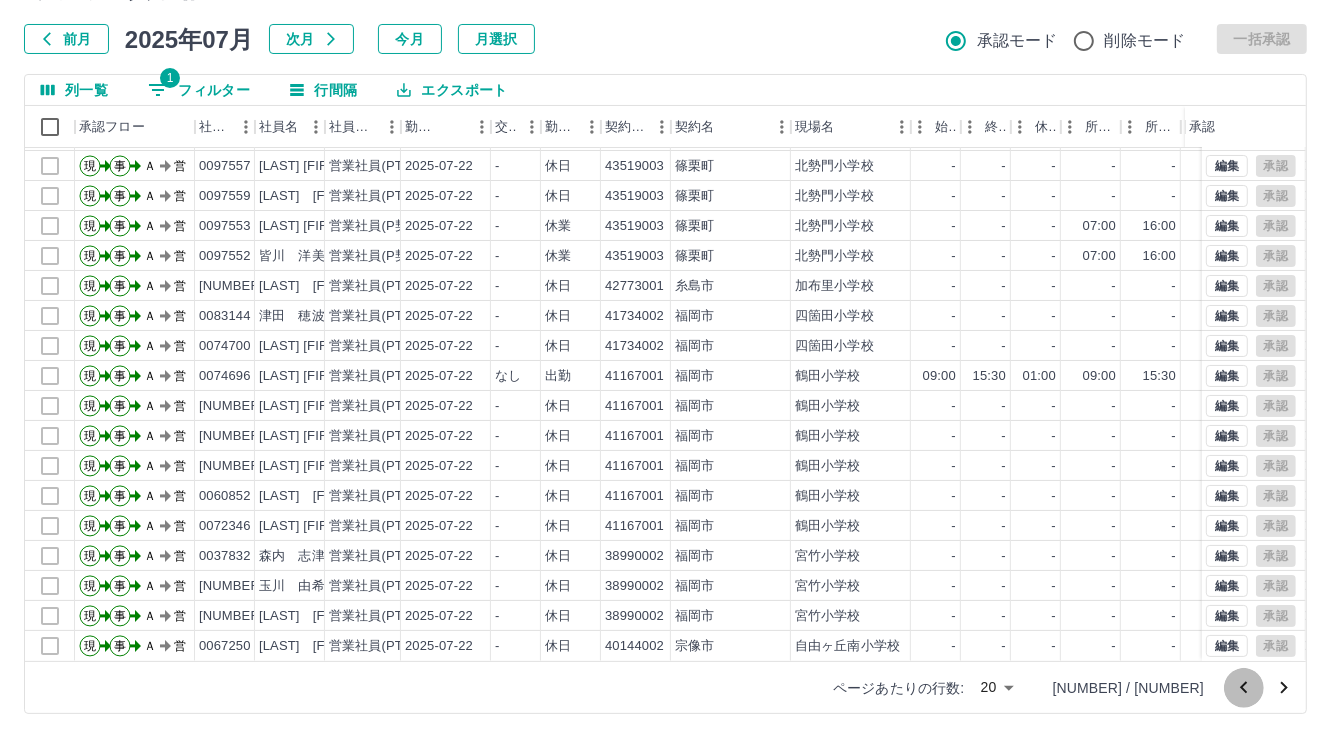 click 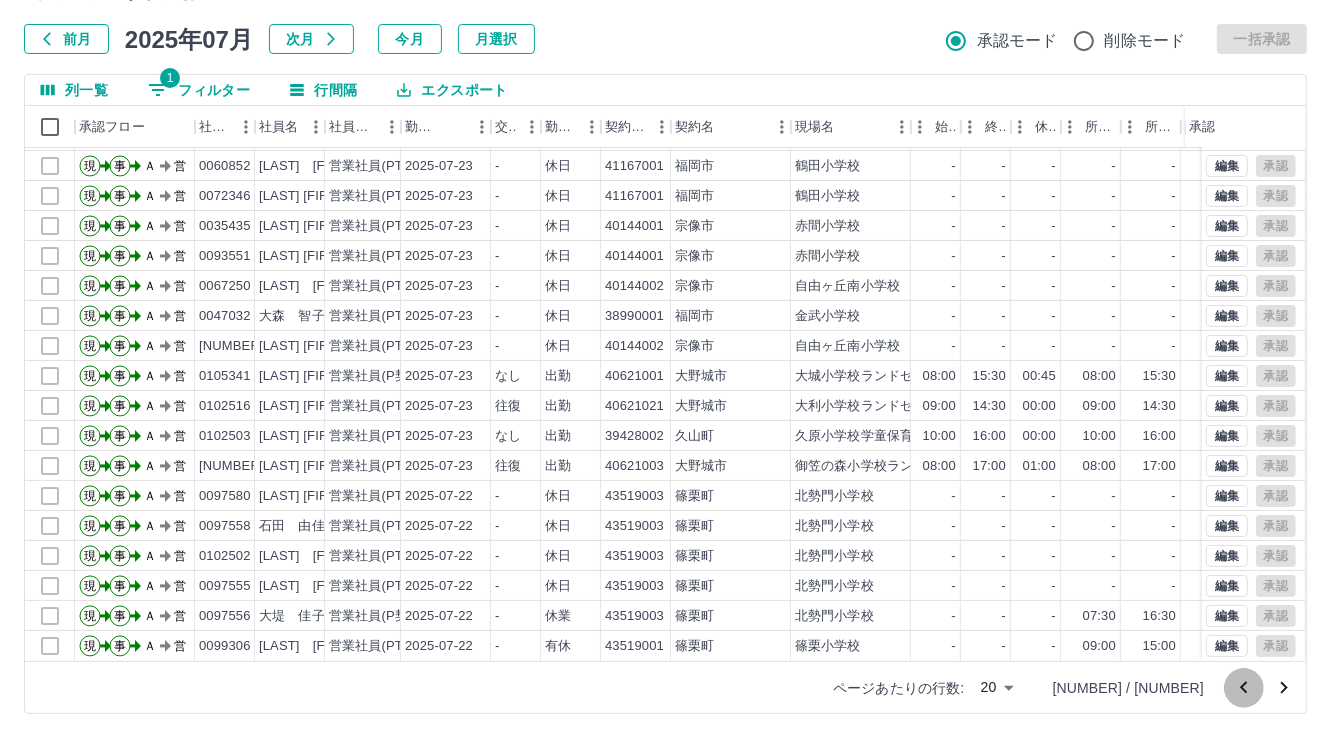 click 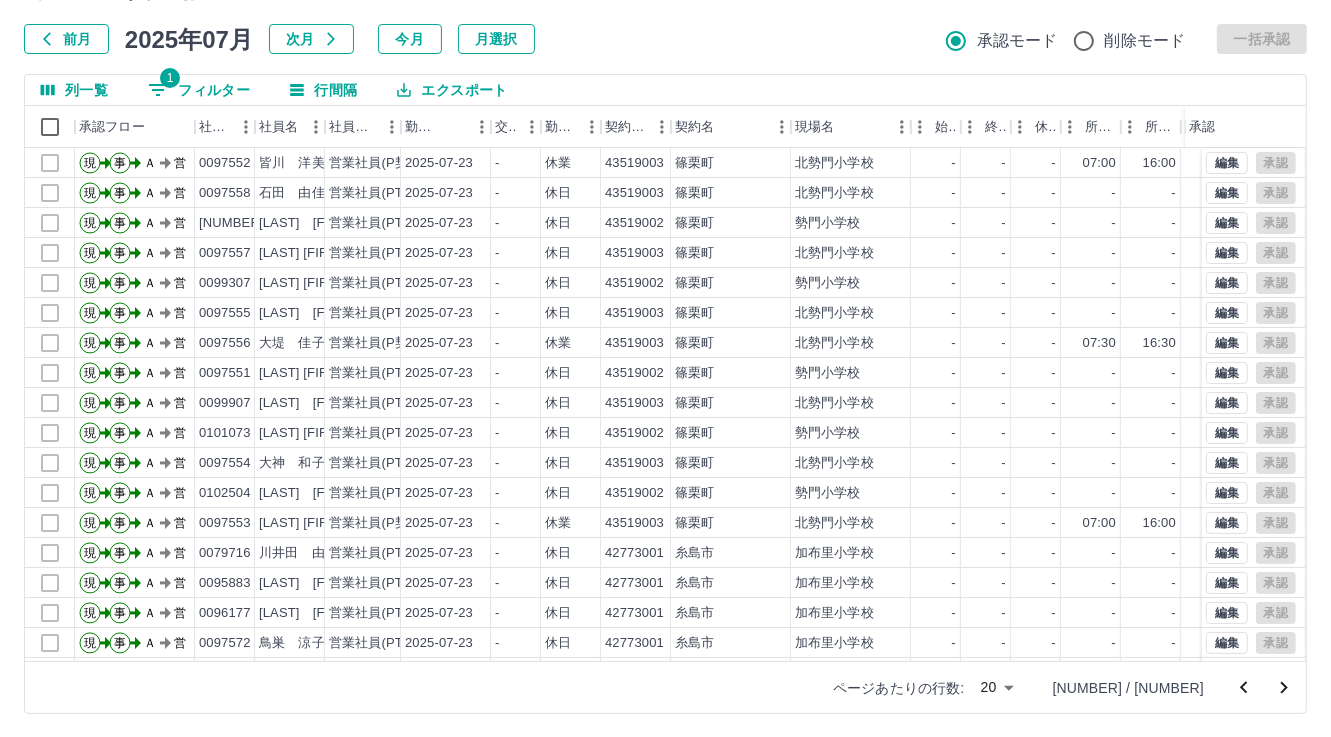 scroll, scrollTop: 103, scrollLeft: 0, axis: vertical 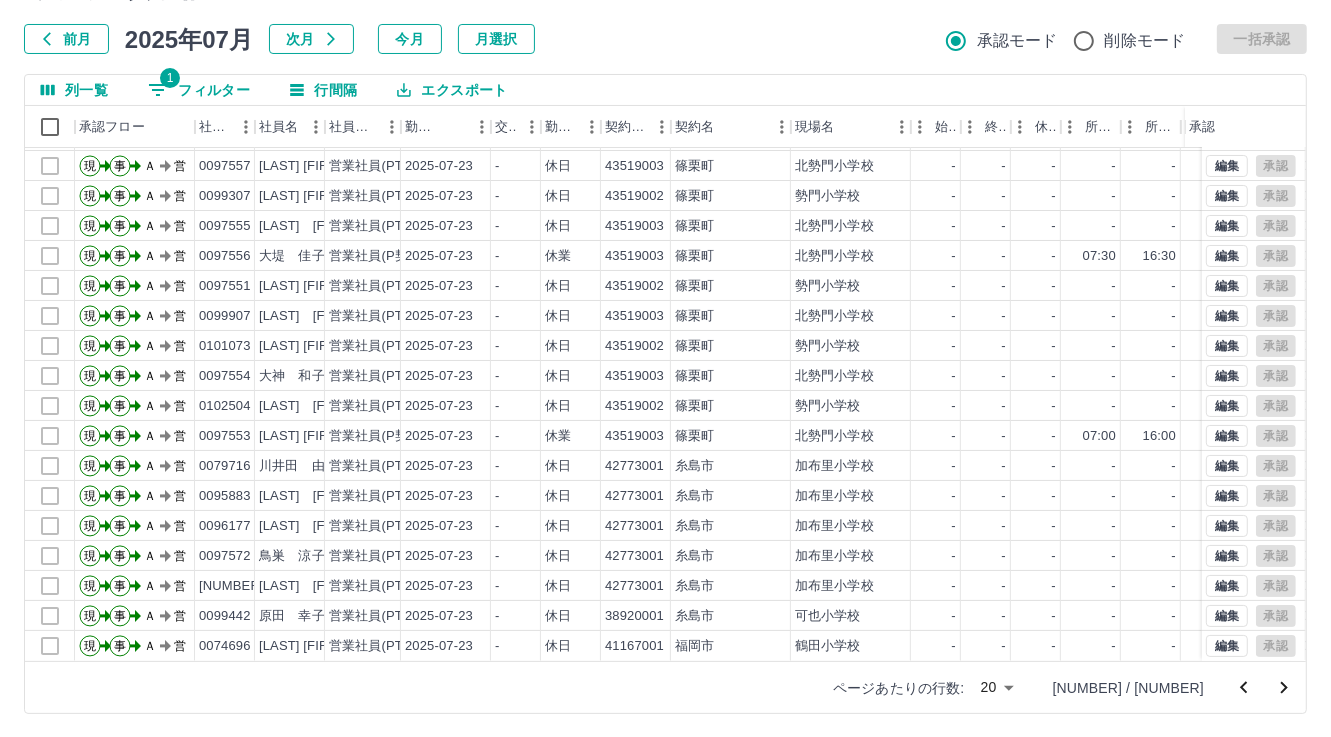 click 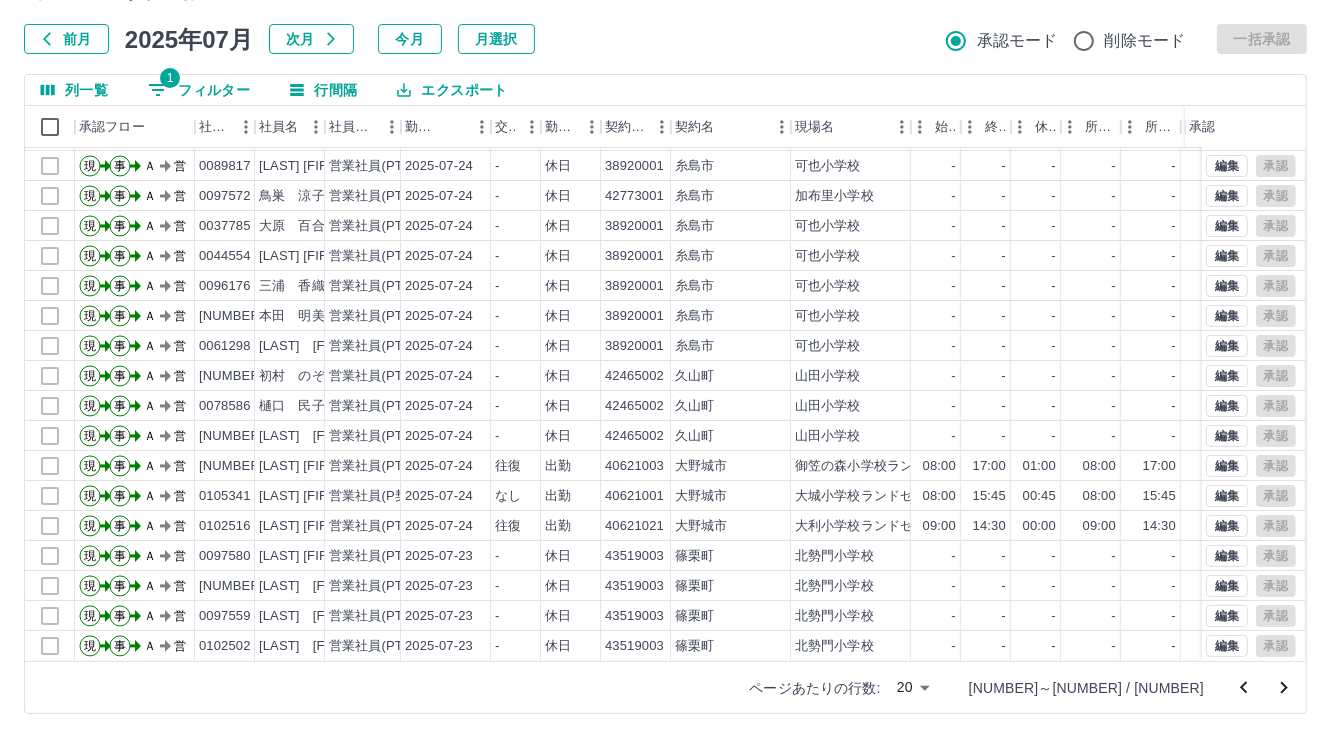 scroll, scrollTop: 103, scrollLeft: 0, axis: vertical 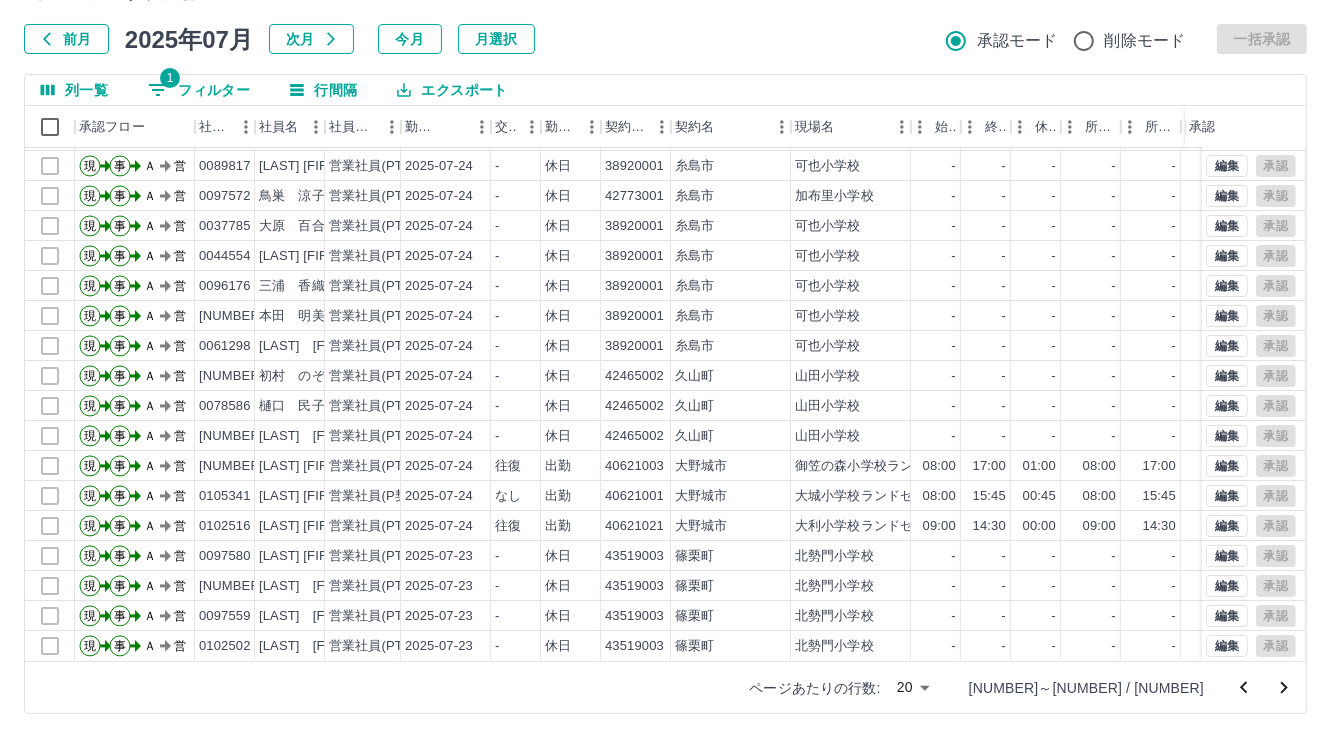 click 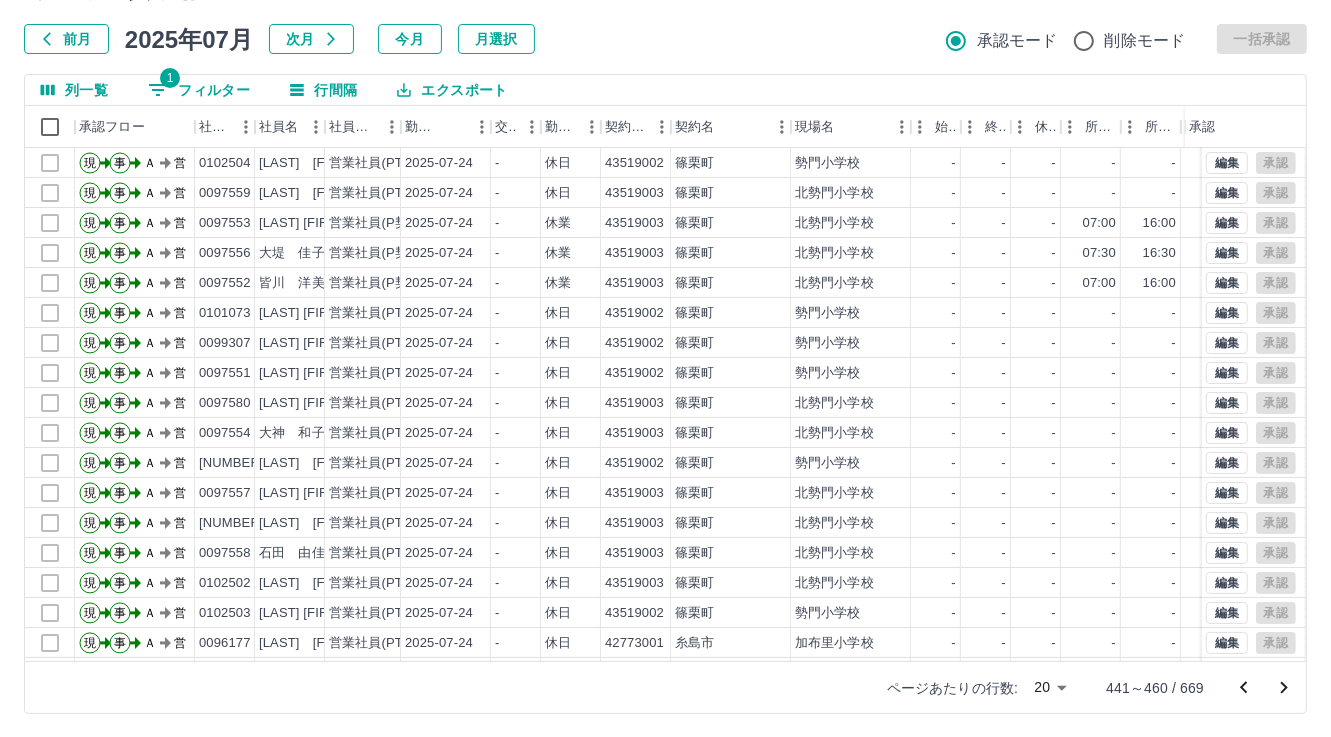 scroll, scrollTop: 103, scrollLeft: 0, axis: vertical 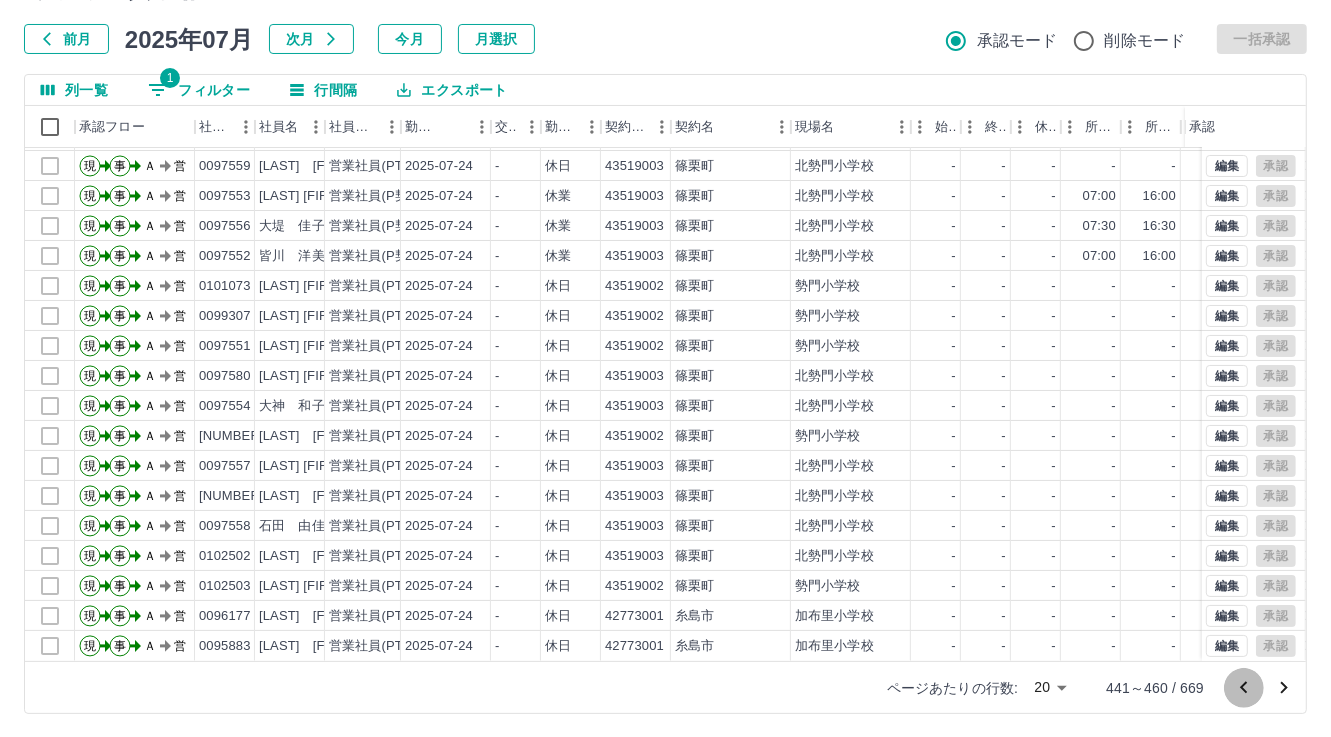click 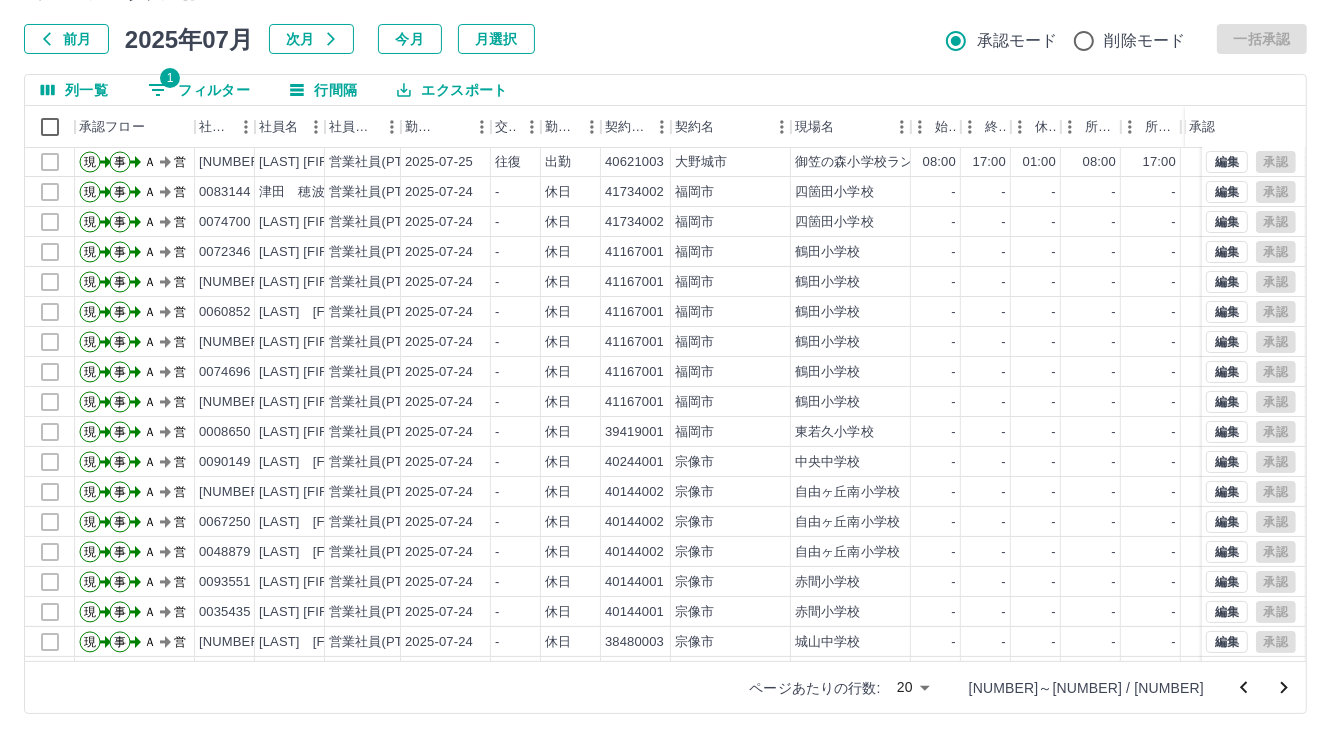 scroll, scrollTop: 103, scrollLeft: 0, axis: vertical 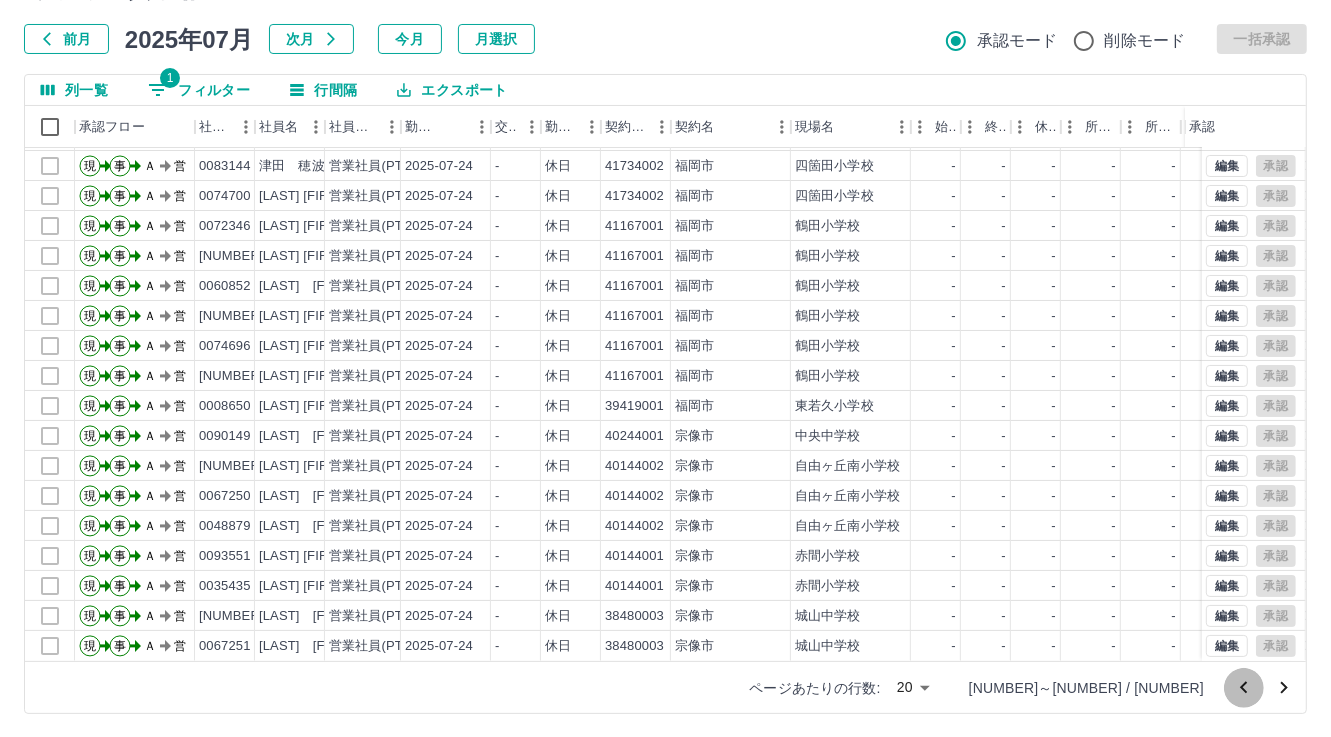 click 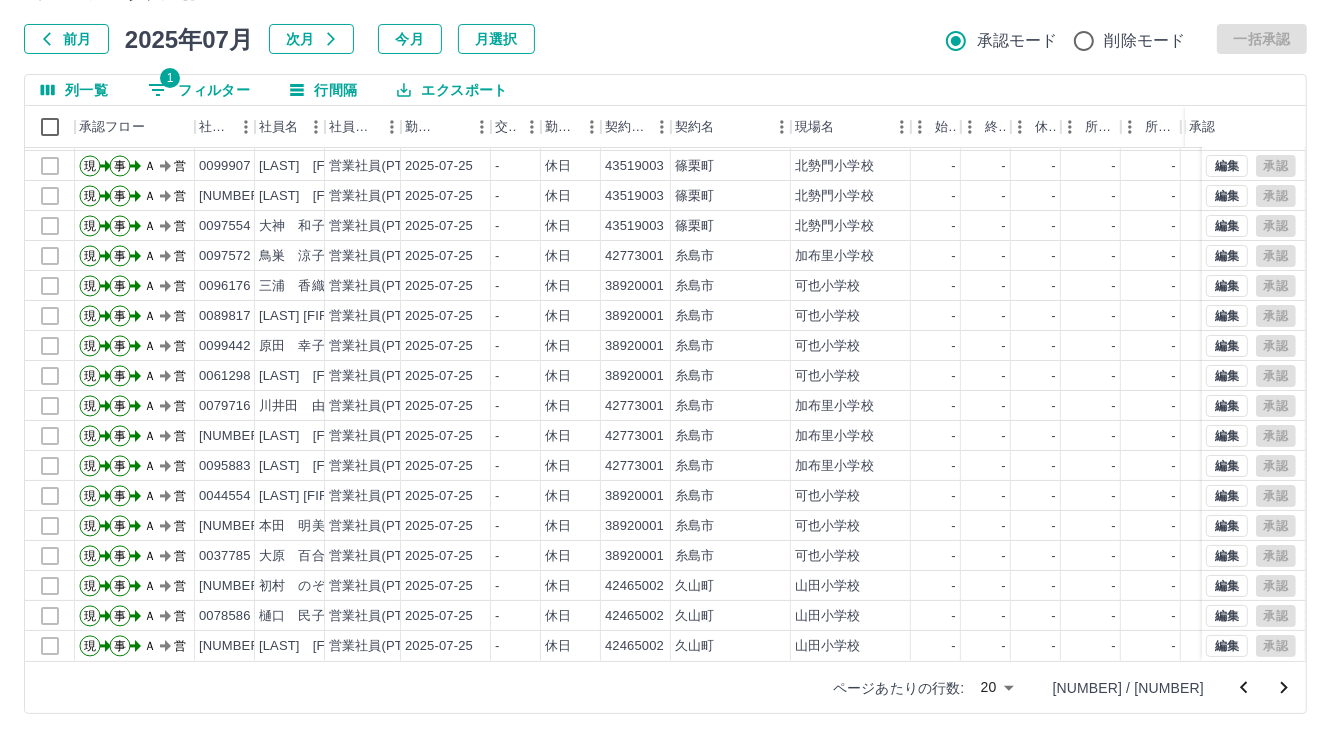 scroll, scrollTop: 103, scrollLeft: 0, axis: vertical 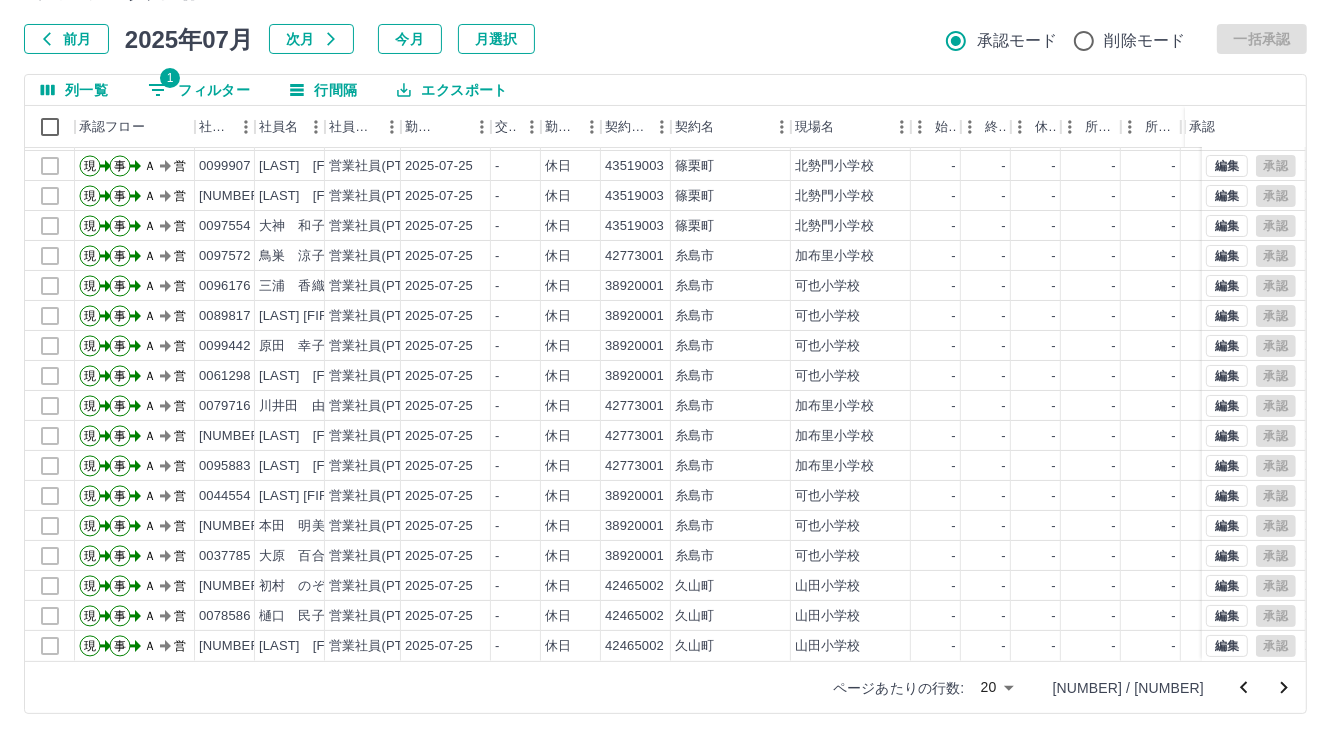 drag, startPoint x: 1244, startPoint y: 696, endPoint x: 1232, endPoint y: 682, distance: 18.439089 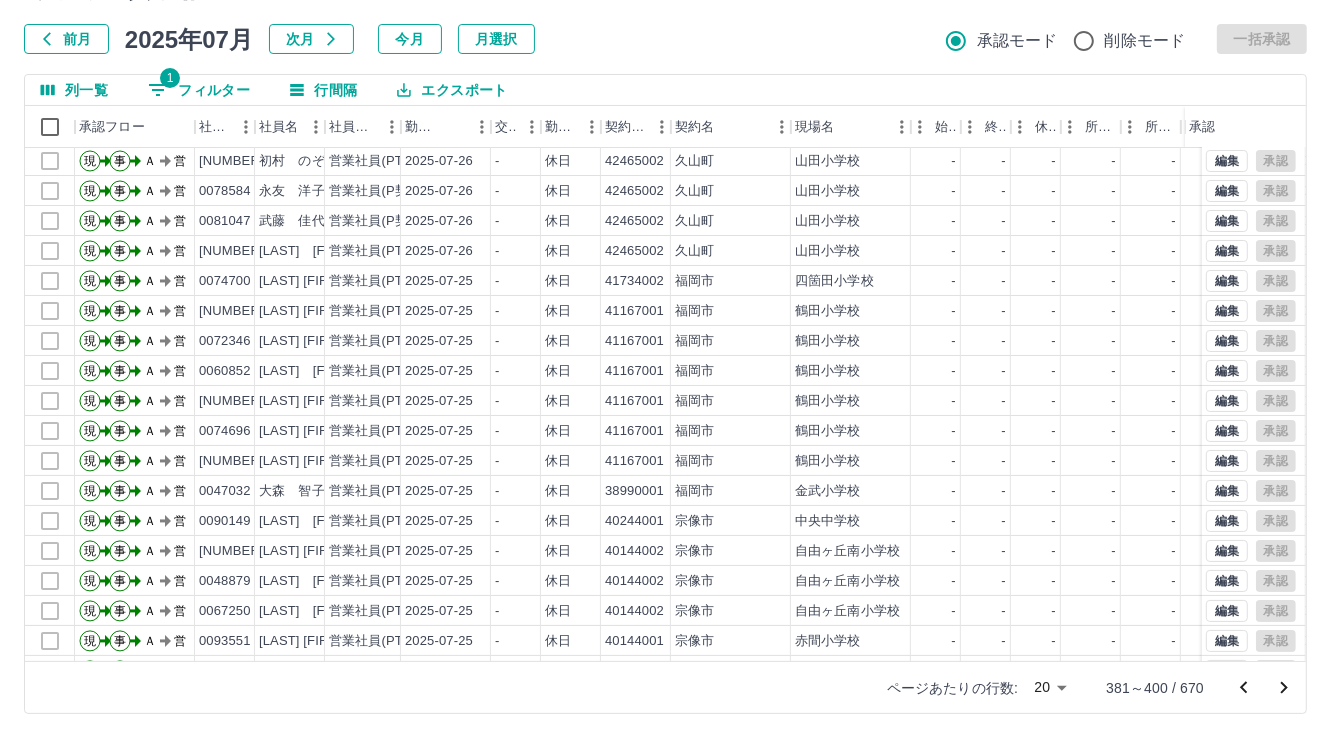 scroll, scrollTop: 103, scrollLeft: 0, axis: vertical 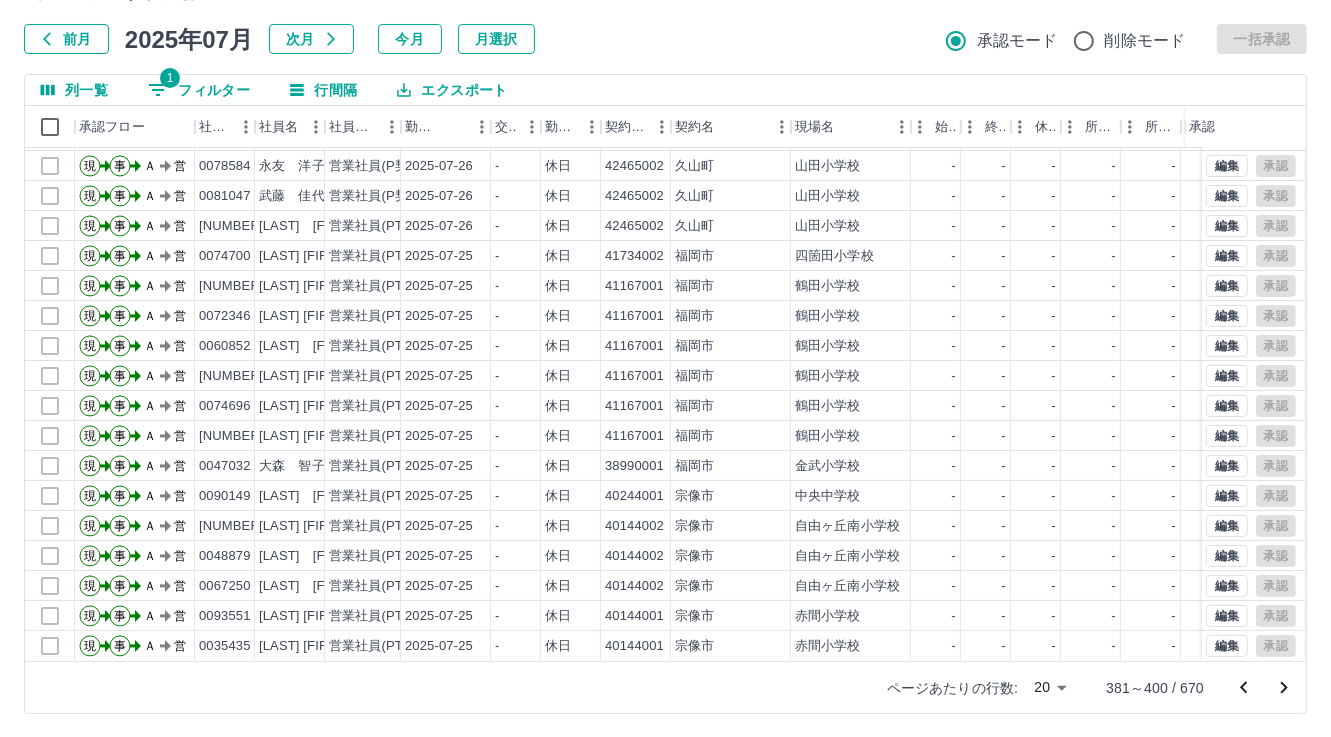 click 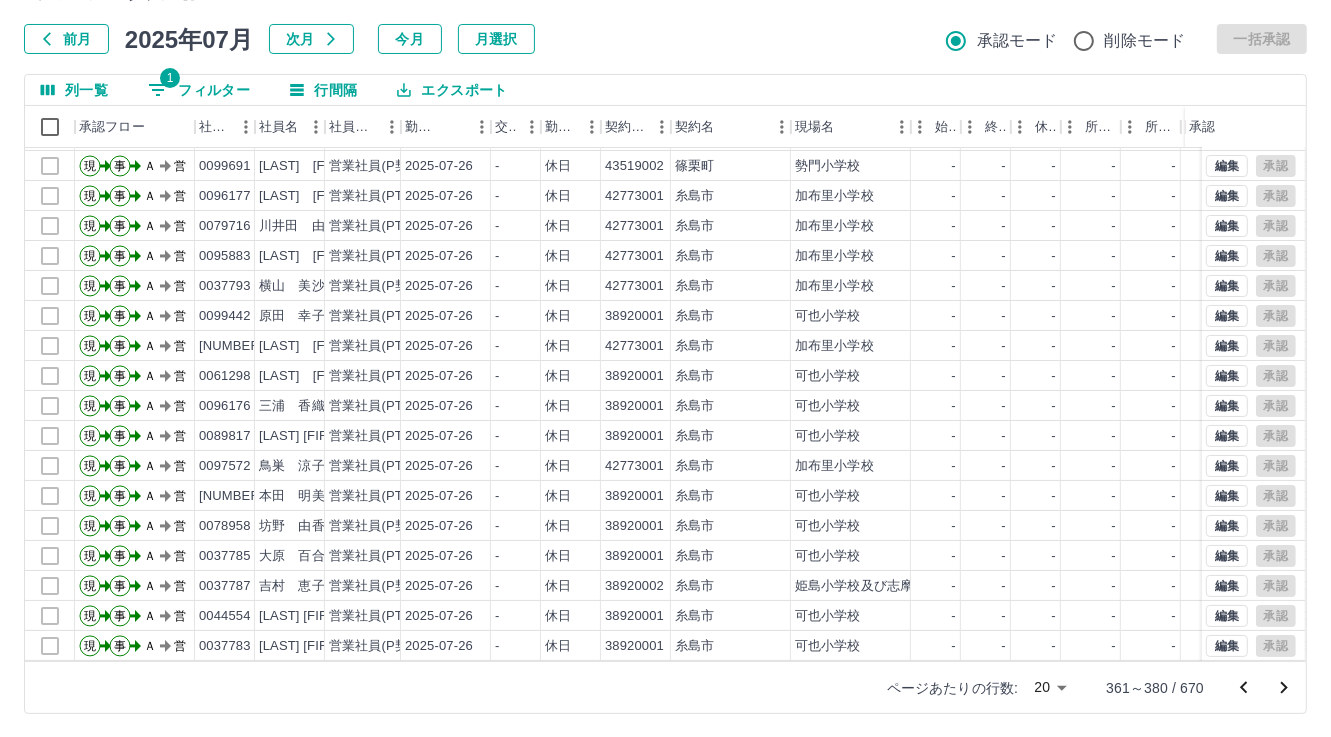 scroll, scrollTop: 103, scrollLeft: 0, axis: vertical 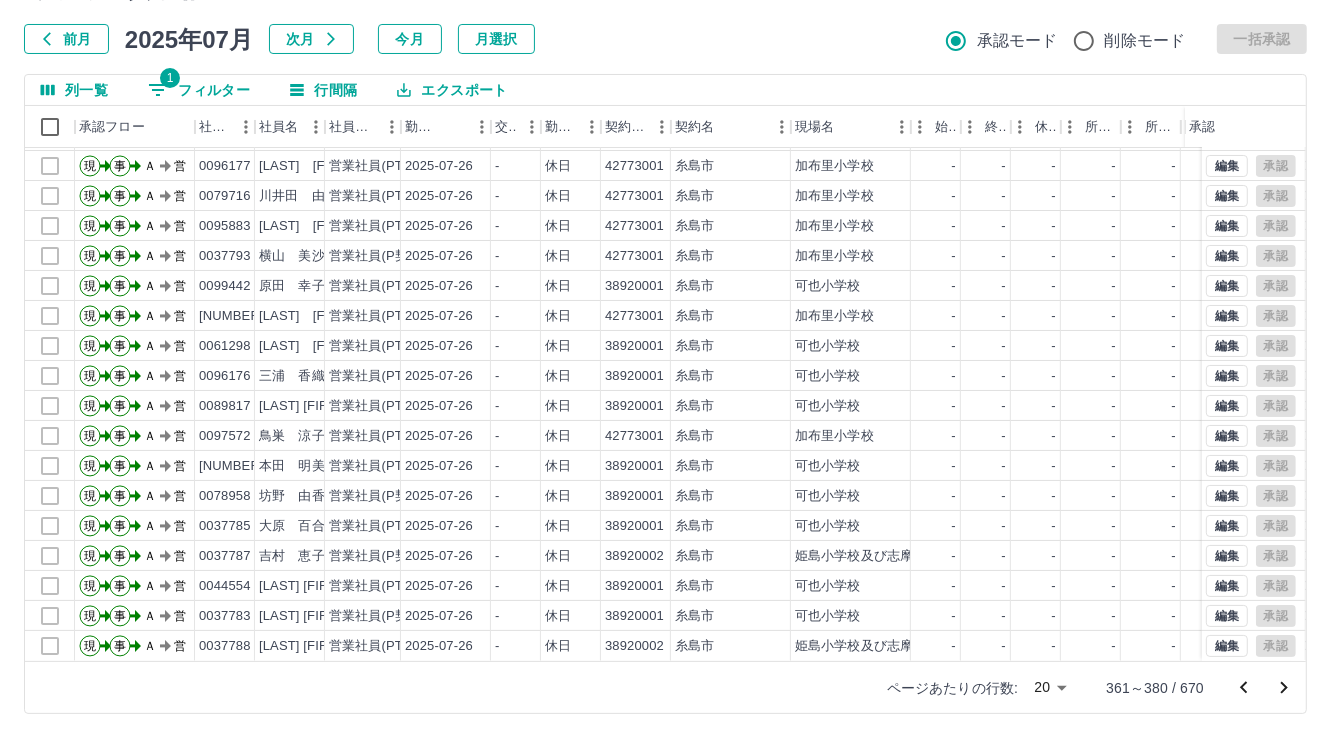 click at bounding box center (1244, 688) 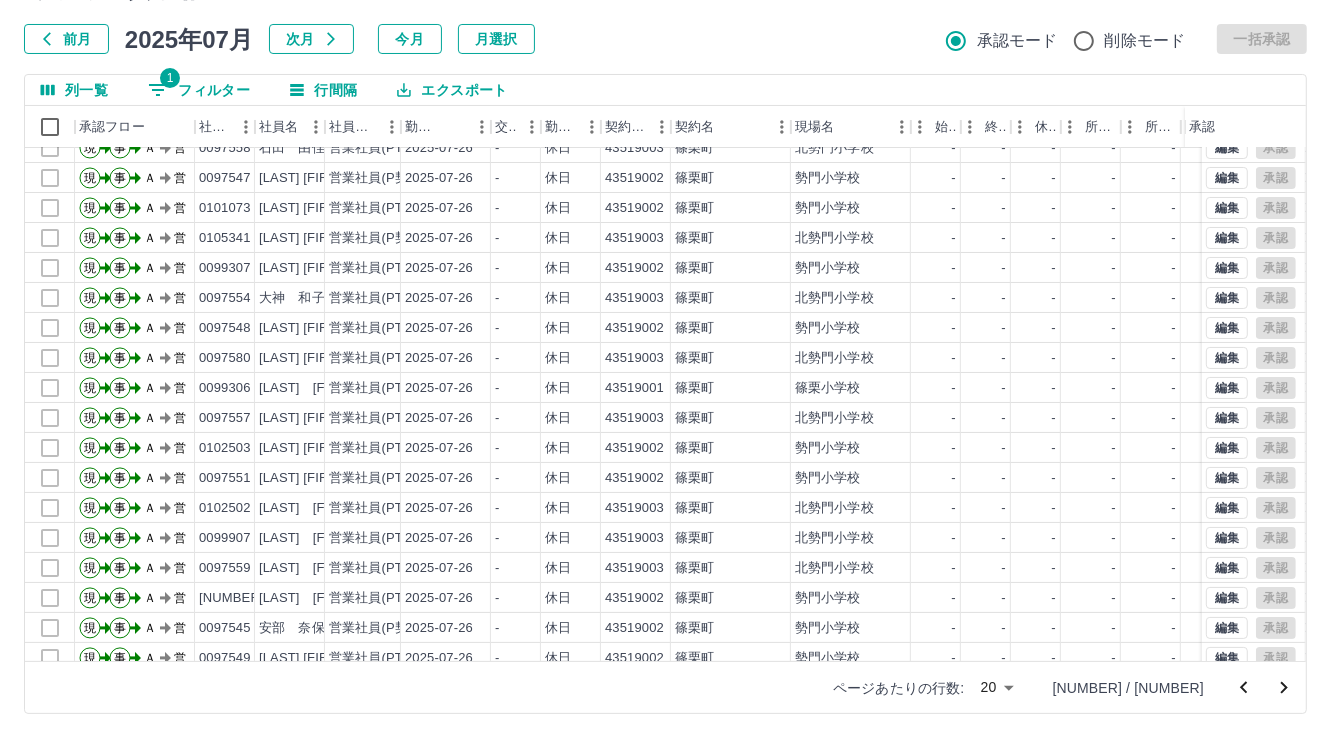scroll, scrollTop: 103, scrollLeft: 0, axis: vertical 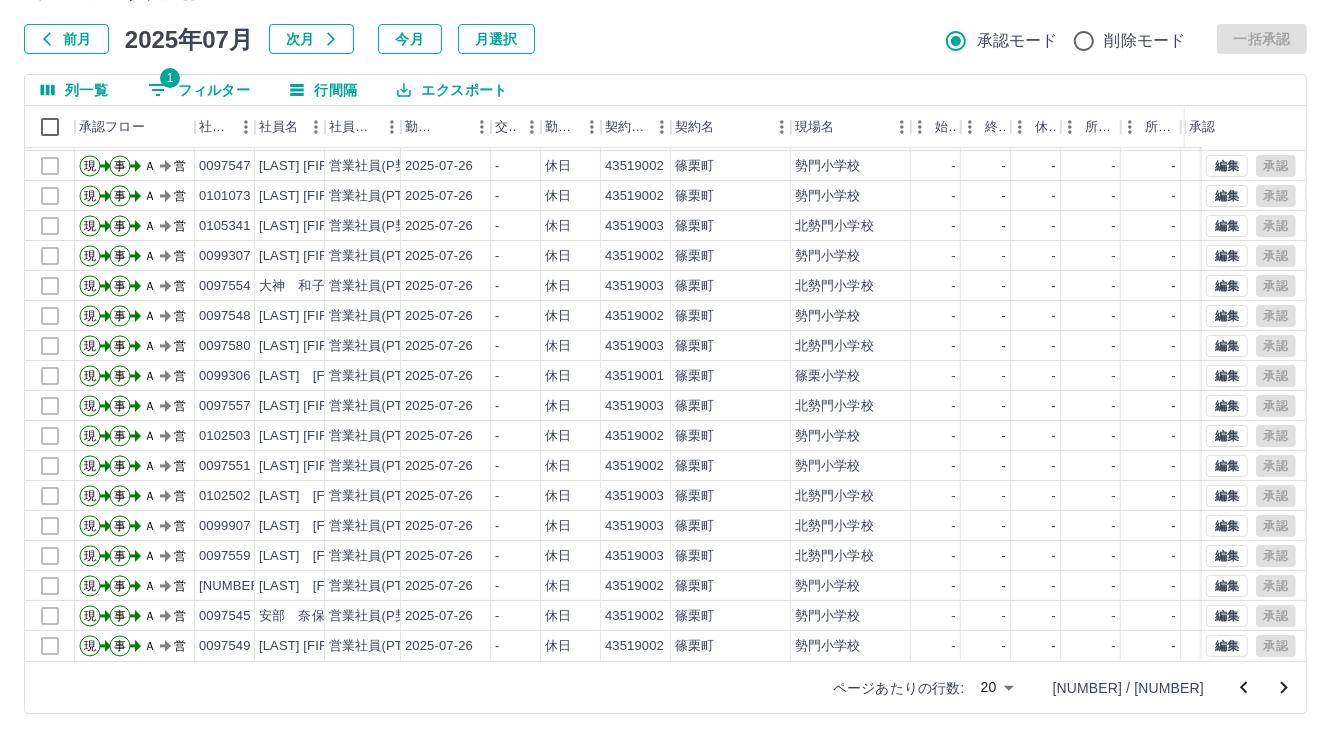 click 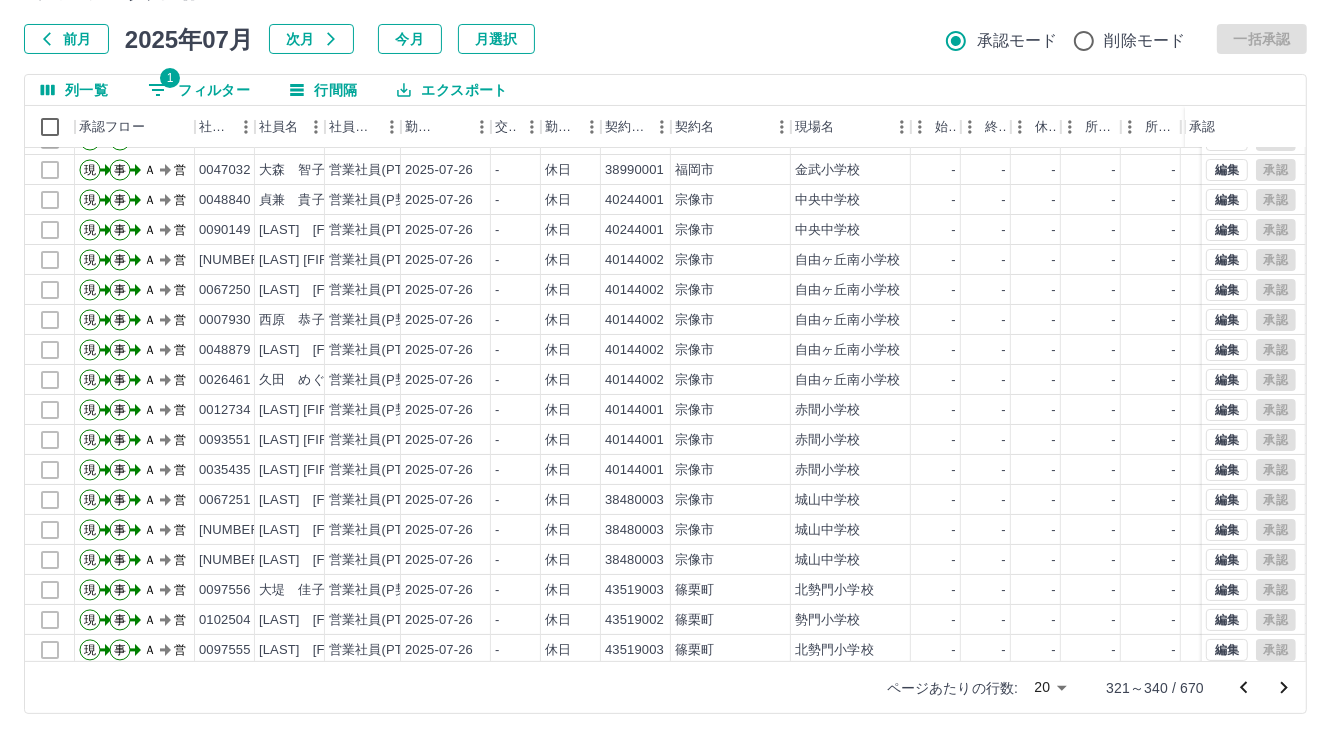 scroll, scrollTop: 103, scrollLeft: 0, axis: vertical 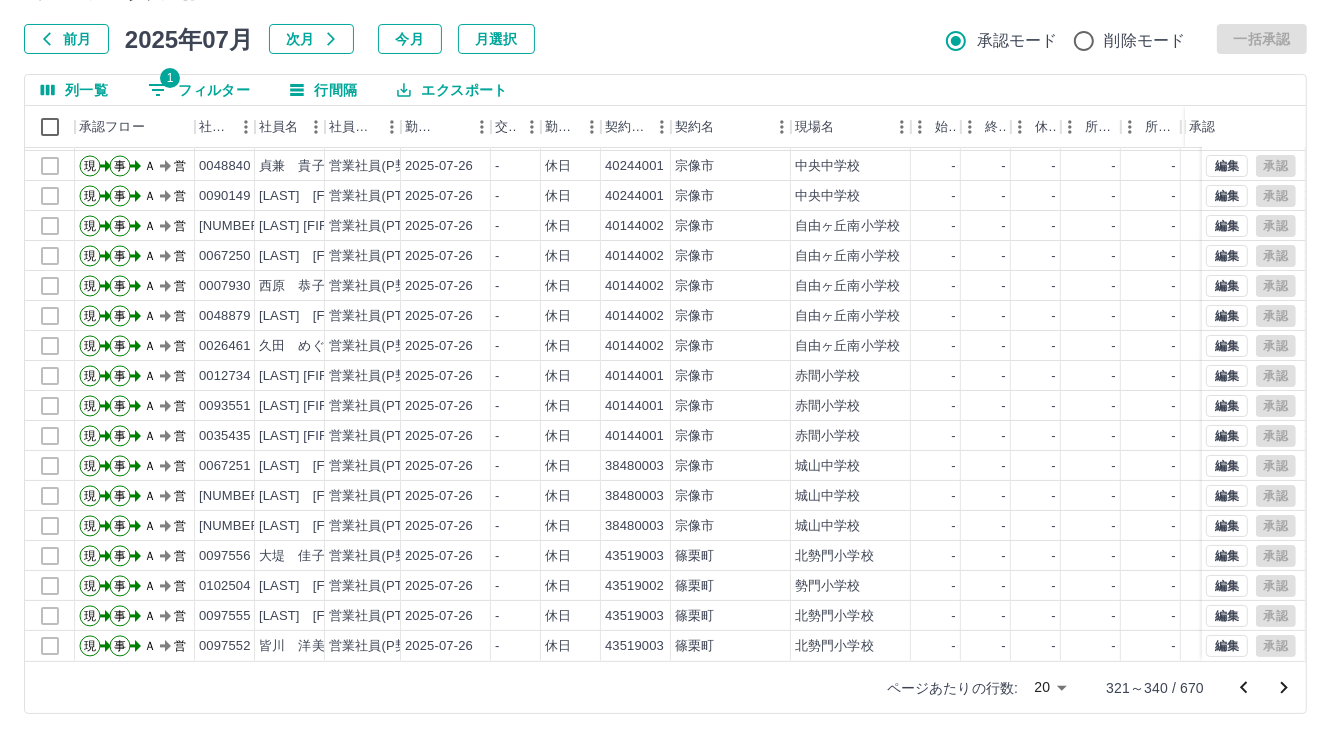 click 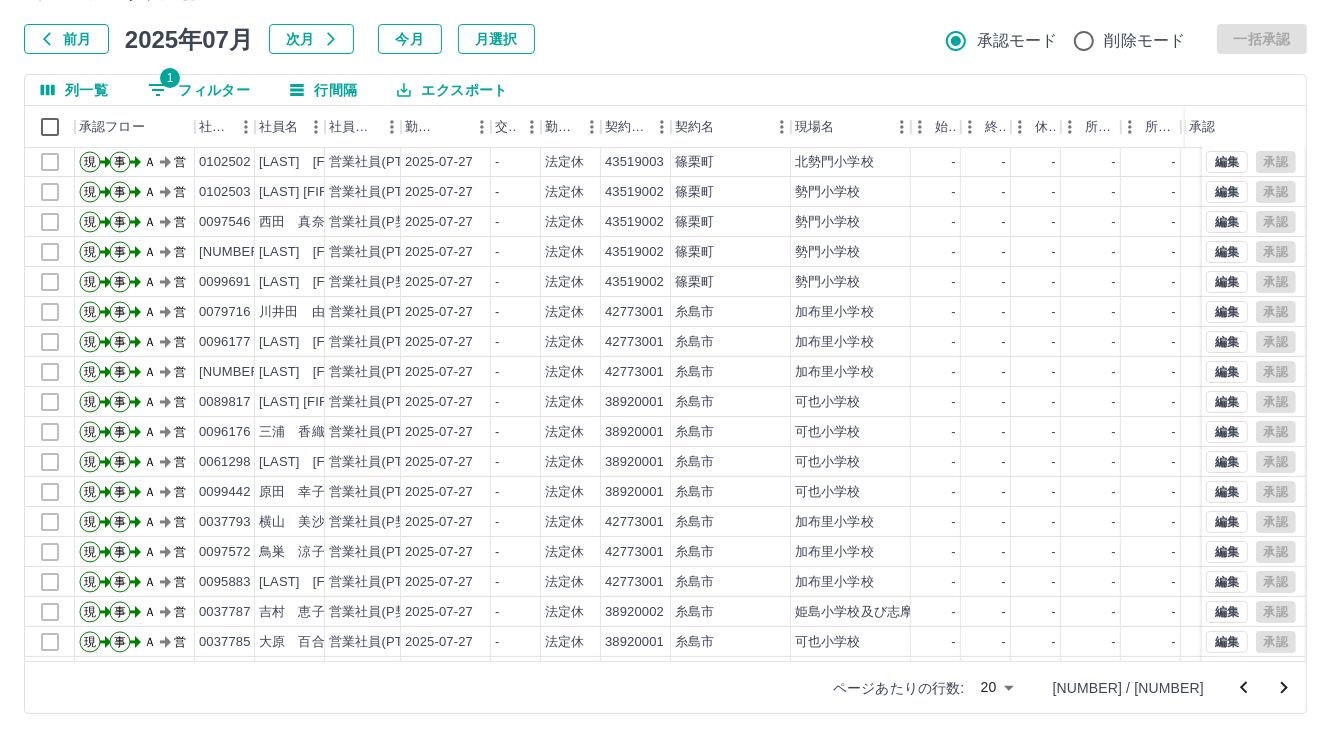 scroll, scrollTop: 103, scrollLeft: 0, axis: vertical 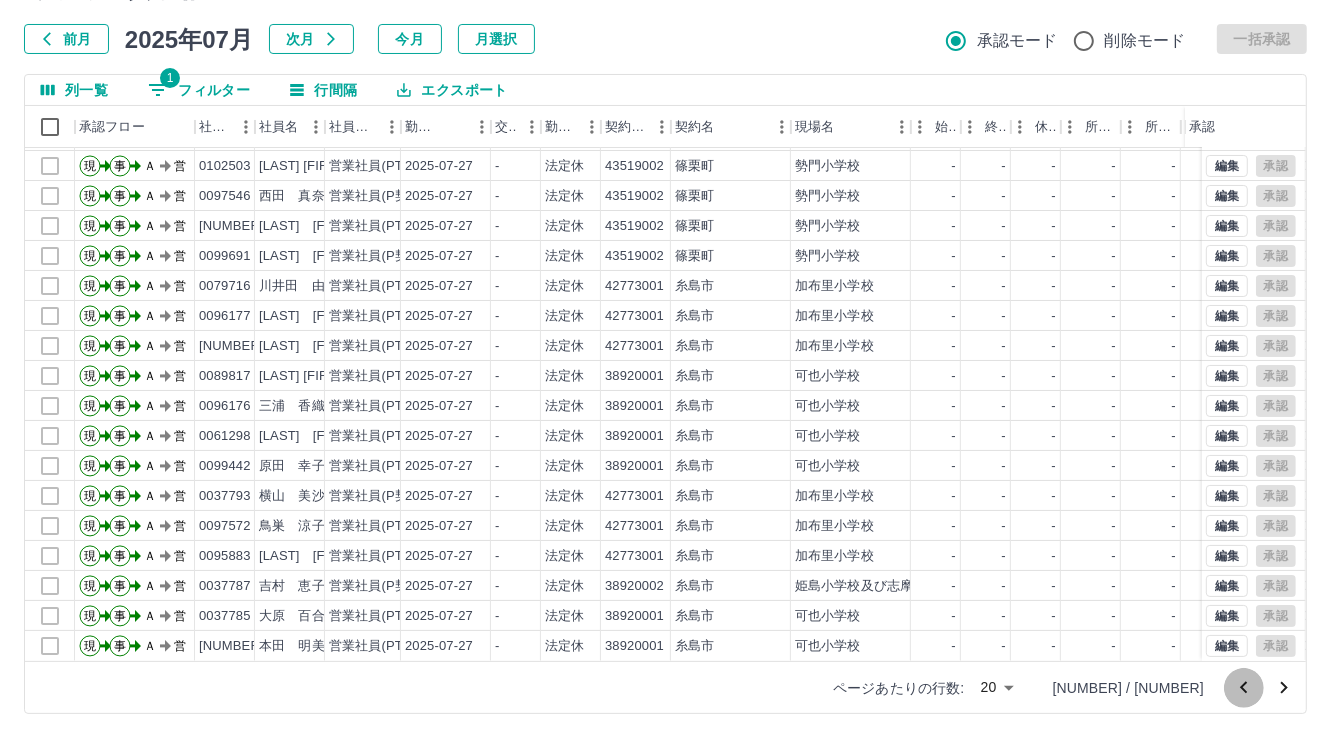 click 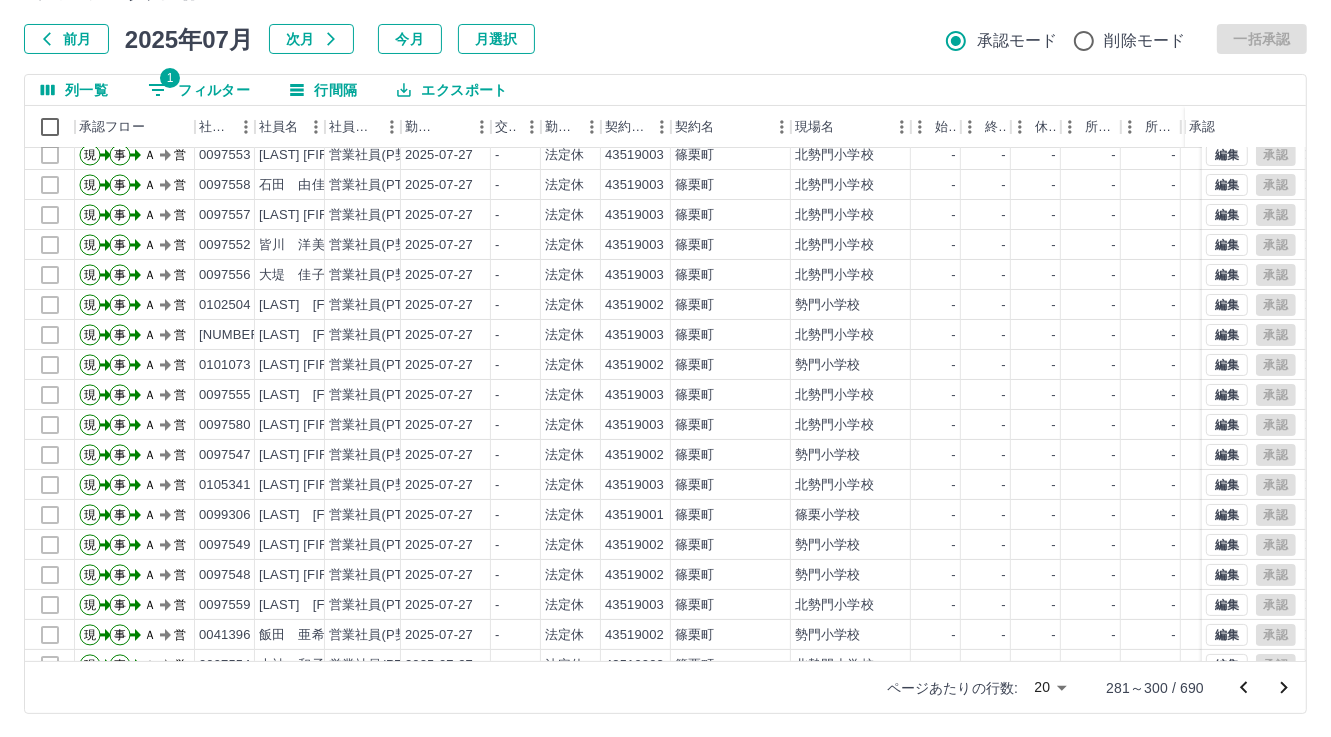 scroll, scrollTop: 103, scrollLeft: 0, axis: vertical 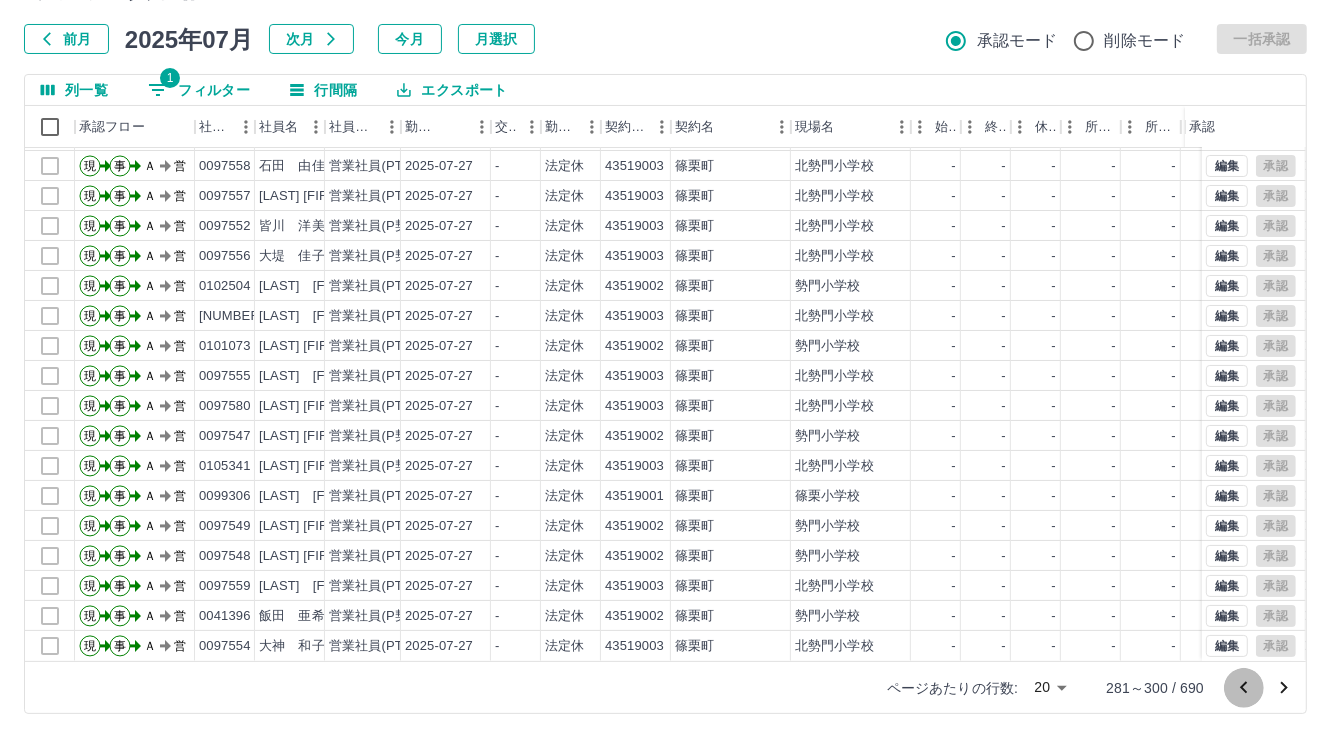 click 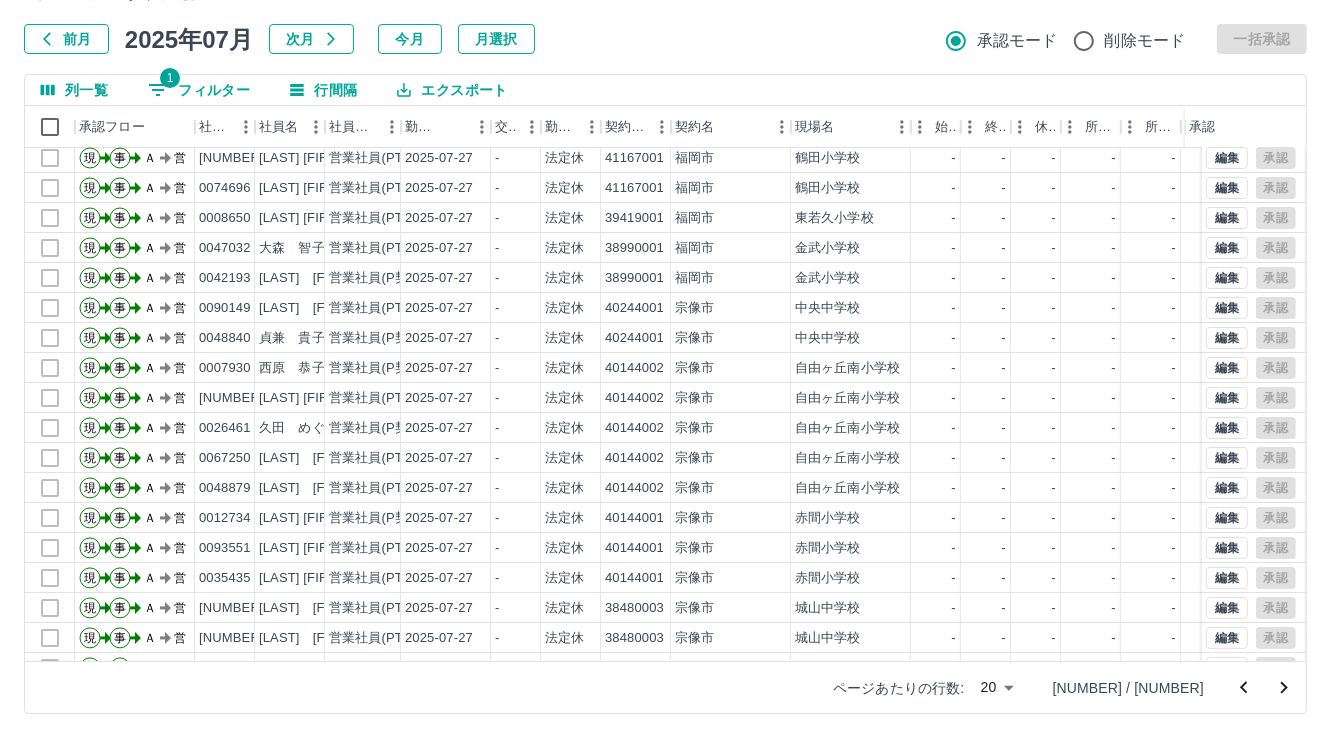 scroll, scrollTop: 103, scrollLeft: 0, axis: vertical 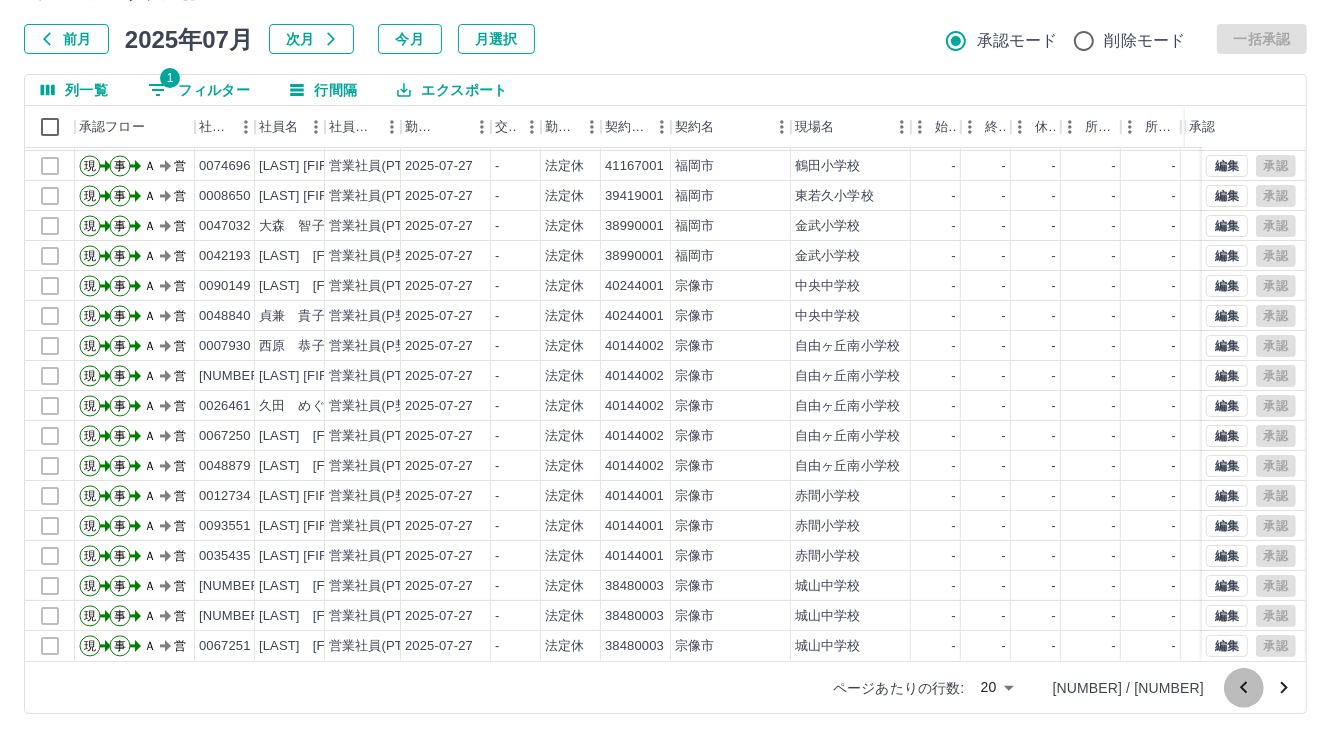 click 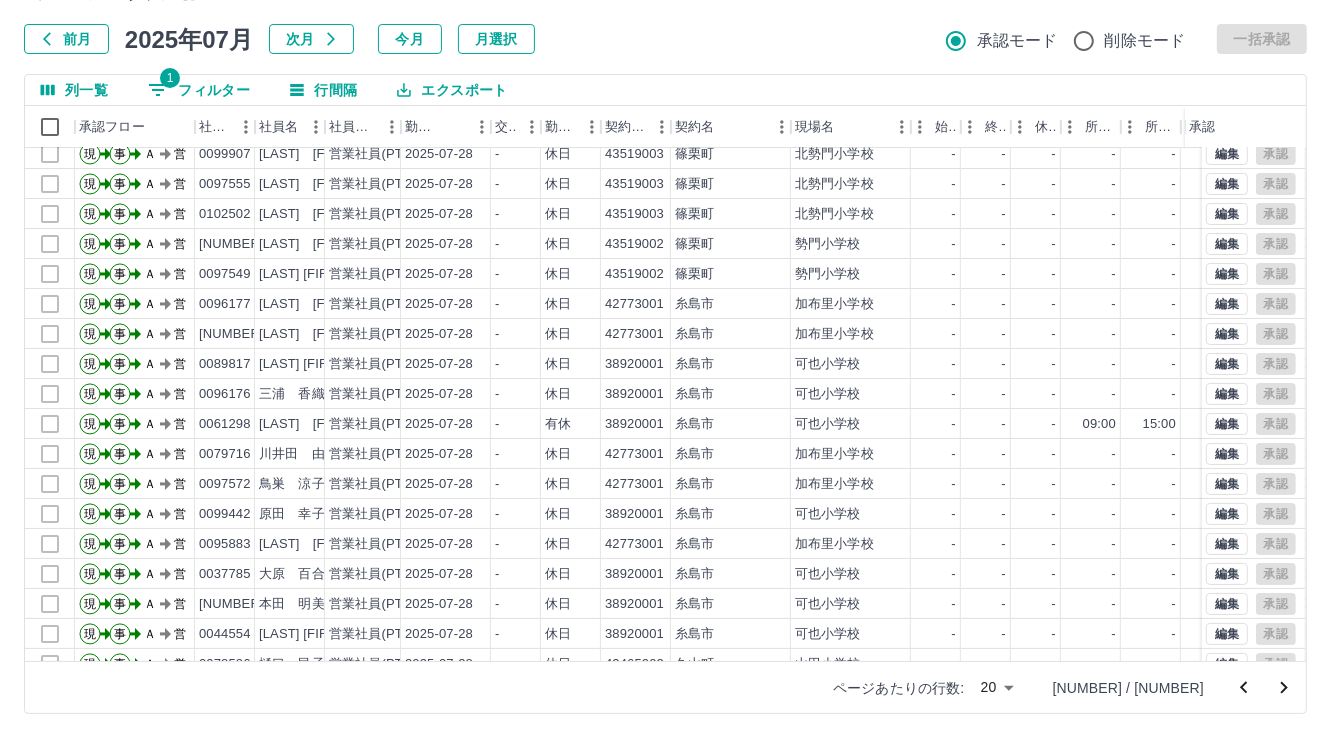 scroll, scrollTop: 103, scrollLeft: 0, axis: vertical 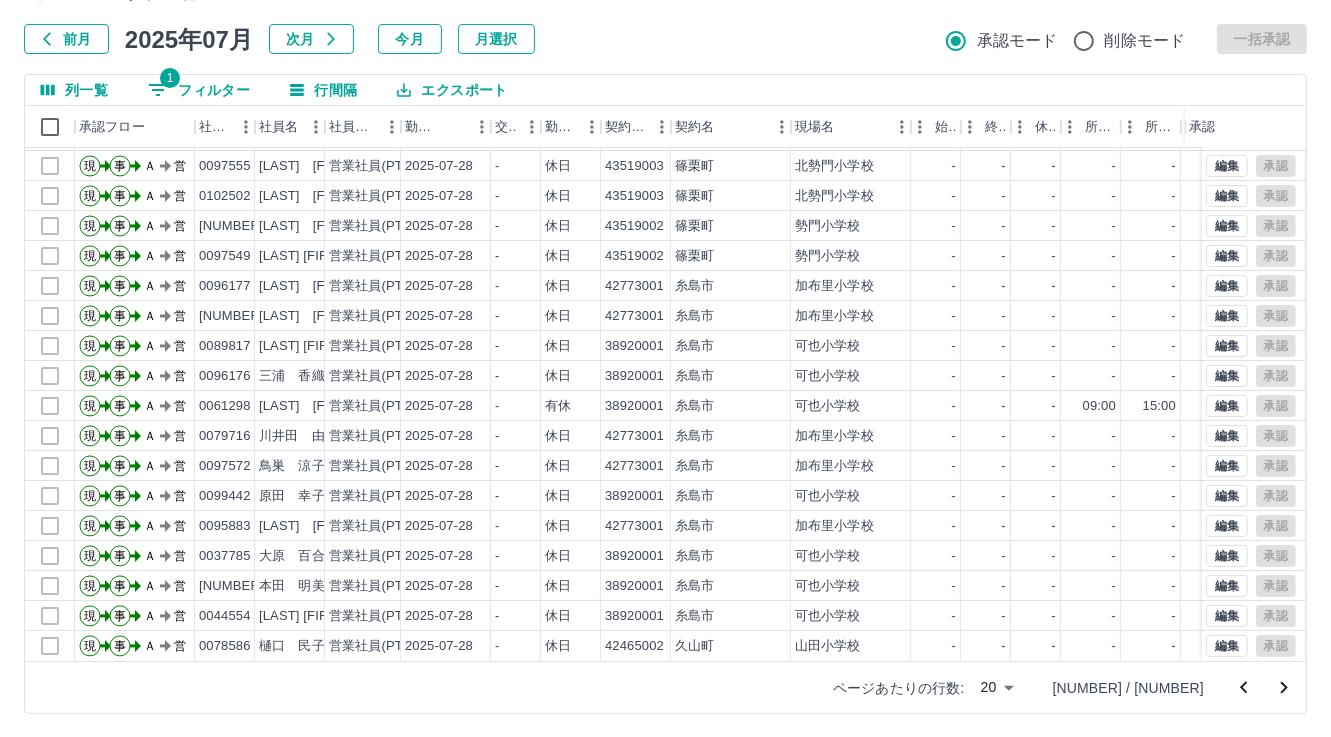 click 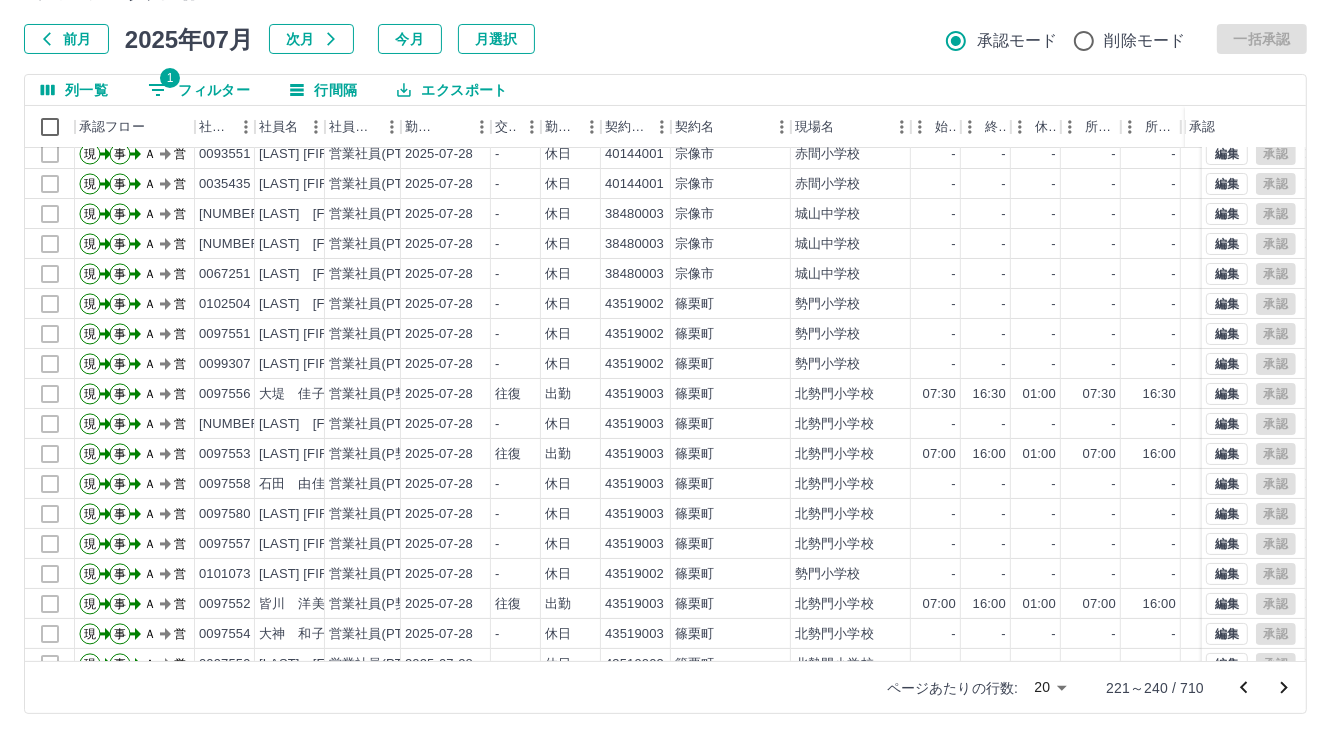 scroll, scrollTop: 103, scrollLeft: 0, axis: vertical 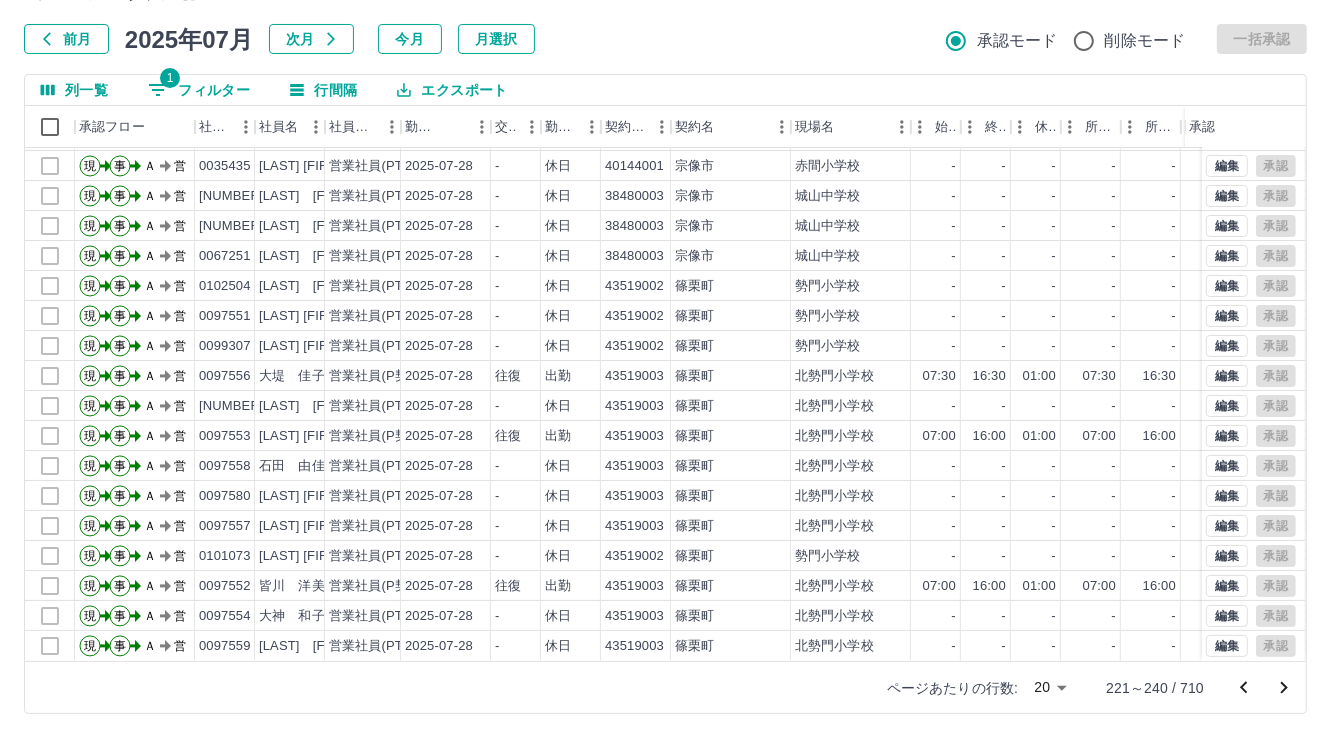 click 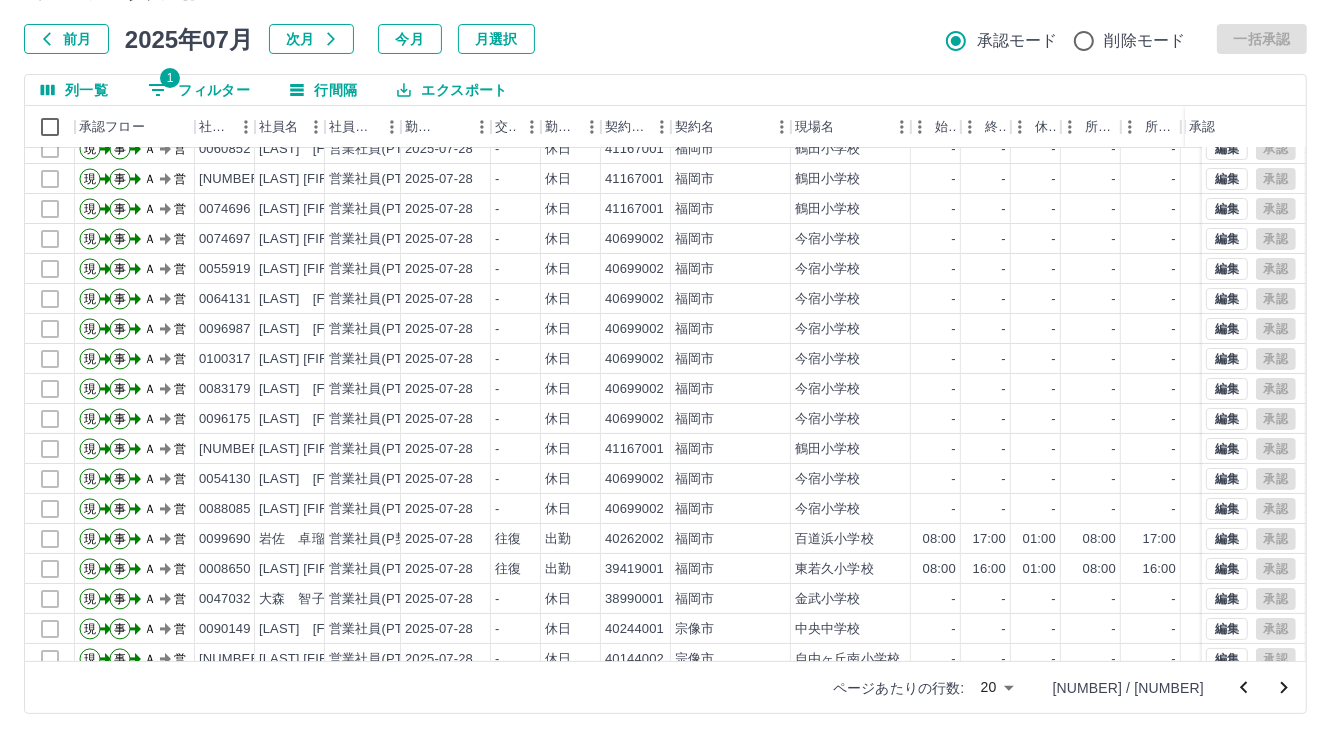scroll, scrollTop: 103, scrollLeft: 0, axis: vertical 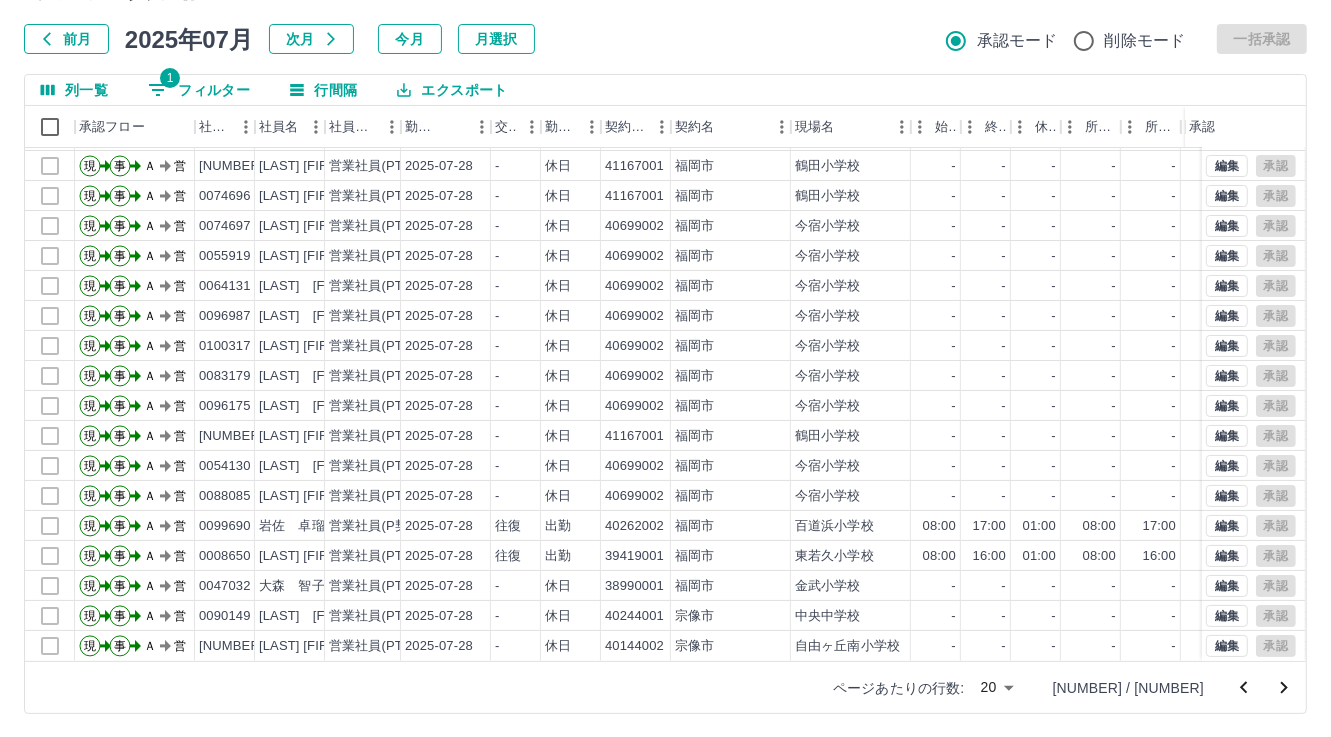 click 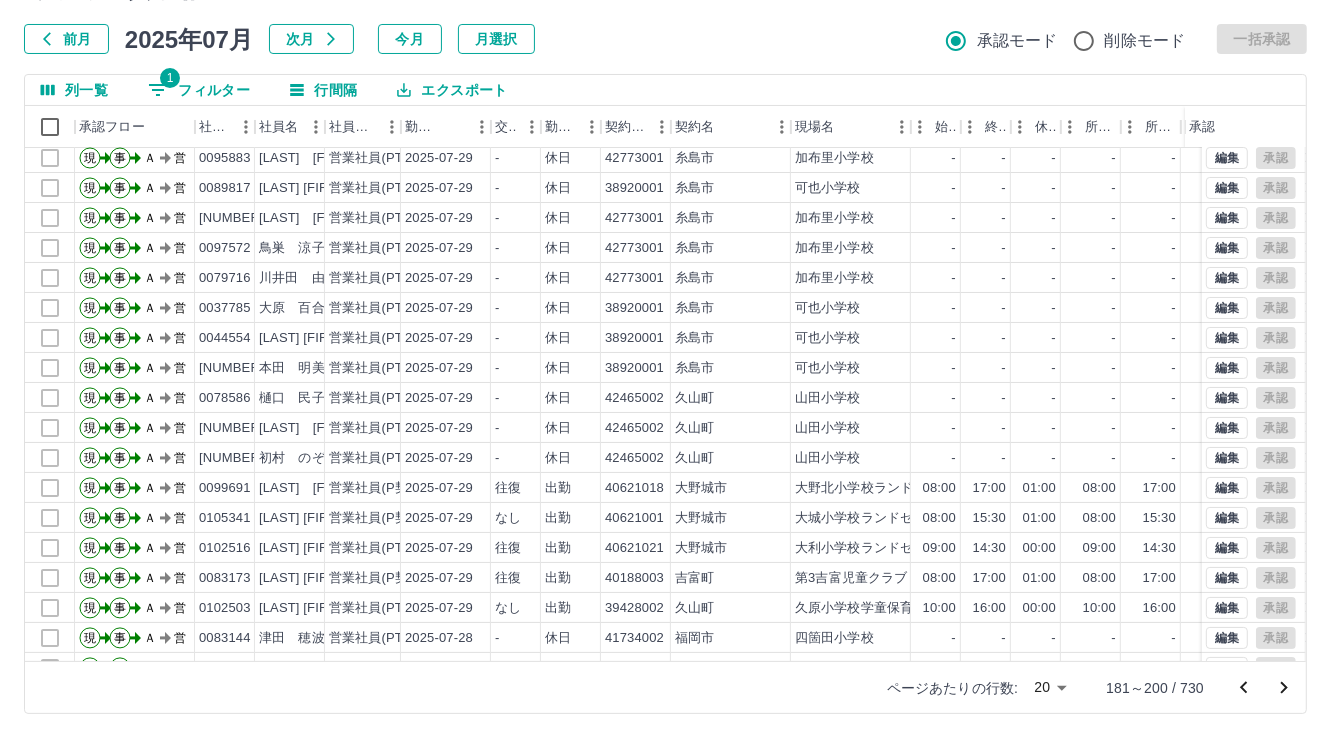 scroll, scrollTop: 103, scrollLeft: 0, axis: vertical 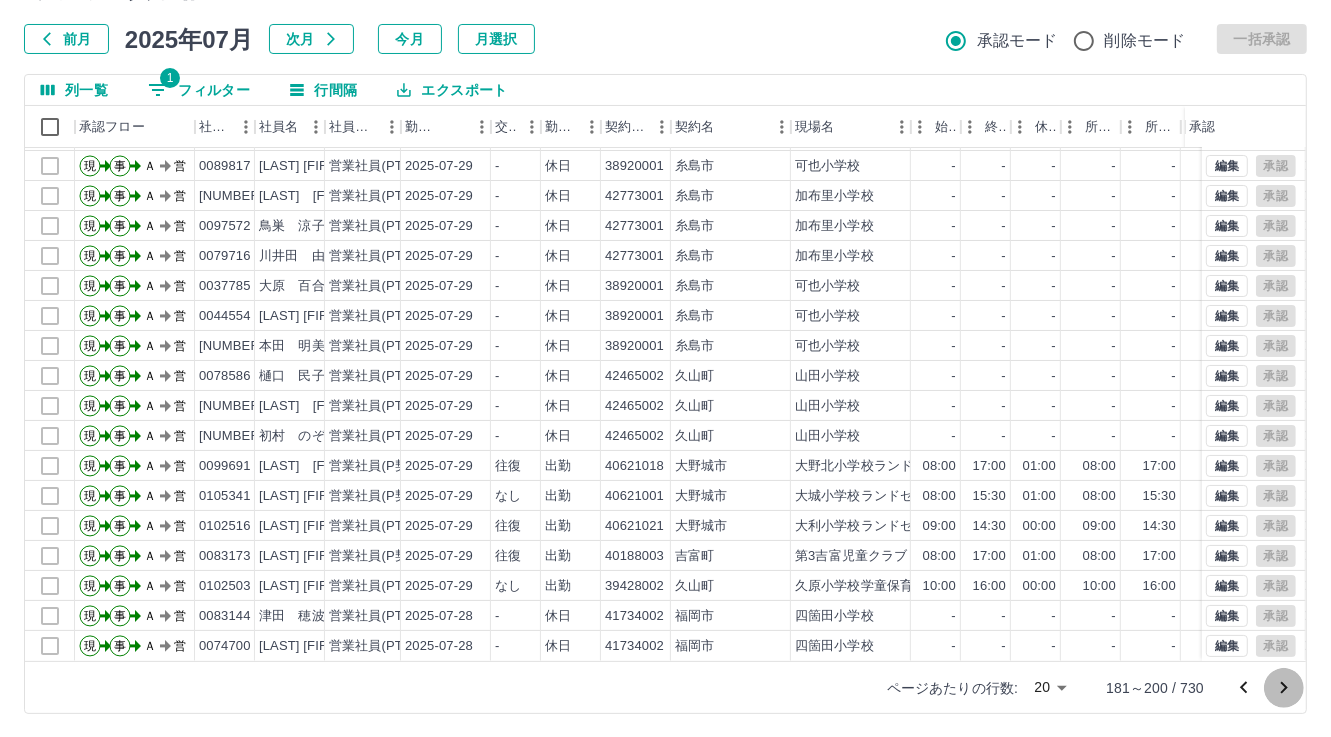 click 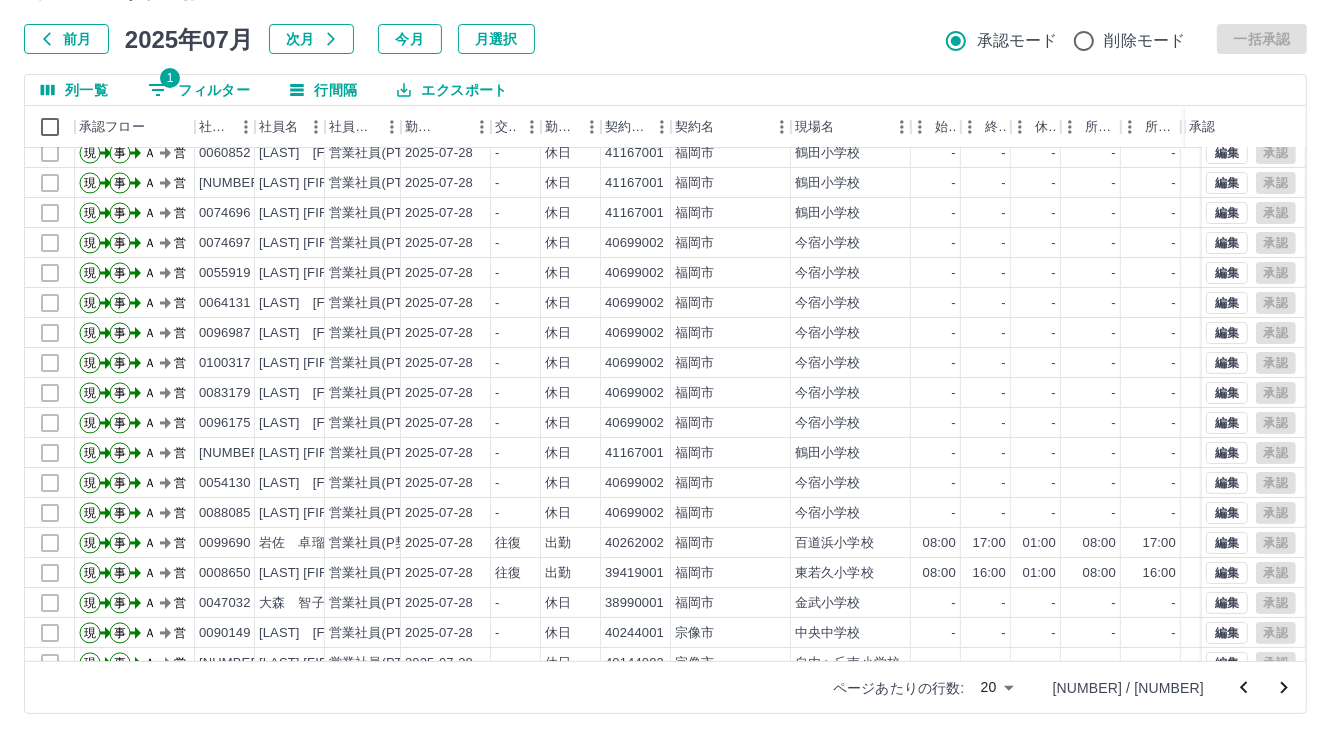 scroll, scrollTop: 103, scrollLeft: 0, axis: vertical 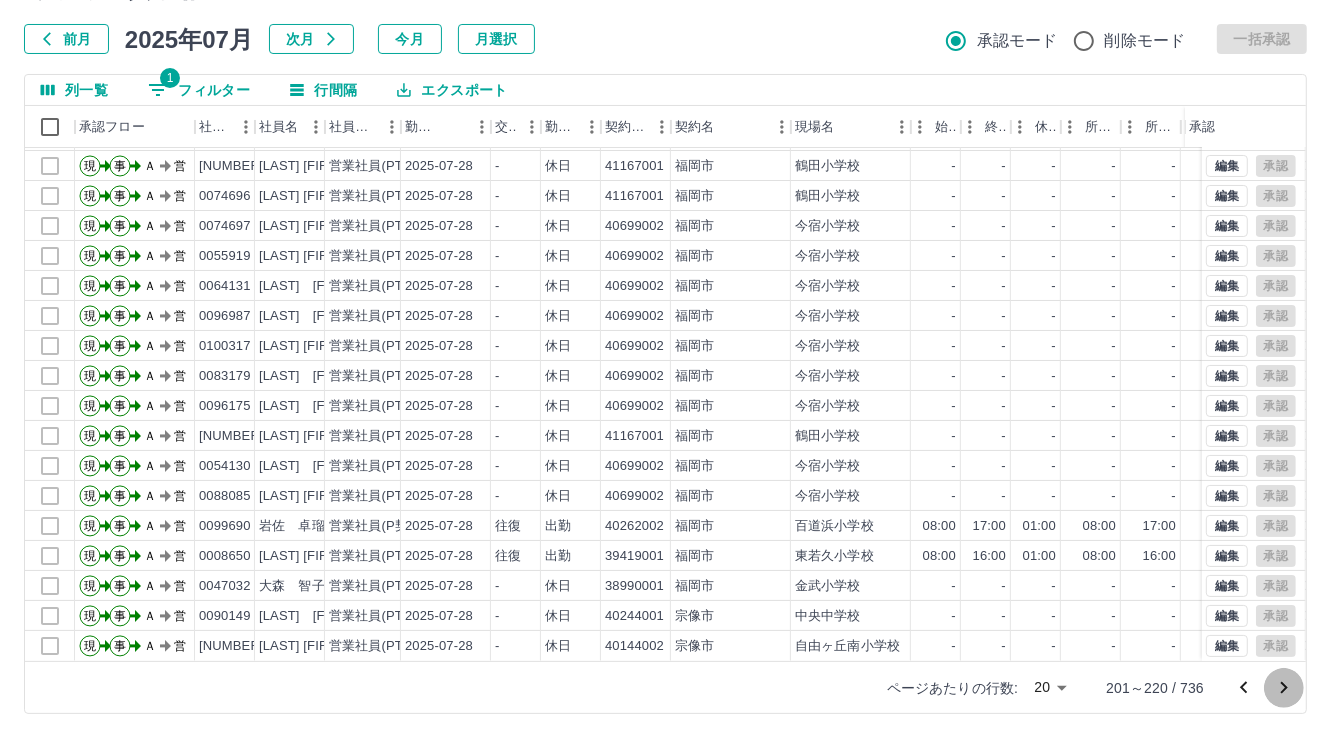 click 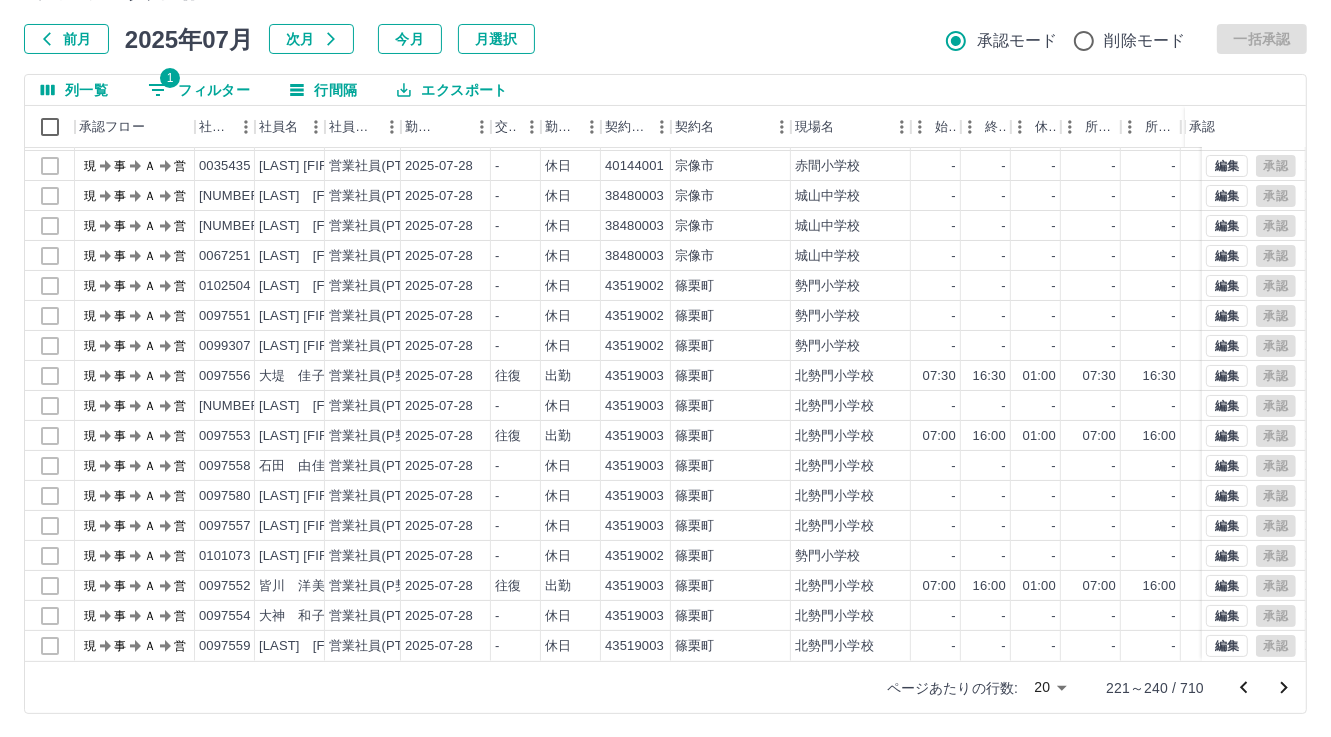 scroll, scrollTop: 0, scrollLeft: 0, axis: both 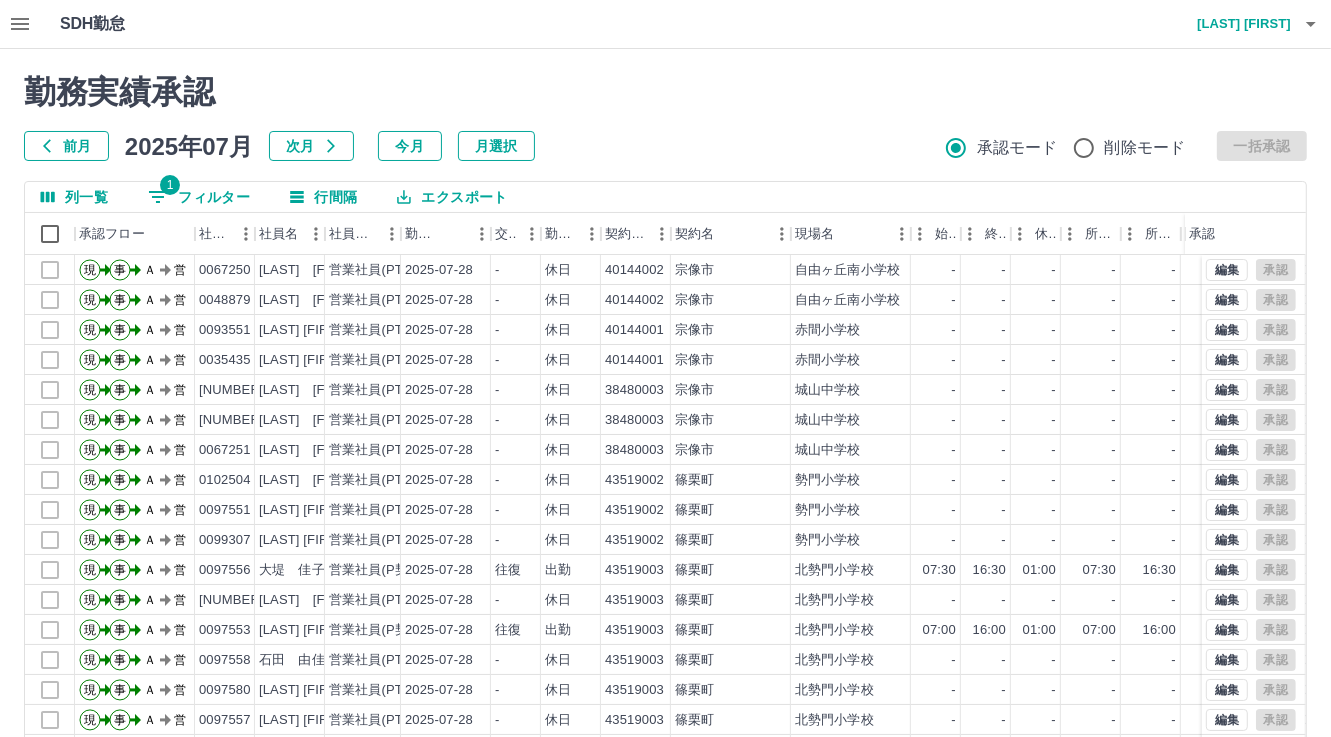 click on "次月" at bounding box center [311, 146] 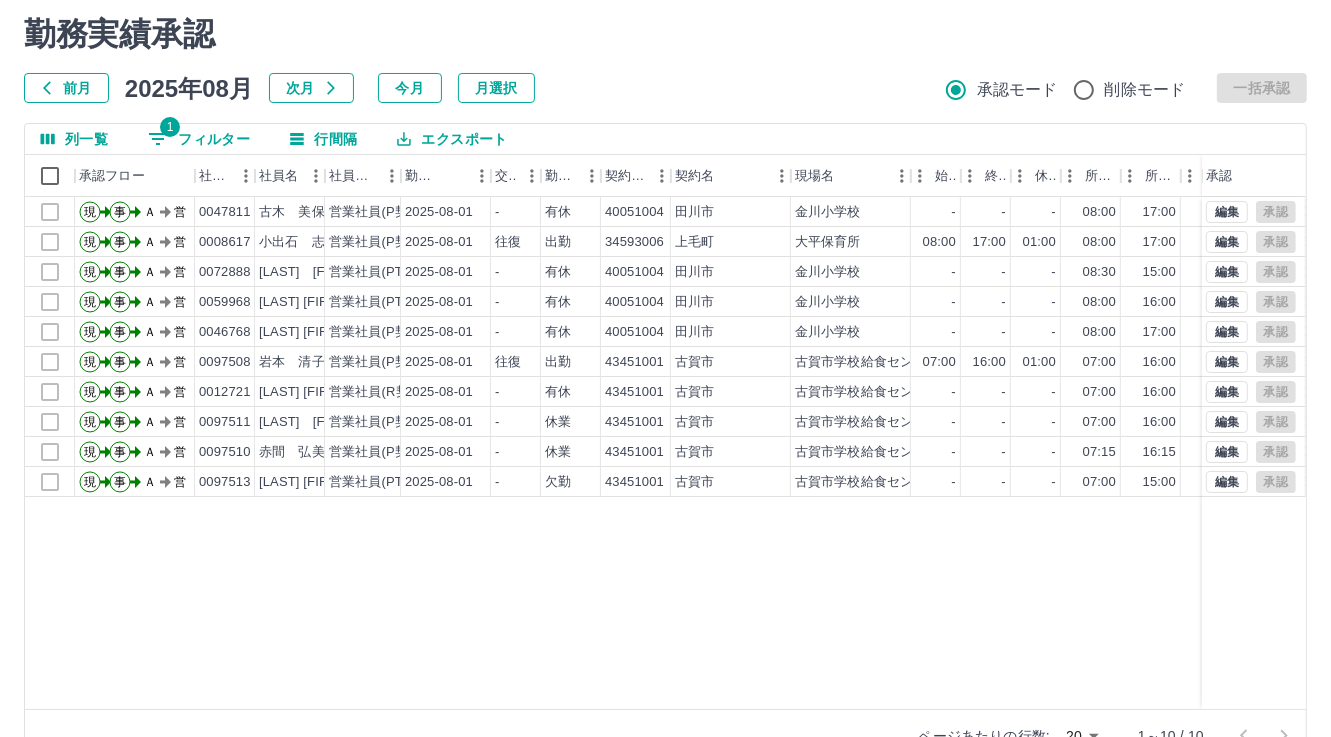 scroll, scrollTop: 107, scrollLeft: 0, axis: vertical 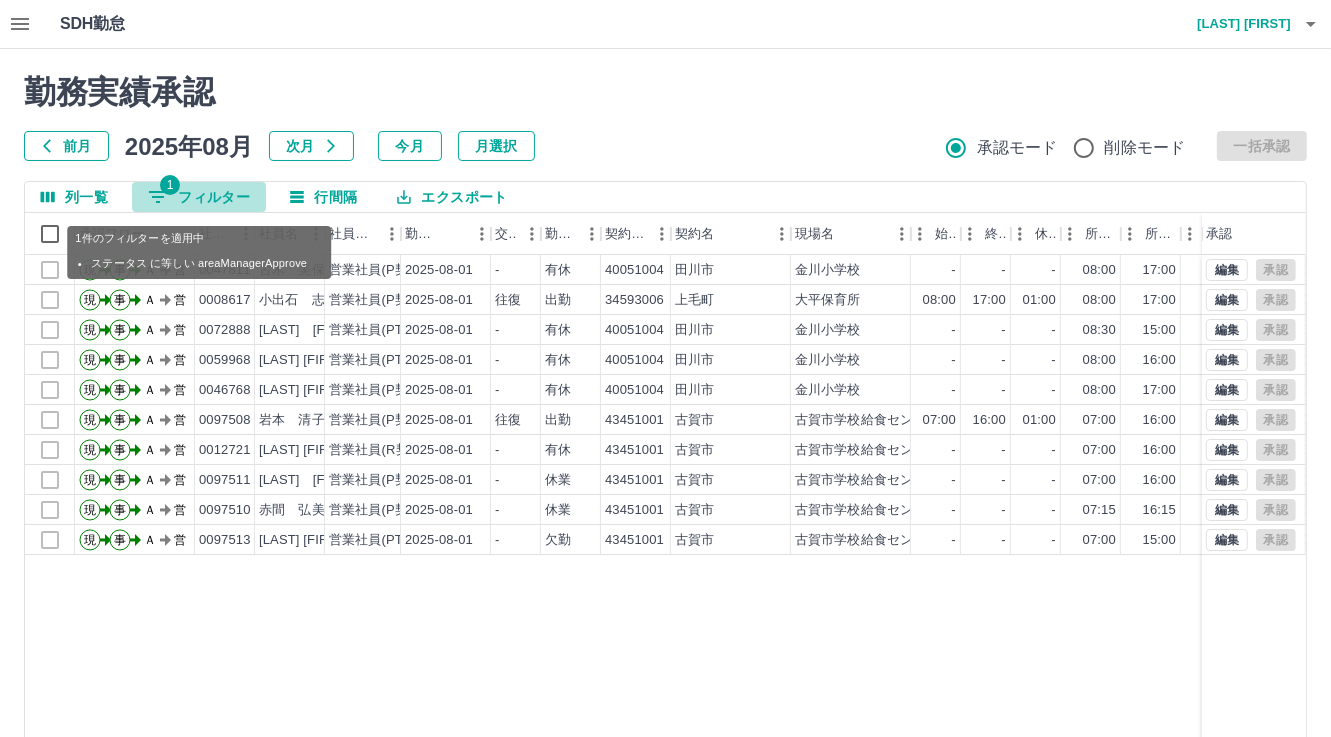 click on "1 フィルター" at bounding box center (199, 197) 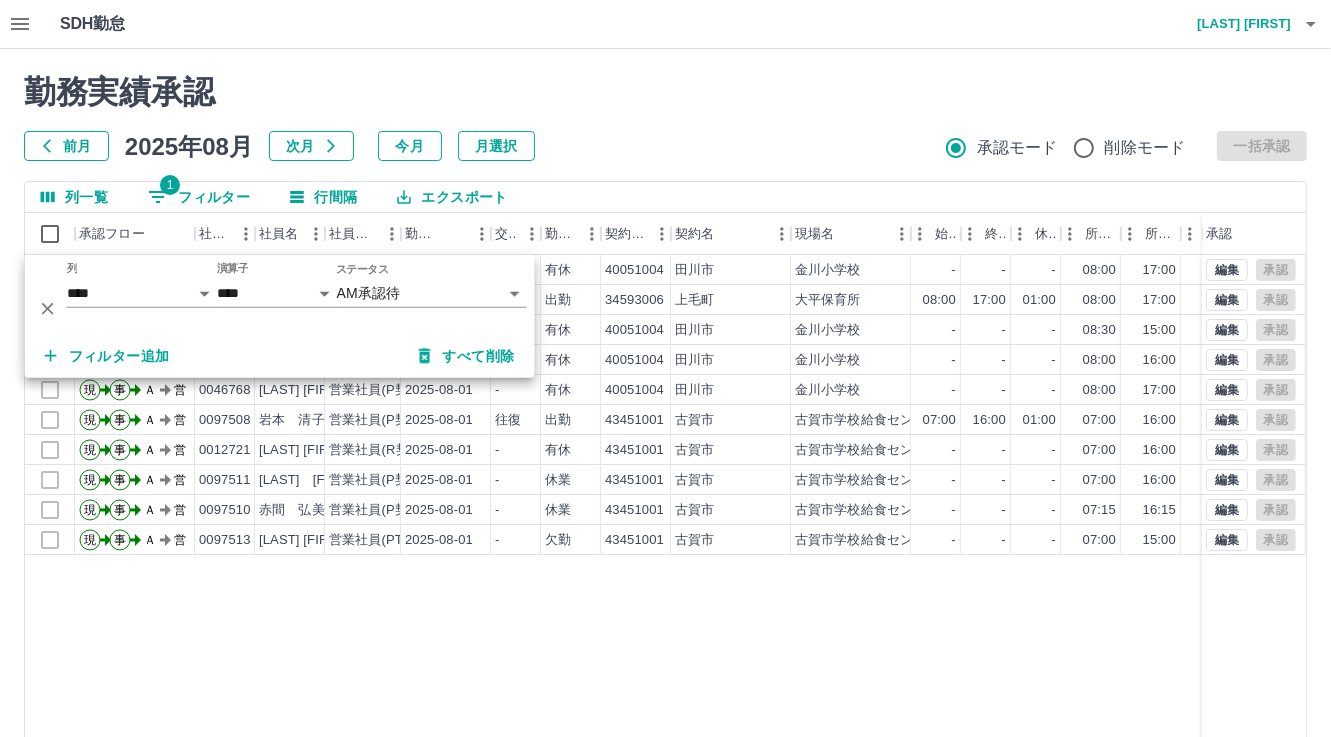 click on "SDH勤怠 松元　美江 勤務実績承認 前月 2025年08月 次月 今月 月選択 承認モード 削除モード 一括承認 列一覧 1 フィルター 行間隔 エクスポート 承認フロー 社員番号 社員名 社員区分 勤務日 交通費 勤務区分 契約コード 契約名 現場名 始業 終業 休憩 所定開始 所定終業 所定休憩 拘束 勤務 遅刻等 コメント ステータス 承認 現 事 Ａ 営 0047811 古木　美保 営業社員(P契約) 2025-08-01  -  有休 40051004 田川市 金川小学校 - - - 08:00 17:00 01:00 00:00 00:00 00:00 私用のため AM承認待 現 事 Ａ 営 0008617 小出石　志穂 営業社員(P契約) 2025-08-01 往復 出勤 34593006 上毛町 大平保育所 08:00 17:00 01:00 08:00 17:00 01:00 09:00 08:00 00:00 AM承認待 現 事 Ａ 営 0072888 木浦　妙美 営業社員(PT契約) 2025-08-01  -  有休 40051004 田川市 金川小学校 - - - 08:30 15:00 01:00 00:00 00:00 00:00 私用のため AM承認待 現 事 Ａ 営  -  -" at bounding box center [665, 422] 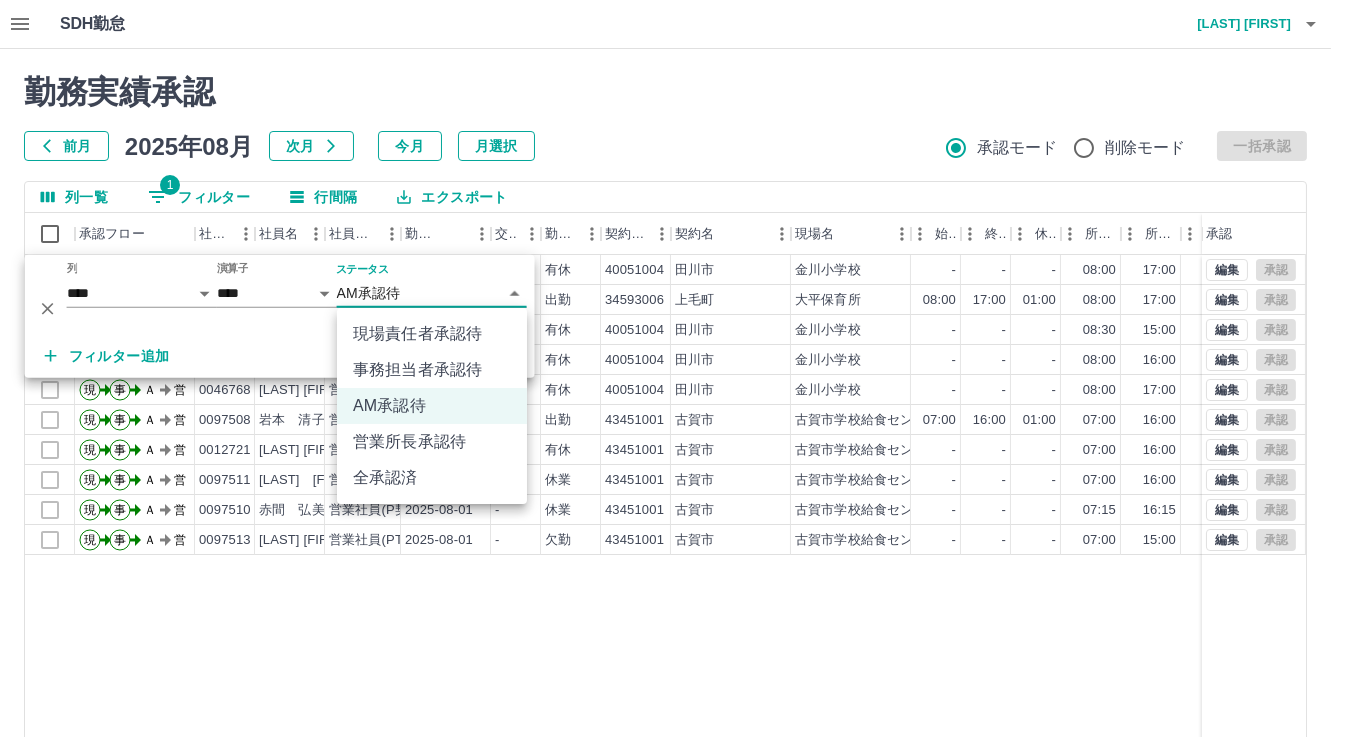 click on "事務担当者承認待" at bounding box center [432, 370] 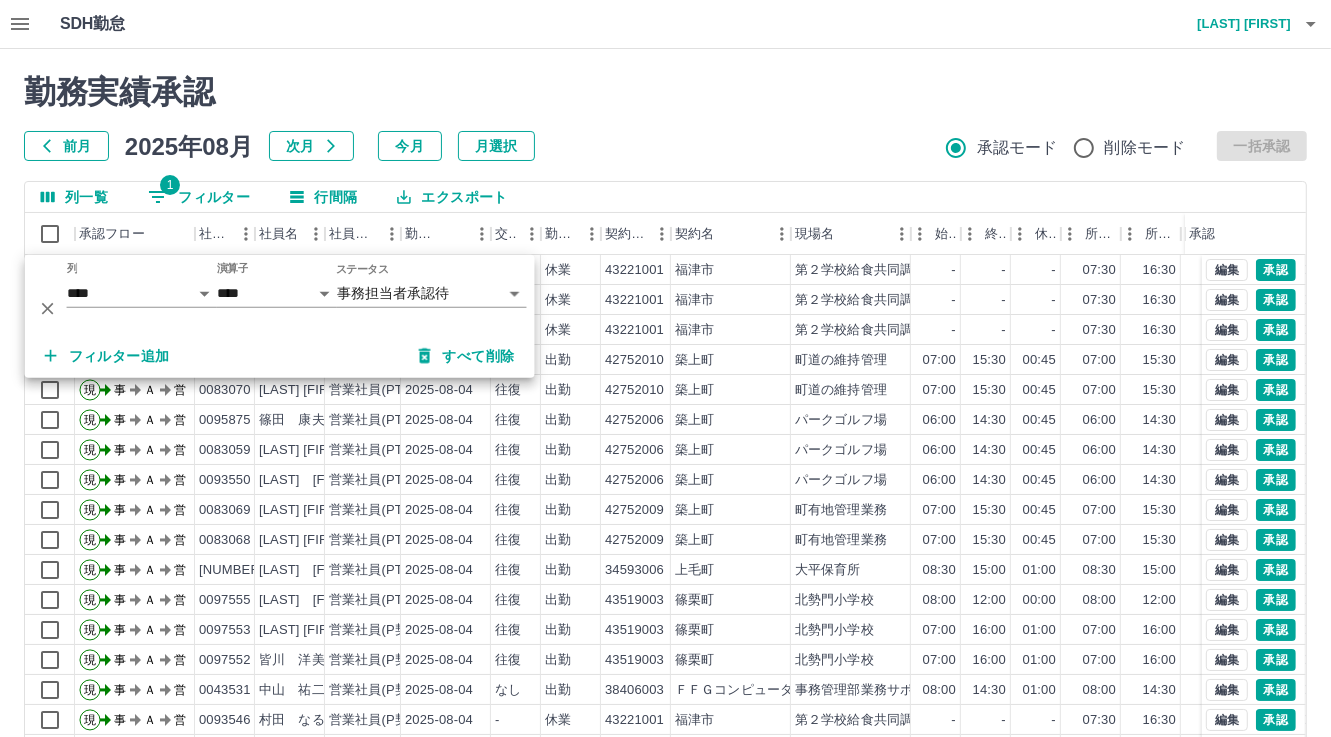 click on "勤務実績承認 前月 2025年08月 次月 今月 月選択 承認モード 削除モード 一括承認" at bounding box center (665, 117) 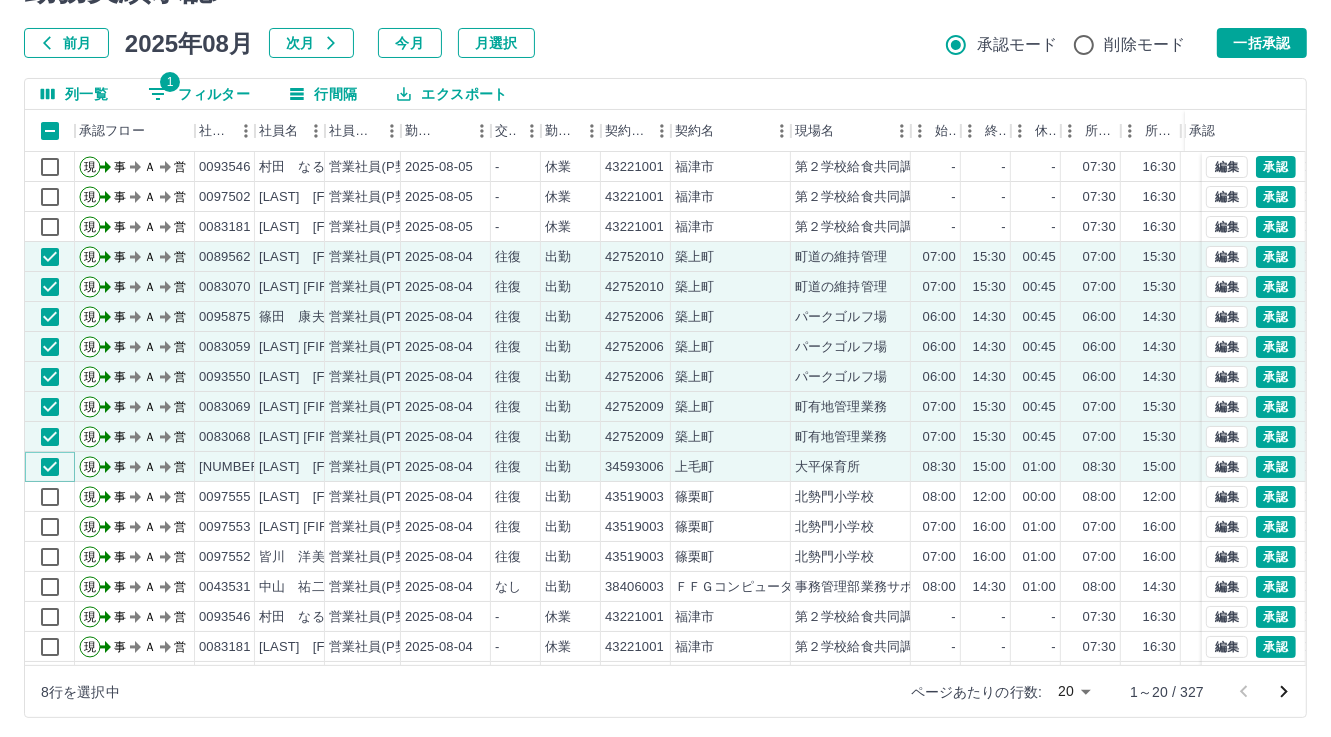 scroll, scrollTop: 107, scrollLeft: 0, axis: vertical 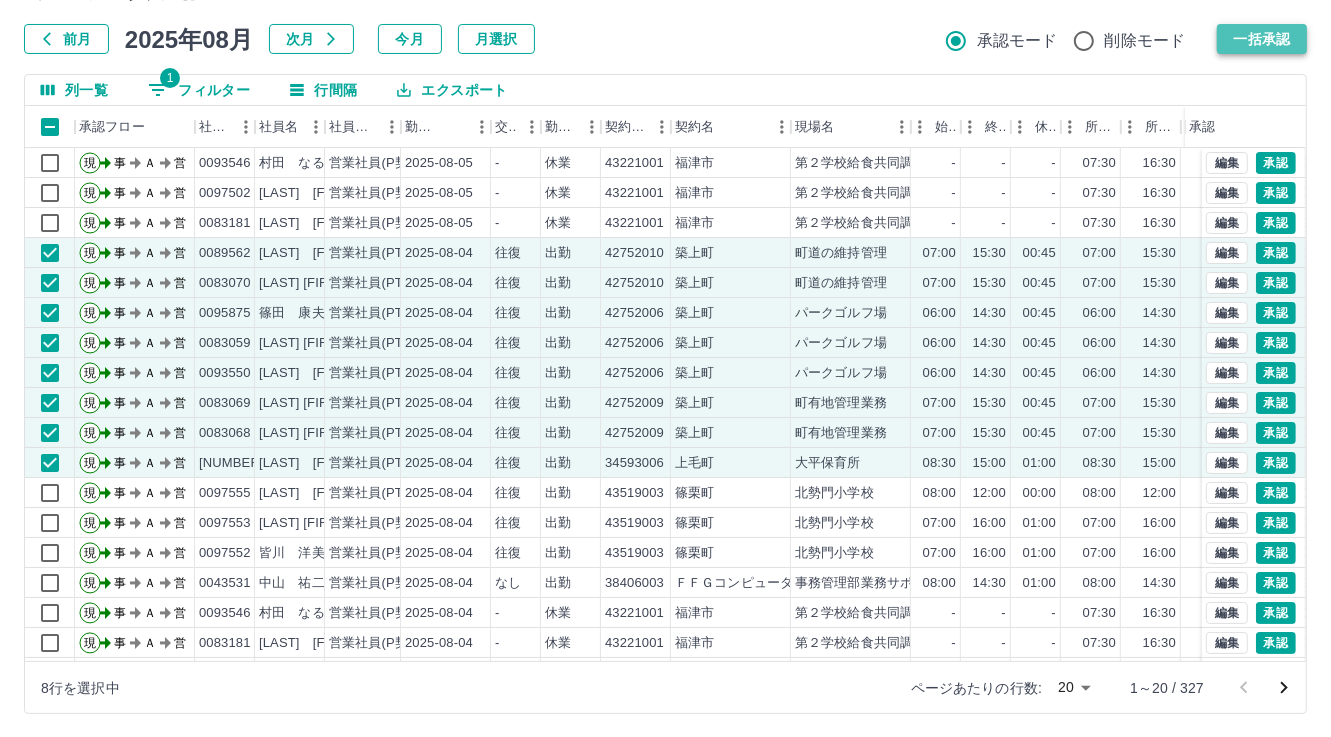 click on "一括承認" at bounding box center (1262, 39) 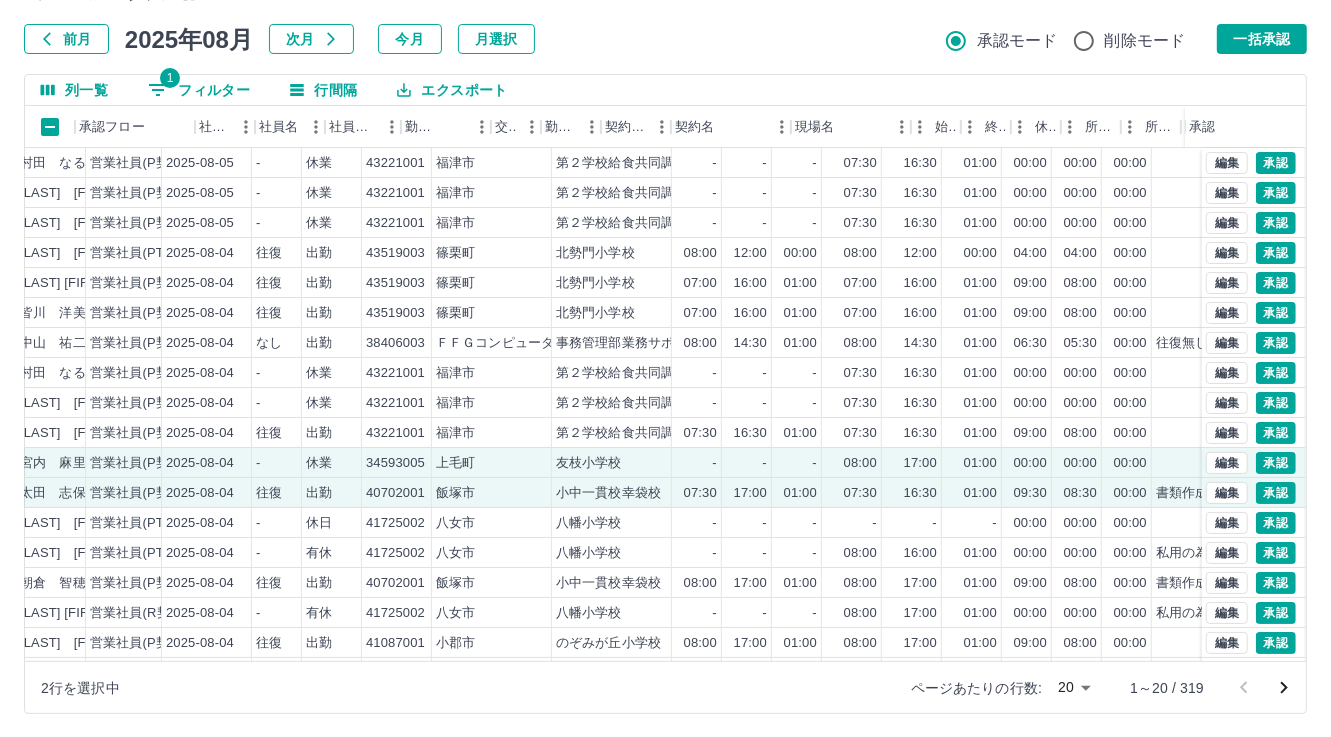 scroll, scrollTop: 0, scrollLeft: 0, axis: both 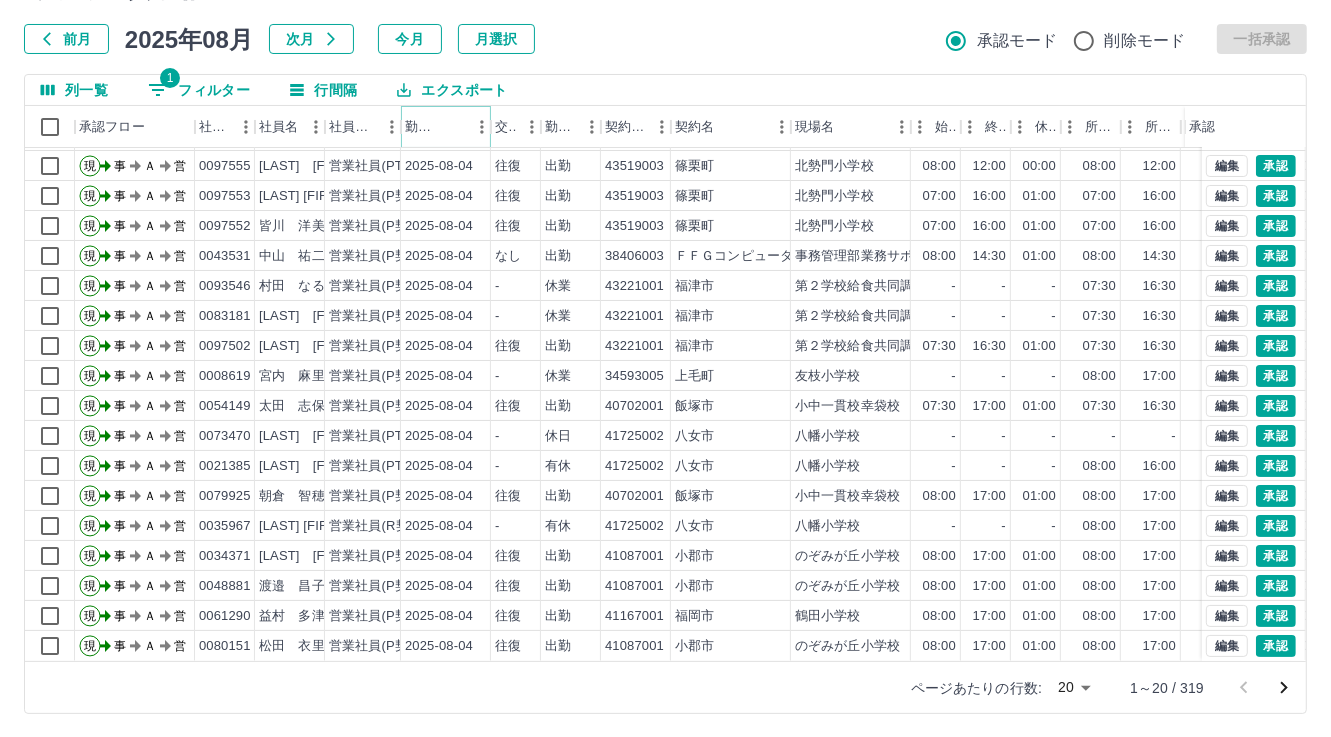 click 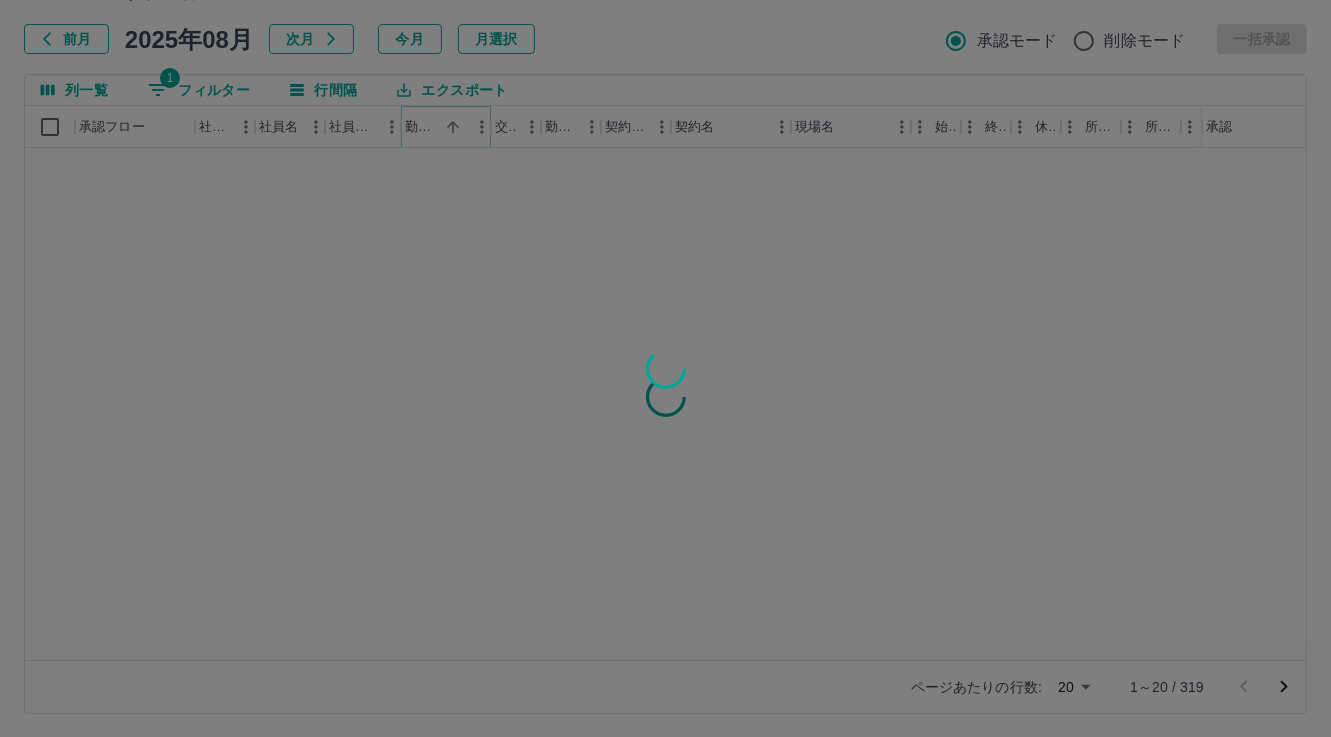 scroll, scrollTop: 0, scrollLeft: 0, axis: both 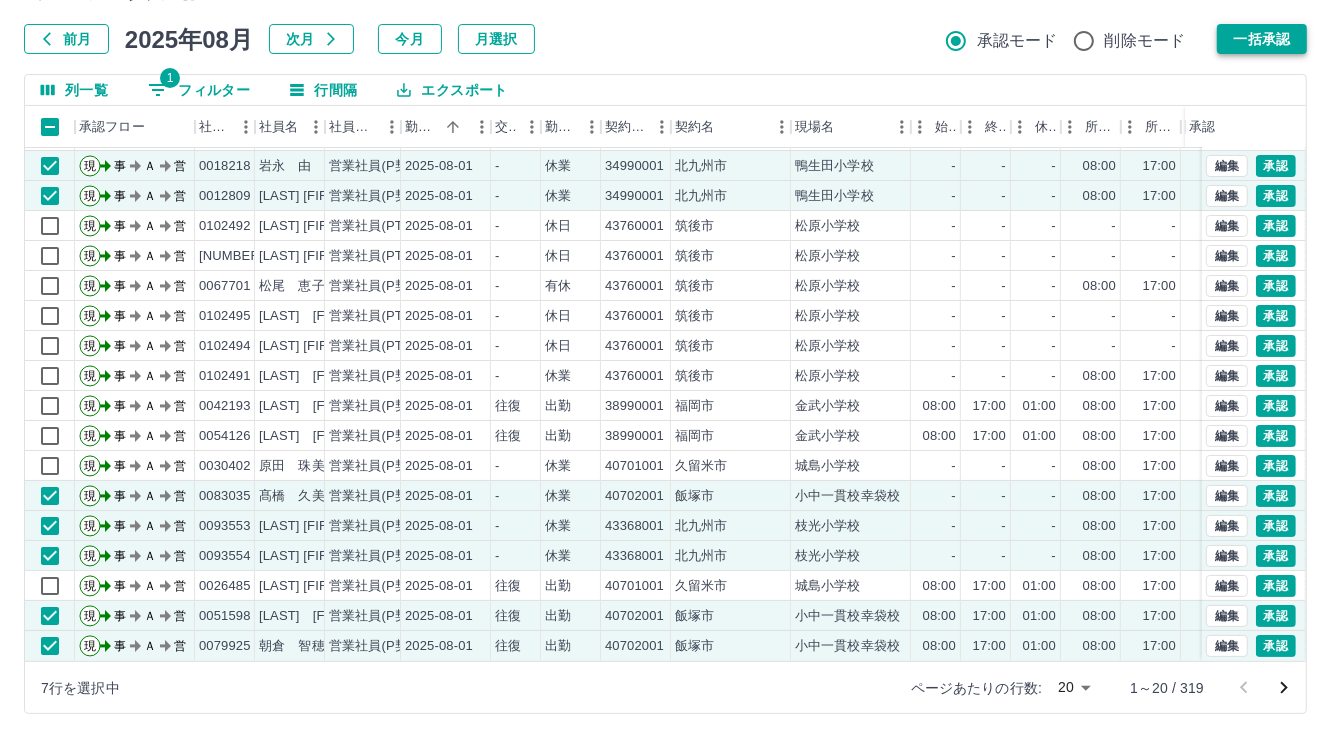 click on "一括承認" at bounding box center [1262, 39] 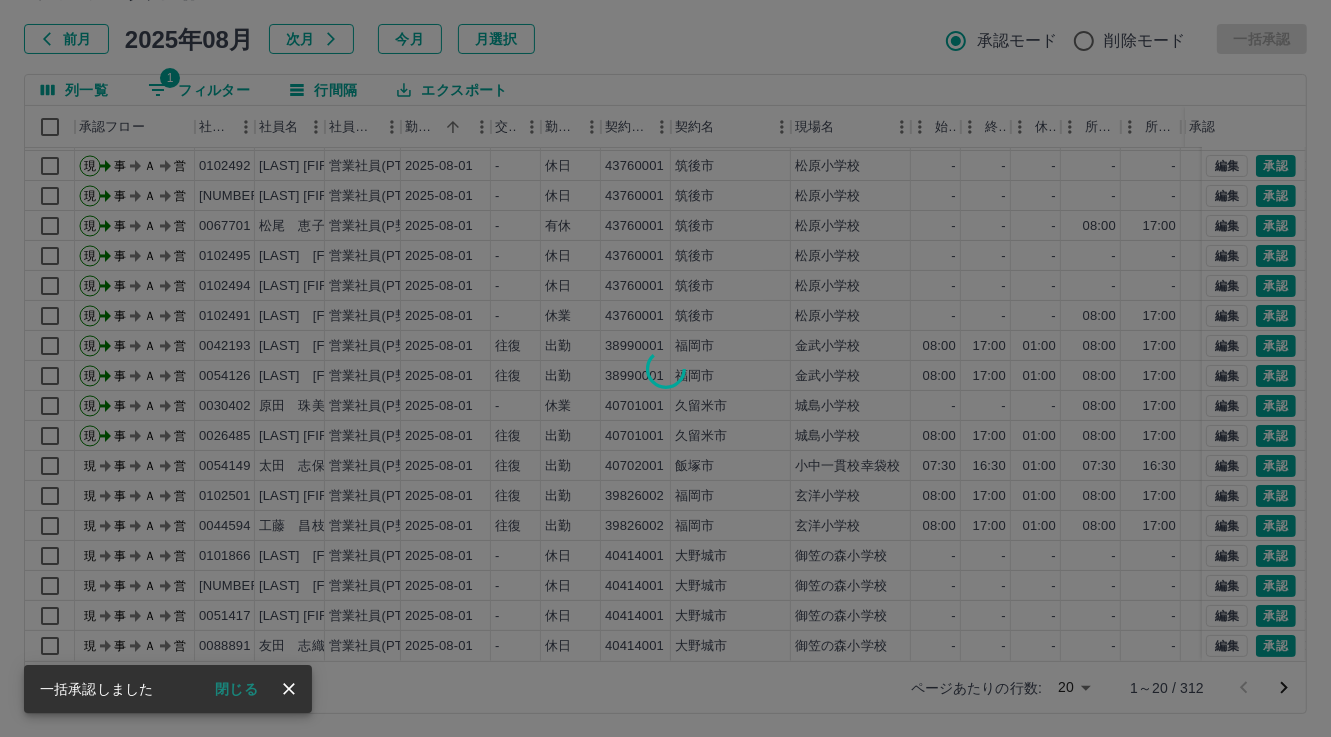 scroll, scrollTop: 72, scrollLeft: 0, axis: vertical 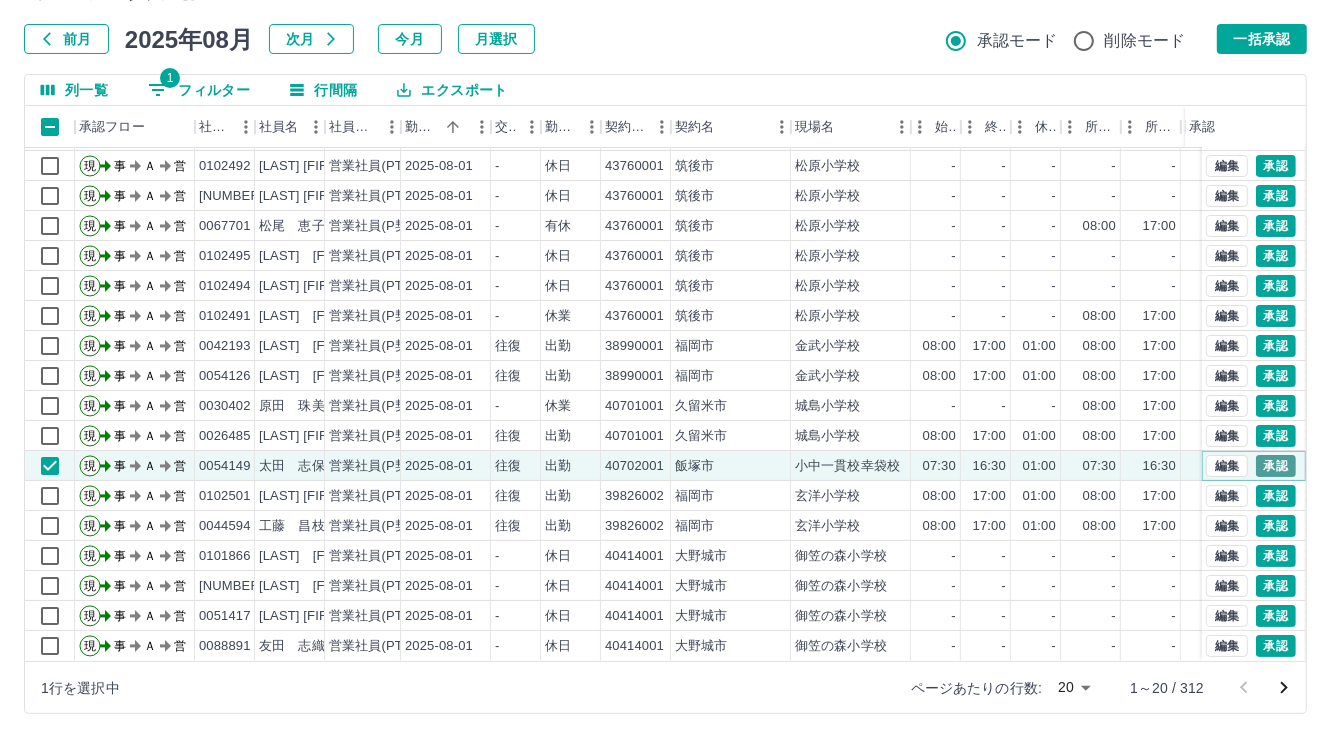 click on "承認" at bounding box center [1276, 466] 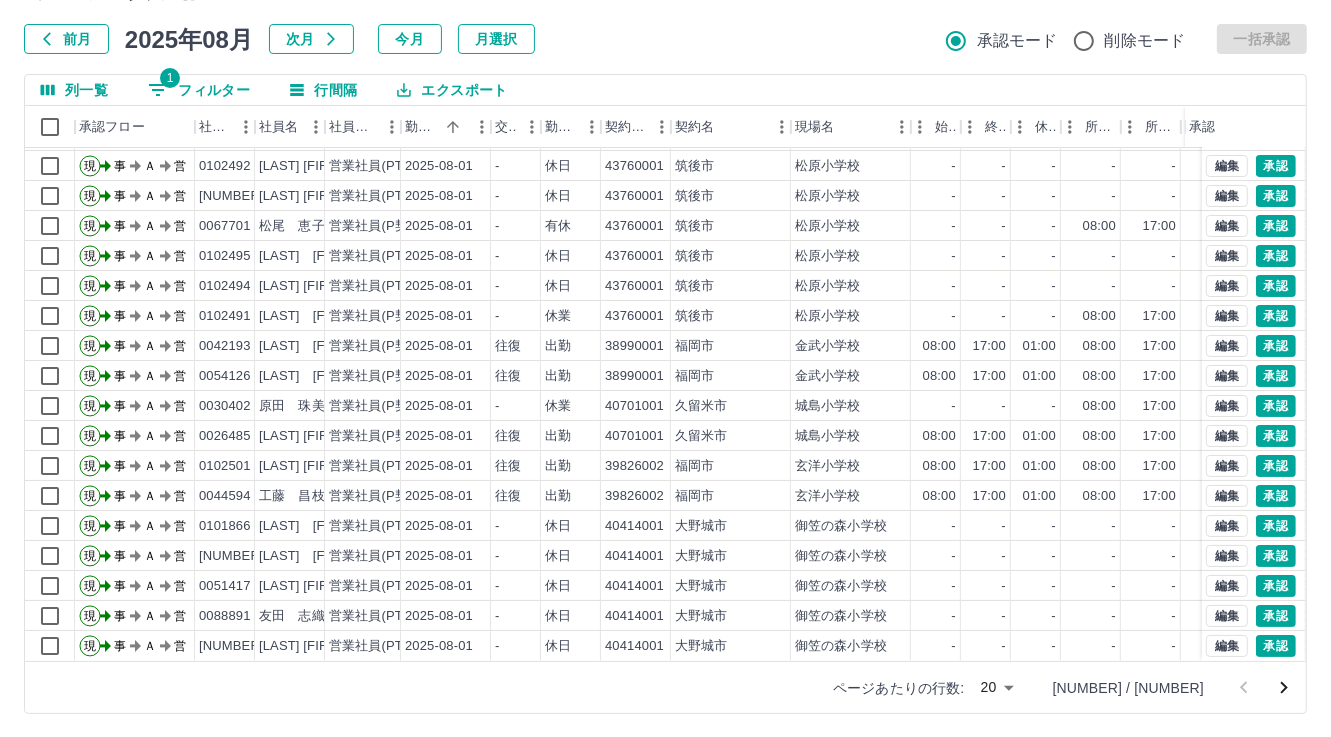 click 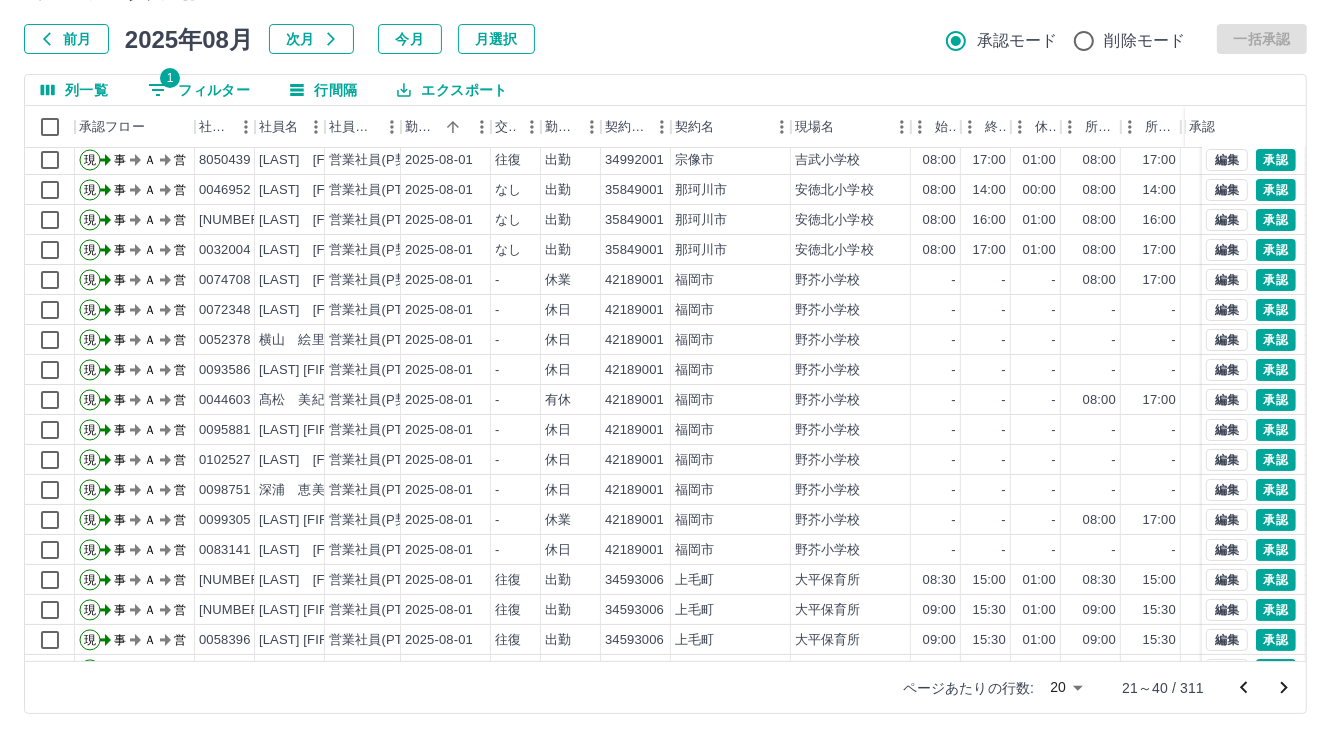 scroll, scrollTop: 103, scrollLeft: 0, axis: vertical 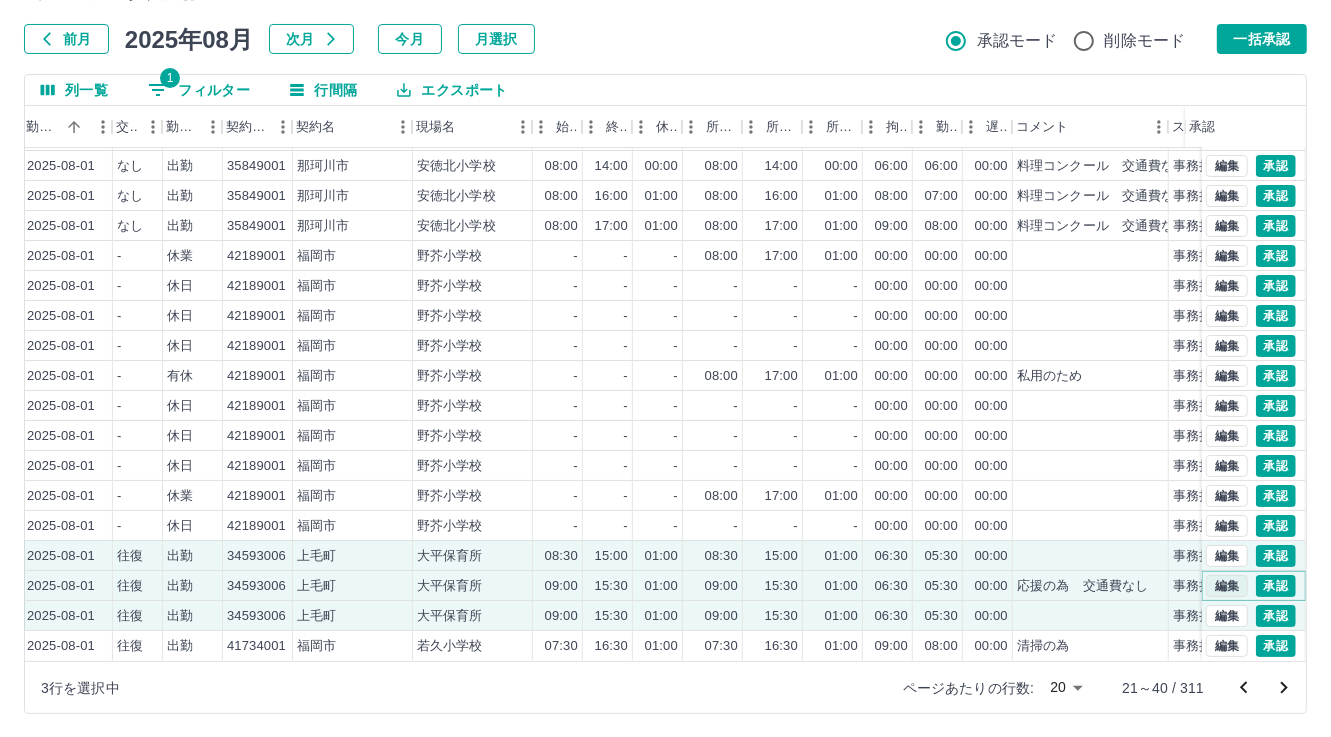 click on "編集" at bounding box center (1227, 586) 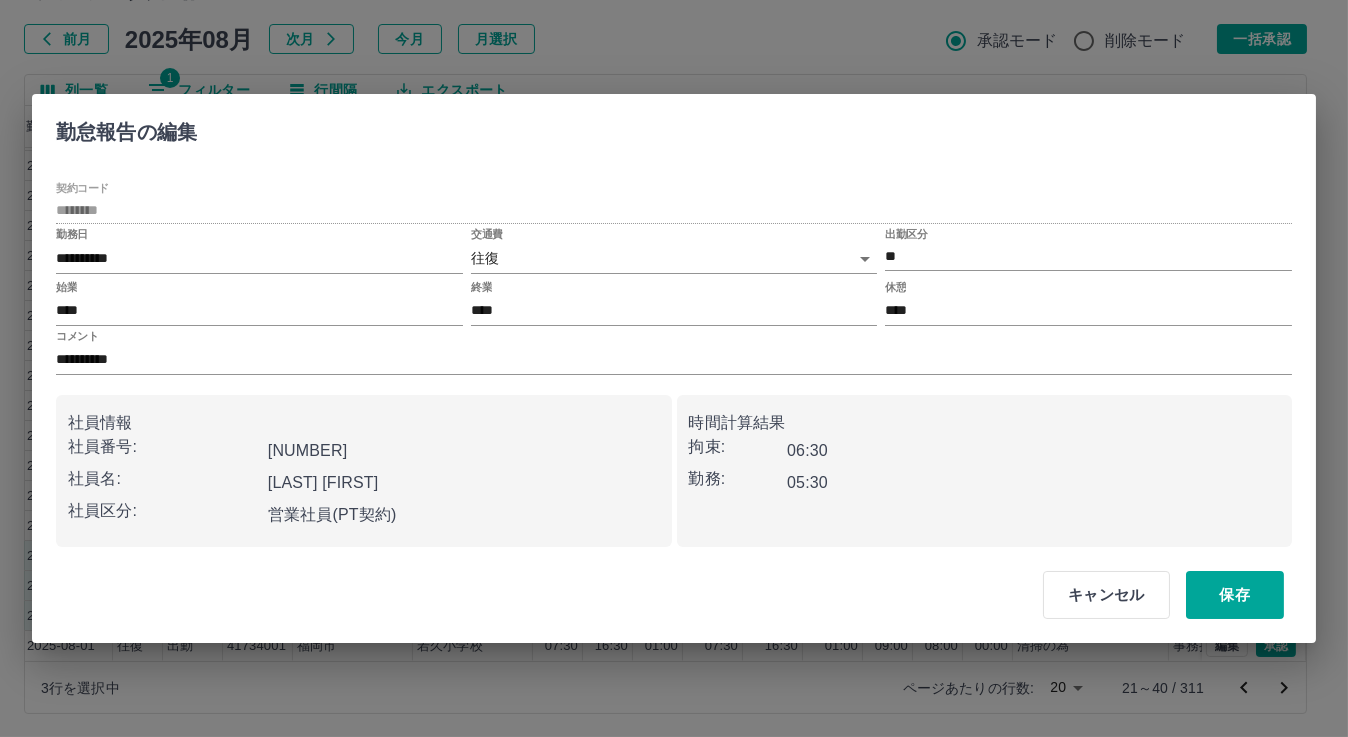 click on "SDH勤怠 松元　美江 勤務実績承認 前月 2025年08月 次月 今月 月選択 承認モード 削除モード 一括承認 列一覧 1 フィルター 行間隔 エクスポート 社員名 社員区分 勤務日 交通費 勤務区分 契約コード 契約名 現場名 始業 終業 休憩 所定開始 所定終業 所定休憩 拘束 勤務 遅刻等 コメント ステータス 承認 濱脇　美穂 営業社員(PT契約) 2025-08-01  -  休日 34992001 宗像市 吉武小学校 - - - - - - 00:00 00:00 00:00 事務担当者承認待 村田　由美 営業社員(P契約) 2025-08-01 往復 出勤 34992001 宗像市 吉武小学校 08:00 17:00 01:00 08:00 17:00 01:00 09:00 08:00 00:00 事務担当者承認待 戸澤　惠子 営業社員(PT契約) 2025-08-01 なし 出勤 35849001 那珂川市 安徳北小学校 08:00 14:00 00:00 08:00 14:00 00:00 06:00 06:00 00:00 料理コンクール　交通費なし 事務担当者承認待 池尻　奈々子 営業社員(PT契約) 2025-08-01 なし 出勤 -" at bounding box center [674, 315] 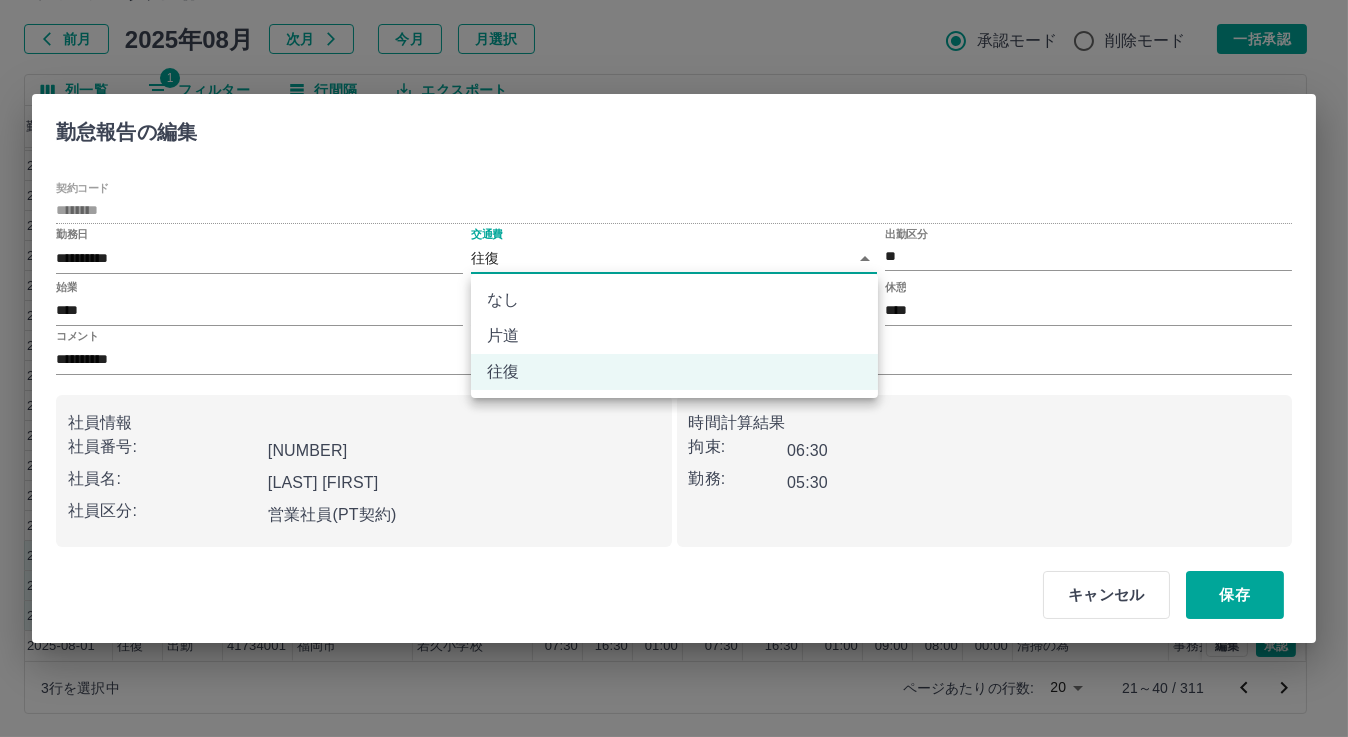 click on "なし" at bounding box center [674, 300] 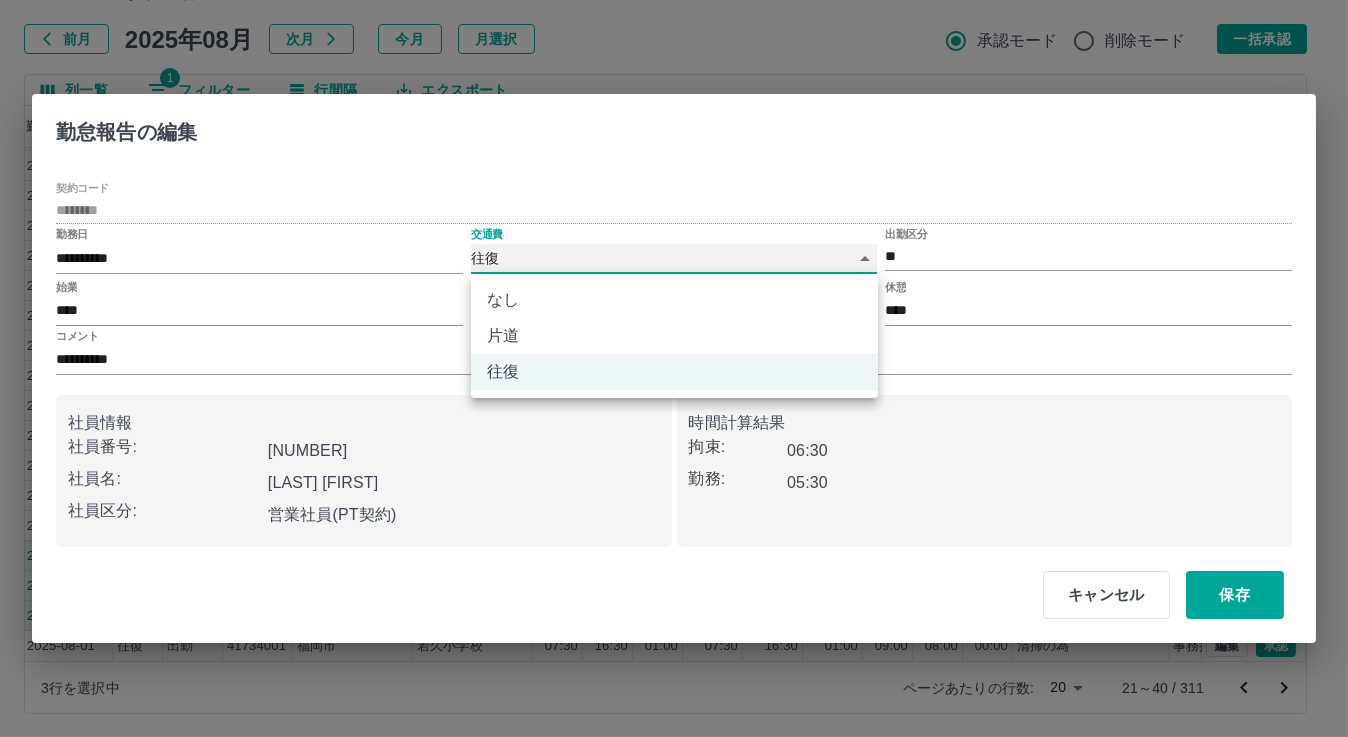 type on "****" 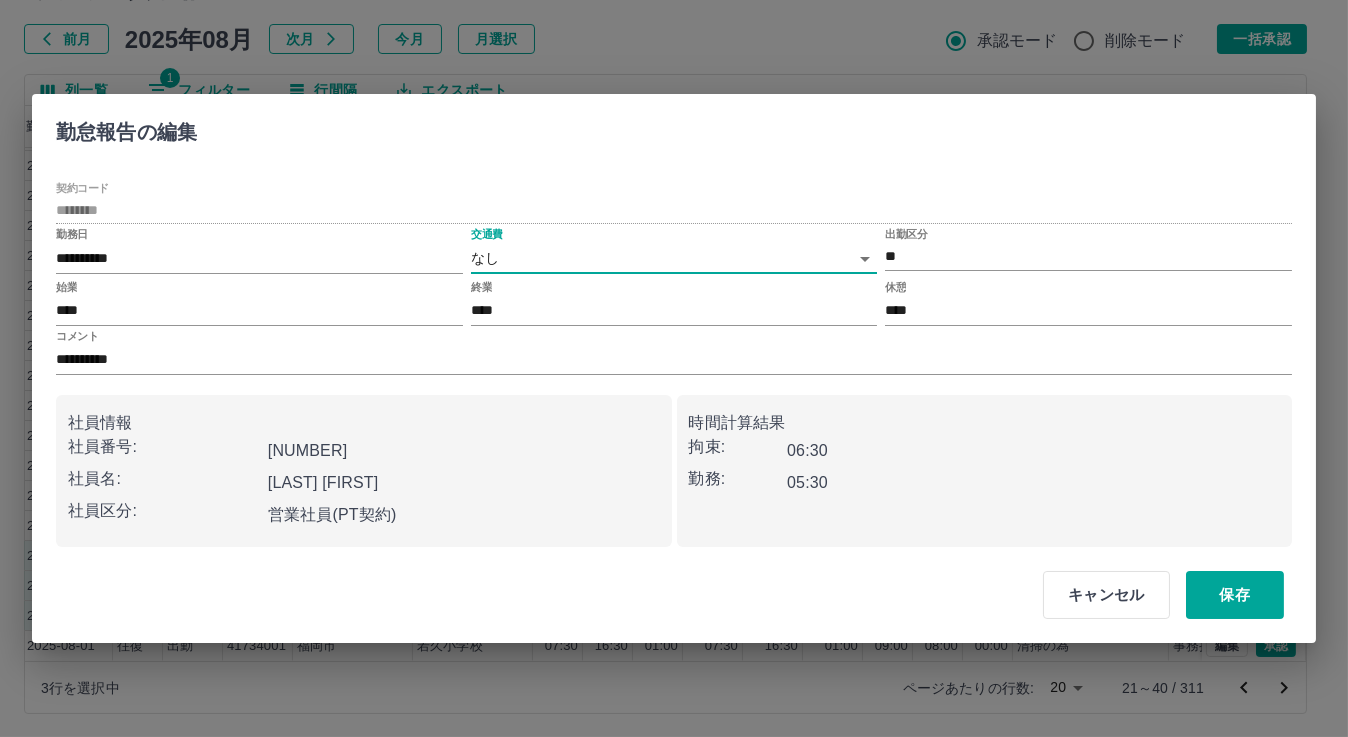 click on "保存" at bounding box center [1235, 595] 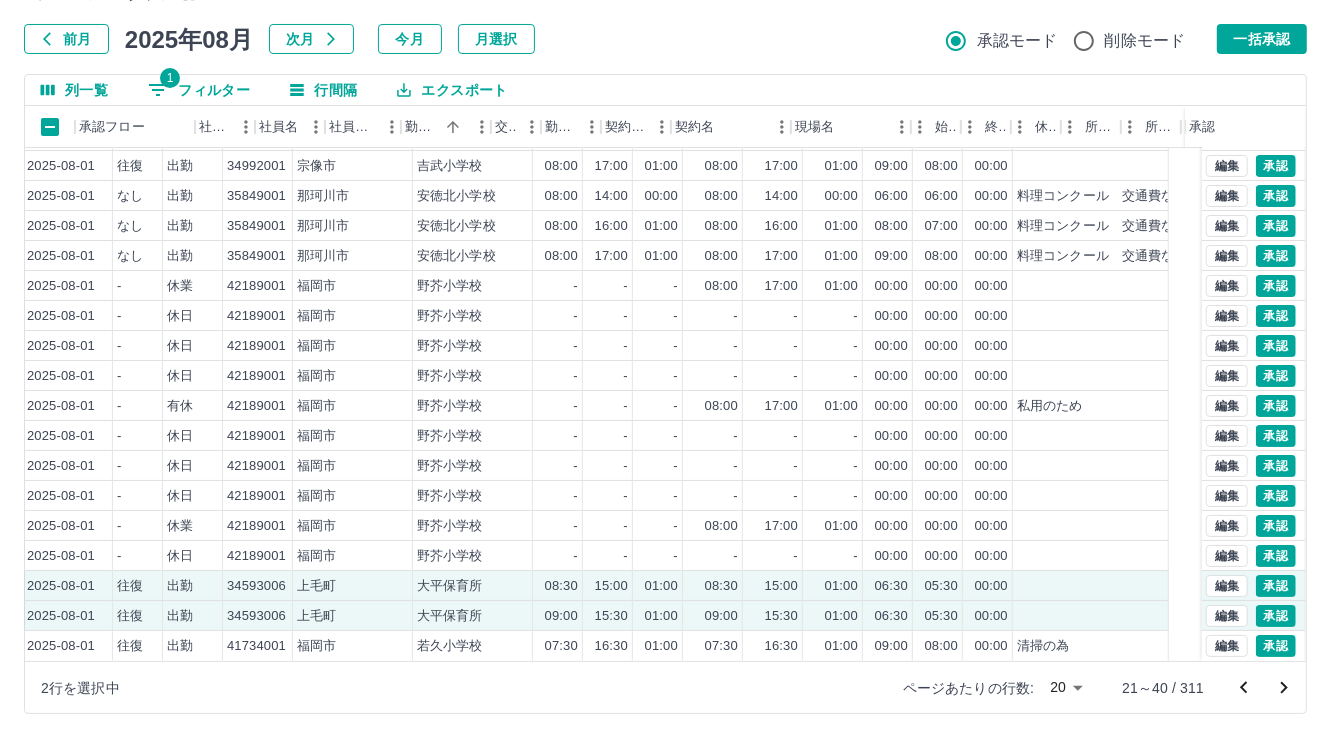 scroll, scrollTop: 103, scrollLeft: 0, axis: vertical 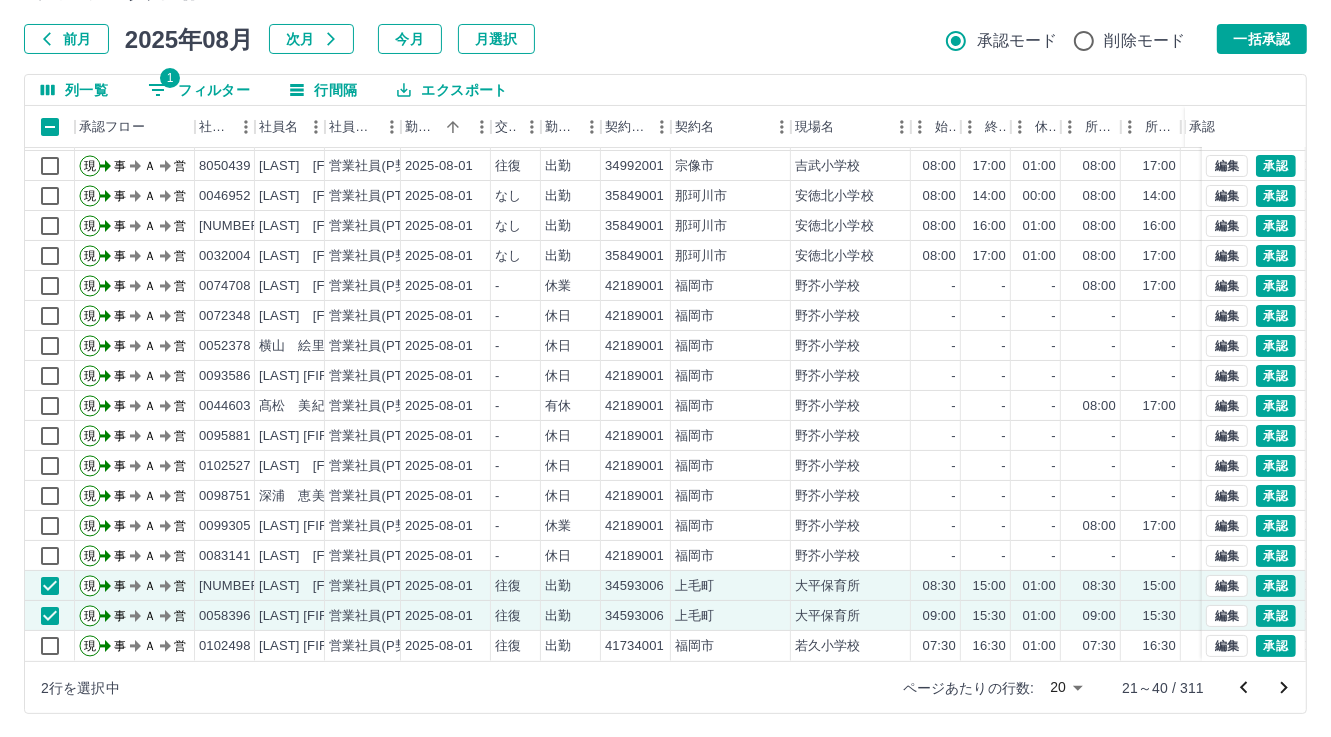 click on "一括承認" at bounding box center (1262, 39) 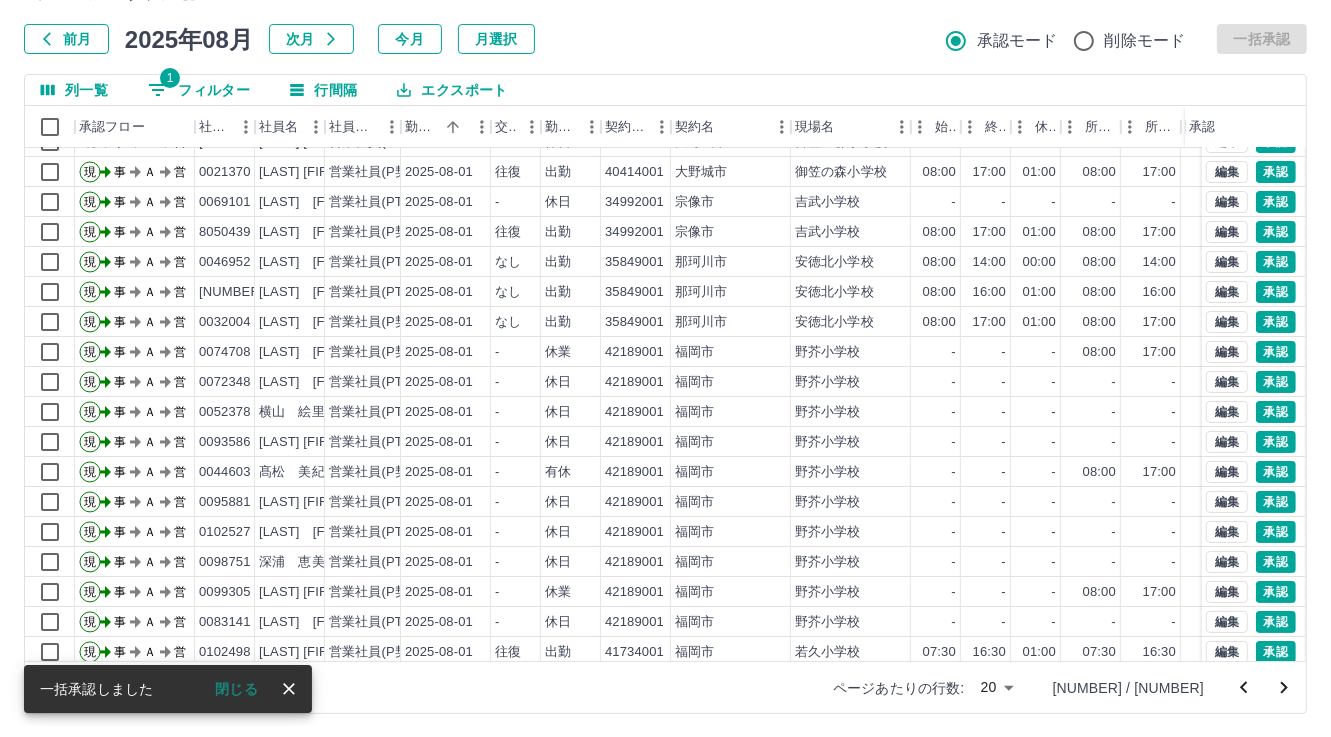scroll, scrollTop: 0, scrollLeft: 0, axis: both 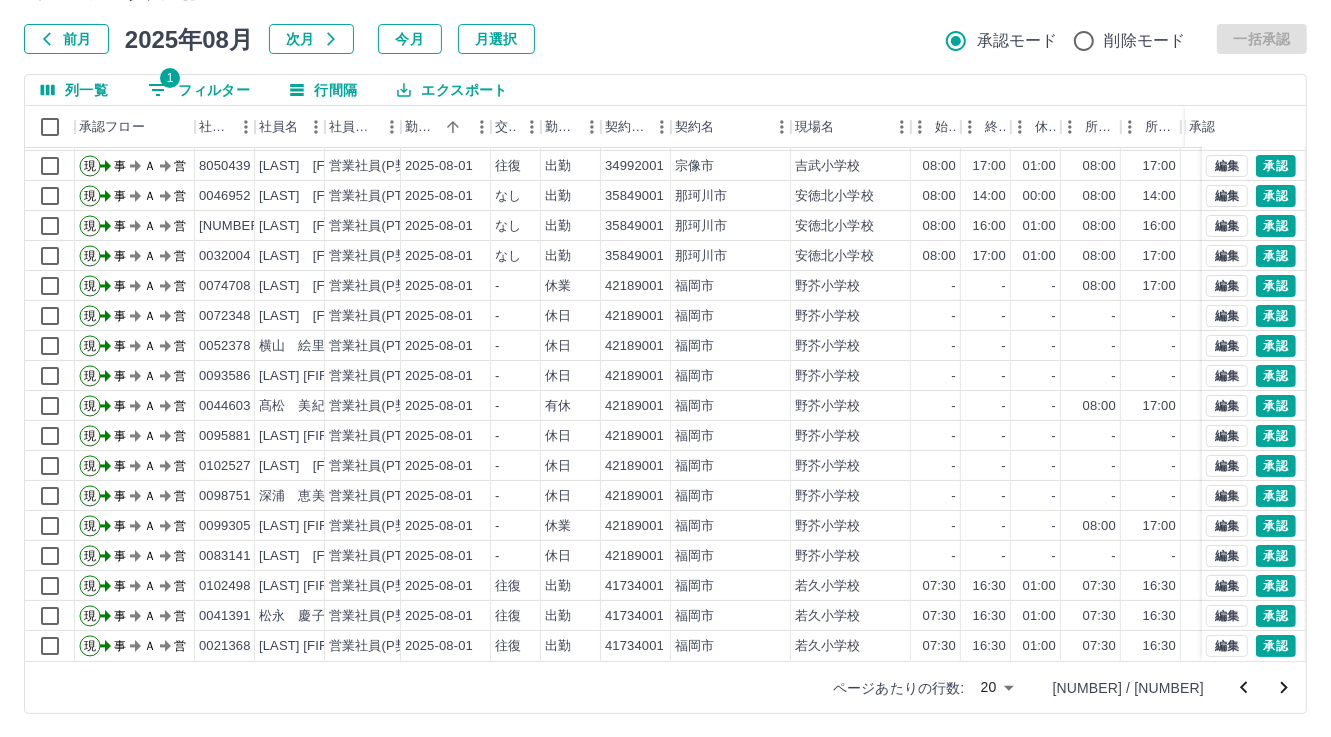 click 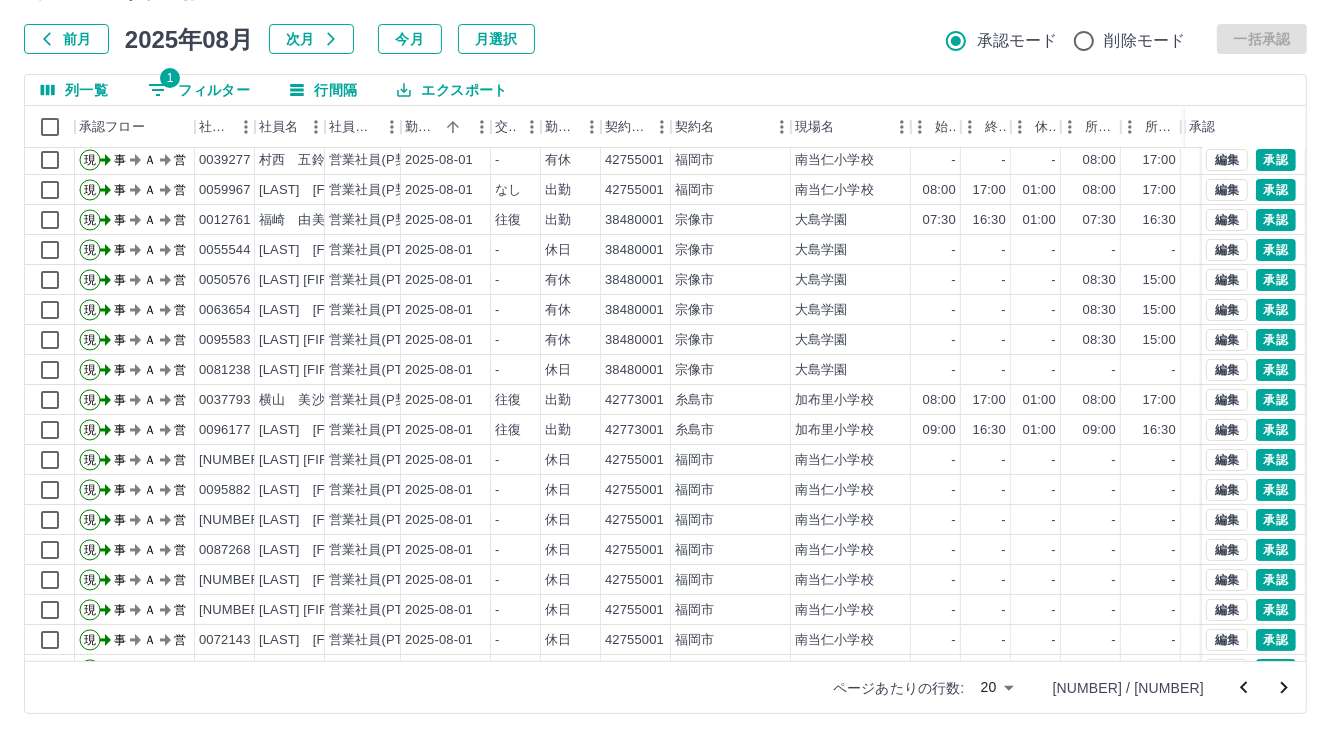 scroll, scrollTop: 103, scrollLeft: 0, axis: vertical 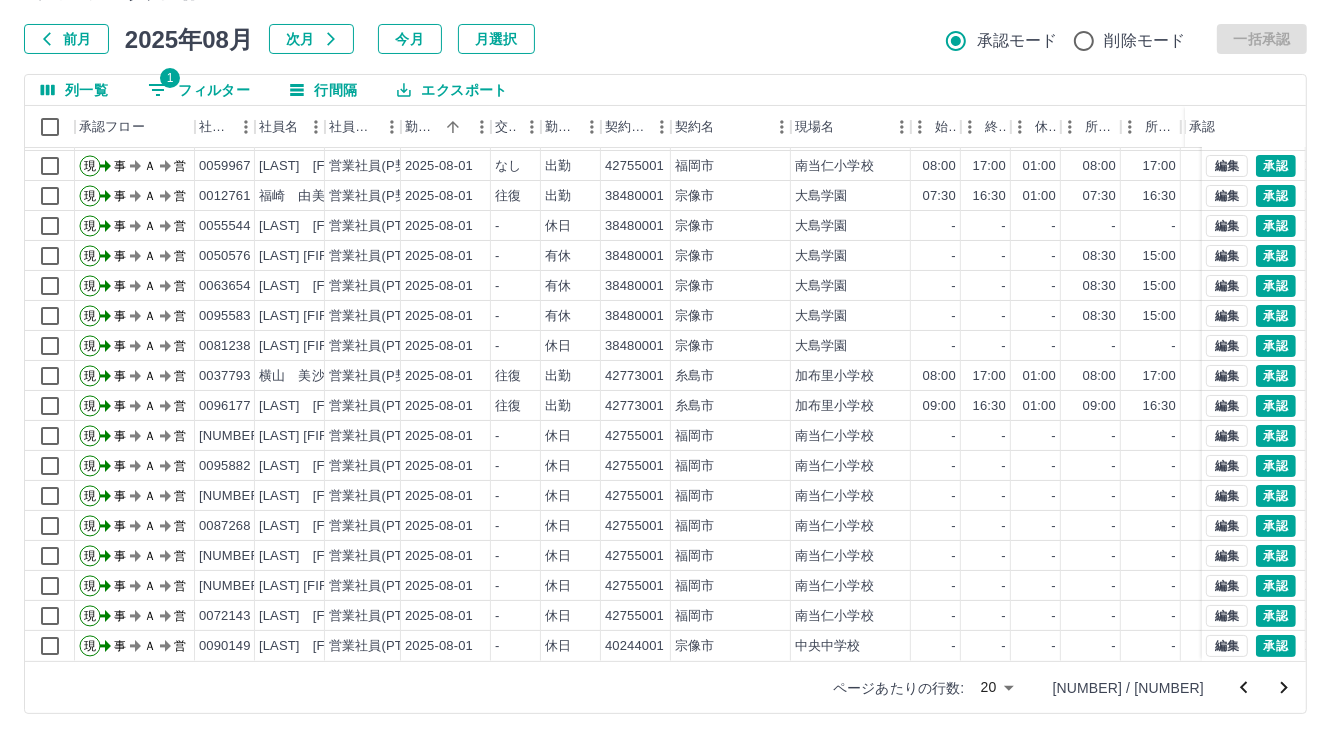 click 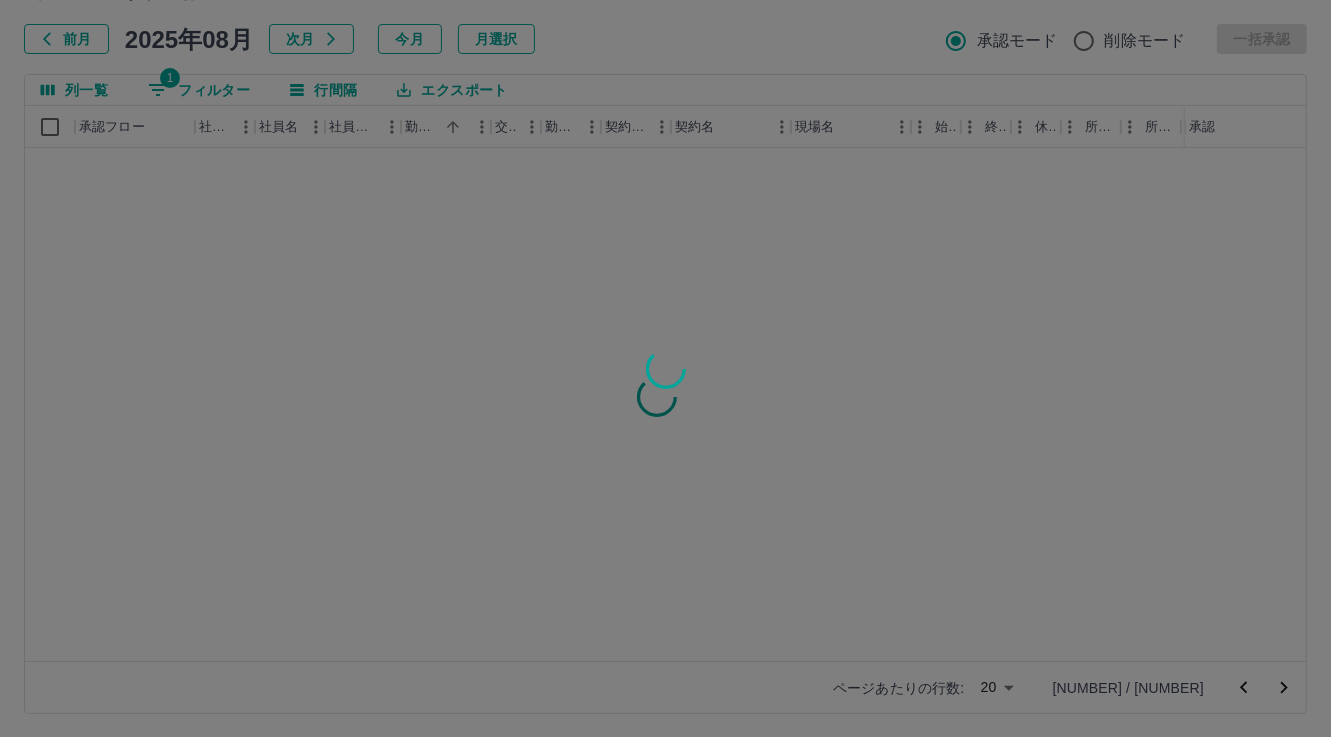 scroll, scrollTop: 0, scrollLeft: 0, axis: both 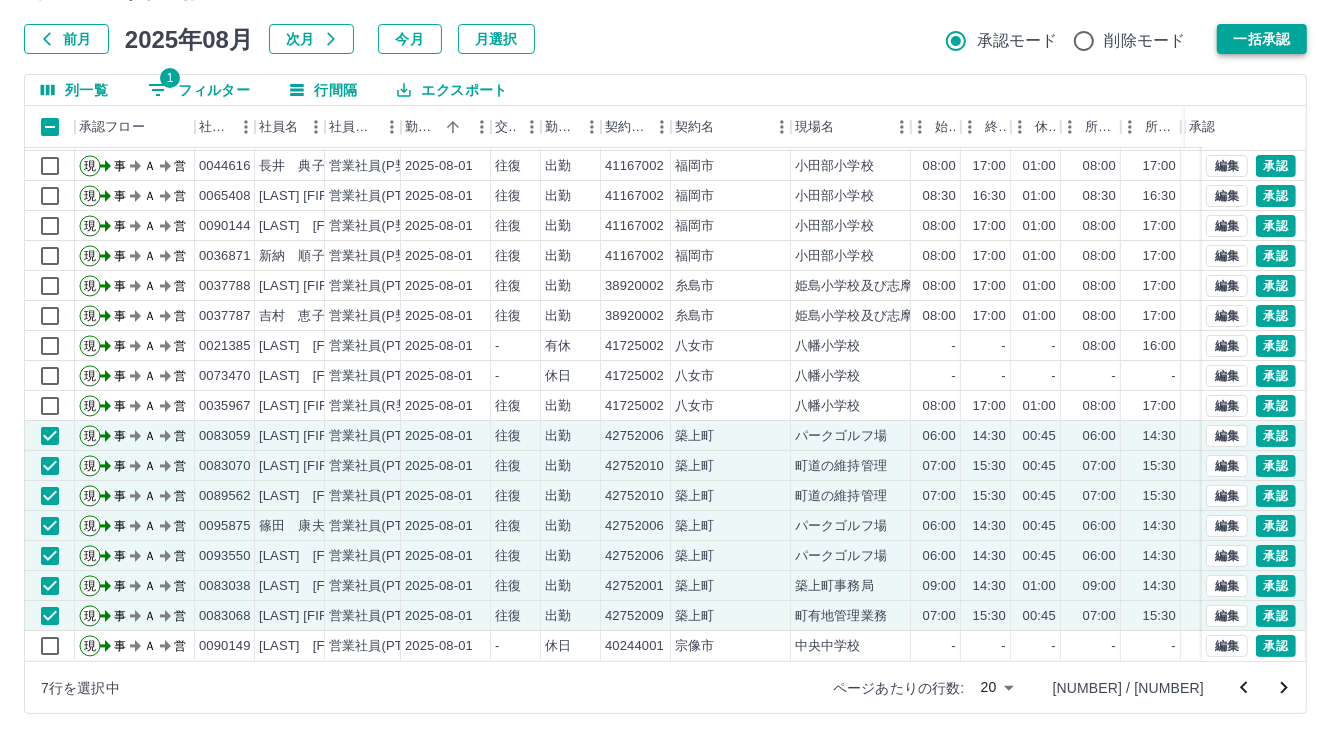 click on "一括承認" at bounding box center (1262, 39) 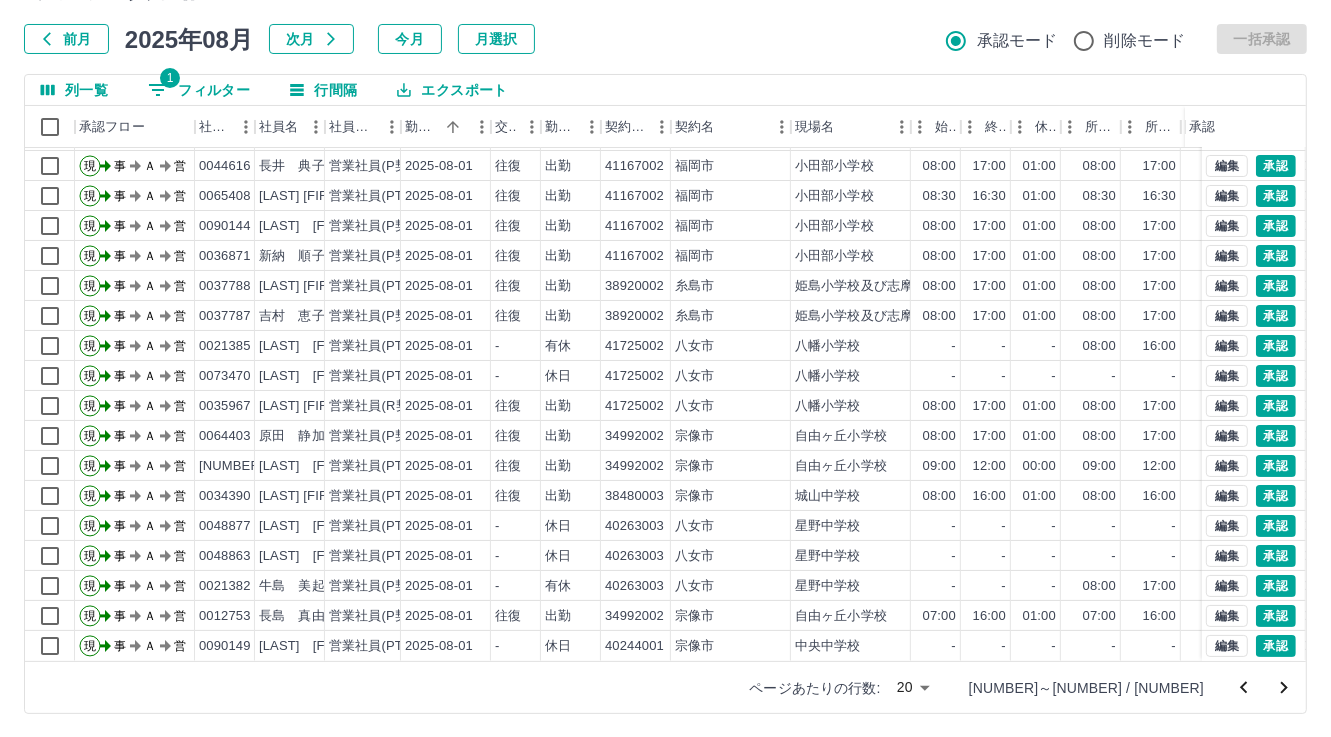 scroll, scrollTop: 0, scrollLeft: 0, axis: both 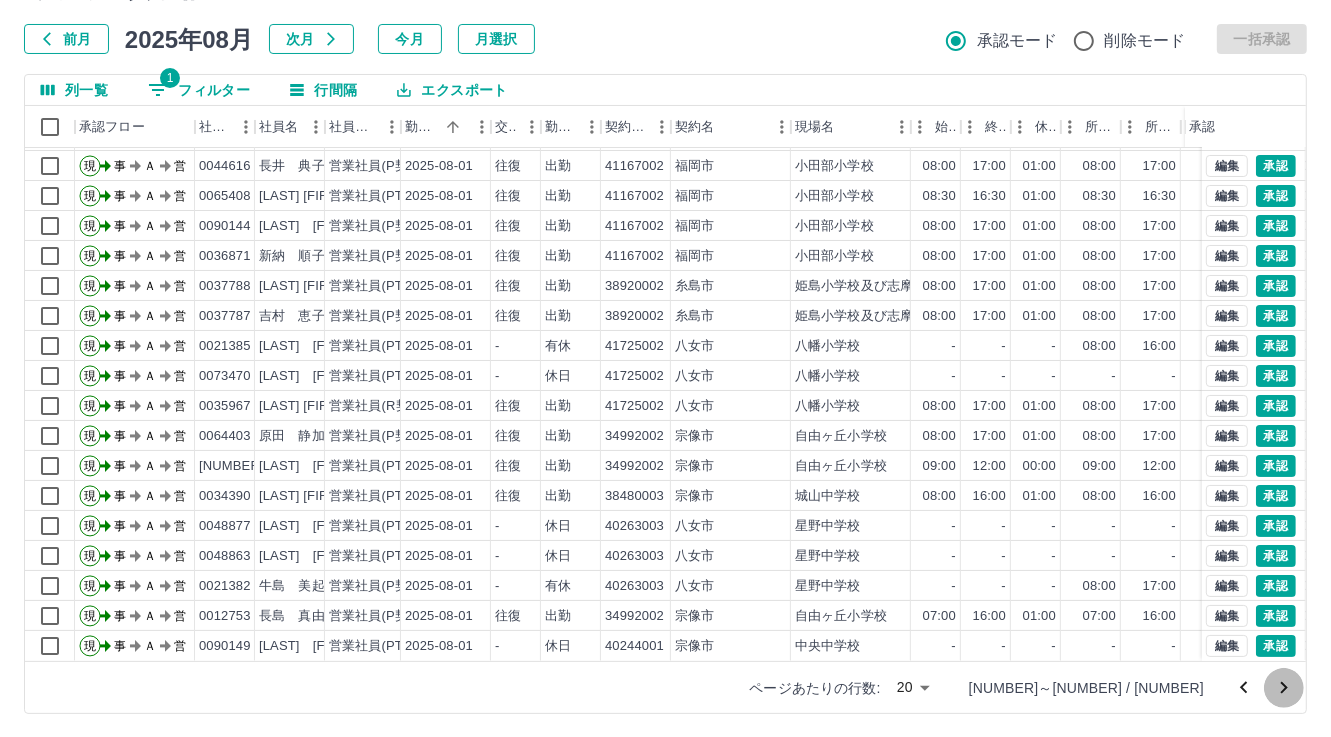 click 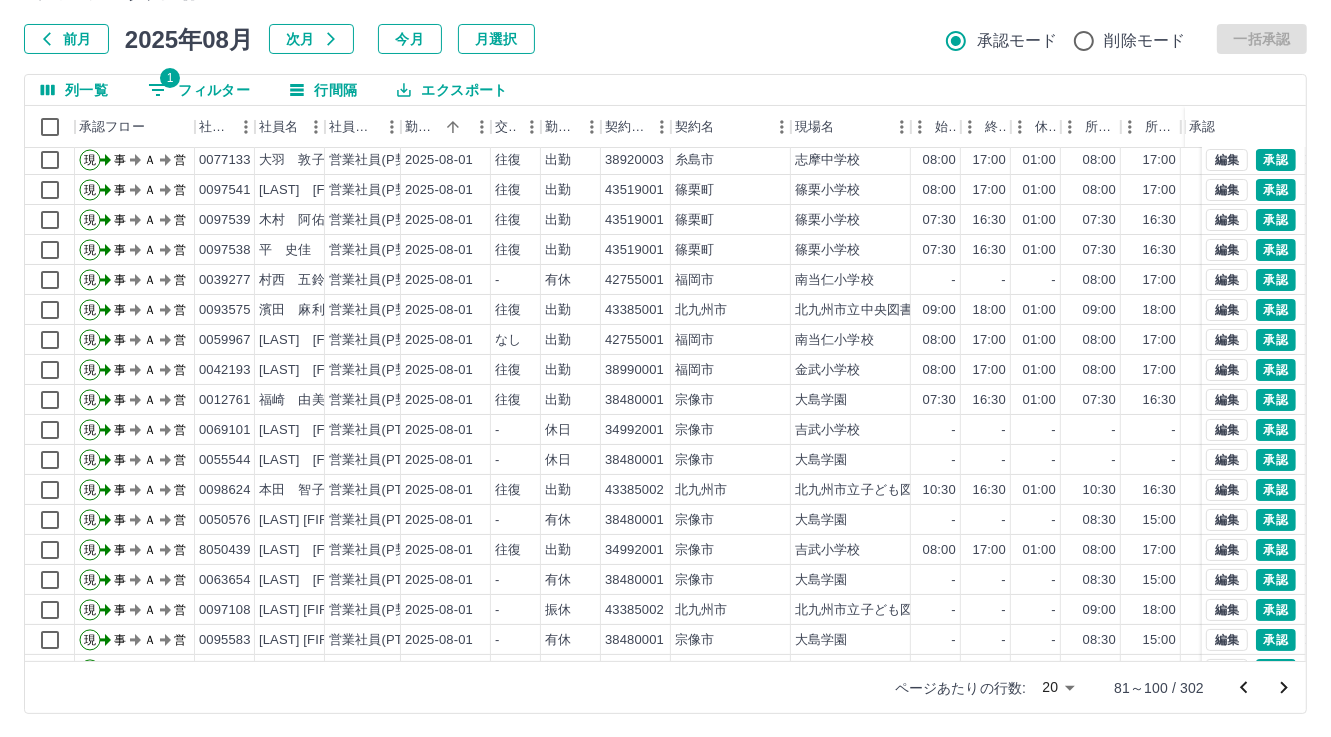 scroll, scrollTop: 103, scrollLeft: 0, axis: vertical 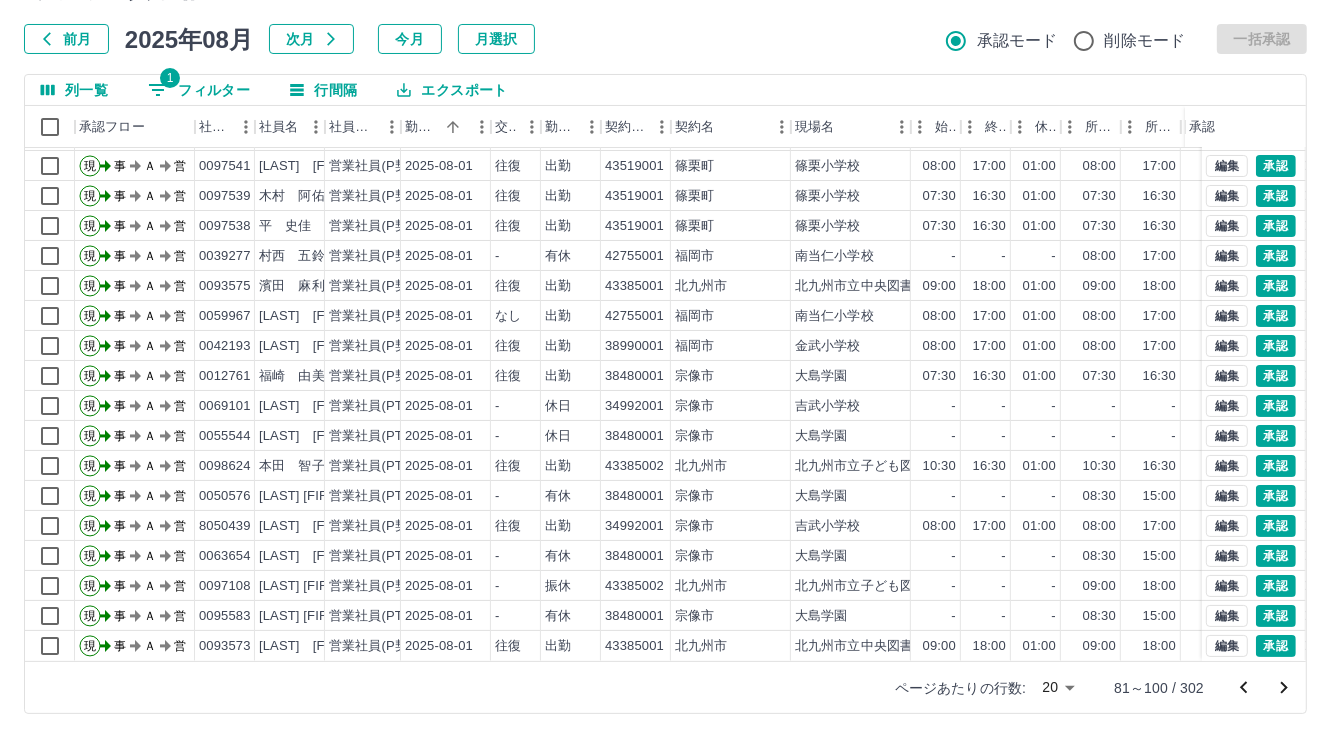 click 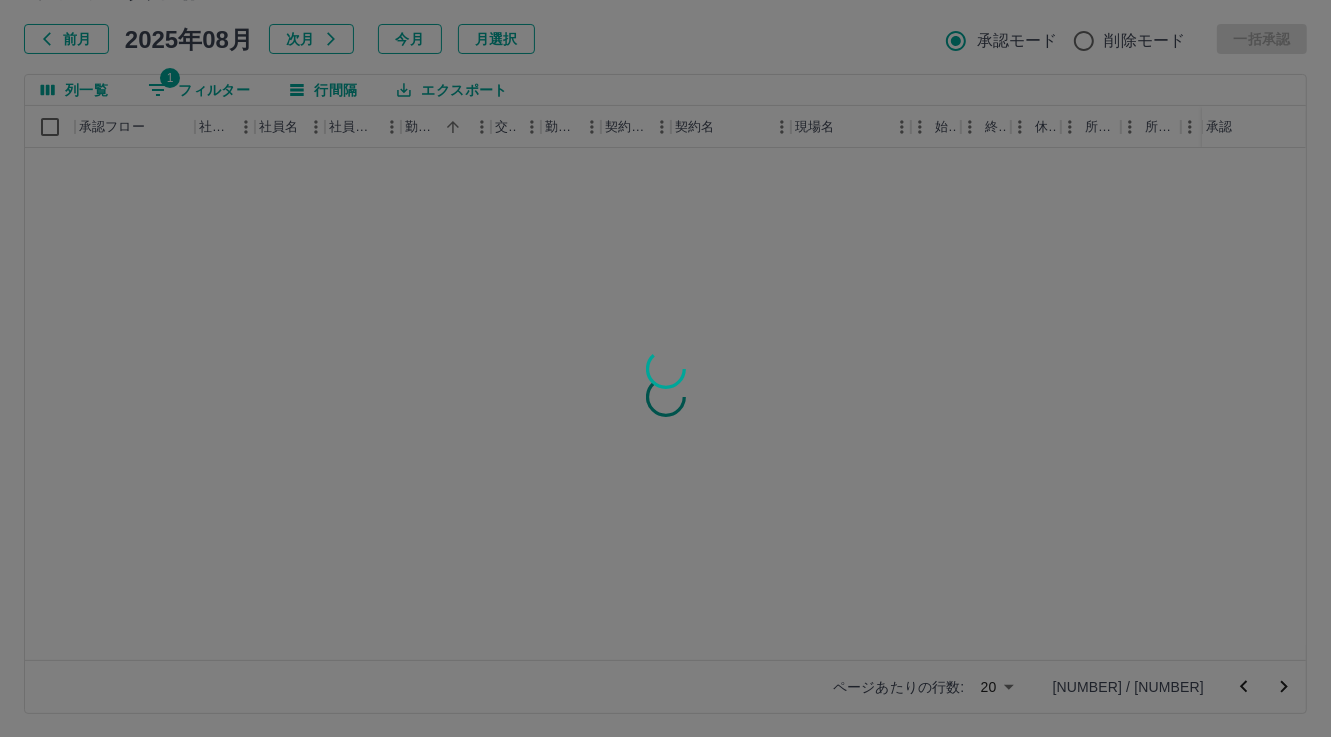 scroll, scrollTop: 0, scrollLeft: 0, axis: both 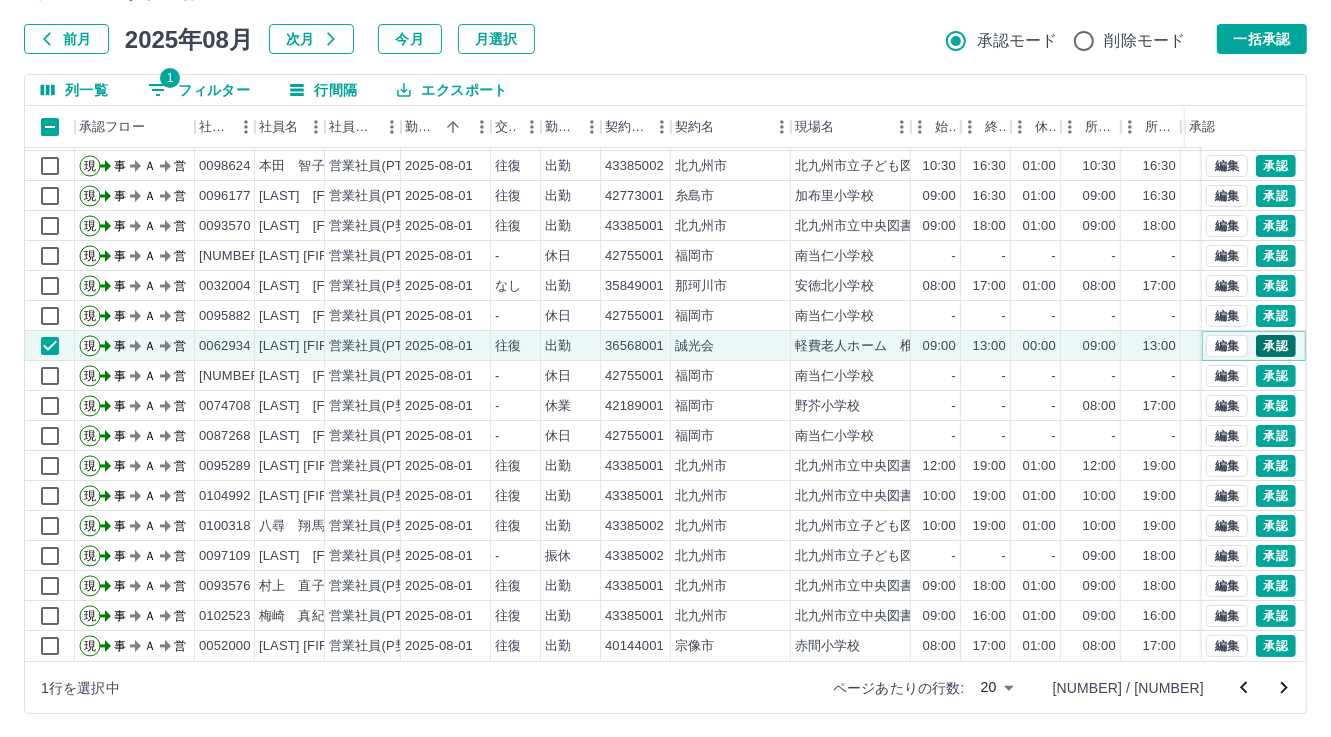 click on "承認" at bounding box center [1276, 346] 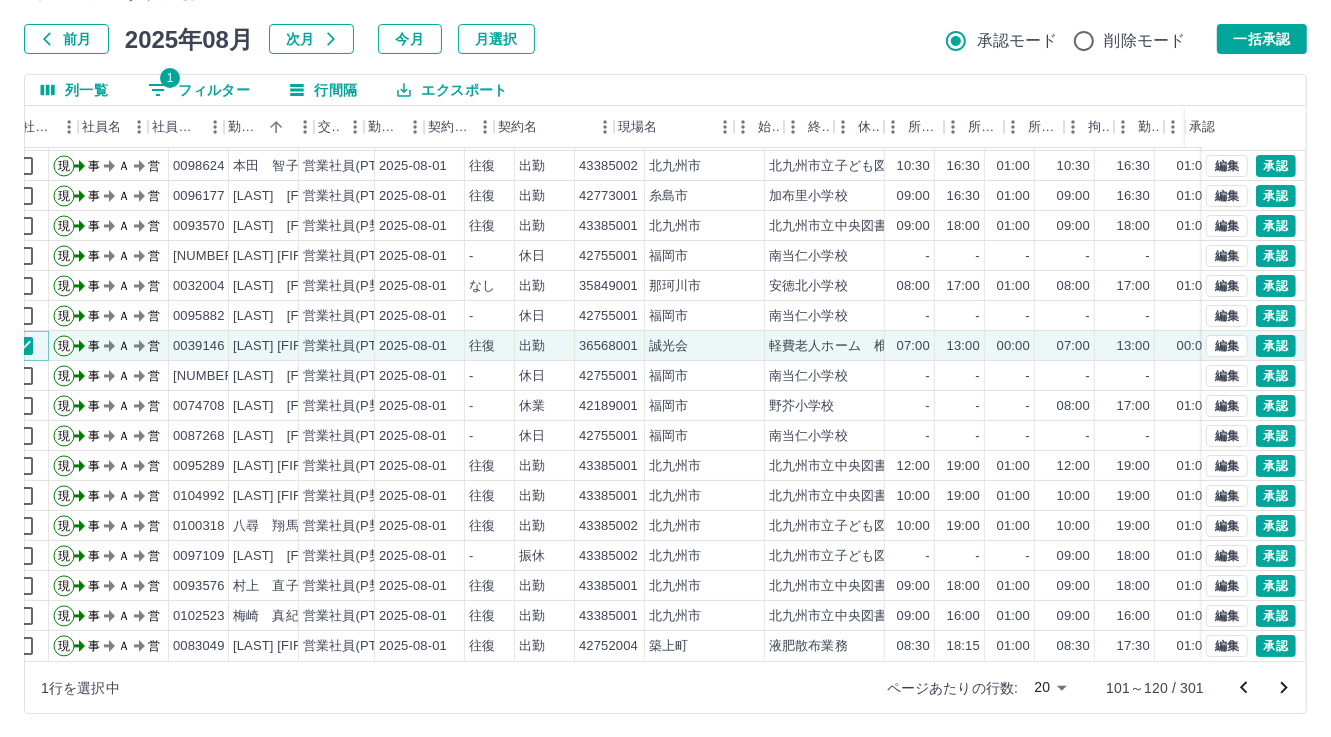scroll, scrollTop: 103, scrollLeft: 0, axis: vertical 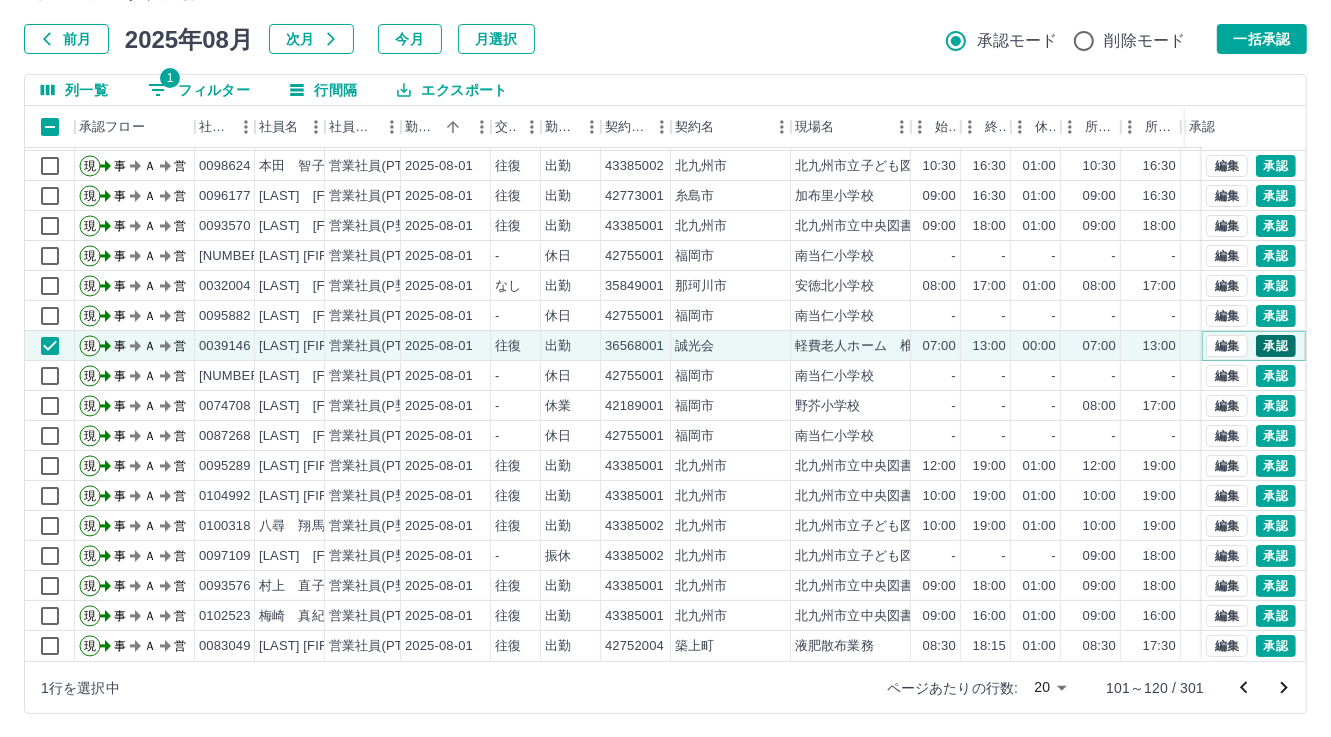 click on "承認" at bounding box center (1276, 346) 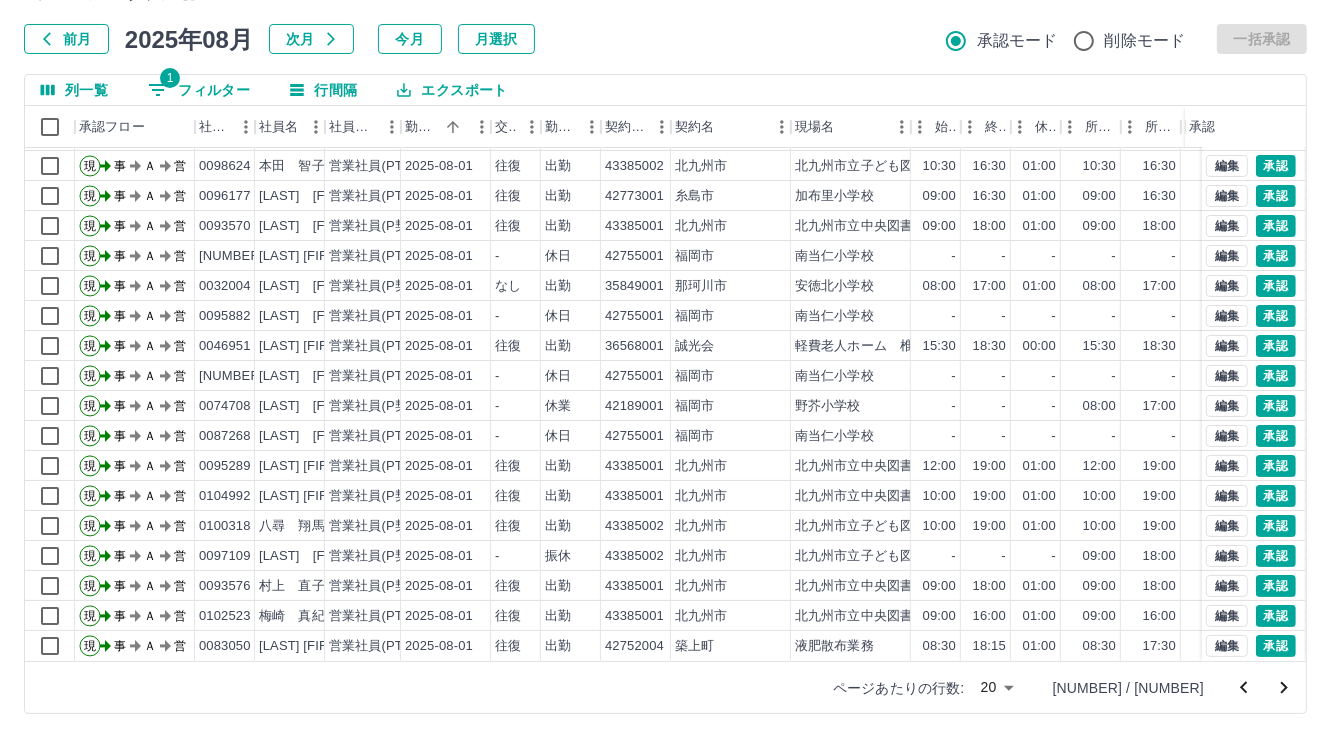 click on "1 フィルター" at bounding box center [199, 90] 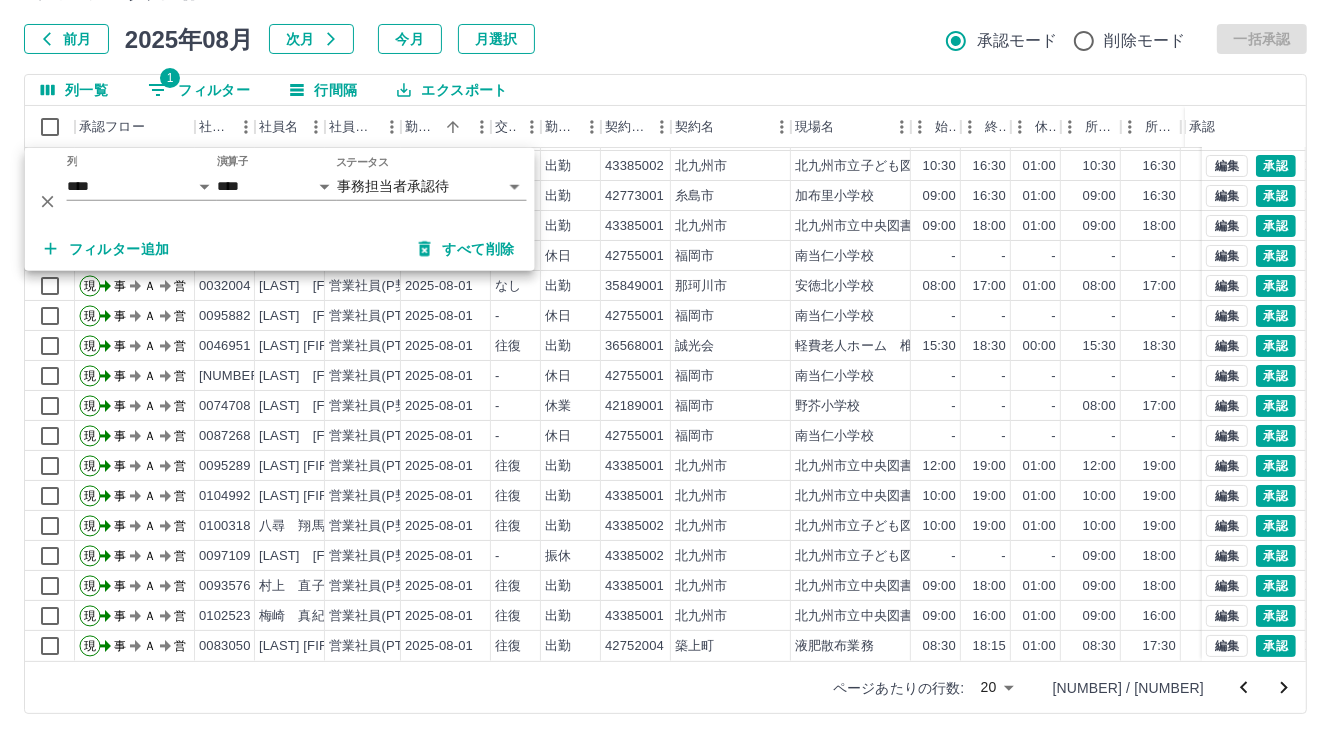 click on "フィルター追加" at bounding box center [107, 249] 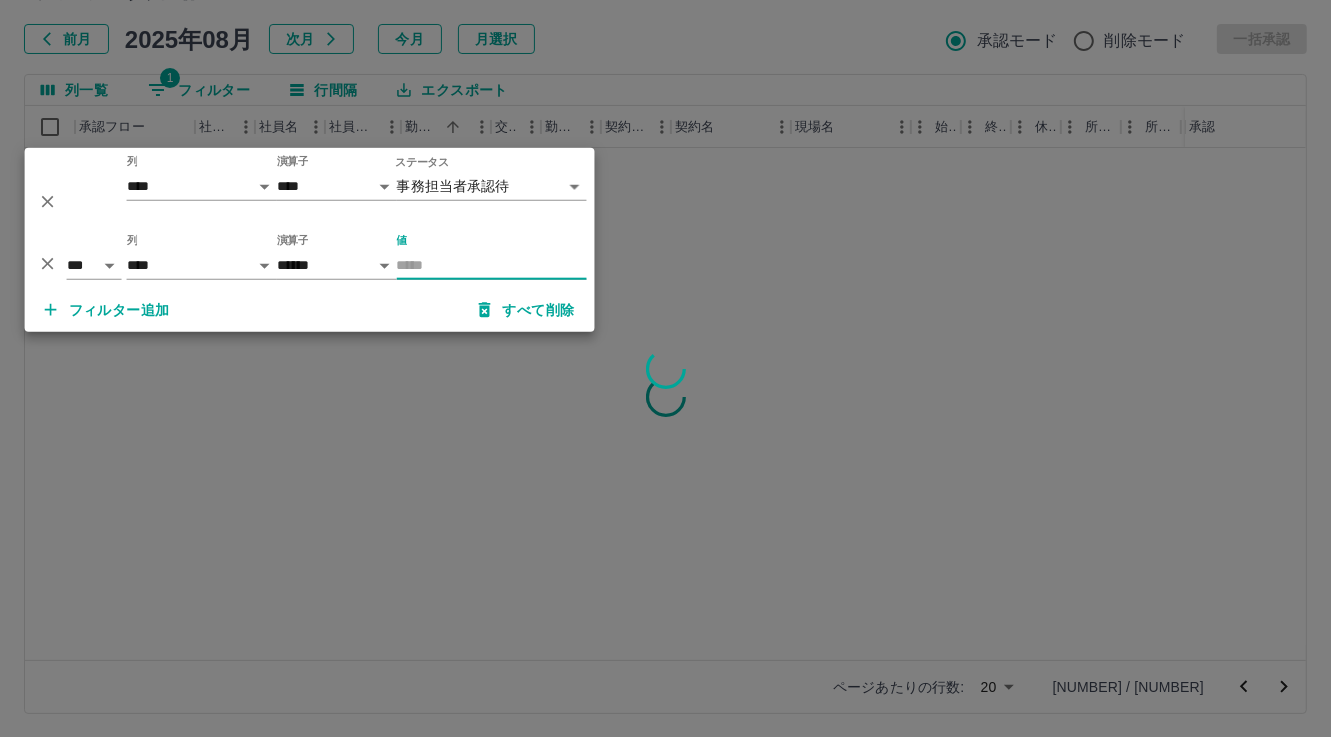 scroll, scrollTop: 0, scrollLeft: 0, axis: both 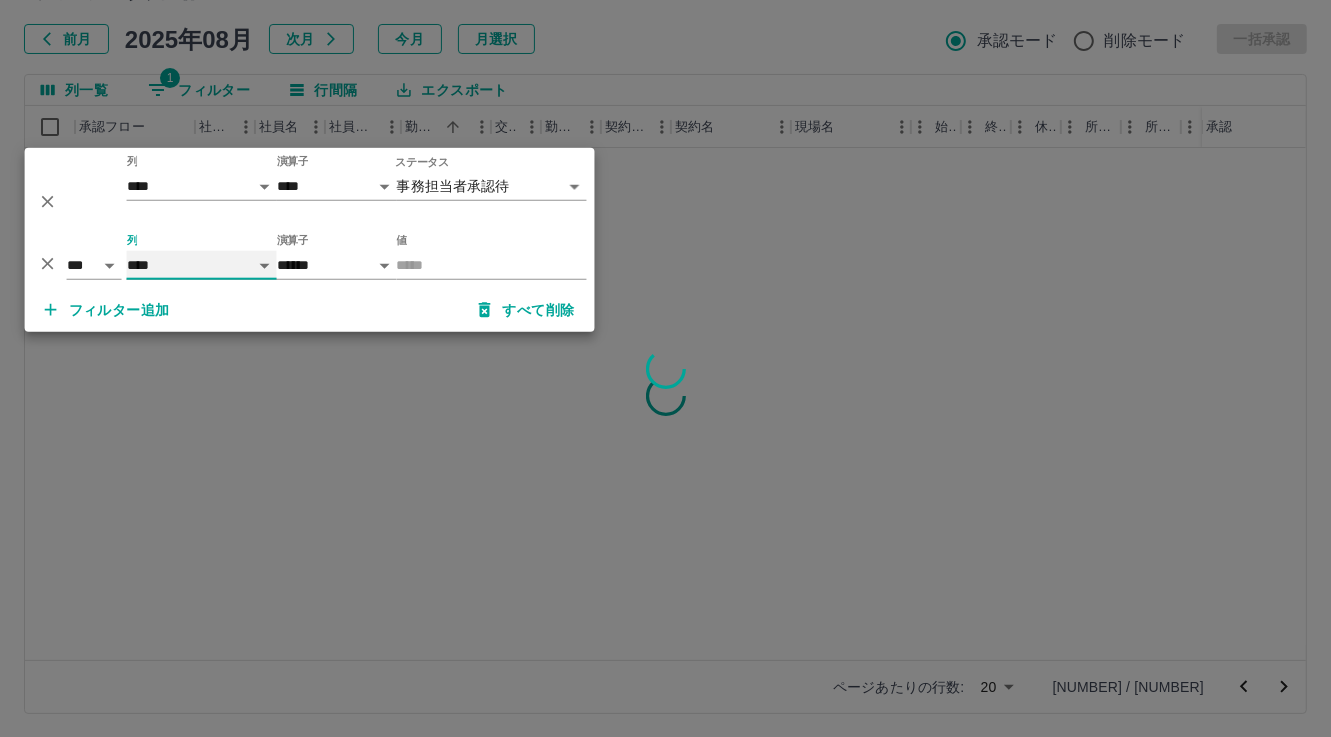 drag, startPoint x: 257, startPoint y: 263, endPoint x: 240, endPoint y: 277, distance: 22.022715 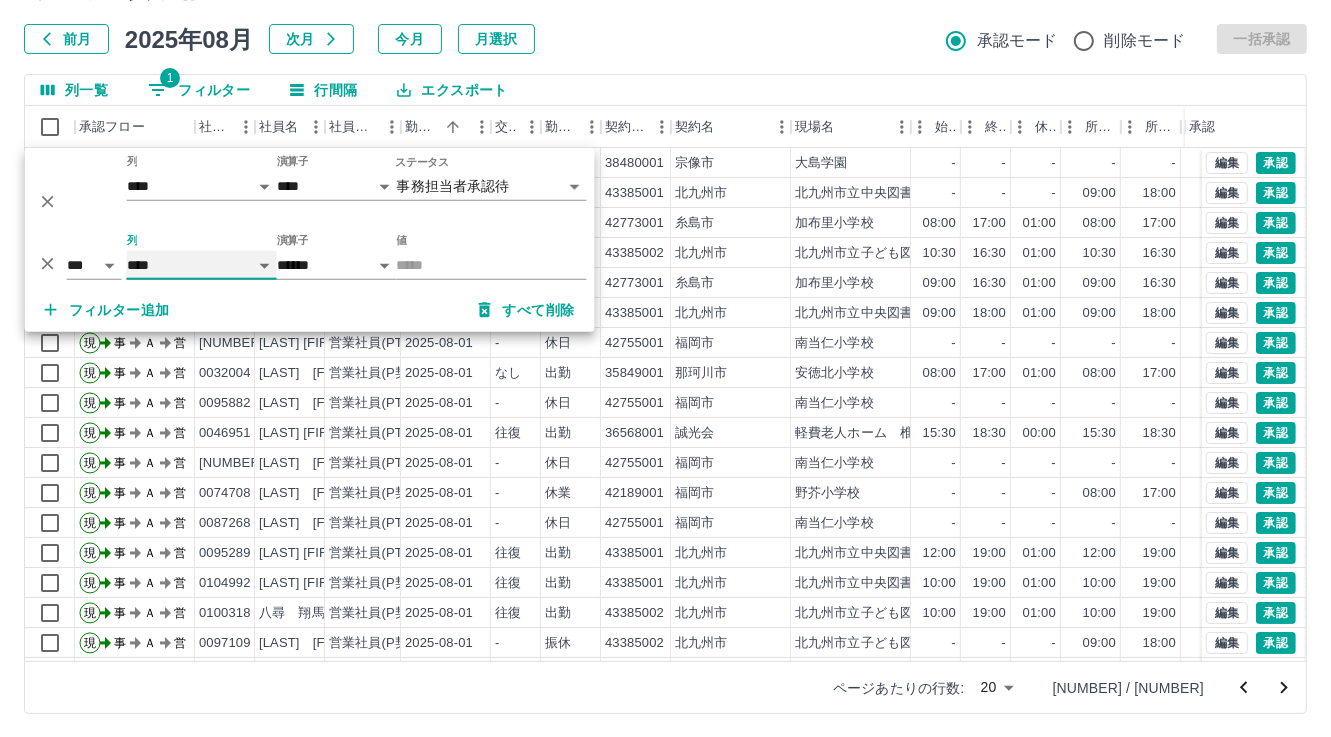 click on "**** *** **** *** *** **** ***** *** *** ** ** ** **** **** **** ** ** *** **** *****" at bounding box center (202, 265) 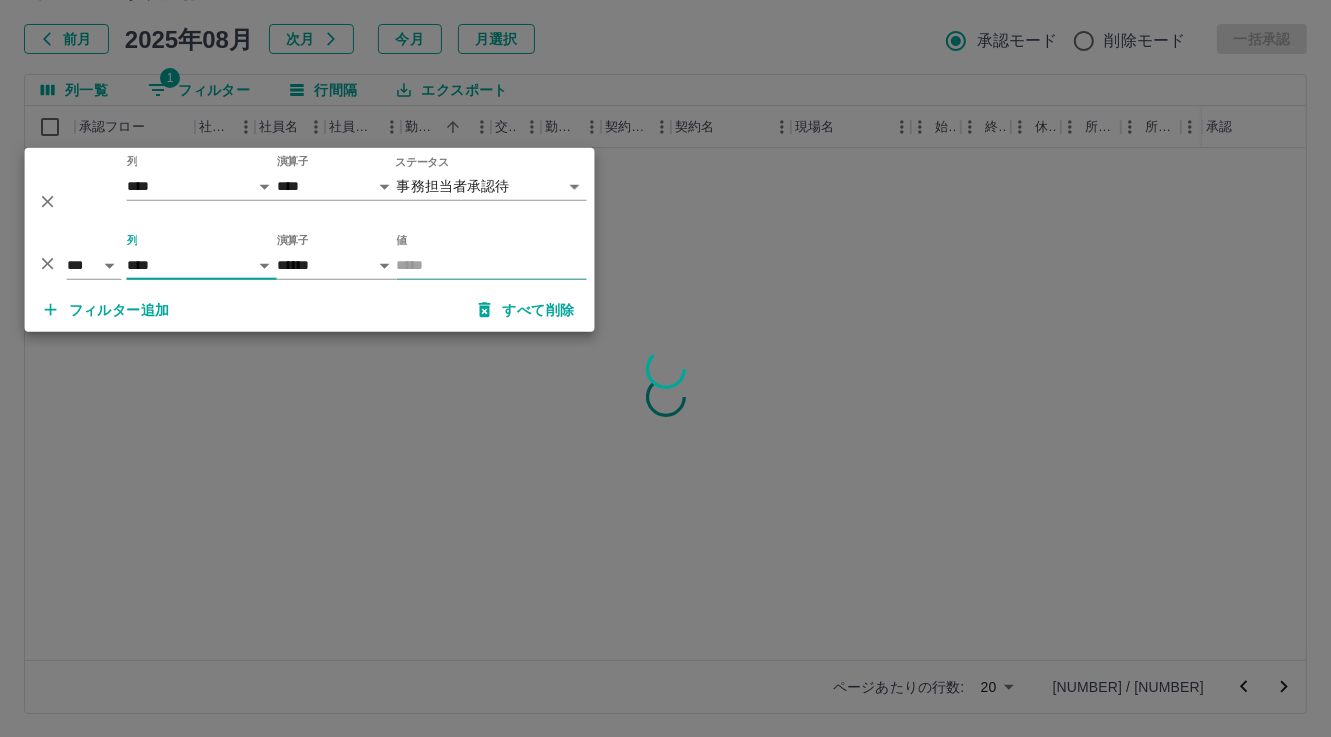 click on "値" at bounding box center [492, 265] 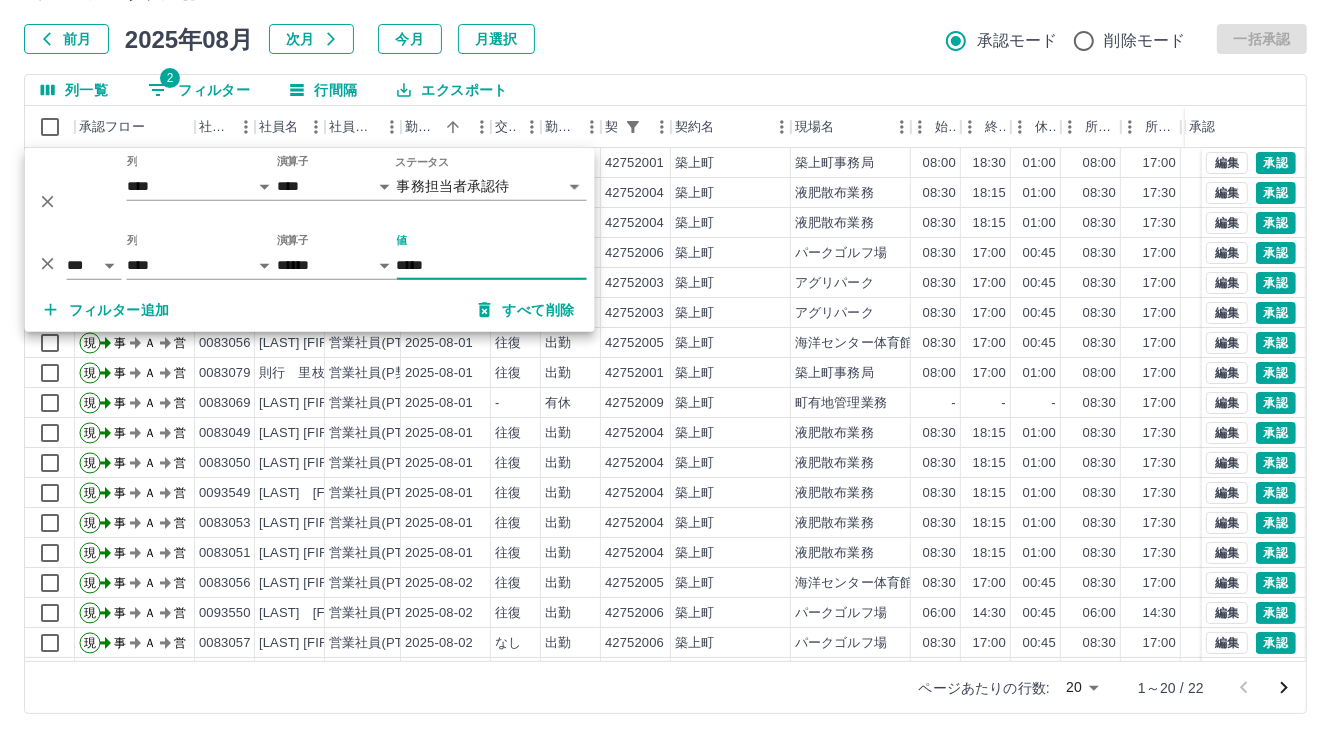 type on "*****" 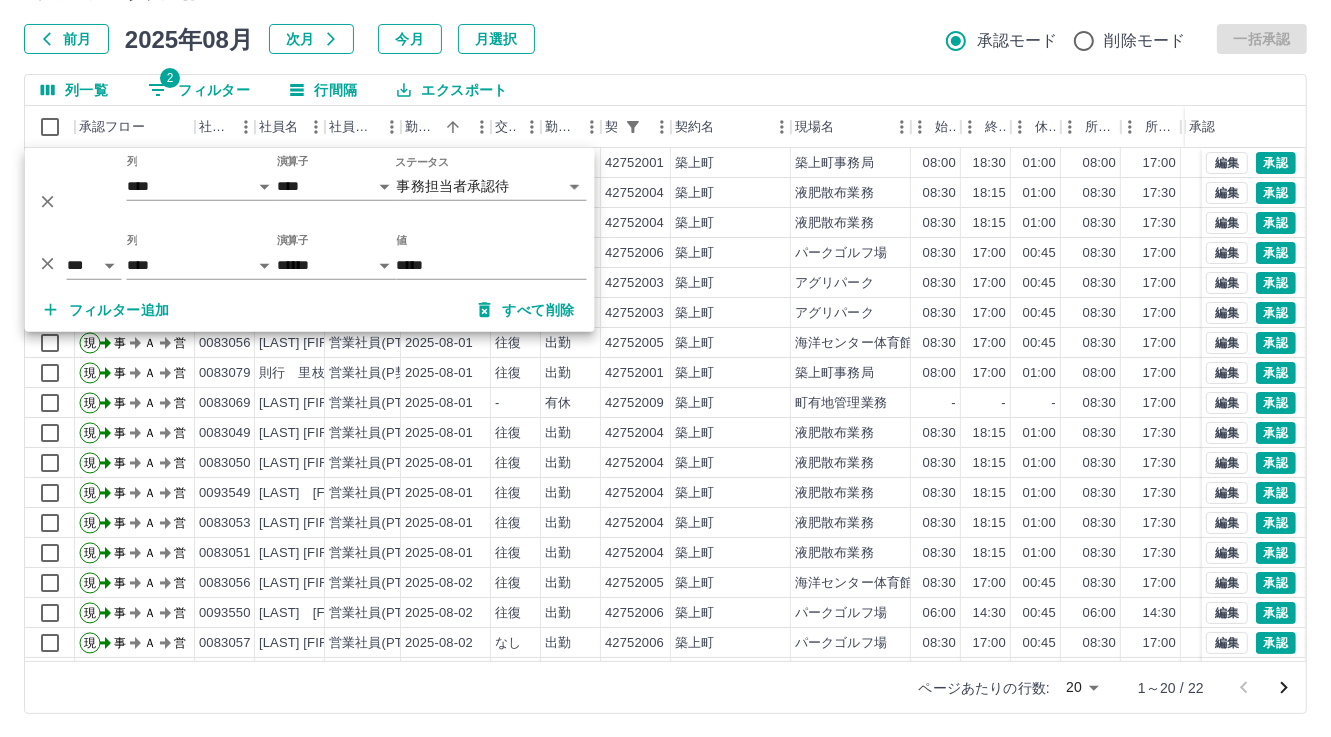 click on "勤務実績承認 前月 2025年08月 次月 今月 月選択 承認モード 削除モード 一括承認" at bounding box center [665, 10] 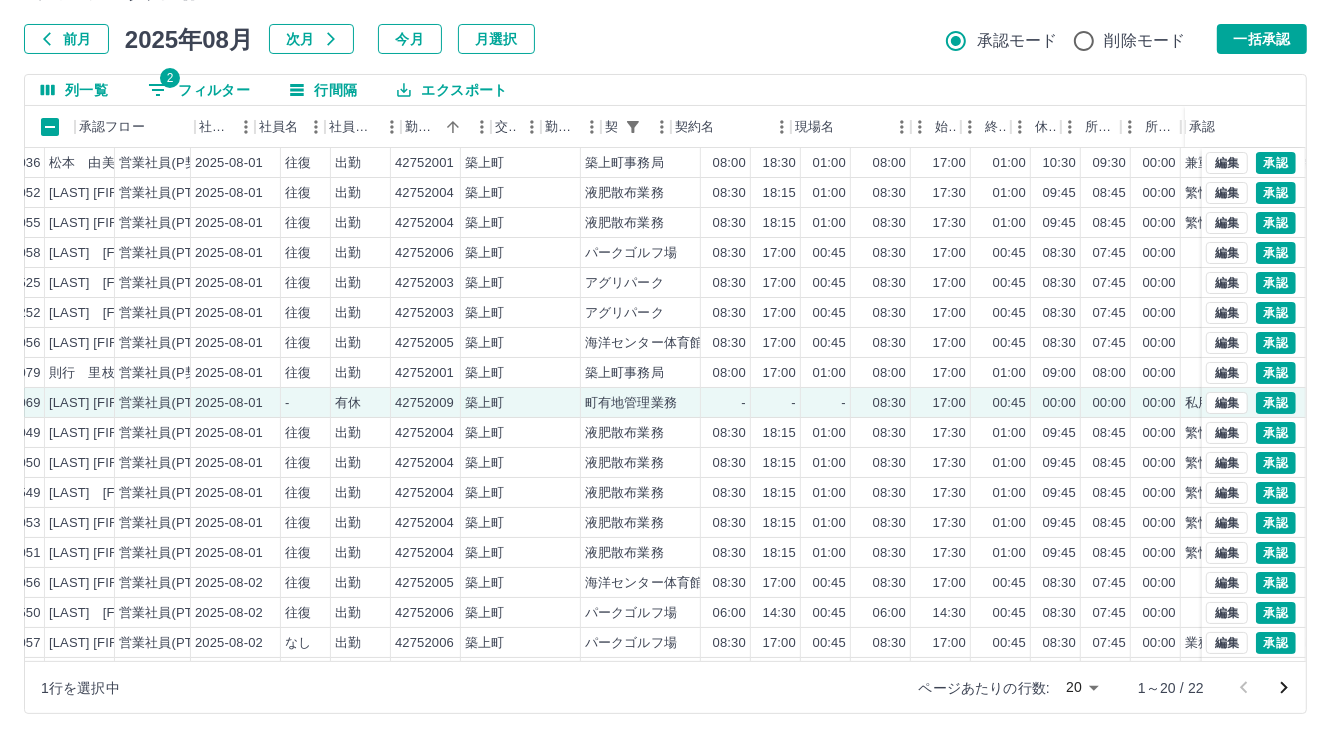 scroll, scrollTop: 0, scrollLeft: 0, axis: both 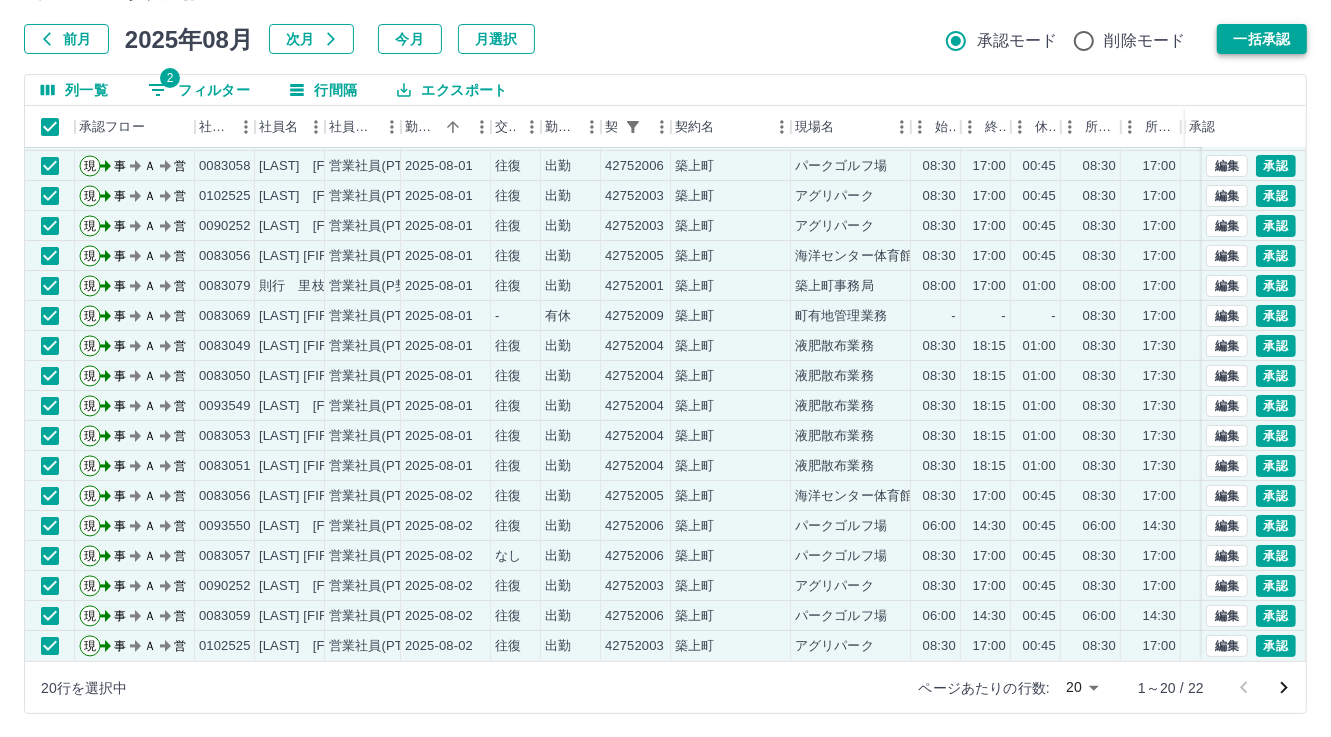 click on "一括承認" at bounding box center (1262, 39) 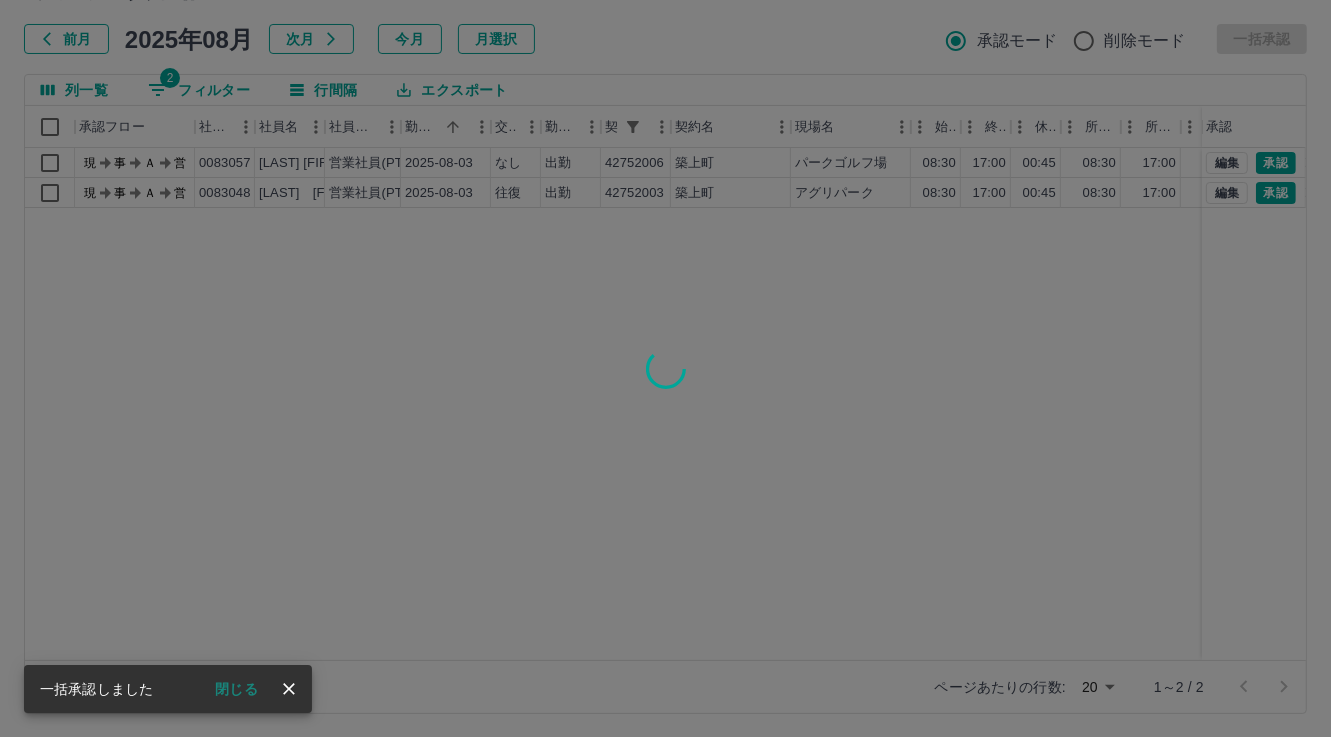 scroll, scrollTop: 0, scrollLeft: 0, axis: both 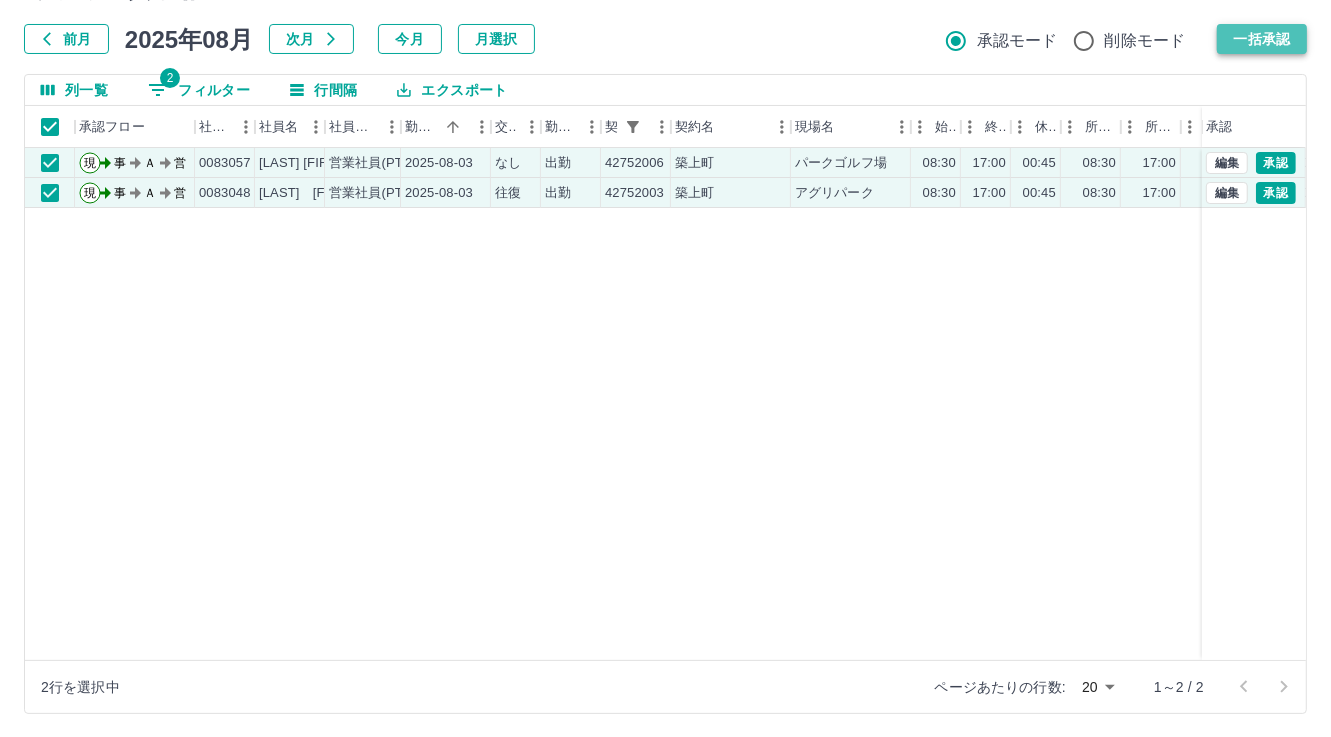 click on "一括承認" at bounding box center [1262, 39] 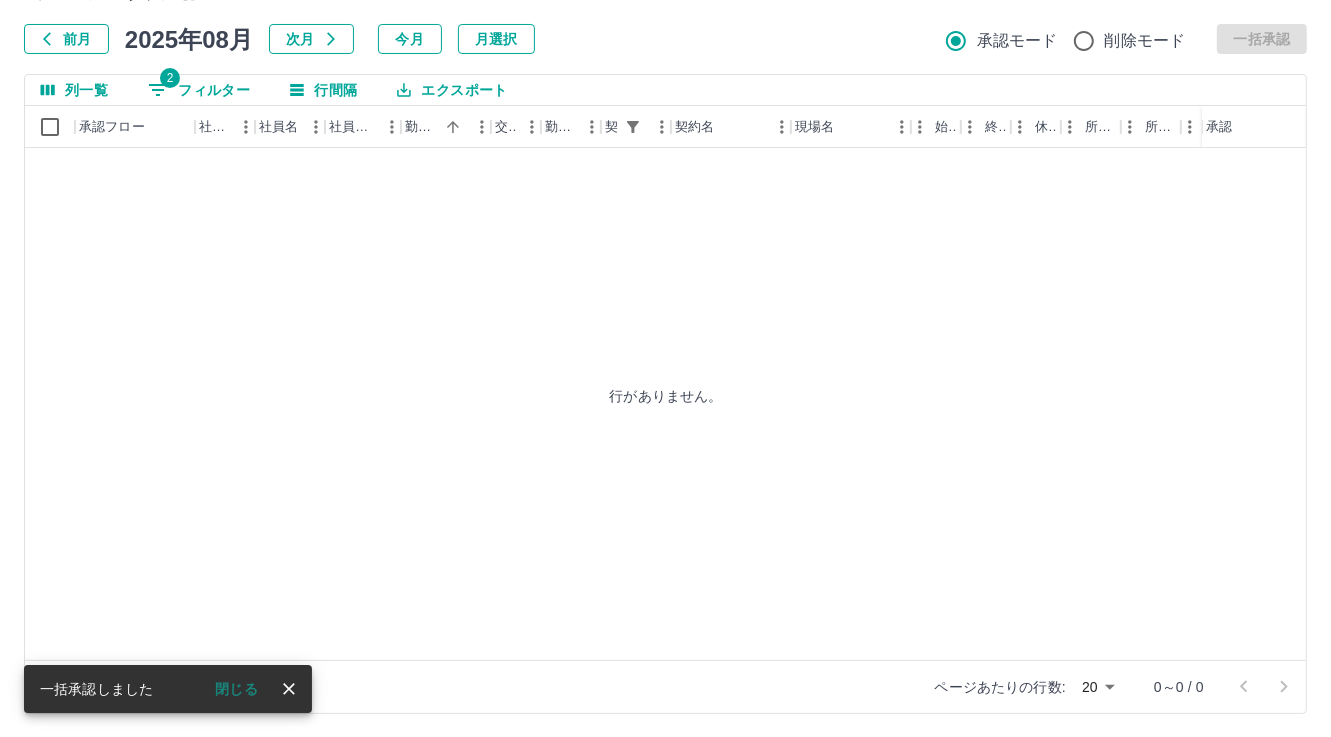 click on "2 フィルター" at bounding box center (199, 90) 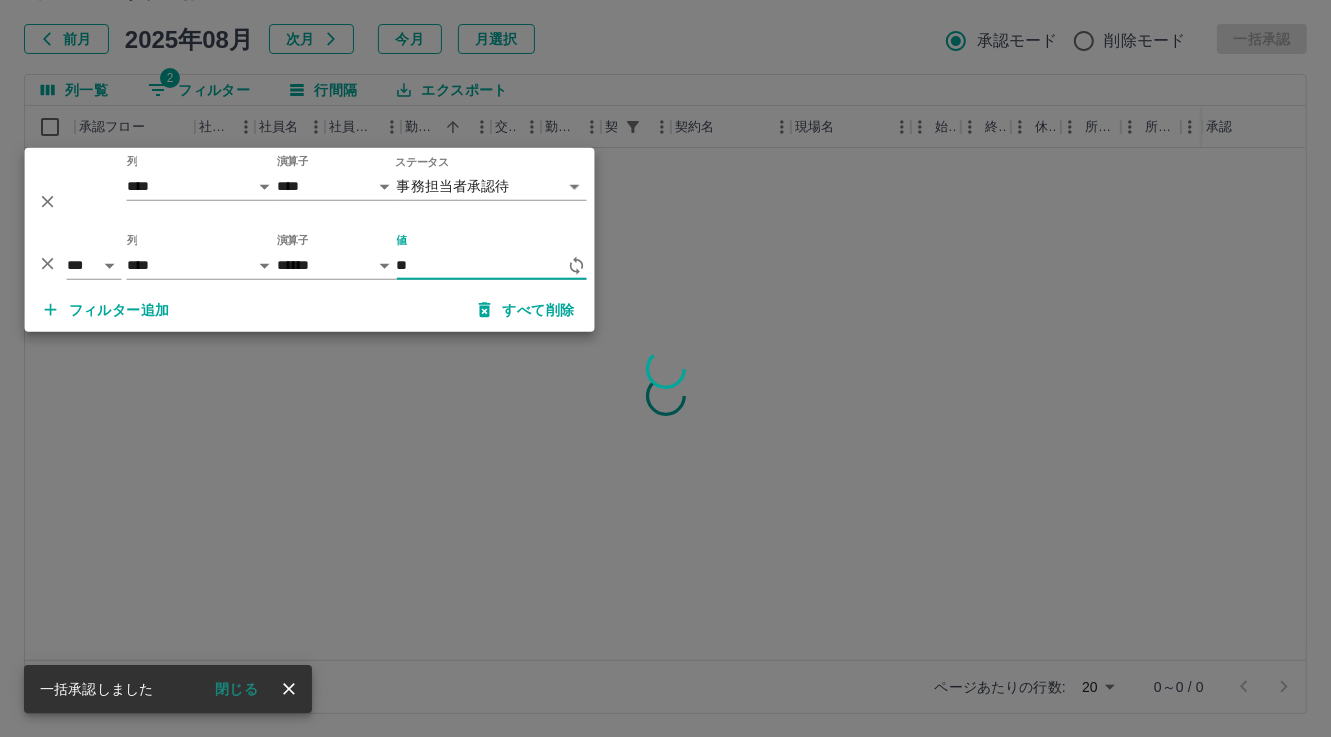 type on "*" 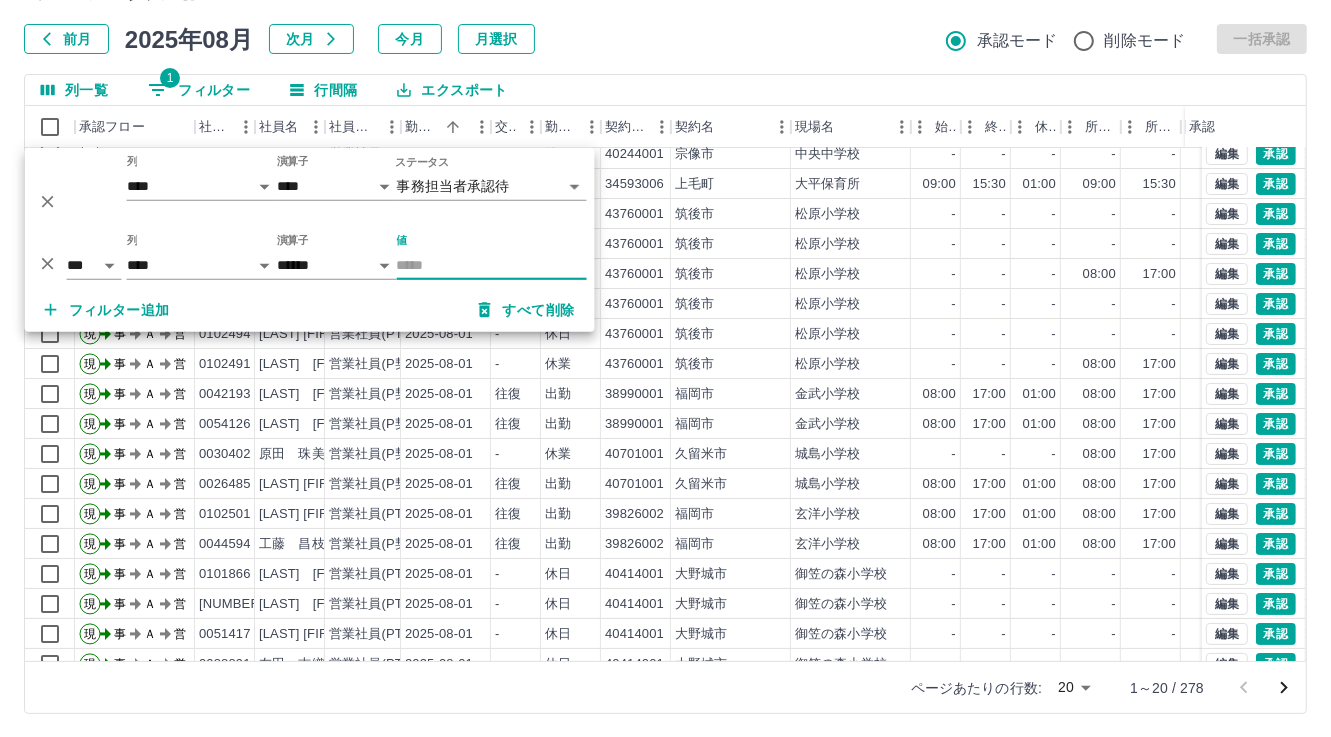 scroll, scrollTop: 103, scrollLeft: 0, axis: vertical 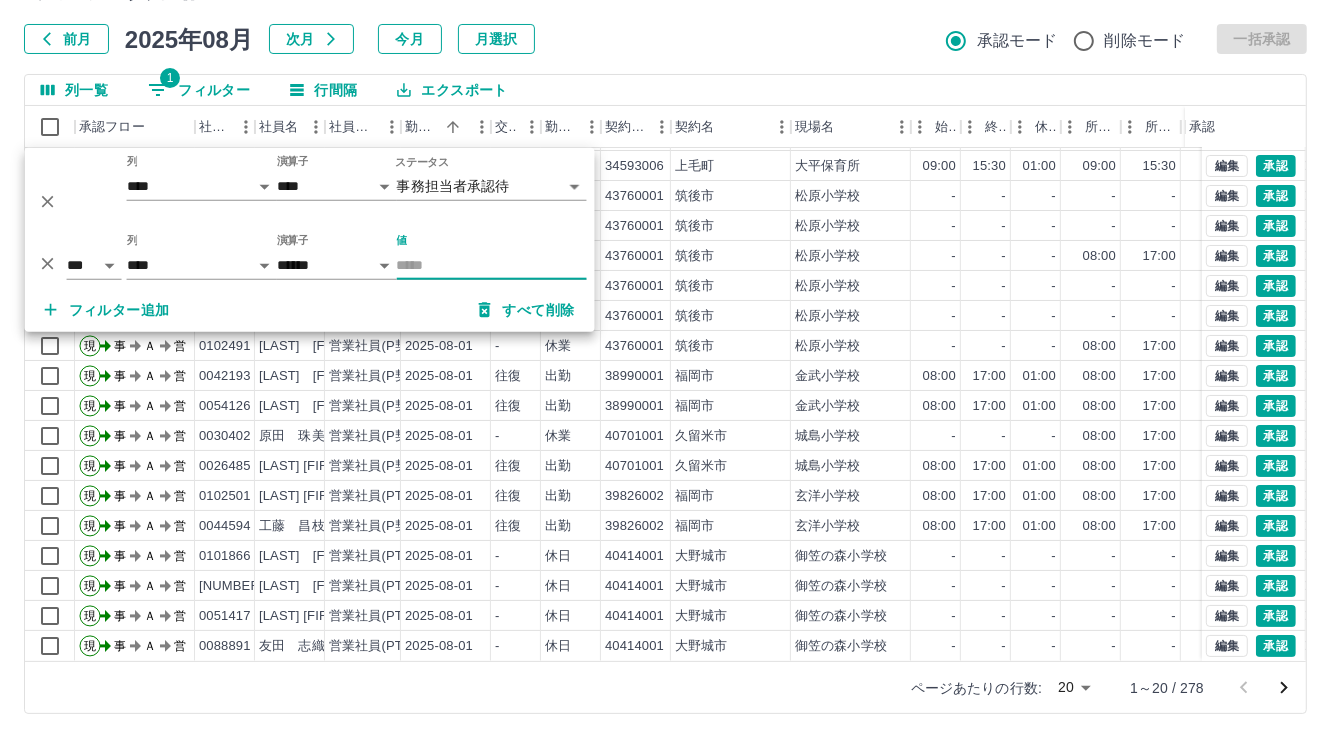 type 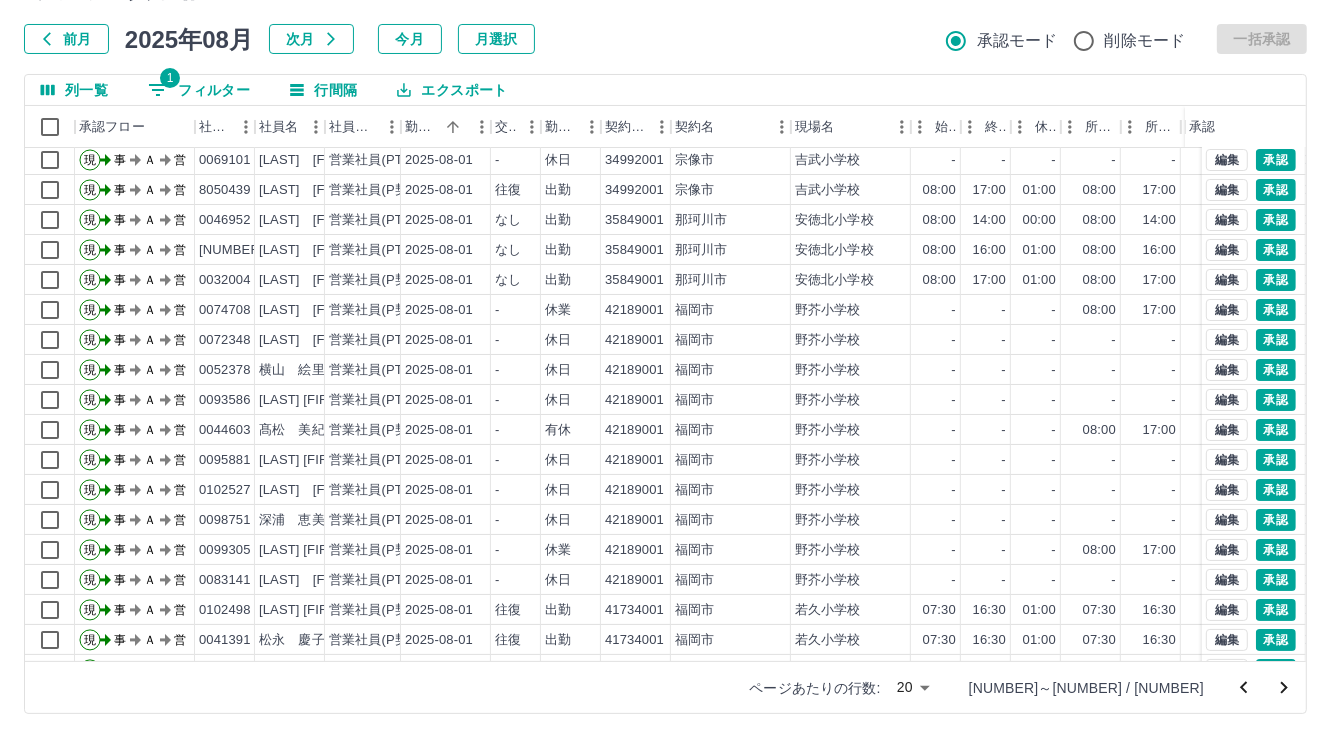 scroll, scrollTop: 103, scrollLeft: 0, axis: vertical 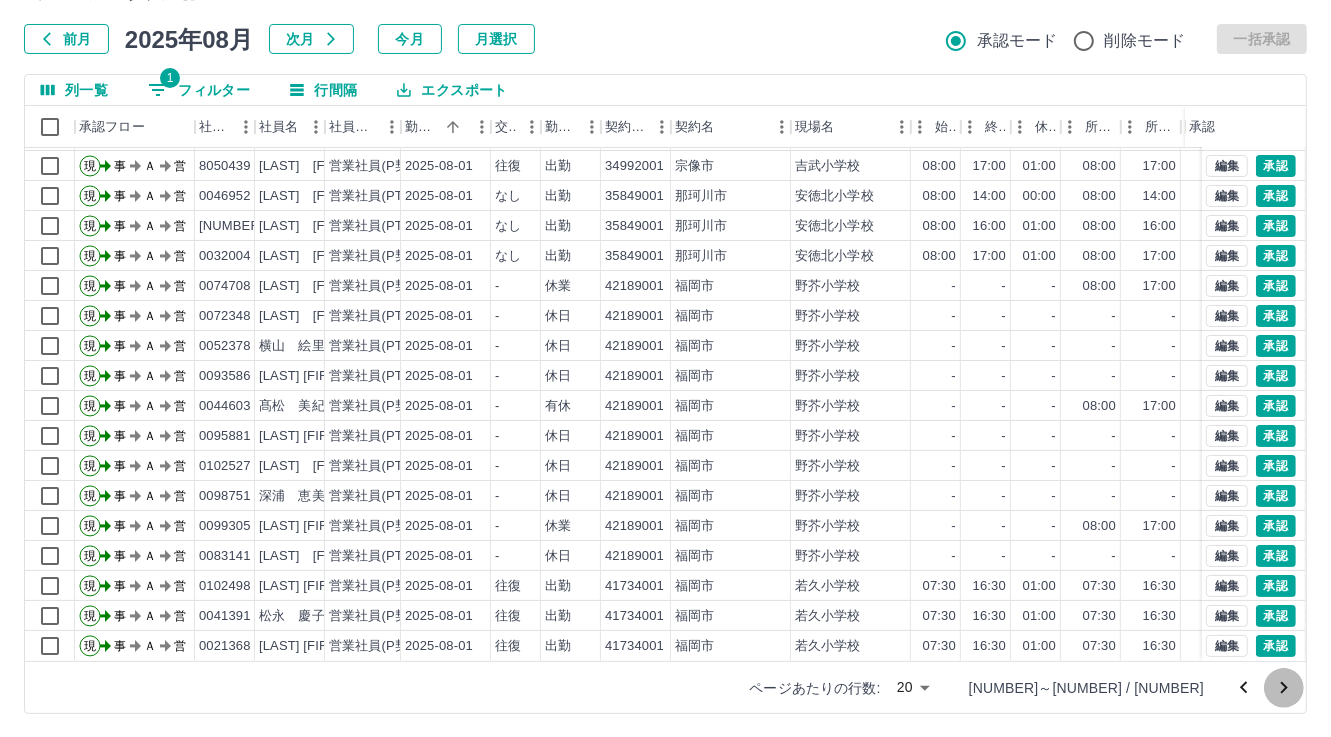 click 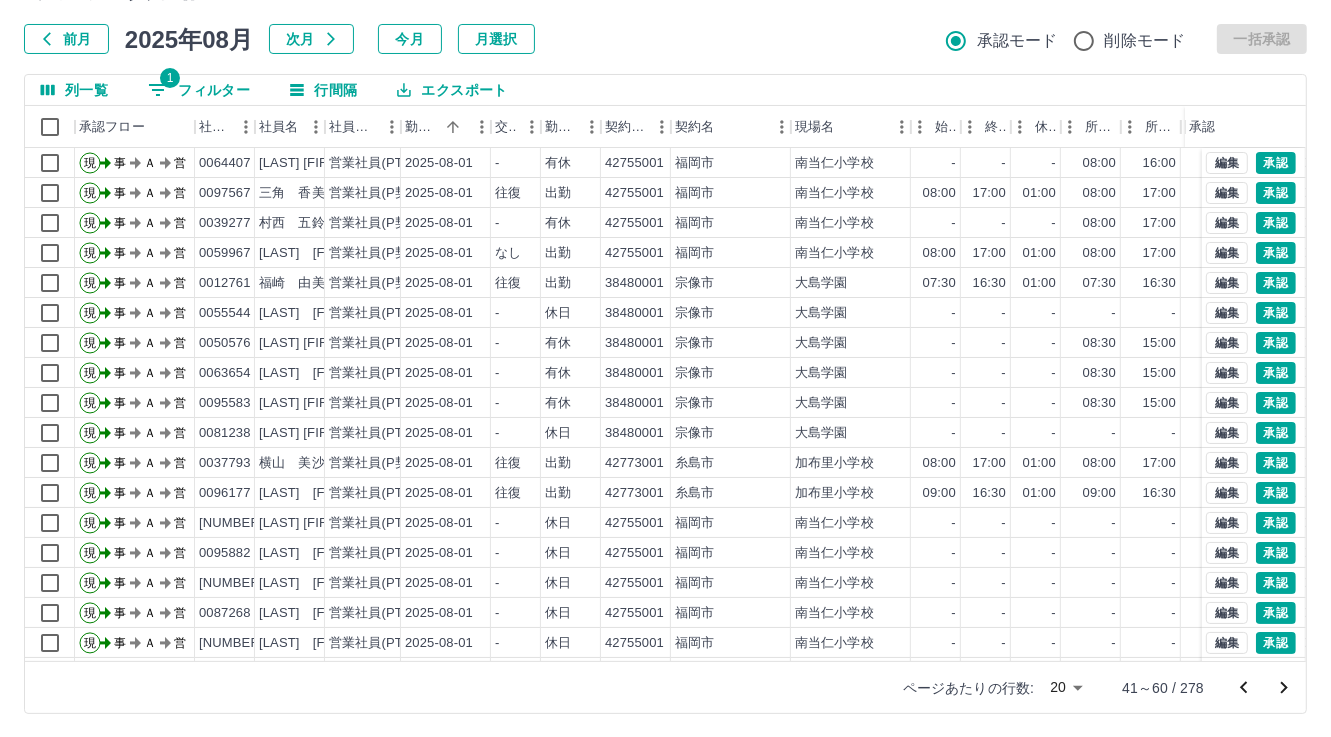 scroll, scrollTop: 103, scrollLeft: 0, axis: vertical 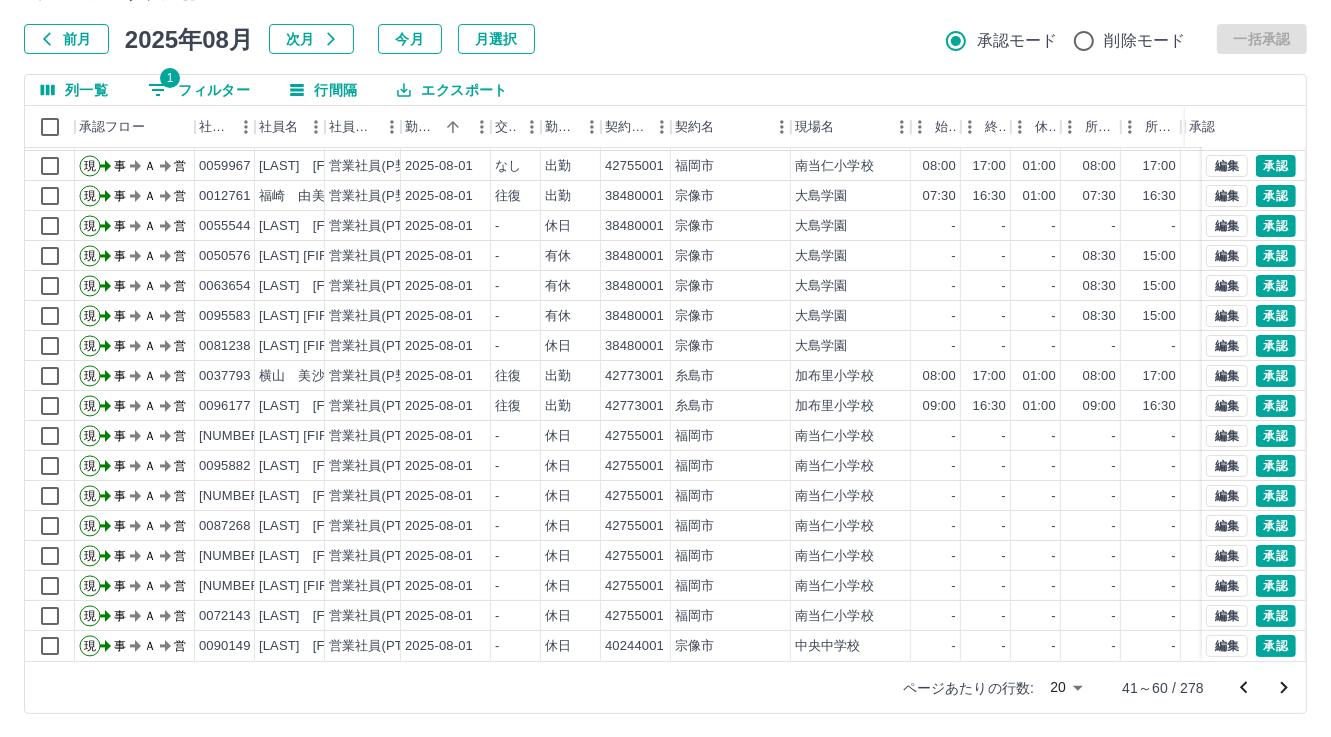 click 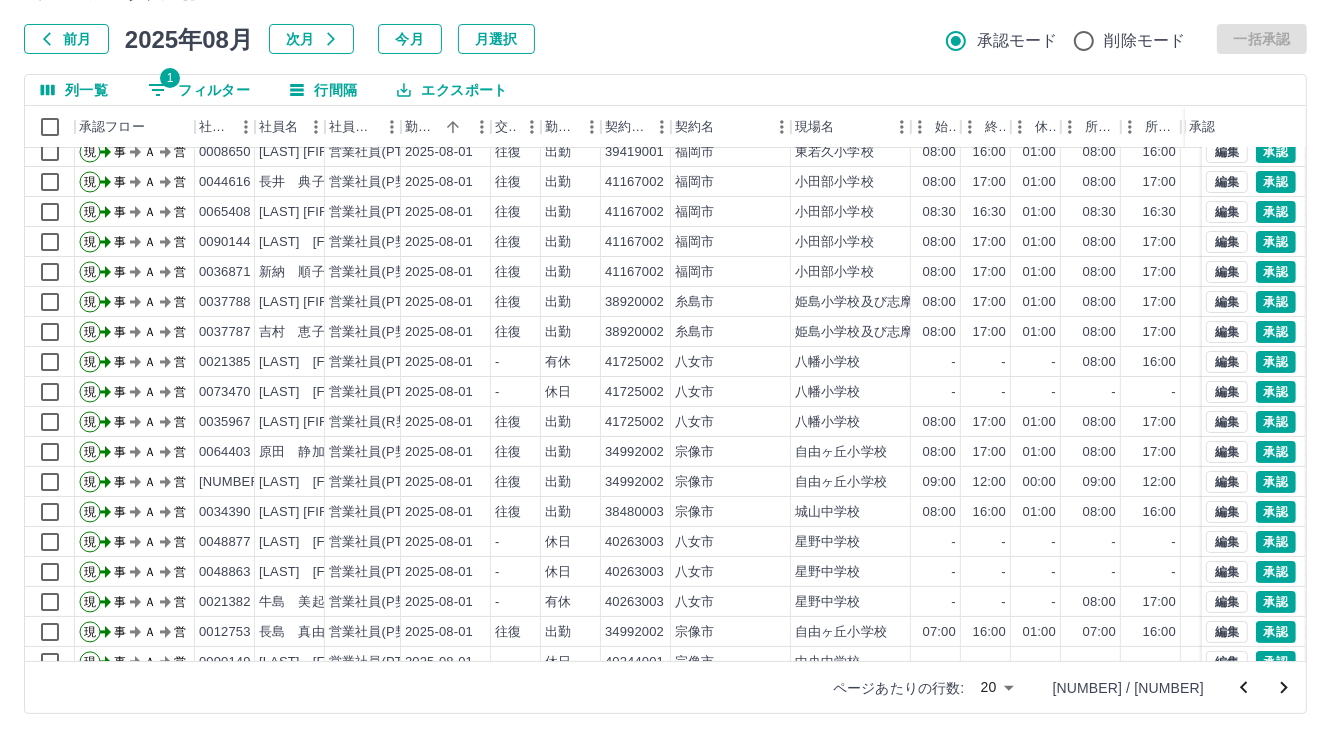 scroll, scrollTop: 103, scrollLeft: 0, axis: vertical 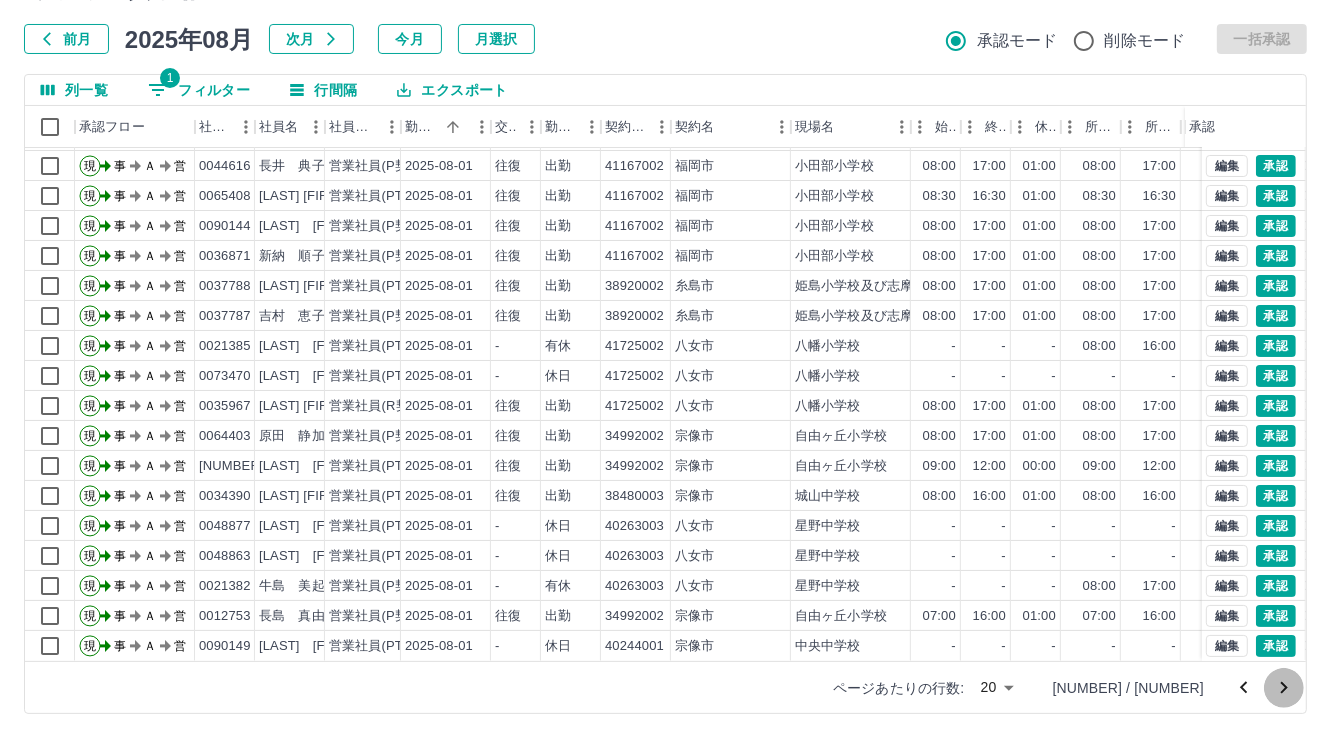 click 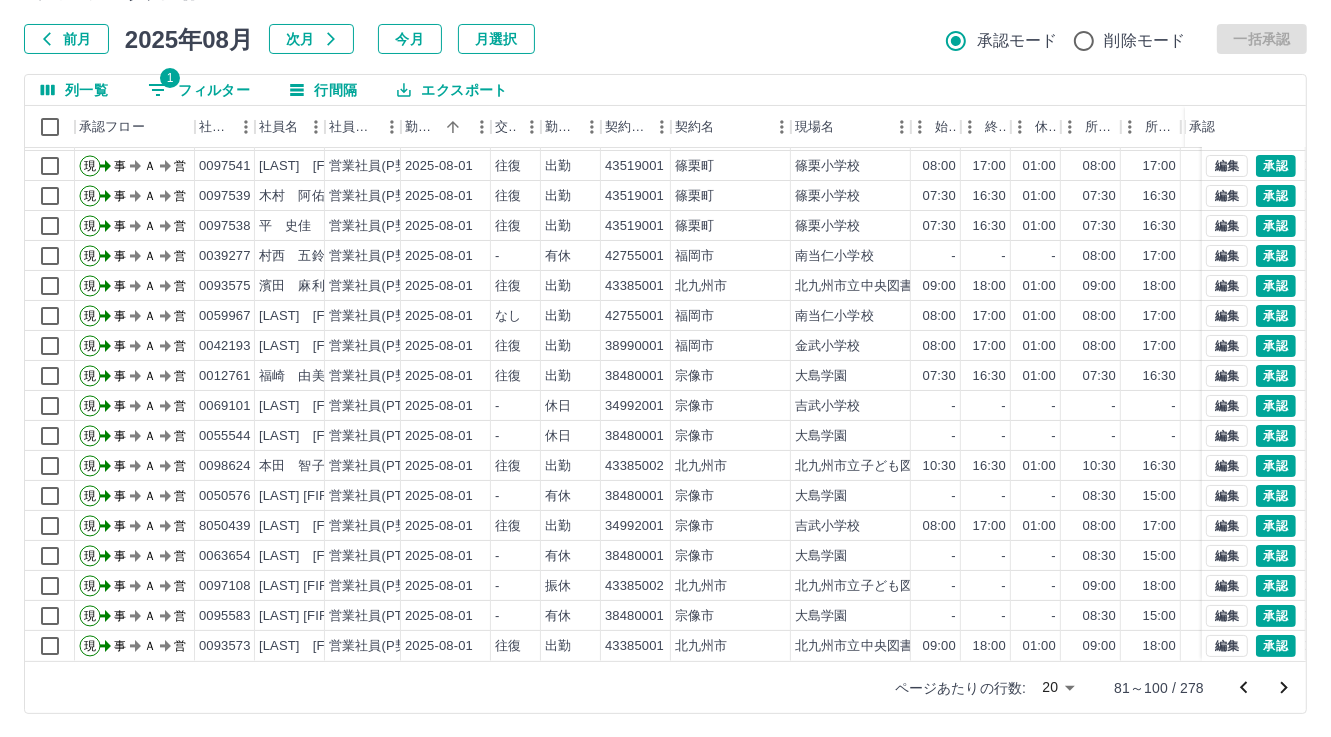 scroll, scrollTop: 103, scrollLeft: 0, axis: vertical 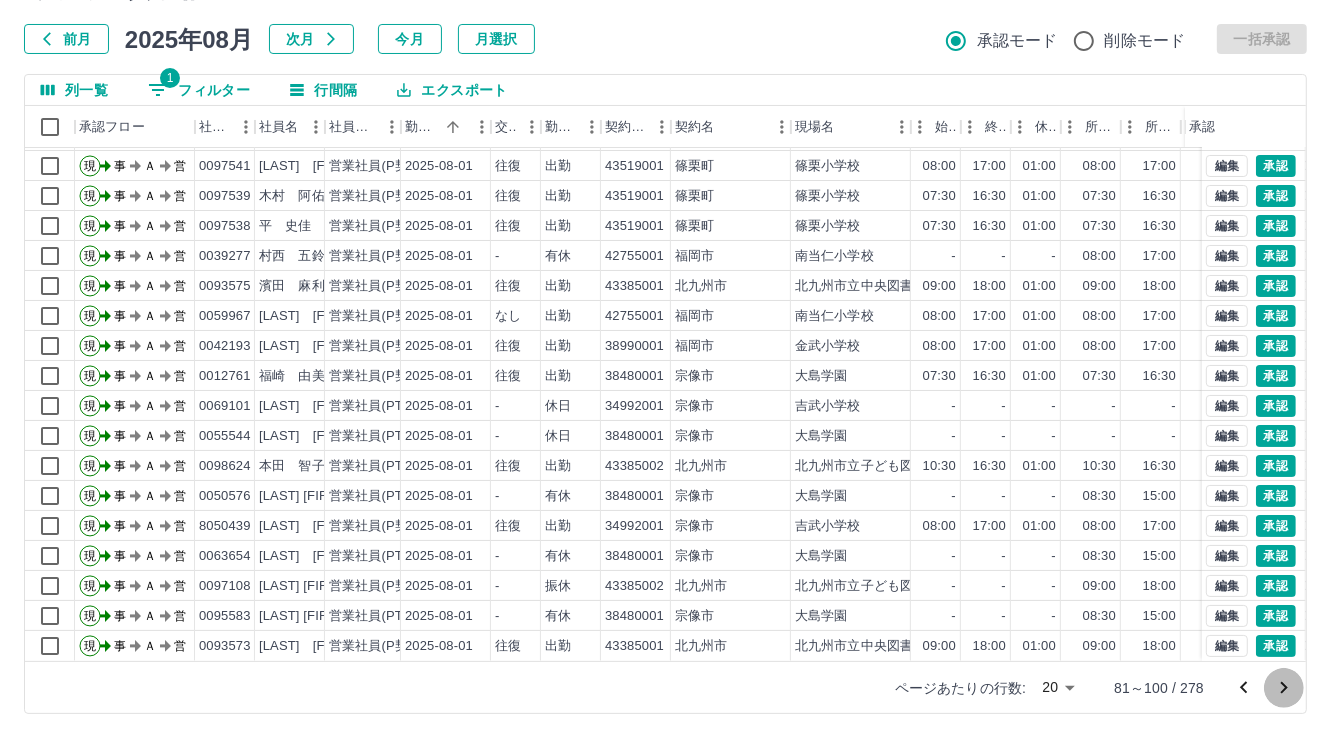 click 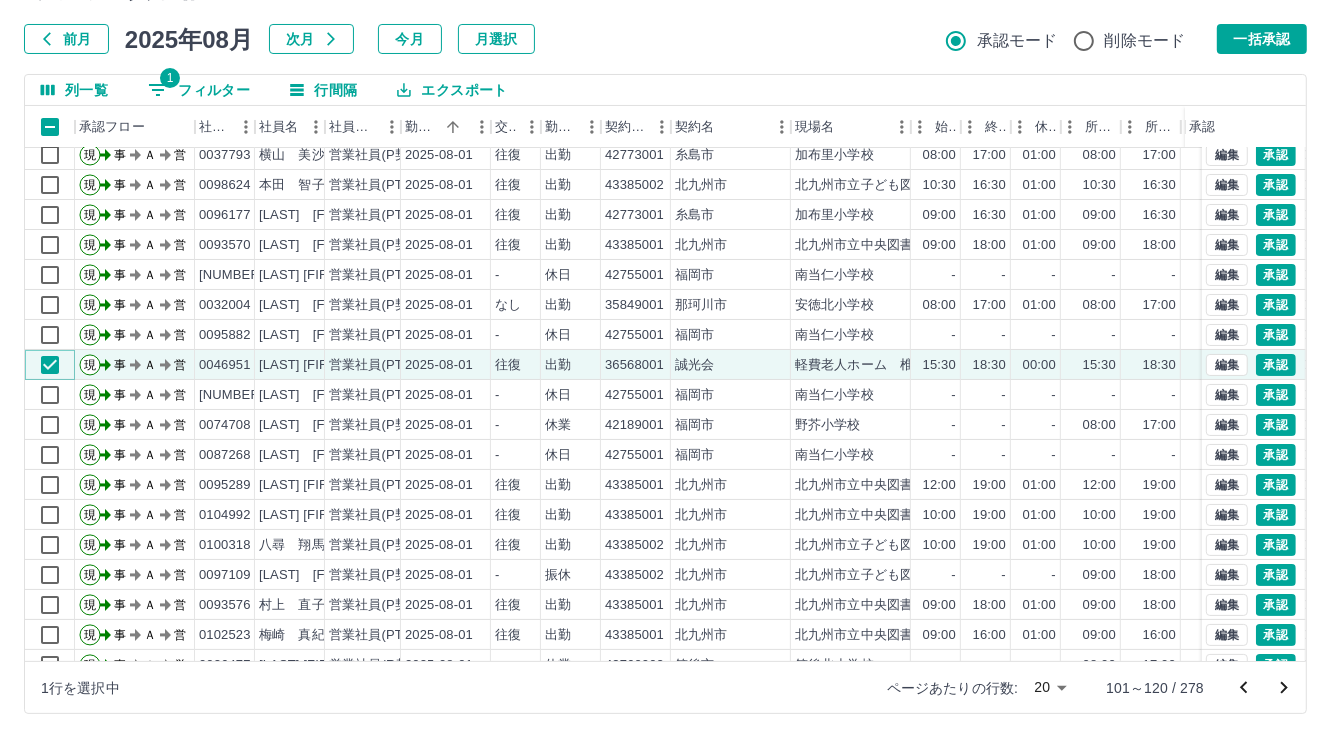 scroll, scrollTop: 103, scrollLeft: 0, axis: vertical 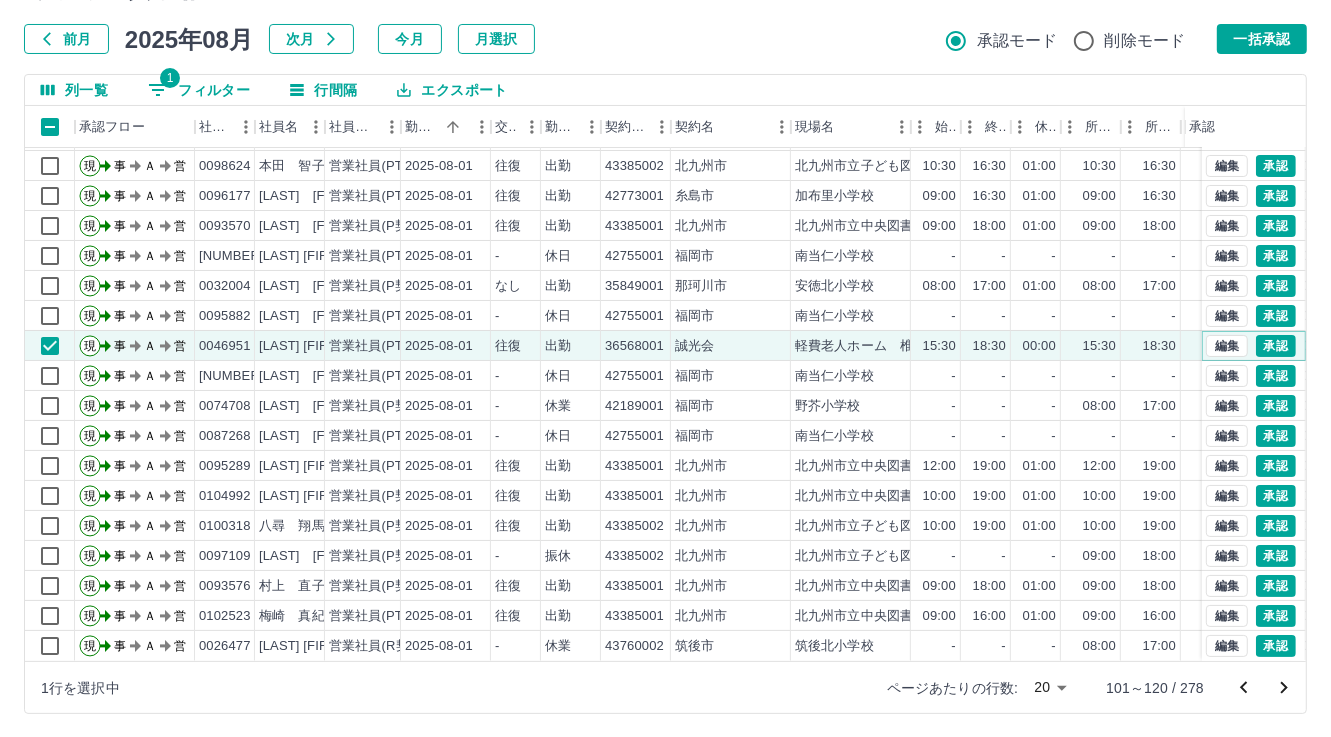 click on "承認" at bounding box center [1276, 346] 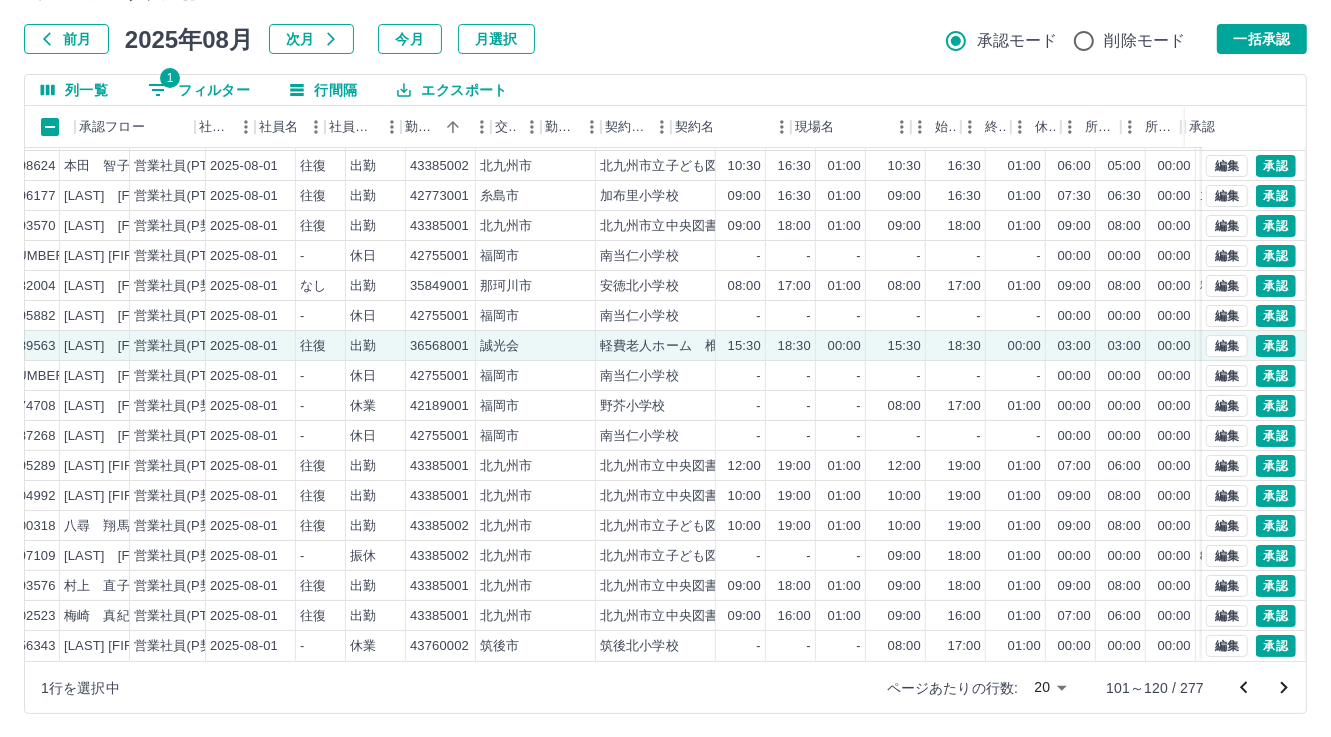 scroll, scrollTop: 103, scrollLeft: 0, axis: vertical 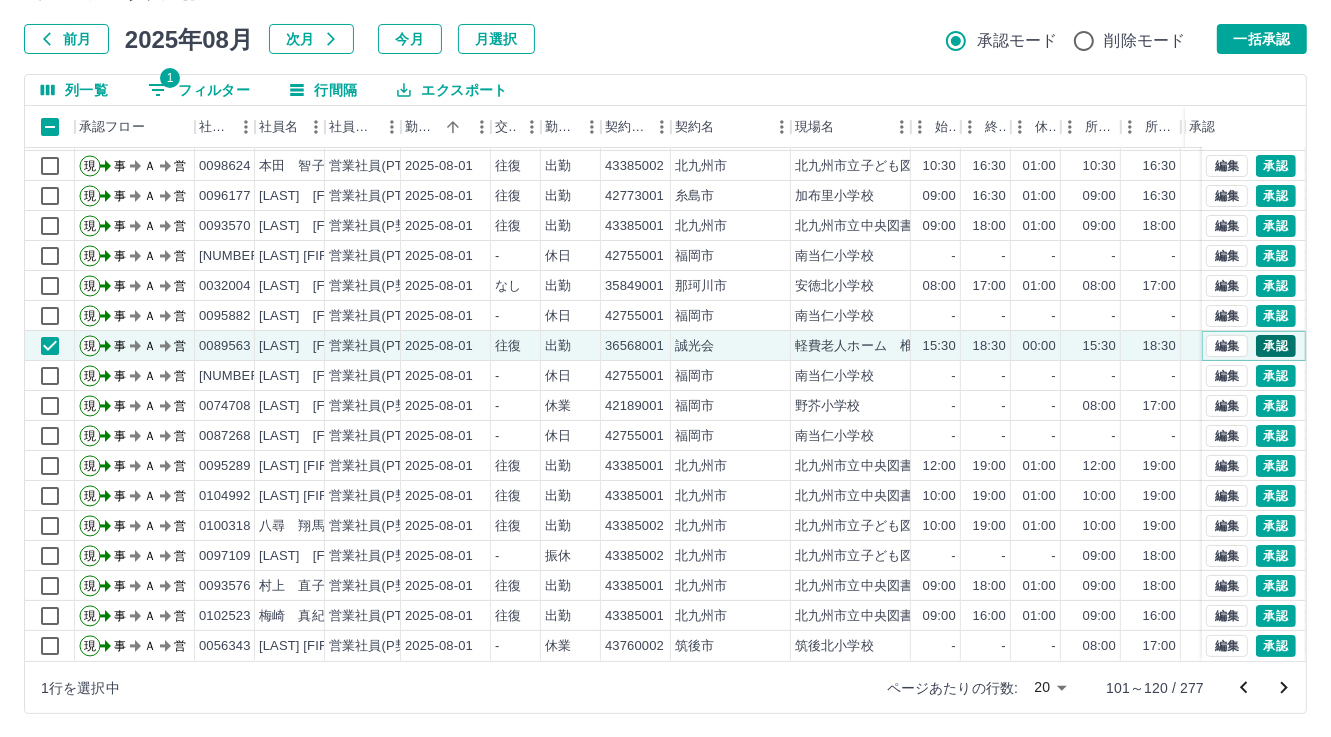 click on "承認" at bounding box center [1276, 346] 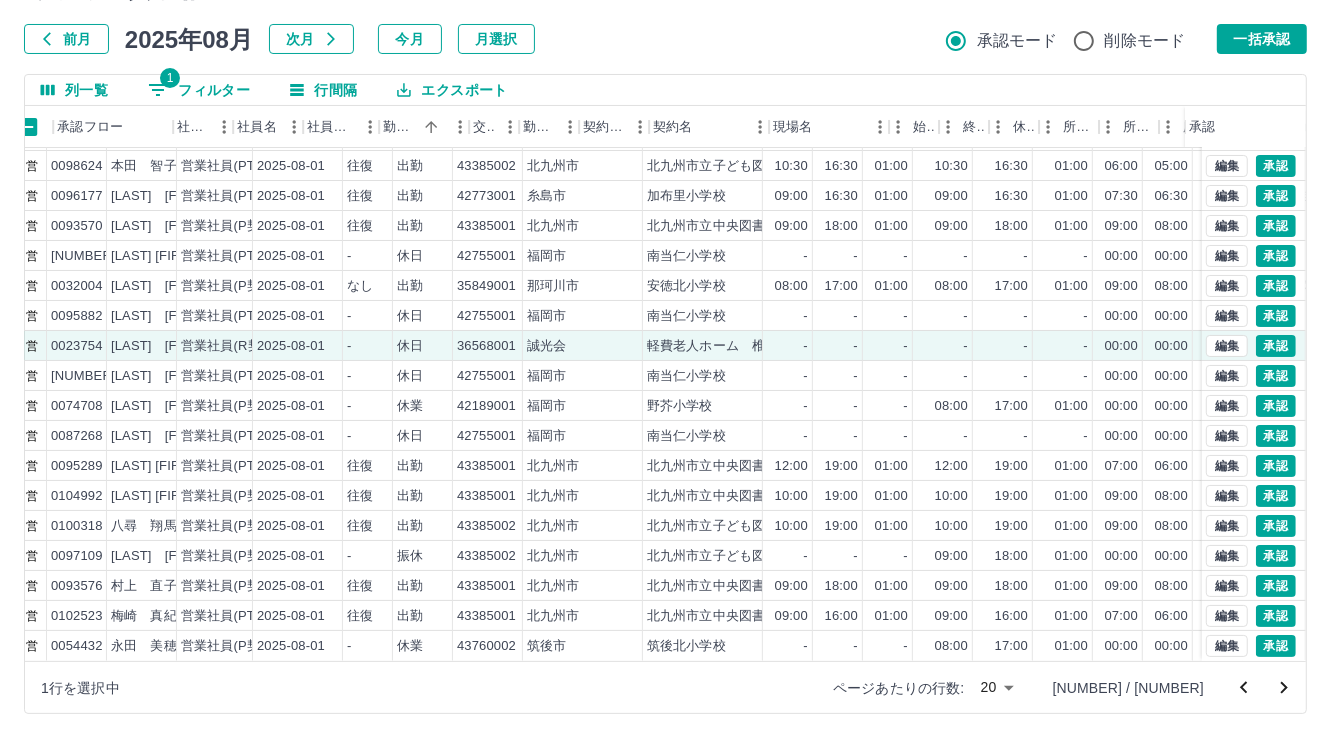 scroll, scrollTop: 103, scrollLeft: 0, axis: vertical 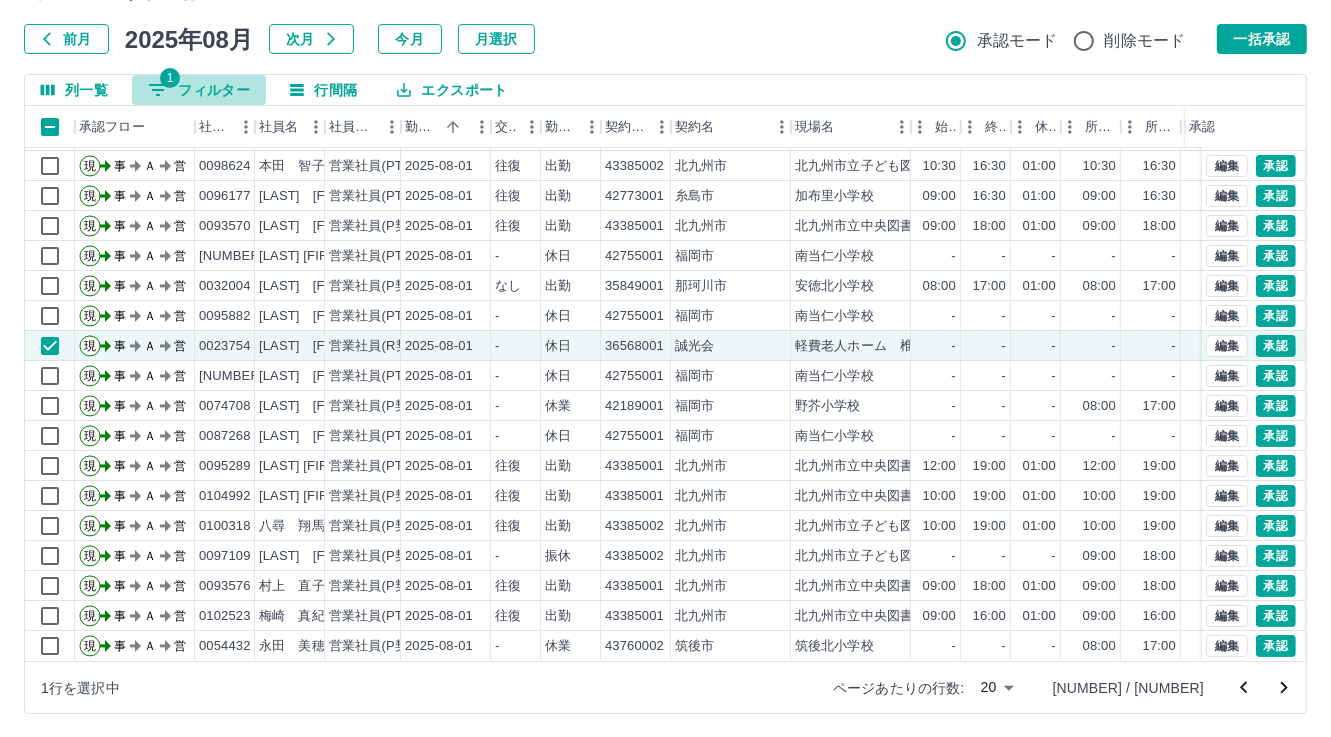 click on "1 フィルター" at bounding box center (199, 90) 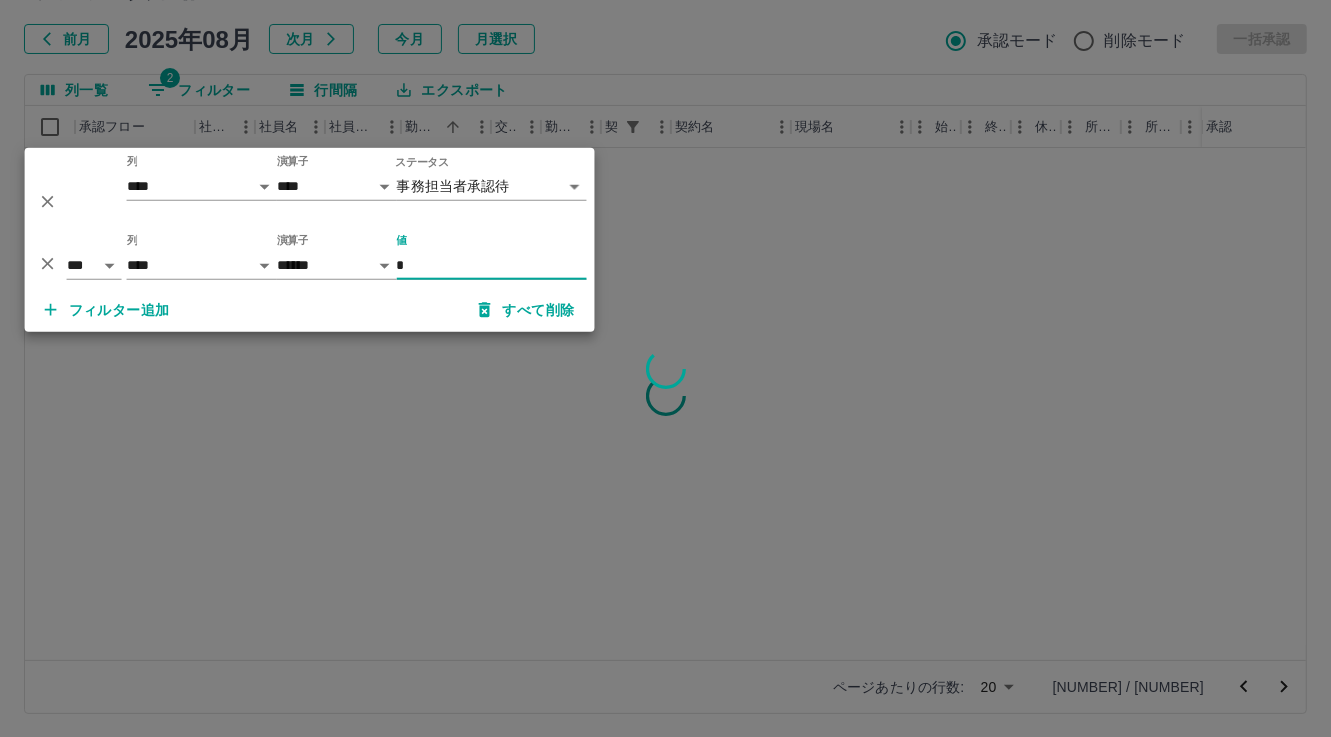 scroll, scrollTop: 0, scrollLeft: 0, axis: both 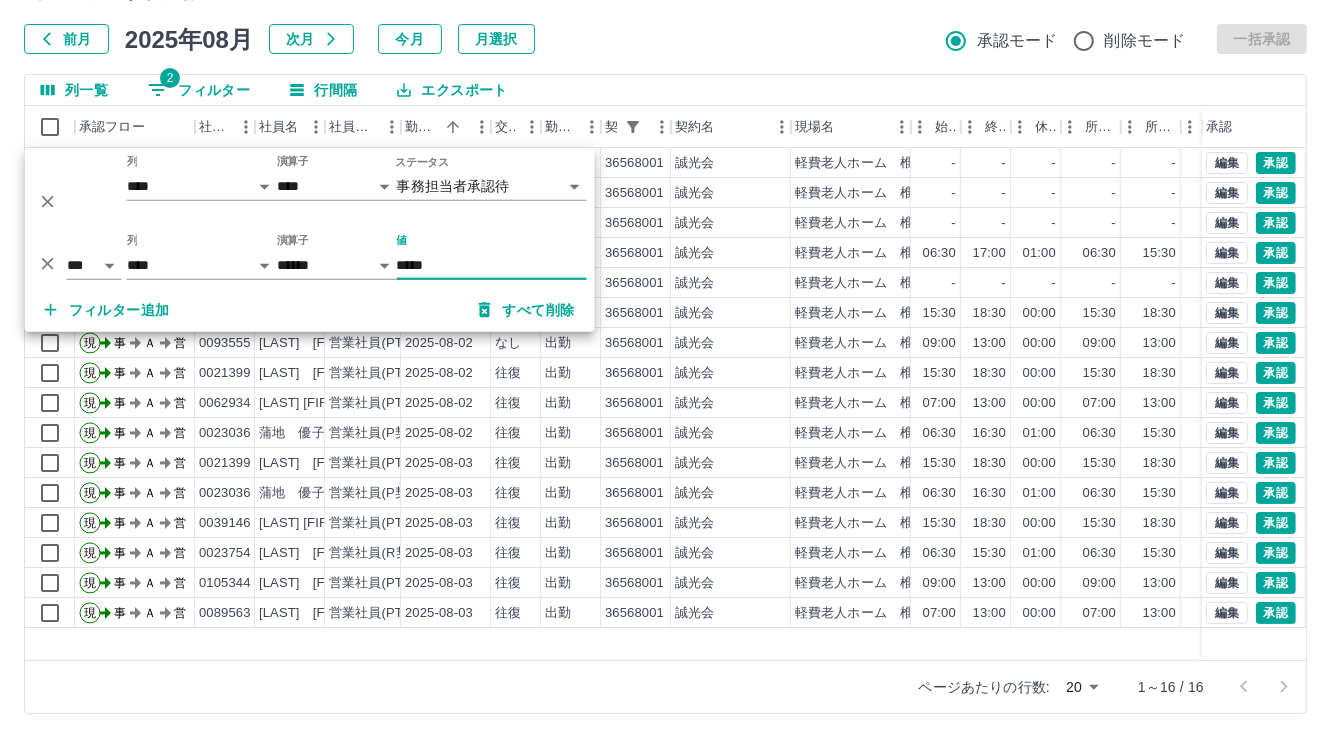 type on "*****" 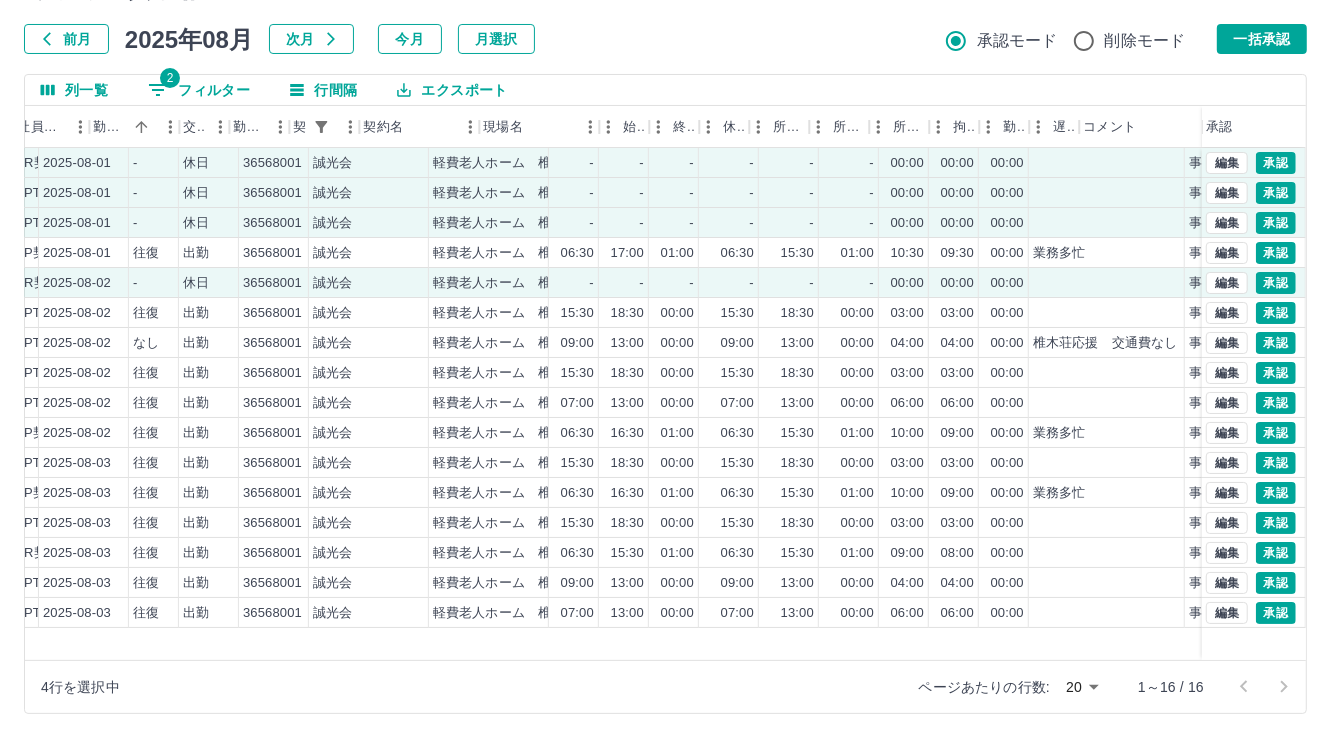 scroll, scrollTop: 0, scrollLeft: 0, axis: both 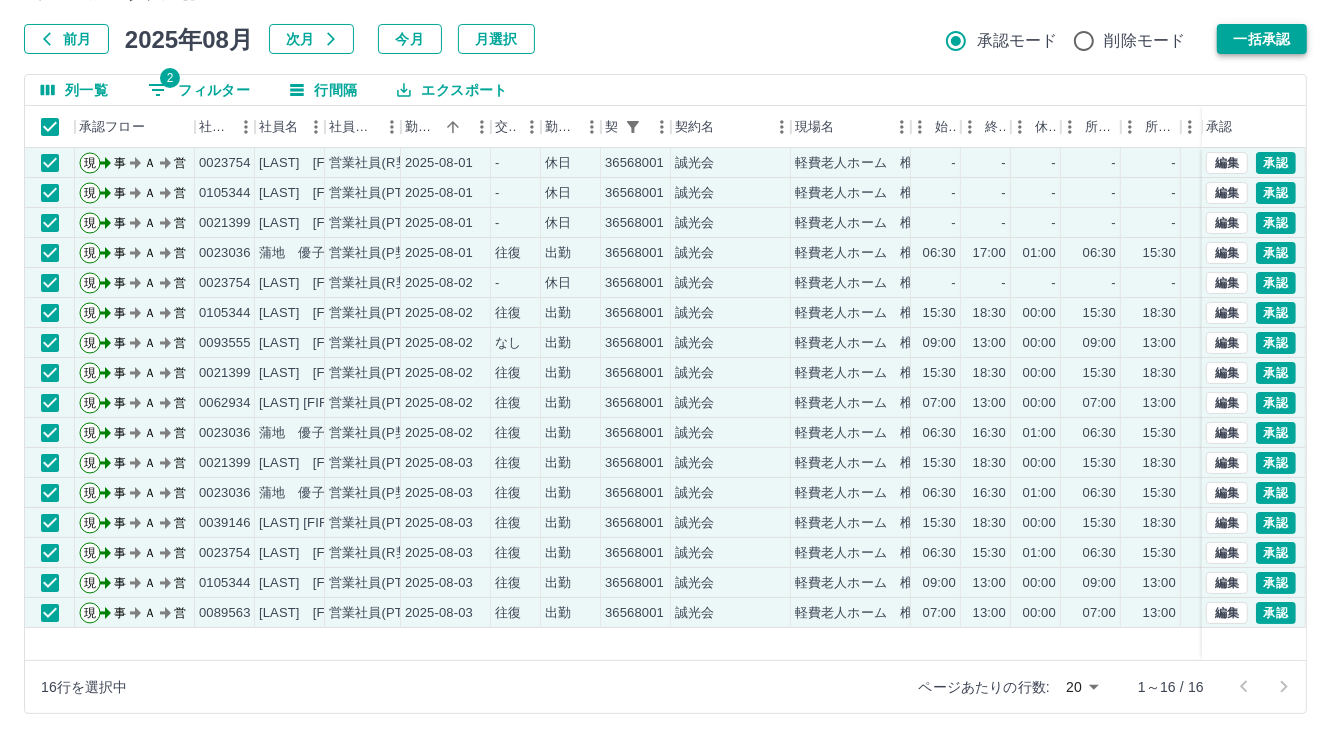 click on "一括承認" at bounding box center (1262, 39) 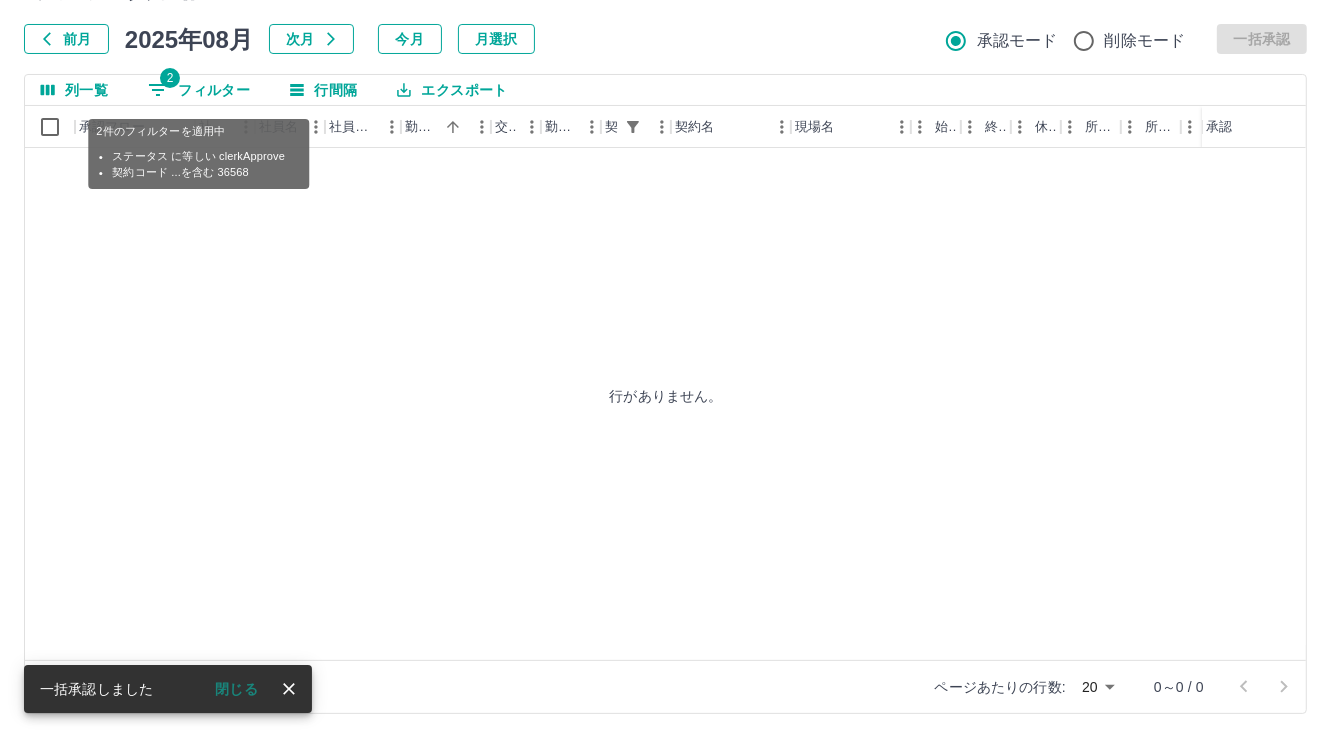 click on "2 フィルター" at bounding box center (199, 90) 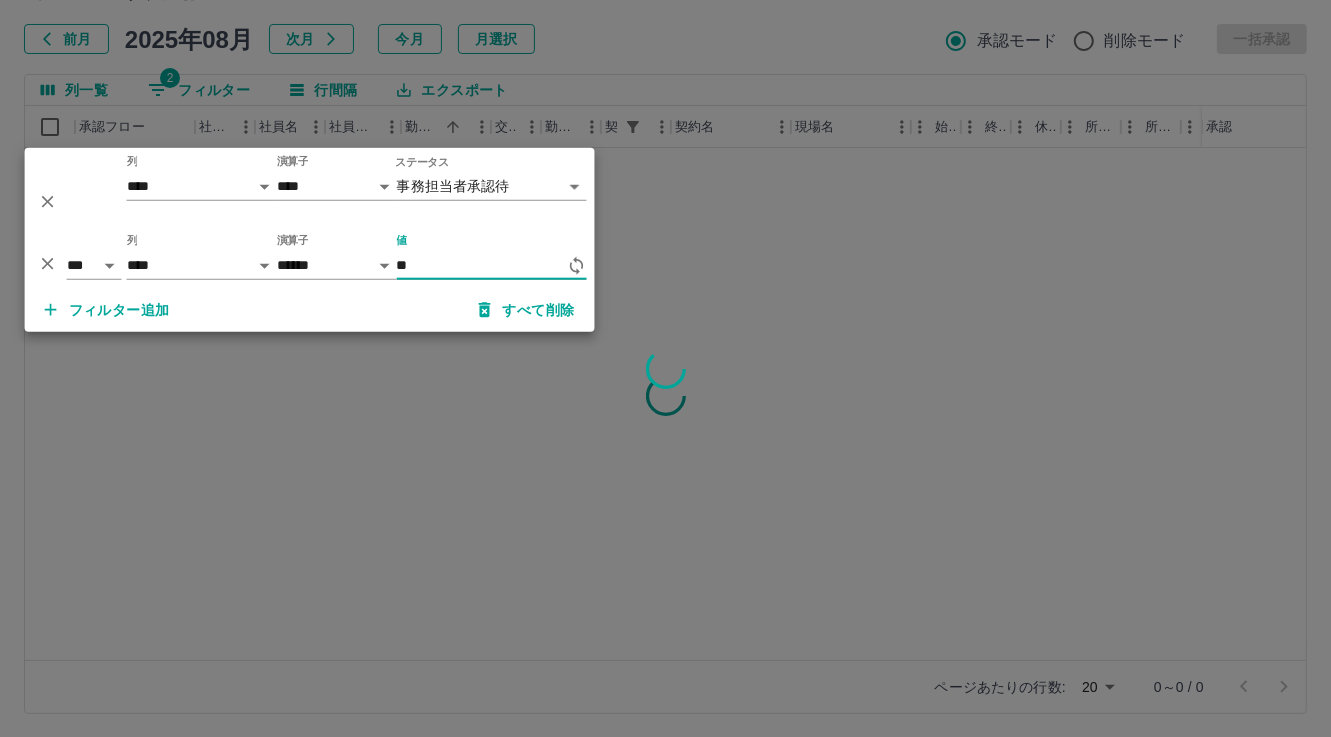 type on "*" 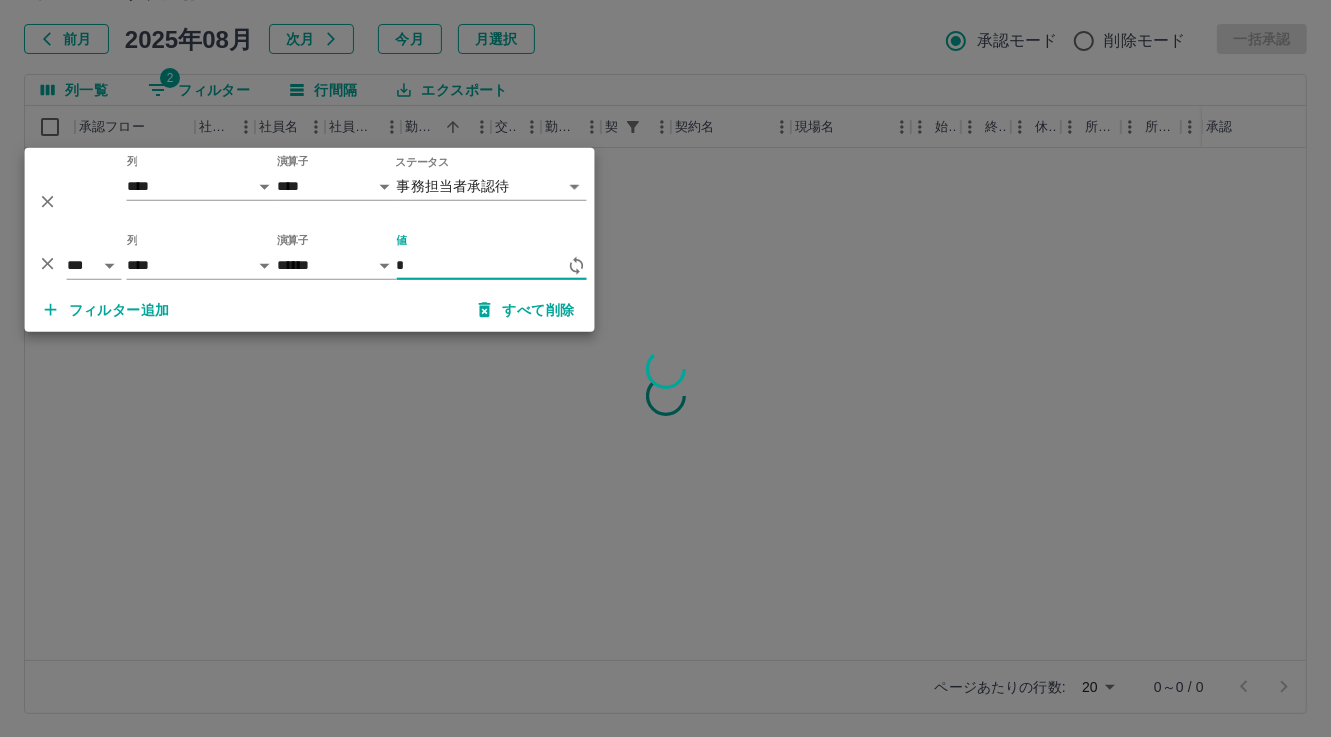 type 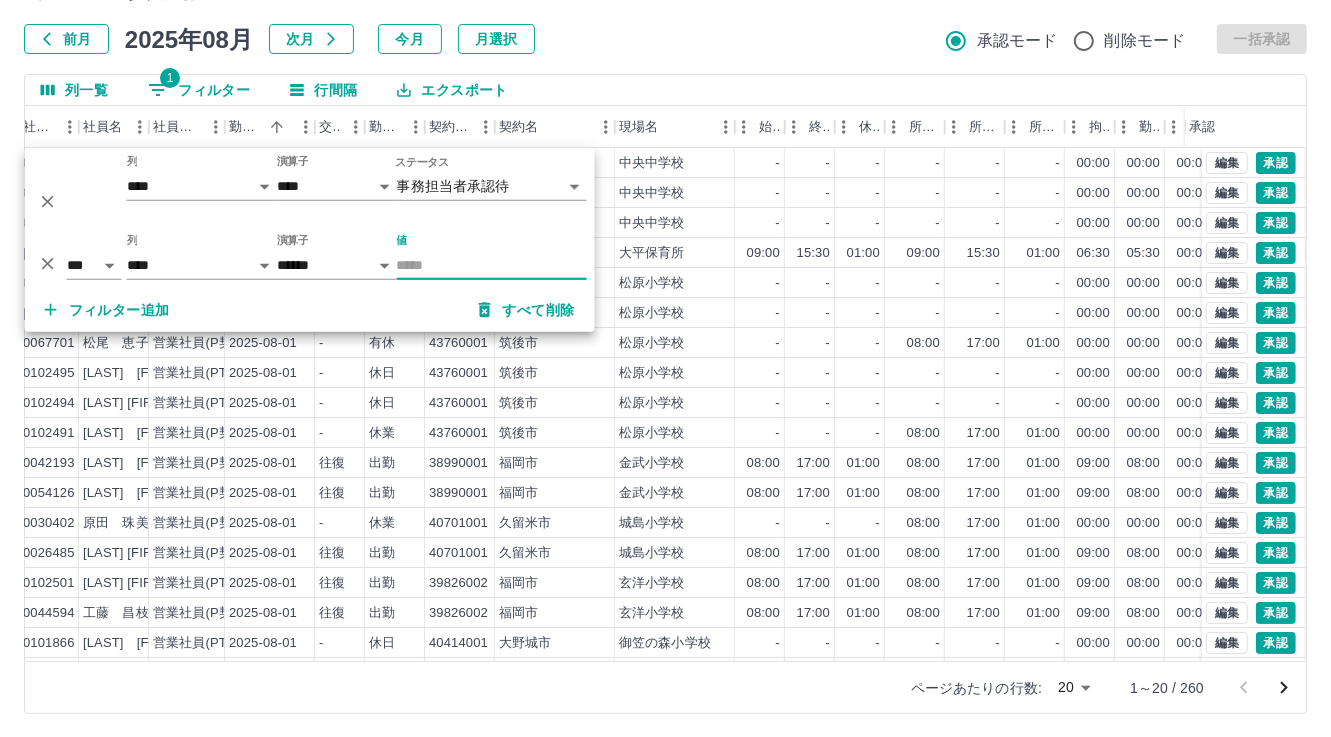 scroll, scrollTop: 0, scrollLeft: 0, axis: both 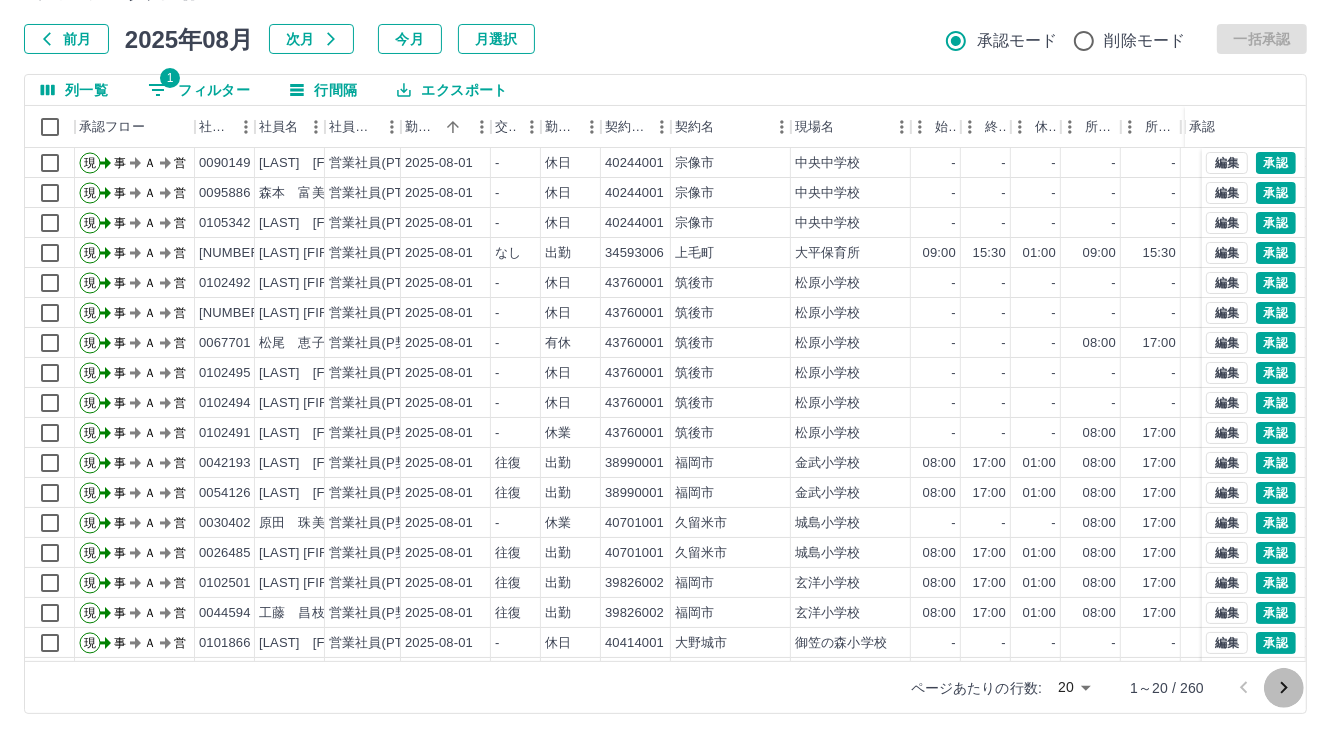 click 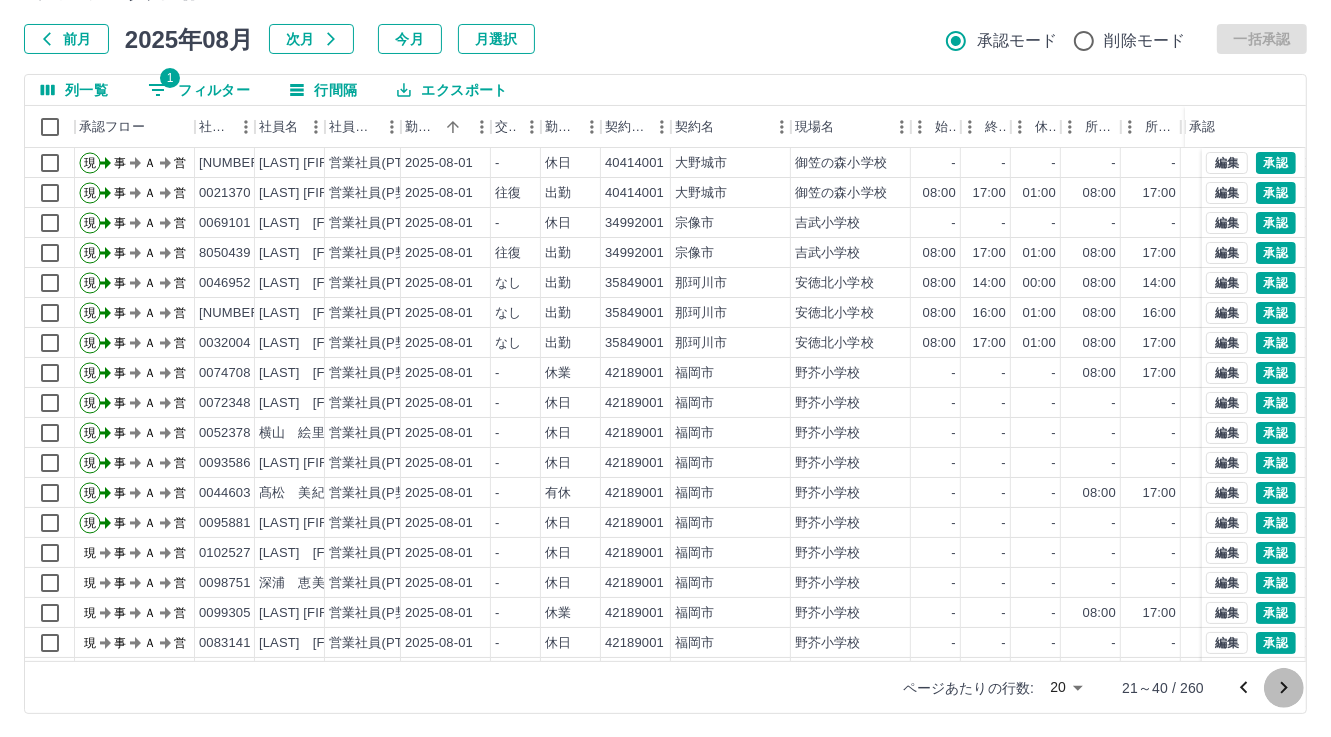 click 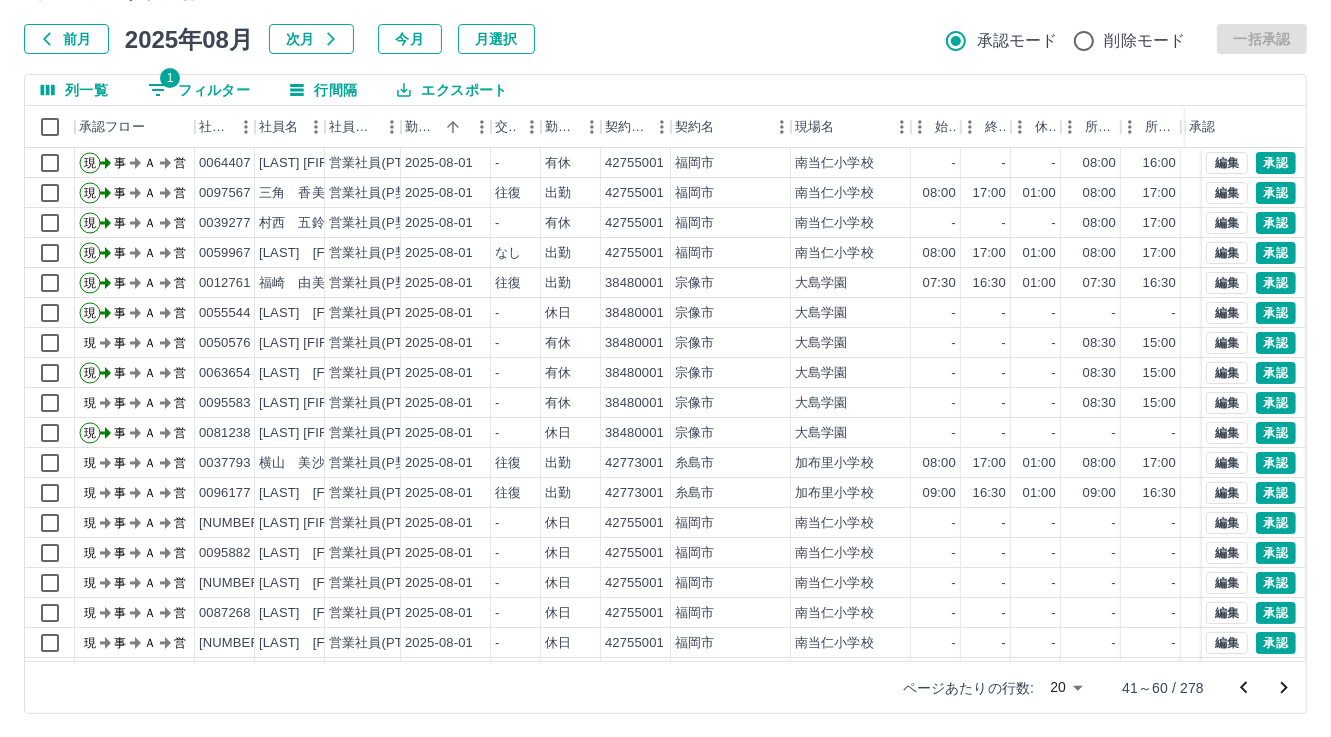 click 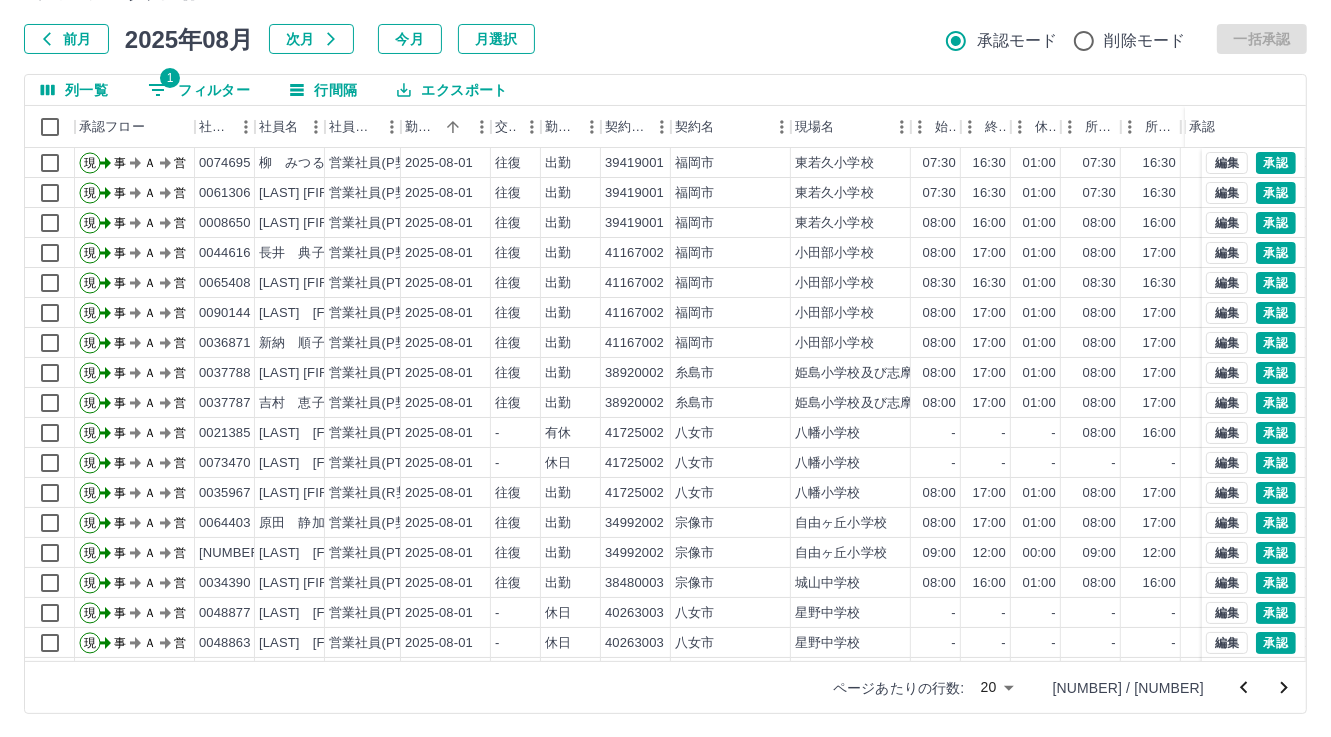 click 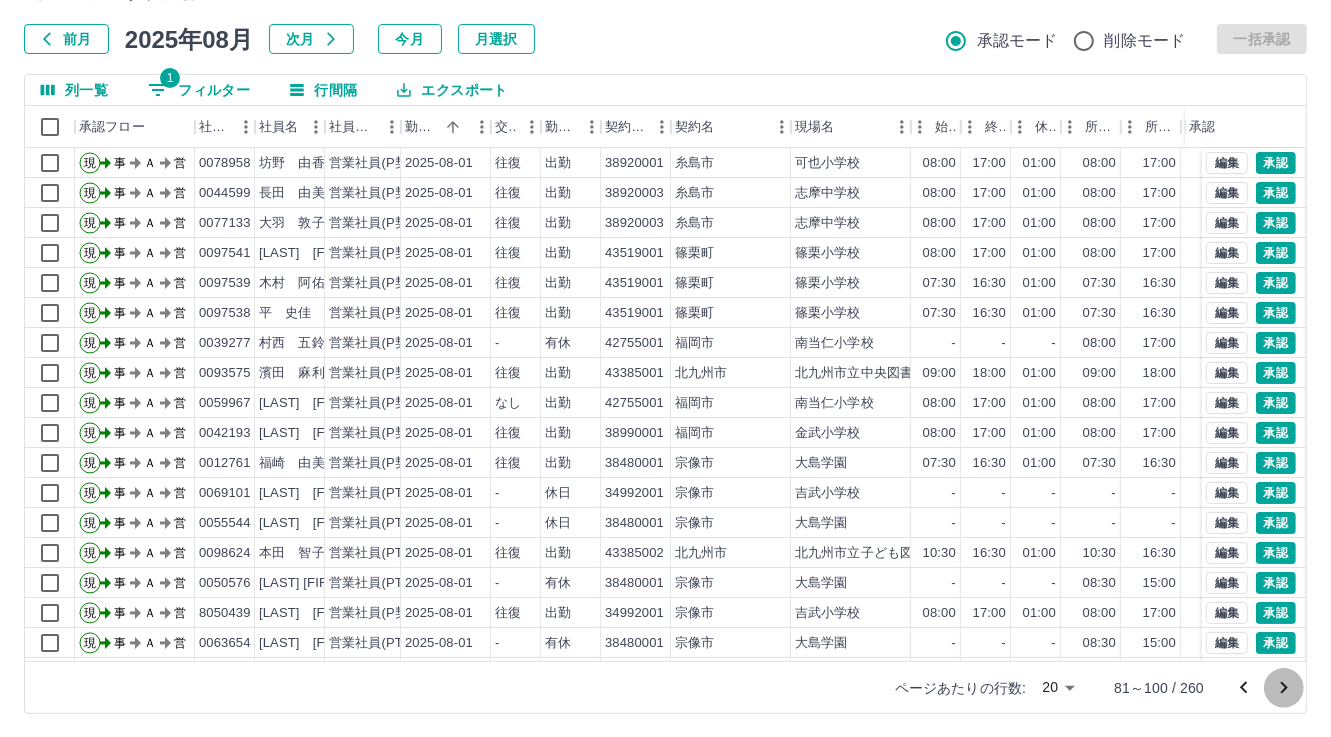 click 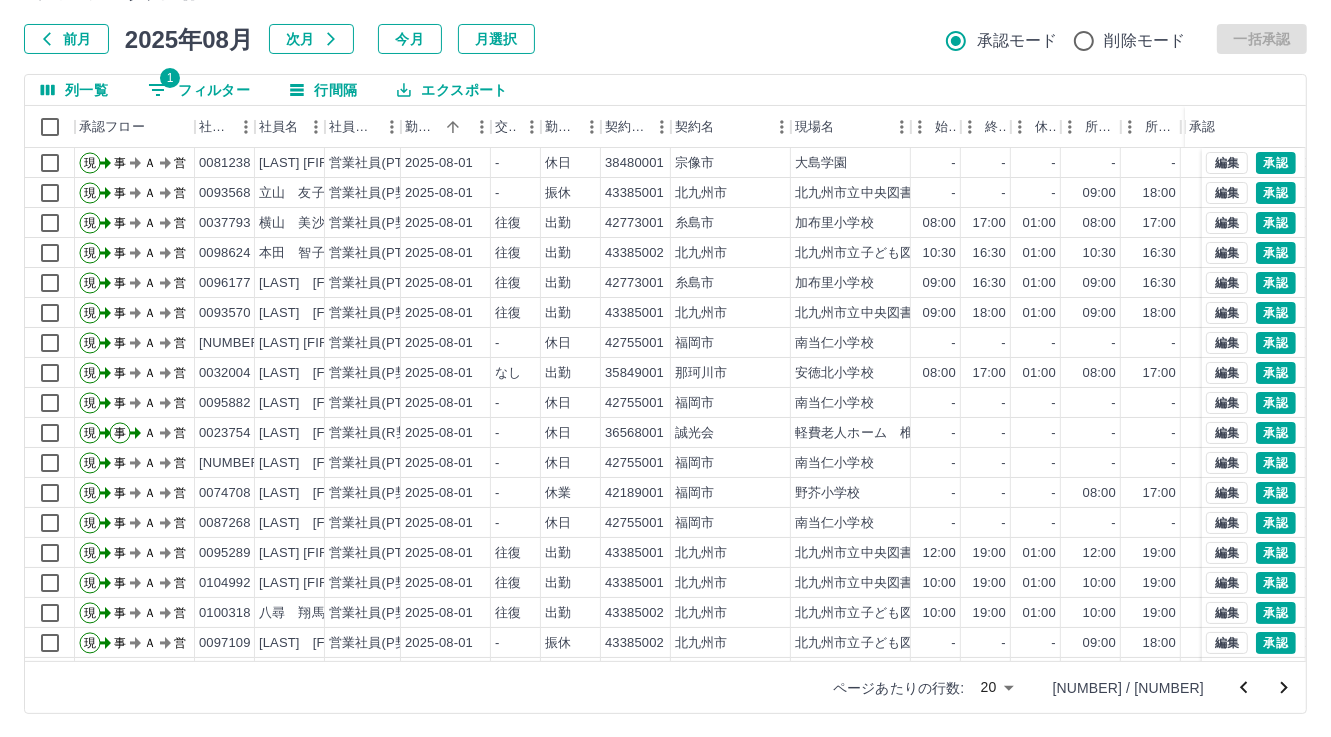 click on "勤務実績承認 前月 2025年08月 次月 今月 月選択 承認モード 削除モード 一括承認 列一覧 1 フィルター 行間隔 エクスポート 承認フロー 社員番号 社員名 社員区分 勤務日 交通費 勤務区分 契約コード 契約名 現場名 始業 終業 休憩 所定開始 所定終業 所定休憩 拘束 勤務 遅刻等 コメント 承認 現 事 Ａ 営 0081238 辻　彩 営業社員(PT契約) 2025-08-01  -  休日 38480001 宗像市 大島学園 - - - - - - 00:00 00:00 00:00 現 事 Ａ 営 0093568 立山　友子 営業社員(P契約) 2025-08-01  -  振休 43385001 北九州市 北九州市立中央図書館 - - - 09:00 18:00 01:00 00:00 00:00 00:00 8/3振出 現 事 Ａ 営 0037793 横山　美沙 営業社員(P契約) 2025-08-01 往復 出勤 42773001 糸島市 加布里小学校 08:00 17:00 01:00 08:00 17:00 01:00 09:00 08:00 00:00 現 事 Ａ 営 0098624 本田　智子 営業社員(PT契約) 2025-08-01 往復 出勤 43385002 北九州市 10:30 16:30 現" at bounding box center [665, 340] 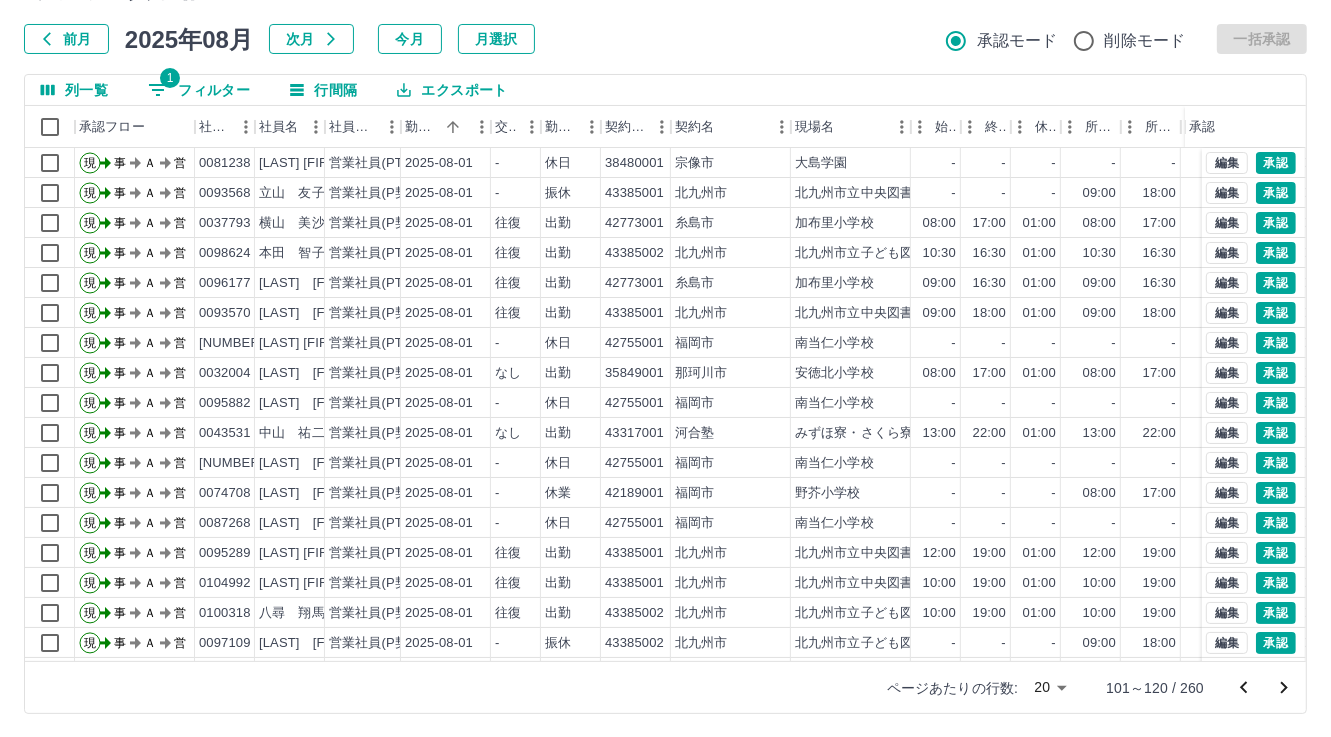 click 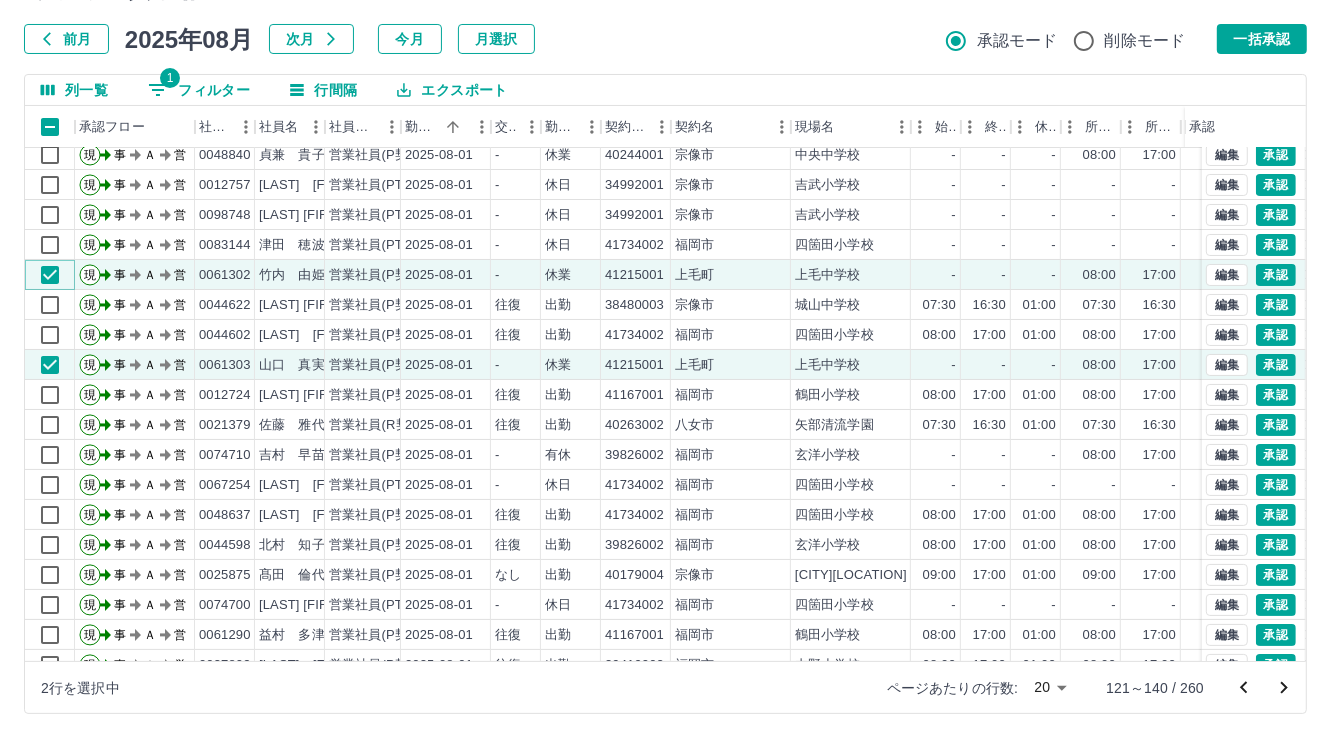 scroll, scrollTop: 103, scrollLeft: 0, axis: vertical 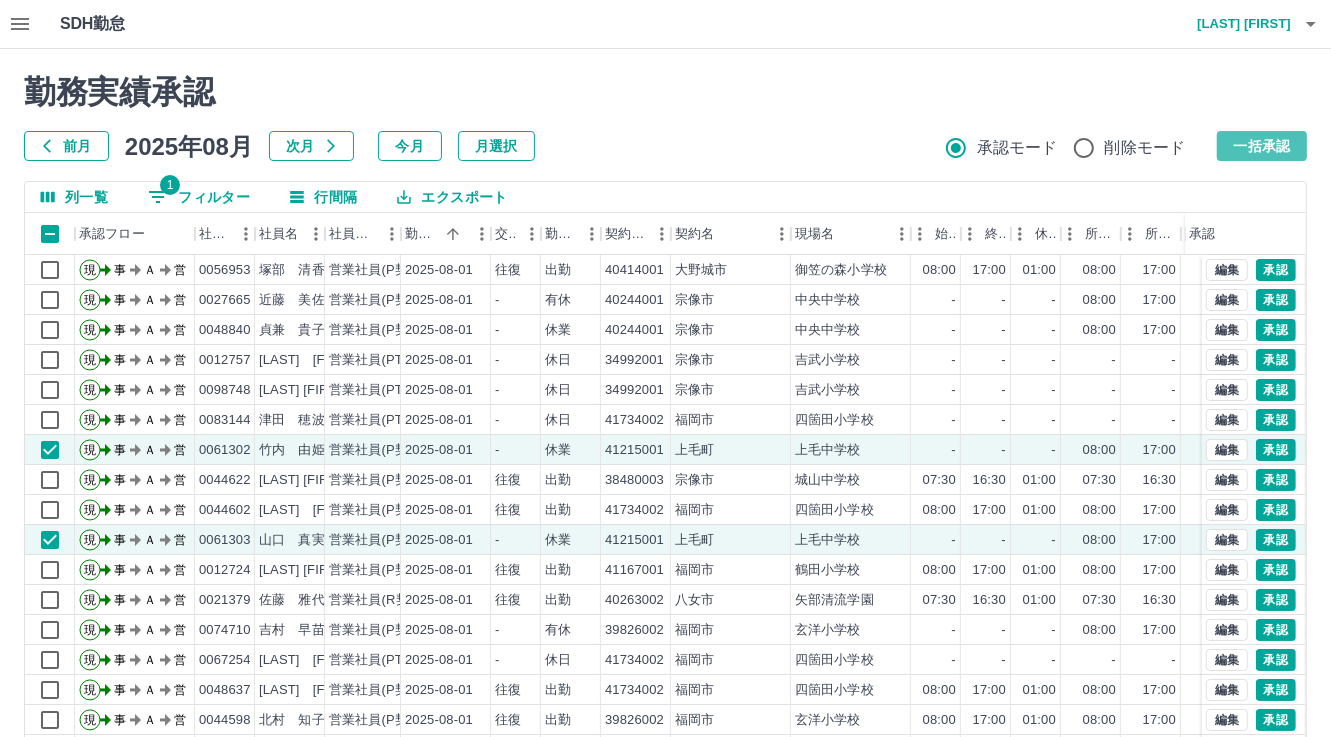 drag, startPoint x: 1249, startPoint y: 147, endPoint x: 480, endPoint y: 558, distance: 871.9415 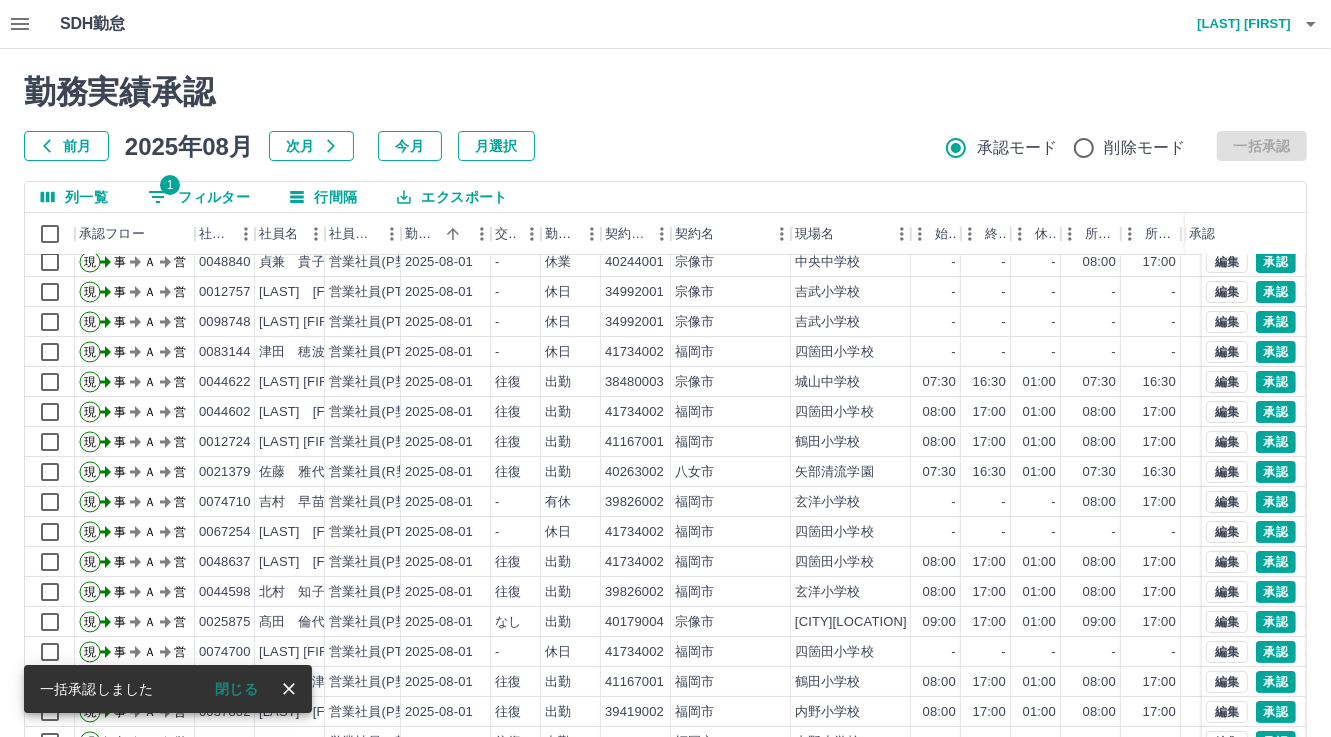 scroll, scrollTop: 103, scrollLeft: 0, axis: vertical 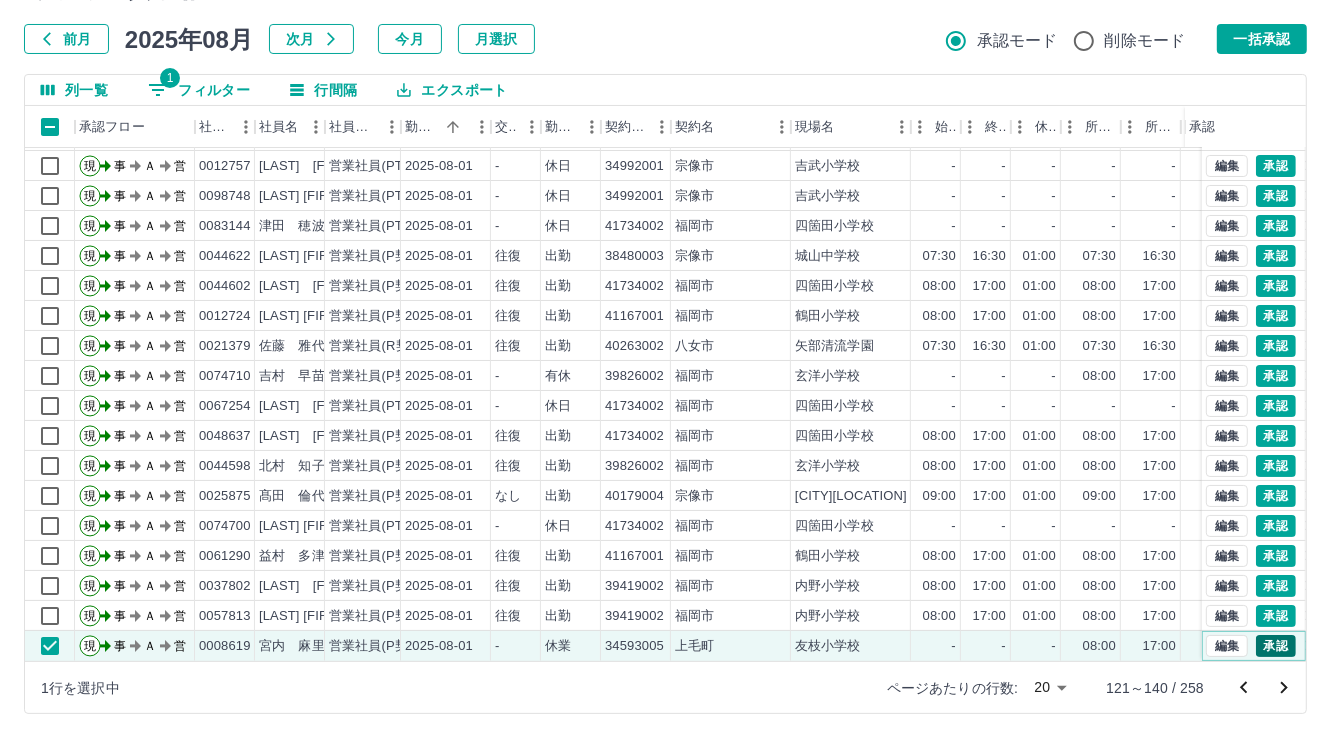 click on "承認" at bounding box center (1276, 646) 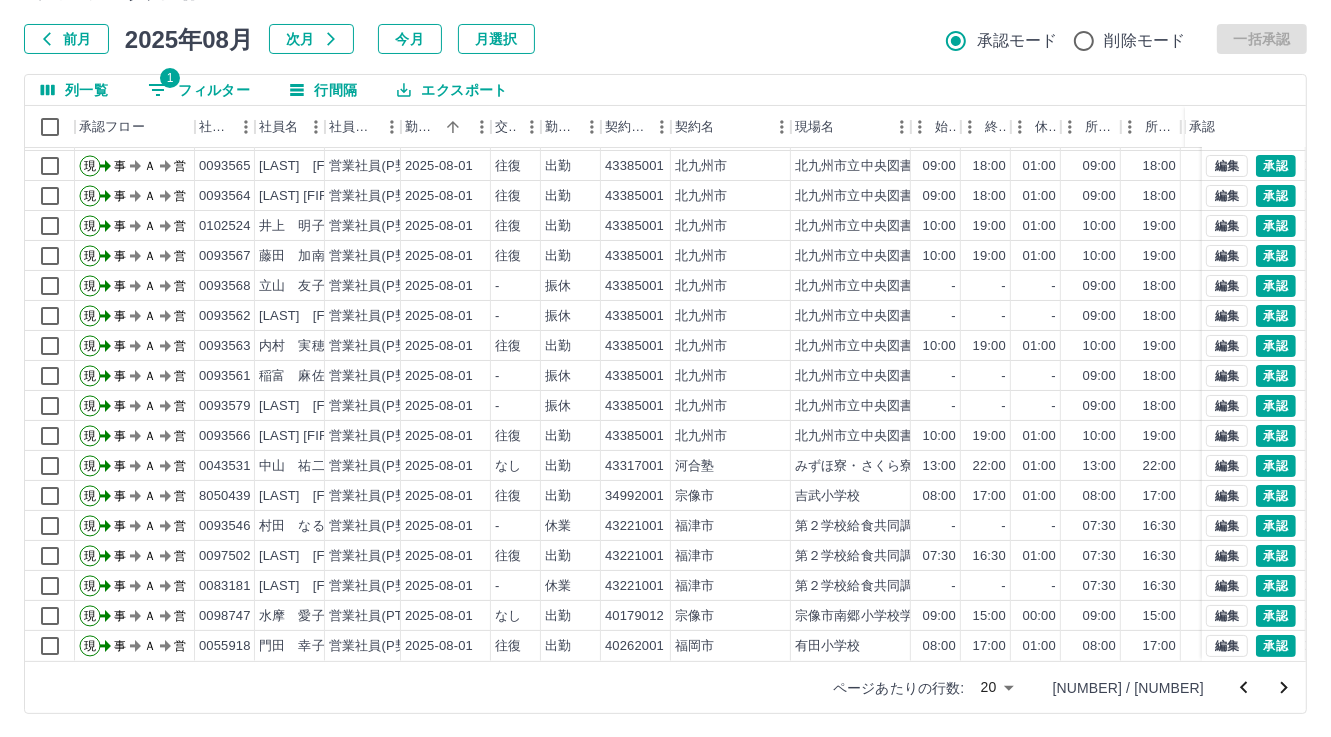 click 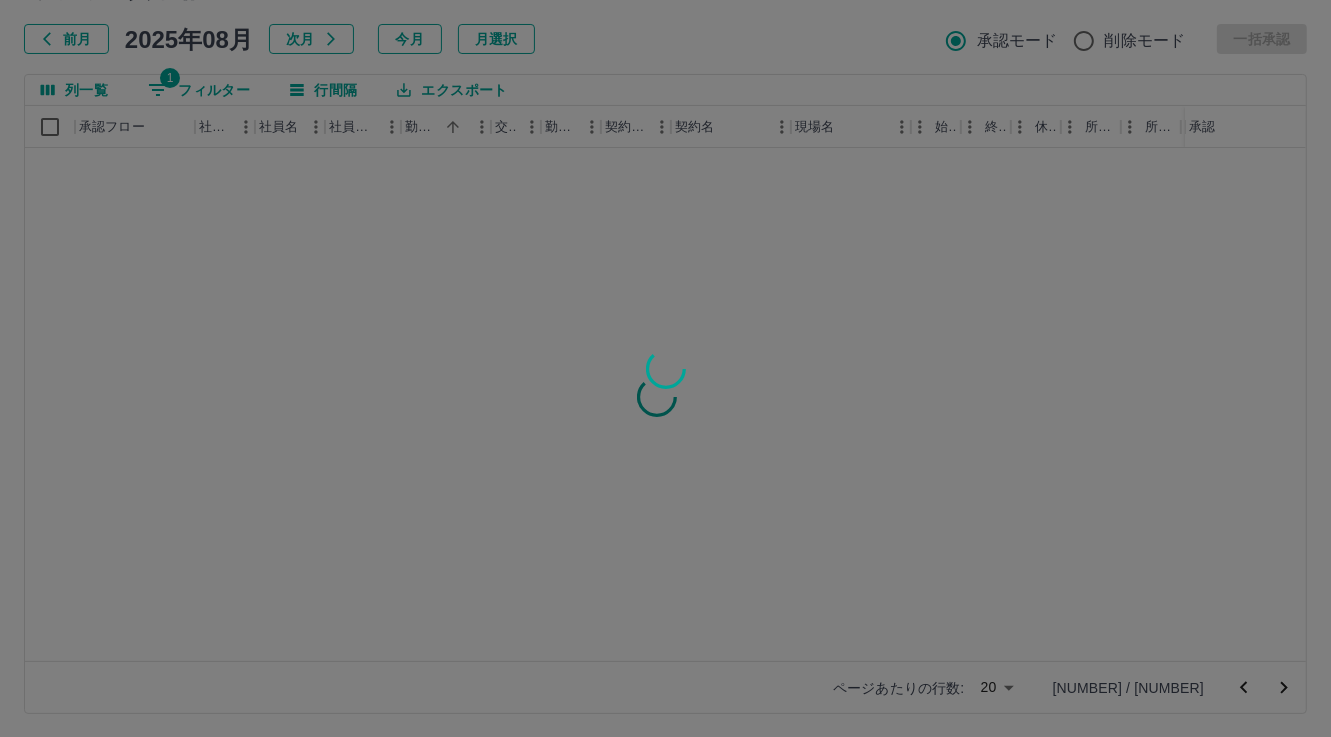 scroll, scrollTop: 0, scrollLeft: 0, axis: both 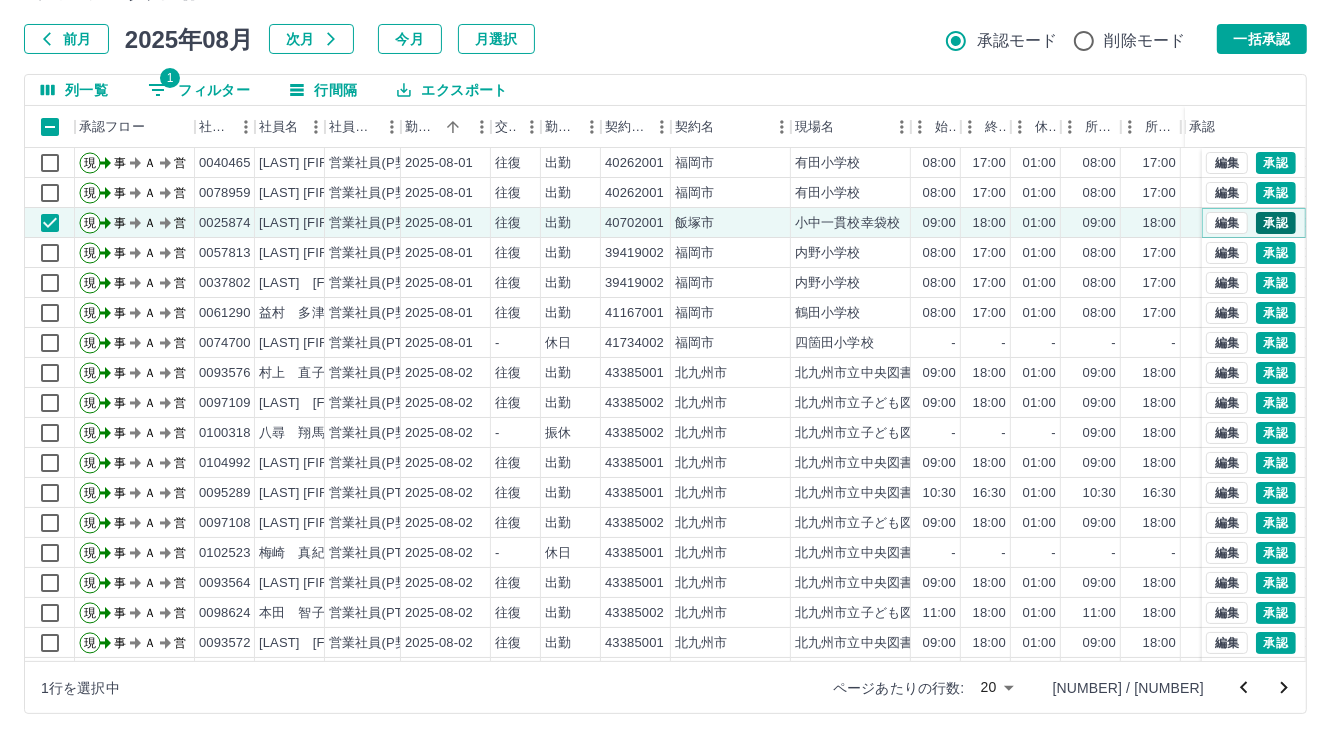 click on "承認" at bounding box center [1276, 223] 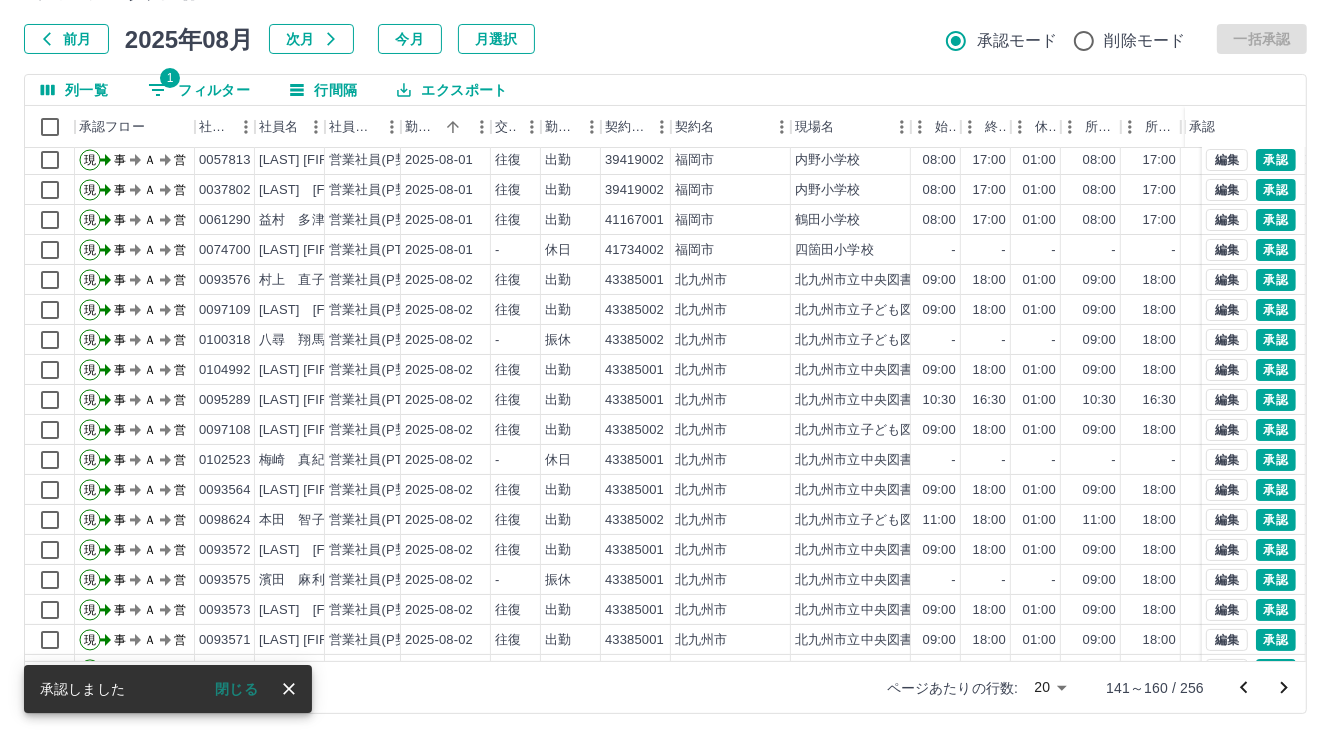 scroll, scrollTop: 103, scrollLeft: 0, axis: vertical 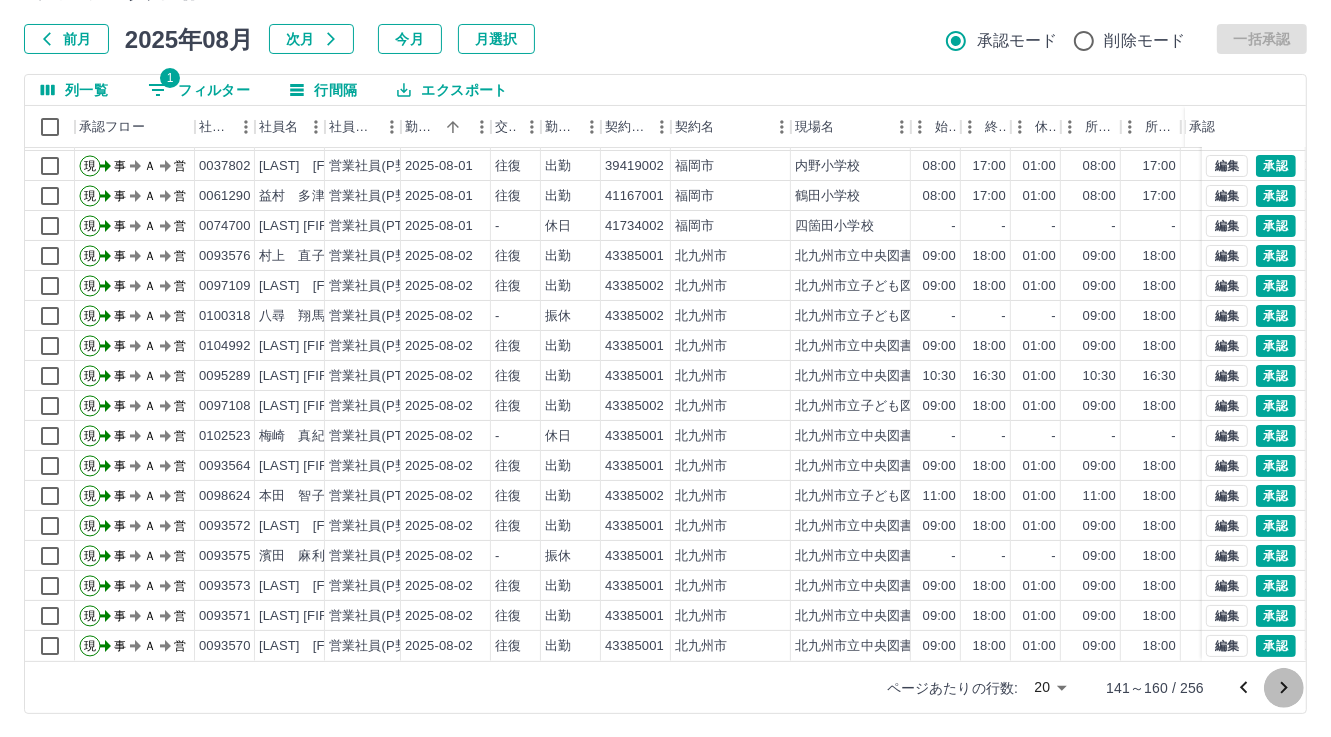 click 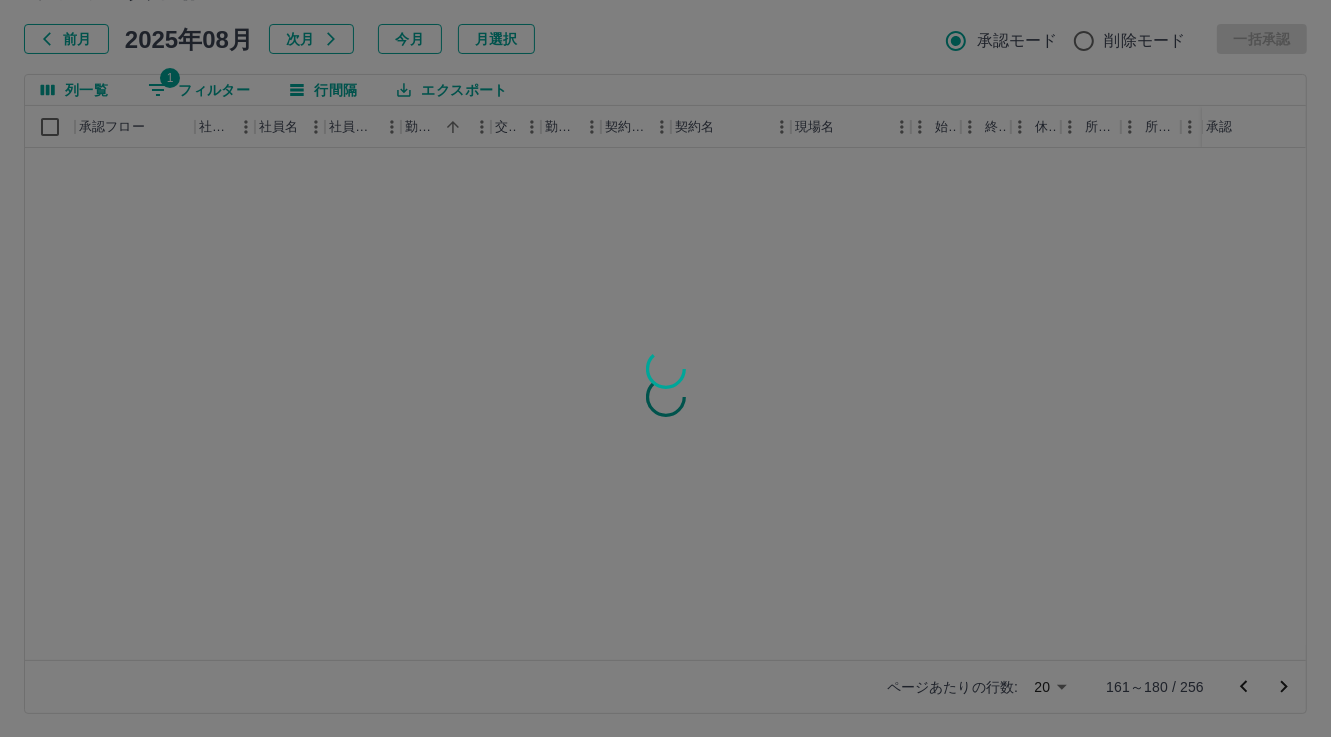scroll, scrollTop: 0, scrollLeft: 0, axis: both 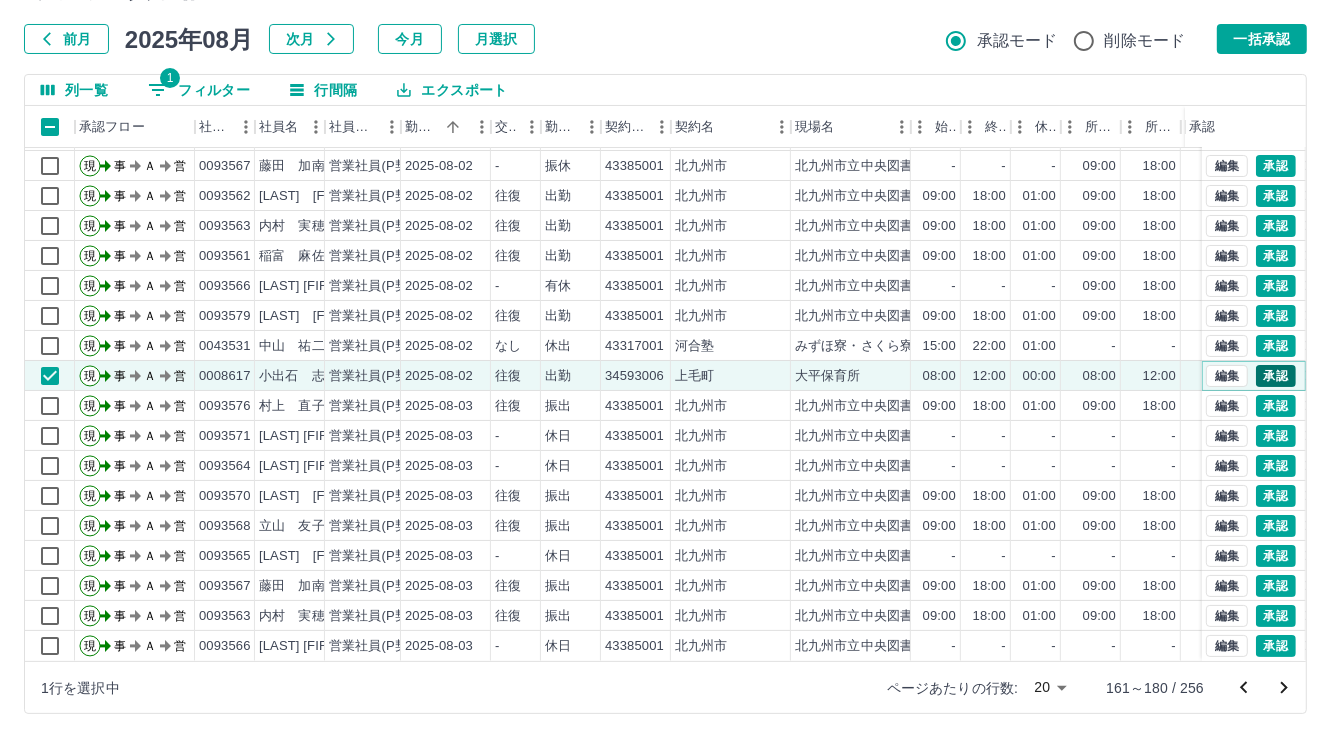 drag, startPoint x: 1263, startPoint y: 357, endPoint x: 786, endPoint y: 453, distance: 486.56448 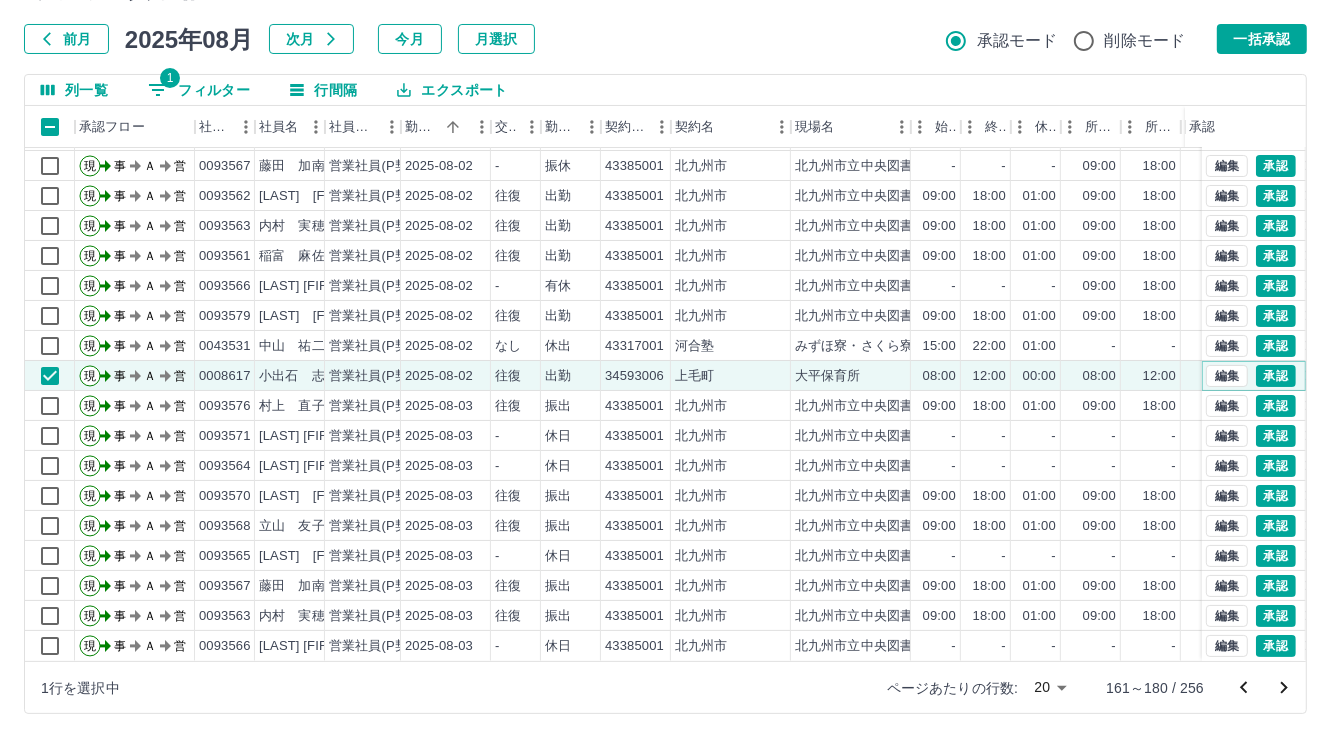 click on "承認" at bounding box center (1276, 376) 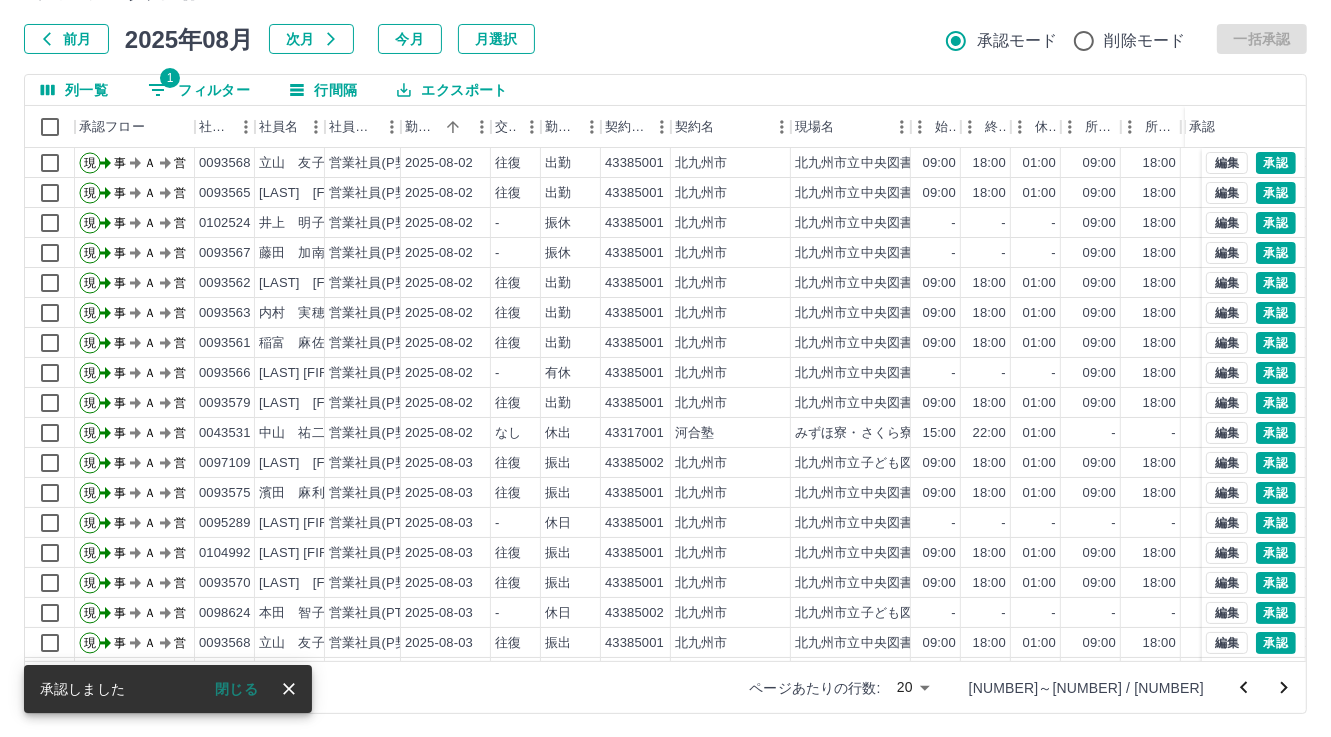 scroll, scrollTop: 103, scrollLeft: 0, axis: vertical 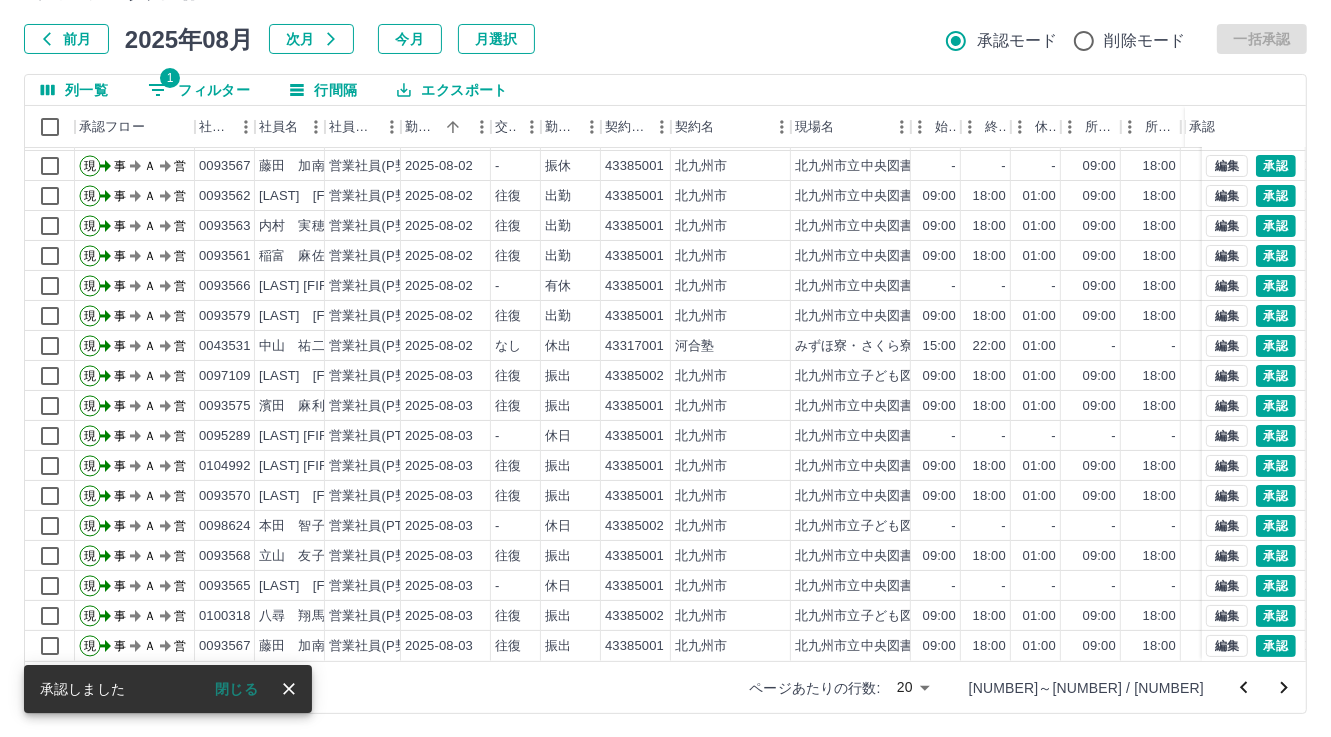 click 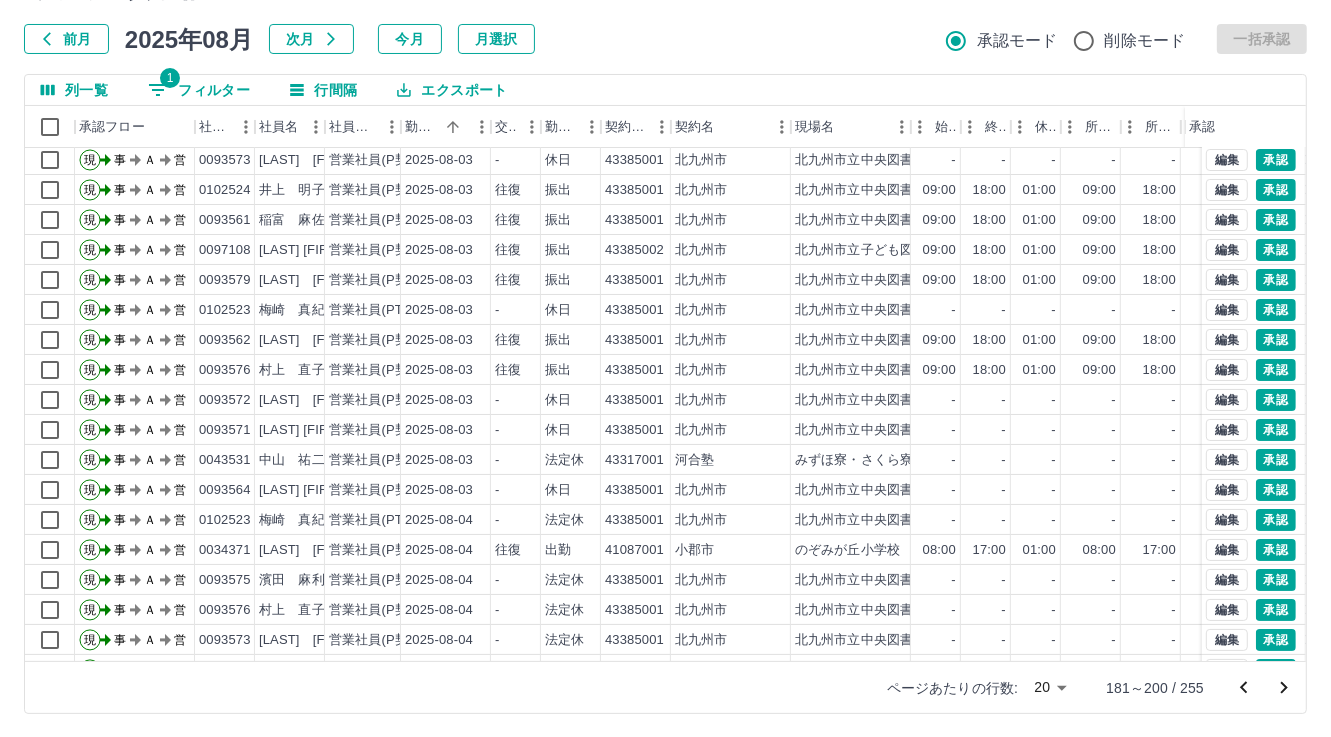 scroll, scrollTop: 103, scrollLeft: 0, axis: vertical 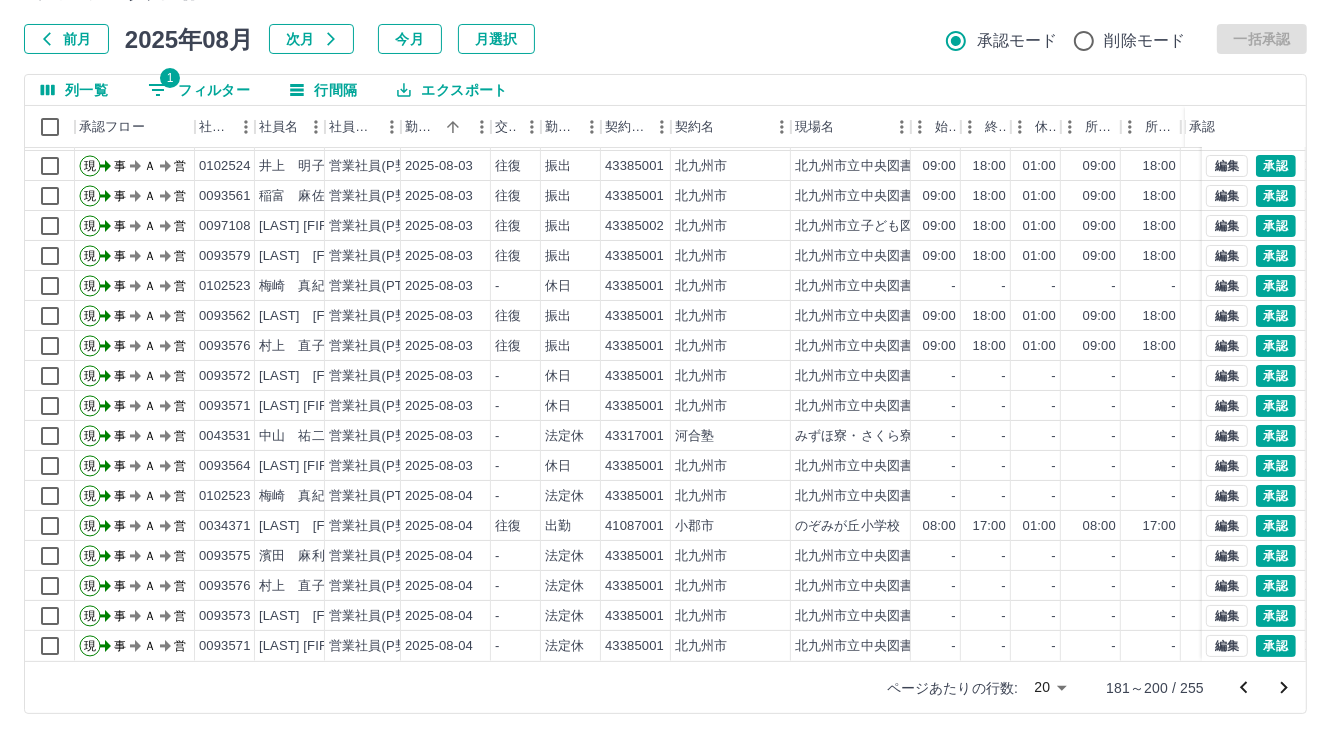 click 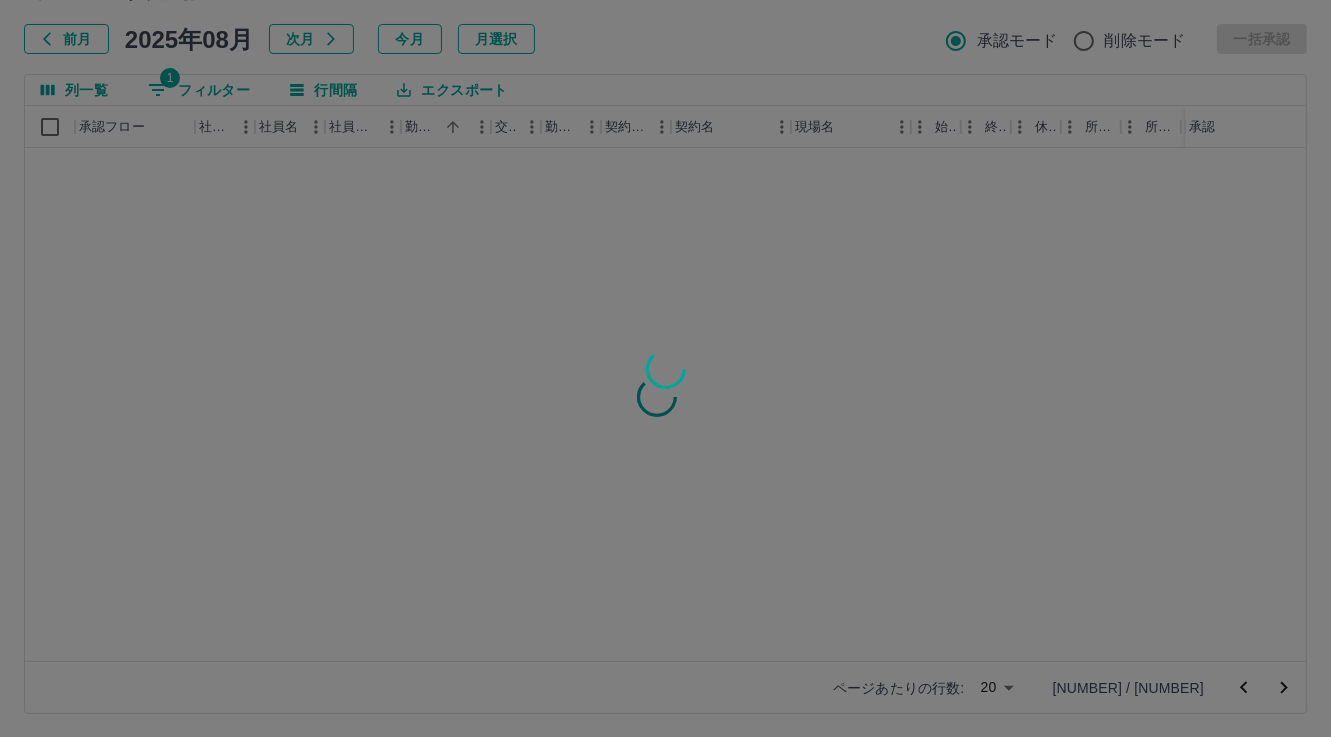 scroll, scrollTop: 0, scrollLeft: 0, axis: both 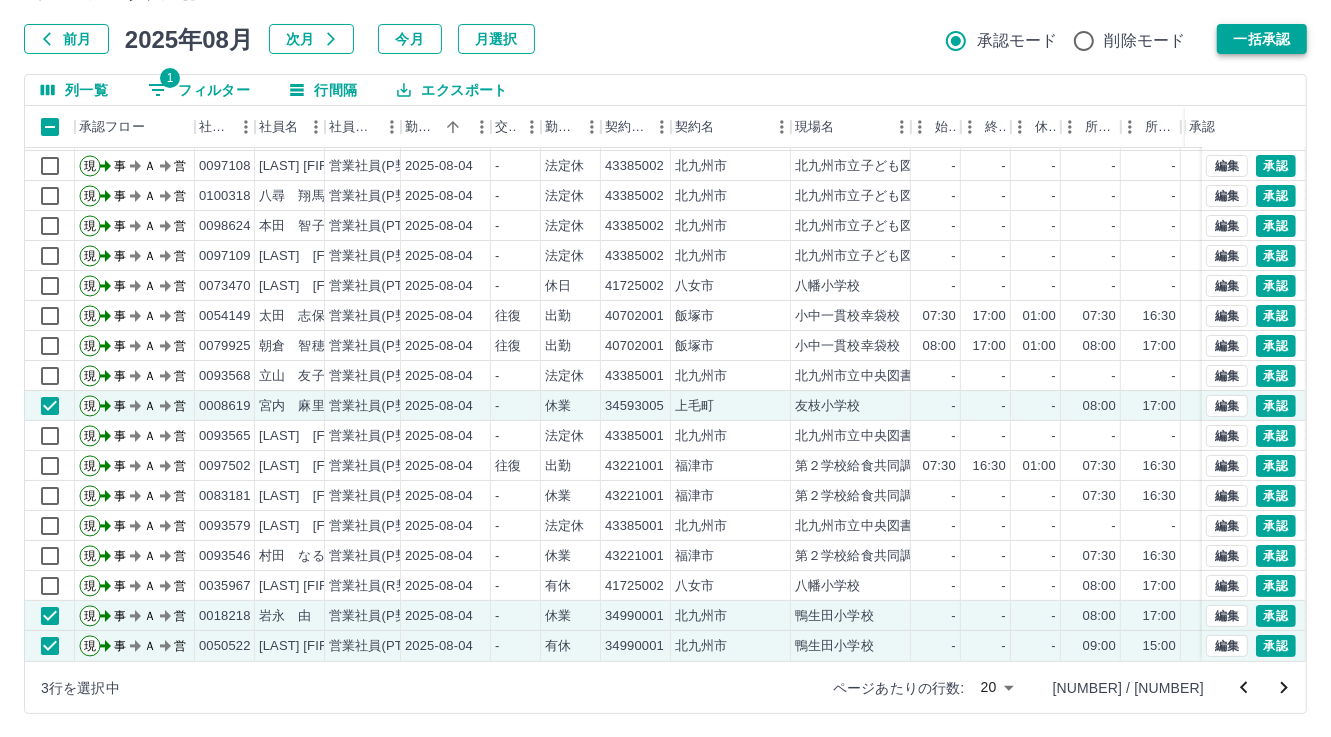 click on "一括承認" at bounding box center [1262, 39] 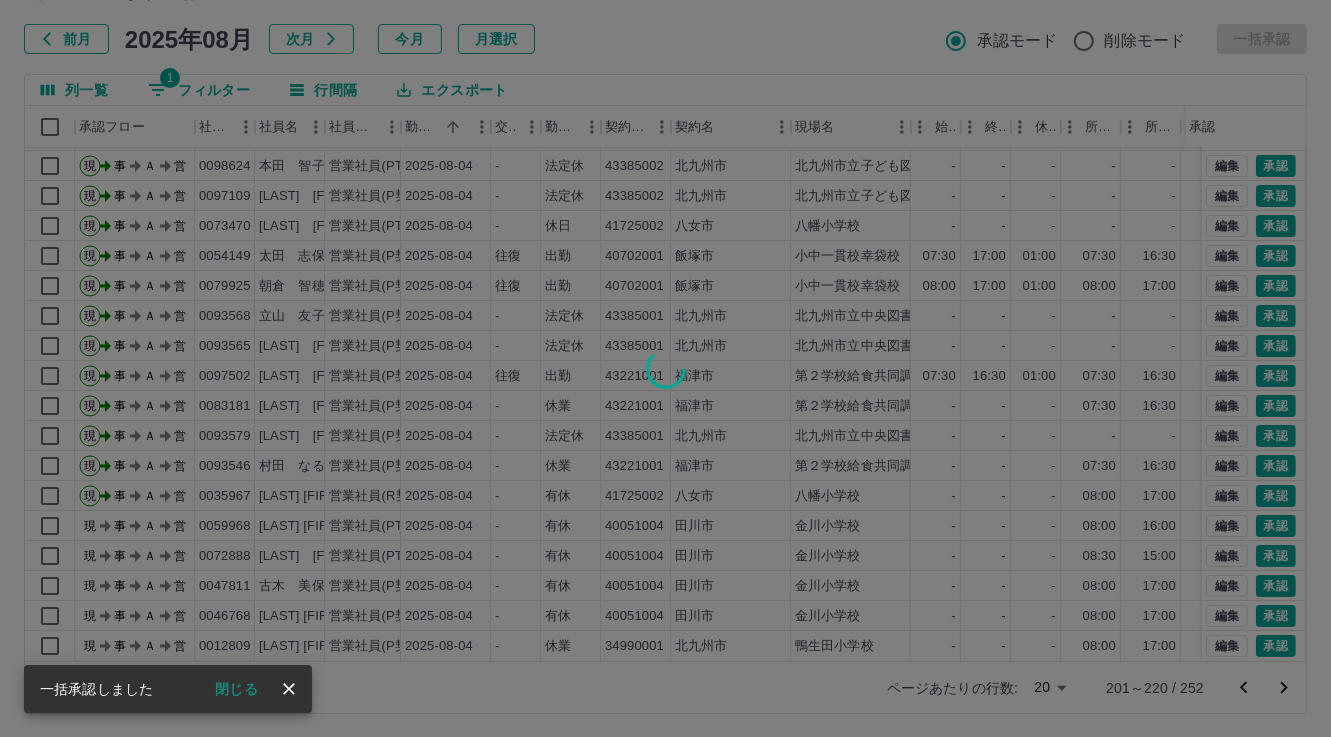scroll, scrollTop: 72, scrollLeft: 0, axis: vertical 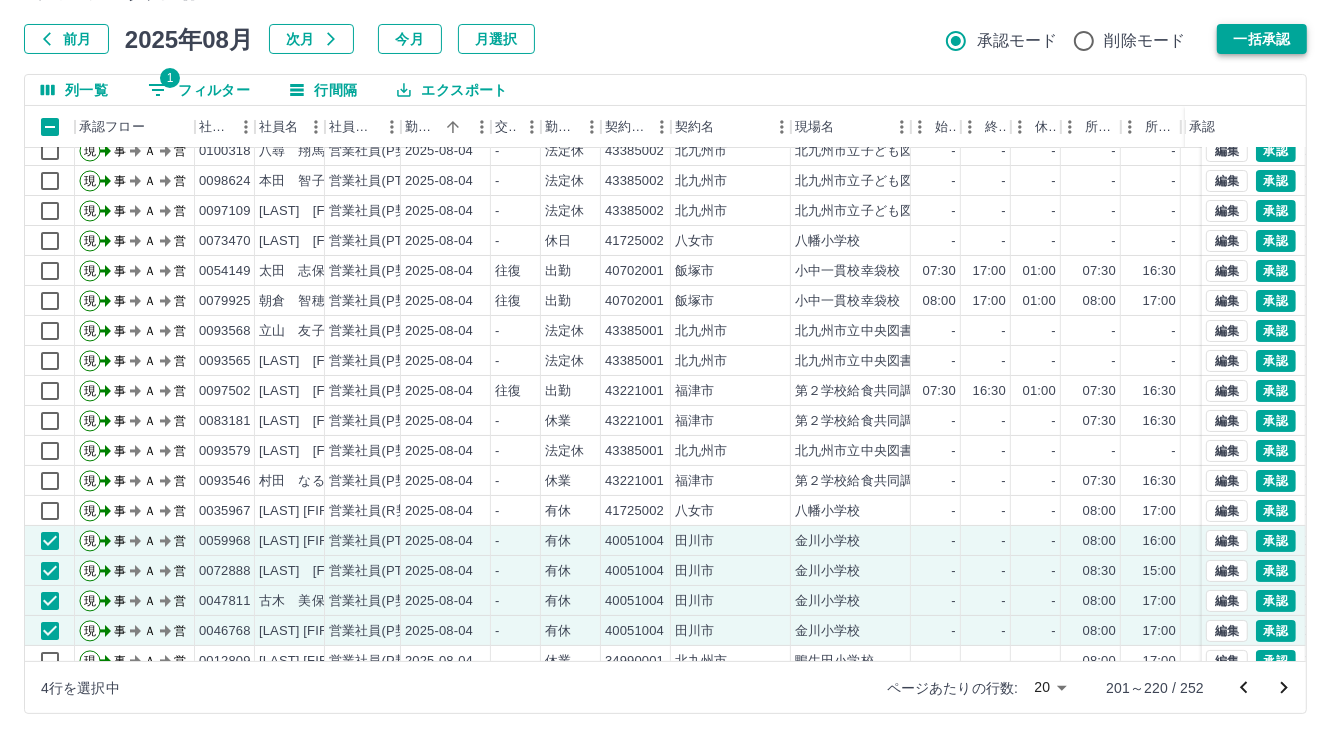 click on "一括承認" at bounding box center [1262, 39] 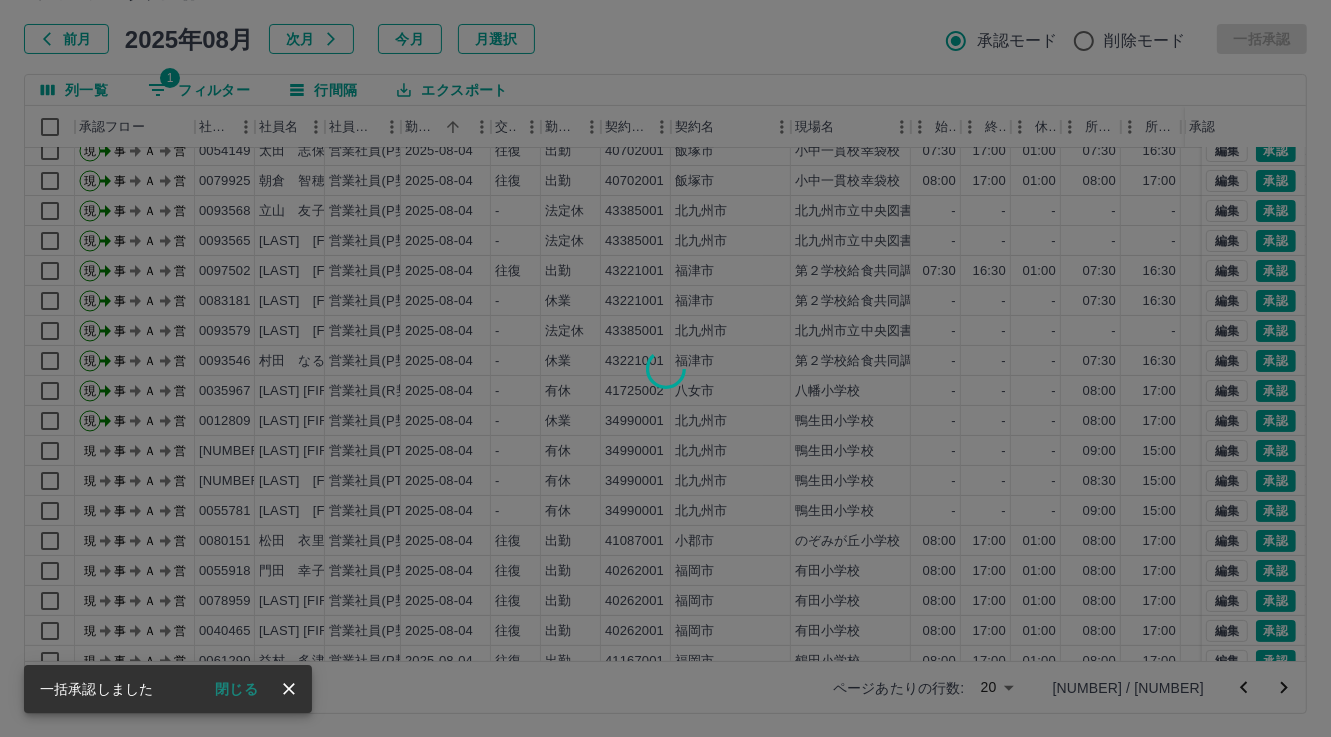 scroll, scrollTop: 0, scrollLeft: 0, axis: both 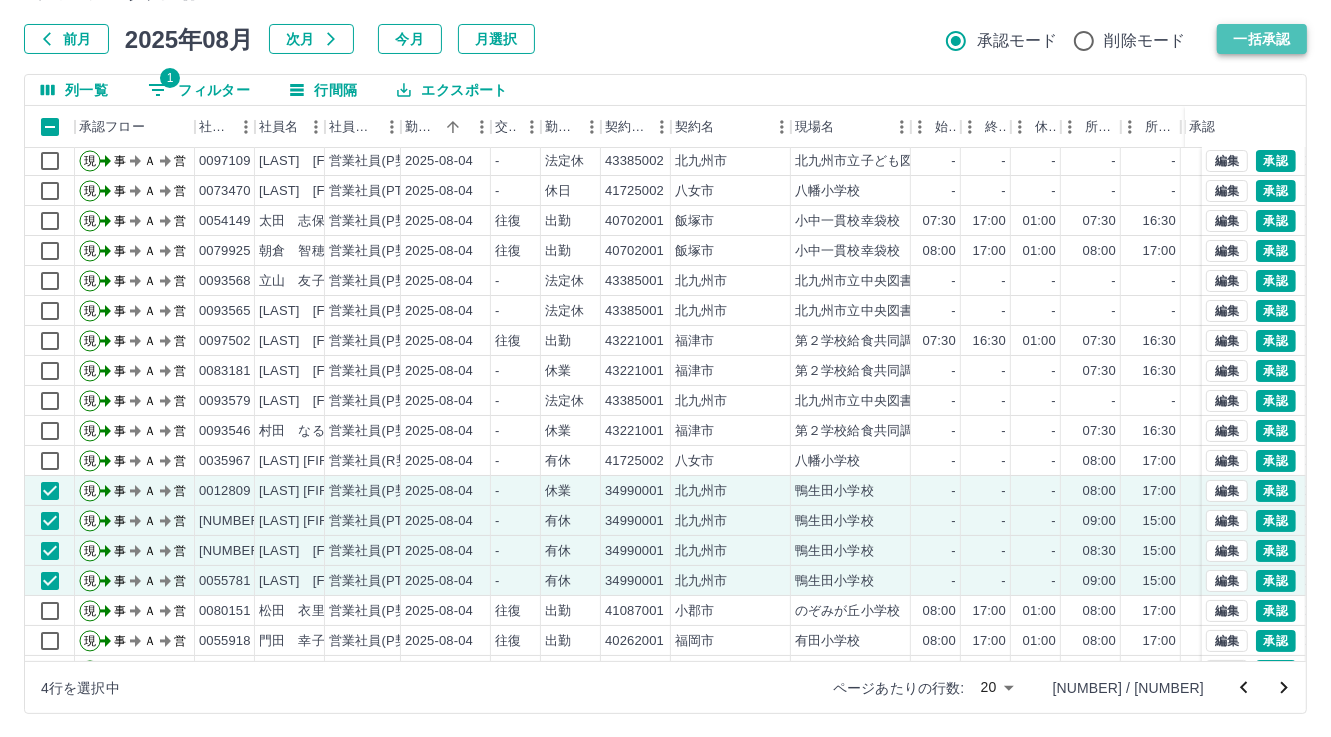 click on "一括承認" at bounding box center (1262, 39) 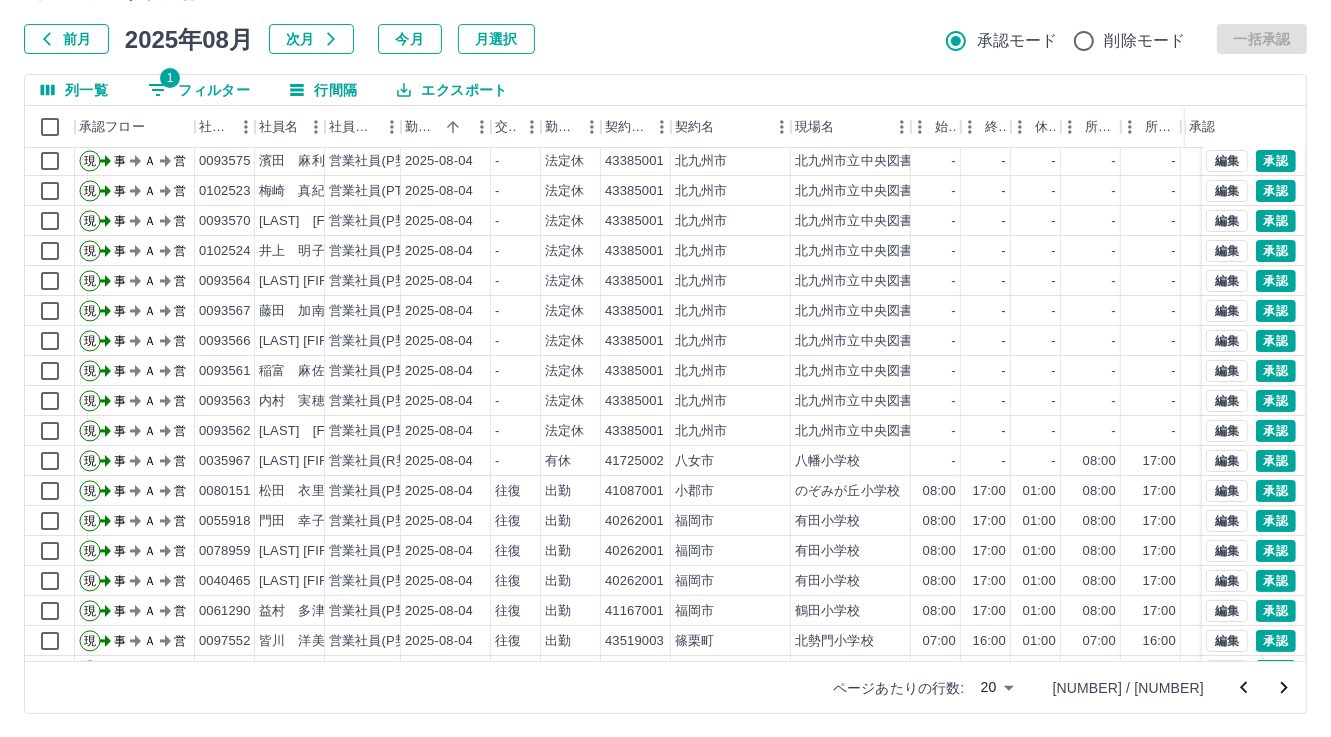 scroll, scrollTop: 103, scrollLeft: 0, axis: vertical 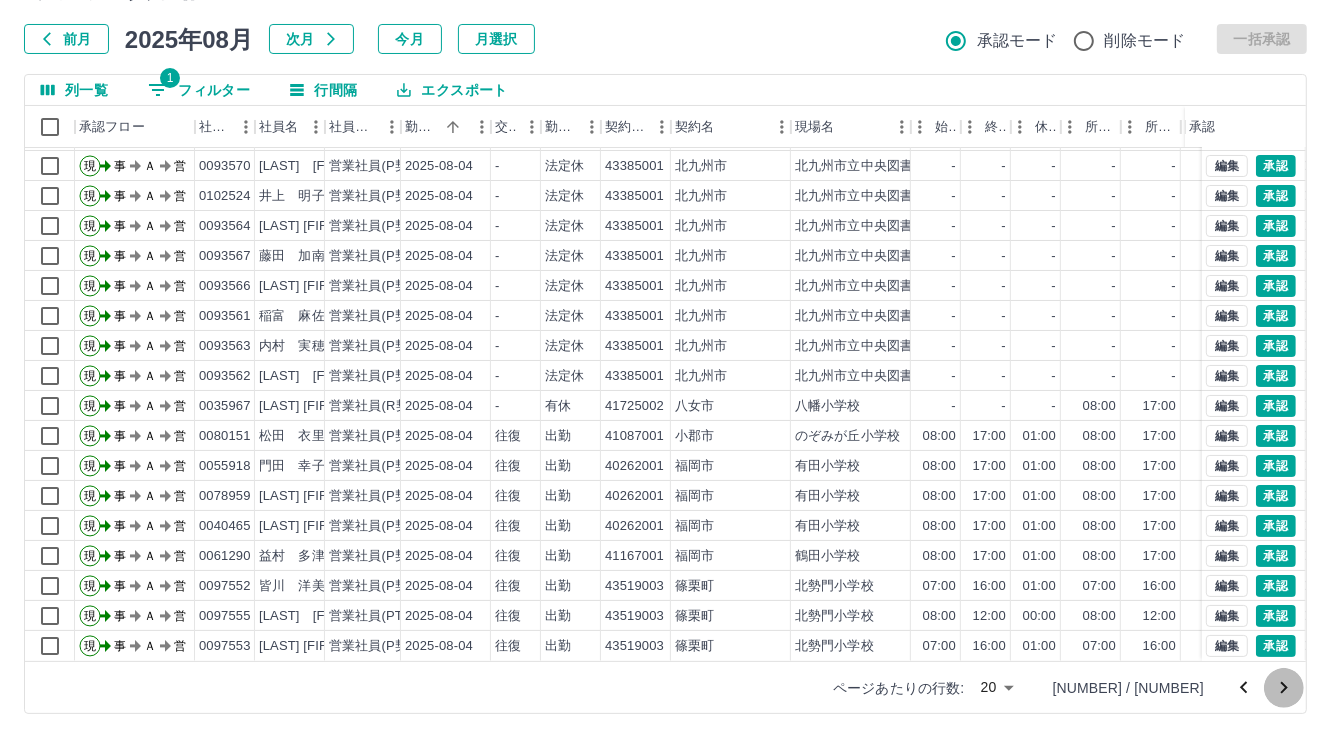 click 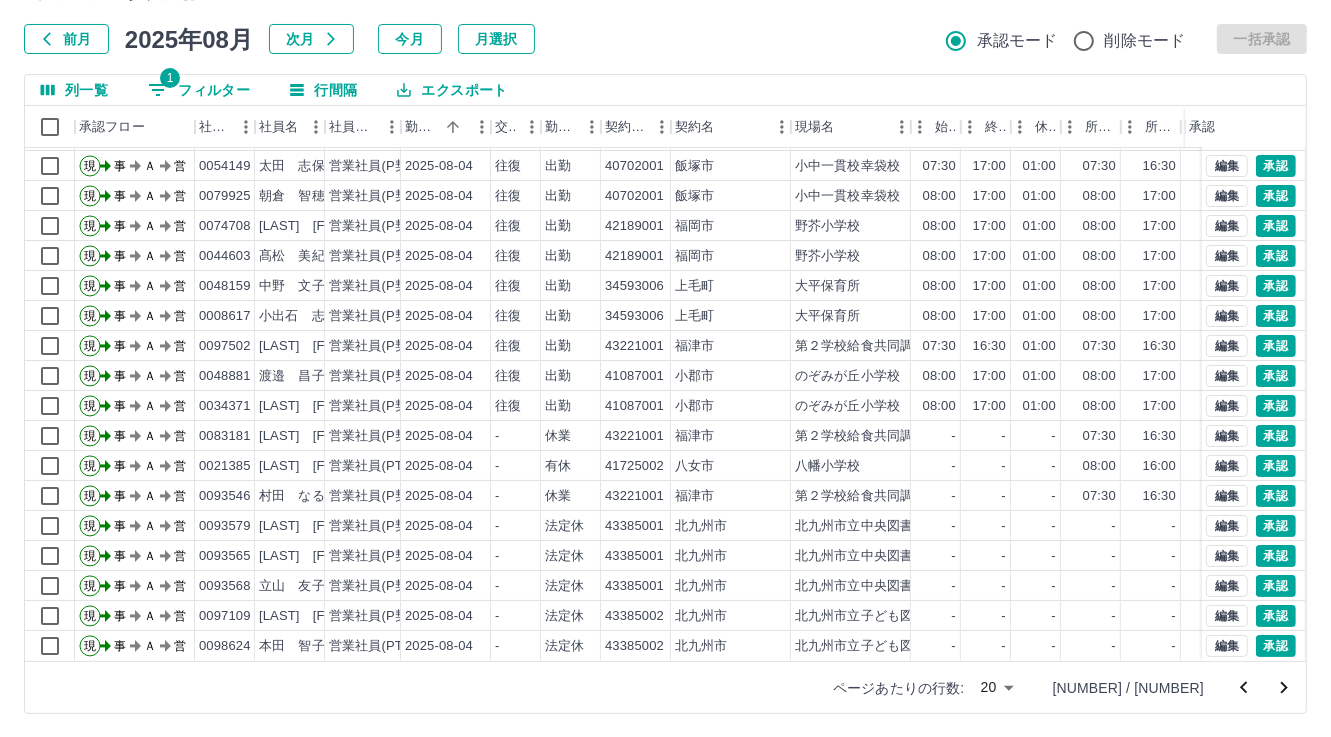 scroll, scrollTop: 0, scrollLeft: 0, axis: both 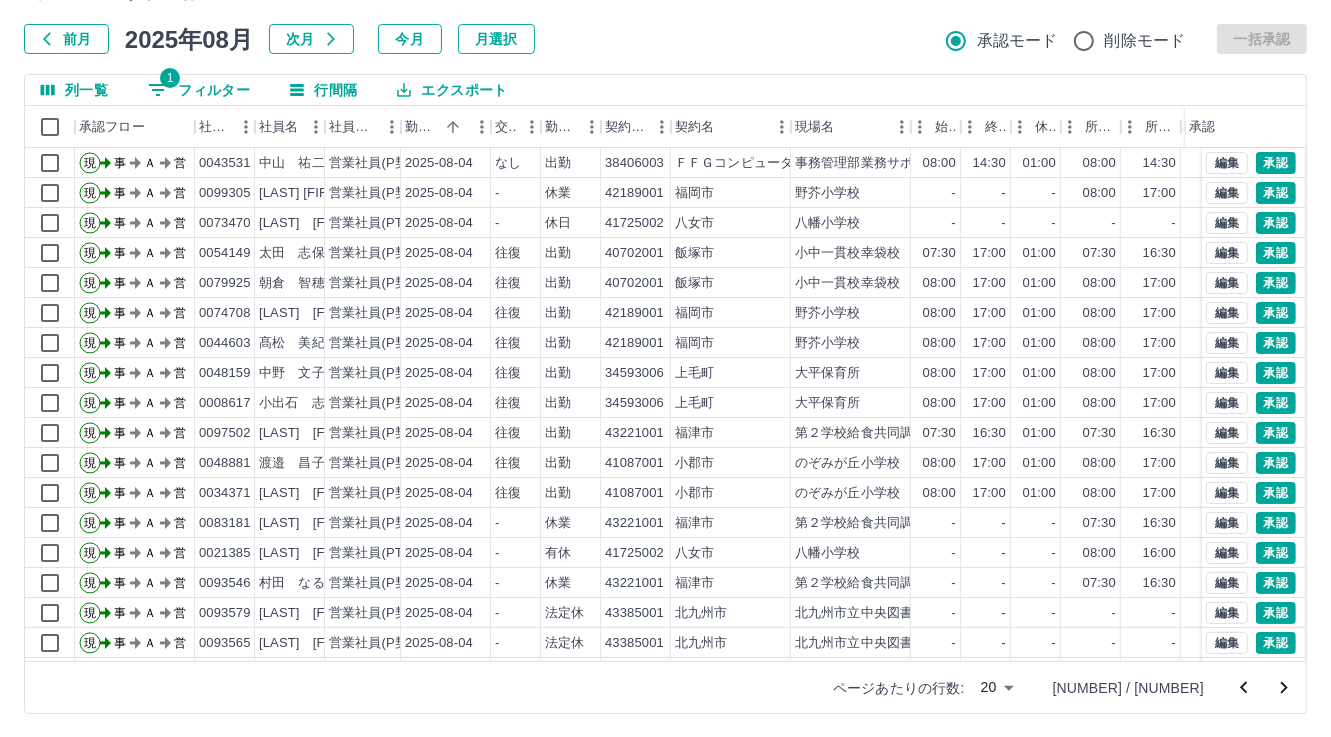 click 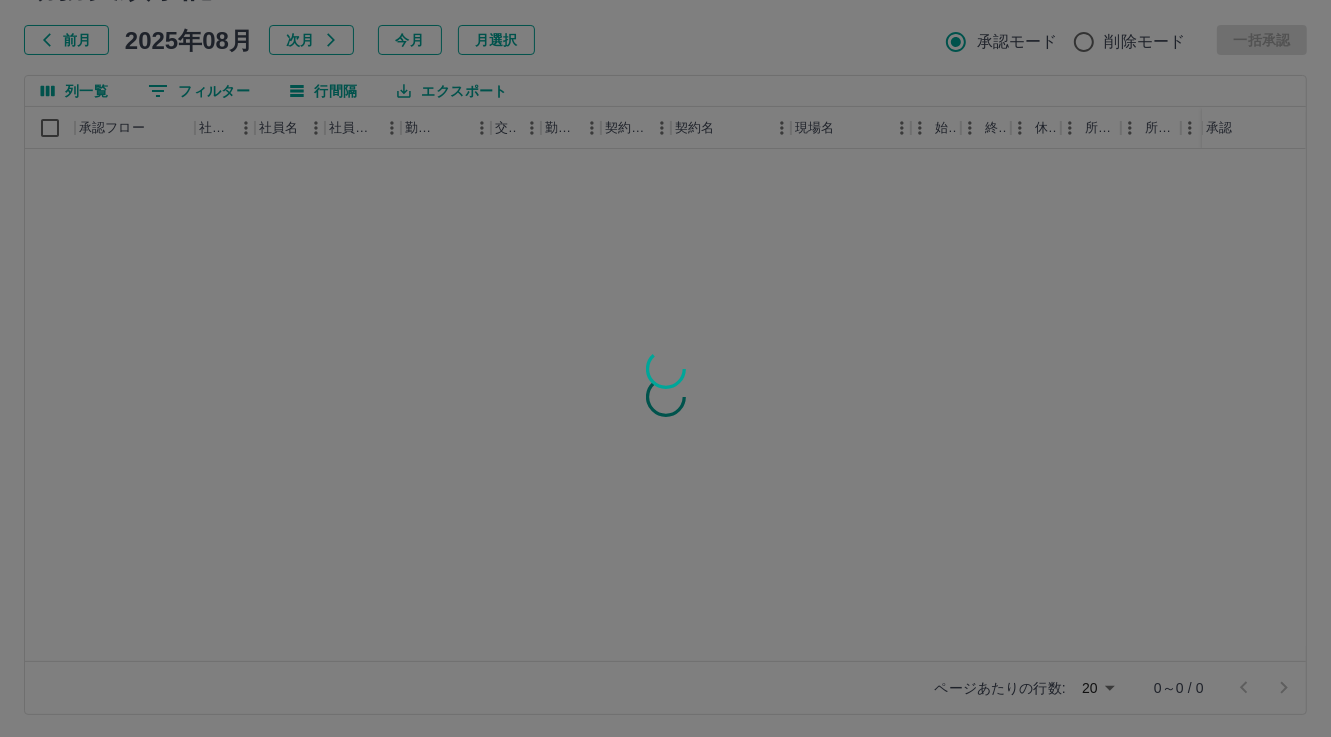 scroll, scrollTop: 106, scrollLeft: 0, axis: vertical 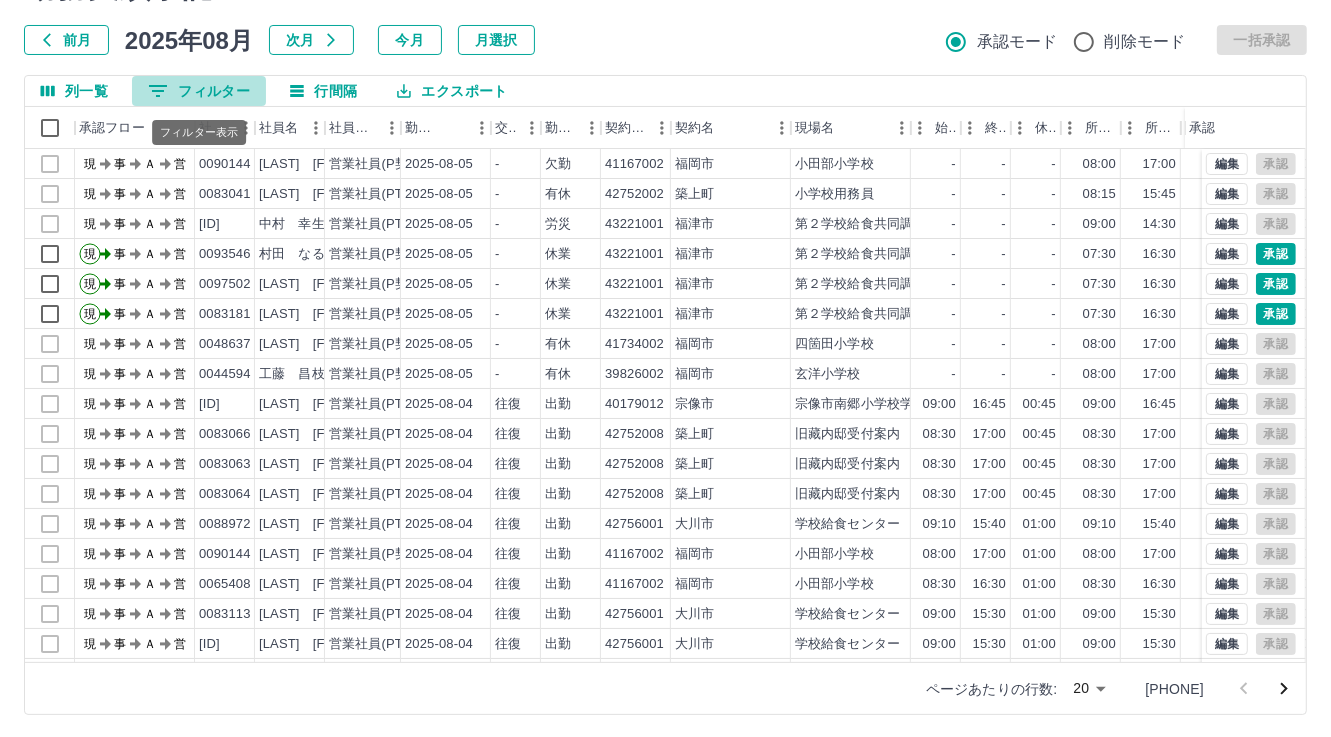 click on "0 フィルター" at bounding box center [199, 91] 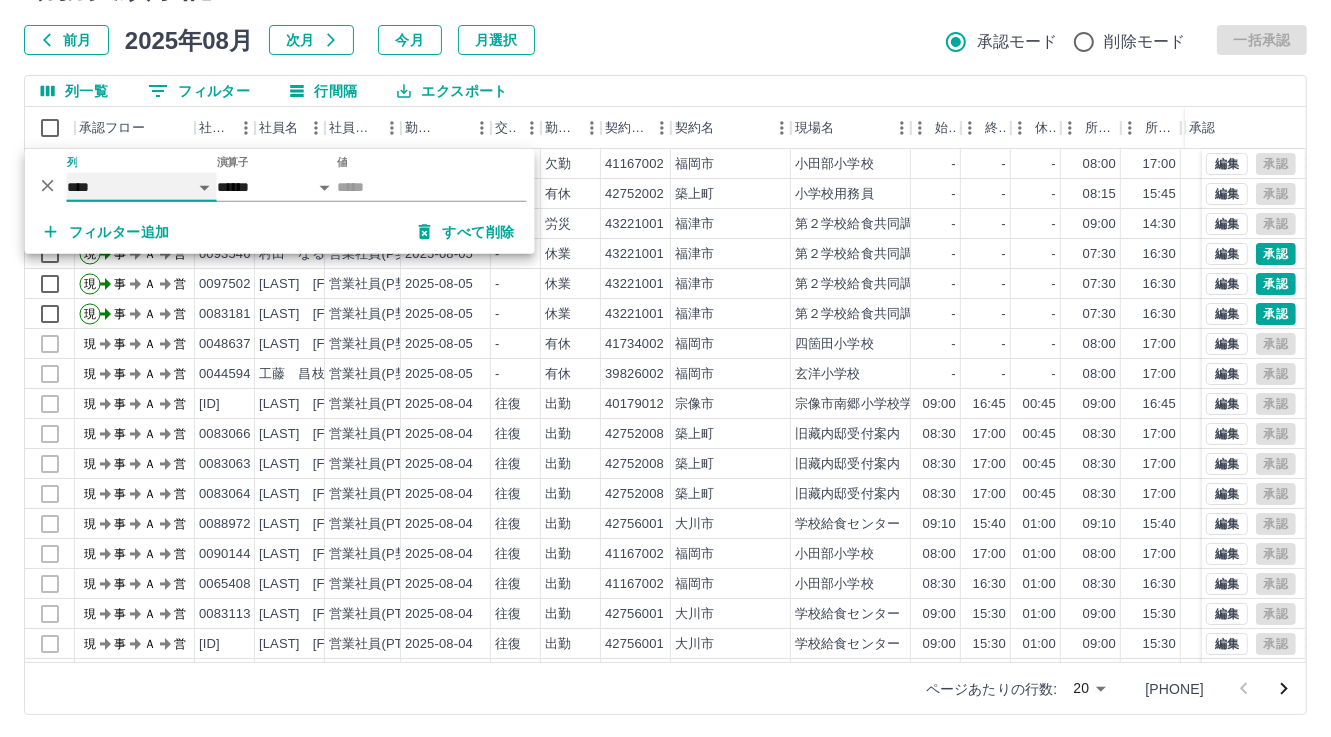 click on "**** *** **** *** *** **** ***** *** *** ** ** ** **** **** **** ** ** *** **** *****" at bounding box center [142, 187] 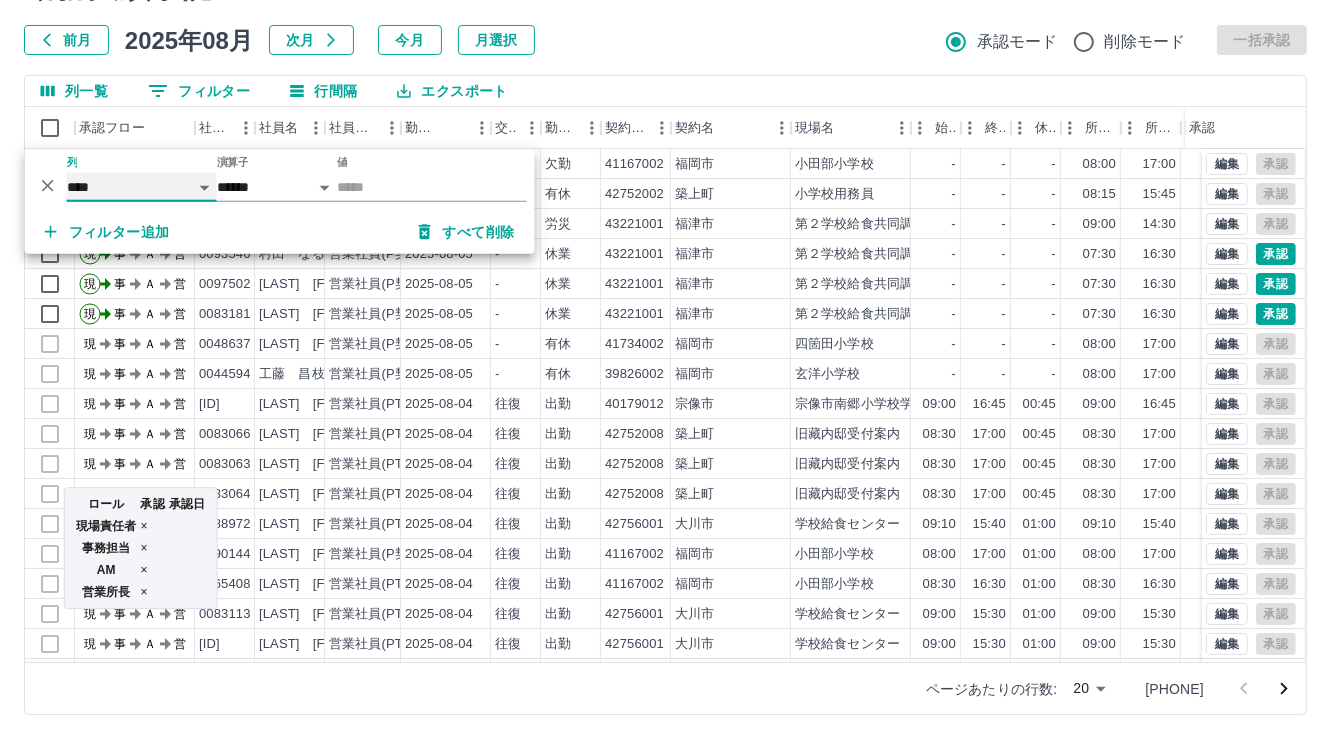 click on "**** *** **** *** *** **** ***** *** *** ** ** ** **** **** **** ** ** *** **** *****" at bounding box center (142, 187) 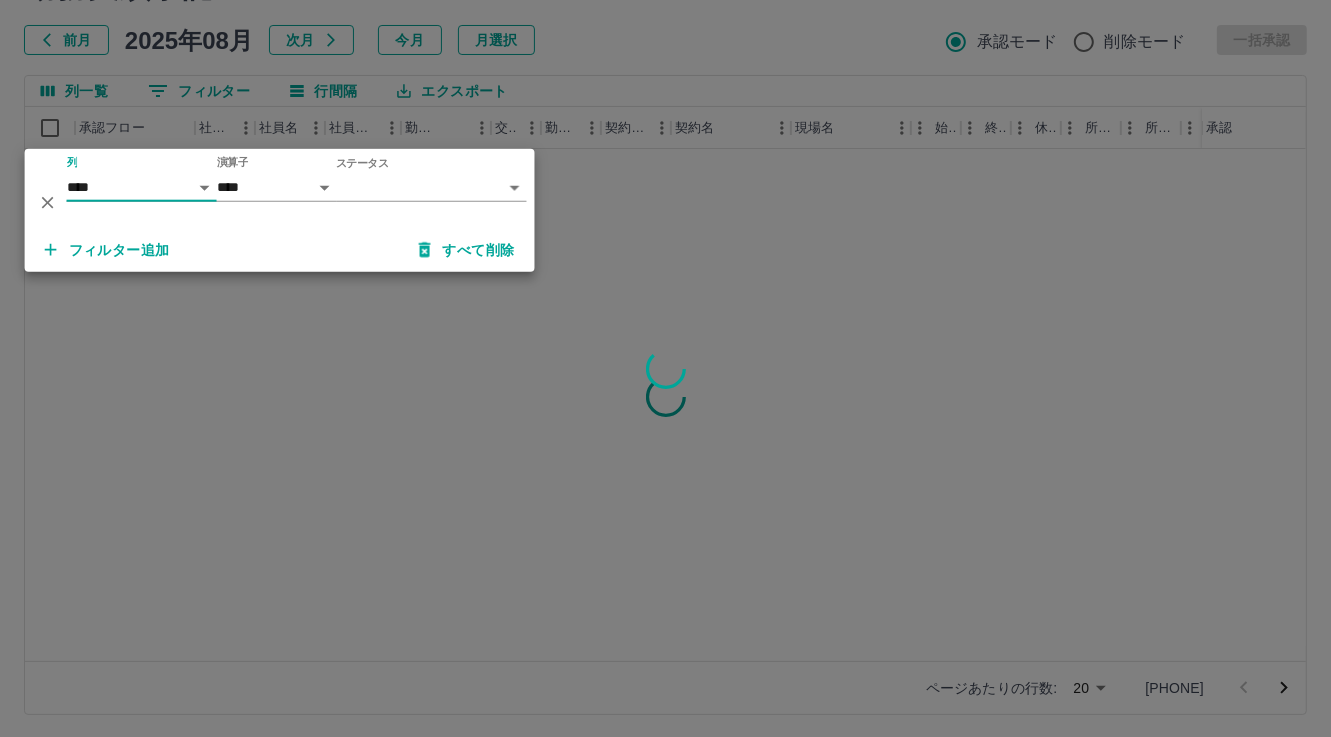click on "SDH勤怠 [LAST]　[FIRST] 勤務実績承認 前月 2025年08月 次月 今月 月選択 承認モード 削除モード 一括承認 列一覧 0 フィルター 行間隔 エクスポート 承認フロー 社員番号 社員名 社員区分 勤務日 交通費 勤務区分 契約コード 契約名 現場名 始業 終業 休憩 所定開始 所定終業 所定休憩 拘束 勤務 遅刻等 コメント 承認 ページあたりの行数: 20 ** 1～20 / 518 SDH勤怠 *** ** 列 **** *** **** *** *** **** ***** *** *** ** ** ** **** **** **** ** ** *** **** ***** 演算子 **** ****** ステータス ​ ********* フィルター追加 すべて削除" at bounding box center [665, 316] 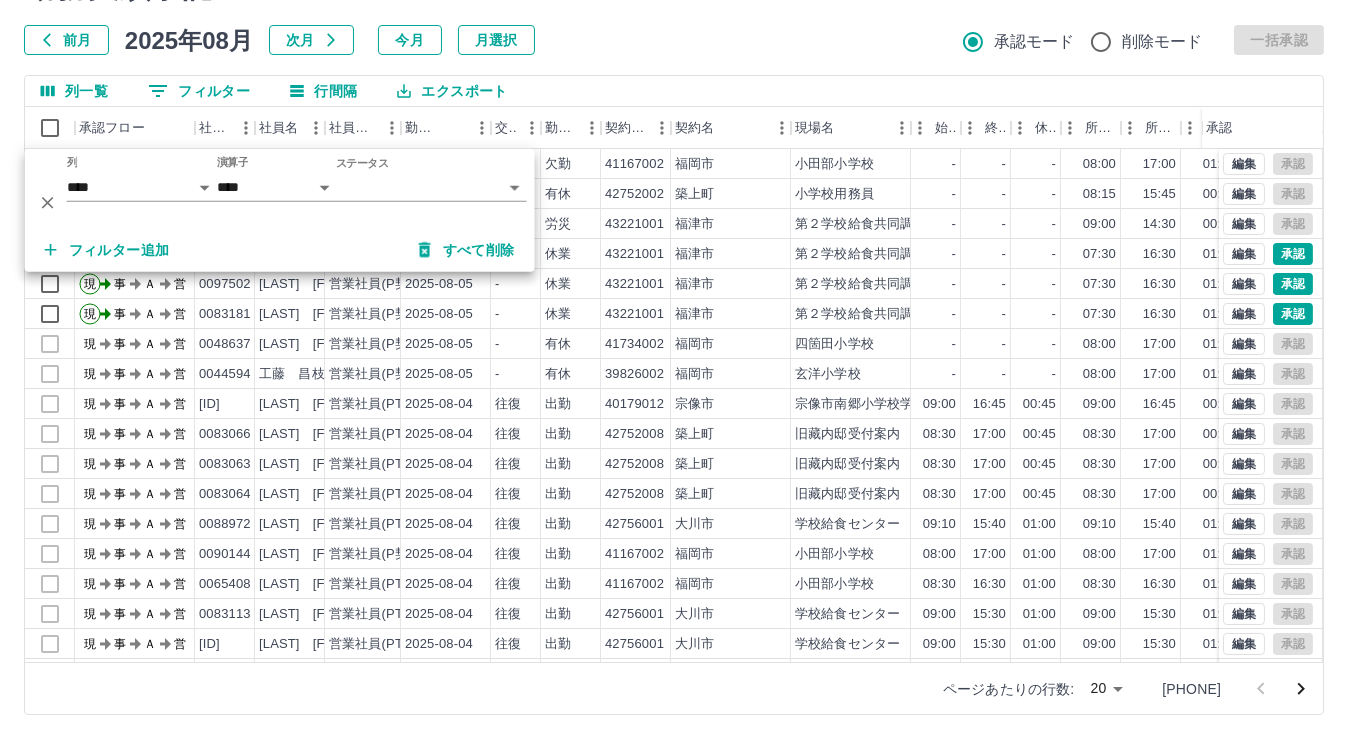 click on "SDH勤怠 [LAST]　[FIRST] 勤務実績承認 前月 2025年08月 次月 今月 月選択 承認モード 削除モード 一括承認 列一覧 0 フィルター 行間隔 エクスポート 承認フロー 社員番号 社員名 社員区分 勤務日 交通費 勤務区分 契約コード 契約名 現場名 始業 終業 休憩 所定開始 所定終業 所定休憩 拘束 勤務 遅刻等 コメント 承認 現 事 Ａ 営 [ID] [LAST]　[FIRST] 営業社員(P契約) [DATE]  -  欠勤 [NUMBER] [CITY] [SCHOOL_NAME] - - 08:00 17:00 01:00 00:00 00:00 00:00 私用のため 現 事 Ａ 営 [ID] [LAST]　[FIRST] 営業社員(PT契約) [DATE]  -  有休 [NUMBER] [CITY] [SCHOOL_NAME] - - 08:15 15:45 00:45 00:00 00:00 00:00 私用の為 現 事 Ａ 営 [ID] [LAST]　[FIRST] 営業社員(PT契約) [DATE]  -  労災 [NUMBER] [CITY] [SCHOOL_NAME] - - 09:00 14:30 00:30 00:00 00:00 00:00 現 事 Ａ 営 [ID] [LAST]　[FIRST] 営業社員(P契約)  -  -" at bounding box center (674, 316) 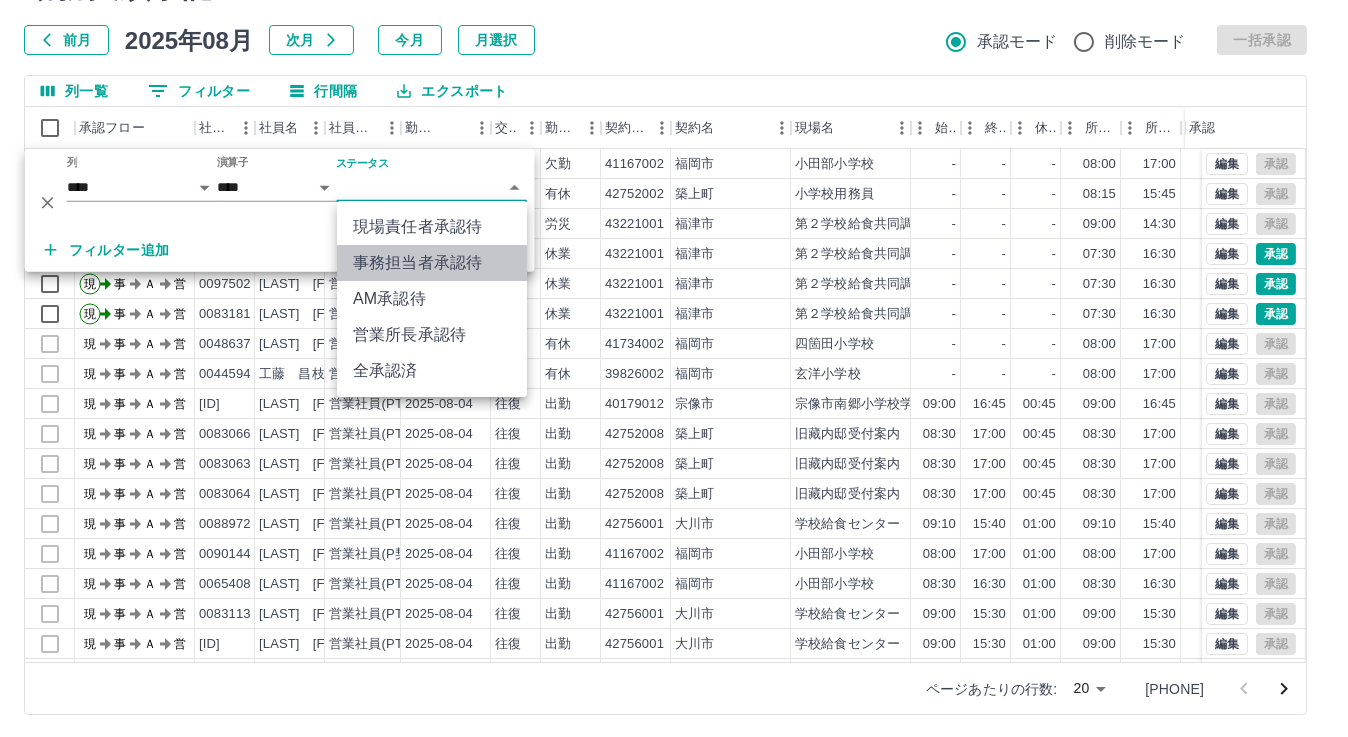 click on "事務担当者承認待" at bounding box center (432, 263) 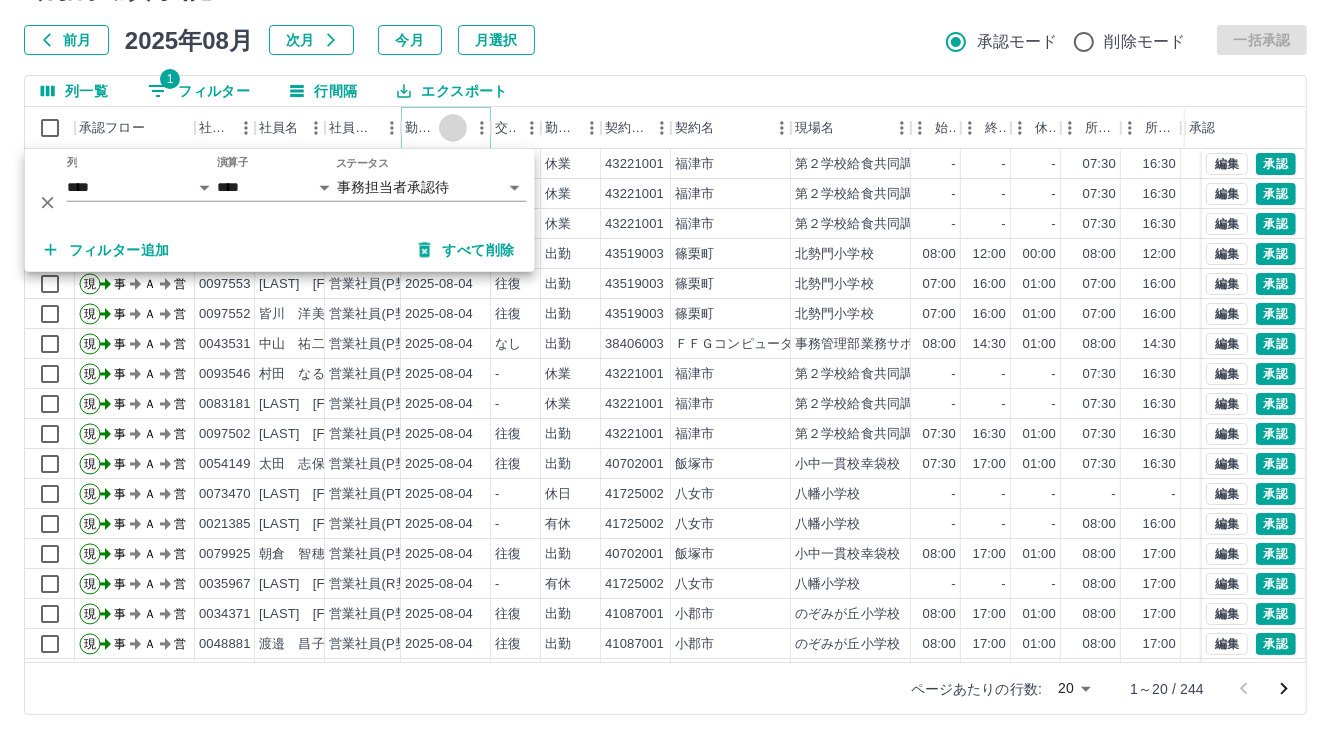 click 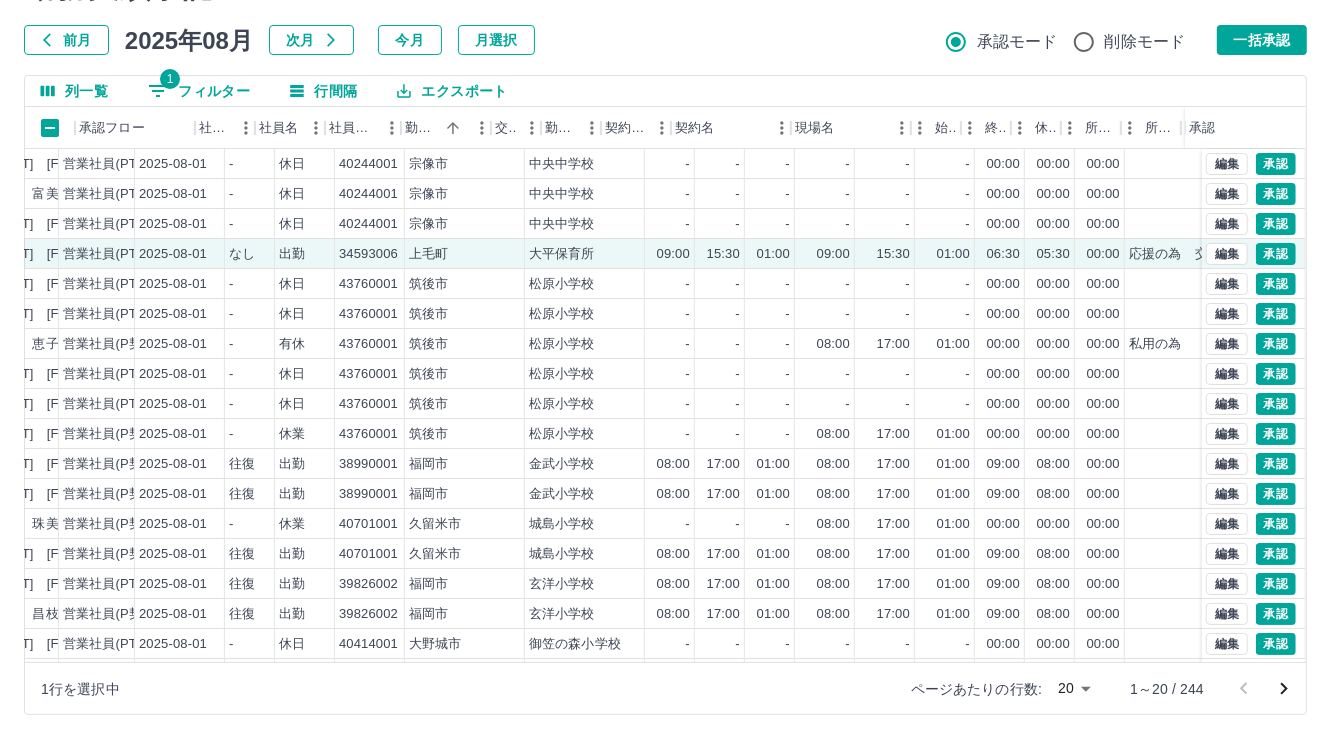 scroll, scrollTop: 0, scrollLeft: 0, axis: both 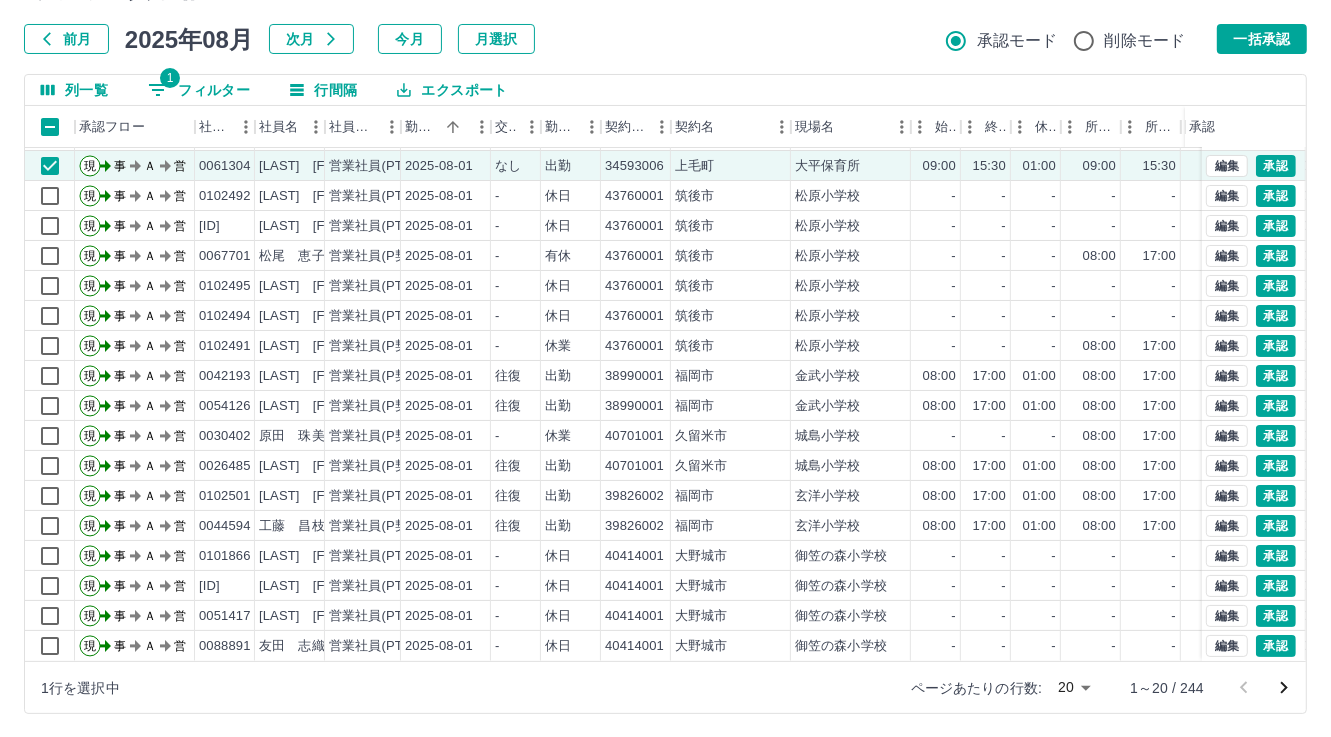 click 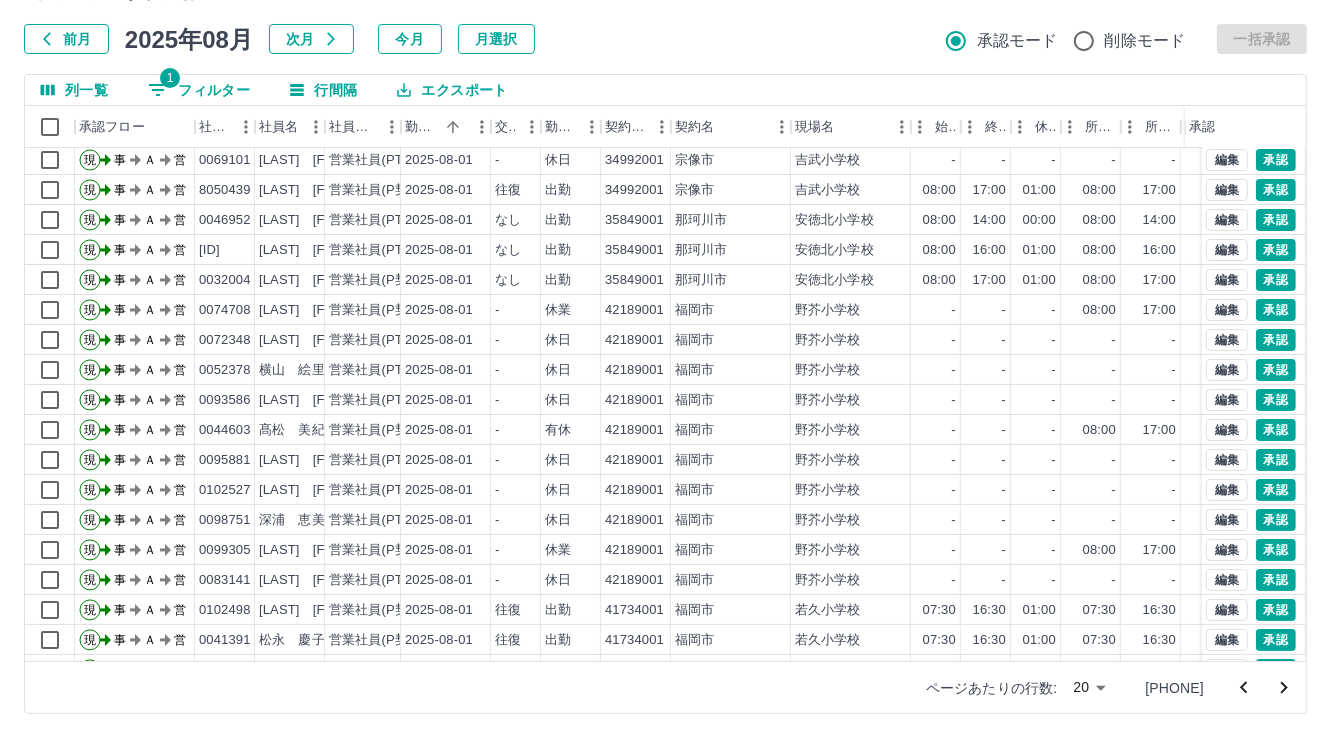 scroll, scrollTop: 103, scrollLeft: 0, axis: vertical 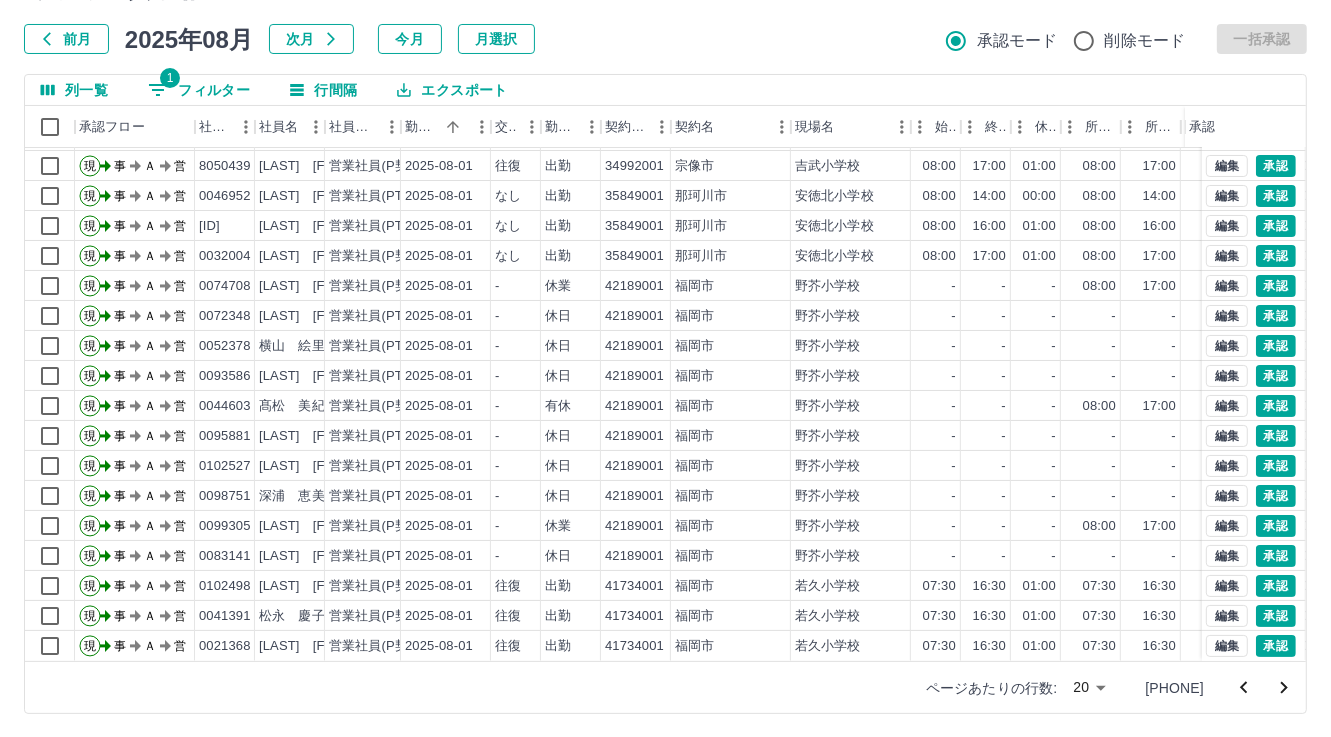 click at bounding box center [1284, 688] 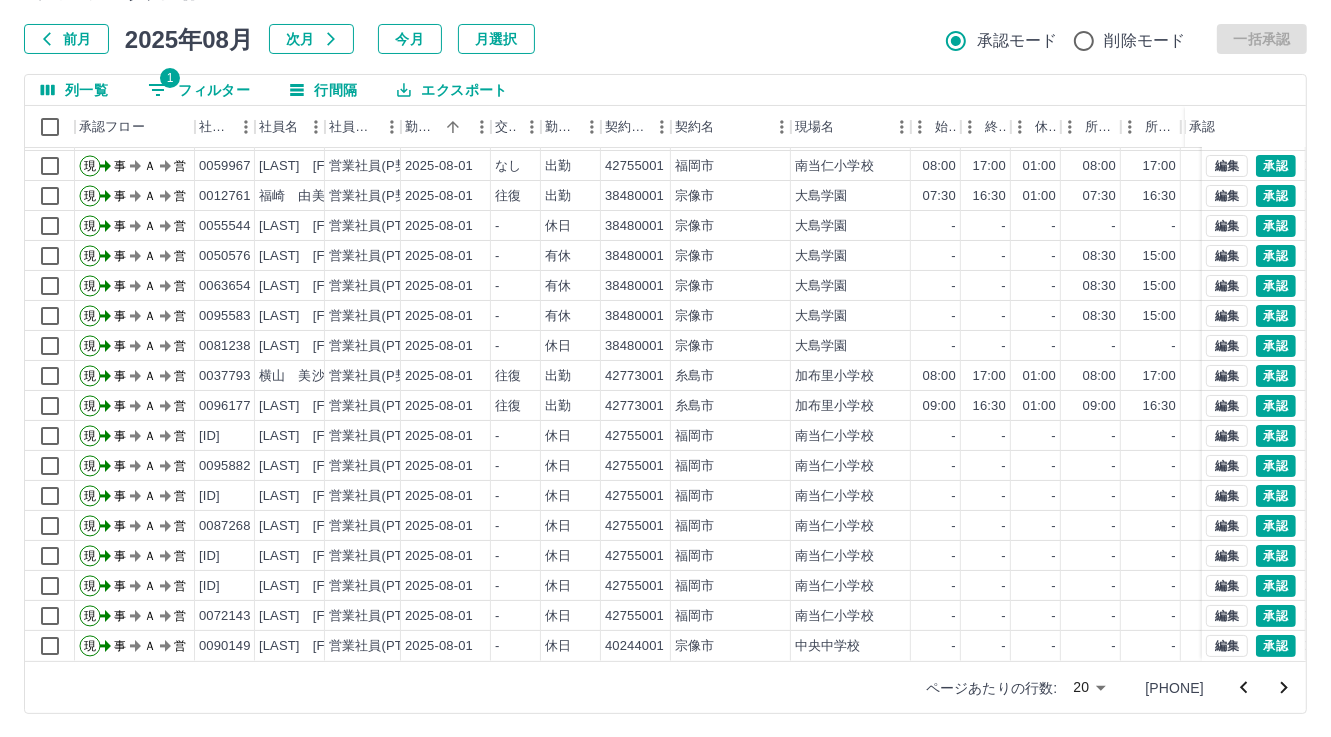 scroll, scrollTop: 103, scrollLeft: 0, axis: vertical 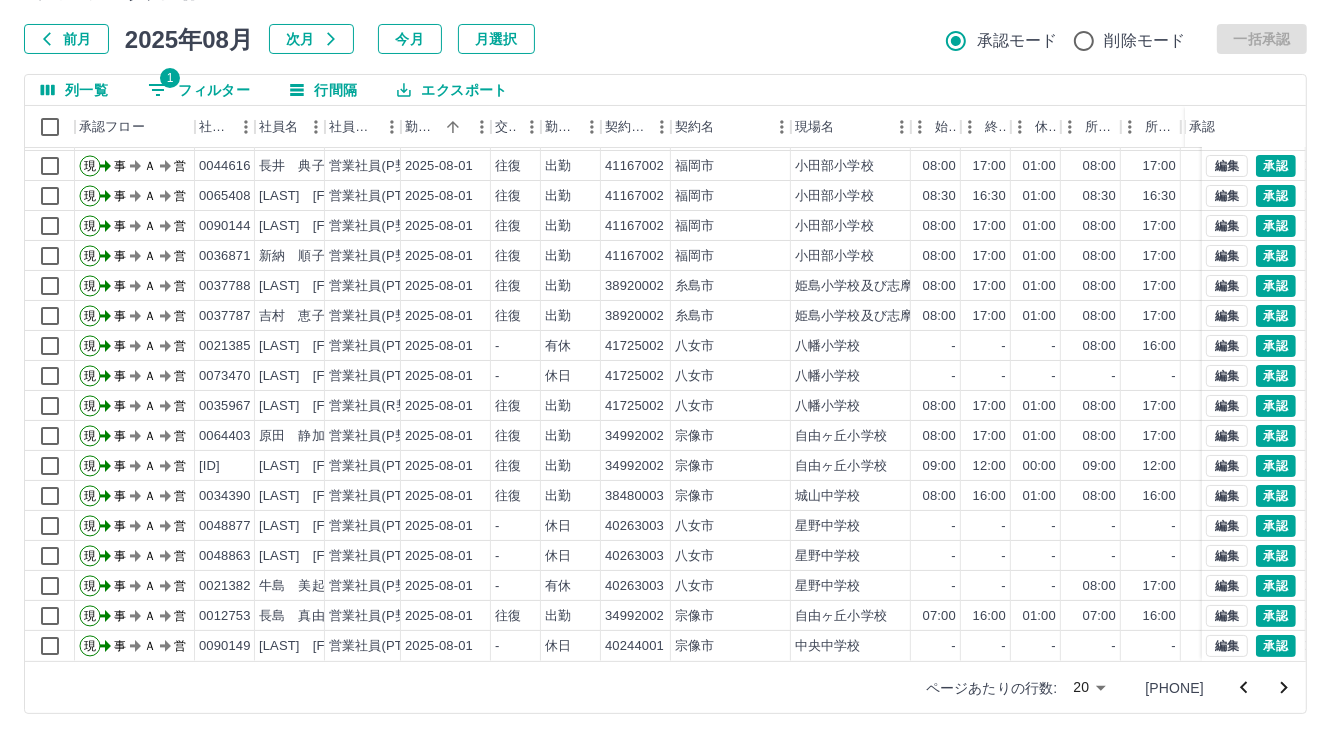 click 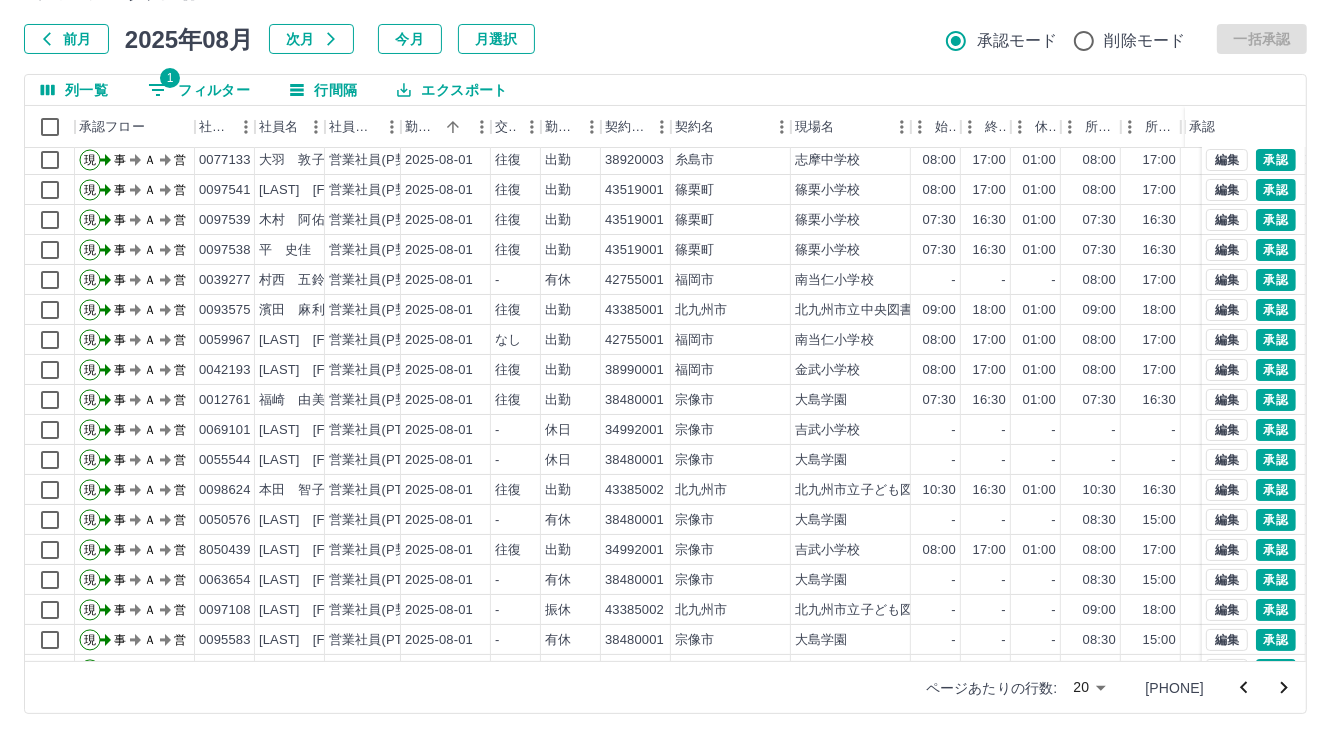 scroll, scrollTop: 103, scrollLeft: 0, axis: vertical 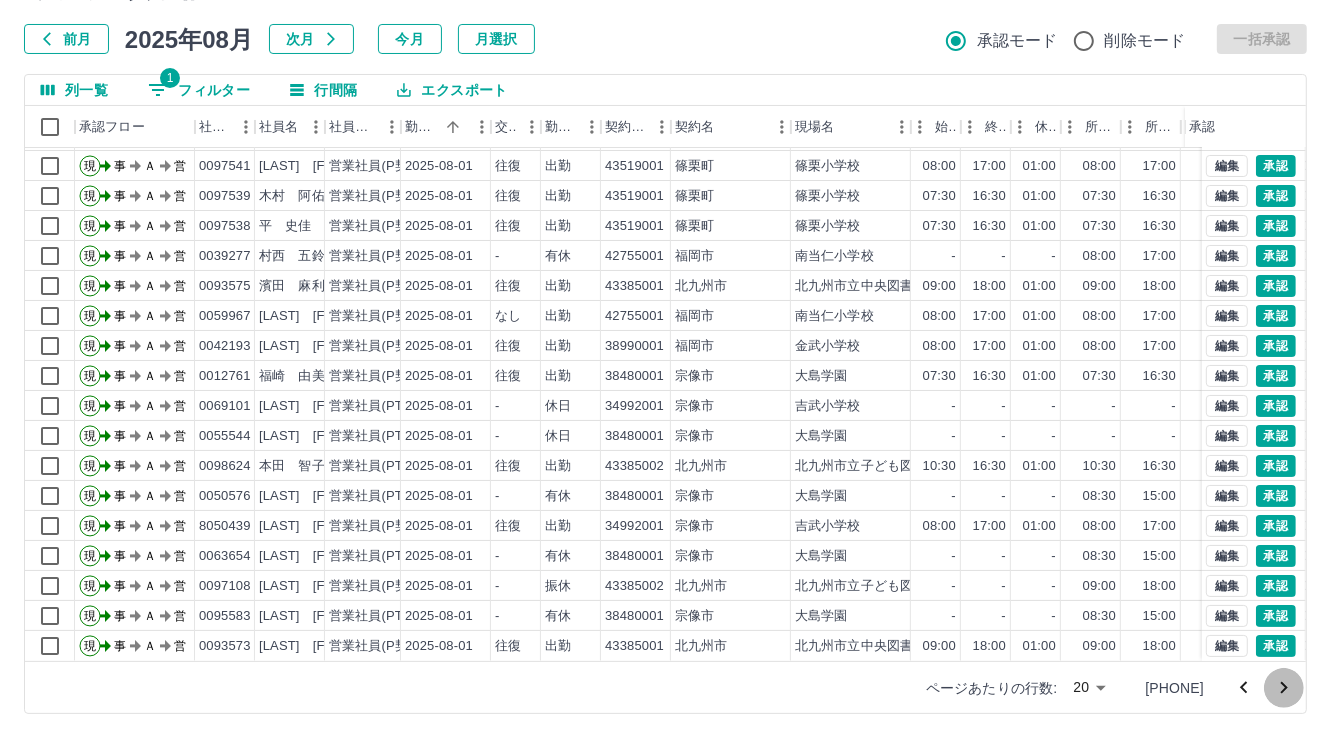 click 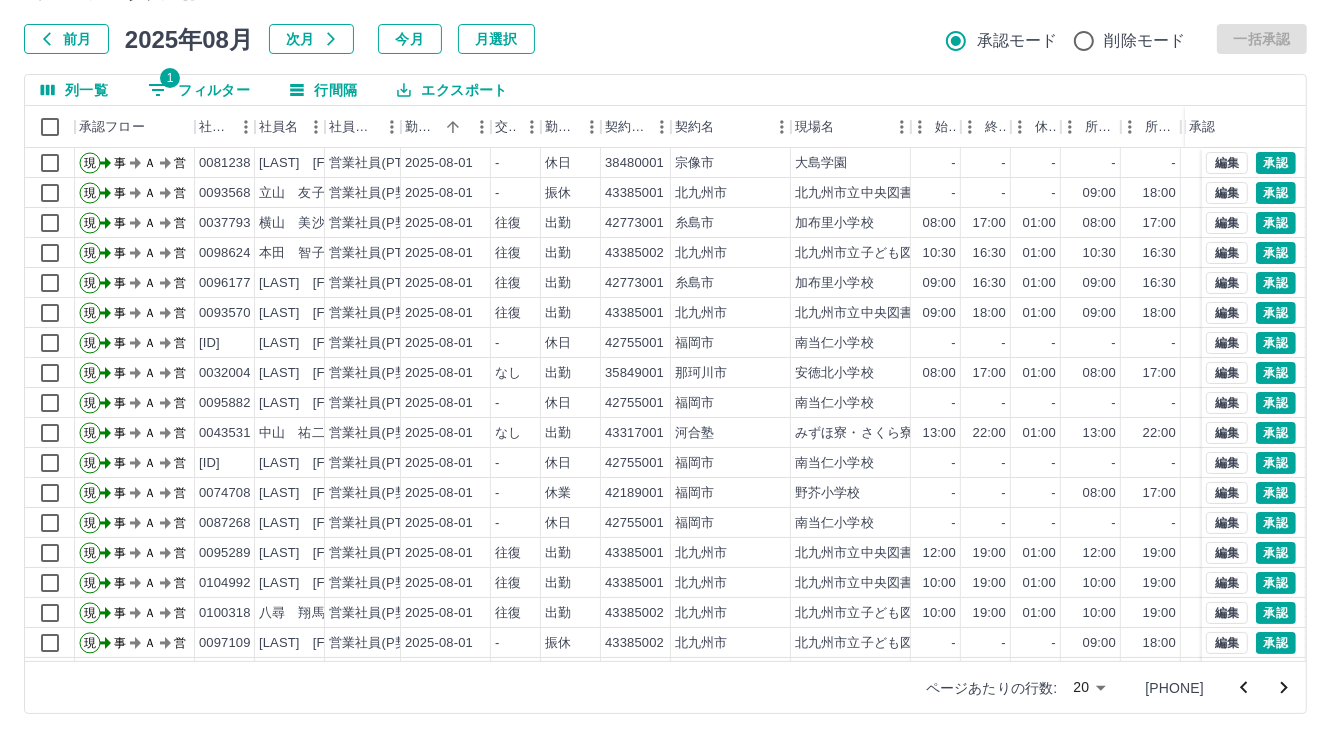 scroll, scrollTop: 103, scrollLeft: 0, axis: vertical 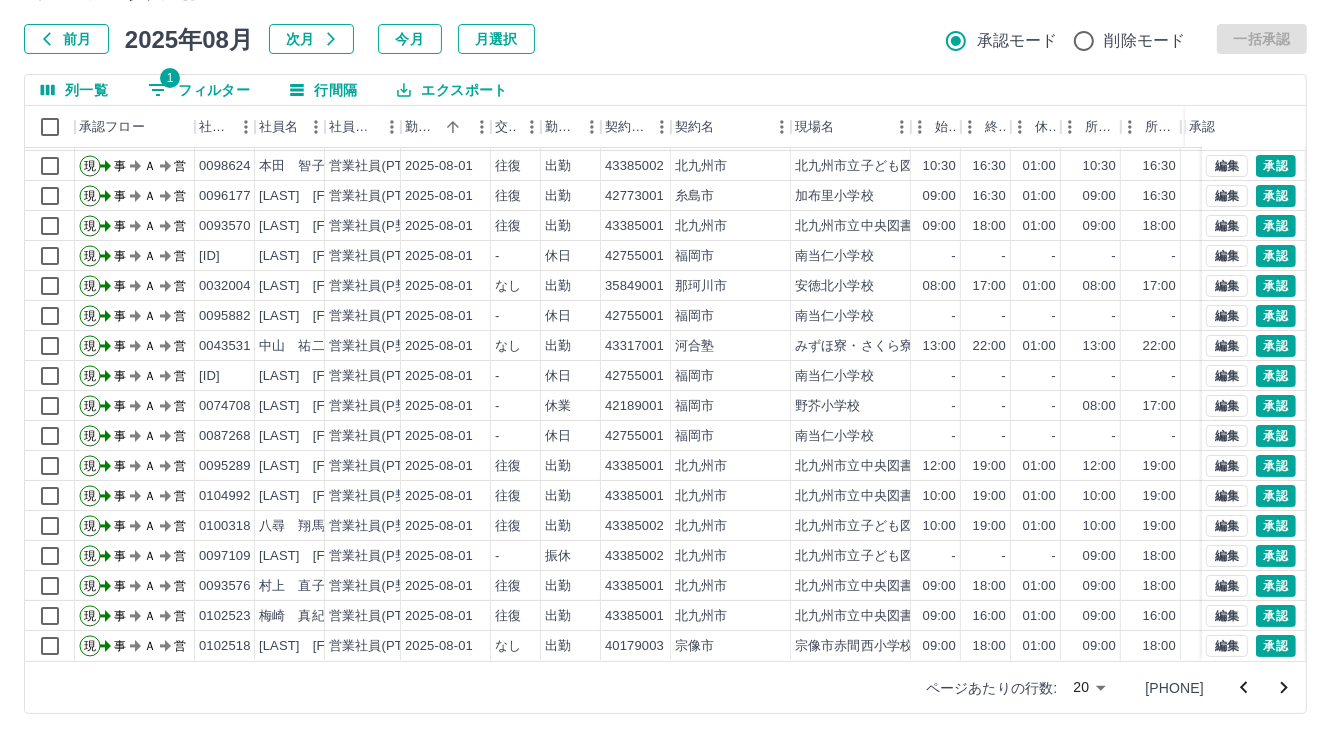 click 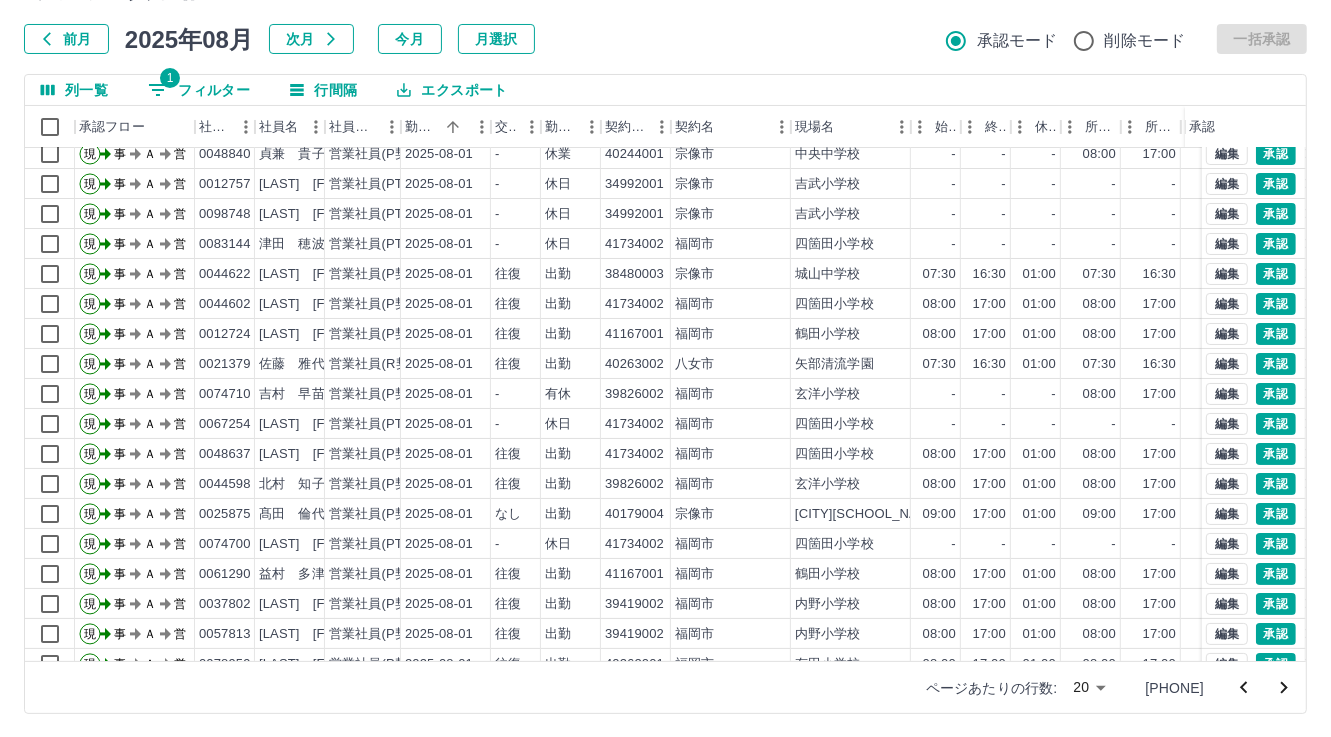 scroll, scrollTop: 103, scrollLeft: 0, axis: vertical 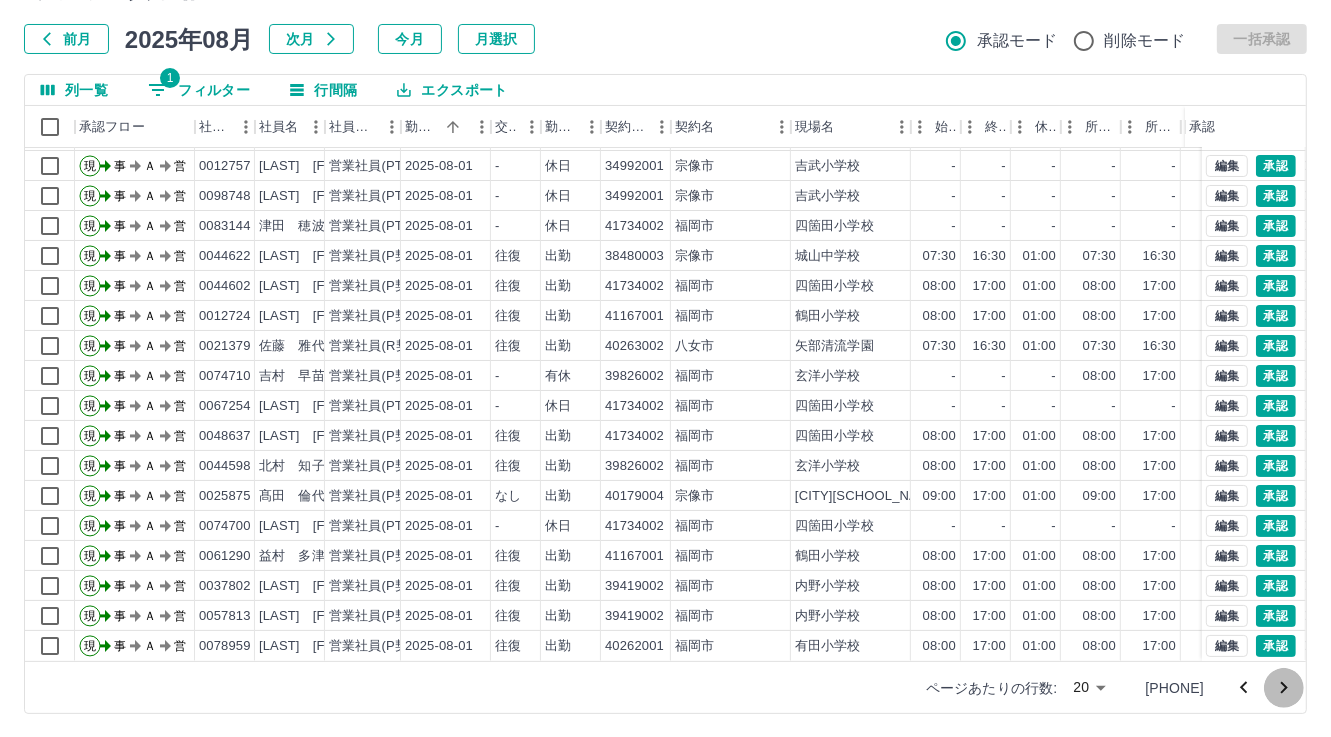 click 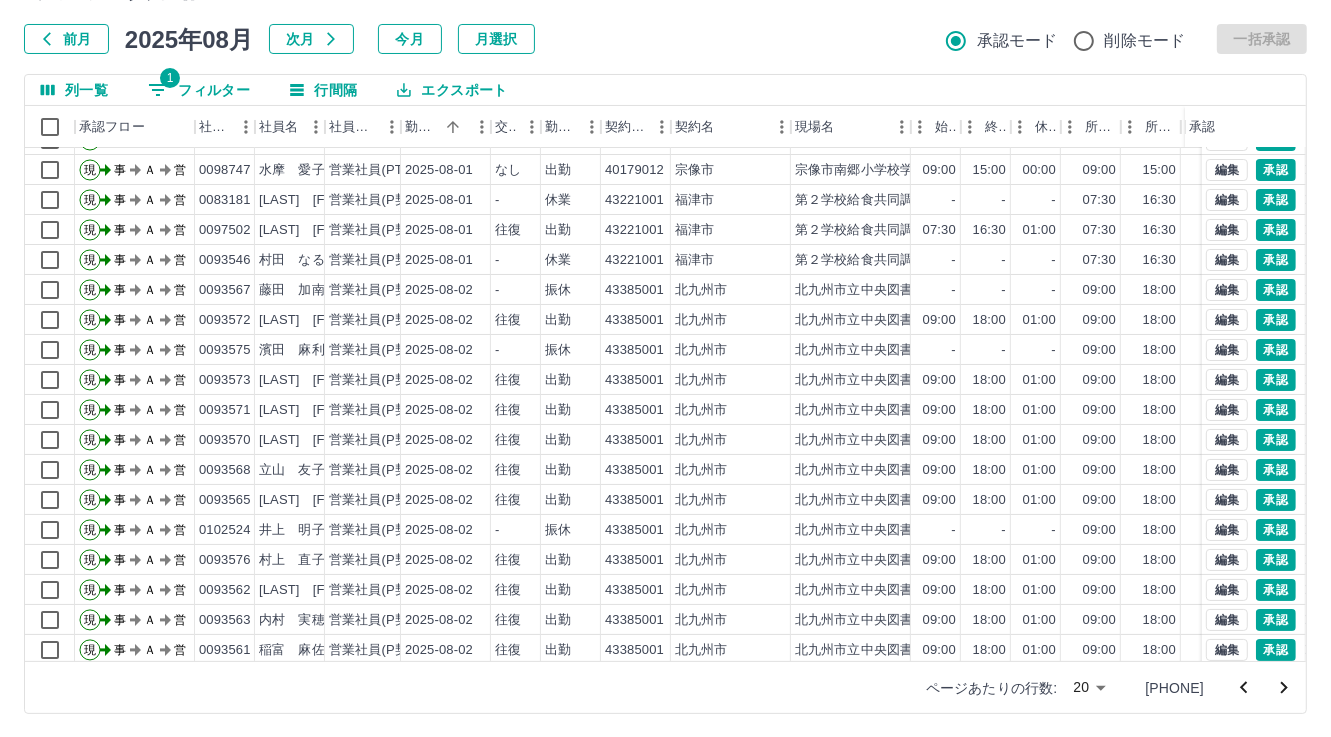 scroll, scrollTop: 103, scrollLeft: 0, axis: vertical 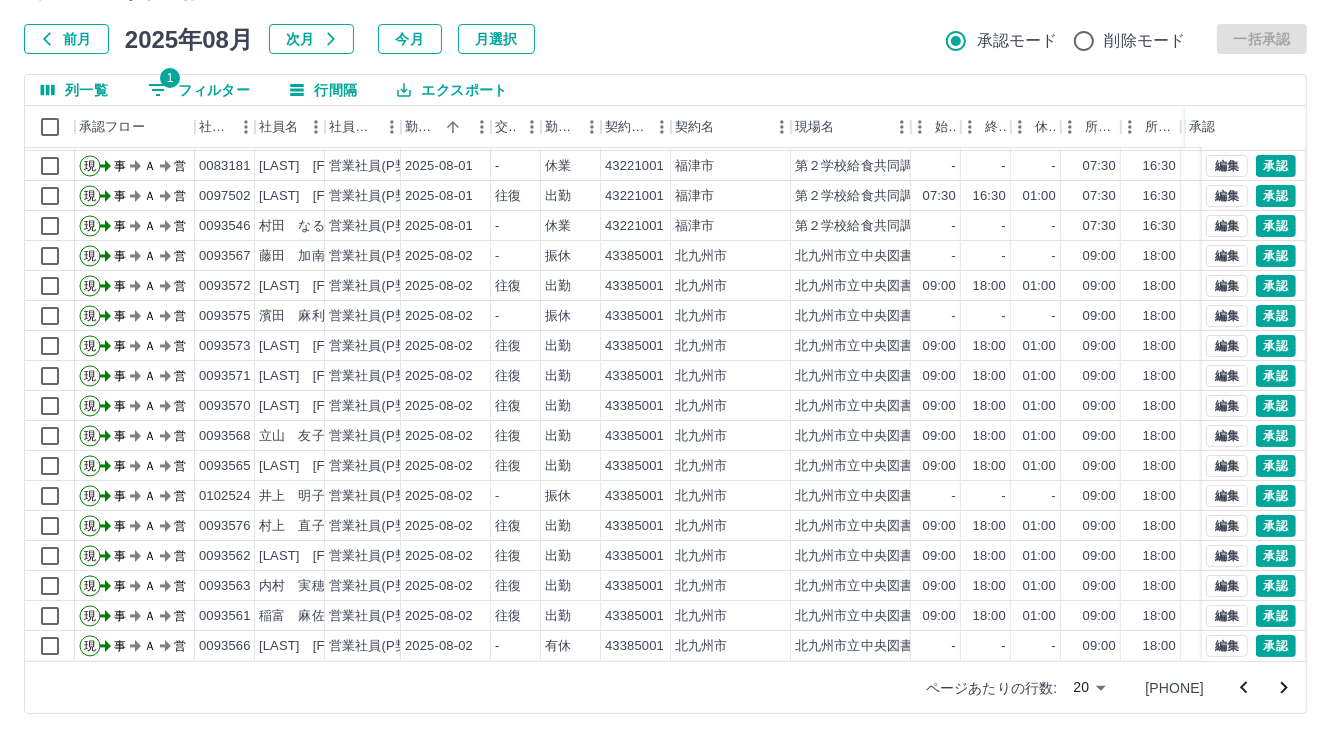 click 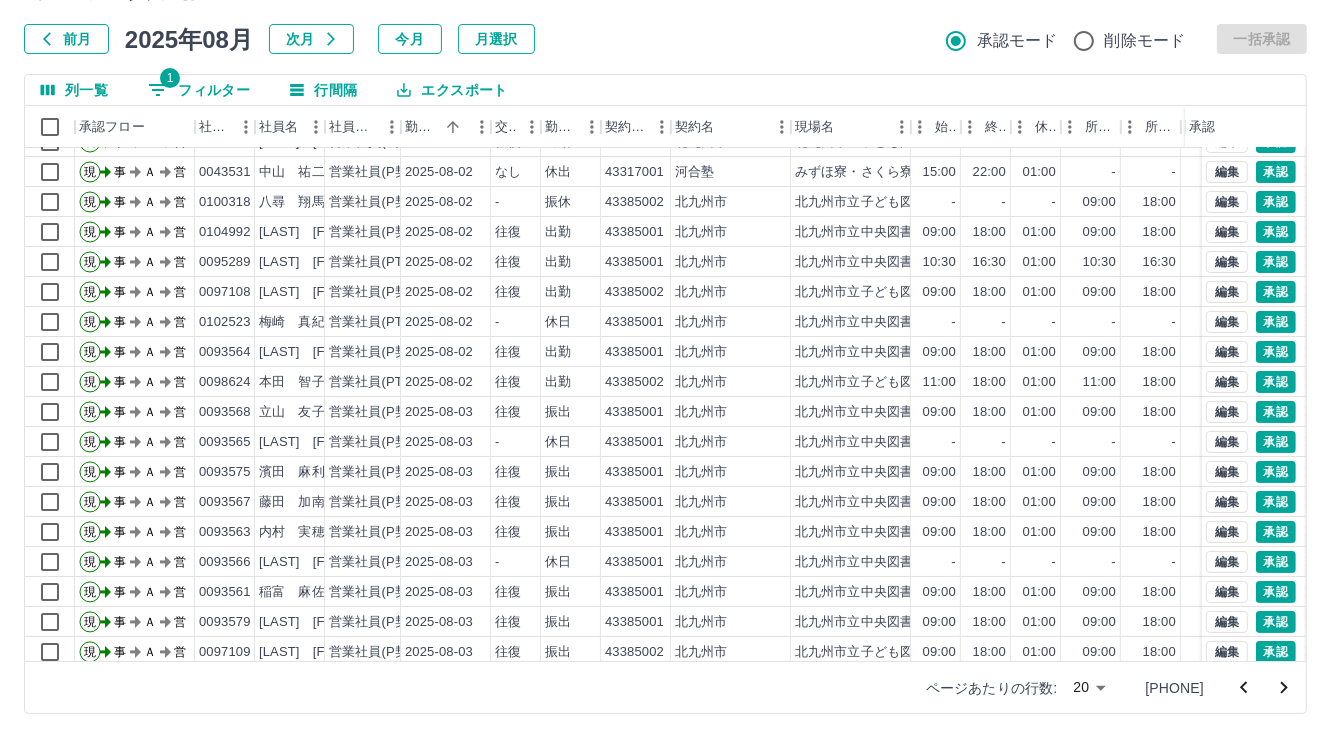 scroll, scrollTop: 103, scrollLeft: 0, axis: vertical 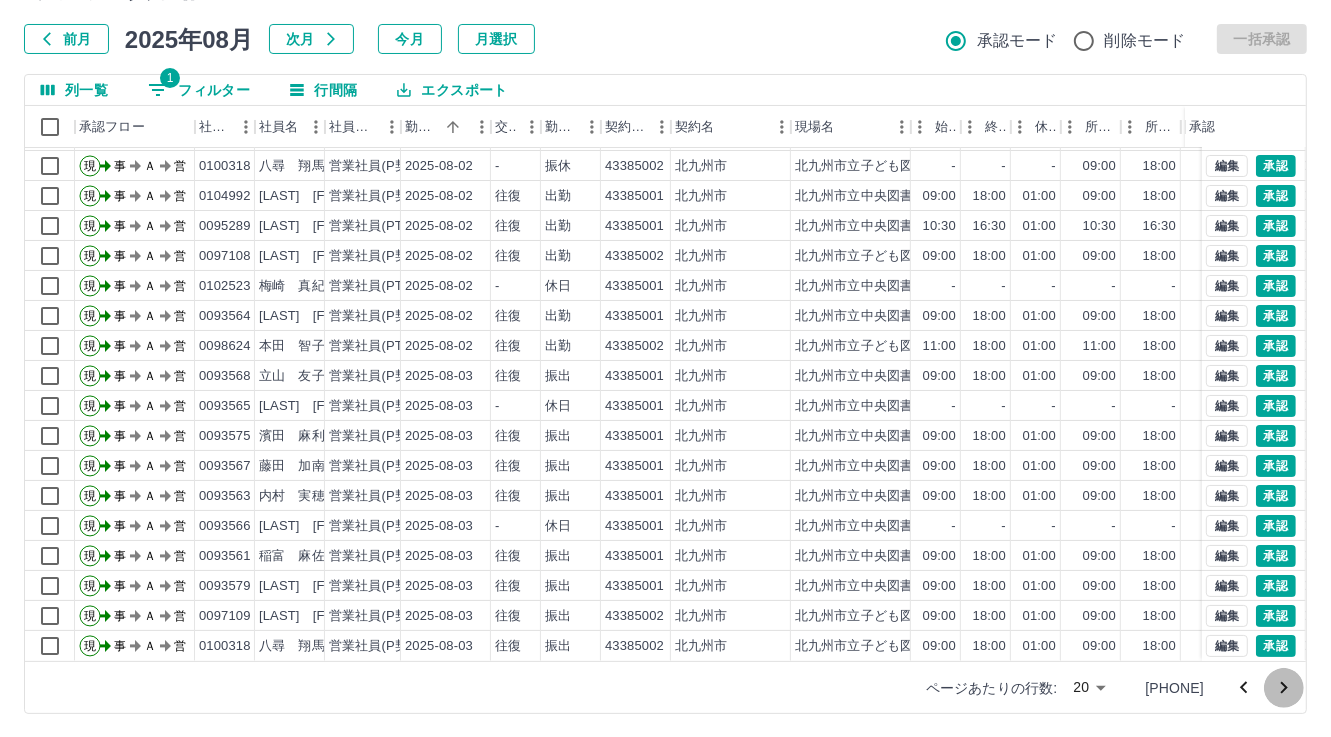click 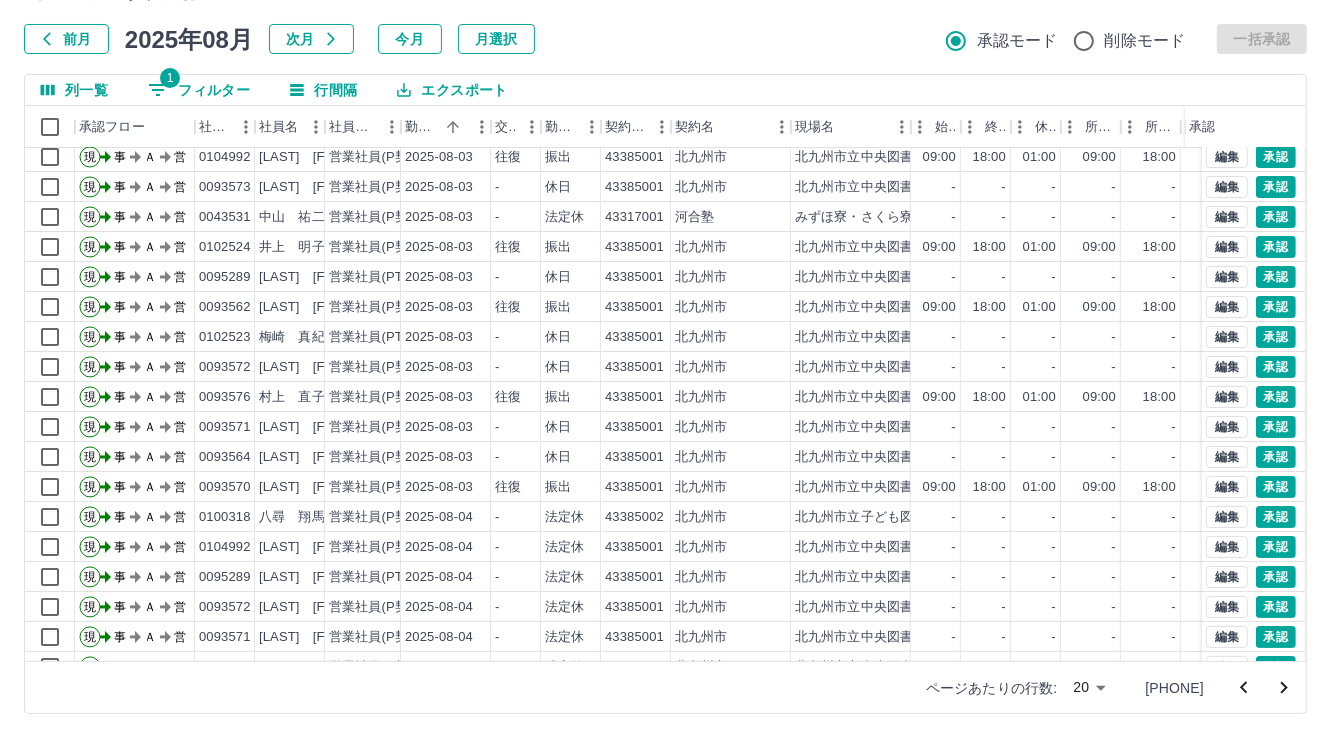 scroll, scrollTop: 103, scrollLeft: 0, axis: vertical 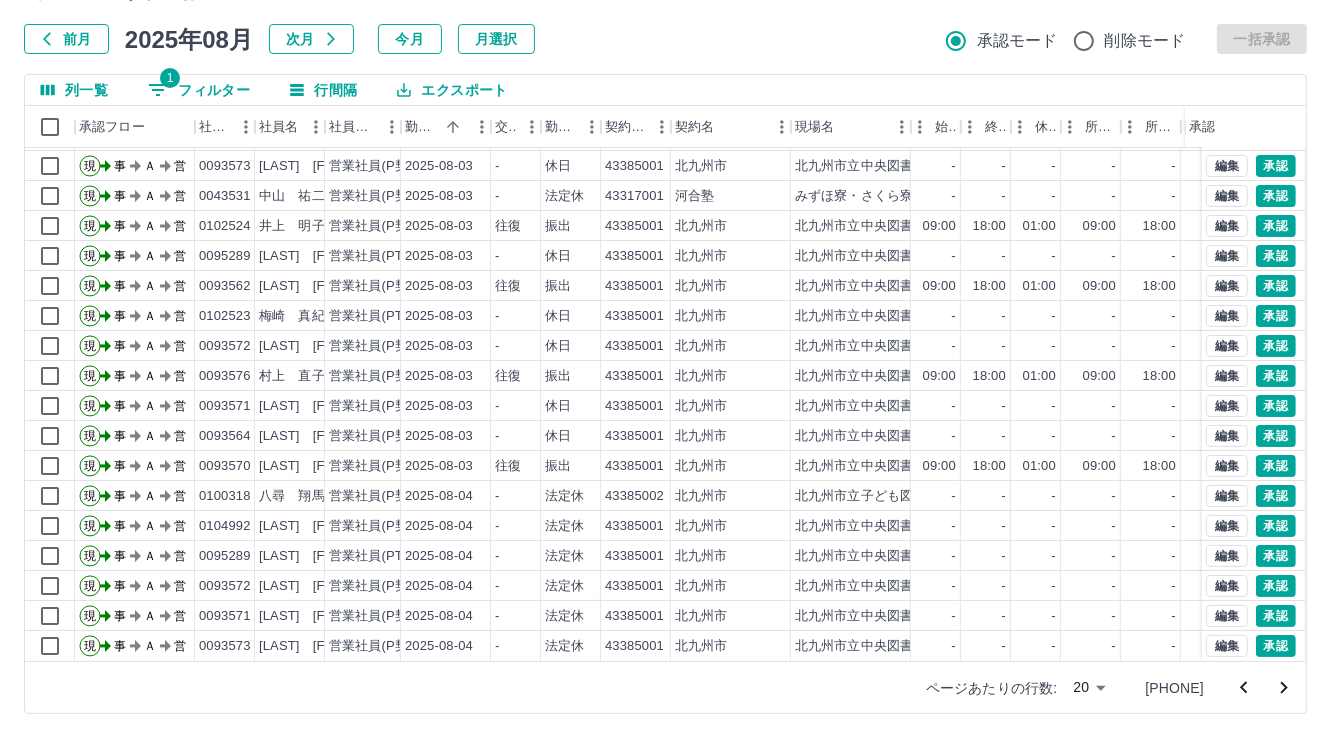 click 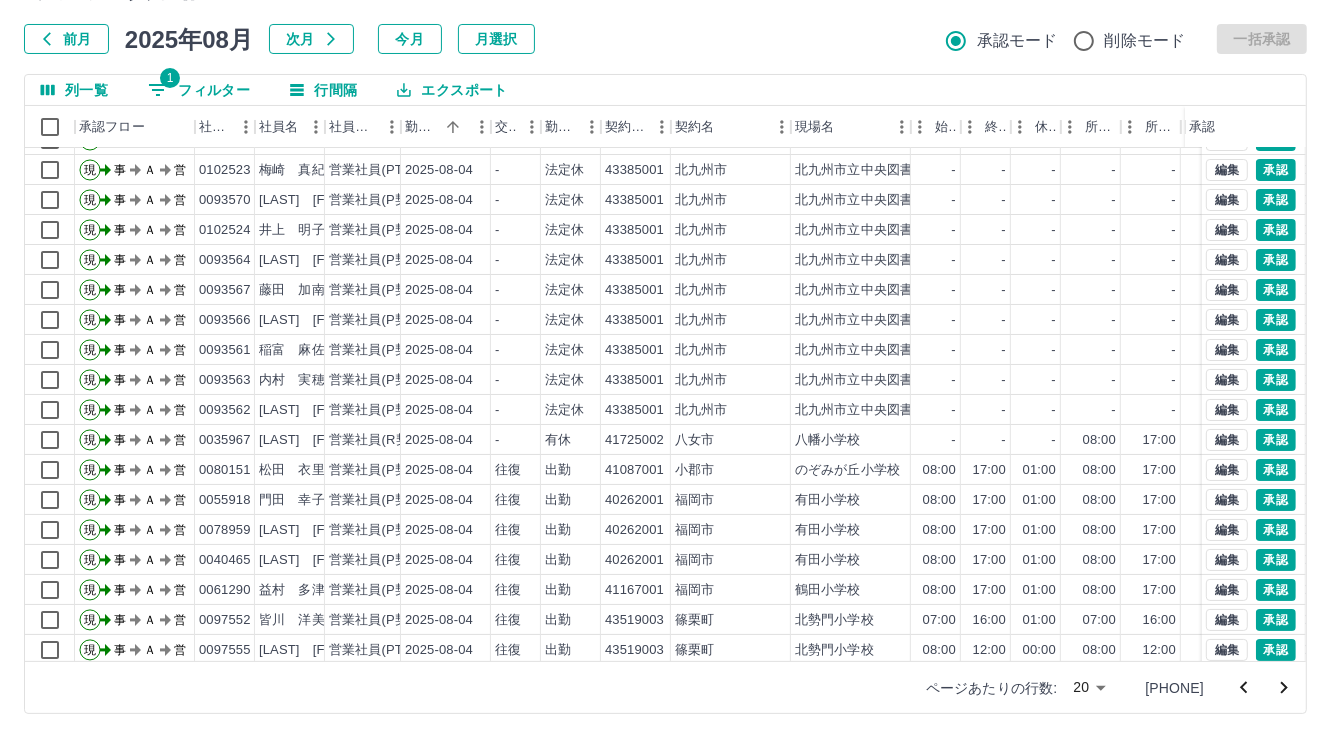 scroll, scrollTop: 103, scrollLeft: 0, axis: vertical 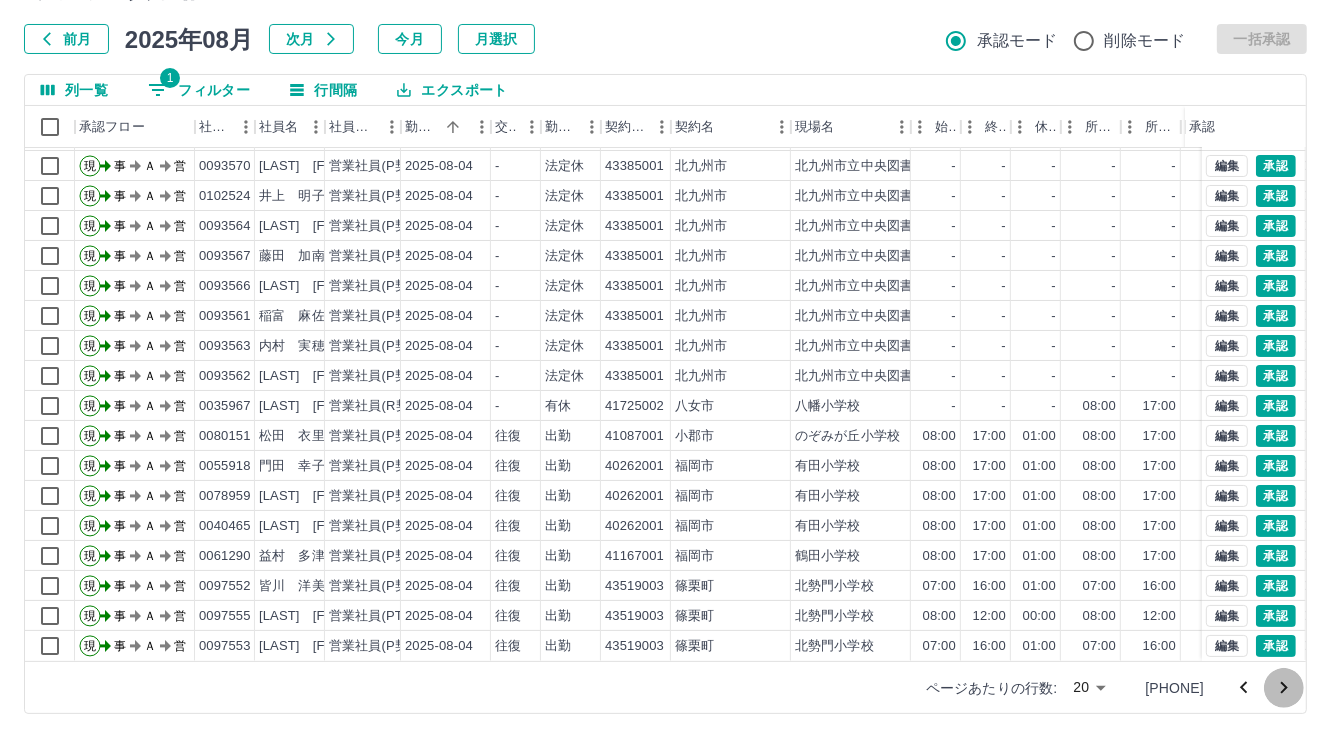click 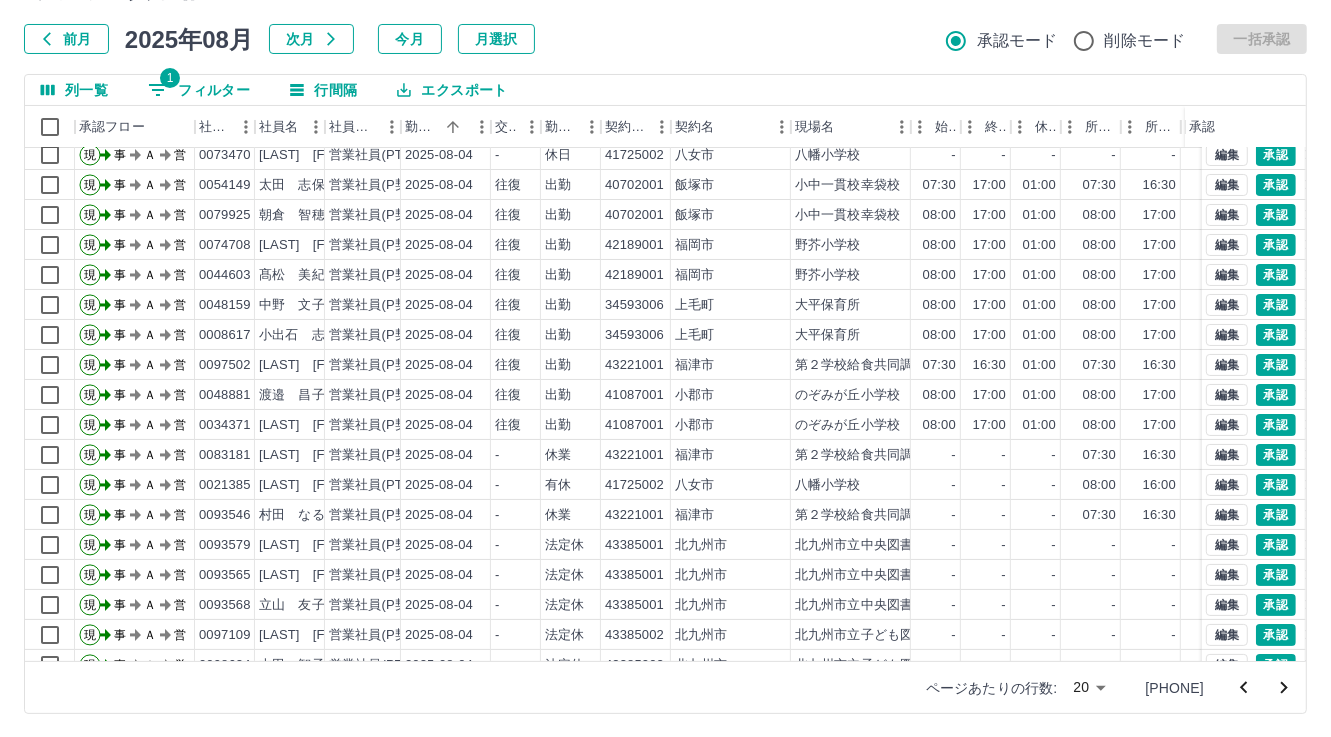 scroll, scrollTop: 103, scrollLeft: 0, axis: vertical 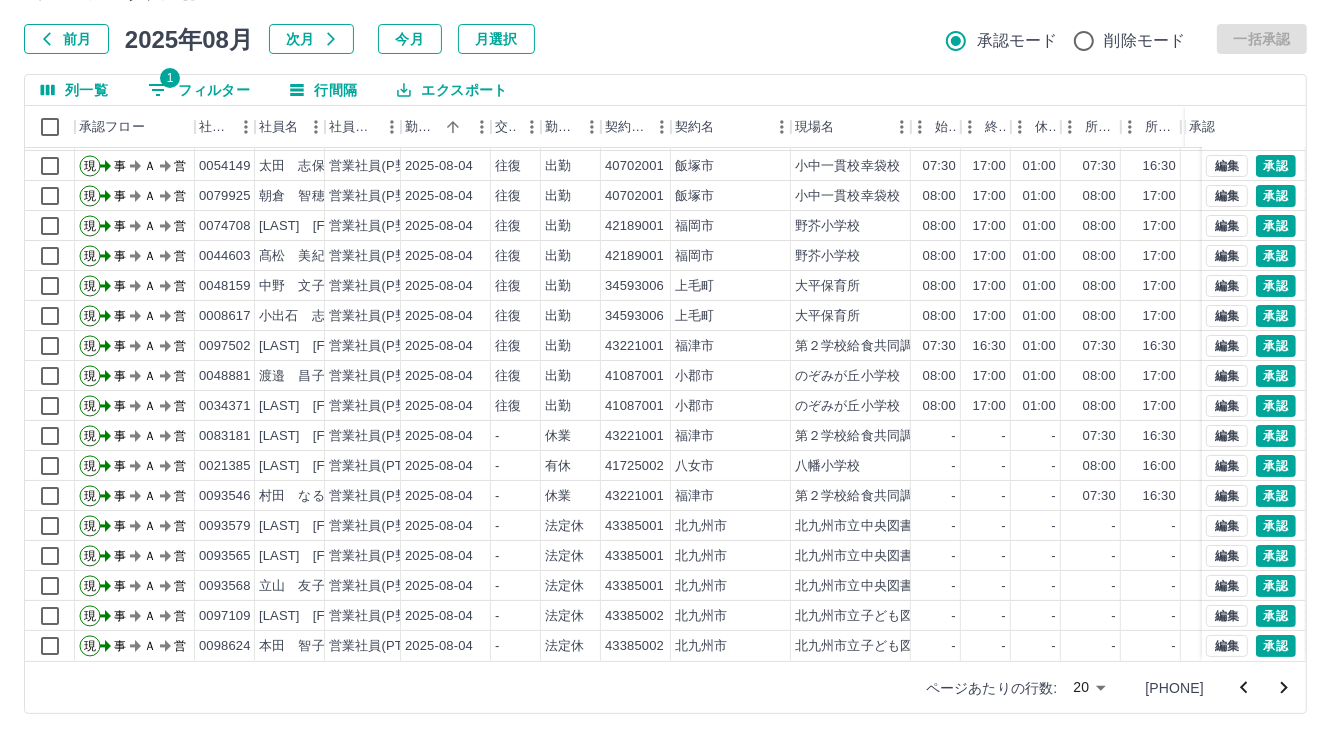 click 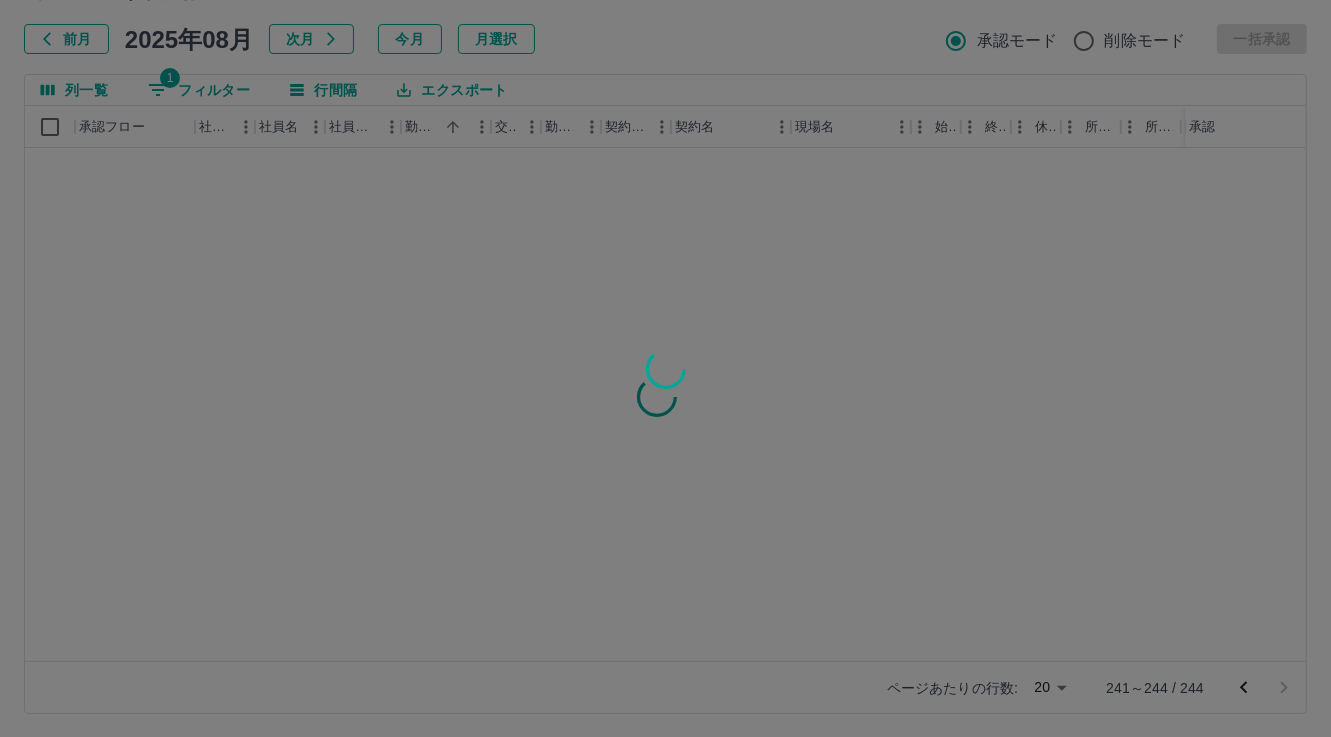 scroll, scrollTop: 0, scrollLeft: 0, axis: both 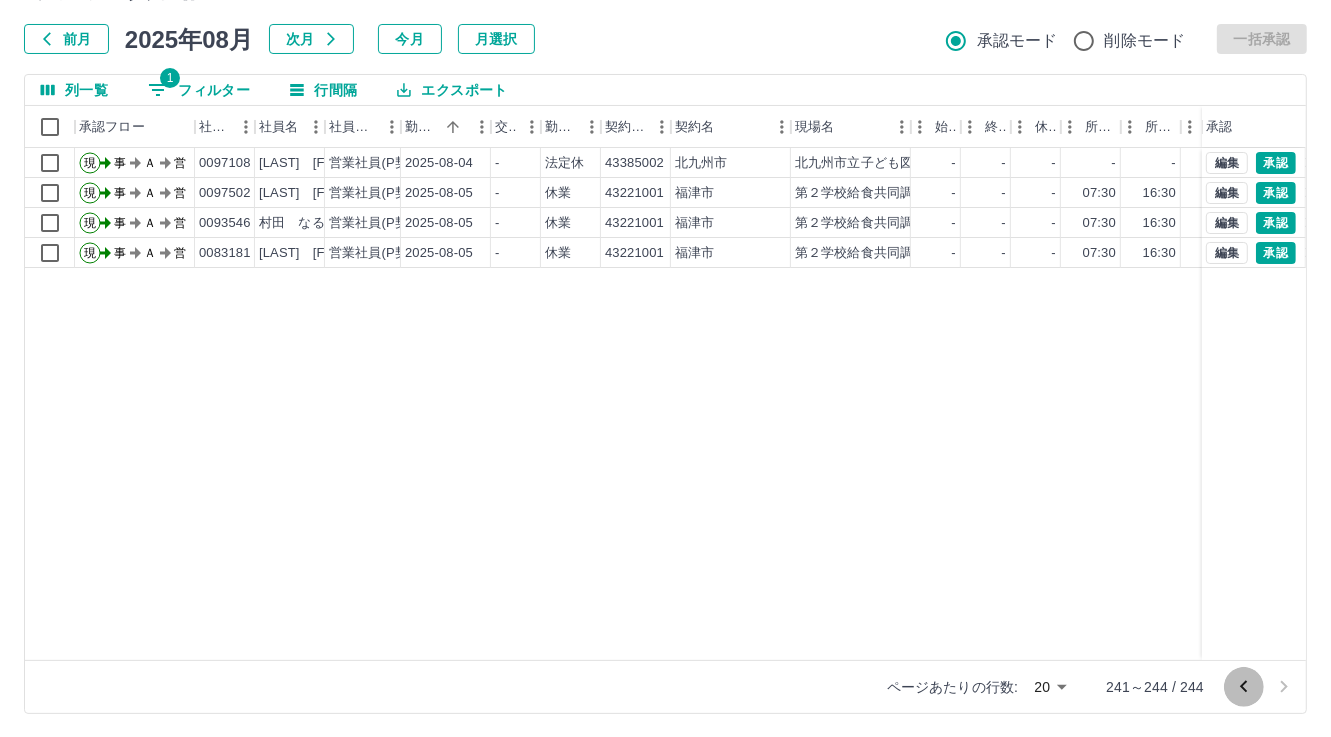 click 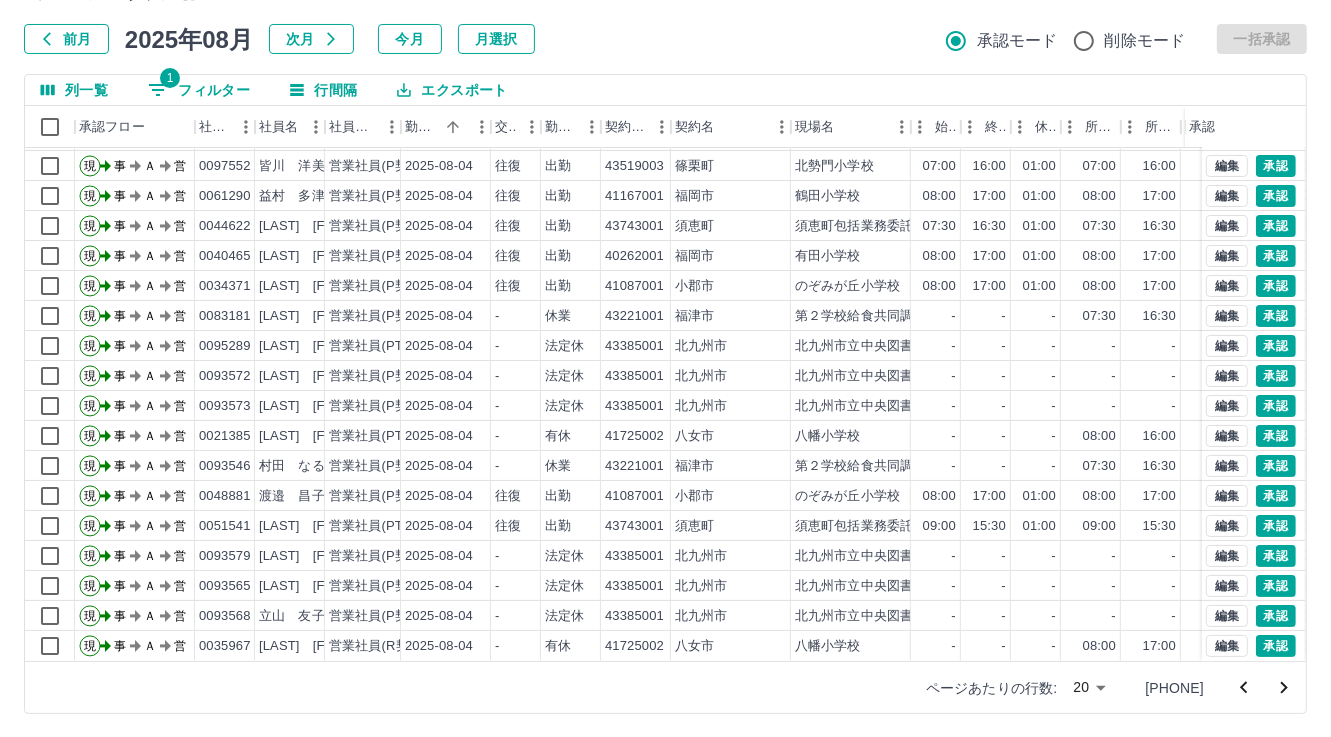 scroll, scrollTop: 103, scrollLeft: 0, axis: vertical 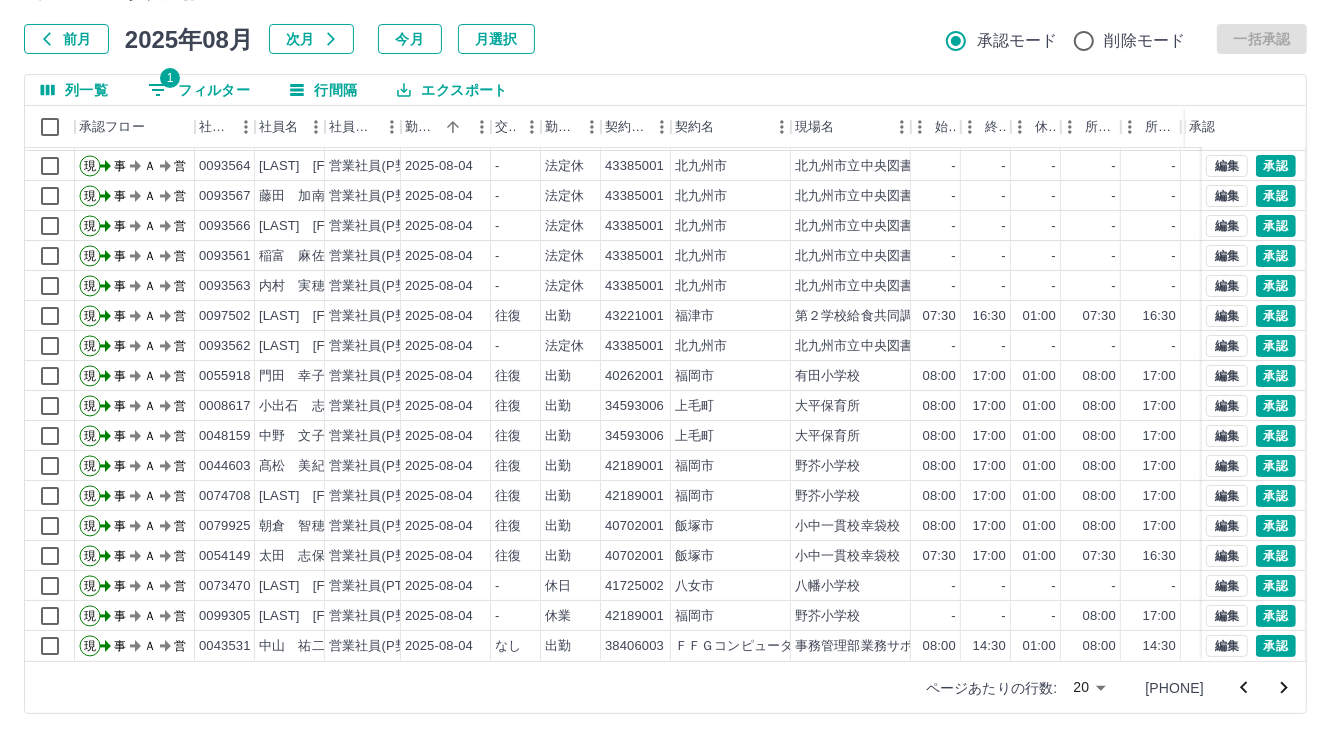 click 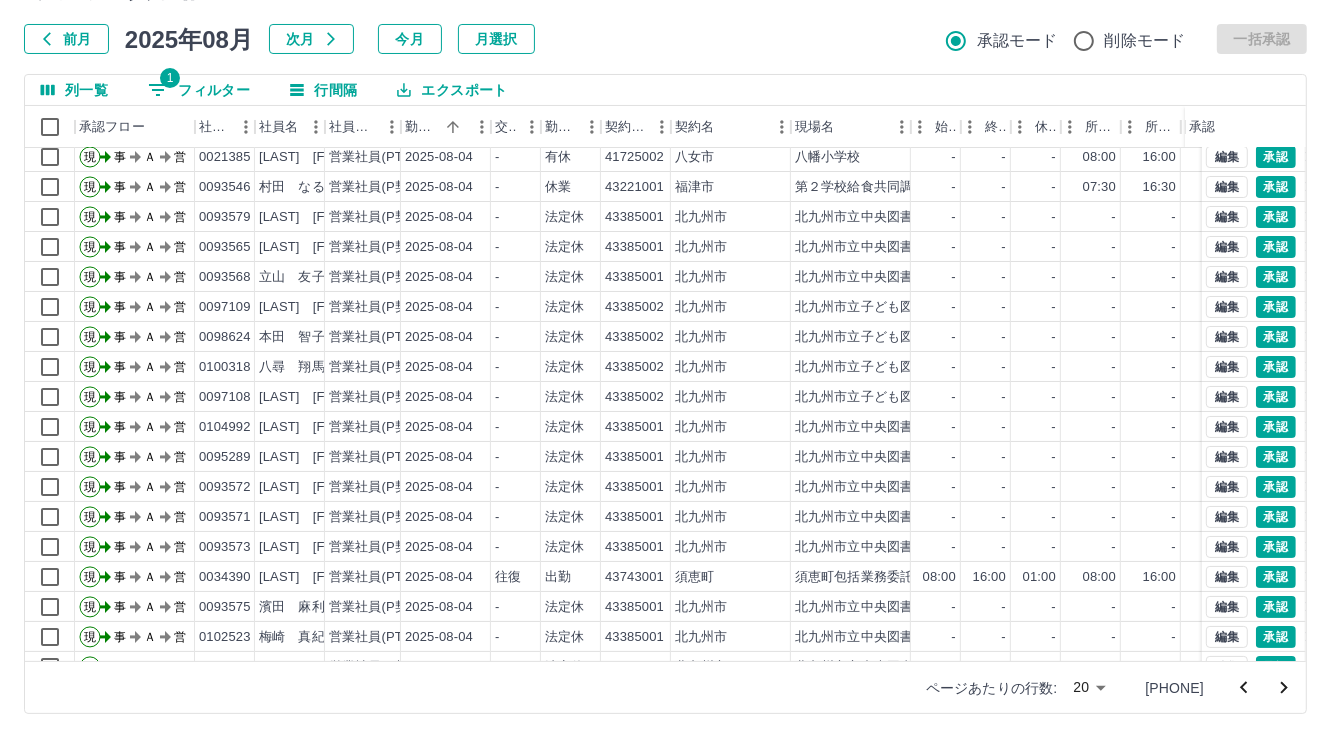 scroll, scrollTop: 103, scrollLeft: 0, axis: vertical 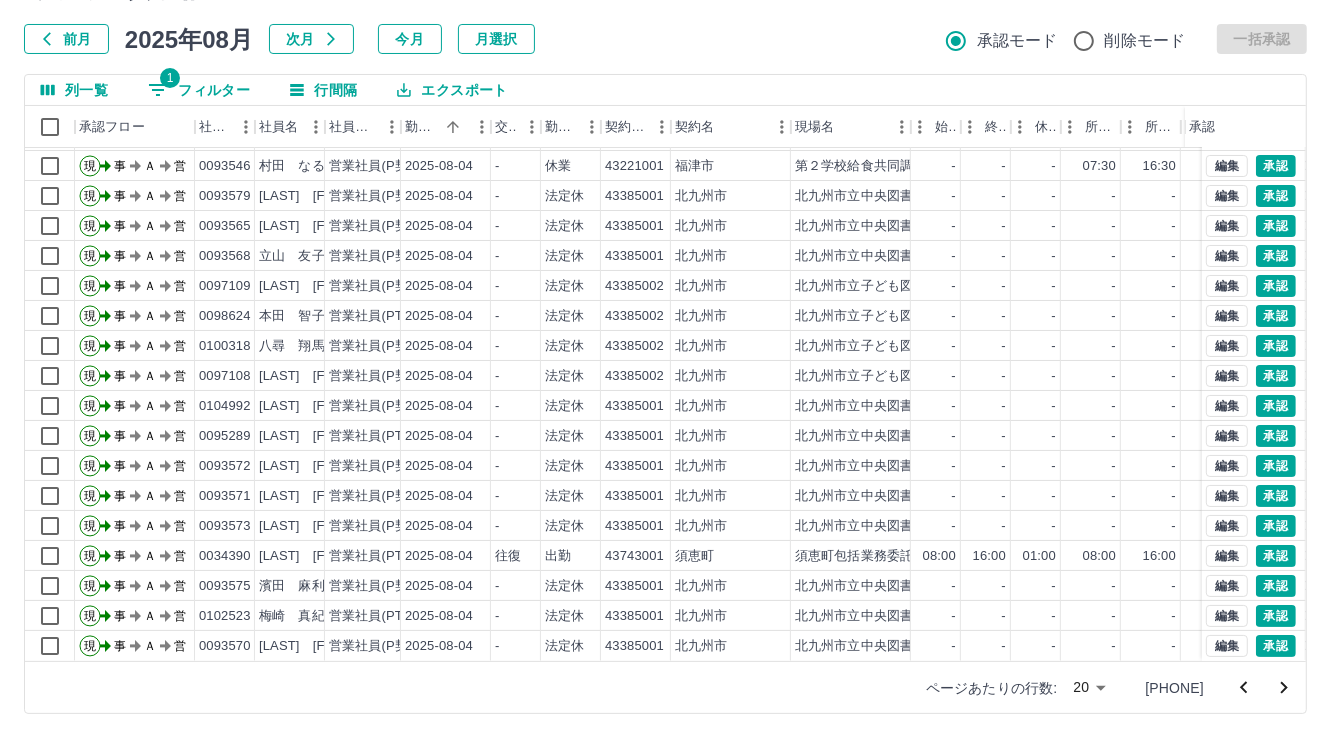 click 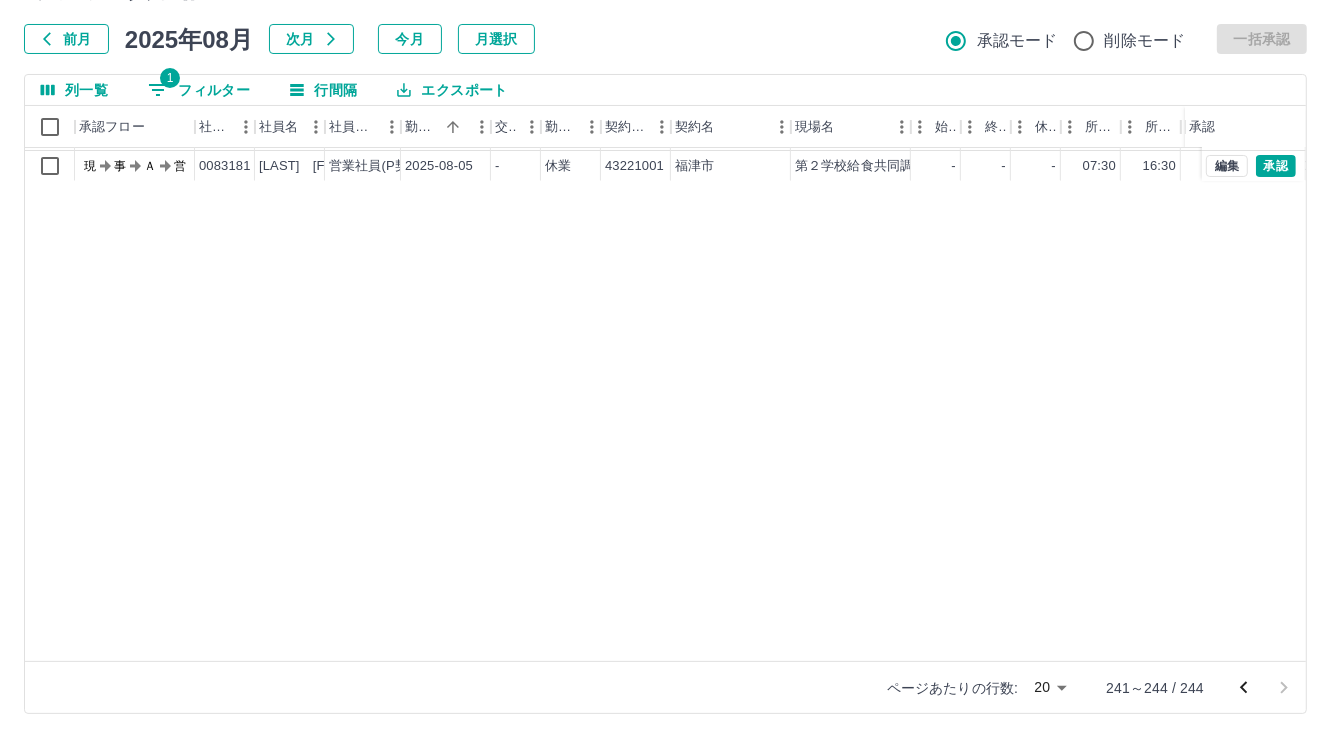 scroll, scrollTop: 0, scrollLeft: 0, axis: both 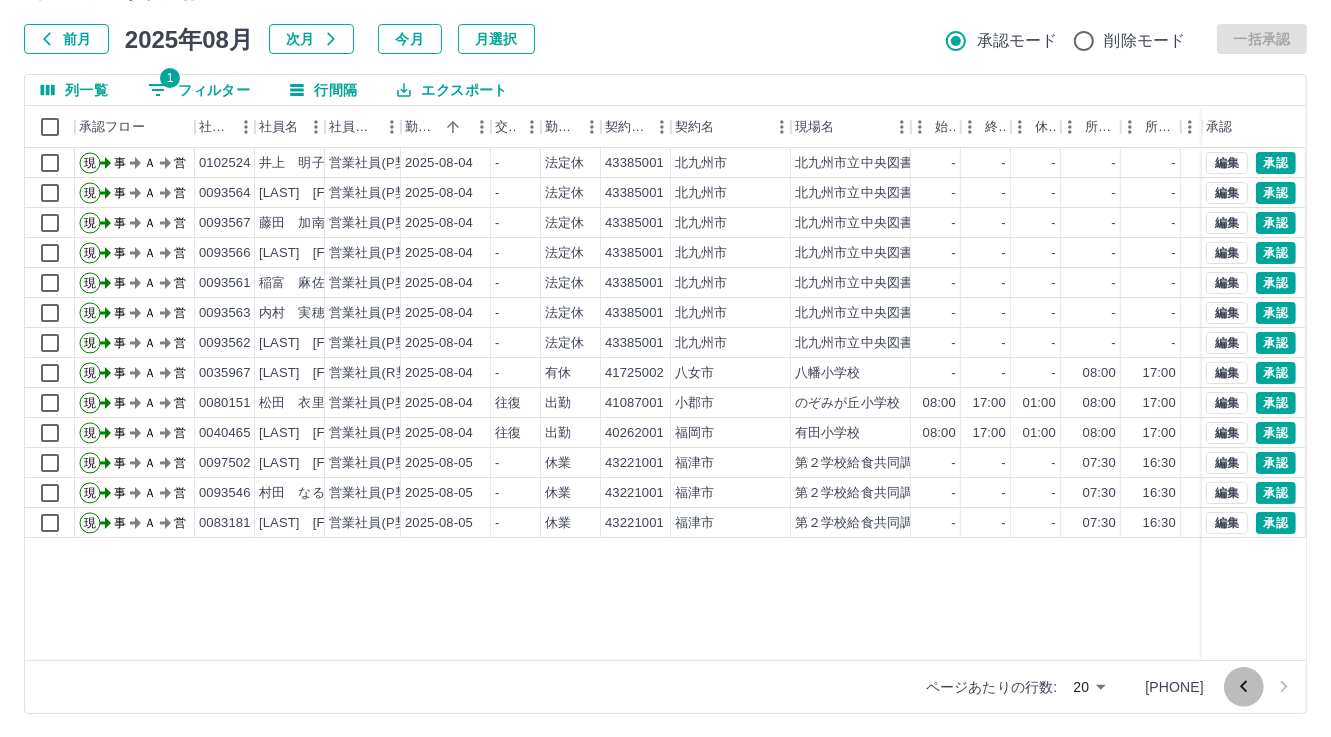click 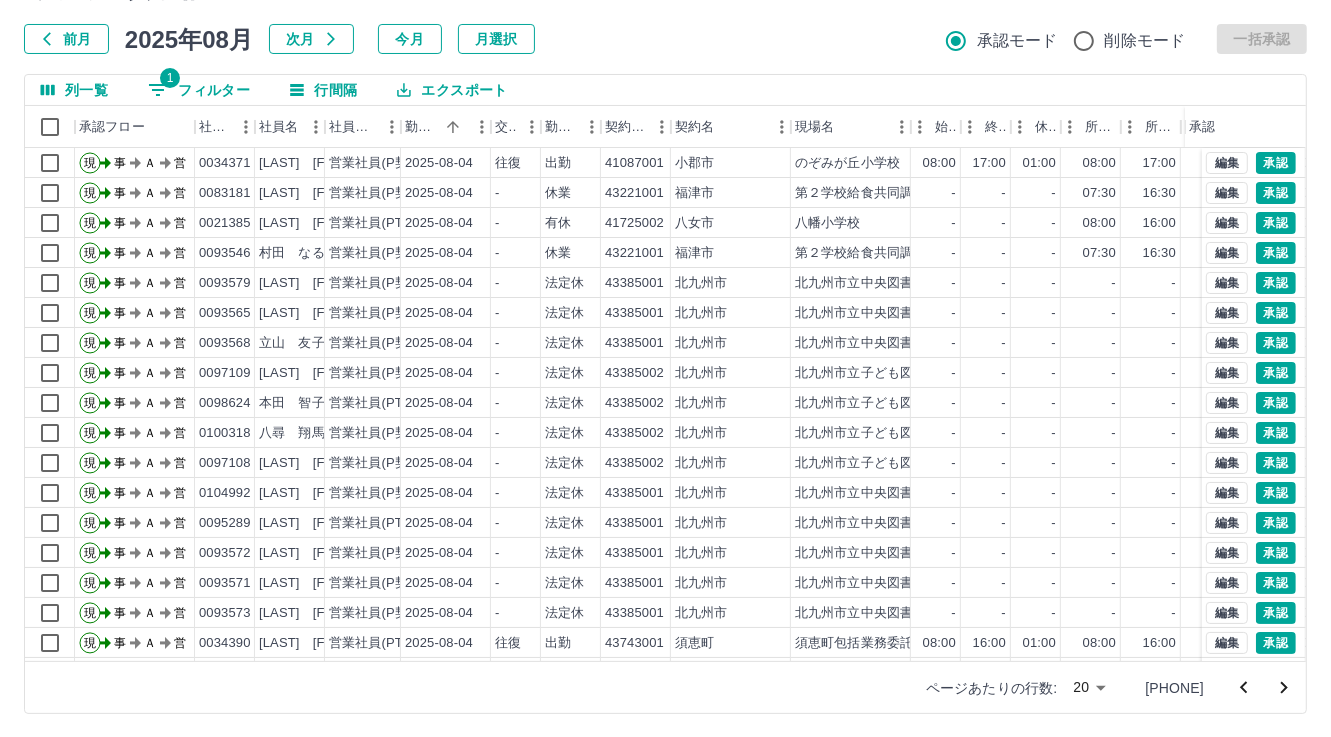 click 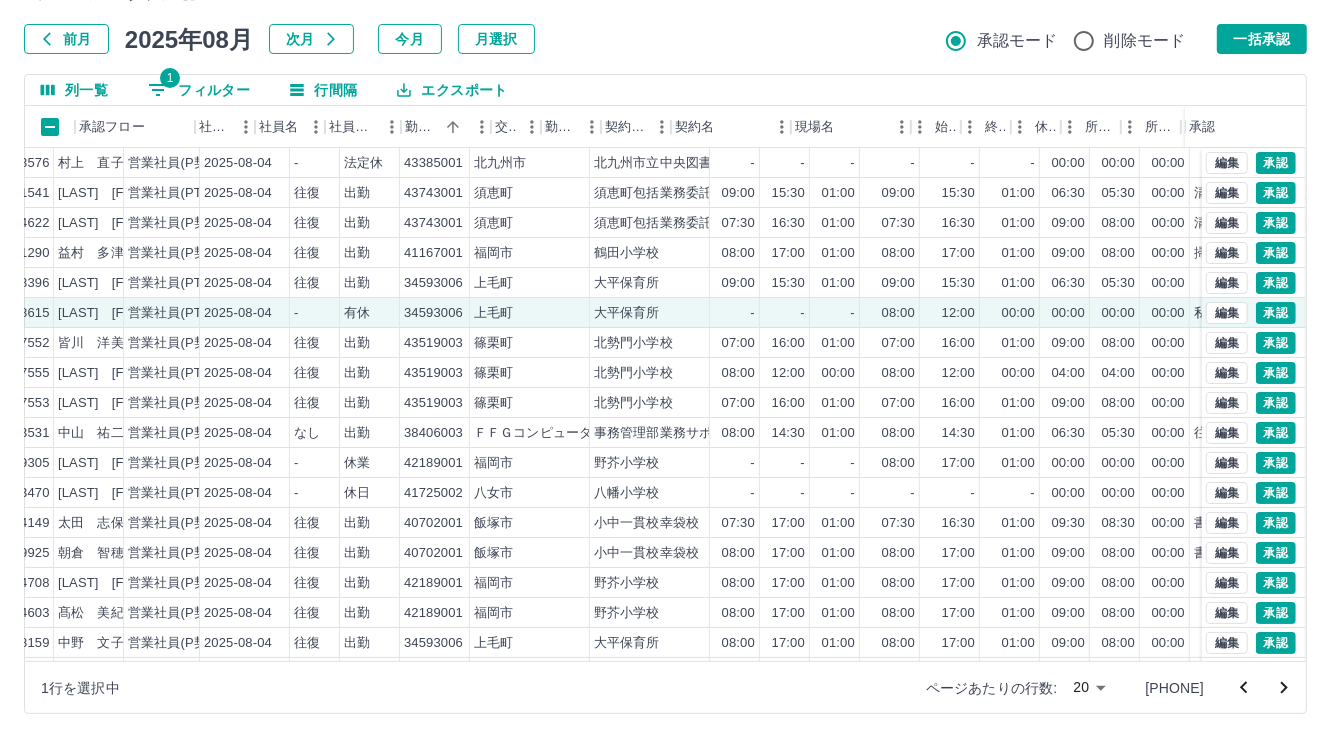 scroll, scrollTop: 0, scrollLeft: 0, axis: both 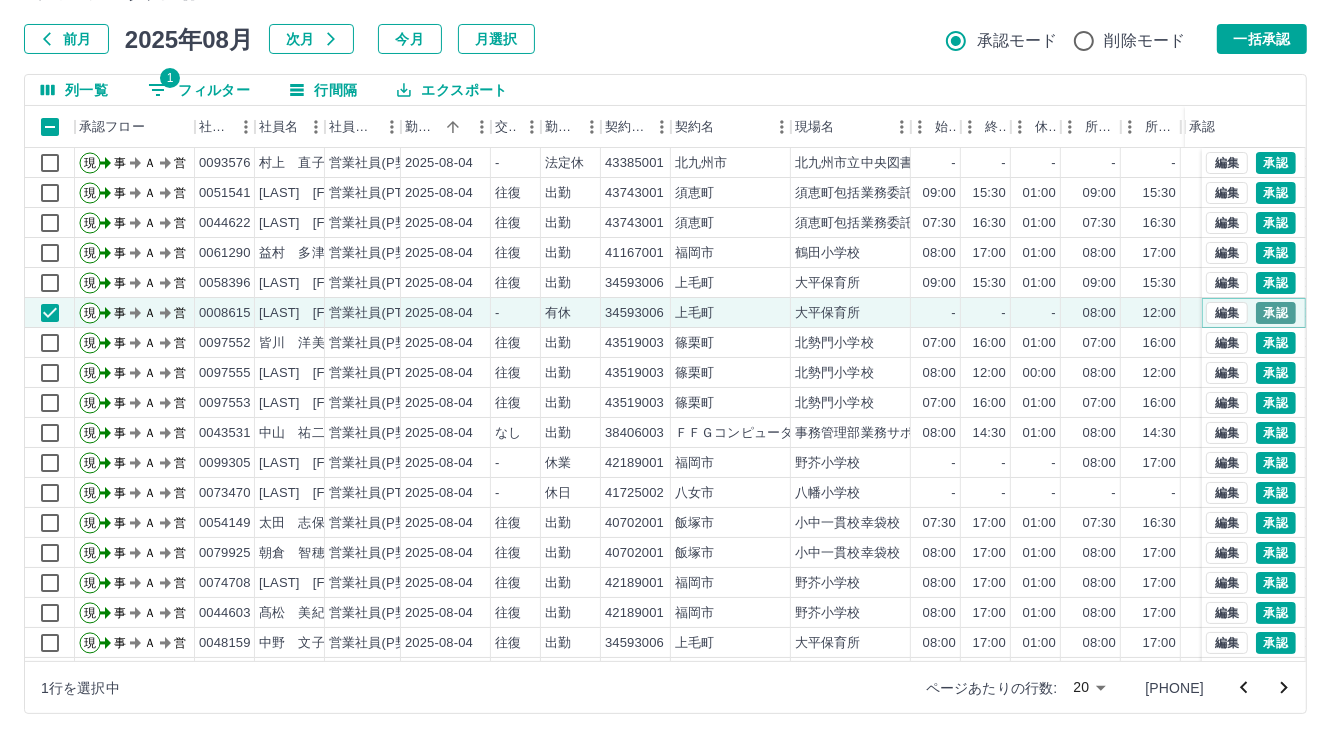 click on "承認" at bounding box center [1276, 313] 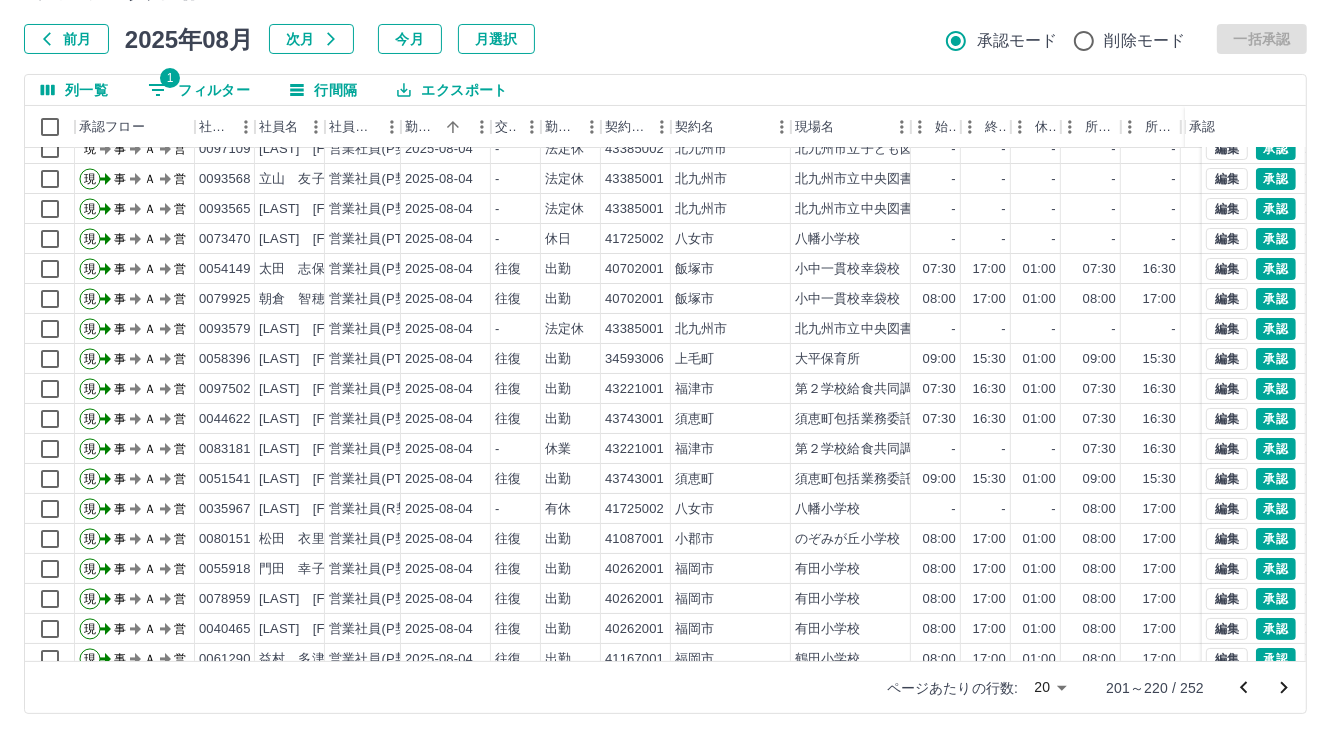 scroll, scrollTop: 0, scrollLeft: 0, axis: both 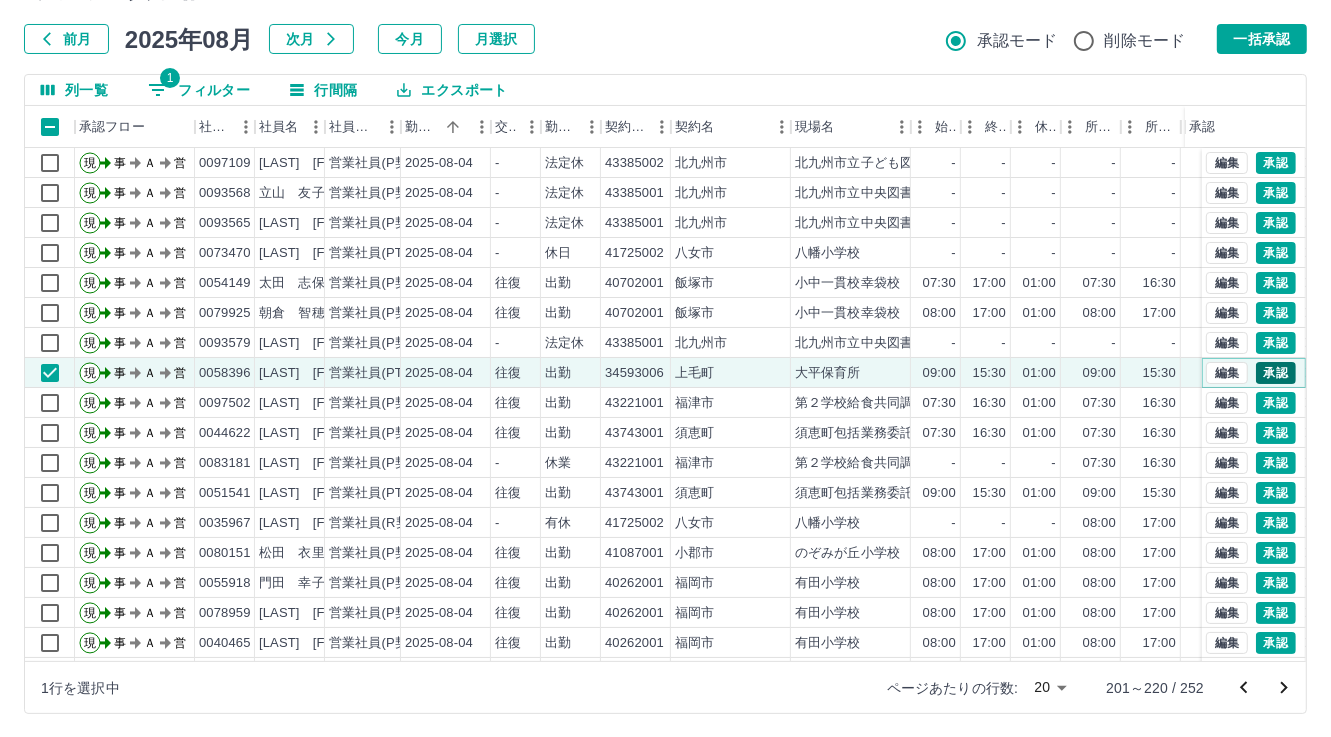 click on "承認" at bounding box center (1276, 373) 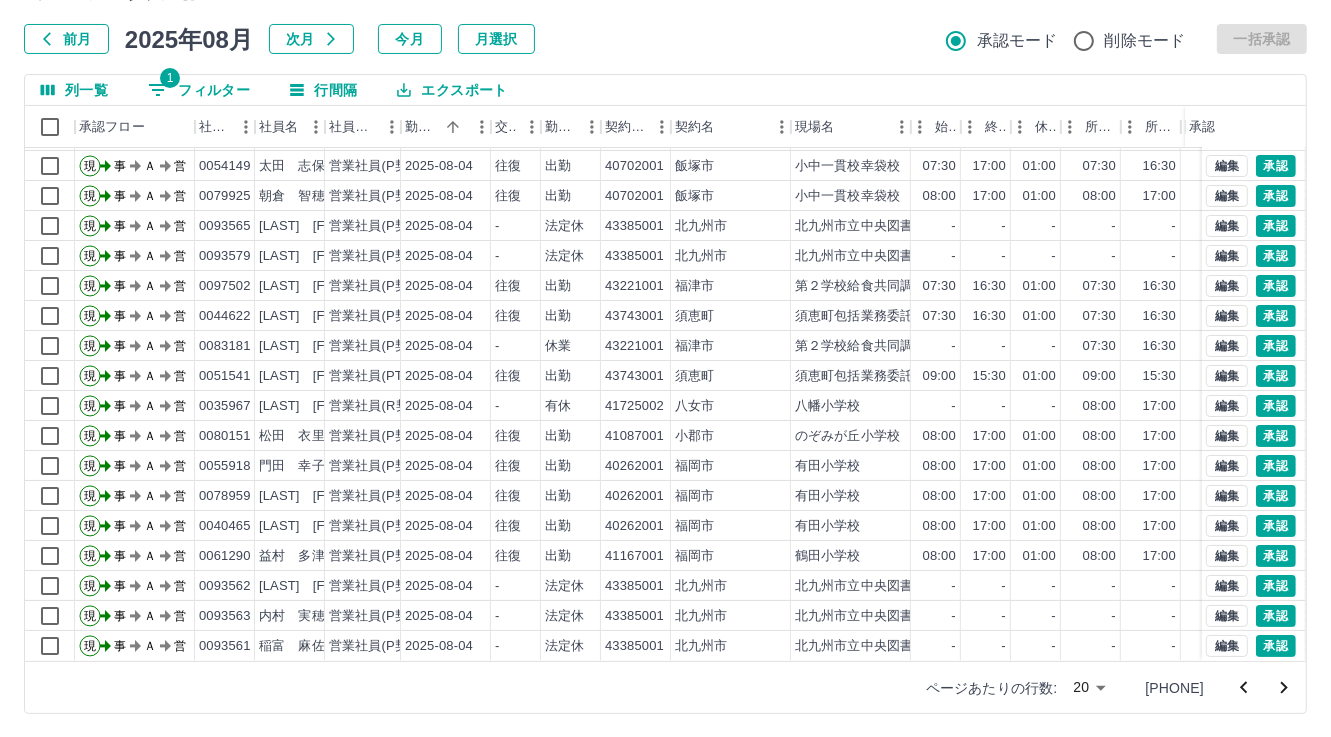 scroll, scrollTop: 0, scrollLeft: 0, axis: both 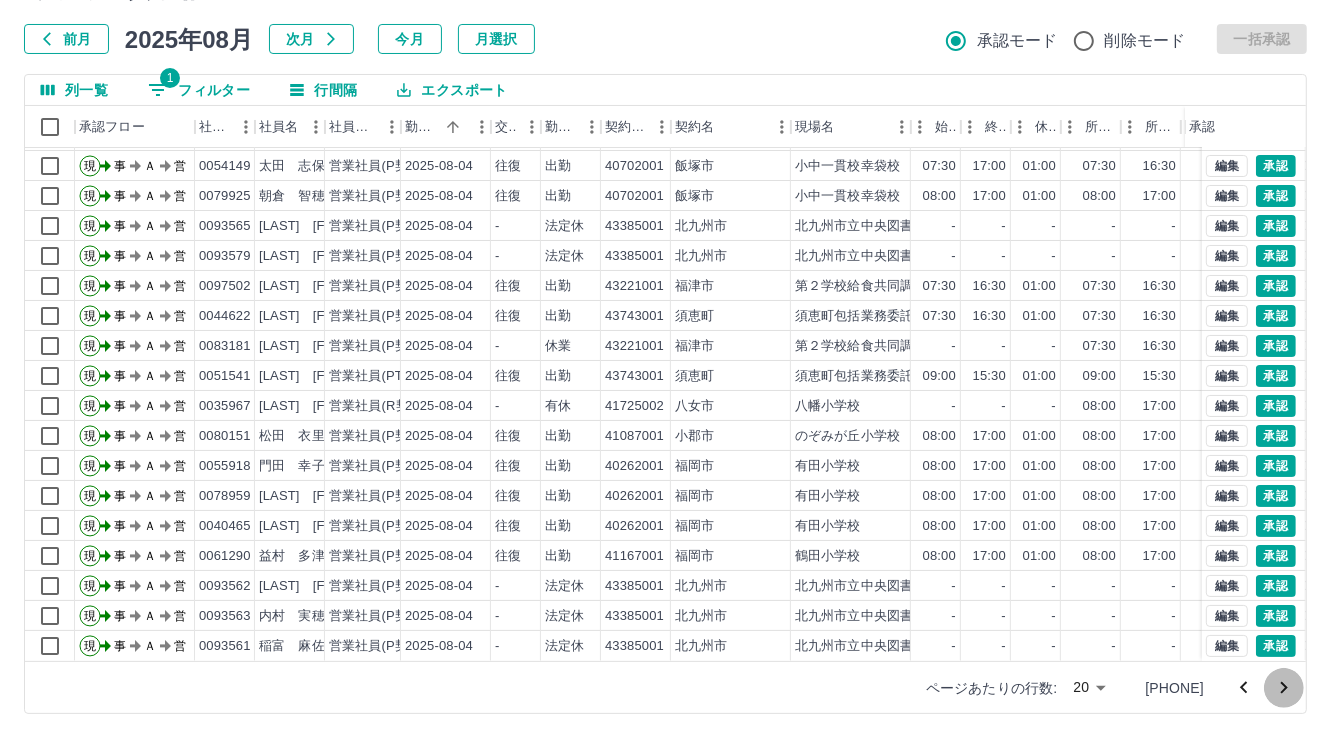 click 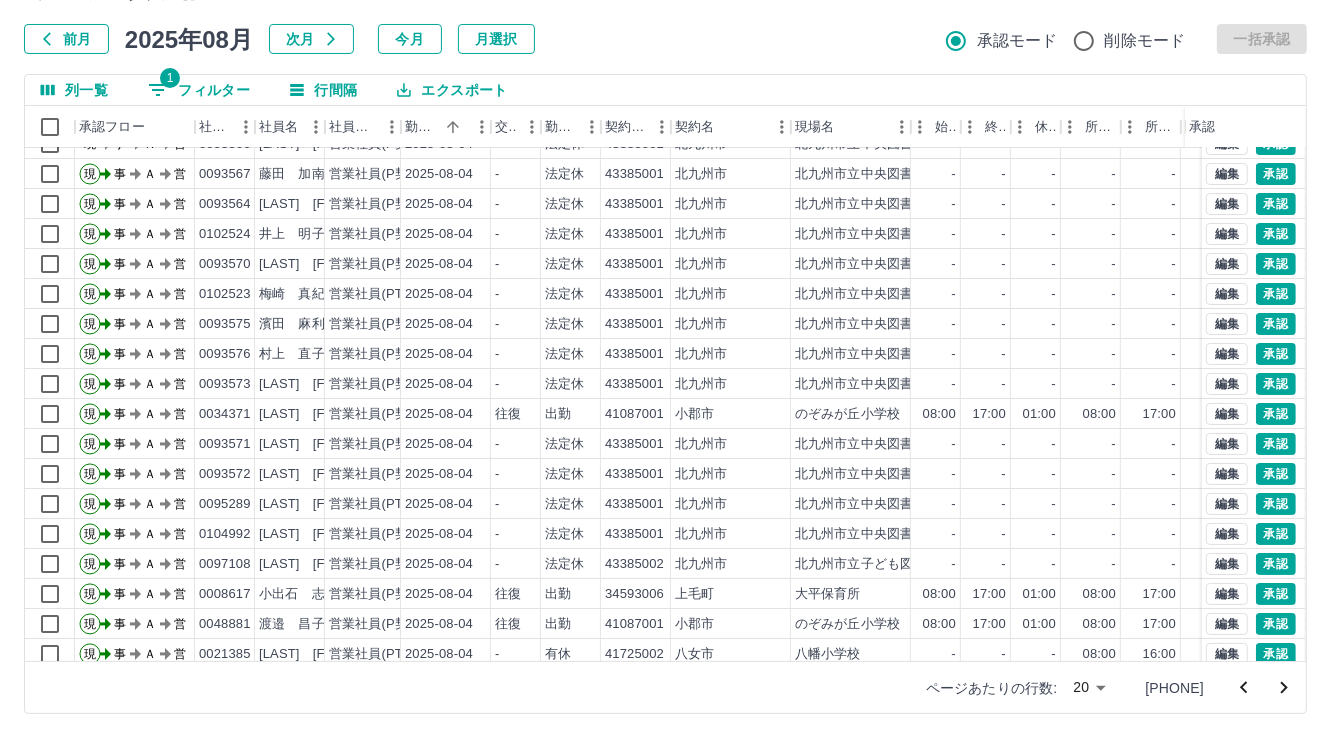 scroll, scrollTop: 0, scrollLeft: 0, axis: both 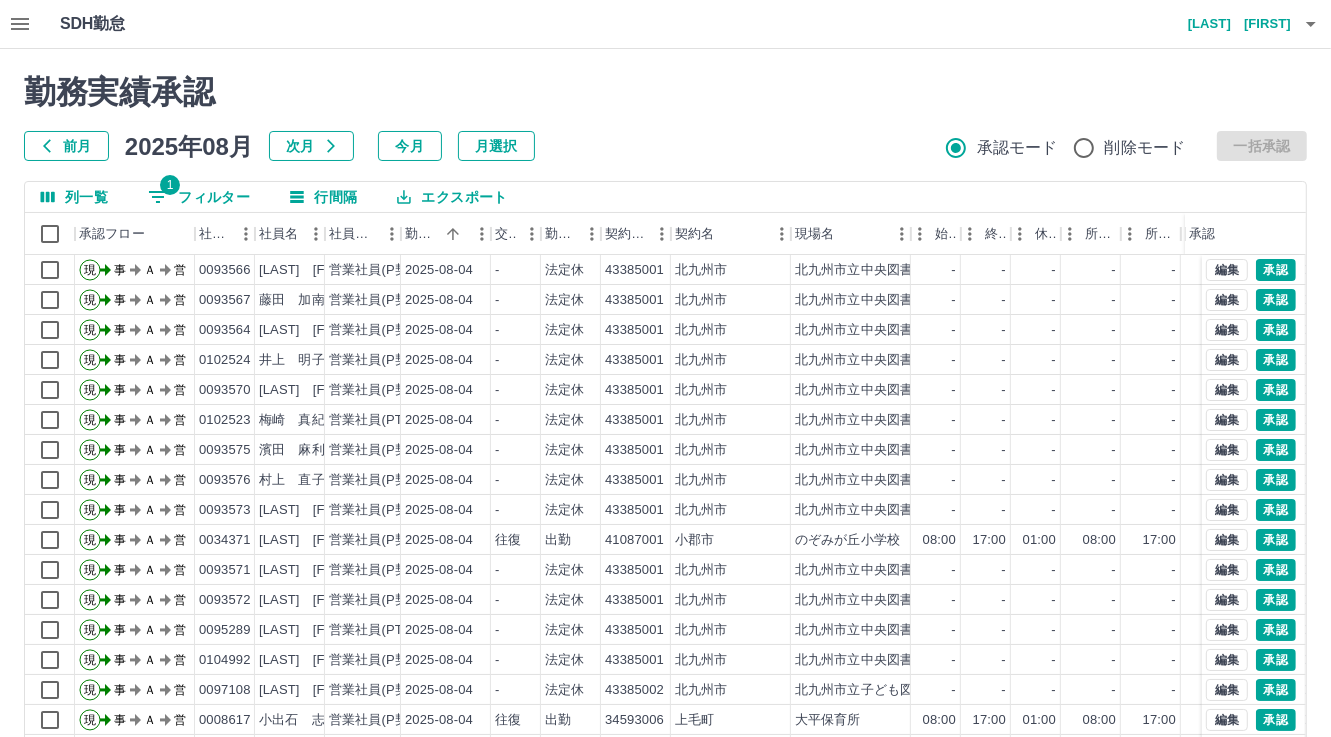 click on "1 フィルター" at bounding box center (199, 197) 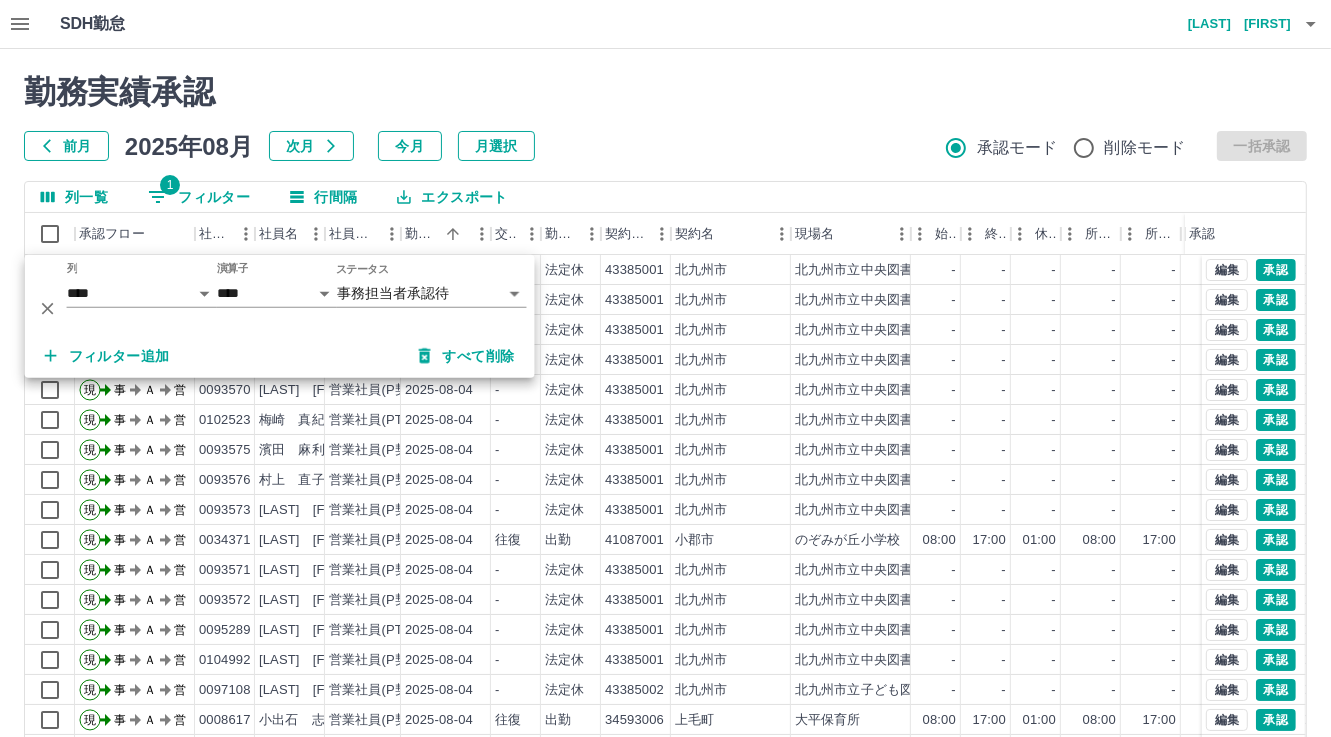 click on "勤務実績承認 前月 2025年08月 次月 今月 月選択 承認モード 削除モード 一括承認" at bounding box center (665, 117) 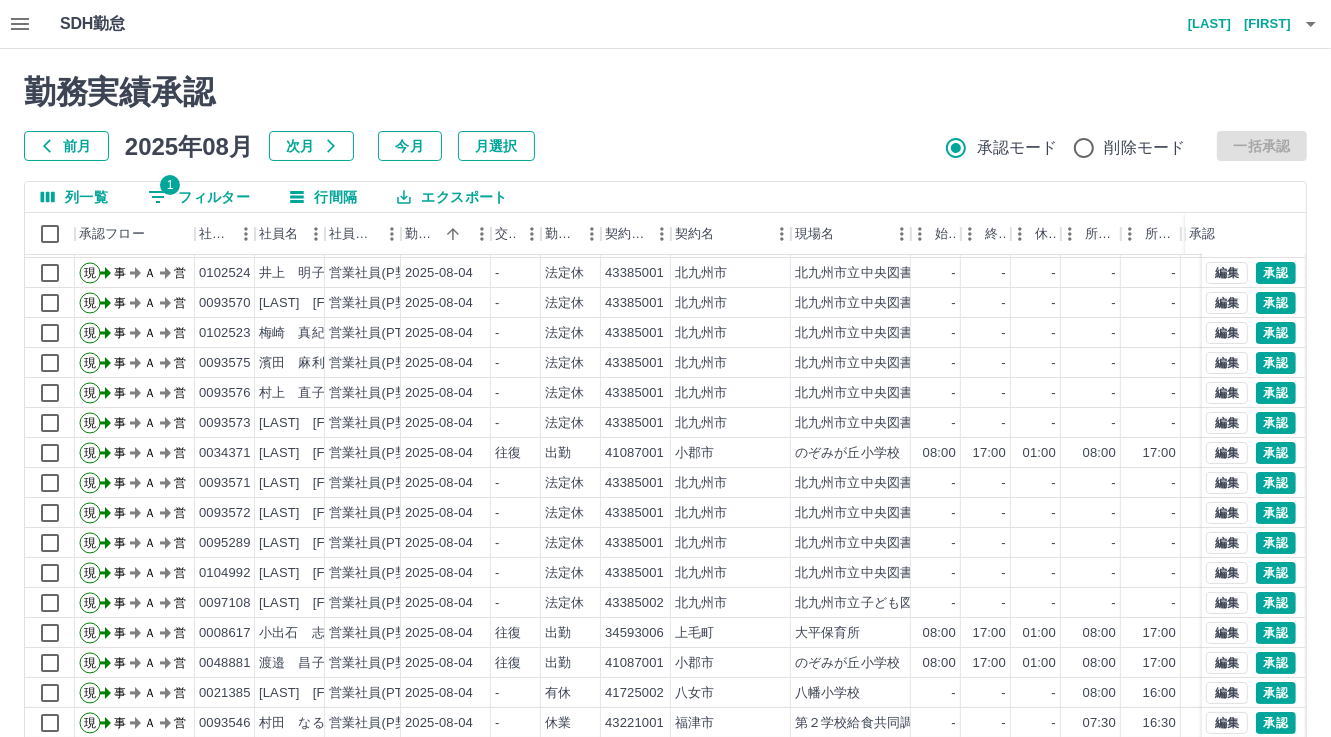 scroll, scrollTop: 103, scrollLeft: 0, axis: vertical 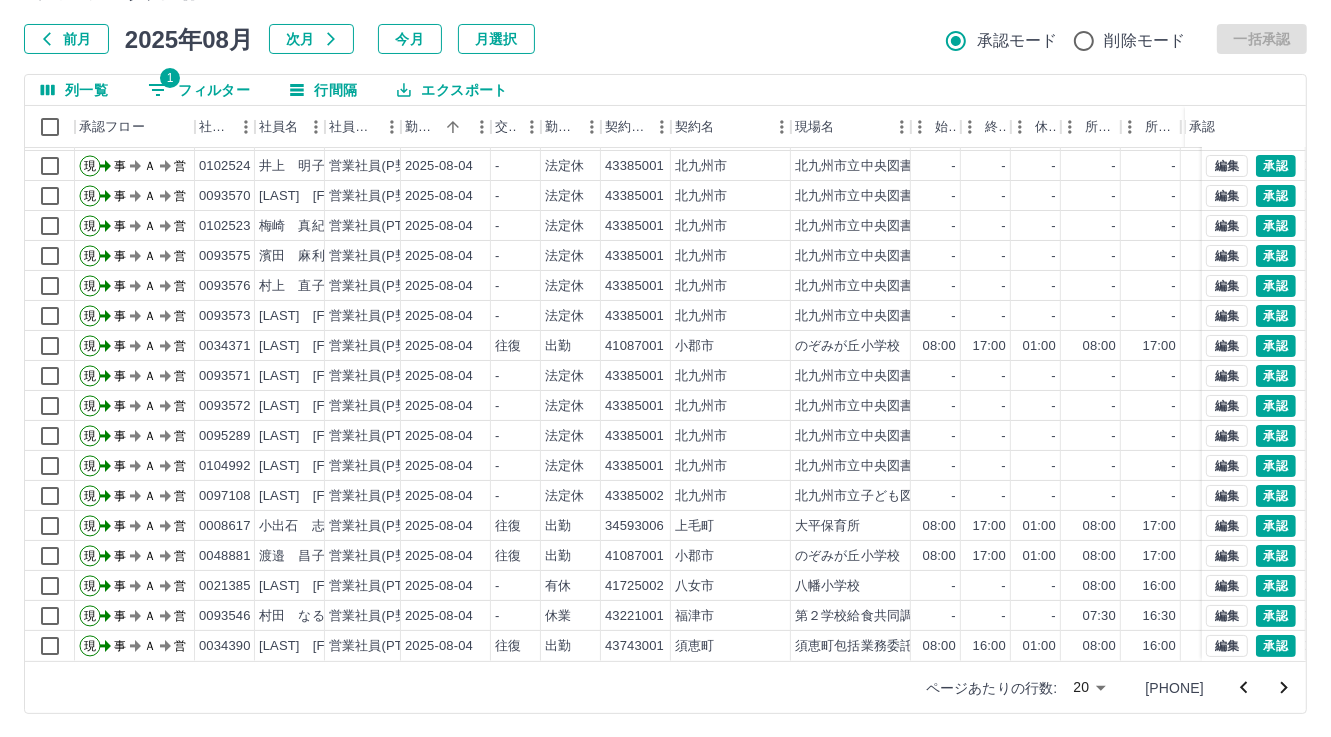 click 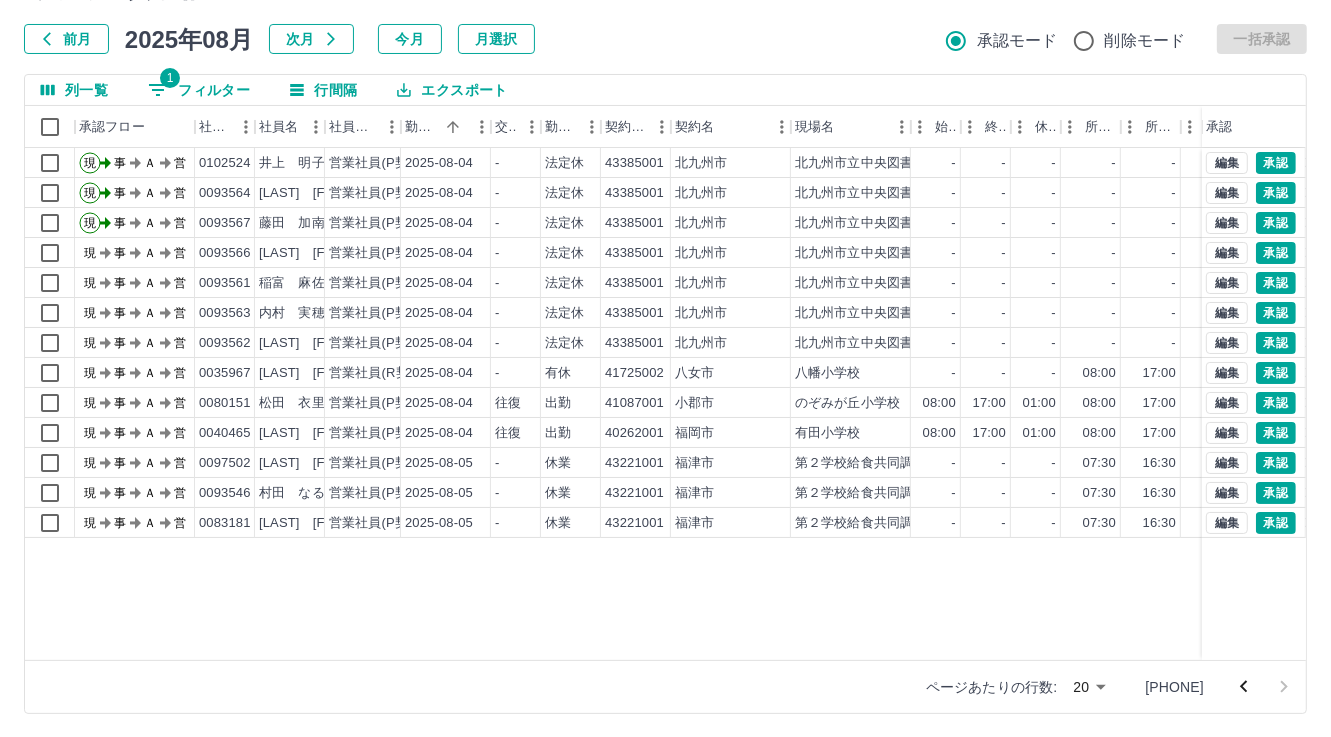 scroll, scrollTop: 0, scrollLeft: 0, axis: both 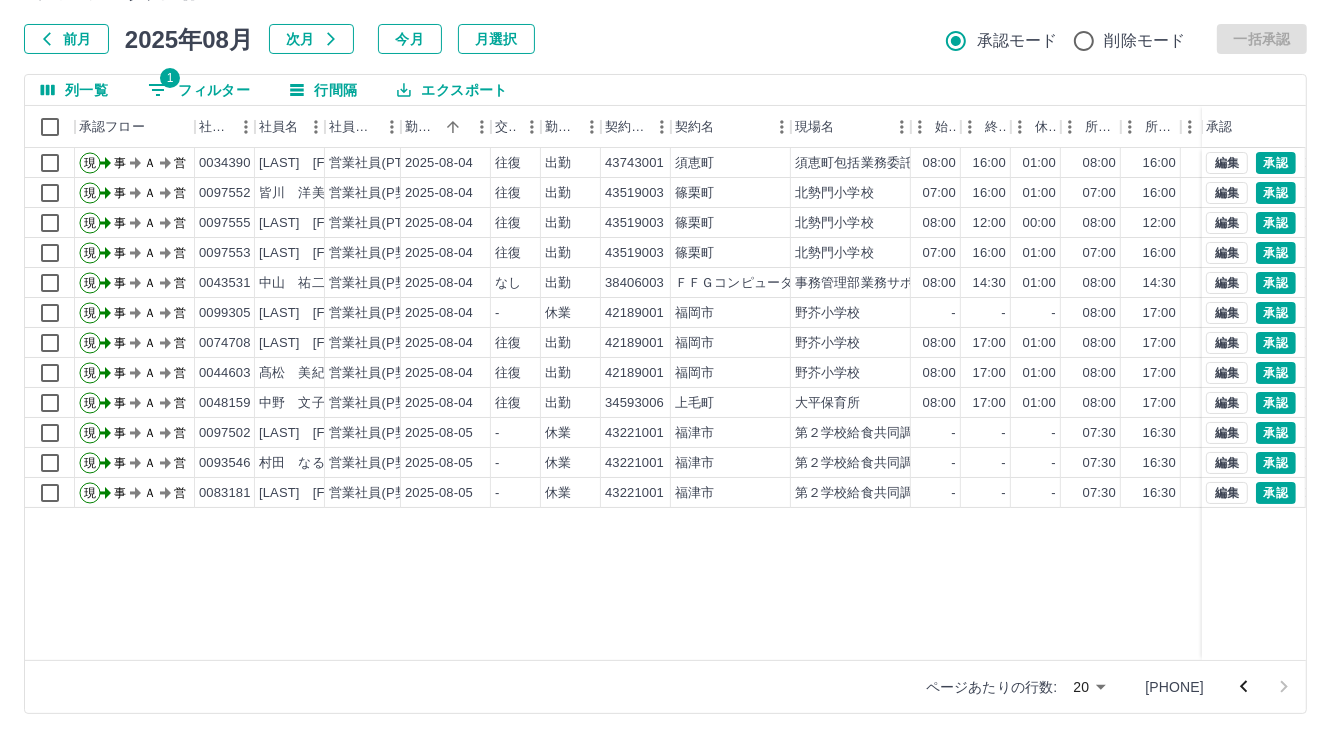 click 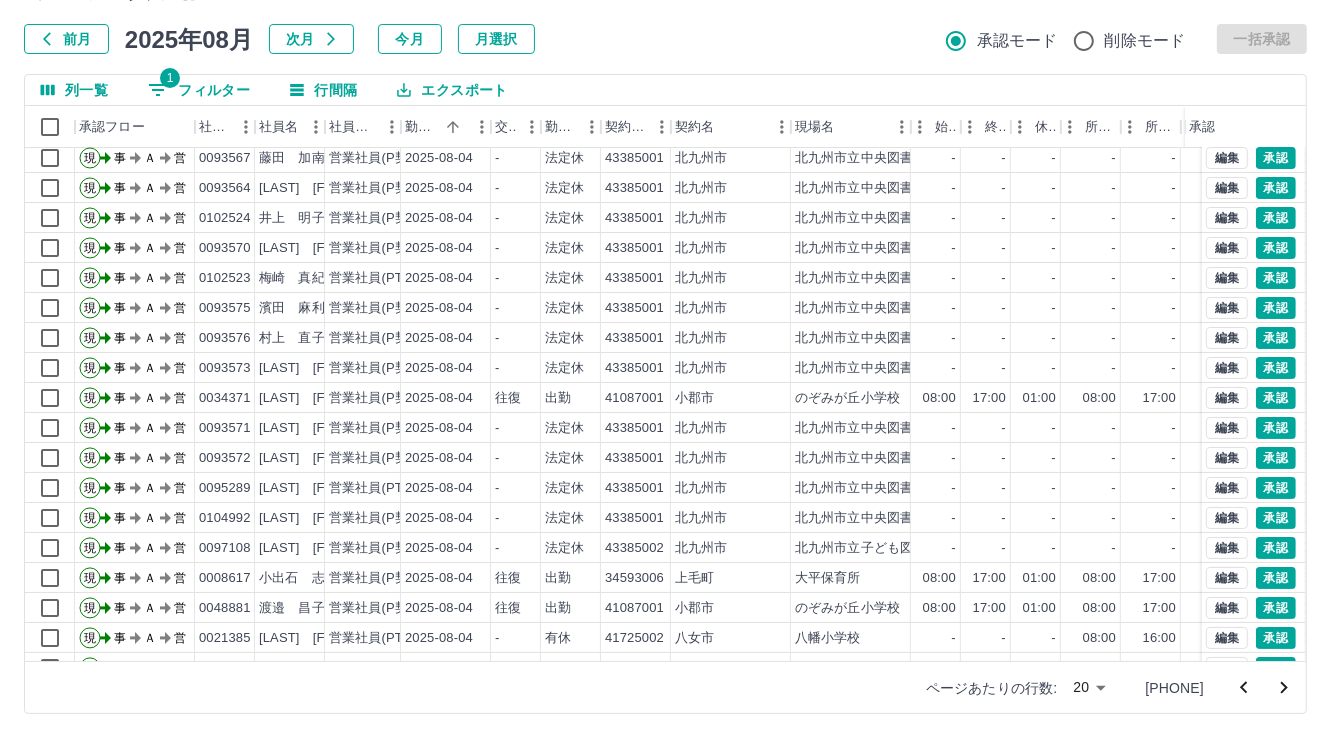 scroll, scrollTop: 103, scrollLeft: 0, axis: vertical 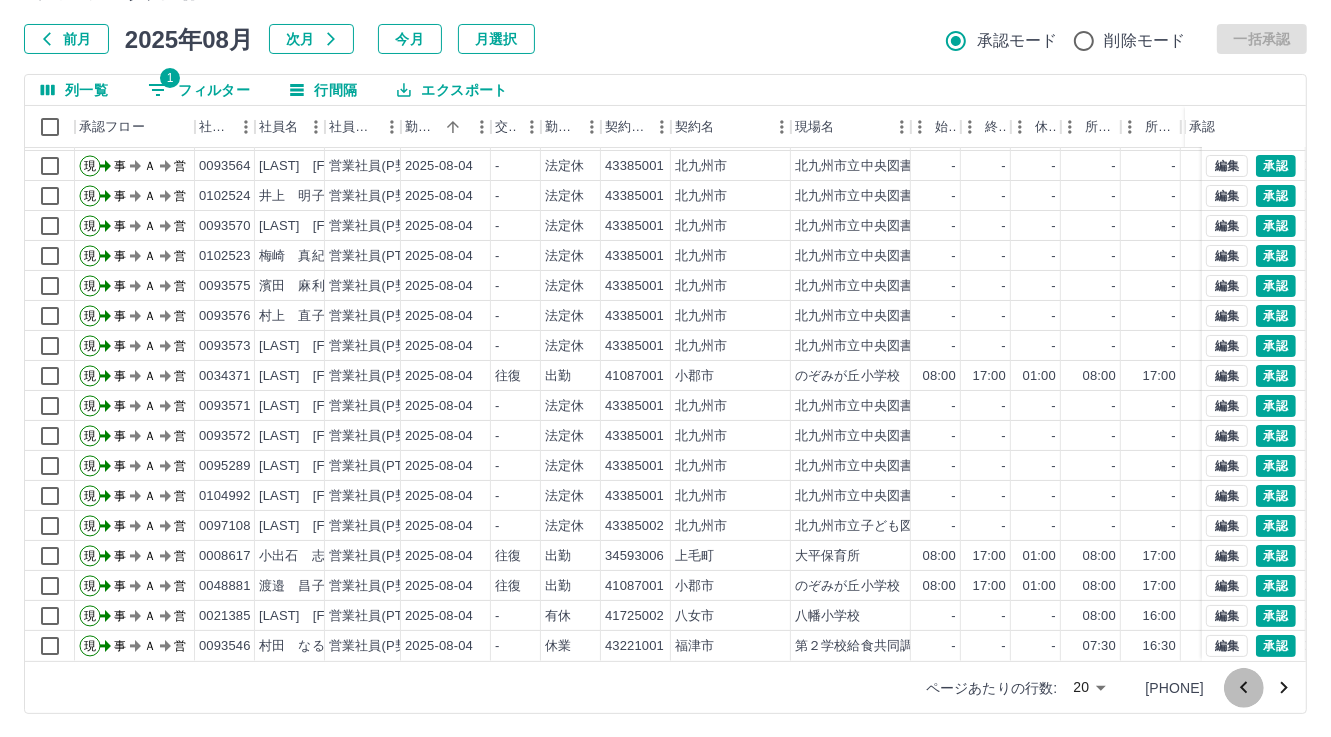 drag, startPoint x: 1244, startPoint y: 693, endPoint x: 1172, endPoint y: 649, distance: 84.38009 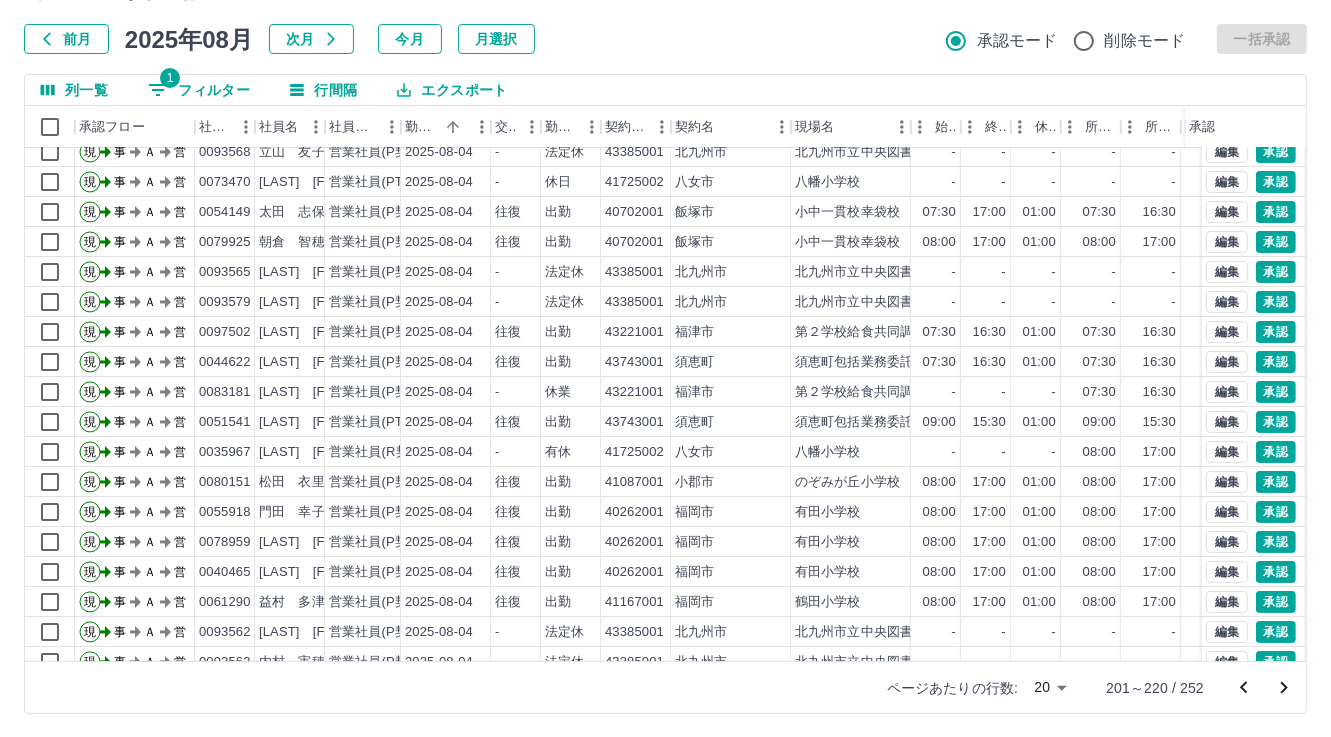 scroll, scrollTop: 103, scrollLeft: 0, axis: vertical 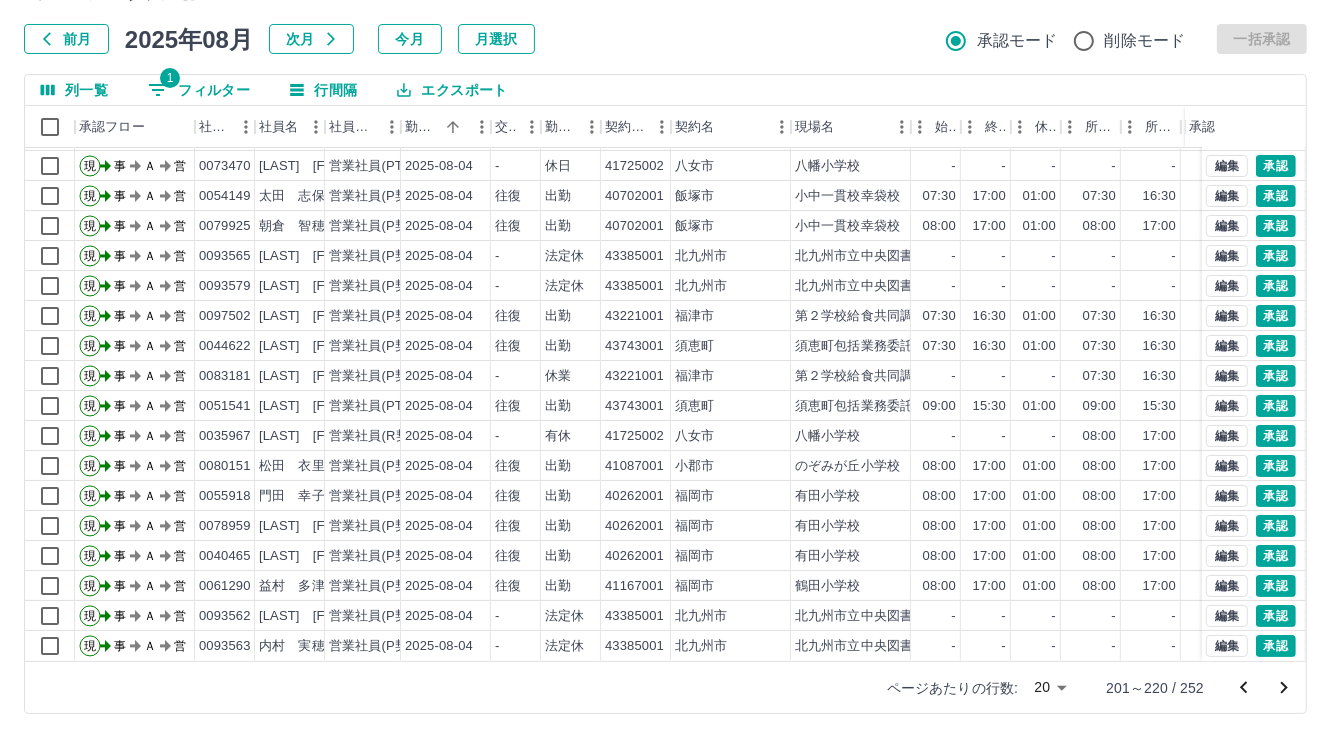 click 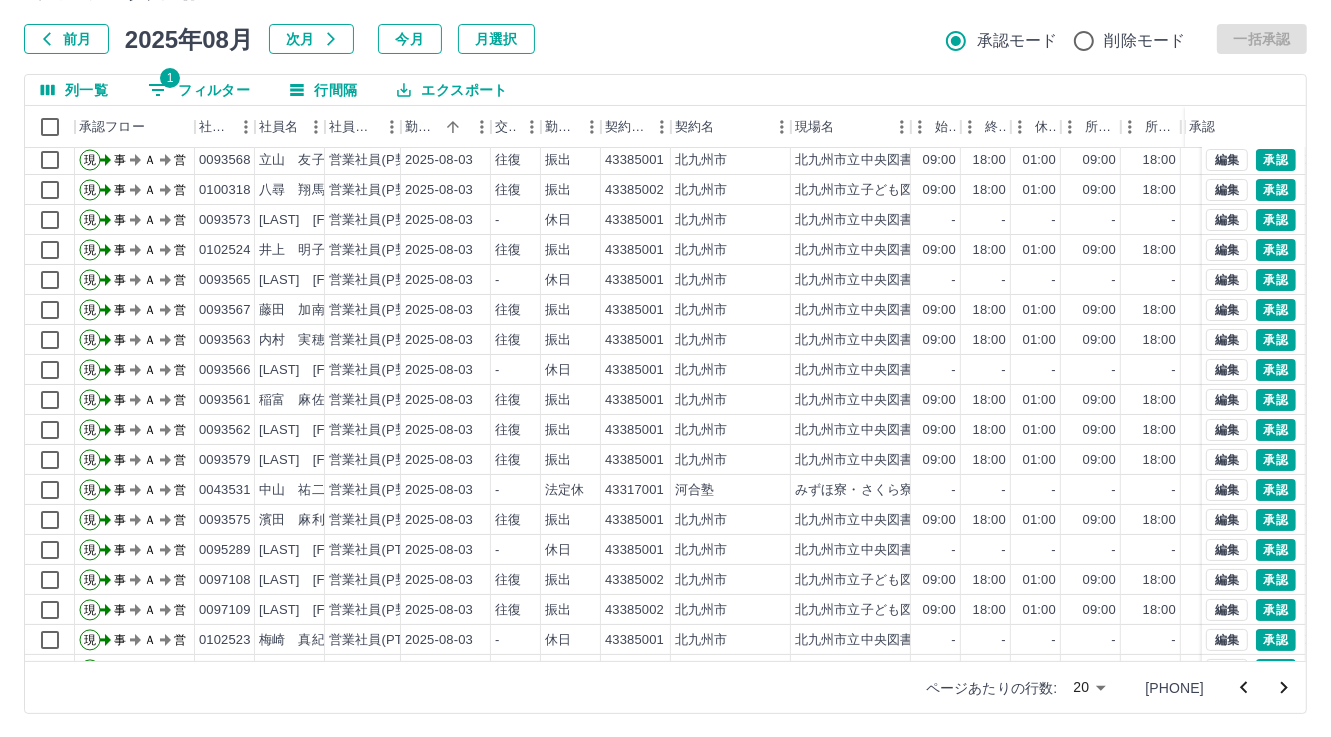 scroll, scrollTop: 103, scrollLeft: 0, axis: vertical 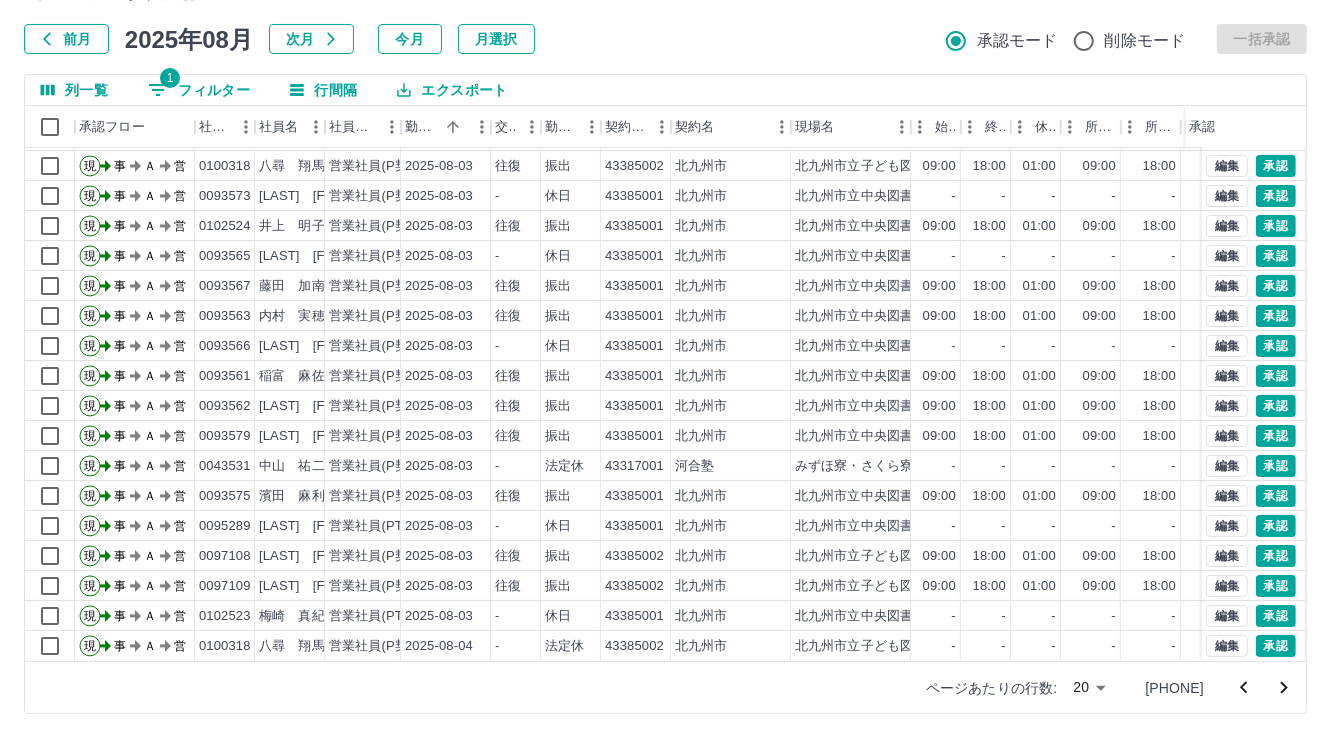 click 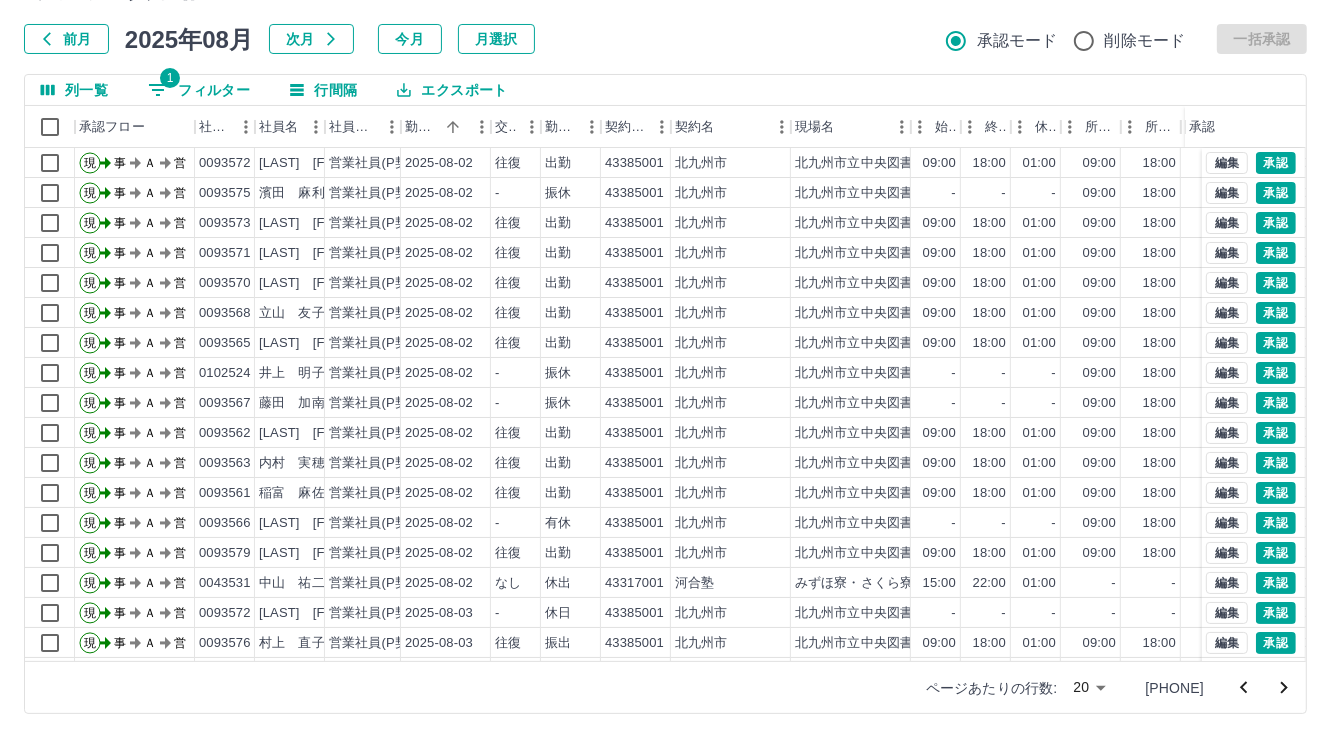 scroll, scrollTop: 103, scrollLeft: 0, axis: vertical 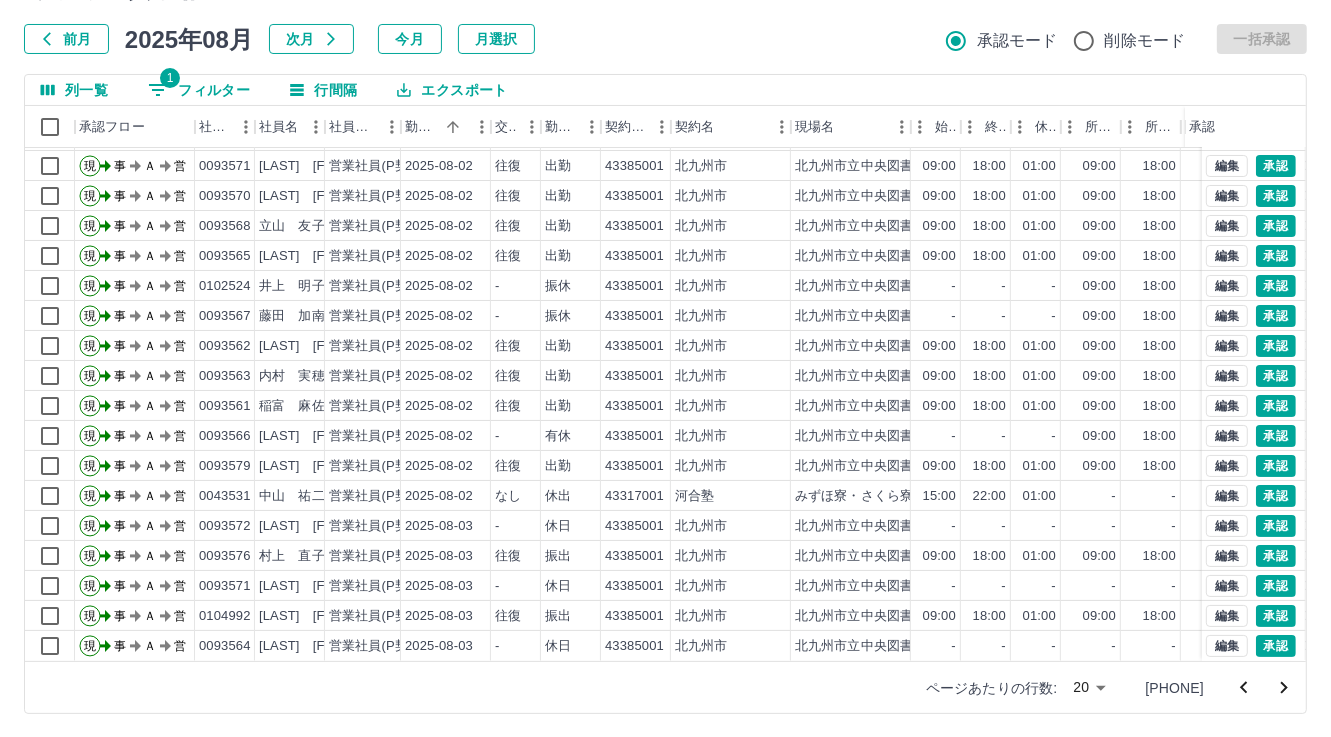 click 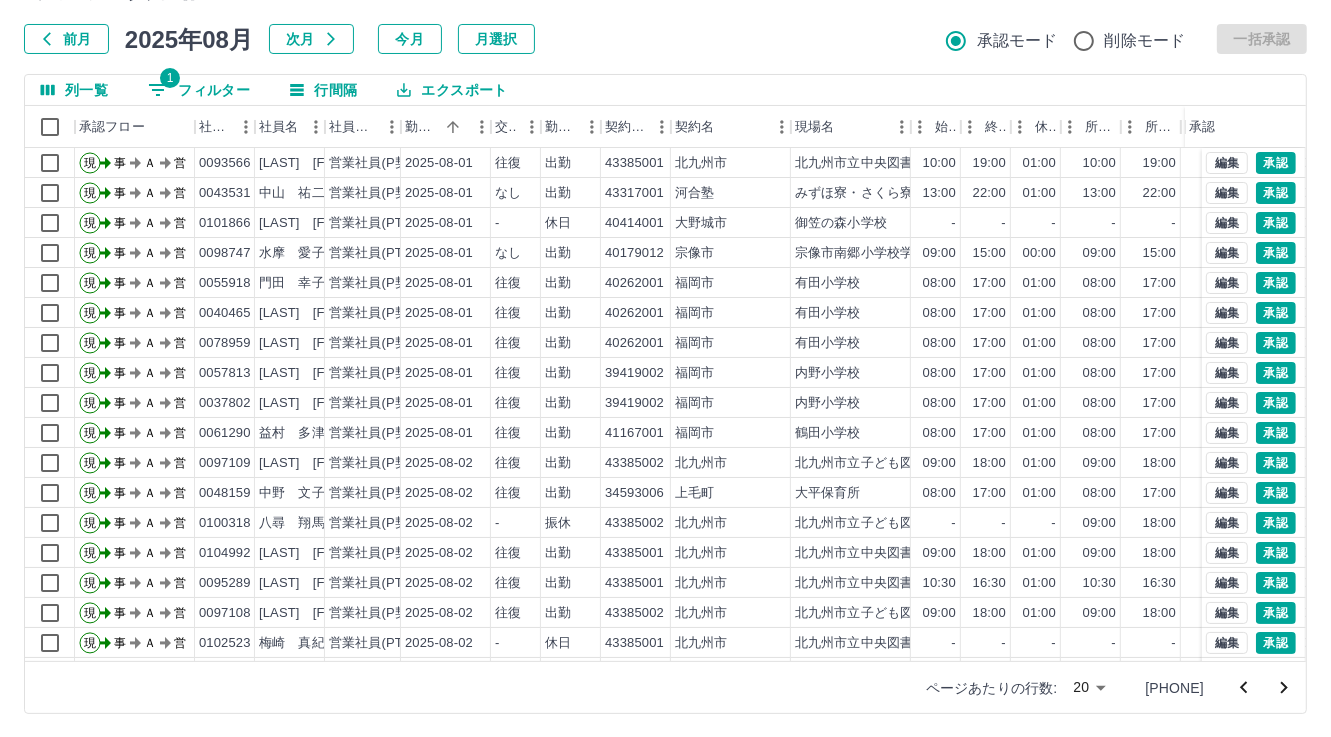 scroll, scrollTop: 103, scrollLeft: 0, axis: vertical 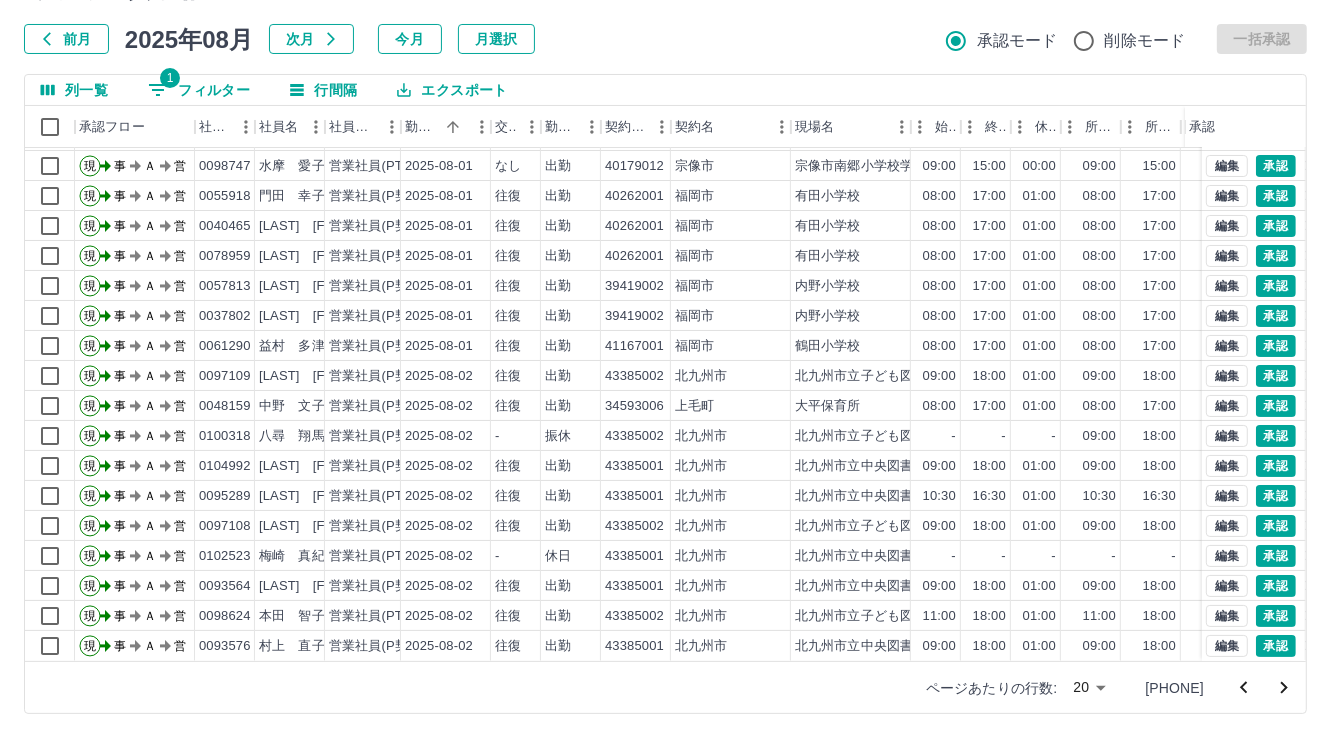 click 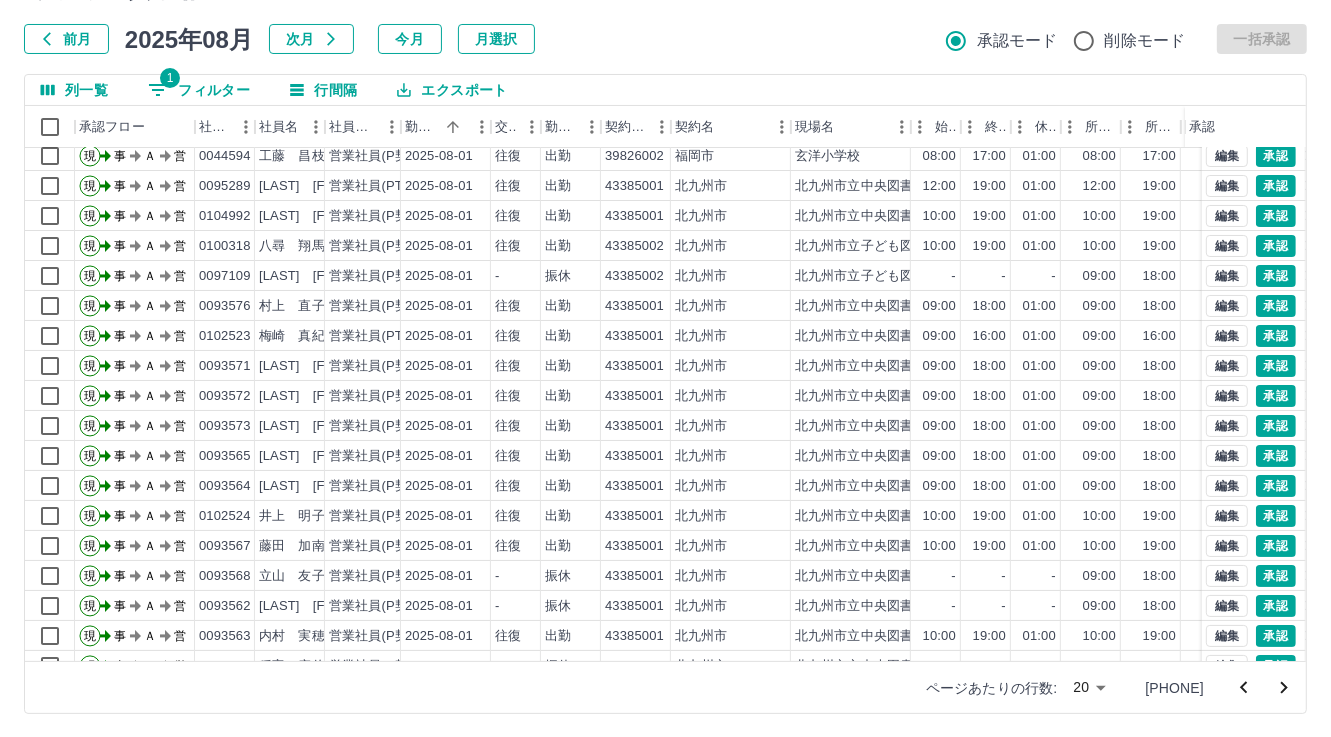 scroll, scrollTop: 0, scrollLeft: 0, axis: both 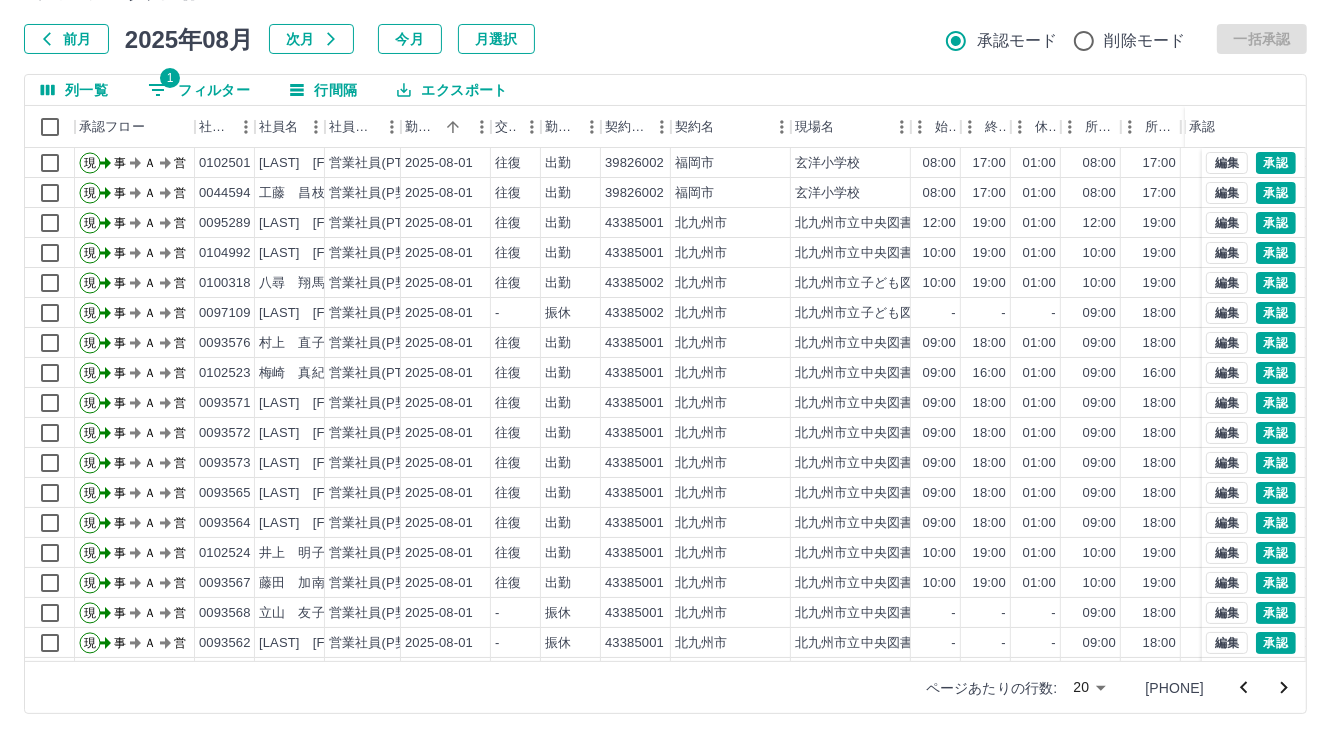 click 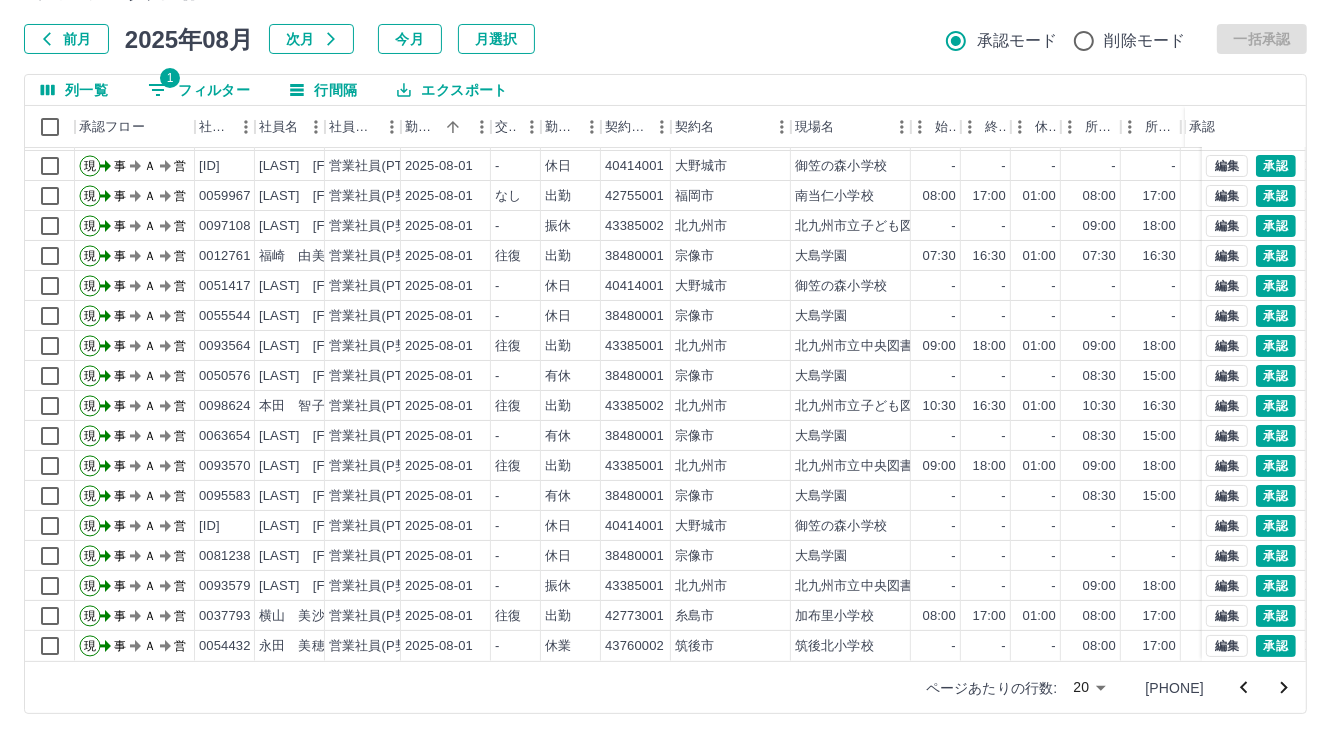 scroll, scrollTop: 0, scrollLeft: 0, axis: both 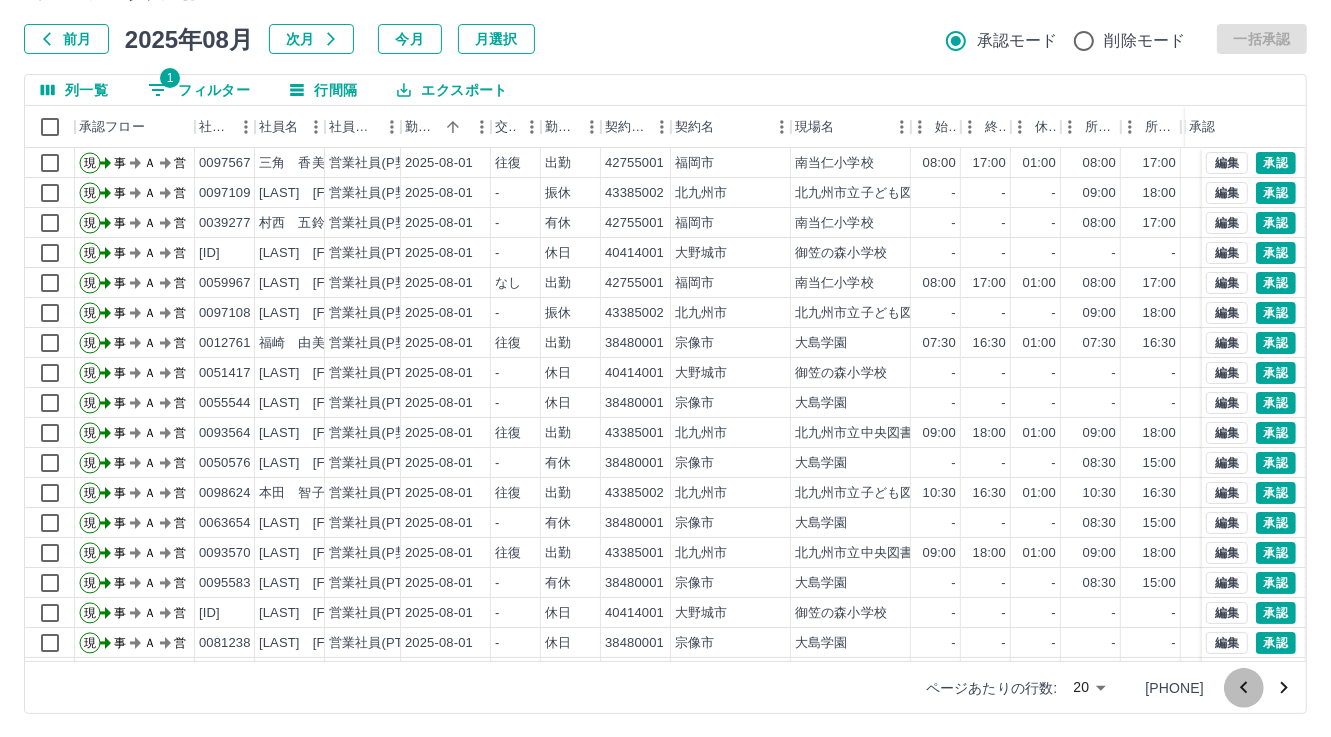 click 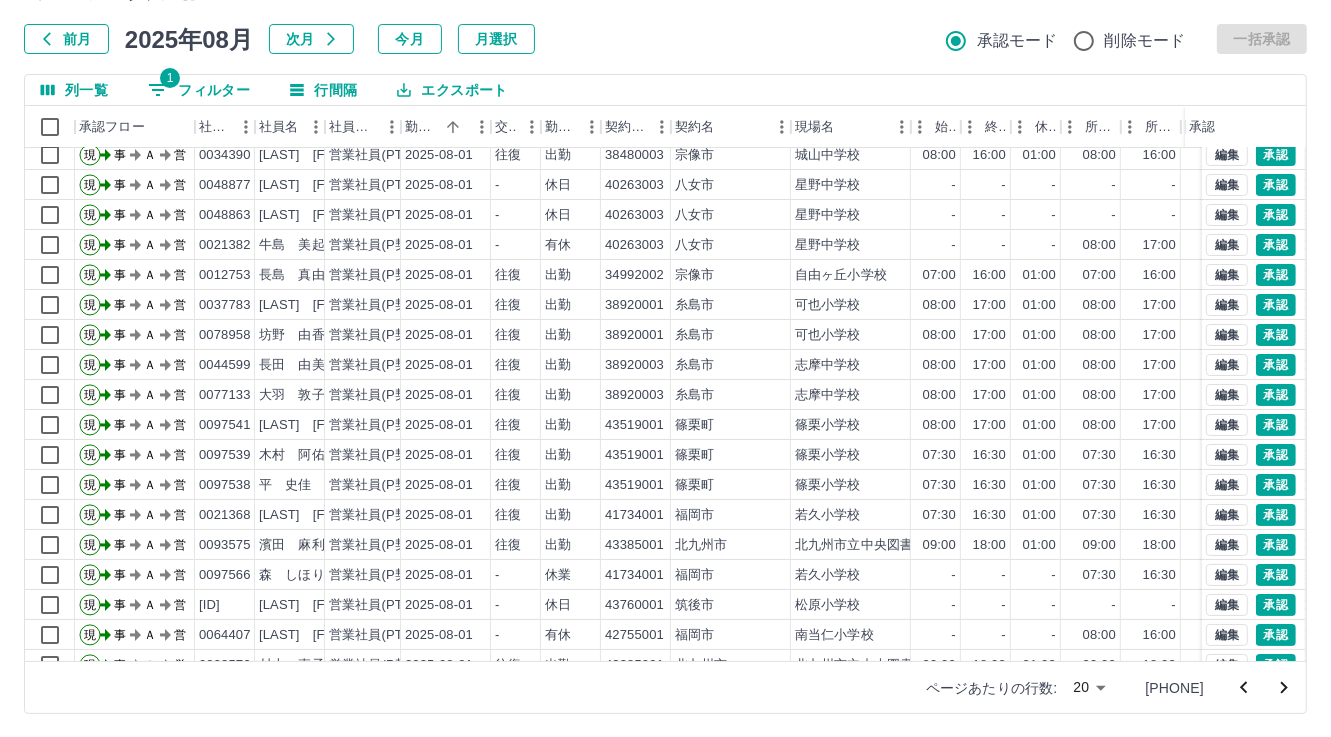 scroll, scrollTop: 103, scrollLeft: 0, axis: vertical 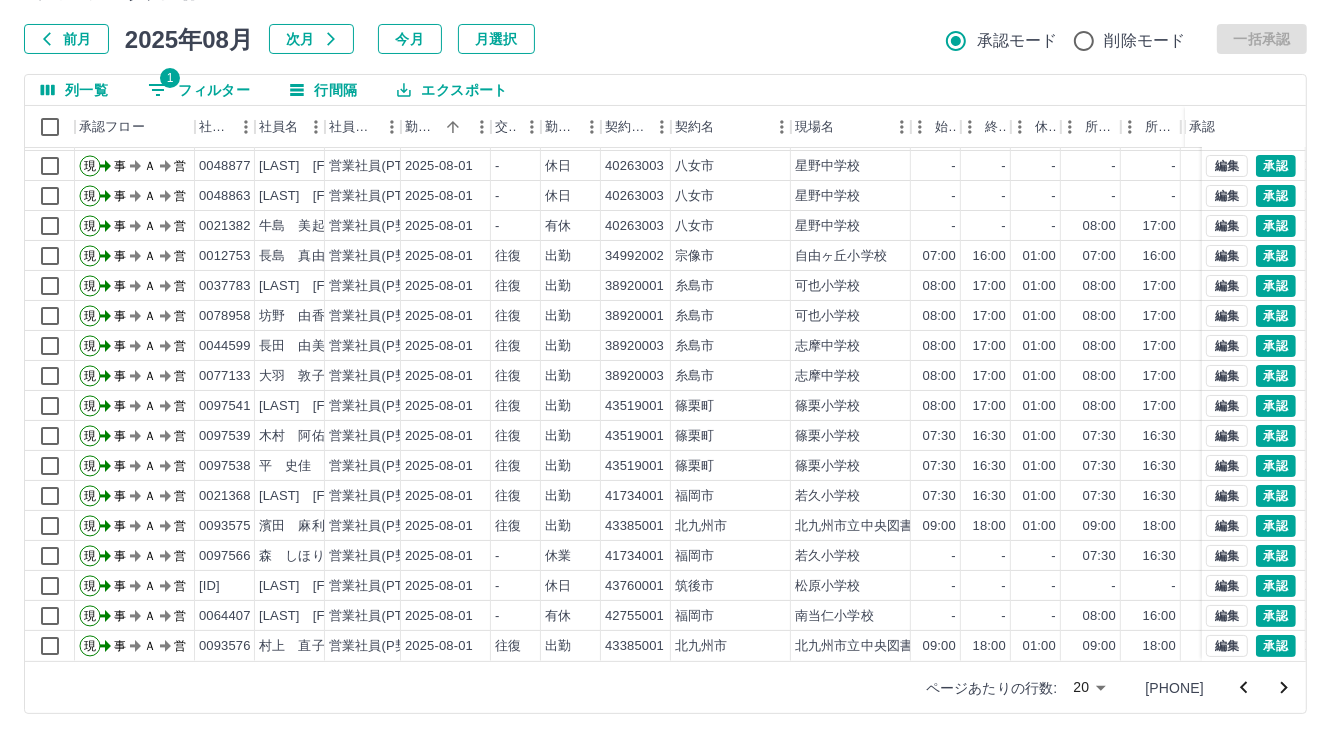 click 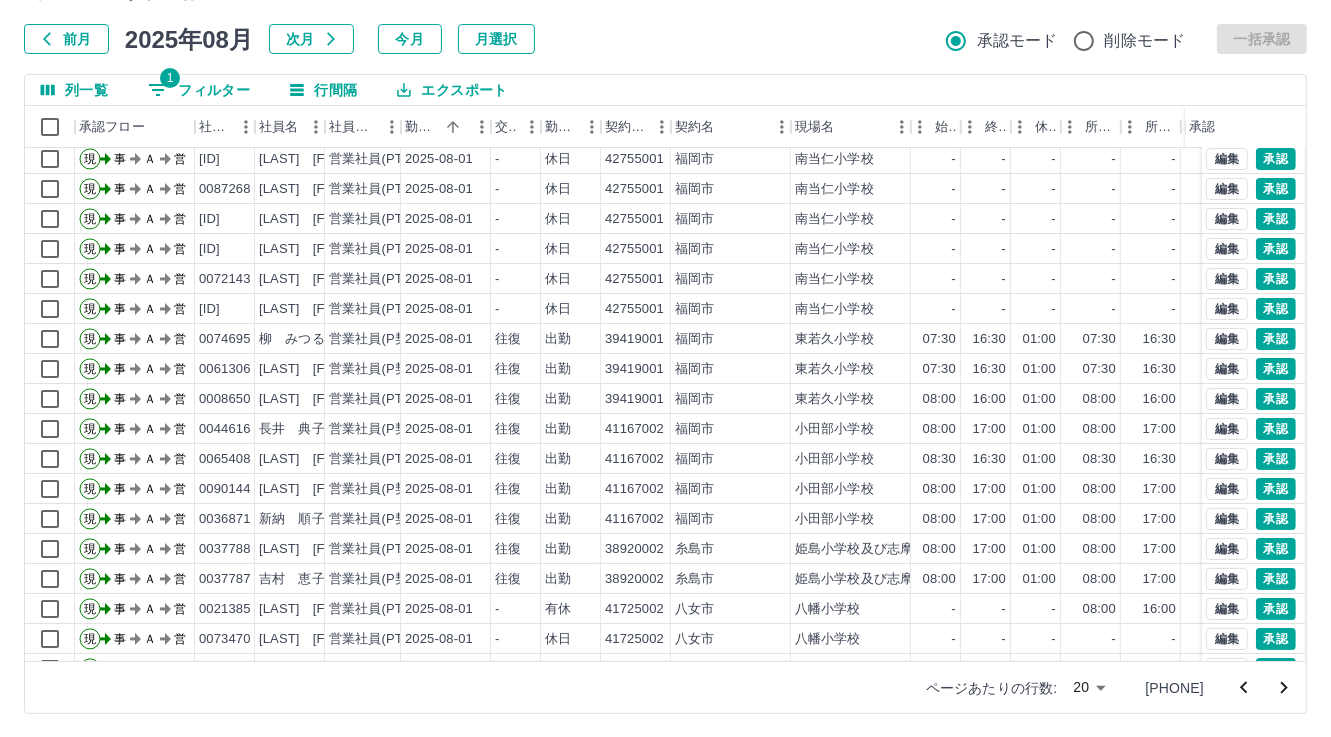 scroll, scrollTop: 103, scrollLeft: 0, axis: vertical 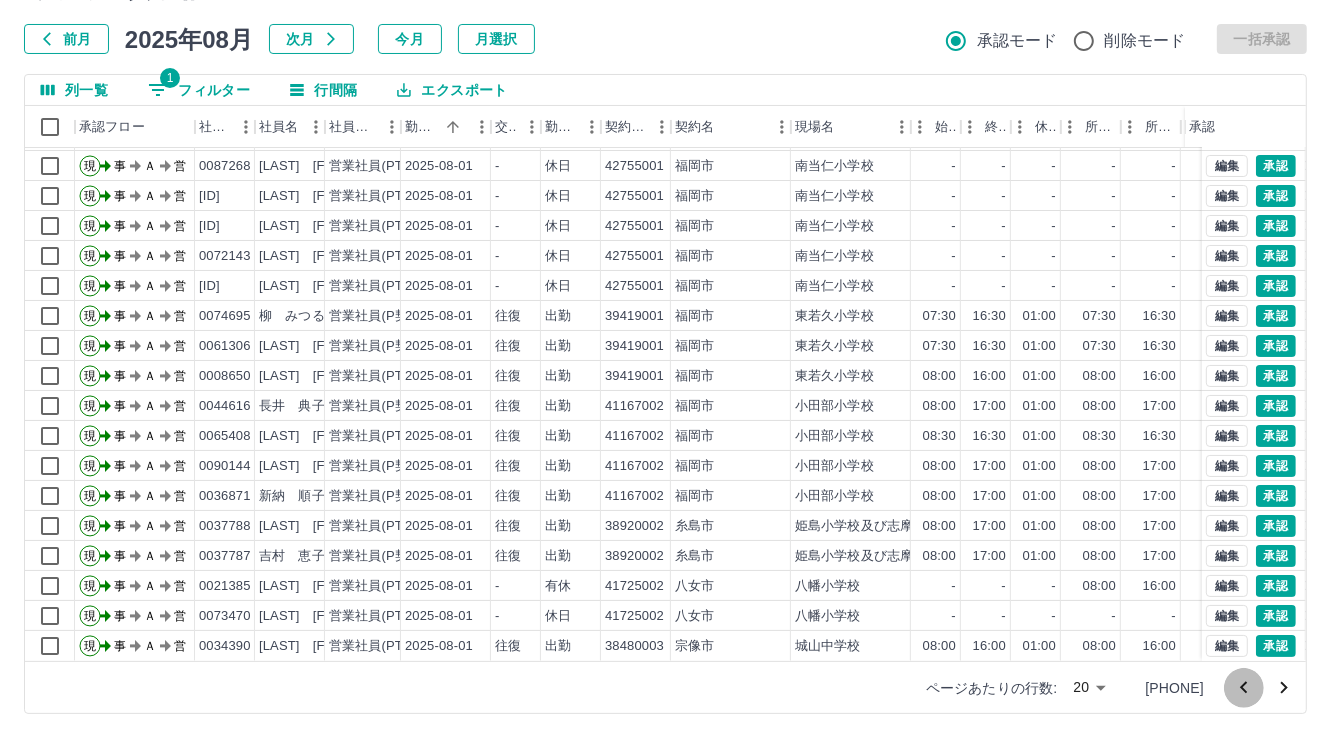 click 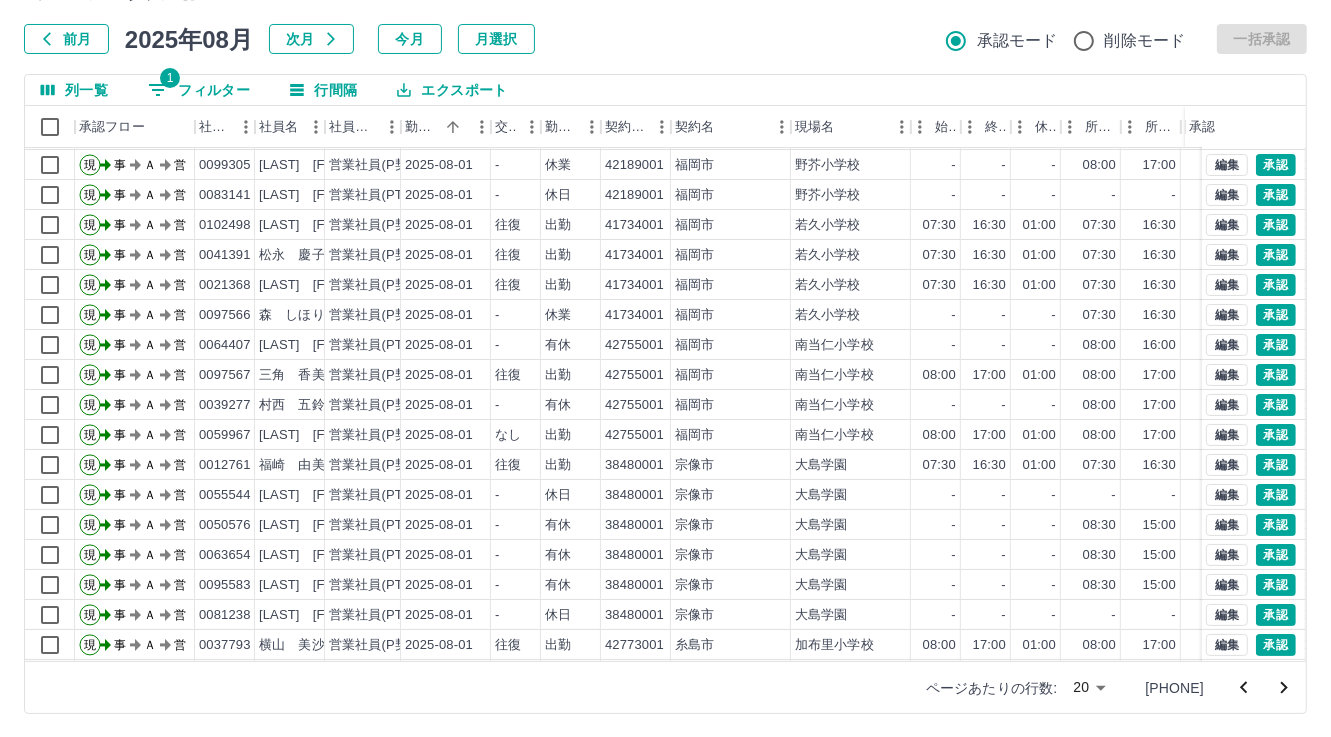 scroll, scrollTop: 103, scrollLeft: 0, axis: vertical 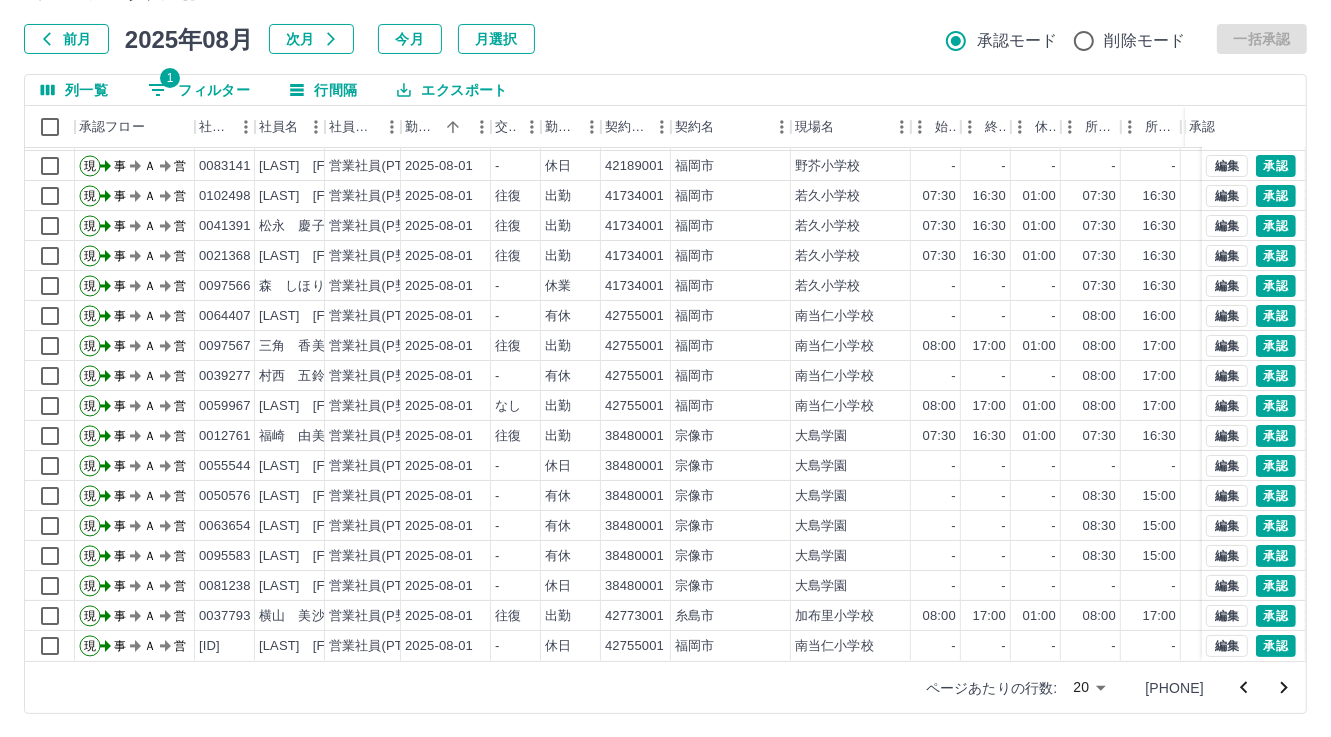 click 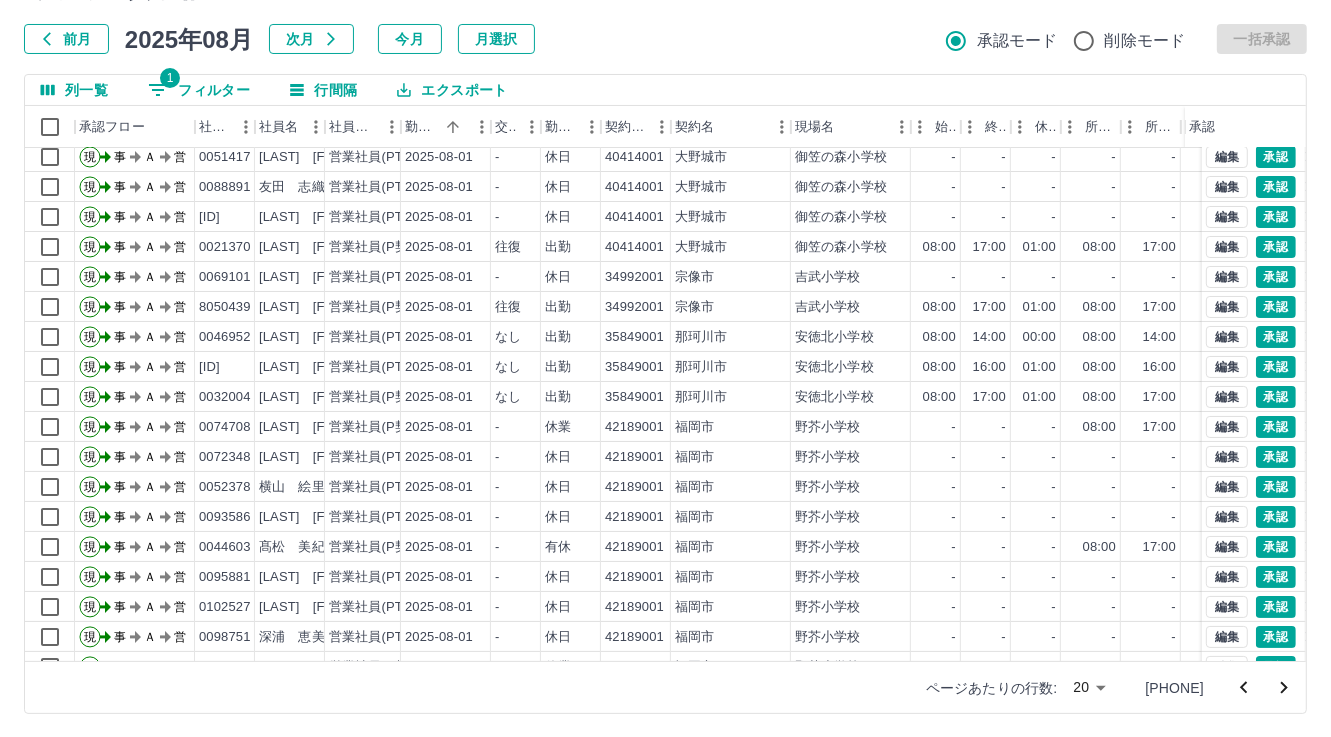 scroll, scrollTop: 103, scrollLeft: 0, axis: vertical 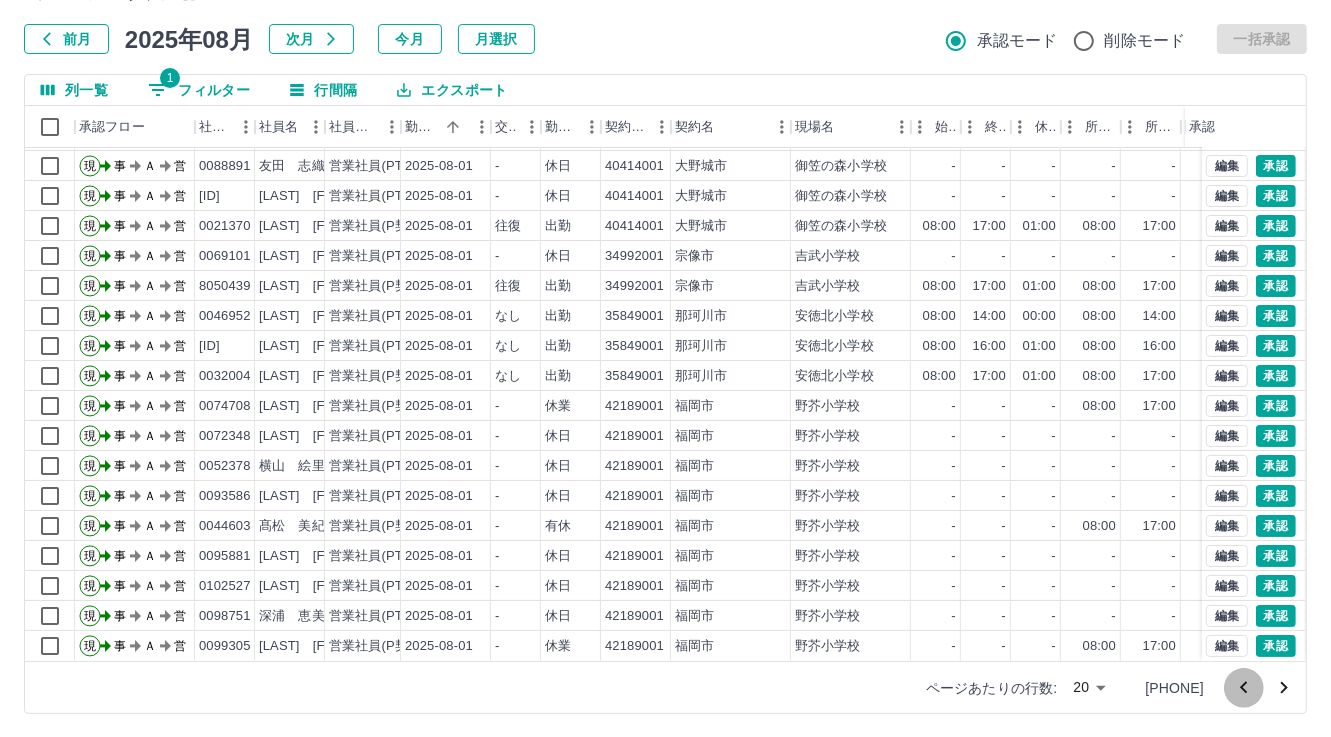 click 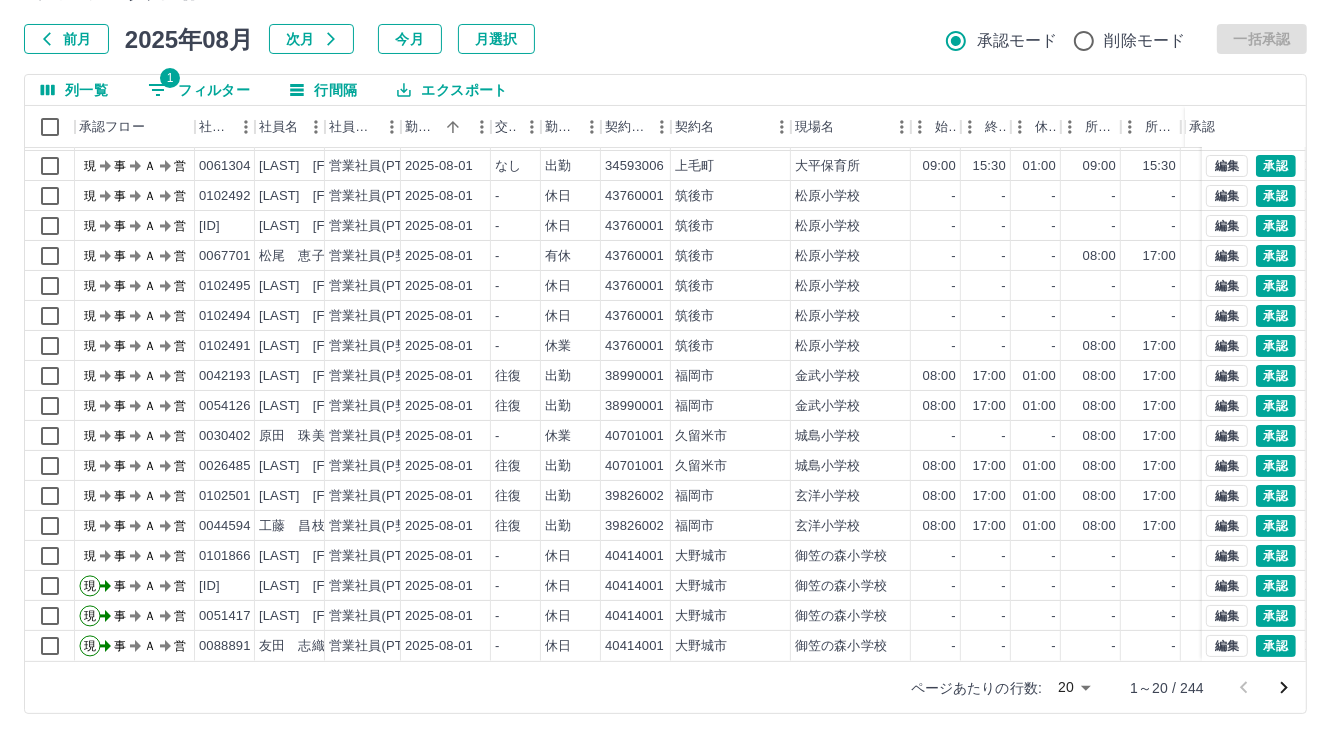 scroll, scrollTop: 0, scrollLeft: 0, axis: both 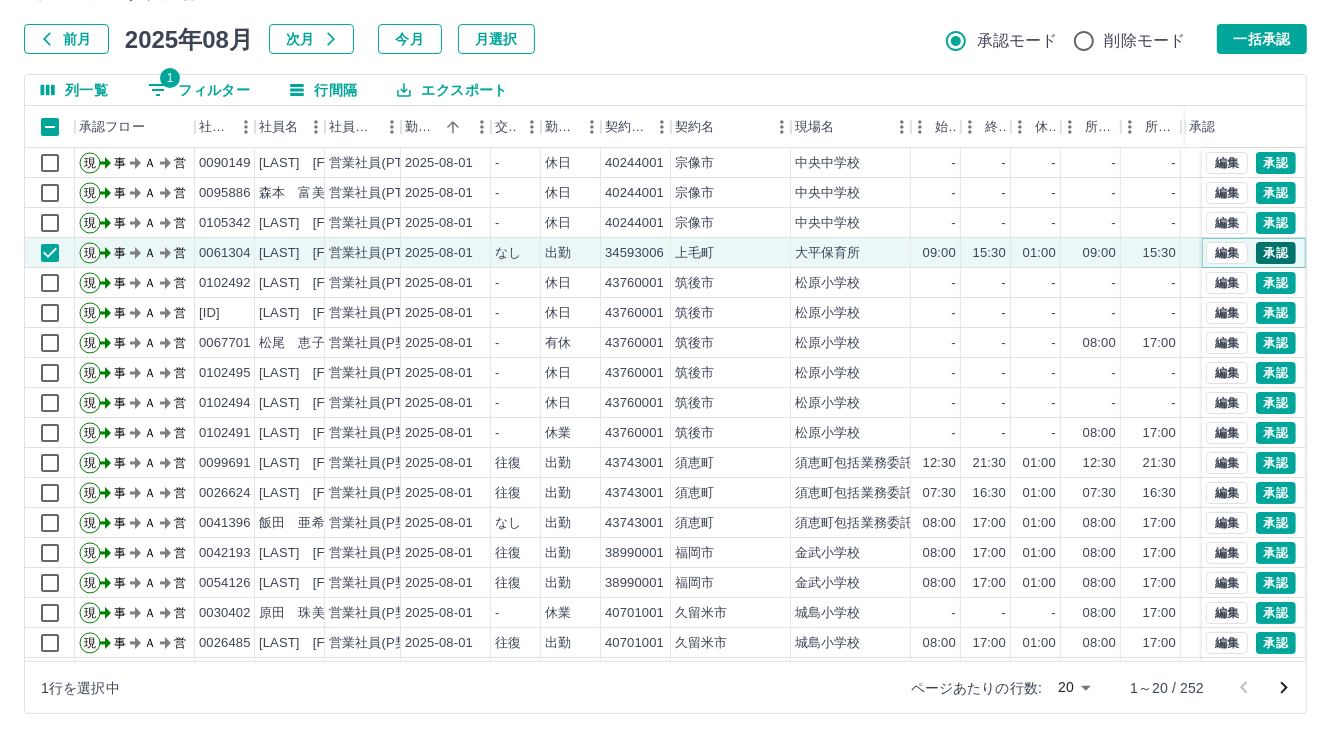 click on "承認" at bounding box center (1276, 253) 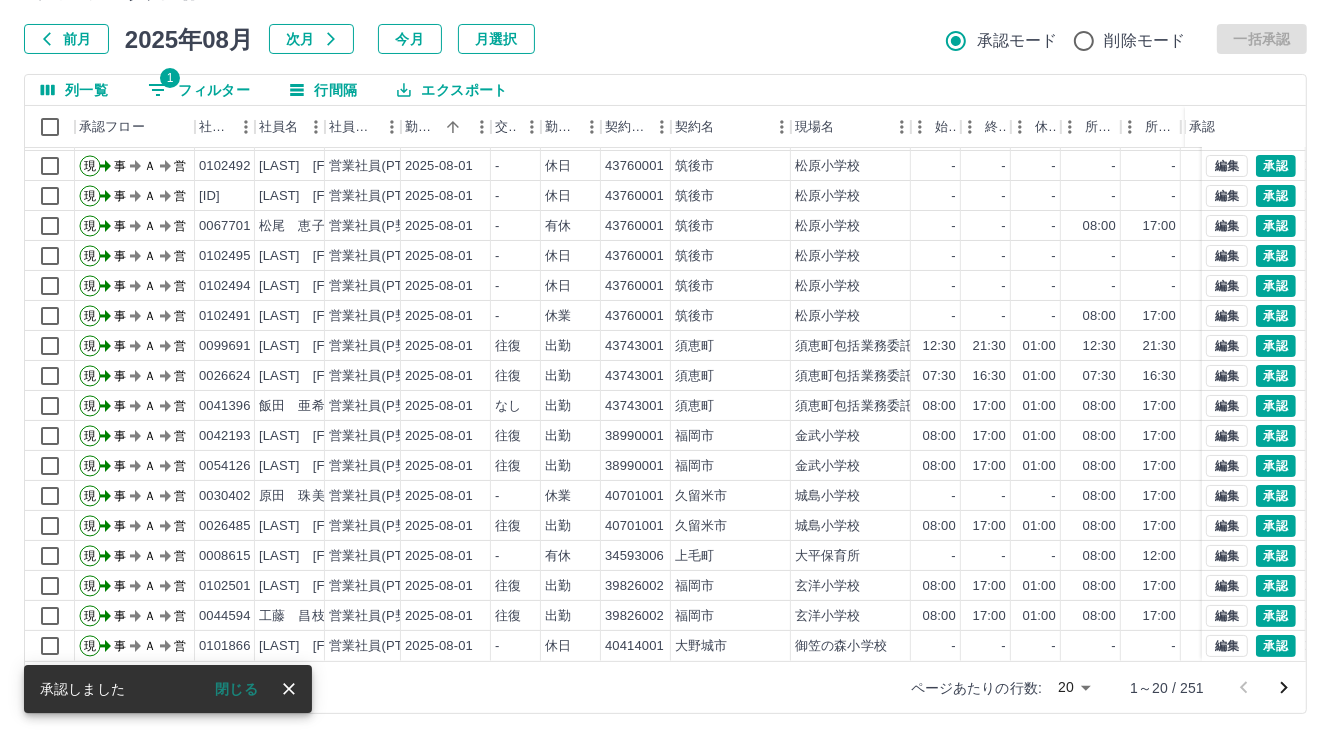 scroll, scrollTop: 103, scrollLeft: 0, axis: vertical 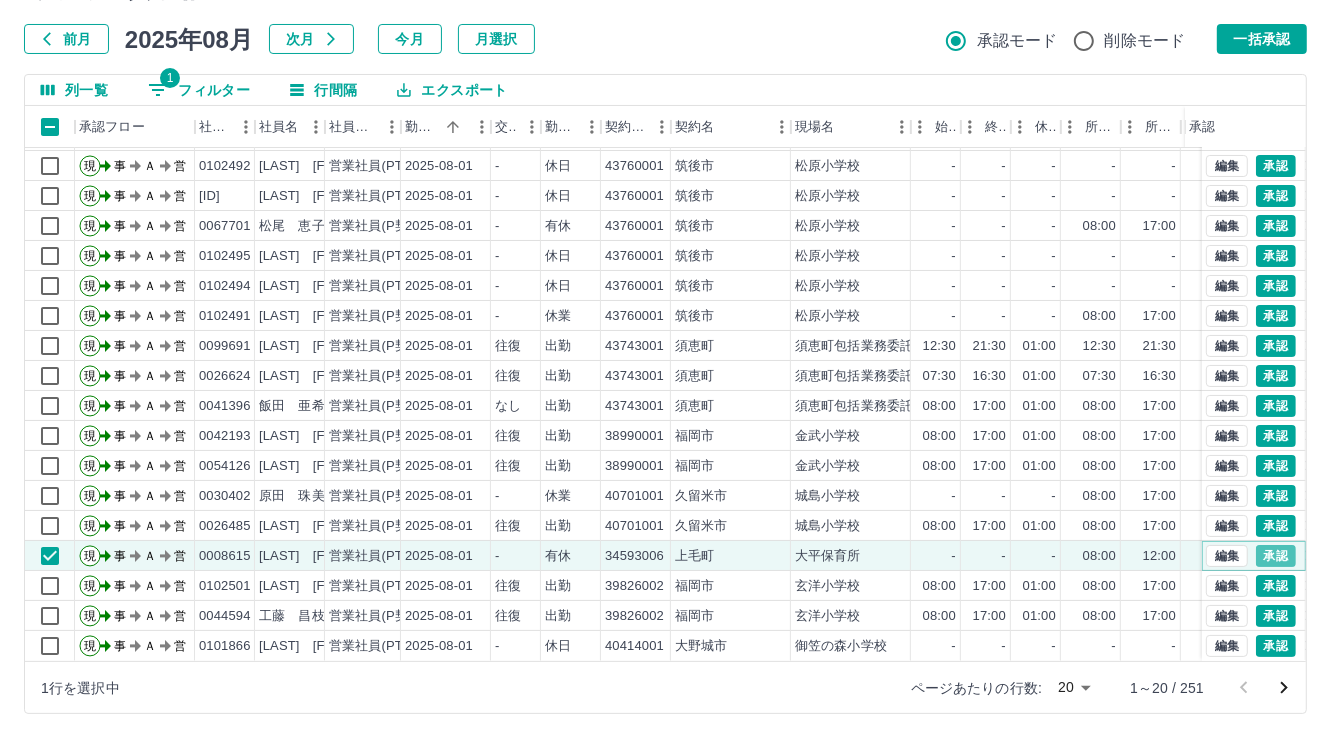 drag, startPoint x: 1265, startPoint y: 530, endPoint x: 988, endPoint y: 533, distance: 277.01624 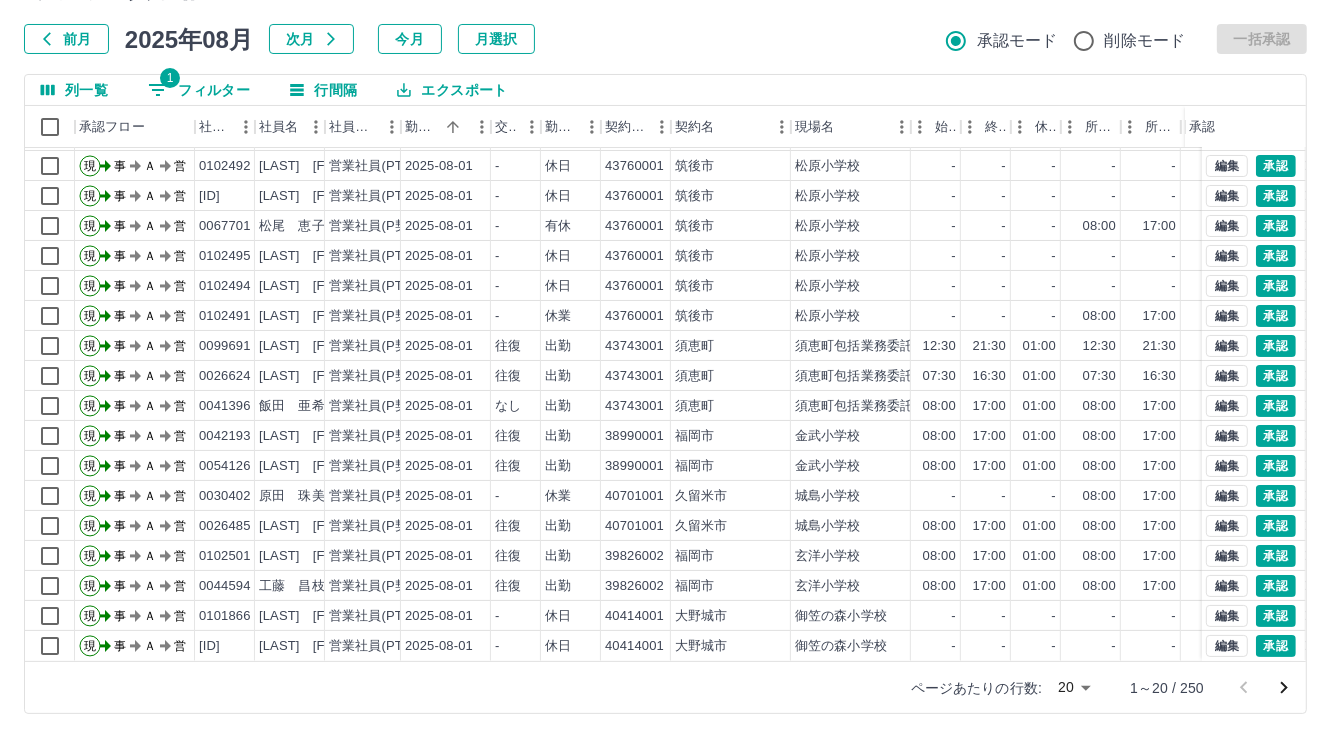 click 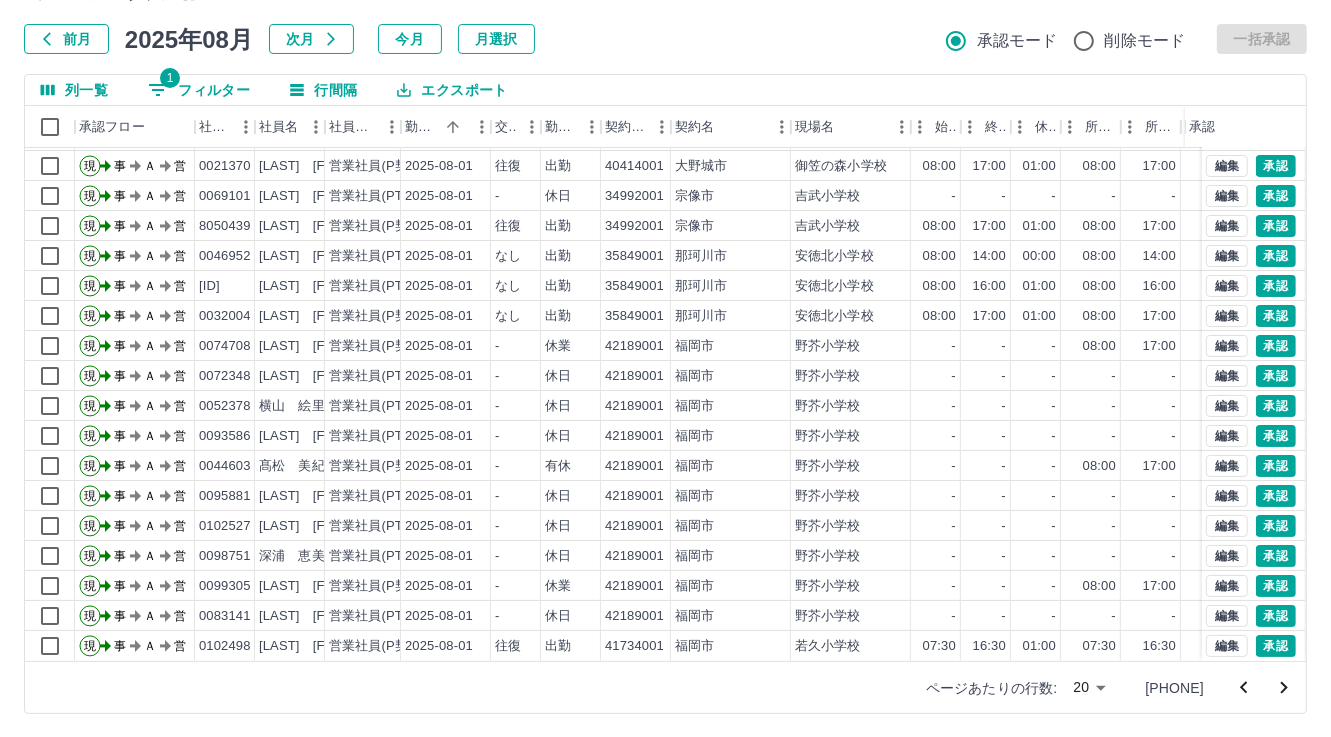 scroll, scrollTop: 103, scrollLeft: 0, axis: vertical 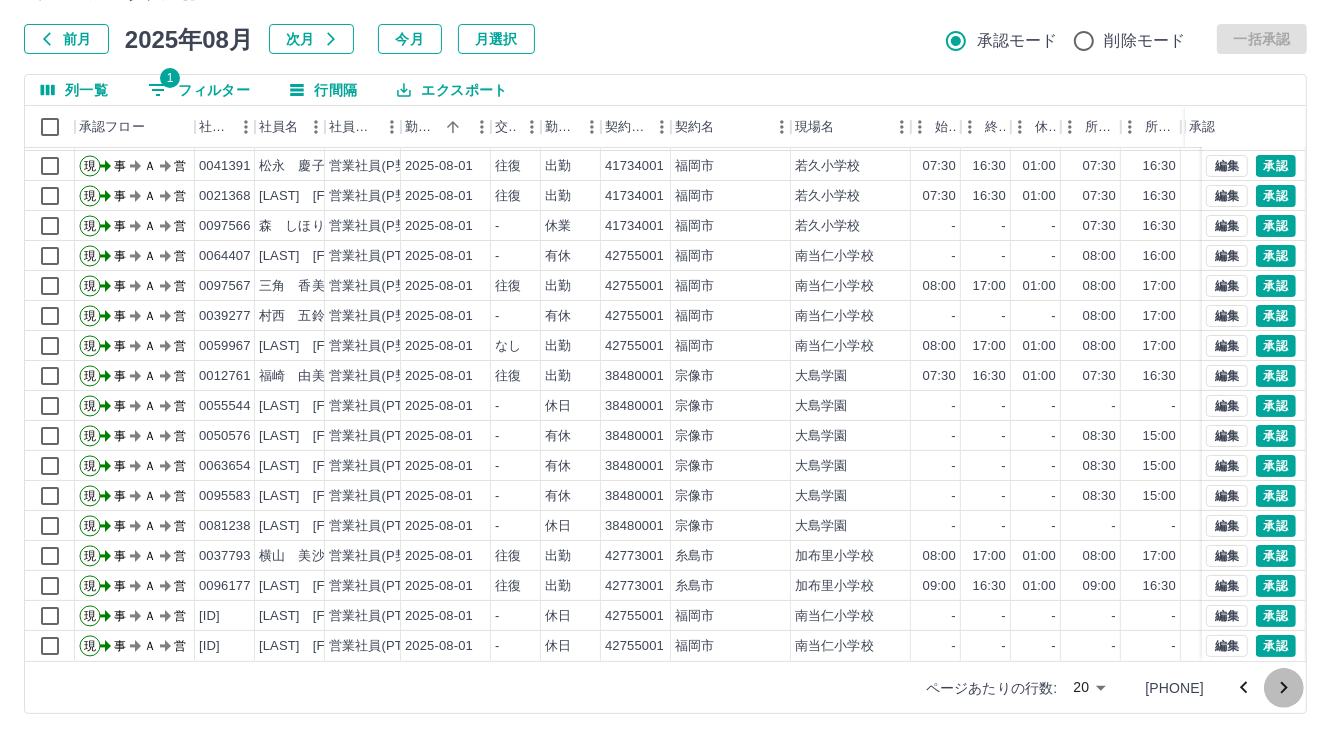 click 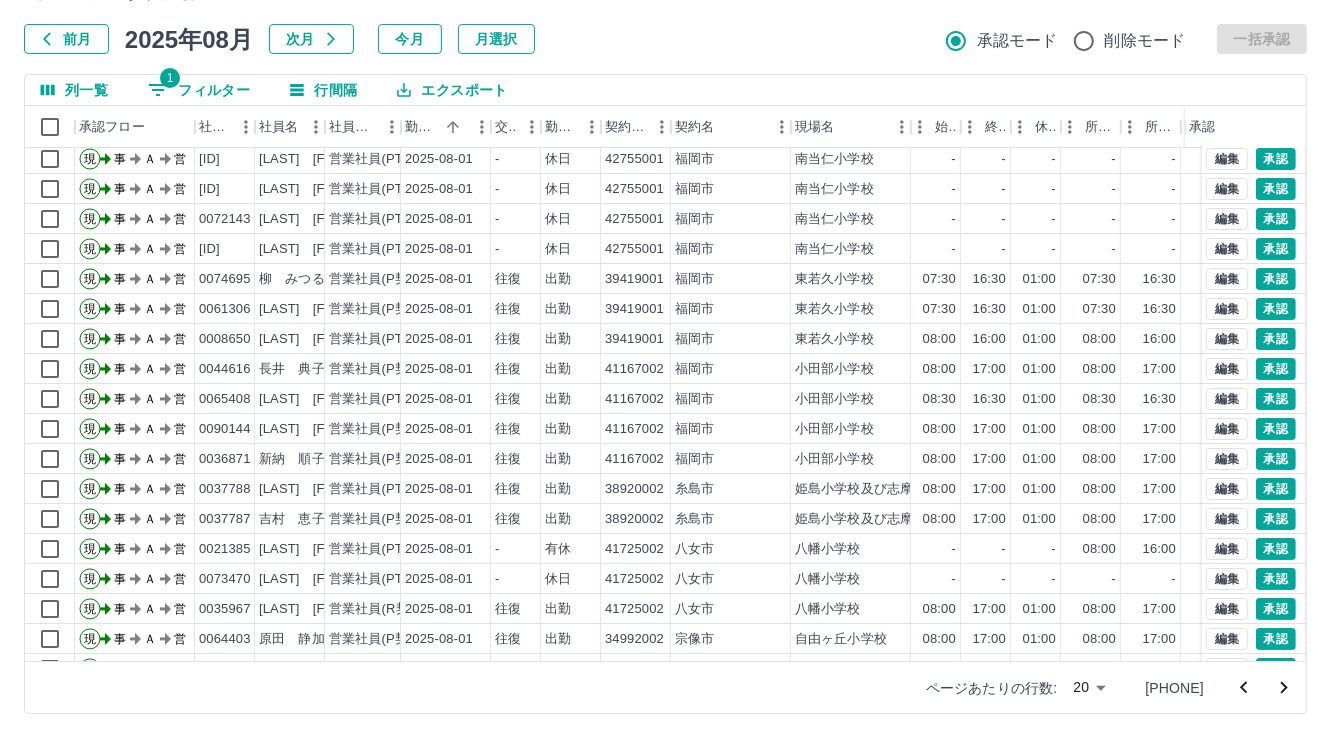 scroll, scrollTop: 103, scrollLeft: 0, axis: vertical 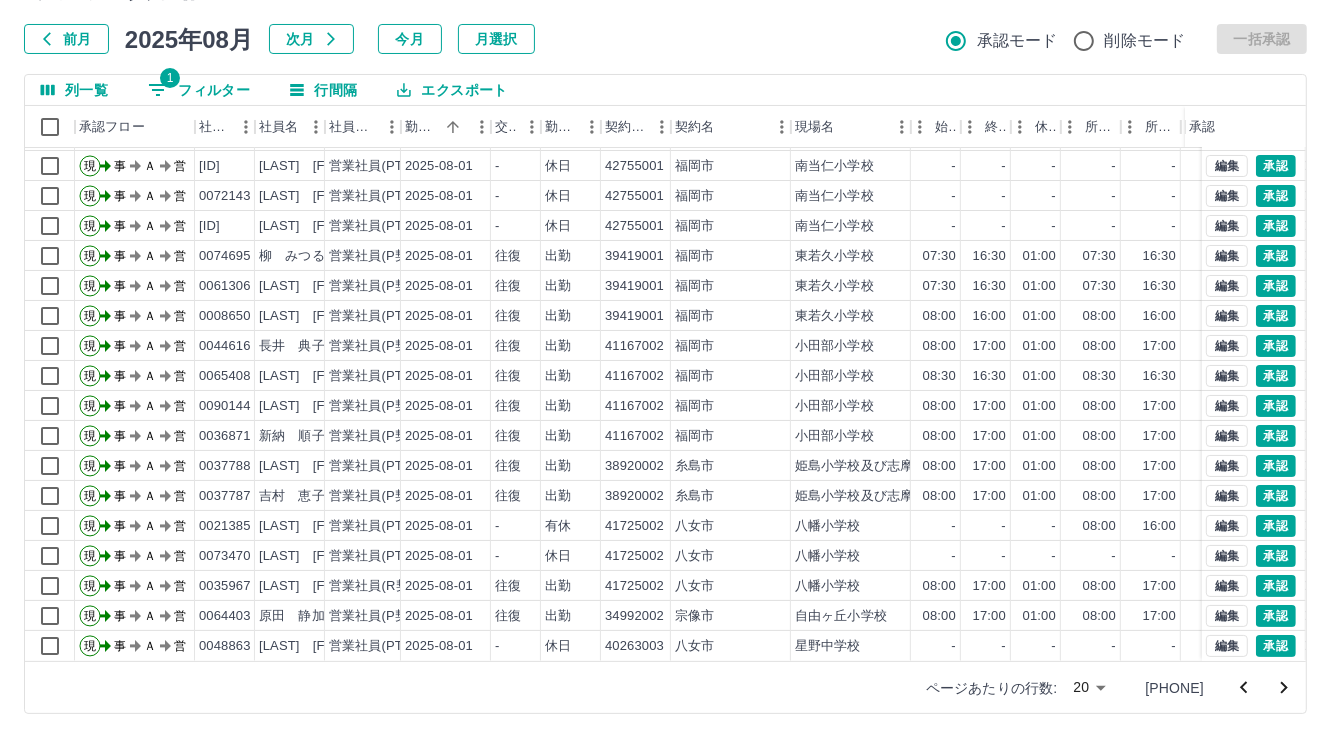 drag, startPoint x: 1291, startPoint y: 689, endPoint x: 1282, endPoint y: 679, distance: 13.453624 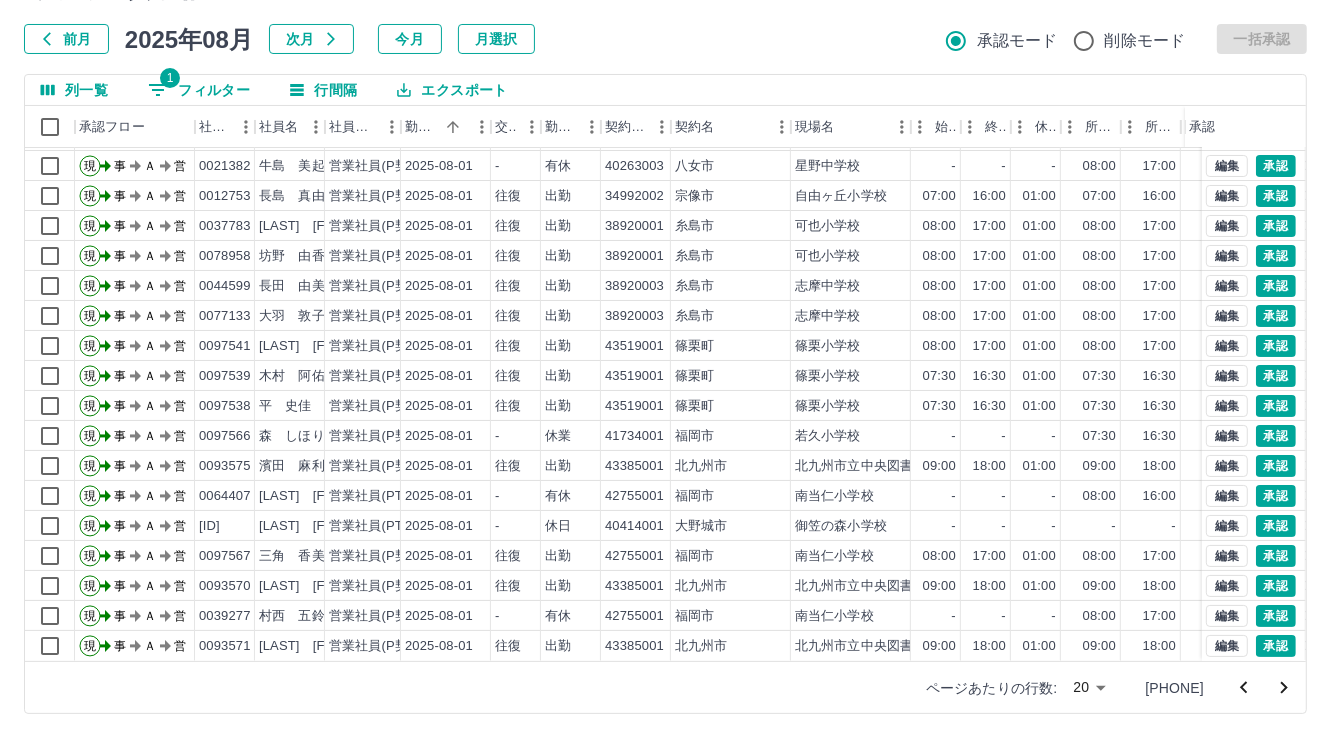 scroll, scrollTop: 103, scrollLeft: 0, axis: vertical 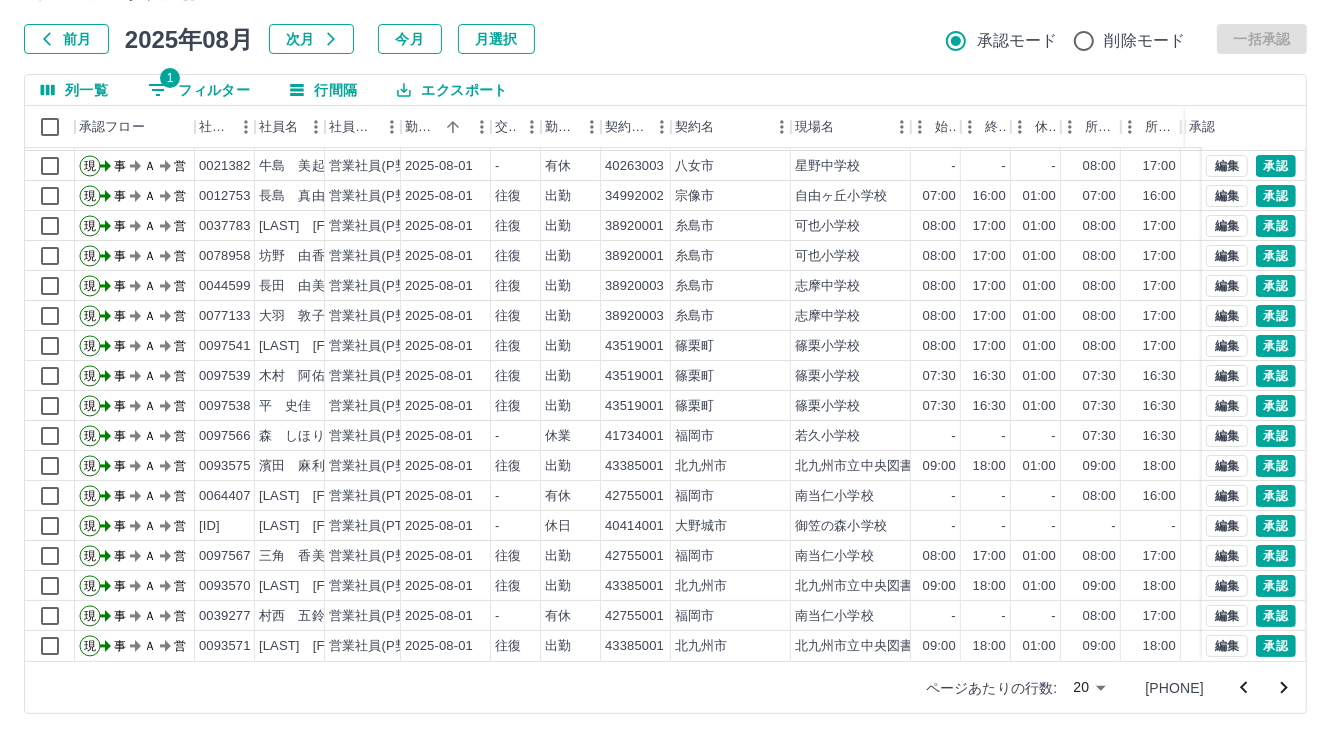click 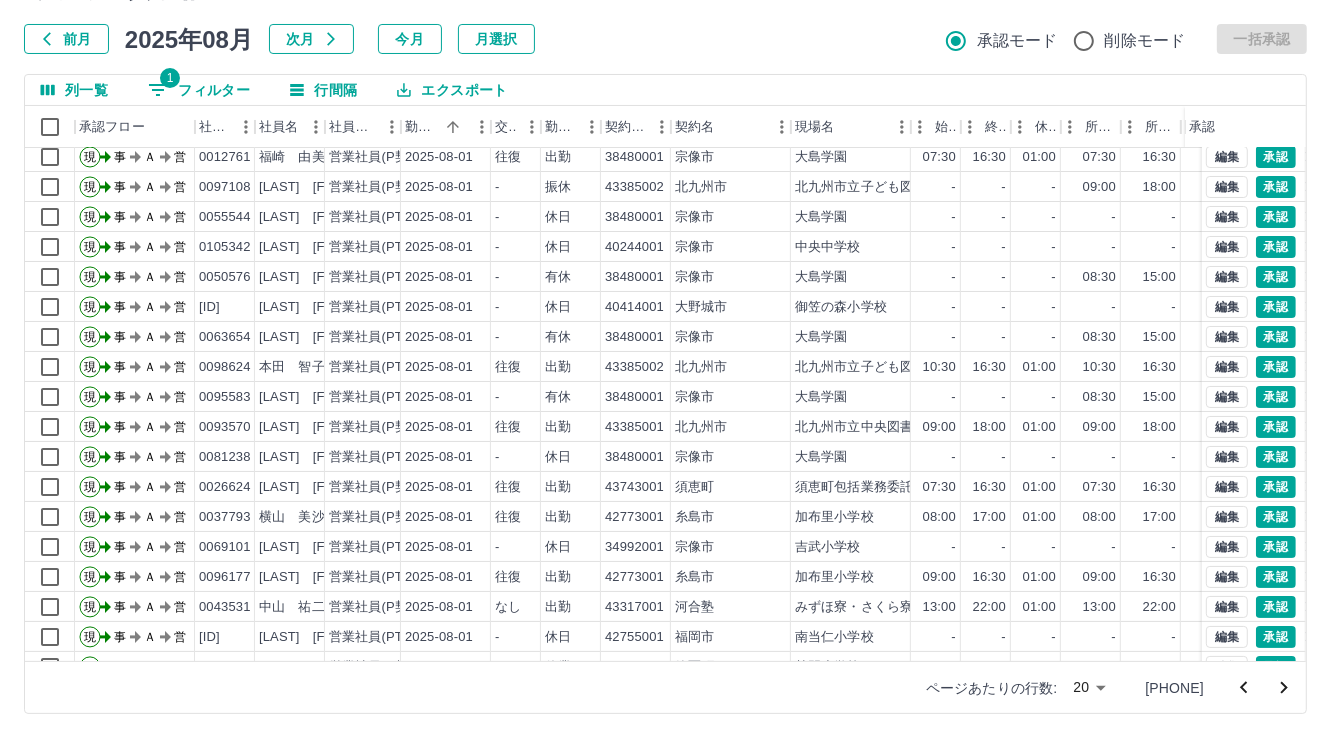 scroll, scrollTop: 103, scrollLeft: 0, axis: vertical 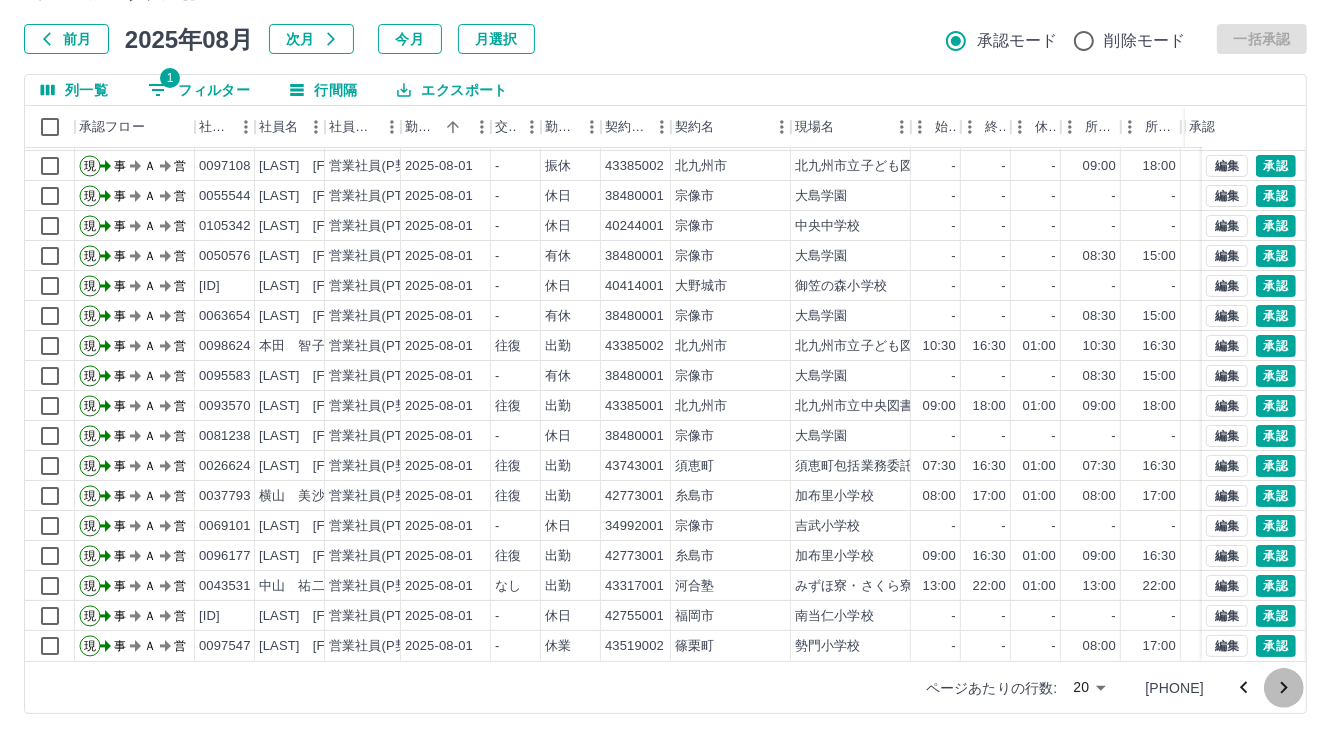 click 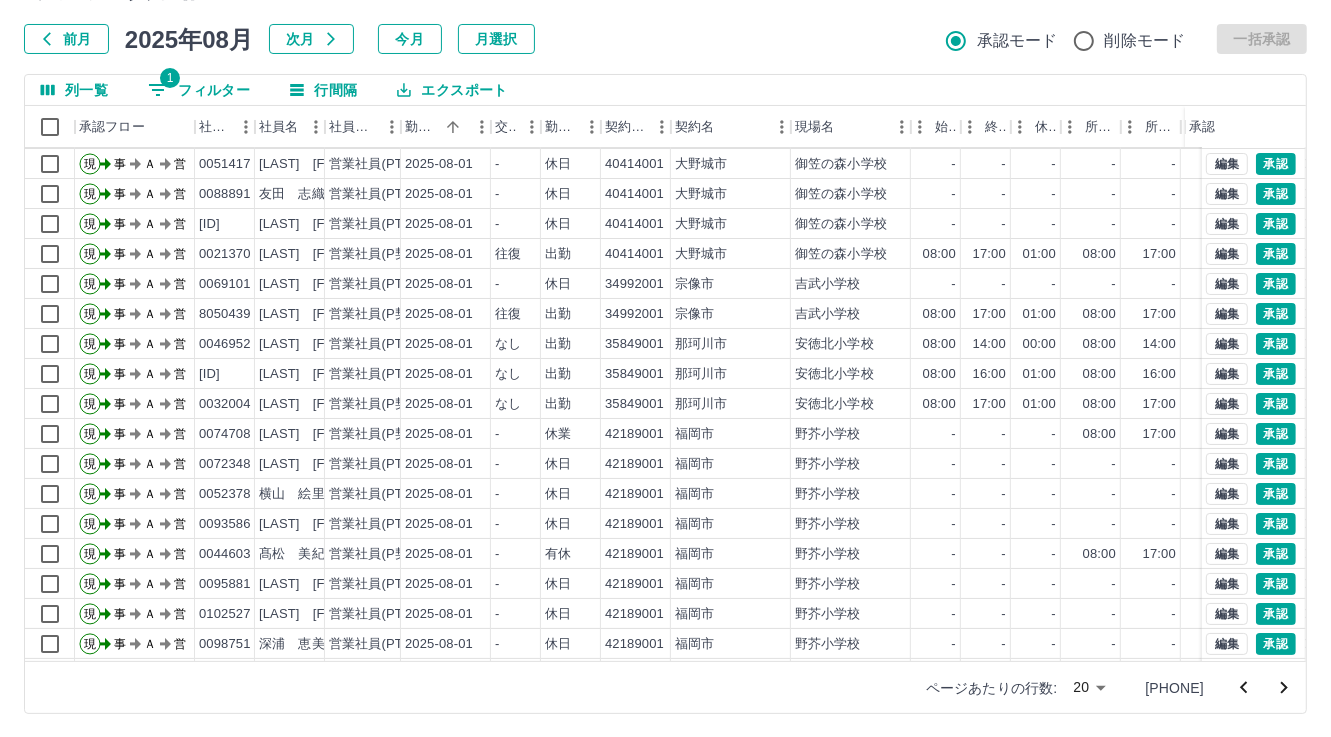 scroll, scrollTop: 103, scrollLeft: 0, axis: vertical 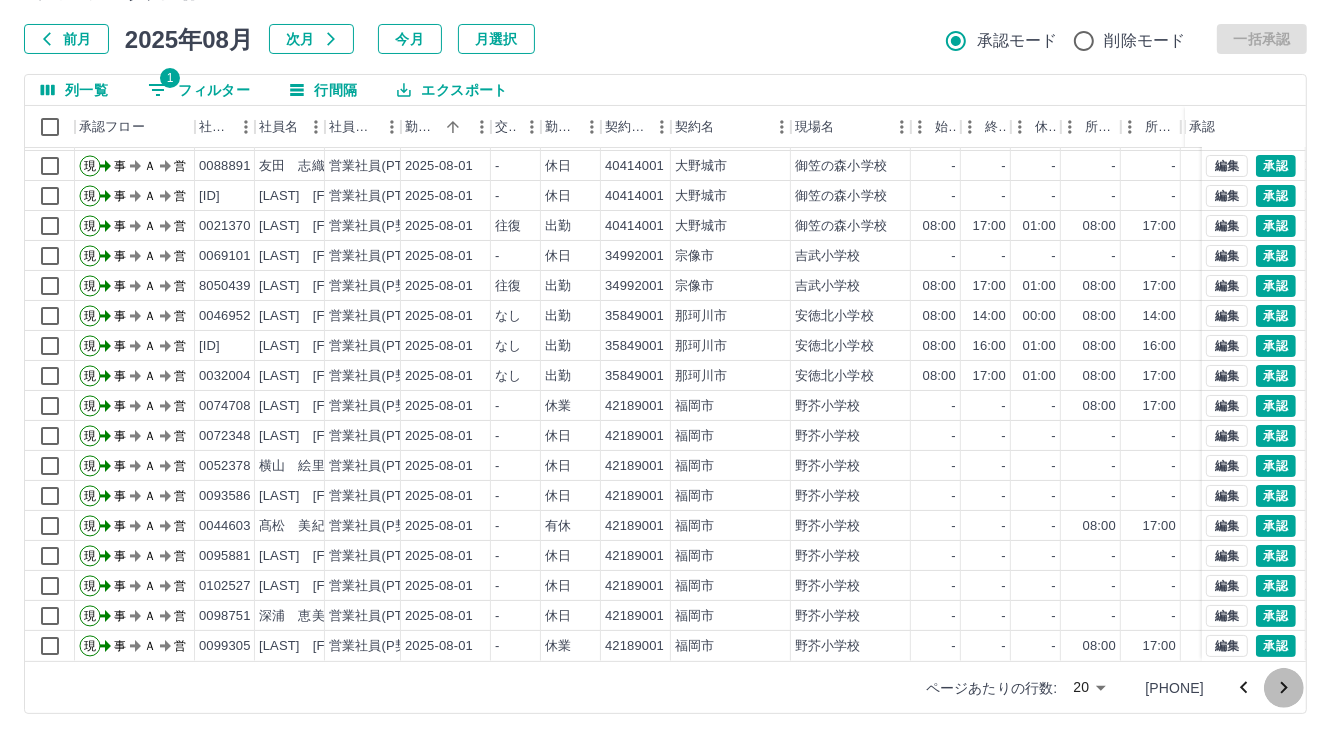click 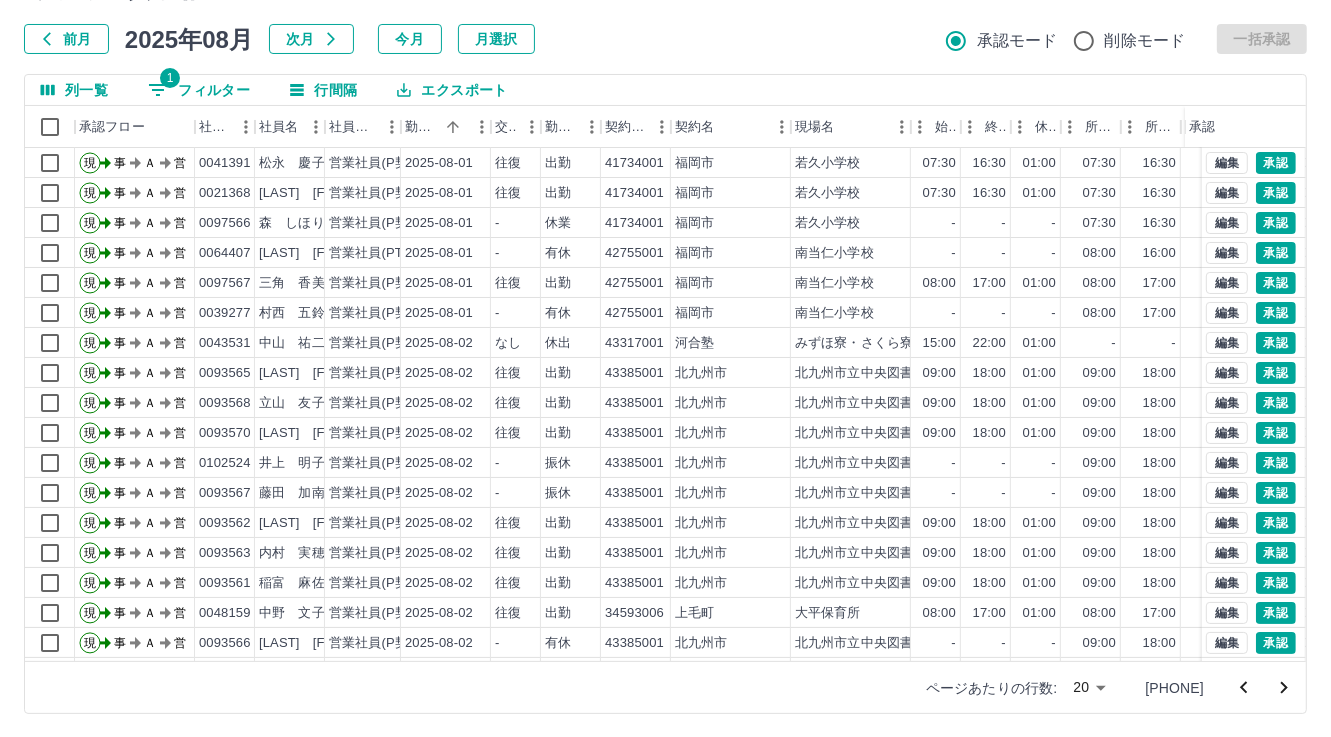 scroll, scrollTop: 103, scrollLeft: 0, axis: vertical 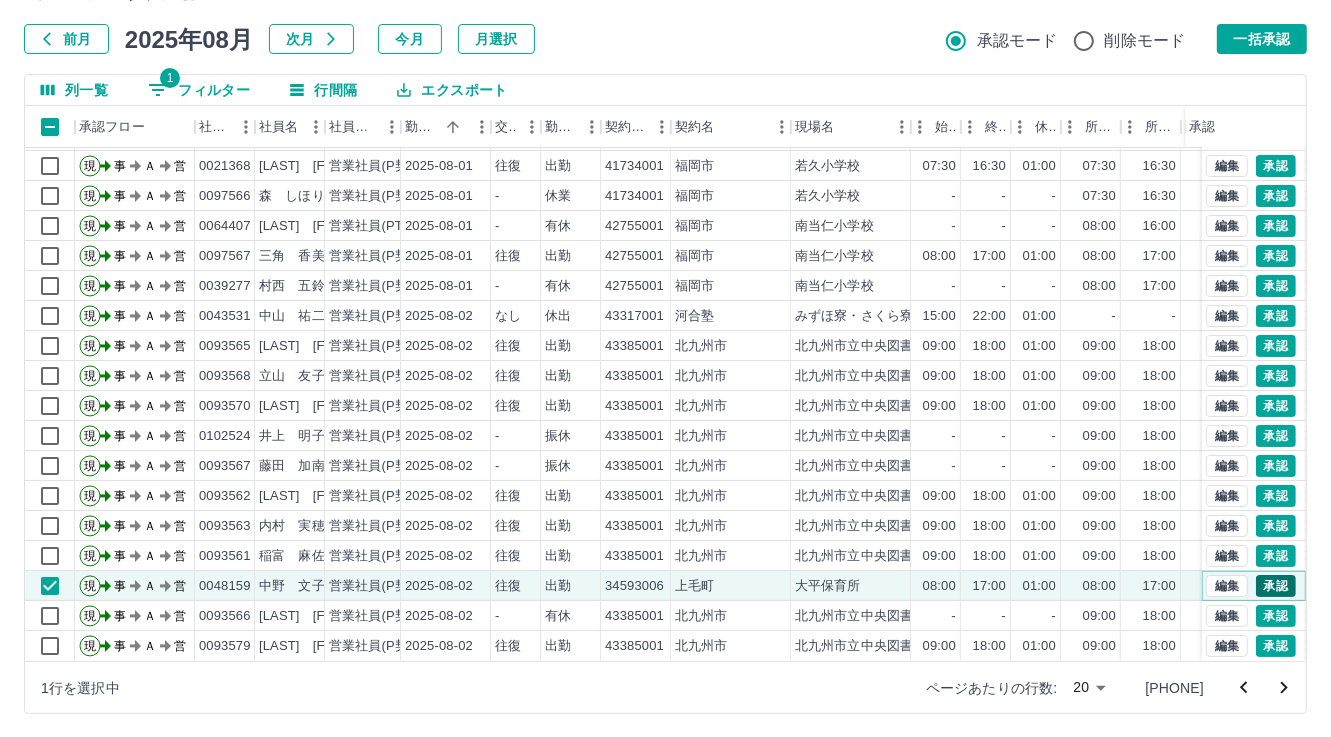 click on "承認" at bounding box center (1276, 586) 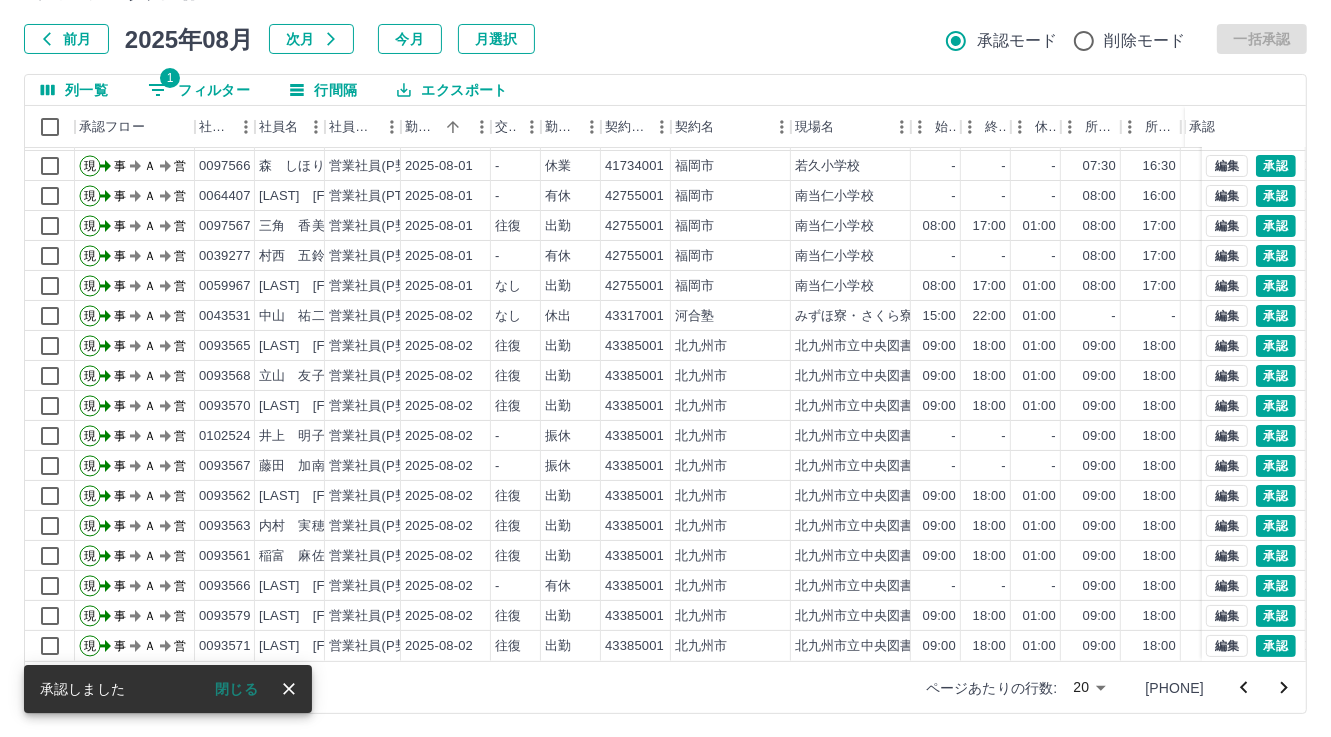 scroll, scrollTop: 103, scrollLeft: 0, axis: vertical 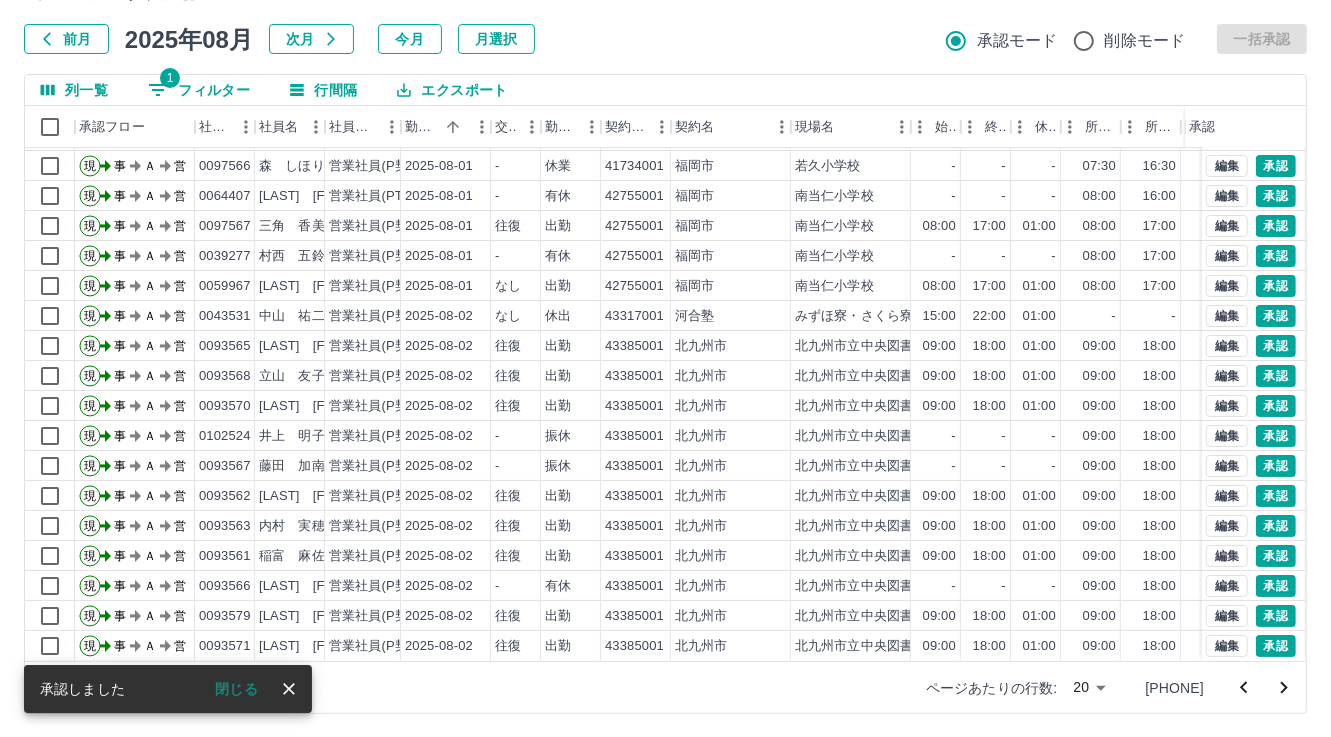 click at bounding box center (1284, 688) 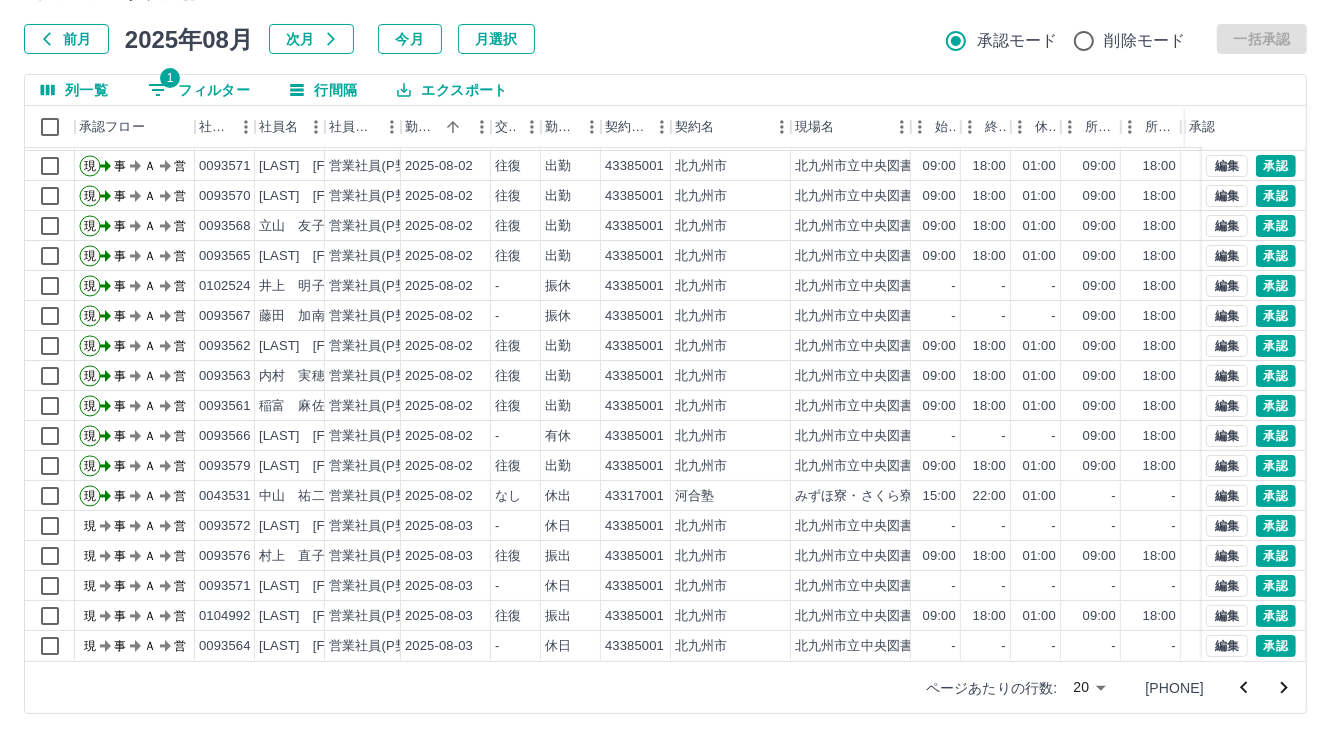 scroll, scrollTop: 0, scrollLeft: 0, axis: both 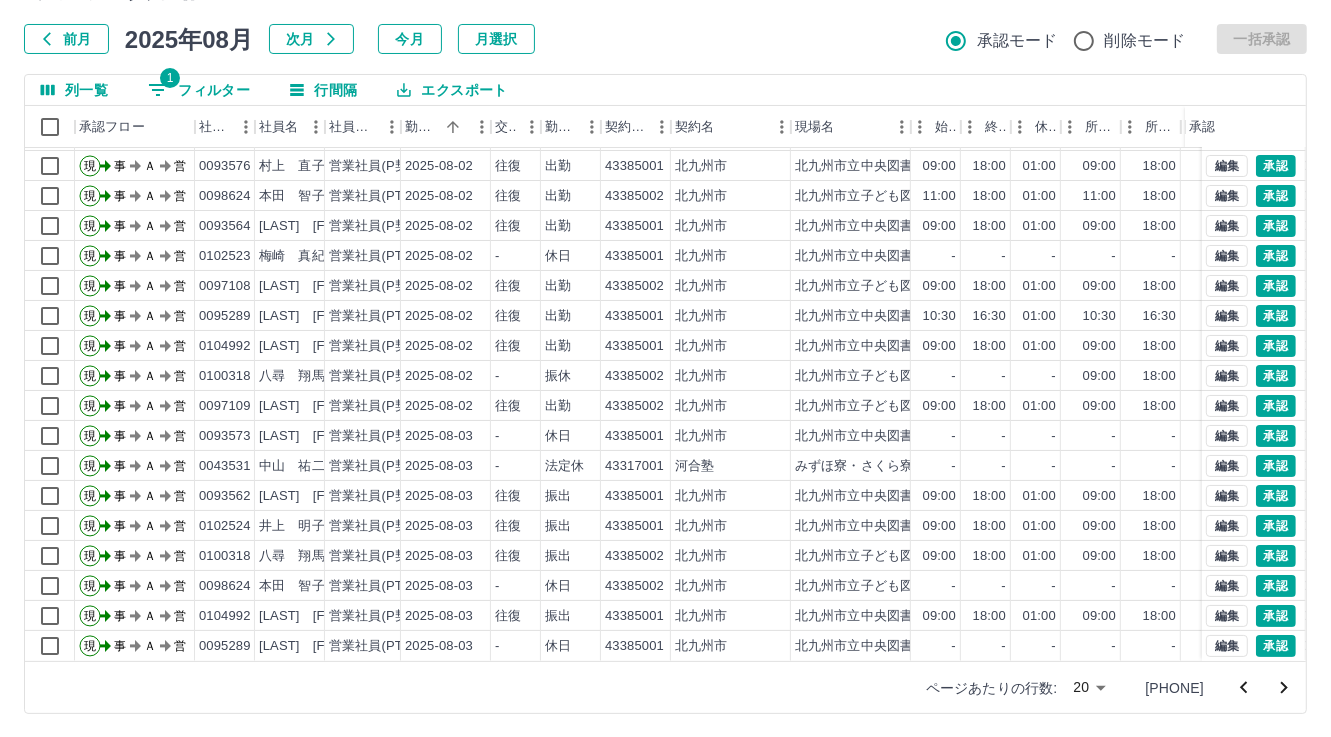 click 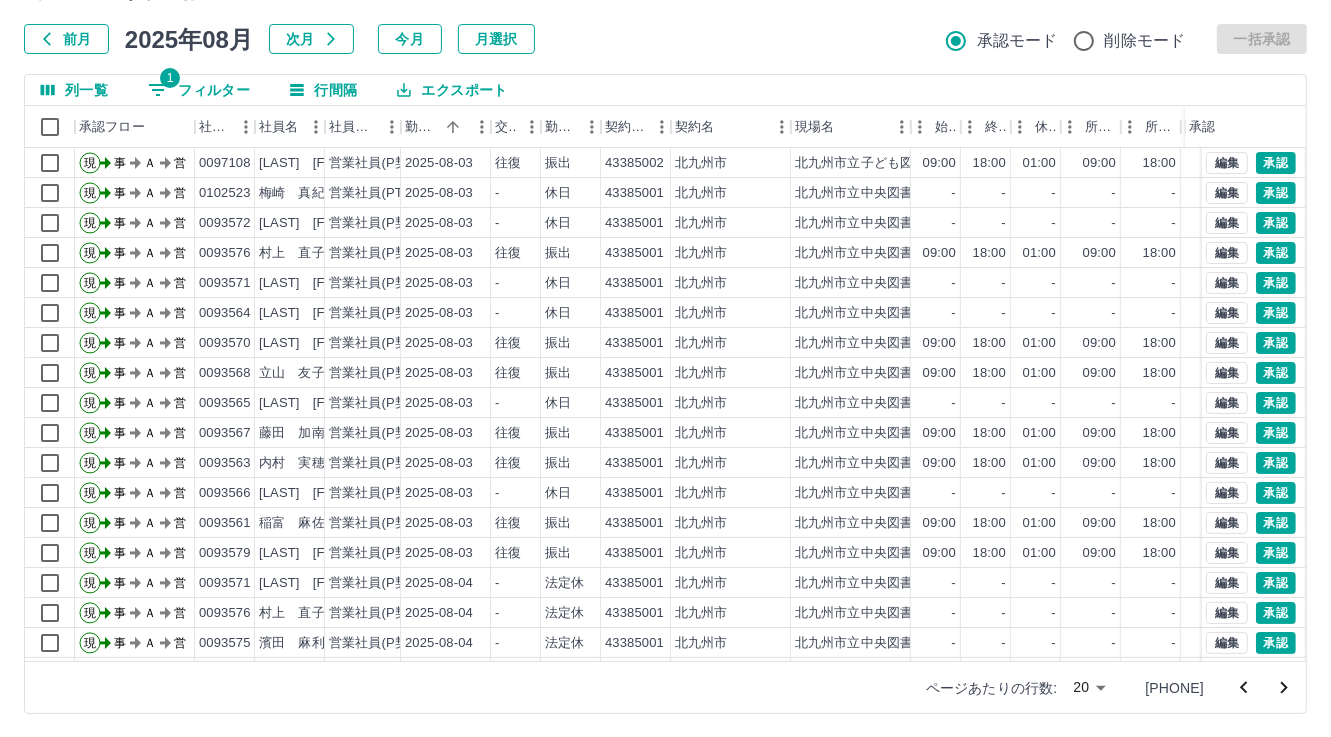 scroll, scrollTop: 103, scrollLeft: 0, axis: vertical 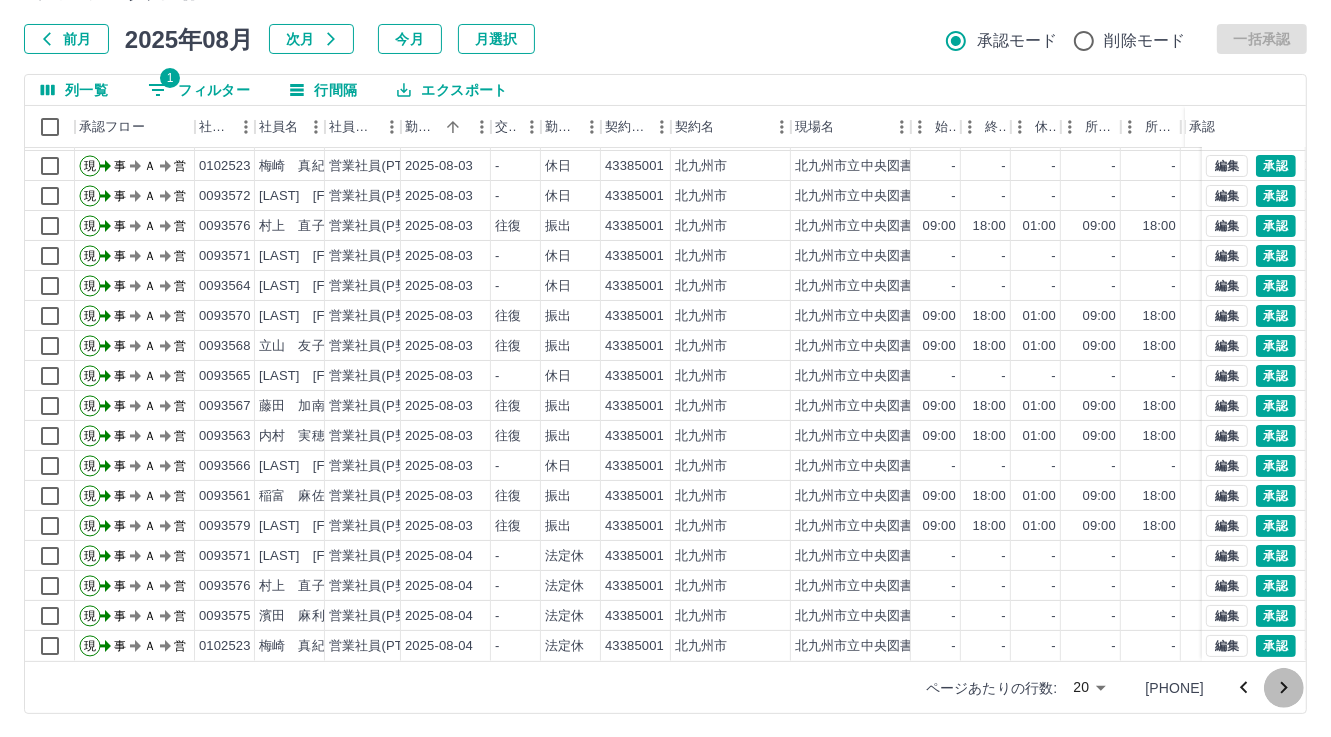 click 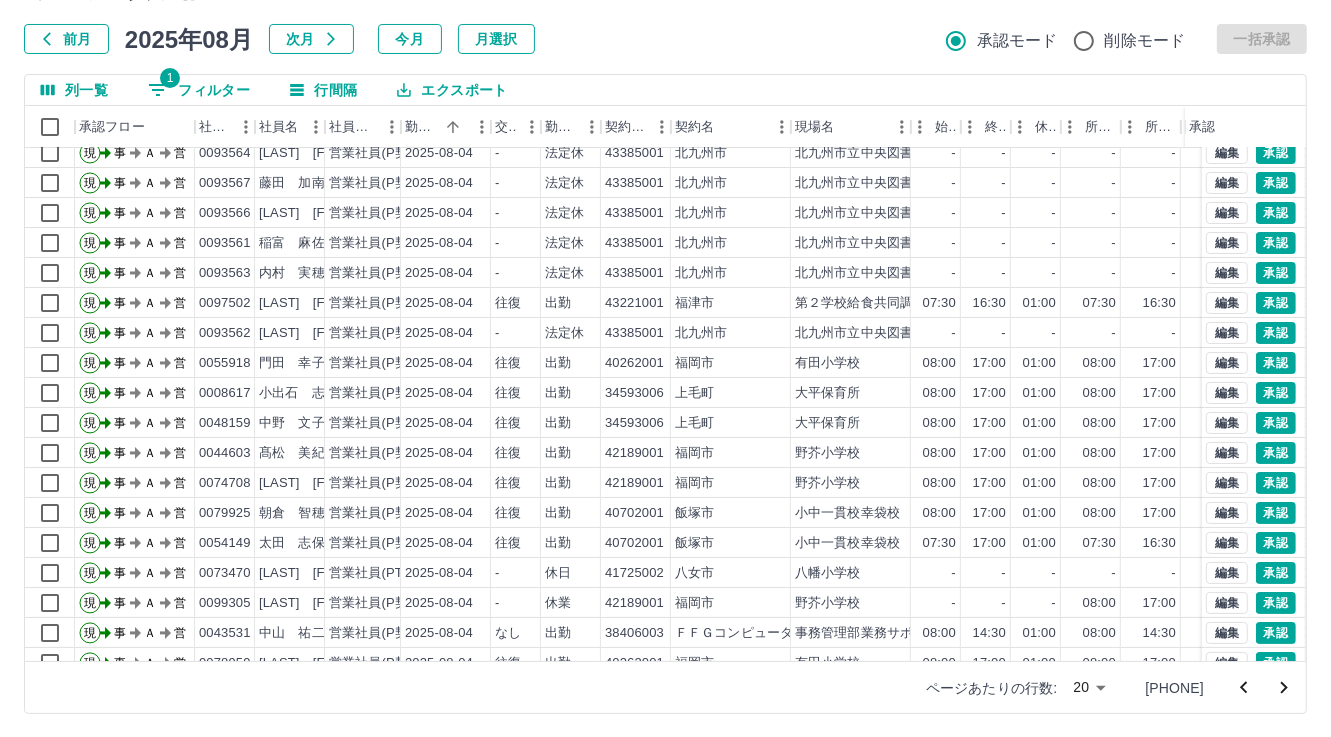 scroll, scrollTop: 103, scrollLeft: 0, axis: vertical 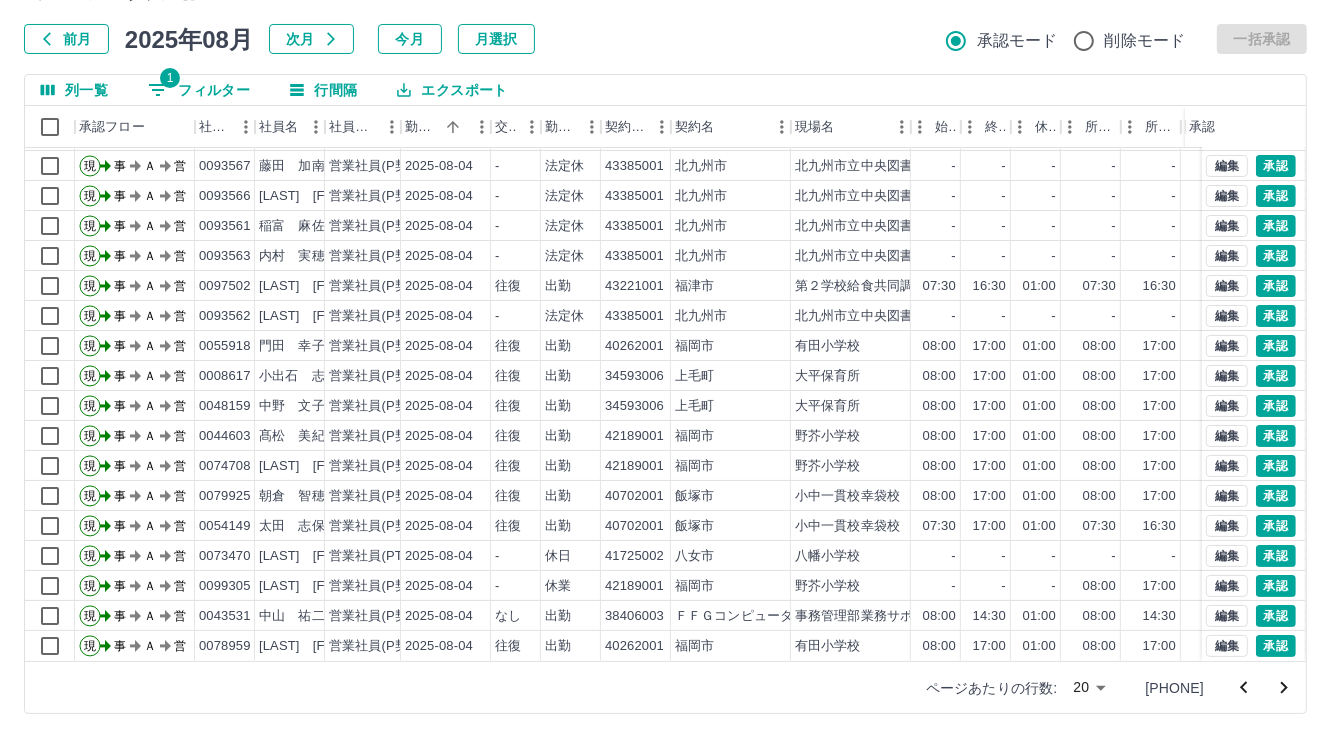 click 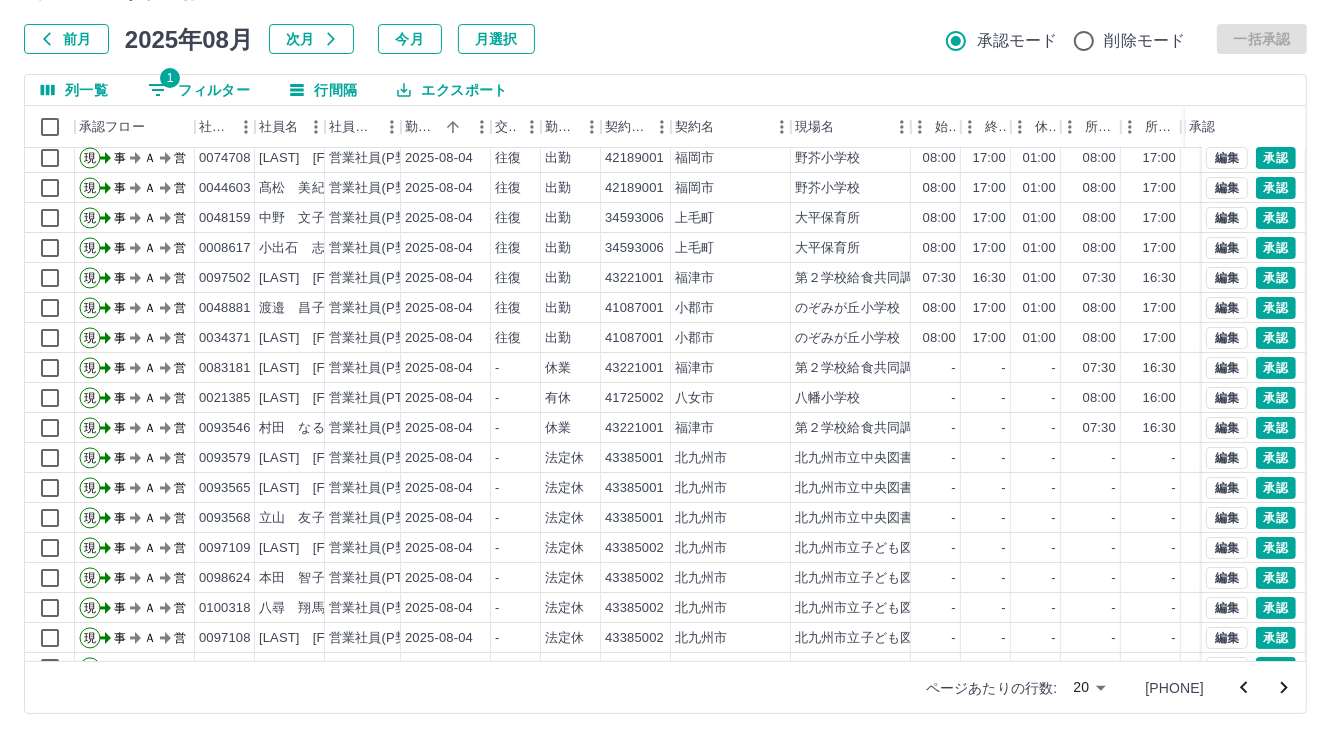 scroll, scrollTop: 0, scrollLeft: 0, axis: both 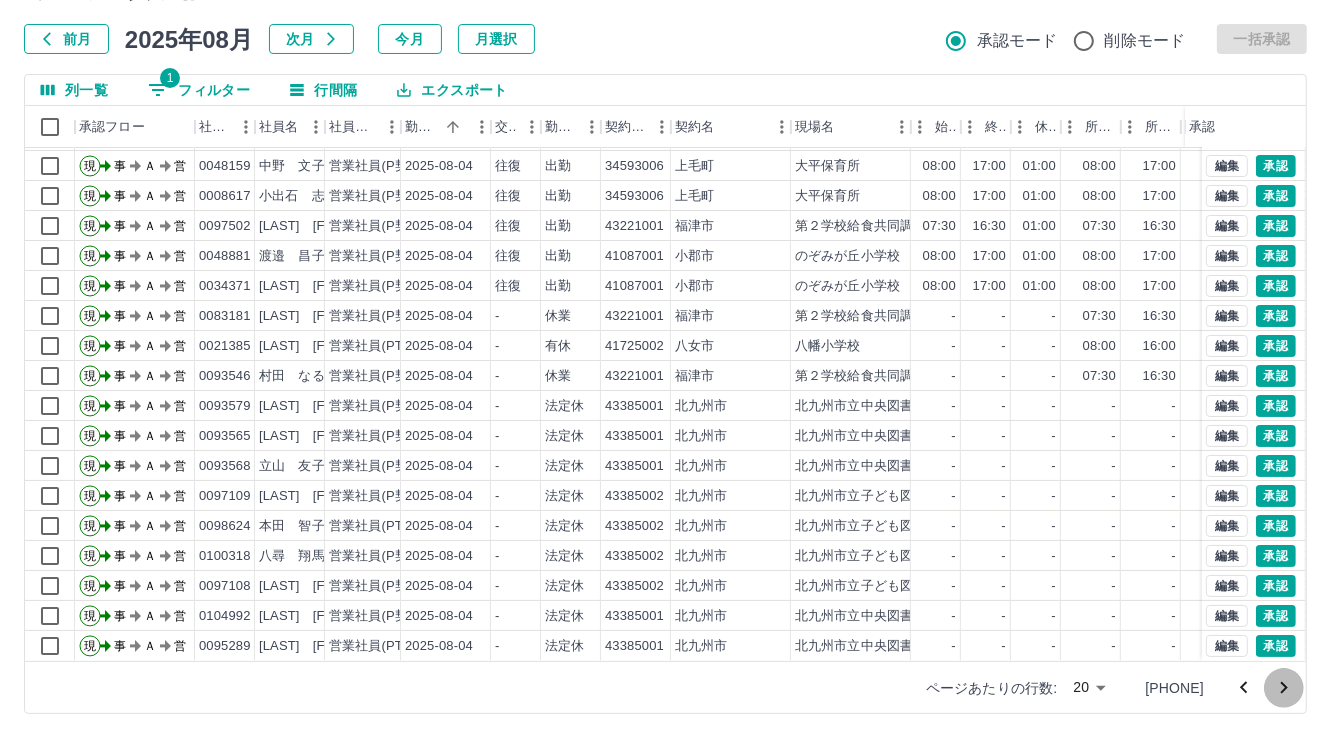 click 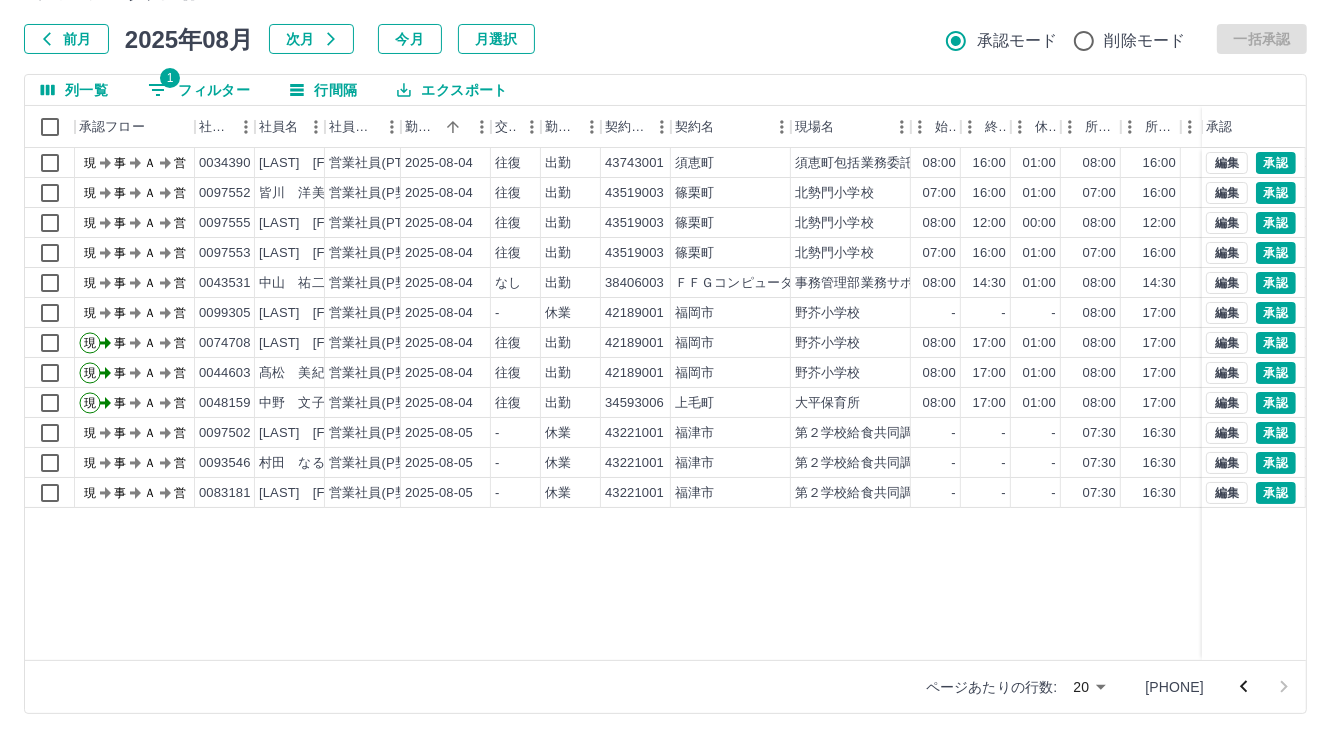 scroll, scrollTop: 0, scrollLeft: 0, axis: both 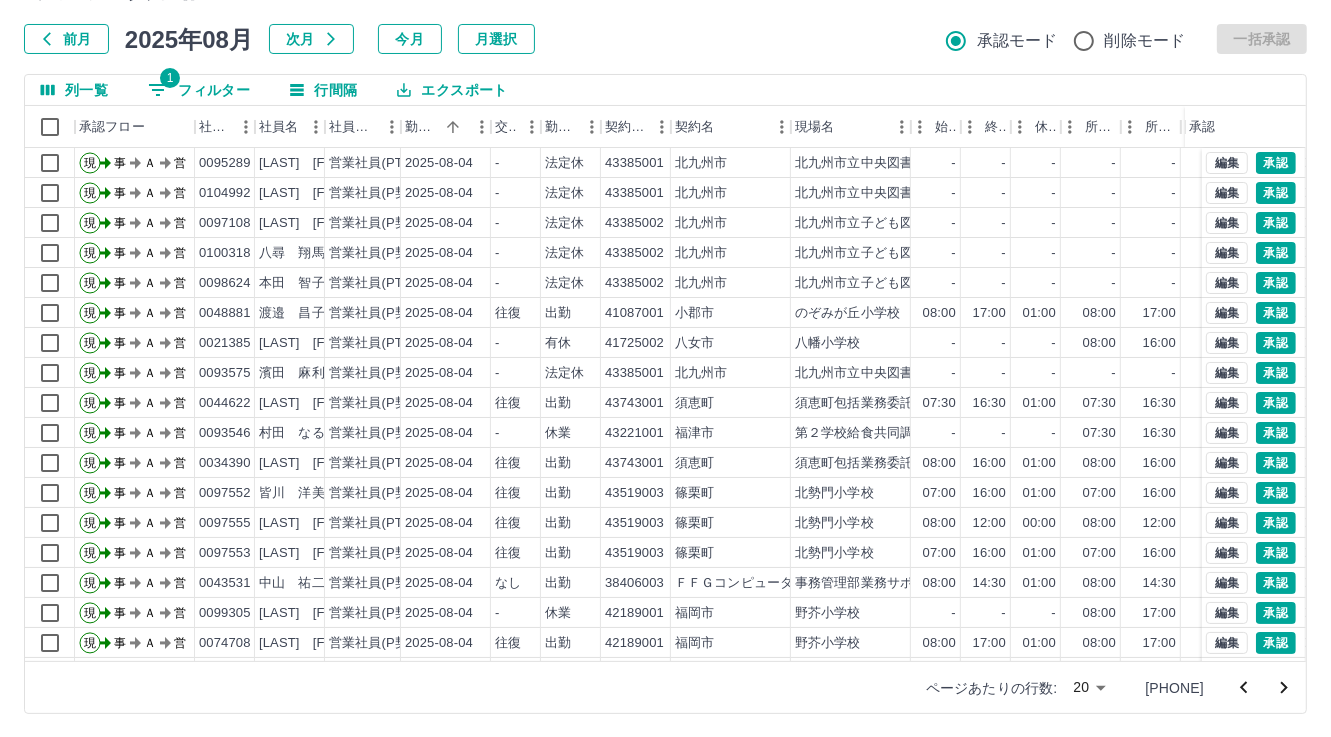click on "前月" at bounding box center [66, 39] 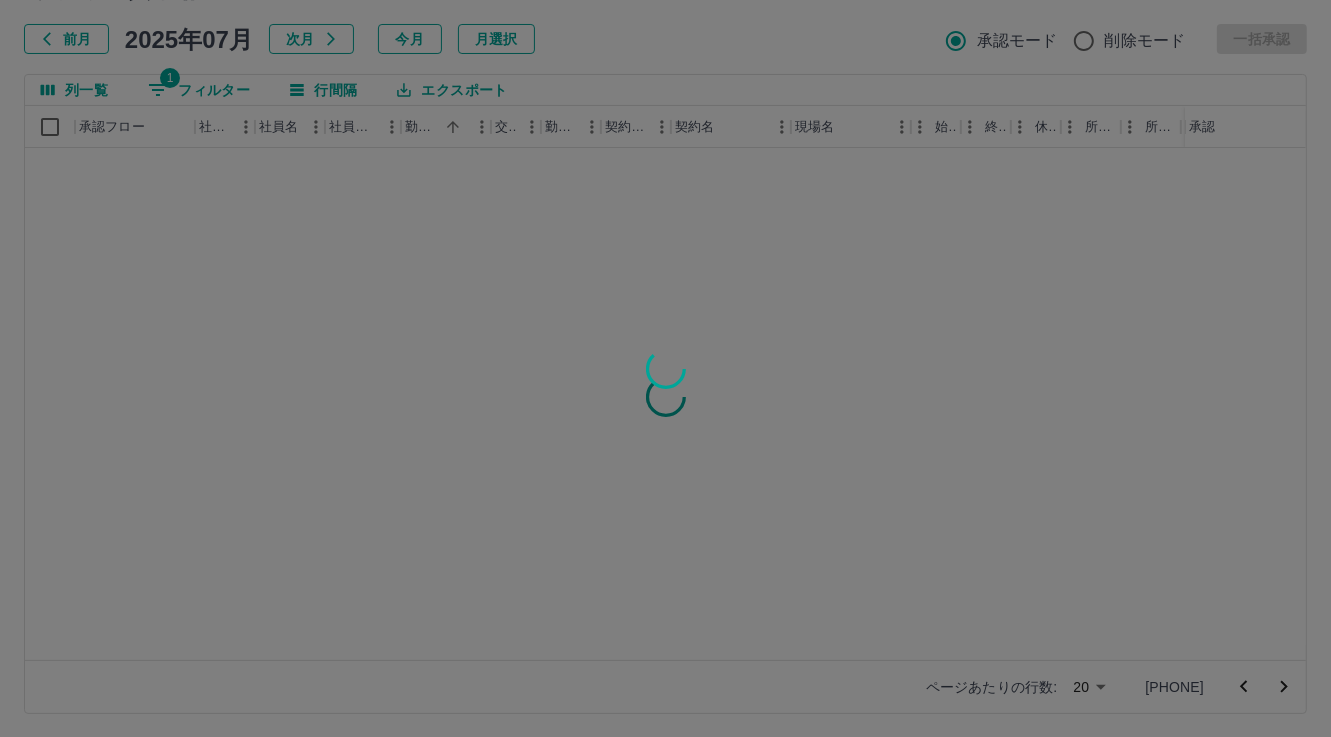 scroll, scrollTop: 0, scrollLeft: 0, axis: both 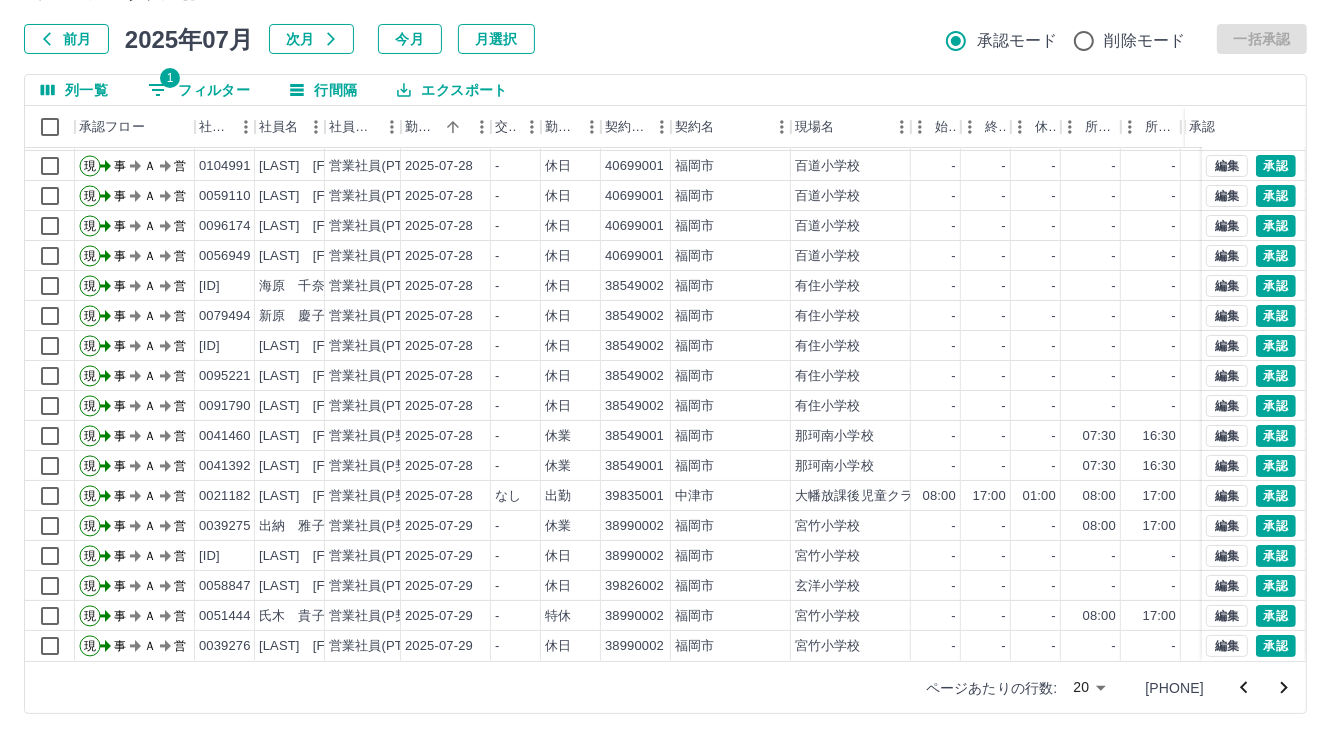 click 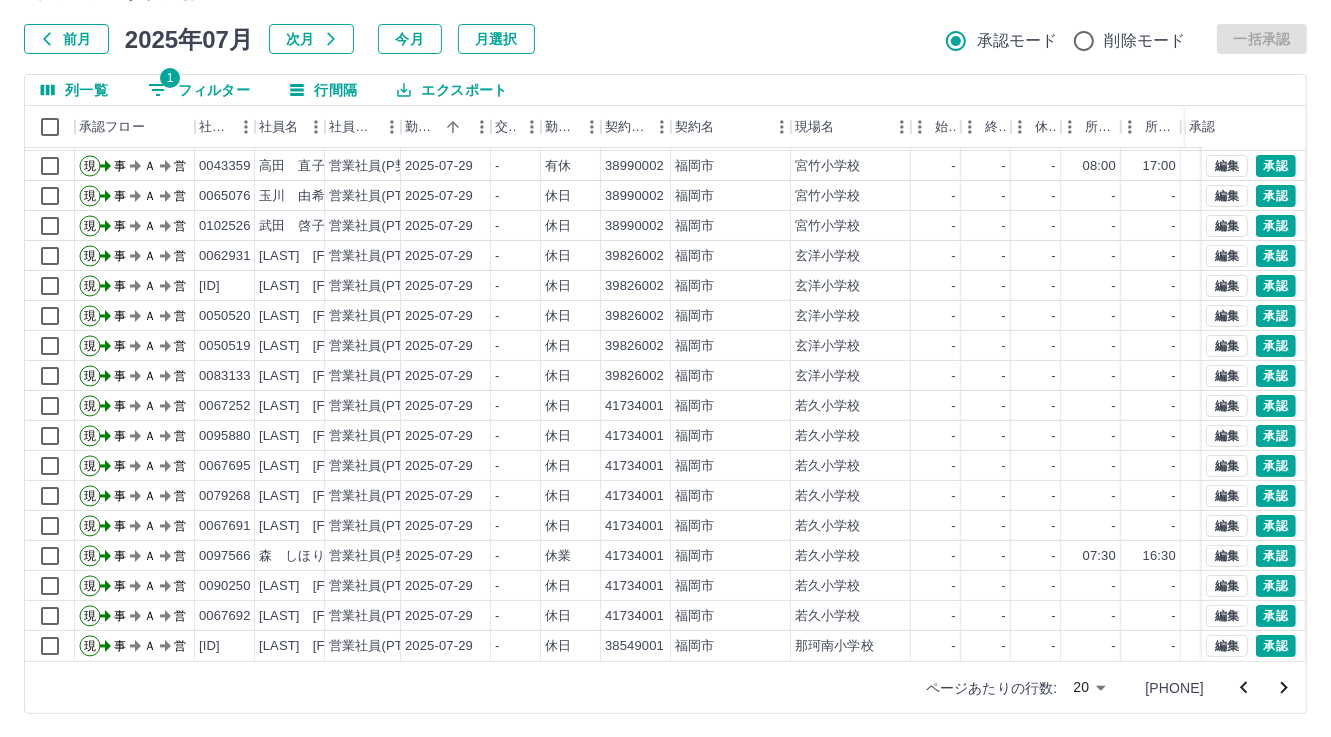 scroll, scrollTop: 103, scrollLeft: 0, axis: vertical 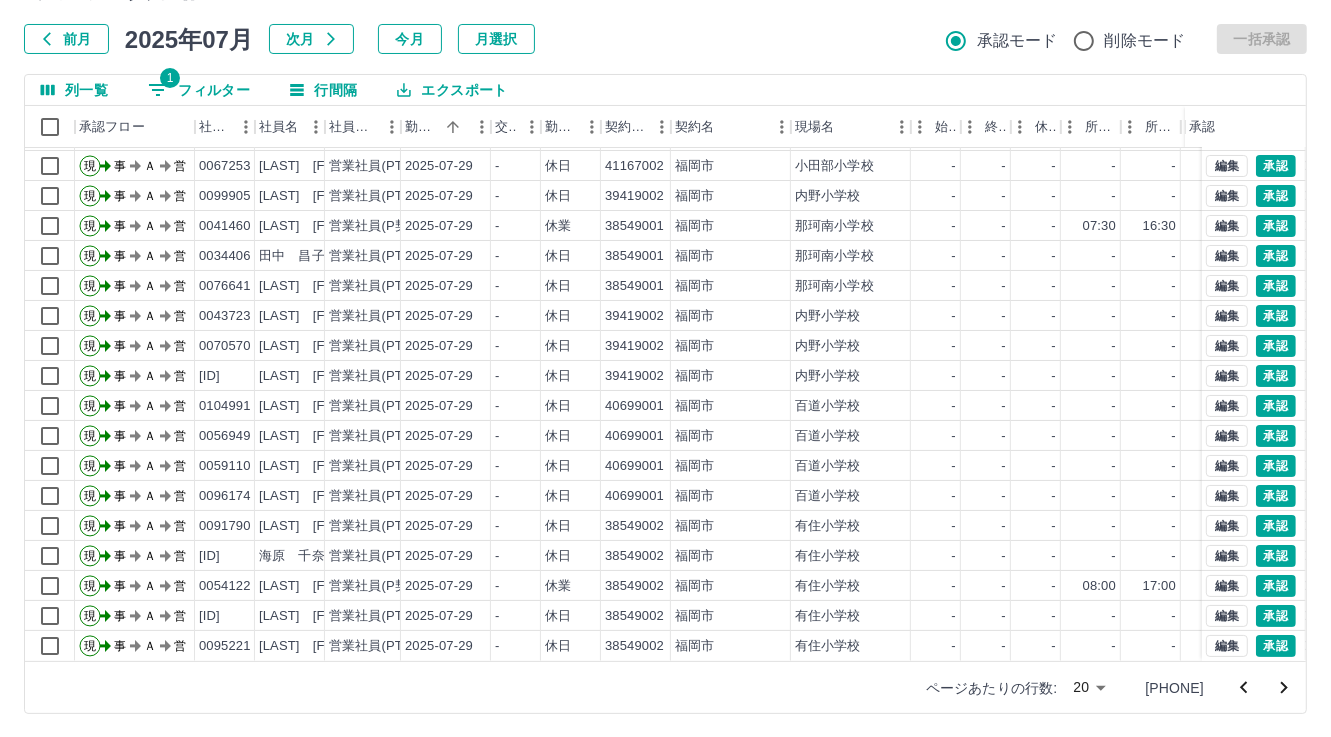 click 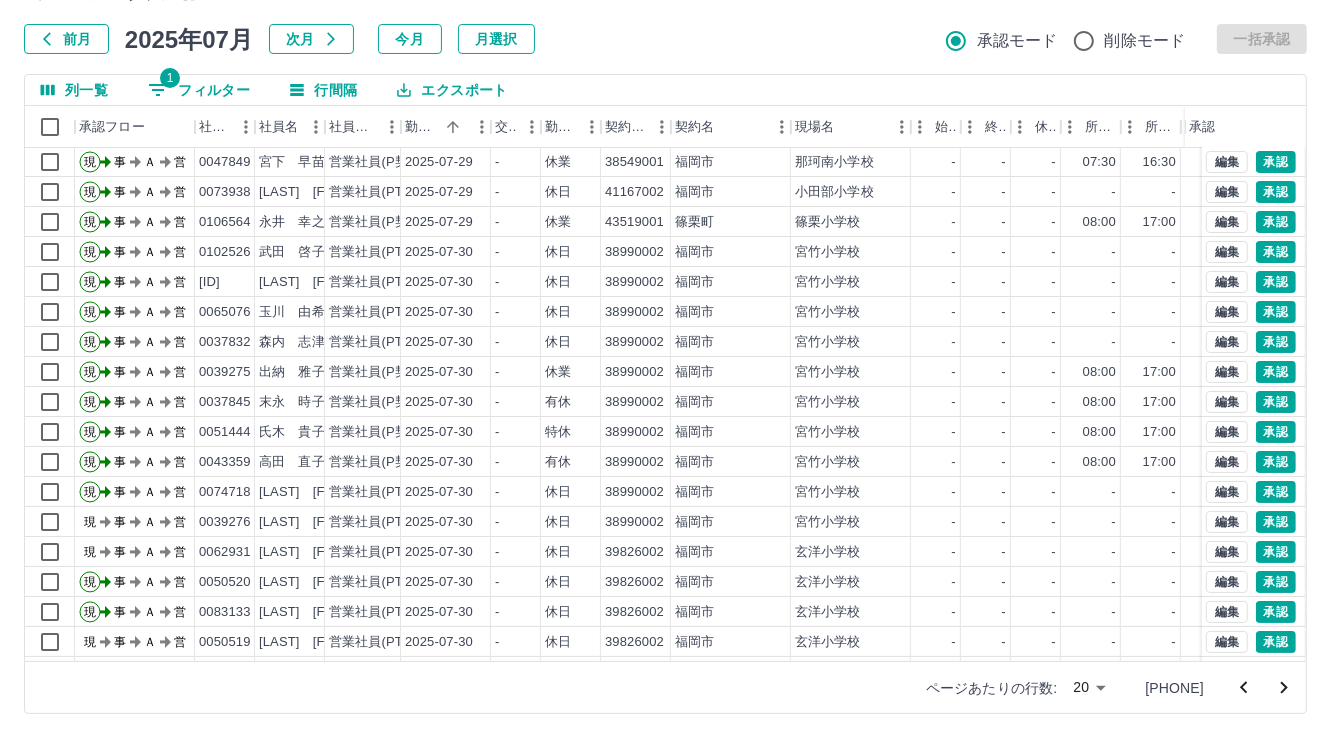 scroll, scrollTop: 103, scrollLeft: 0, axis: vertical 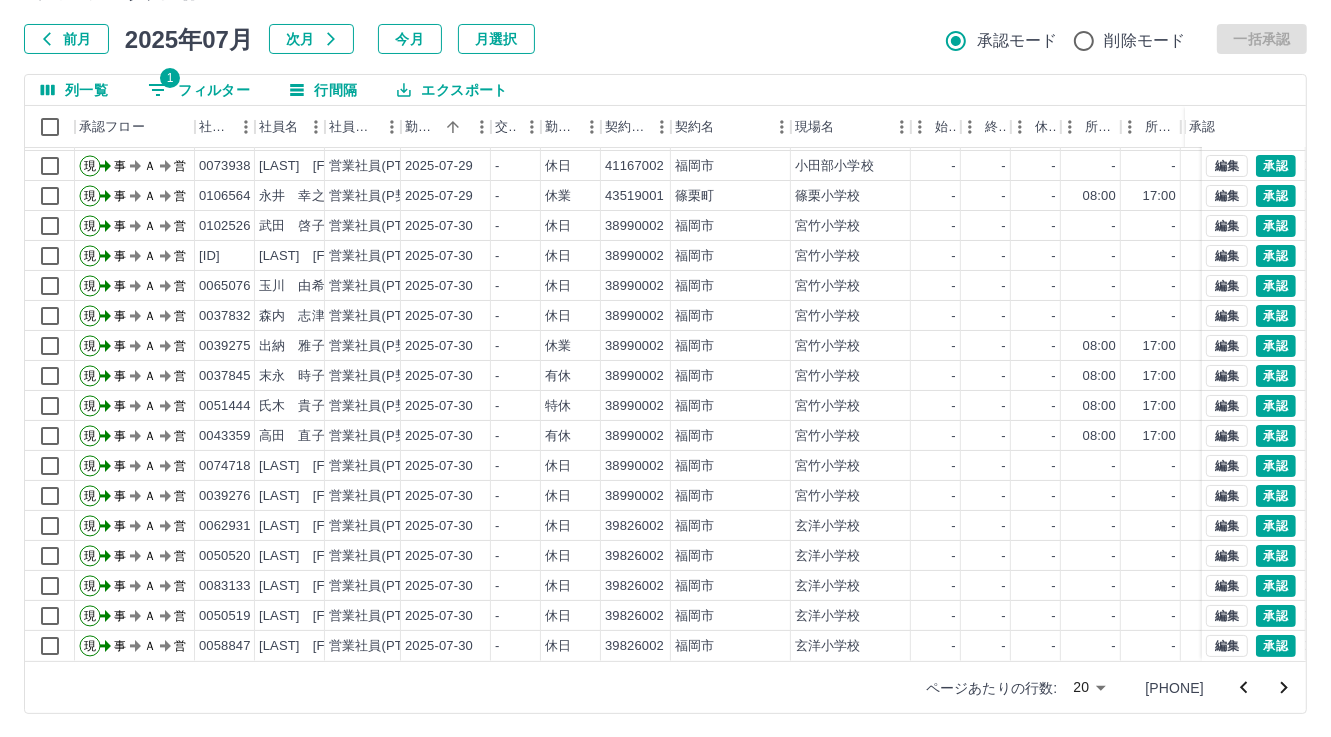 click 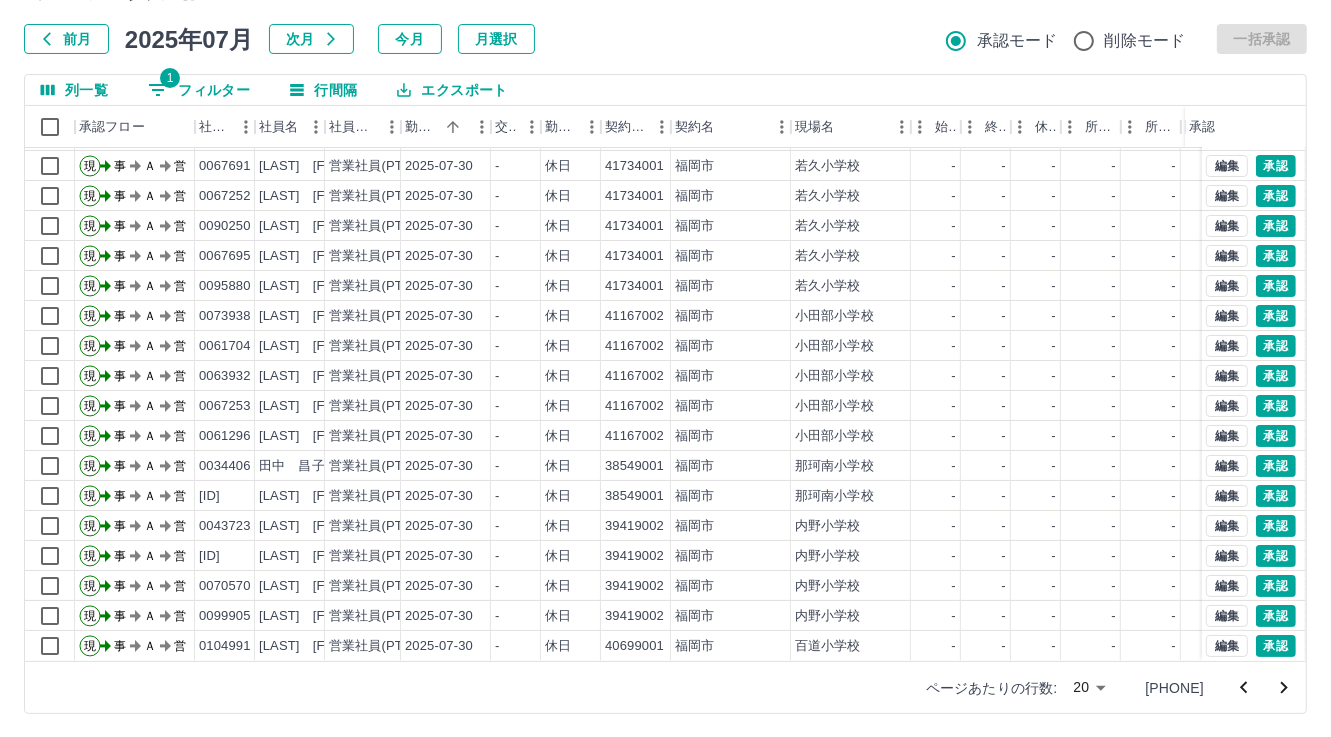 scroll, scrollTop: 103, scrollLeft: 0, axis: vertical 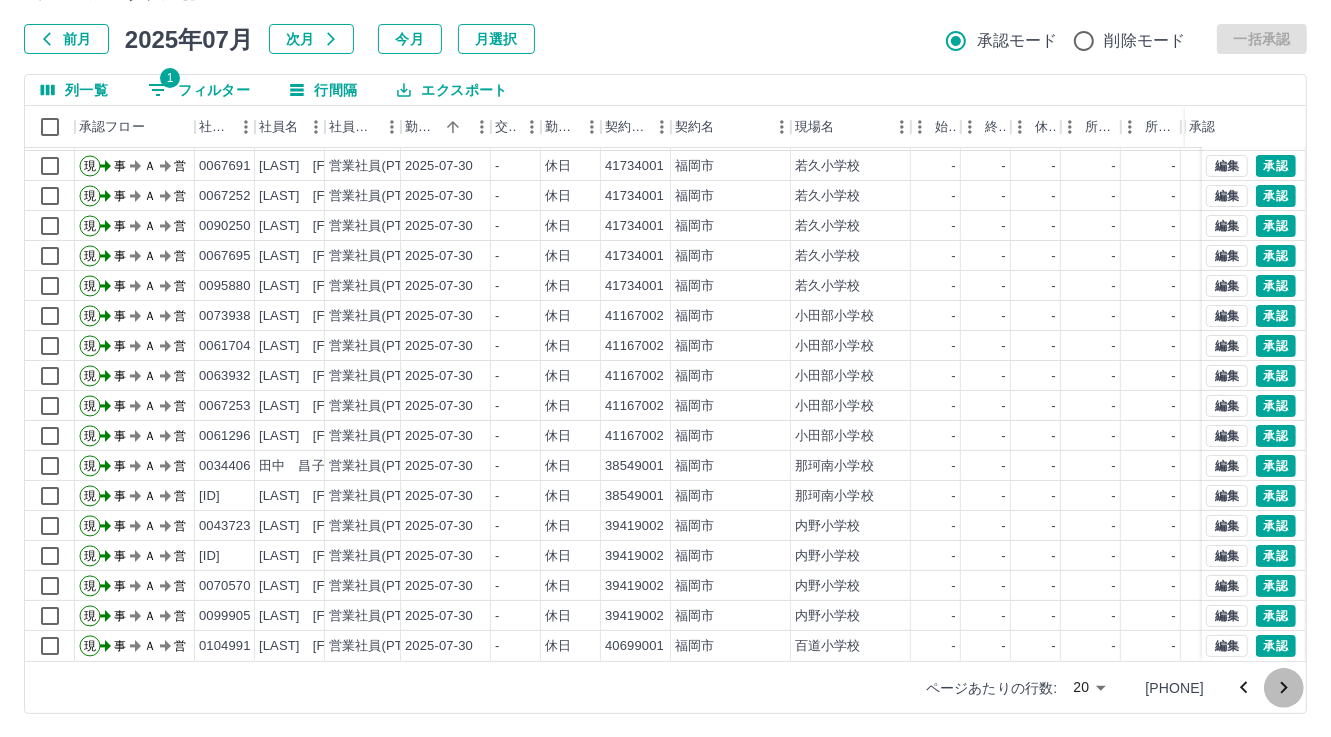 click 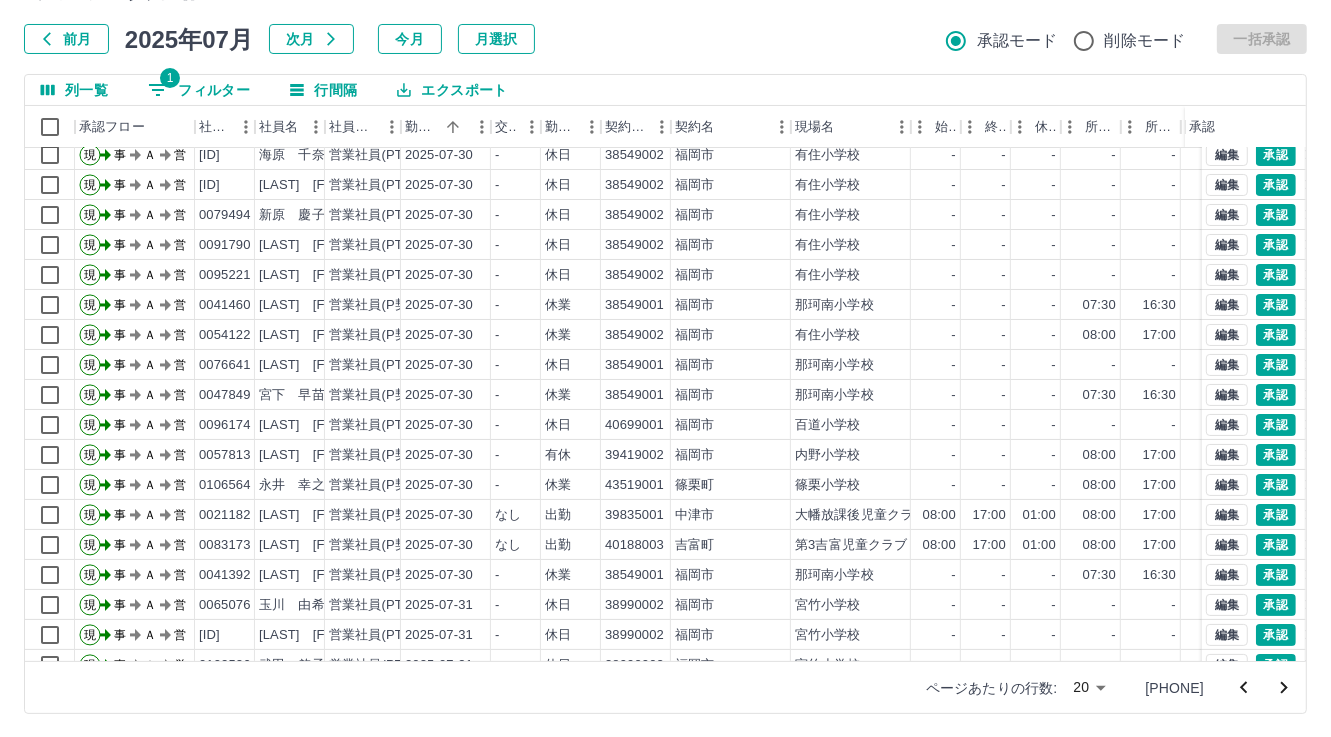 scroll, scrollTop: 103, scrollLeft: 0, axis: vertical 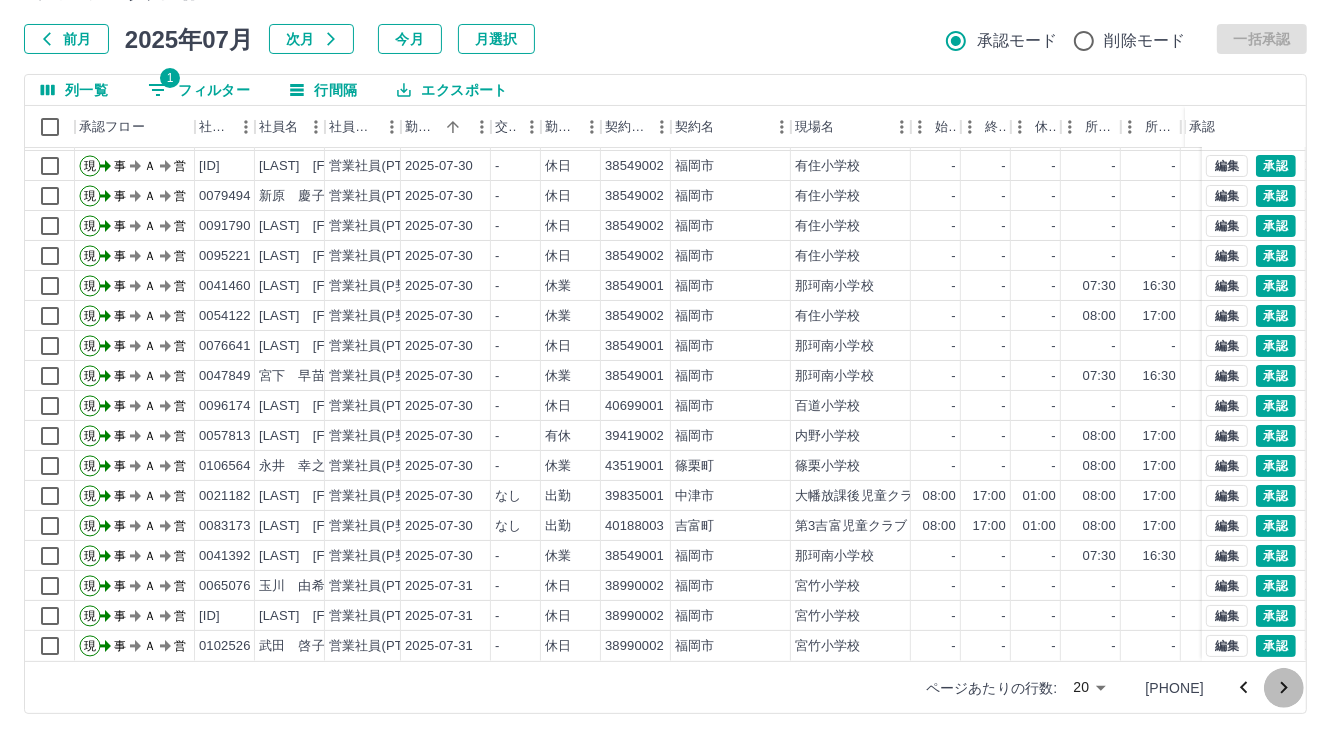 click 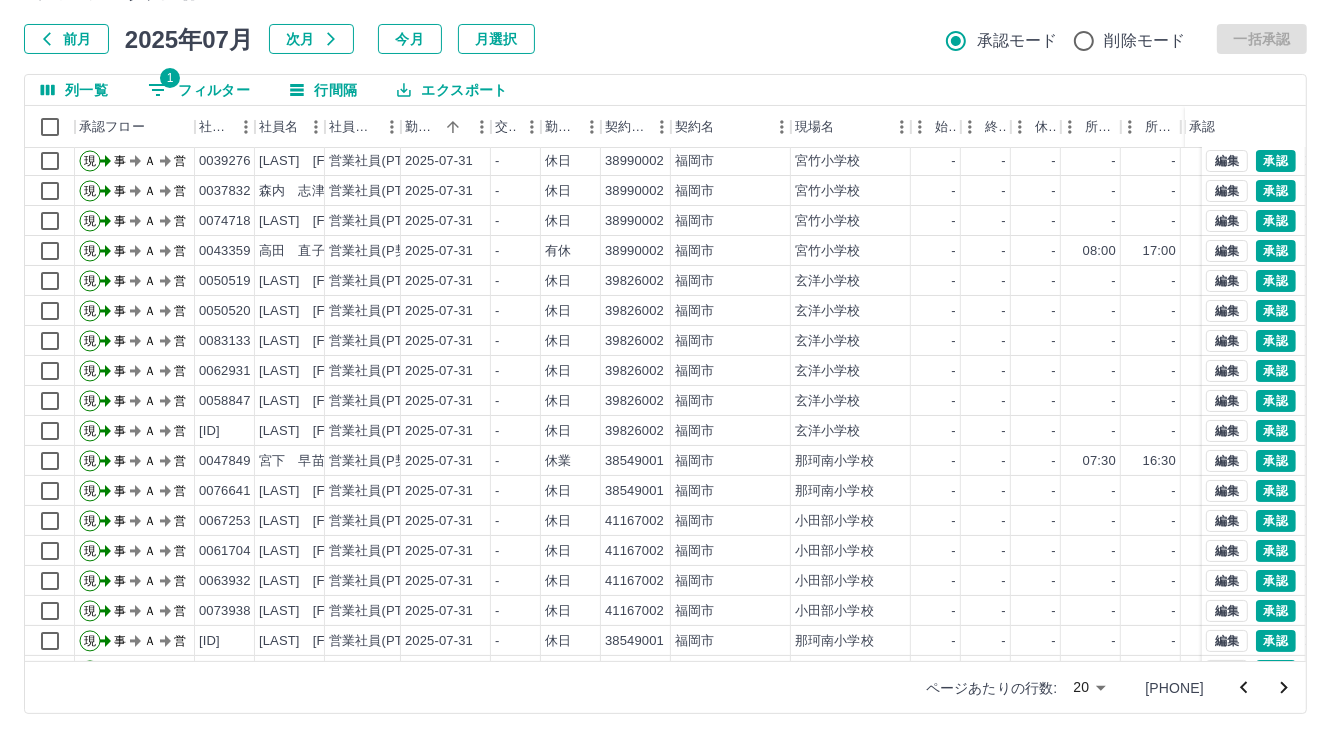 scroll, scrollTop: 103, scrollLeft: 0, axis: vertical 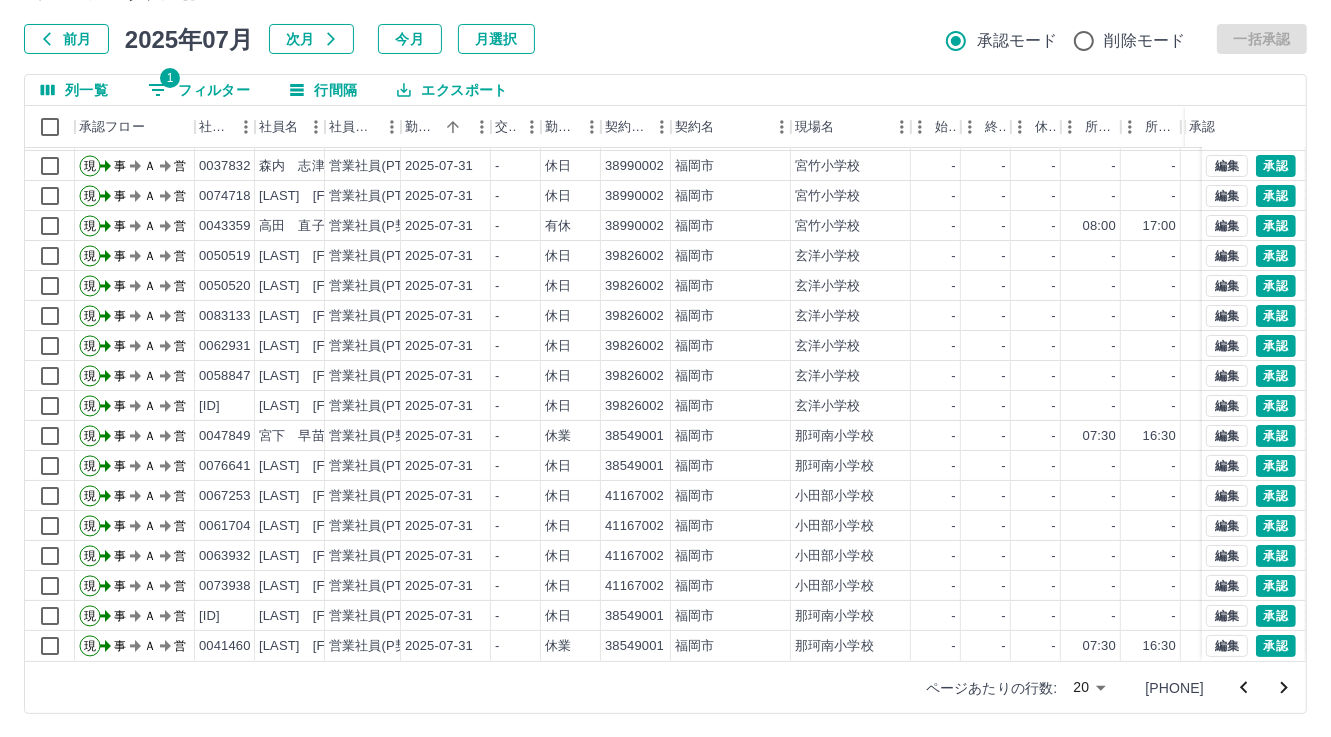 click 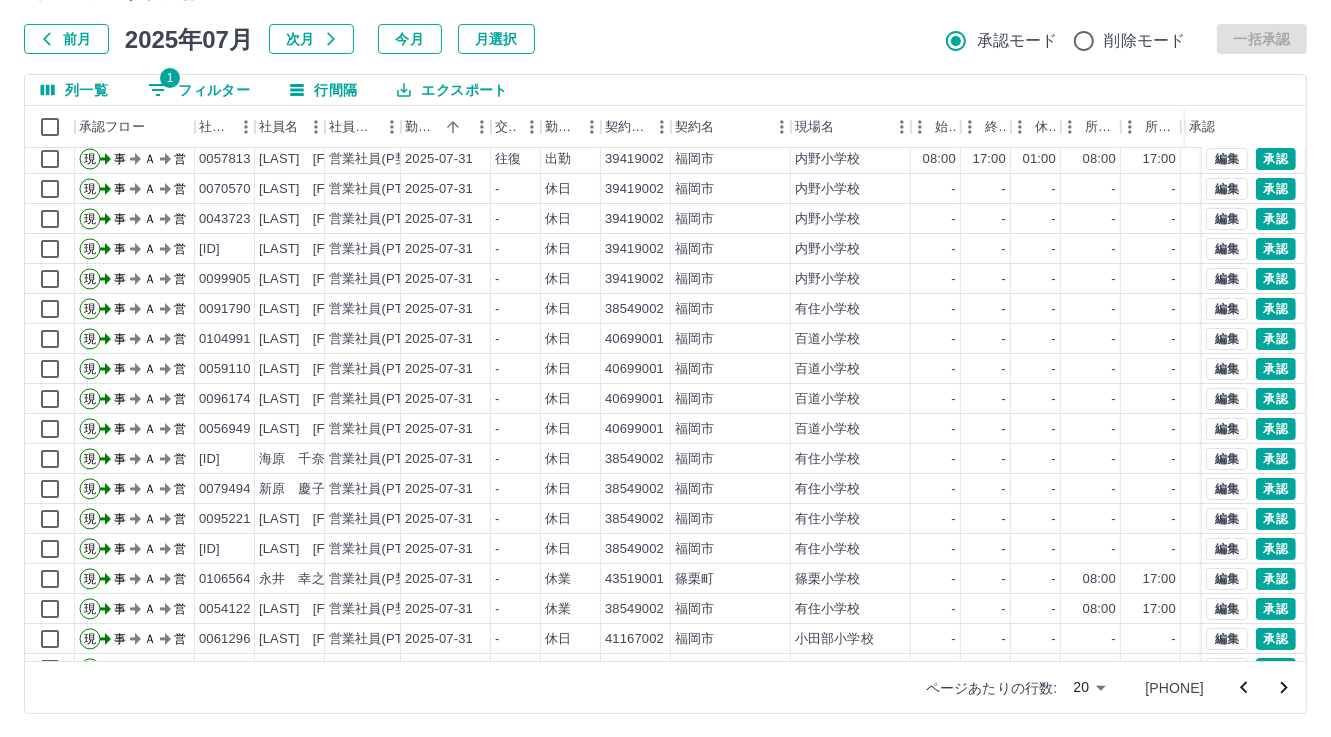 scroll, scrollTop: 0, scrollLeft: 0, axis: both 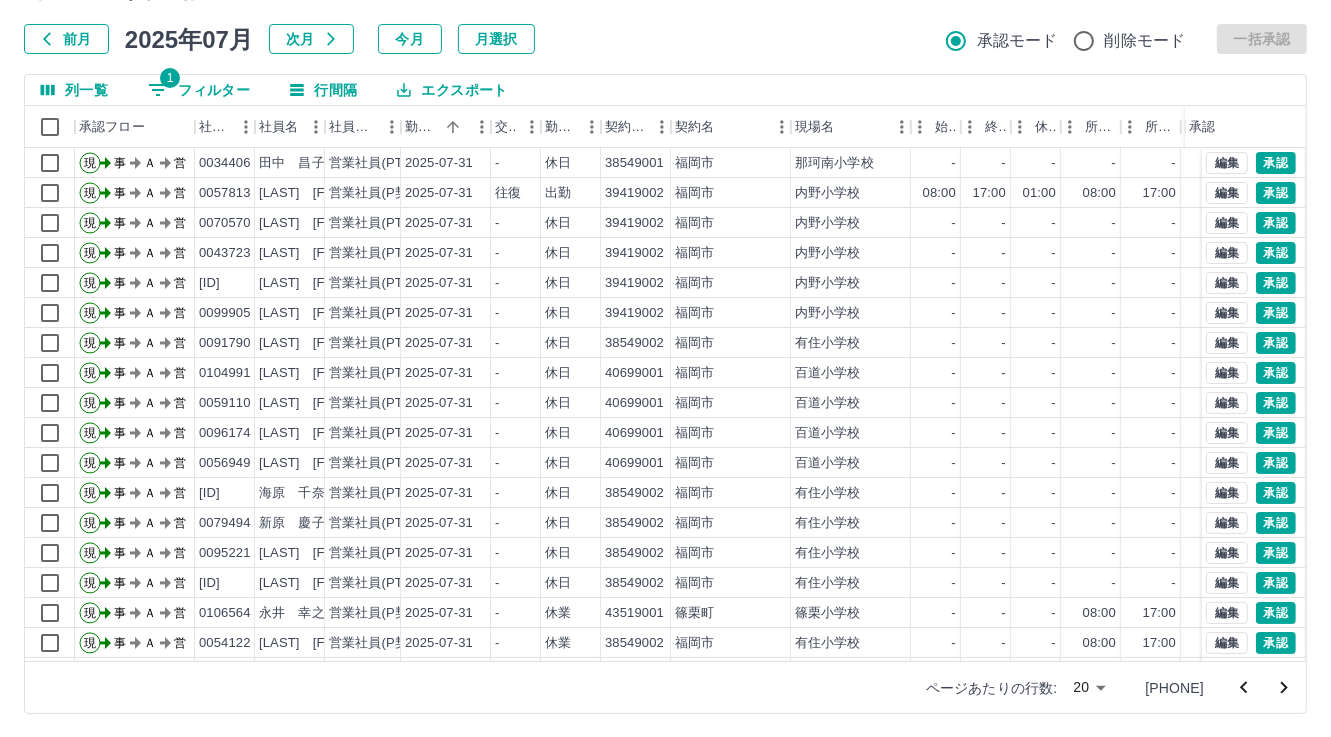click 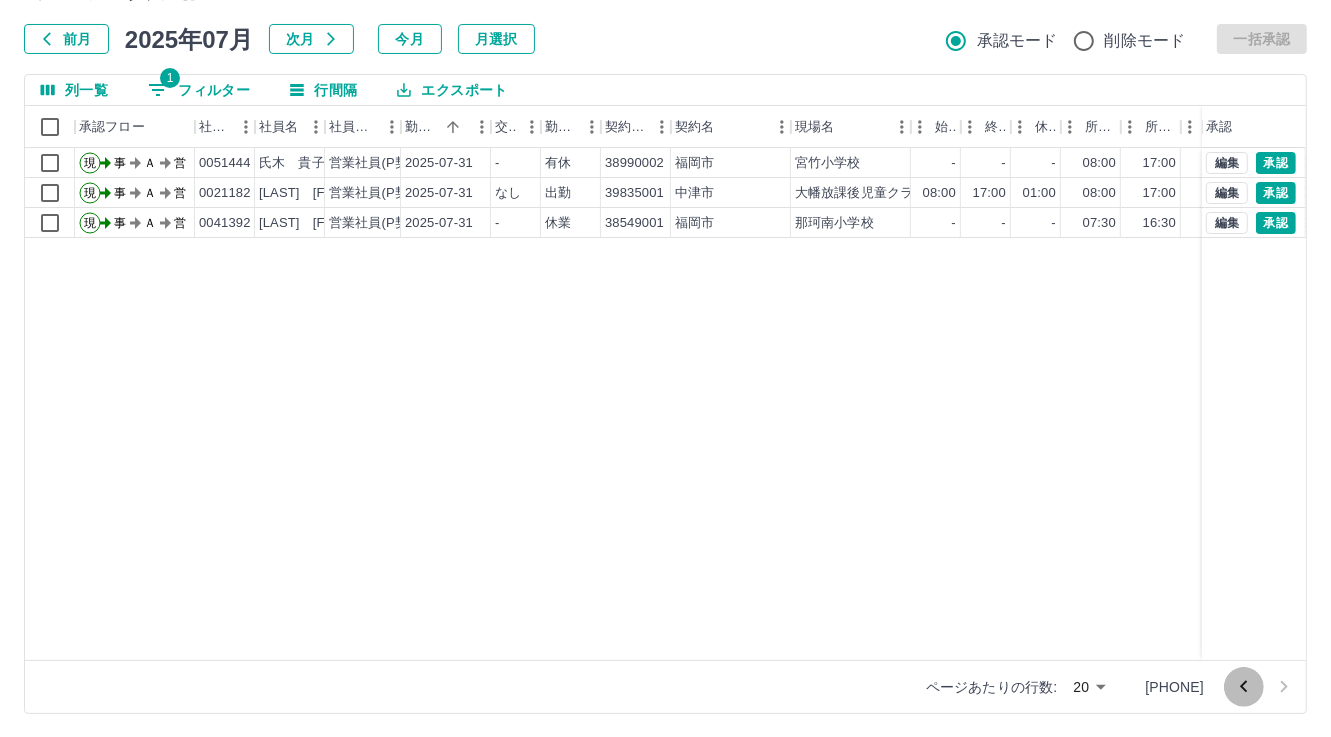 click 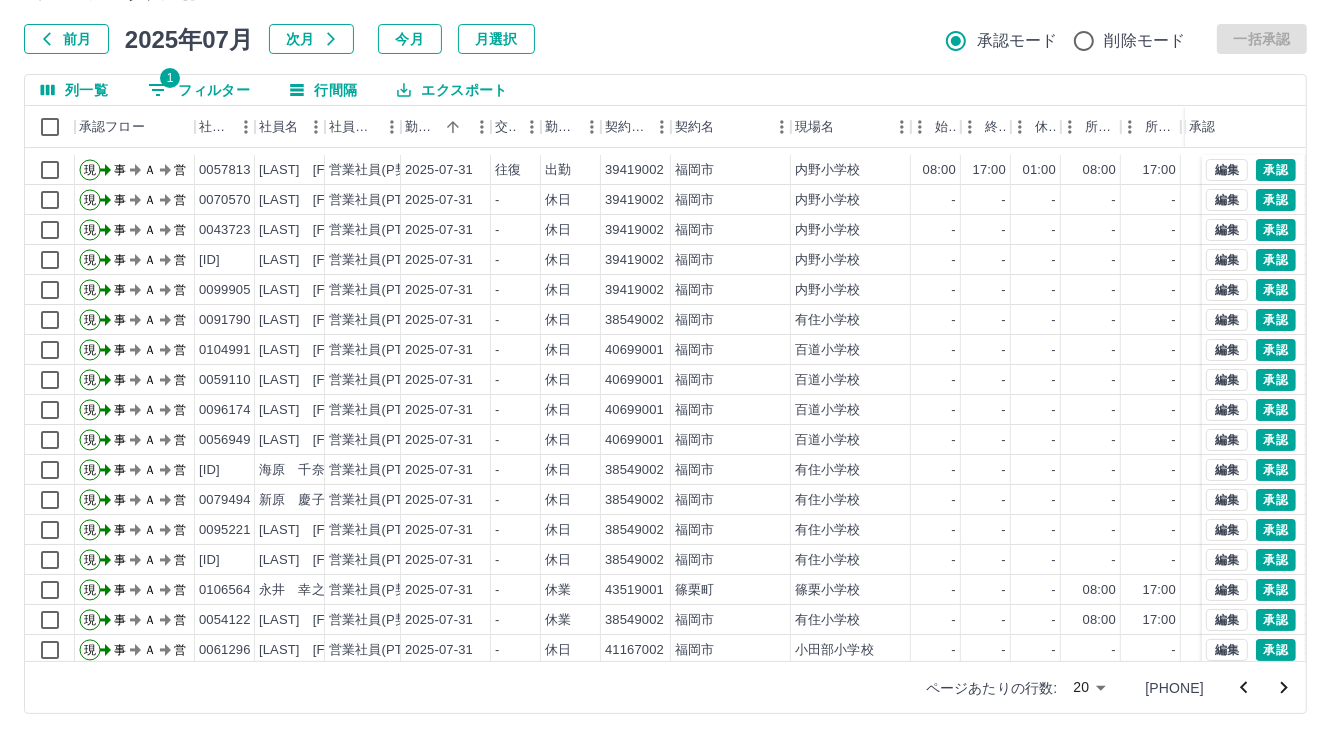 scroll, scrollTop: 0, scrollLeft: 0, axis: both 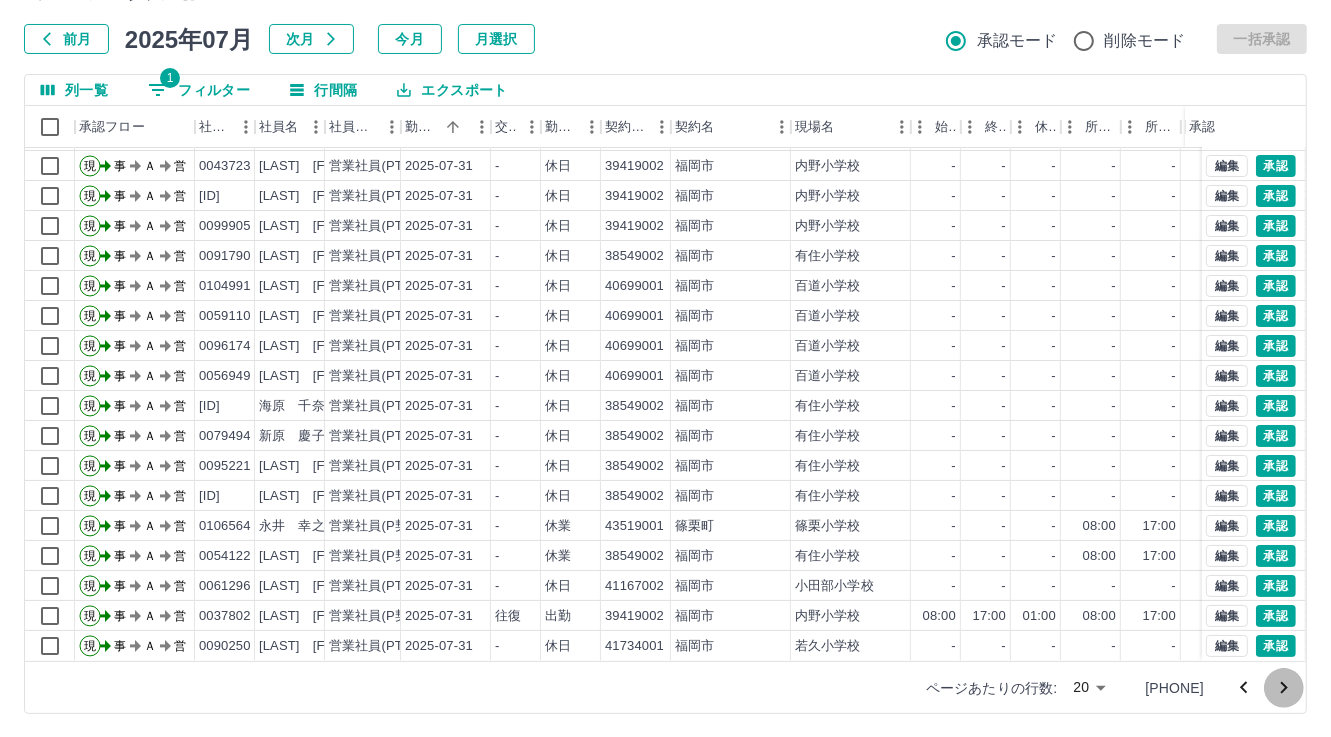 drag, startPoint x: 1290, startPoint y: 676, endPoint x: 1183, endPoint y: 660, distance: 108.18965 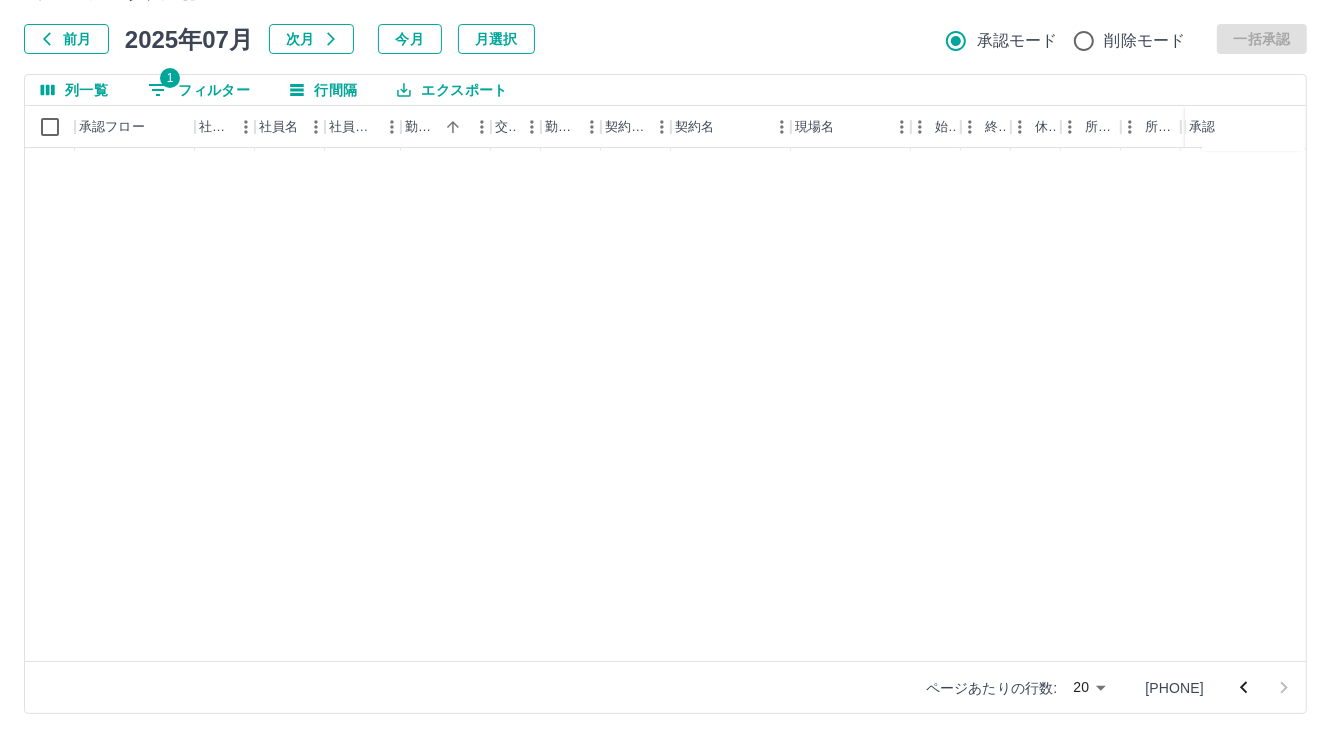 scroll, scrollTop: 0, scrollLeft: 0, axis: both 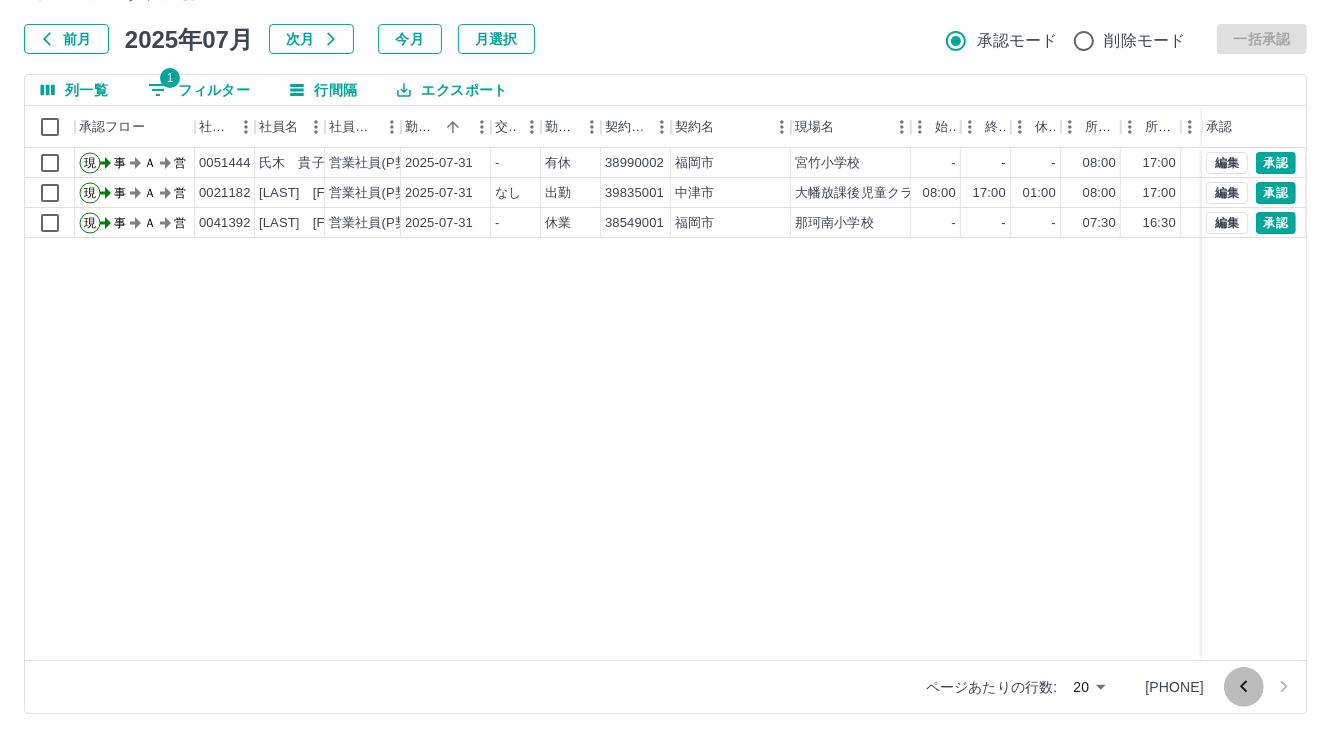 click 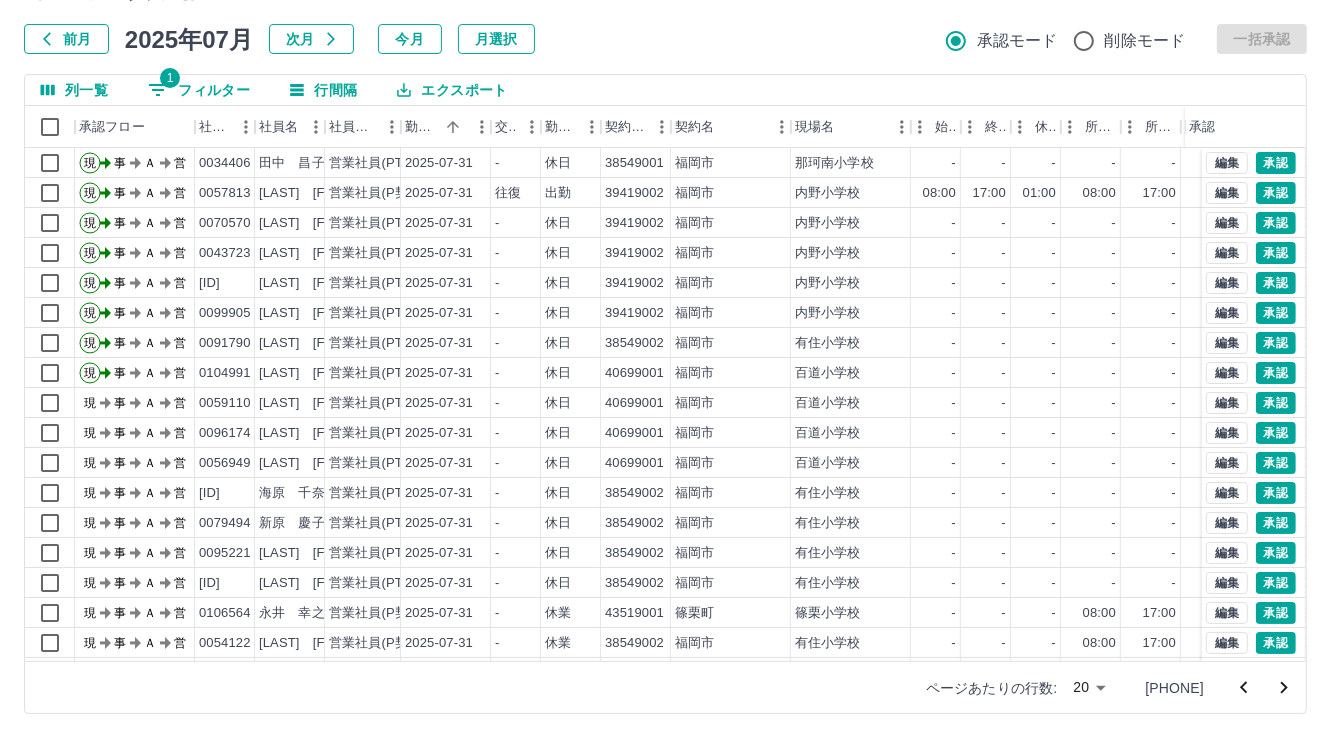 click 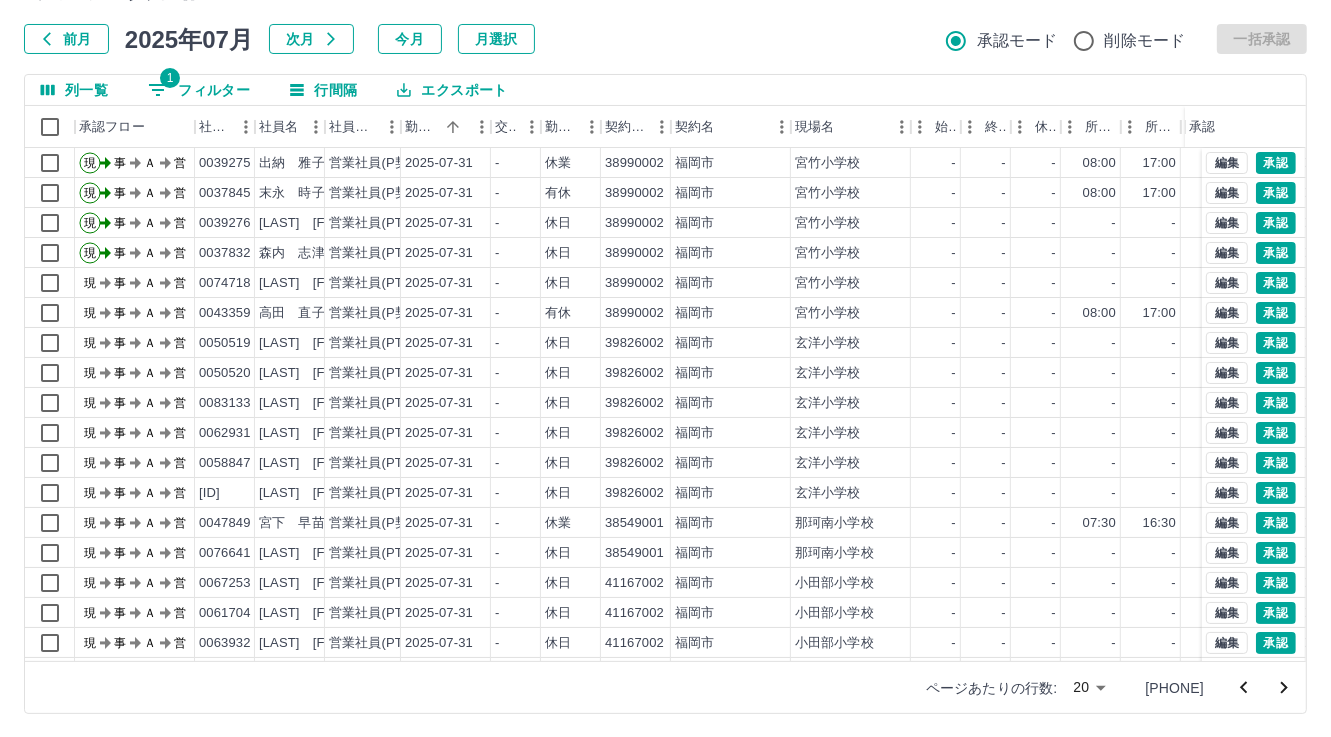 click 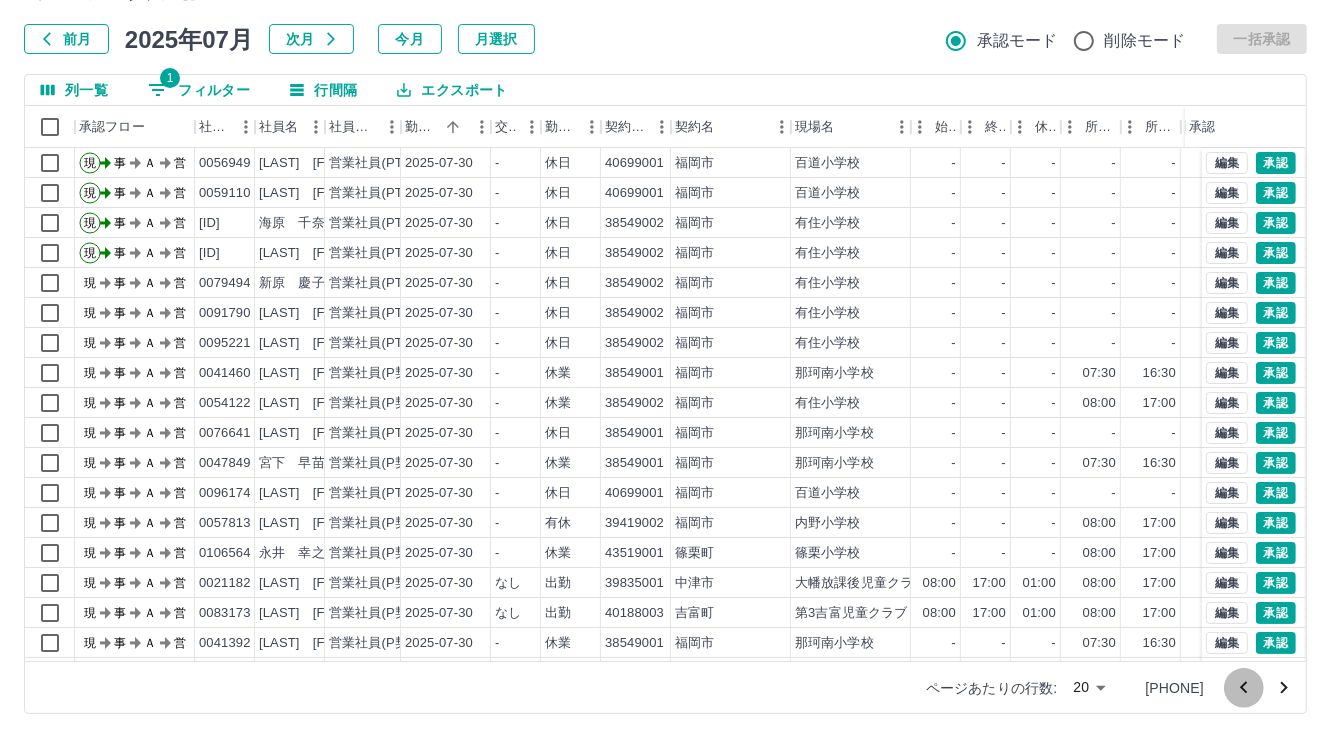 click 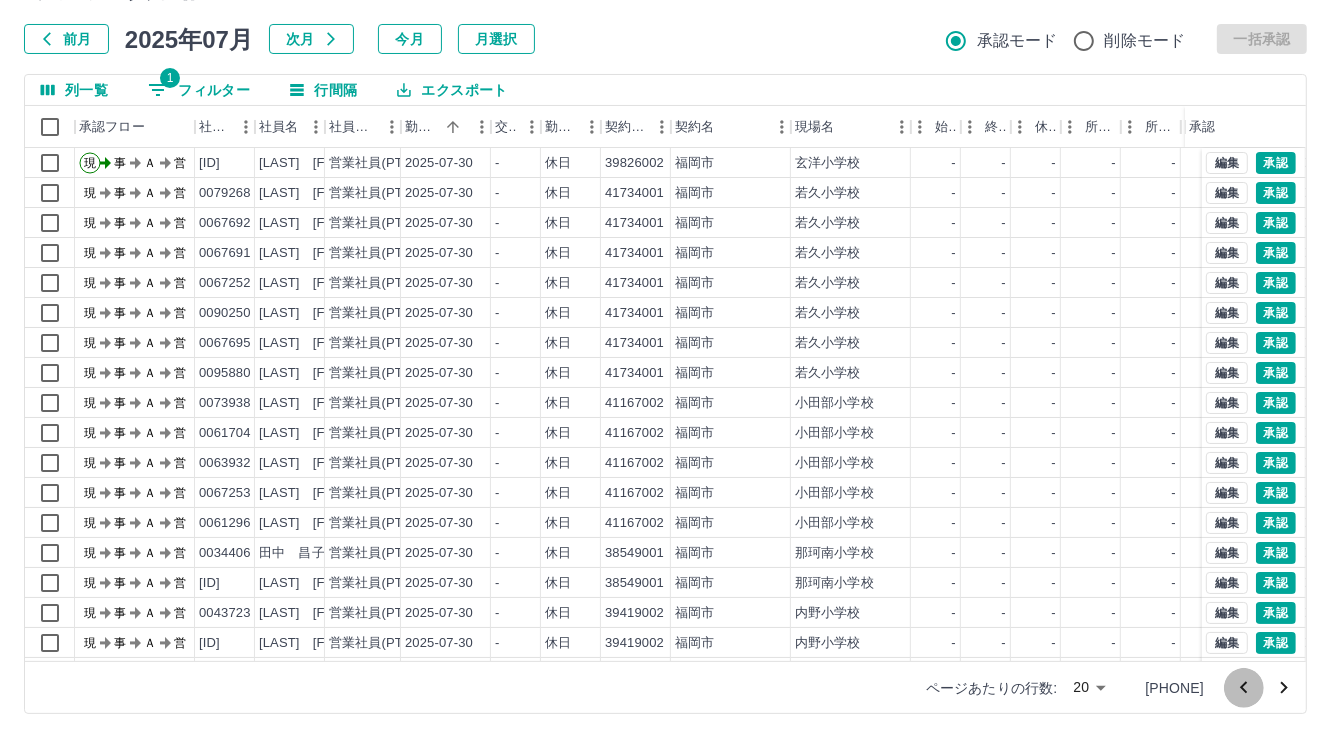 click 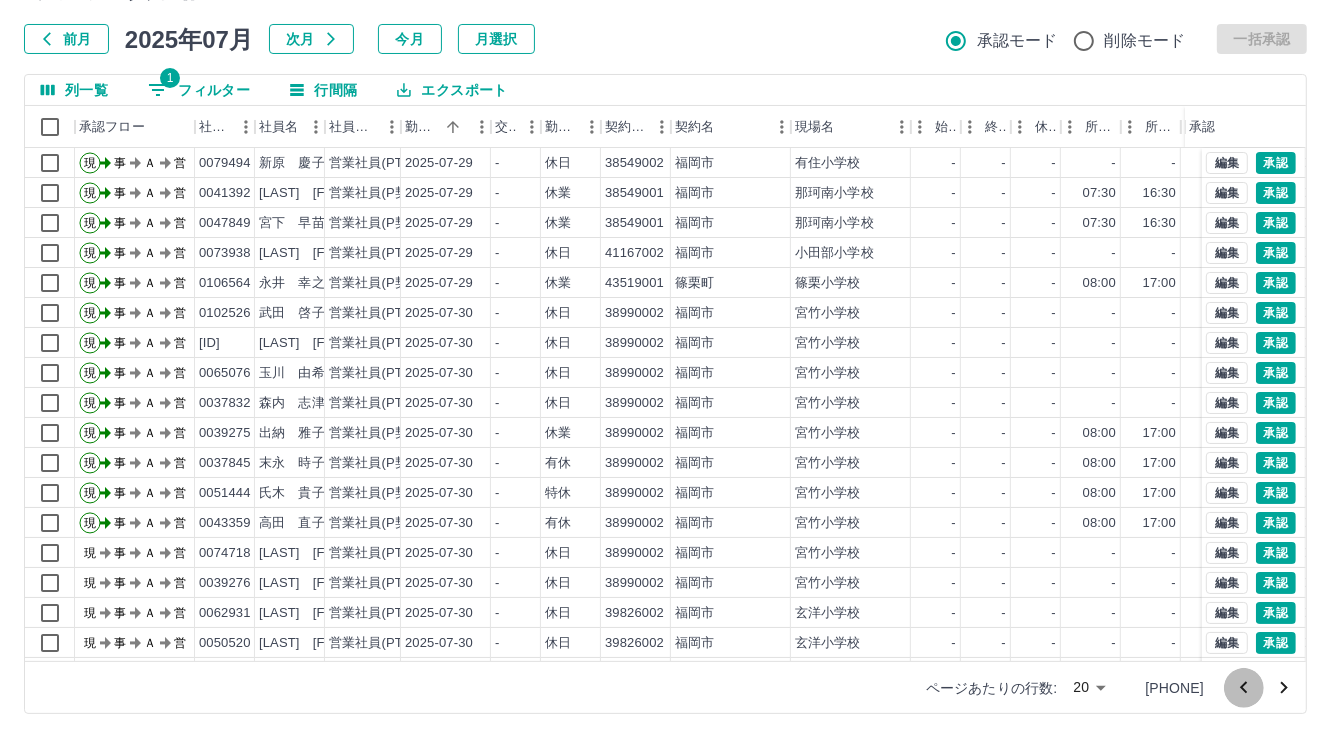 click 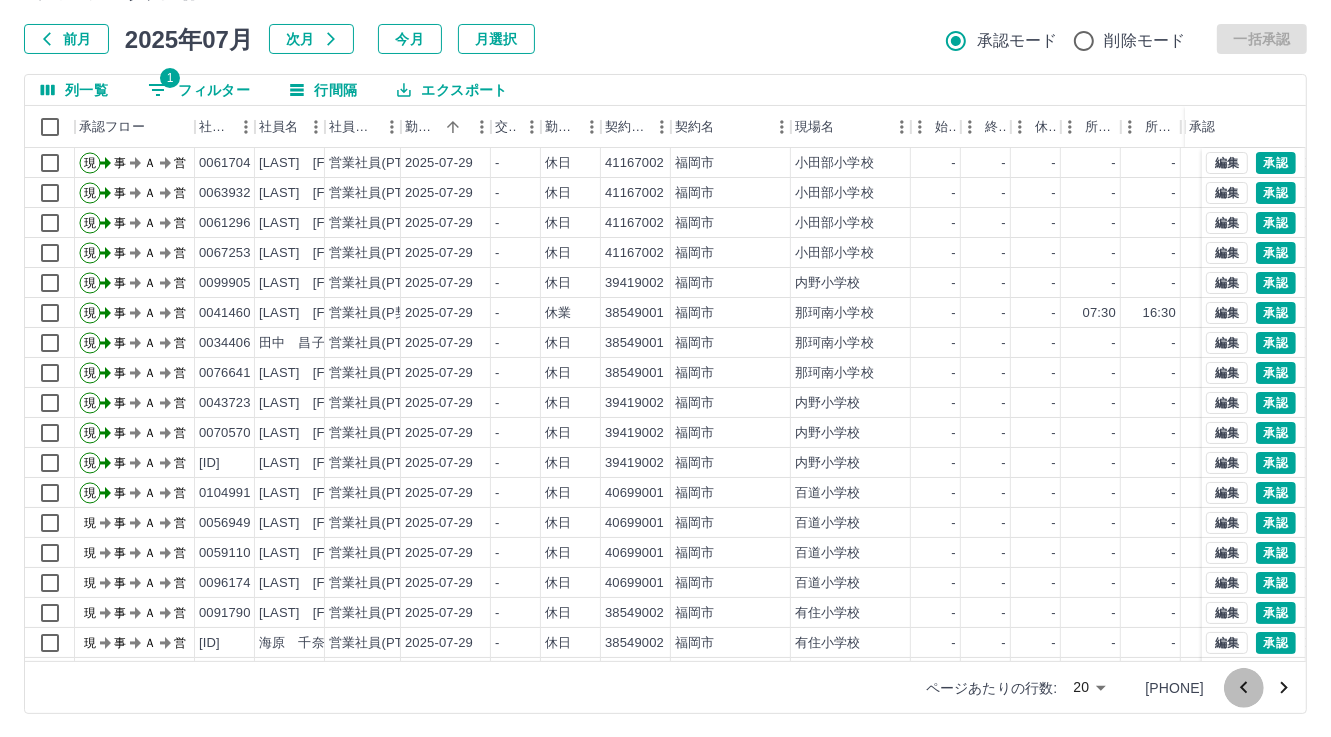 click 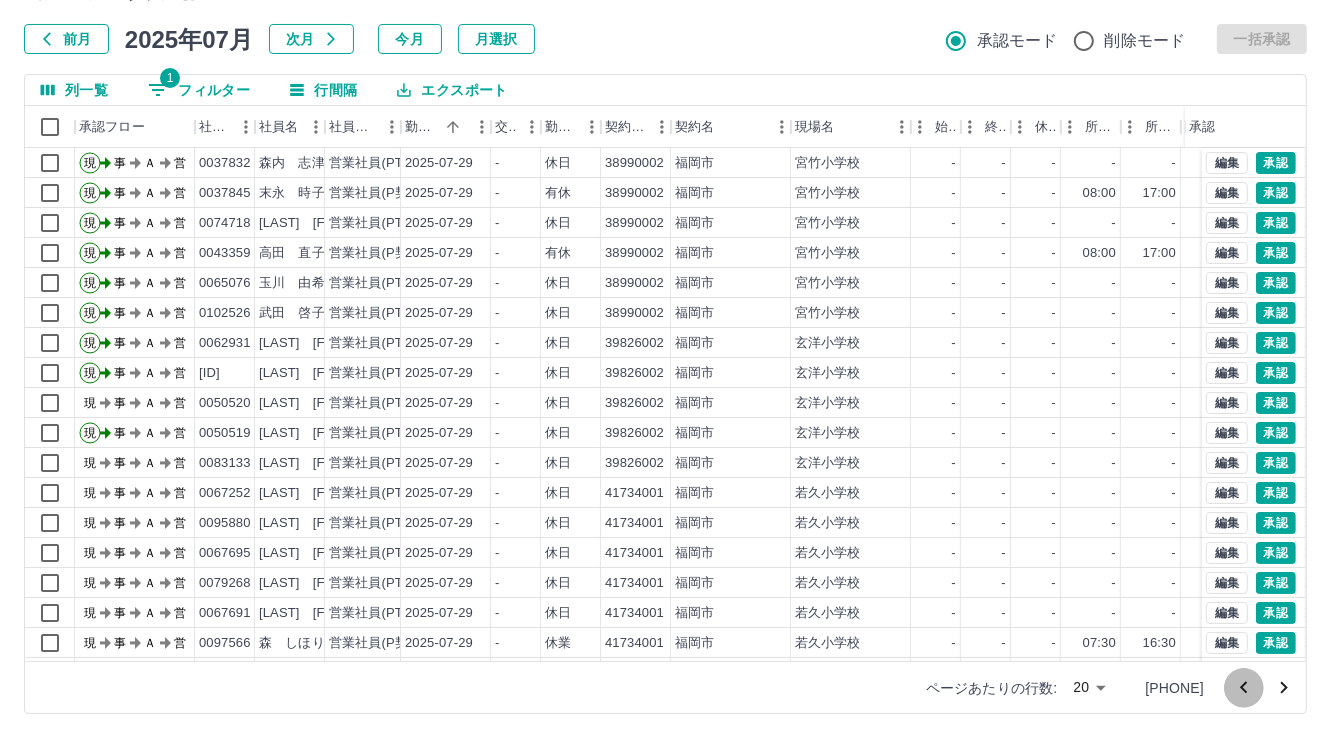 click 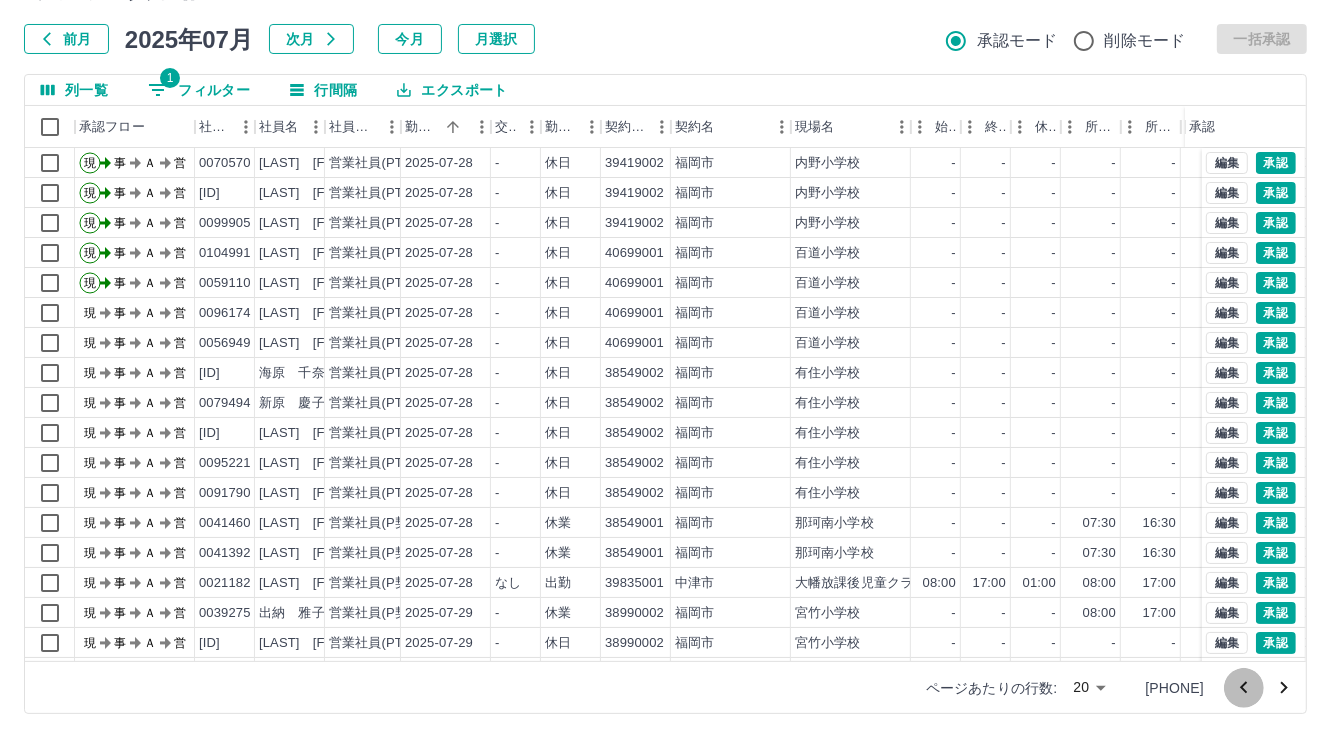 click 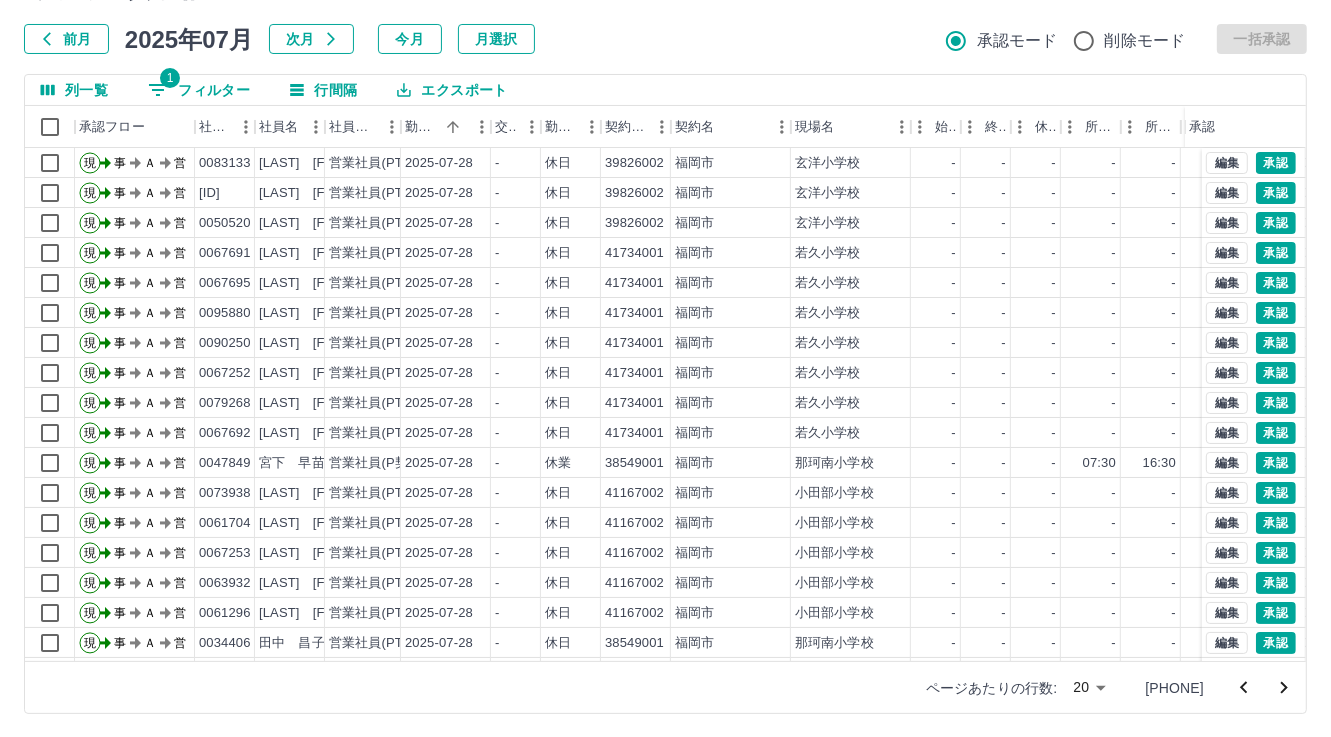 scroll, scrollTop: 103, scrollLeft: 0, axis: vertical 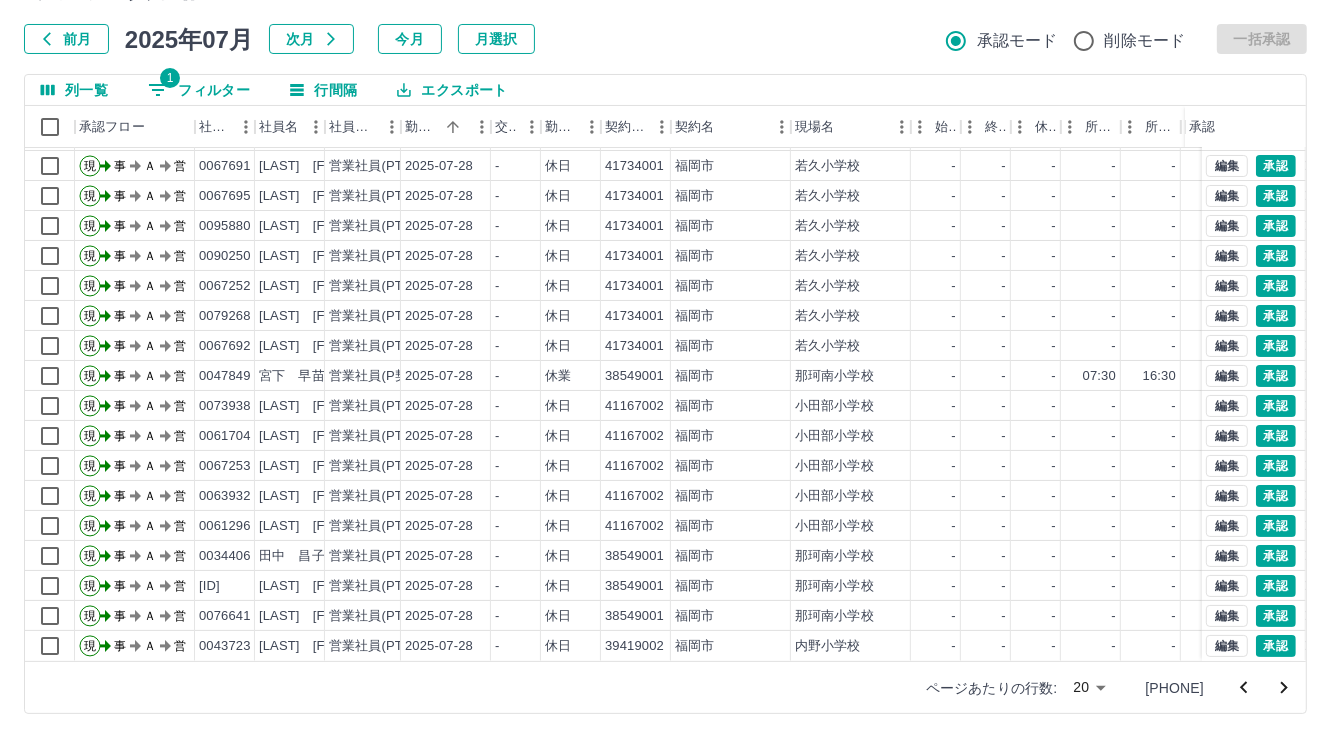 click 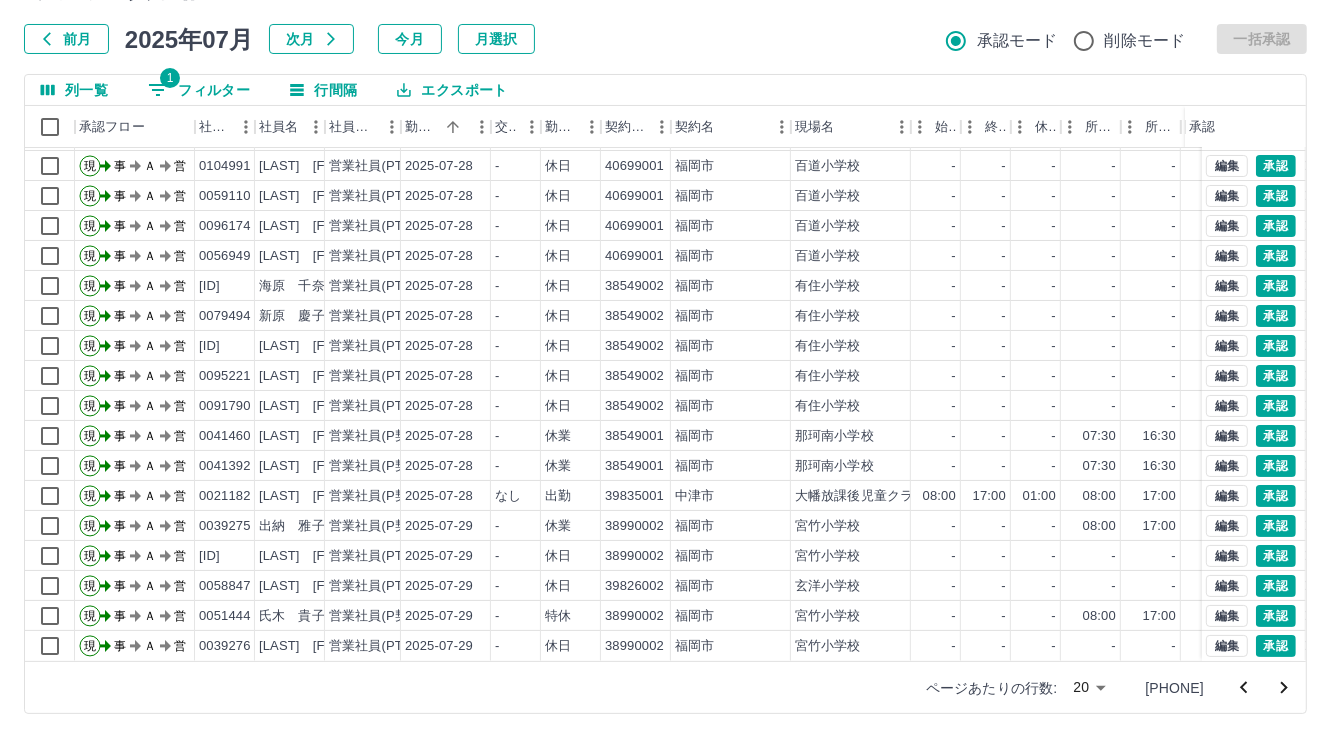 scroll, scrollTop: 103, scrollLeft: 0, axis: vertical 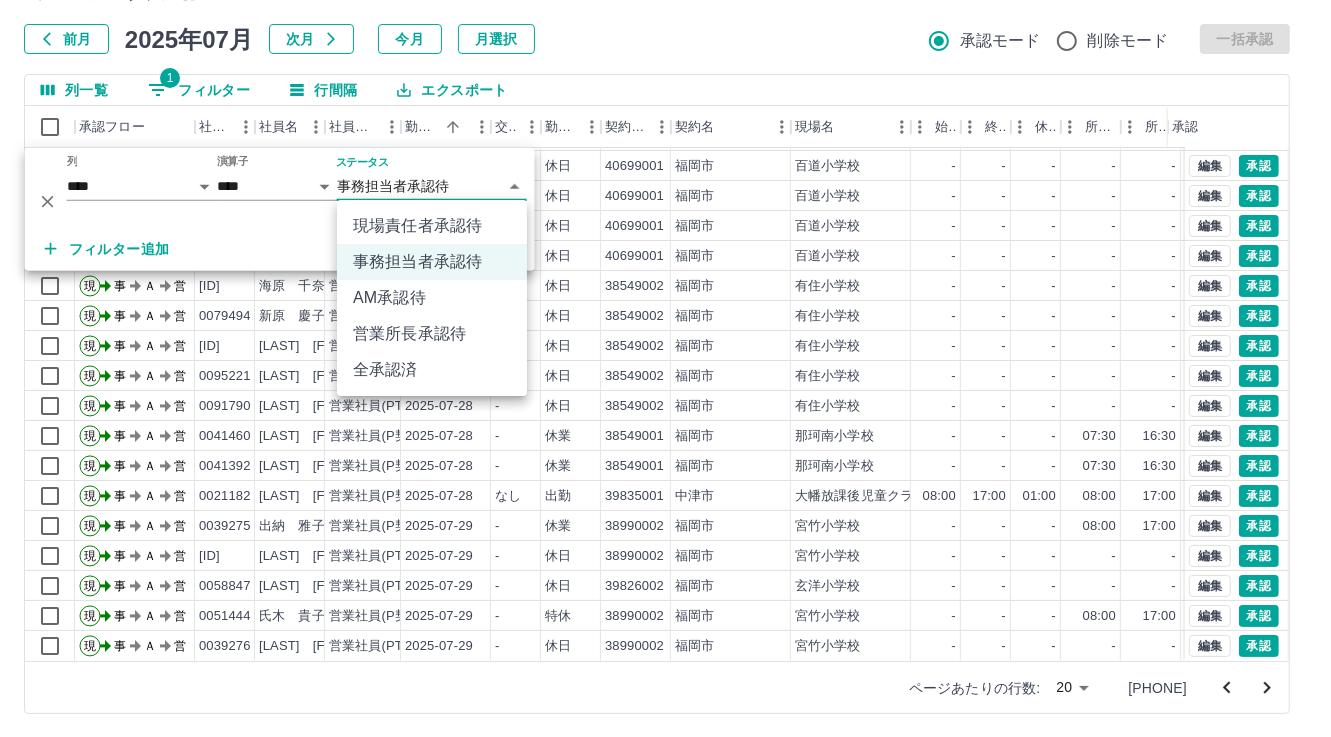click on "SDH勤怠 [LAST]　[FIRST] 勤務実績承認 前月 2025年07月 次月 今月 月選択 承認モード 削除モード 一括承認 列一覧 1 フィルター 行間隔 エクスポート 承認フロー 社員番号 社員名 社員区分 勤務日 交通費 勤務区分 契約コード 契約名 現場名 始業 終業 休憩 所定開始 所定終業 所定休憩 拘束 勤務 遅刻等 コメント 承認 現 事 Ａ 営 [ID] [LAST]　[FIRST] 営業社員(PT契約) [DATE]  -  休日 [NUMBER] [CITY] [SCHOOL_NAME] - - - - - - 00:00 00:00 00:00 現 事 Ａ 営 [ID] [LAST]　[FIRST] 営業社員(PT契約) [DATE]  -  休日 [NUMBER] [CITY] [SCHOOL_NAME] - - - - - - 00:00 00:00 00:00 現 事 Ａ 営 [ID] [LAST]　[FIRST] 営業社員(PT契約) [DATE]  -  休日 [NUMBER] [CITY] [SCHOOL_NAME] - - - - - - 00:00 00:00 00:00 現 事 Ａ 営 [ID] [LAST]　[FIRST] 営業社員(PT契約) [DATE]  -  休日 [NUMBER] [CITY] [SCHOOL_NAME] - - - - - - 00:00 00:00 00:00 現 事" at bounding box center (665, 315) 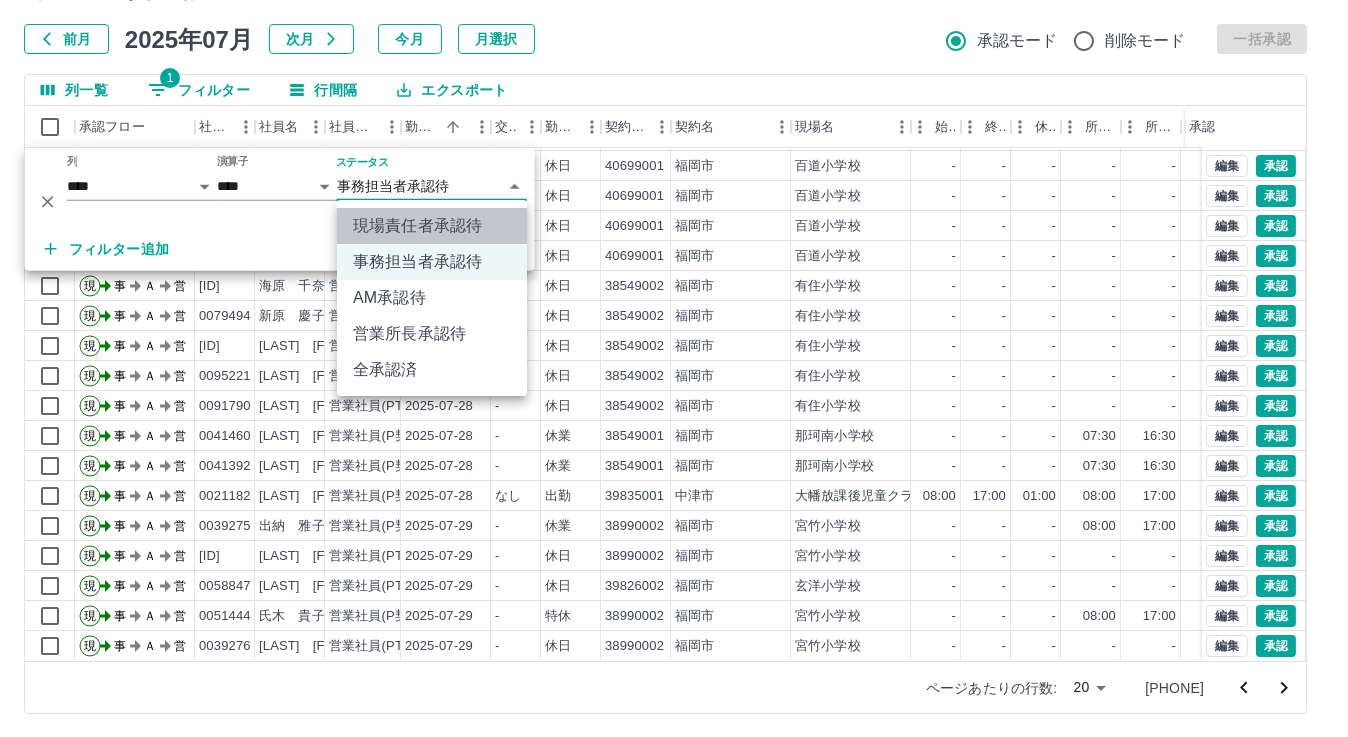 click on "現場責任者承認待" at bounding box center (432, 226) 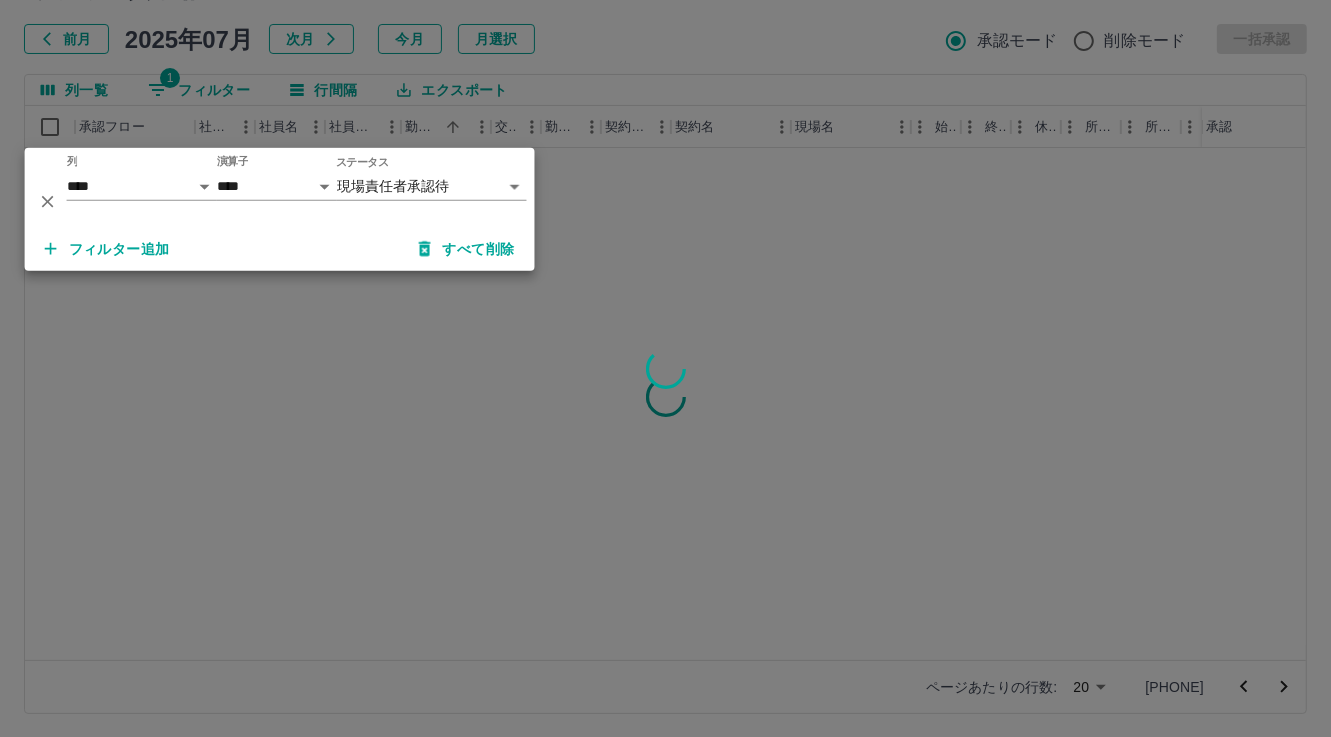 scroll, scrollTop: 0, scrollLeft: 0, axis: both 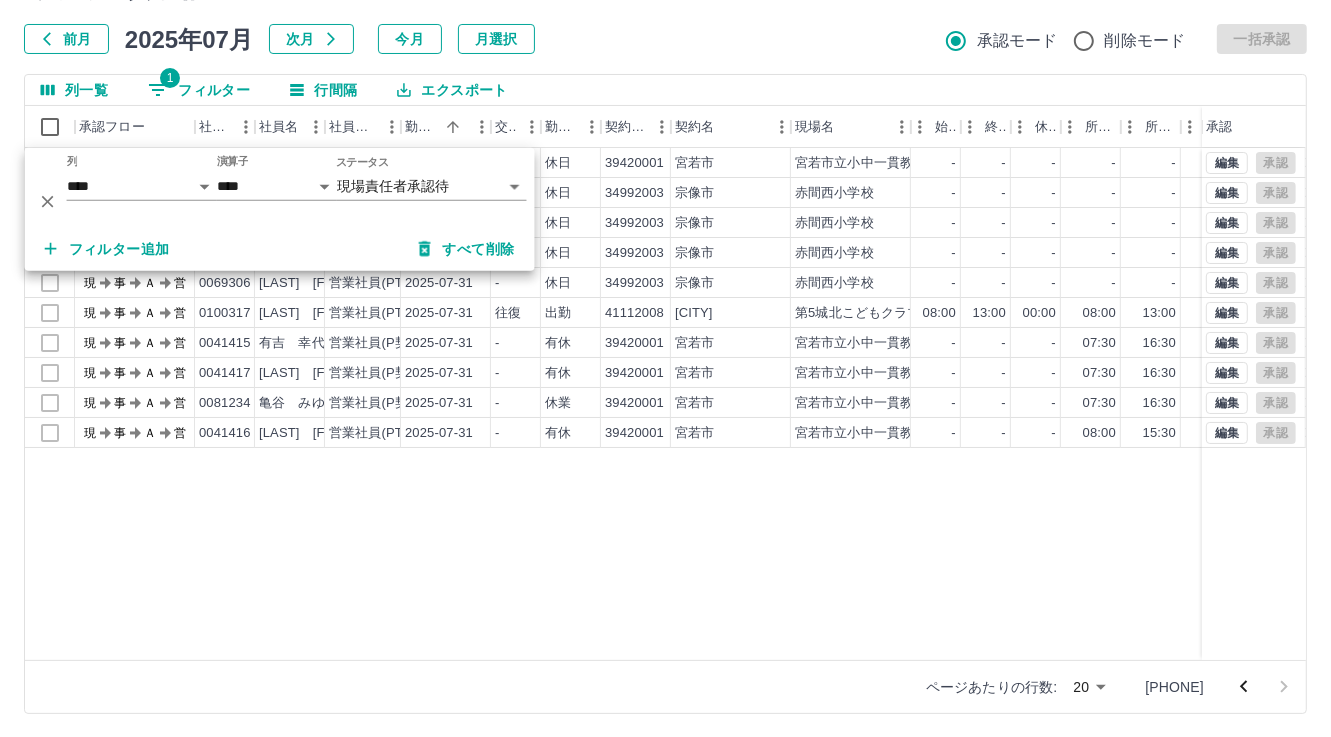click on "現 事 Ａ 営 [ID] [LAST]　[FIRST] 営業社員(PT契約) [DATE]  -  休日 [NUMBER] [CITY] [SCHOOL_NAME] - - - - - - 00:00 00:00 00:00 現場責任者承認待 現 事 Ａ 営 [ID] [LAST]　[FIRST] 営業社員(PT契約) [DATE]  -  休日 [NUMBER] [CITY] [SCHOOL_NAME] - - - - - - 00:00 00:00 00:00 現場責任者承認待 現 事 Ａ 営 [ID] [LAST]　[FIRST] 営業社員(PT契約) [DATE]  -  休日 [NUMBER] [CITY] [SCHOOL_NAME] - - - - - - 00:00 00:00 00:00 現場責任者承認待 現 事 Ａ 営 [ID] [LAST]　[FIRST] 営業社員(PT契約) [DATE]  -  休日 [NUMBER] [CITY] [SCHOOL_NAME] - - - - - - 00:00 00:00 00:00 現場責任者承認待 現 事 Ａ 営 [ID] [LAST]　[FIRST] 営業社員(PT契約) [DATE] 往復 出勤 [NUMBER] [CITY] 08:00 現" at bounding box center (898, 404) 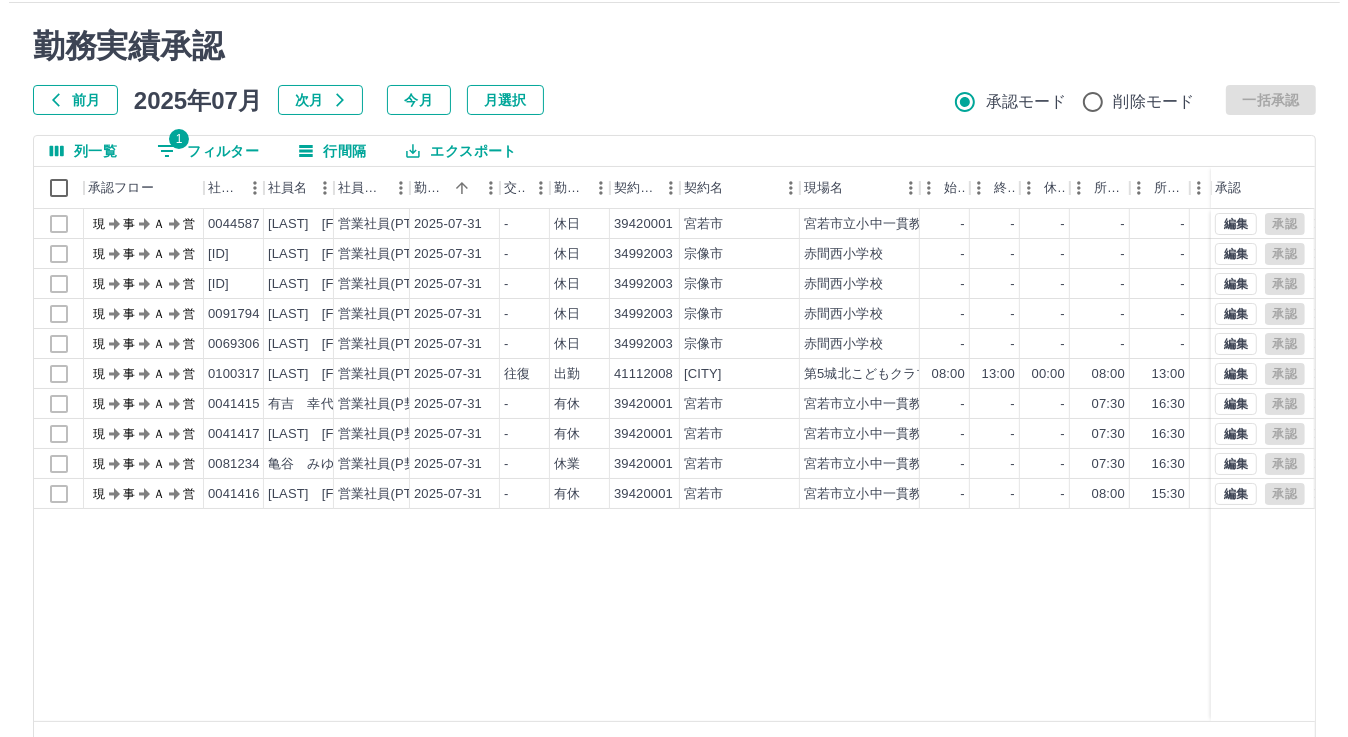 scroll, scrollTop: 0, scrollLeft: 0, axis: both 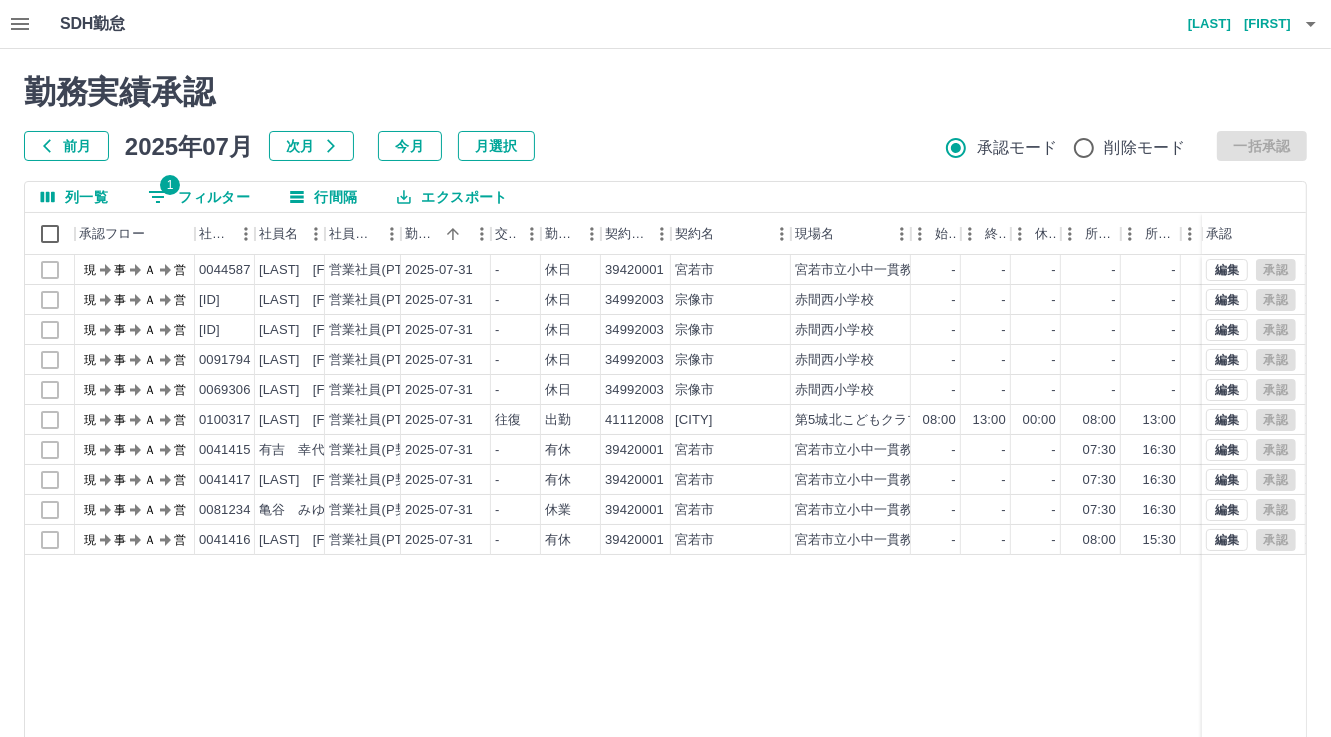 click 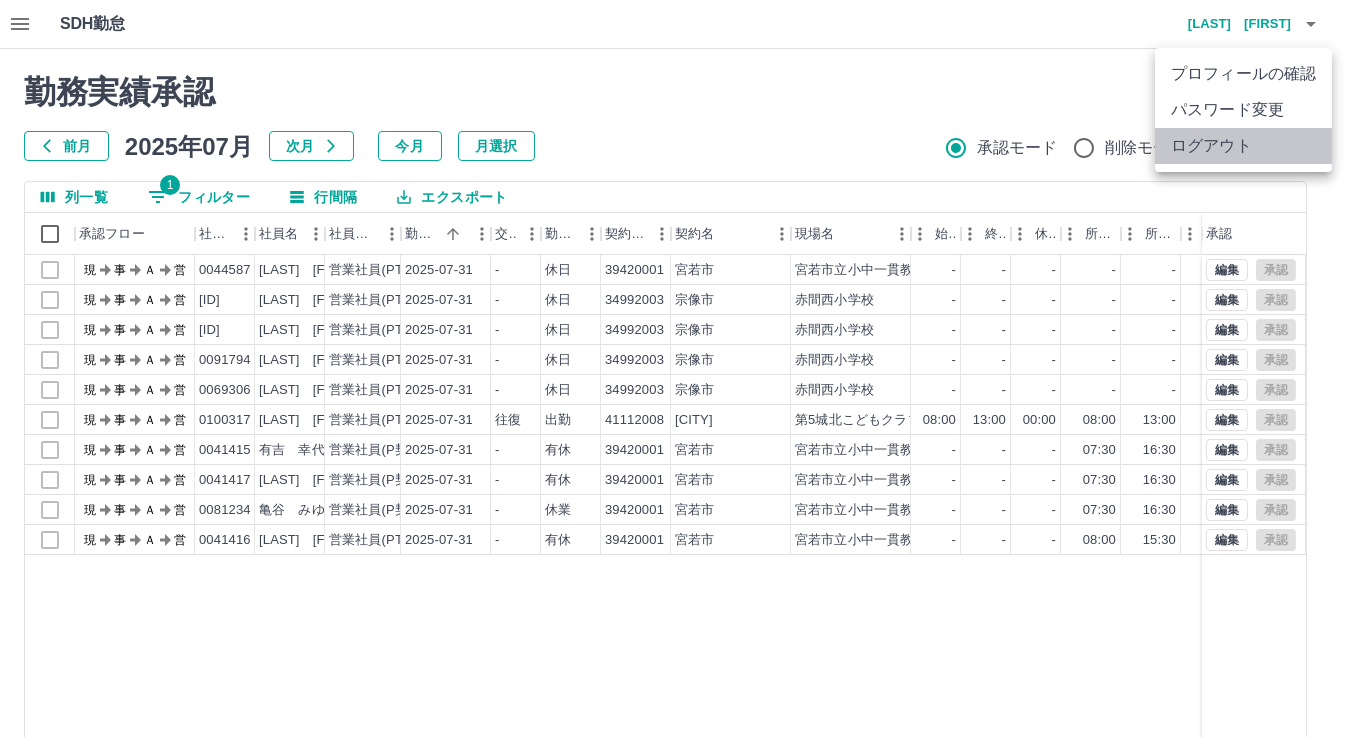 click on "ログアウト" at bounding box center (1243, 146) 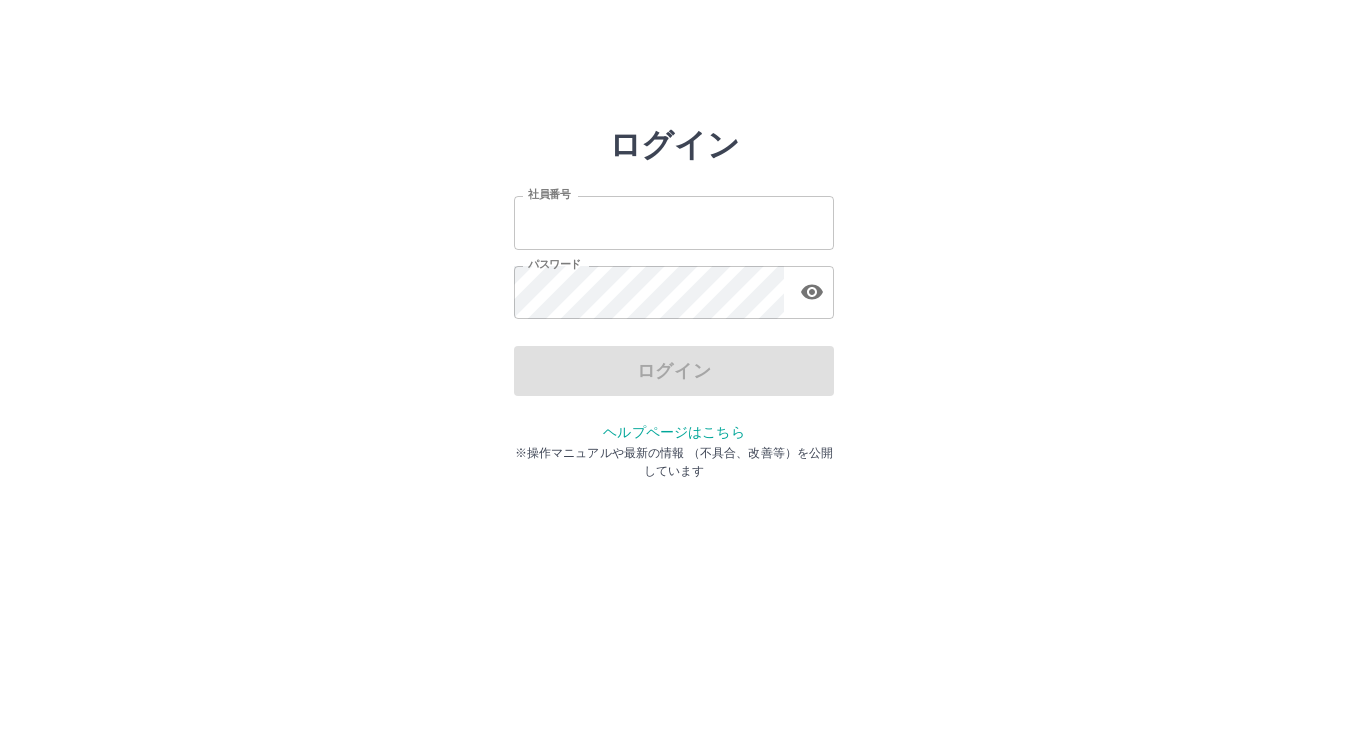scroll, scrollTop: 0, scrollLeft: 0, axis: both 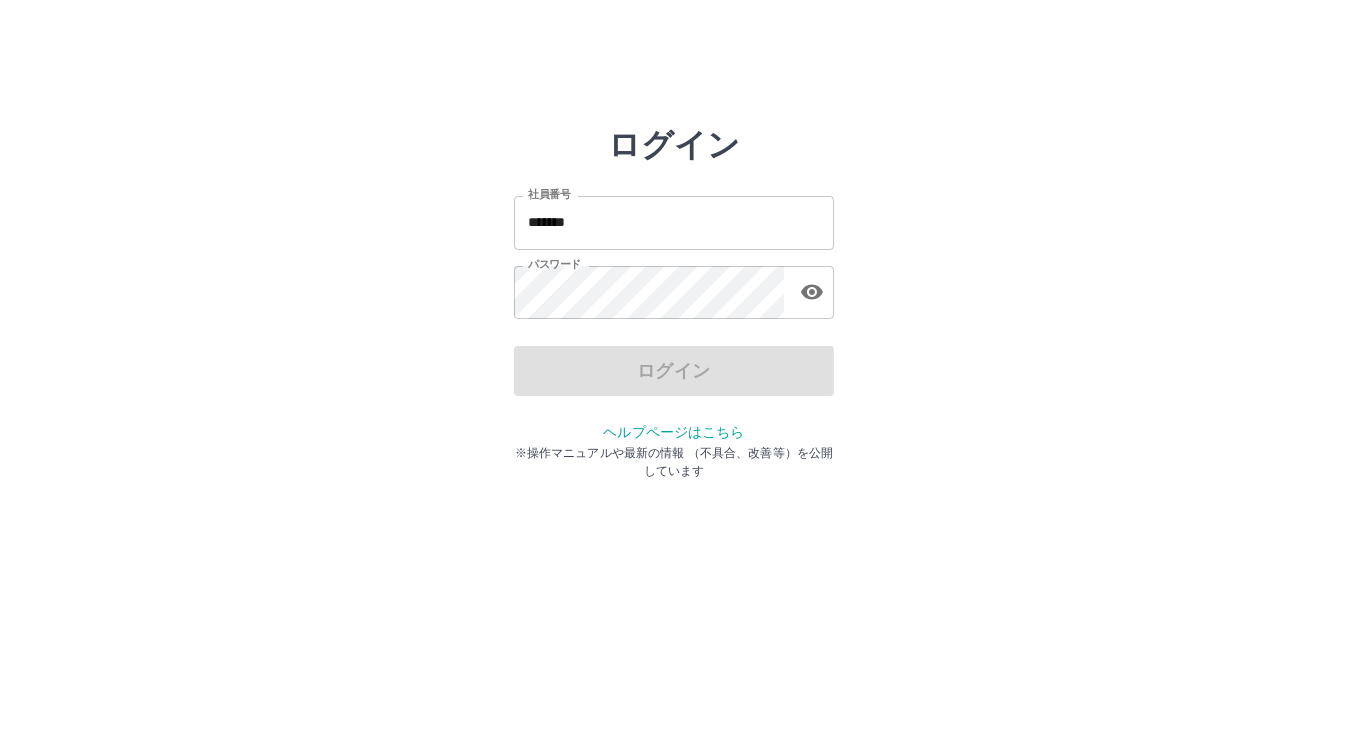 click on "*******" at bounding box center [674, 222] 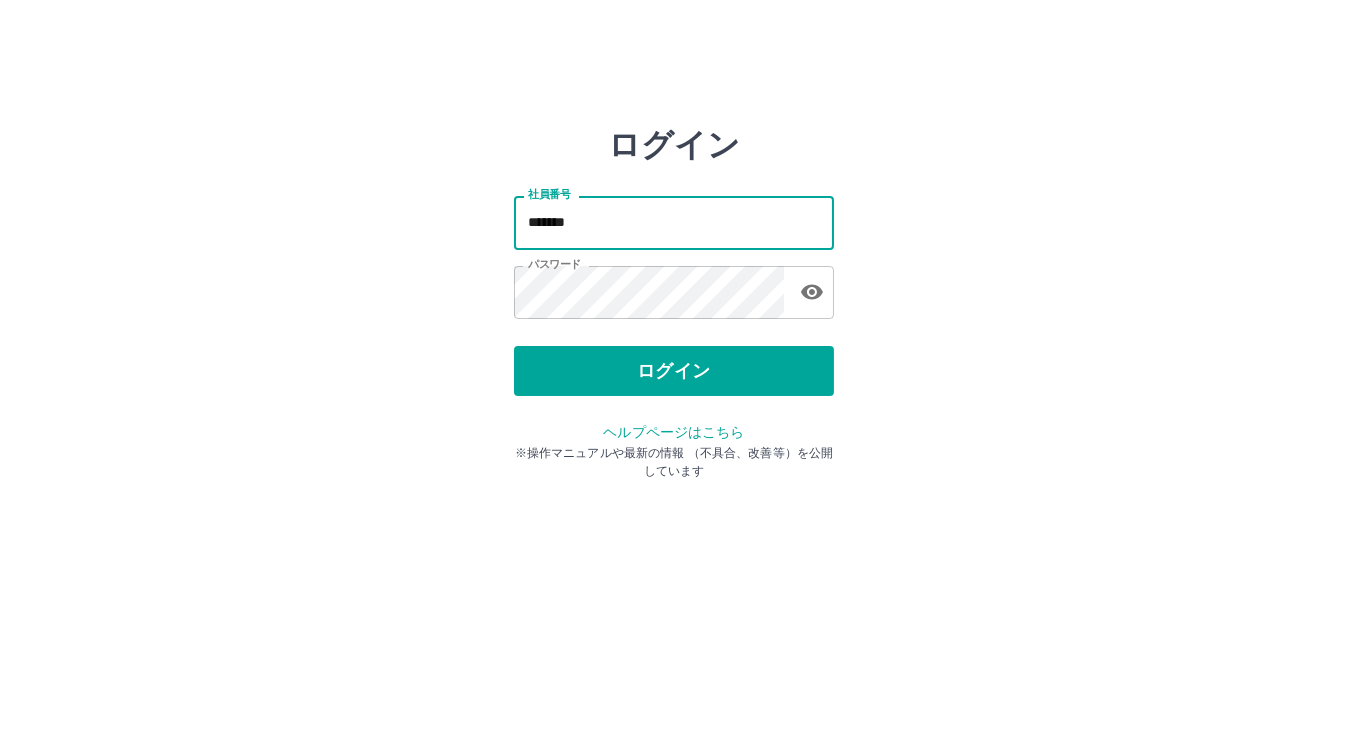 type on "*******" 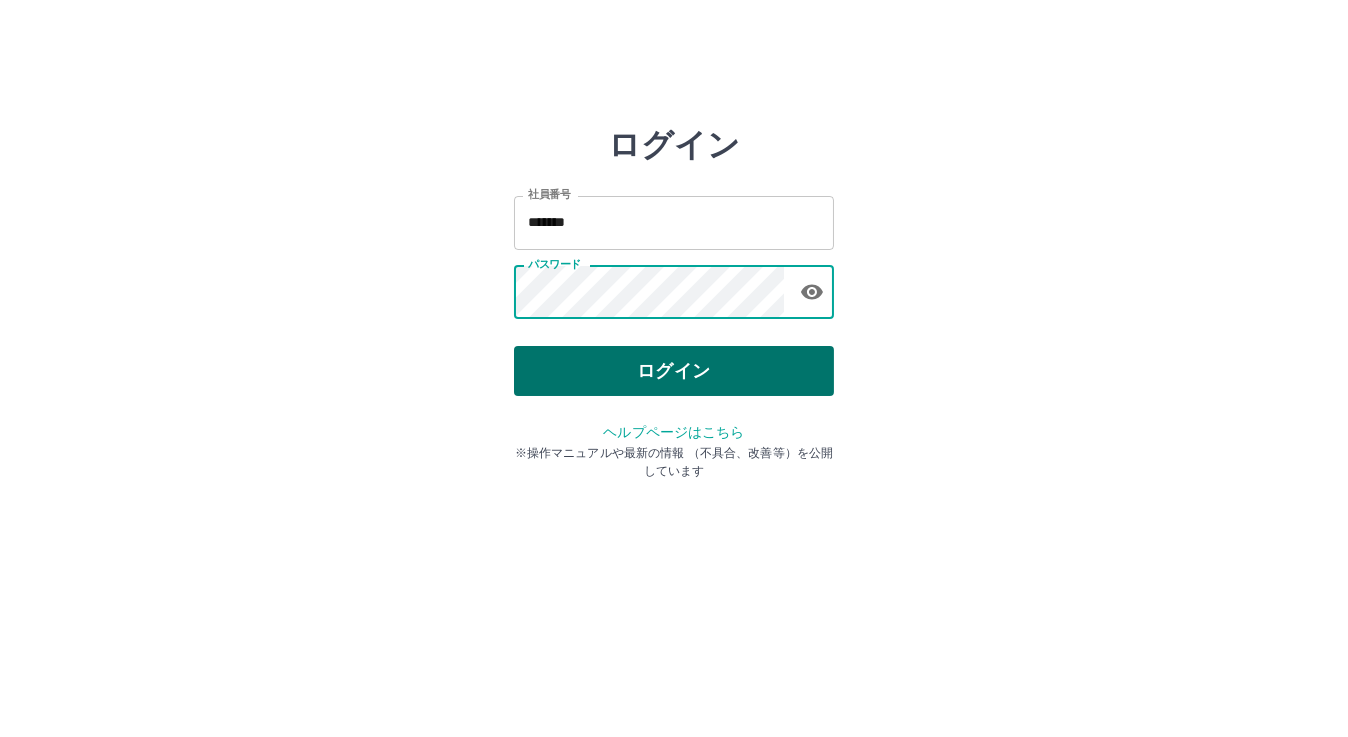 click on "ログイン" at bounding box center (674, 371) 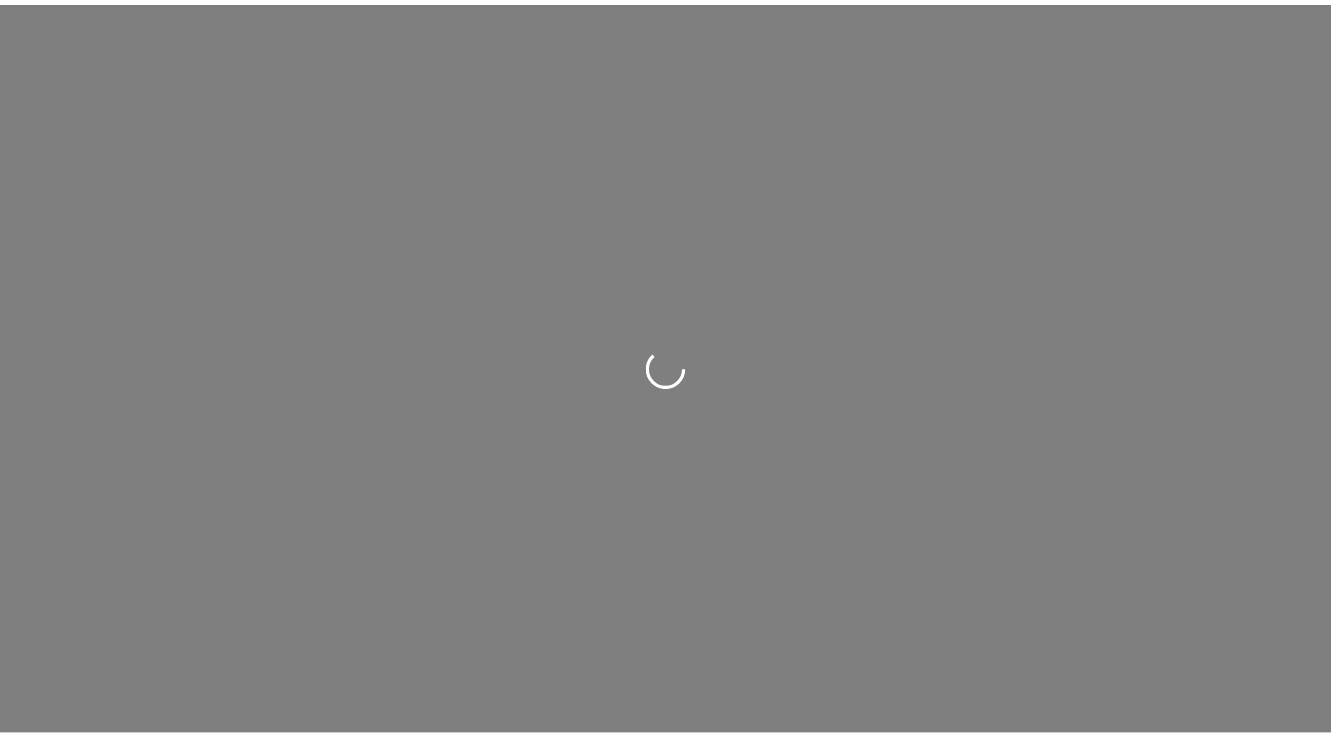 scroll, scrollTop: 0, scrollLeft: 0, axis: both 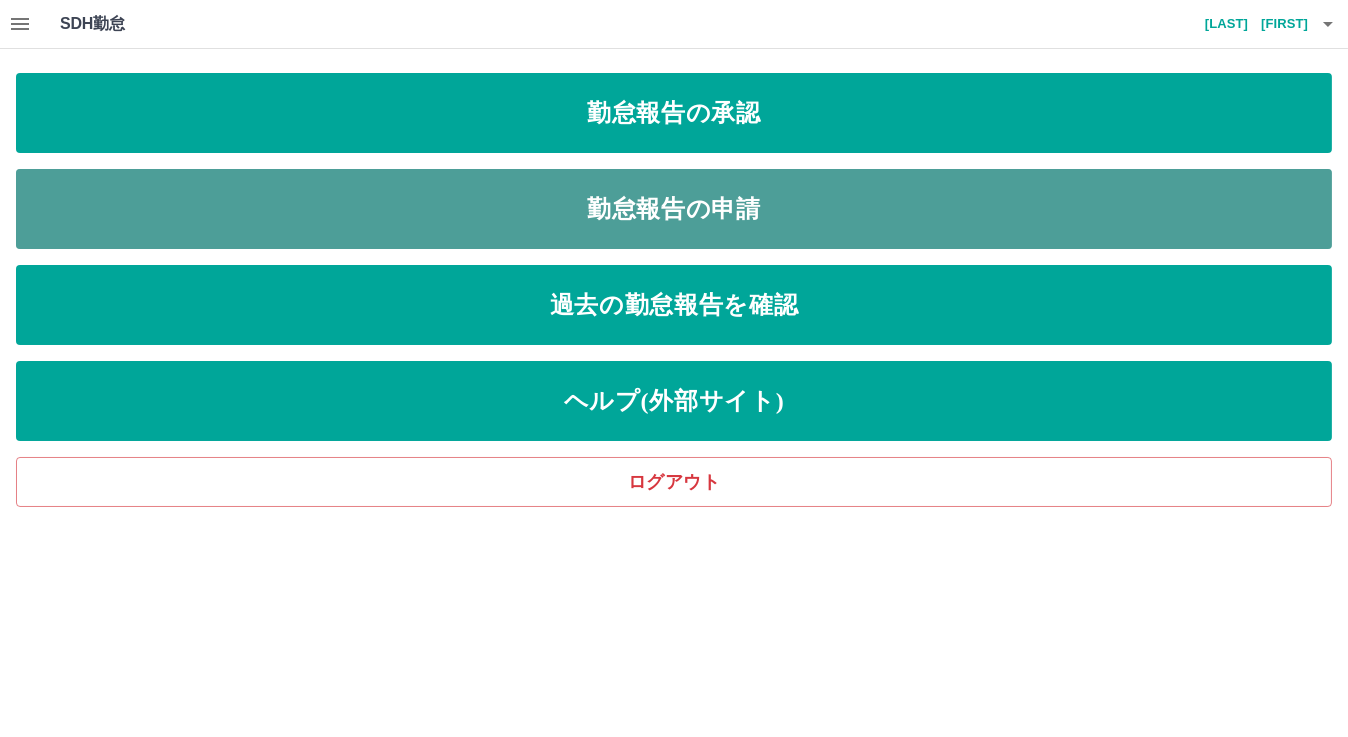 click on "勤怠報告の申請" at bounding box center (674, 209) 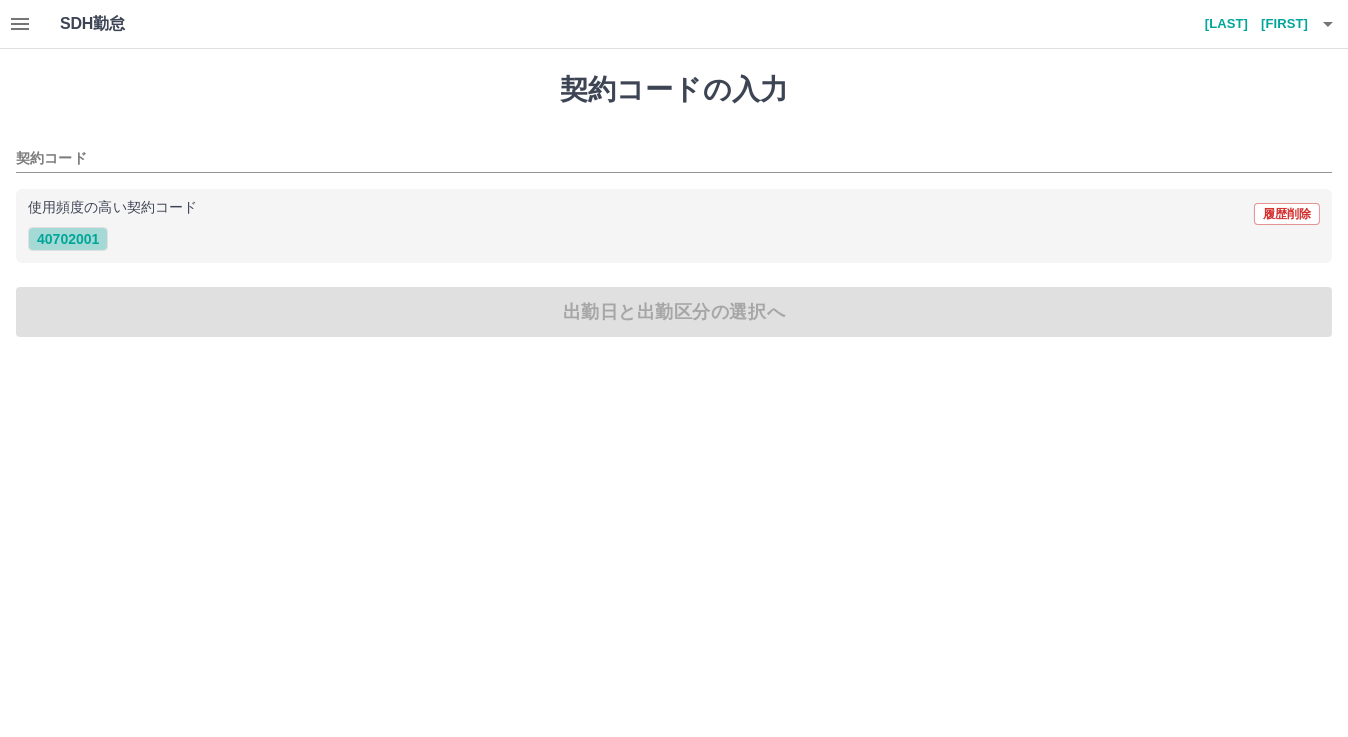 click on "40702001" at bounding box center (68, 239) 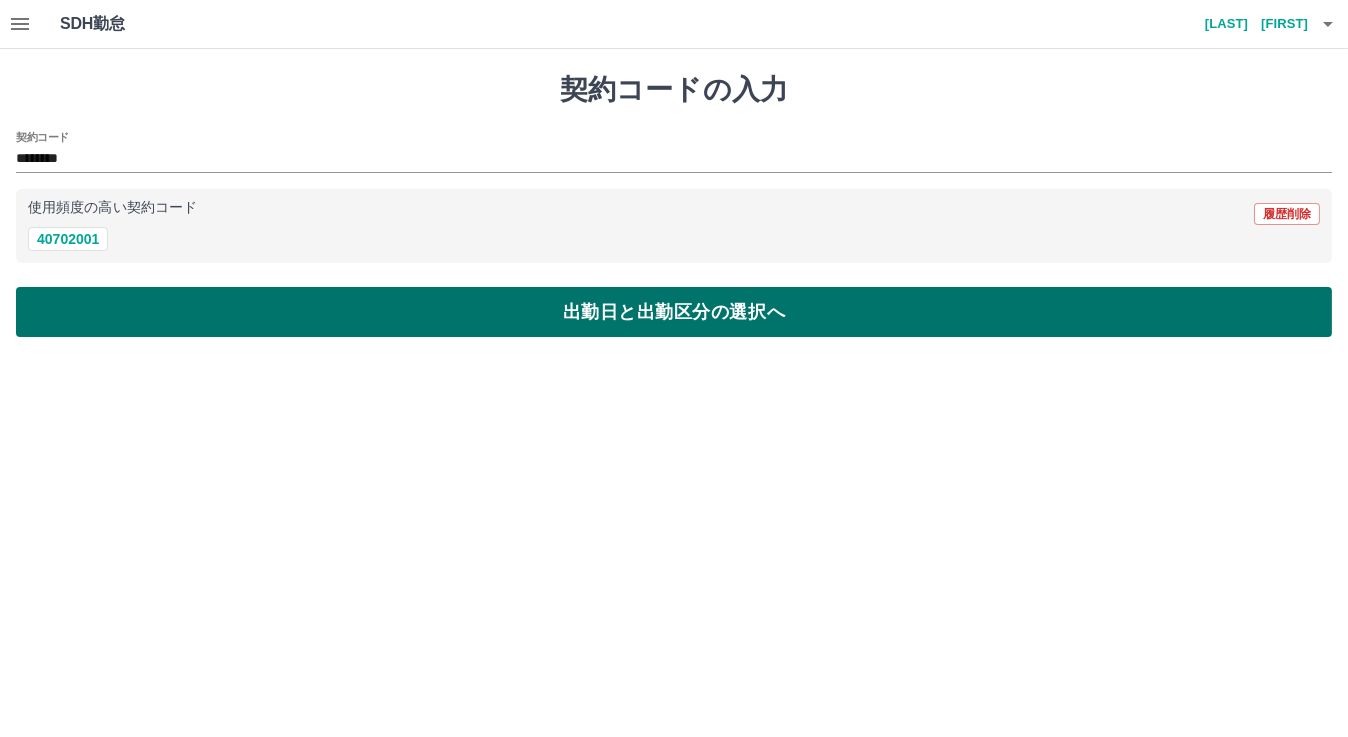 click on "出勤日と出勤区分の選択へ" at bounding box center [674, 312] 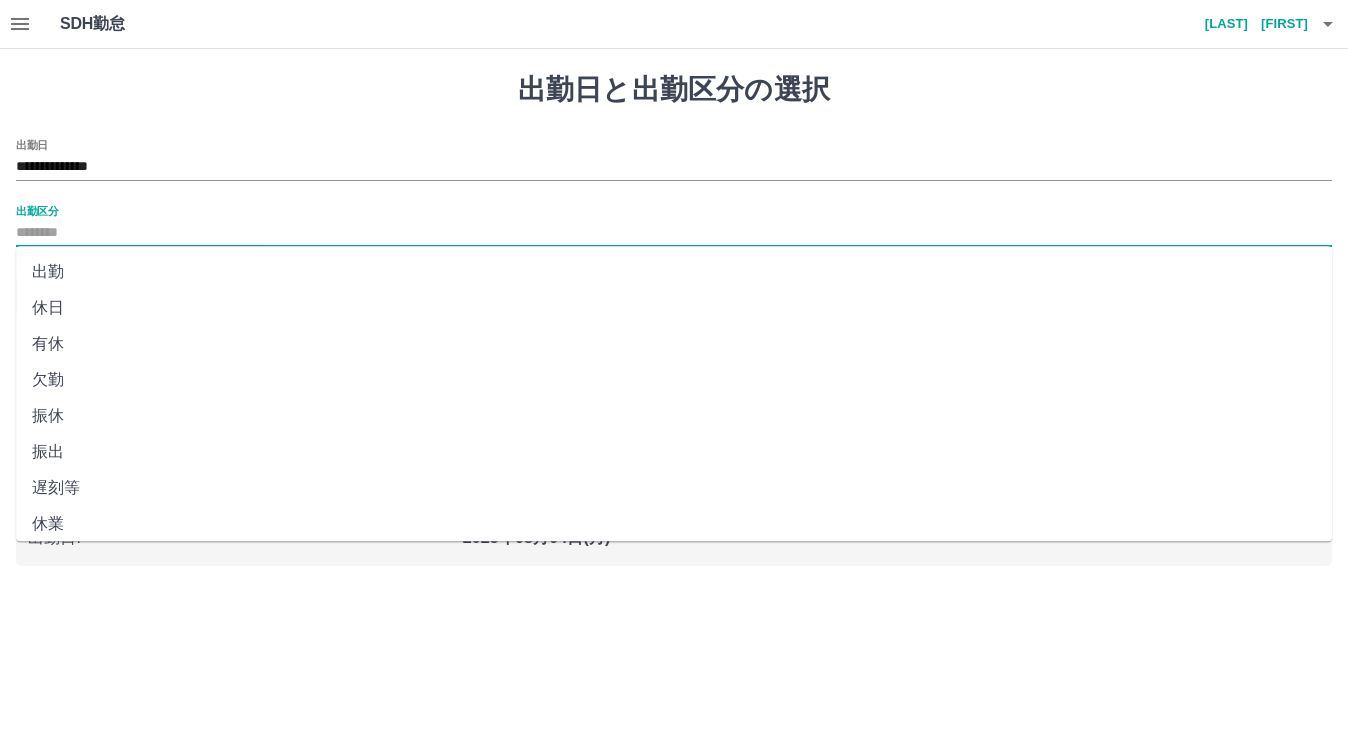 click on "出勤区分" at bounding box center [674, 233] 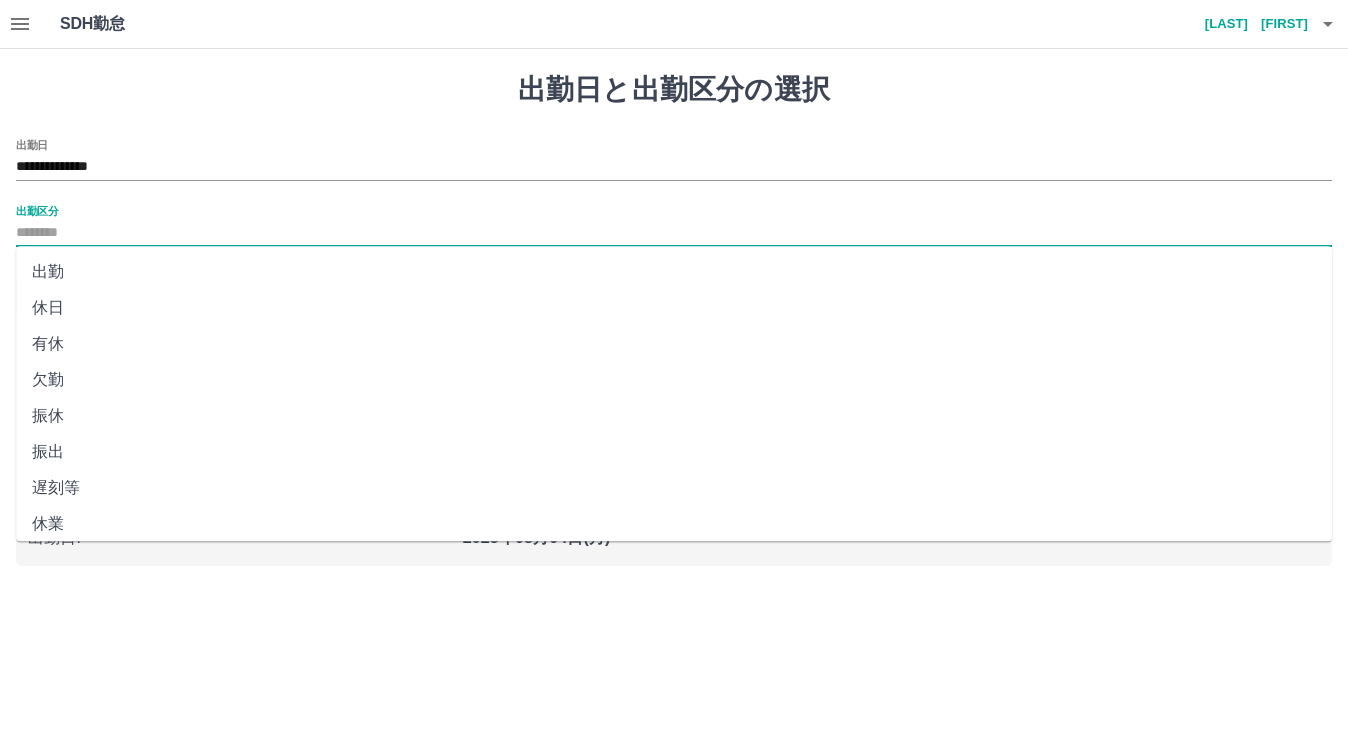 click on "出勤" at bounding box center (674, 272) 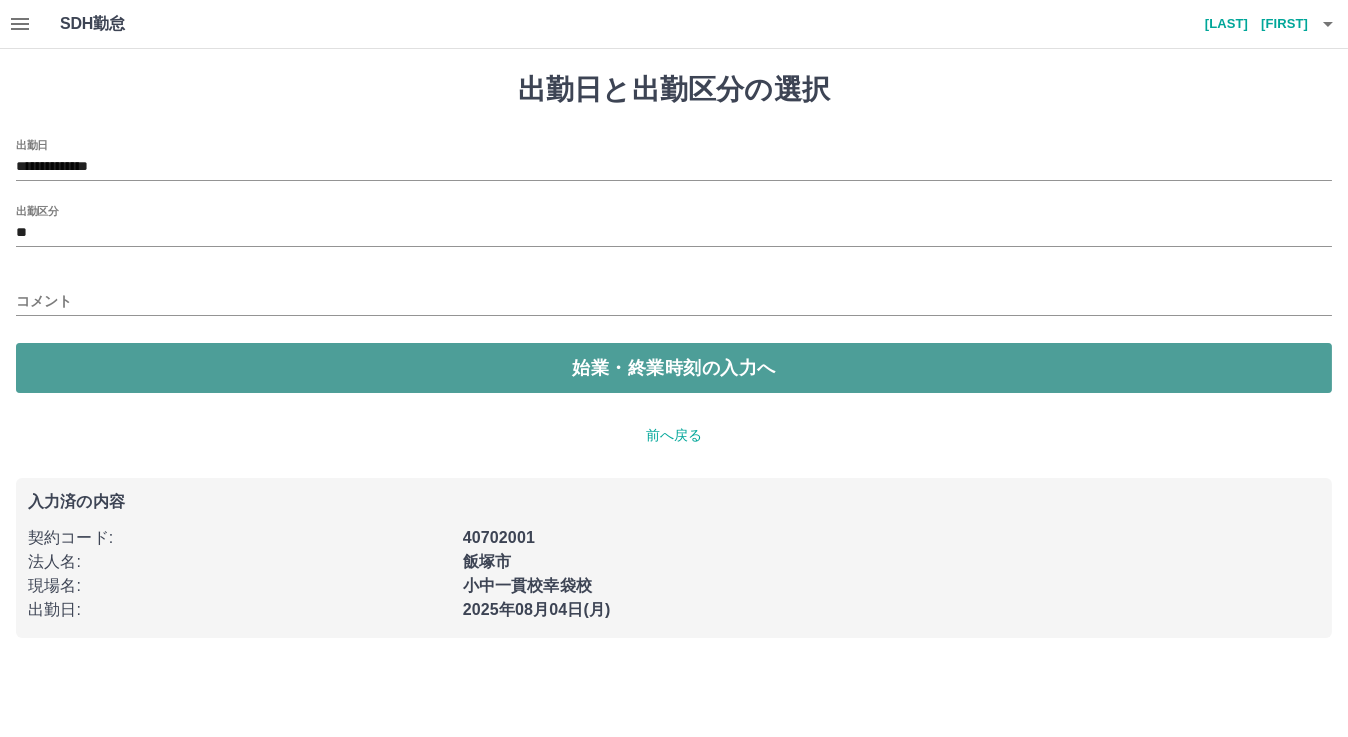 click on "始業・終業時刻の入力へ" at bounding box center (674, 368) 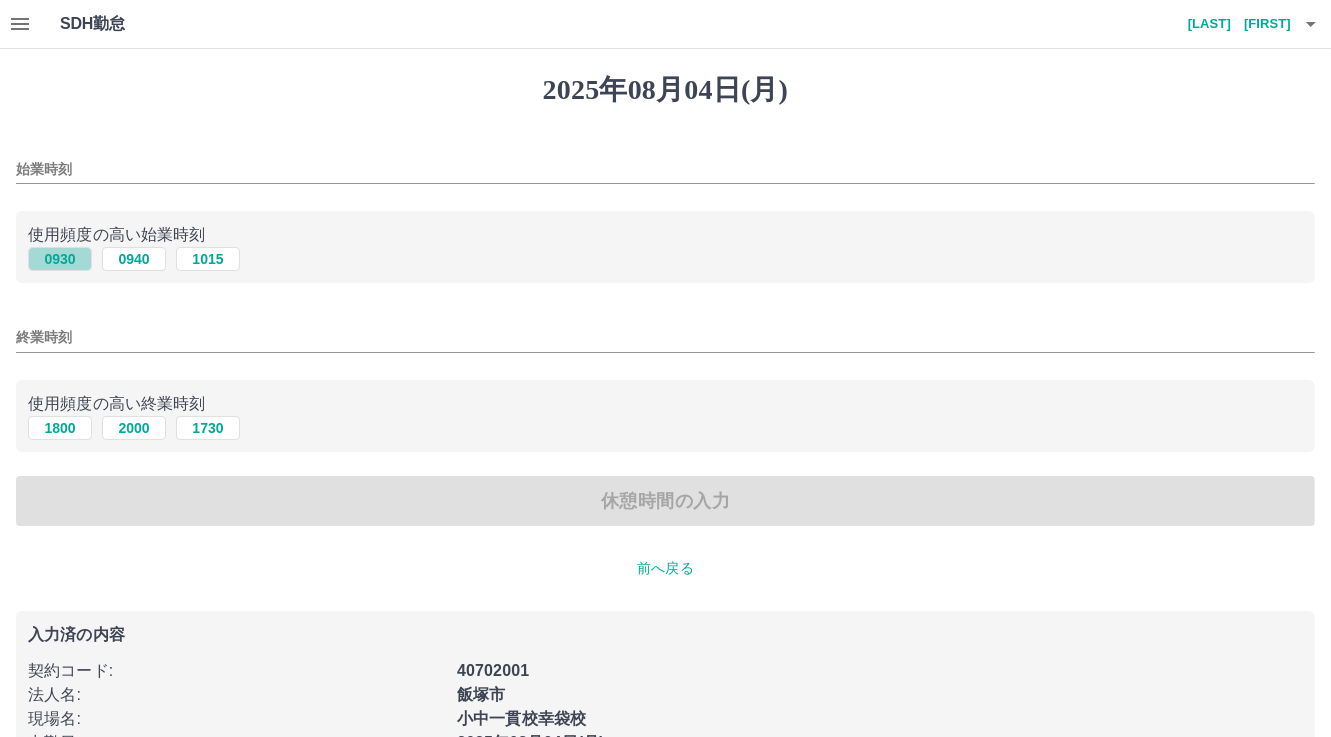 click on "0930" at bounding box center [60, 259] 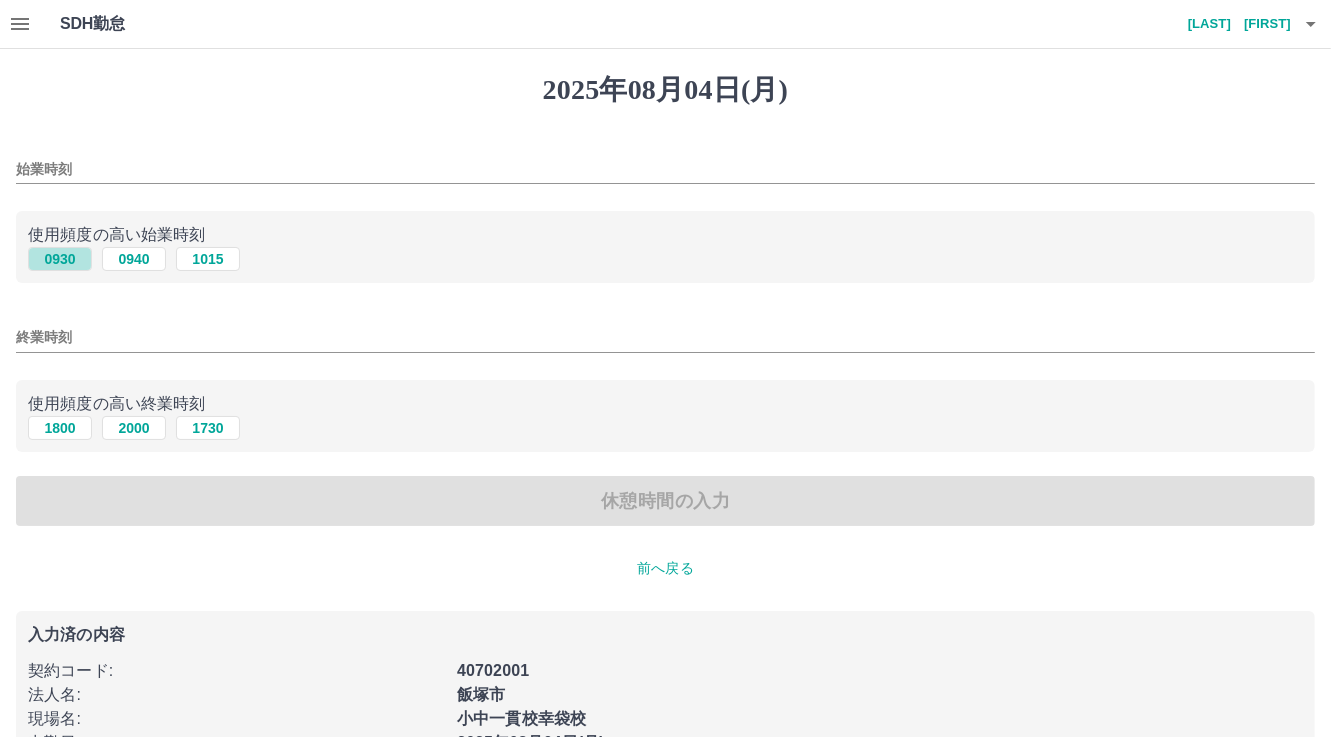 type on "****" 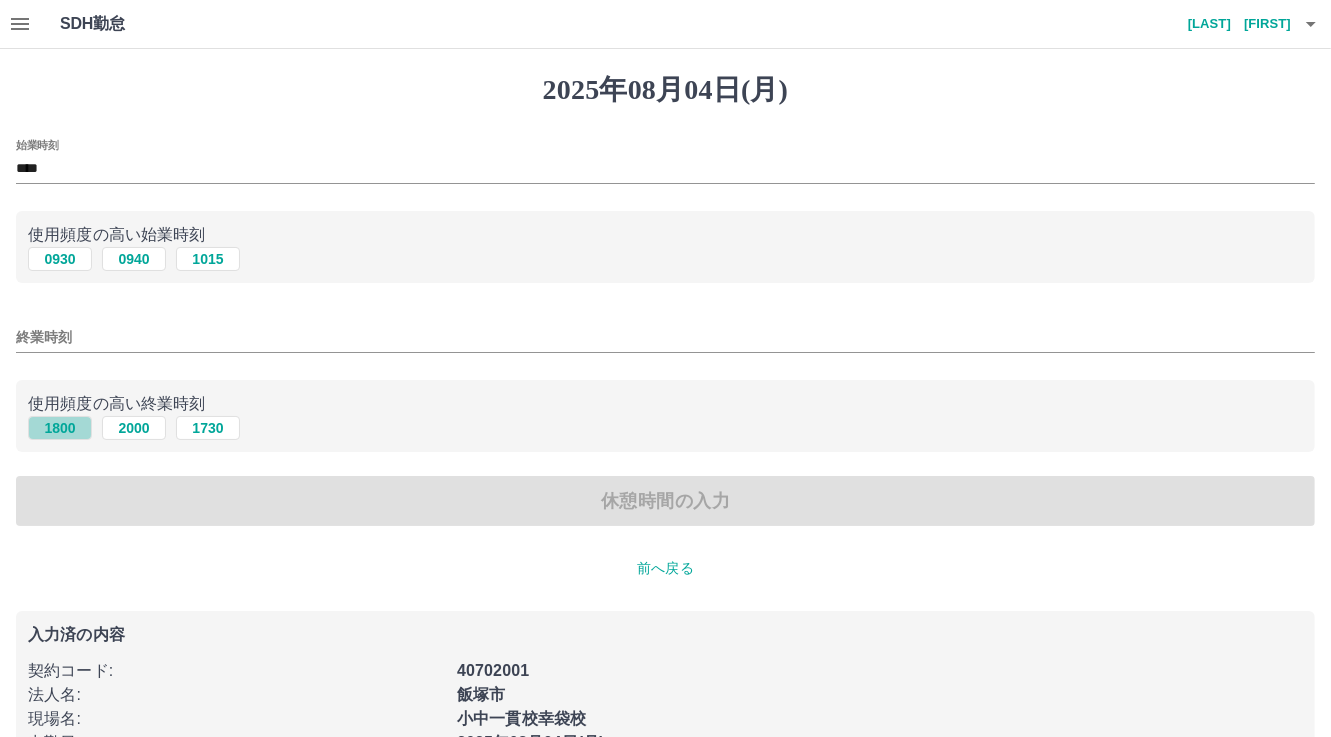click on "1800" at bounding box center [60, 428] 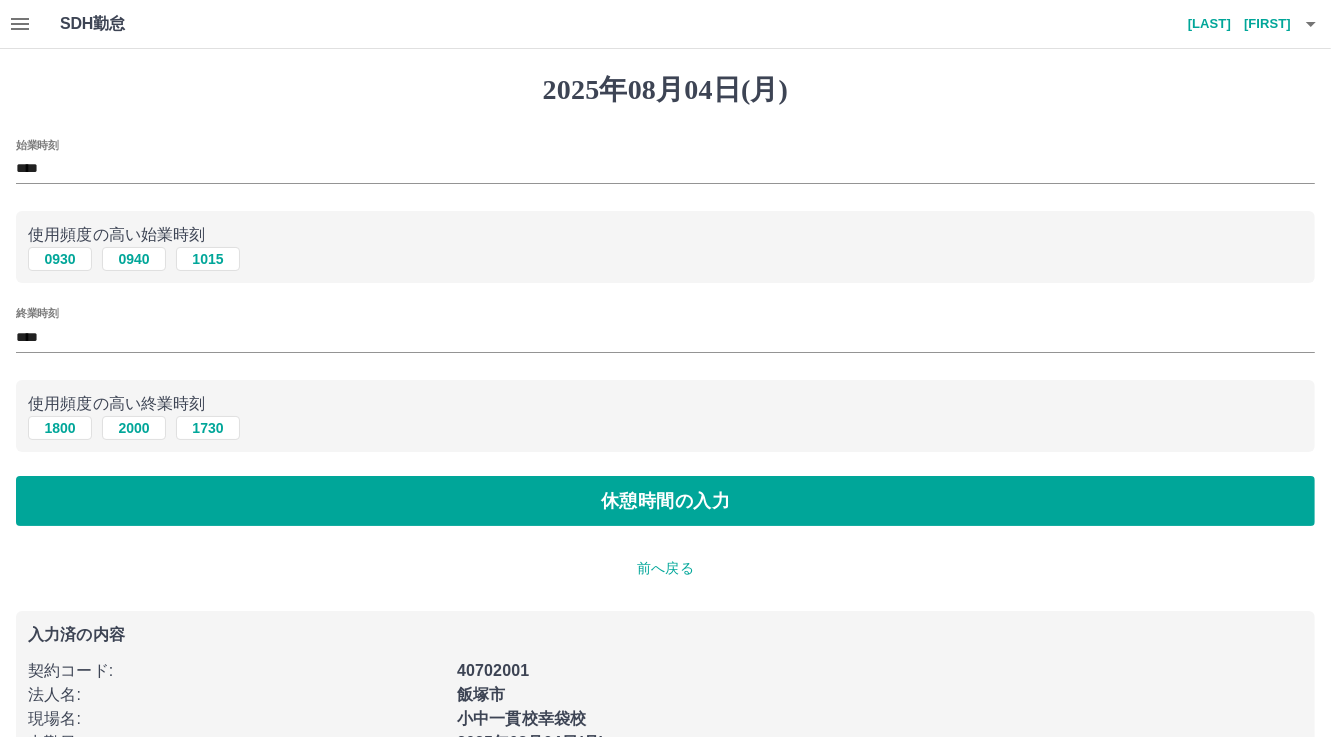 click on "始業時刻 **** 使用頻度の高い始業時刻 0930 0940 1015 終業時刻 **** 使用頻度の高い終業時刻 1800 2000 1730 休憩時間の入力" at bounding box center [665, 333] 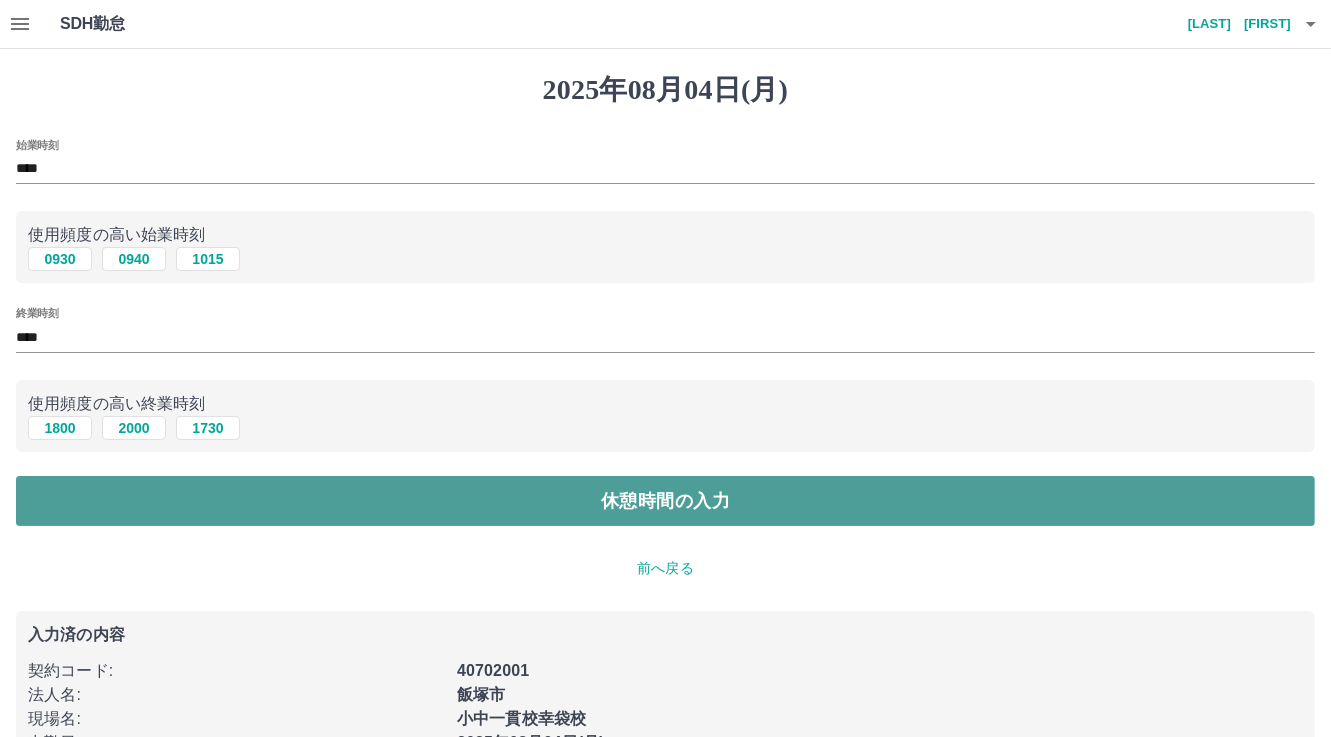 click on "休憩時間の入力" at bounding box center [665, 501] 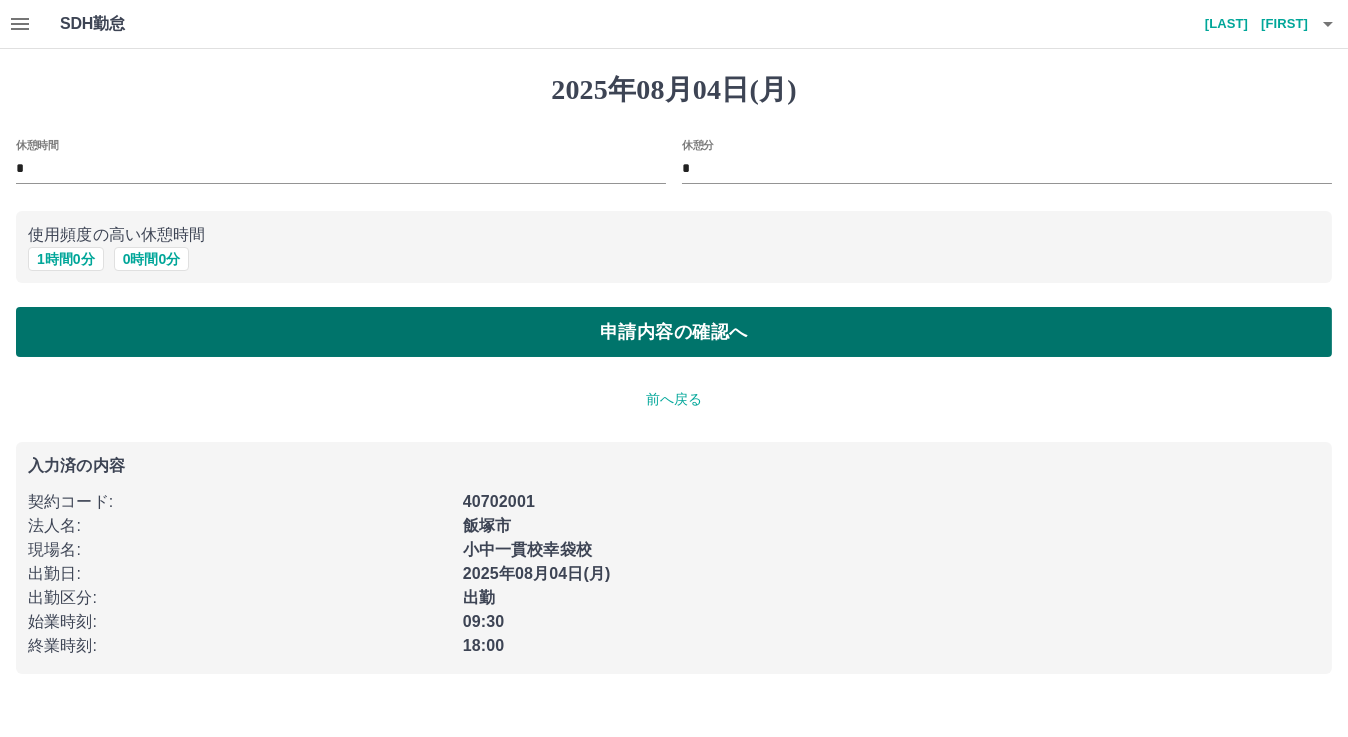 click on "申請内容の確認へ" at bounding box center (674, 332) 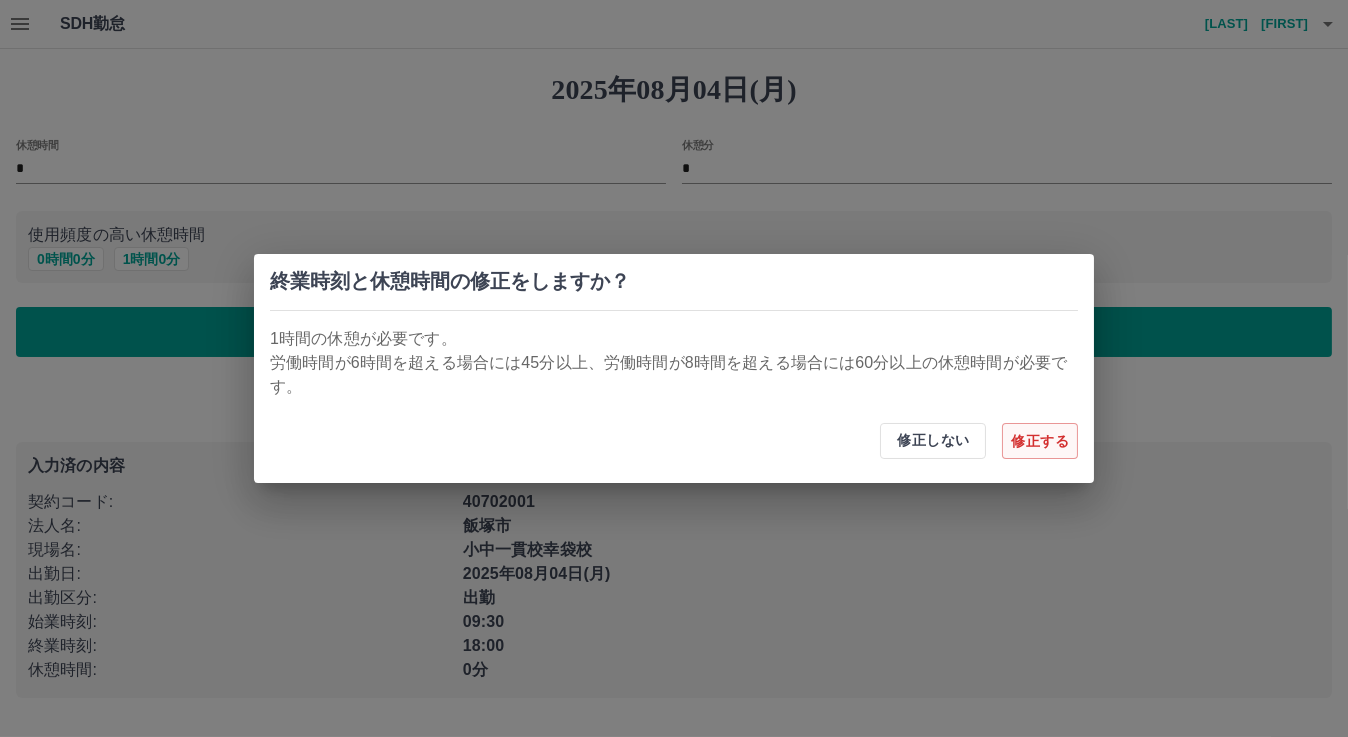 click on "修正する" at bounding box center [1040, 441] 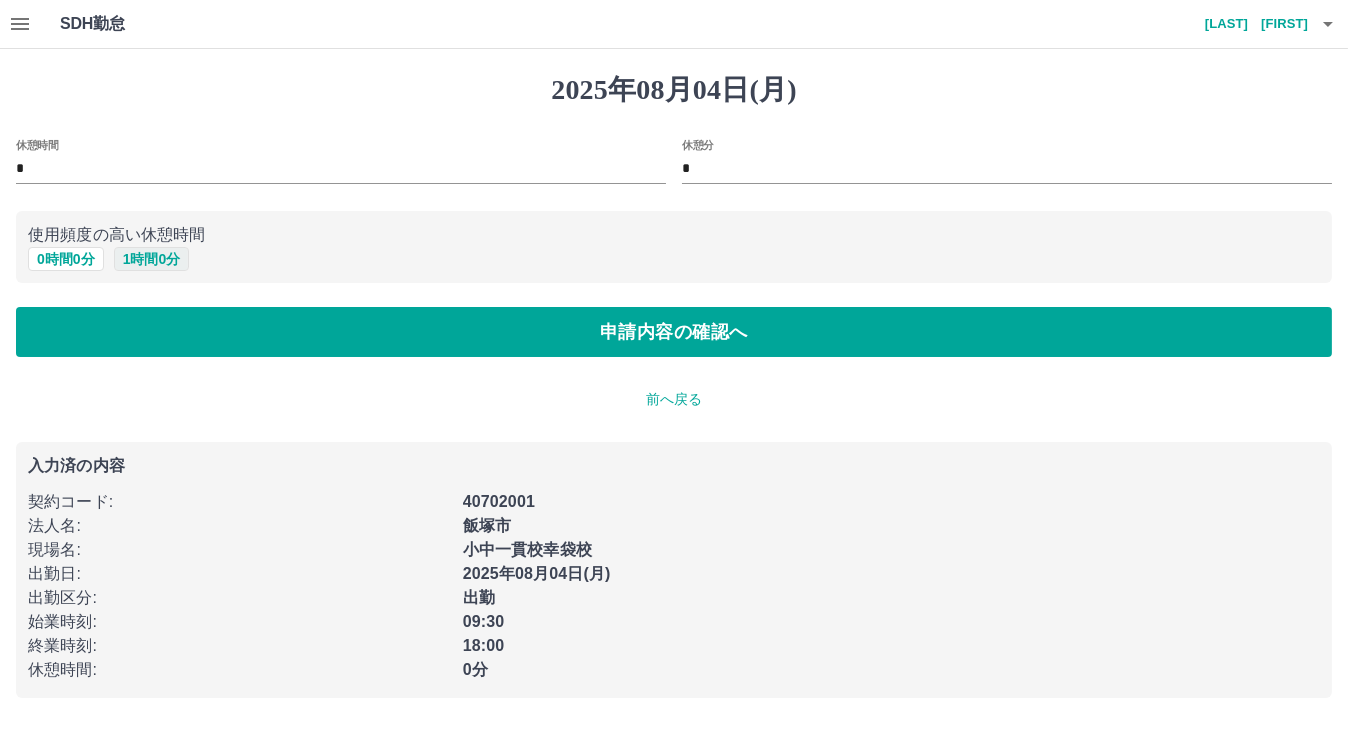 click on "1 時間 0 分" at bounding box center [152, 259] 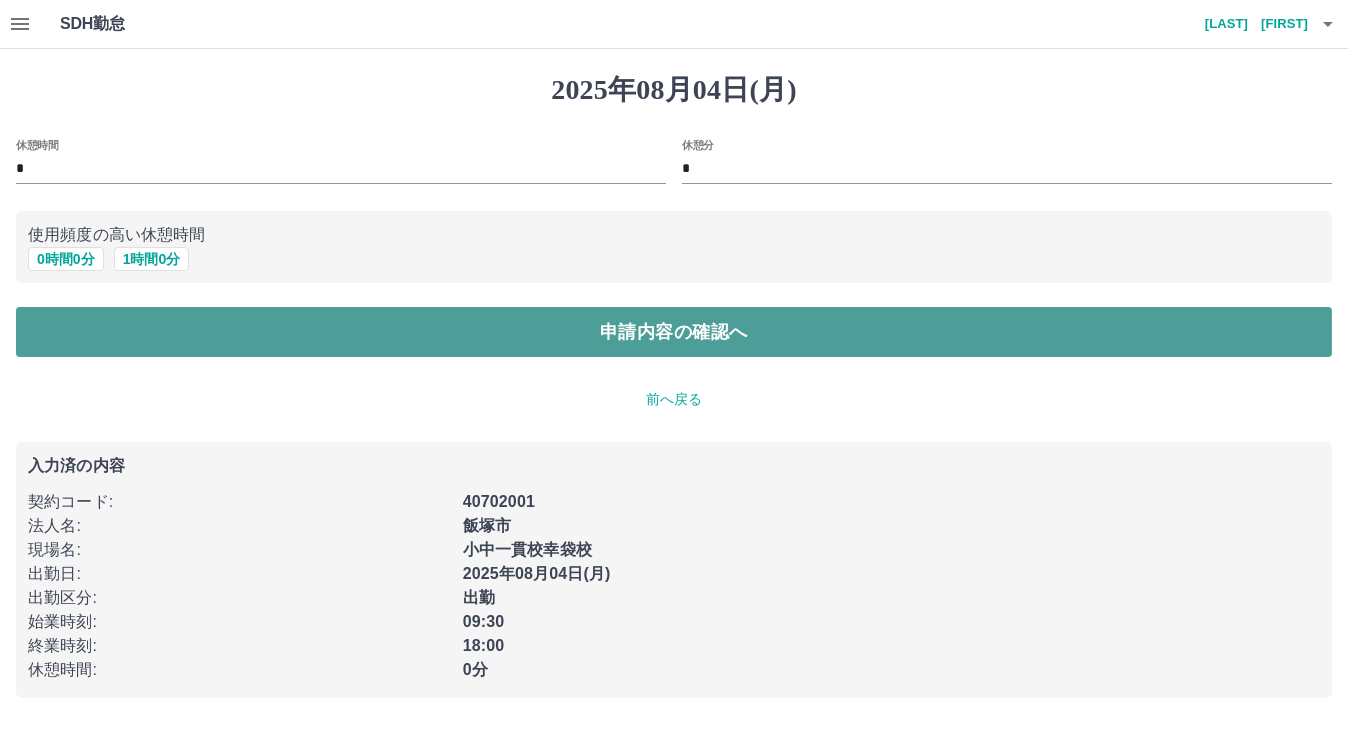 click on "申請内容の確認へ" at bounding box center (674, 332) 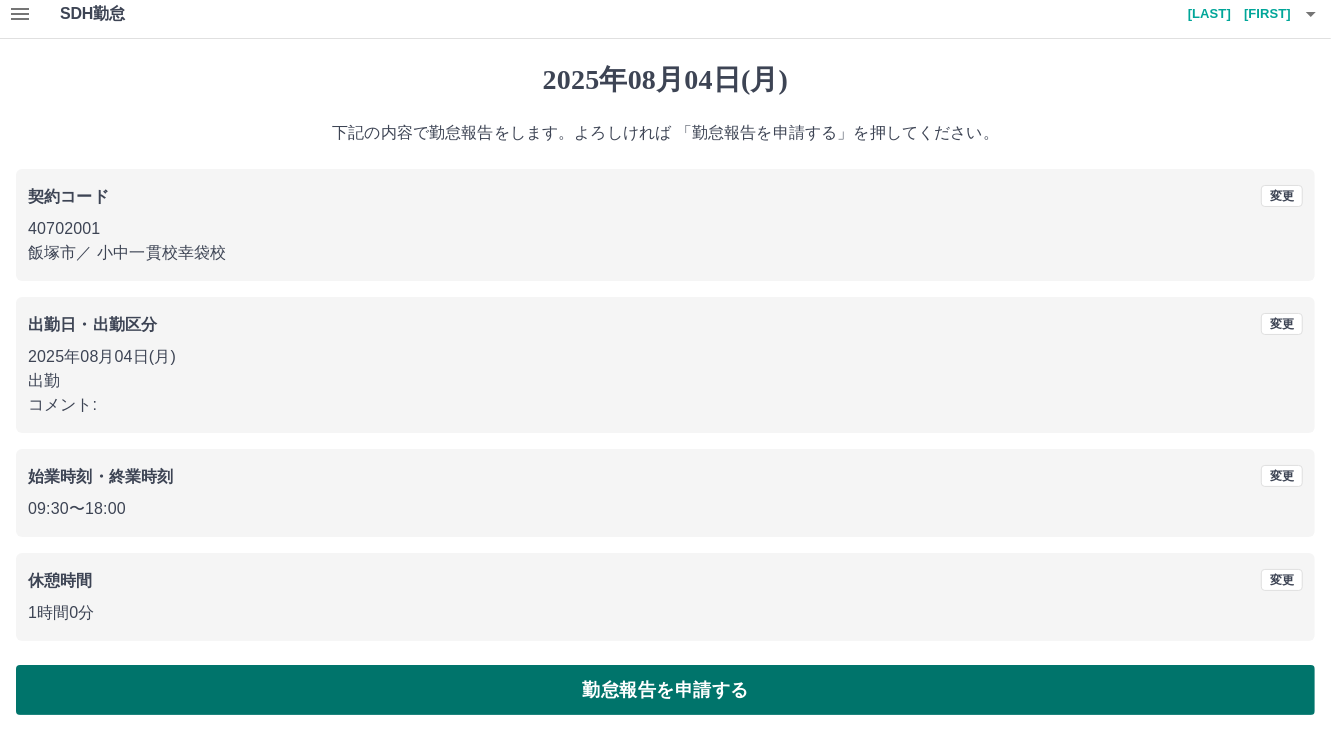 click on "勤怠報告を申請する" at bounding box center [665, 690] 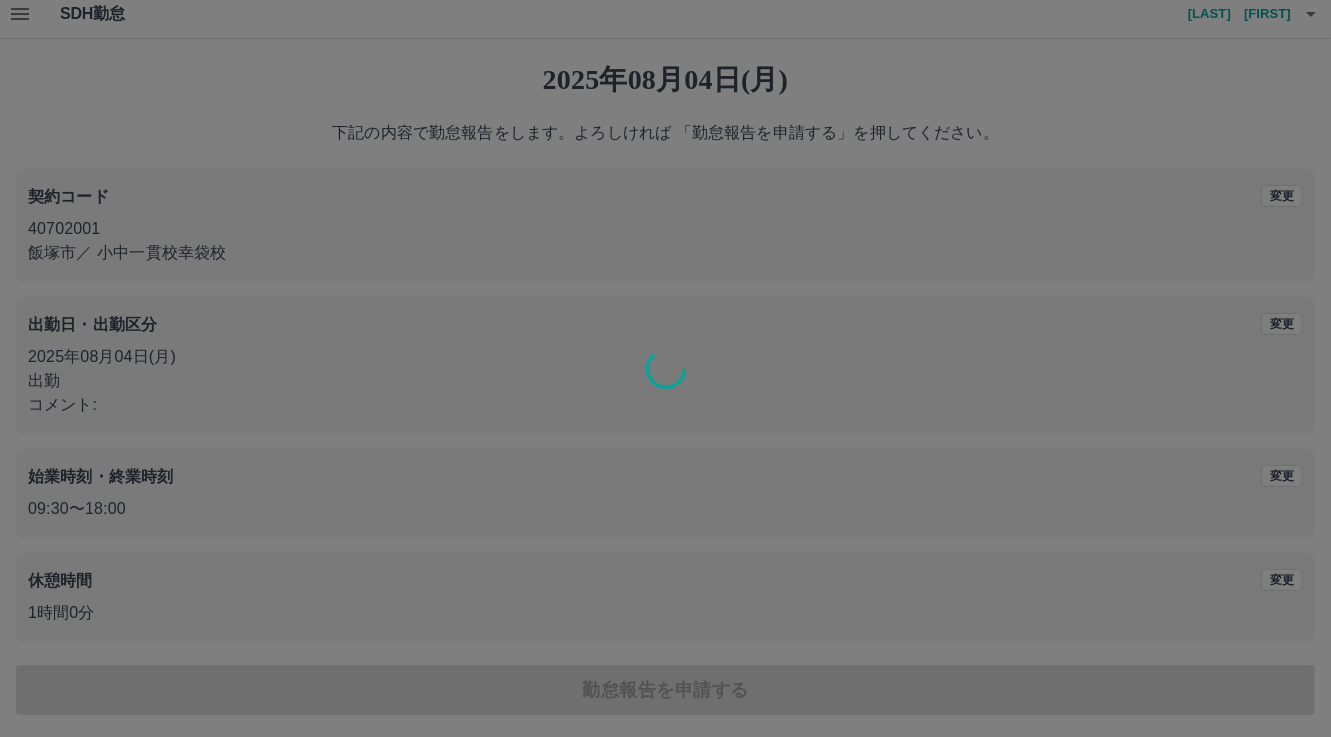 scroll, scrollTop: 9, scrollLeft: 0, axis: vertical 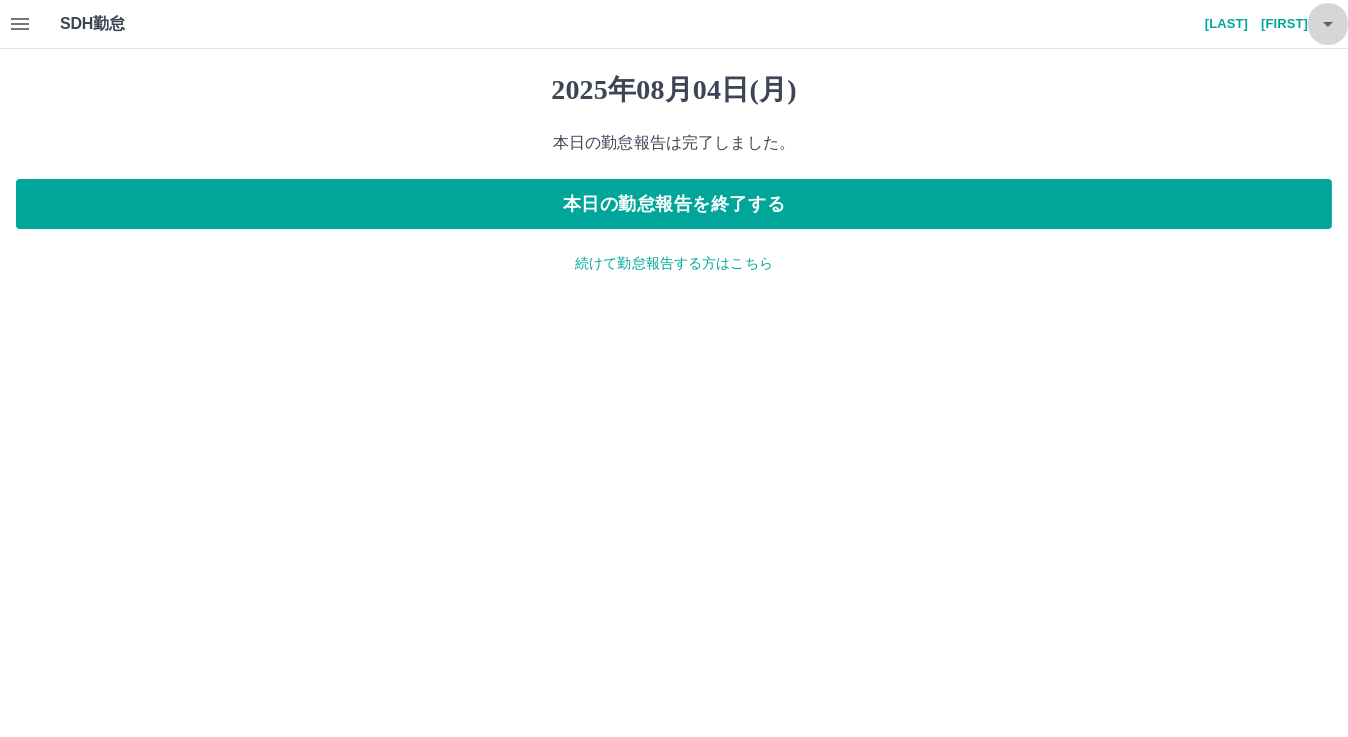 click 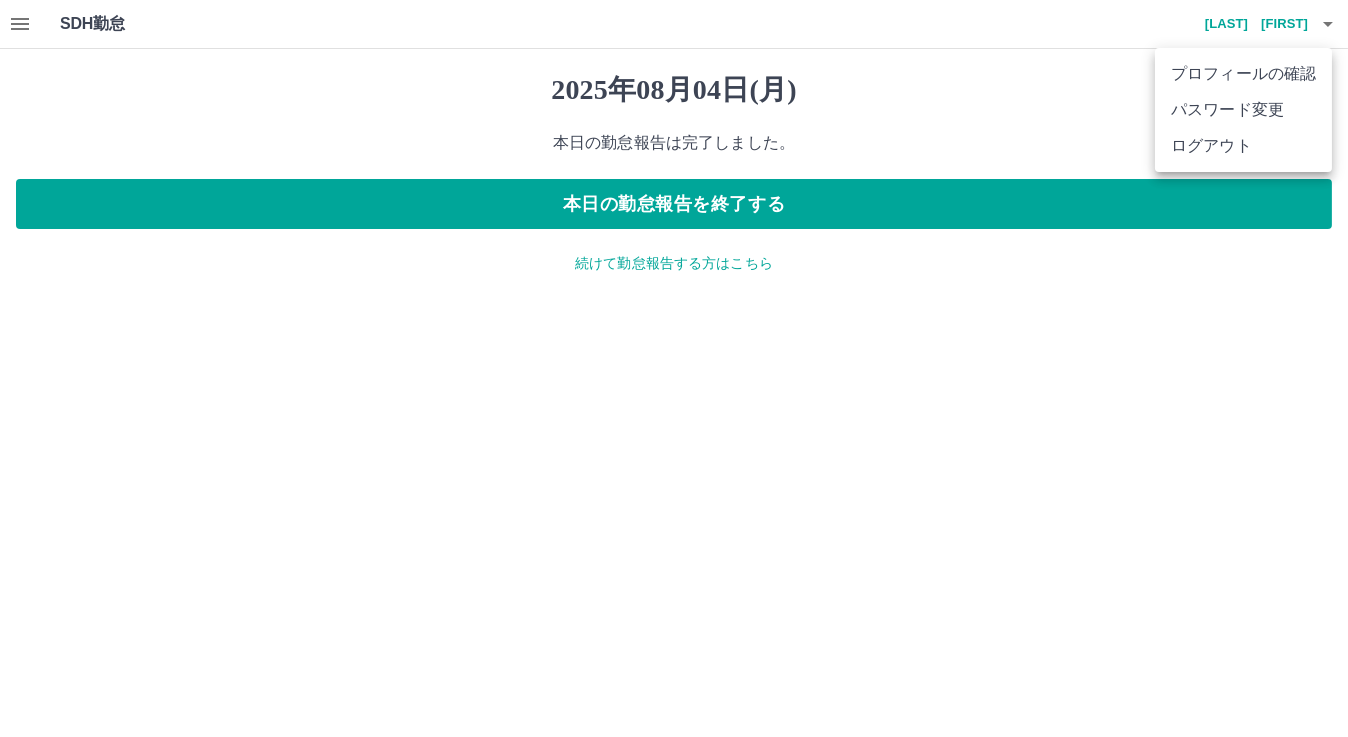click at bounding box center (674, 368) 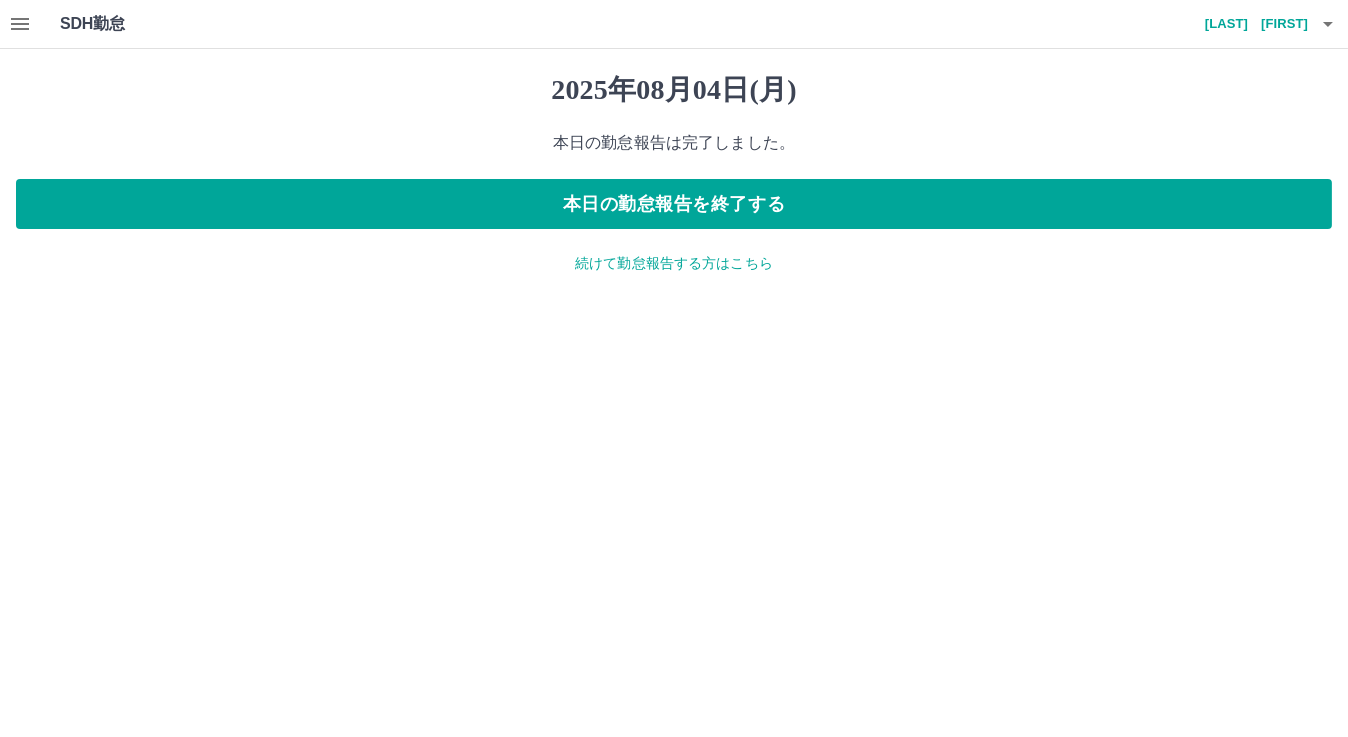 click on "本日の勤怠報告を終了する" at bounding box center (674, 204) 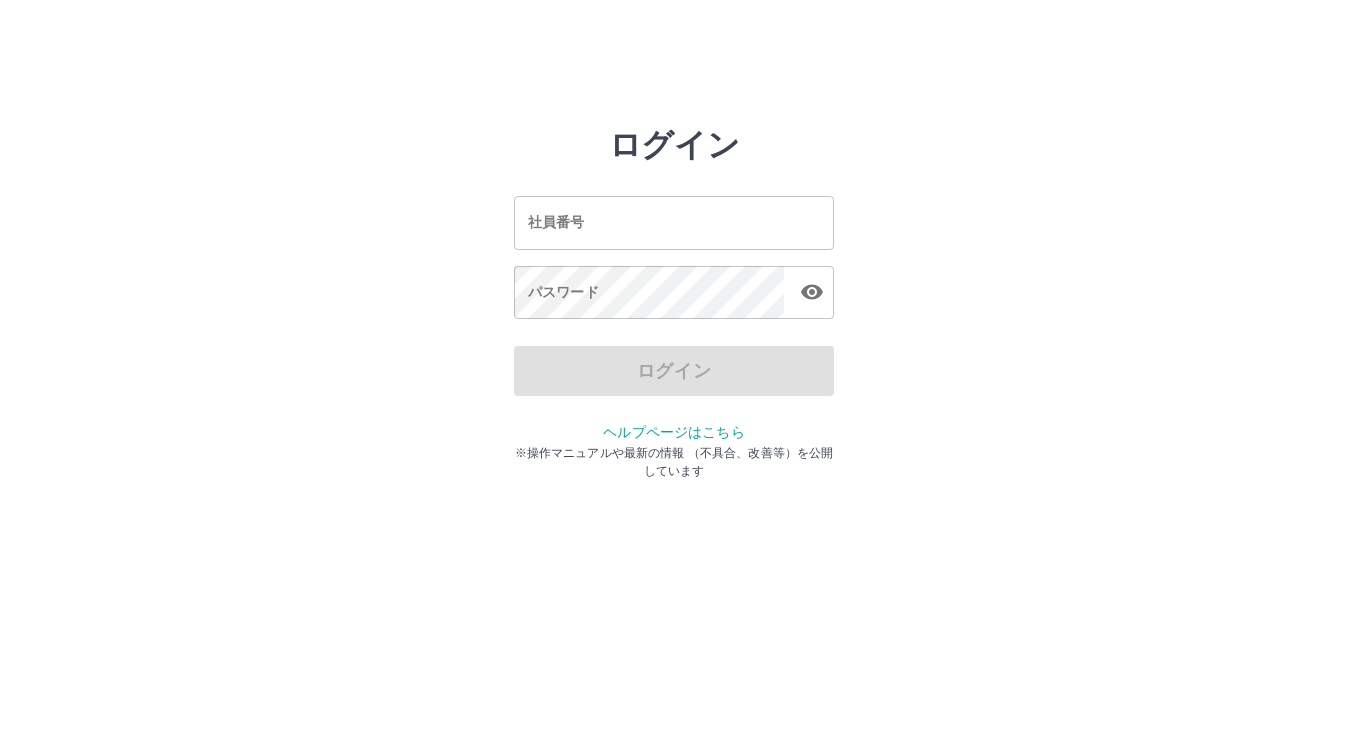scroll, scrollTop: 0, scrollLeft: 0, axis: both 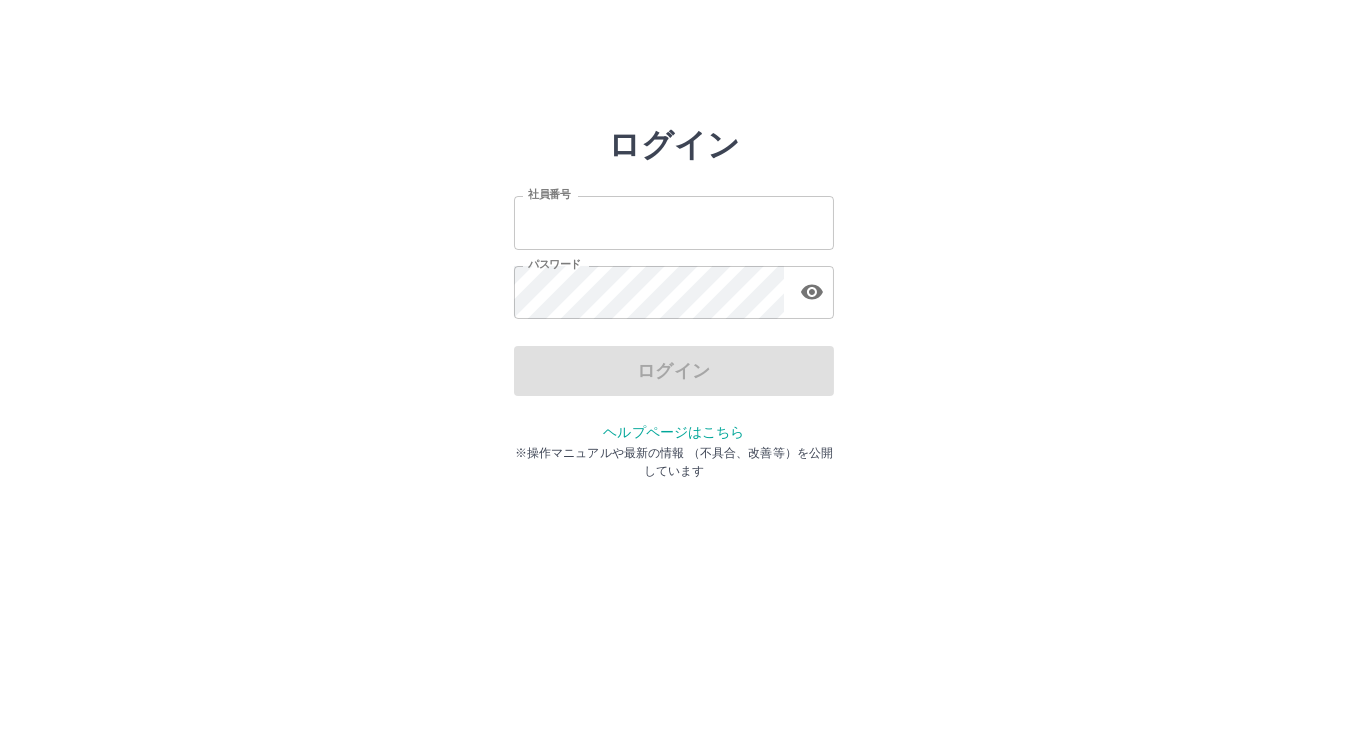 type on "*******" 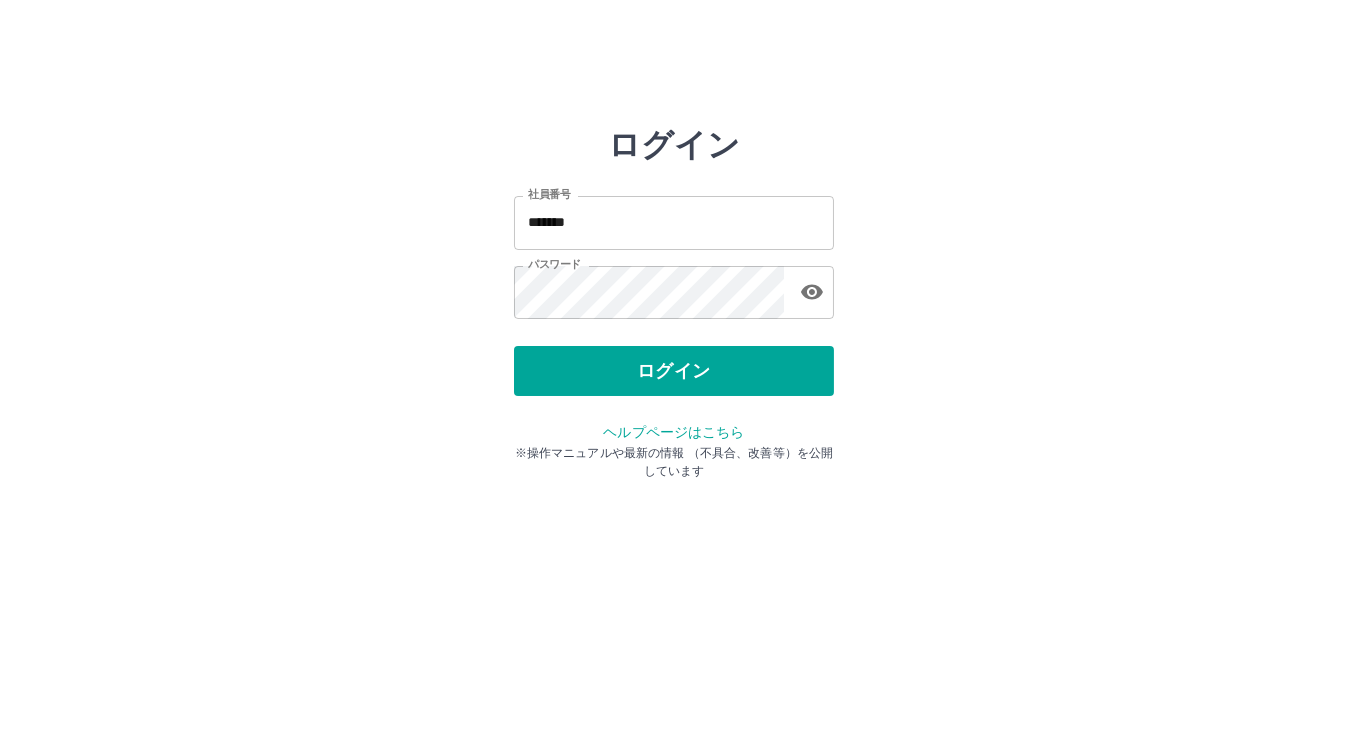 click on "ログイン" at bounding box center [674, 371] 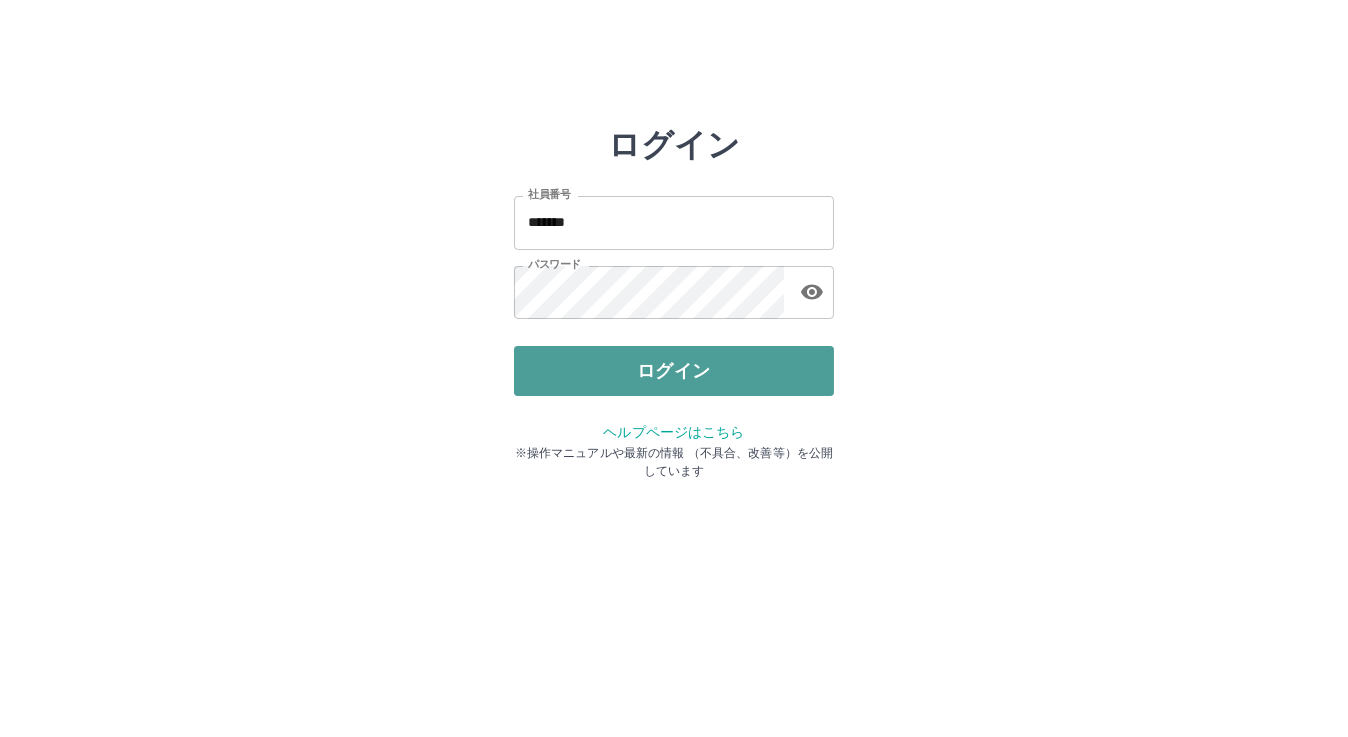 click on "ログイン" at bounding box center [674, 371] 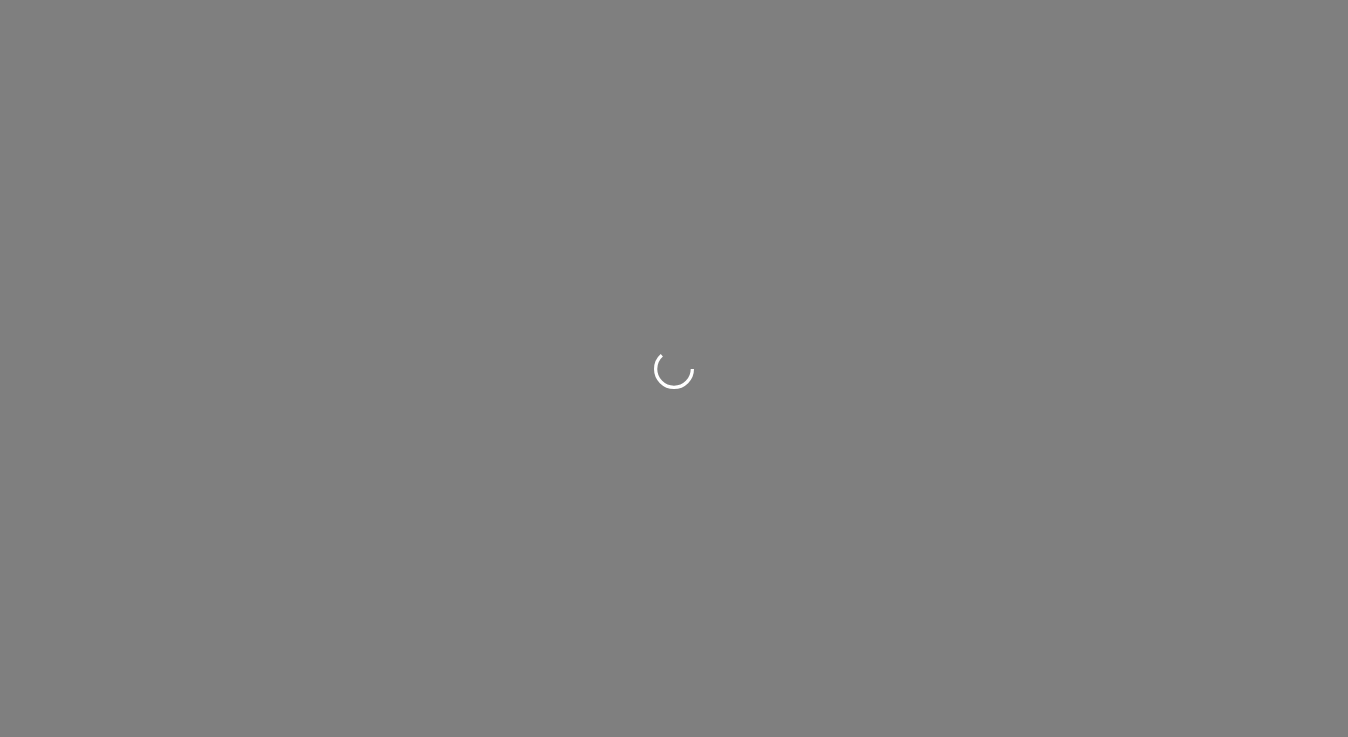 scroll, scrollTop: 0, scrollLeft: 0, axis: both 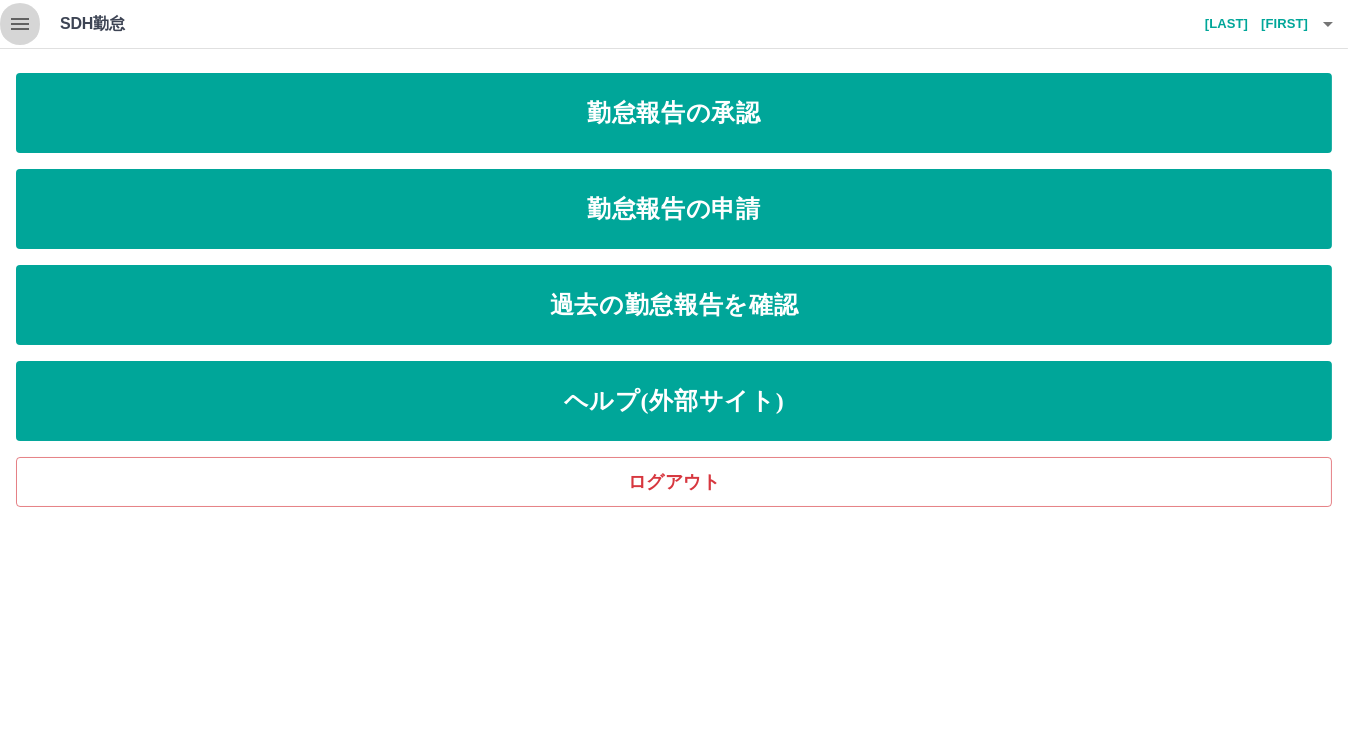 click 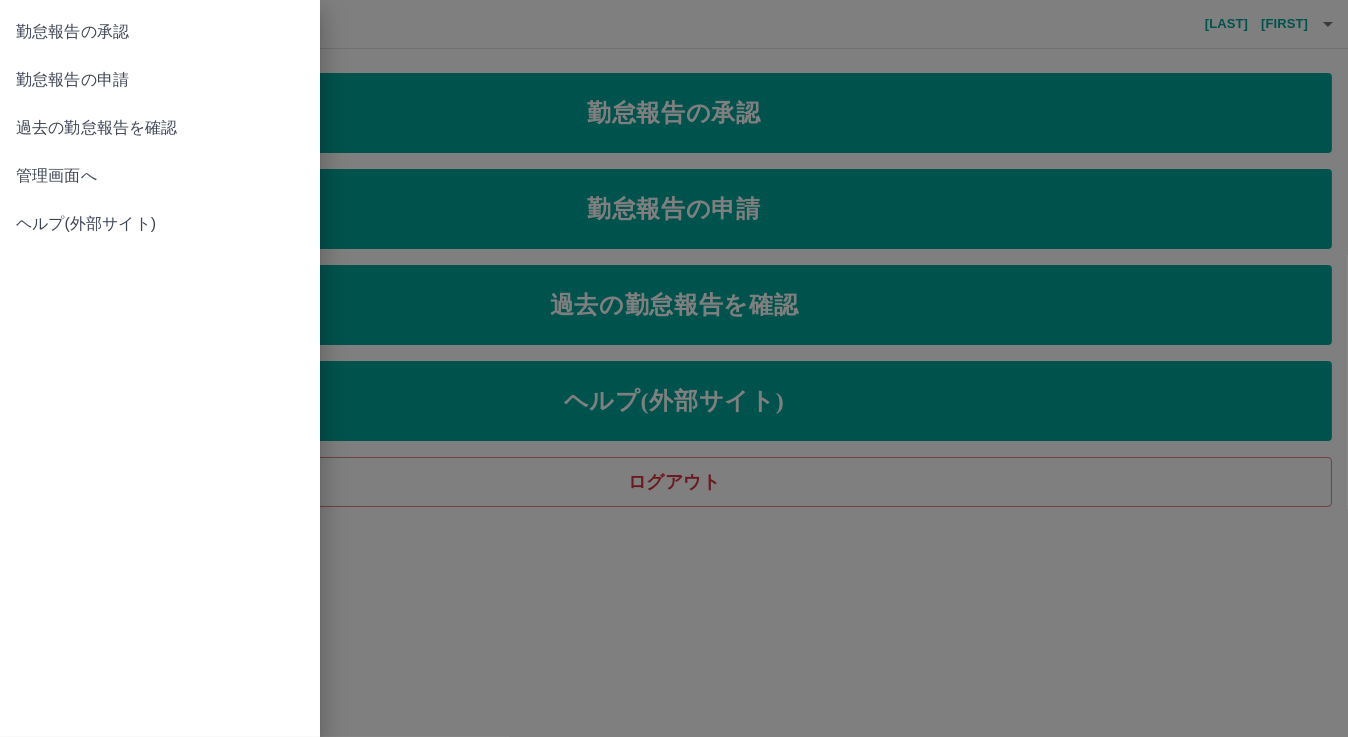 click on "管理画面へ" at bounding box center [160, 176] 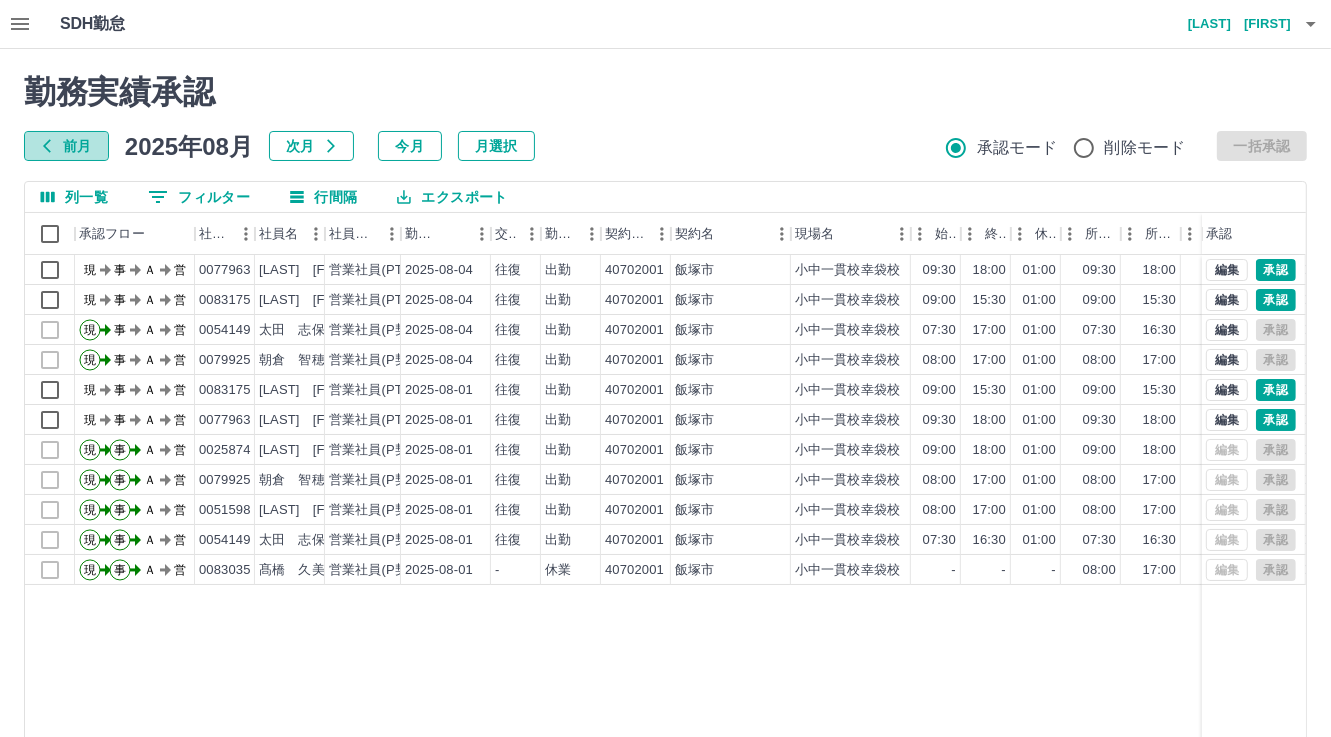 click on "前月" at bounding box center (66, 146) 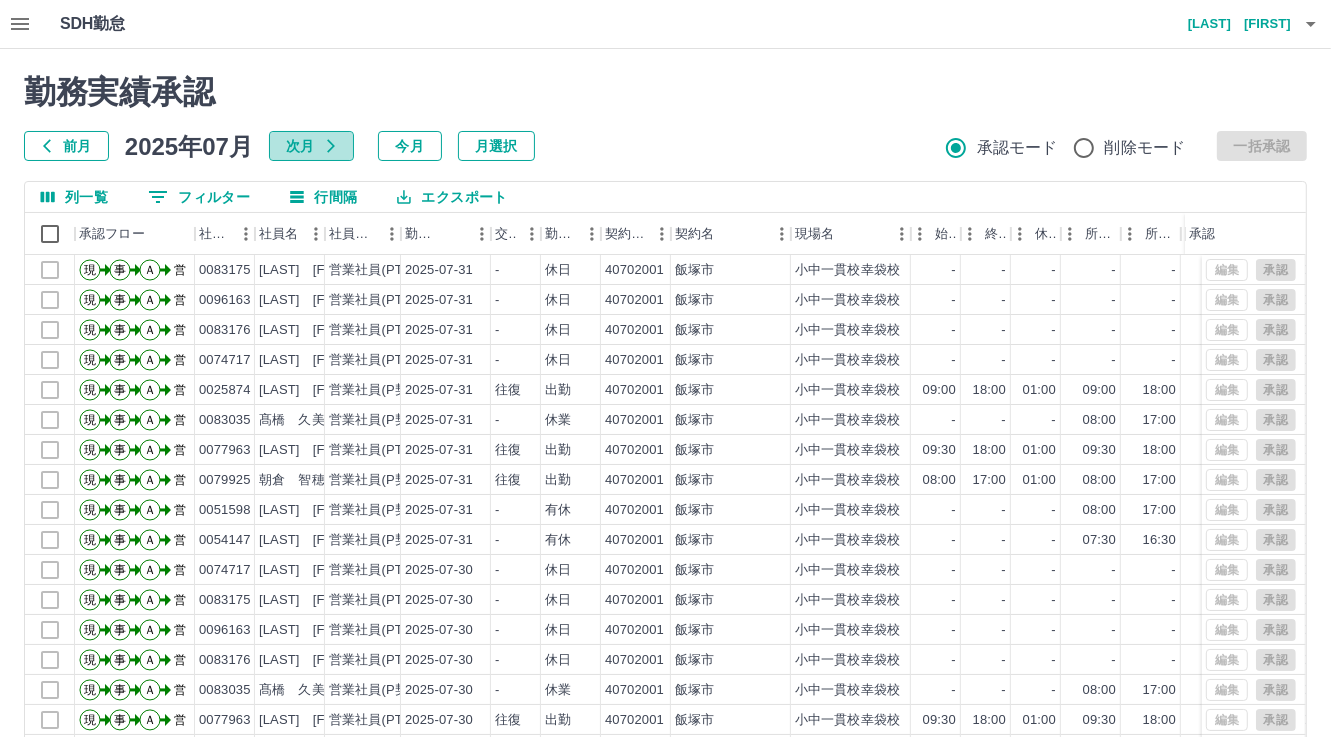 click on "次月" at bounding box center [311, 146] 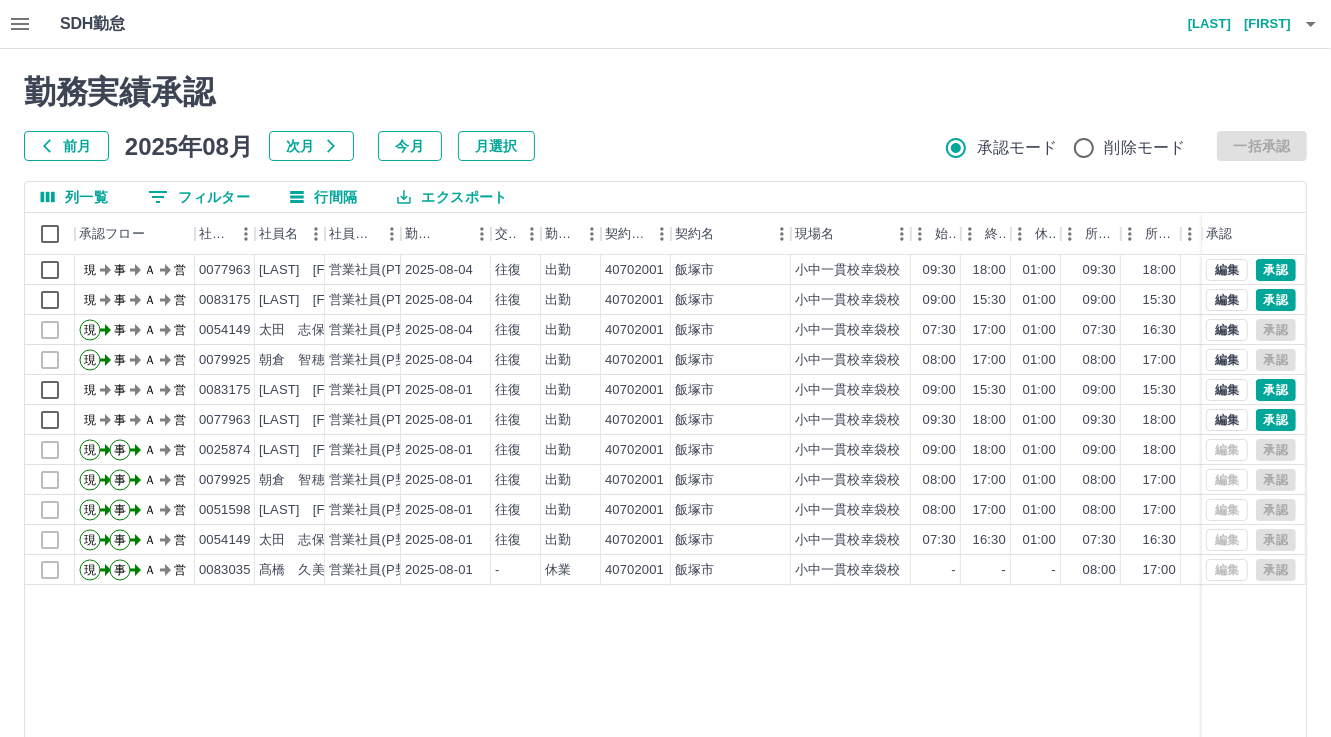click 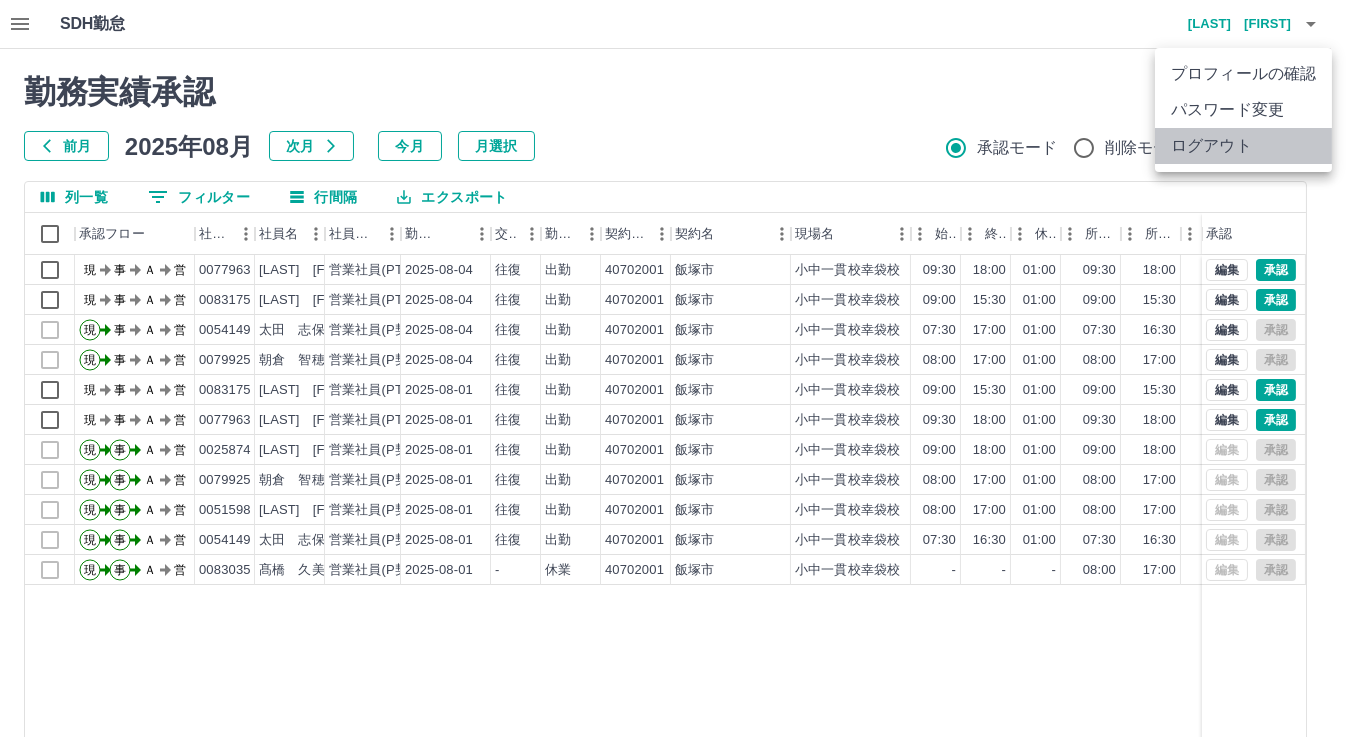 click on "ログアウト" at bounding box center (1243, 146) 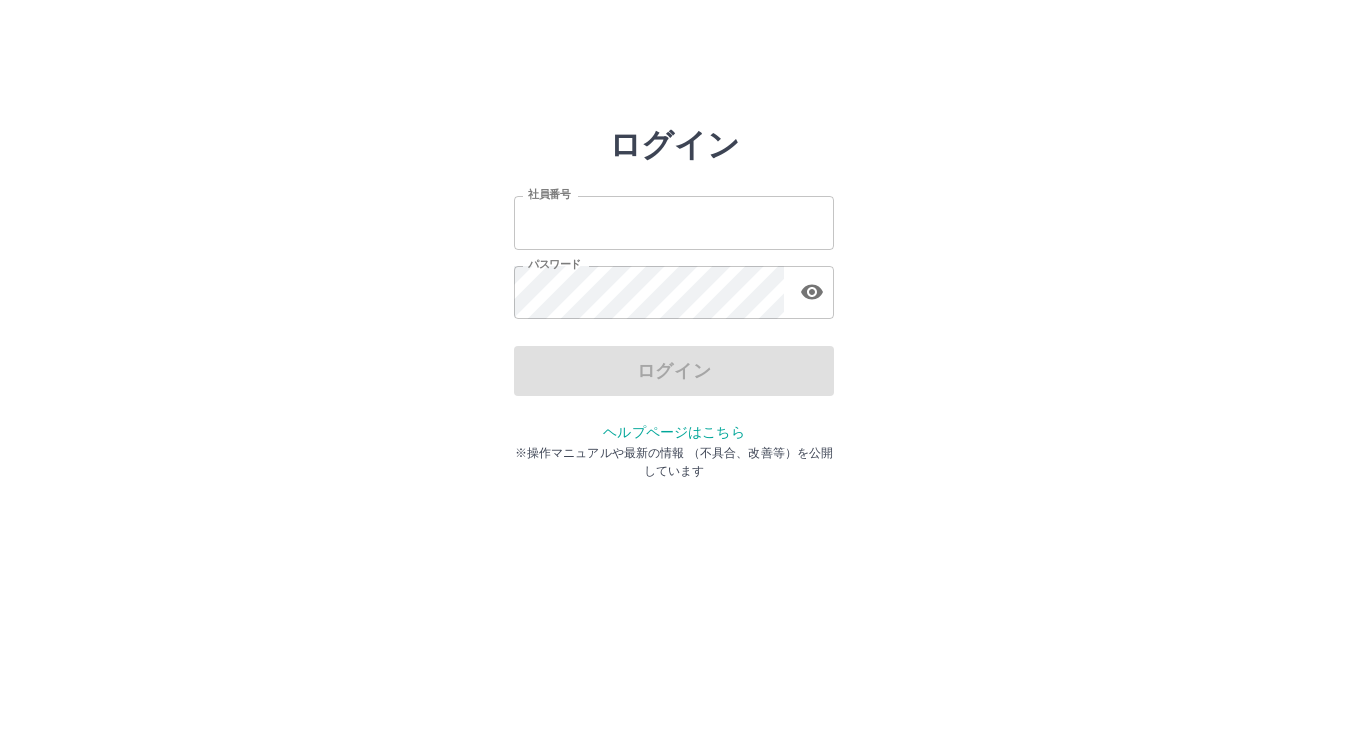 scroll, scrollTop: 0, scrollLeft: 0, axis: both 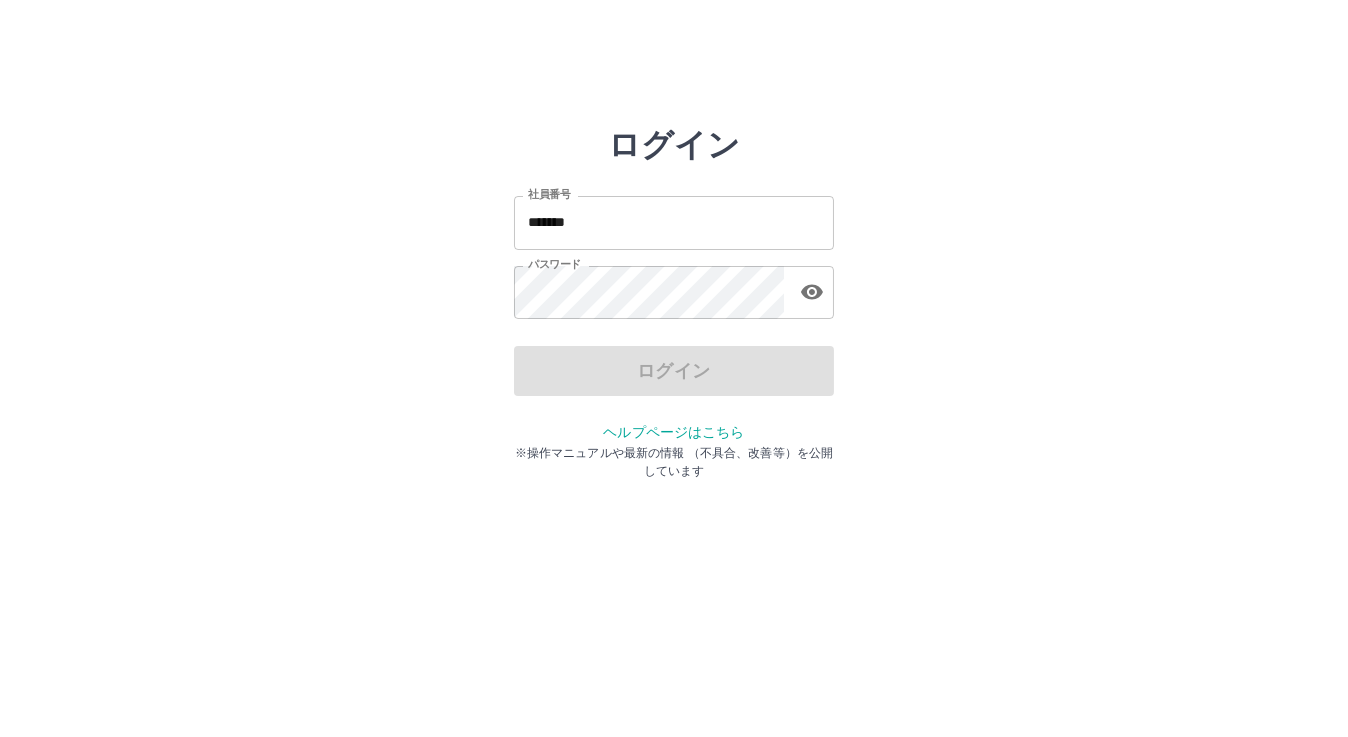 click on "*******" at bounding box center [674, 222] 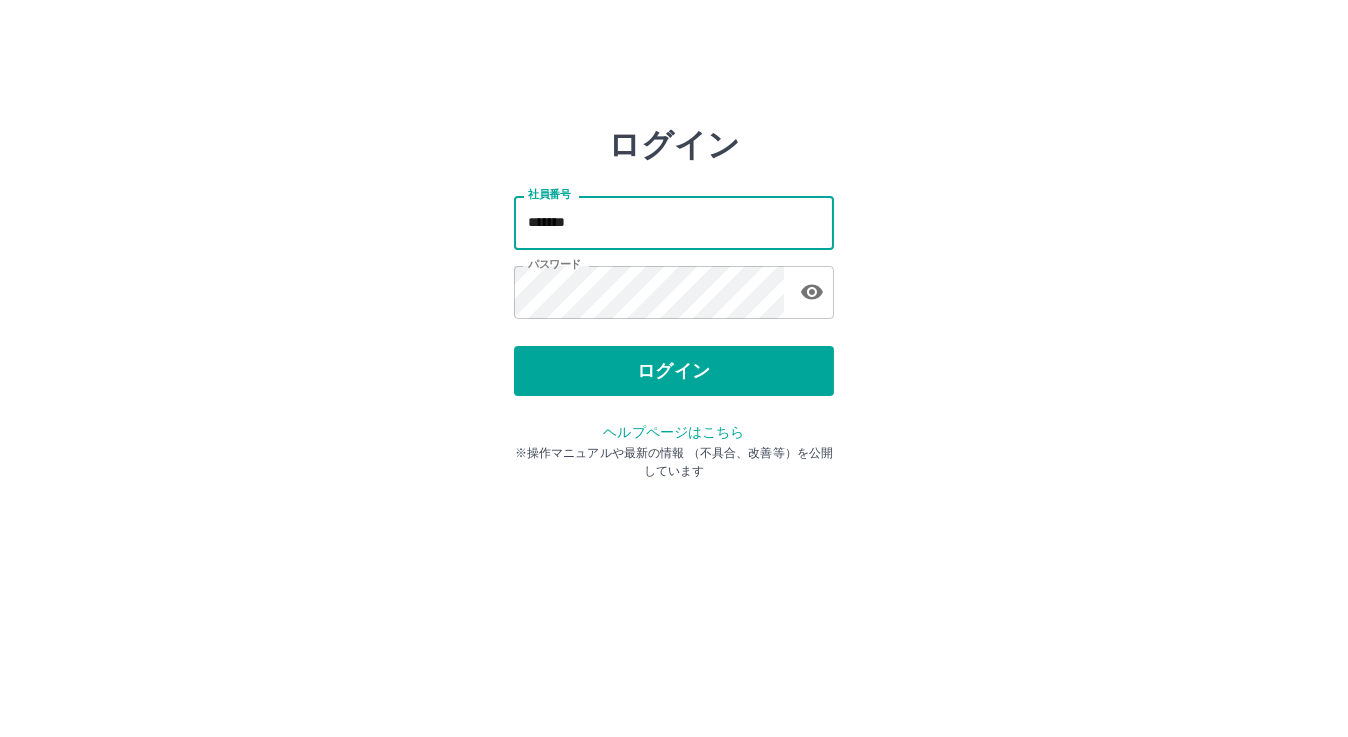 type on "*******" 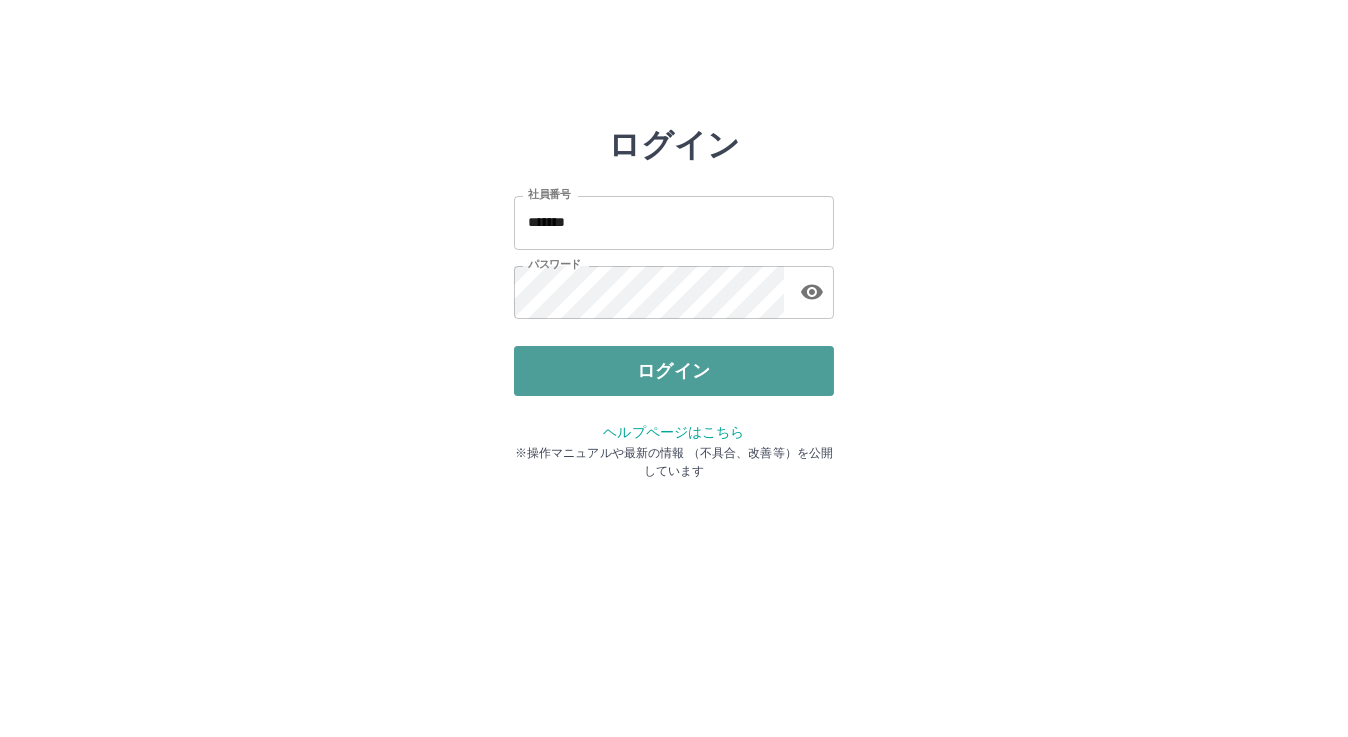 click on "ログイン" at bounding box center (674, 371) 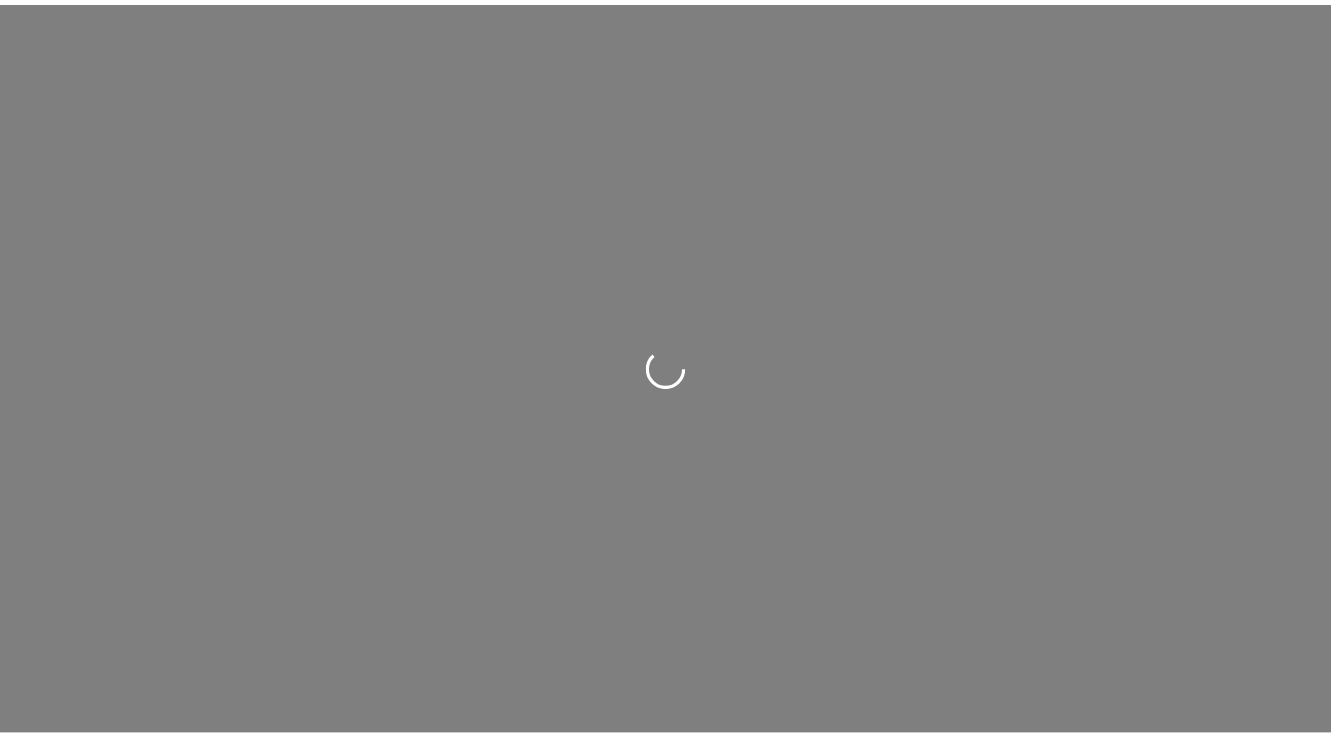 scroll, scrollTop: 0, scrollLeft: 0, axis: both 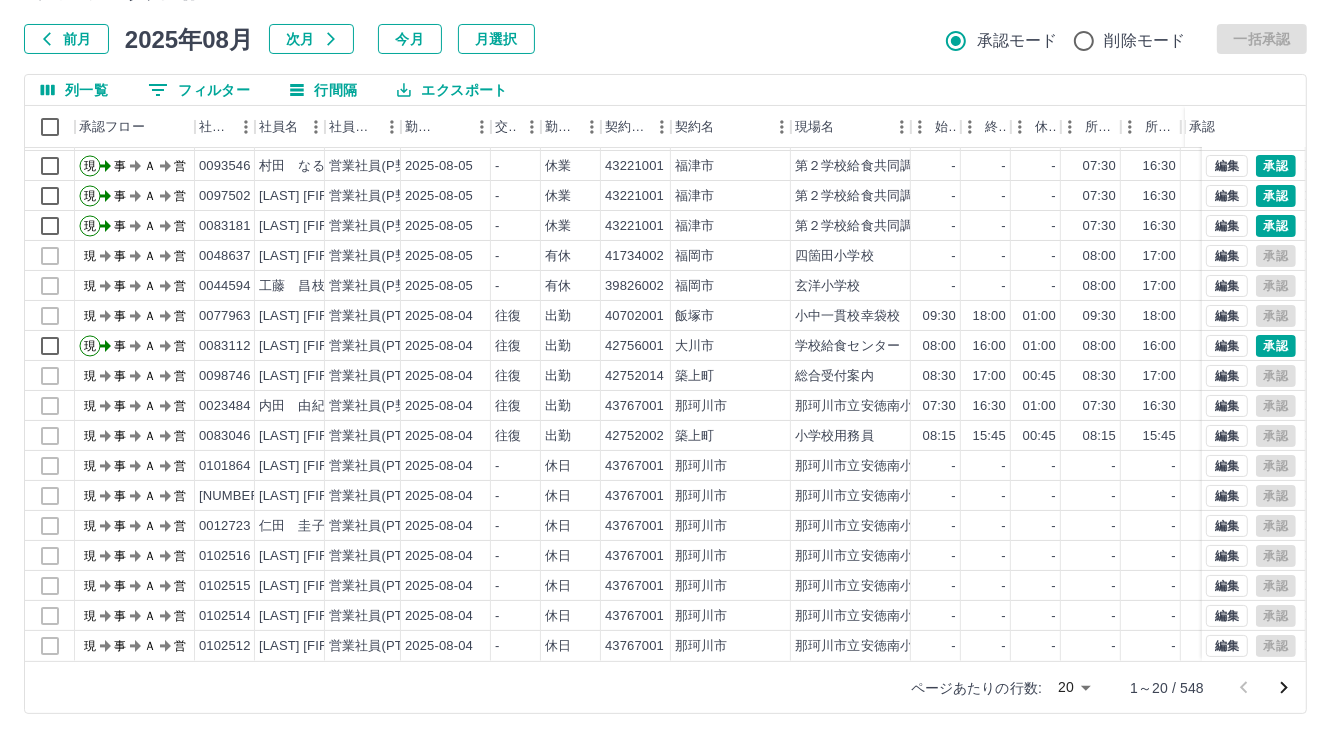 click 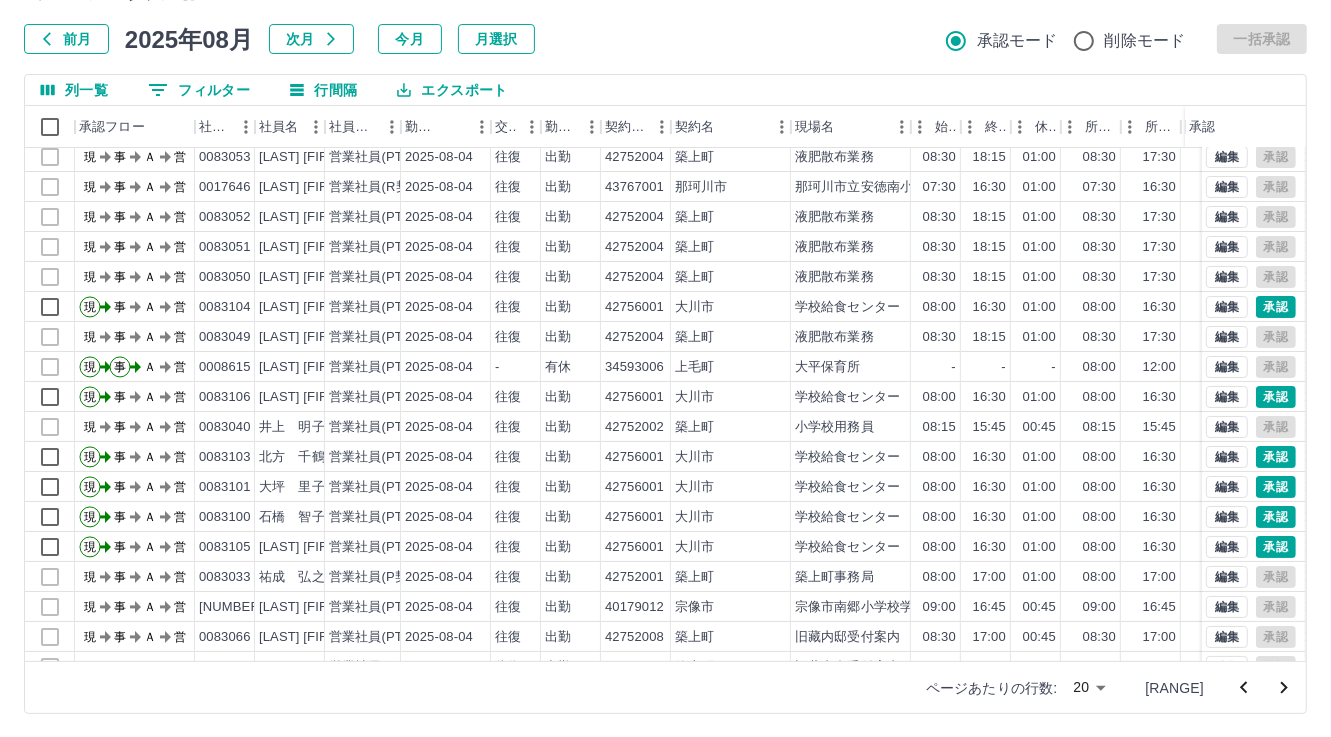 scroll, scrollTop: 103, scrollLeft: 0, axis: vertical 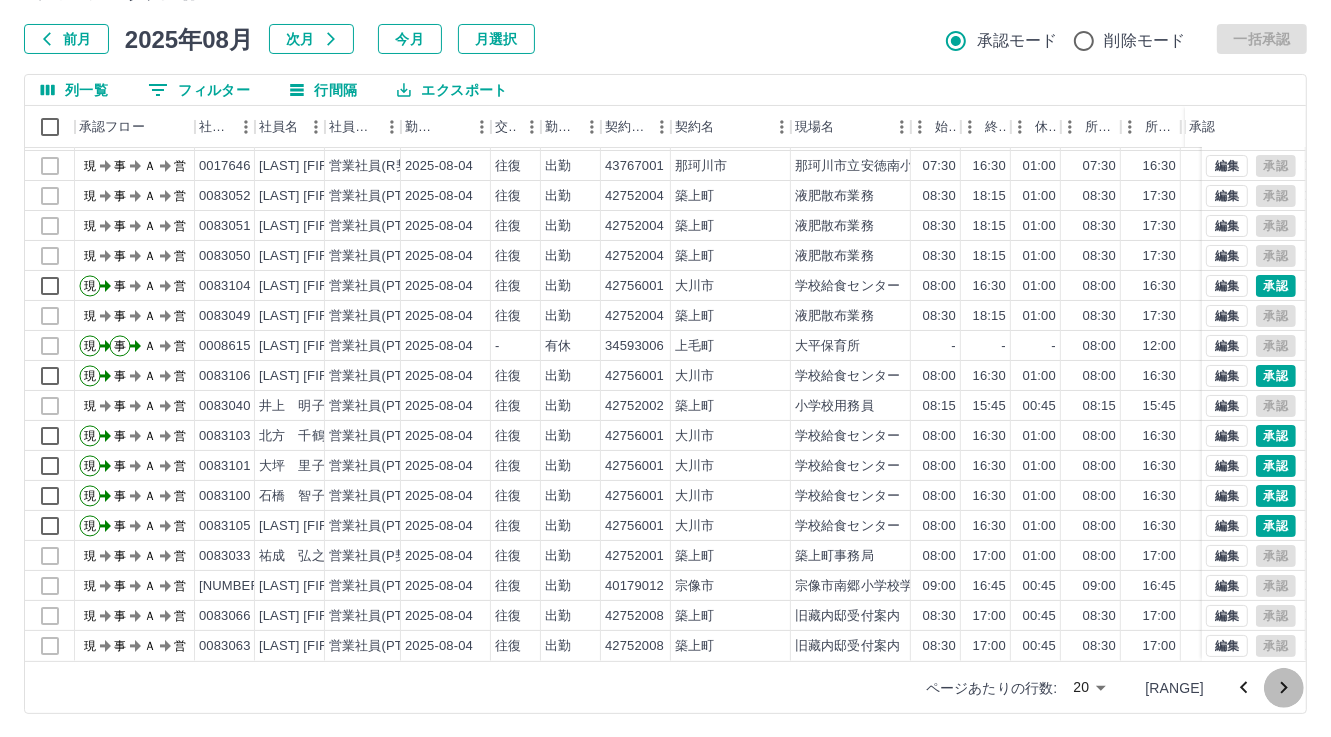 click 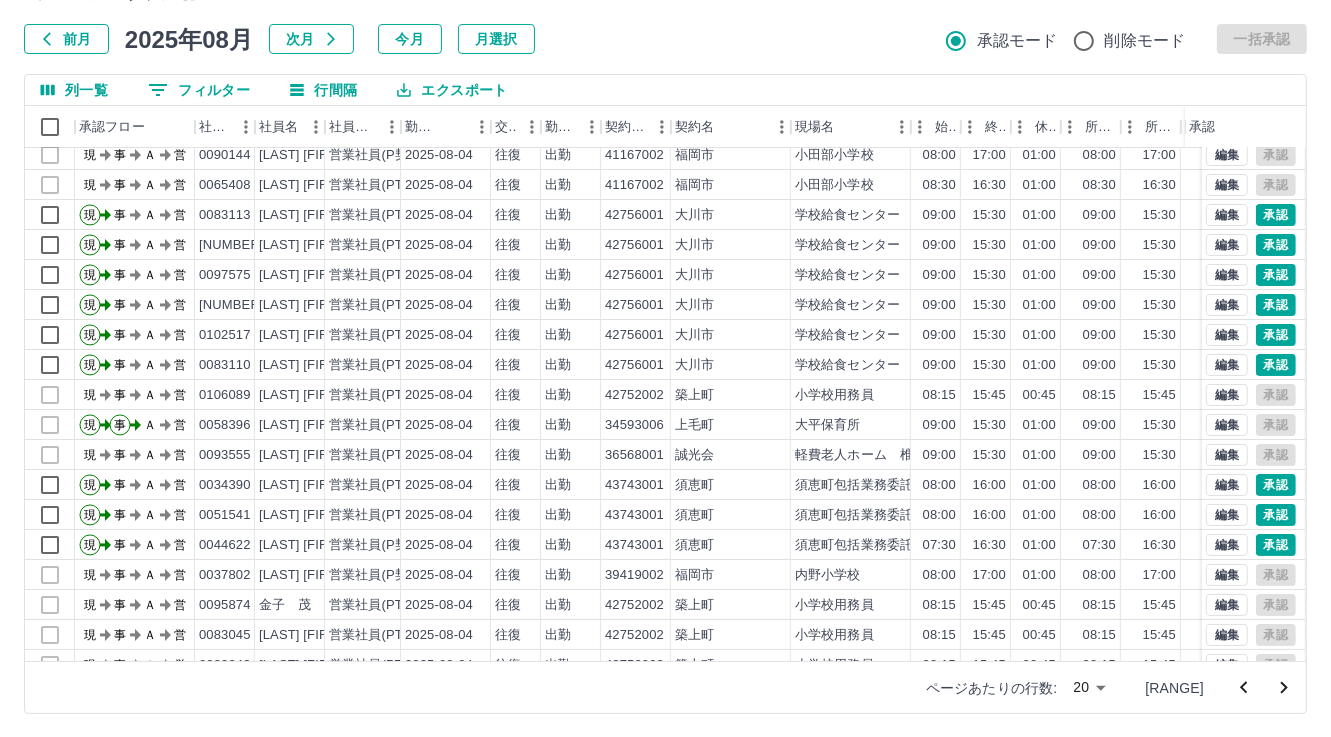 scroll, scrollTop: 103, scrollLeft: 0, axis: vertical 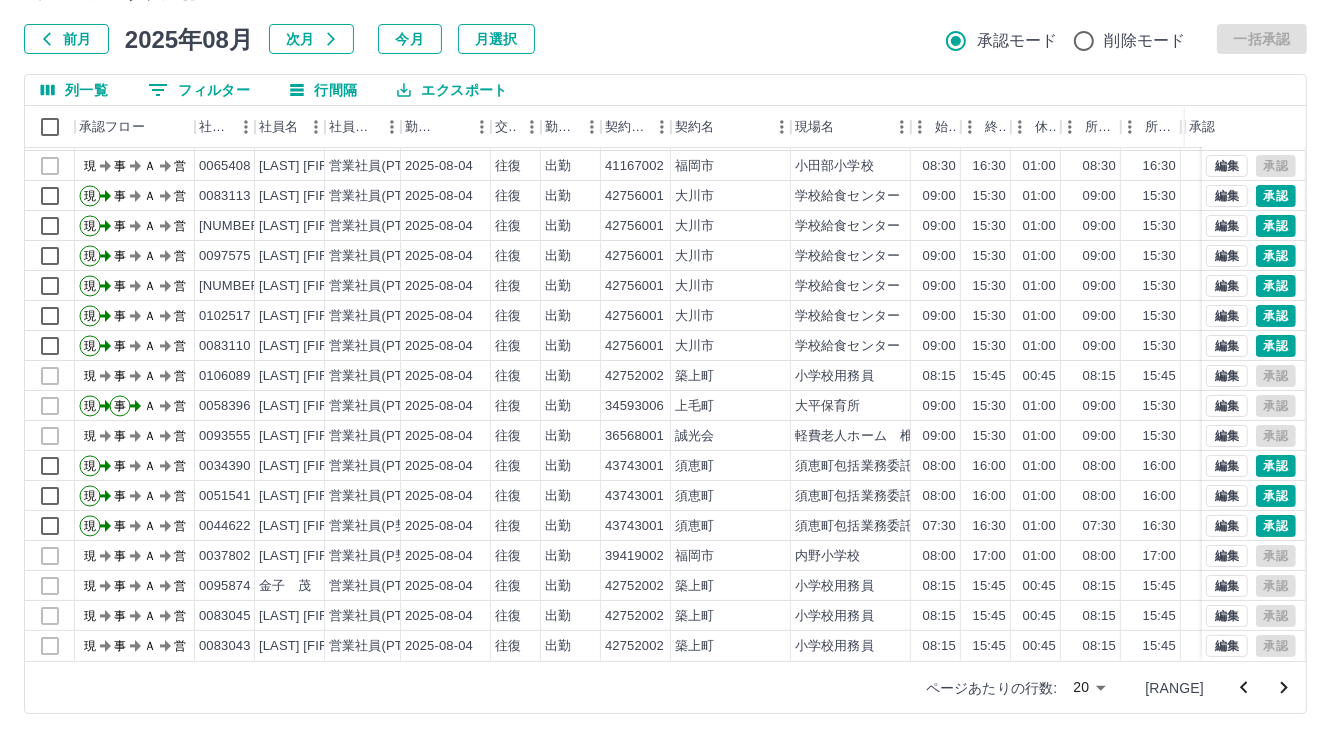 click on "0 フィルター" at bounding box center (199, 90) 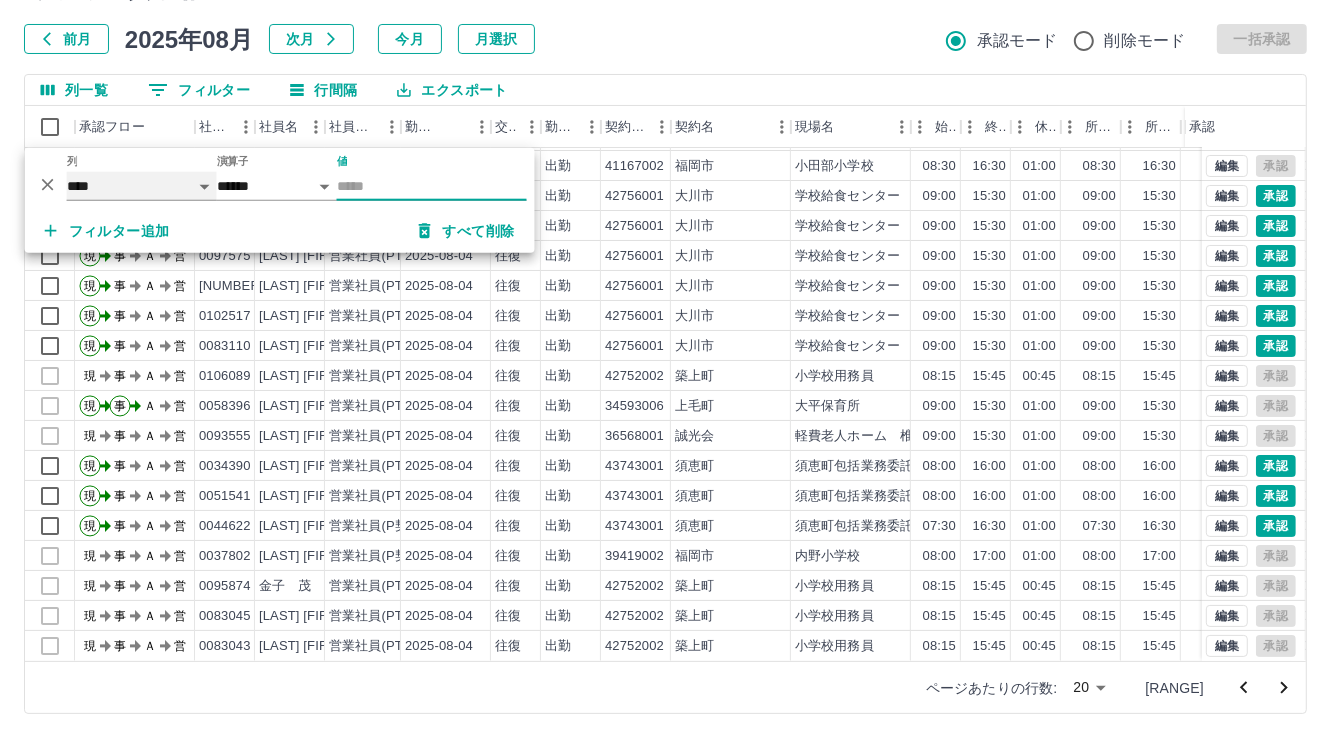 click on "**** *** **** *** *** **** ***** *** *** ** ** ** **** **** **** ** ** *** **** *****" at bounding box center (142, 186) 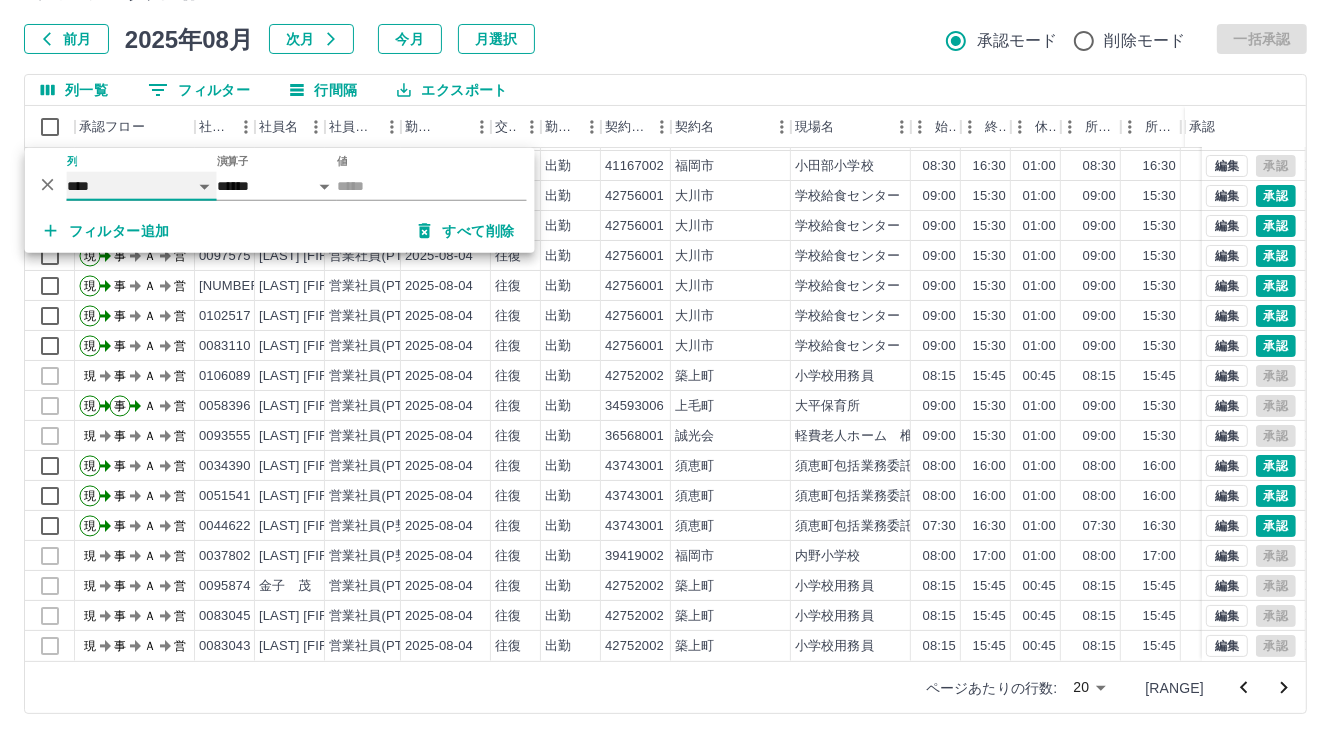 click on "**** *** **** *** *** **** ***** *** *** ** ** ** **** **** **** ** ** *** **** *****" at bounding box center (142, 186) 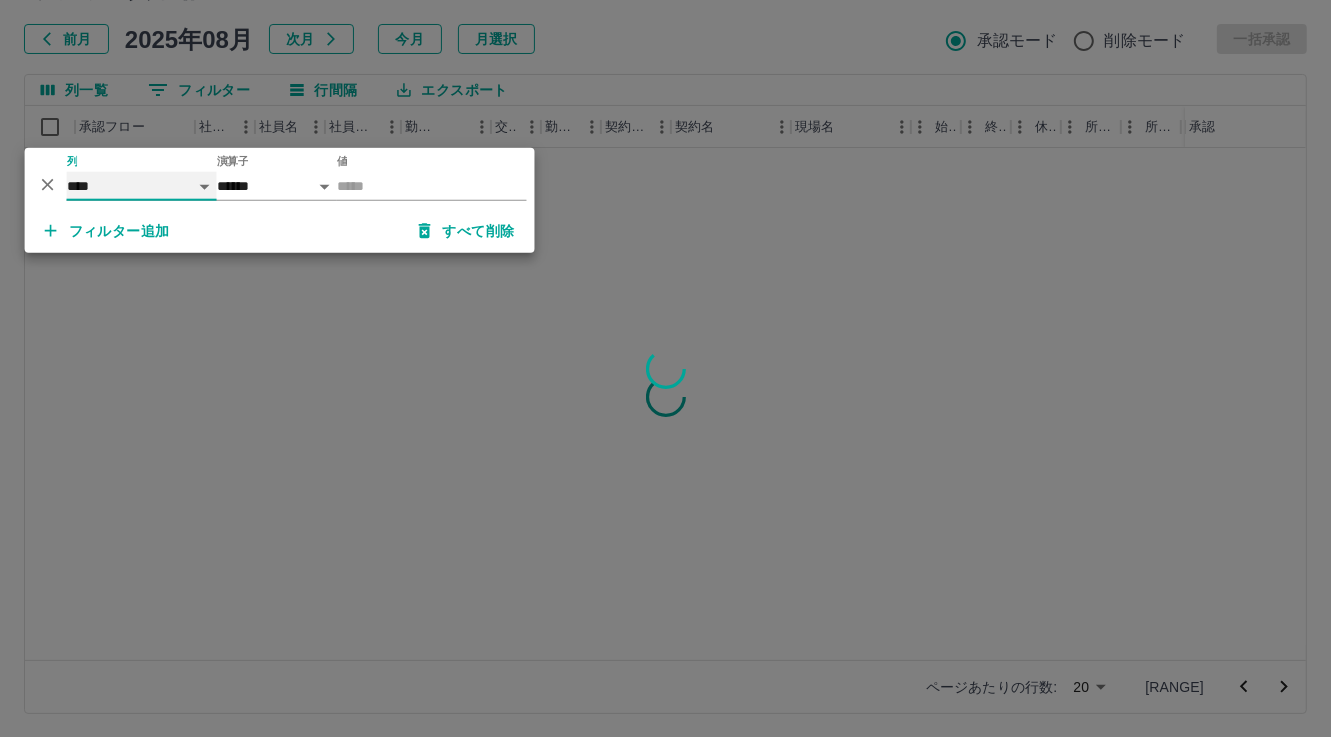 scroll, scrollTop: 0, scrollLeft: 0, axis: both 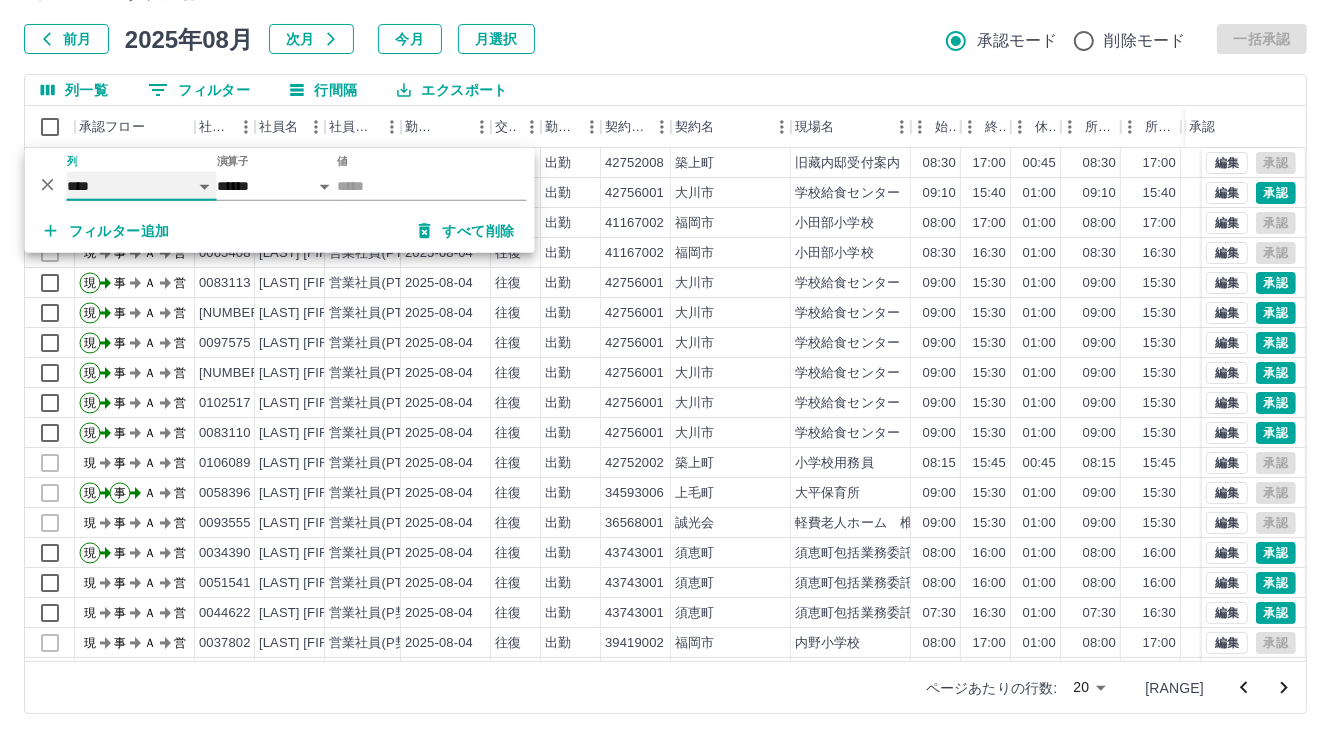 click on "**** *** **** *** *** **** ***** *** *** ** ** ** **** **** **** ** ** *** **** *****" at bounding box center [142, 186] 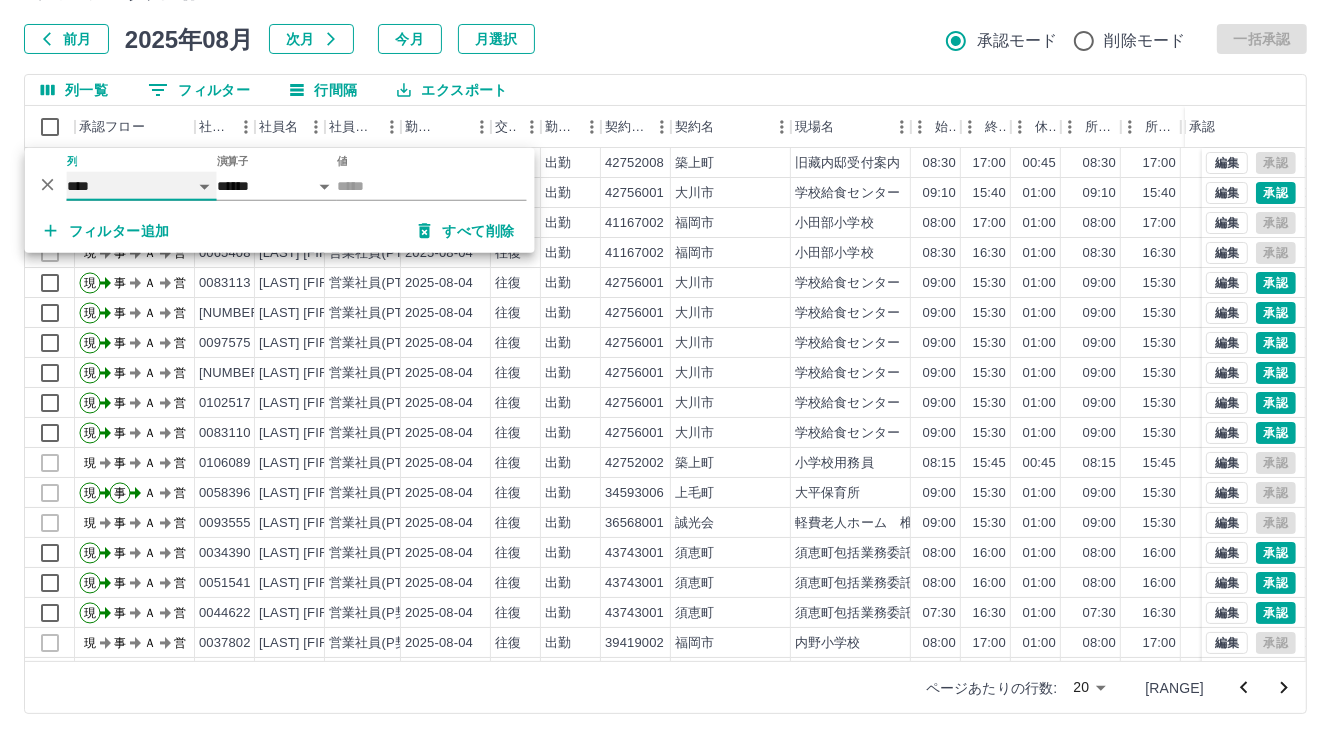click on "**** *** **** *** *** **** ***** *** *** ** ** ** **** **** **** ** ** *** **** *****" at bounding box center [142, 186] 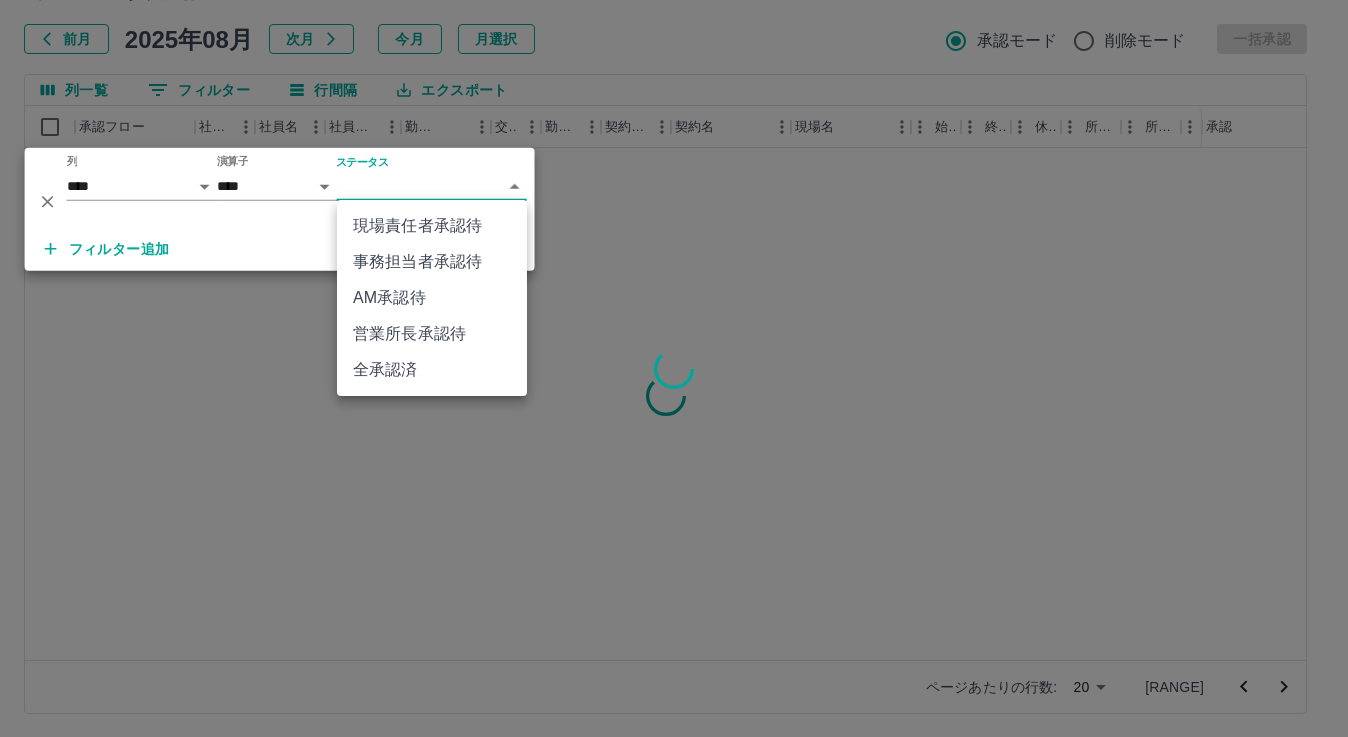 click on "SDH勤怠 [LAST] [FIRST] 勤務実績承認 前月 2025年08月 次月 今月 月選択 承認モード 削除モード 一括承認 列一覧 0 フィルター 行間隔 エクスポート 承認フロー 社員番号 社員名 社員区分 勤務日 交通費 勤務区分 契約コード 契約名 現場名 始業 終業 休憩 所定開始 所定終業 所定休憩 拘束 勤務 遅刻等 コメント 承認 ページあたりの行数: 20 ** [RANGE] SDH勤怠 *** ** 列 **** *** **** *** *** **** ***** *** *** ** ** ** **** **** **** ** ** *** **** ***** 演算子 **** ****** ステータス ​ ********* フィルター追加 すべて削除 現場責任者承認待 事務担当者承認待 AM承認待 営業所長承認待 全承認済" at bounding box center (674, 315) 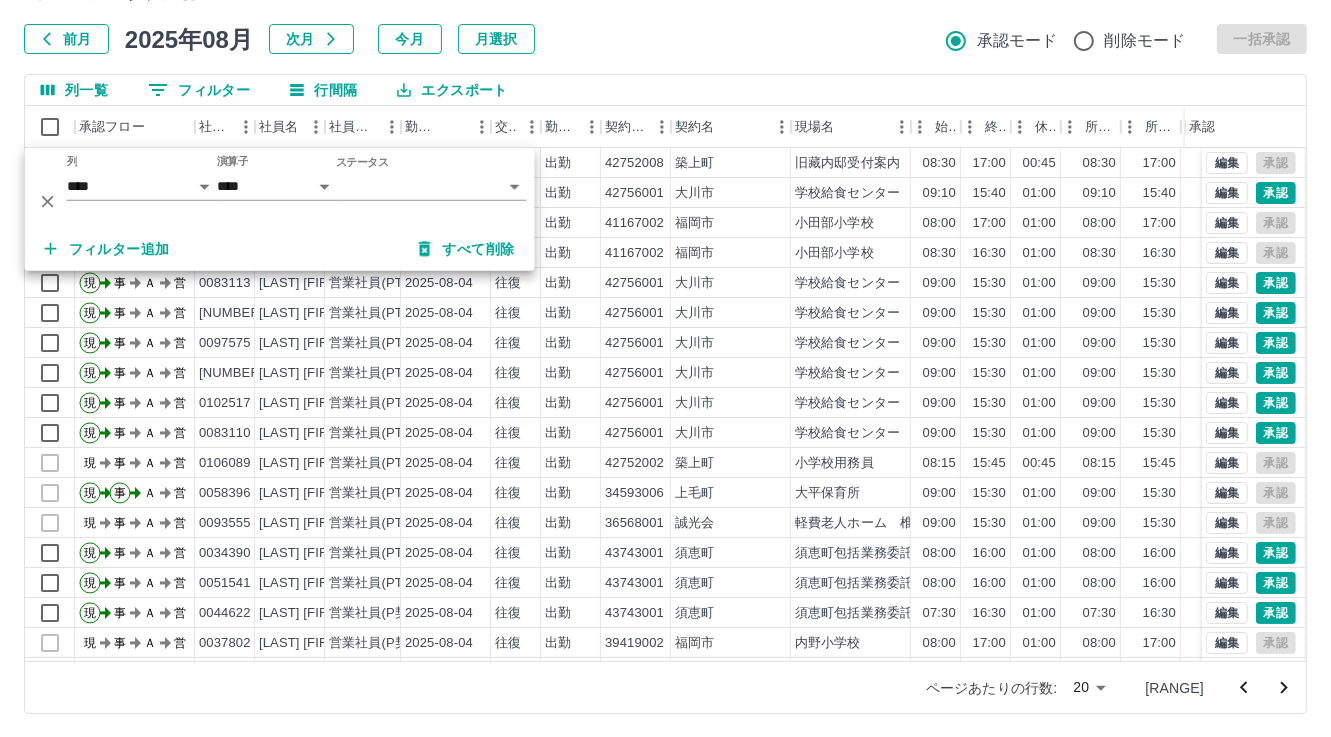 click on "SDH勤怠 [LAST] [FIRST] 勤務実績承認 前月 2025年08月 次月 今月 月選択 承認モード 削除モード 一括承認 列一覧 0 フィルター 行間隔 エクスポート 承認フロー 社員番号 社員名 社員区分 勤務日 交通費 勤務区分 契約コード 契約名 現場名 始業 終業 休憩 所定開始 所定終業 所定休憩 拘束 勤務 遅刻等 コメント 承認 現 事 Ａ 営 [NUMBER] [LAST] [FIRST] 営業社員(PT契約) 2025-08-04 往復 出勤 [NUMBER] [CITY_NAME] [LOCATION_NAME] 08:30 17:00 00:45 08:30 17:00 00:45 08:30 07:45 00:00 現 事 Ａ 営 [NUMBER] [LAST] [FIRST] 営業社員(PT契約) 2025-08-04 往復 出勤 [NUMBER] [CITY_NAME] [LOCATION_NAME] 09:10 15:40 01:00 09:10 15:40 01:00 06:30 05:30 00:00 現 事 Ａ 営 [NUMBER] [LAST] [FIRST] 営業社員(P契約) 2025-08-04 往復 出勤 [NUMBER] [CITY_NAME] [LOCATION_NAME] 08:00 17:00 01:00 08:00 17:00 01:00 09:00 08:00 00:00 現 事 Ａ 営 [NUMBER] [LAST] [FIRST] 2025-08-04 往復" at bounding box center [665, 315] 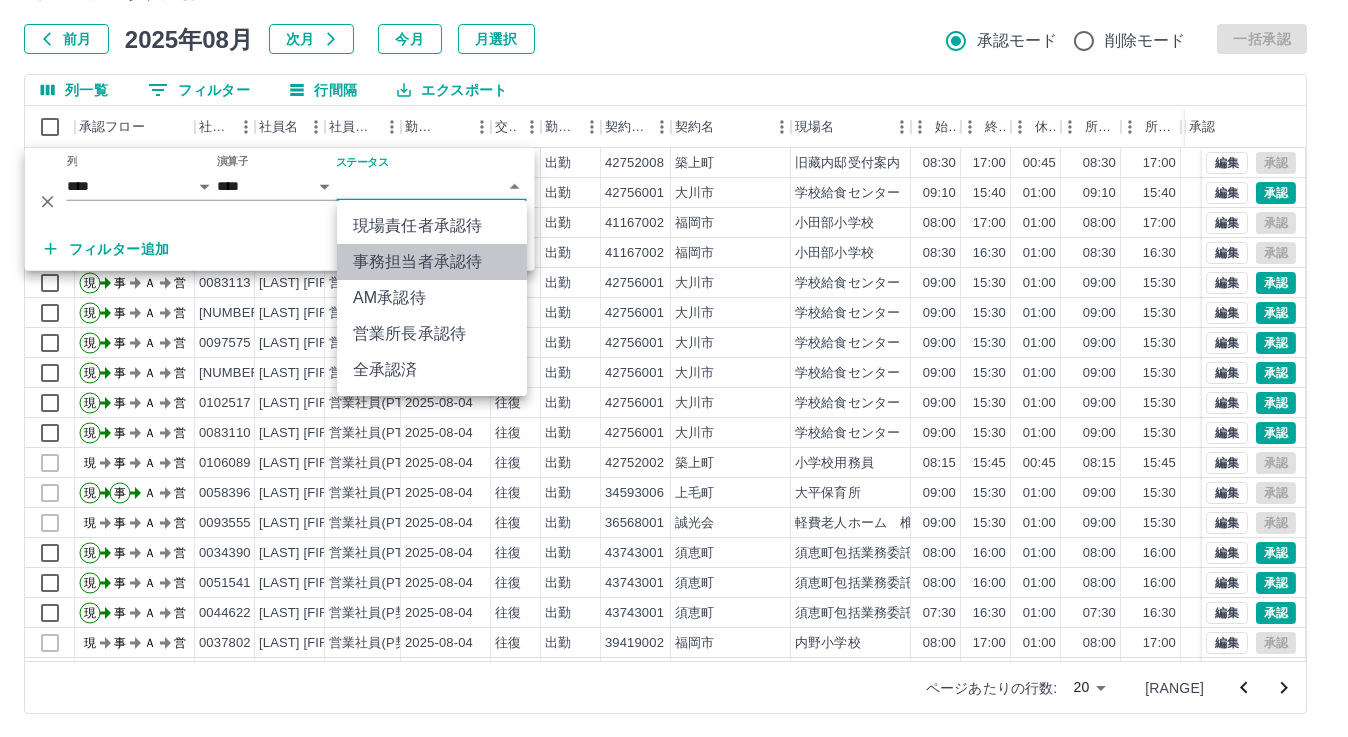 click on "事務担当者承認待" at bounding box center (432, 262) 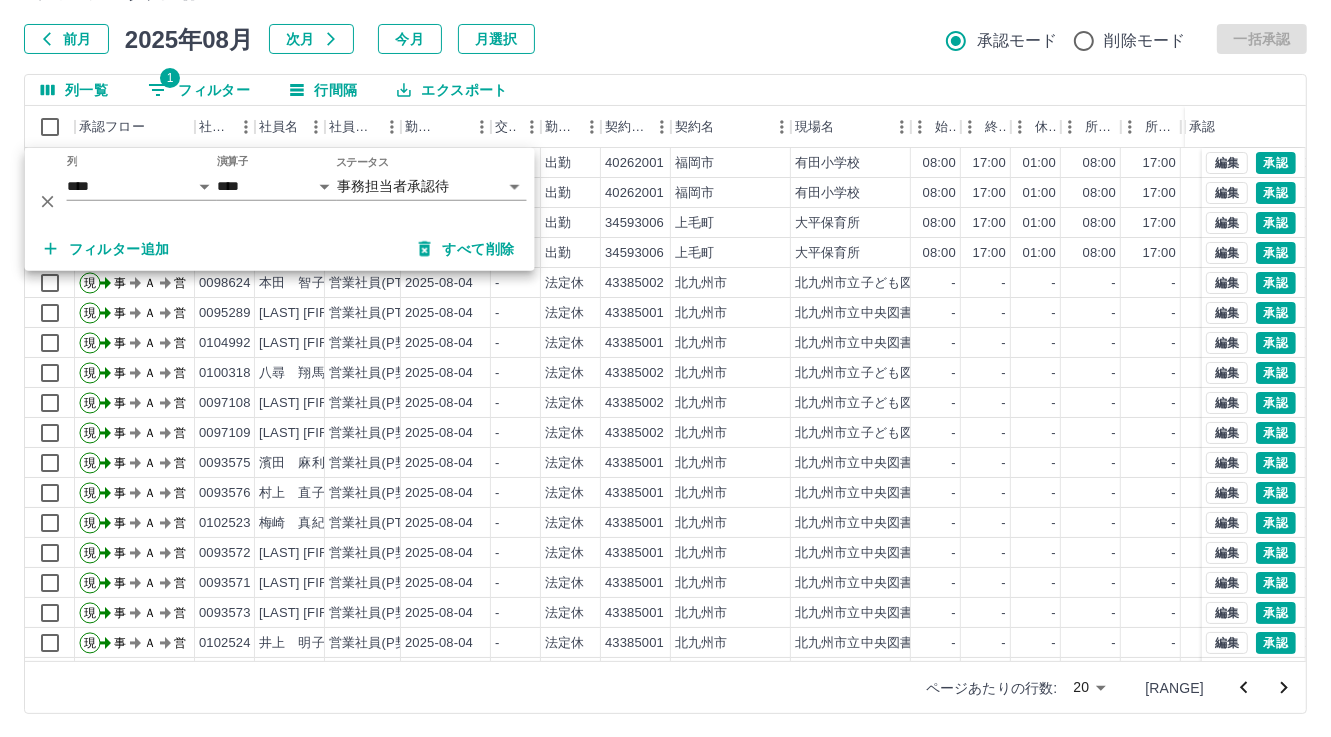 click on "列一覧 1 フィルター 行間隔 エクスポート" at bounding box center [665, 90] 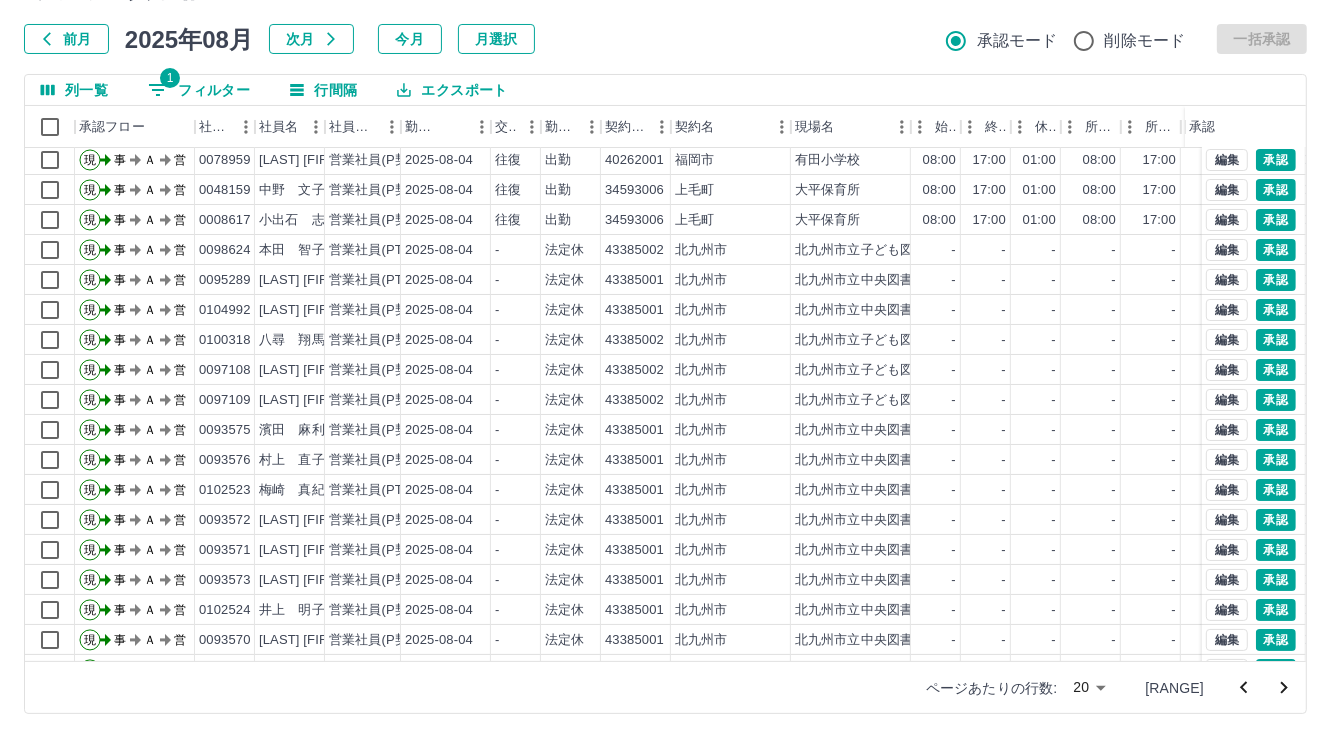 scroll, scrollTop: 0, scrollLeft: 0, axis: both 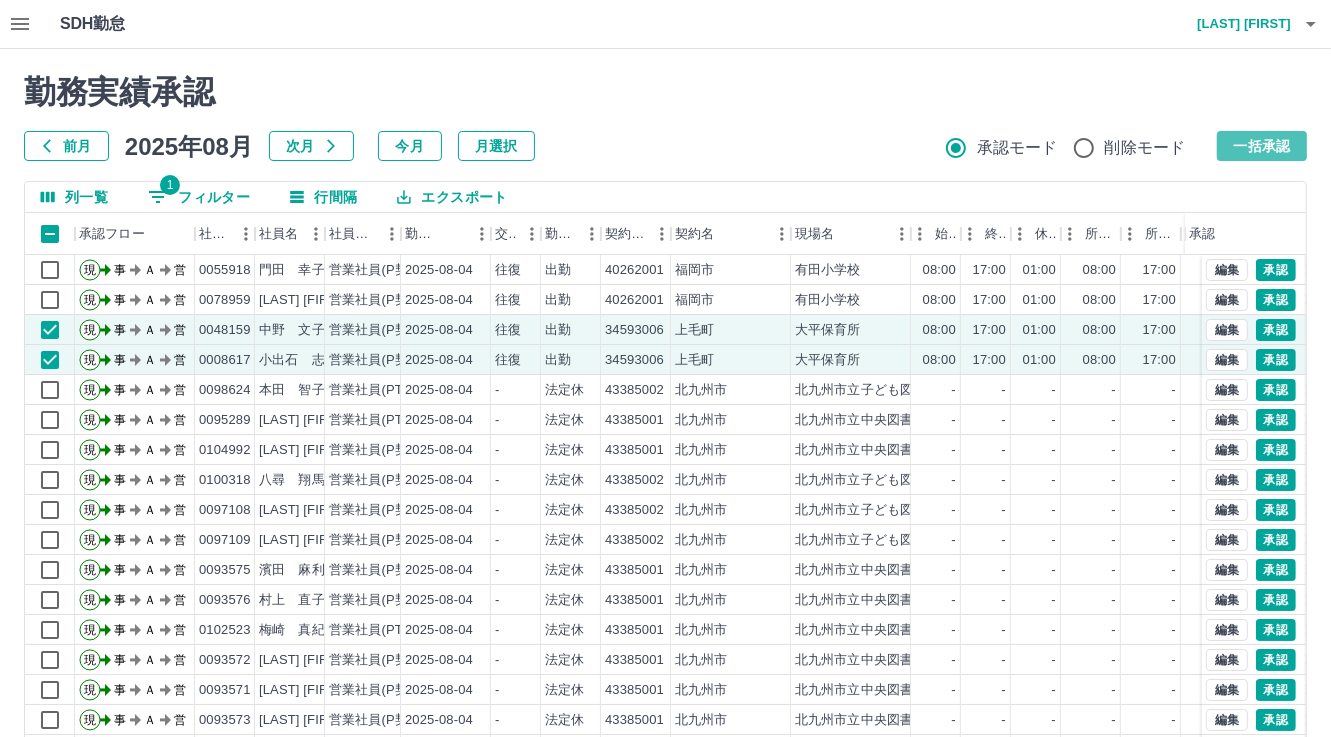 drag, startPoint x: 1243, startPoint y: 137, endPoint x: 1103, endPoint y: 215, distance: 160.26228 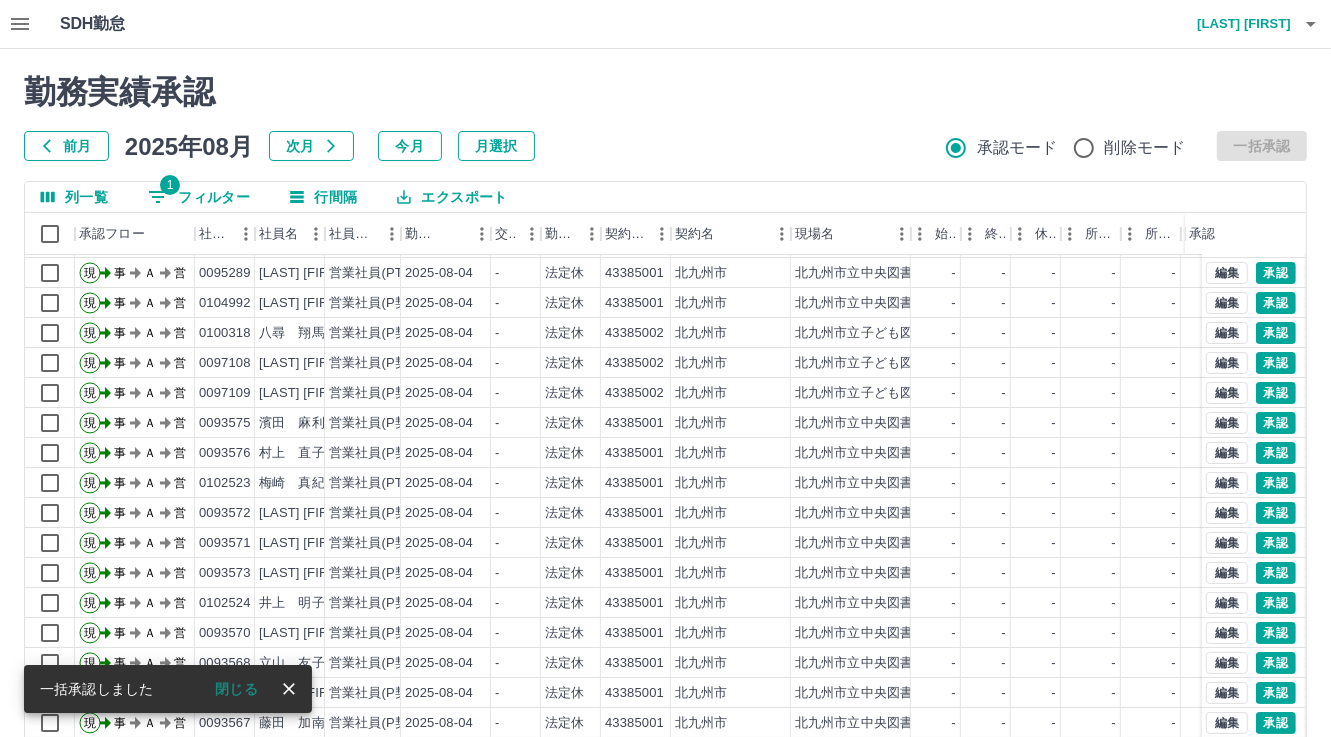 scroll, scrollTop: 103, scrollLeft: 0, axis: vertical 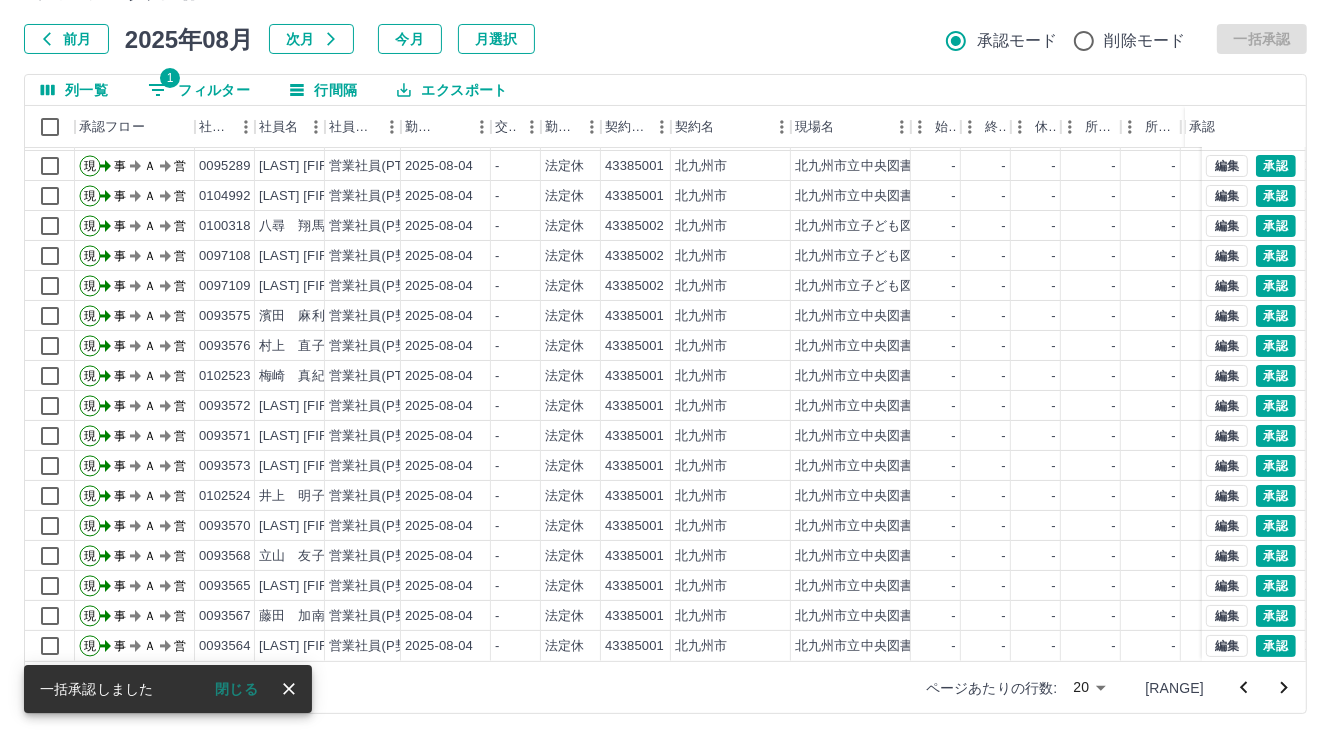 click 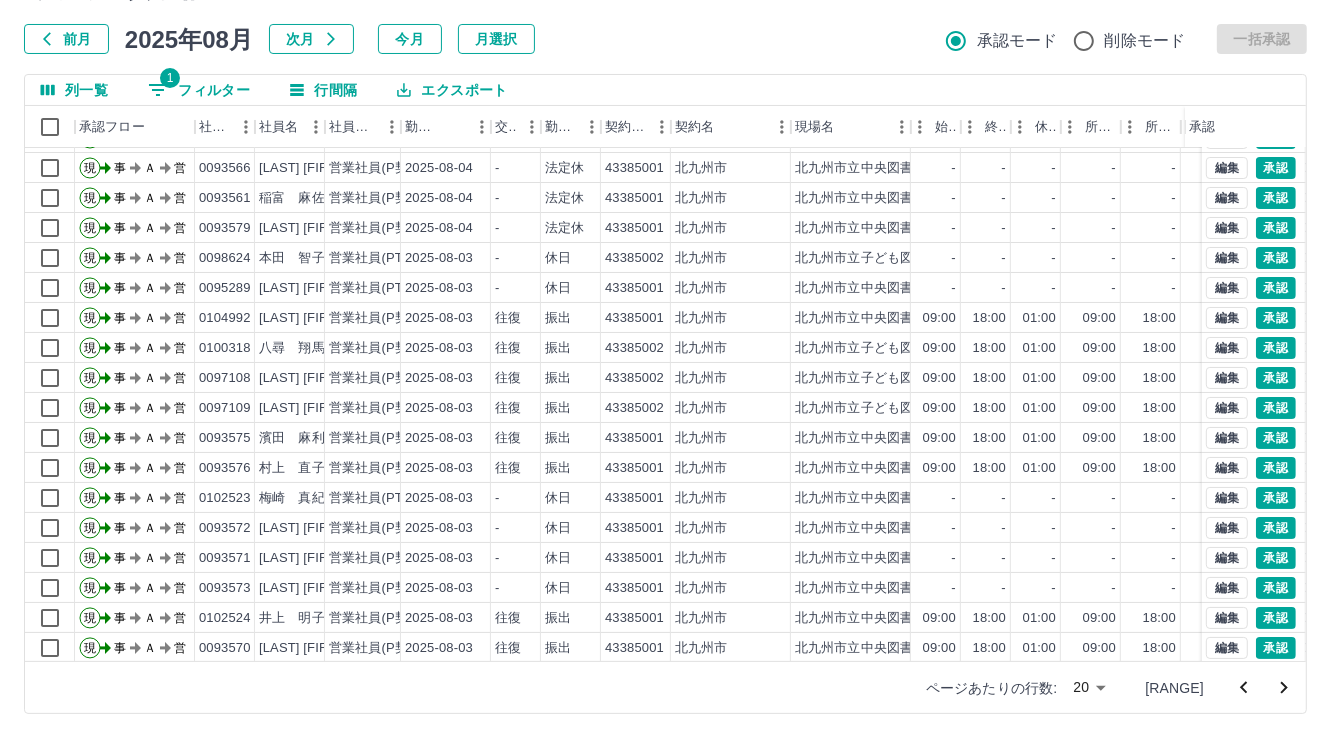 scroll, scrollTop: 103, scrollLeft: 0, axis: vertical 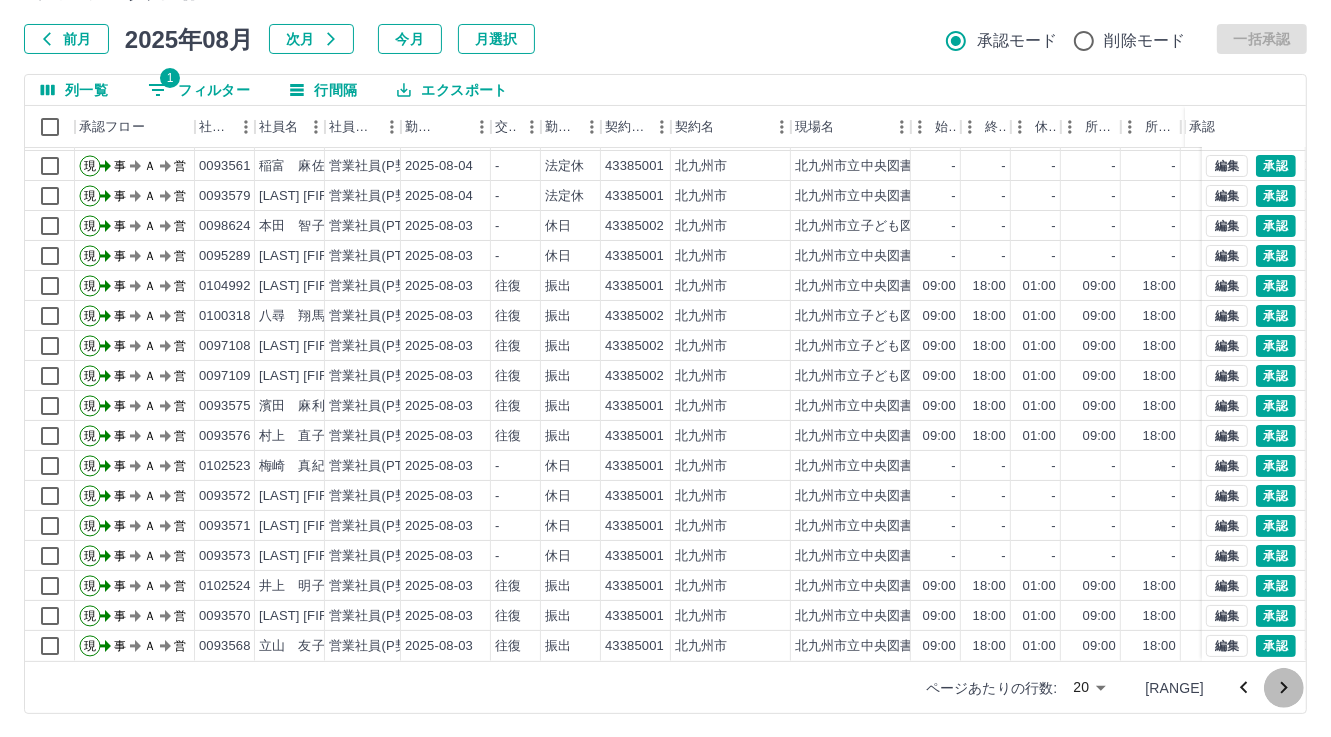 click 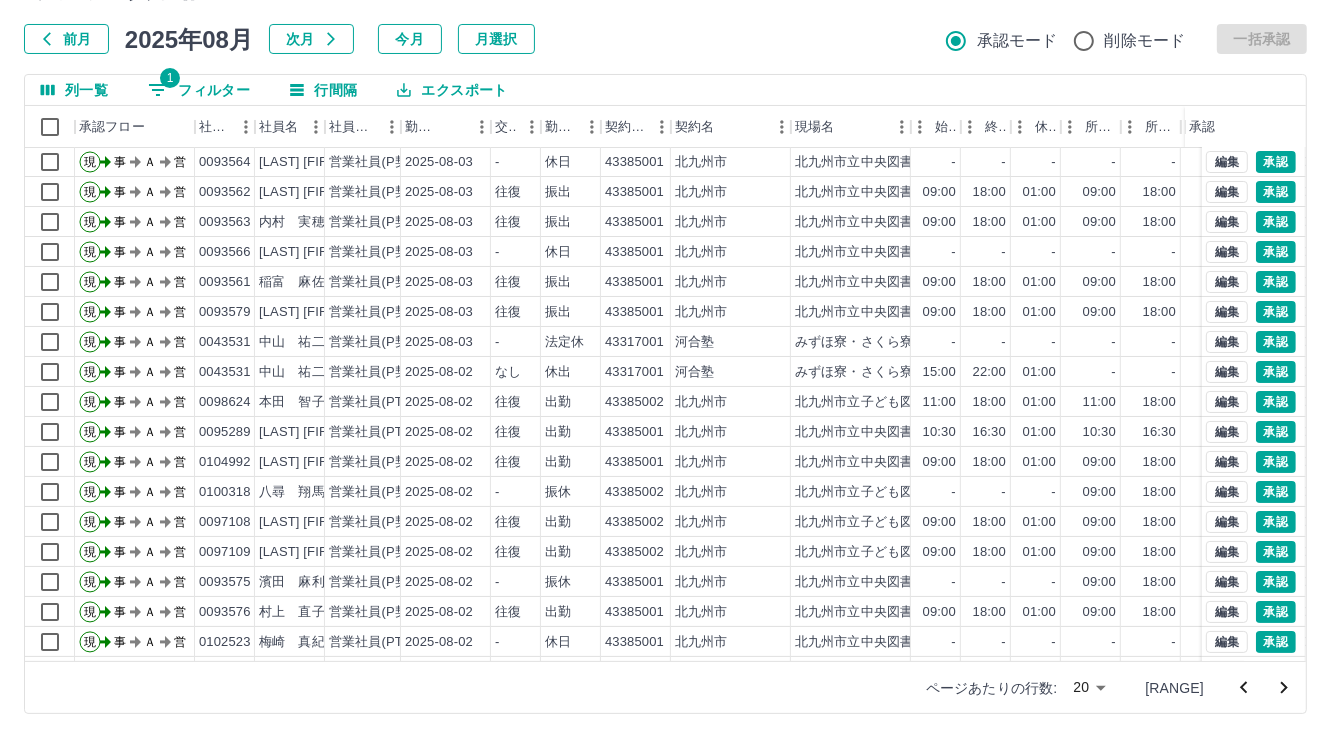 scroll, scrollTop: 103, scrollLeft: 0, axis: vertical 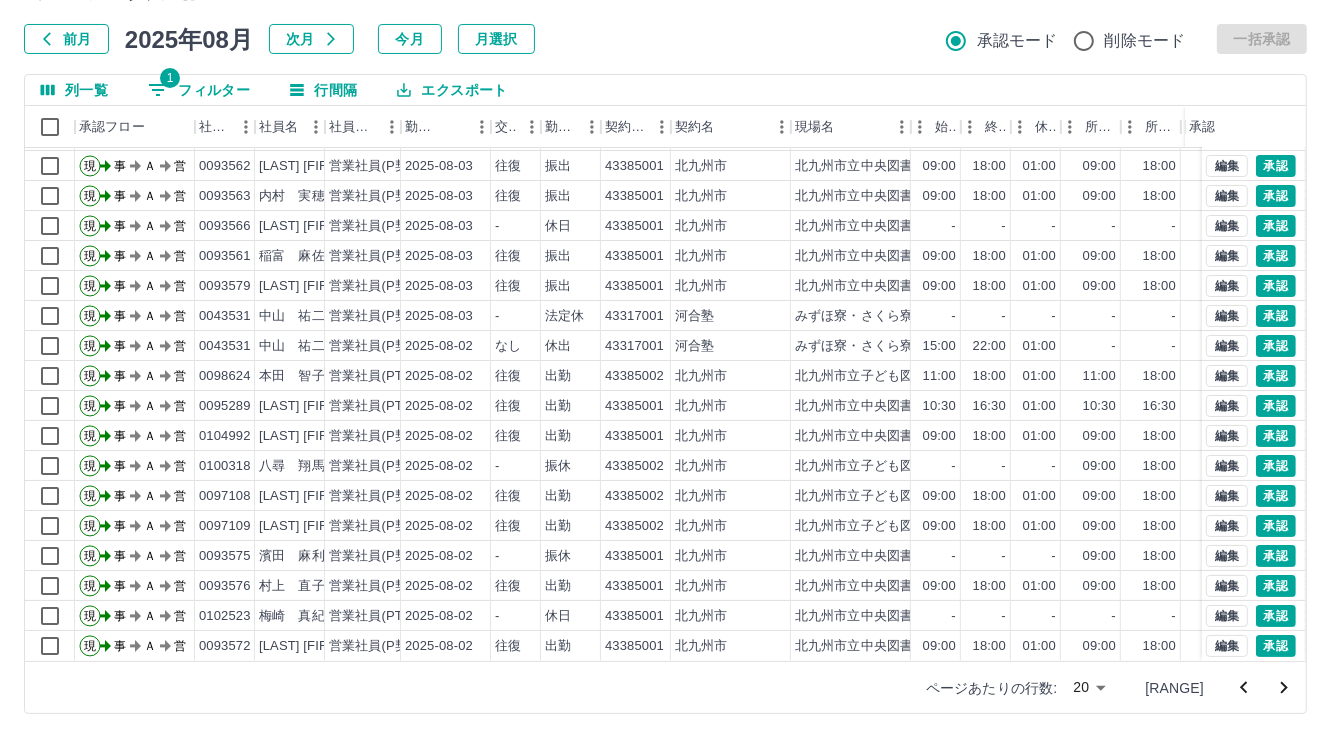 drag, startPoint x: 1279, startPoint y: 692, endPoint x: 1228, endPoint y: 684, distance: 51.62364 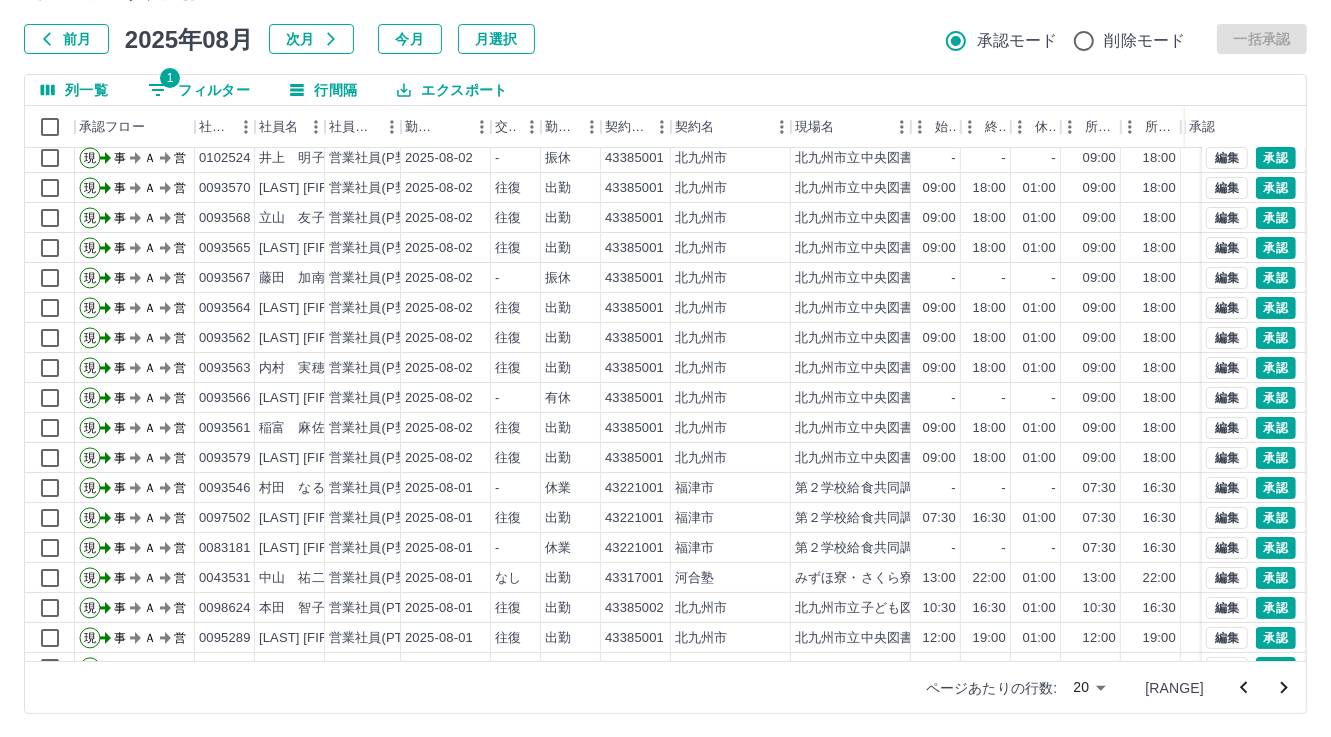 scroll, scrollTop: 103, scrollLeft: 0, axis: vertical 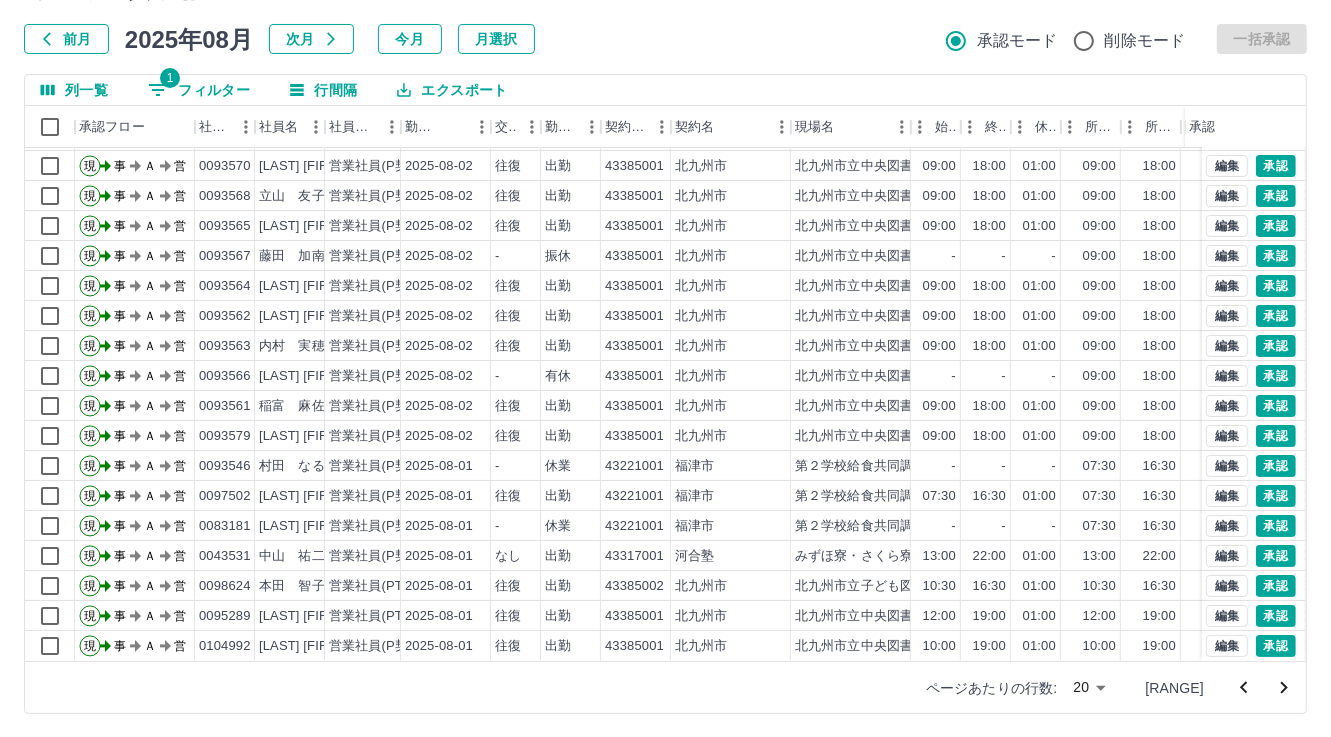 click 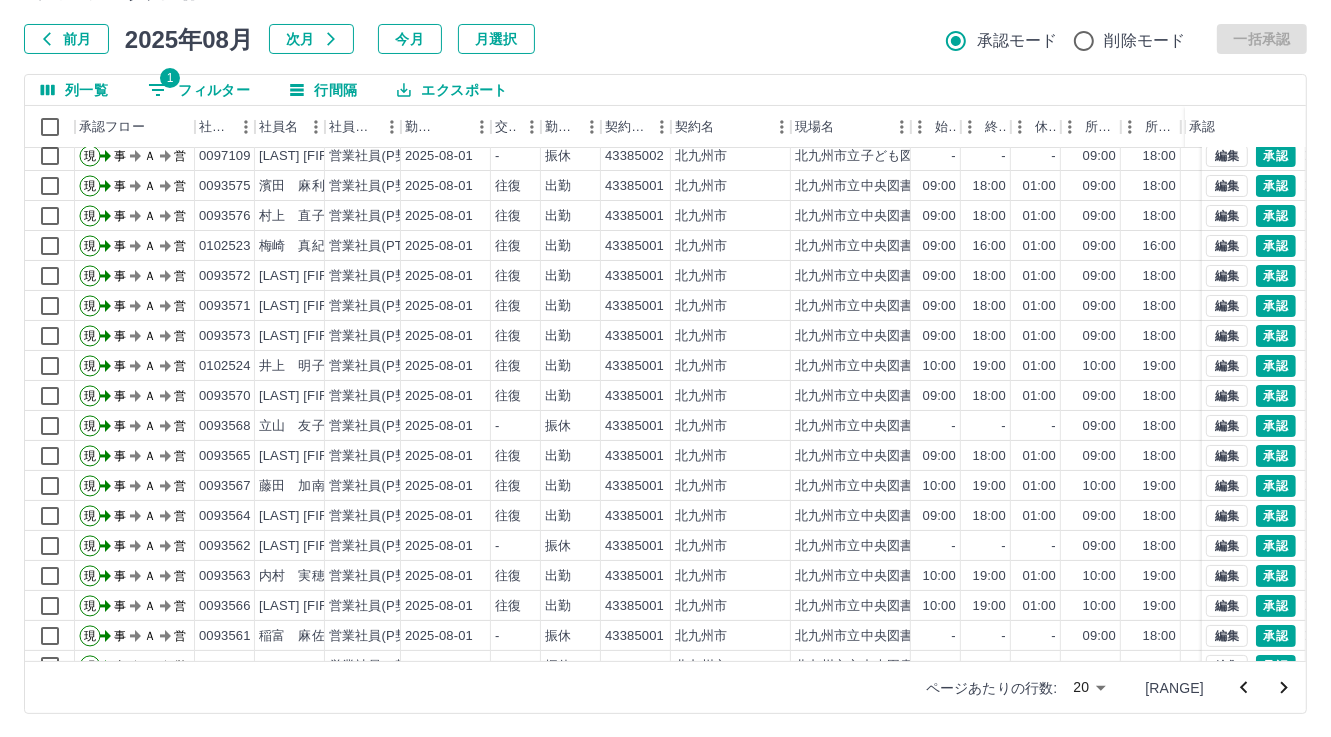 scroll, scrollTop: 103, scrollLeft: 0, axis: vertical 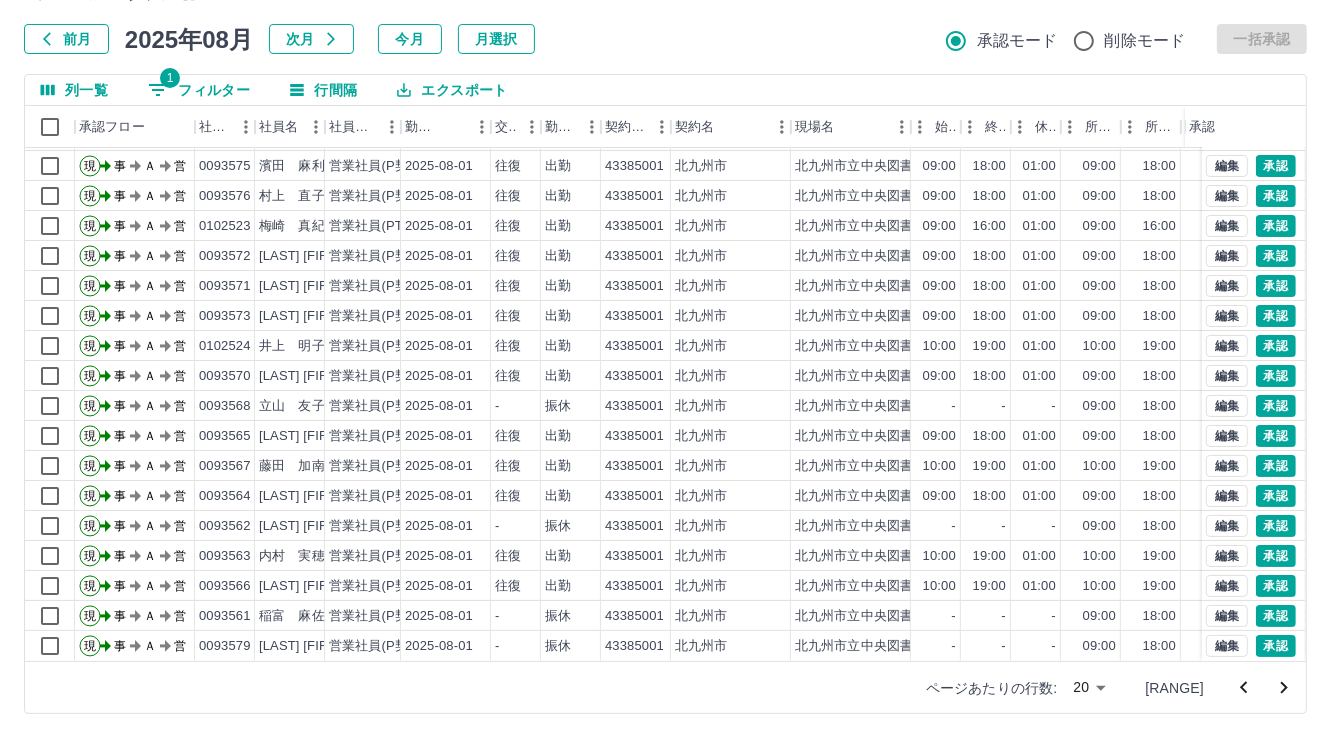 click 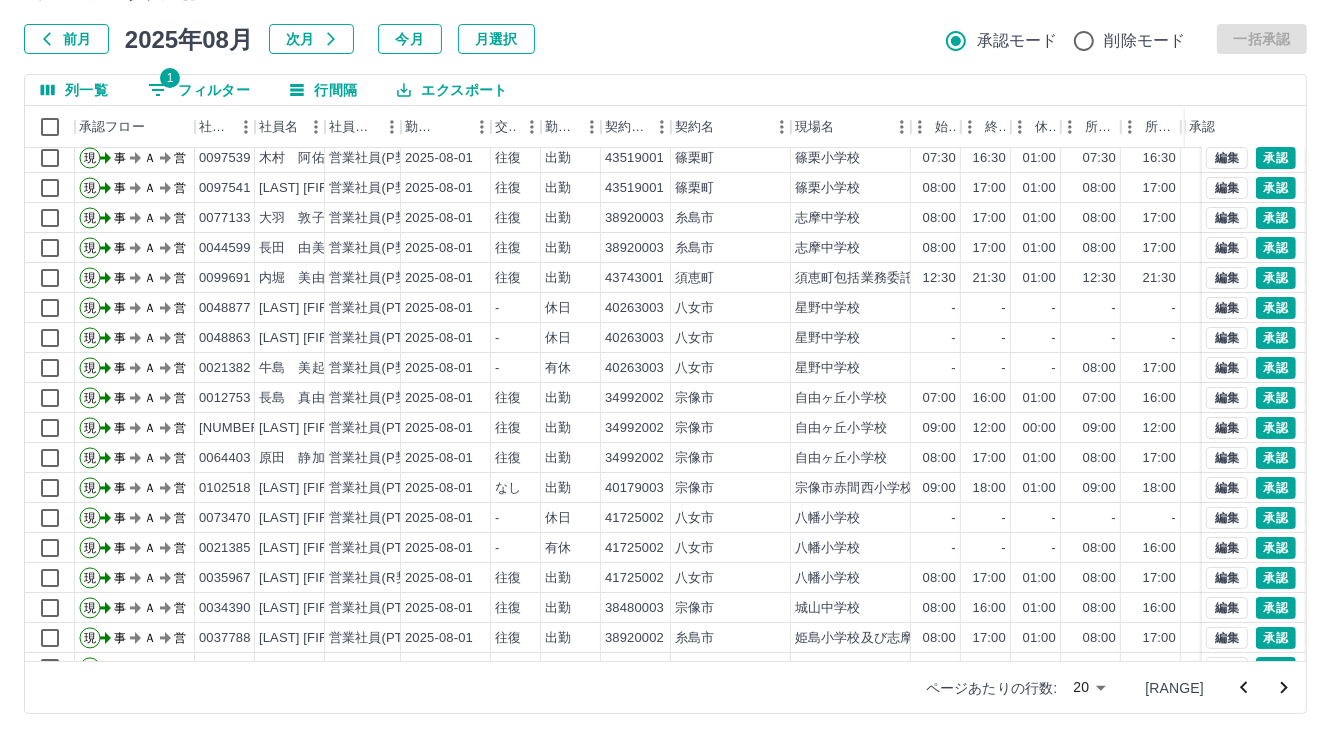 scroll, scrollTop: 0, scrollLeft: 0, axis: both 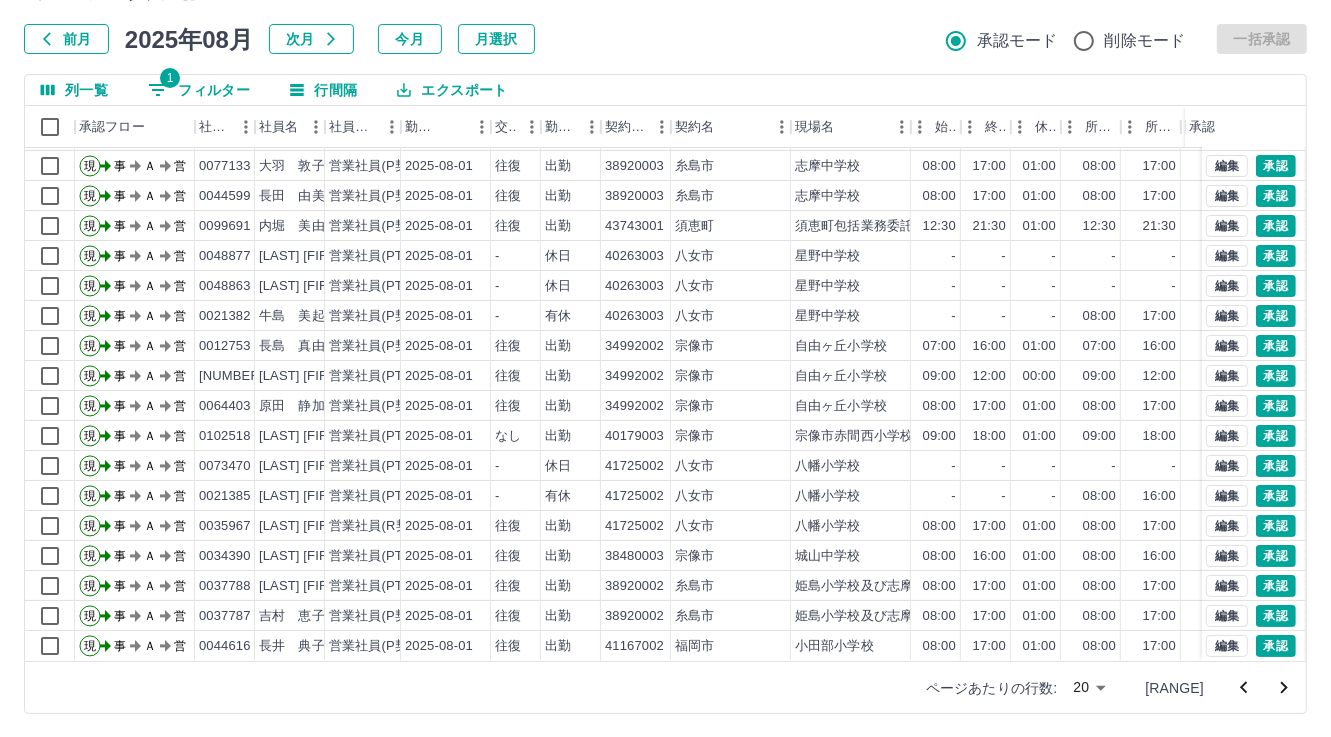drag, startPoint x: 1279, startPoint y: 688, endPoint x: 1265, endPoint y: 686, distance: 14.142136 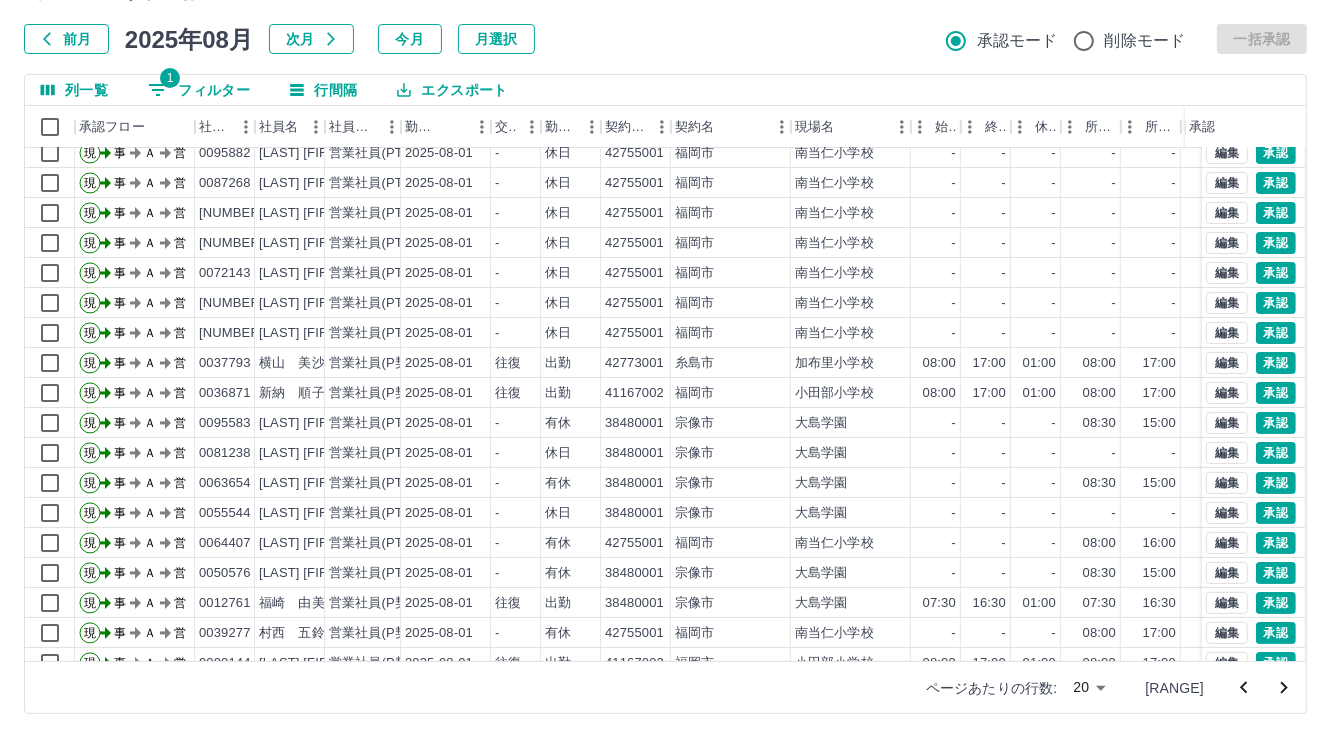 scroll, scrollTop: 103, scrollLeft: 0, axis: vertical 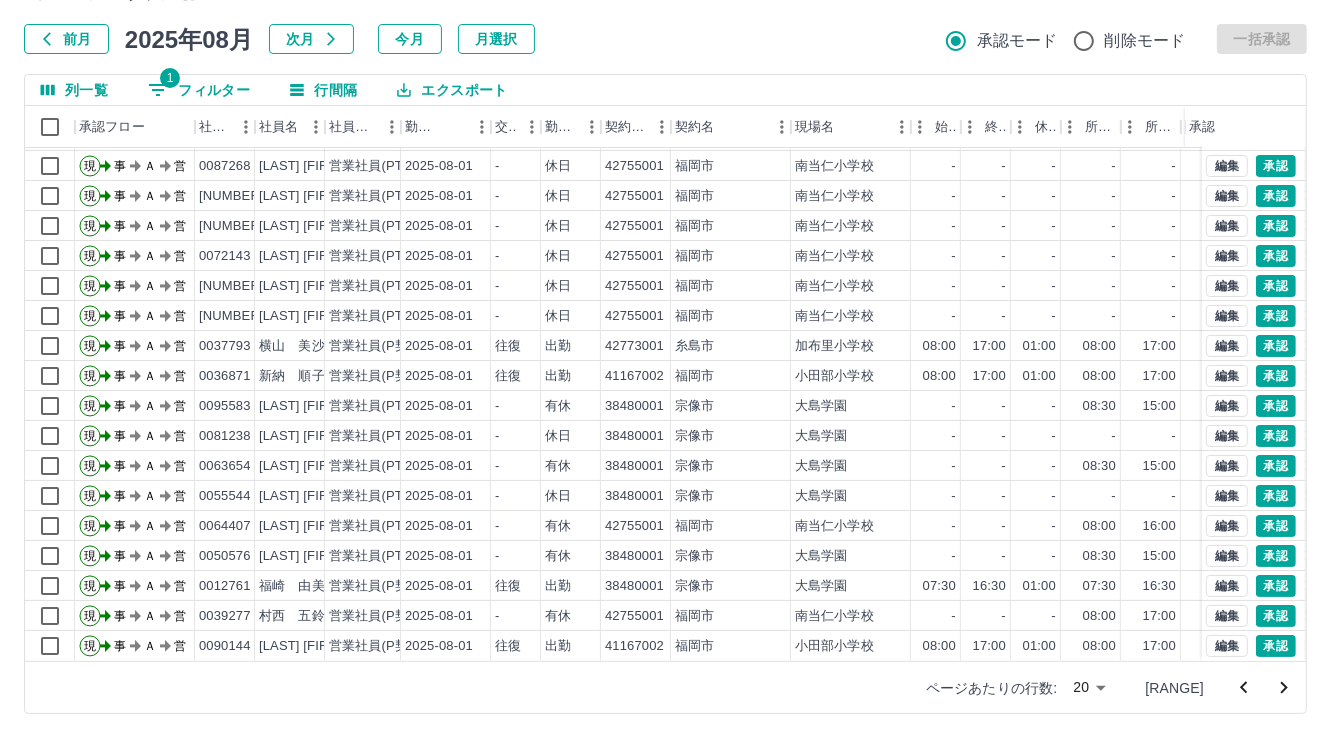 click 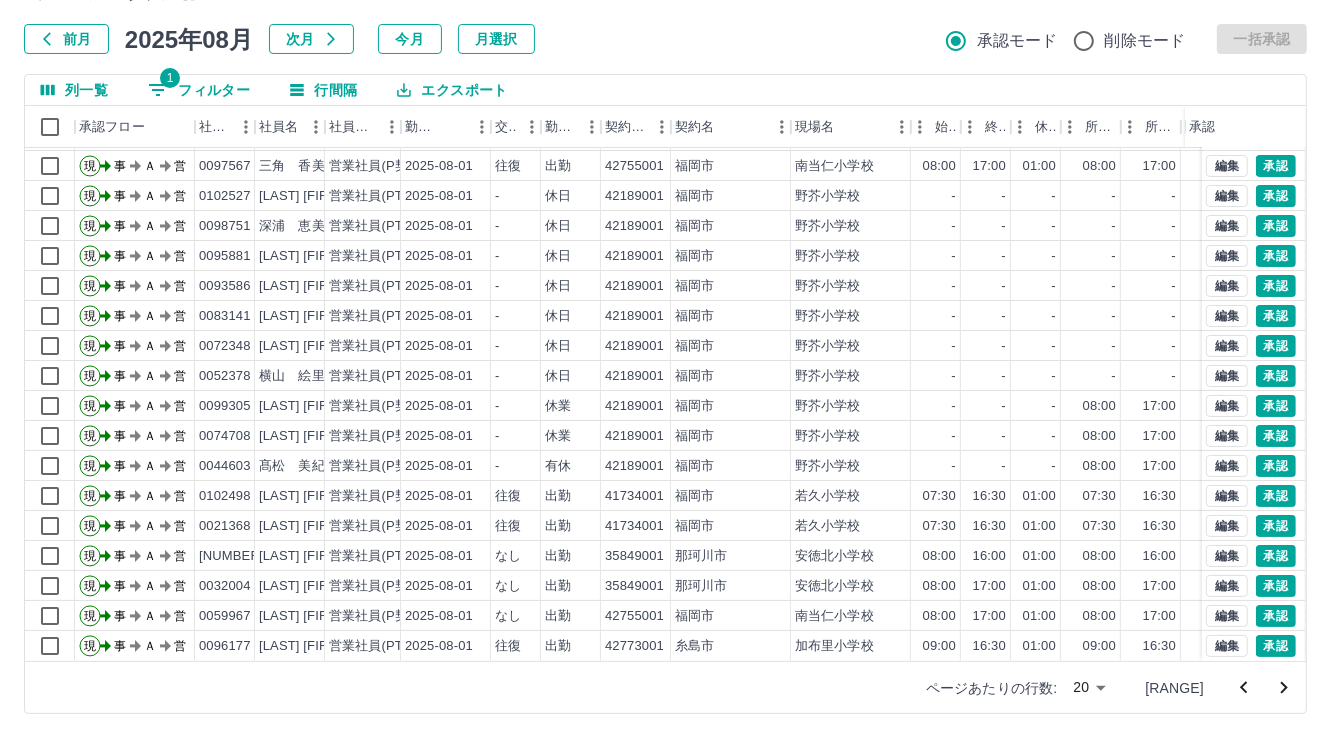scroll, scrollTop: 103, scrollLeft: 0, axis: vertical 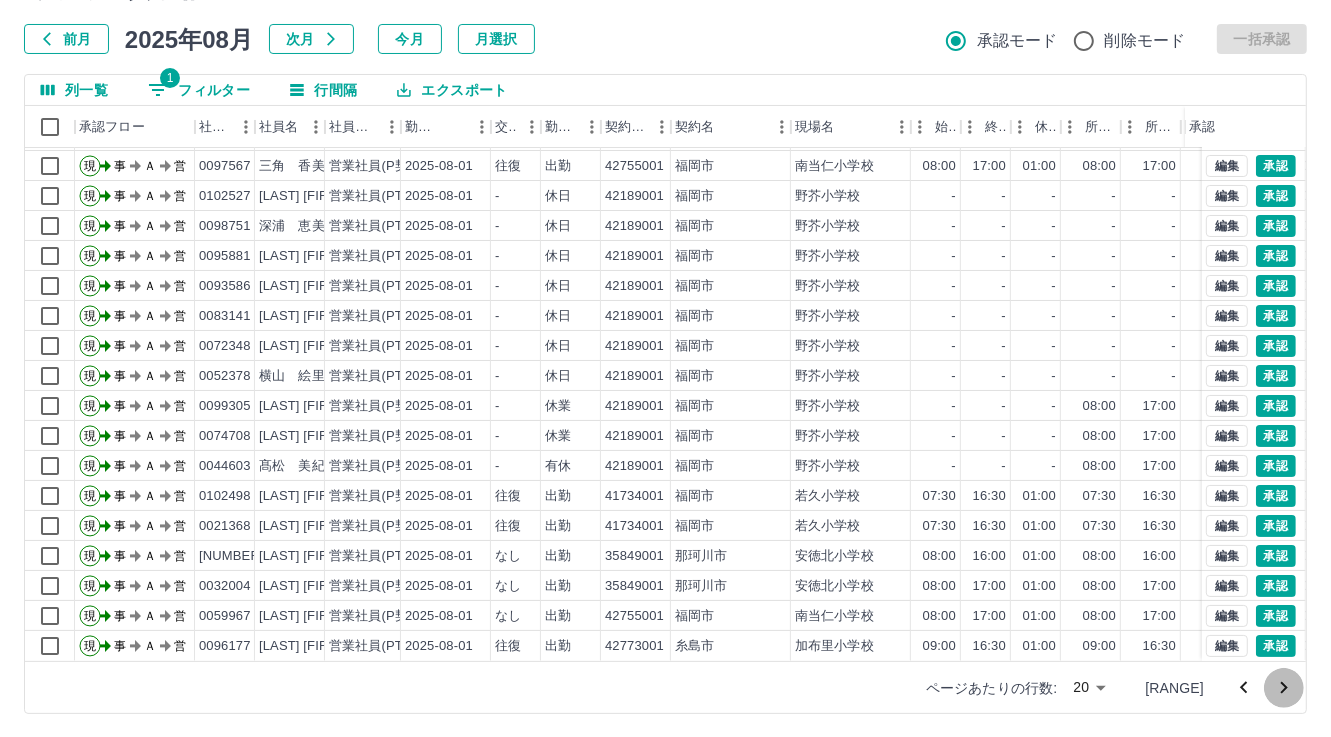 click 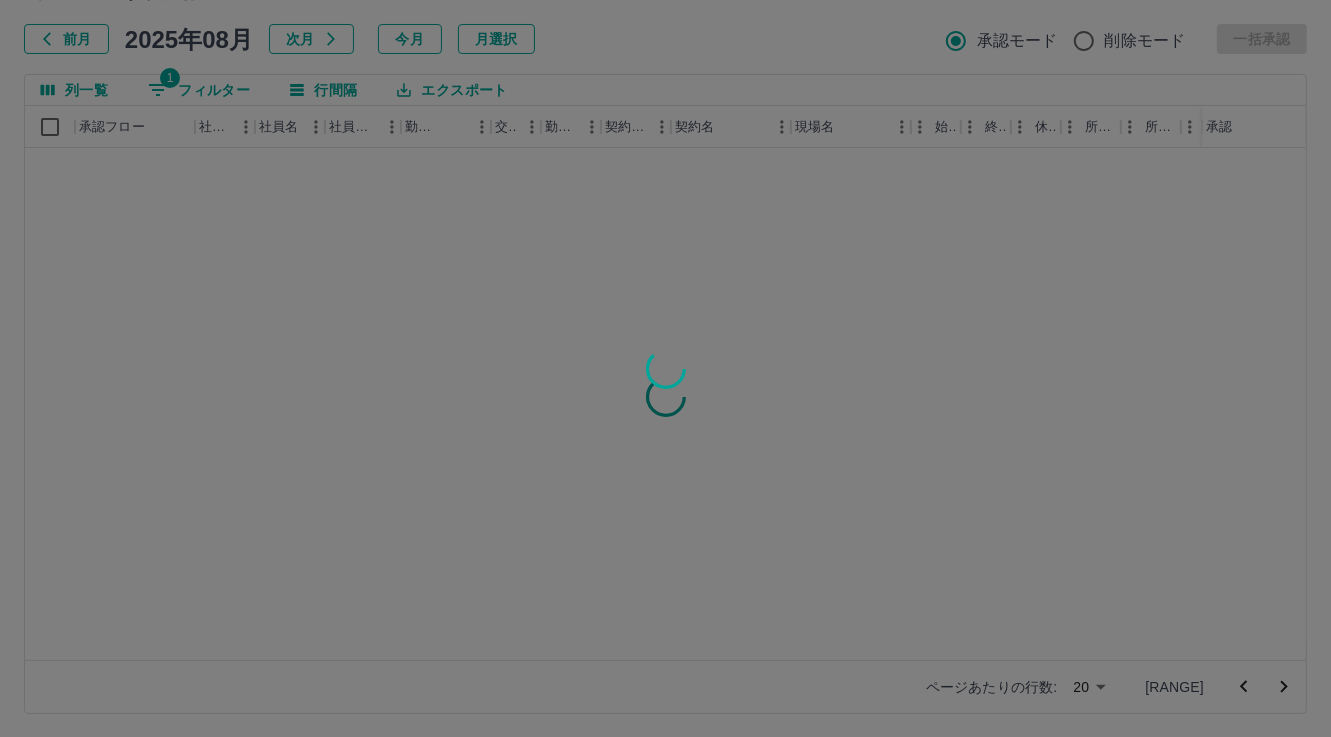 scroll, scrollTop: 0, scrollLeft: 0, axis: both 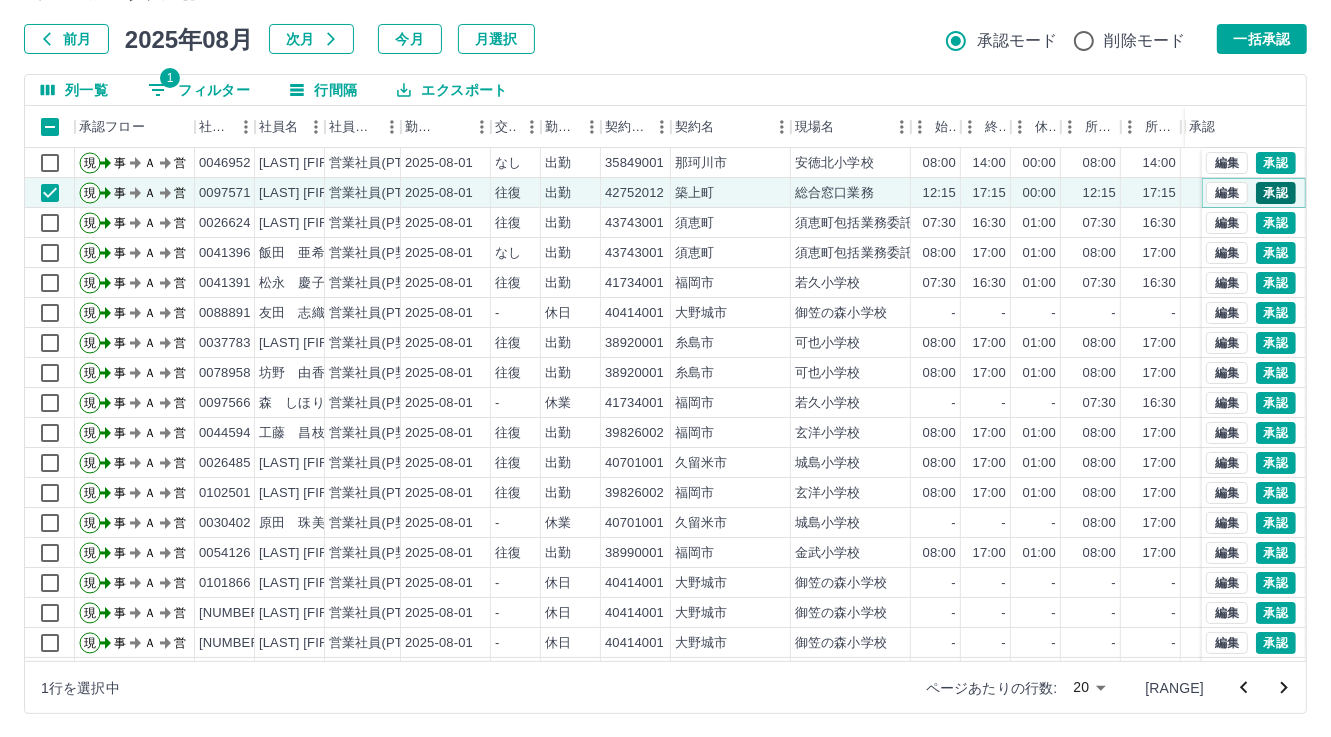 click on "承認" at bounding box center [1276, 193] 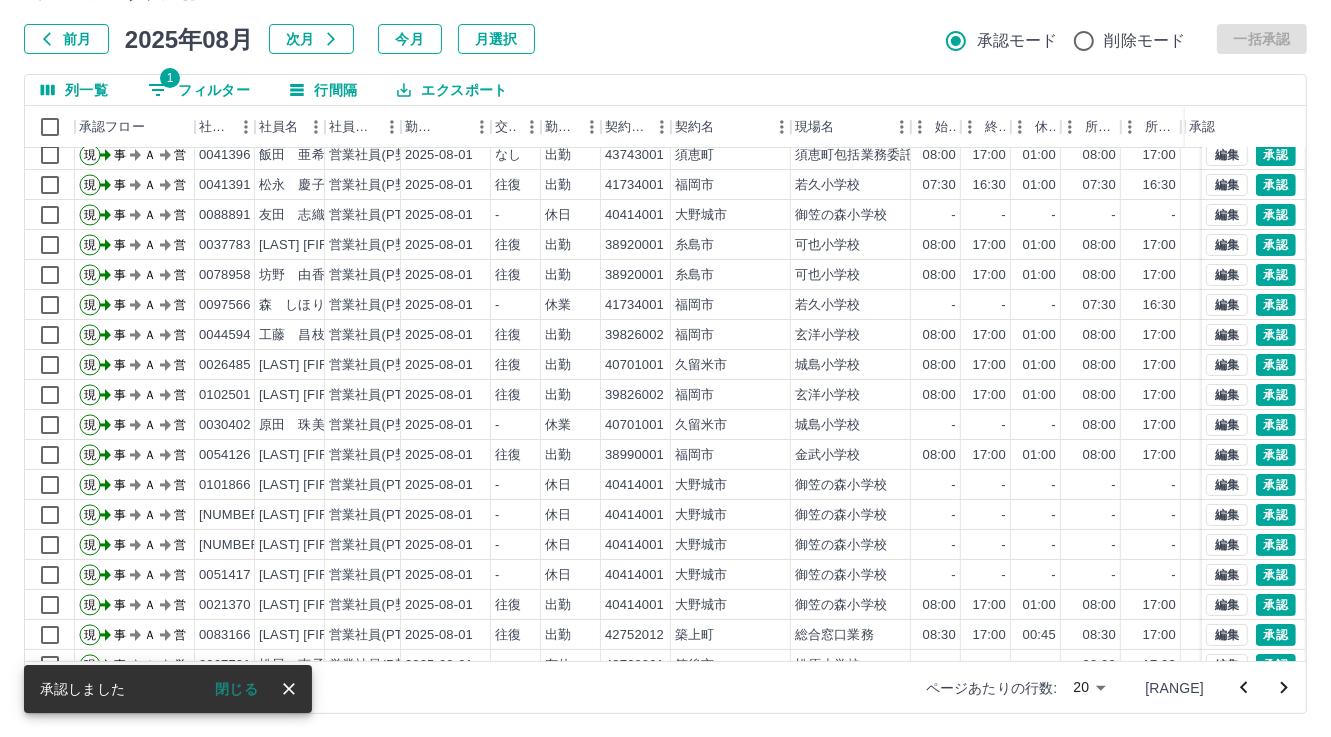 scroll, scrollTop: 103, scrollLeft: 0, axis: vertical 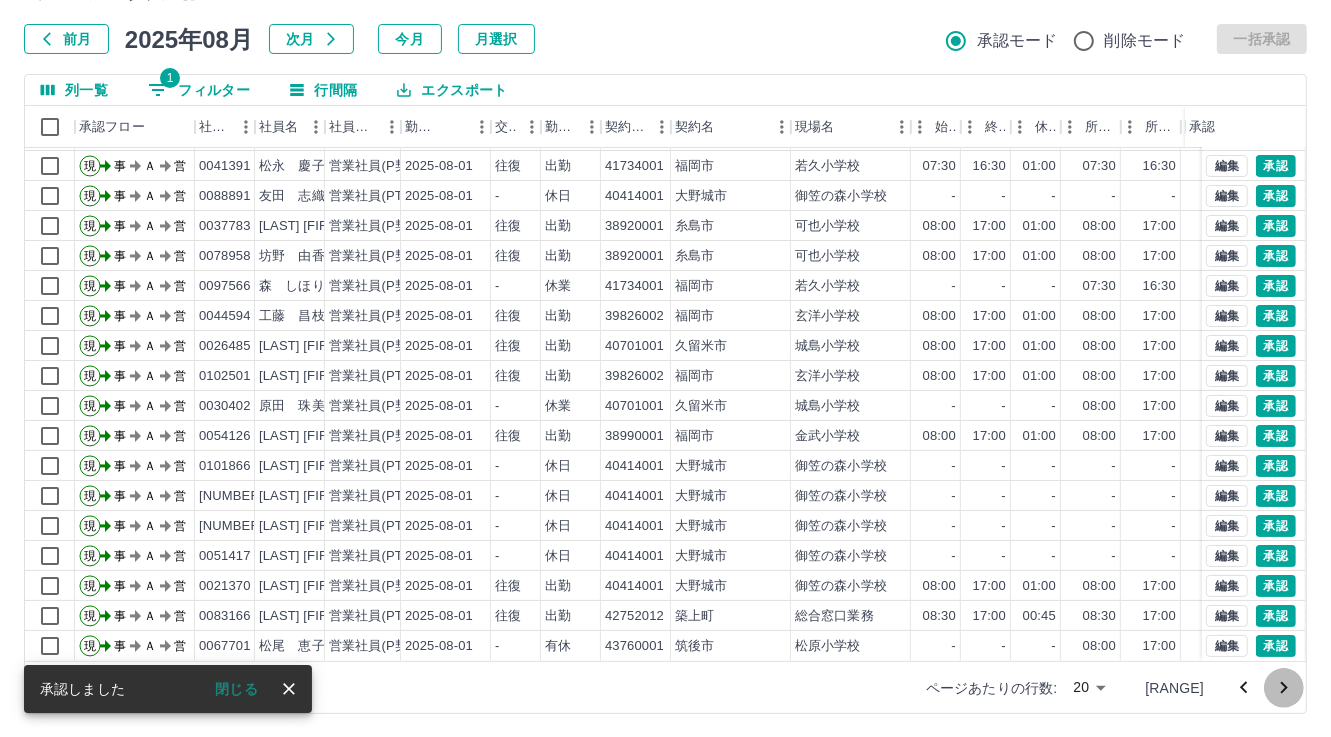 click 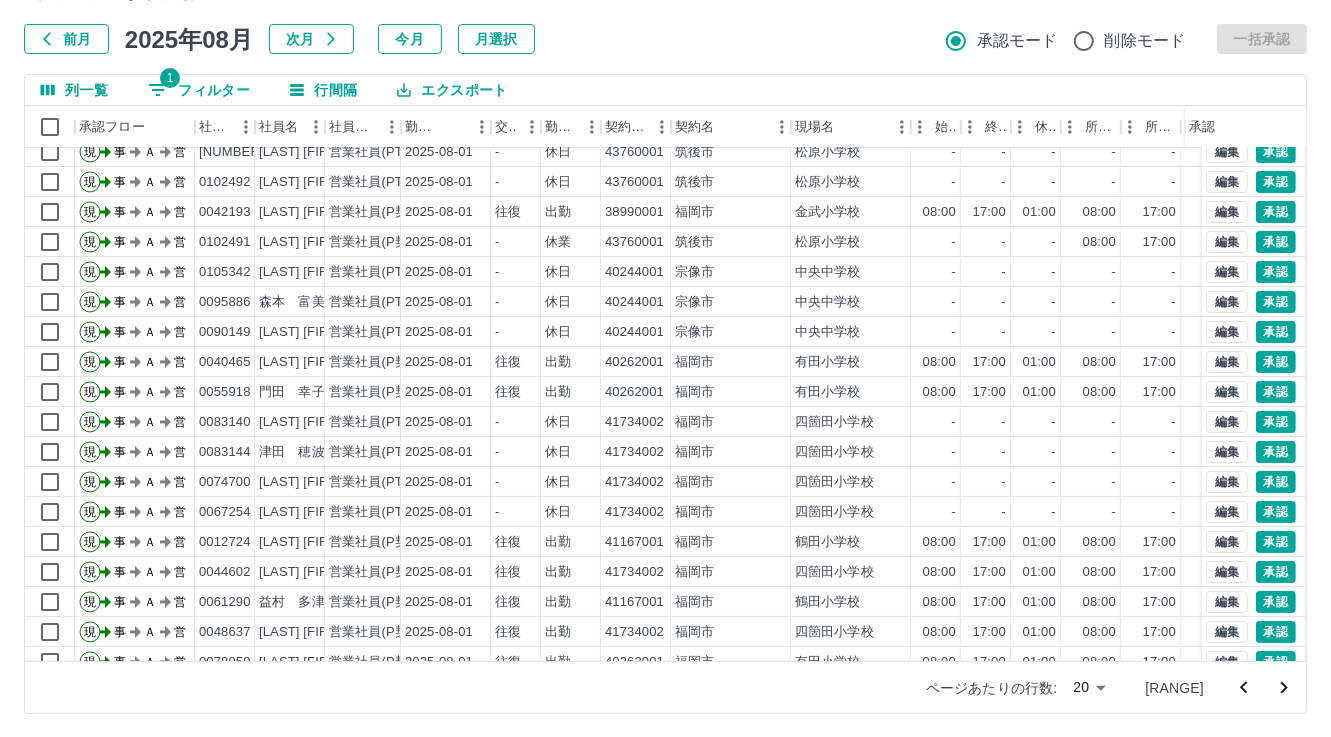 scroll, scrollTop: 103, scrollLeft: 0, axis: vertical 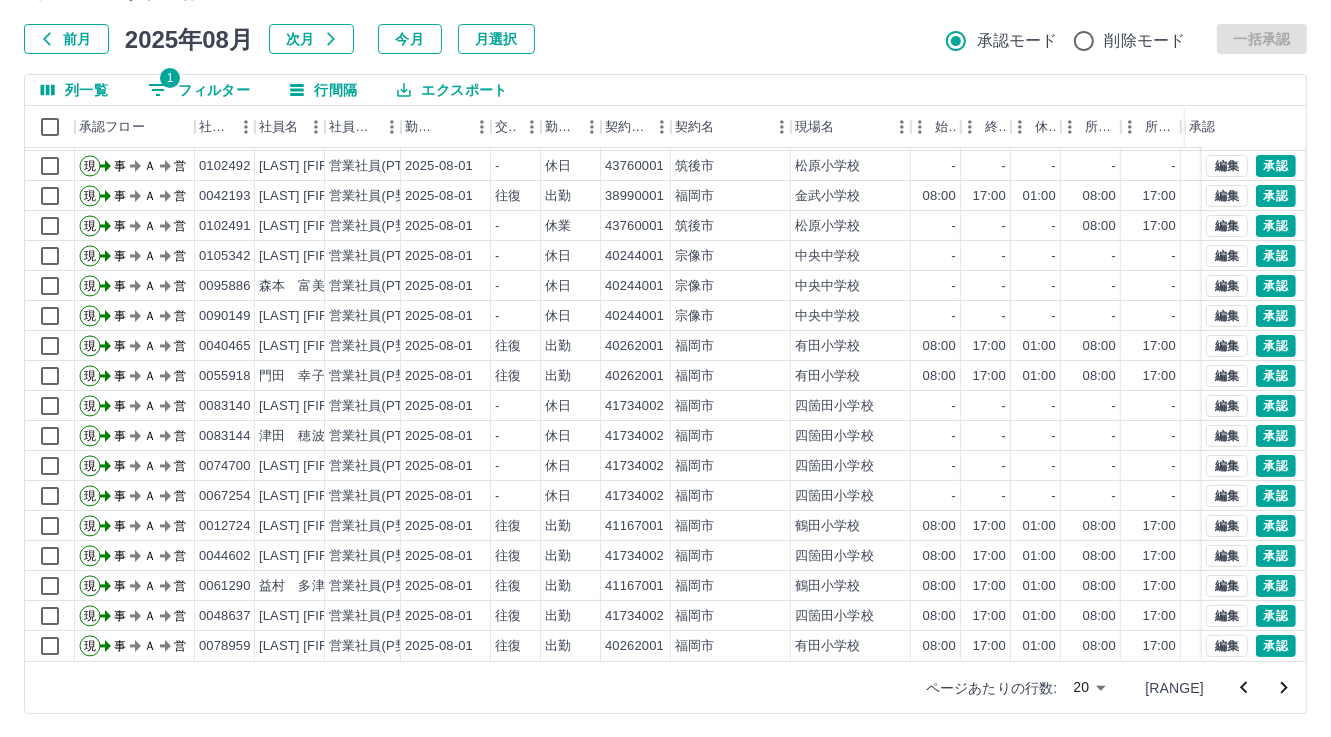 click 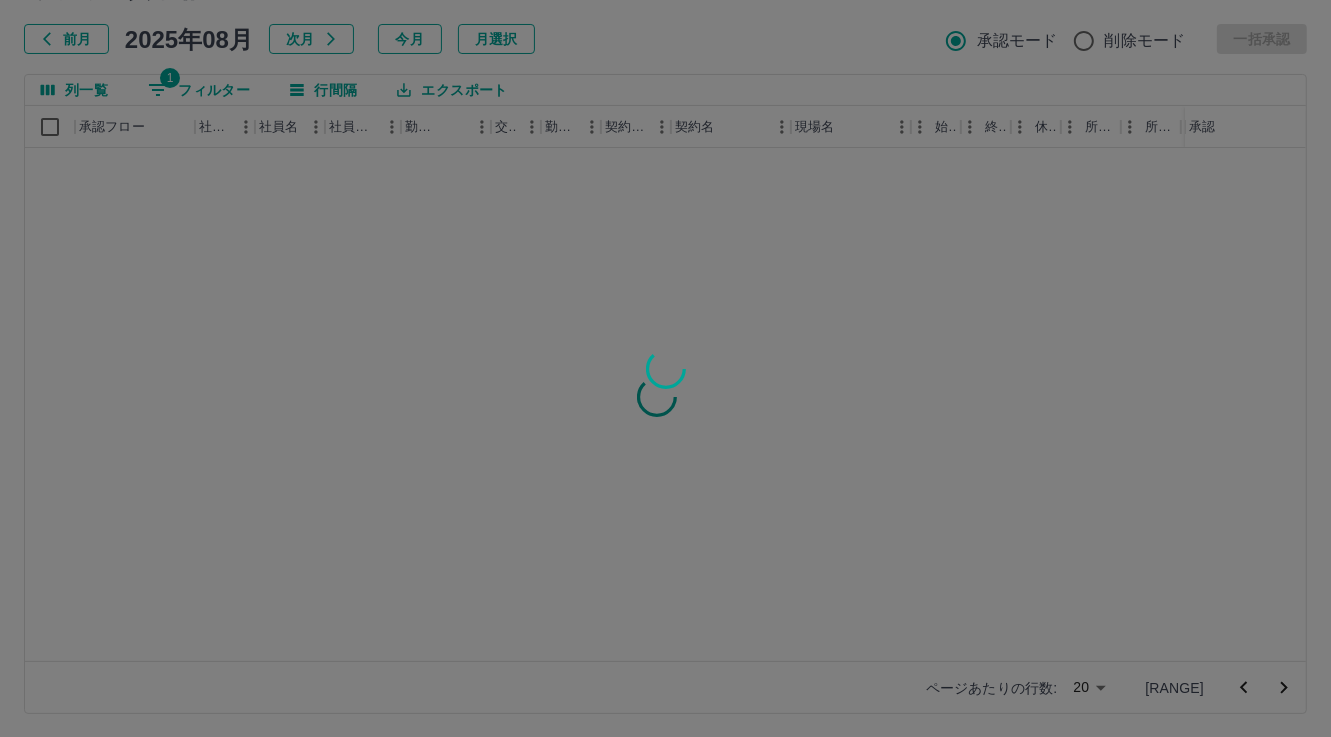 scroll, scrollTop: 0, scrollLeft: 0, axis: both 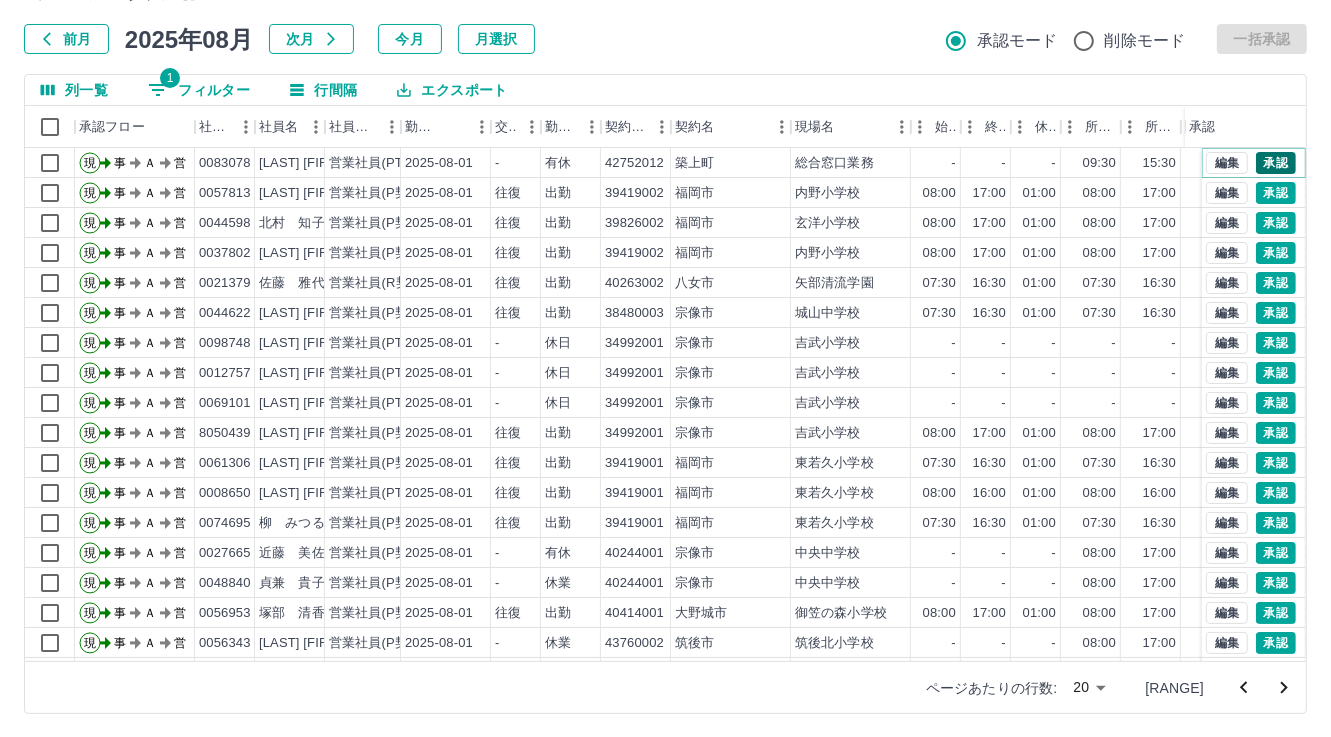 click on "承認" at bounding box center (1276, 163) 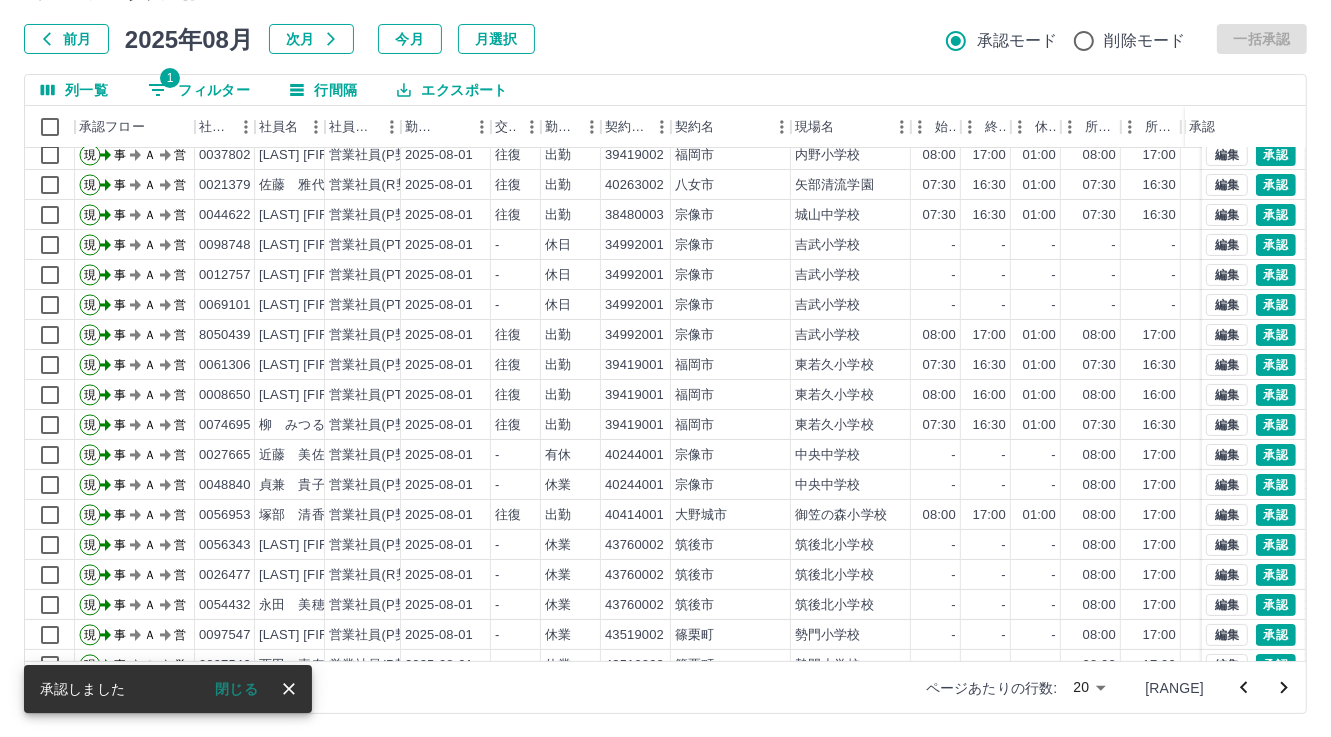 scroll, scrollTop: 103, scrollLeft: 0, axis: vertical 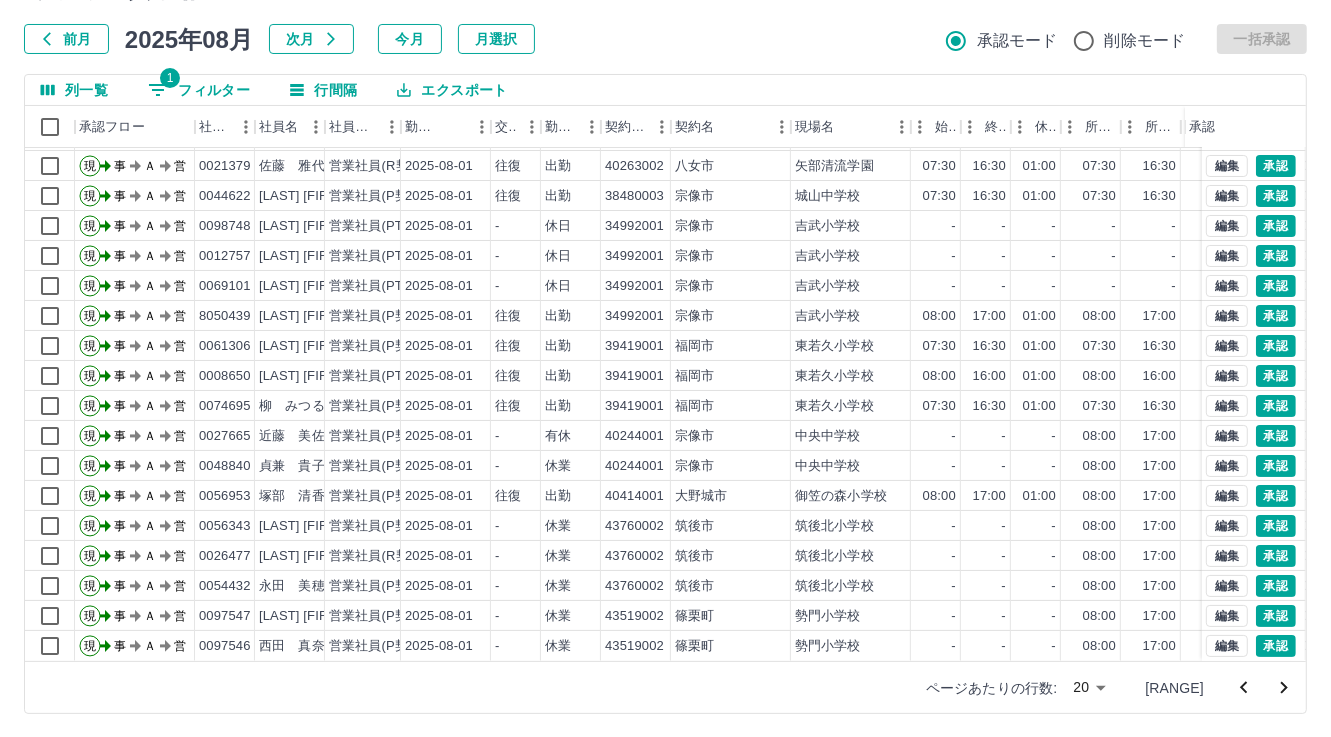 click 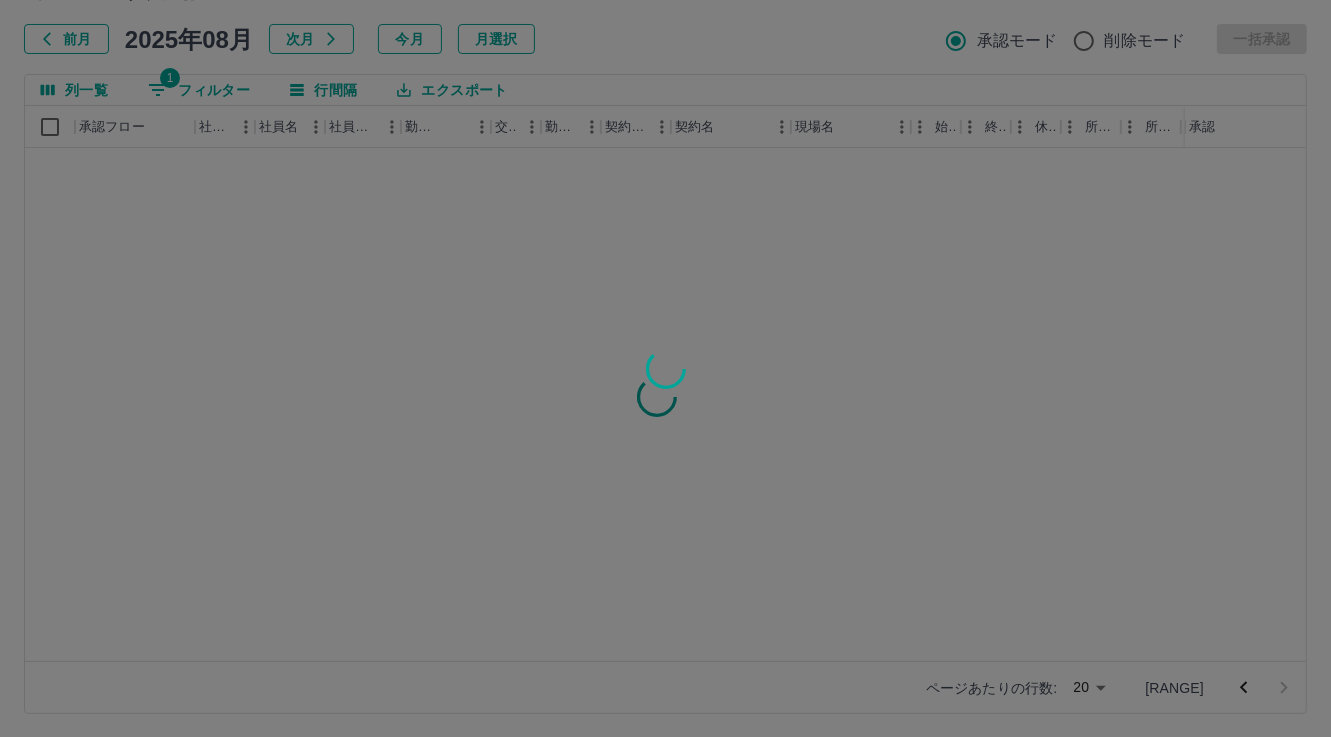 scroll, scrollTop: 0, scrollLeft: 0, axis: both 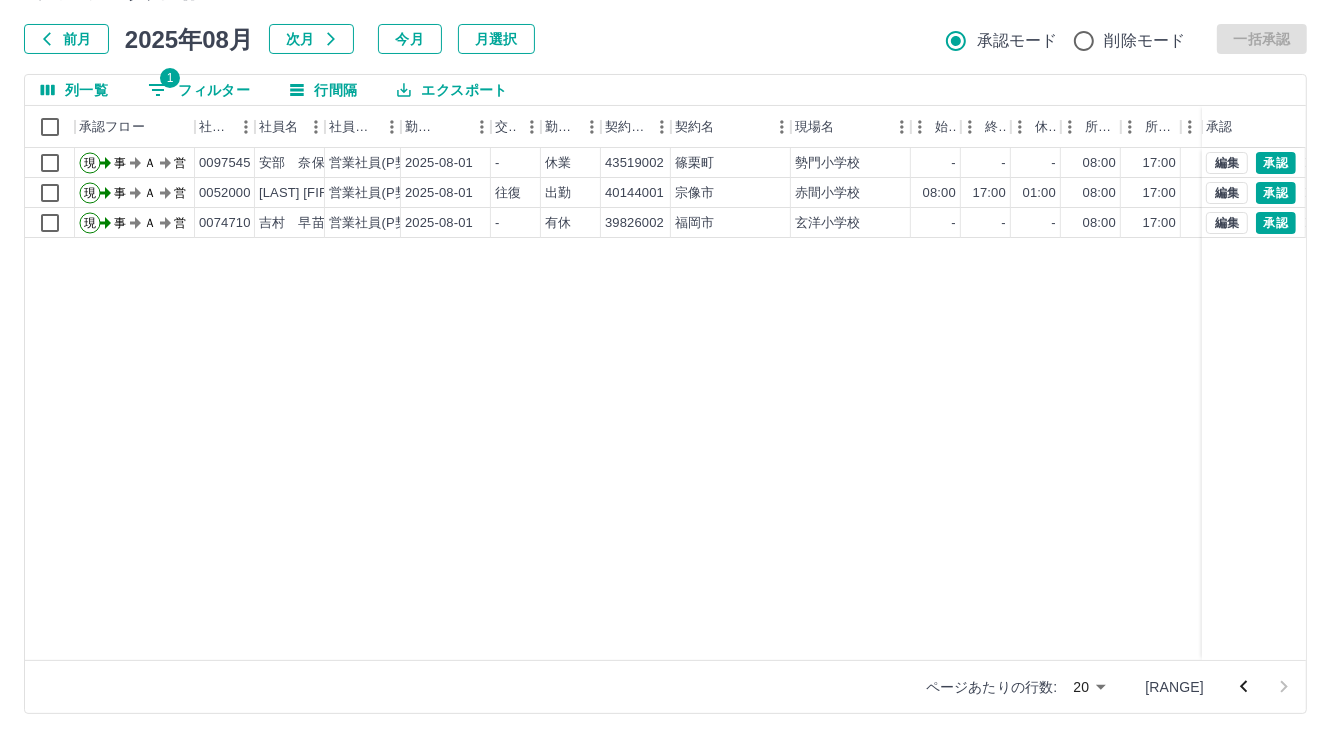 click on "1 フィルター" at bounding box center [199, 90] 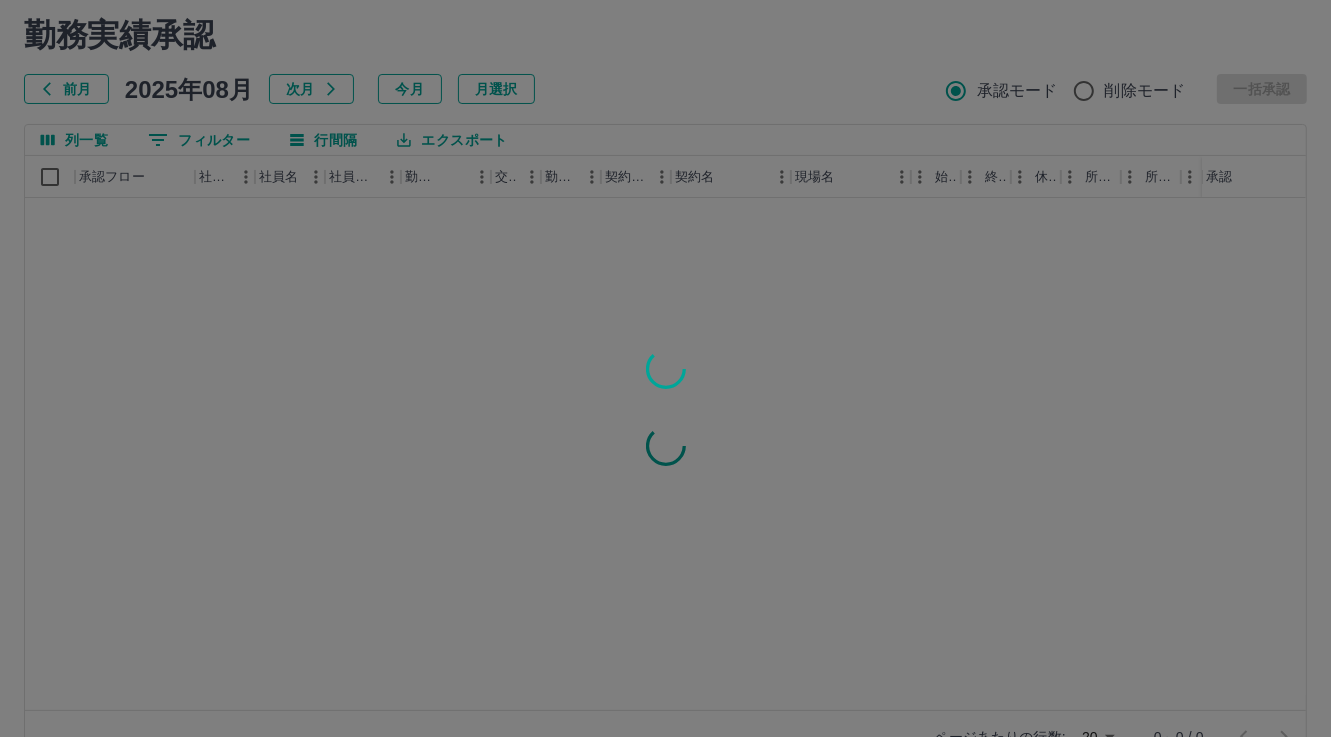 scroll, scrollTop: 106, scrollLeft: 0, axis: vertical 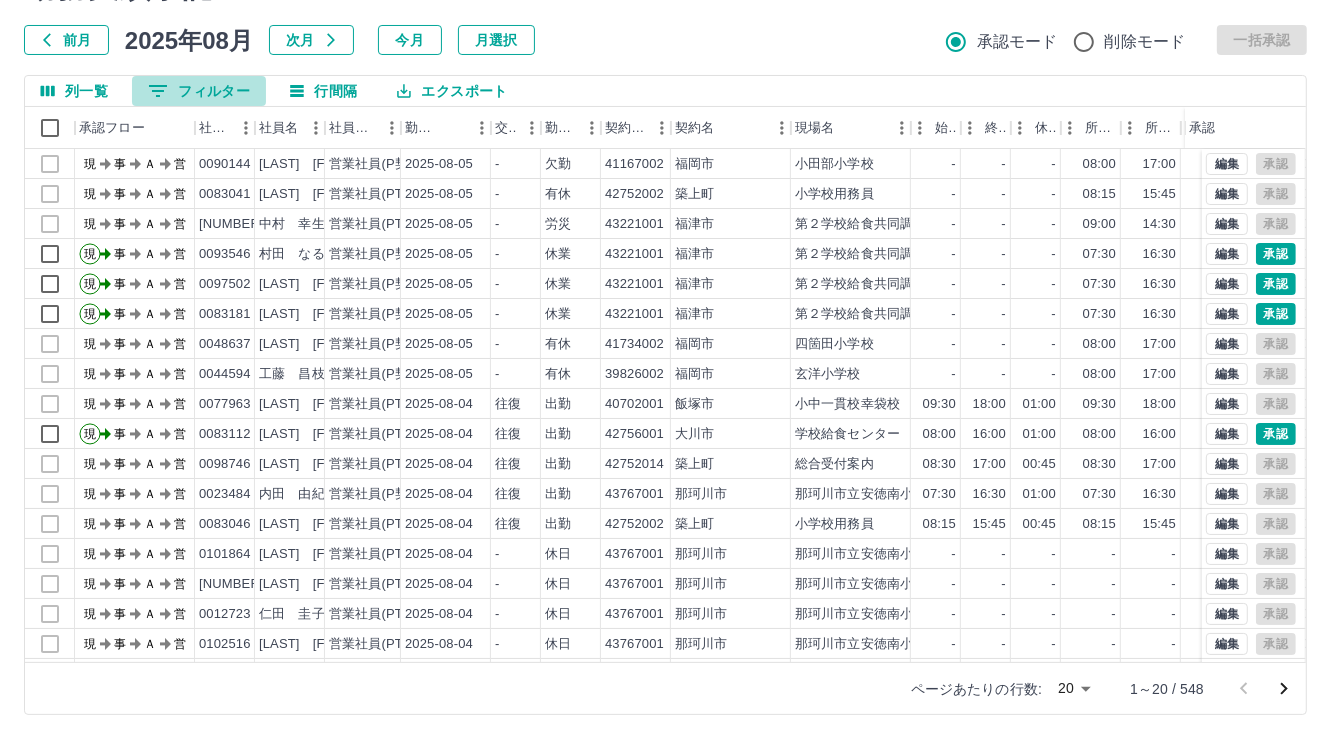click on "0 フィルター" at bounding box center (199, 91) 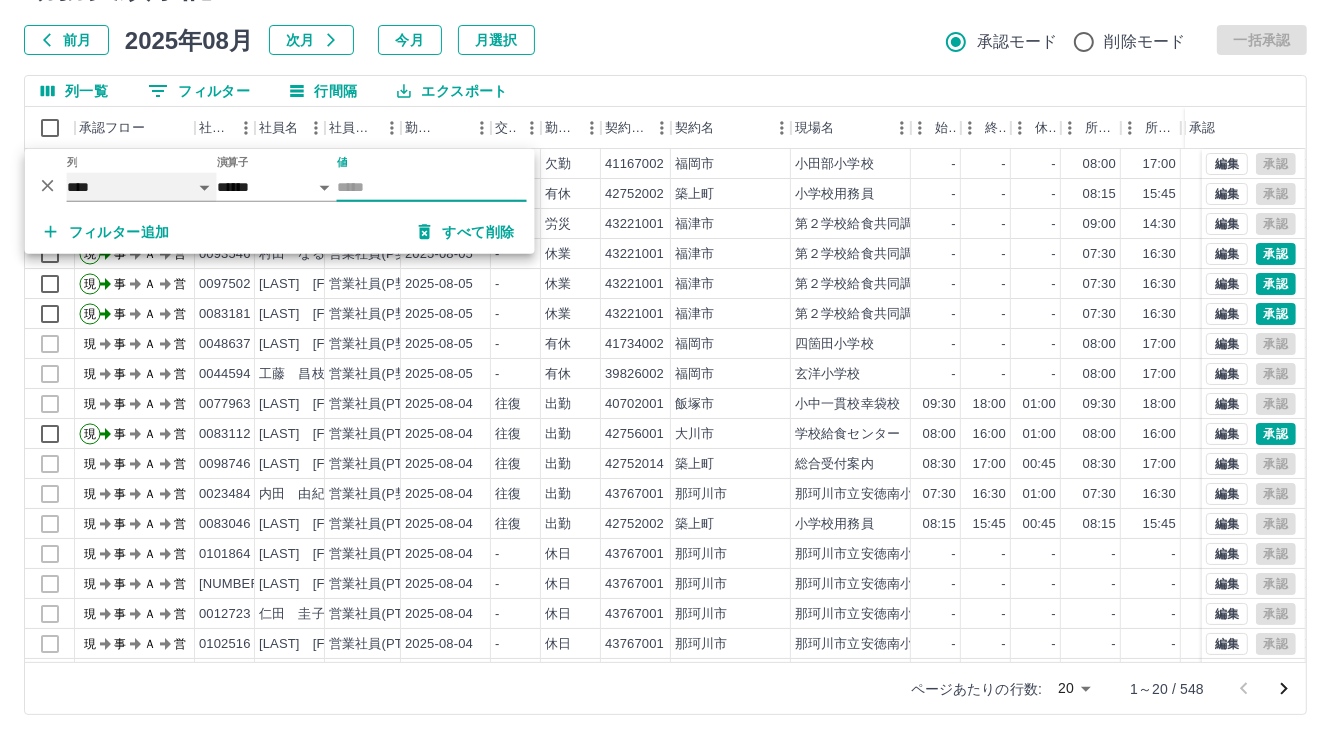 click on "**** *** **** *** *** **** ***** *** *** ** ** ** **** **** **** ** ** *** **** *****" at bounding box center (142, 187) 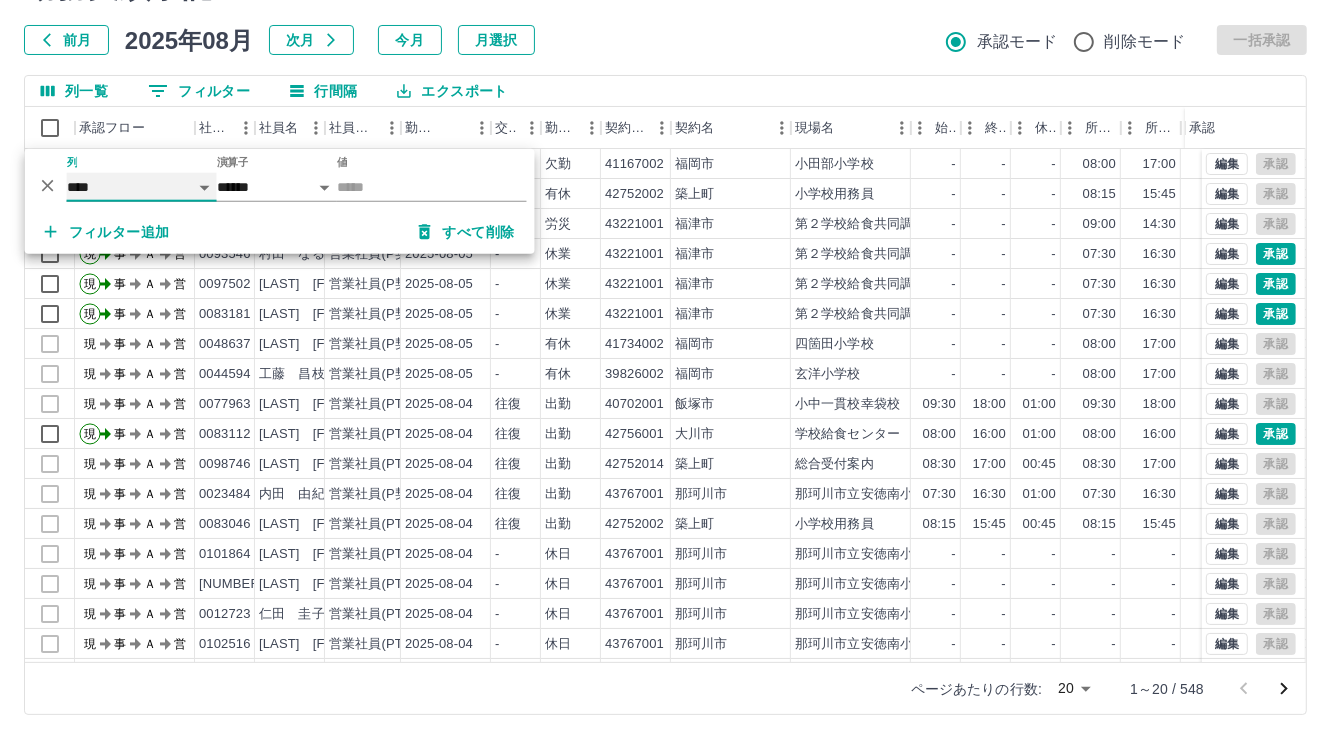 click on "**** *** **** *** *** **** ***** *** *** ** ** ** **** **** **** ** ** *** **** *****" at bounding box center [142, 187] 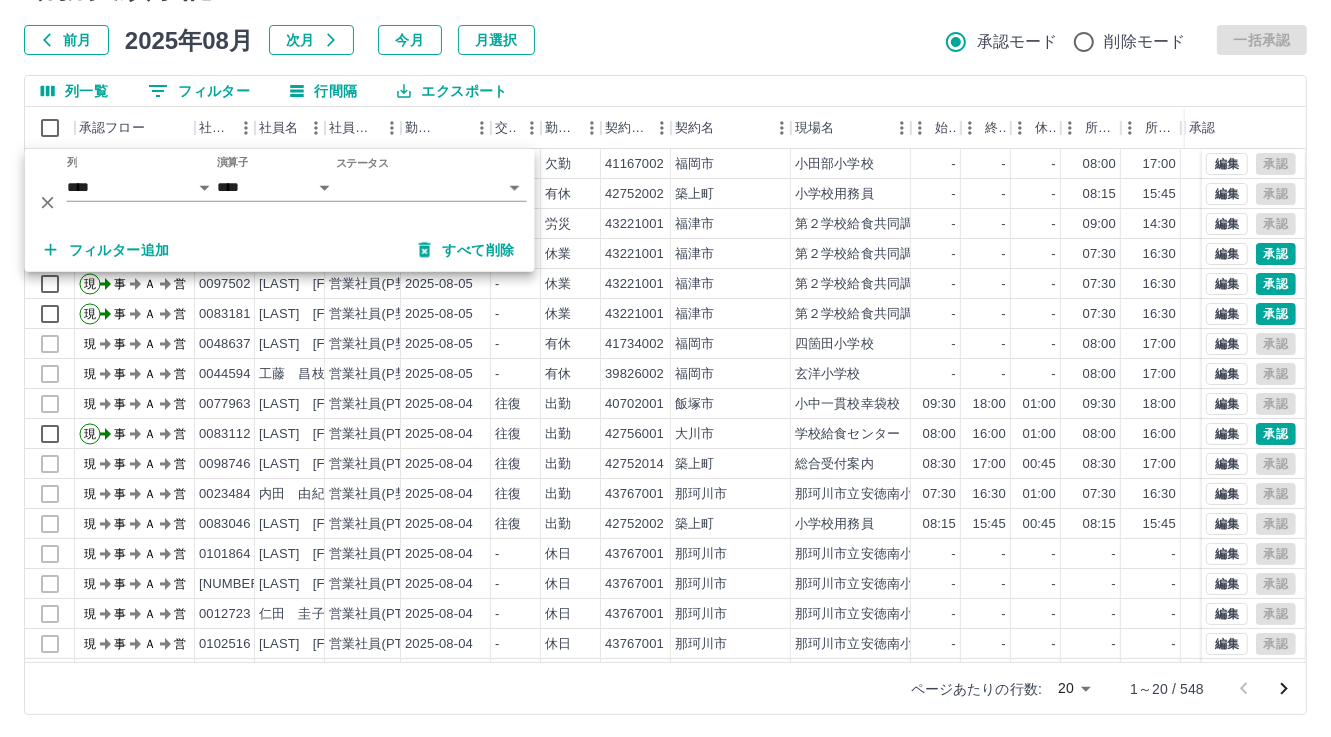 click on "SDH勤怠 [LAST]　[FIRST] 勤務実績承認 前月 2025年08月 次月 今月 月選択 承認モード 削除モード 一括承認 列一覧 0 フィルター 行間隔 エクスポート 承認フロー 社員番号 社員名 社員区分 勤務日 交通費 勤務区分 契約コード 契約名 現場名 始業 終業 休憩 所定開始 所定終業 所定休憩 拘束 勤務 遅刻等 コメント 承認 現 事 Ａ 営 [NUMBER] [LAST]　[FIRST] 営業社員(P契約) 2025-08-05  -  欠勤 [NUMBER] [CITY] [SITE_NAME] - - - 08:00 17:00 01:00 00:00 00:00 00:00 私用のため 現 事 Ａ 営 [NUMBER] [LAST]　[FIRST] 営業社員(PT契約) 2025-08-05  -  有休 [NUMBER] [CITY] [SITE_NAME] - - - 08:15 15:45 00:45 00:00 00:00 00:00 私用の為 現 事 Ａ 営 [NUMBER] [LAST]　[FIRST] 営業社員(PT契約) 2025-08-05  -  労災 [NUMBER] [CITY] [SITE_NAME] - - - 09:00 14:30 00:30 00:00 00:00 00:00 現 事 Ａ 営 [NUMBER] [LAST]　[FIRST] 営業社員(P契約)  -  -" at bounding box center [665, 316] 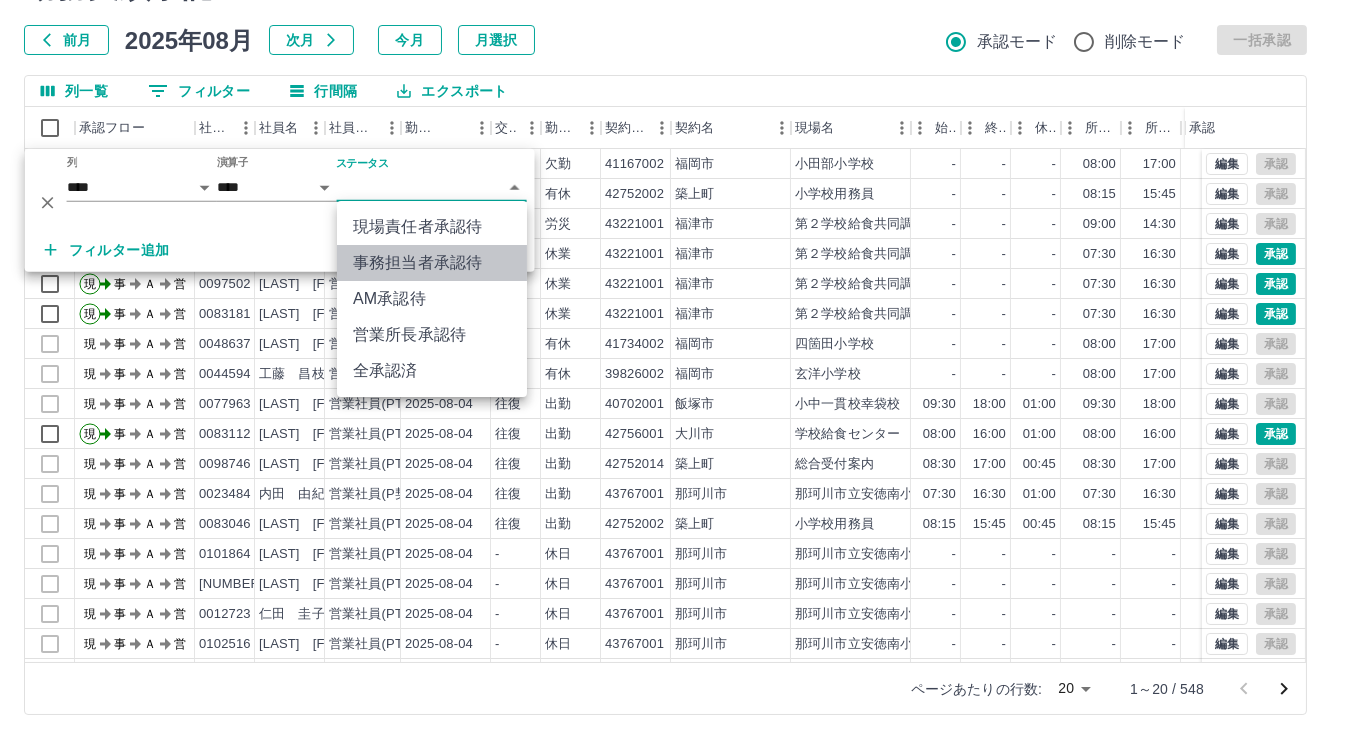 click on "事務担当者承認待" at bounding box center (432, 263) 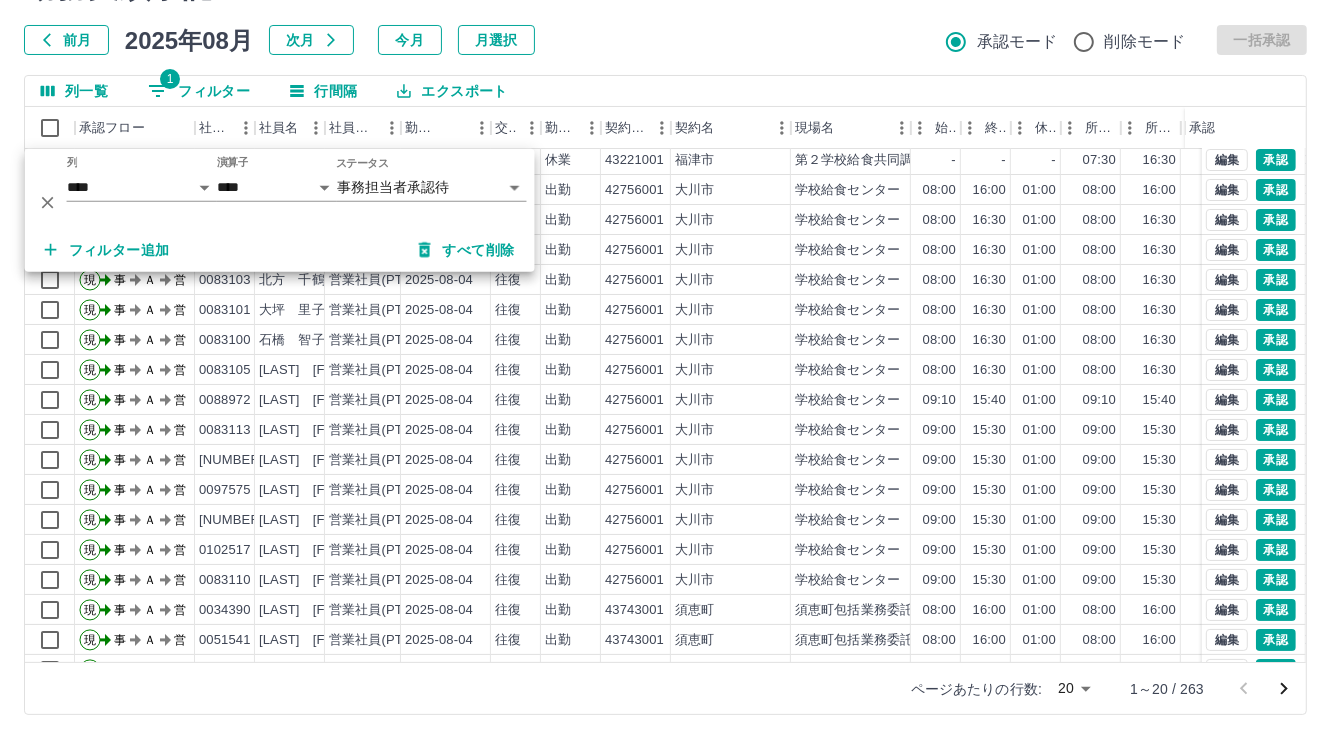 scroll, scrollTop: 103, scrollLeft: 0, axis: vertical 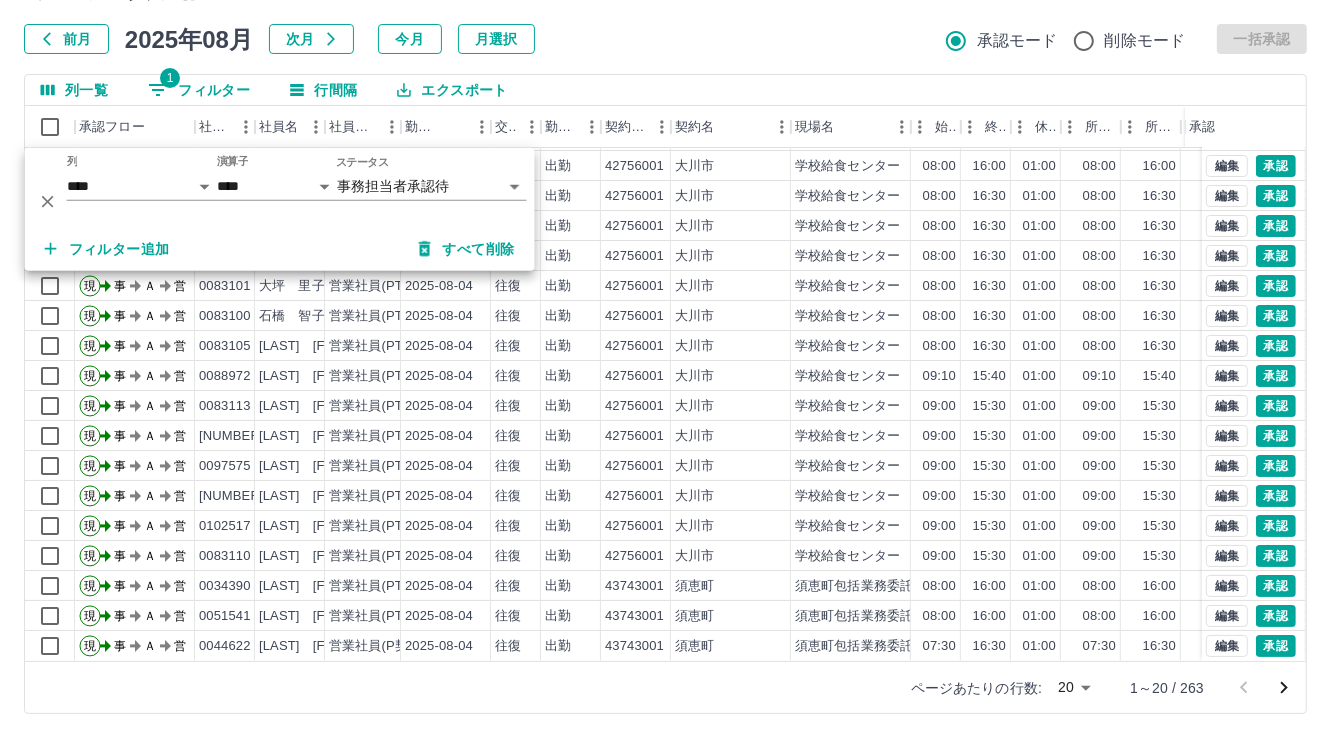 click 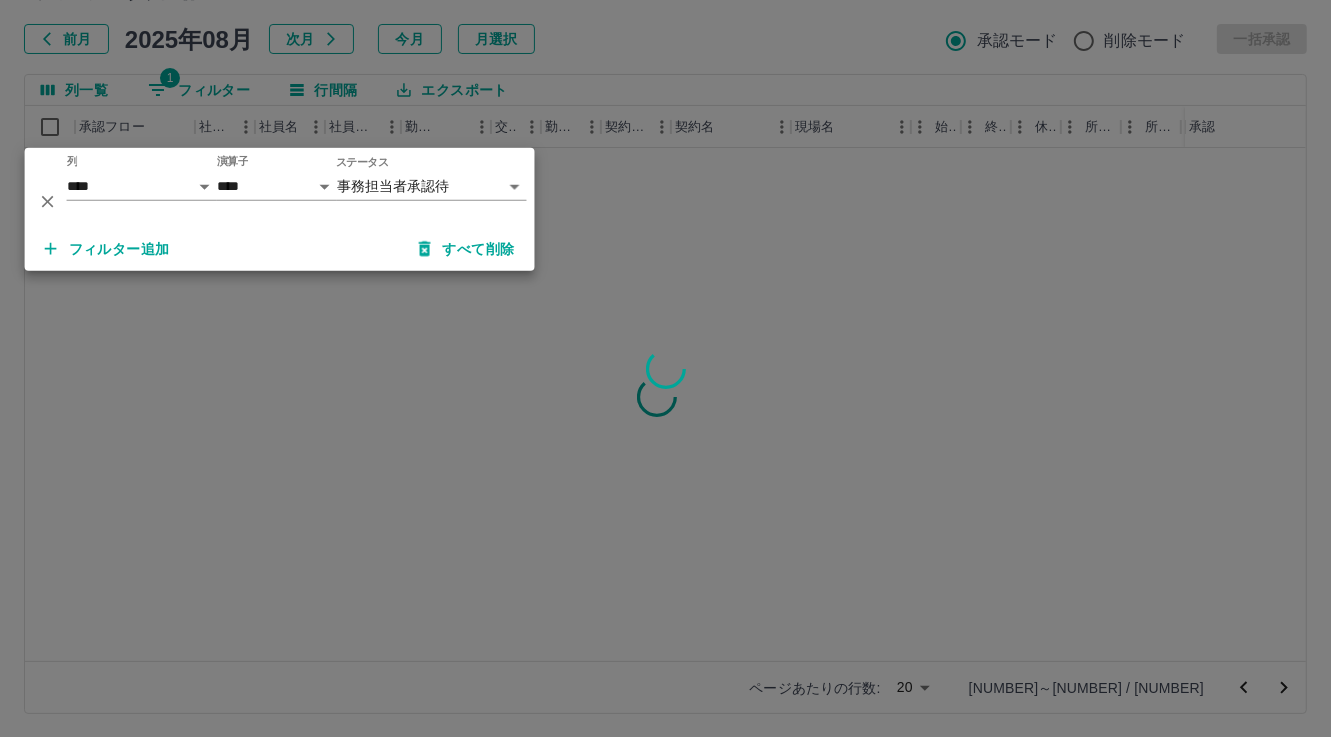 scroll, scrollTop: 0, scrollLeft: 0, axis: both 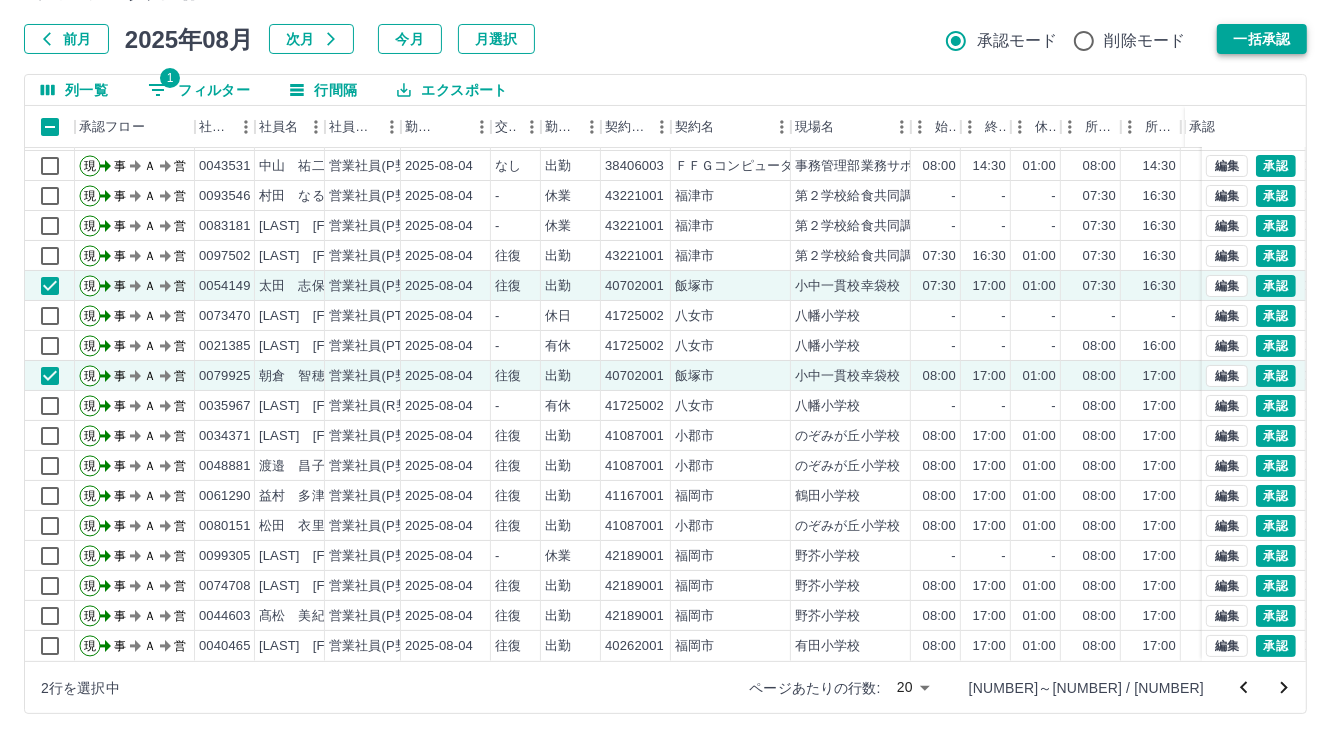 click on "一括承認" at bounding box center (1262, 39) 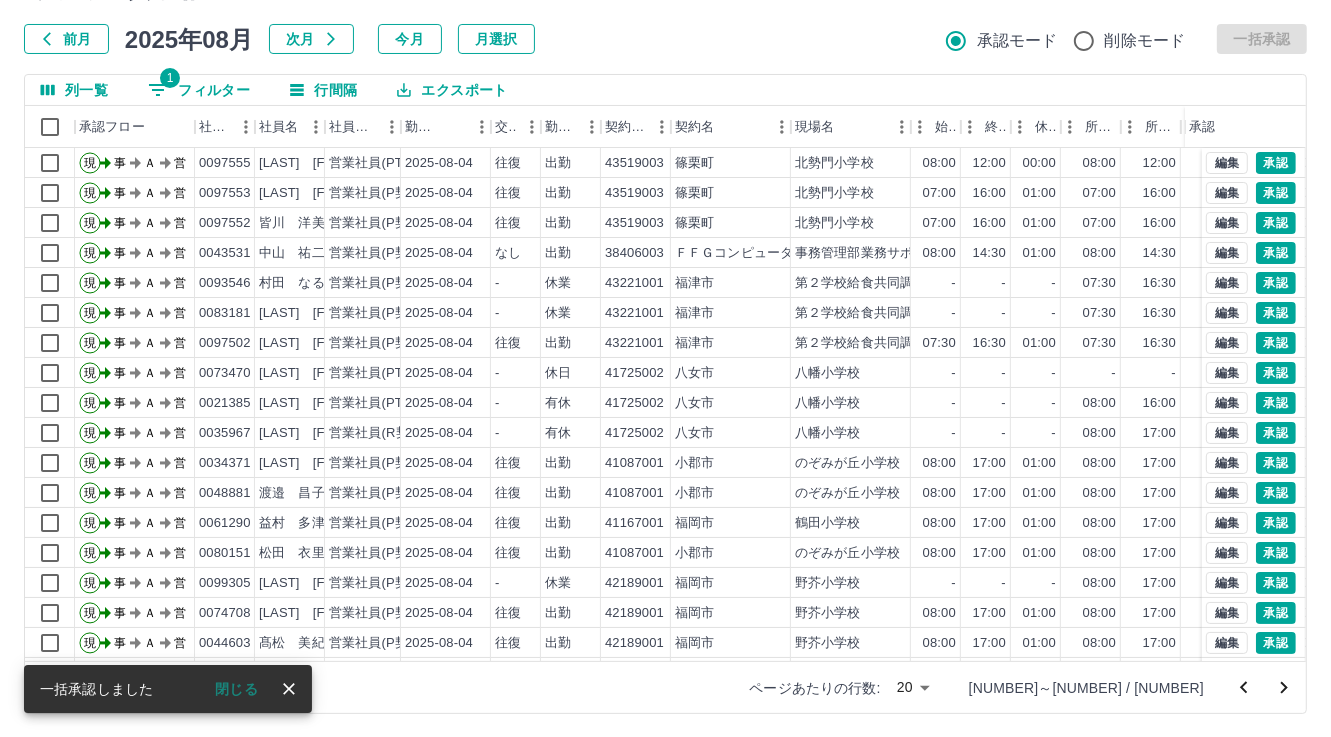 scroll, scrollTop: 103, scrollLeft: 0, axis: vertical 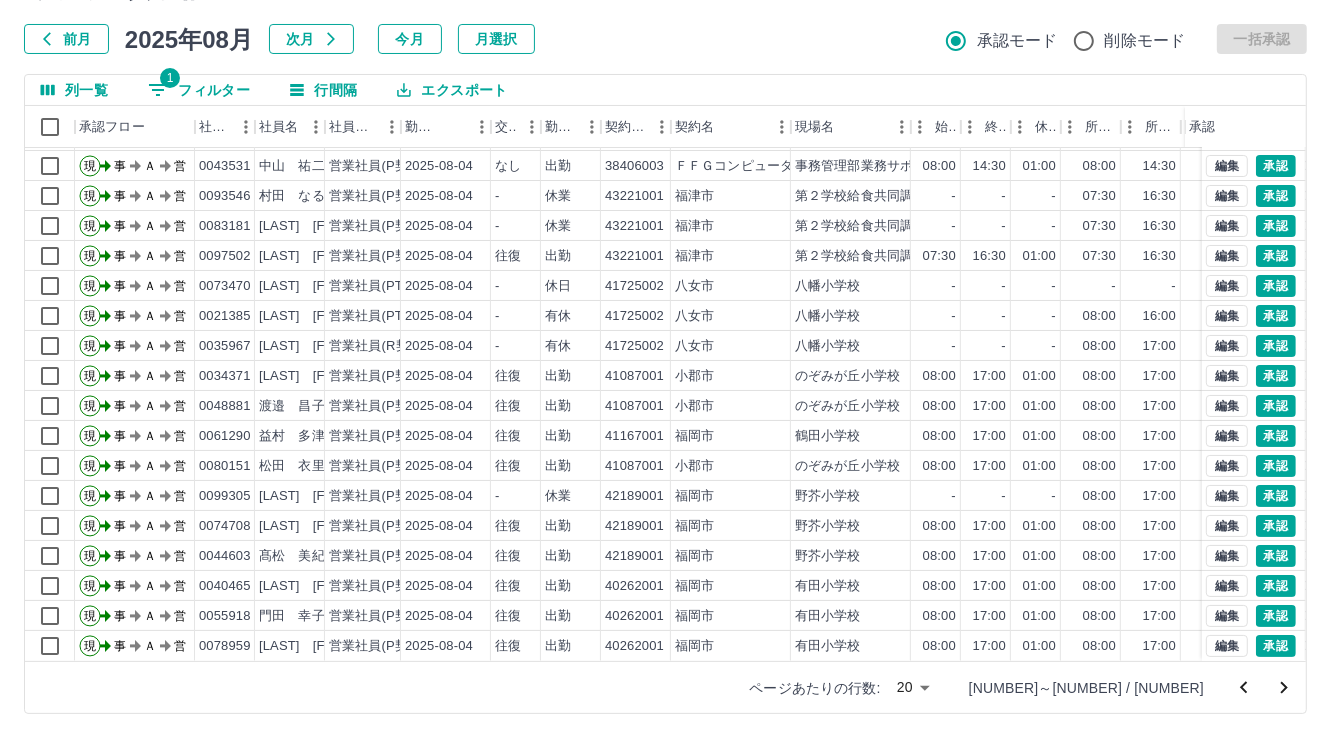 click 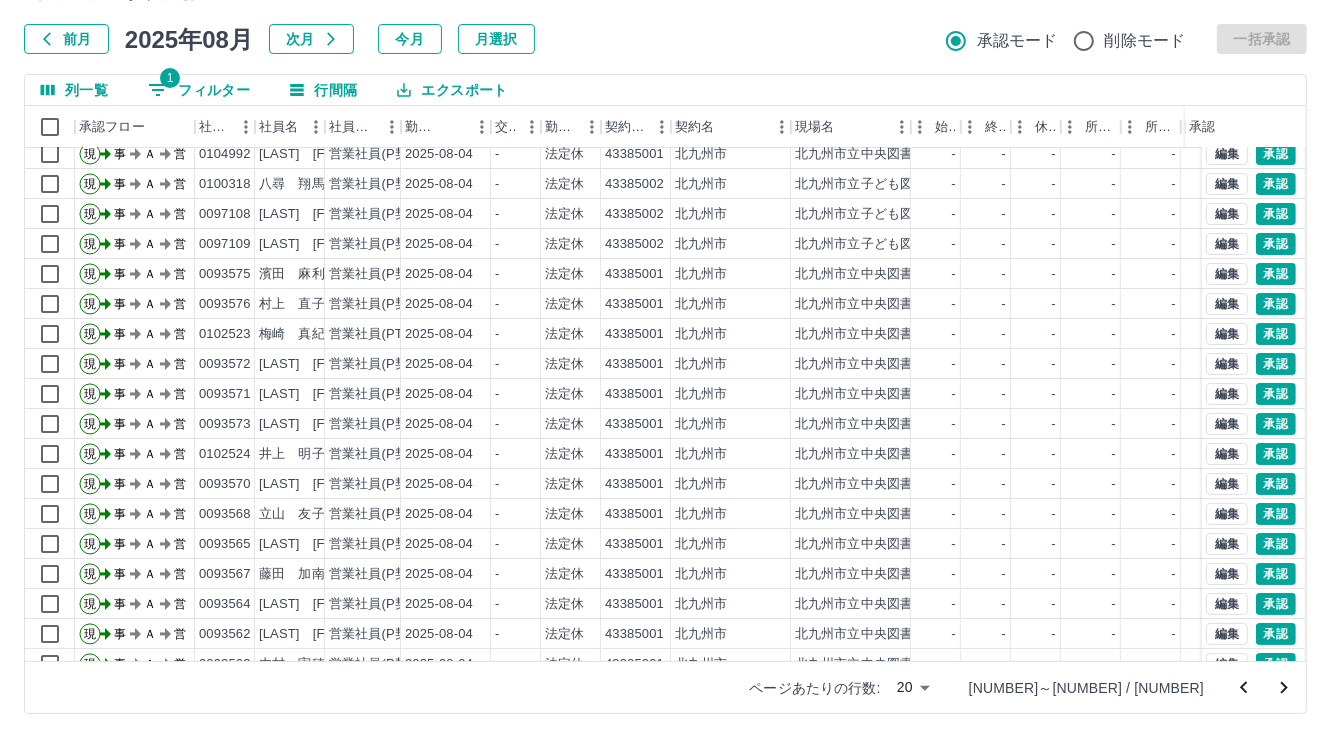 scroll, scrollTop: 103, scrollLeft: 0, axis: vertical 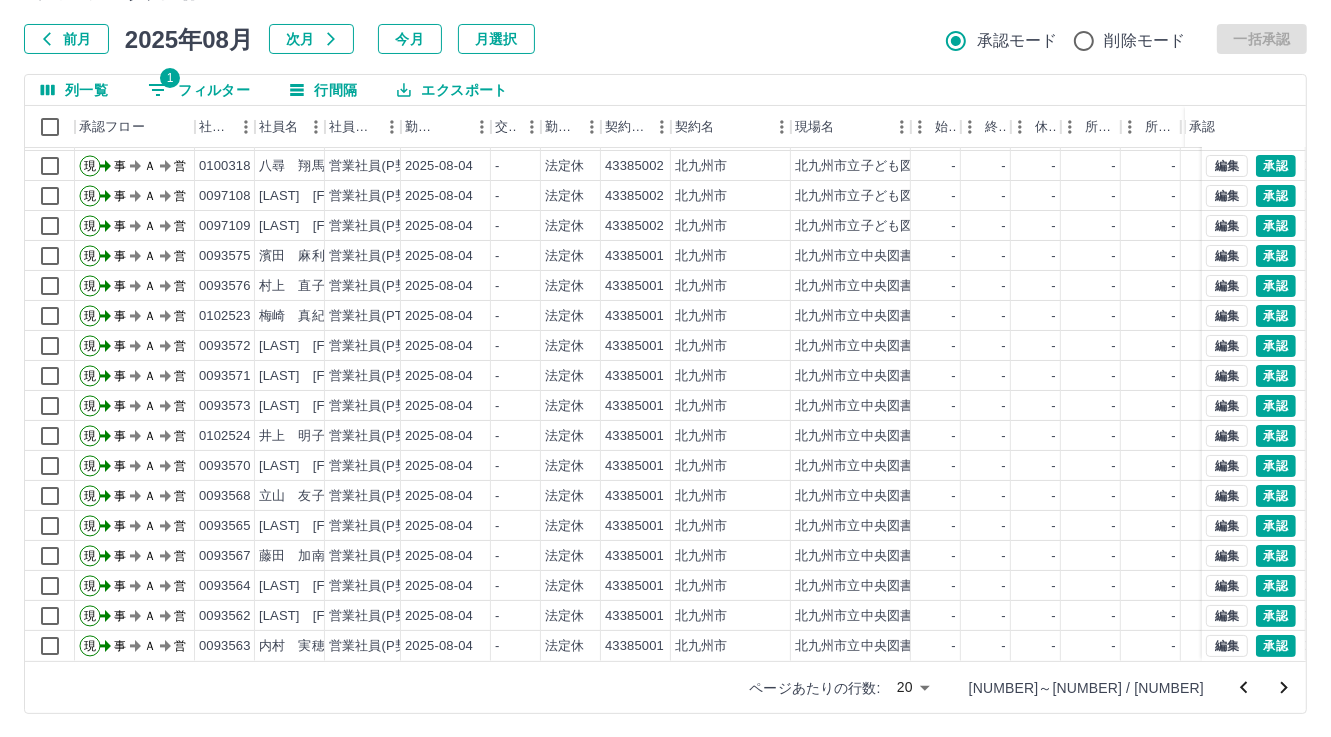 click 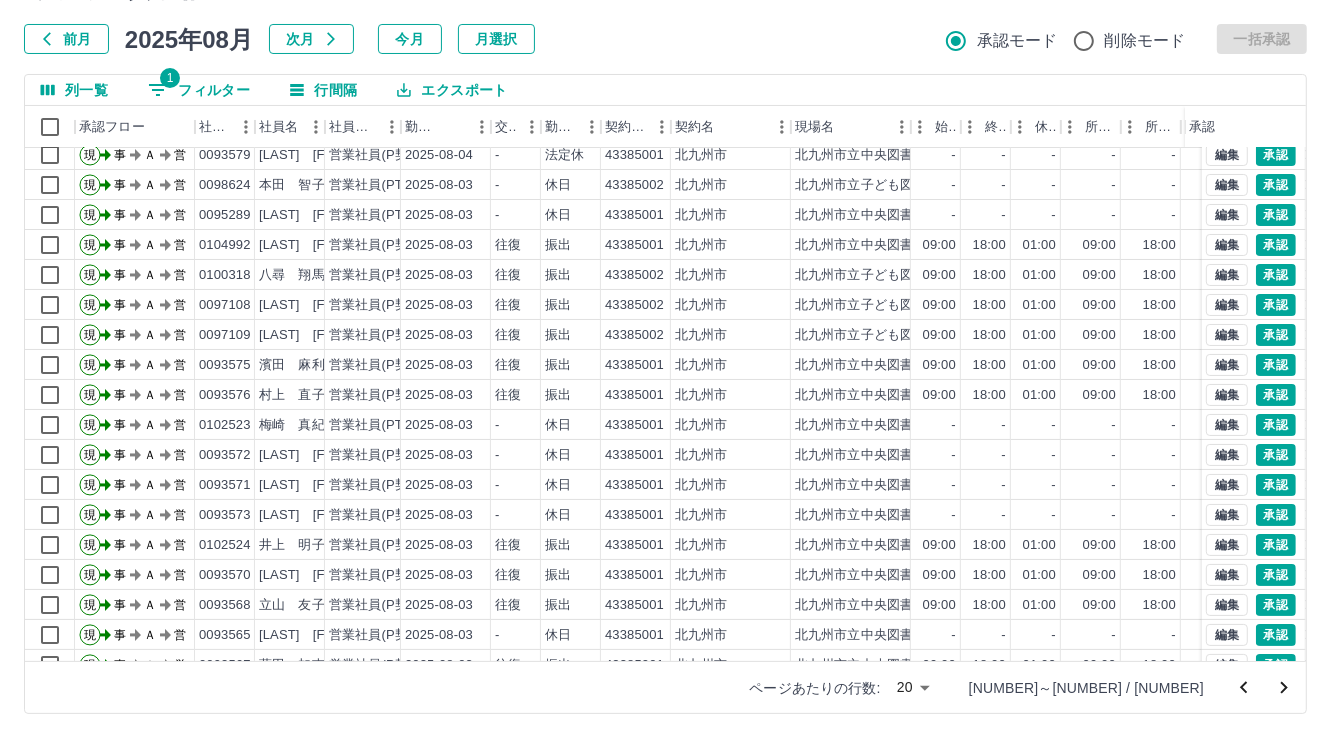 scroll, scrollTop: 103, scrollLeft: 0, axis: vertical 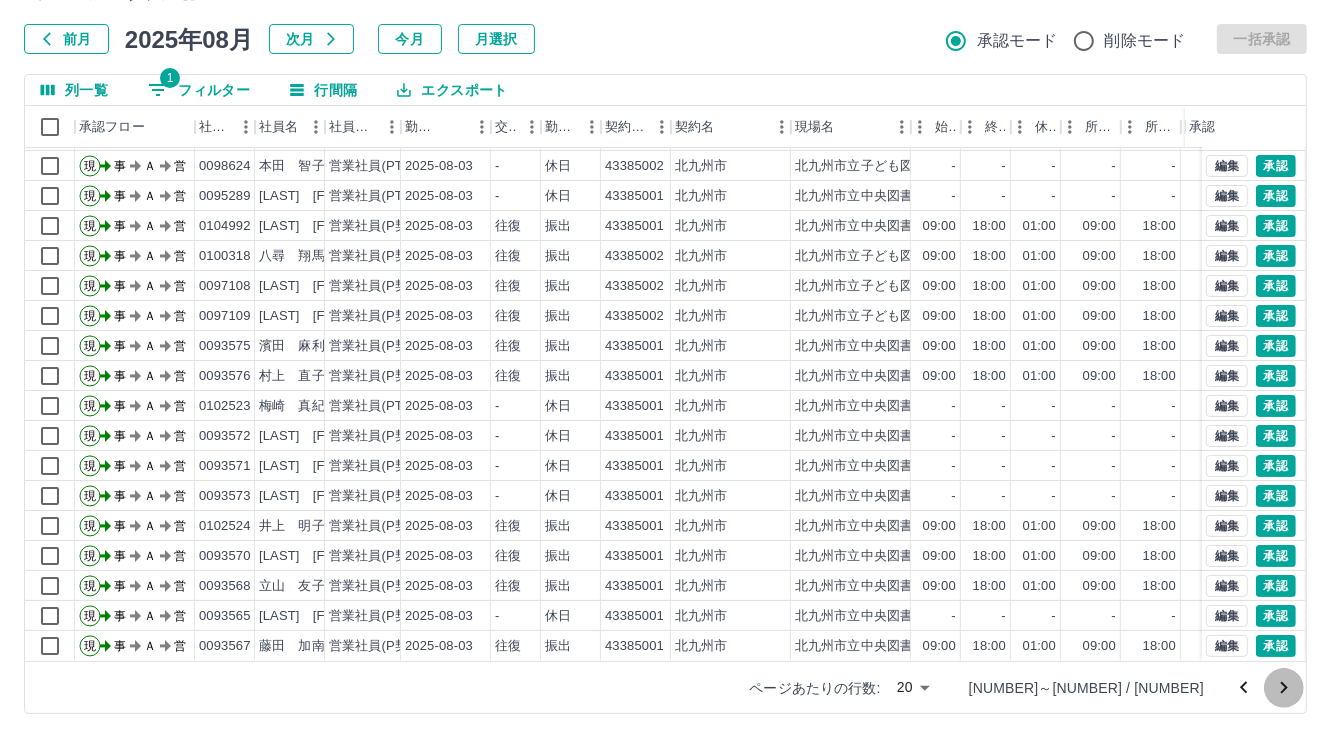 click at bounding box center (1284, 688) 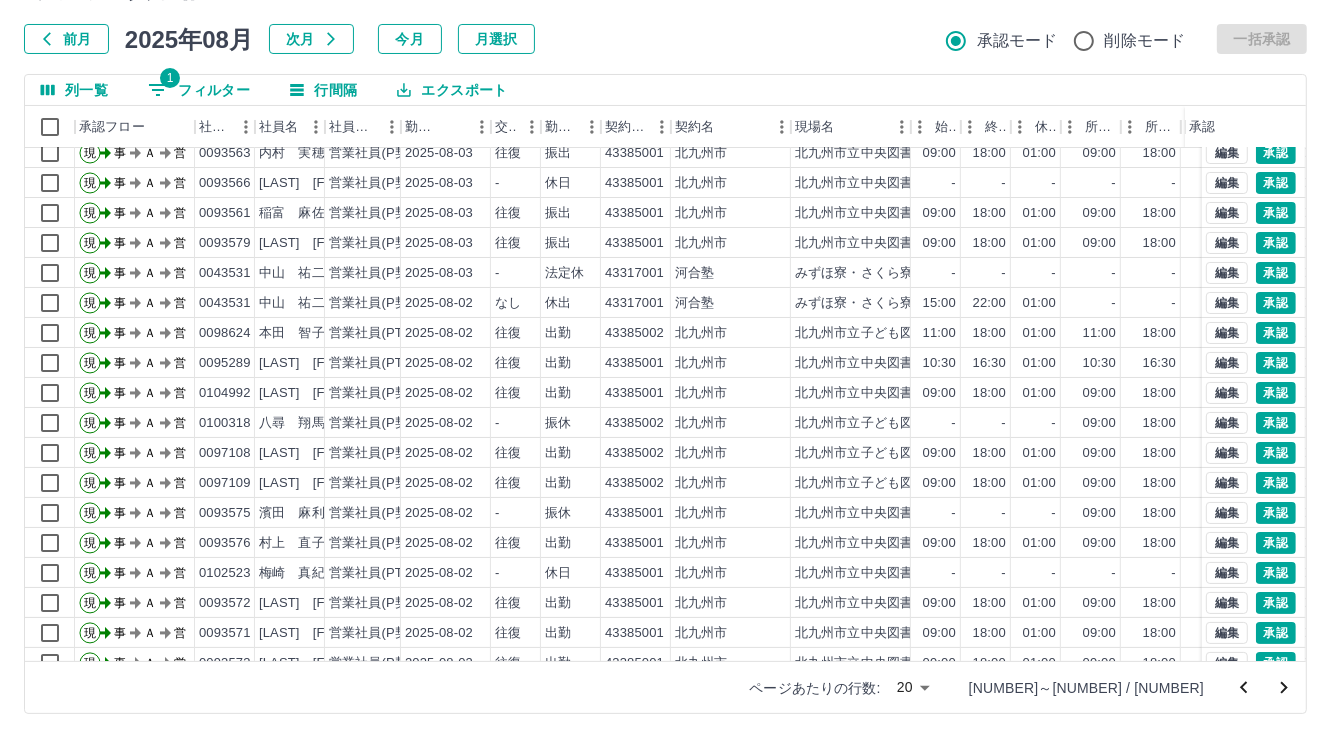 scroll, scrollTop: 103, scrollLeft: 0, axis: vertical 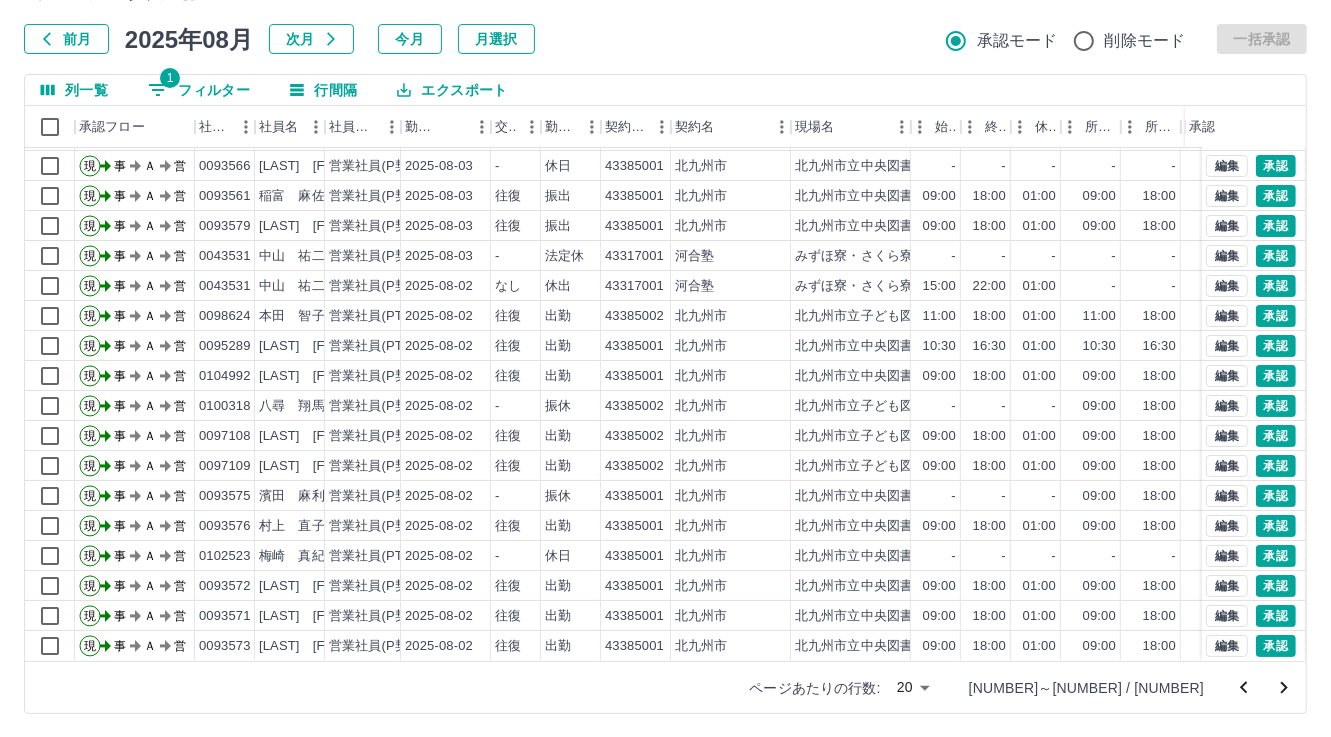 click 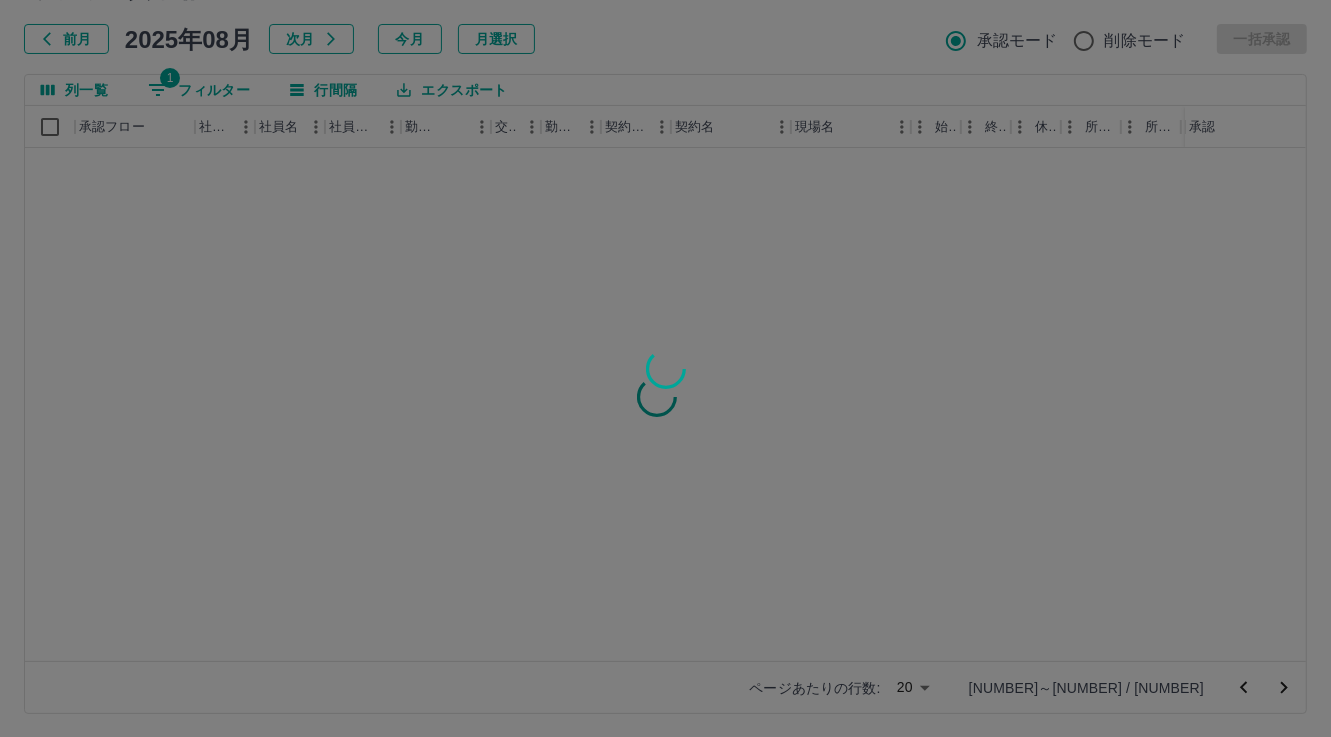 scroll, scrollTop: 0, scrollLeft: 0, axis: both 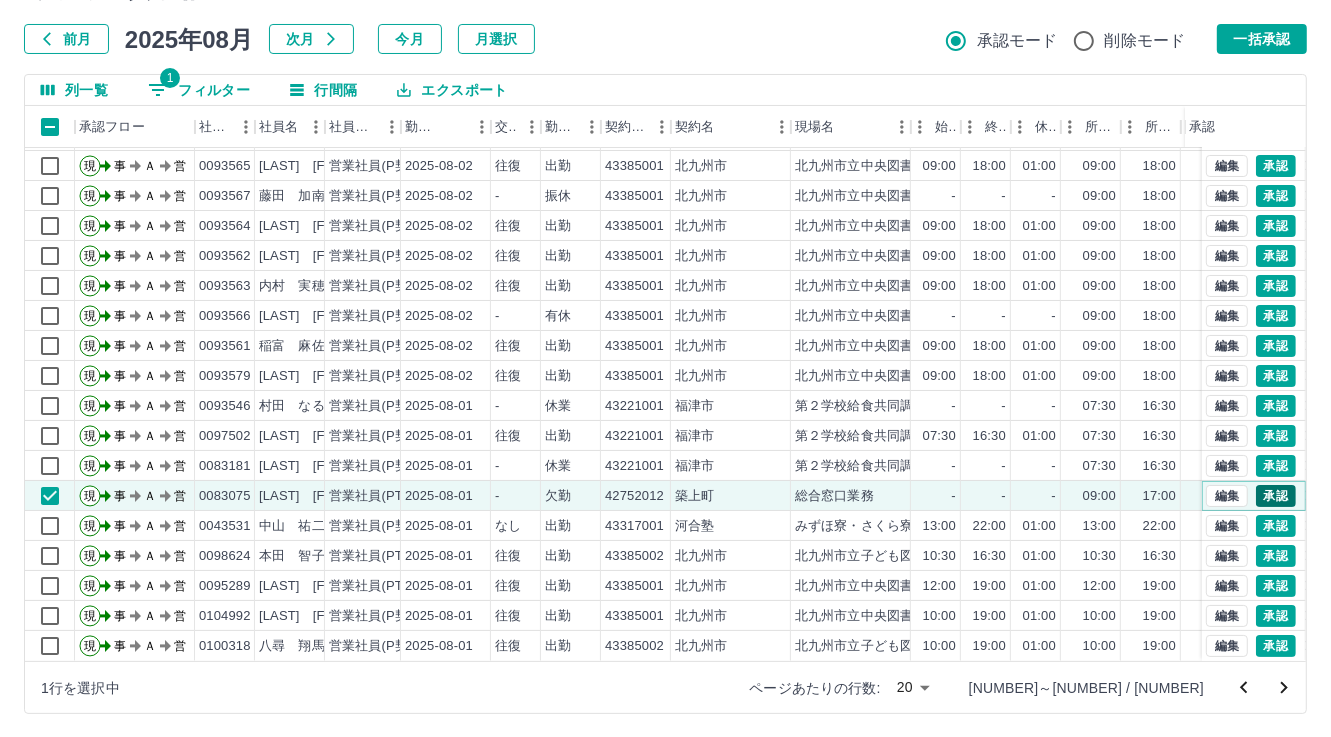 click on "承認" at bounding box center [1276, 496] 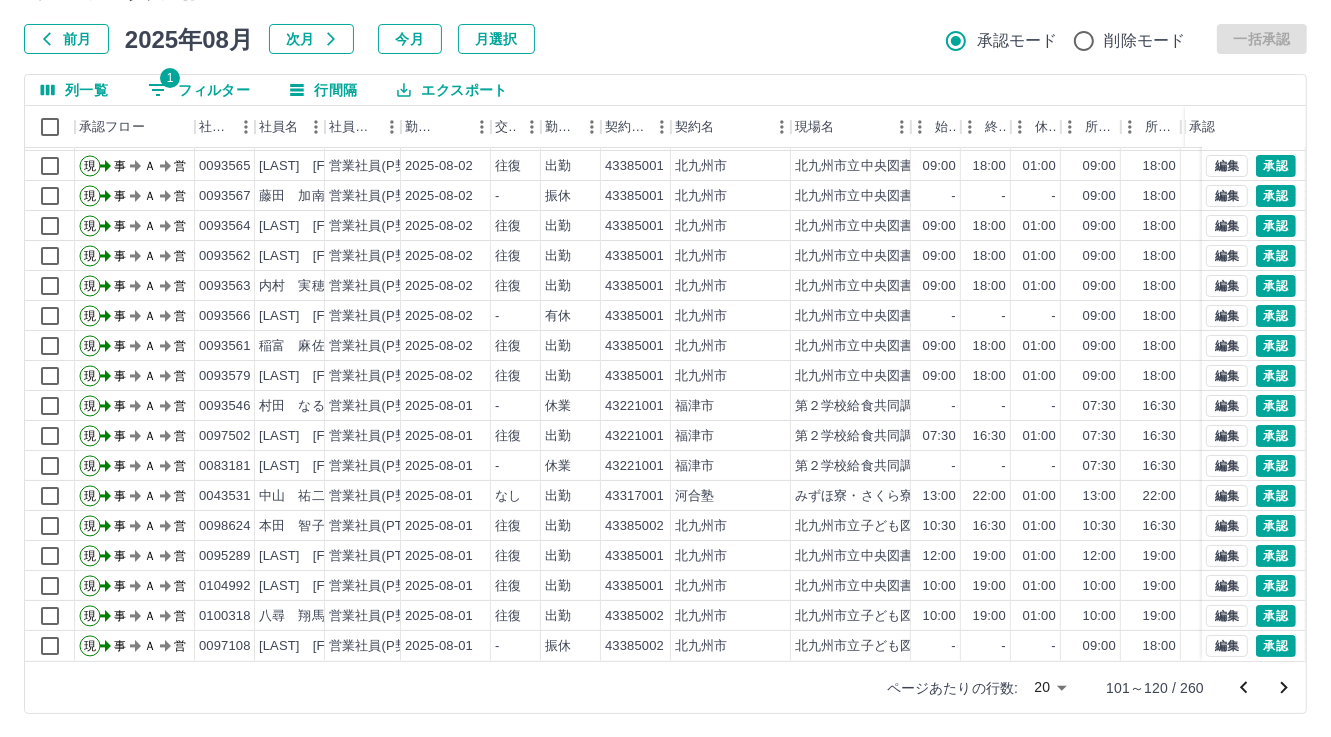 click 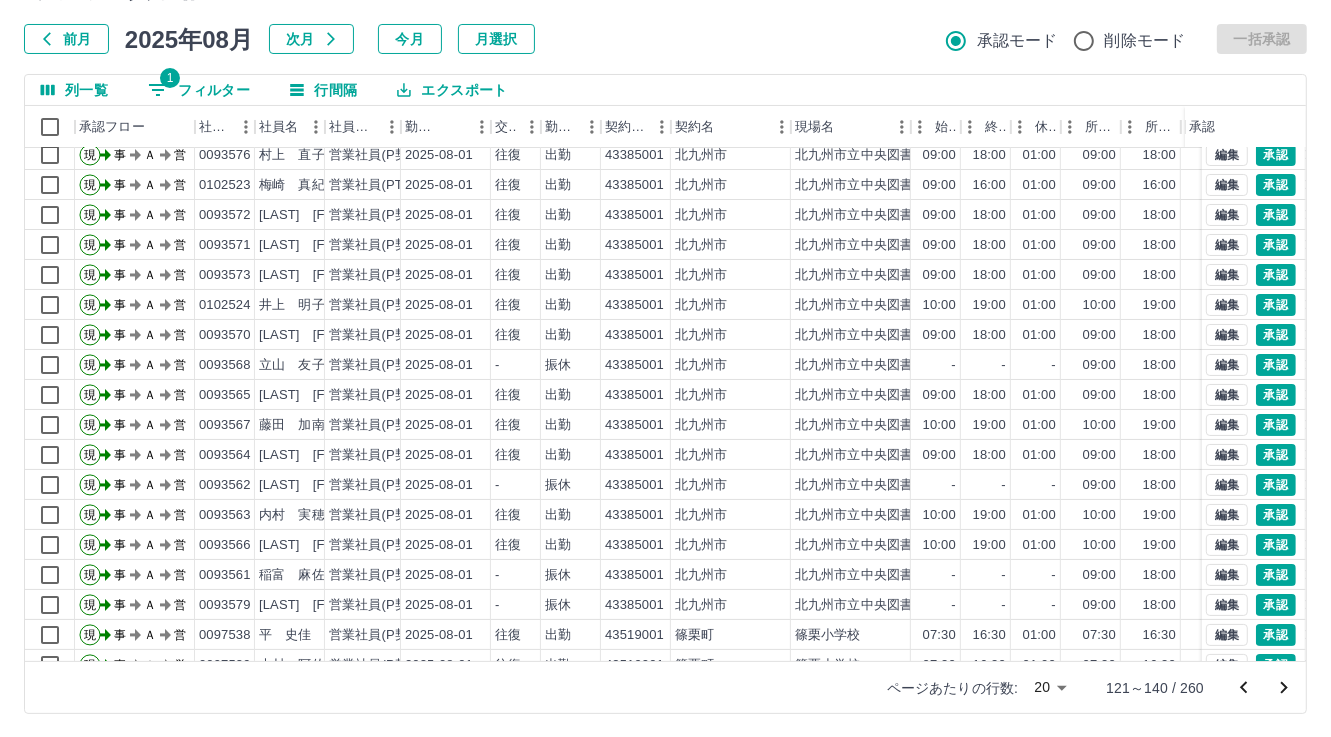 scroll, scrollTop: 103, scrollLeft: 0, axis: vertical 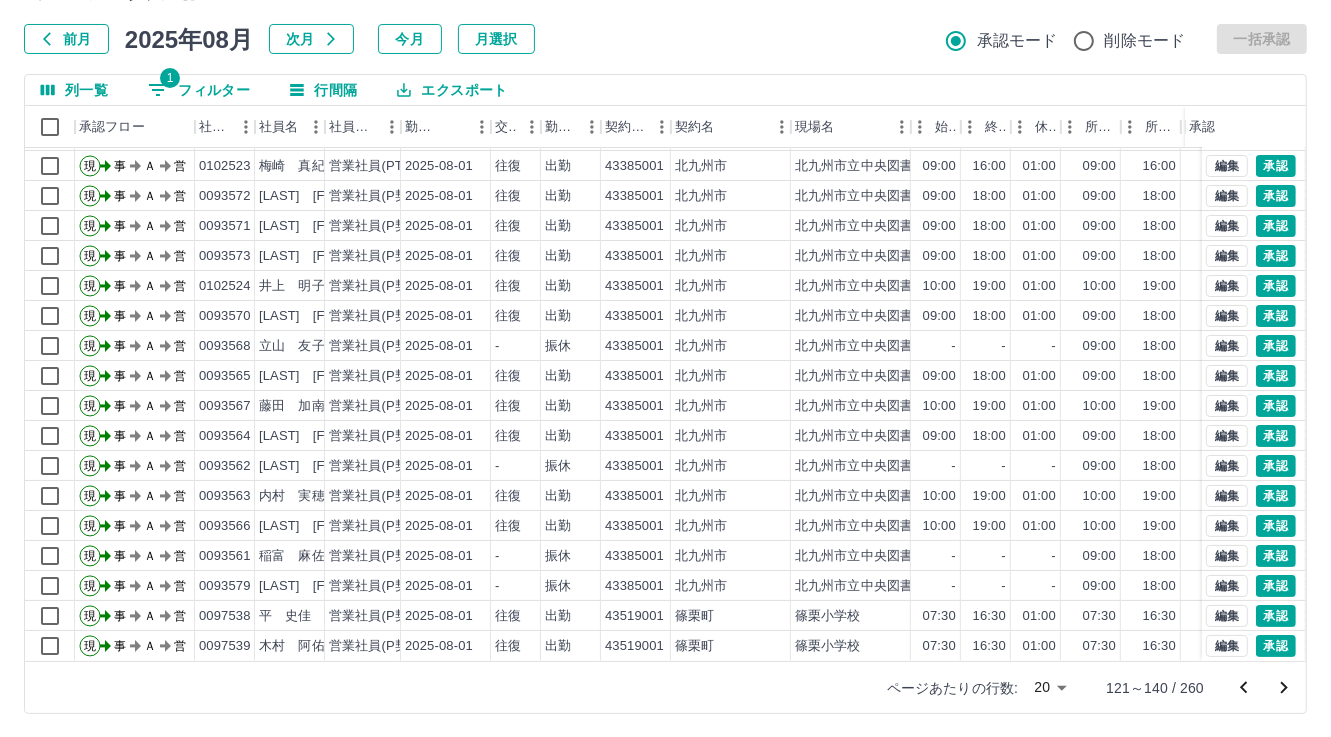 click 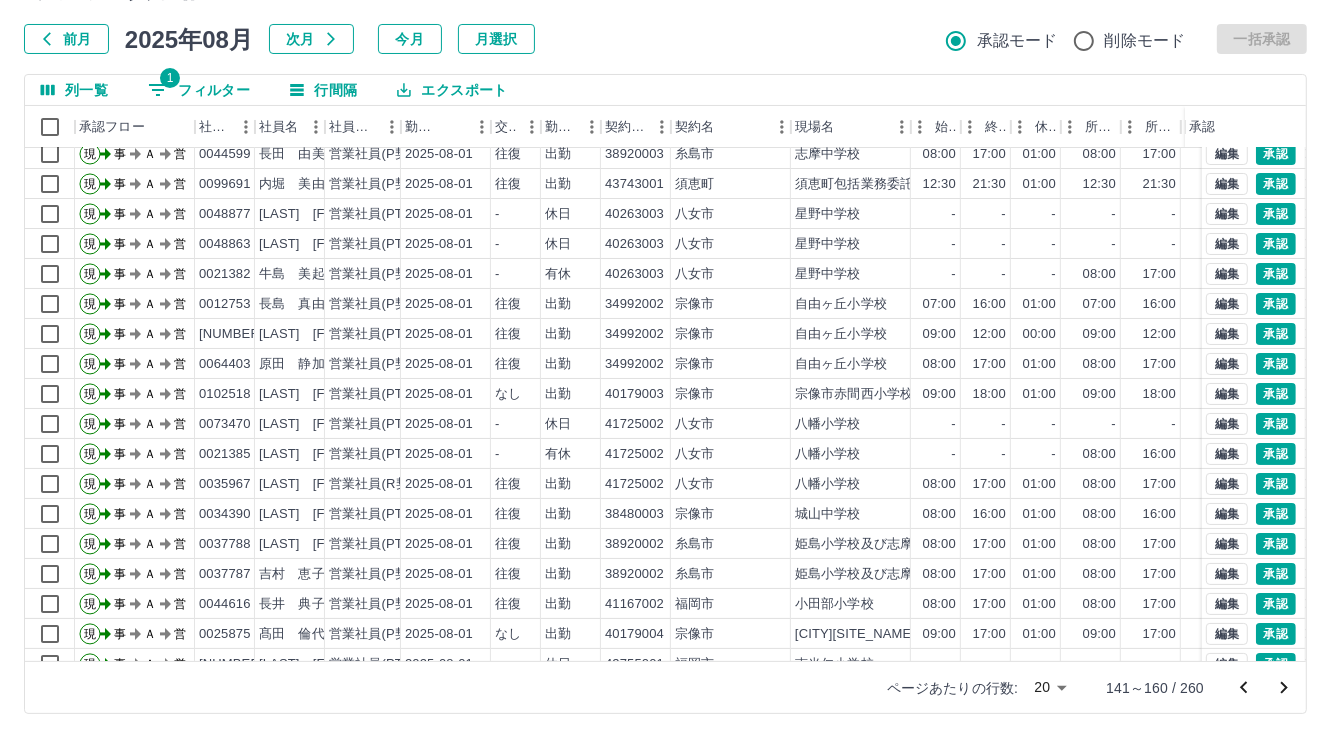 scroll, scrollTop: 103, scrollLeft: 0, axis: vertical 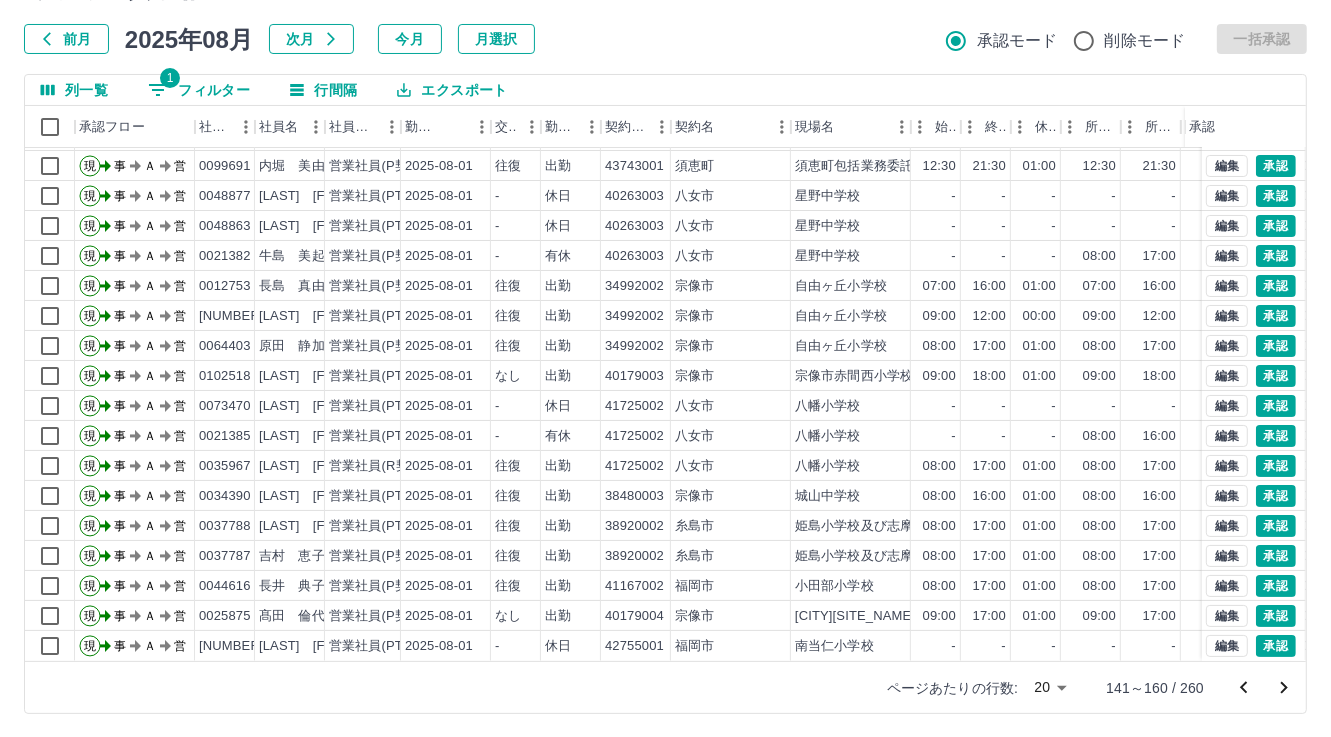 click 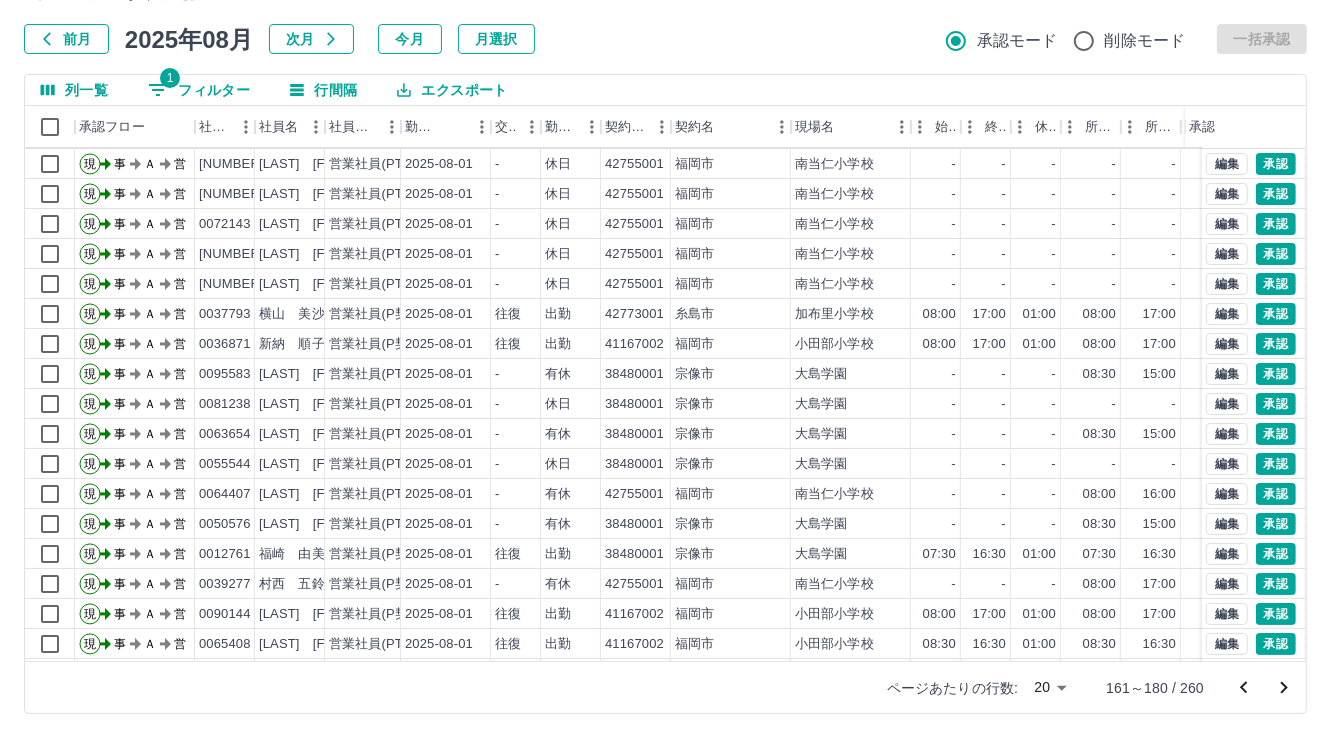 scroll, scrollTop: 103, scrollLeft: 0, axis: vertical 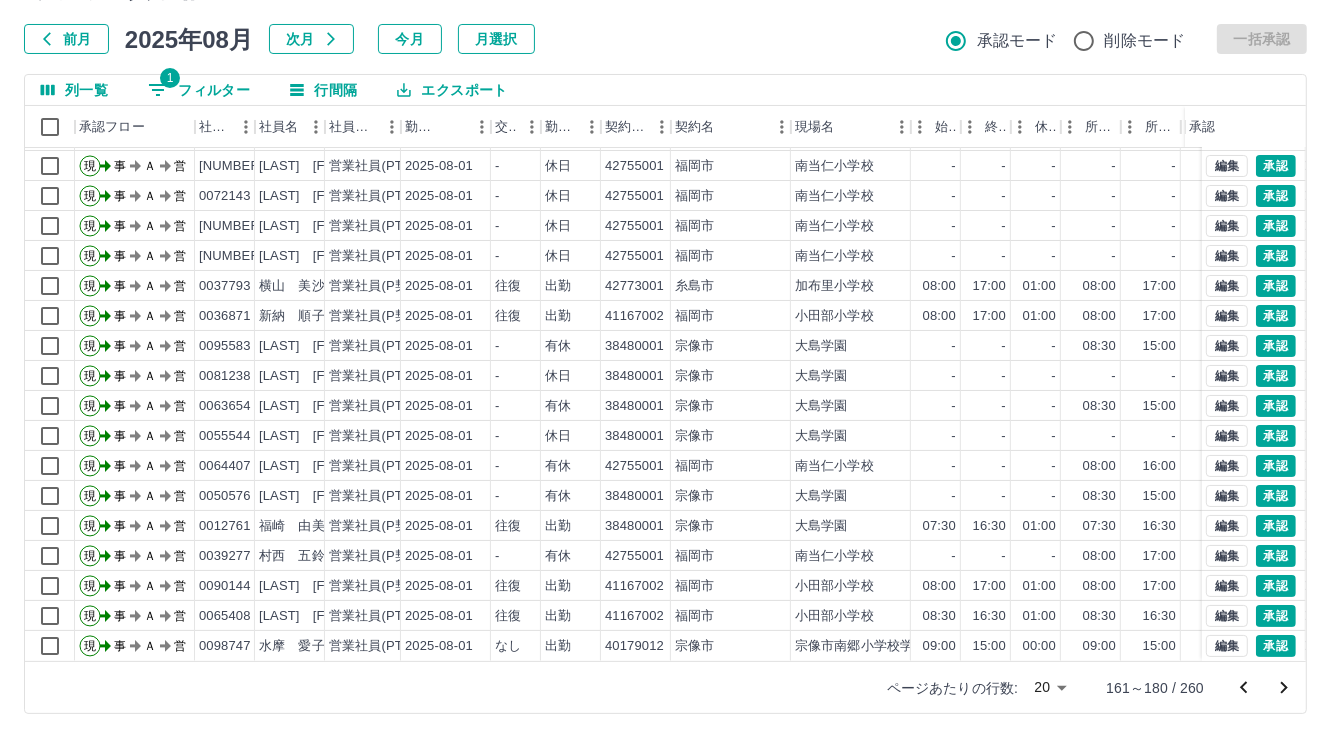 click 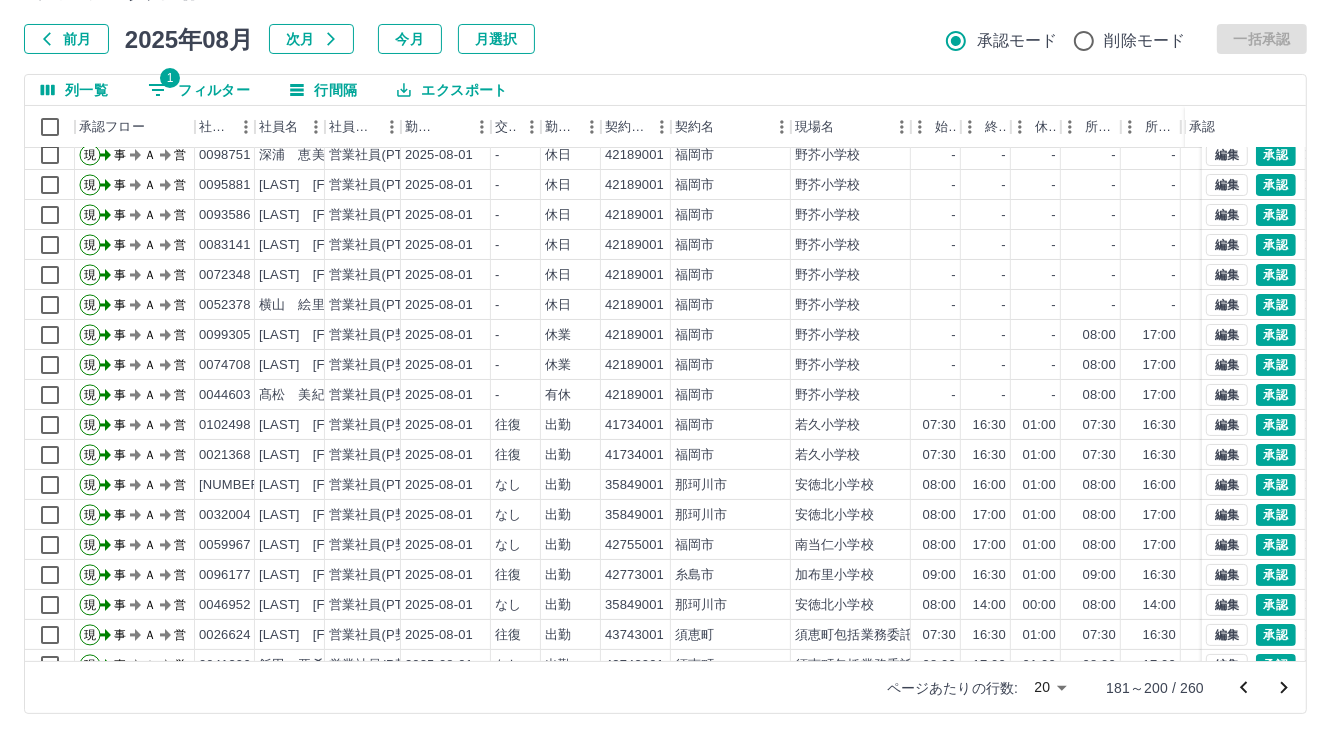 scroll, scrollTop: 103, scrollLeft: 0, axis: vertical 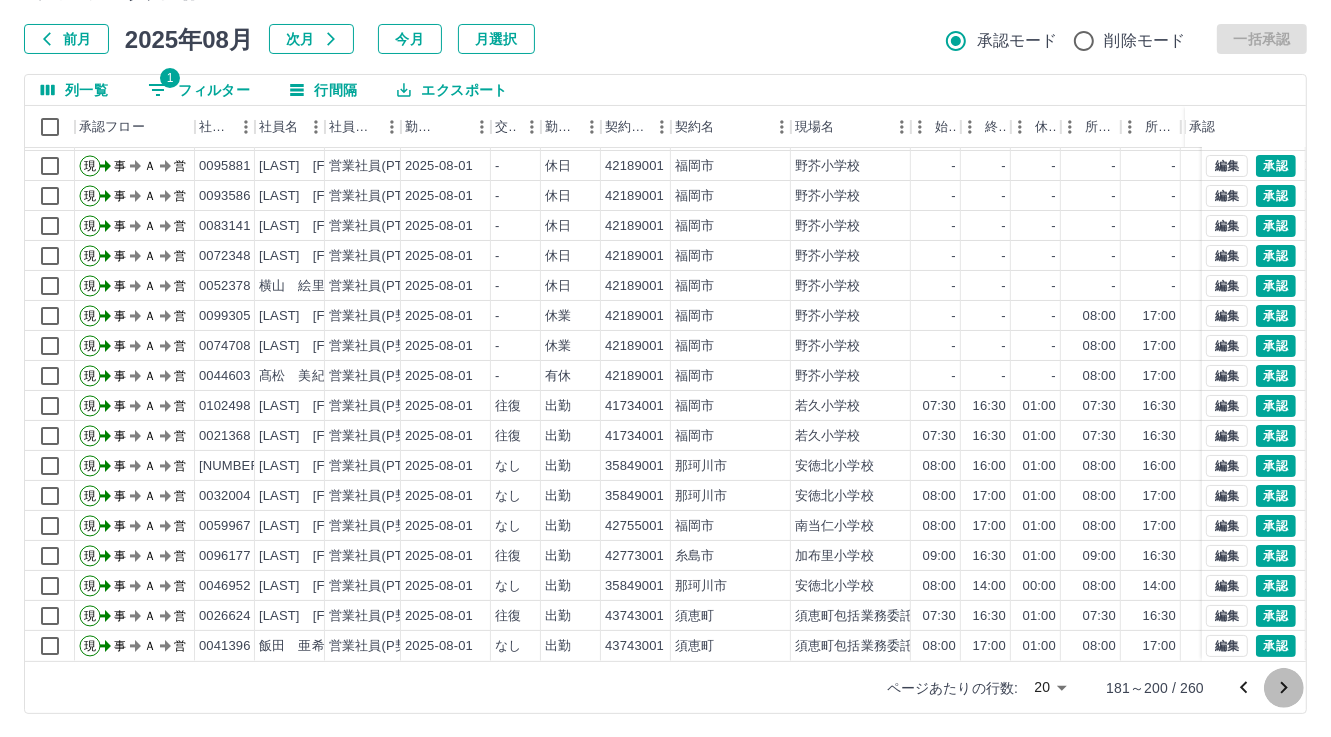 click 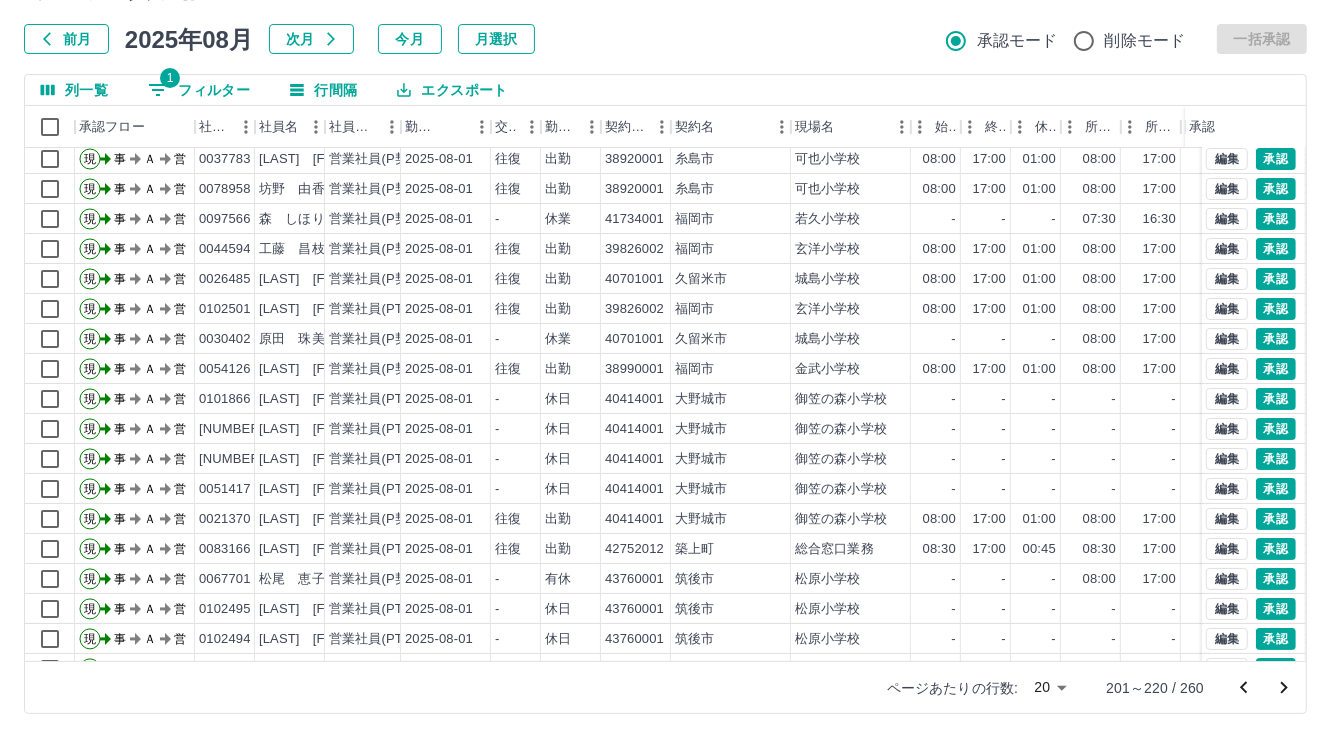 scroll, scrollTop: 103, scrollLeft: 0, axis: vertical 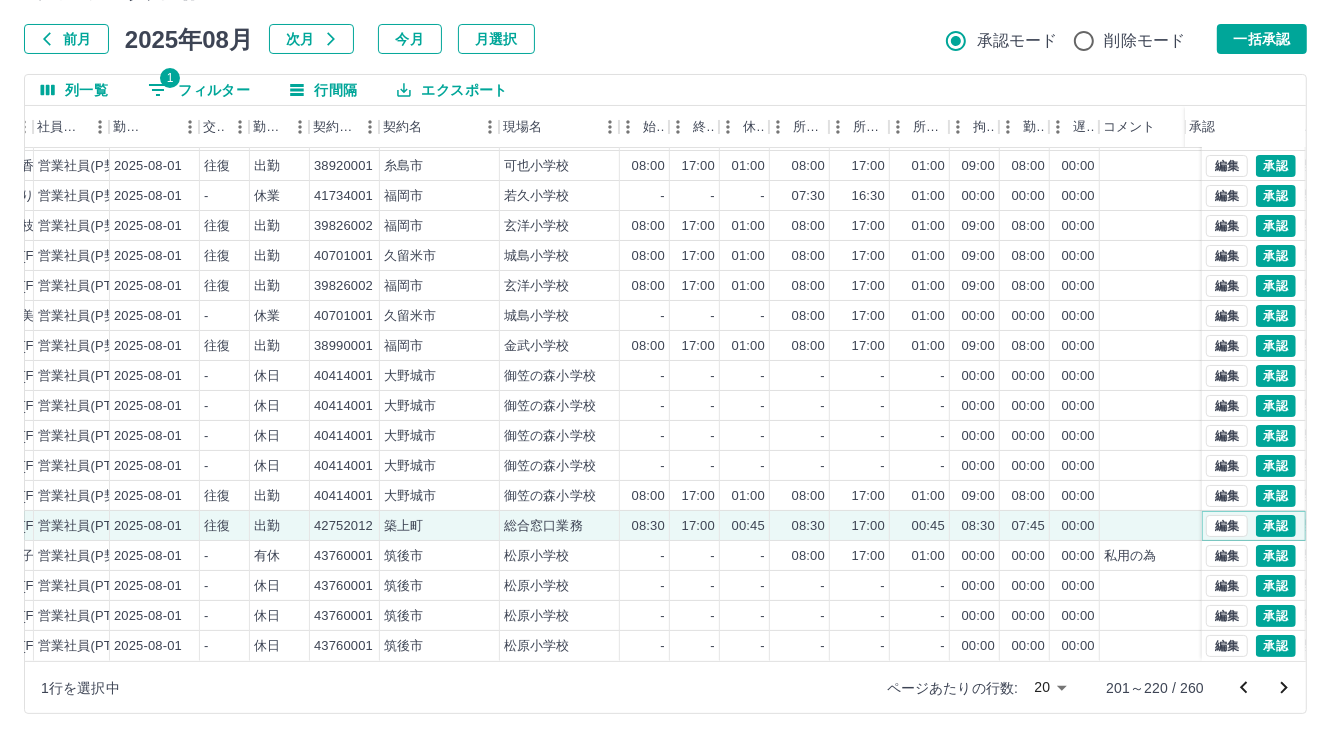 click on "承認" at bounding box center [1276, 526] 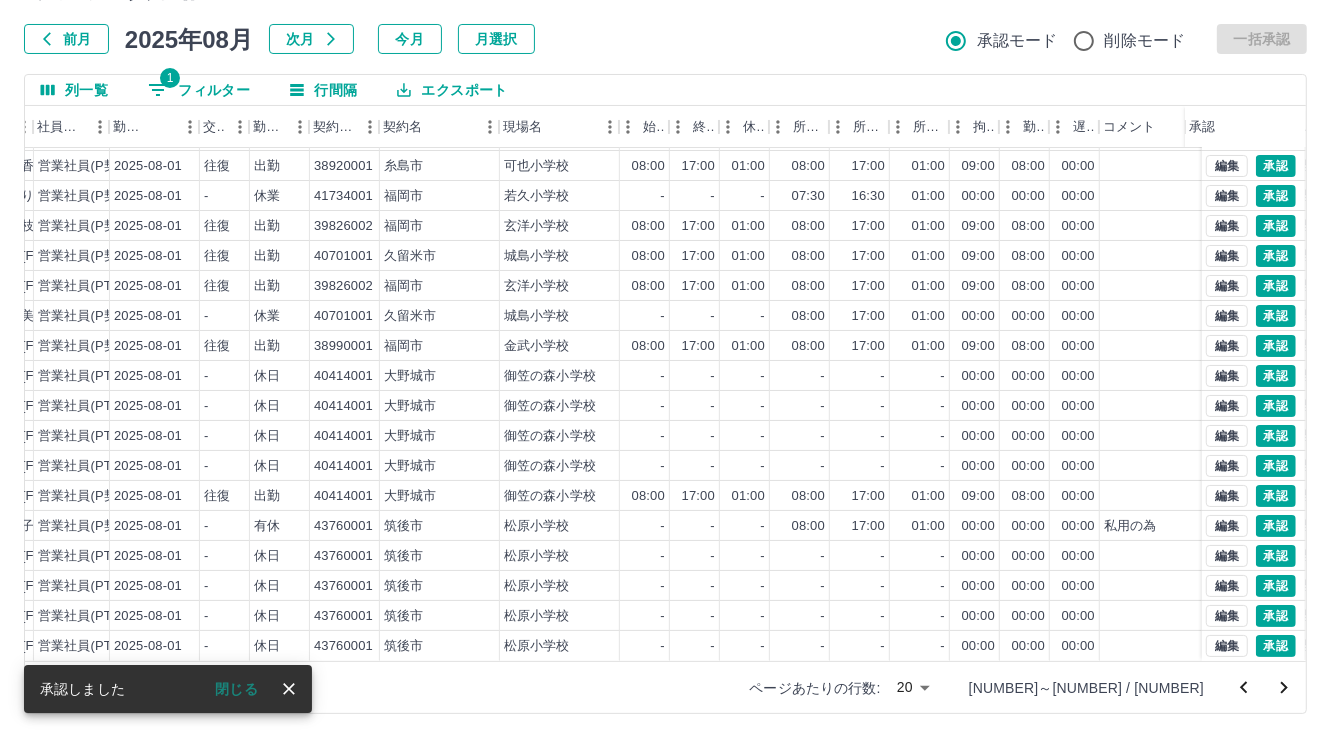 click 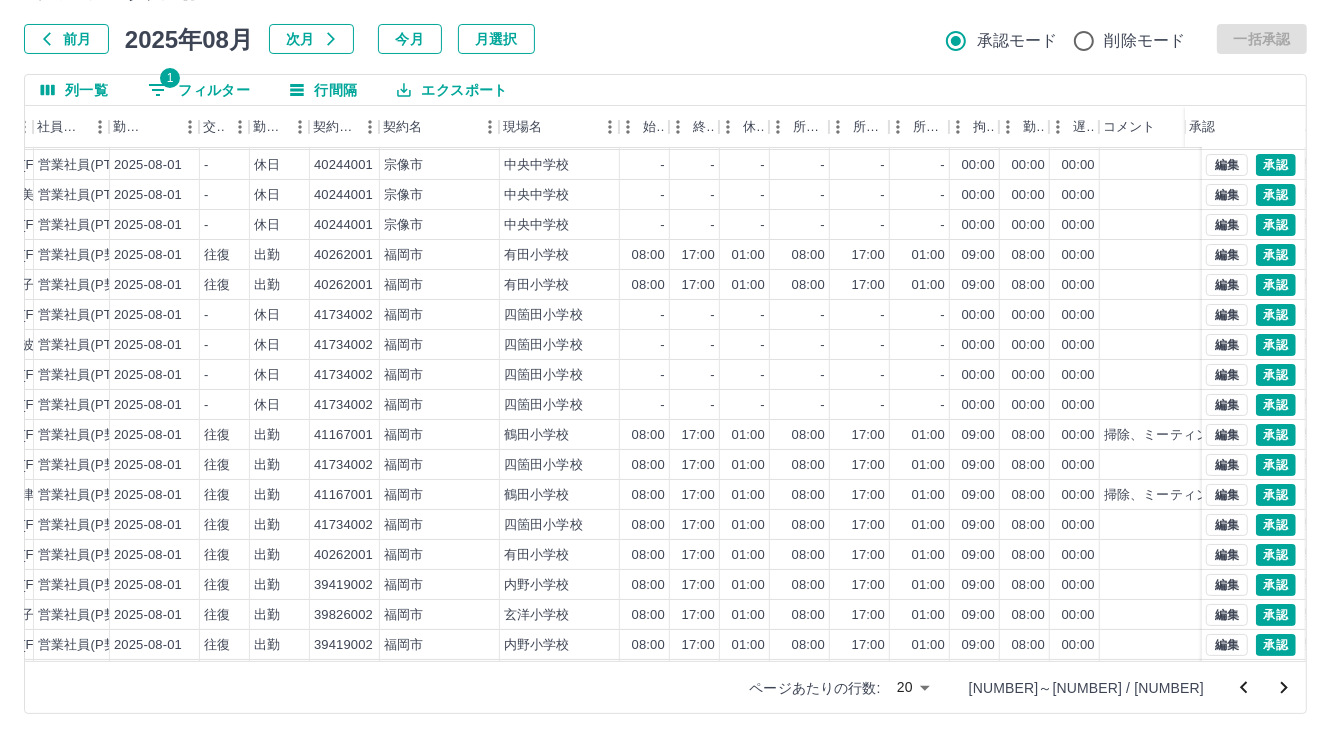 scroll, scrollTop: 103, scrollLeft: 291, axis: both 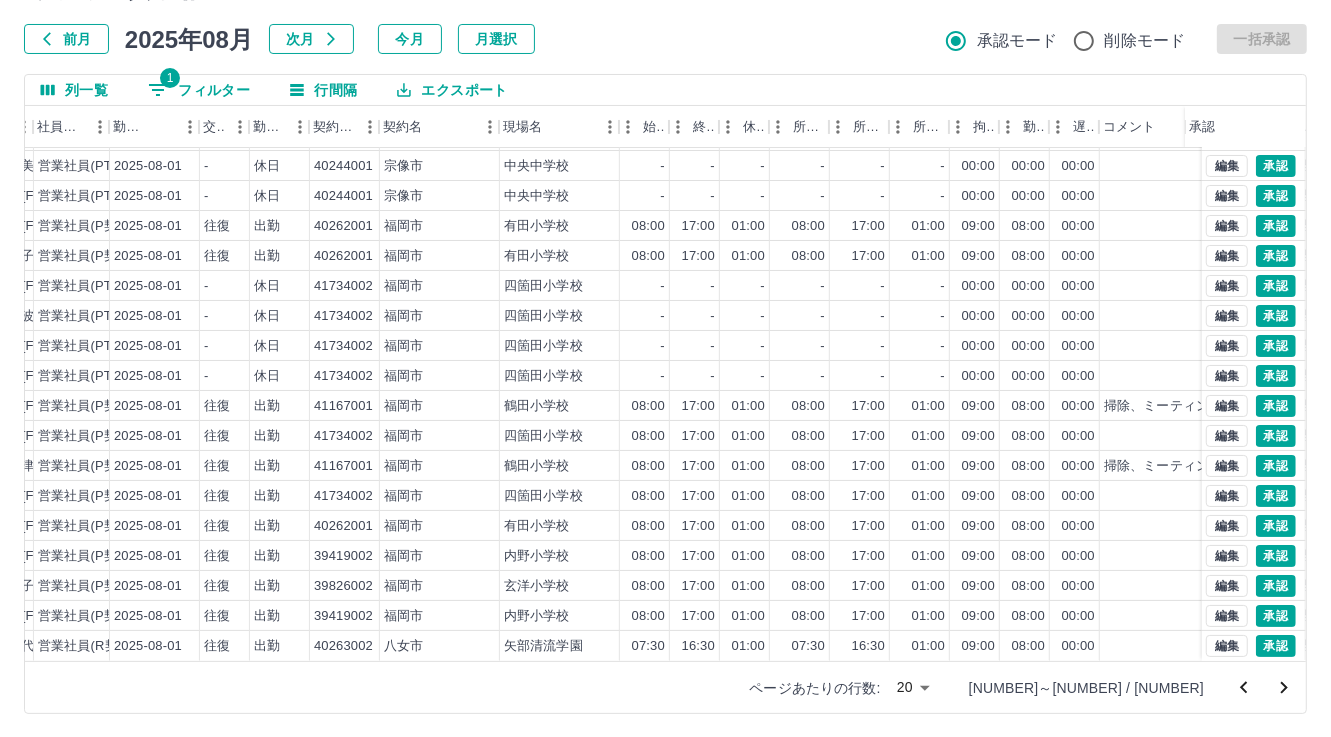 click 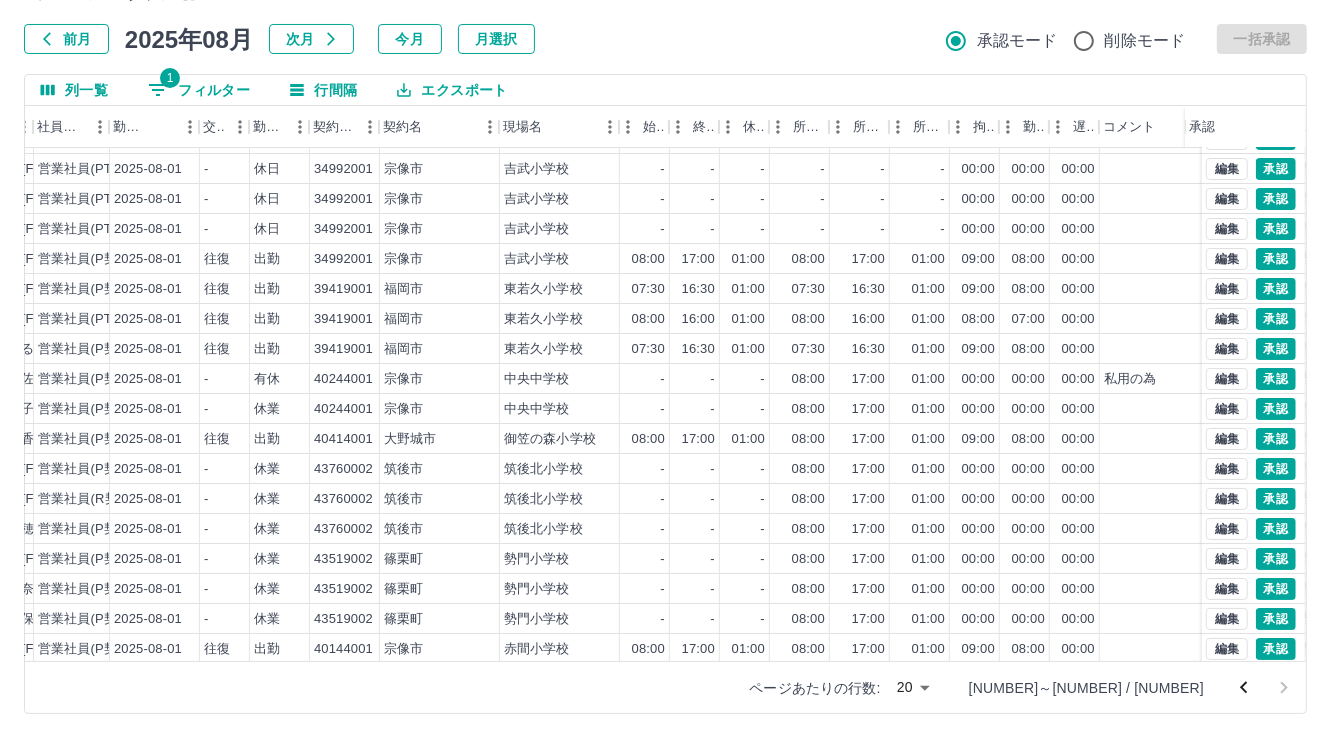 scroll, scrollTop: 0, scrollLeft: 291, axis: horizontal 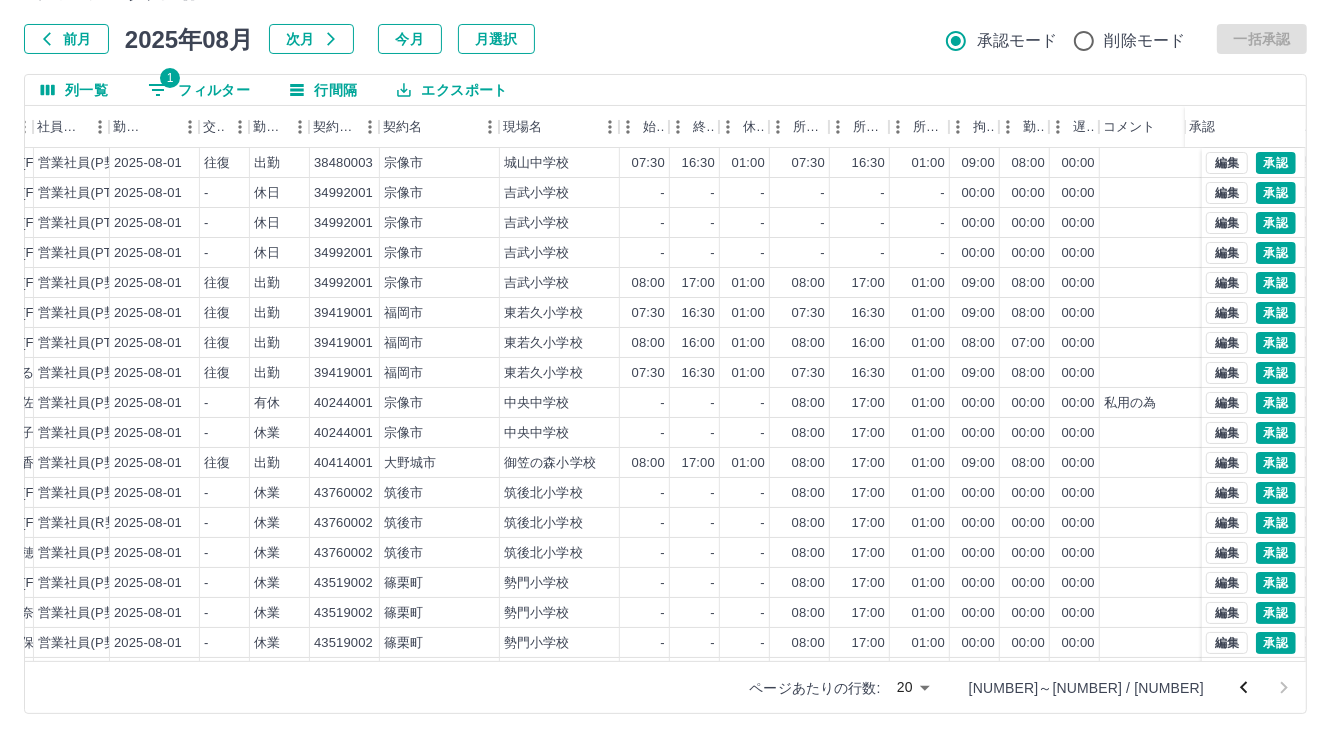 click on "1 フィルター" at bounding box center (199, 90) 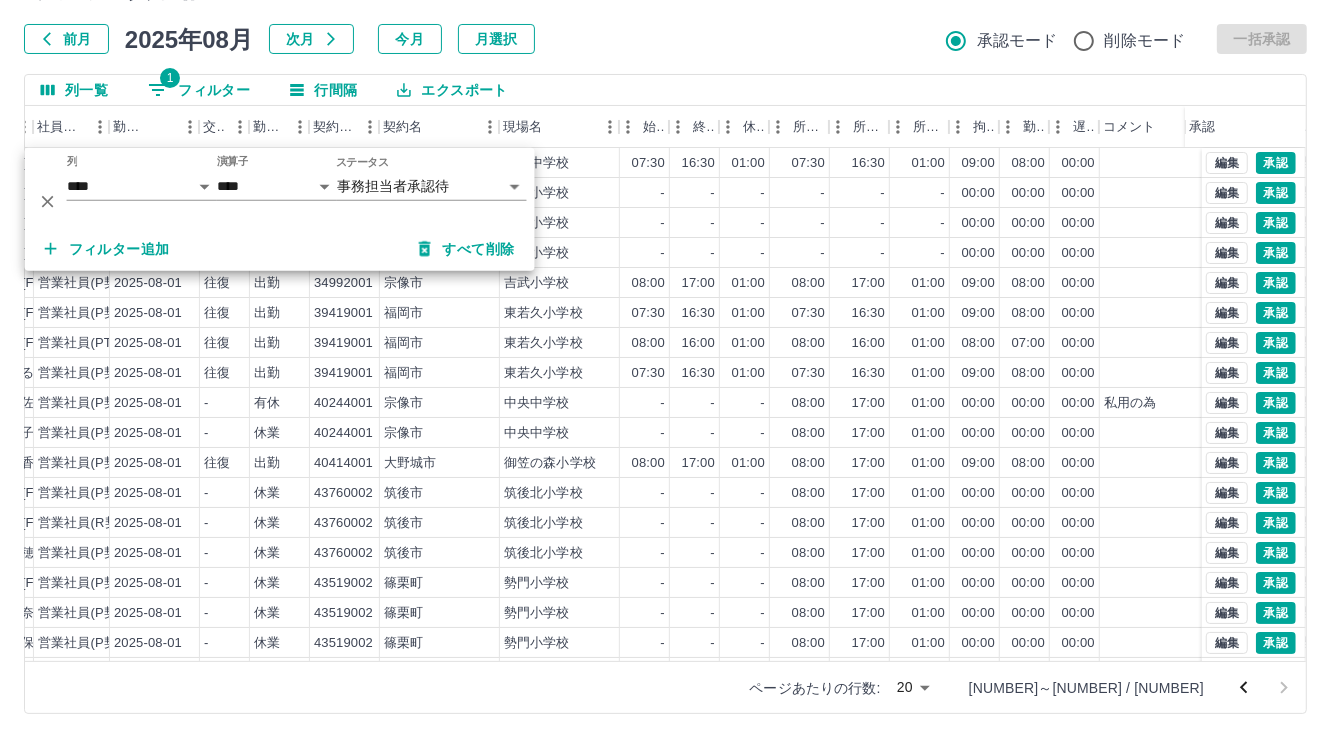 click 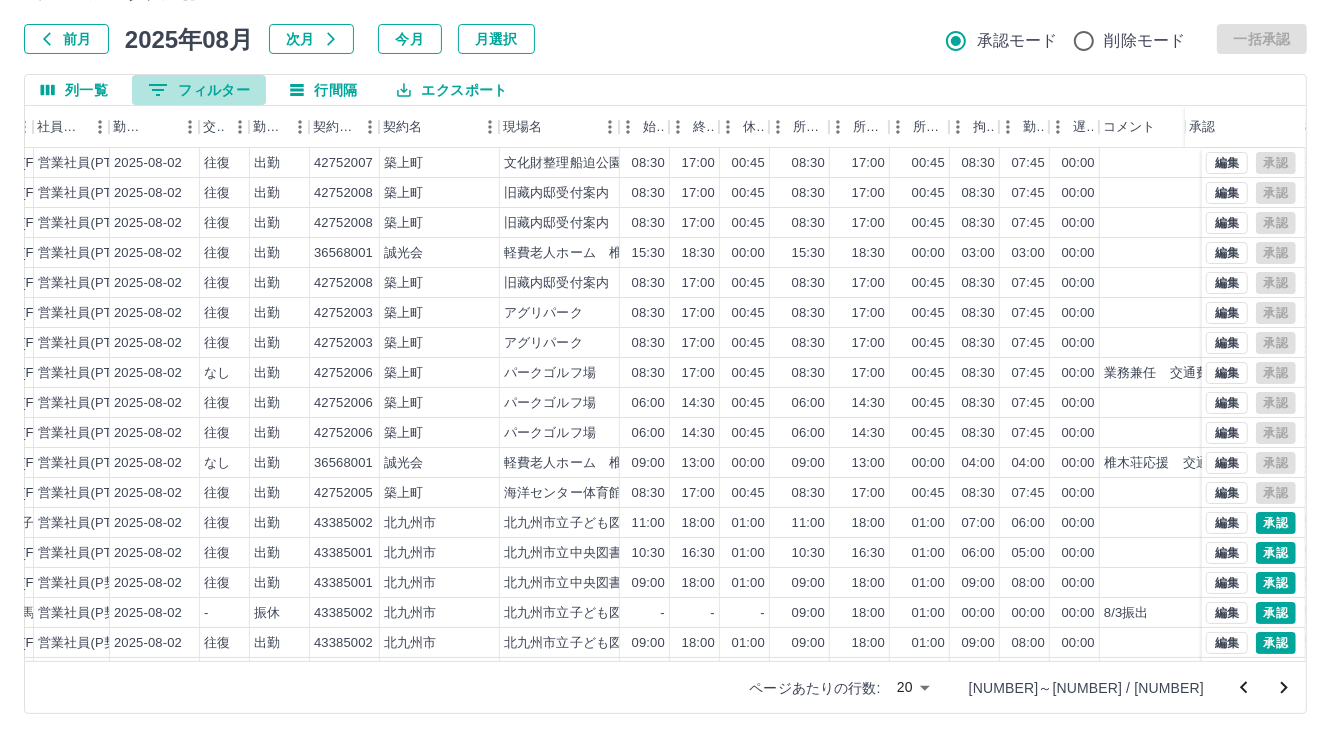 click on "0 フィルター" at bounding box center (199, 90) 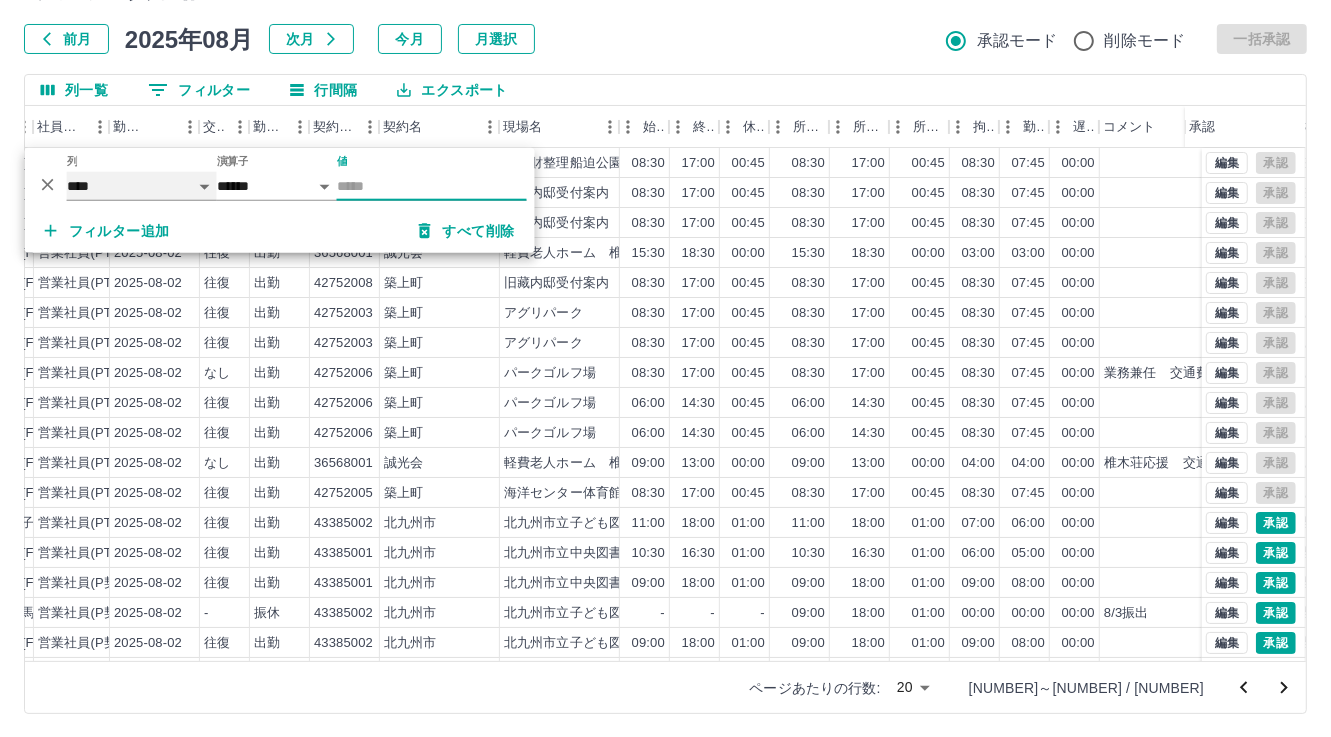 click on "**** *** **** *** *** **** ***** *** *** ** ** ** **** **** **** ** ** *** **** *****" at bounding box center (142, 186) 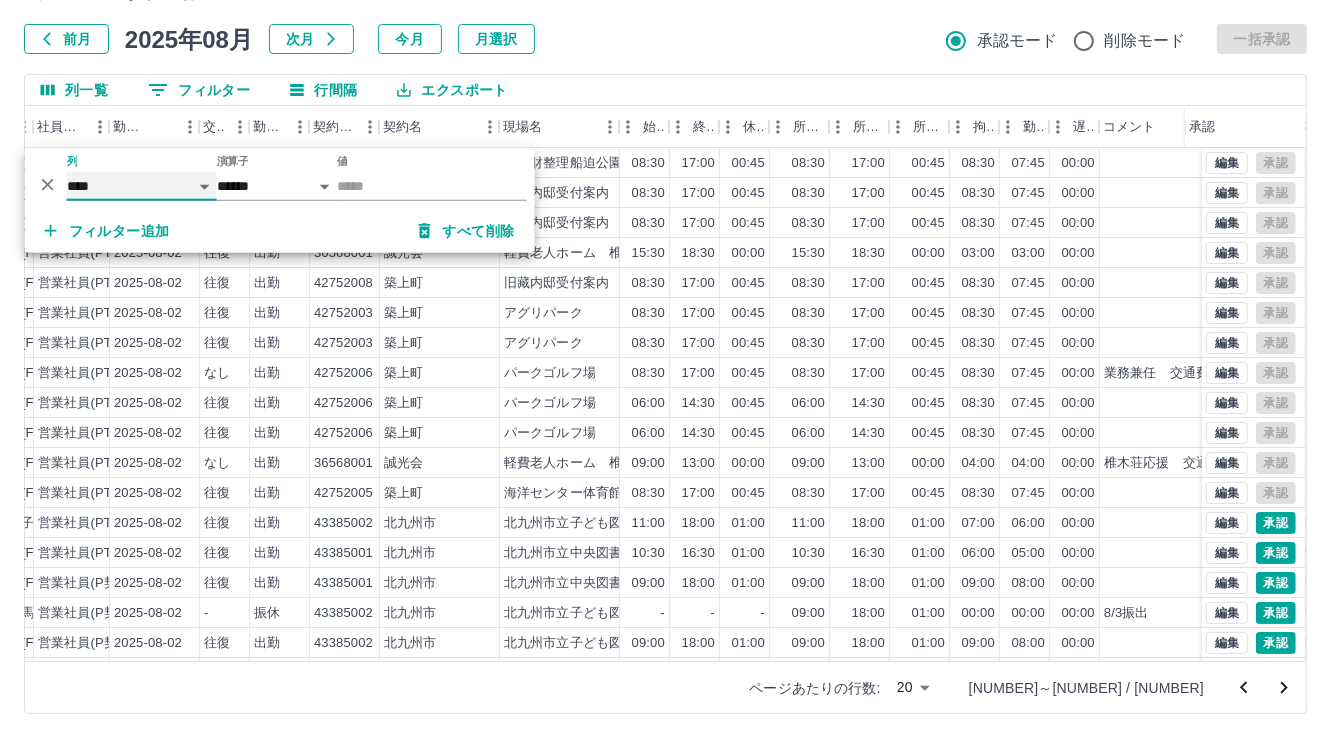 click on "**** *** **** *** *** **** ***** *** *** ** ** ** **** **** **** ** ** *** **** *****" at bounding box center (142, 186) 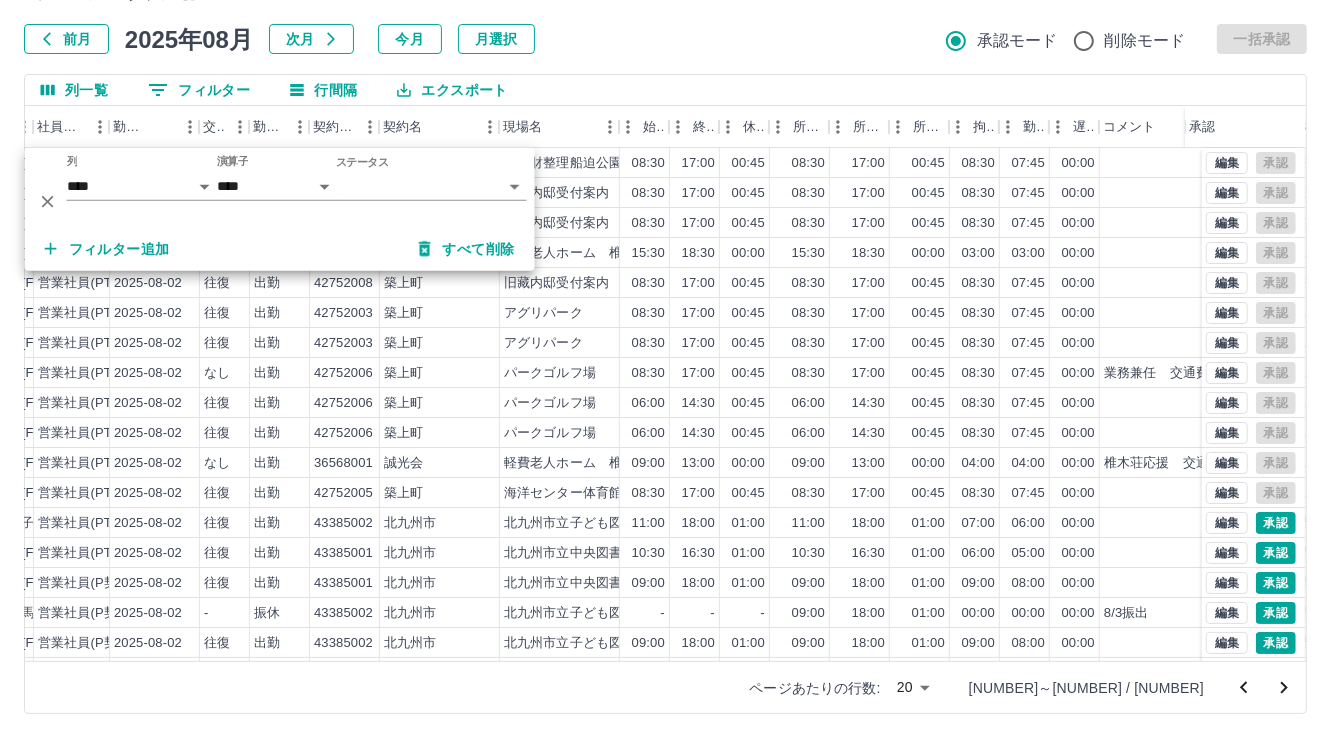 click on "SDH勤怠 [LAST]　[FIRST] 勤務実績承認 前月 2025年08月 次月 今月 月選択 承認モード 削除モード 一括承認 列一覧 0 フィルター 行間隔 エクスポート 承認フロー 社員番号 社員名 社員区分 勤務日 交通費 勤務区分 契約コード 契約名 現場名 始業 終業 休憩 所定開始 所定終業 所定休憩 拘束 勤務 遅刻等 コメント ステータス 承認 現 事 Ａ 営 [NUMBER] [LAST]　[FIRST] 営業社員(PT契約) 2025-08-02 往復 出勤 [NUMBER] [CITY] [SITE_NAME] 08:30 17:00 00:45 08:30 17:00 00:45 08:30 07:45 00:00 現場責任者承認待 現 事 Ａ 営 [NUMBER] [LAST]　[FIRST] 営業社員(PT契約) 2025-08-02 往復 出勤 [NUMBER] [CITY] [SITE_NAME] 08:30 17:00 00:45 08:30 17:00 00:45 08:30 07:45 00:00 現場責任者承認待 現 事 Ａ 営 [NUMBER] [LAST]　[FIRST] 営業社員(PT契約) 2025-08-02 往復 出勤 [NUMBER] [CITY] [SITE_NAME] 08:30 17:00 00:45 08:30 17:00 00:45" at bounding box center [665, 315] 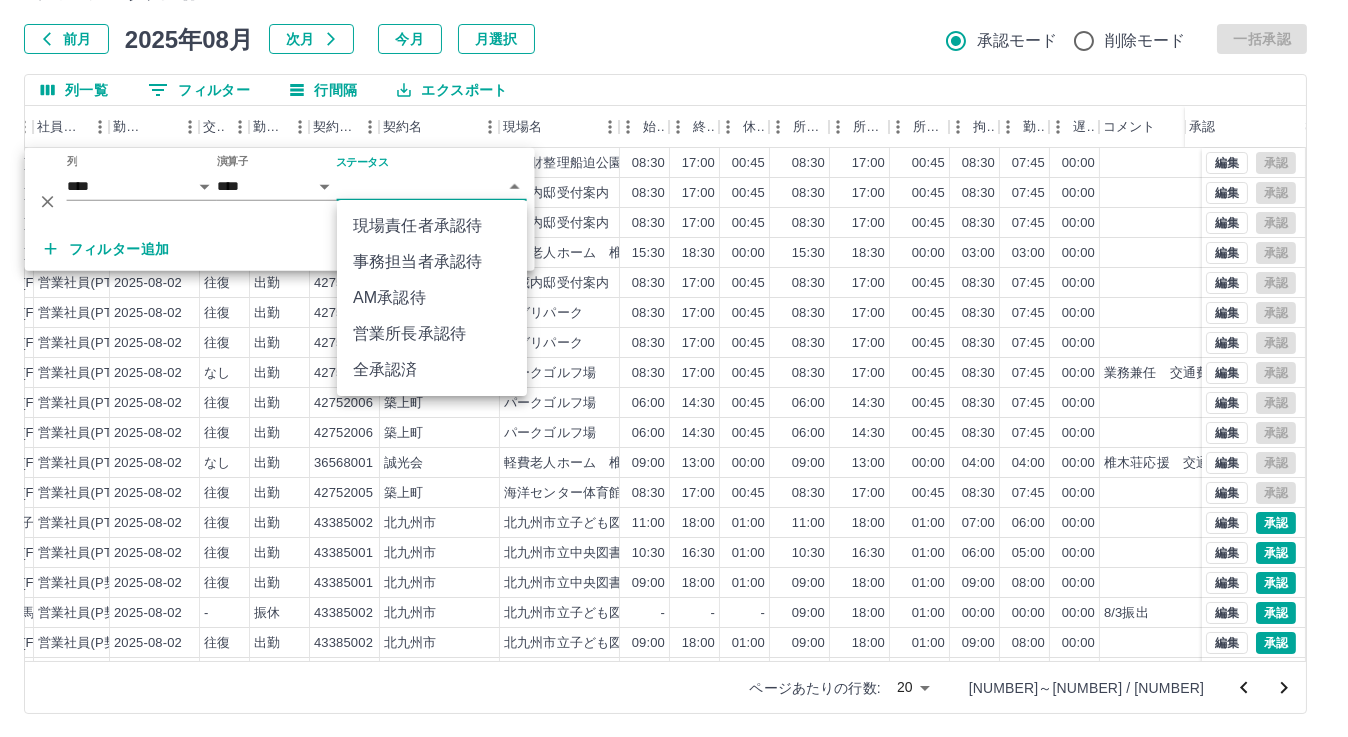 click on "事務担当者承認待" at bounding box center [432, 262] 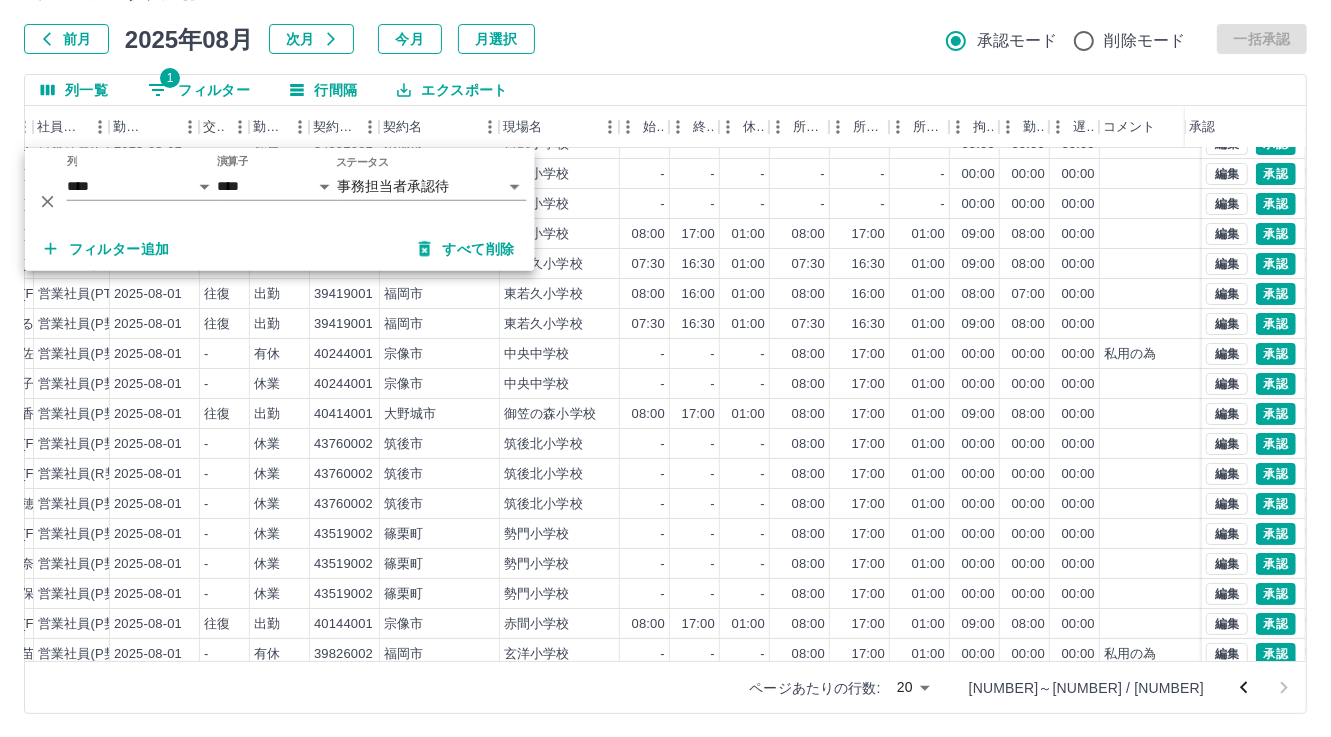 scroll, scrollTop: 72, scrollLeft: 291, axis: both 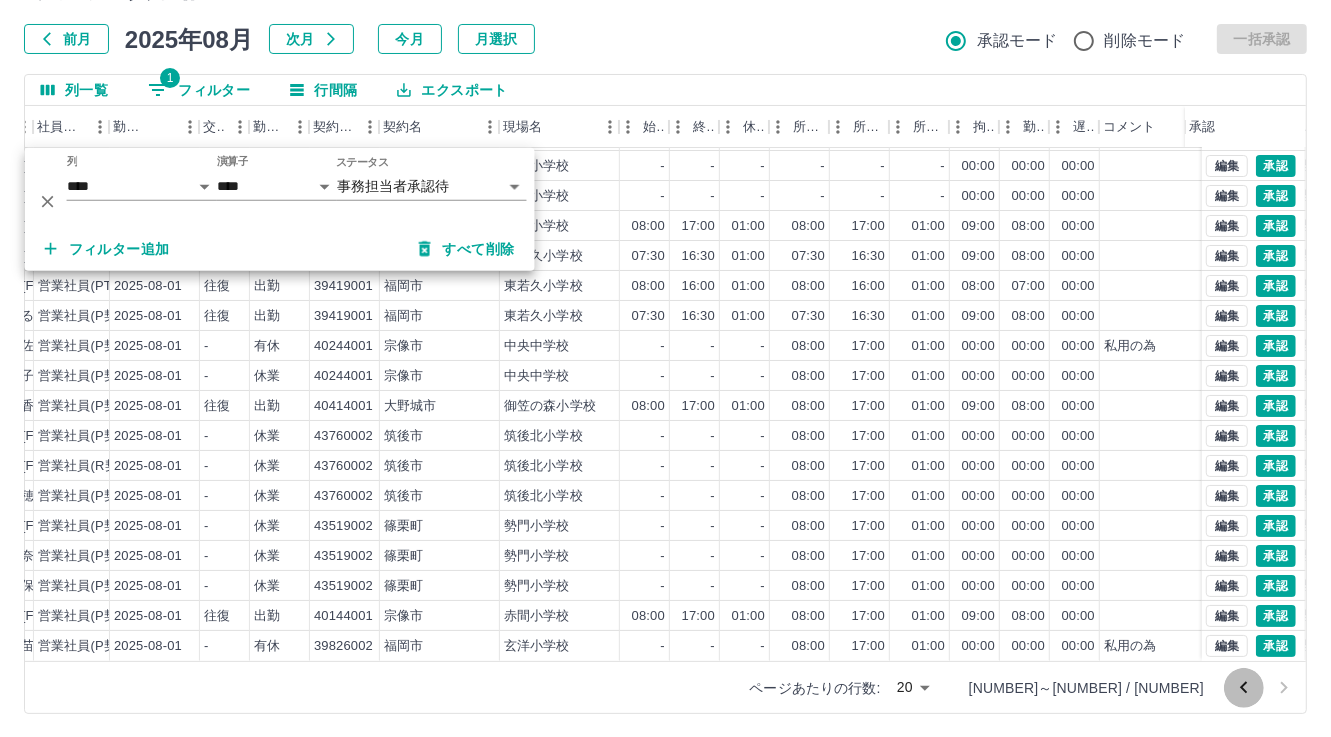 click 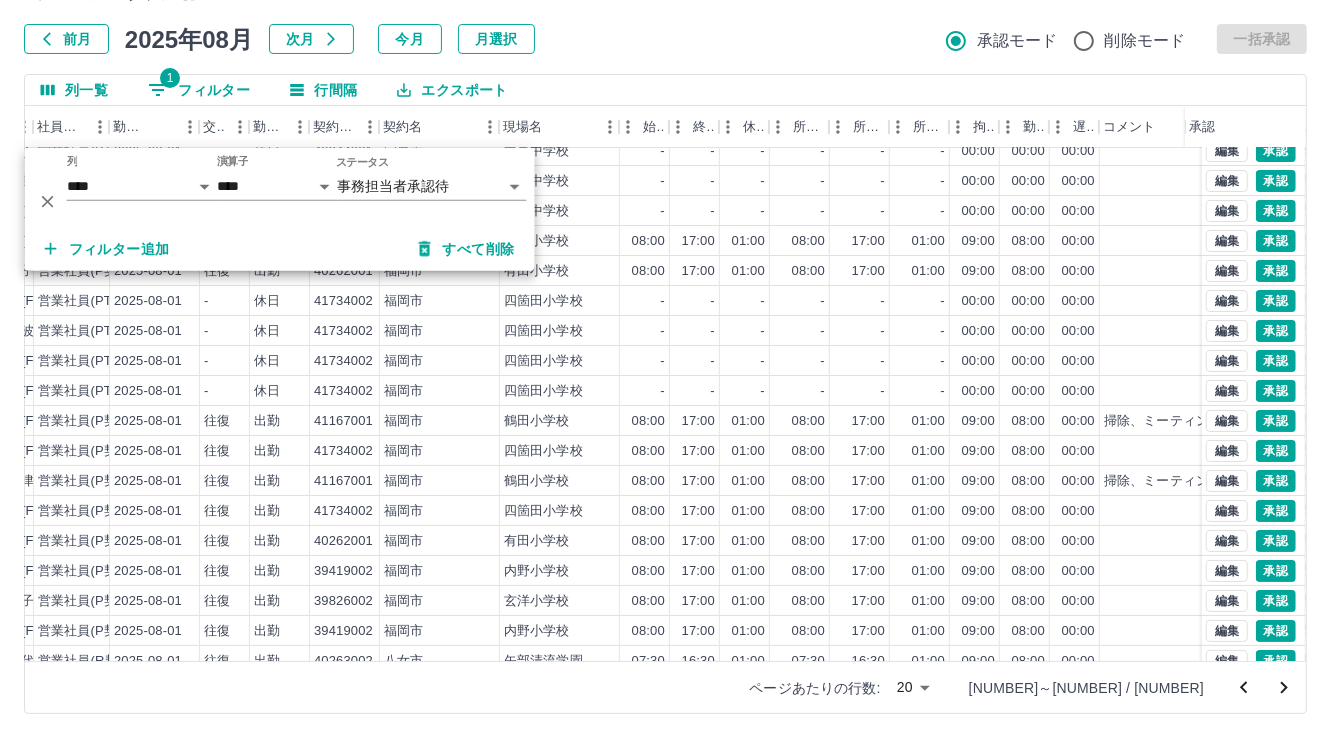 scroll, scrollTop: 0, scrollLeft: 291, axis: horizontal 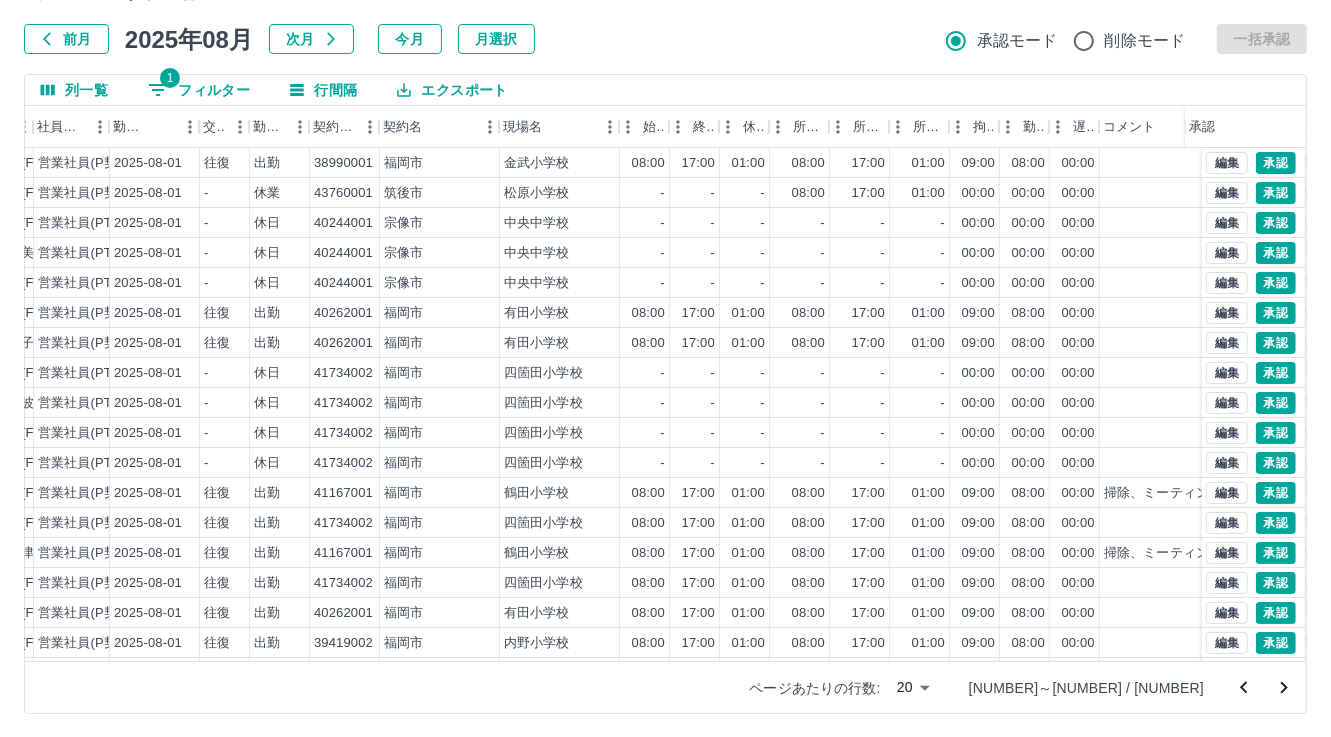click 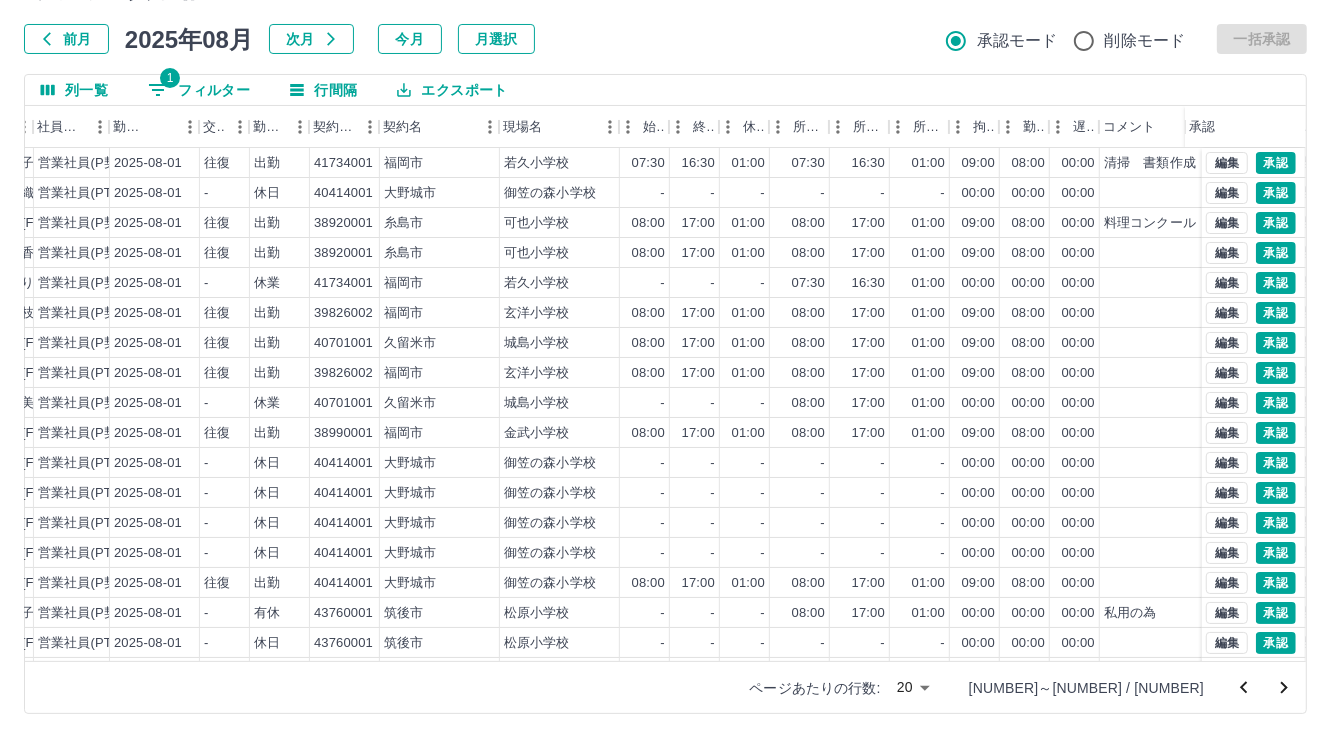 click 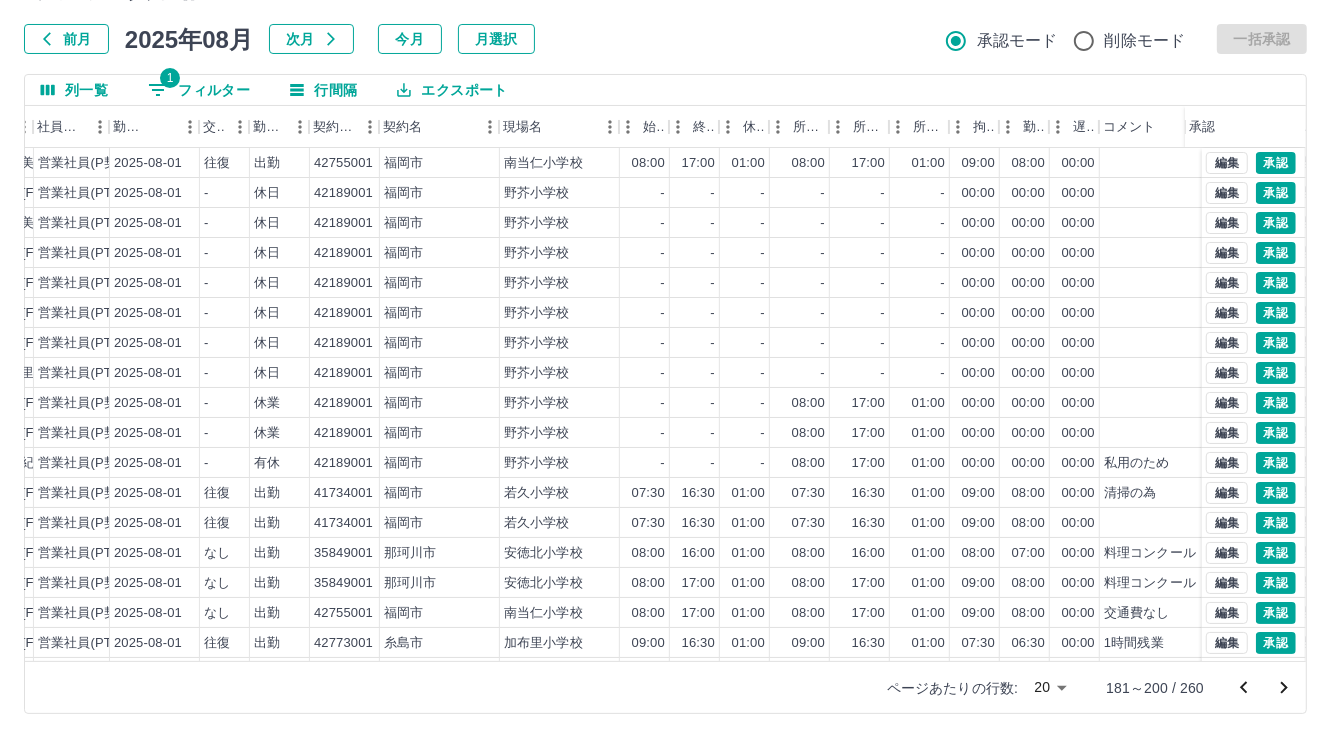 click 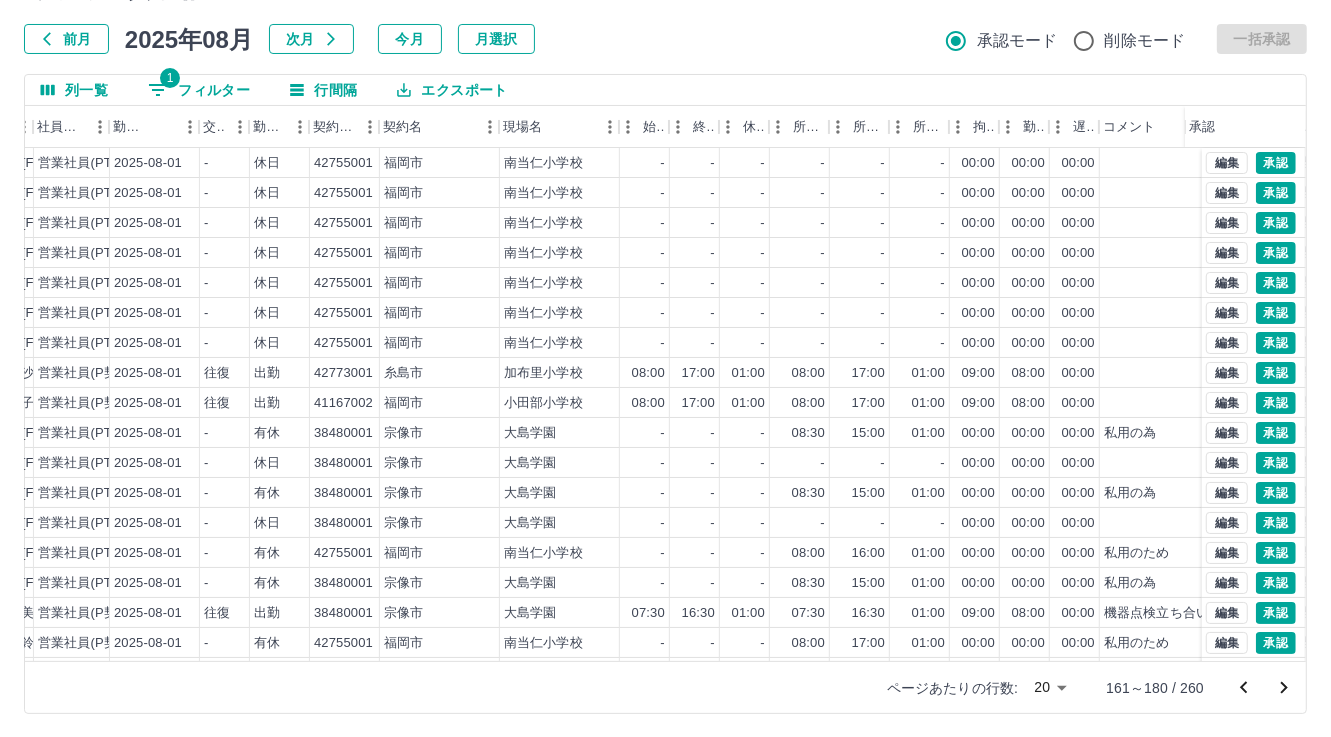 click 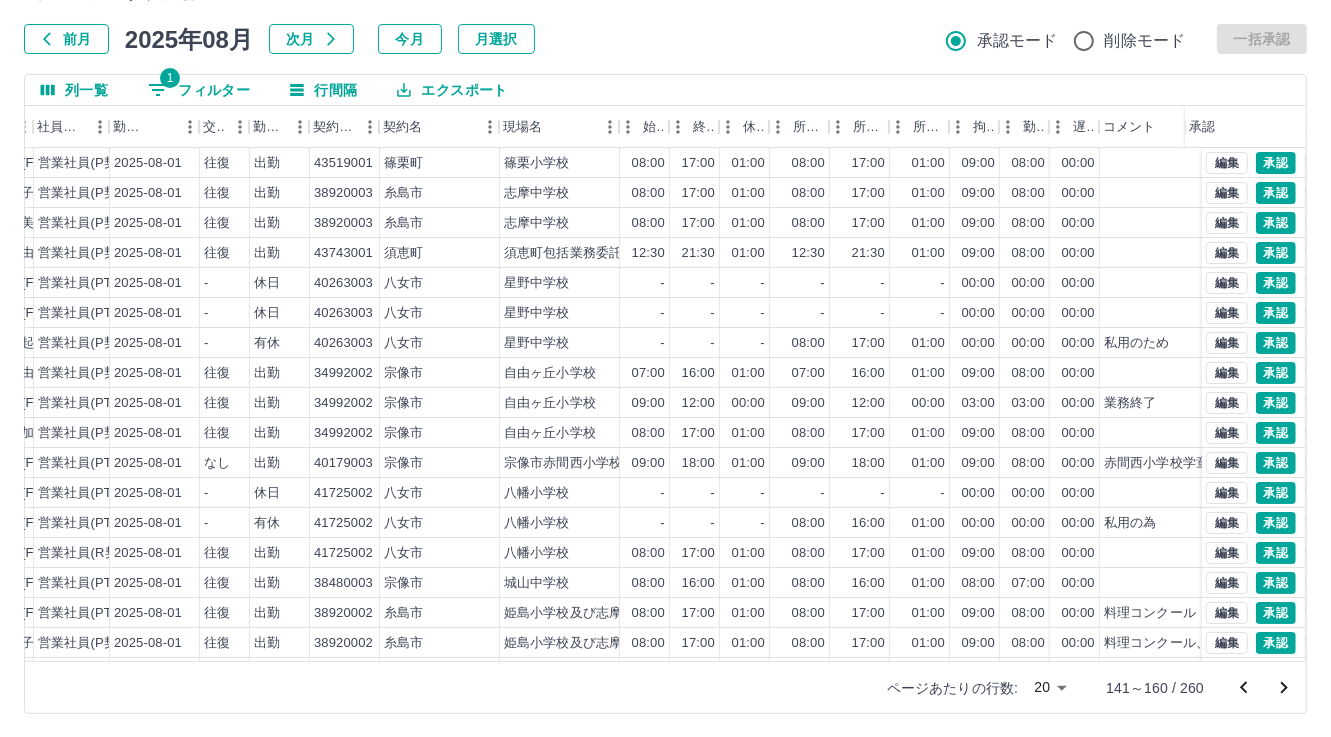click 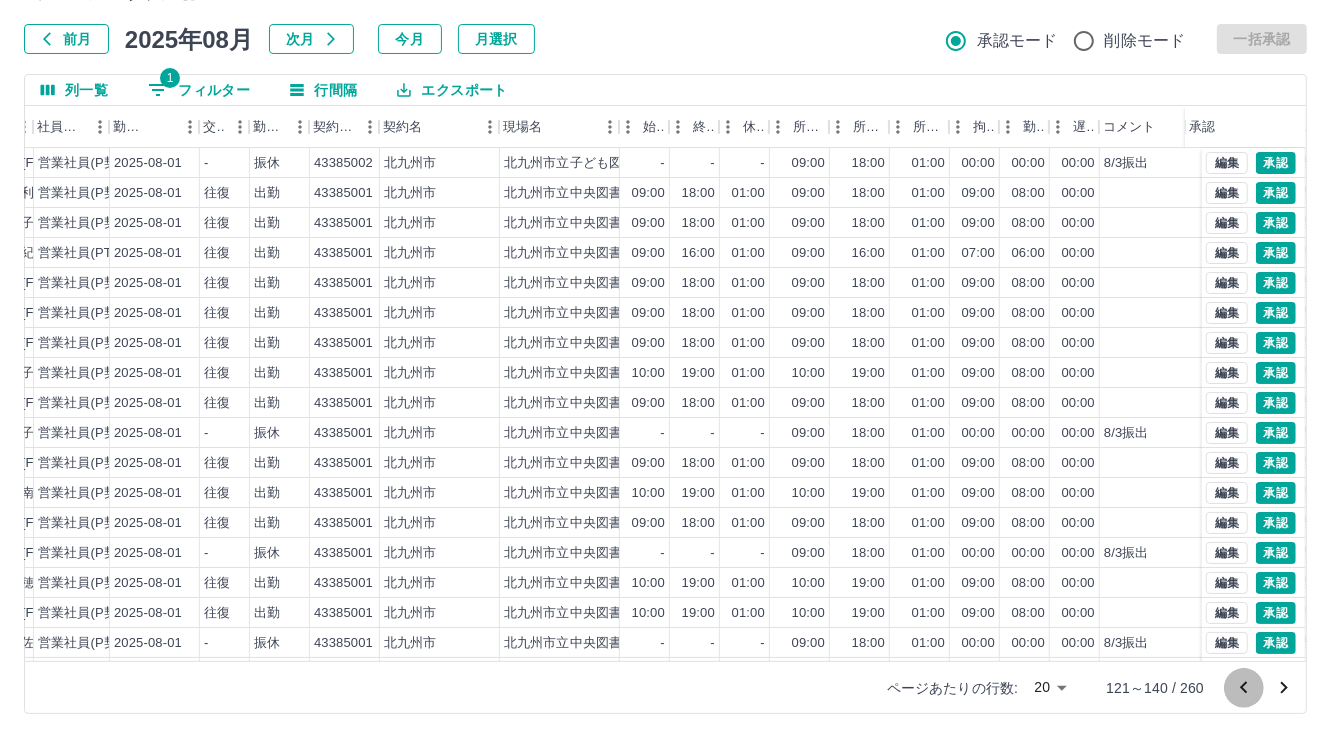 click 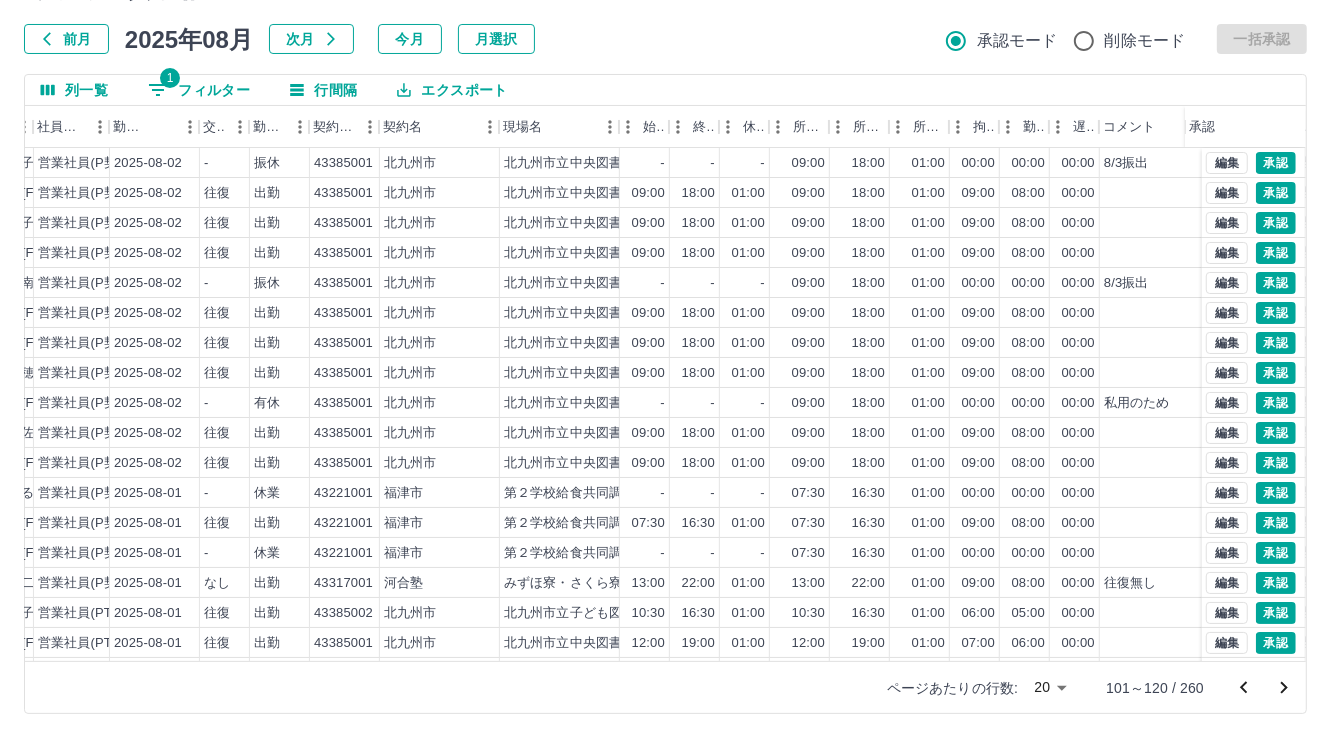 click 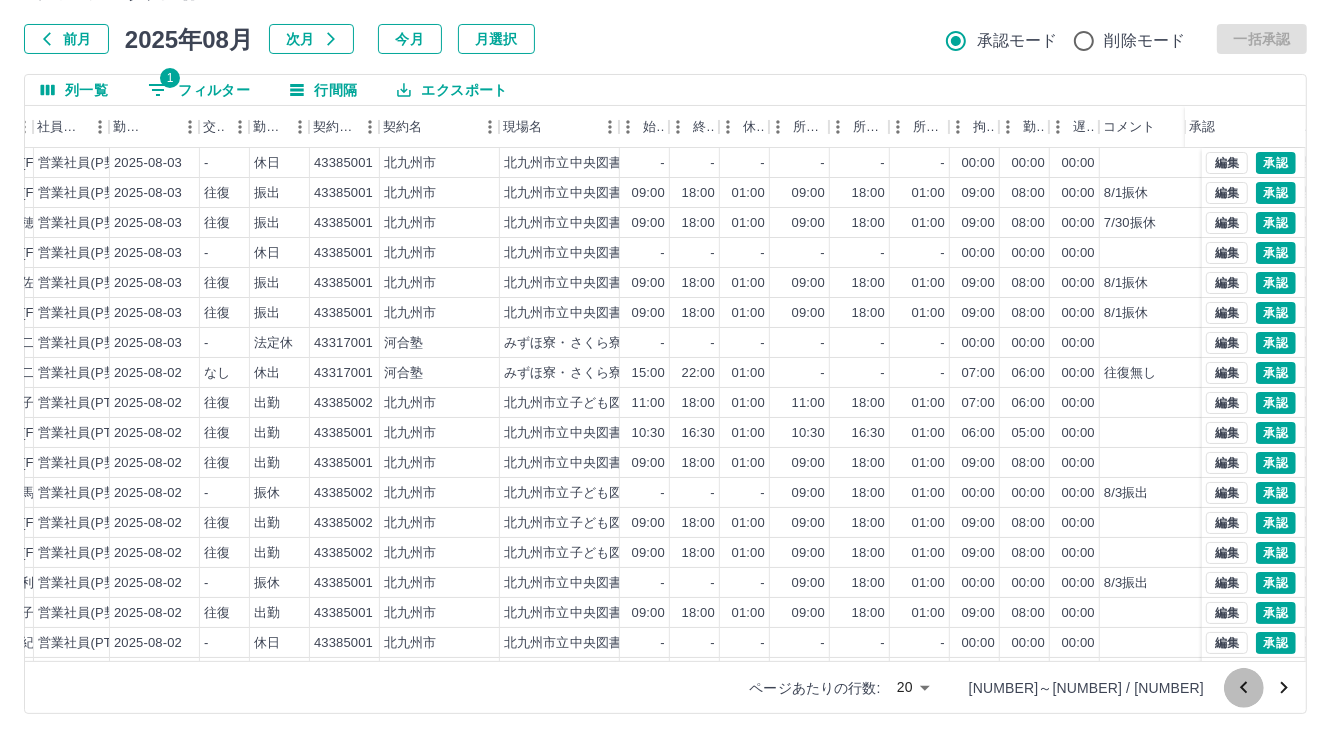 click 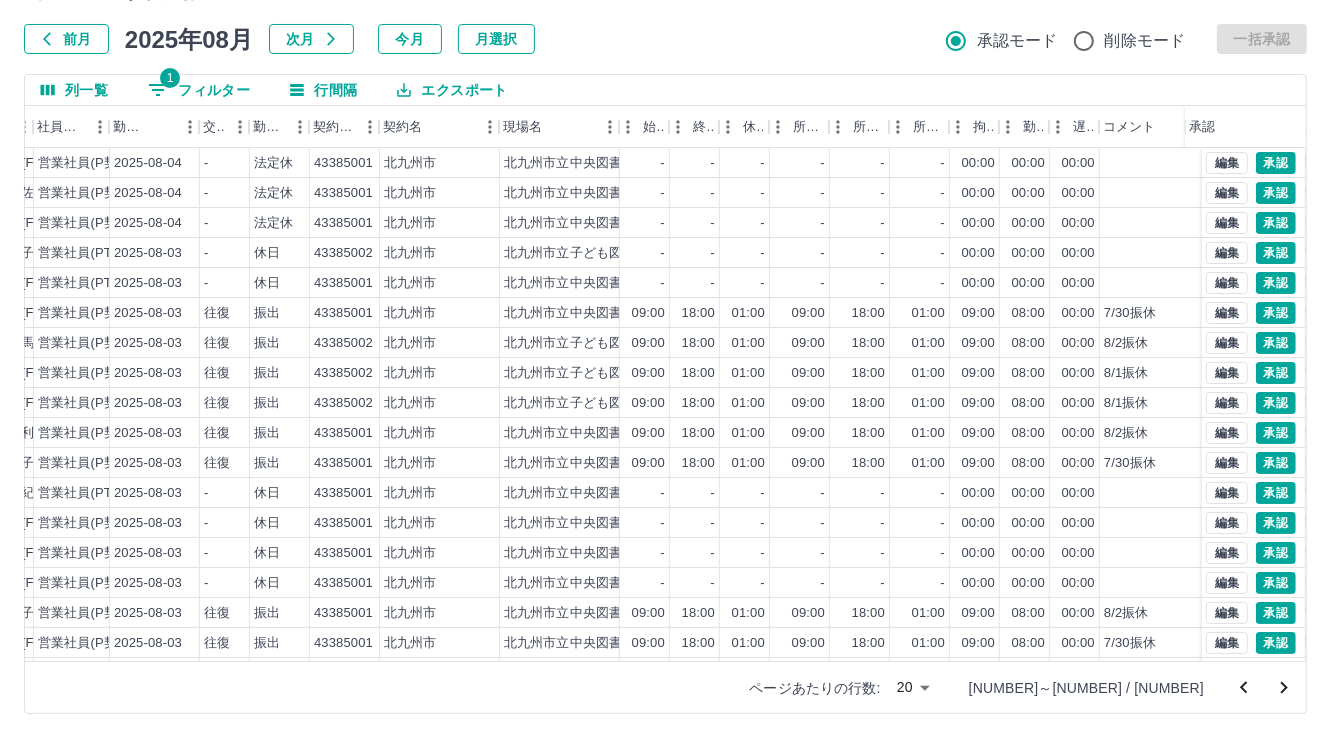 click 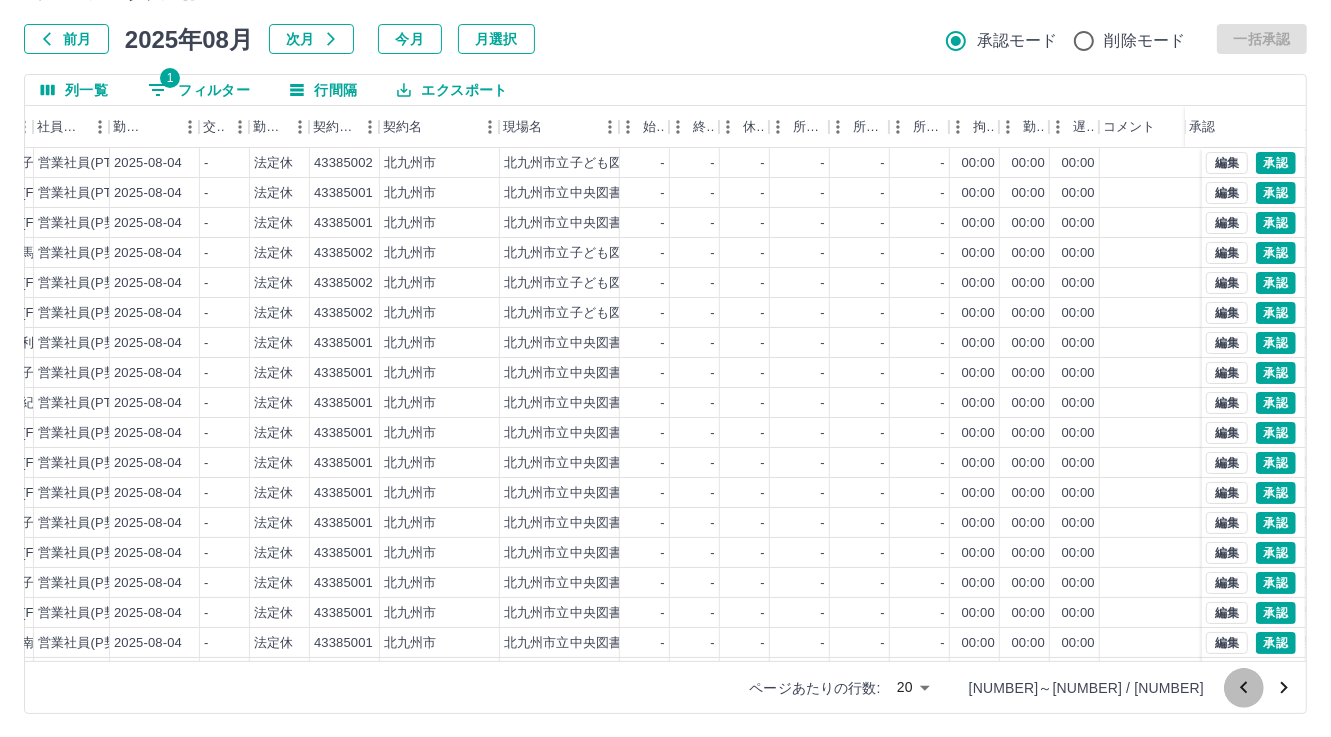 click 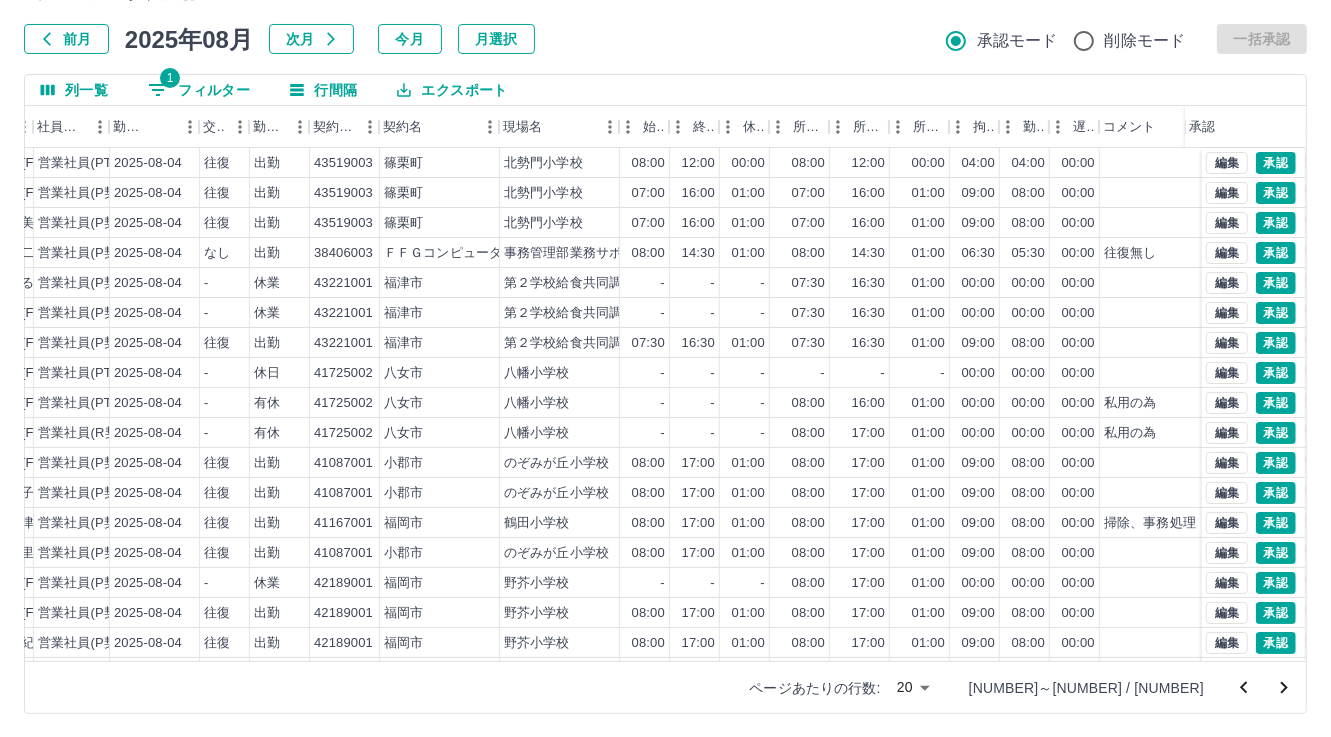 click 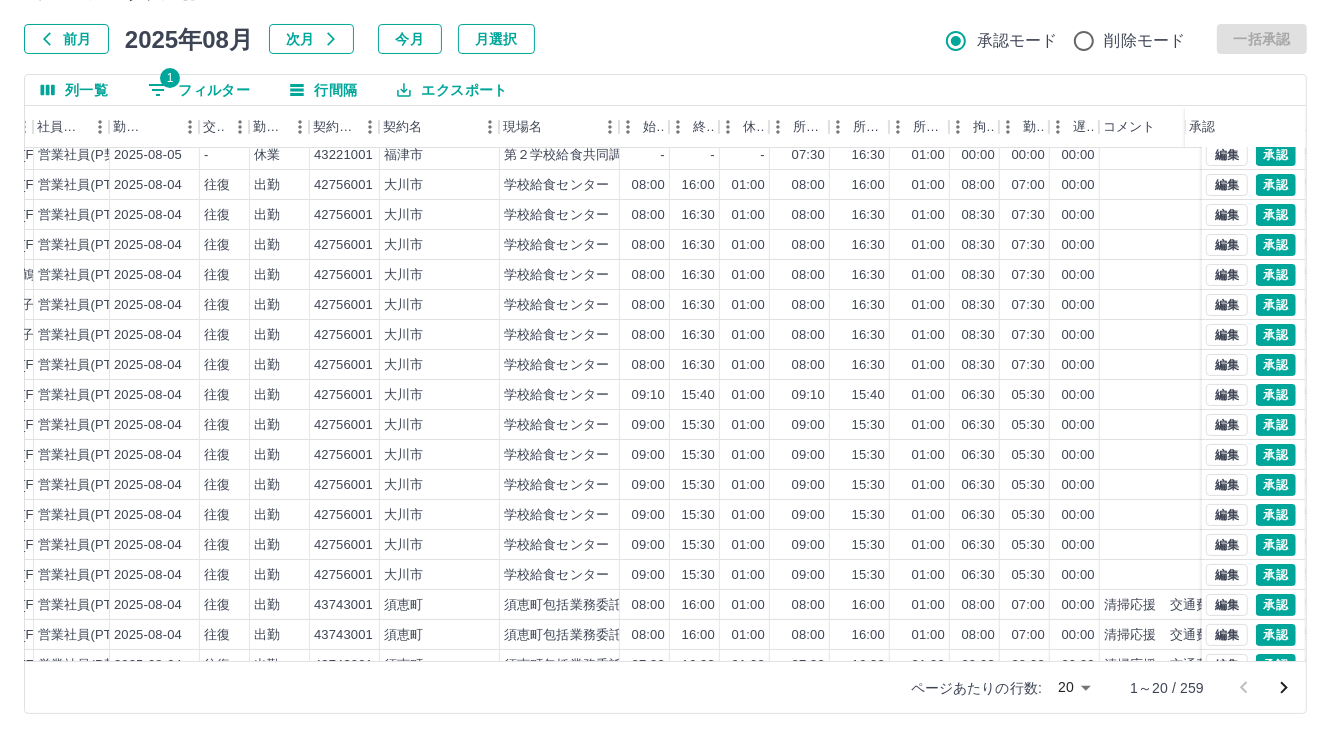 scroll, scrollTop: 103, scrollLeft: 291, axis: both 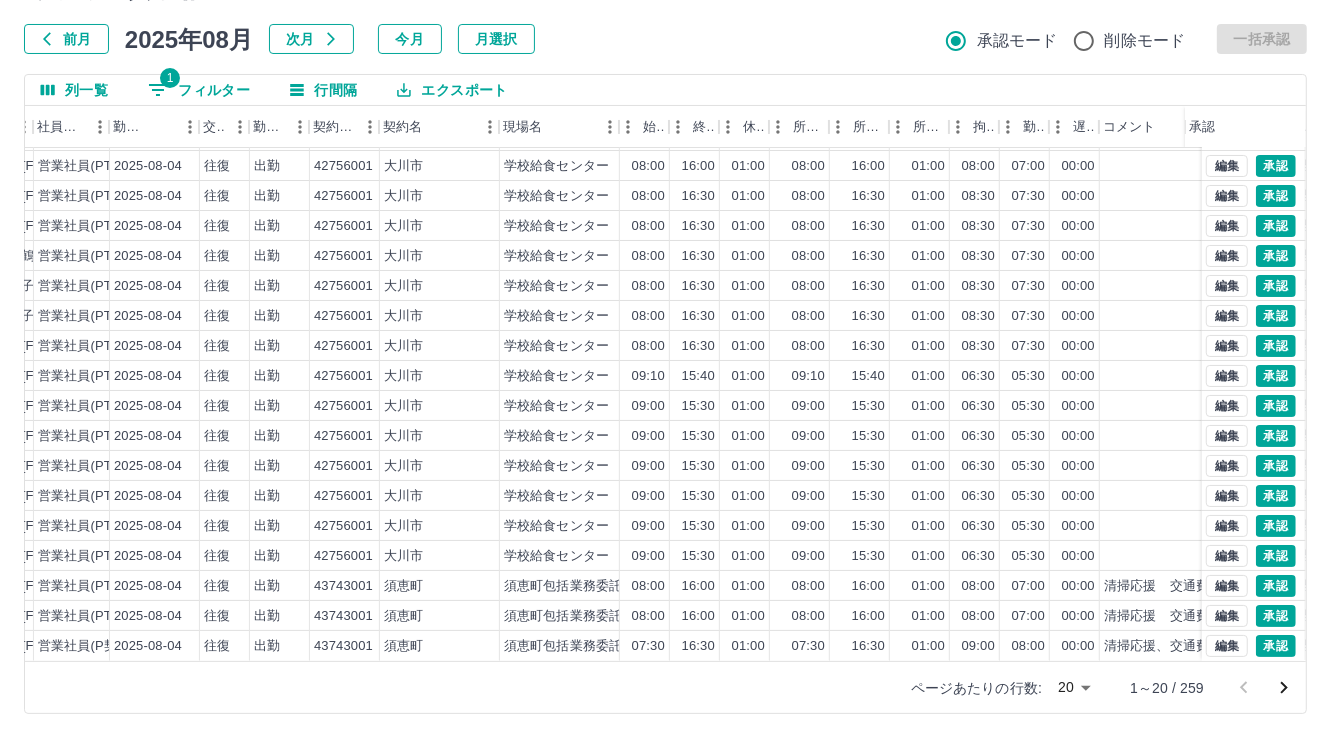 click at bounding box center (1284, 688) 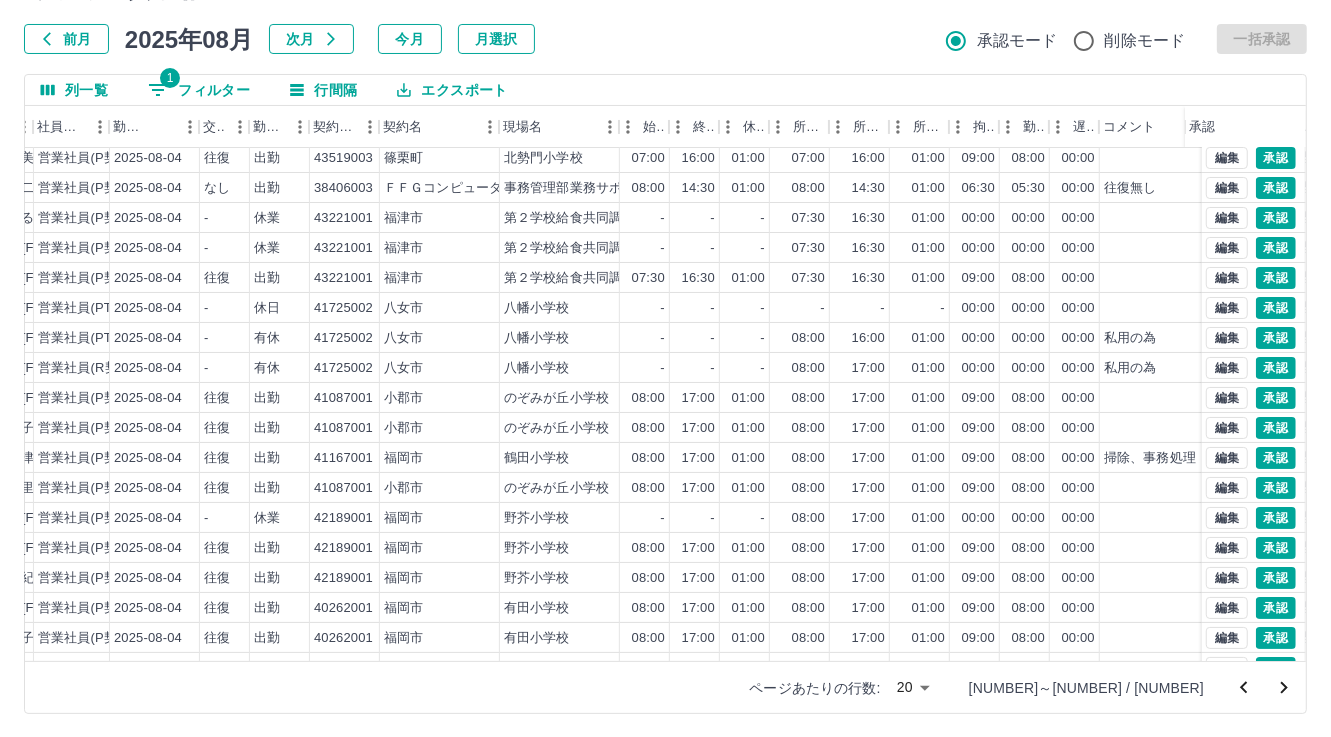 scroll, scrollTop: 103, scrollLeft: 291, axis: both 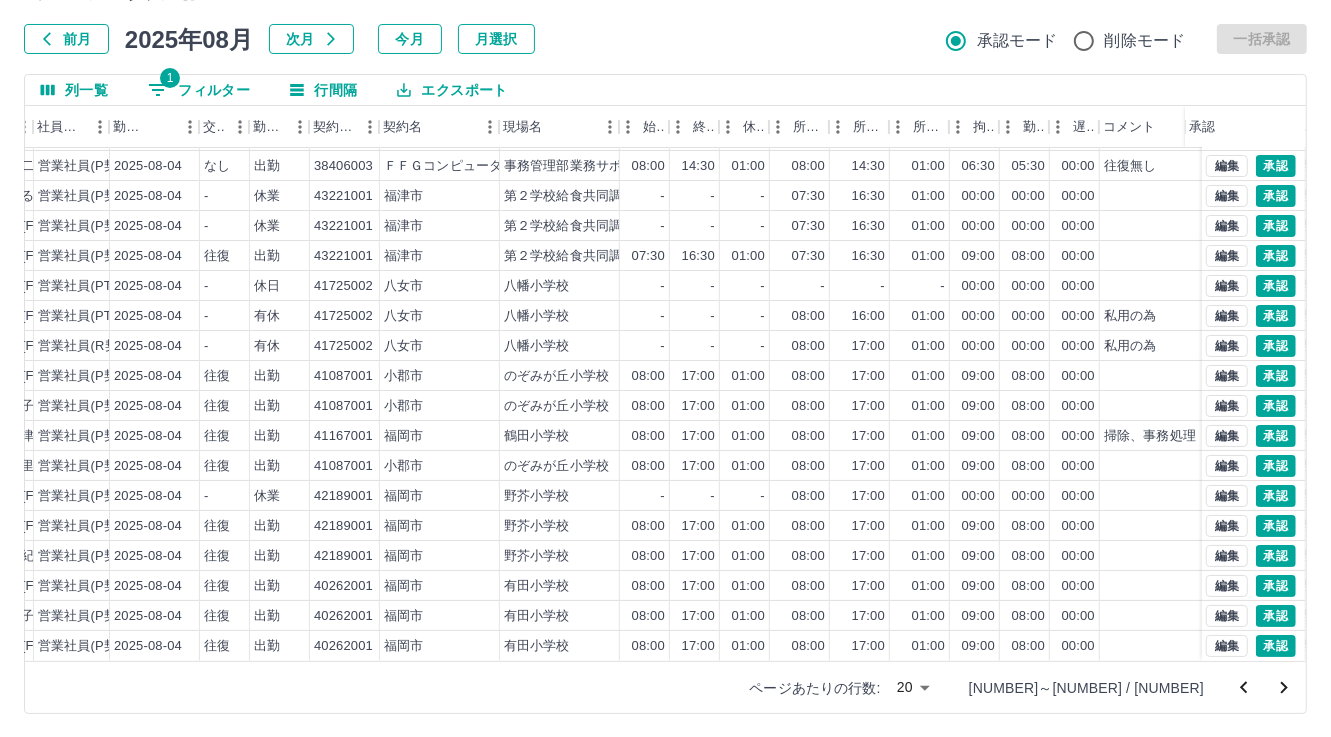 click 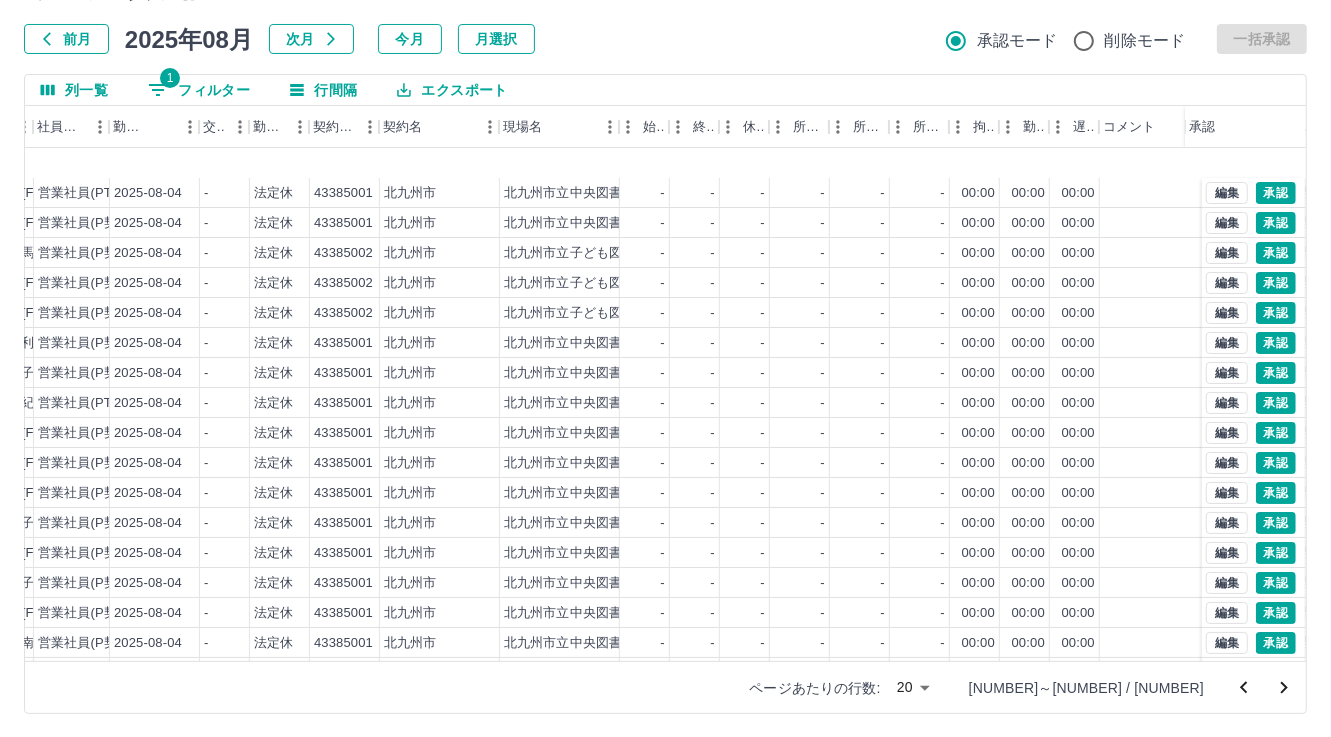 scroll, scrollTop: 103, scrollLeft: 291, axis: both 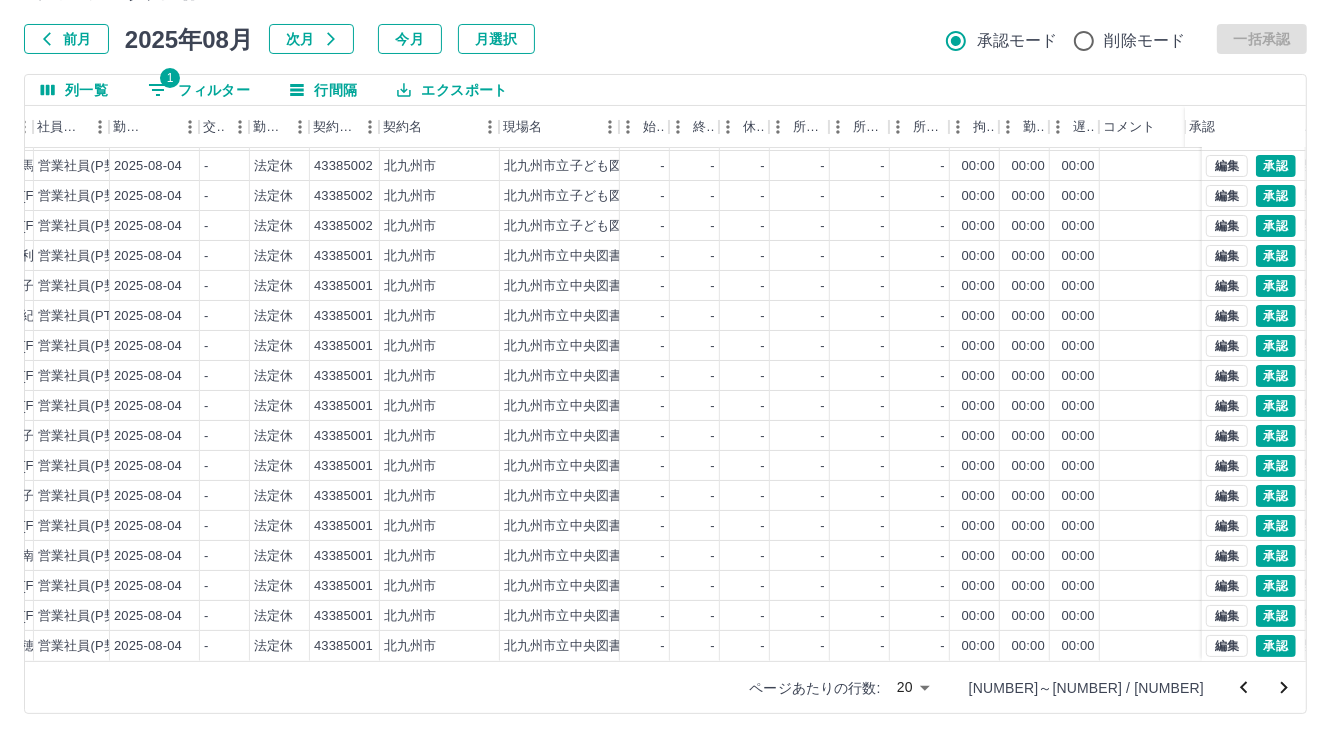 click 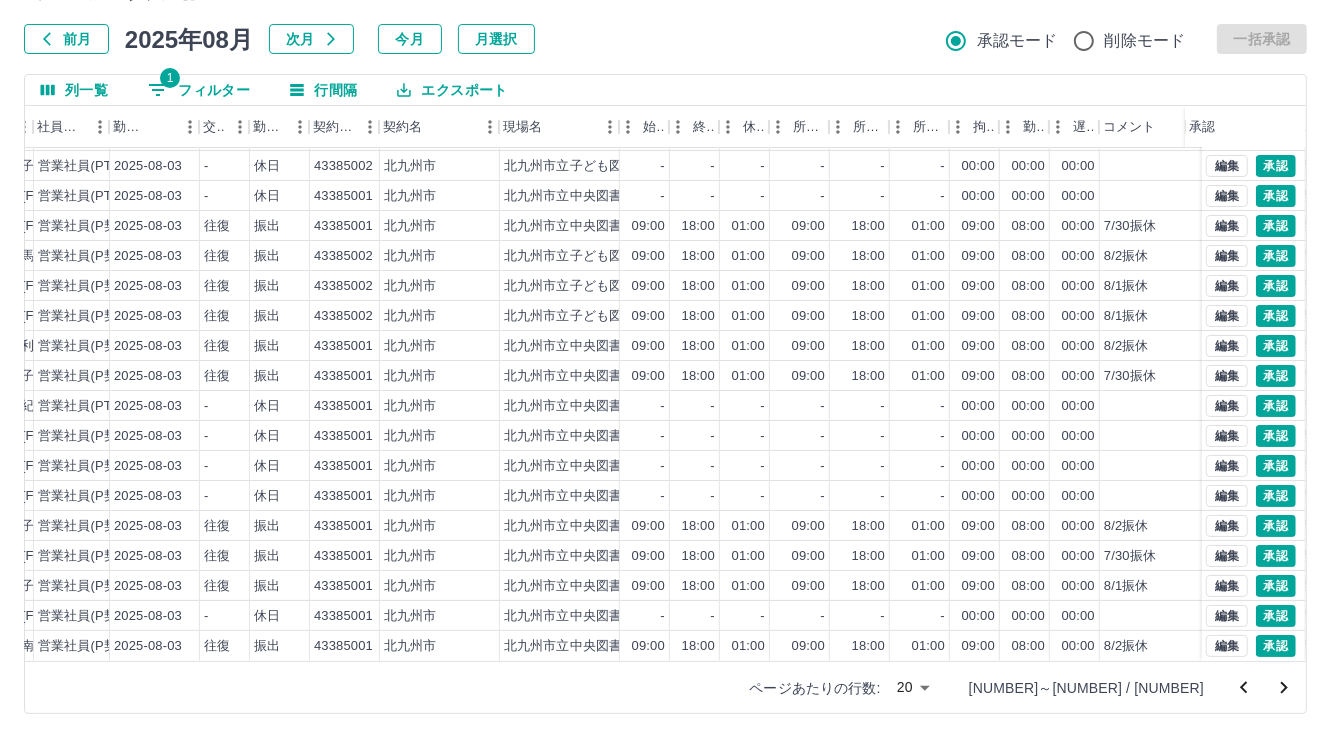scroll, scrollTop: 103, scrollLeft: 291, axis: both 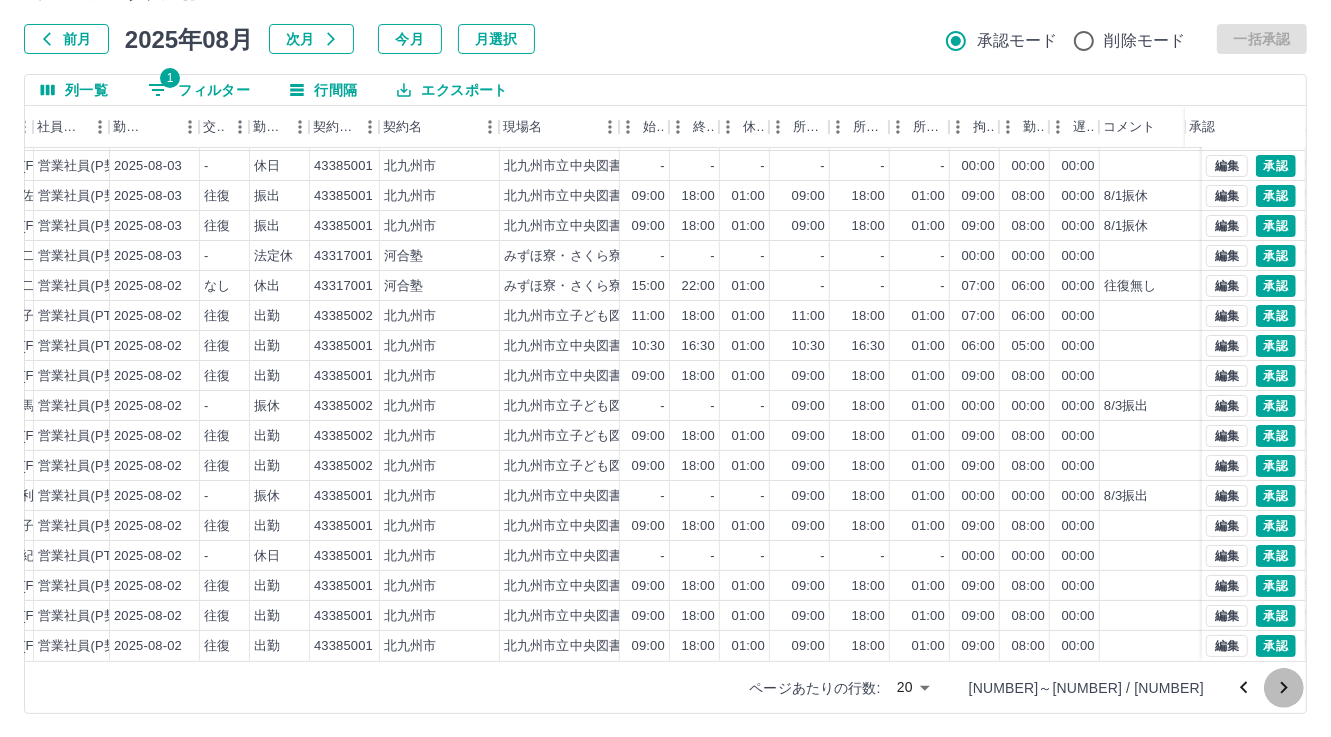 click at bounding box center (1284, 688) 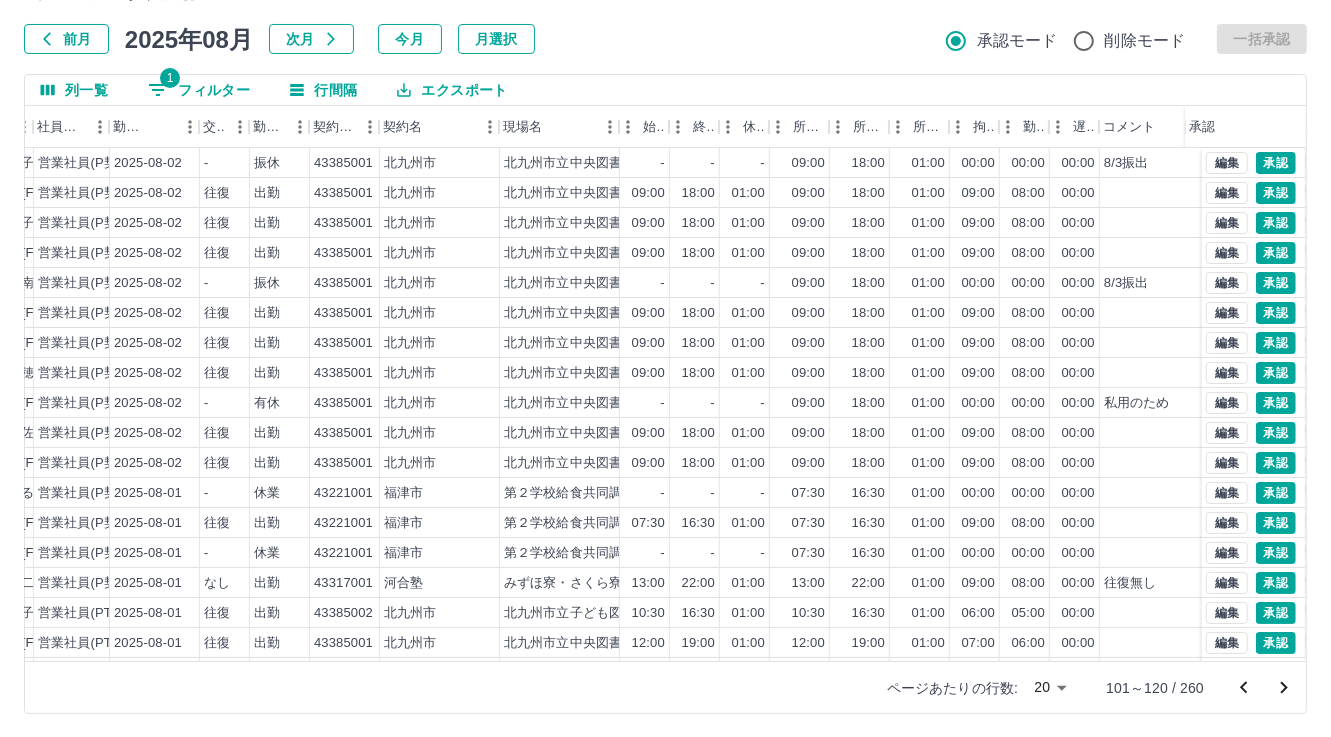 scroll, scrollTop: 103, scrollLeft: 291, axis: both 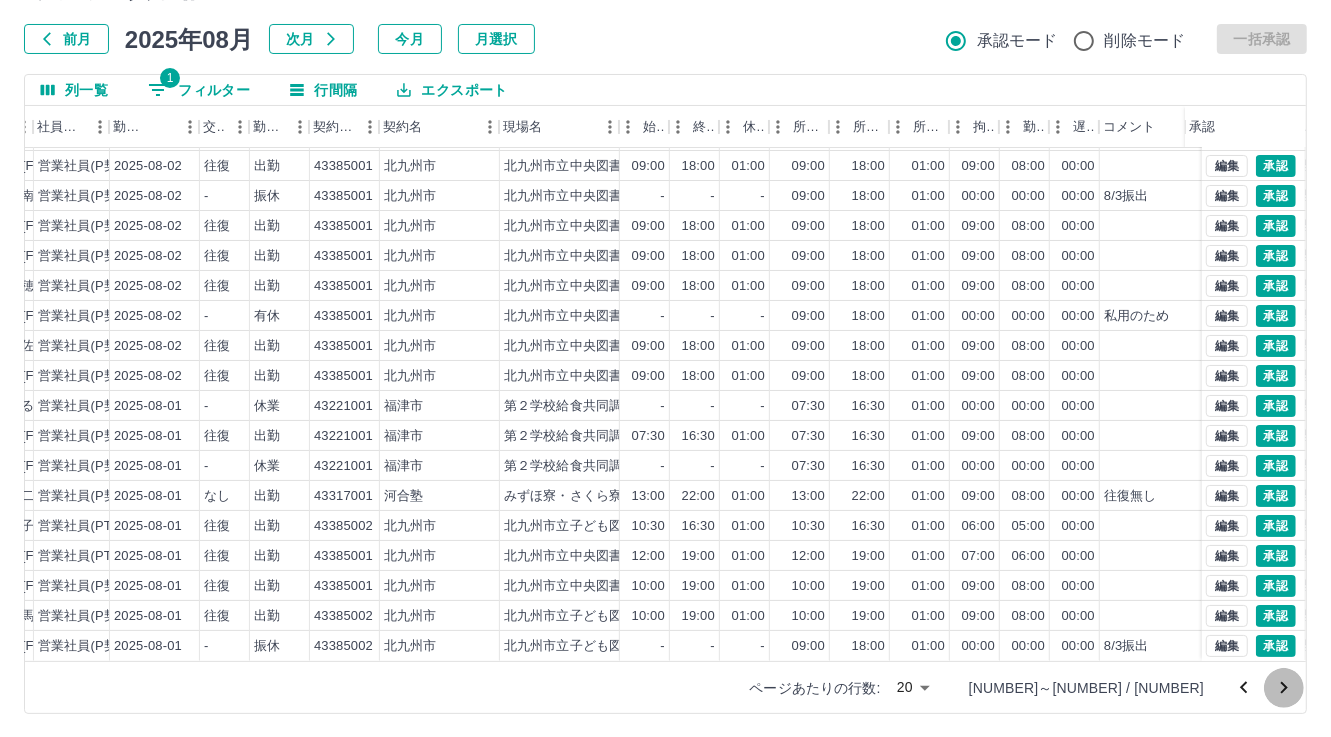 click at bounding box center (1284, 688) 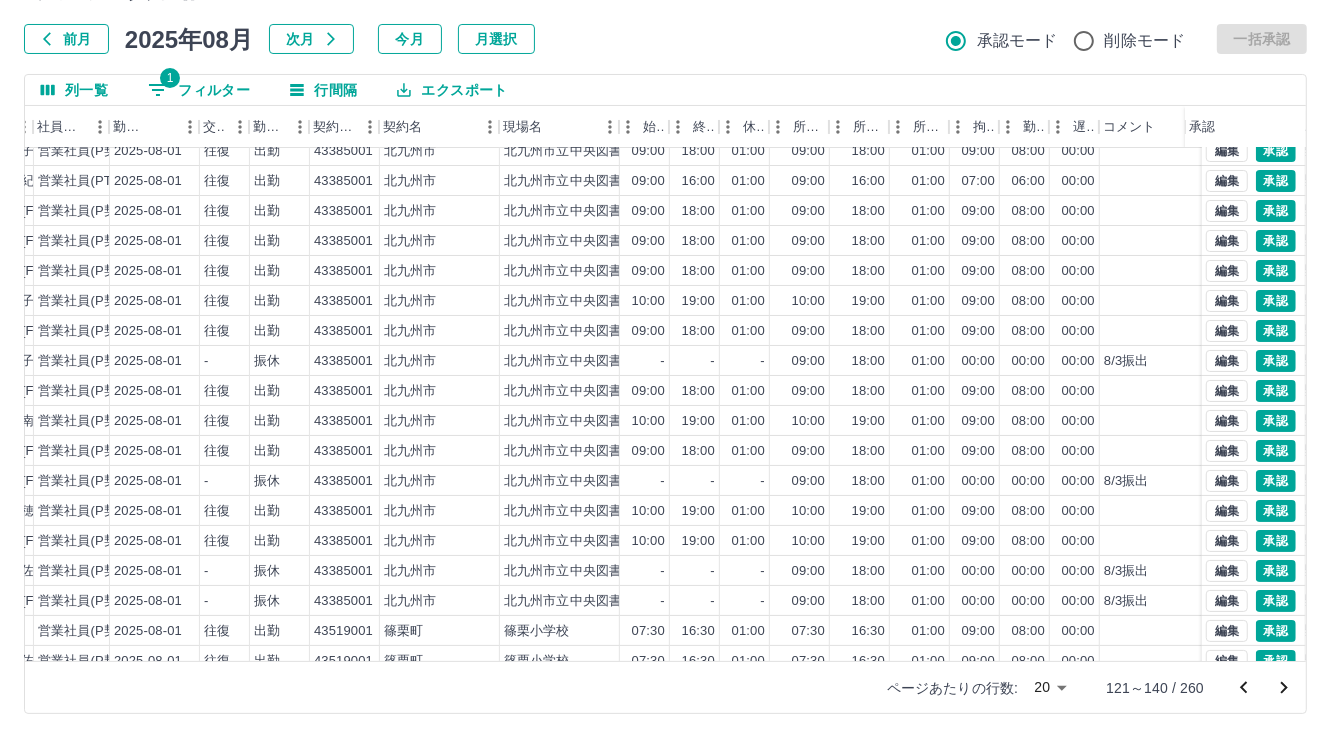 scroll, scrollTop: 103, scrollLeft: 291, axis: both 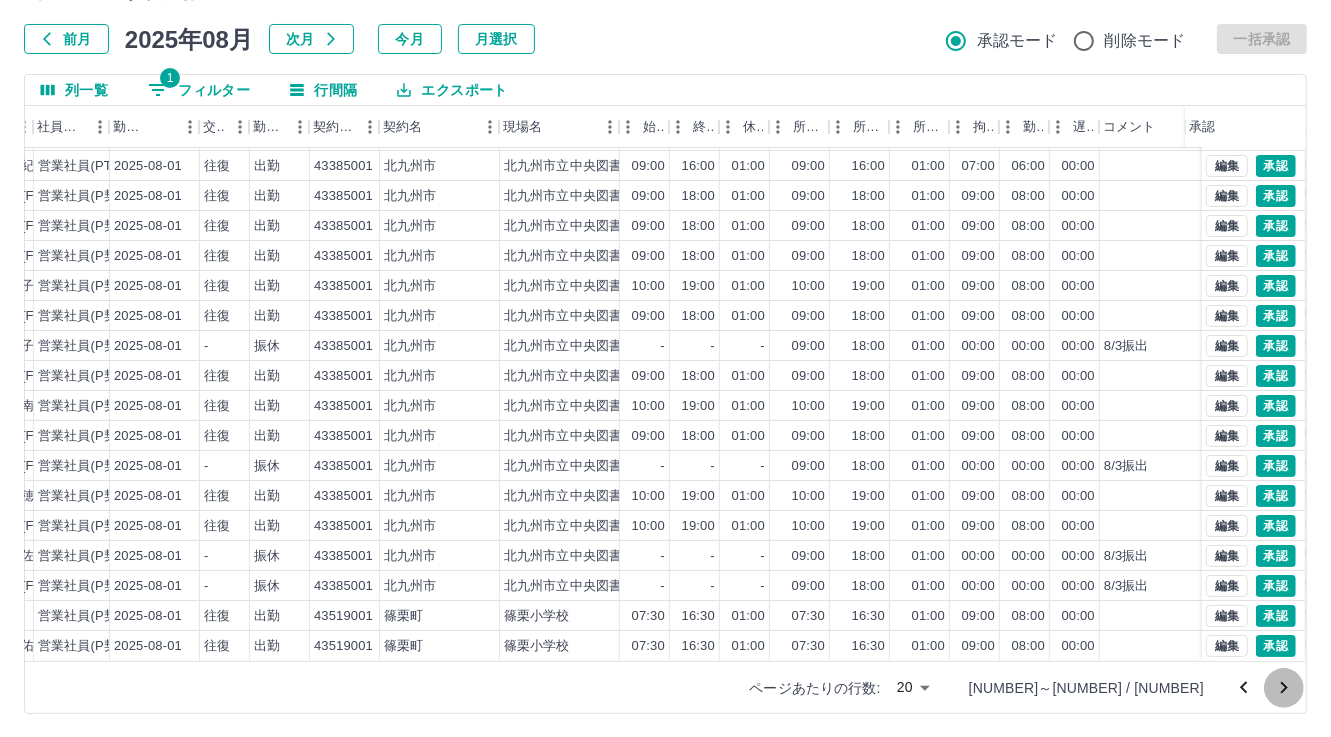 click 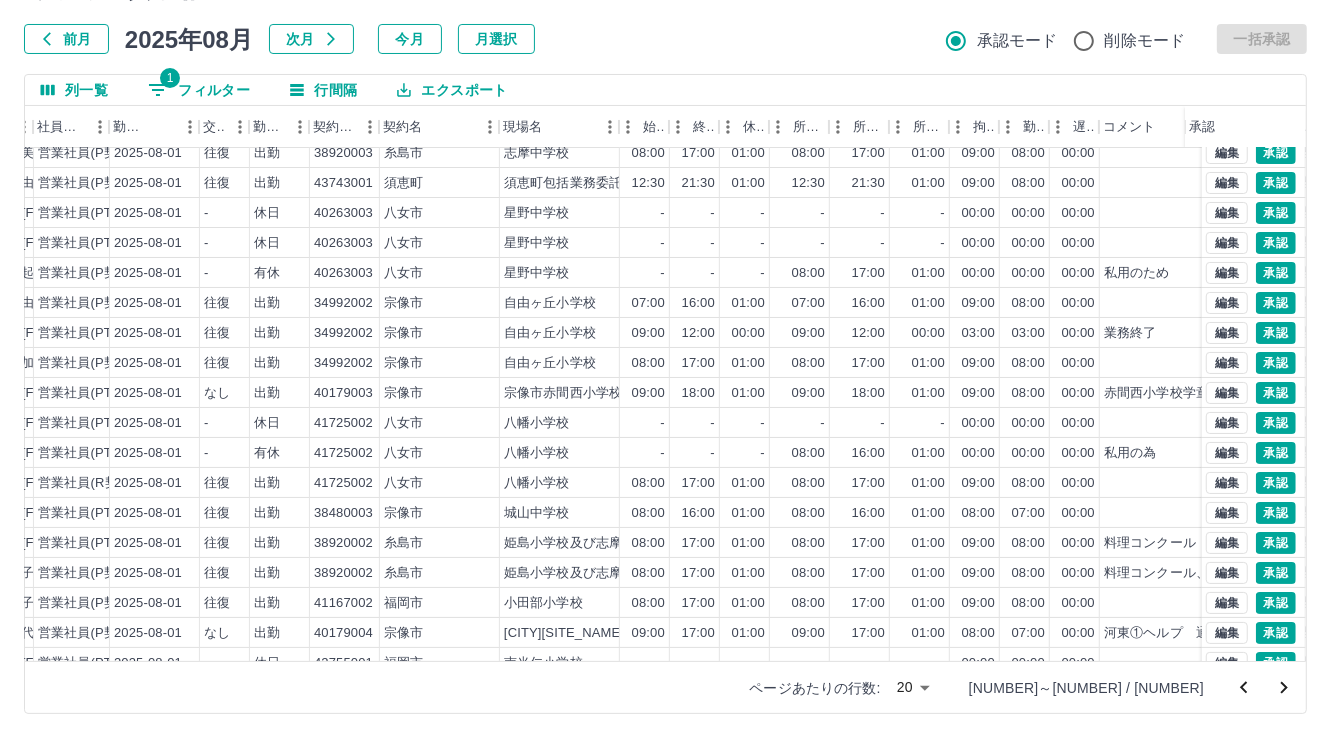 scroll, scrollTop: 103, scrollLeft: 291, axis: both 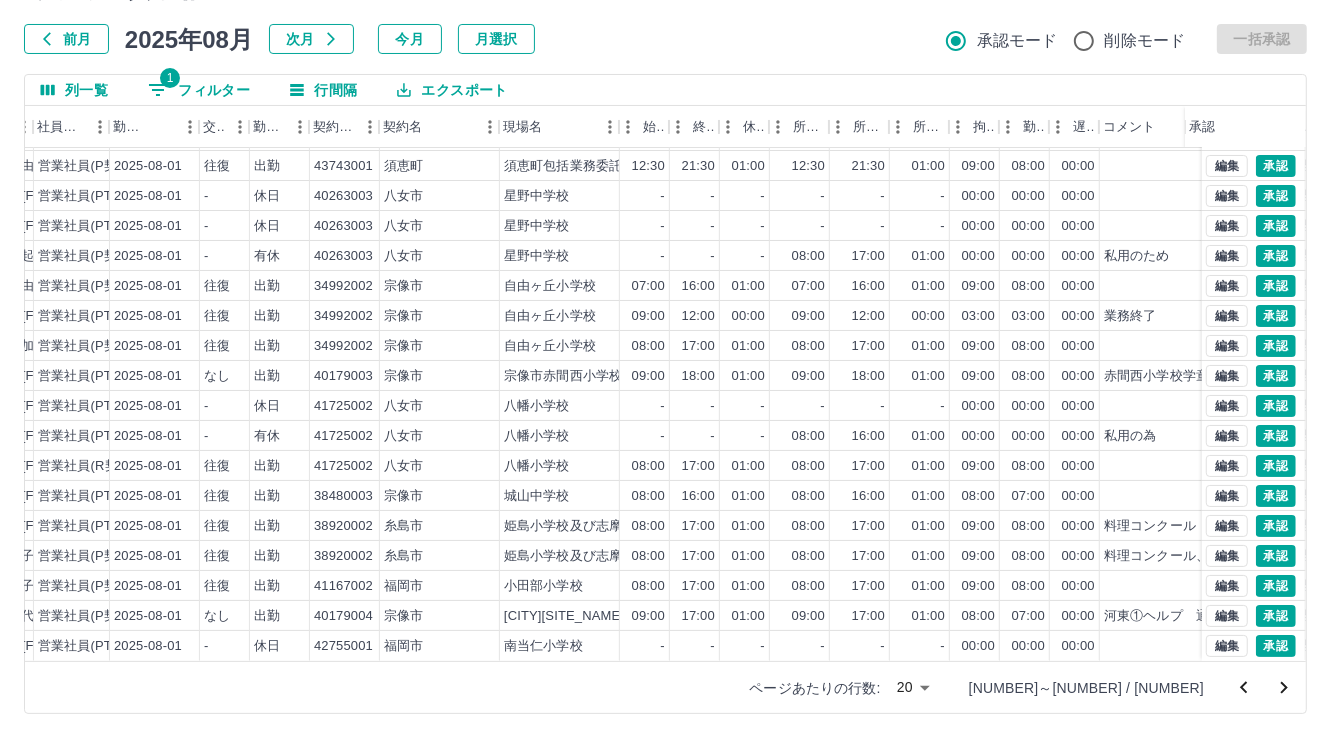 click 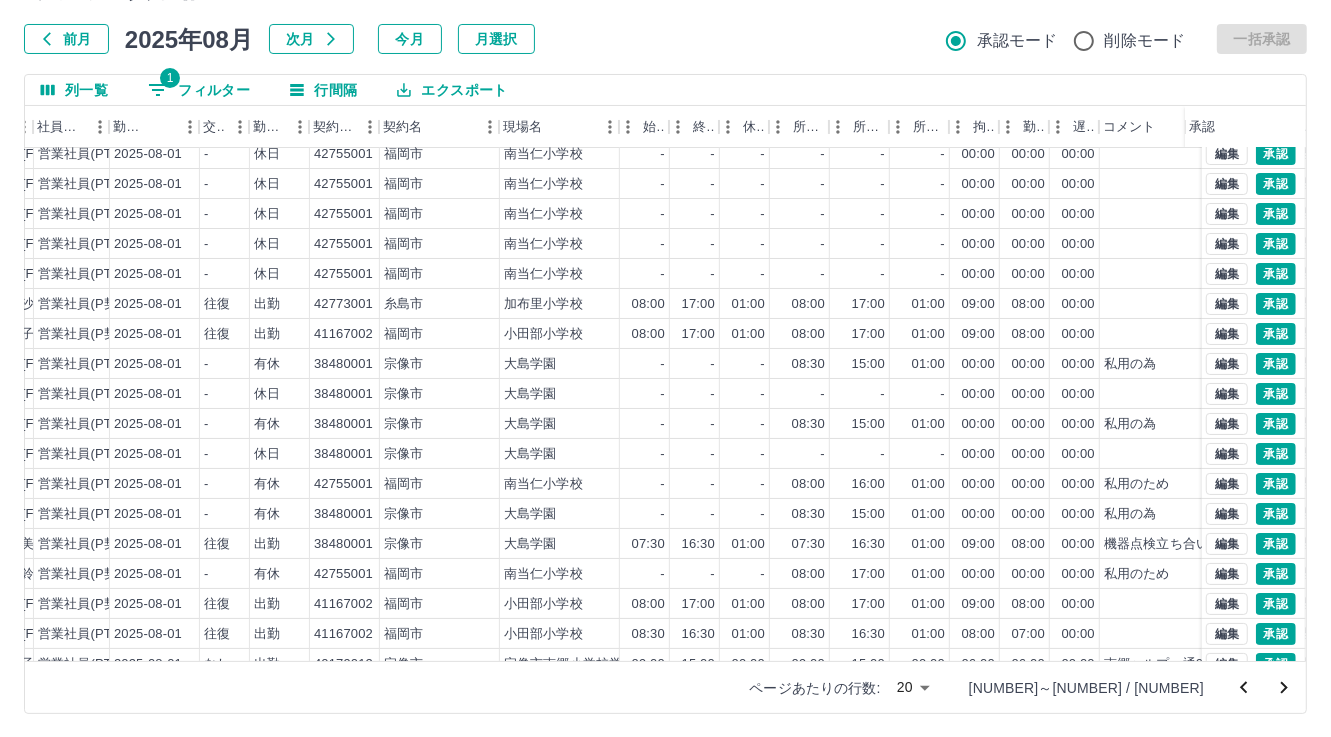 scroll, scrollTop: 103, scrollLeft: 291, axis: both 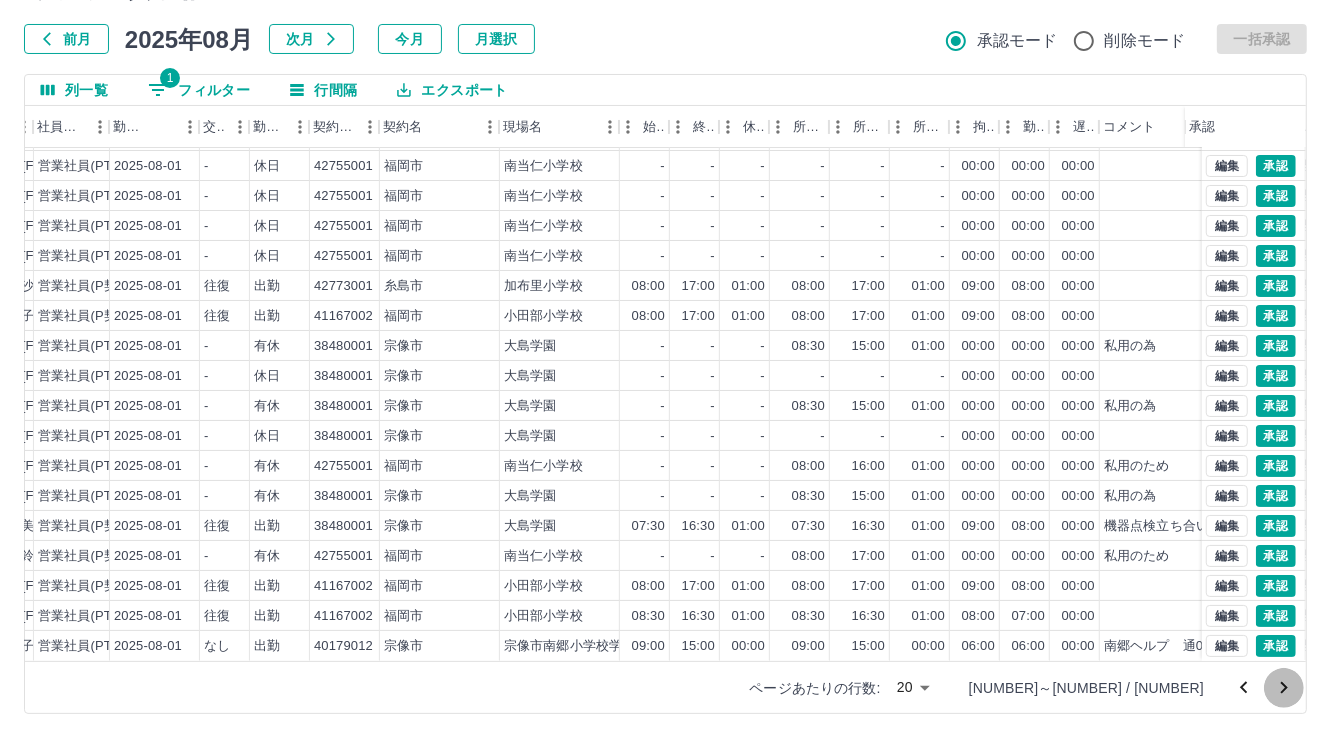 click 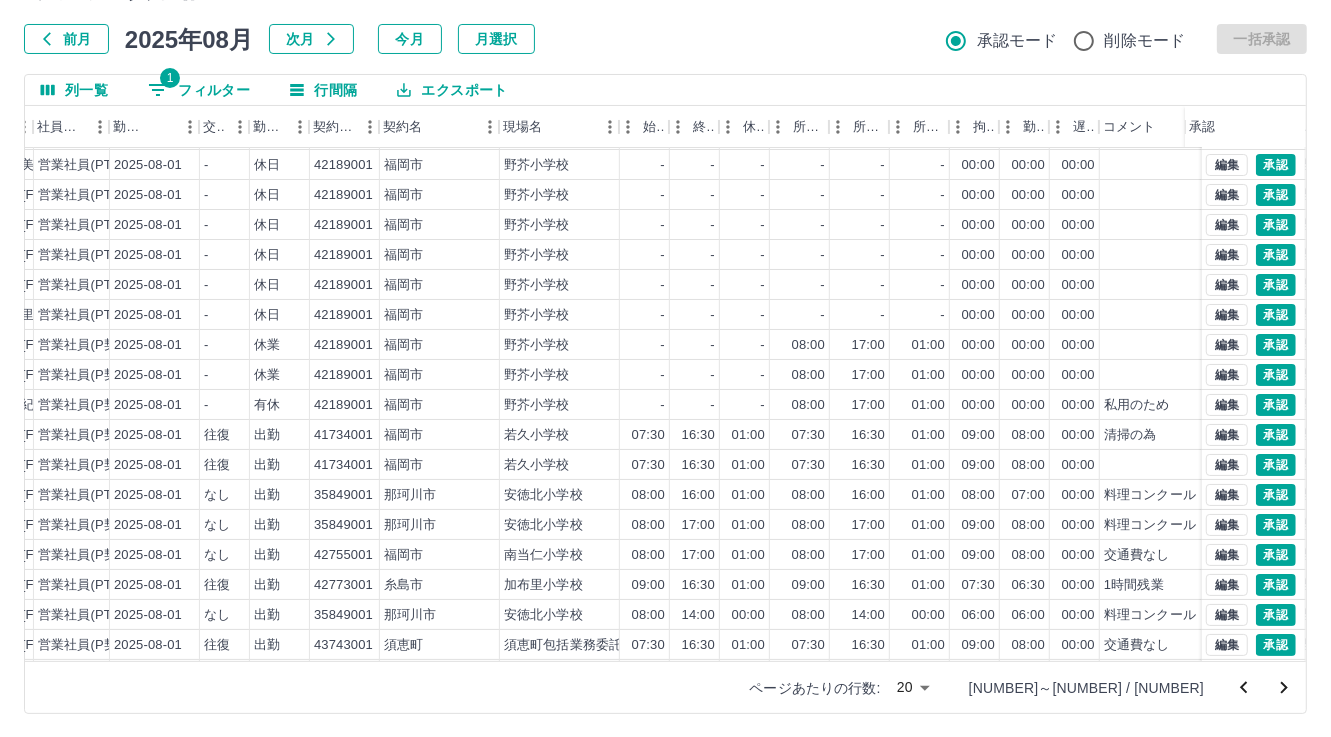 scroll, scrollTop: 103, scrollLeft: 291, axis: both 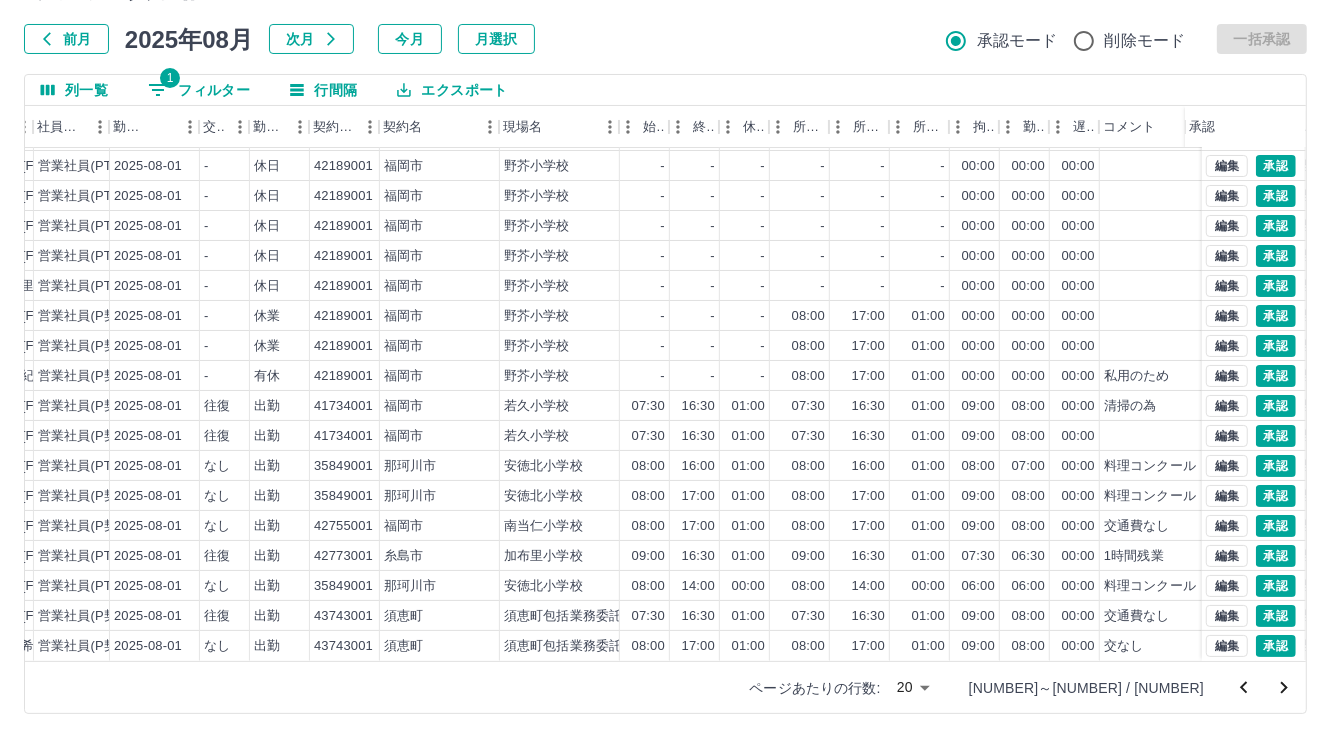 click at bounding box center (1284, 688) 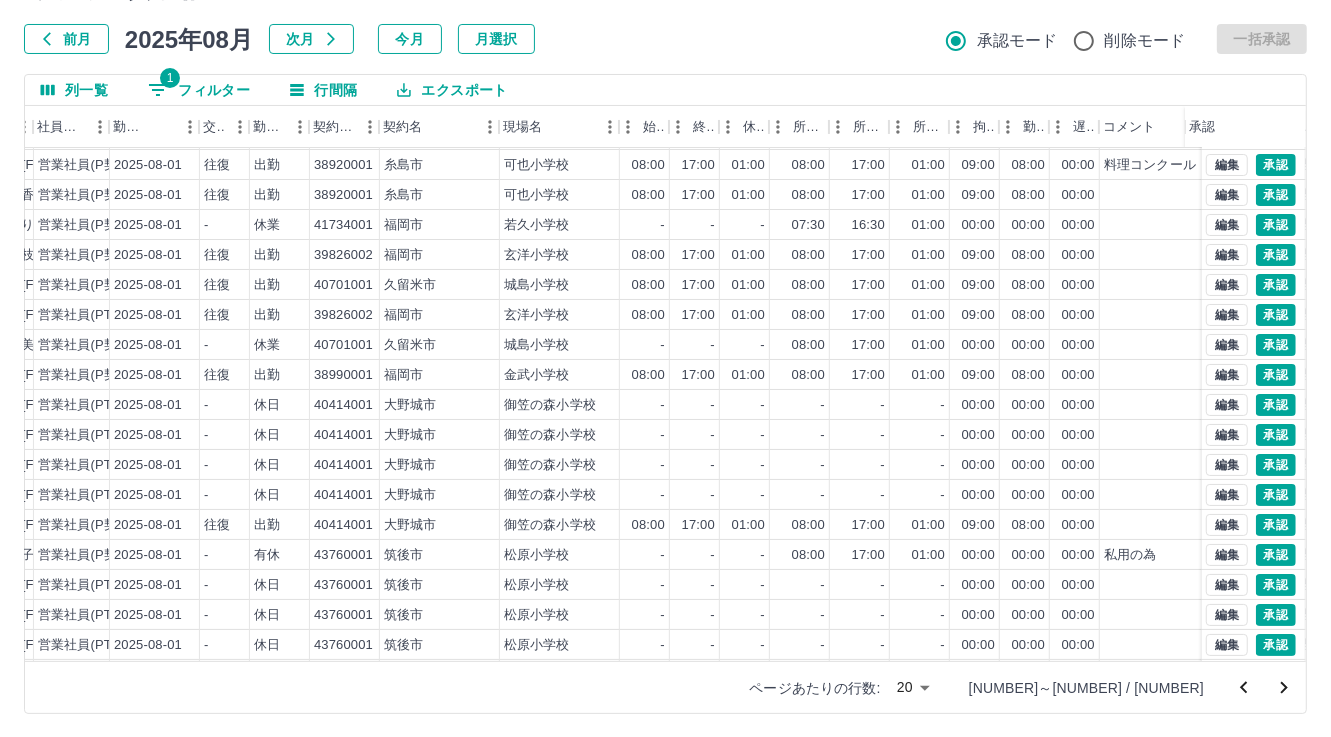 scroll, scrollTop: 103, scrollLeft: 291, axis: both 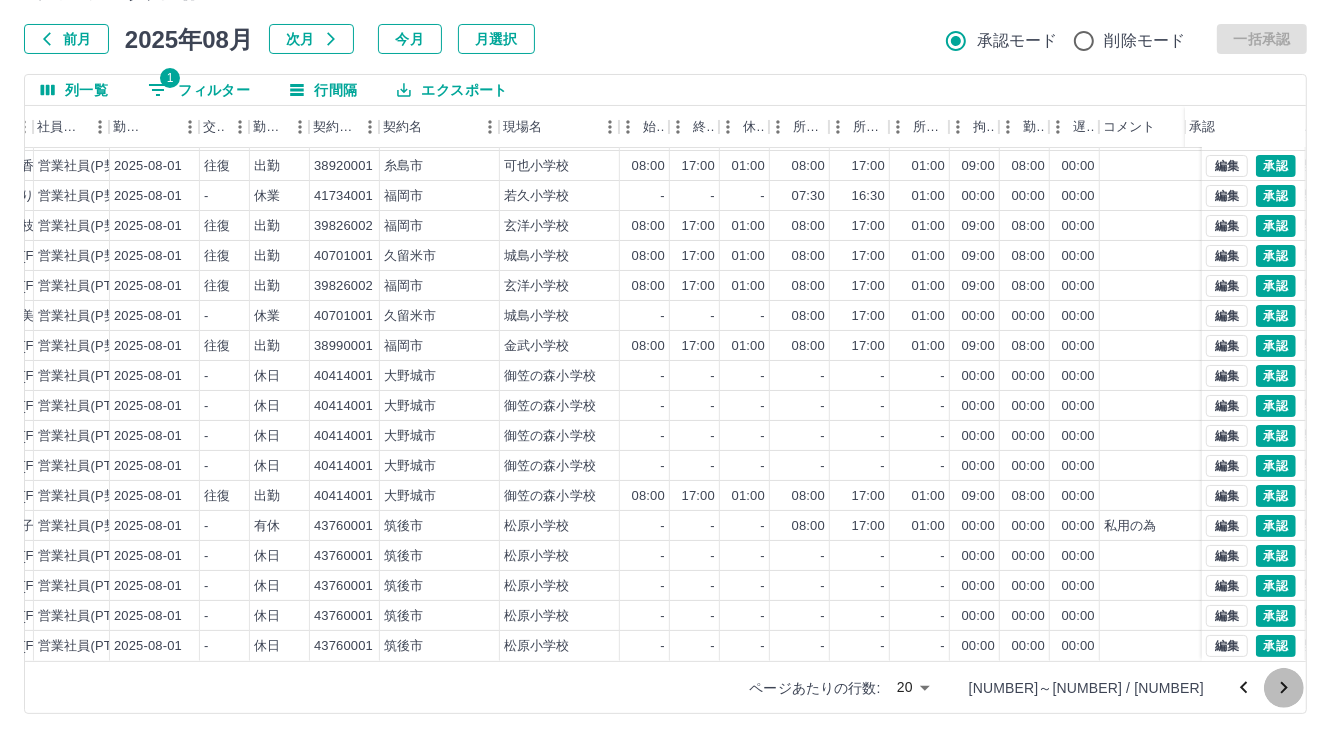 click 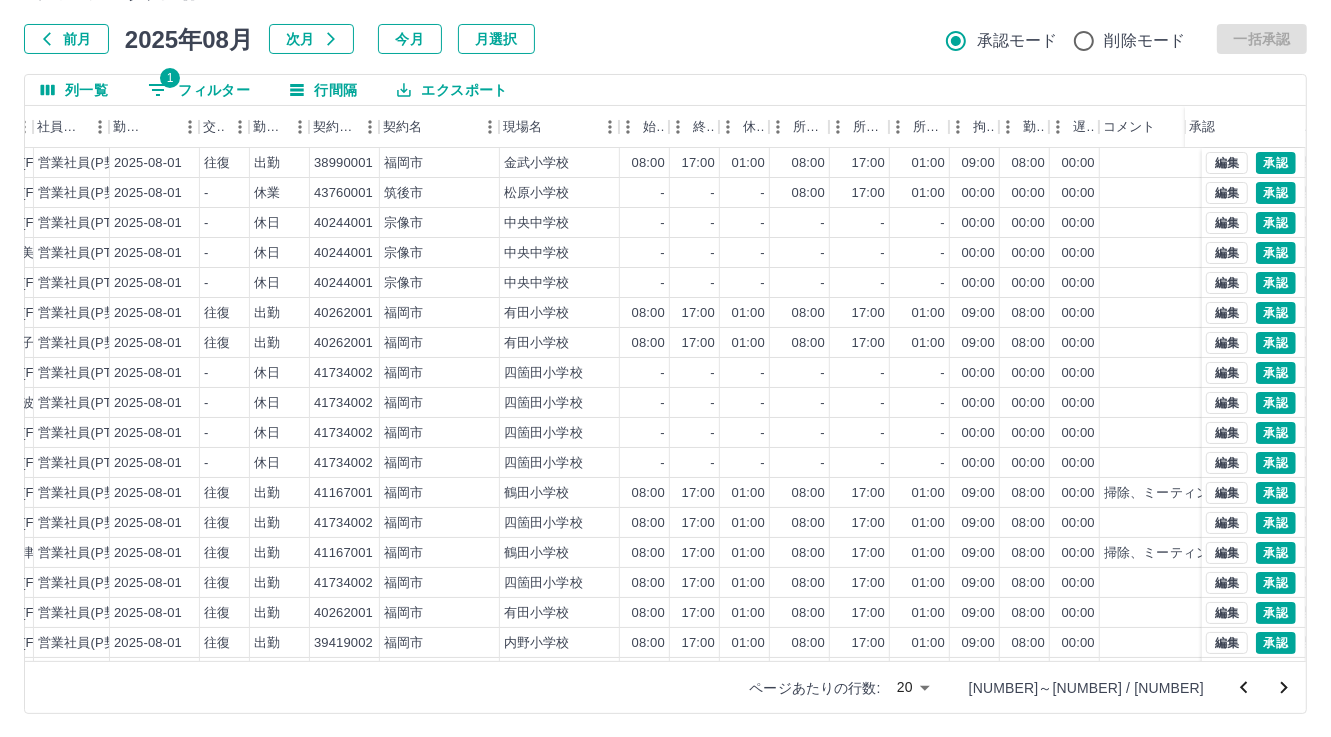 scroll, scrollTop: 103, scrollLeft: 291, axis: both 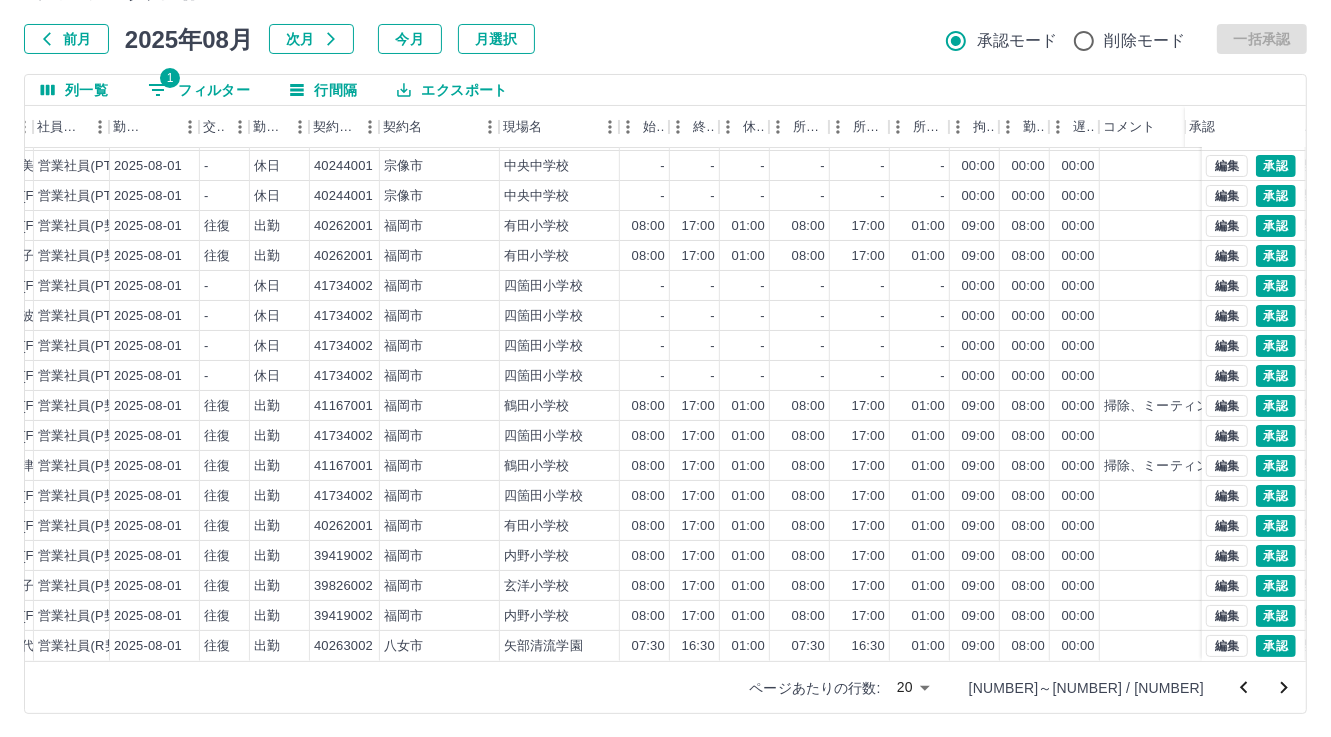 drag, startPoint x: 1291, startPoint y: 688, endPoint x: 1275, endPoint y: 676, distance: 20 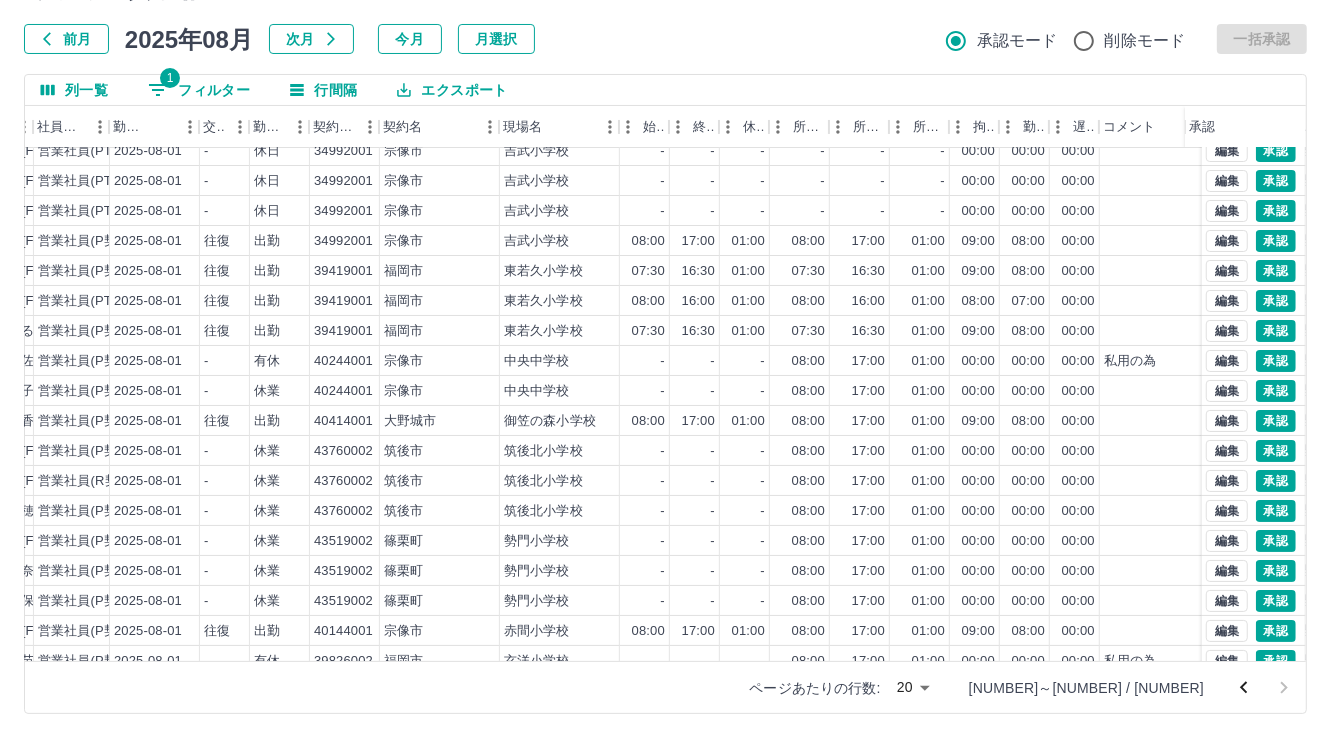 scroll, scrollTop: 0, scrollLeft: 291, axis: horizontal 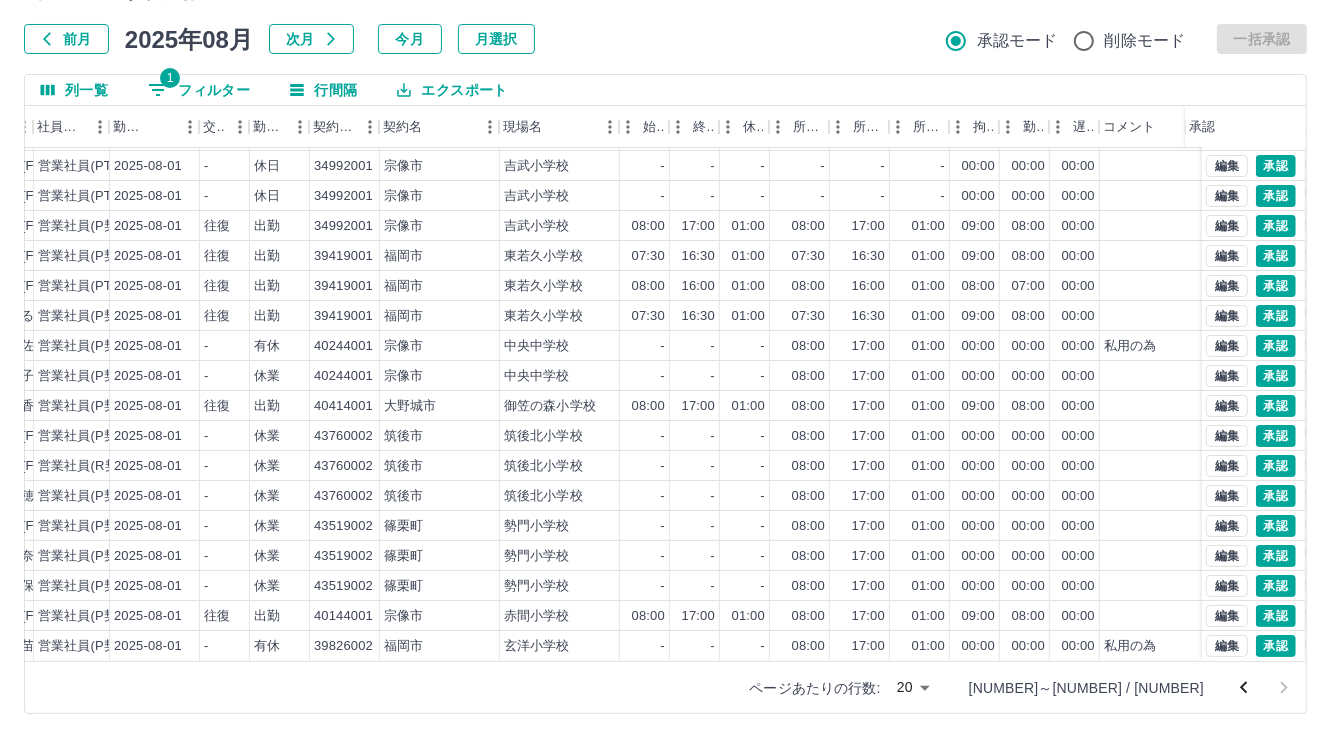 click 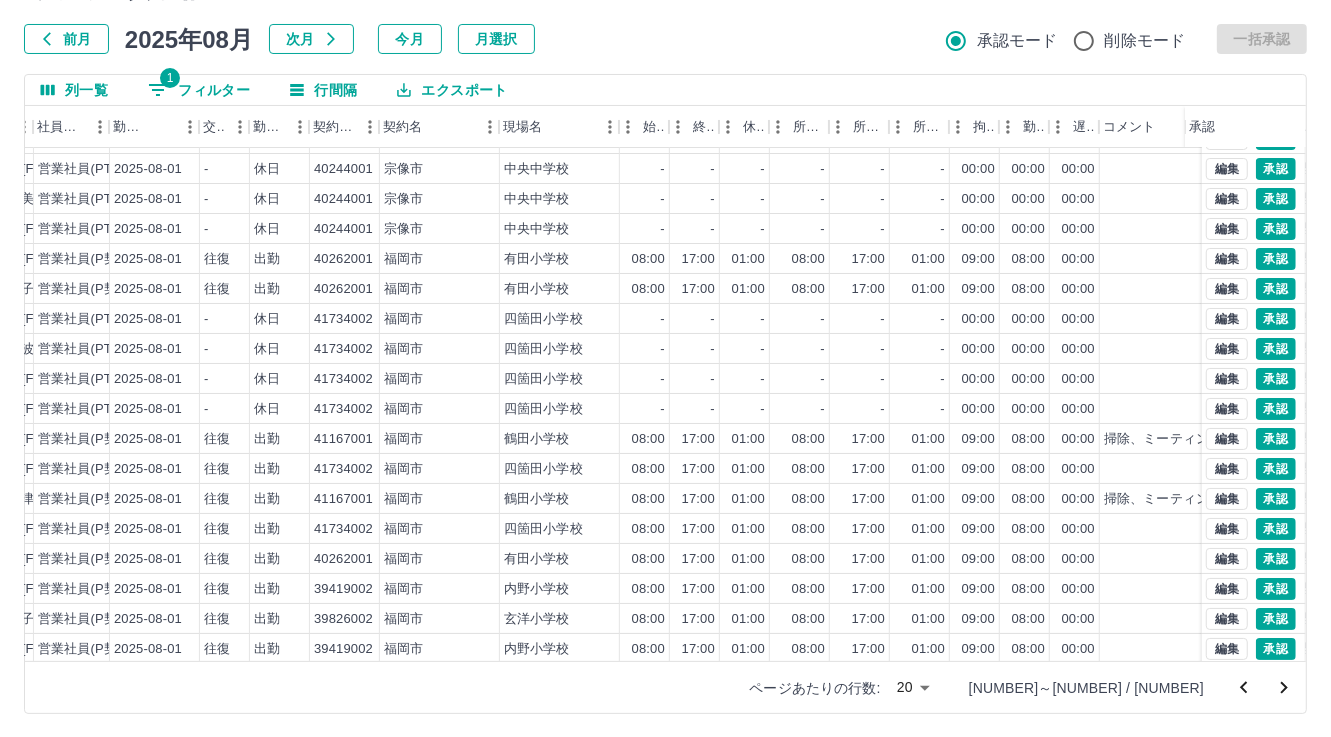 scroll, scrollTop: 0, scrollLeft: 291, axis: horizontal 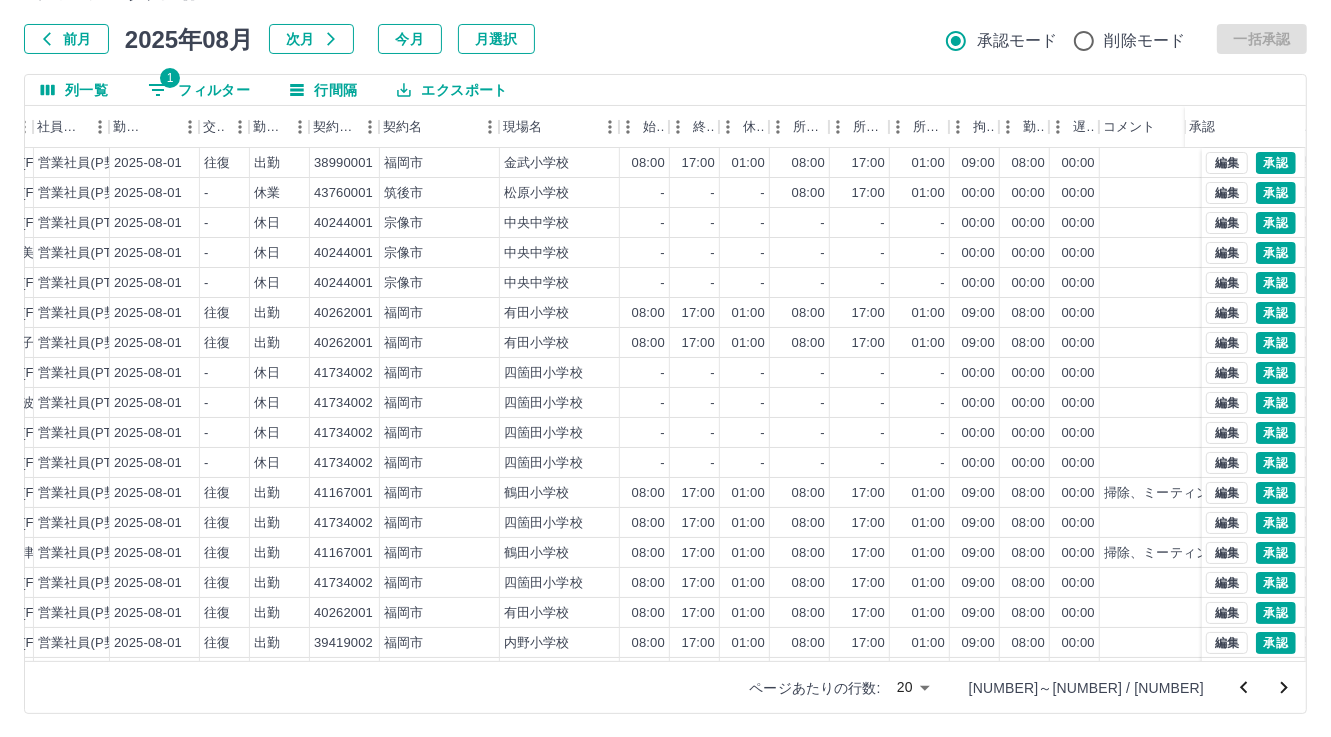 click 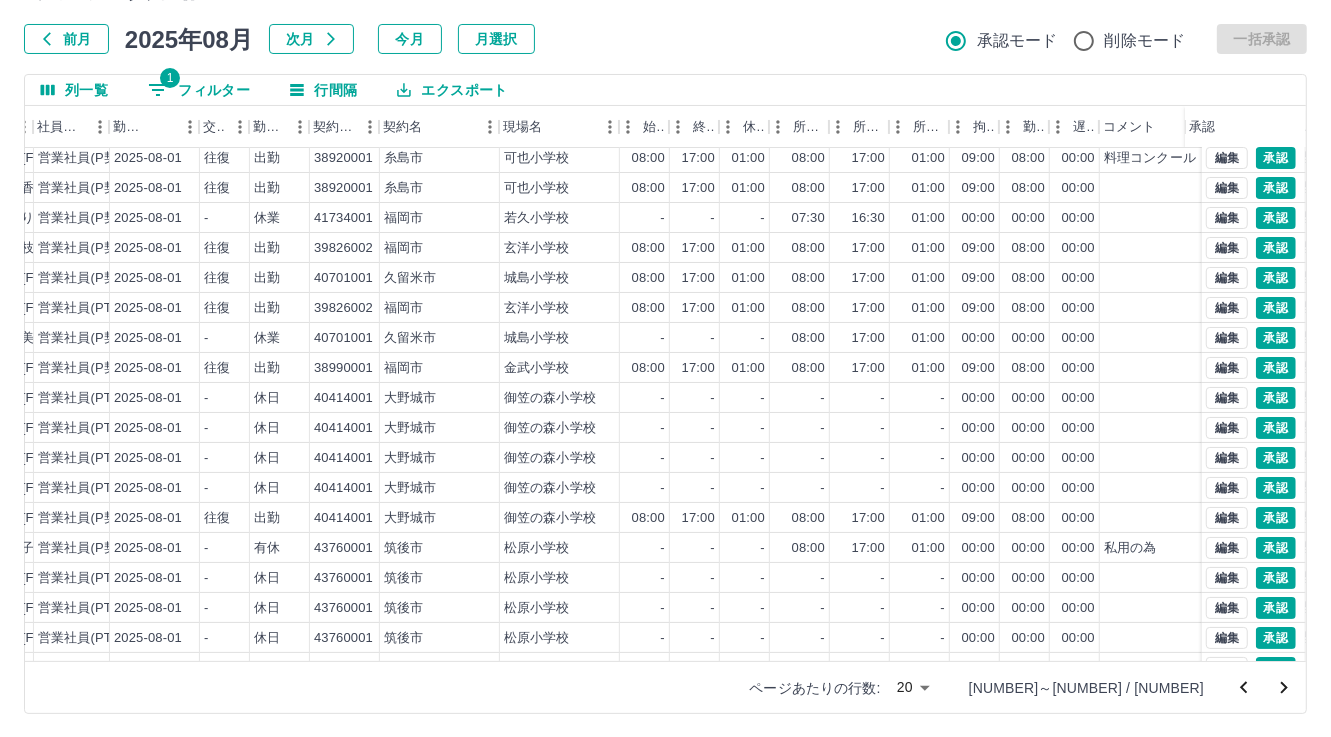 scroll, scrollTop: 103, scrollLeft: 291, axis: both 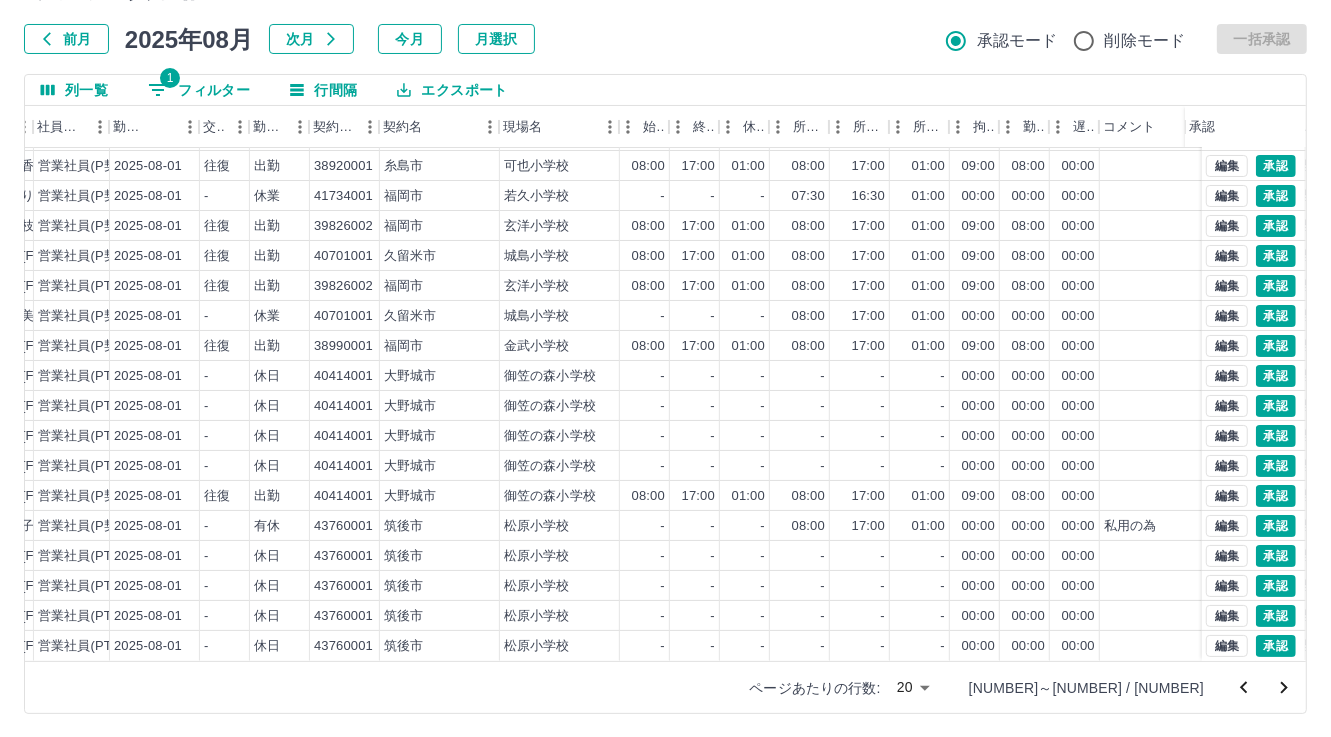 click 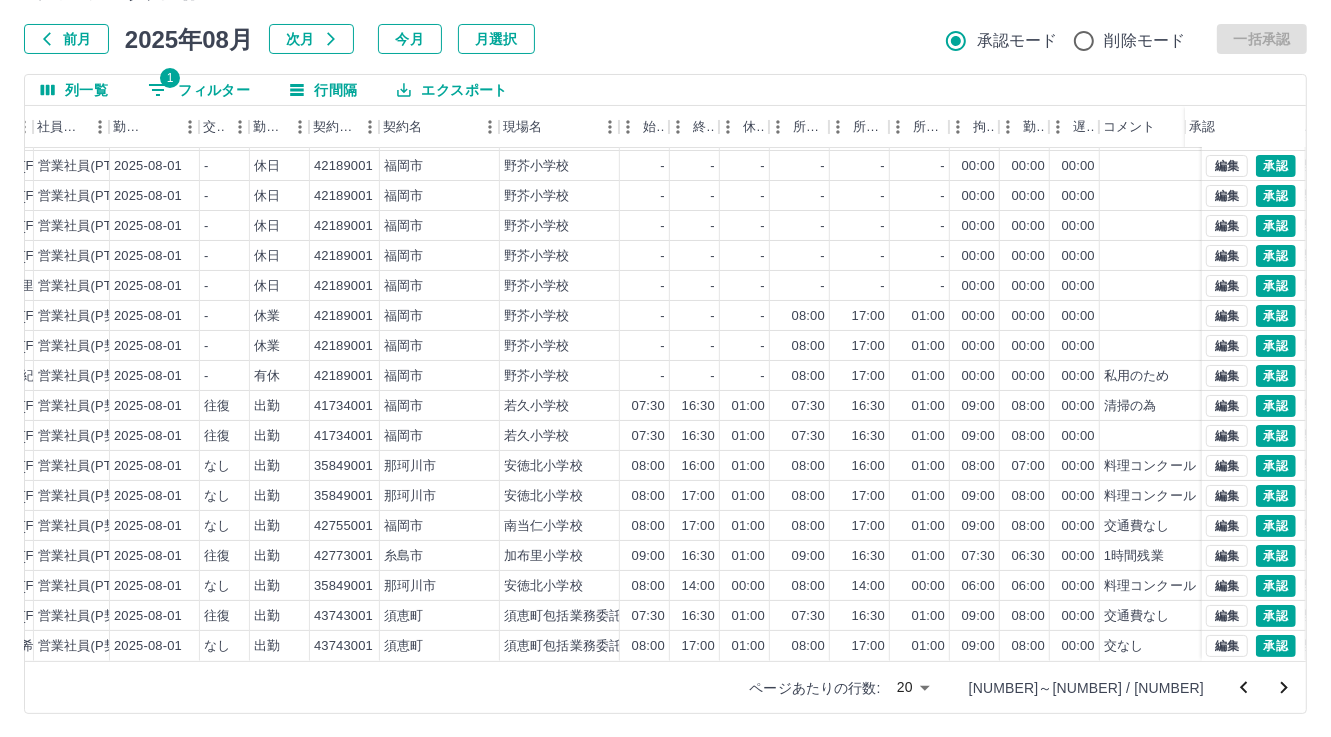 scroll, scrollTop: 103, scrollLeft: 291, axis: both 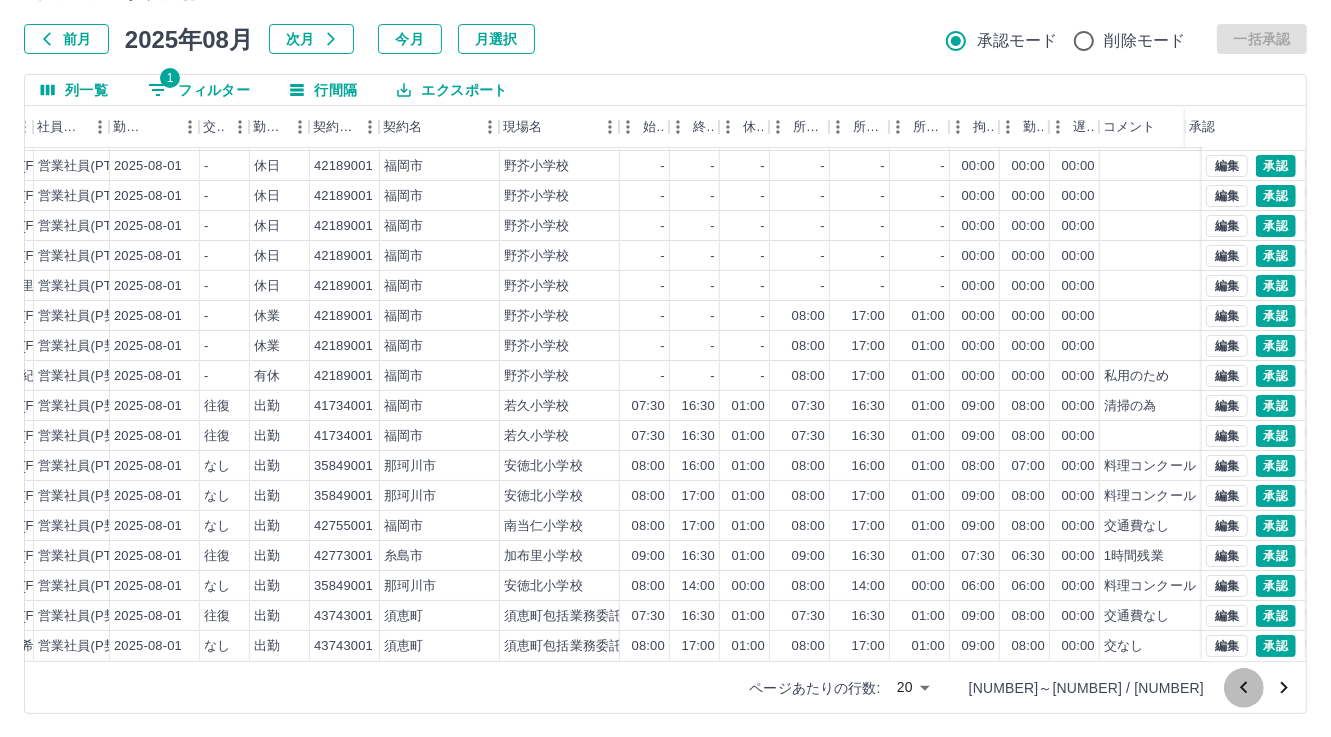 drag, startPoint x: 1249, startPoint y: 676, endPoint x: 1204, endPoint y: 653, distance: 50.537113 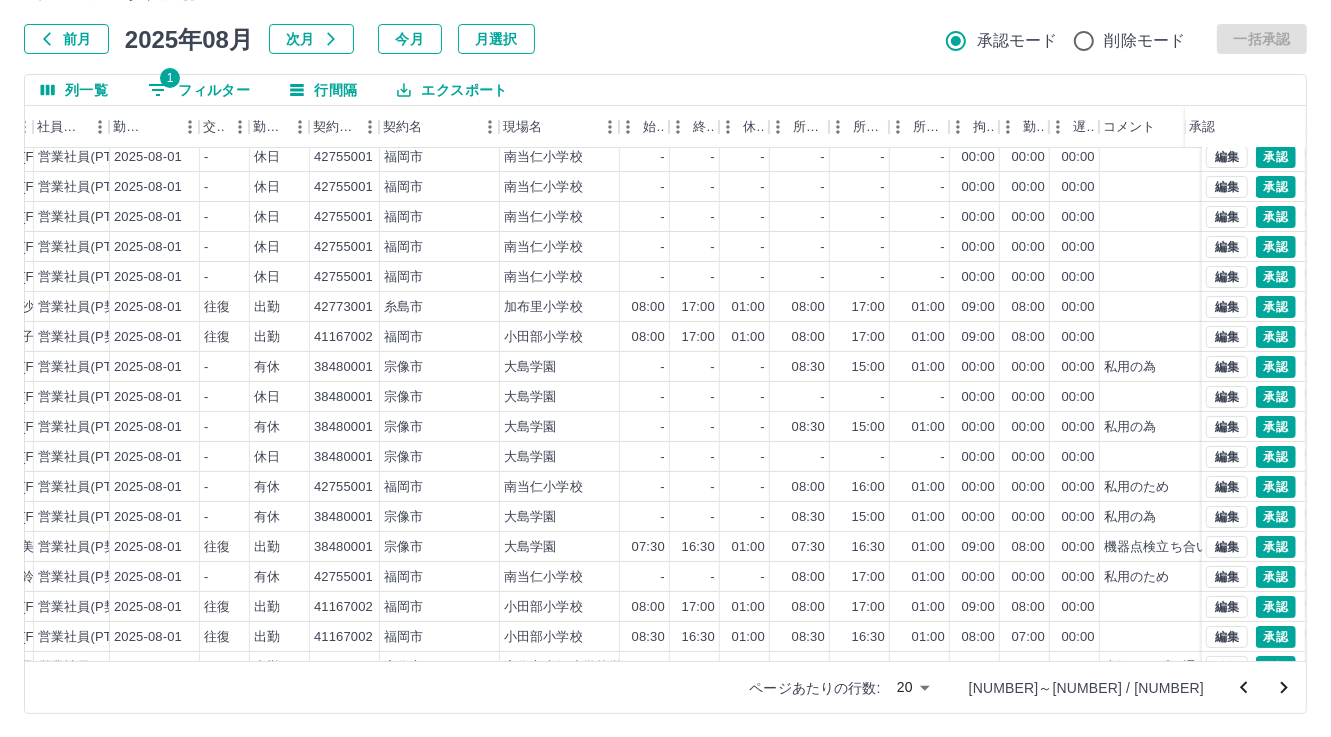 scroll, scrollTop: 103, scrollLeft: 291, axis: both 